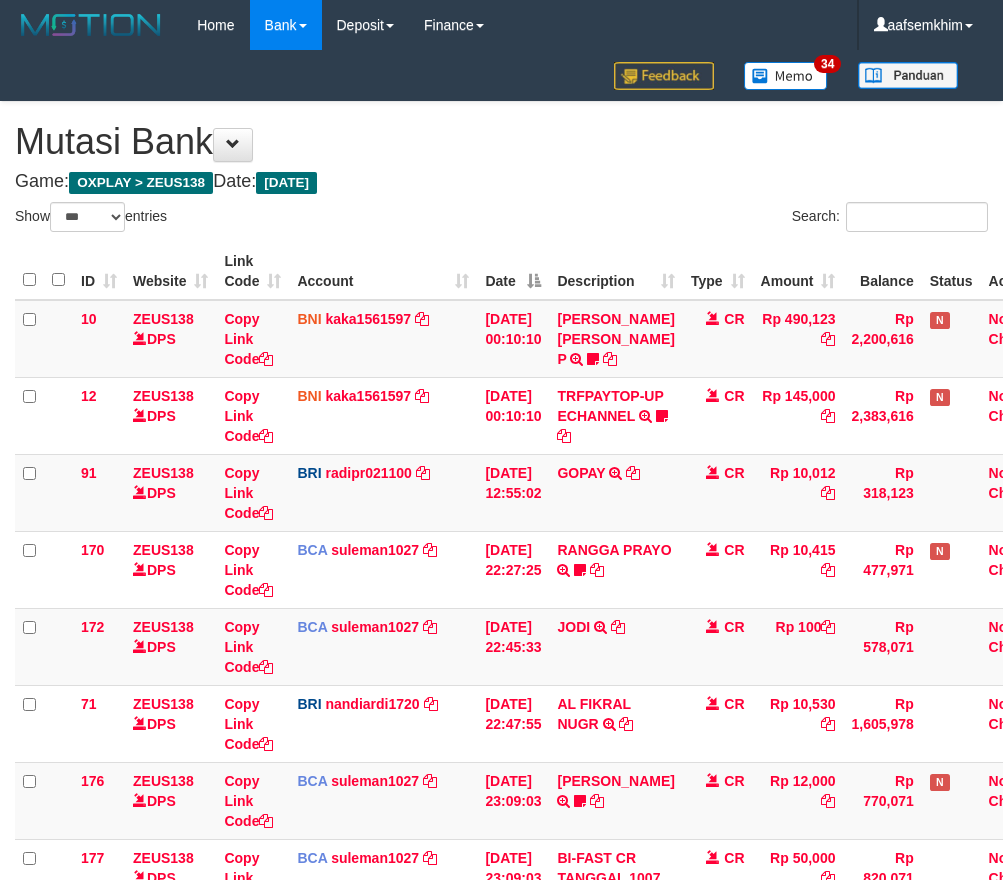 select on "***" 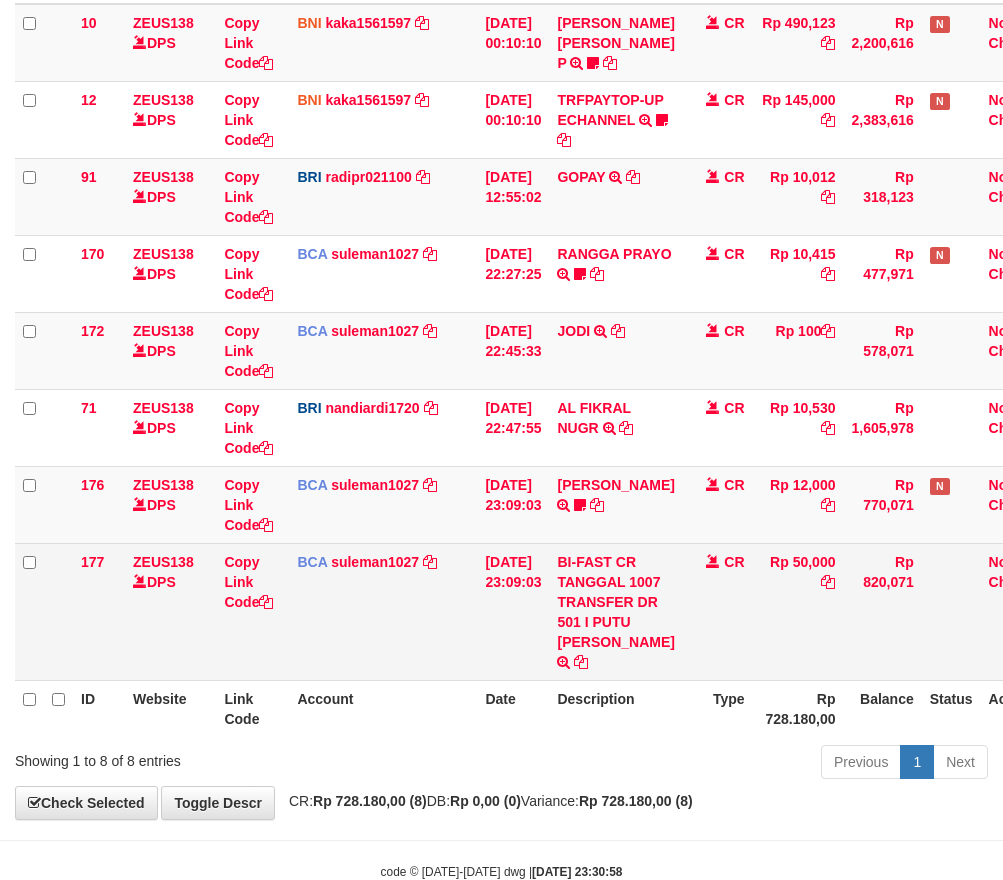scroll, scrollTop: 387, scrollLeft: 0, axis: vertical 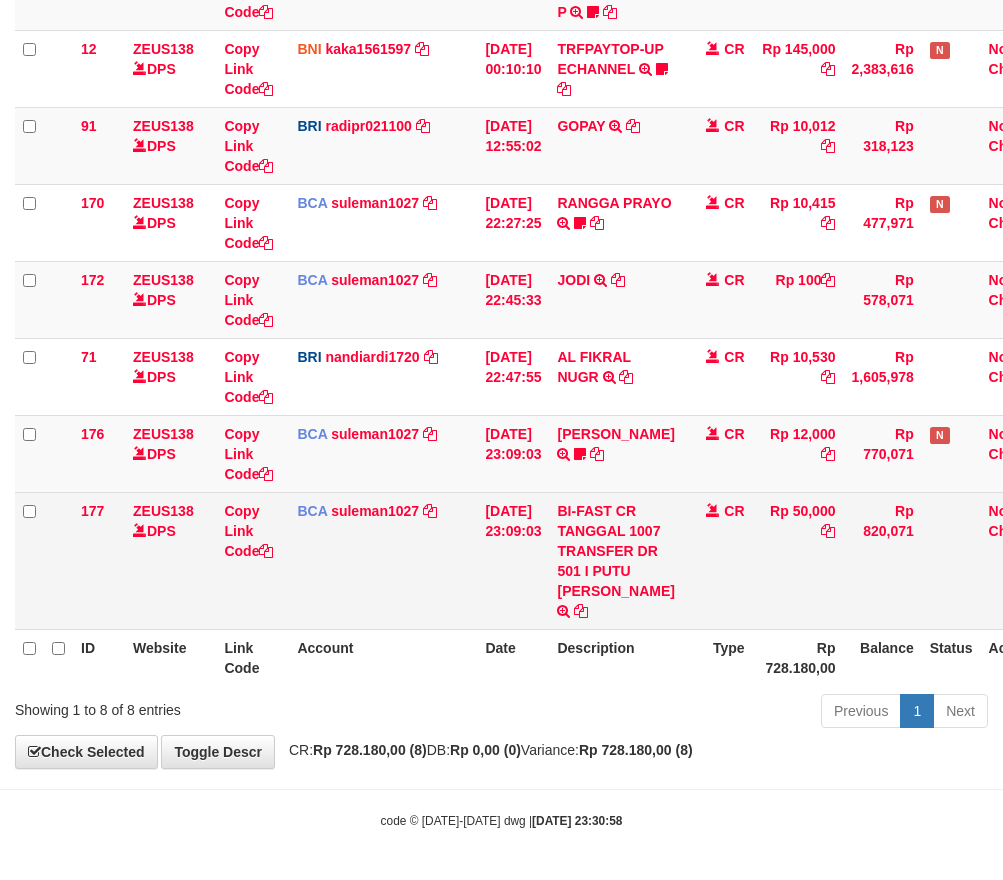 click on "BI-FAST CR TANGGAL 1007 TRANSFER DR 501 I PUTU LEO PUJIANA         BI-FAST CR TANGGAL :10/07 TRANSFER DR 501 I PUTU LEO PUJIANA" at bounding box center (615, 560) 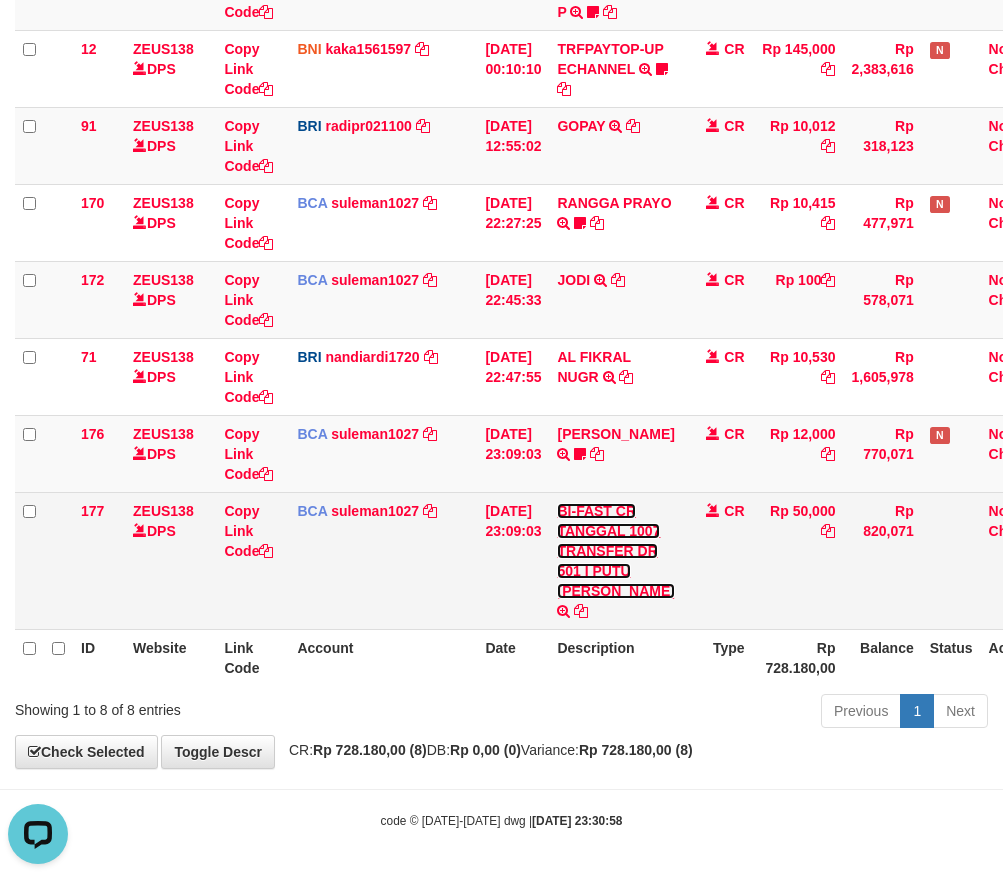 scroll, scrollTop: 0, scrollLeft: 0, axis: both 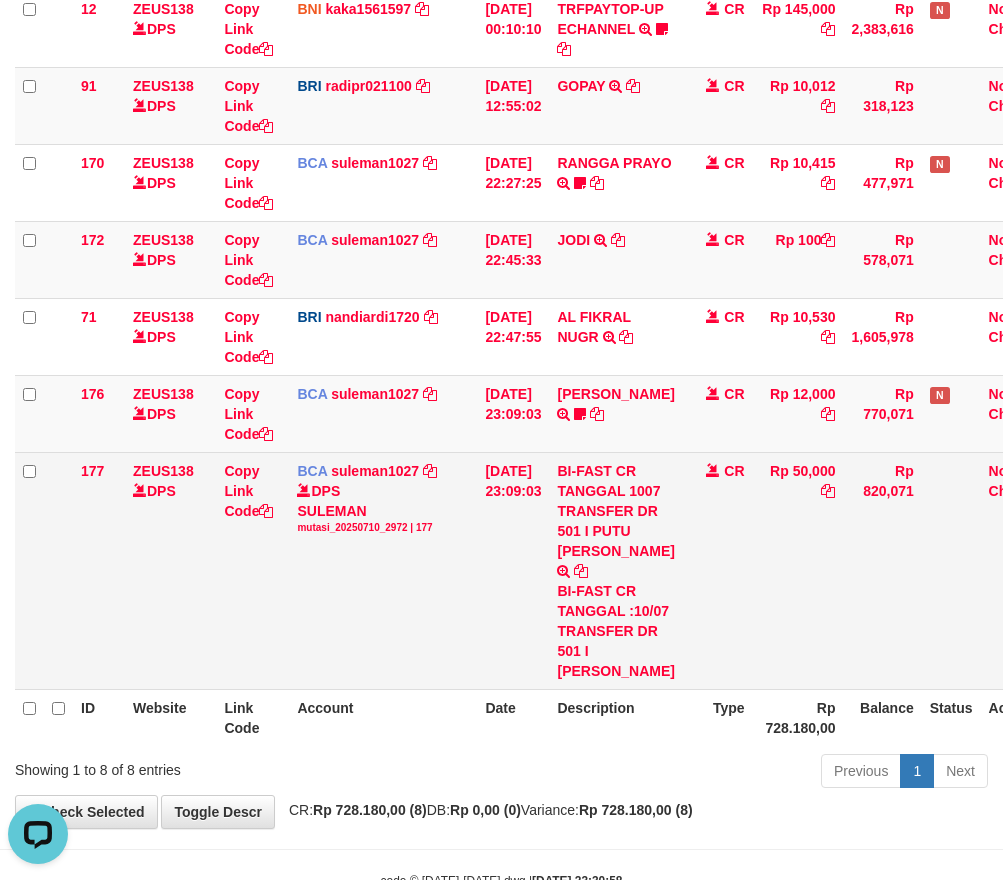 drag, startPoint x: 663, startPoint y: 727, endPoint x: 759, endPoint y: 677, distance: 108.24047 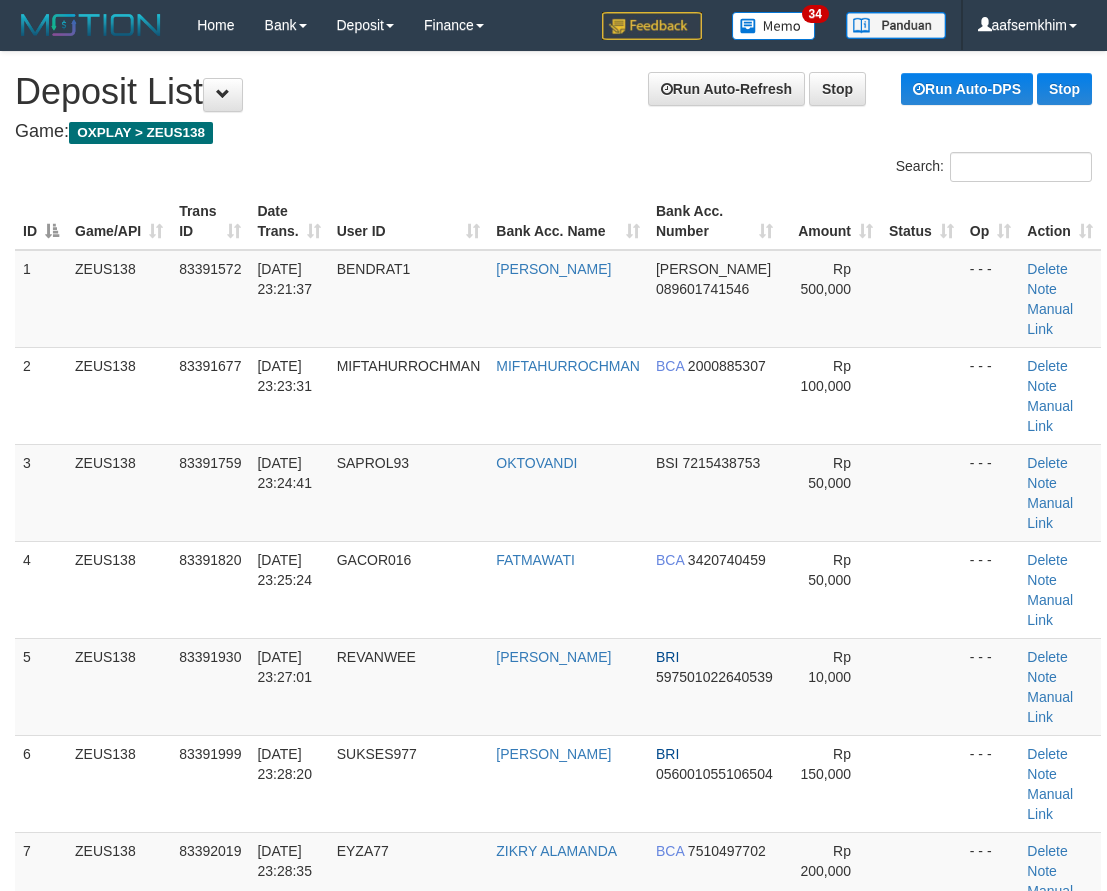 scroll, scrollTop: 1442, scrollLeft: 0, axis: vertical 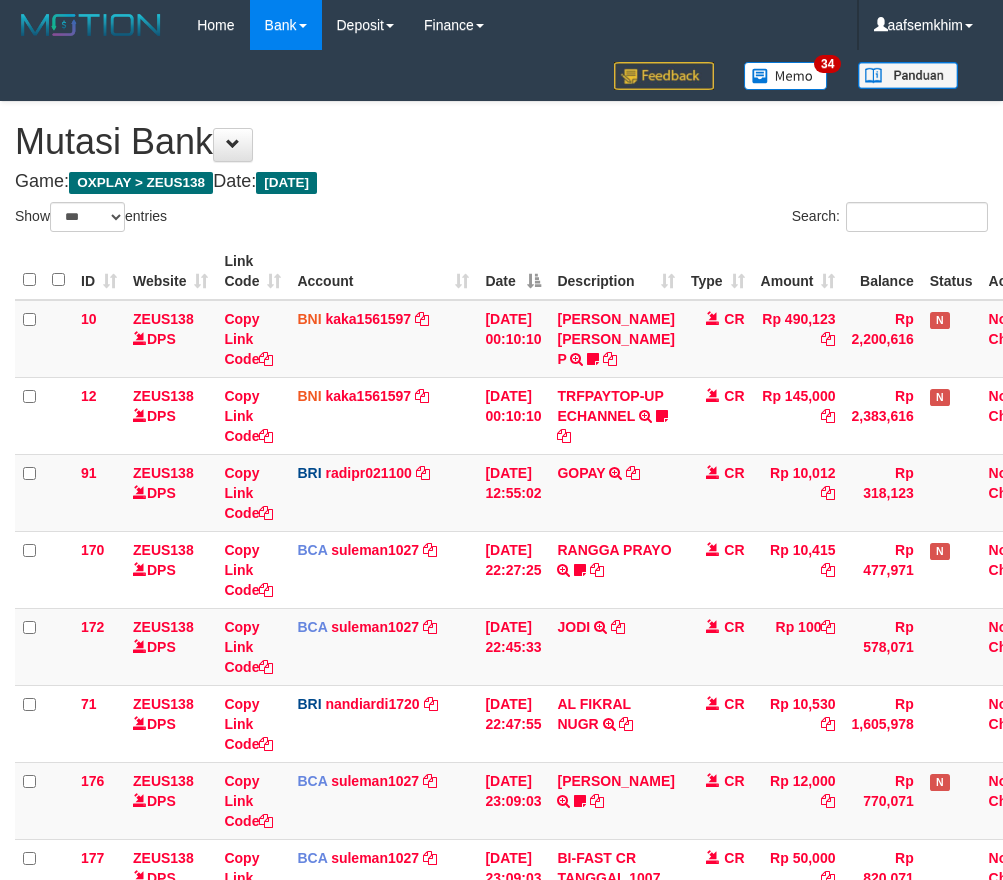 select on "***" 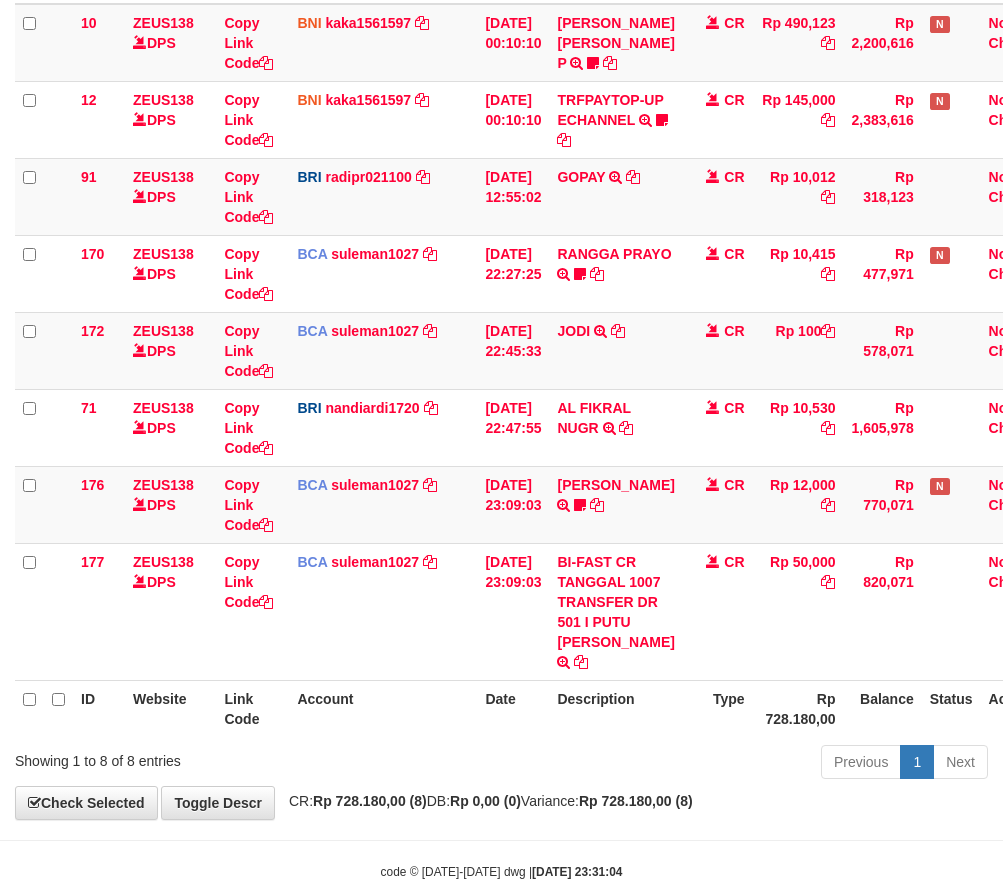 scroll, scrollTop: 387, scrollLeft: 0, axis: vertical 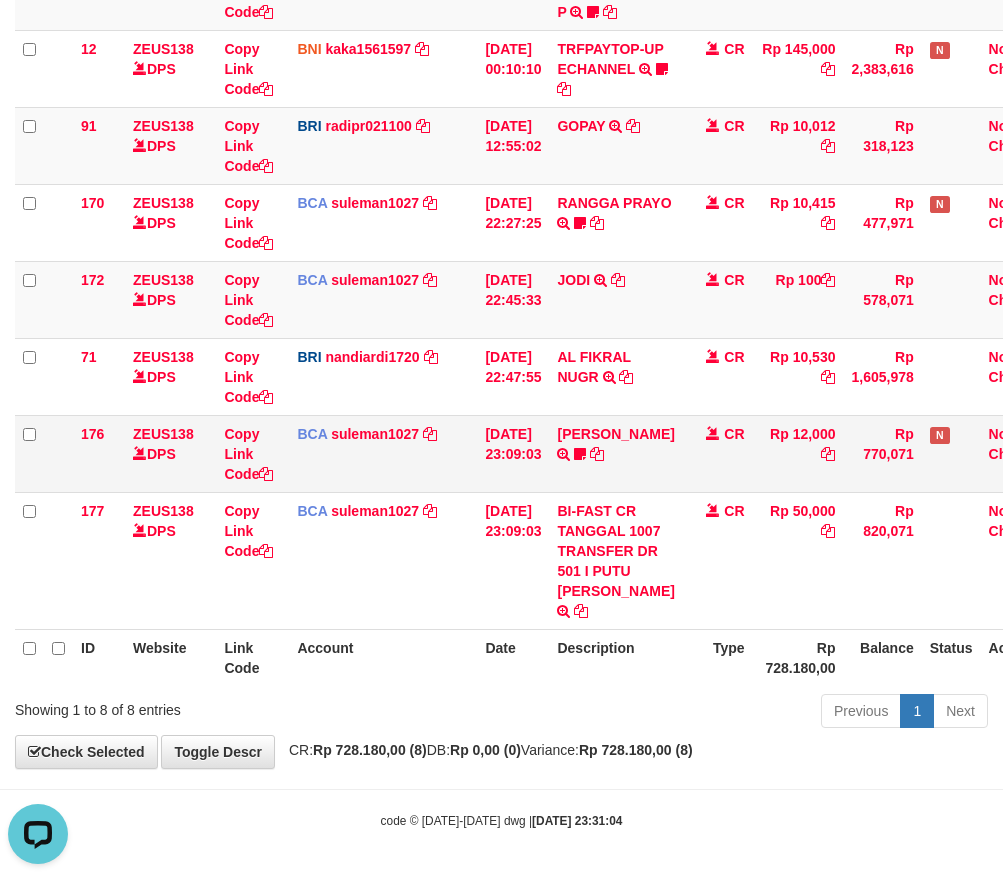 click on "Copy Link Code" at bounding box center [252, 453] 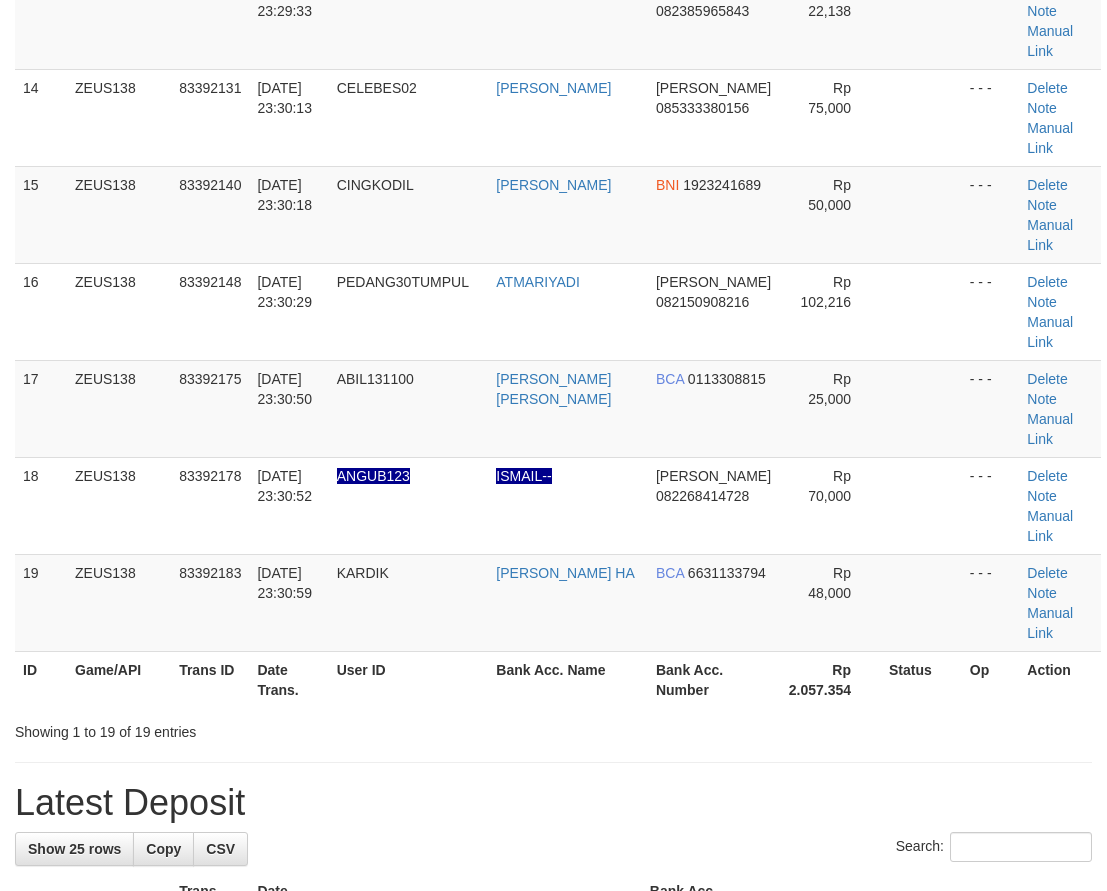 scroll, scrollTop: 987, scrollLeft: 0, axis: vertical 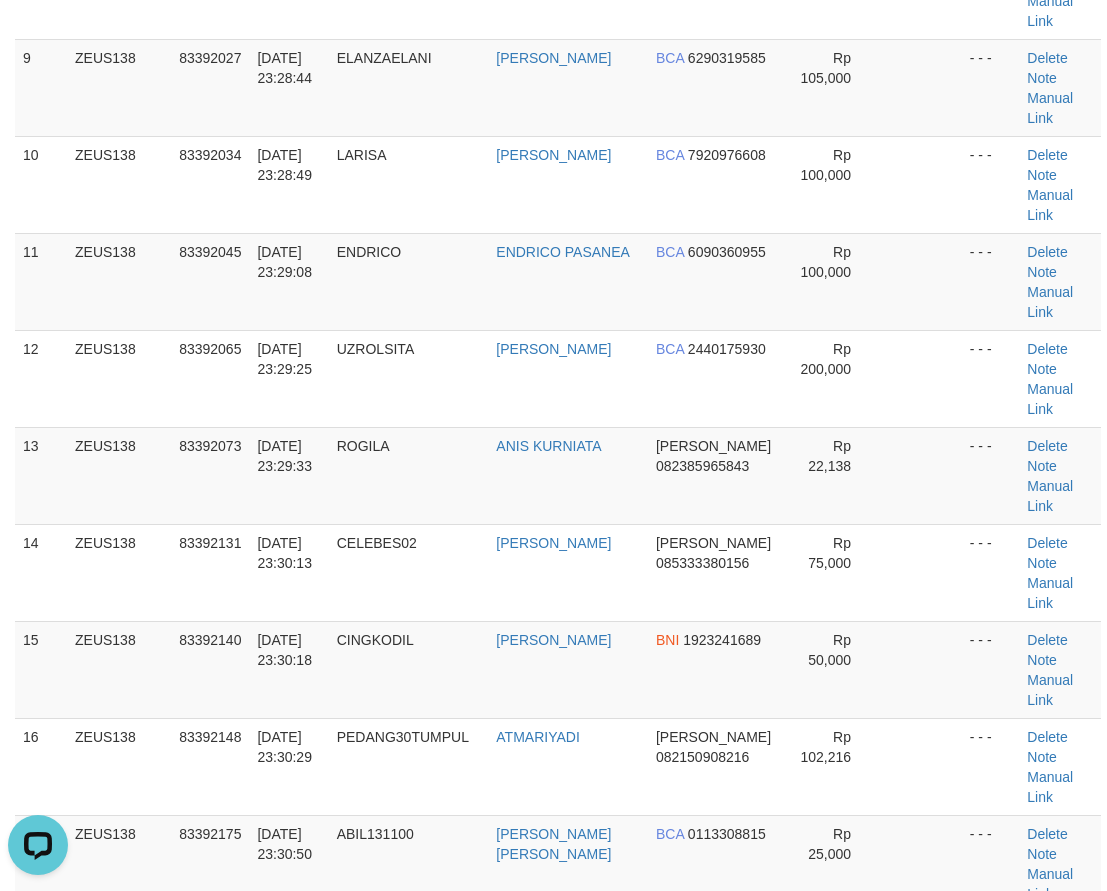 drag, startPoint x: 182, startPoint y: 611, endPoint x: 1, endPoint y: 552, distance: 190.37332 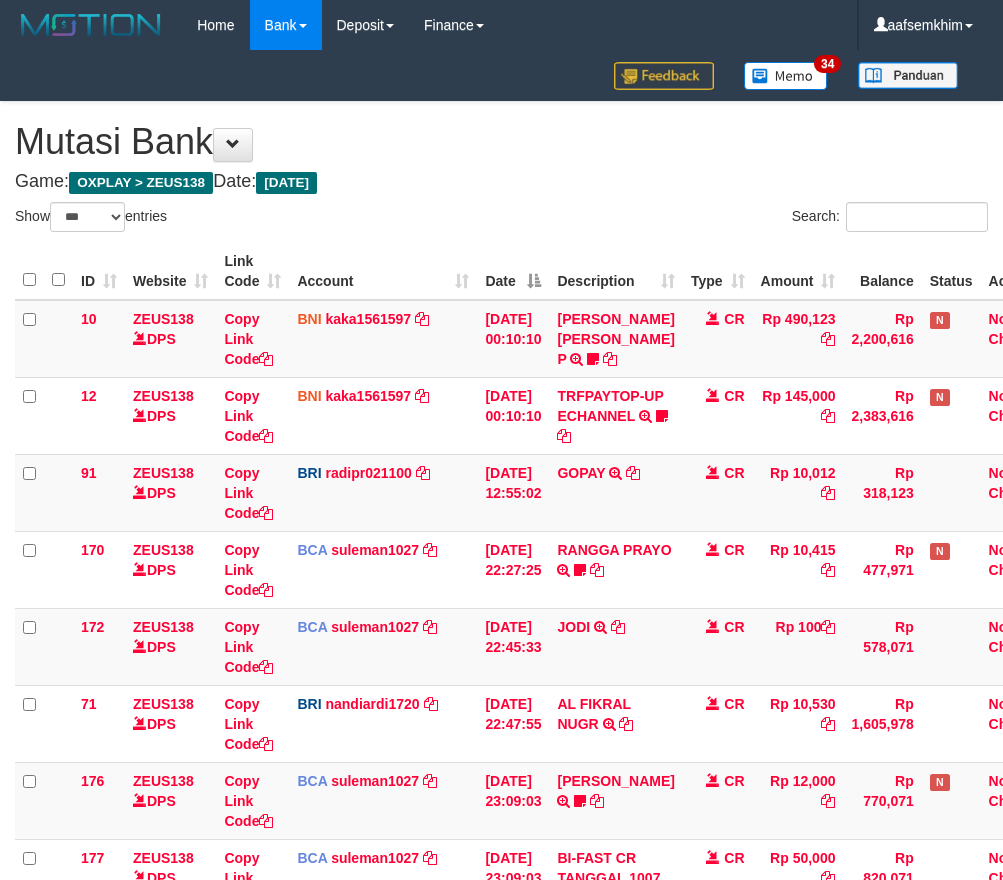 select on "***" 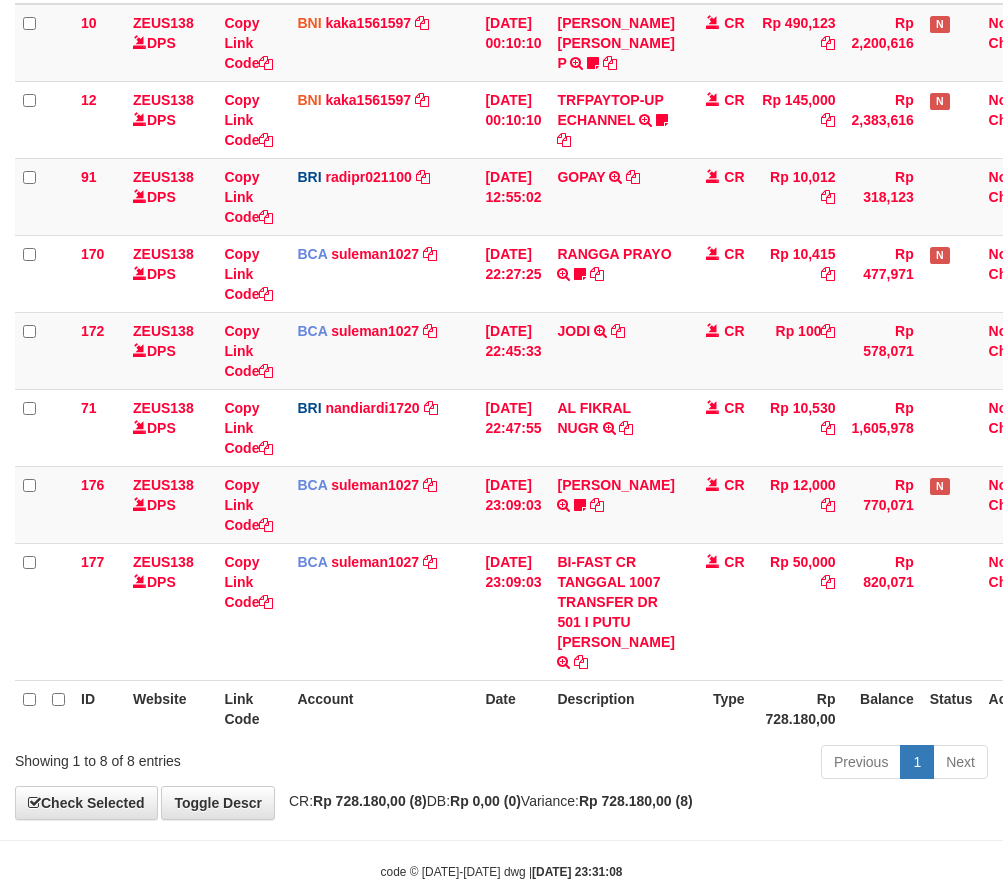 scroll, scrollTop: 387, scrollLeft: 0, axis: vertical 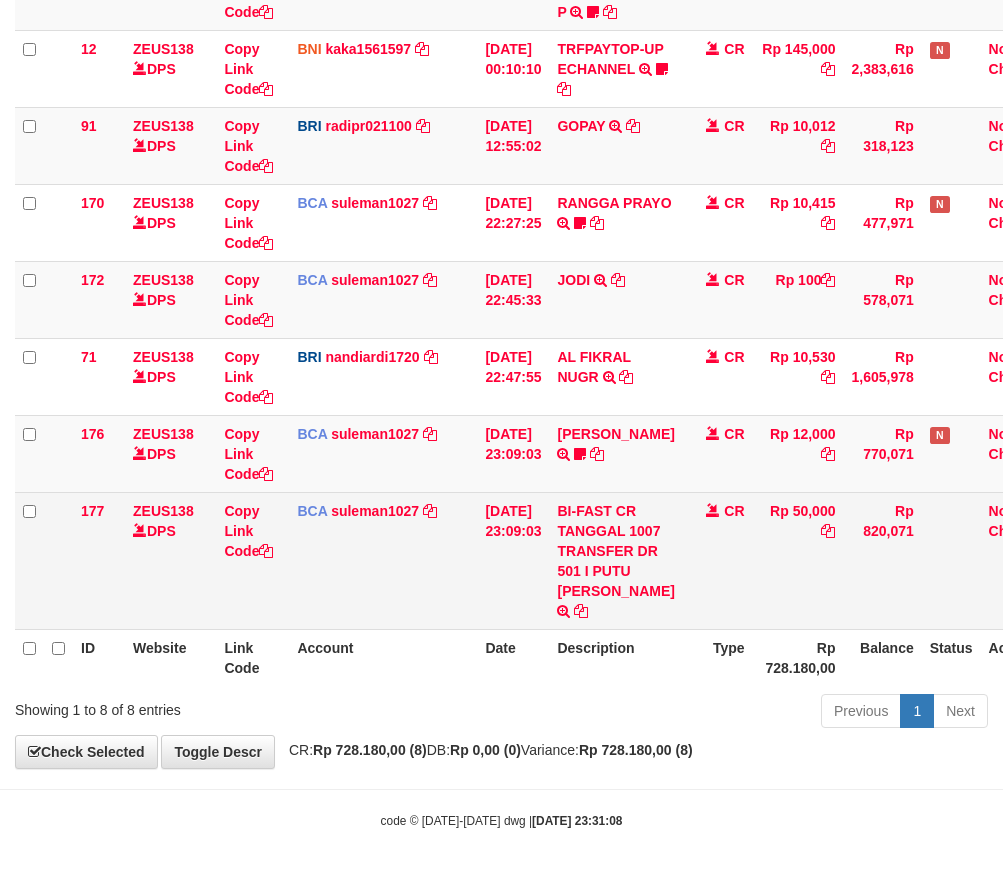 click on "[DATE] 23:09:03" at bounding box center [513, 560] 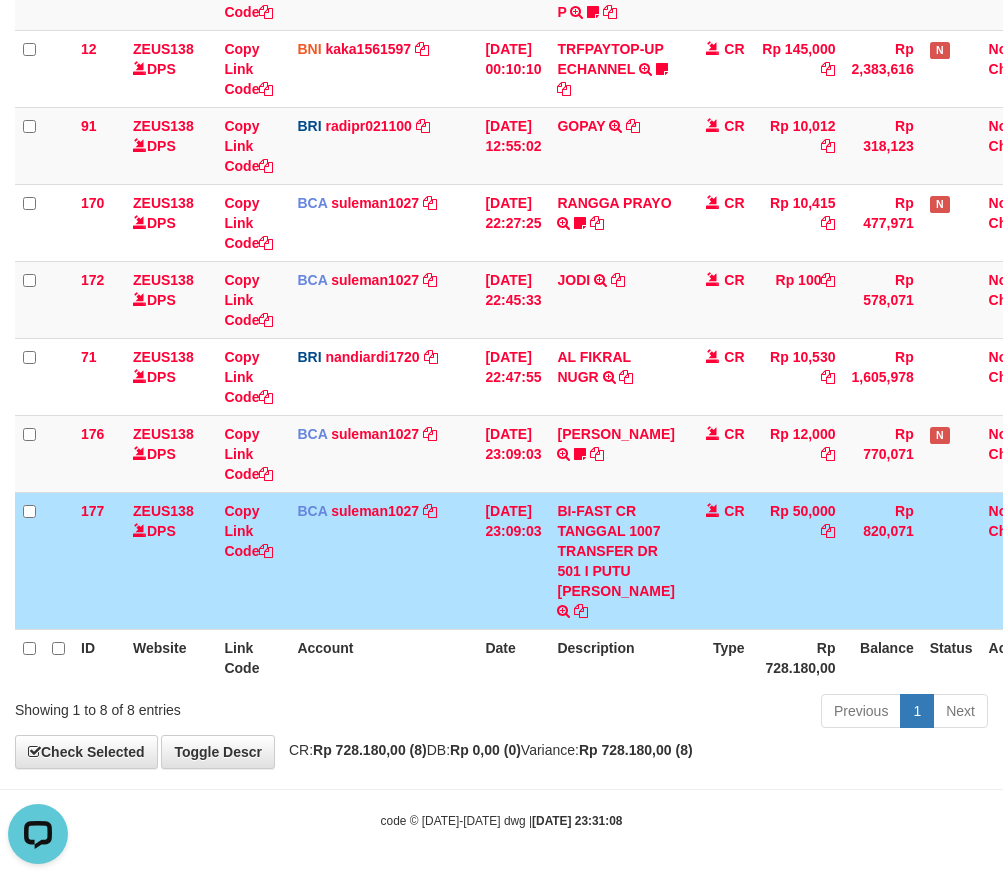 scroll, scrollTop: 0, scrollLeft: 0, axis: both 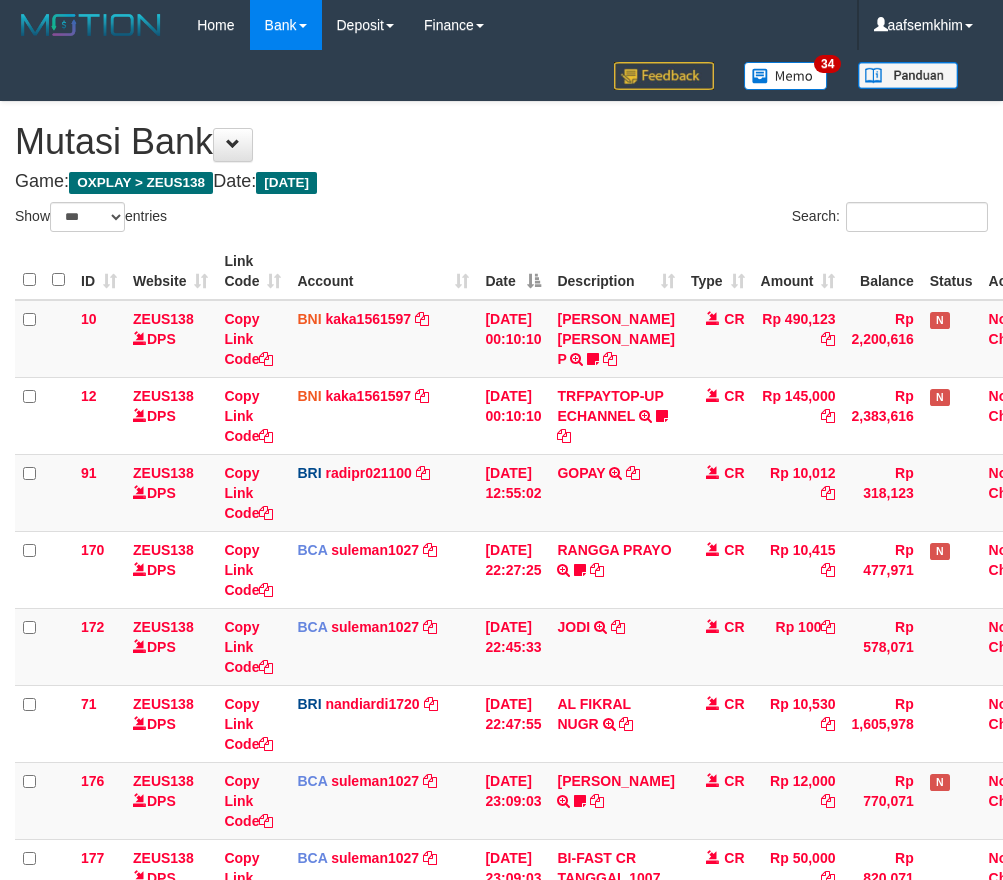 select on "***" 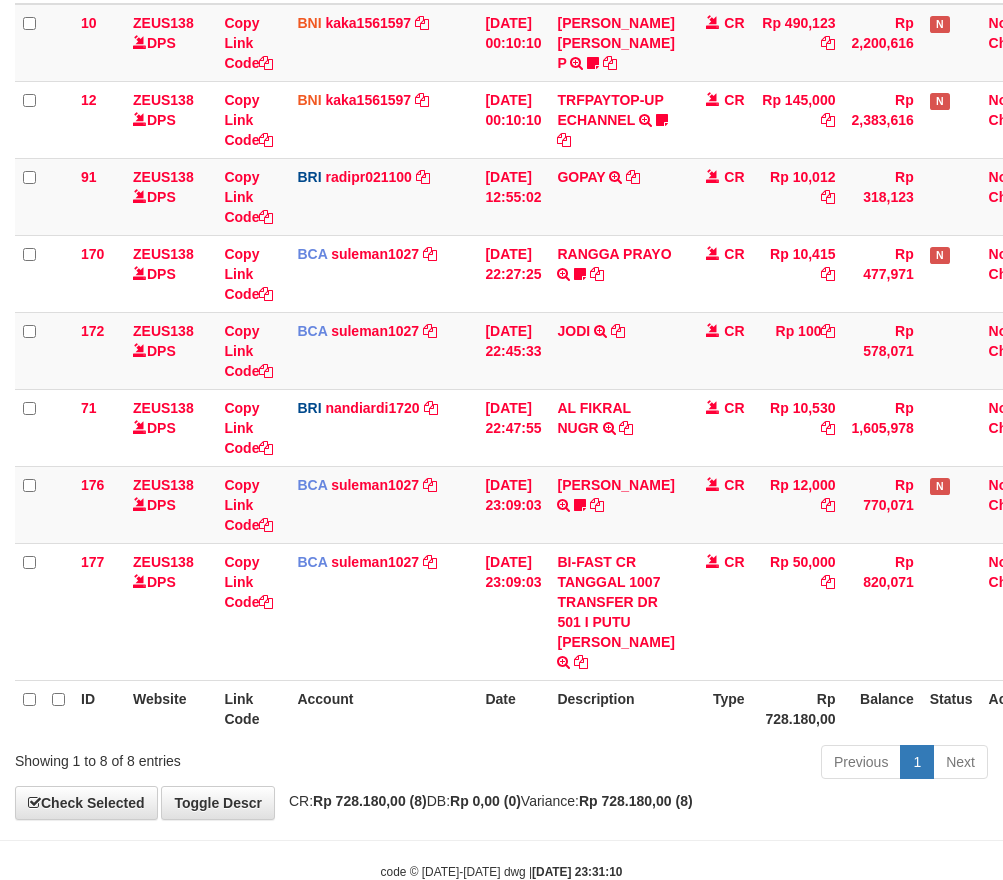 scroll, scrollTop: 387, scrollLeft: 0, axis: vertical 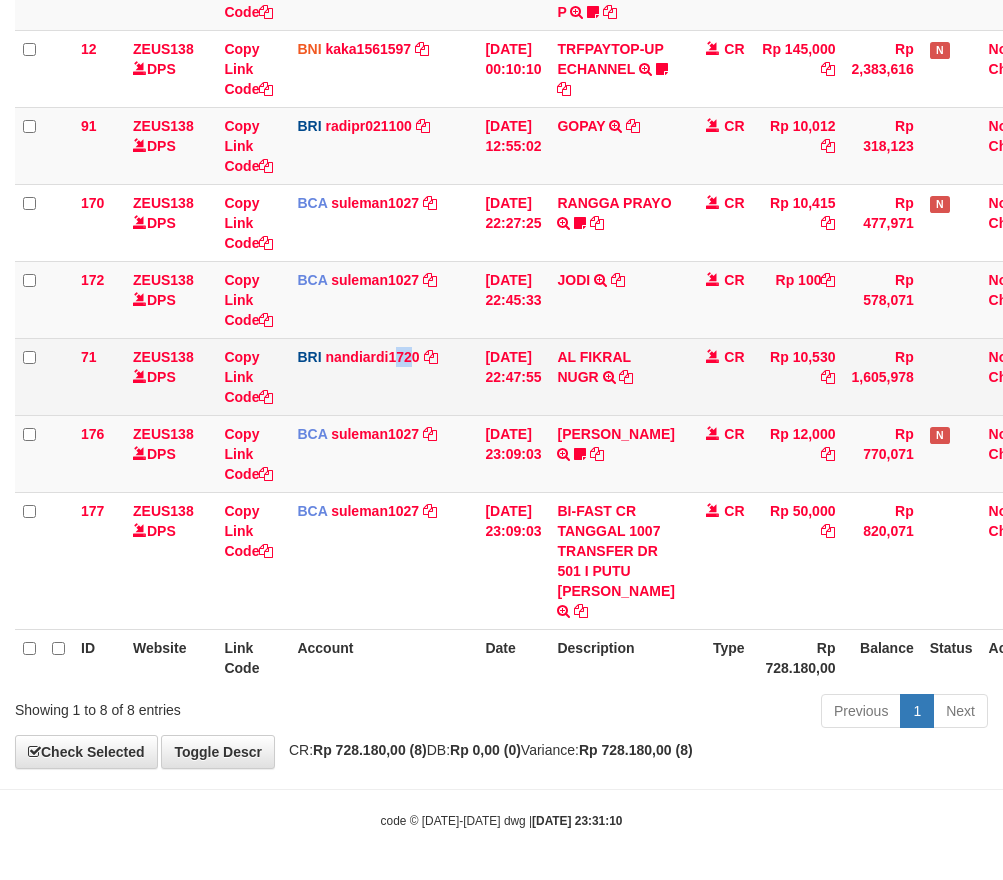 drag, startPoint x: 397, startPoint y: 356, endPoint x: 29, endPoint y: 471, distance: 385.55026 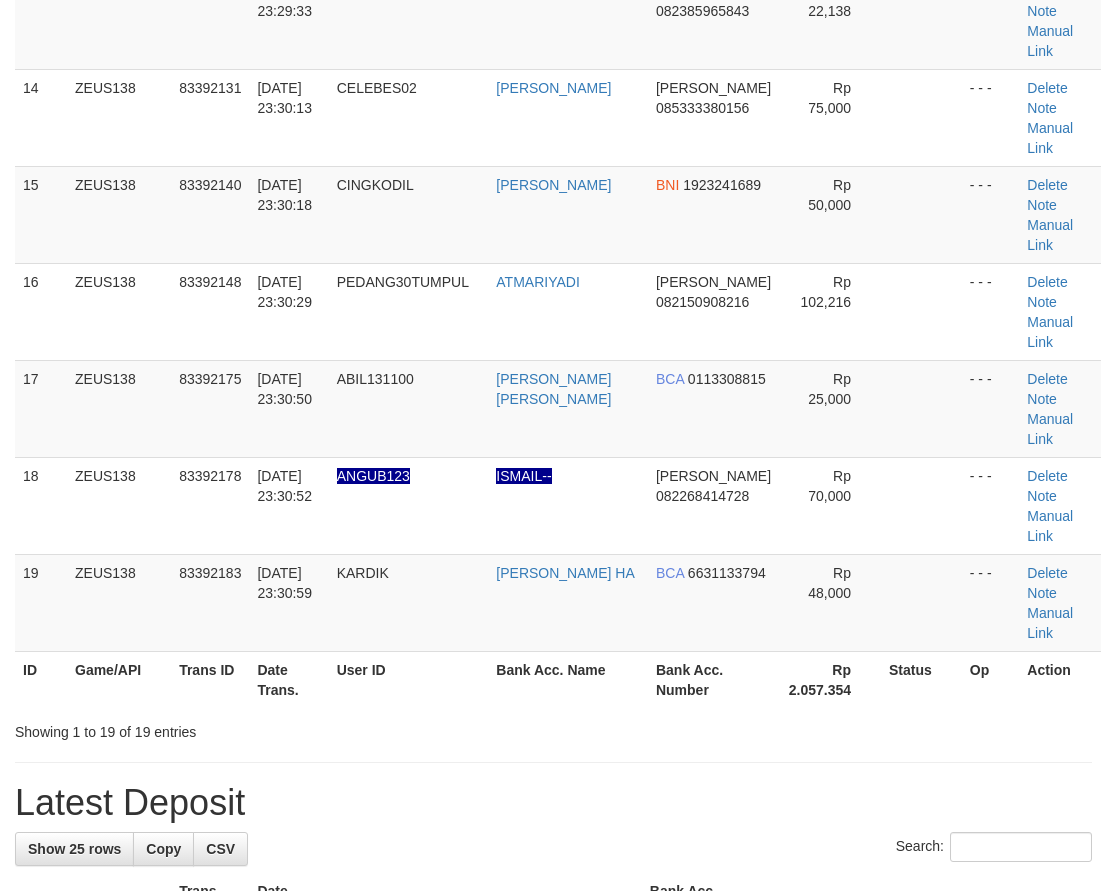 scroll, scrollTop: 987, scrollLeft: 0, axis: vertical 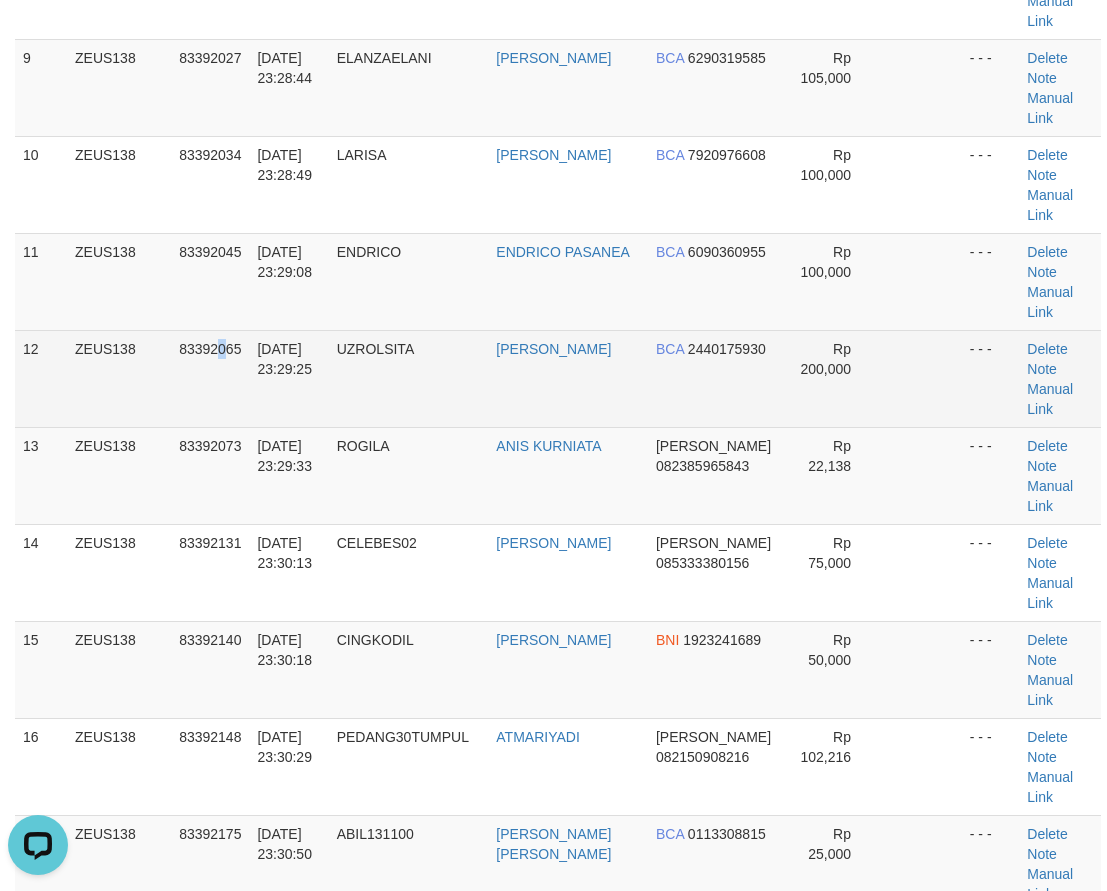drag, startPoint x: 230, startPoint y: 399, endPoint x: 177, endPoint y: 389, distance: 53.935146 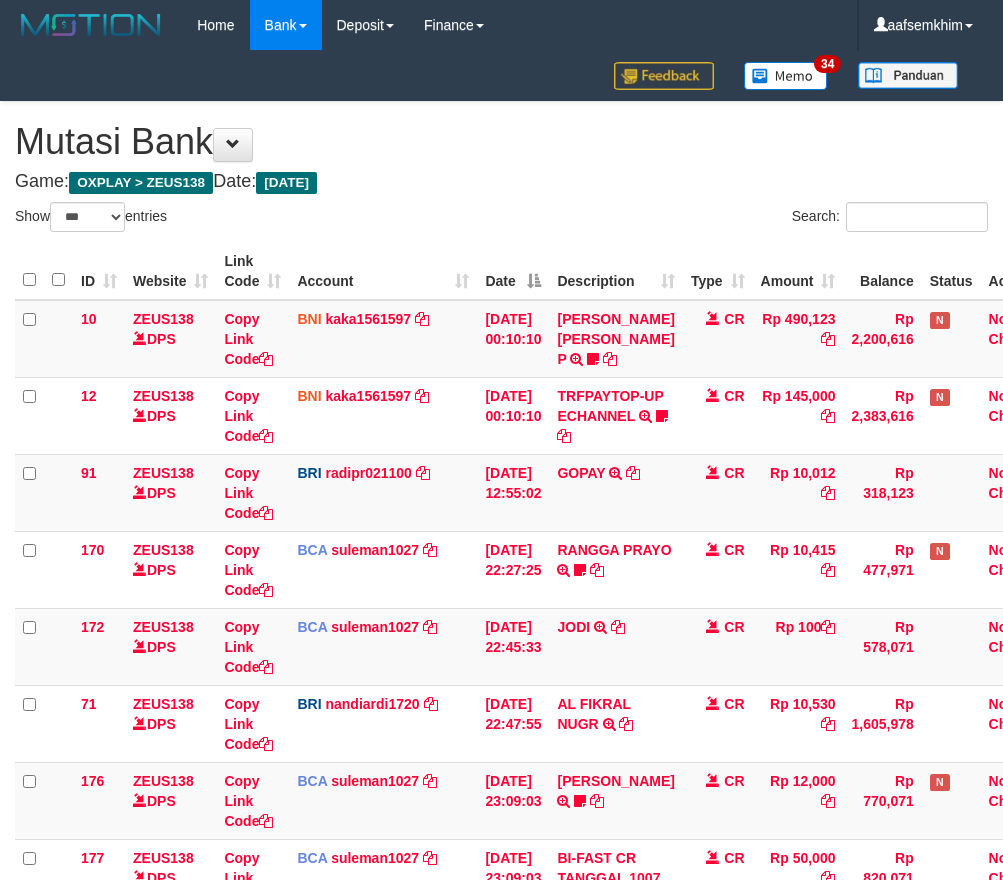 select on "***" 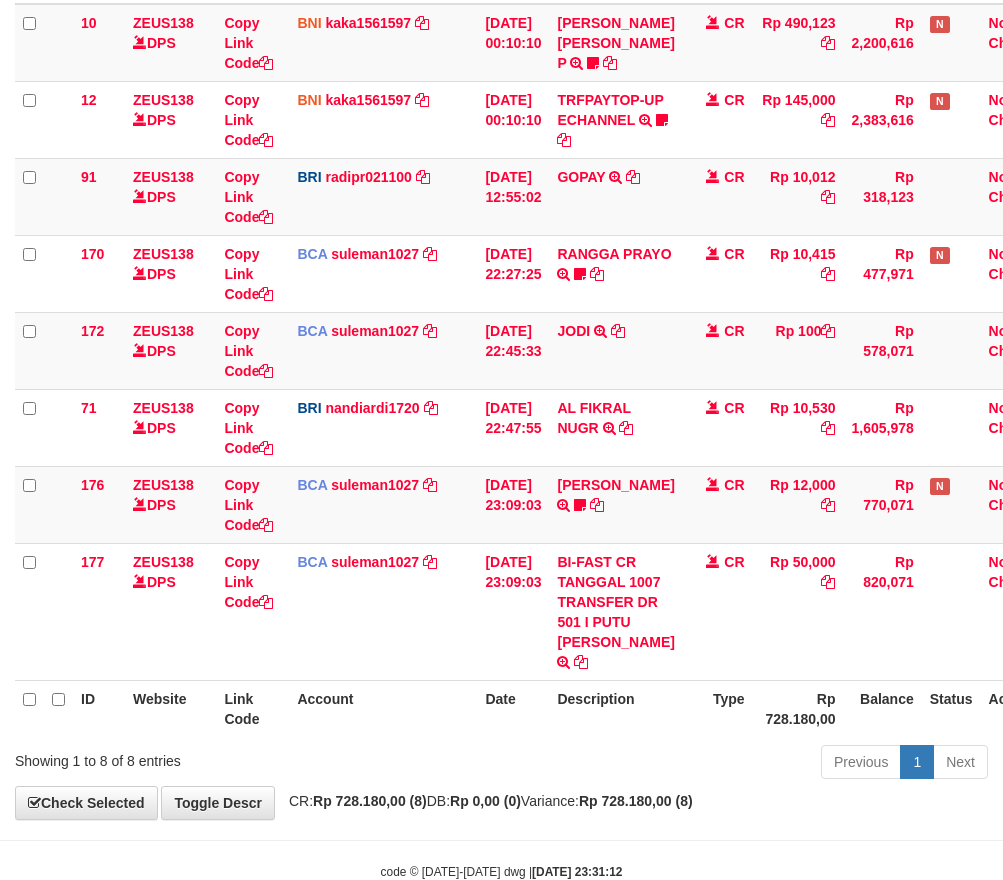 scroll, scrollTop: 387, scrollLeft: 0, axis: vertical 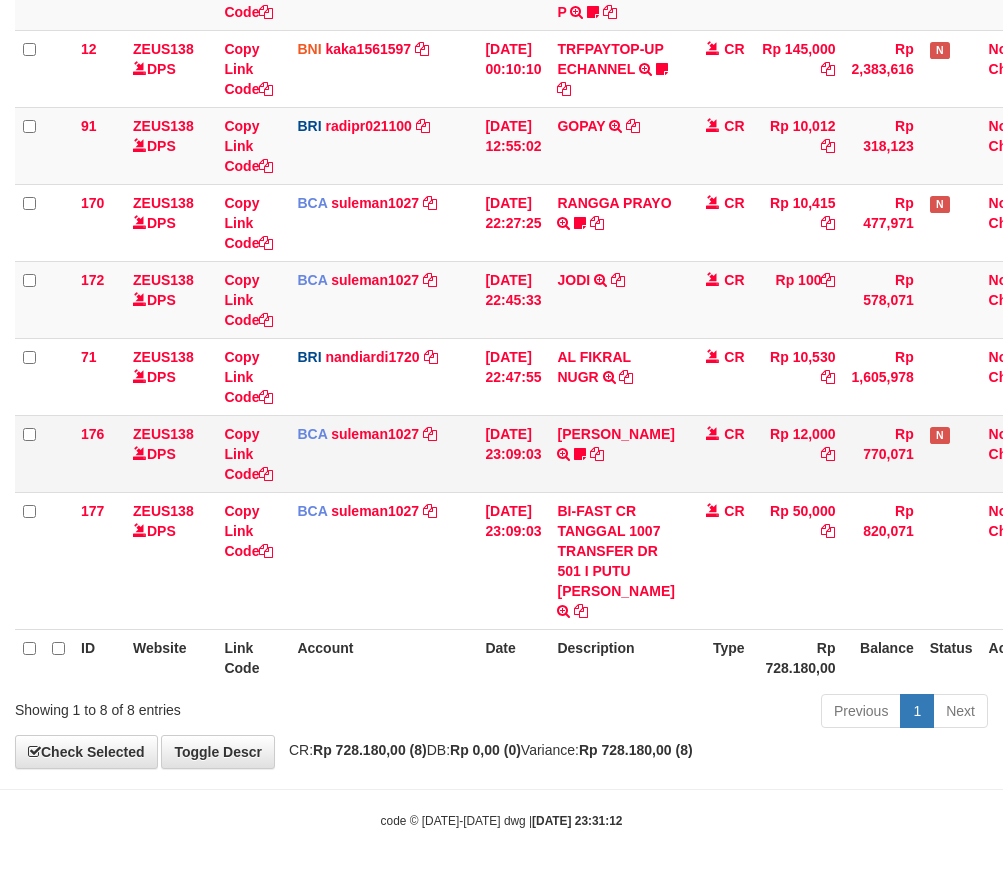 drag, startPoint x: 188, startPoint y: 553, endPoint x: 48, endPoint y: 409, distance: 200.83824 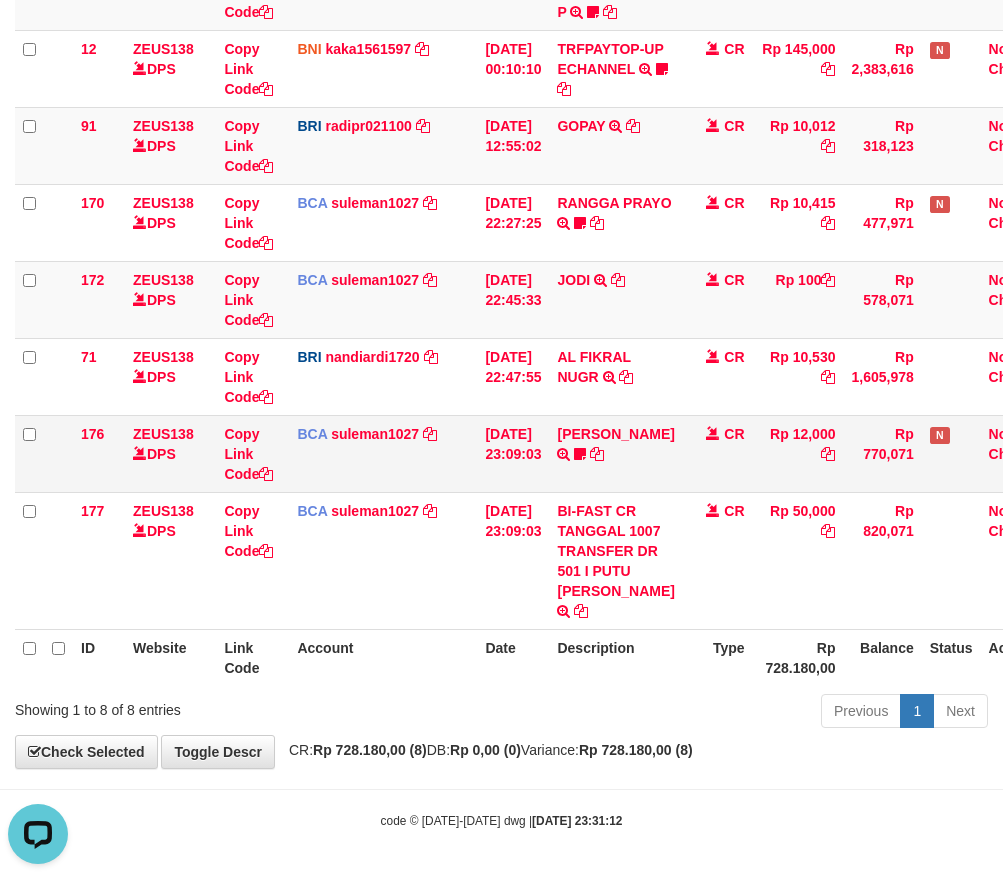 scroll, scrollTop: 0, scrollLeft: 0, axis: both 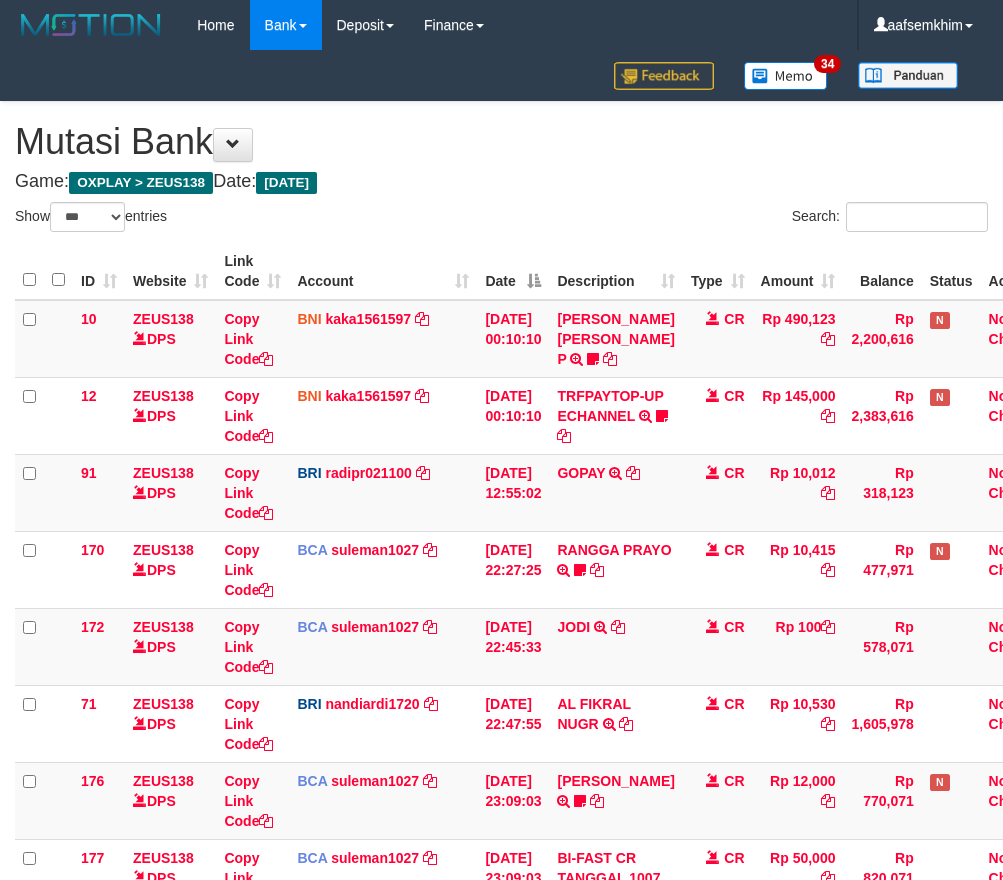 select on "***" 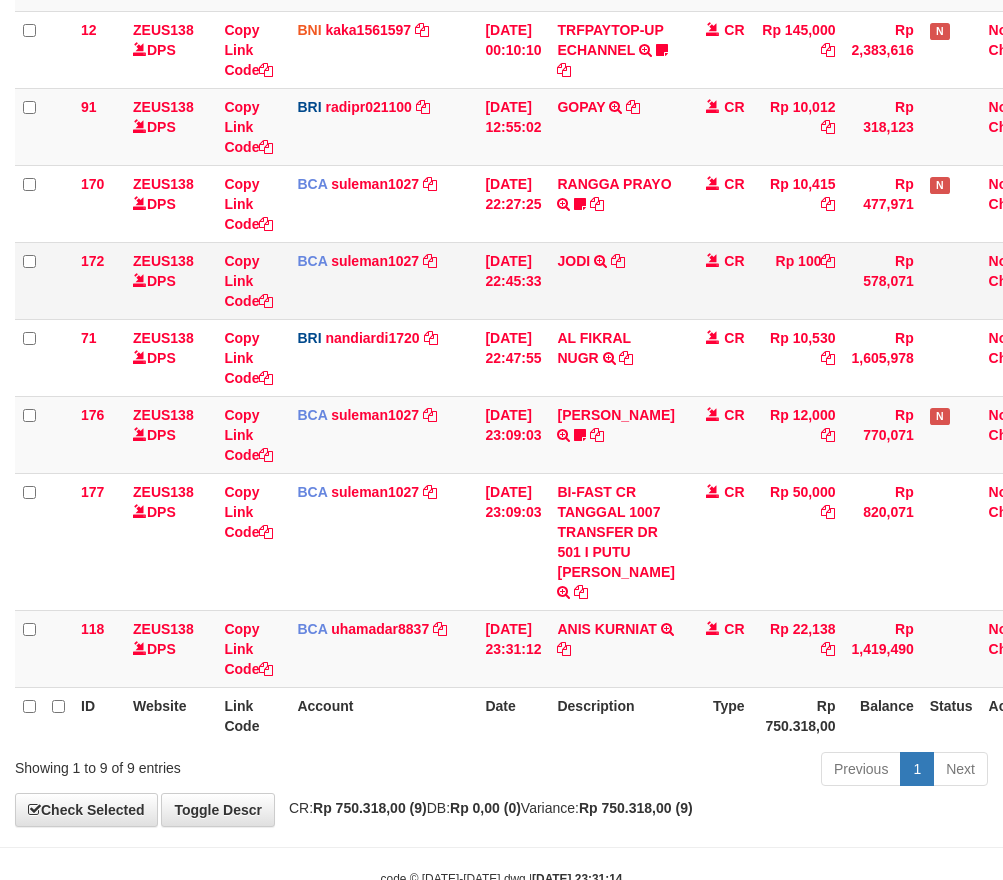 scroll, scrollTop: 387, scrollLeft: 0, axis: vertical 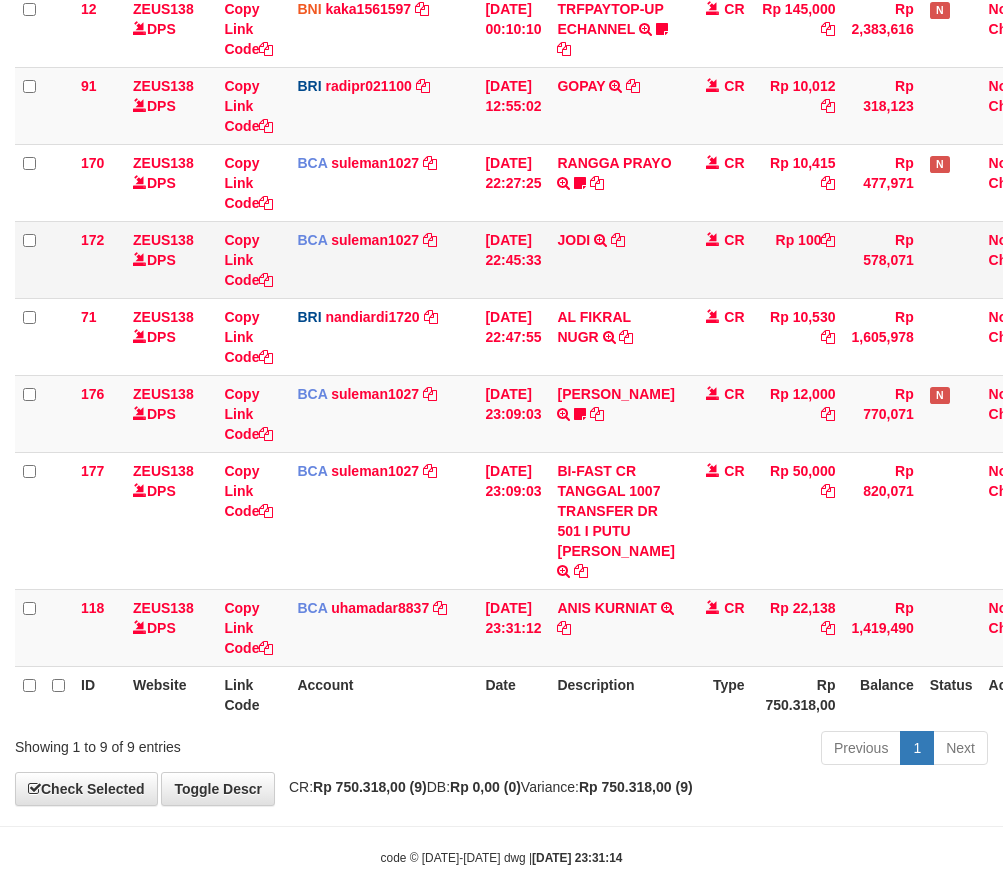 click on "BCA
suleman1027
DPS
SULEMAN
mutasi_20250710_2972 | 172
mutasi_20250710_2972 | 172" at bounding box center (383, 259) 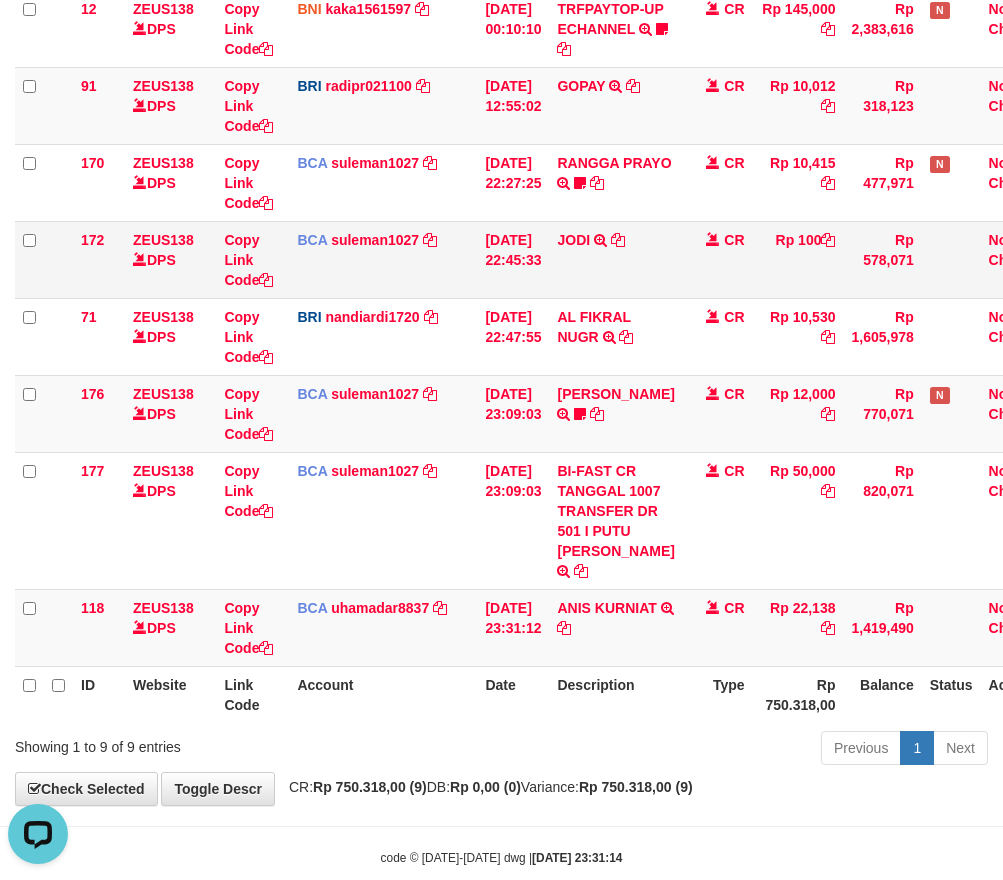 scroll, scrollTop: 0, scrollLeft: 0, axis: both 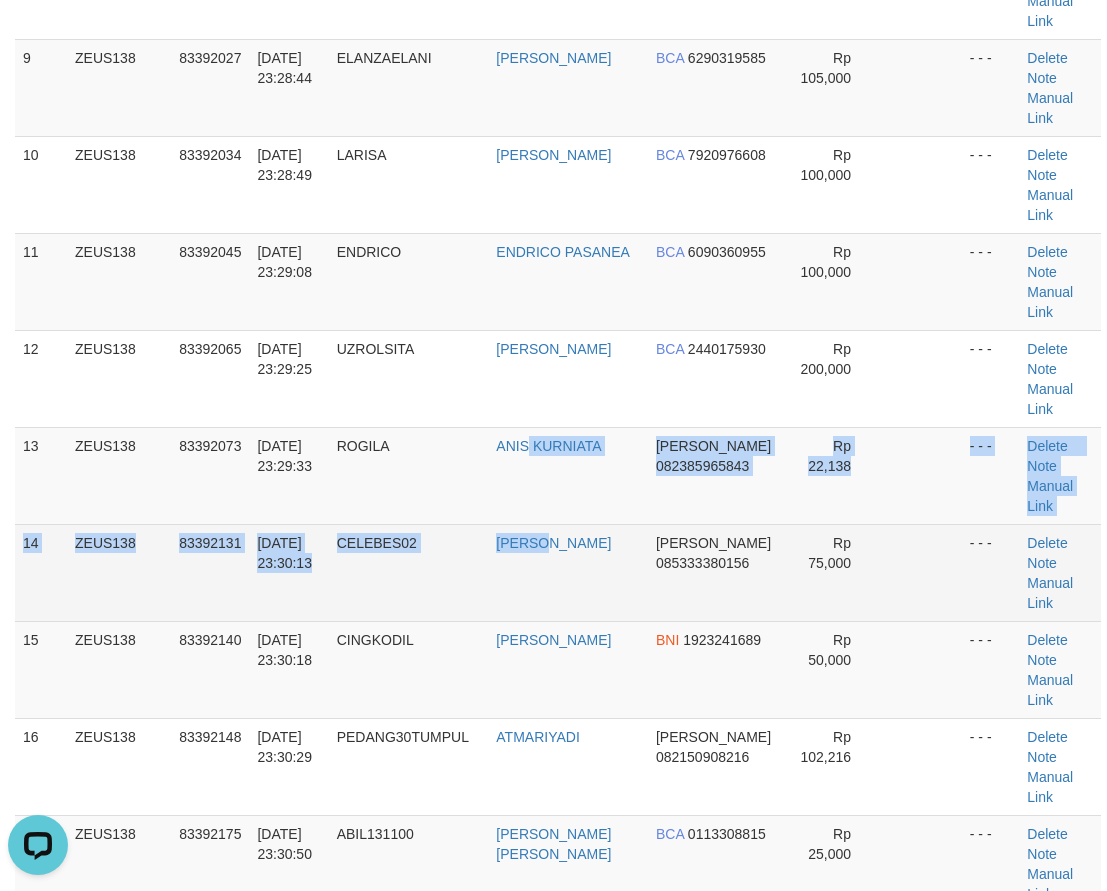 drag, startPoint x: 551, startPoint y: 532, endPoint x: 498, endPoint y: 530, distance: 53.037724 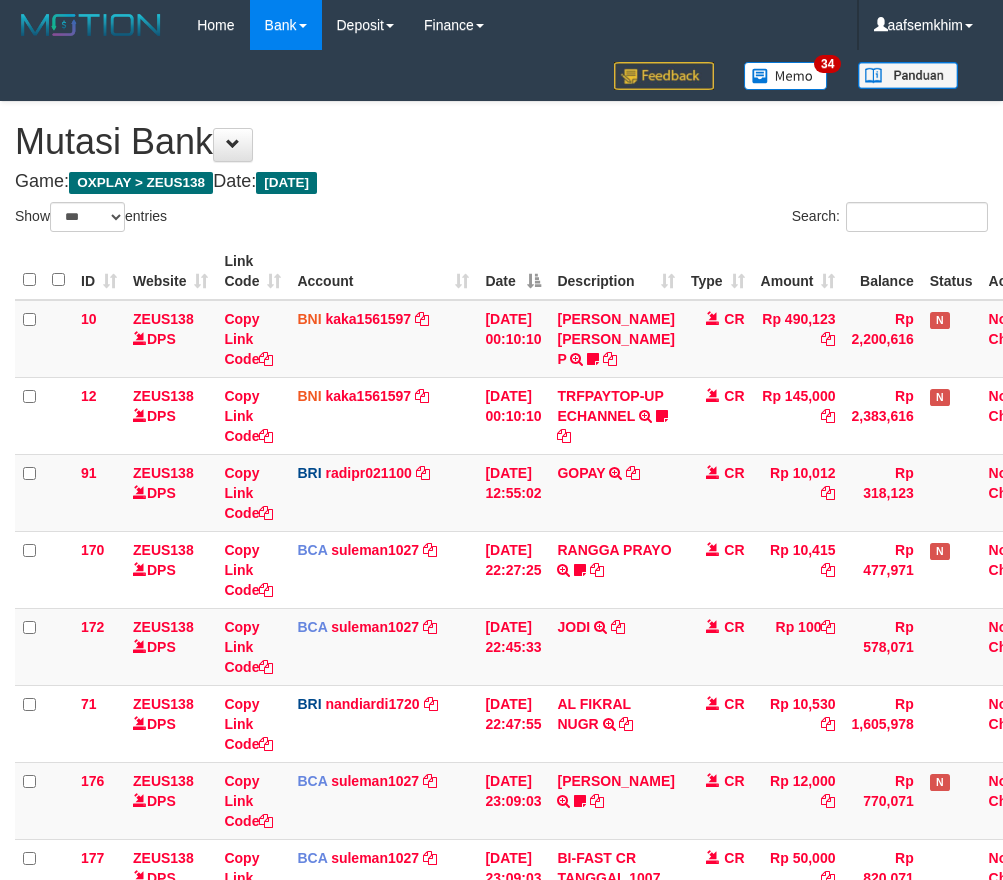 select on "***" 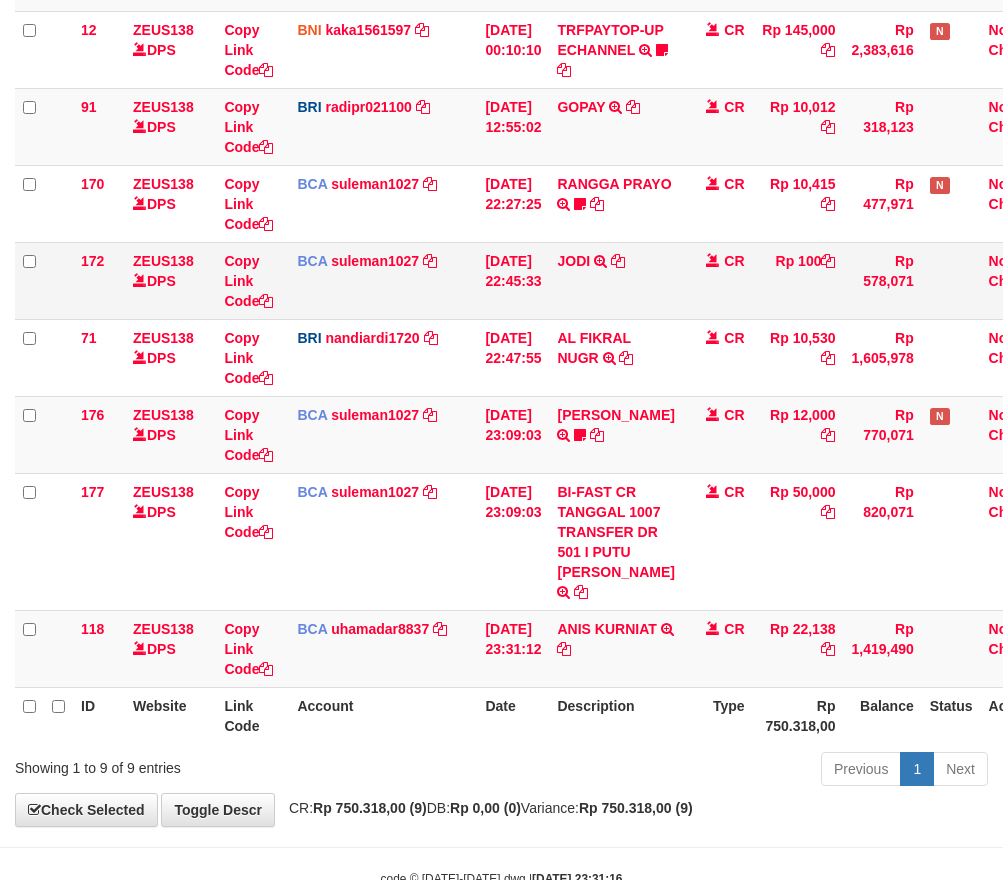 scroll, scrollTop: 387, scrollLeft: 0, axis: vertical 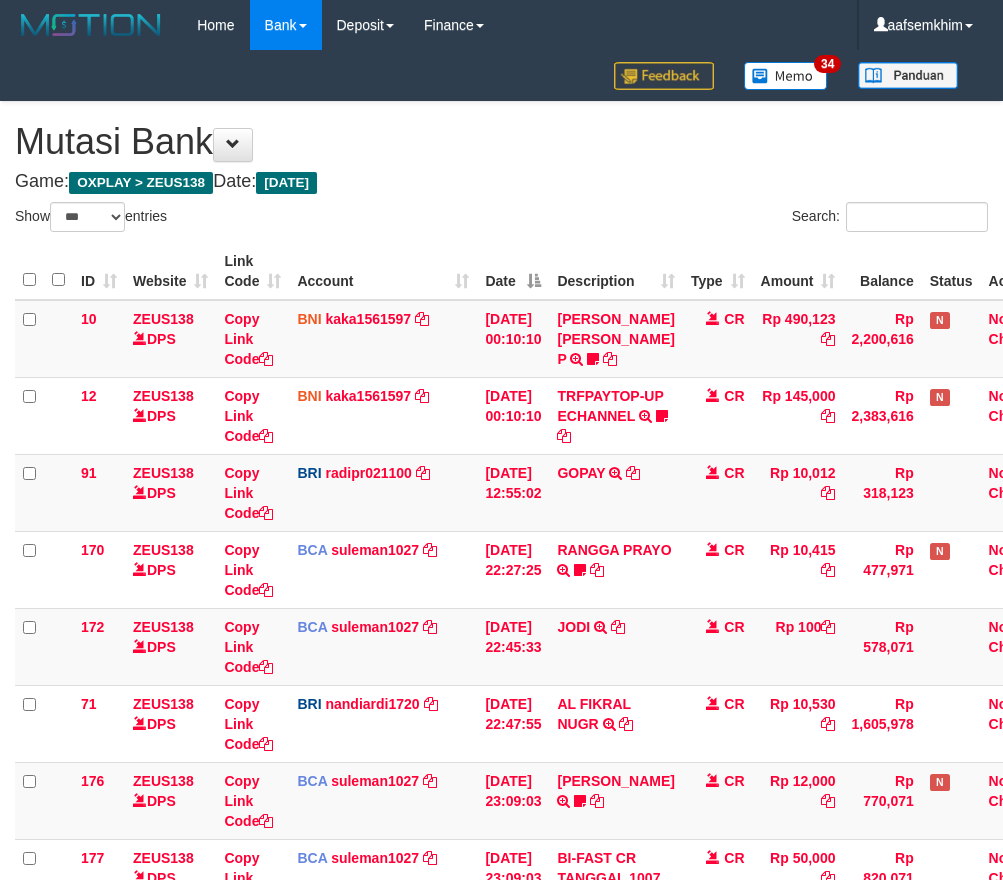 select on "***" 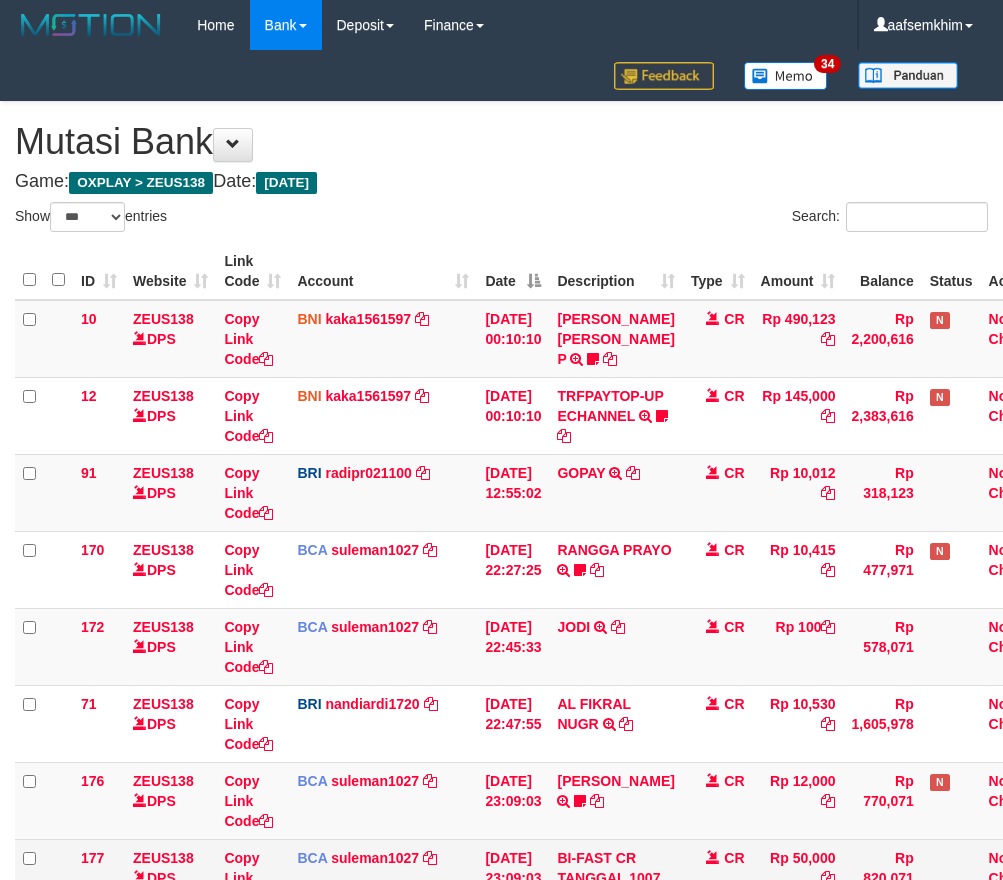 click on "CR" at bounding box center [718, 907] 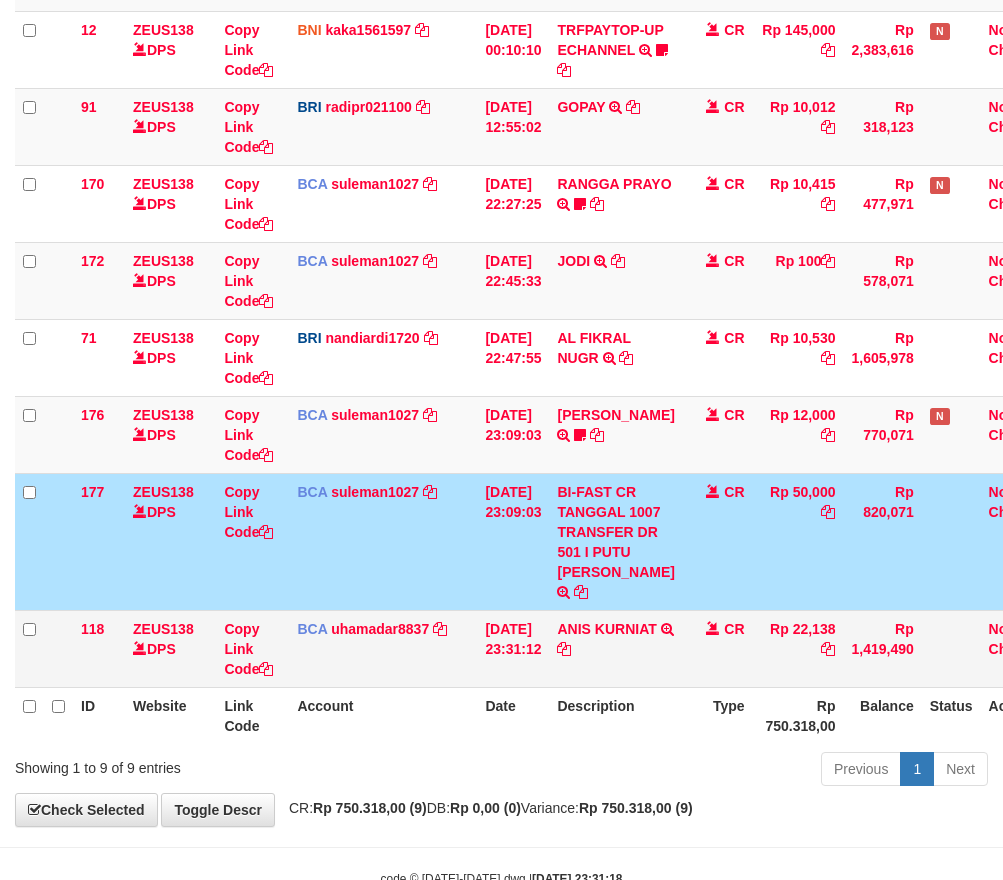 scroll, scrollTop: 387, scrollLeft: 0, axis: vertical 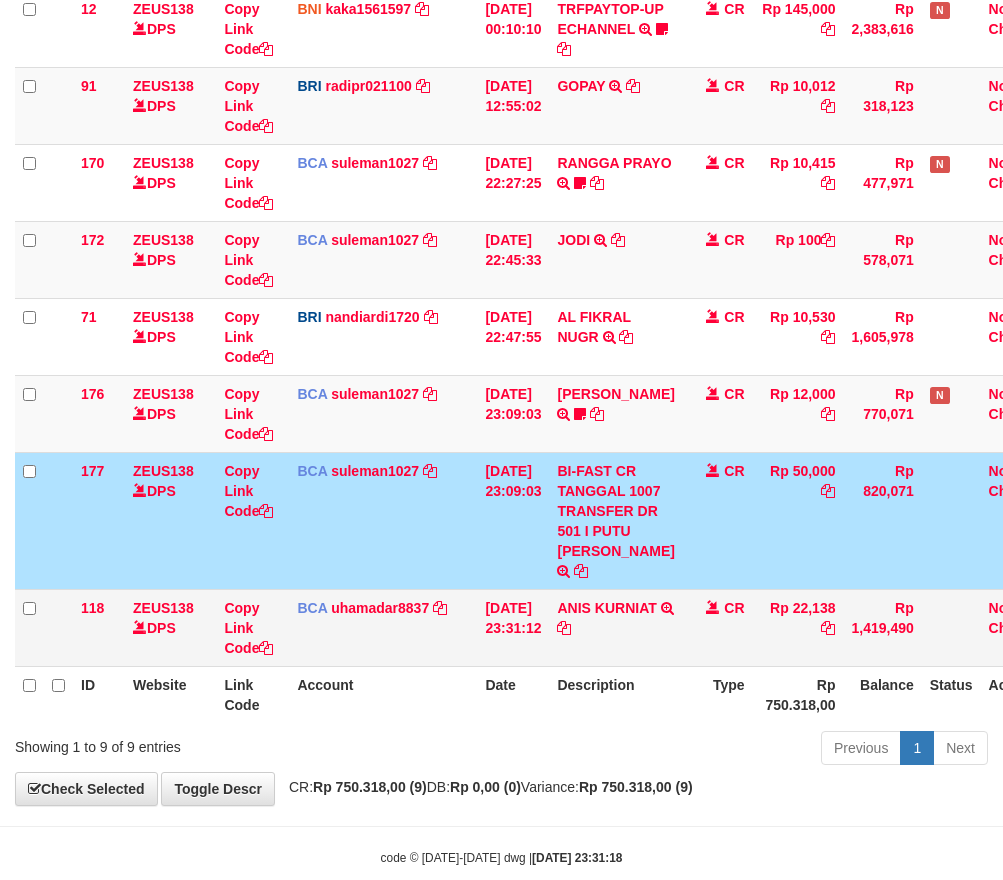 click on "ANIS KURNIAT         TRSF E-BANKING CR 1007/FTSCY/WS95051
22138.002025071032974054 TRFDN-ANIS KURNIATESPAY DEBIT INDONE" at bounding box center (615, 627) 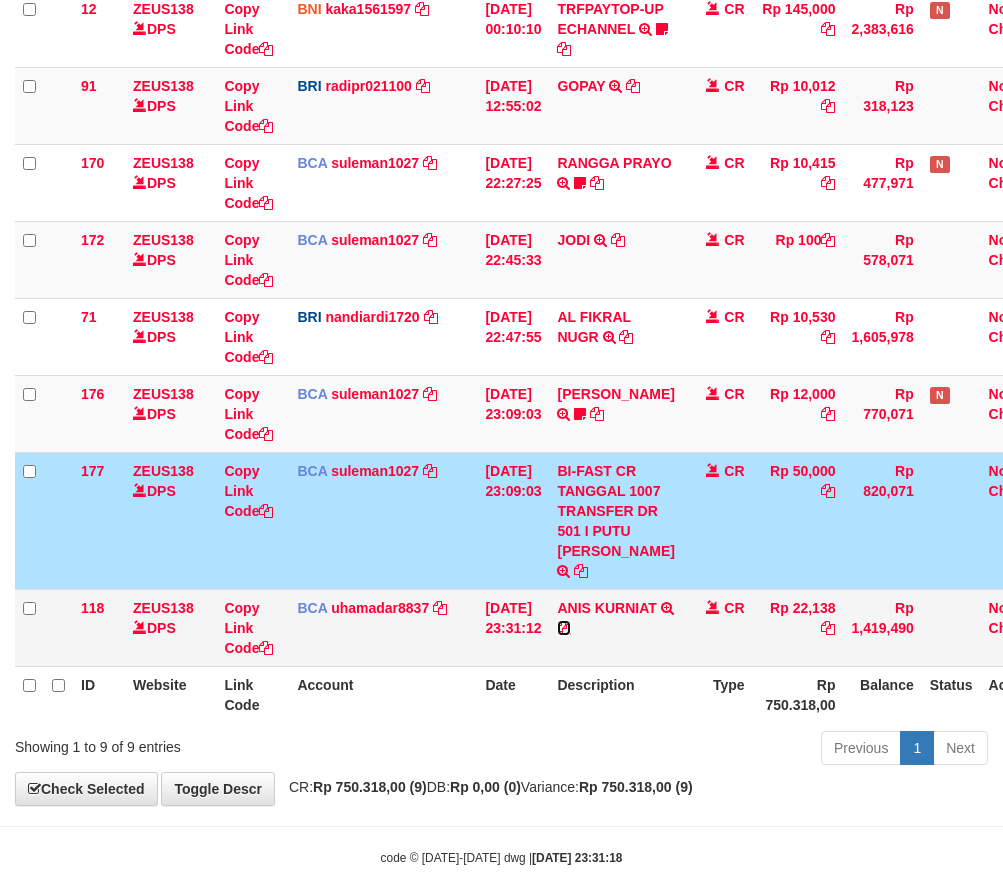 click at bounding box center [564, 628] 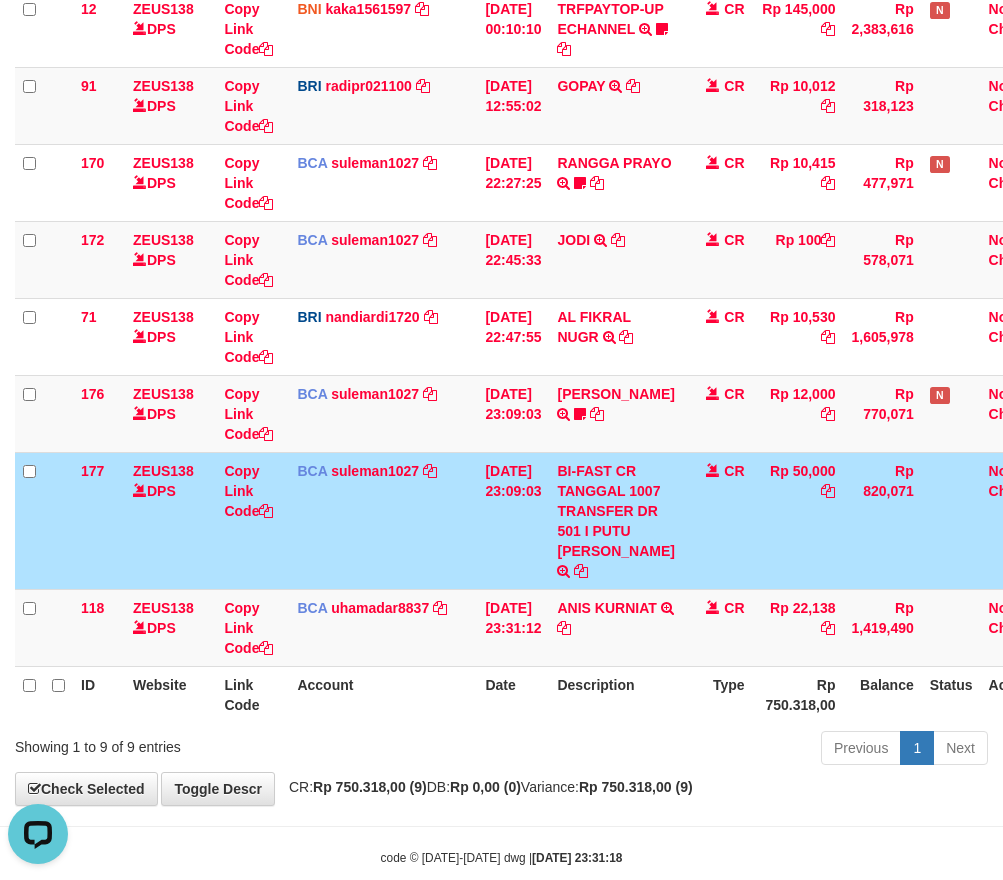 scroll, scrollTop: 0, scrollLeft: 0, axis: both 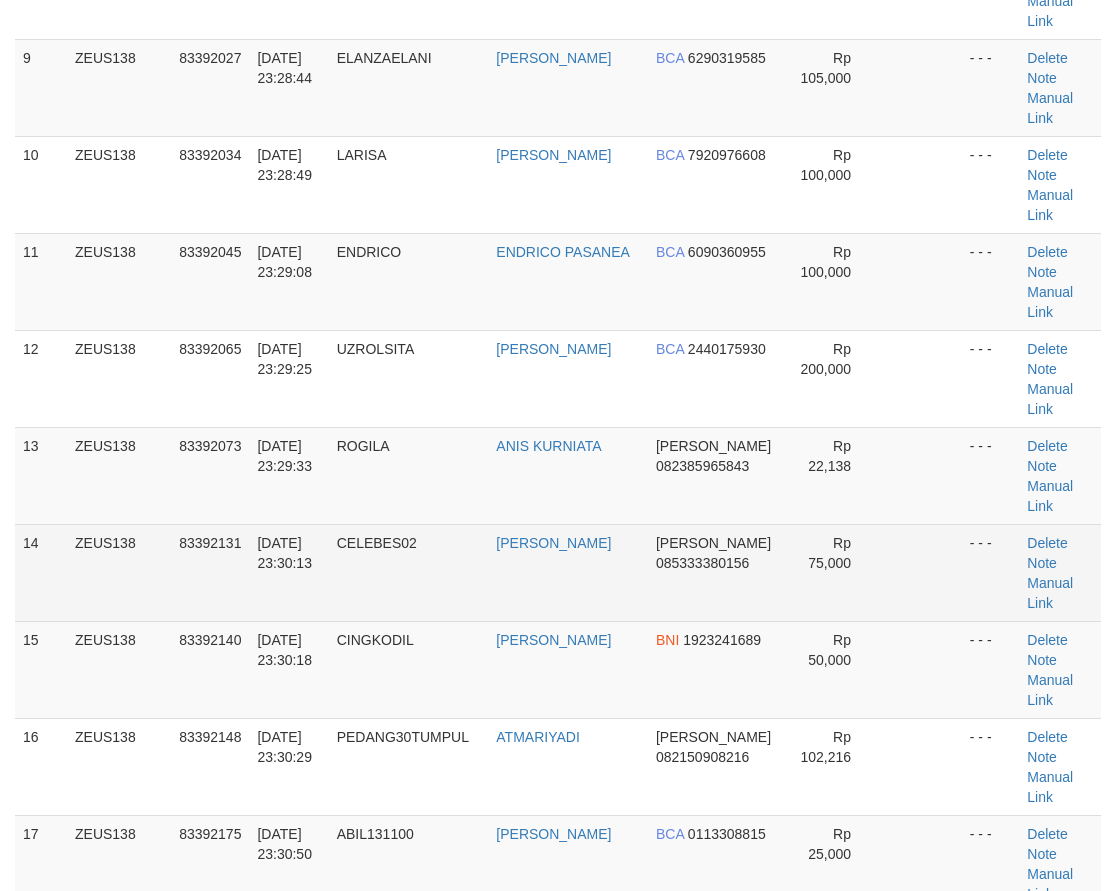 drag, startPoint x: 246, startPoint y: 585, endPoint x: 295, endPoint y: 600, distance: 51.24451 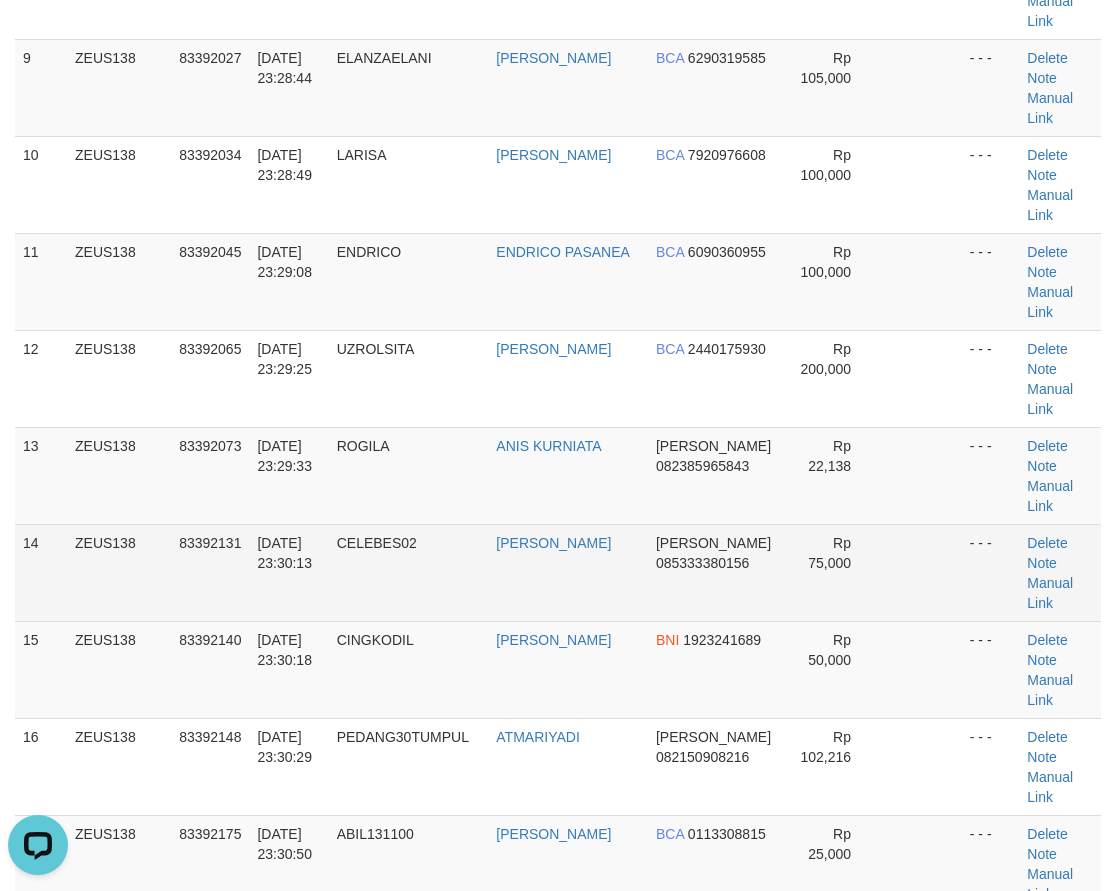 scroll, scrollTop: 0, scrollLeft: 0, axis: both 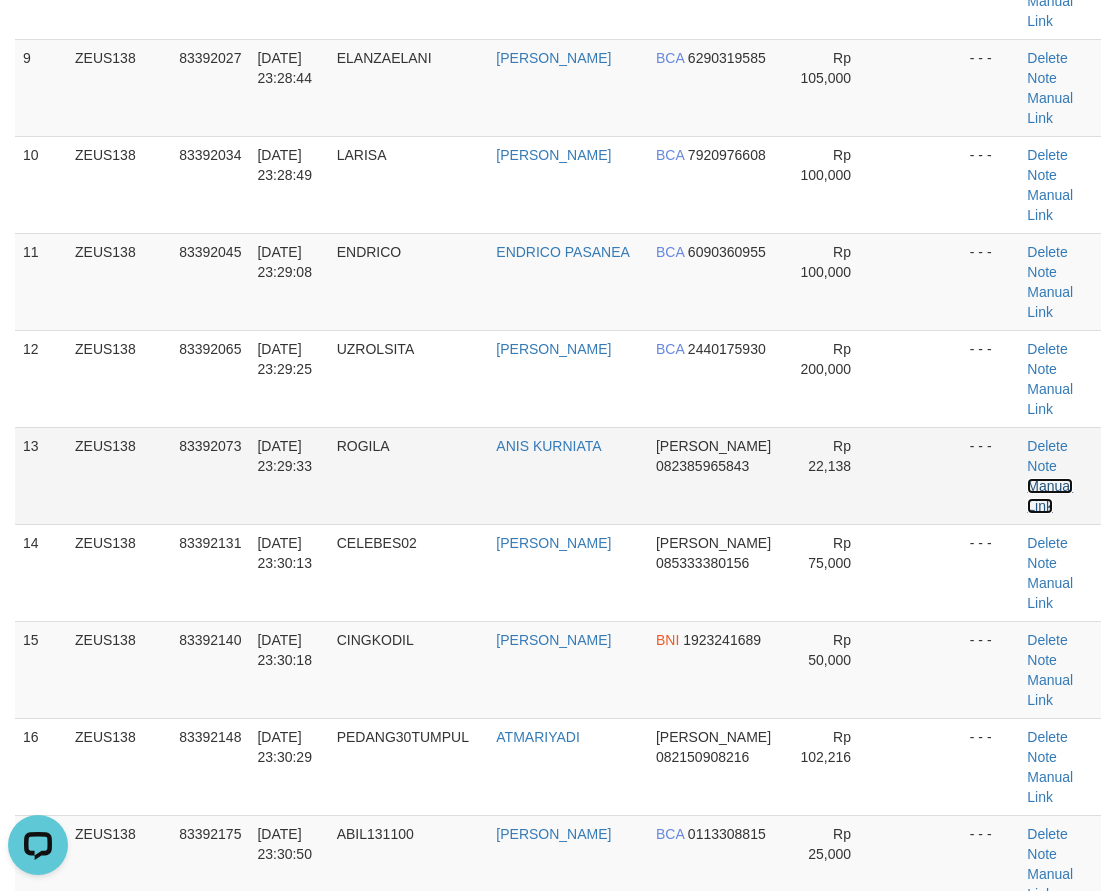 click on "Manual Link" at bounding box center [1050, 496] 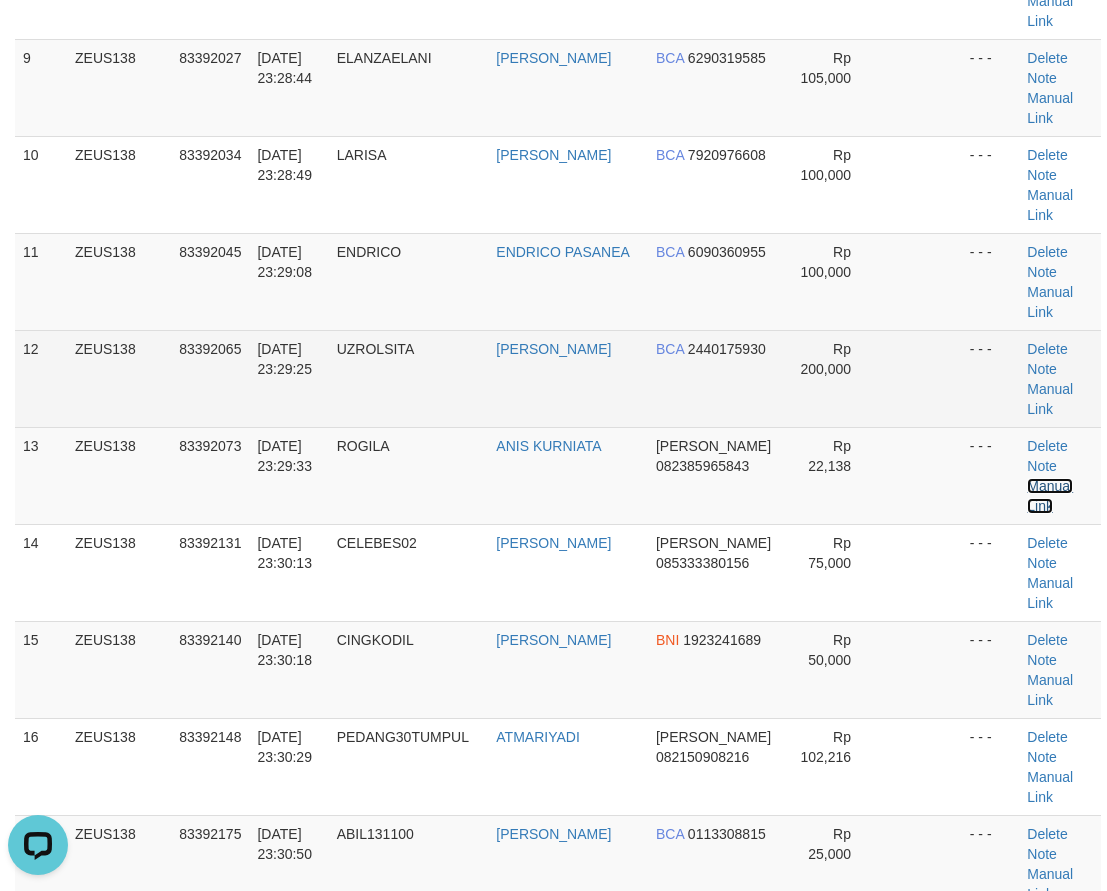 click on "Manual Link" at bounding box center [1050, 496] 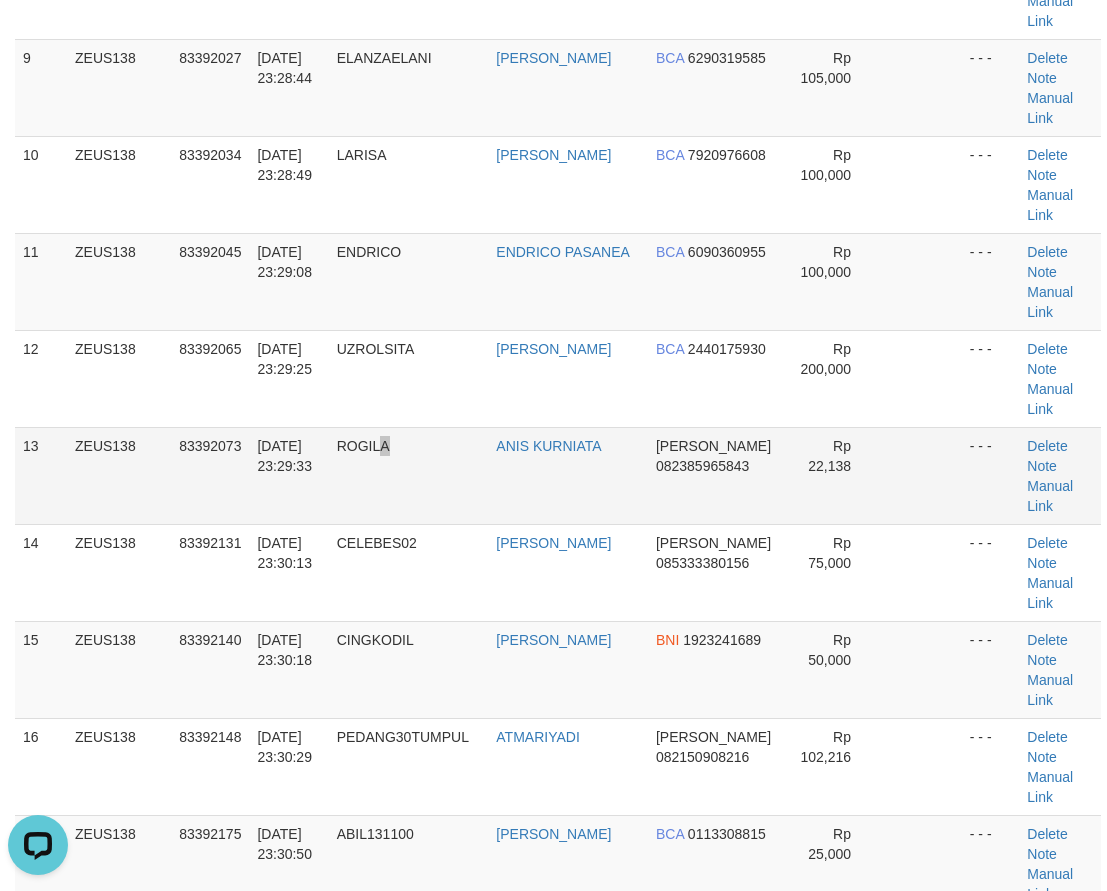 click on "ROGILA" at bounding box center (409, 475) 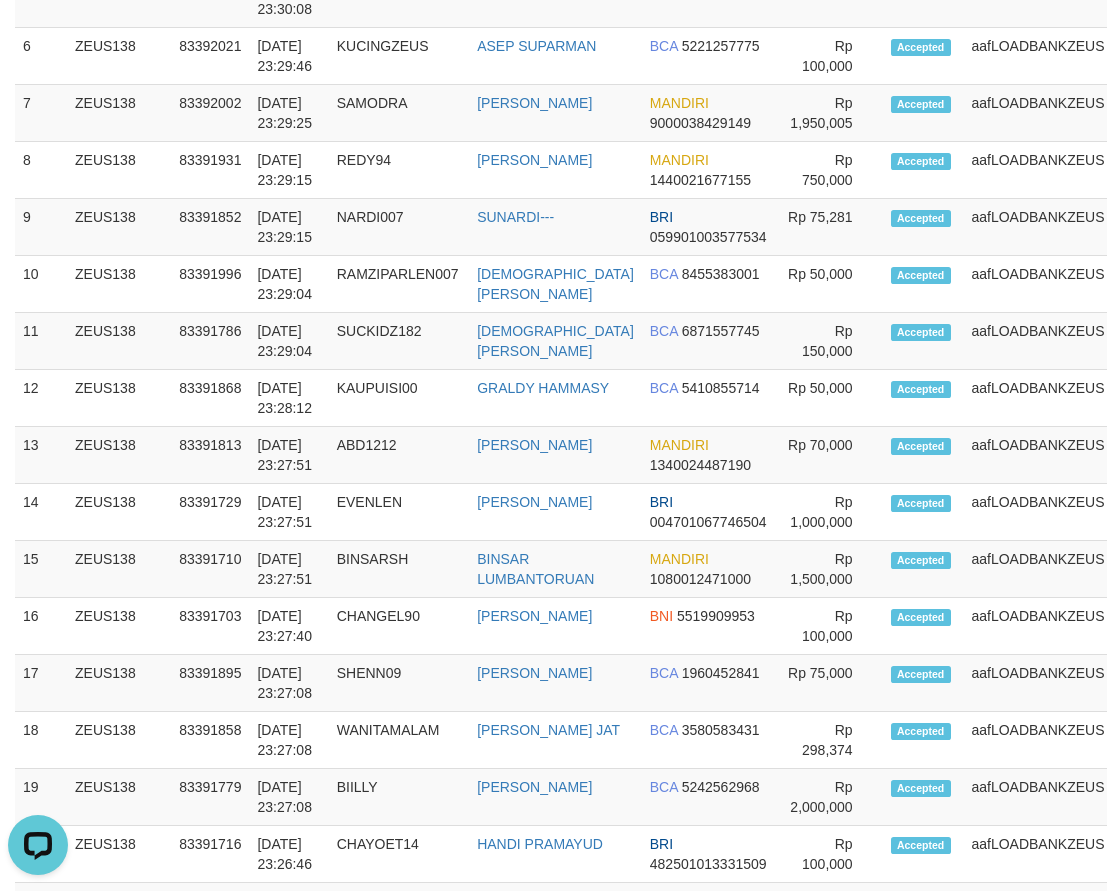 scroll, scrollTop: 502, scrollLeft: 0, axis: vertical 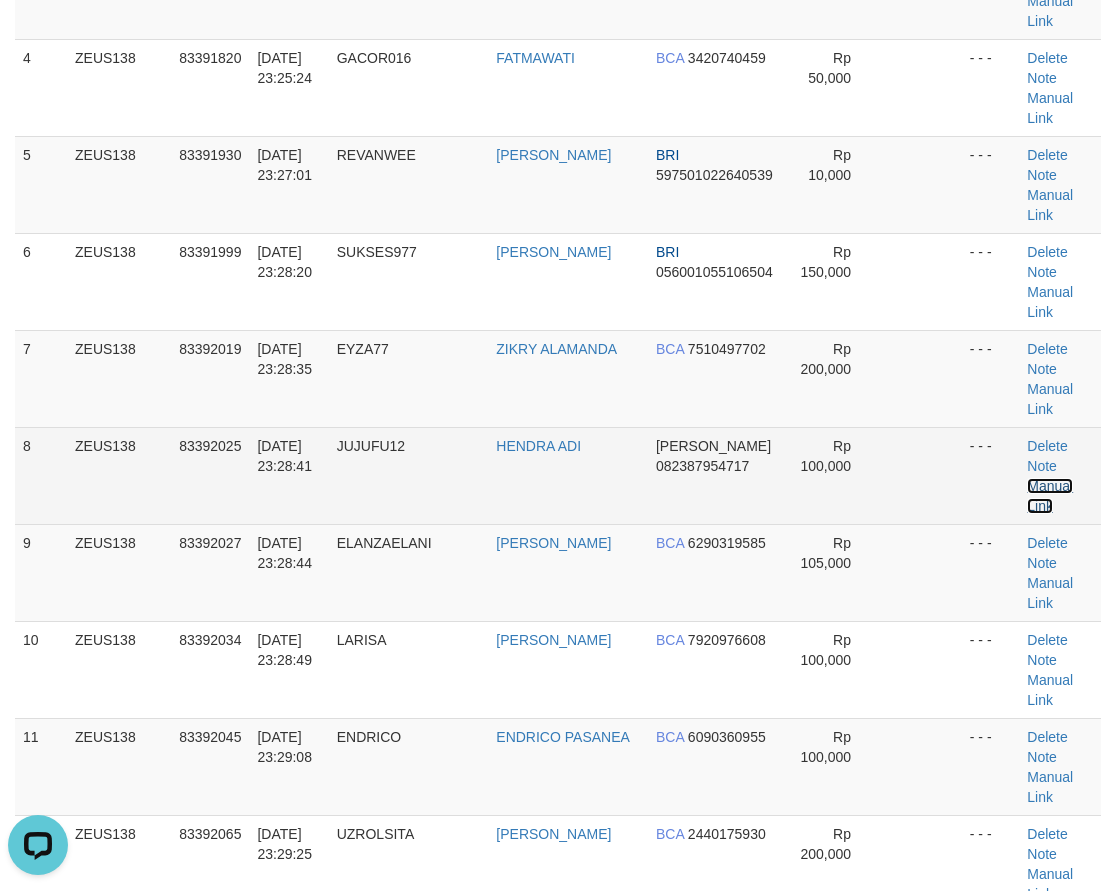 click on "Manual Link" at bounding box center [1050, 496] 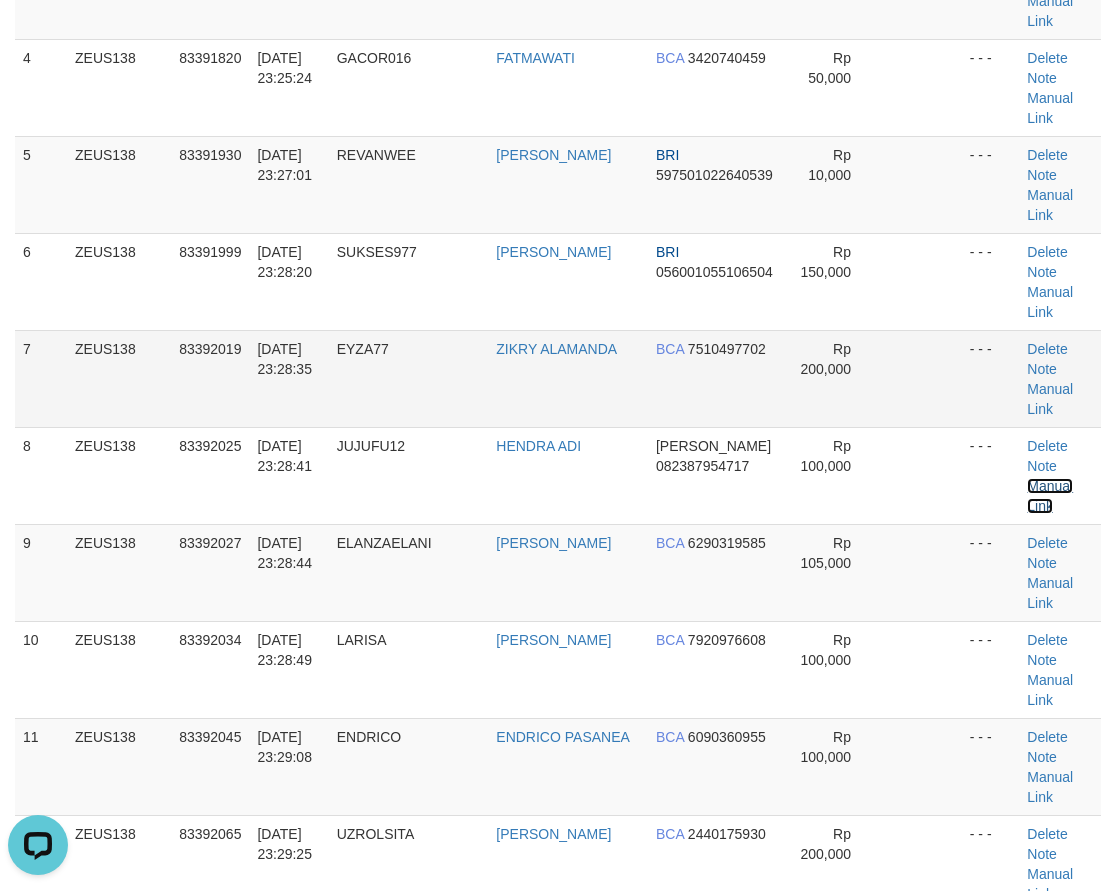 click on "Manual Link" at bounding box center (1050, 496) 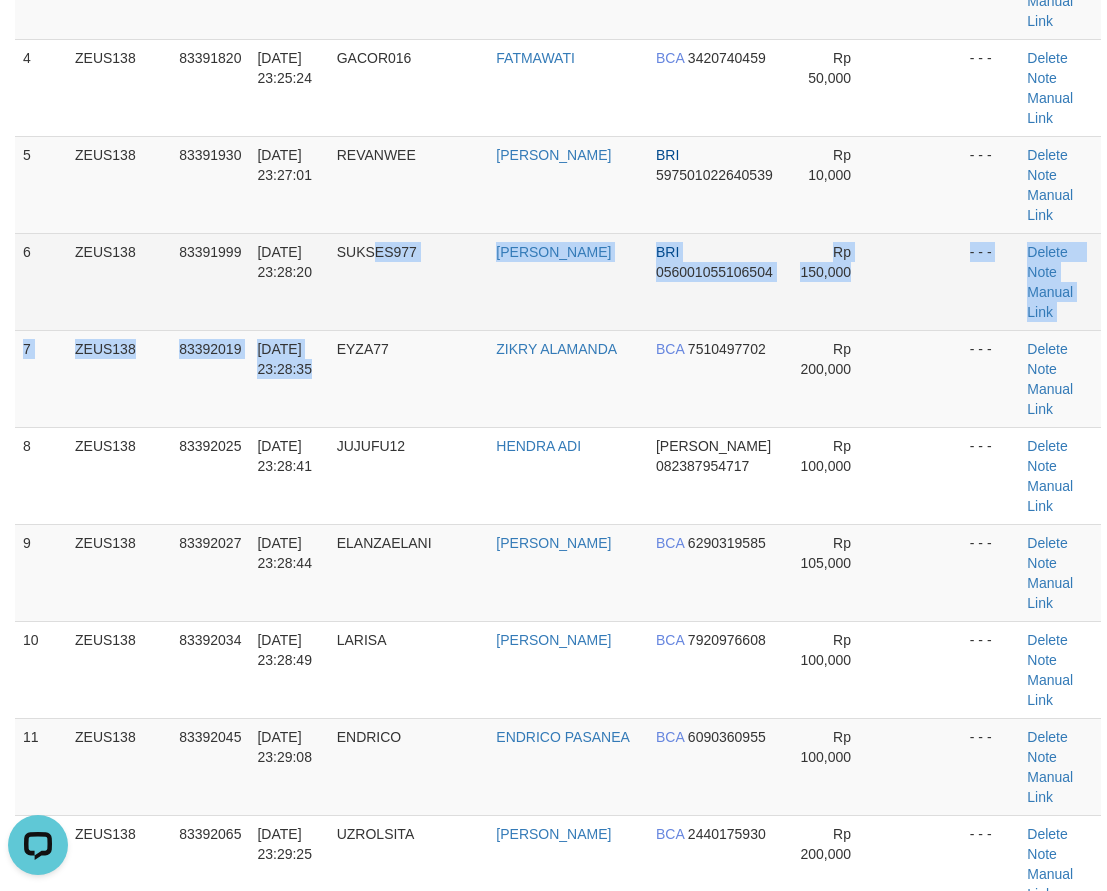 drag, startPoint x: 344, startPoint y: 342, endPoint x: 215, endPoint y: 313, distance: 132.21951 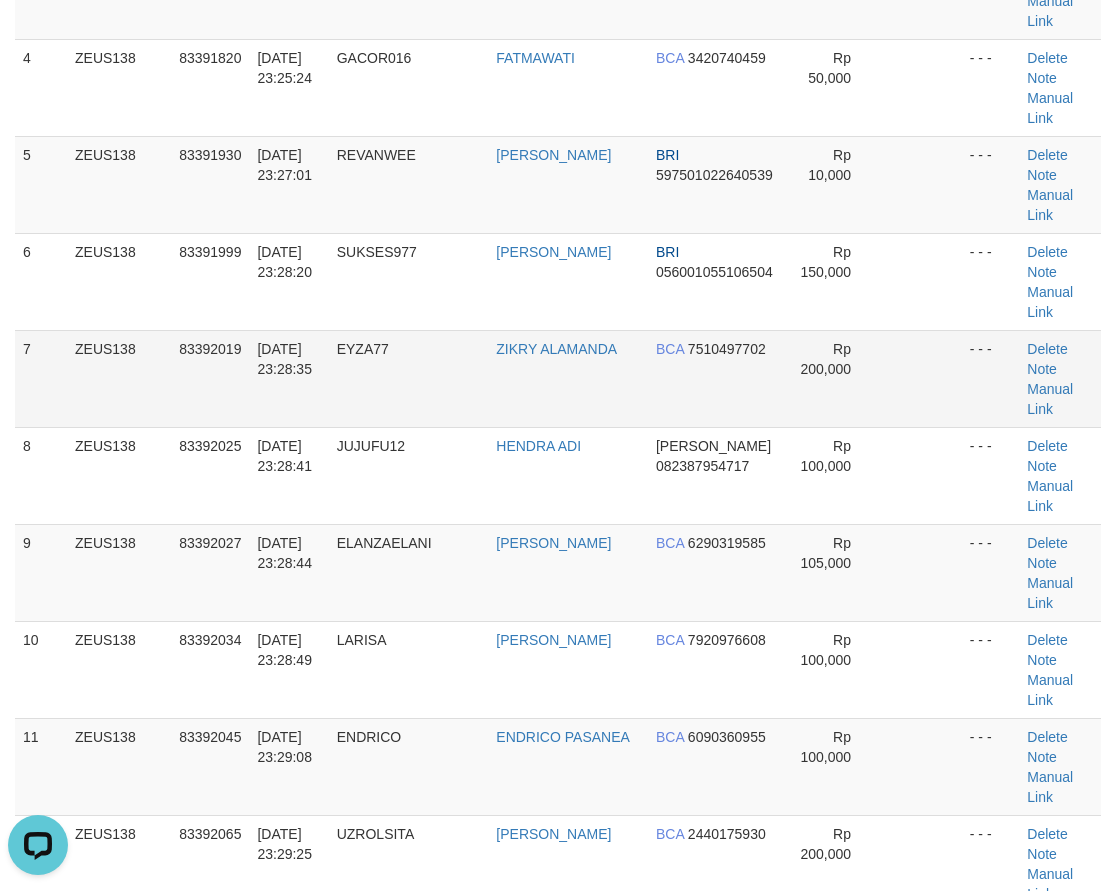 drag, startPoint x: 514, startPoint y: 400, endPoint x: 443, endPoint y: 361, distance: 81.00617 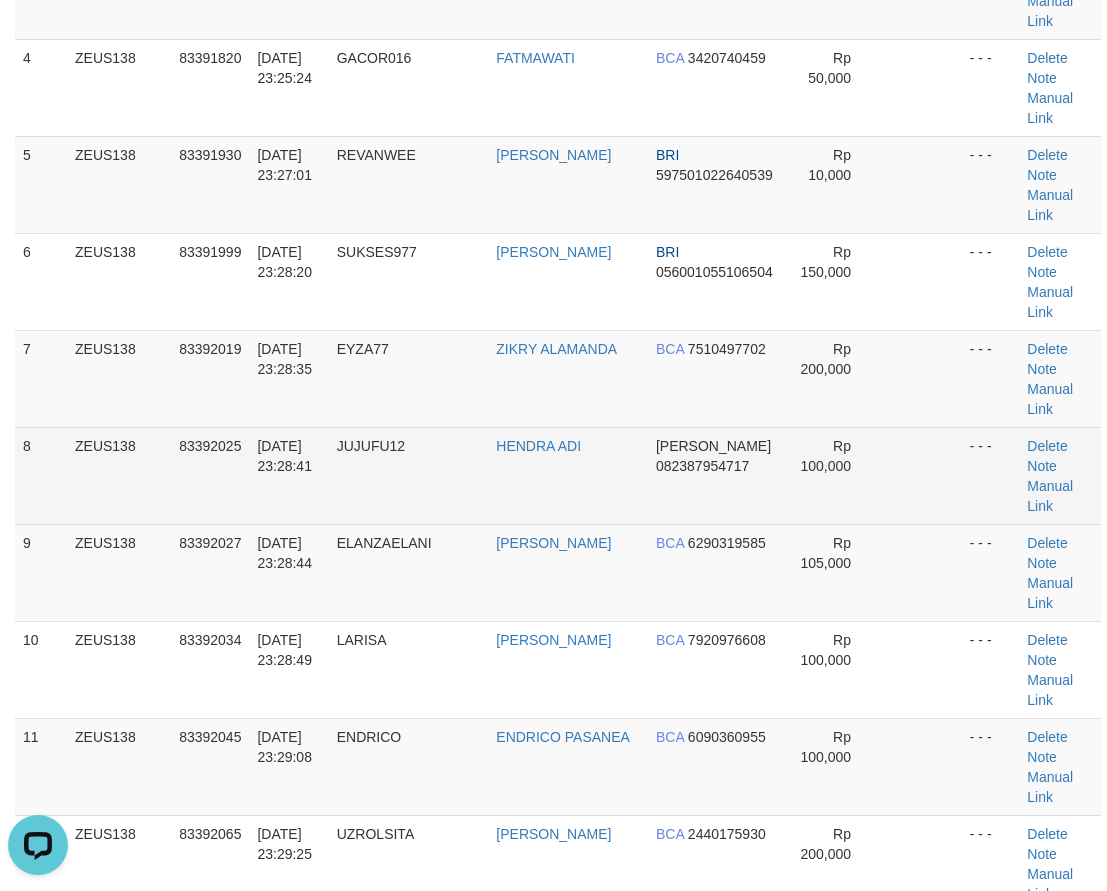 drag, startPoint x: 392, startPoint y: 429, endPoint x: 297, endPoint y: 430, distance: 95.005264 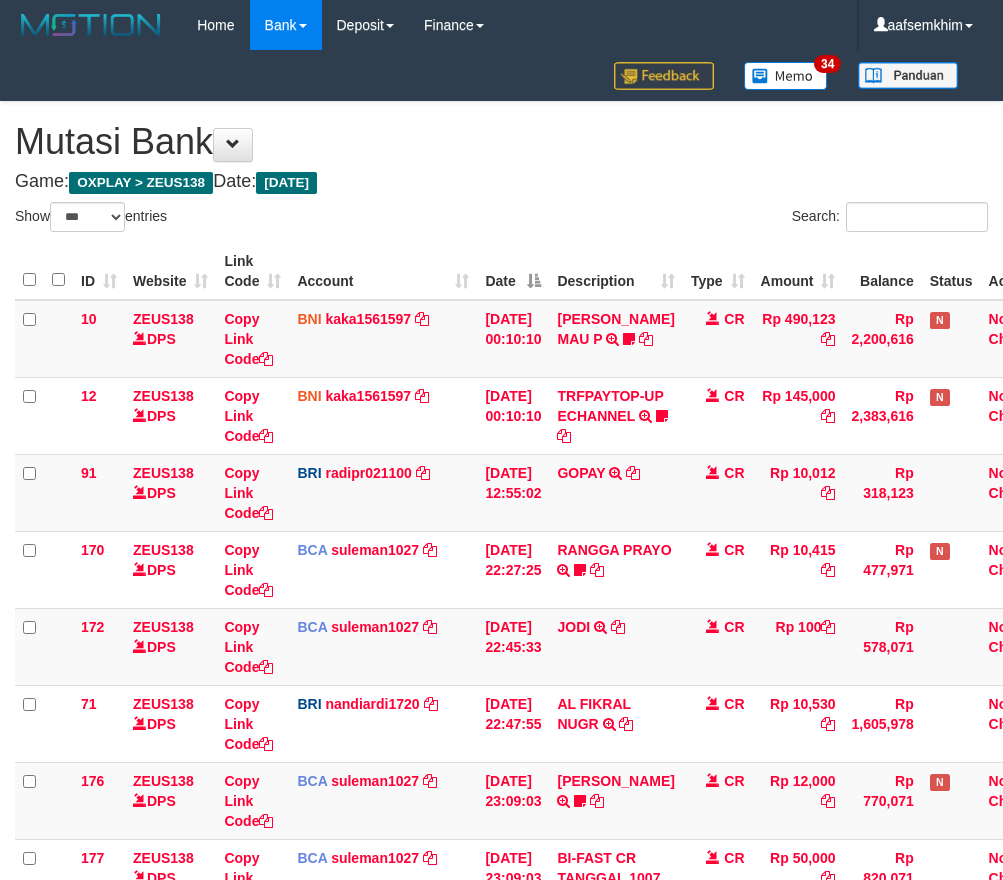 select on "***" 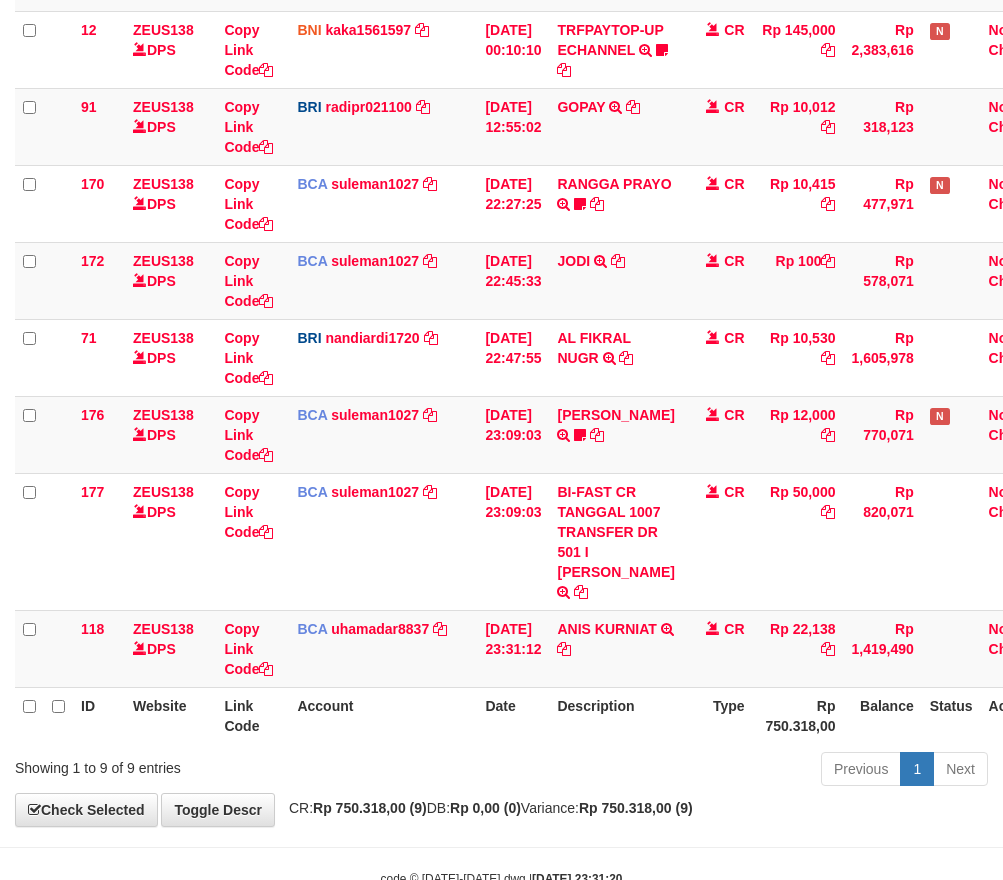 scroll, scrollTop: 387, scrollLeft: 0, axis: vertical 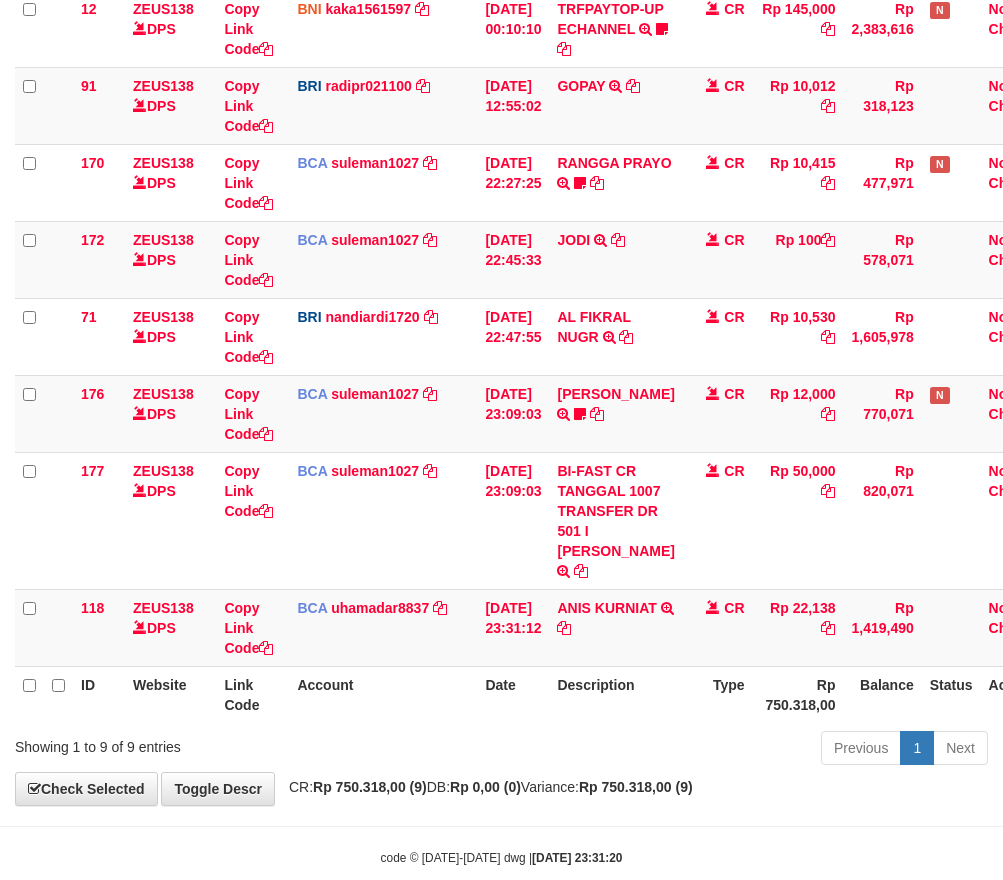 drag, startPoint x: 628, startPoint y: 426, endPoint x: 1014, endPoint y: 448, distance: 386.62643 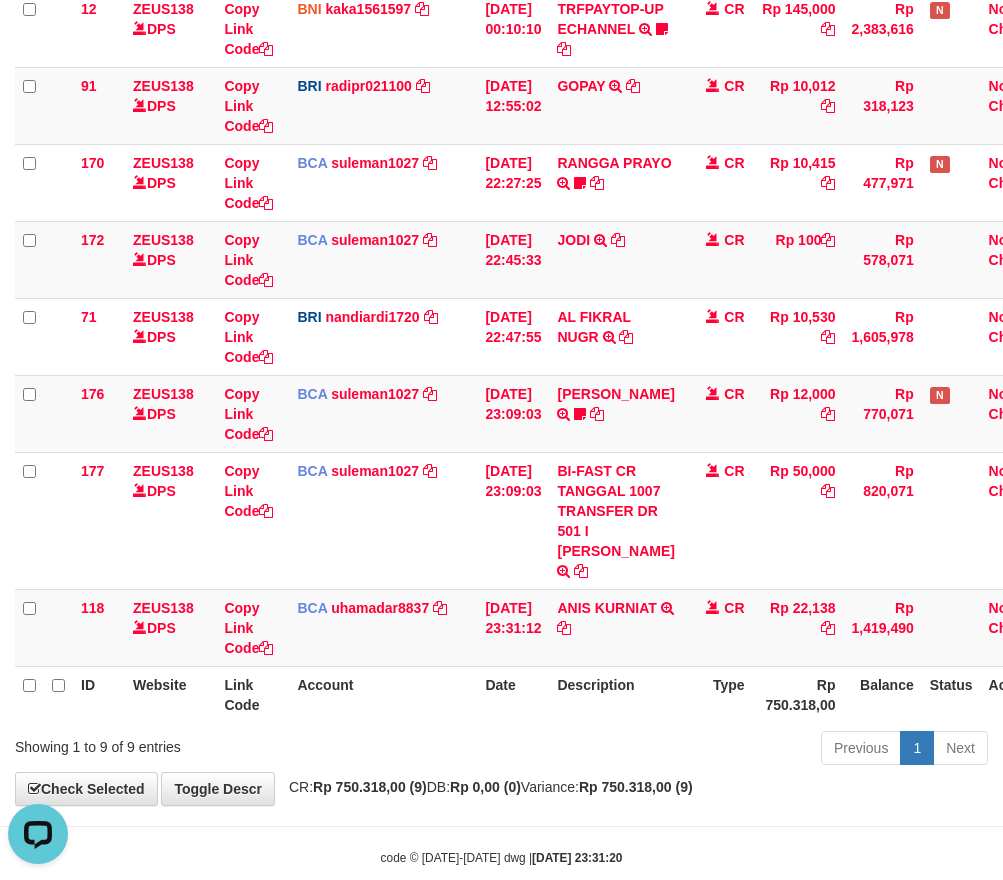 scroll, scrollTop: 0, scrollLeft: 0, axis: both 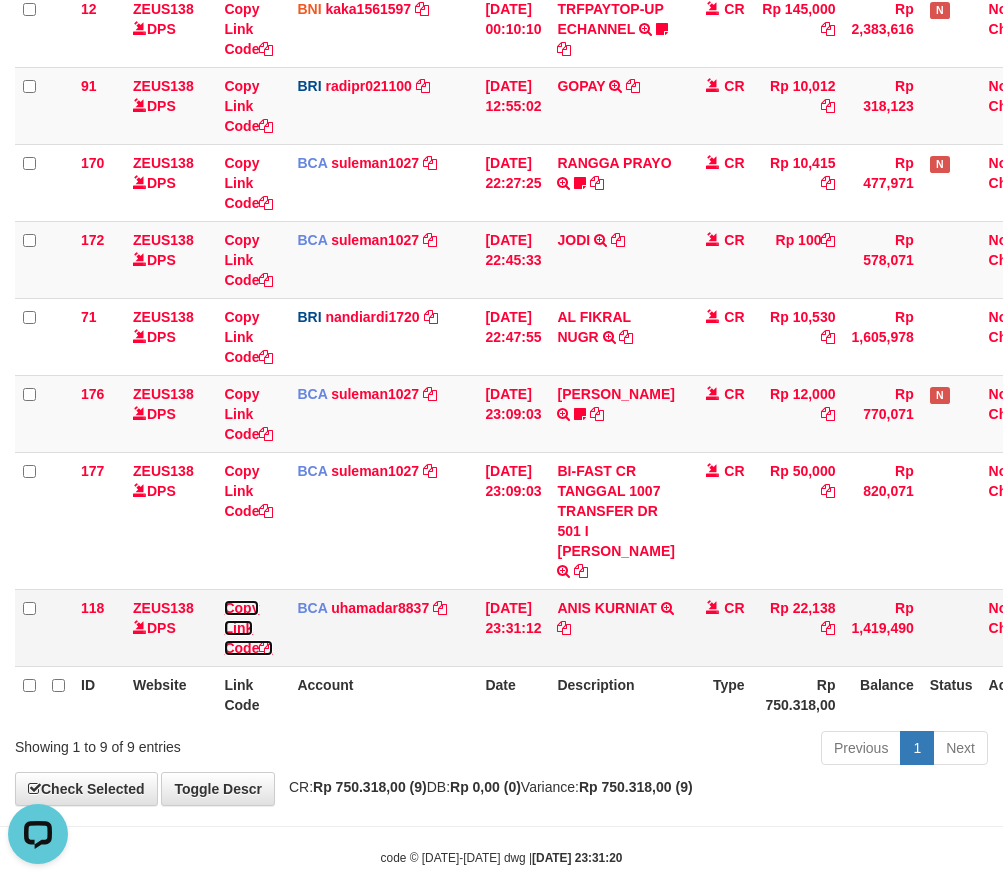 click on "Copy Link Code" at bounding box center (248, 628) 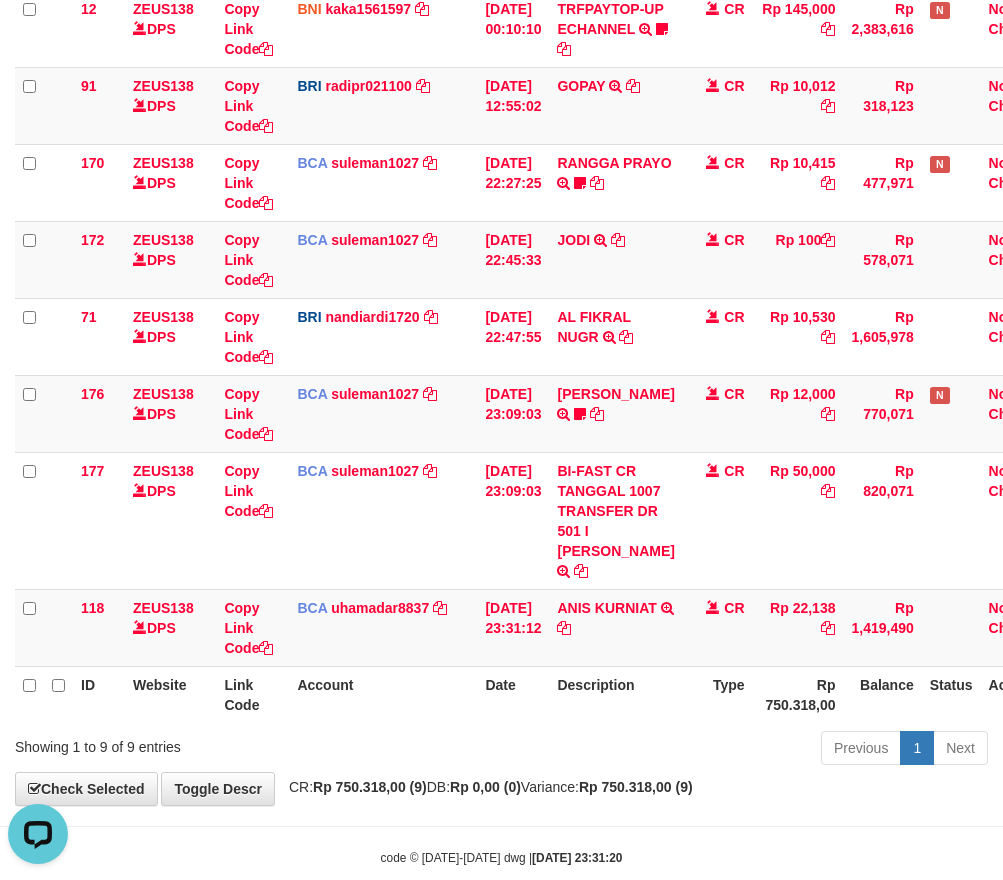 scroll, scrollTop: 297, scrollLeft: 0, axis: vertical 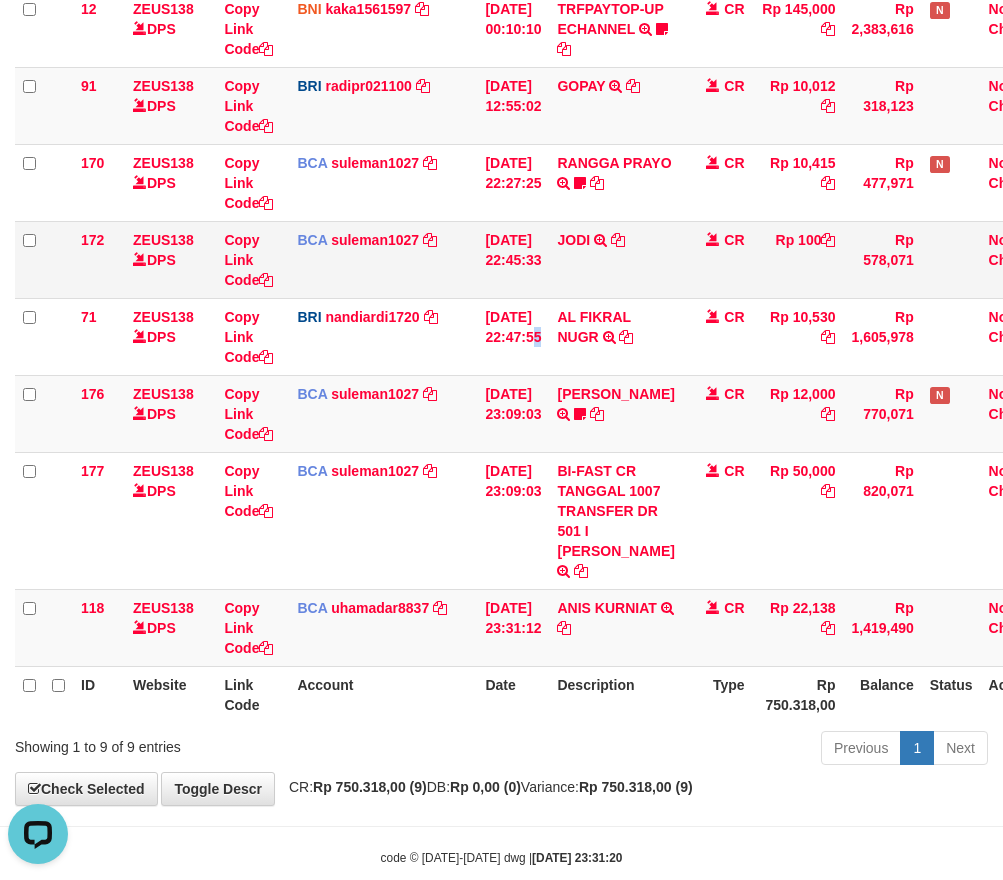 drag, startPoint x: 542, startPoint y: 327, endPoint x: 886, endPoint y: 252, distance: 352.08096 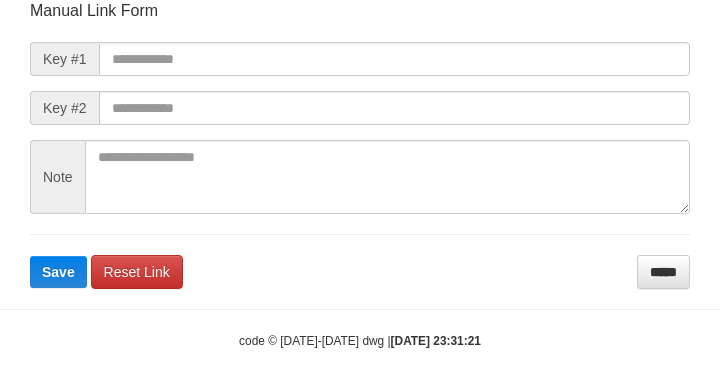 drag, startPoint x: 483, startPoint y: 274, endPoint x: 400, endPoint y: 254, distance: 85.37564 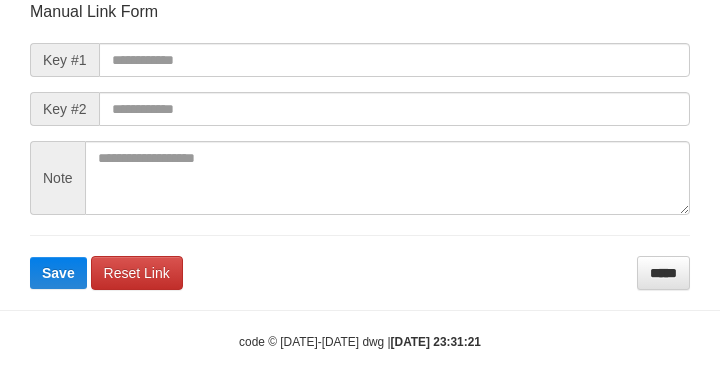 scroll, scrollTop: 0, scrollLeft: 0, axis: both 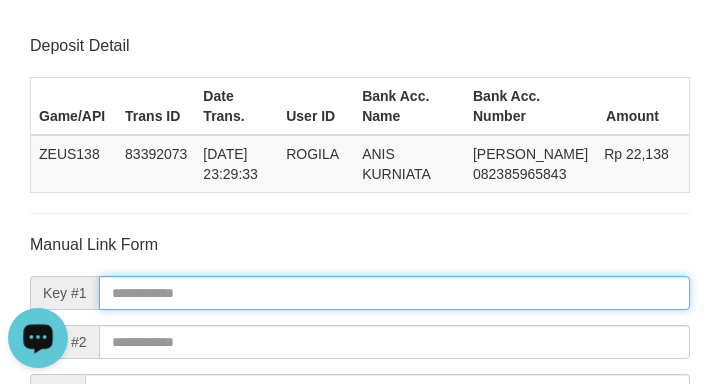 paste on "**********" 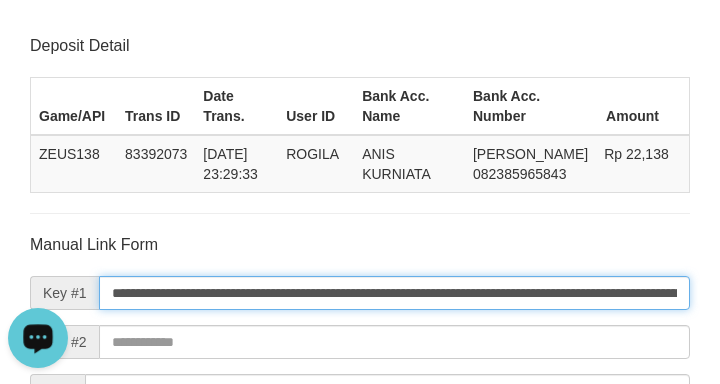 scroll, scrollTop: 0, scrollLeft: 1438, axis: horizontal 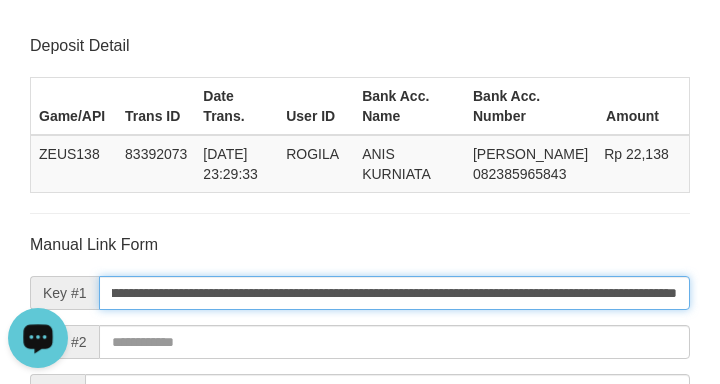 type on "**********" 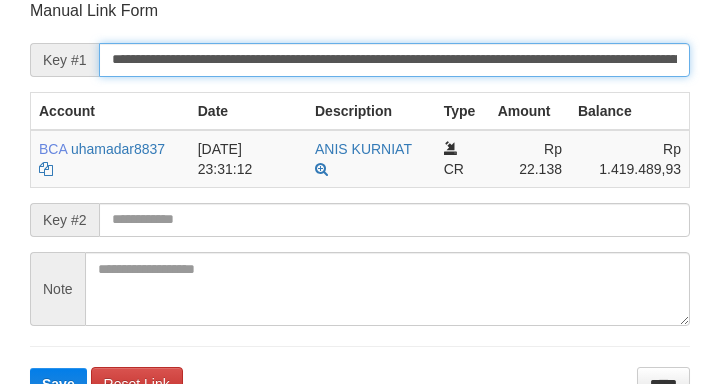 click on "Save" at bounding box center [58, 384] 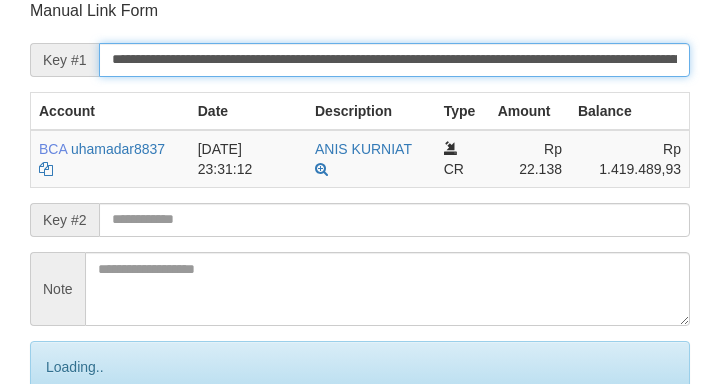 scroll, scrollTop: 392, scrollLeft: 0, axis: vertical 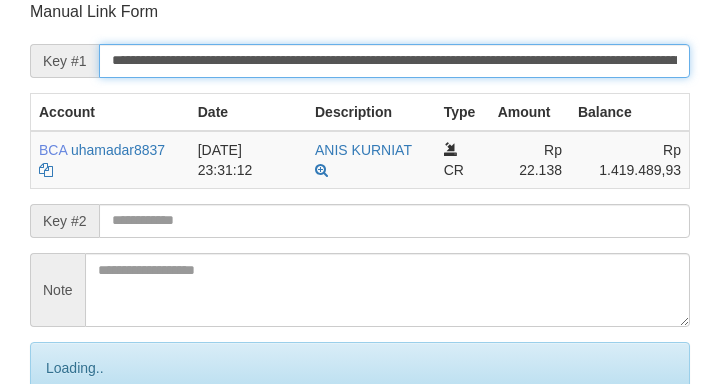 click on "Save" at bounding box center (80, 452) 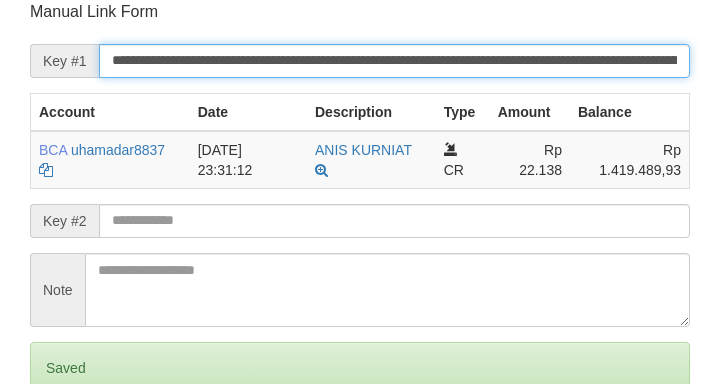 click on "Save" at bounding box center [58, 452] 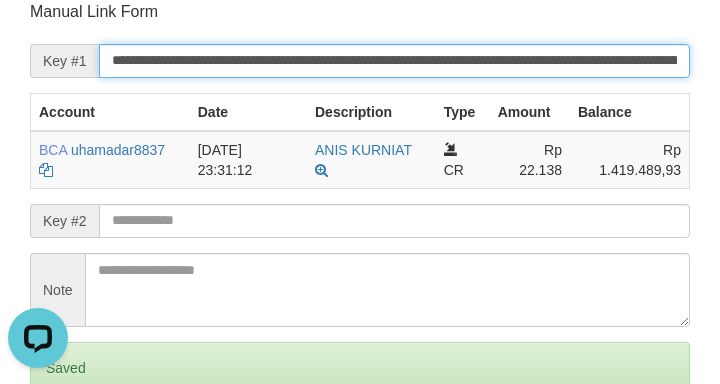 scroll, scrollTop: 0, scrollLeft: 0, axis: both 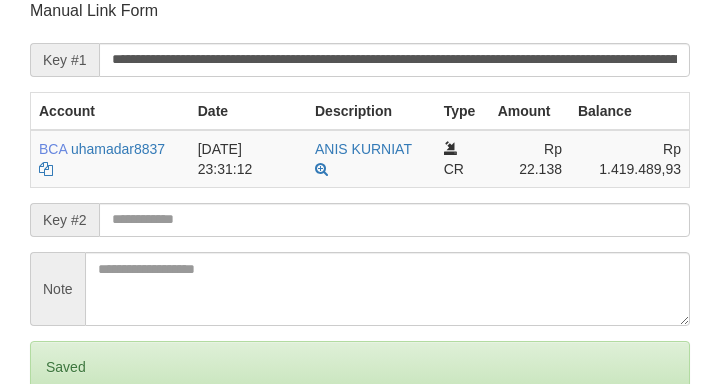 click on "Save" at bounding box center [58, 451] 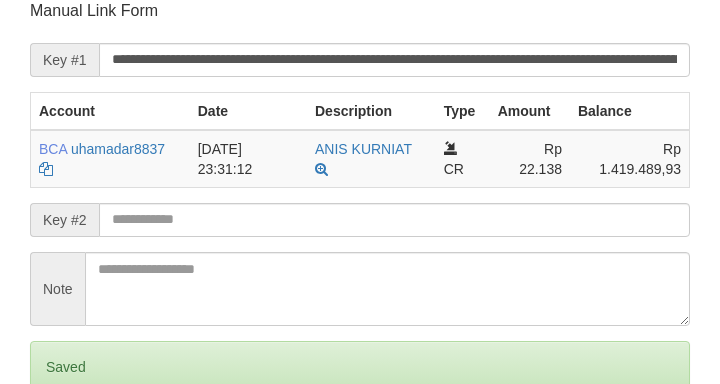 click on "Save" at bounding box center (58, 451) 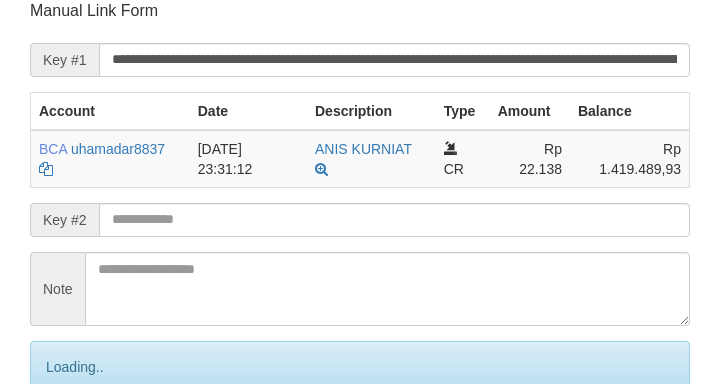 scroll, scrollTop: 392, scrollLeft: 0, axis: vertical 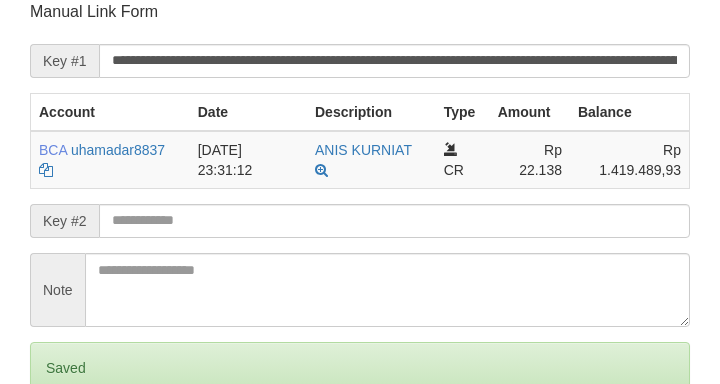 click on "Save" at bounding box center [58, 452] 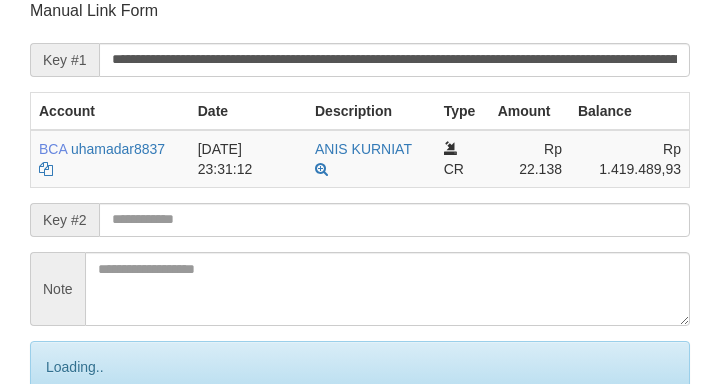 click on "**********" at bounding box center [394, 60] 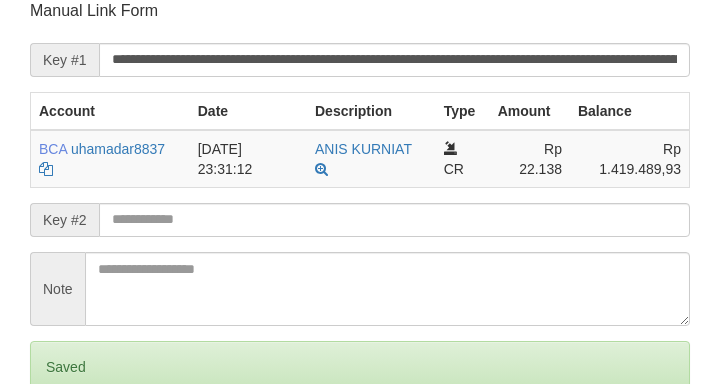 click on "Save" at bounding box center [58, 451] 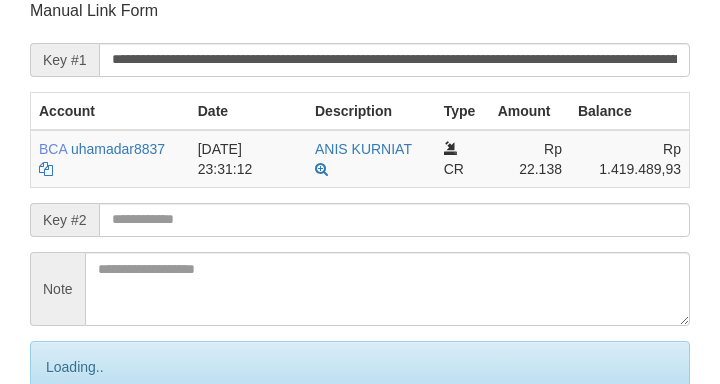 click on "Save" at bounding box center (80, 451) 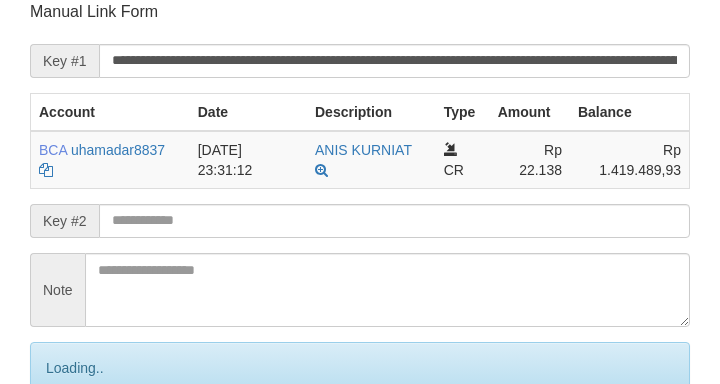 click on "Save" at bounding box center [80, 452] 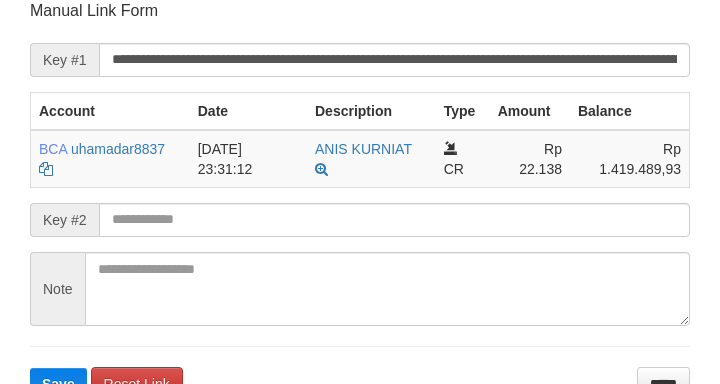 scroll, scrollTop: 392, scrollLeft: 0, axis: vertical 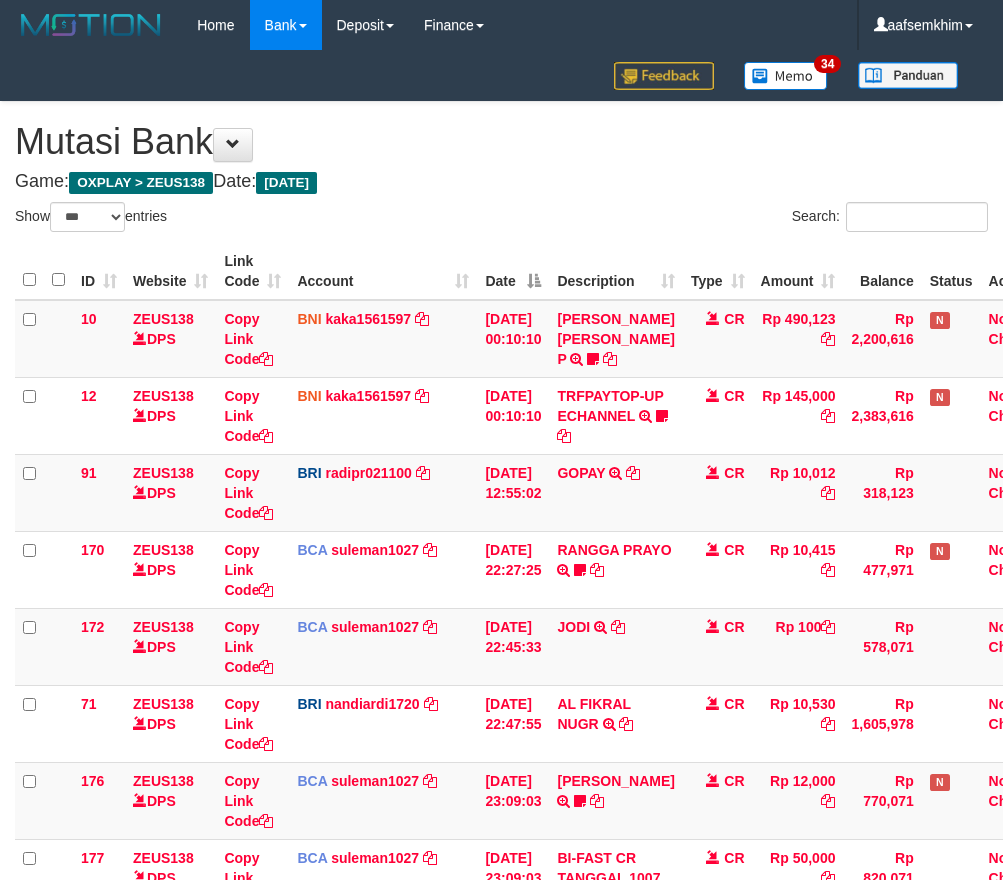select on "***" 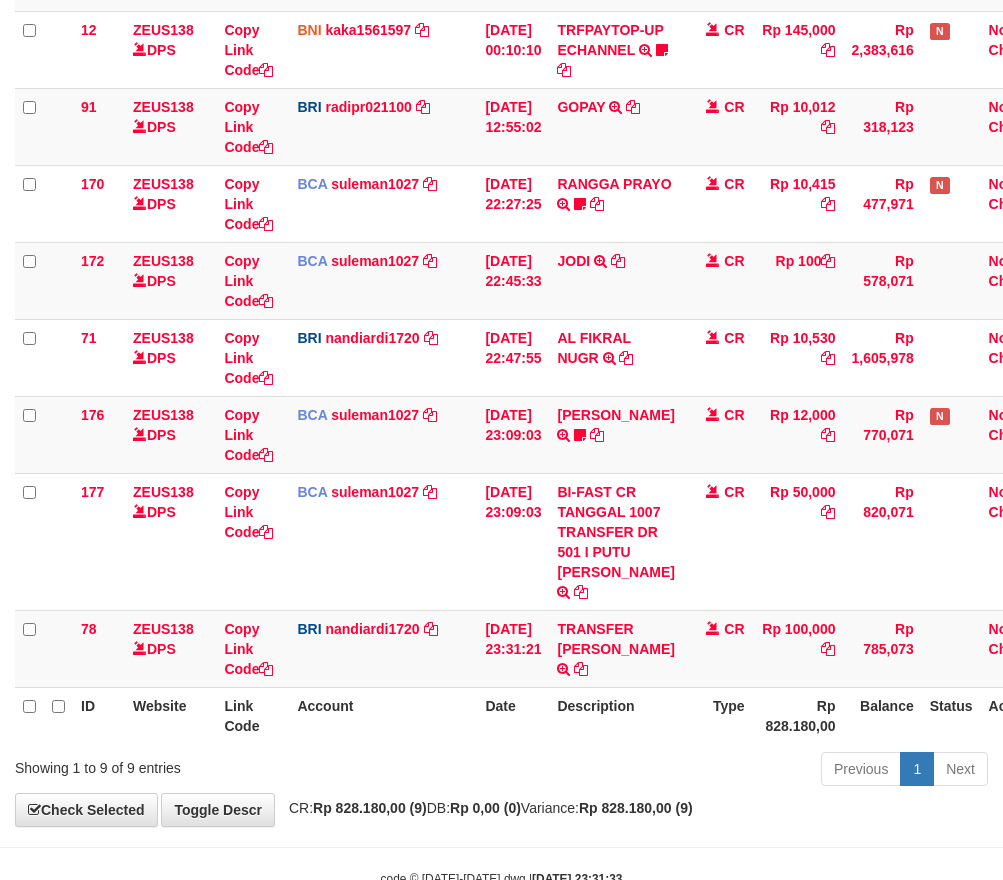 scroll, scrollTop: 387, scrollLeft: 0, axis: vertical 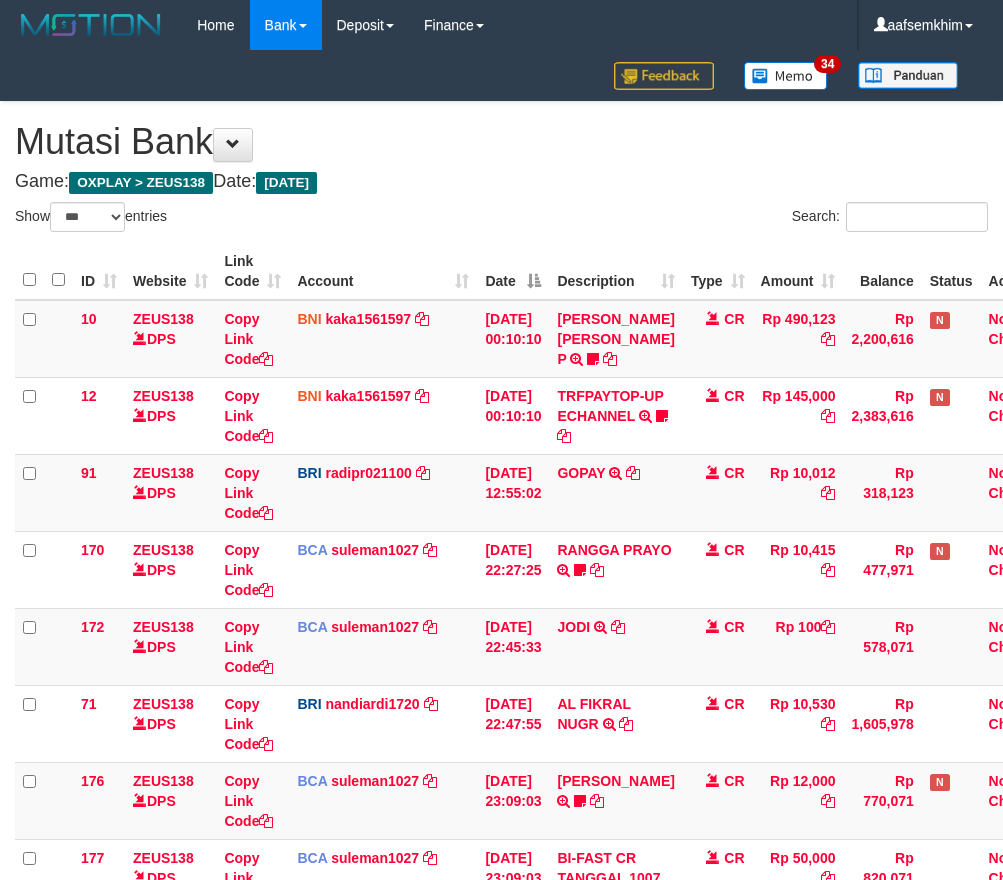 select on "***" 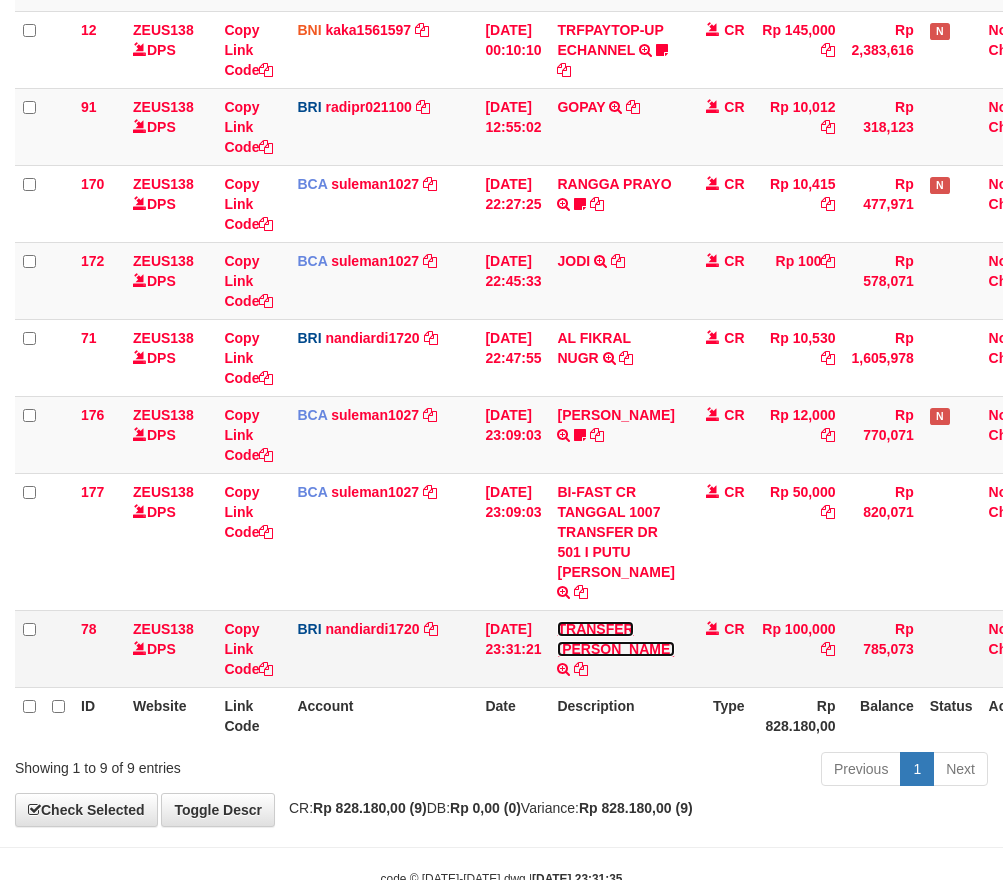 click on "TRANSFER [PERSON_NAME]" at bounding box center [615, 639] 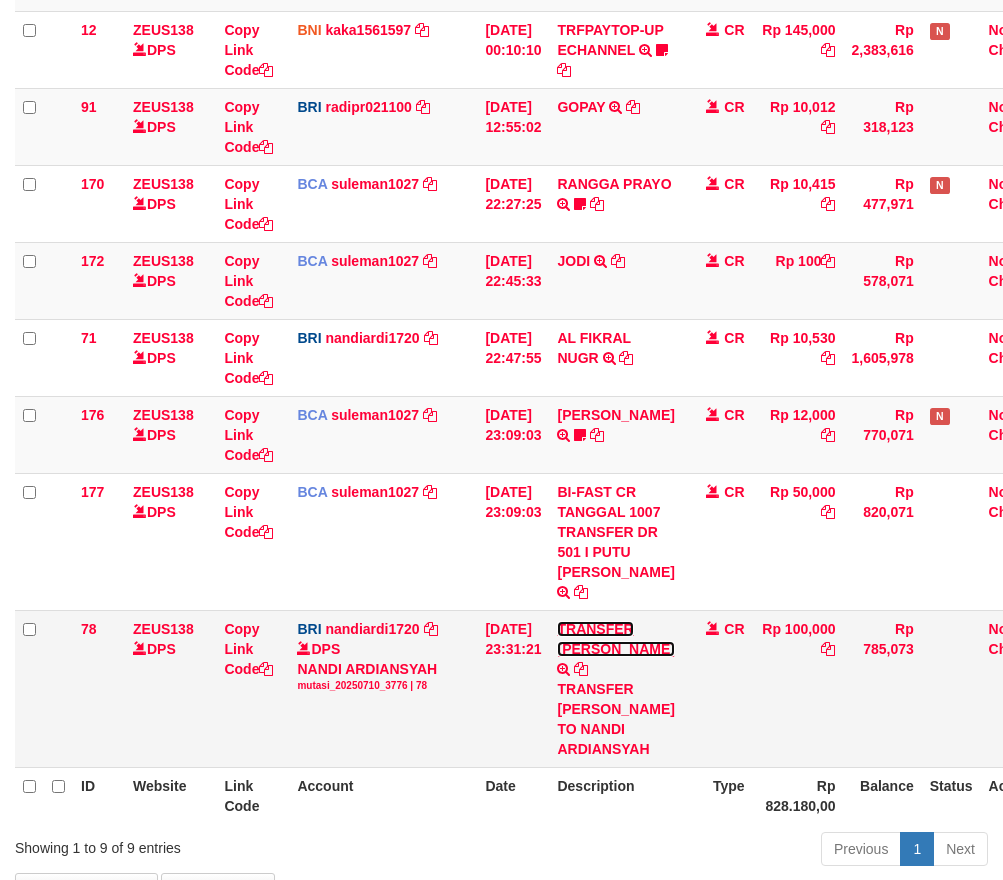 scroll, scrollTop: 387, scrollLeft: 0, axis: vertical 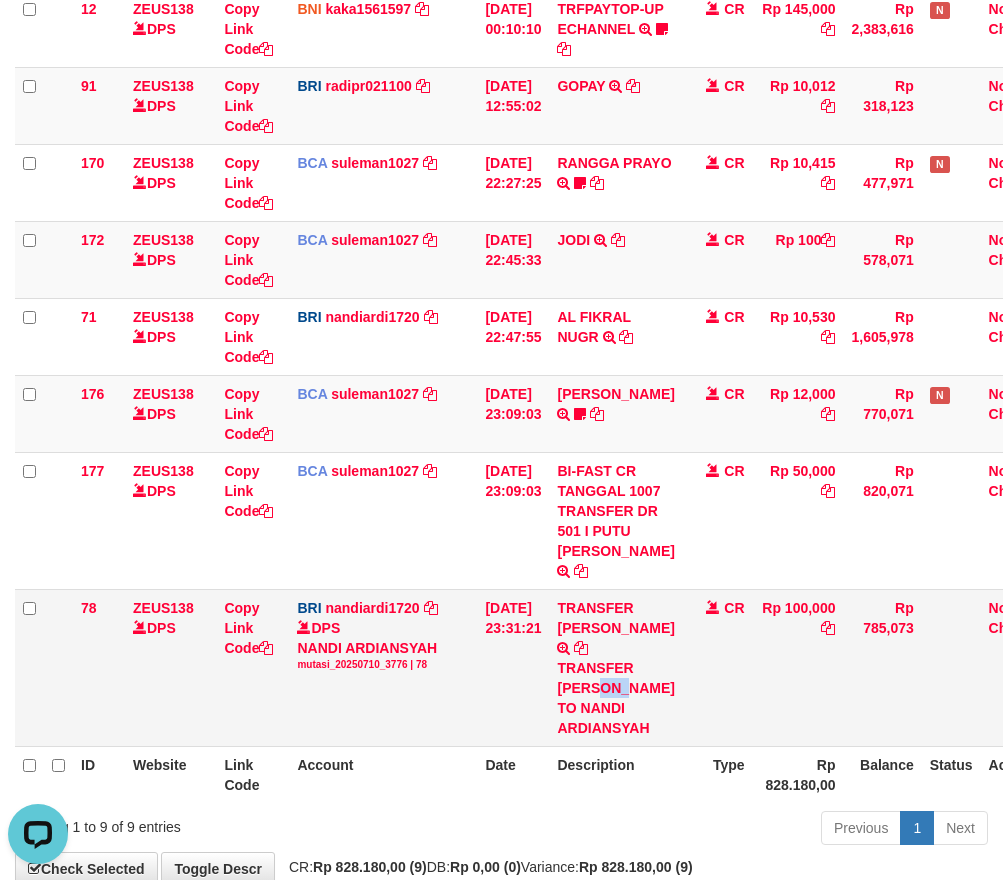 drag, startPoint x: 571, startPoint y: 730, endPoint x: 602, endPoint y: 728, distance: 31.06445 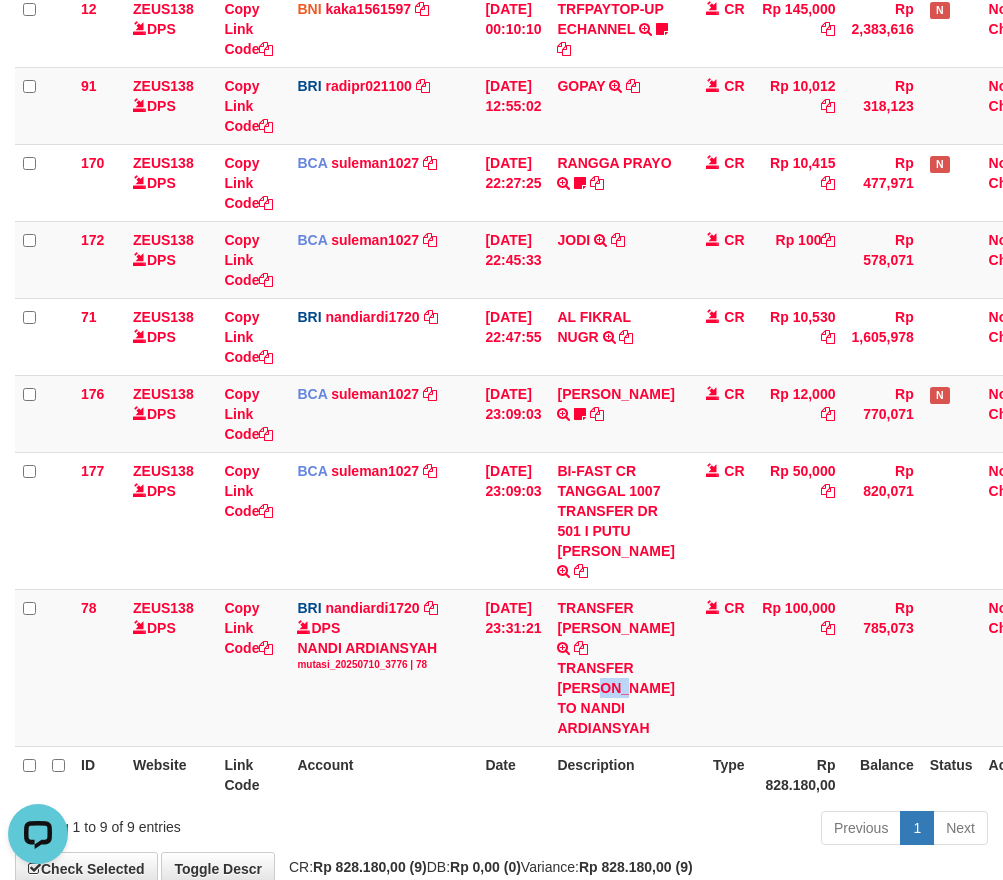 copy on "HEN" 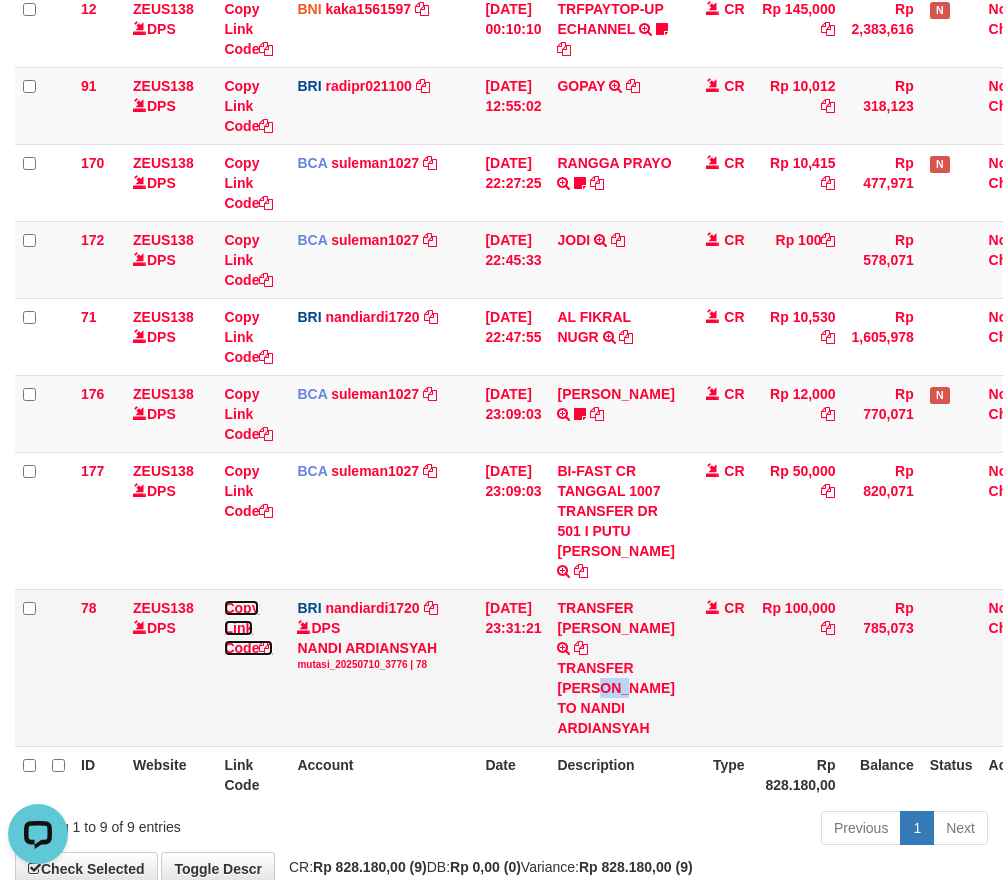 click on "Copy Link Code" at bounding box center [248, 628] 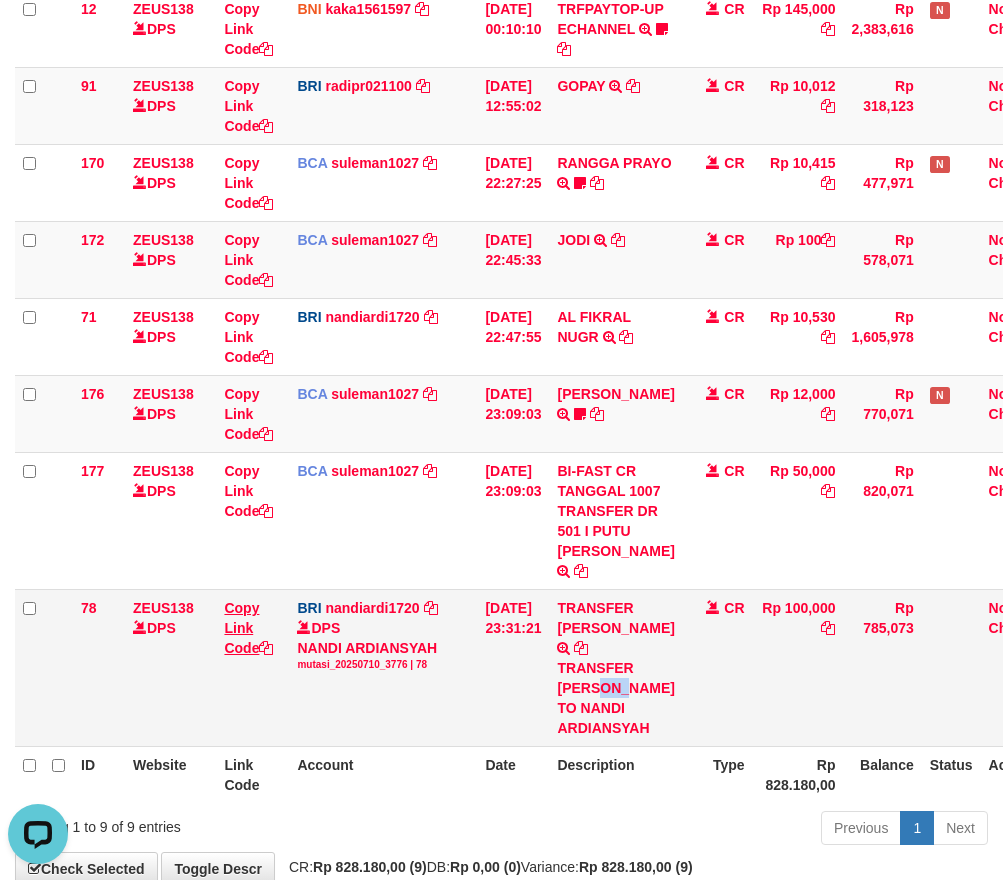 copy on "HEN" 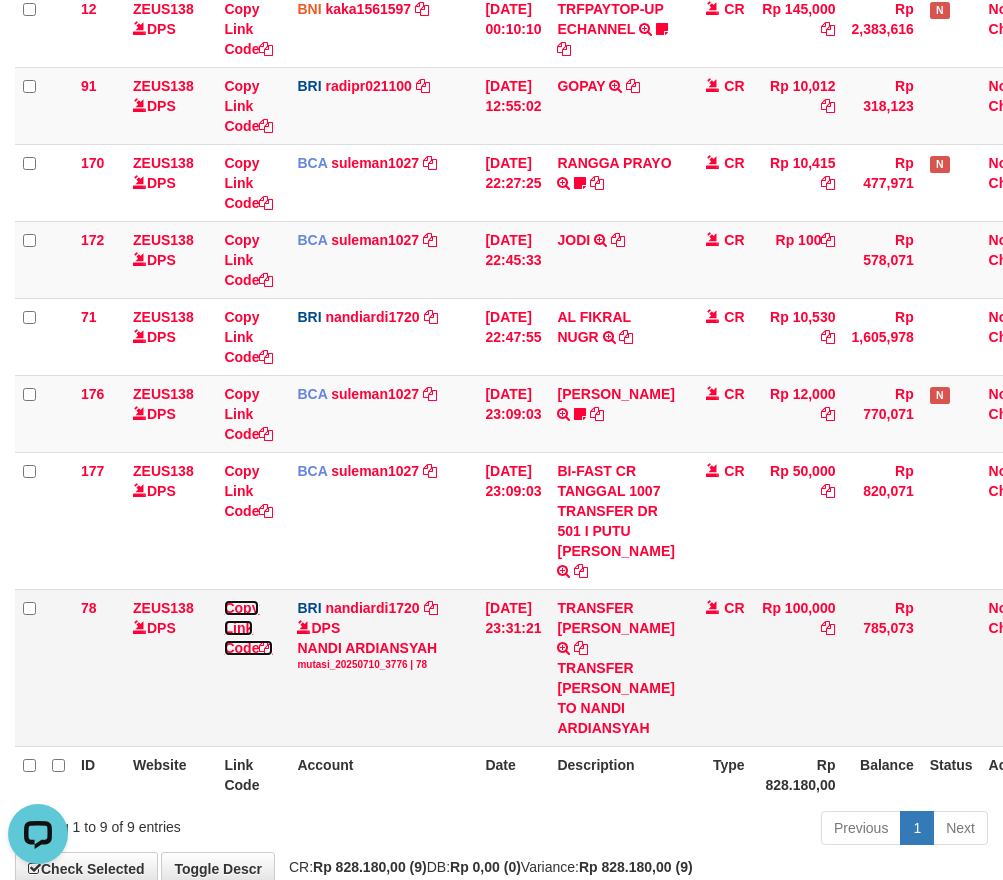 click on "Copy Link Code" at bounding box center (248, 628) 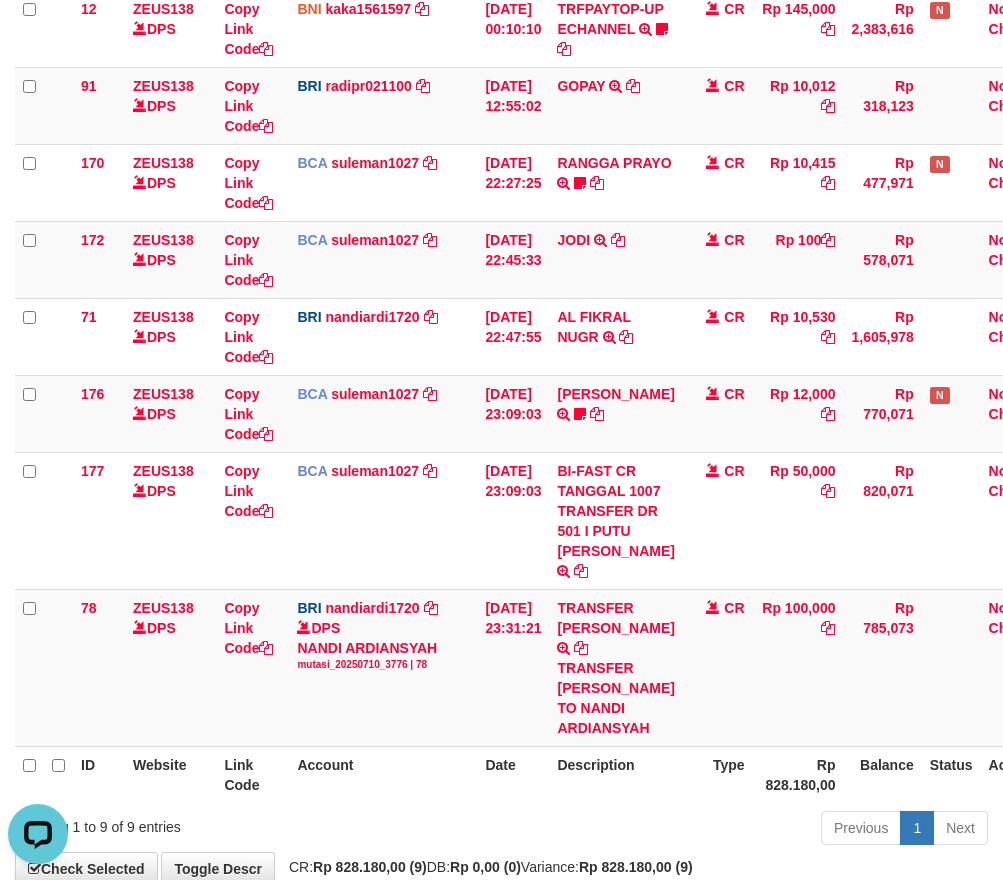 scroll, scrollTop: 0, scrollLeft: 0, axis: both 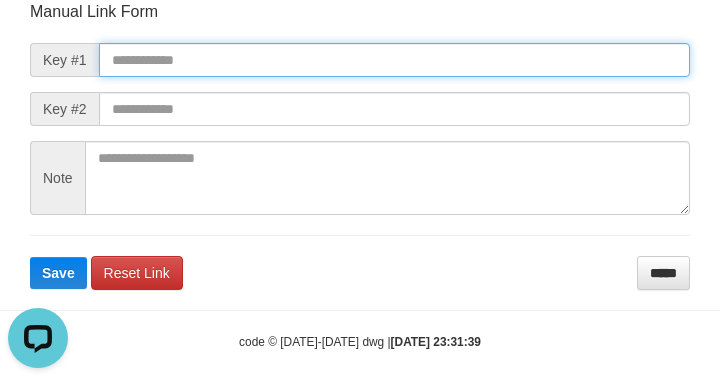 click at bounding box center (394, 60) 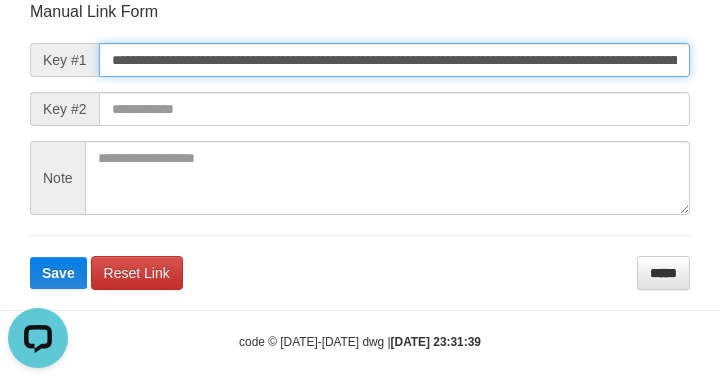 scroll, scrollTop: 0, scrollLeft: 1222, axis: horizontal 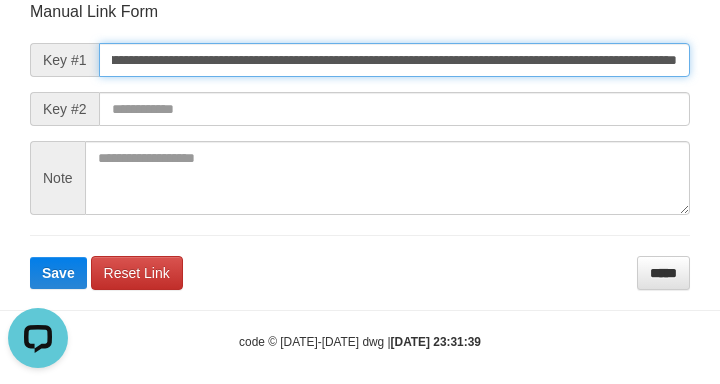 type on "**********" 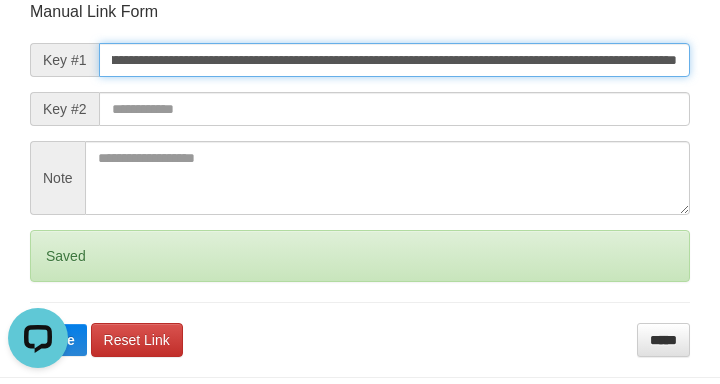 click on "Save" at bounding box center [58, 340] 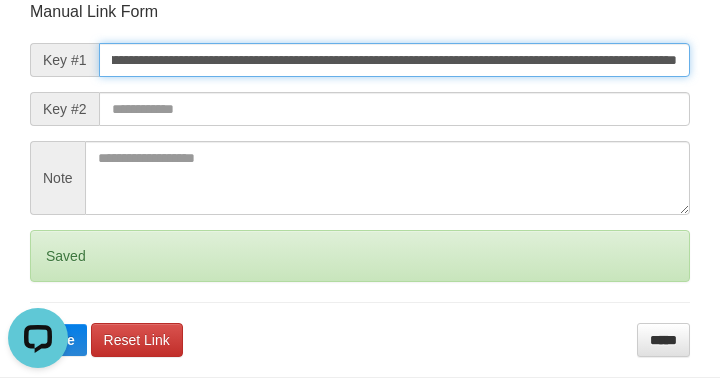 click on "Save" at bounding box center (58, 340) 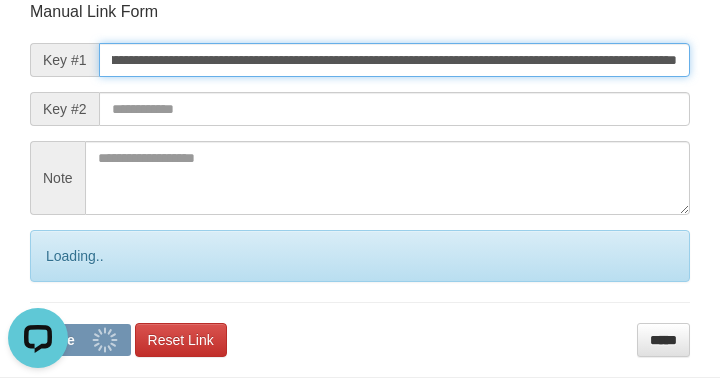 click on "Save" at bounding box center (80, 340) 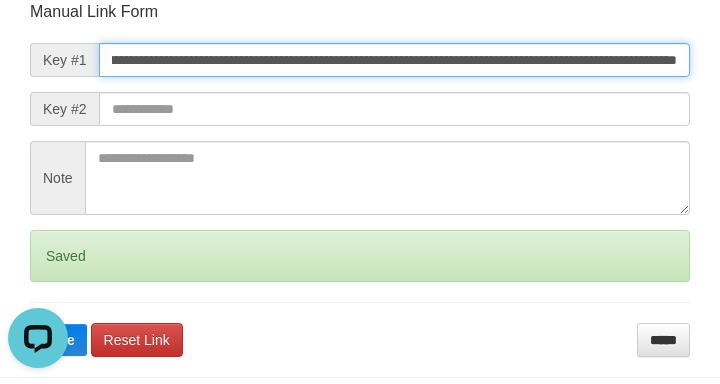 click on "Save" at bounding box center (58, 340) 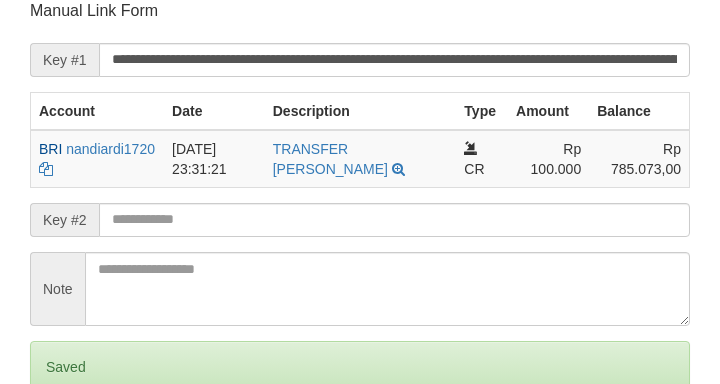click on "Save" at bounding box center [58, 451] 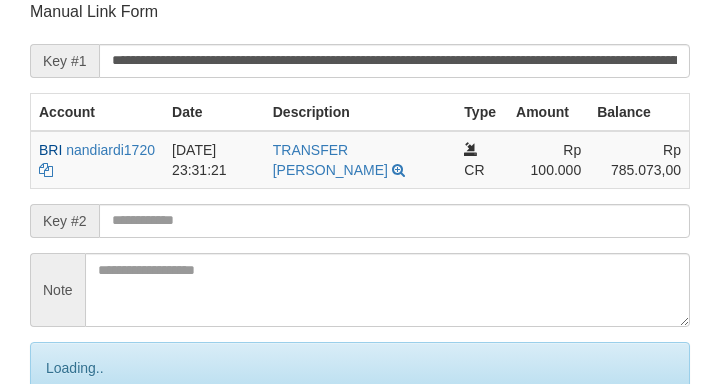 click on "Save" at bounding box center [80, 452] 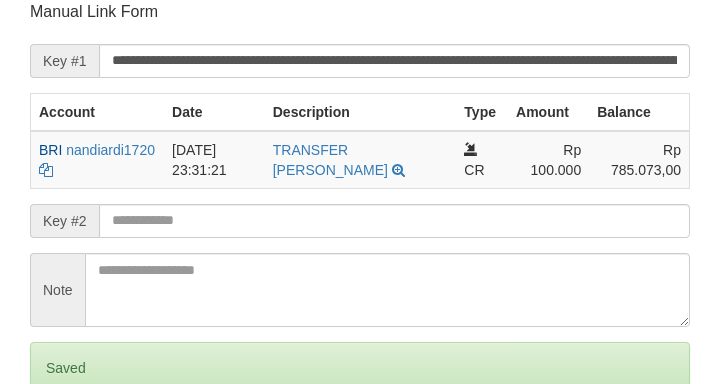 click on "Save" at bounding box center (58, 452) 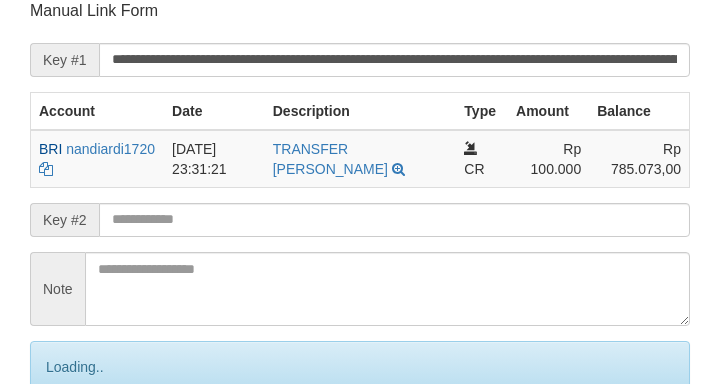 click on "Save" at bounding box center [80, 451] 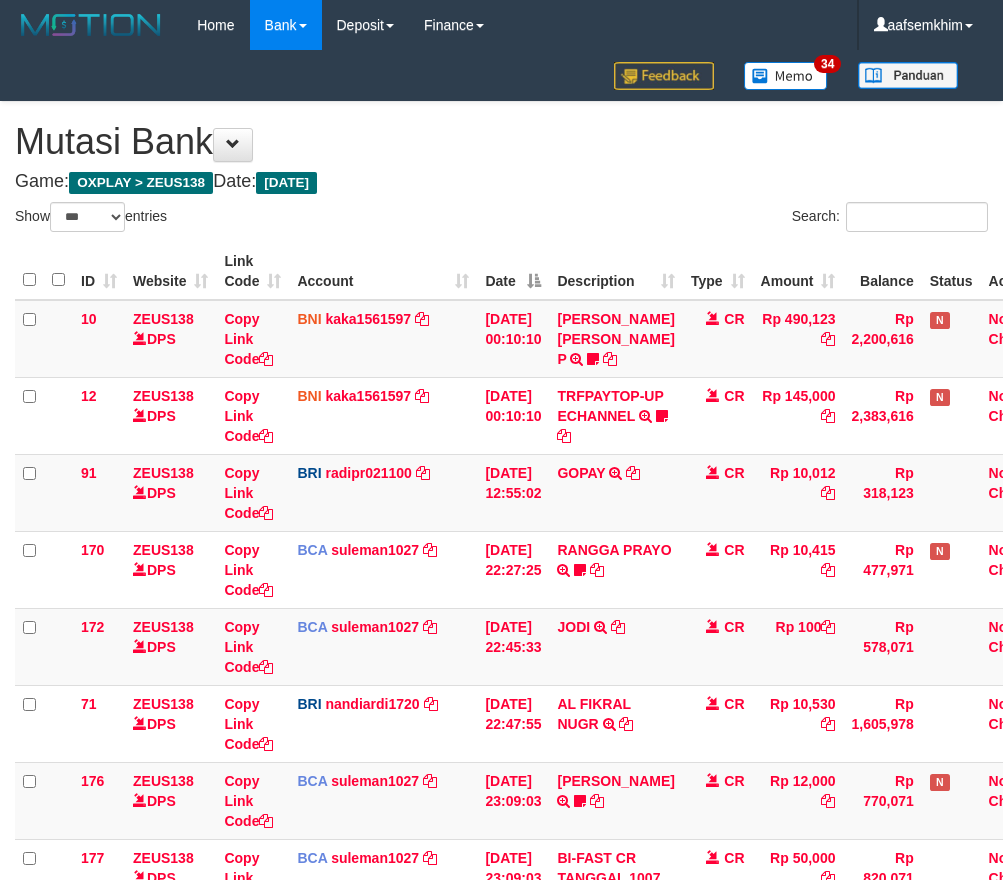 select on "***" 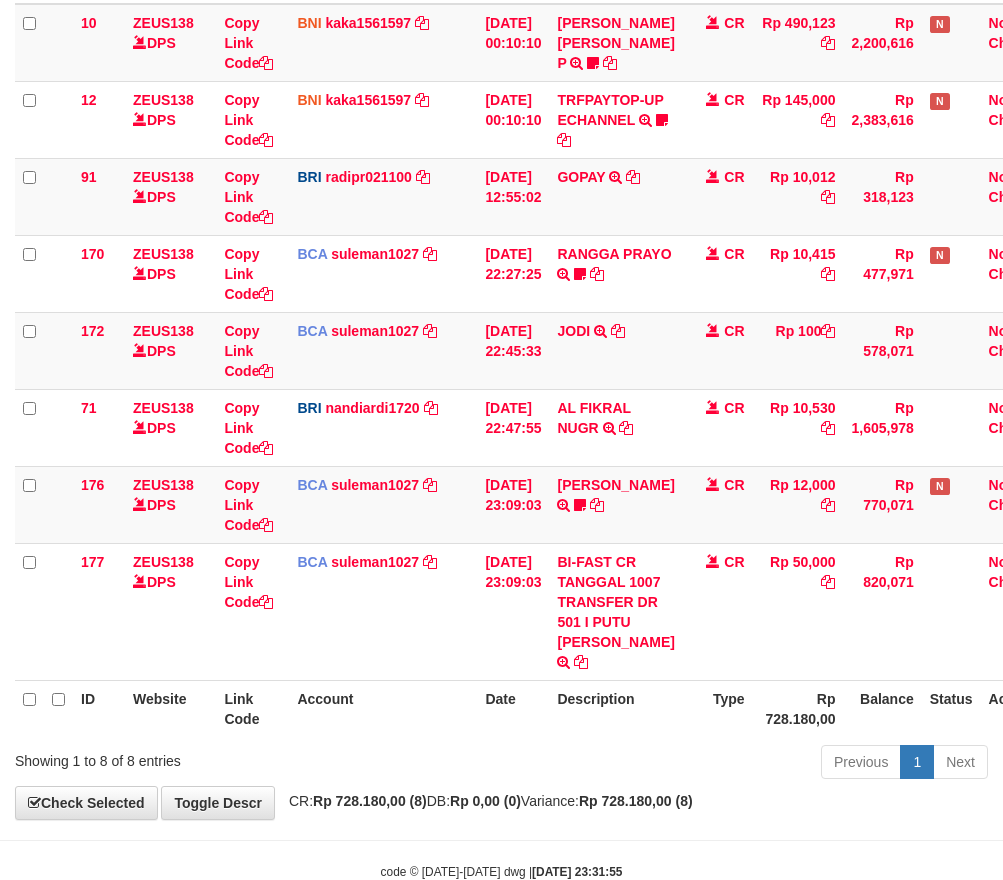 scroll, scrollTop: 387, scrollLeft: 0, axis: vertical 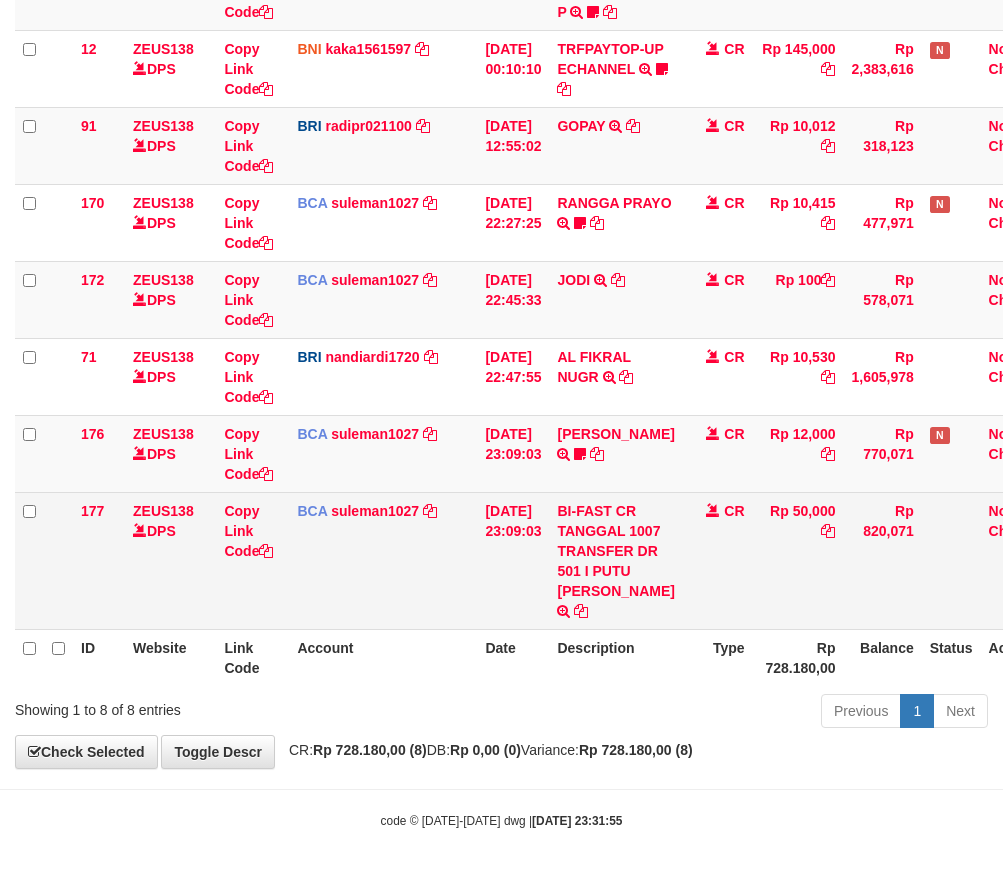 drag, startPoint x: 498, startPoint y: 481, endPoint x: 785, endPoint y: 489, distance: 287.11148 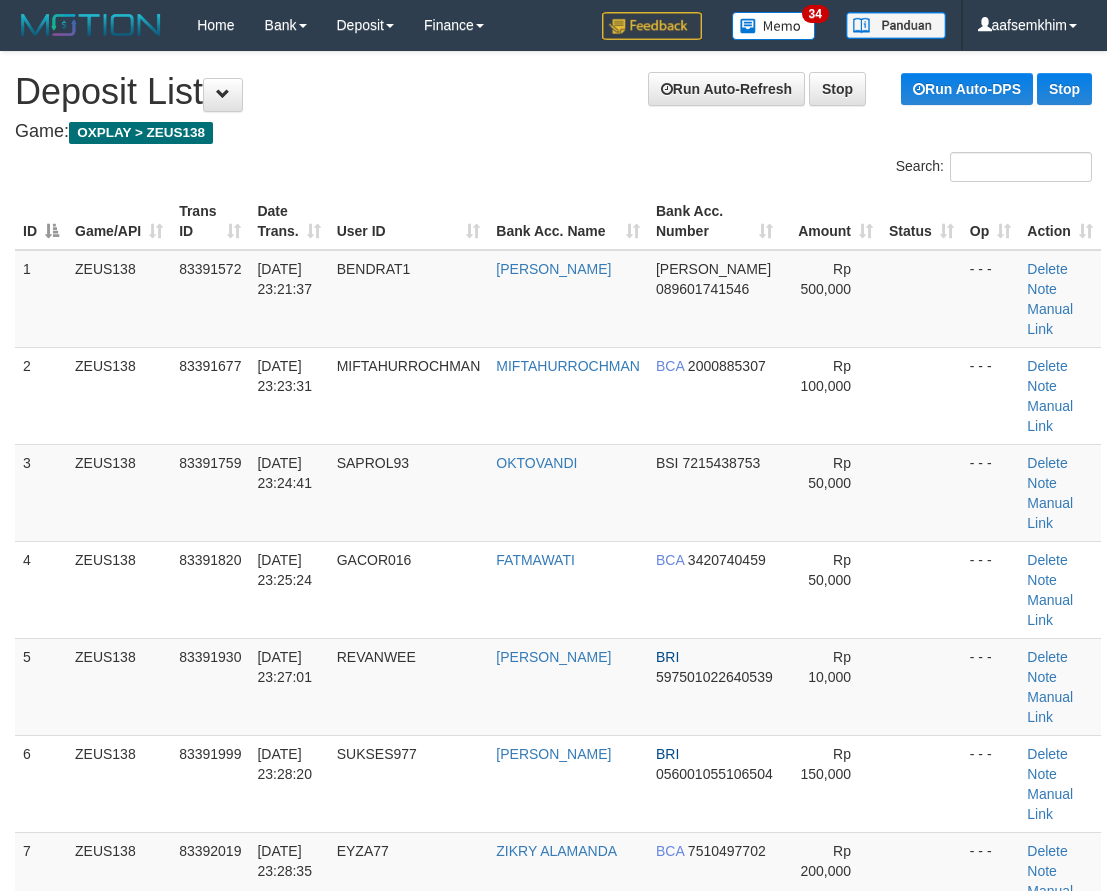 scroll, scrollTop: 502, scrollLeft: 0, axis: vertical 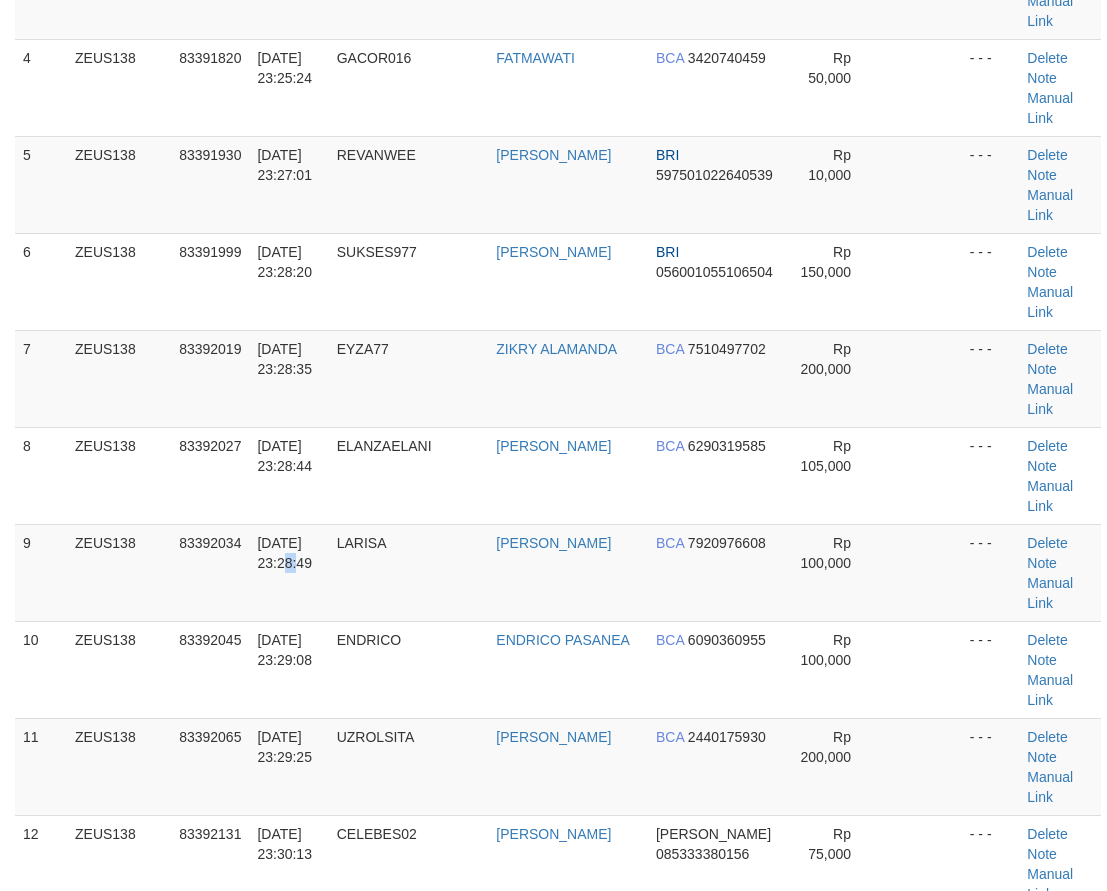 drag, startPoint x: 273, startPoint y: 576, endPoint x: 3, endPoint y: 555, distance: 270.81543 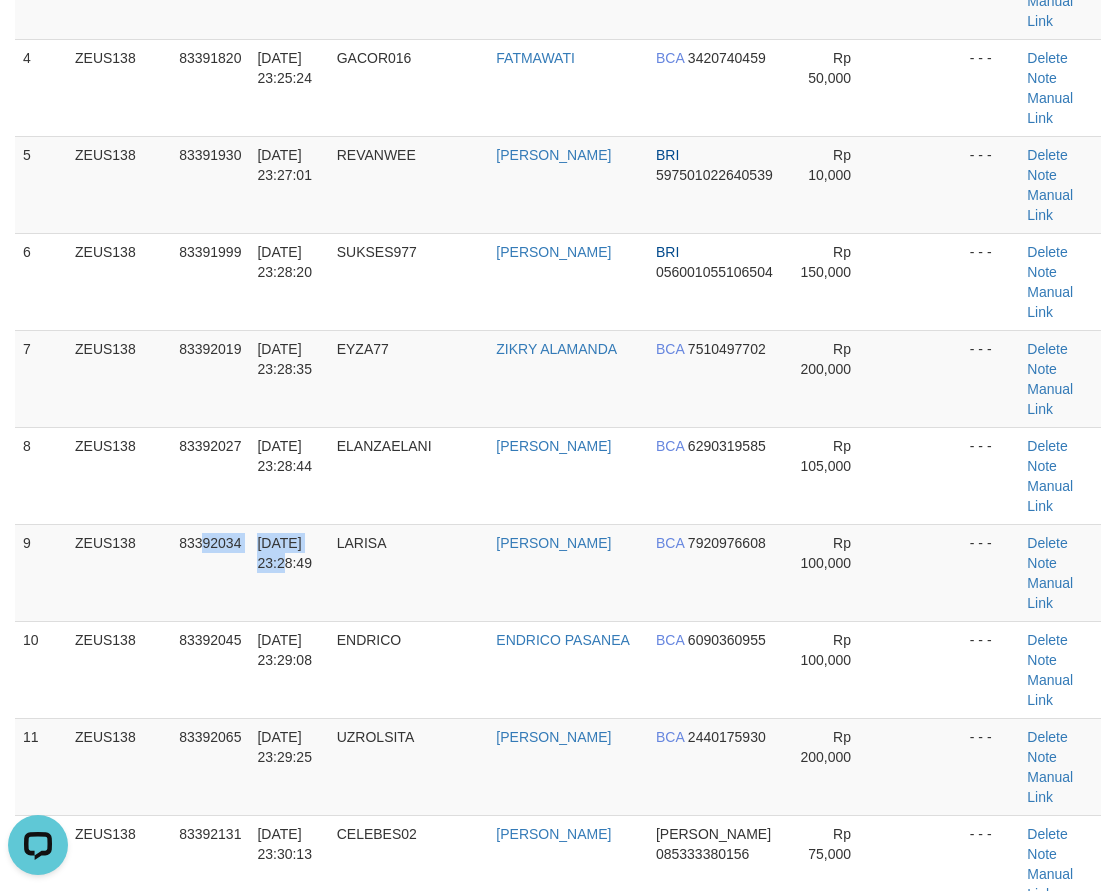 scroll, scrollTop: 0, scrollLeft: 0, axis: both 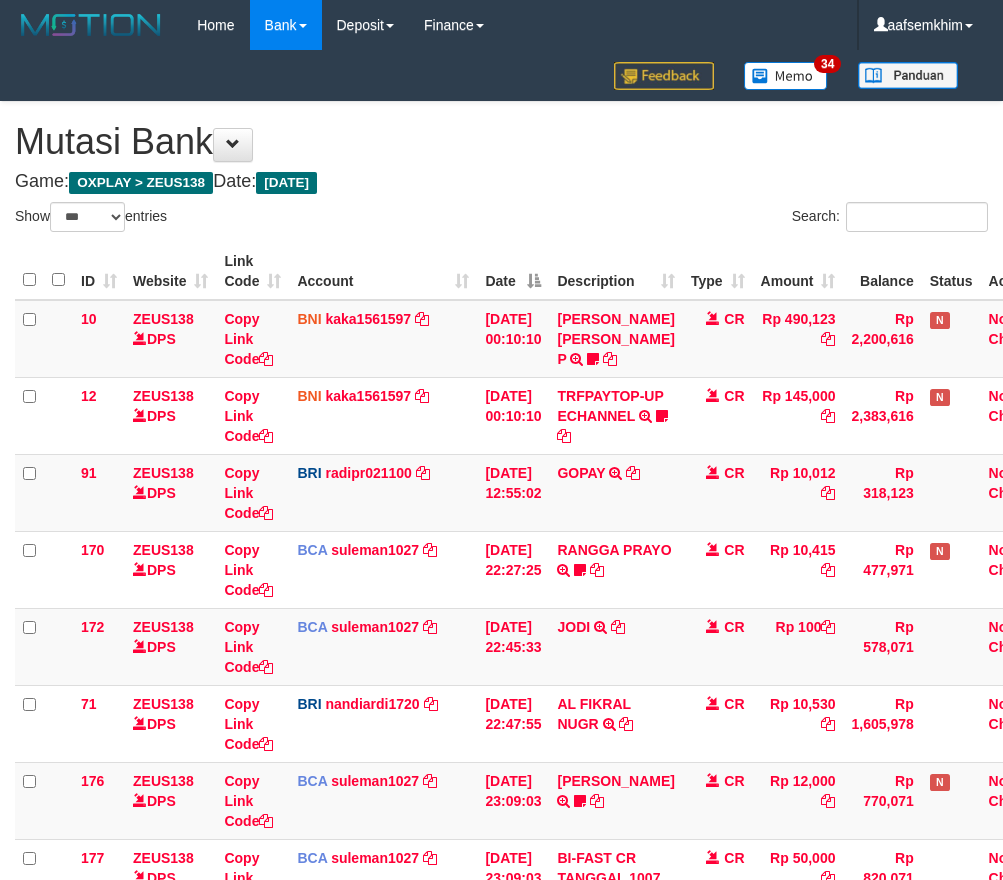 select on "***" 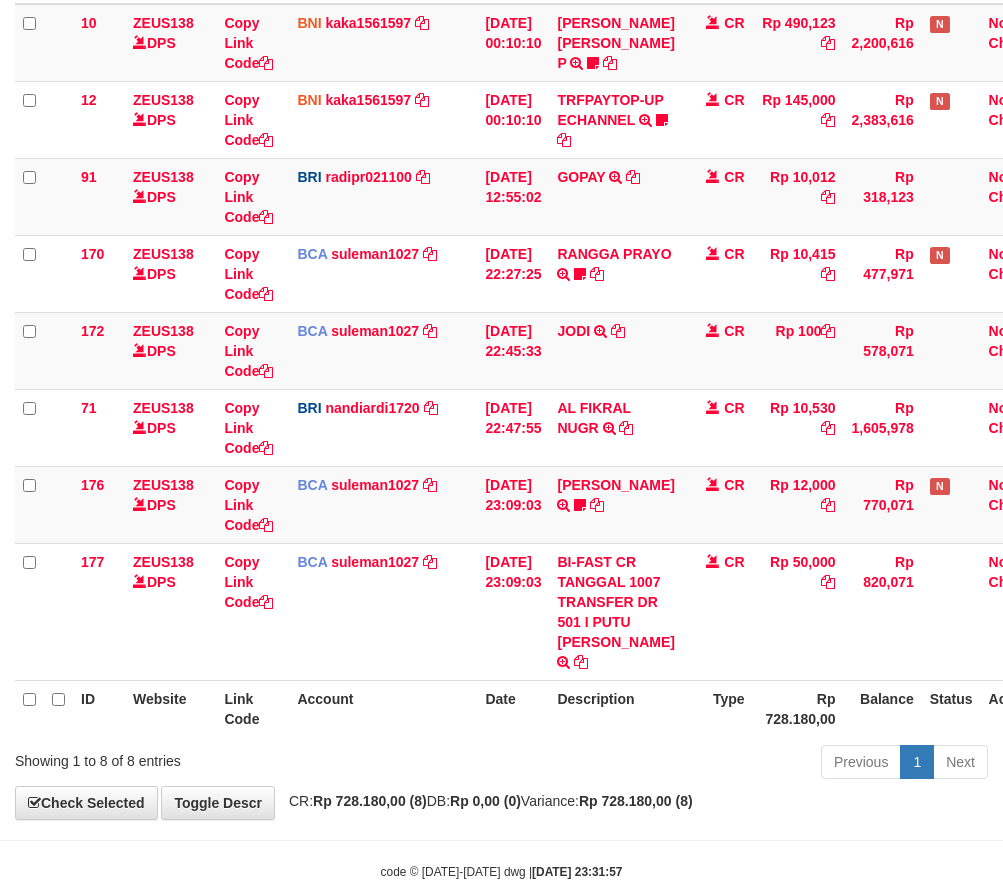 scroll, scrollTop: 387, scrollLeft: 0, axis: vertical 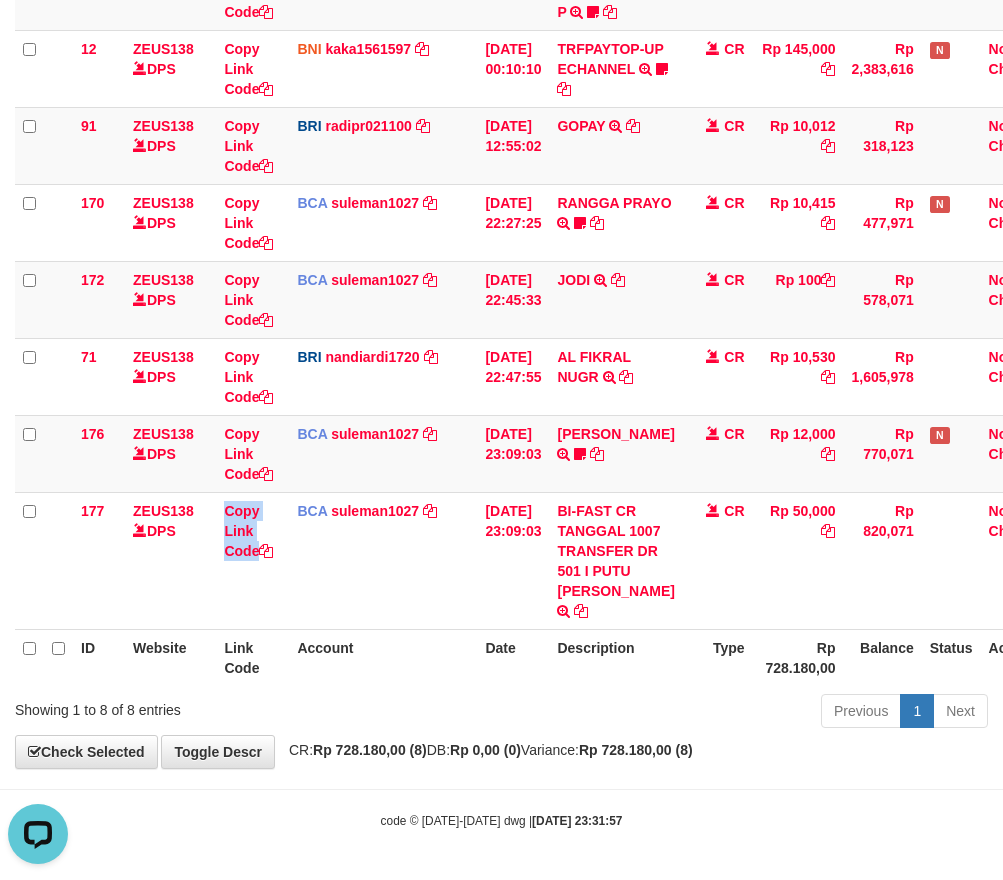 drag, startPoint x: 289, startPoint y: 491, endPoint x: 118, endPoint y: 641, distance: 227.46648 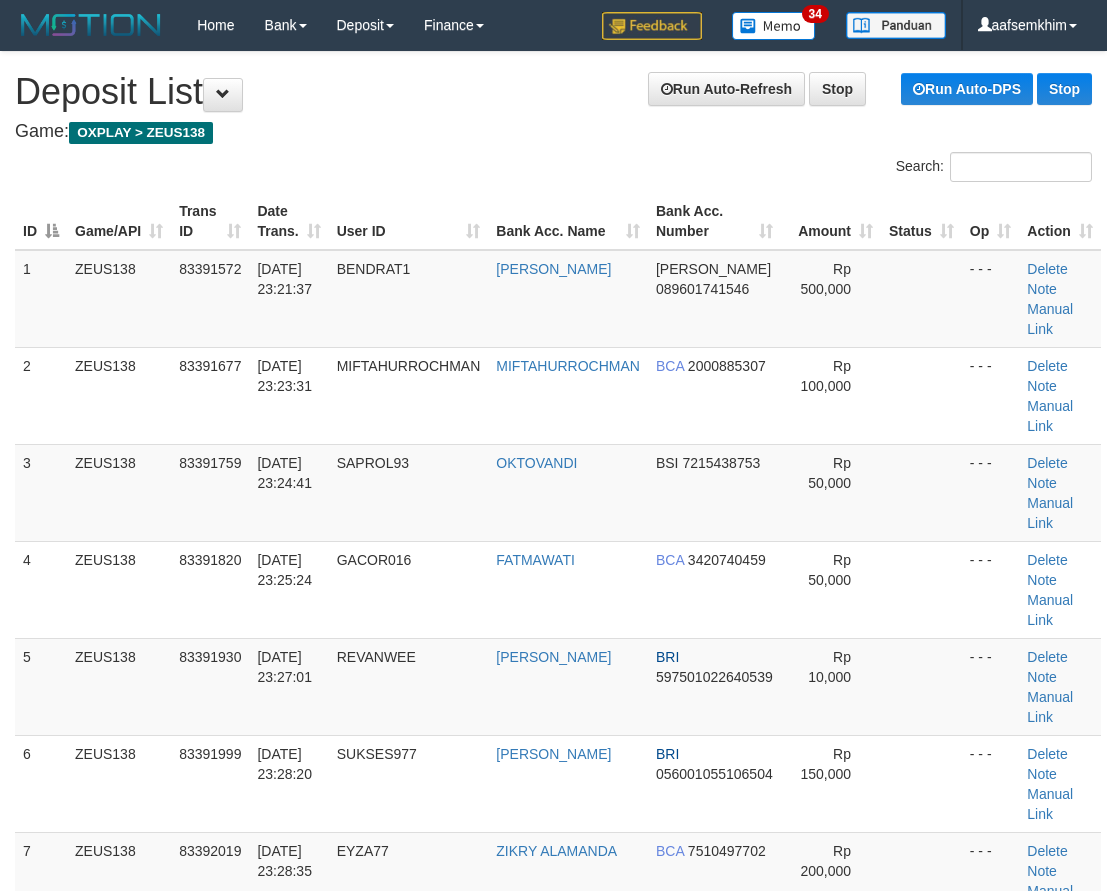 scroll, scrollTop: 502, scrollLeft: 0, axis: vertical 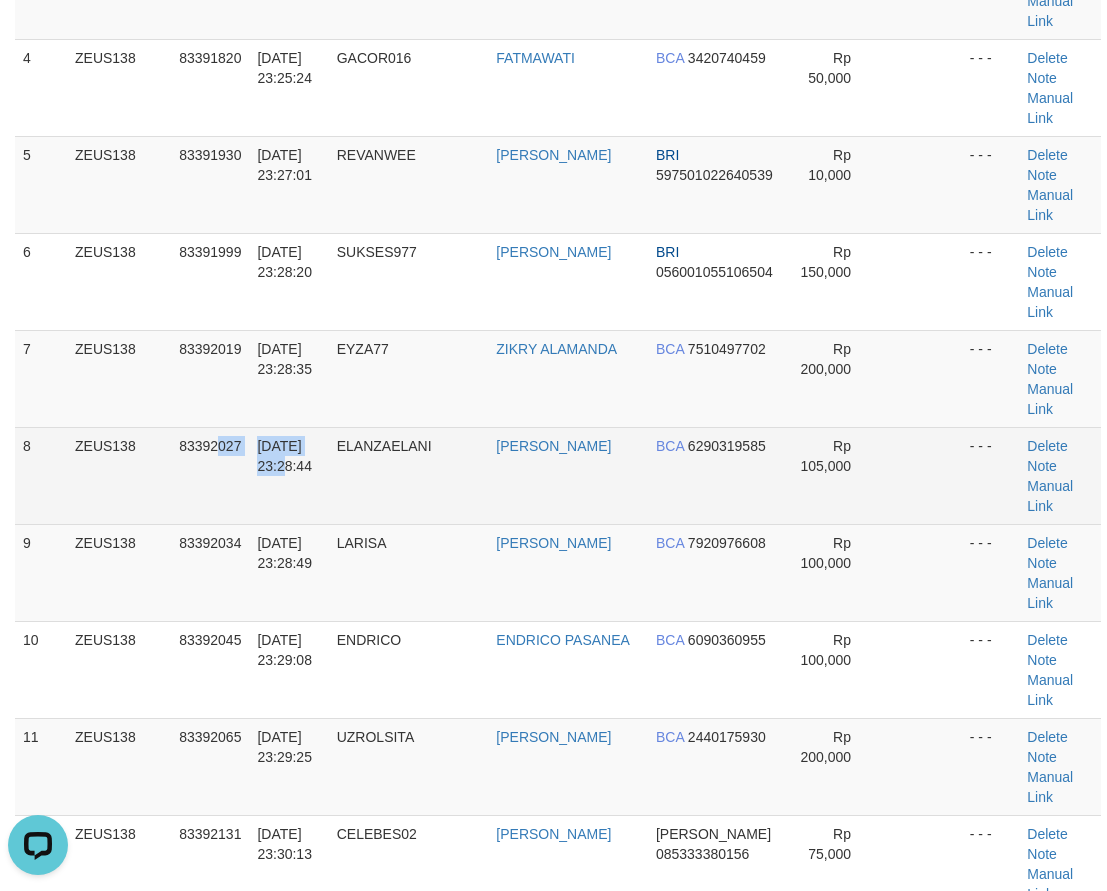 drag, startPoint x: 263, startPoint y: 503, endPoint x: 180, endPoint y: 472, distance: 88.60023 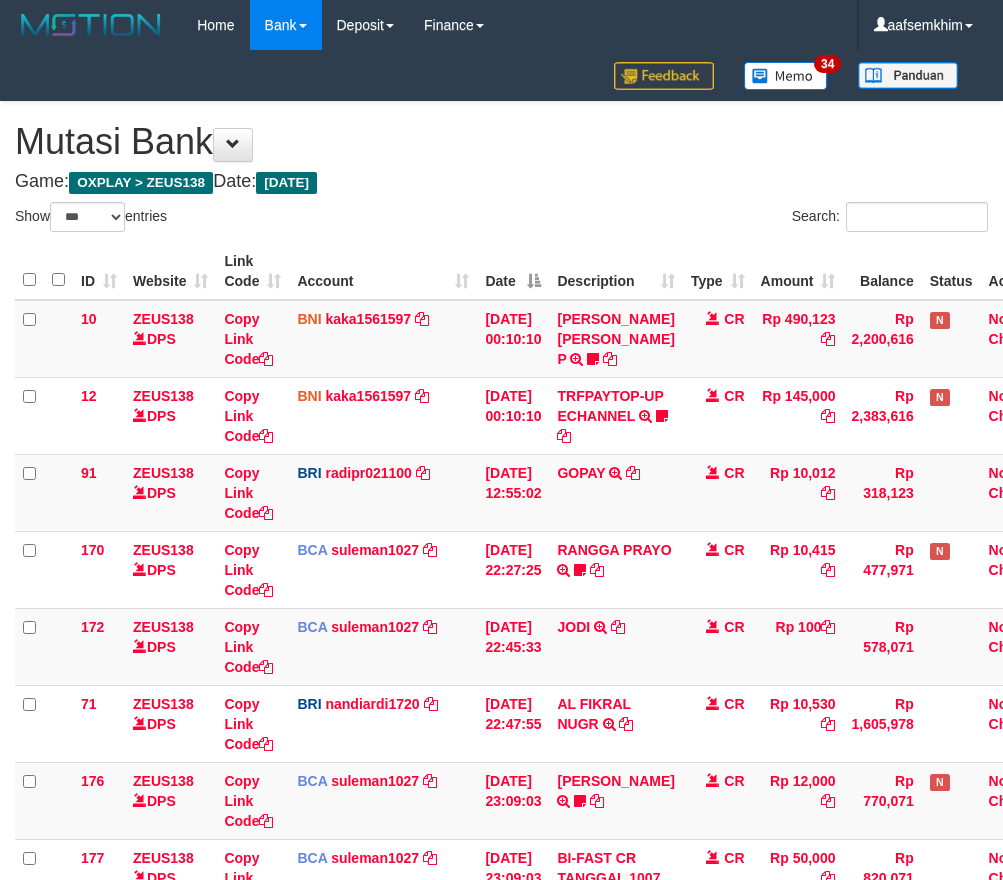 select on "***" 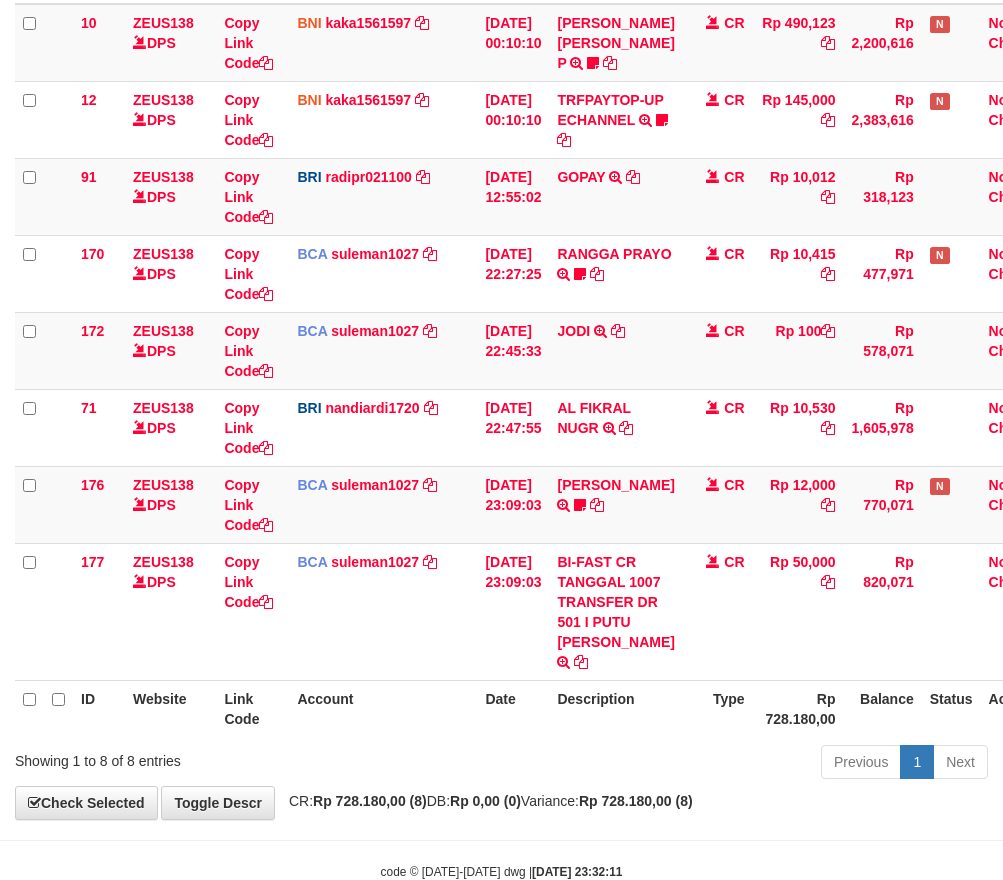 scroll, scrollTop: 387, scrollLeft: 0, axis: vertical 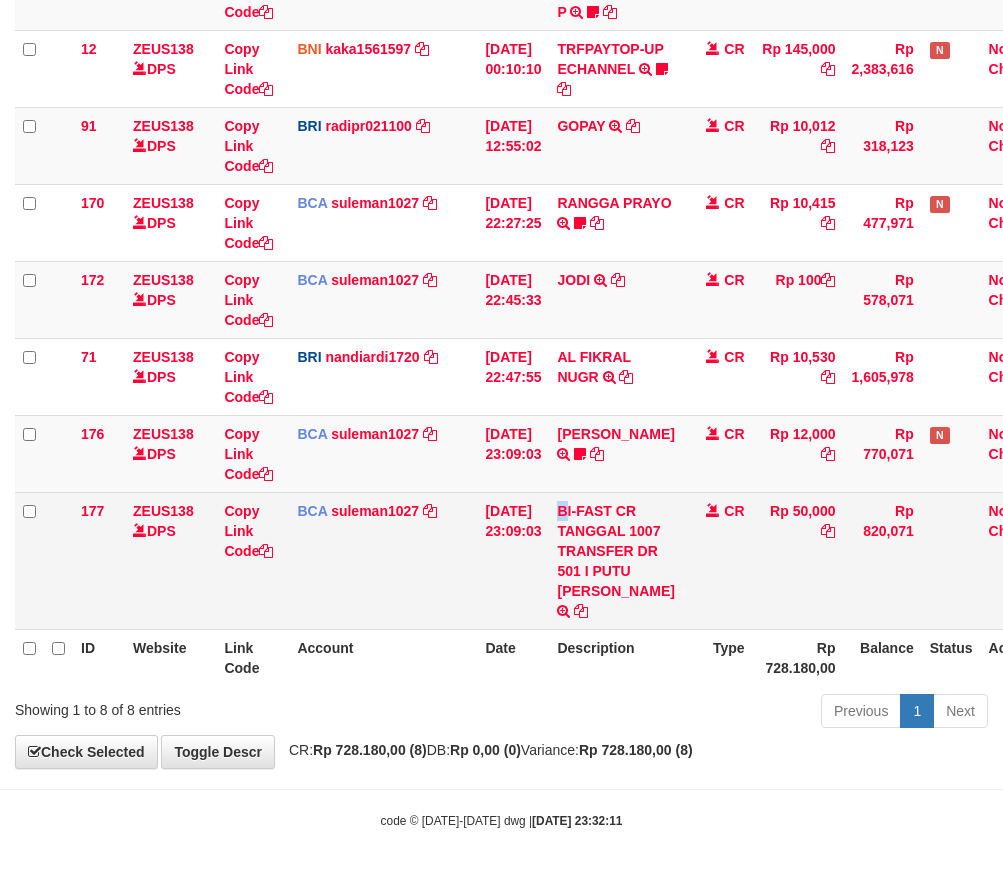 drag, startPoint x: 574, startPoint y: 477, endPoint x: 735, endPoint y: 477, distance: 161 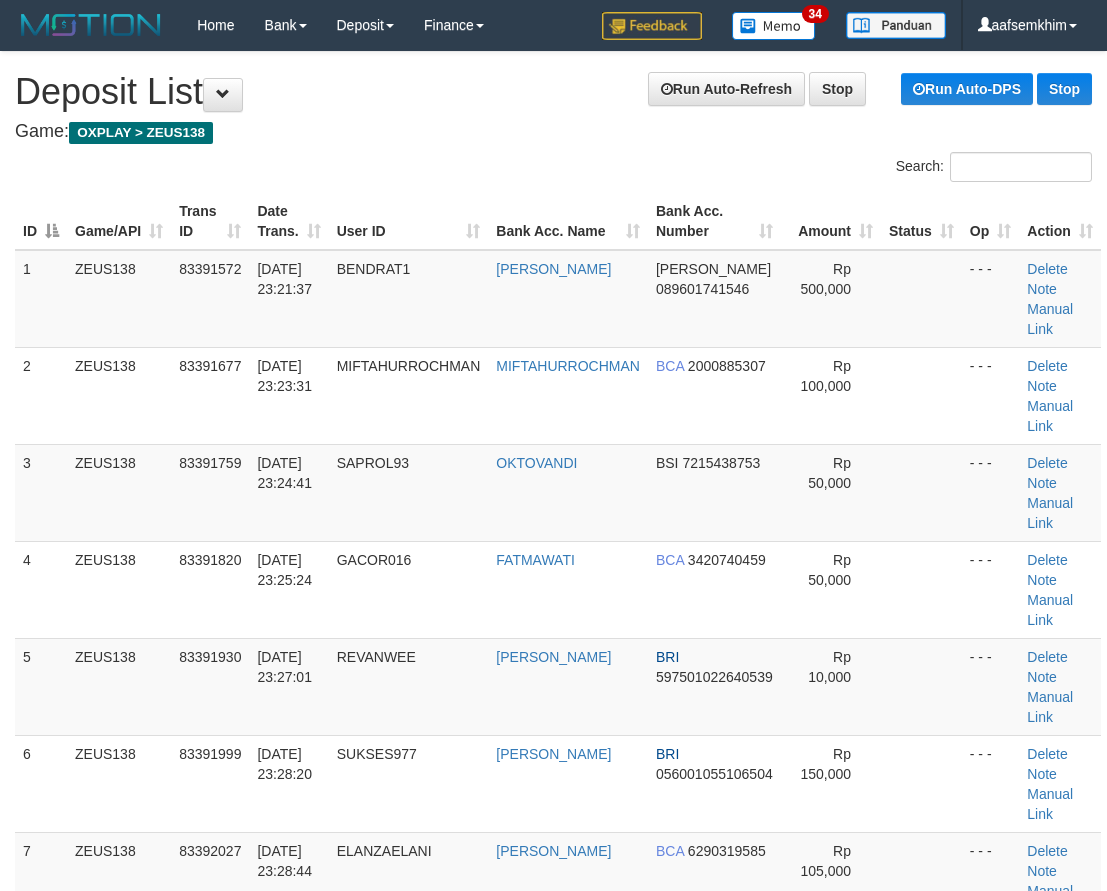 scroll, scrollTop: 502, scrollLeft: 0, axis: vertical 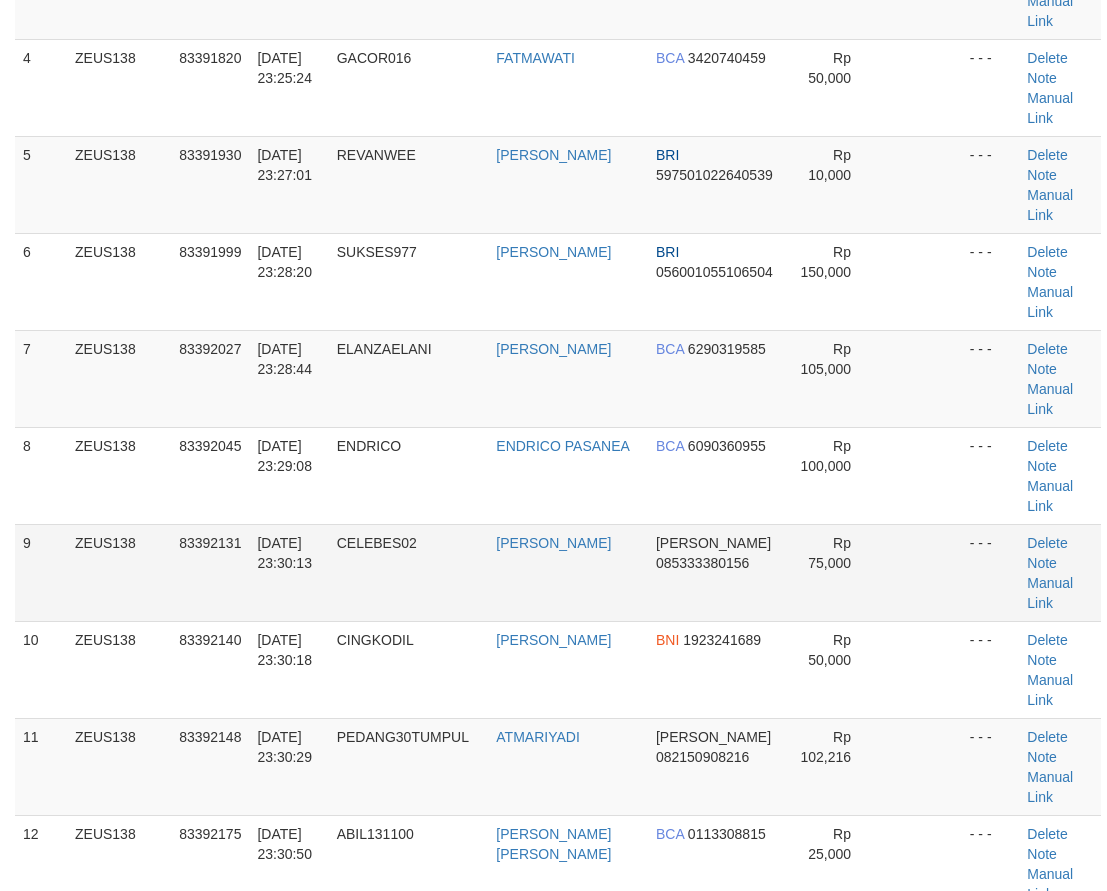 drag, startPoint x: 331, startPoint y: 626, endPoint x: 104, endPoint y: 553, distance: 238.44916 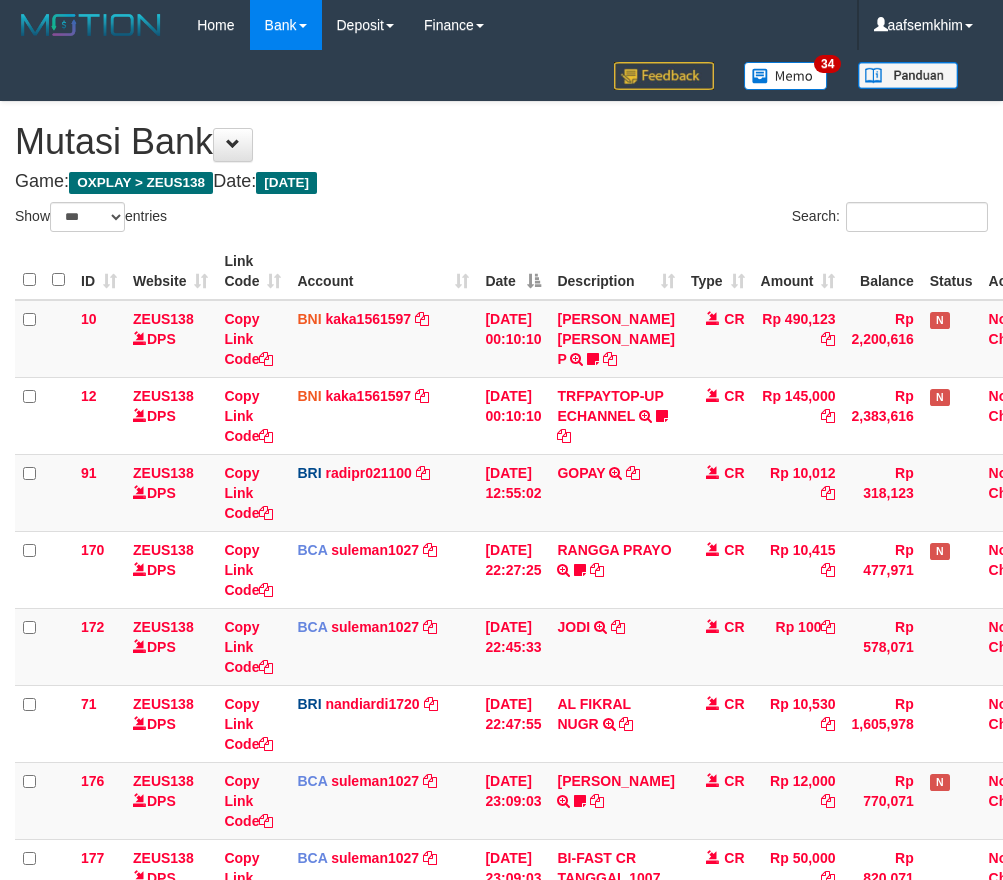 select on "***" 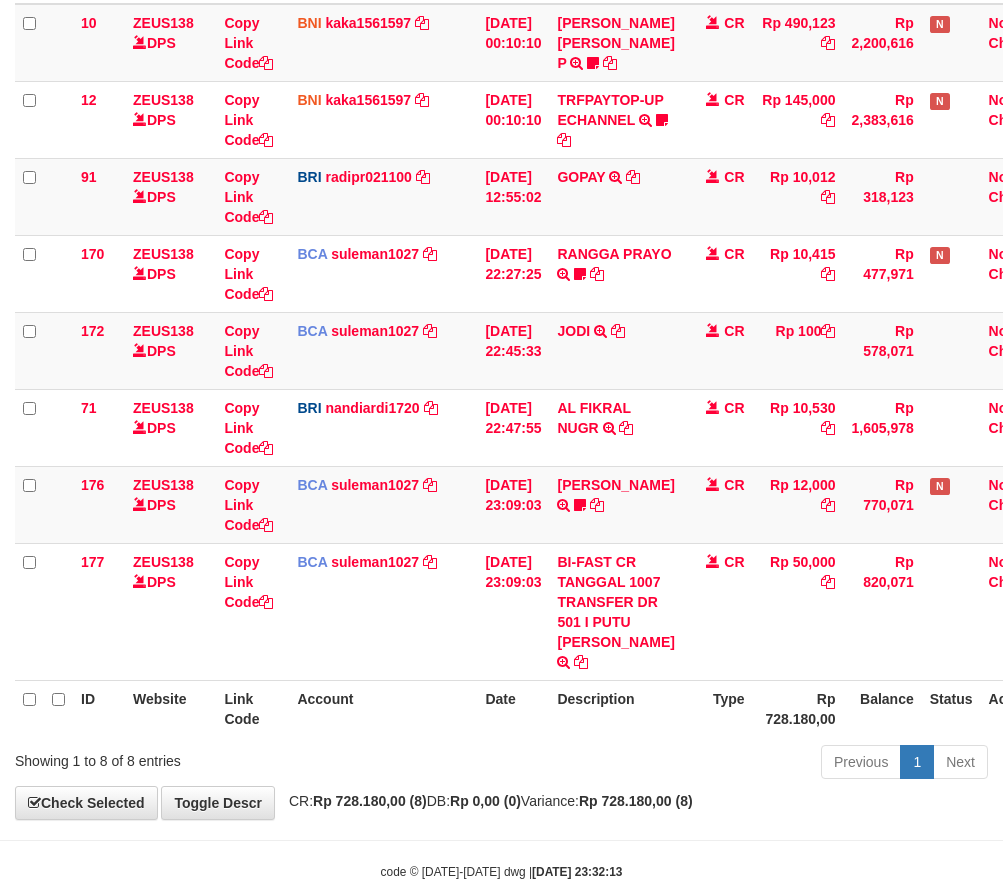 scroll, scrollTop: 387, scrollLeft: 0, axis: vertical 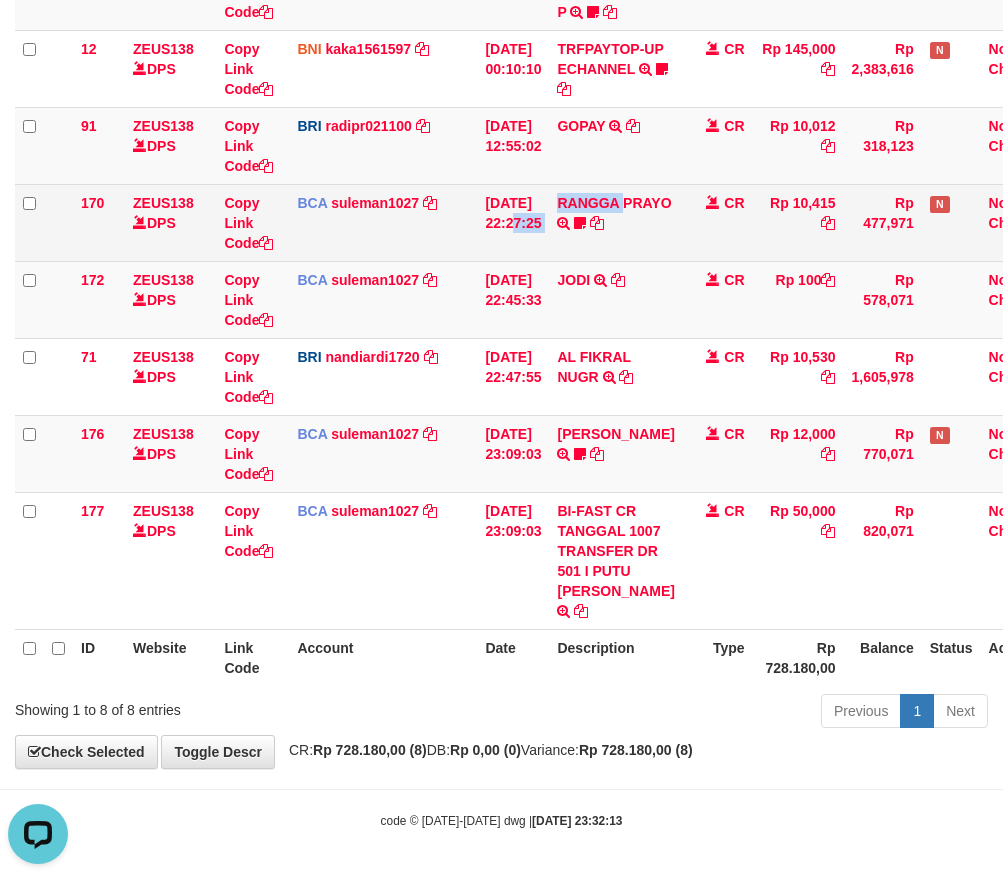 drag, startPoint x: 567, startPoint y: 196, endPoint x: 581, endPoint y: 168, distance: 31.304953 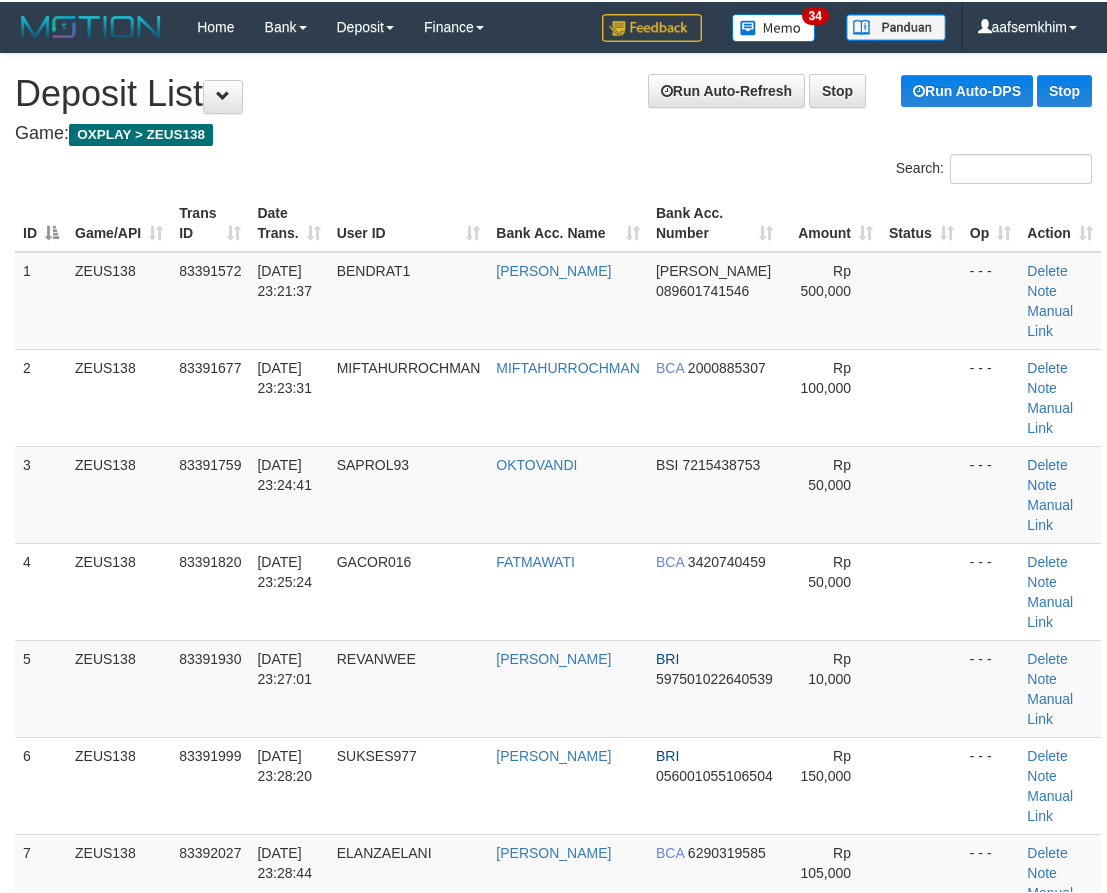 scroll, scrollTop: 502, scrollLeft: 0, axis: vertical 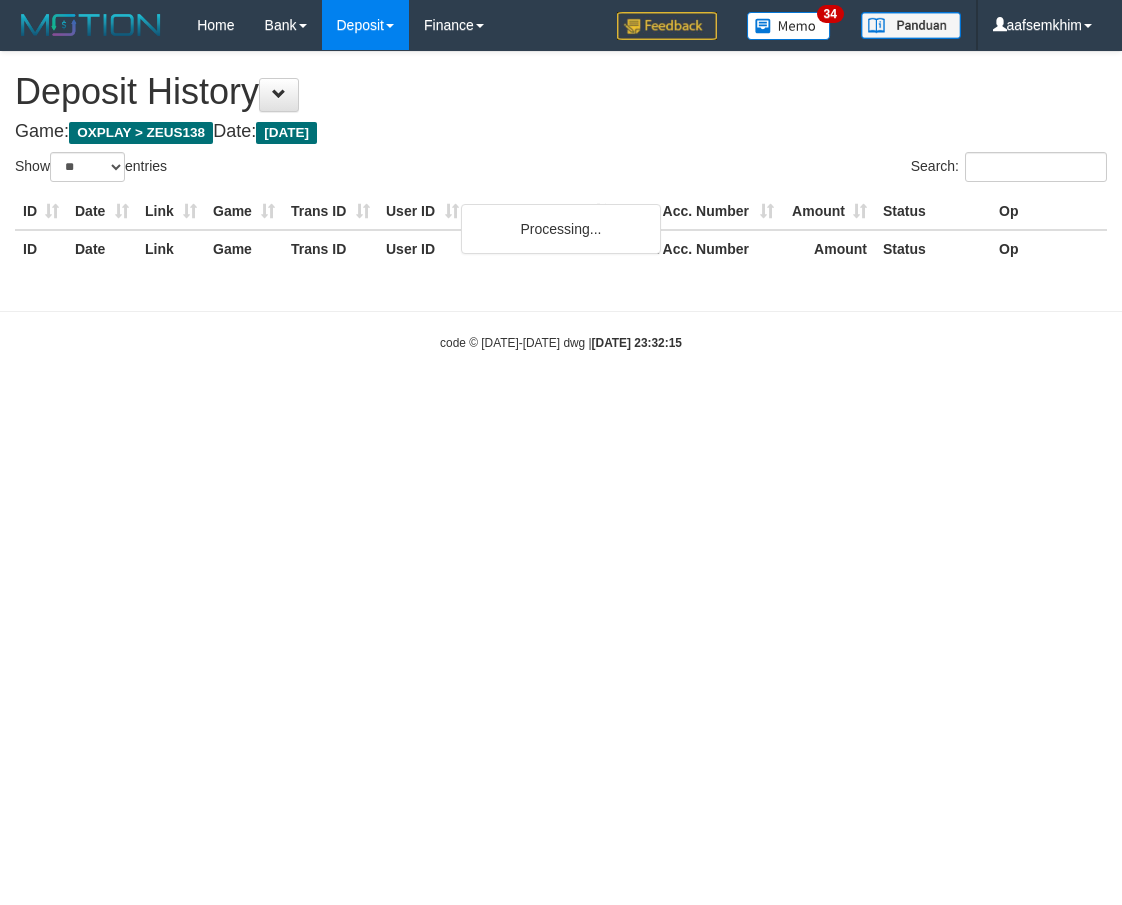 select on "**" 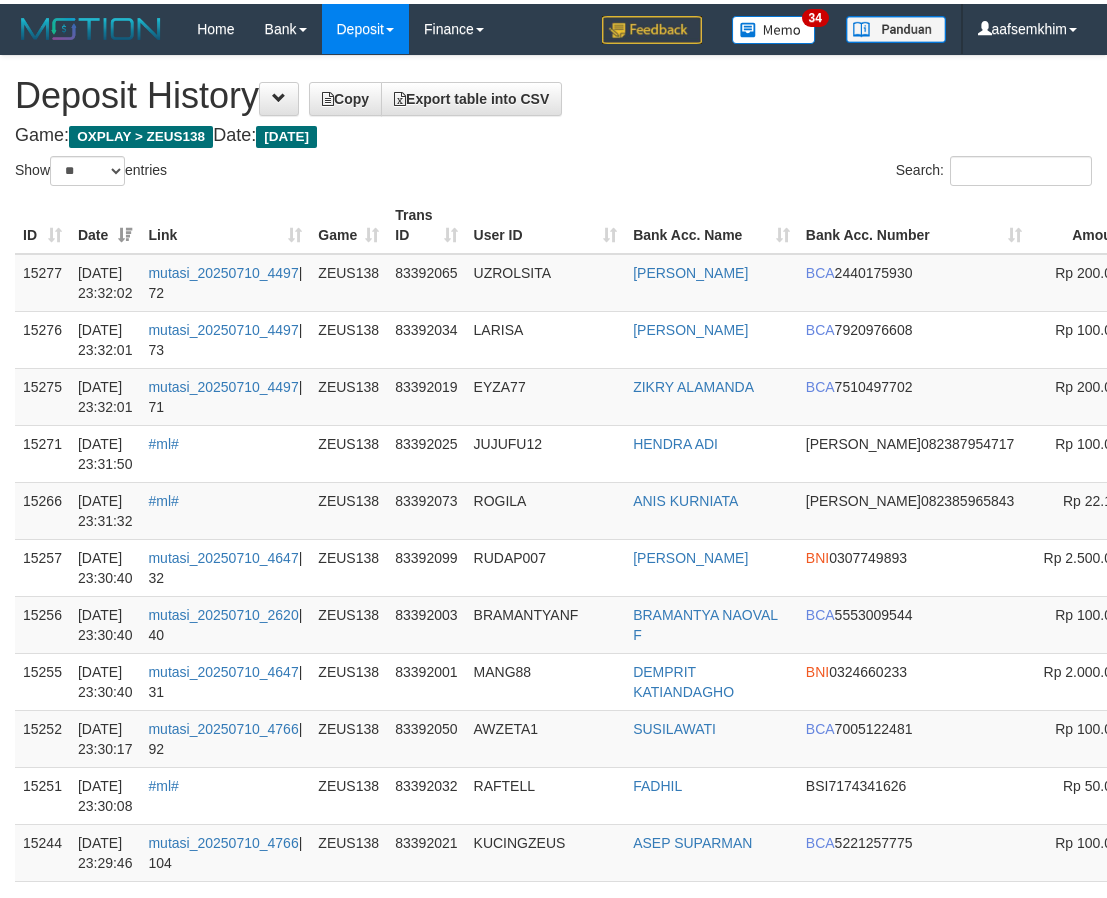 scroll, scrollTop: 2455, scrollLeft: 74, axis: both 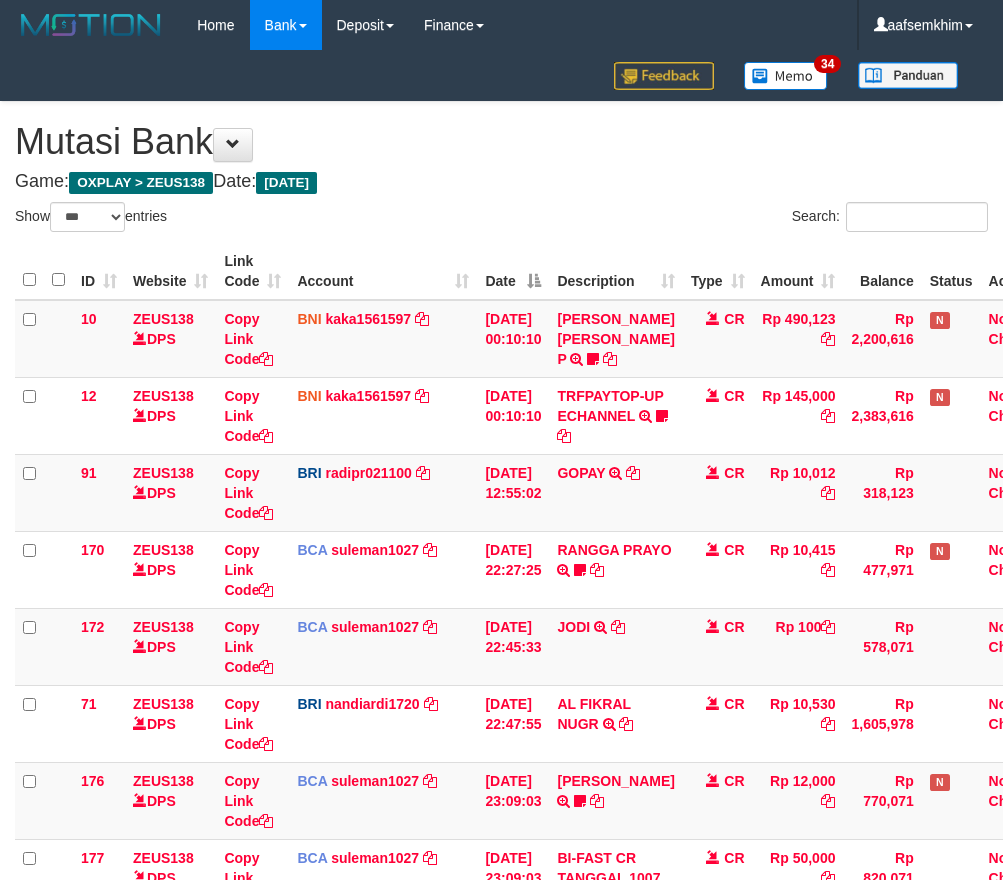 select on "***" 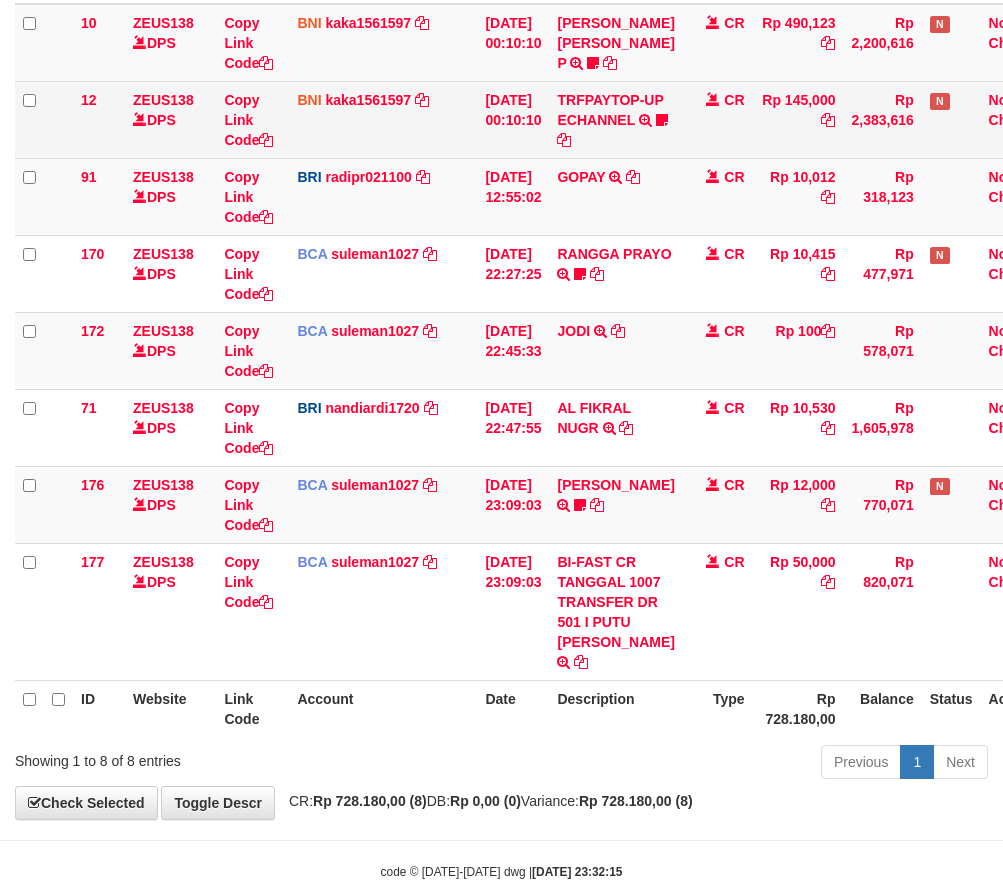 click on "CR" at bounding box center (718, 119) 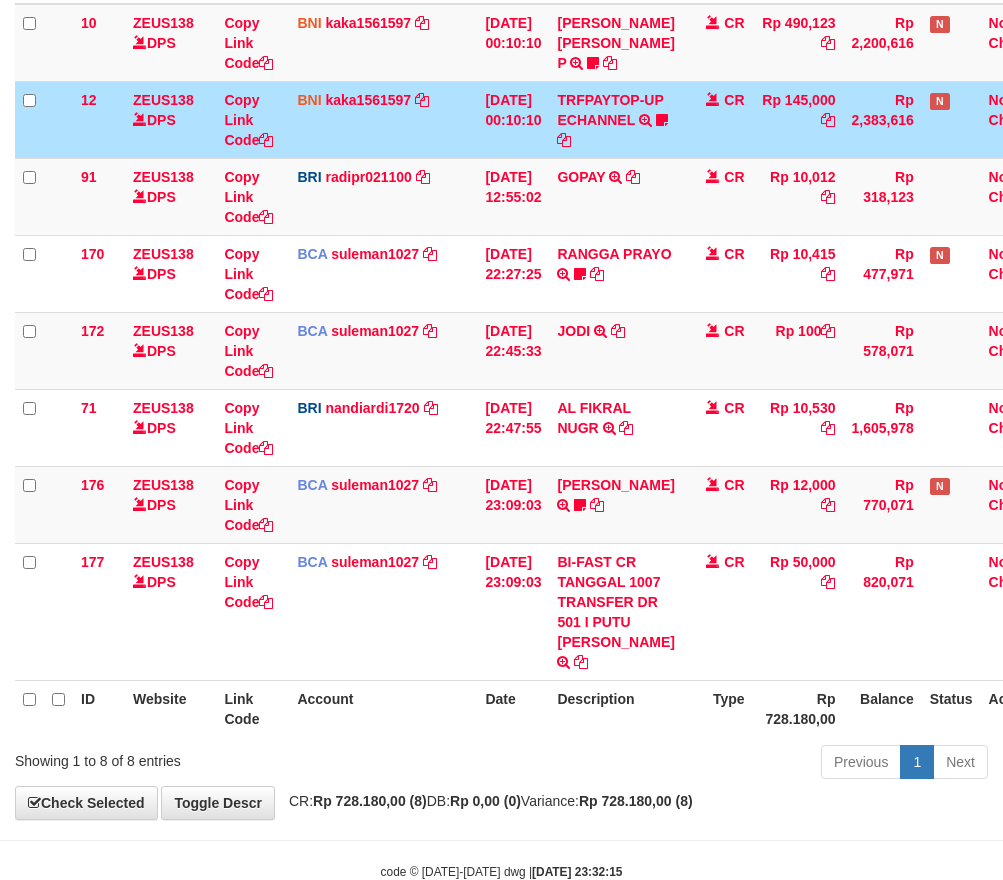 scroll, scrollTop: 387, scrollLeft: 0, axis: vertical 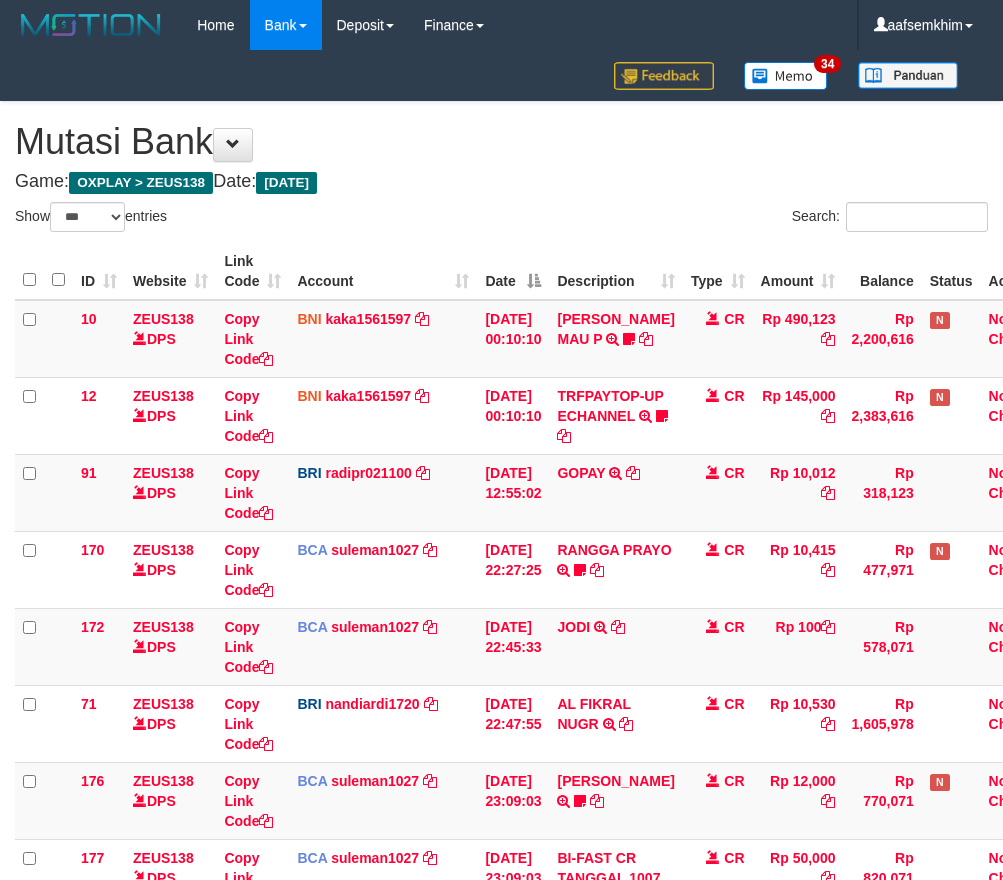 select on "***" 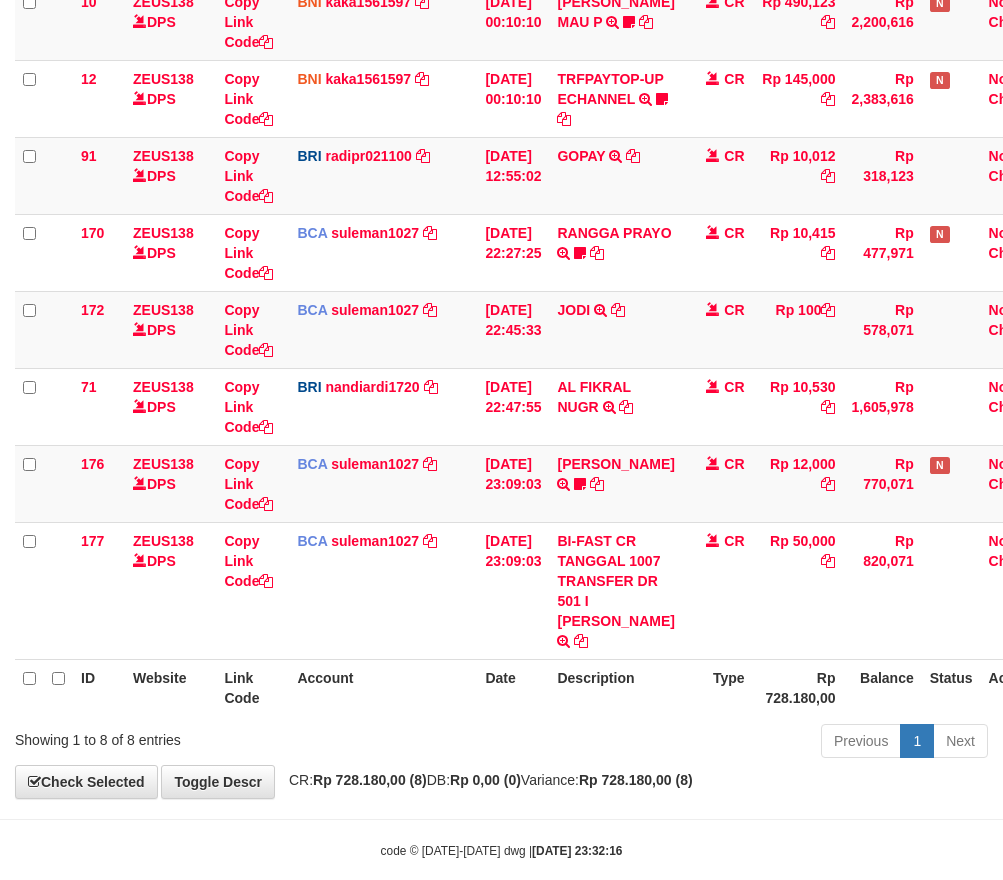 scroll, scrollTop: 387, scrollLeft: 0, axis: vertical 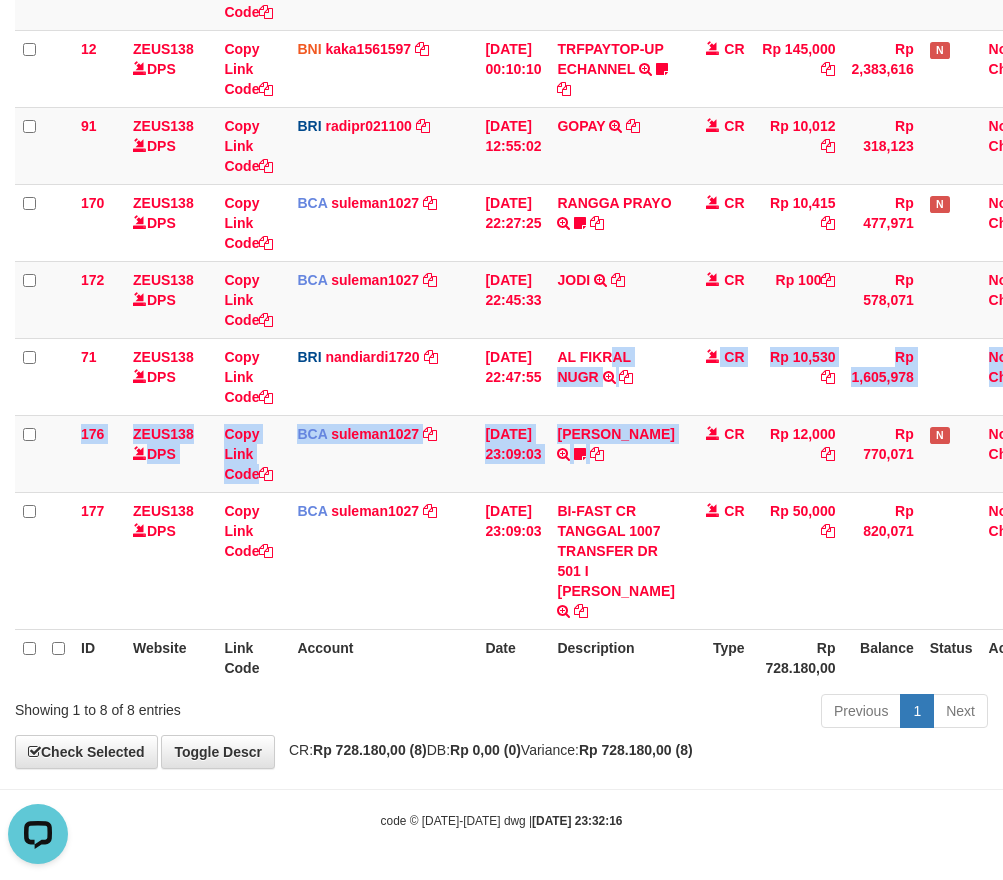 drag, startPoint x: 613, startPoint y: 360, endPoint x: 1015, endPoint y: 385, distance: 402.7766 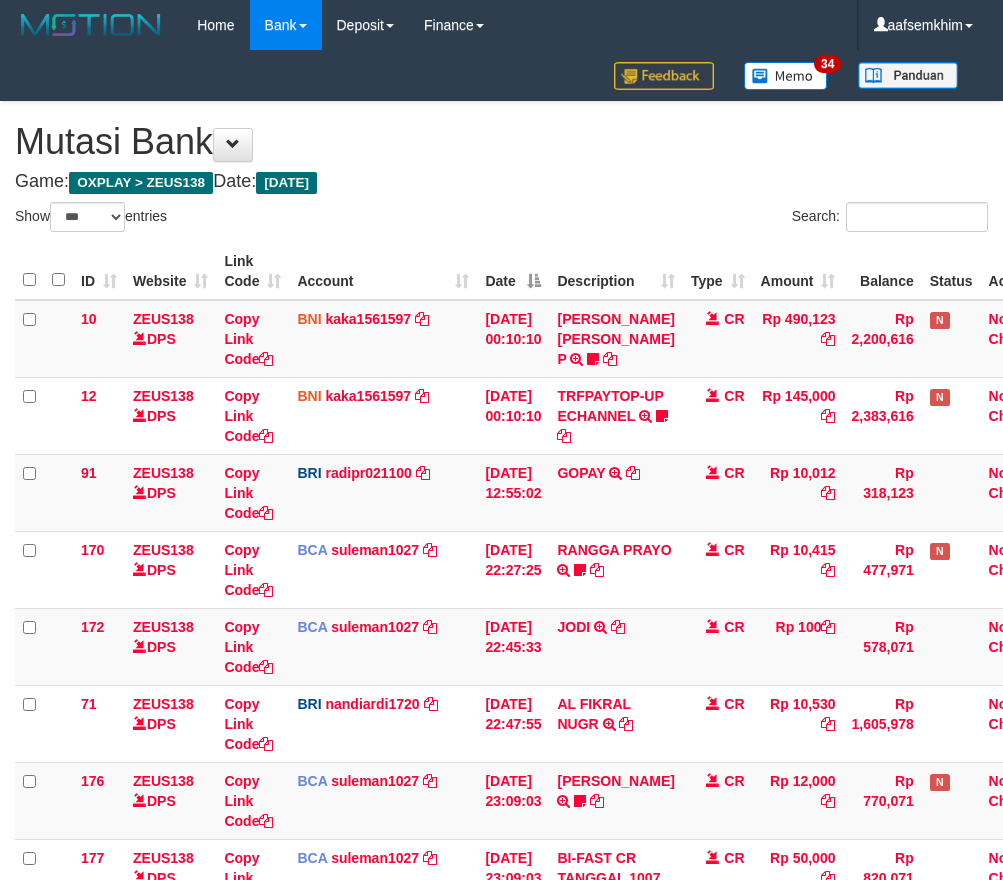 select on "***" 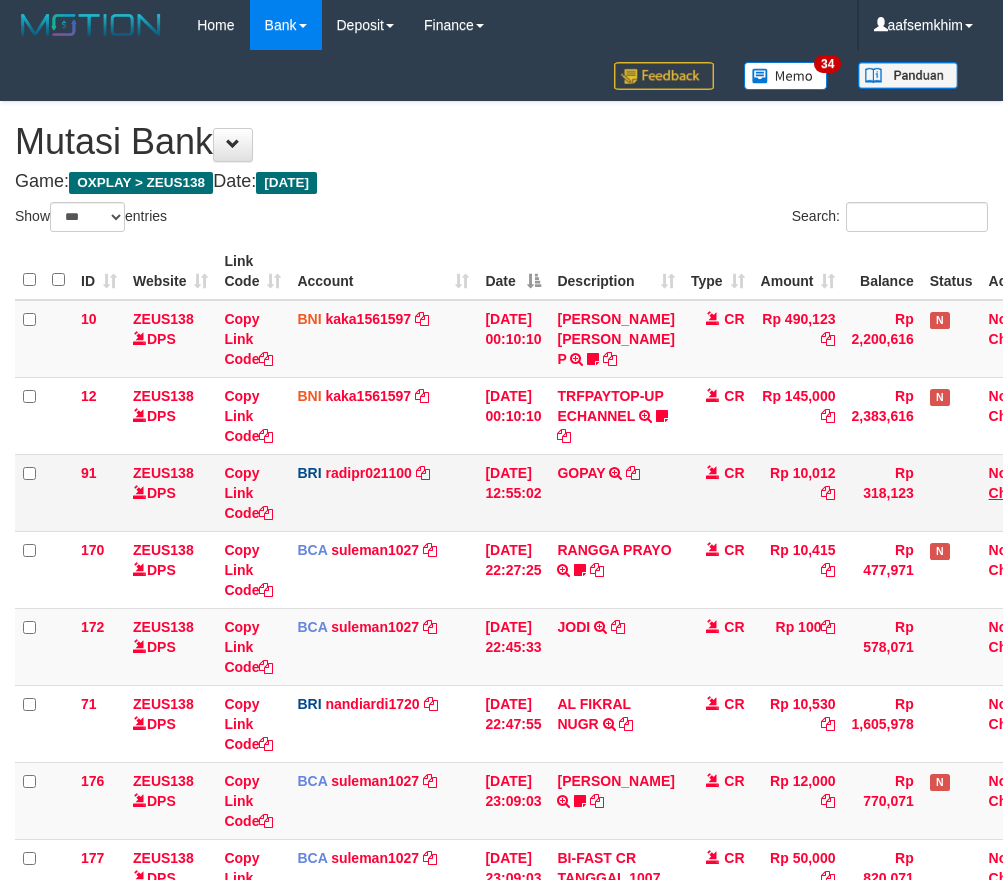 scroll, scrollTop: 296, scrollLeft: 0, axis: vertical 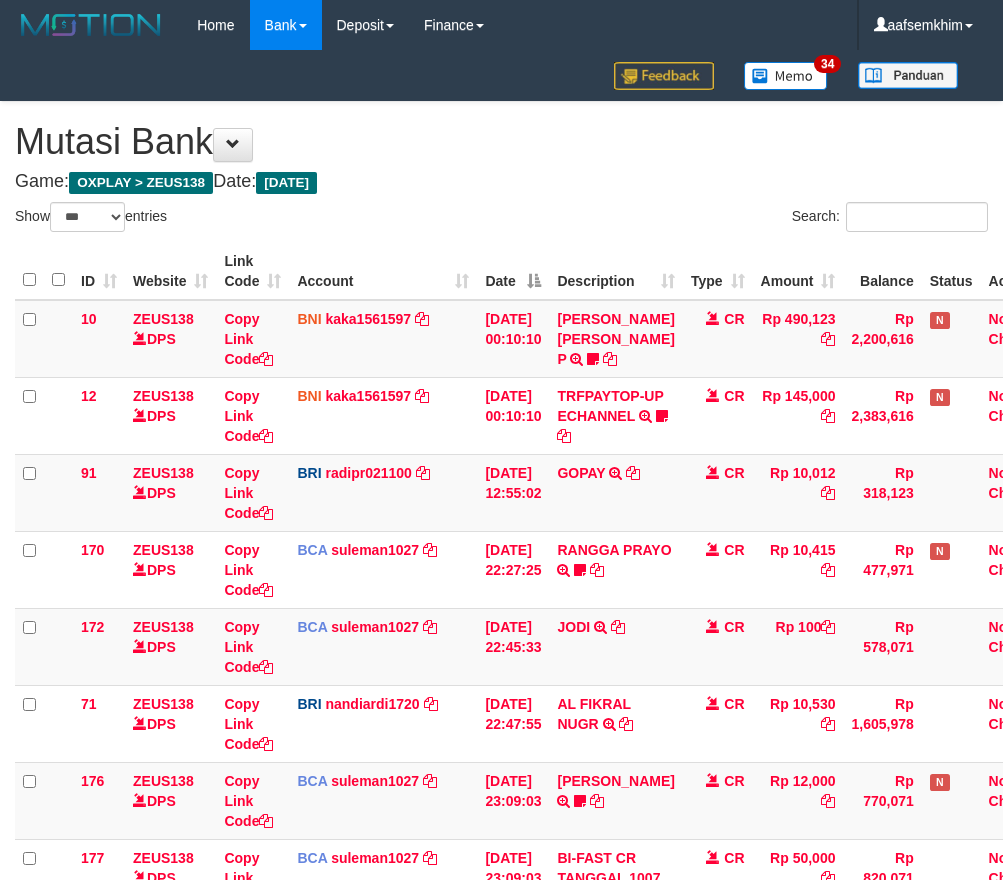 select on "***" 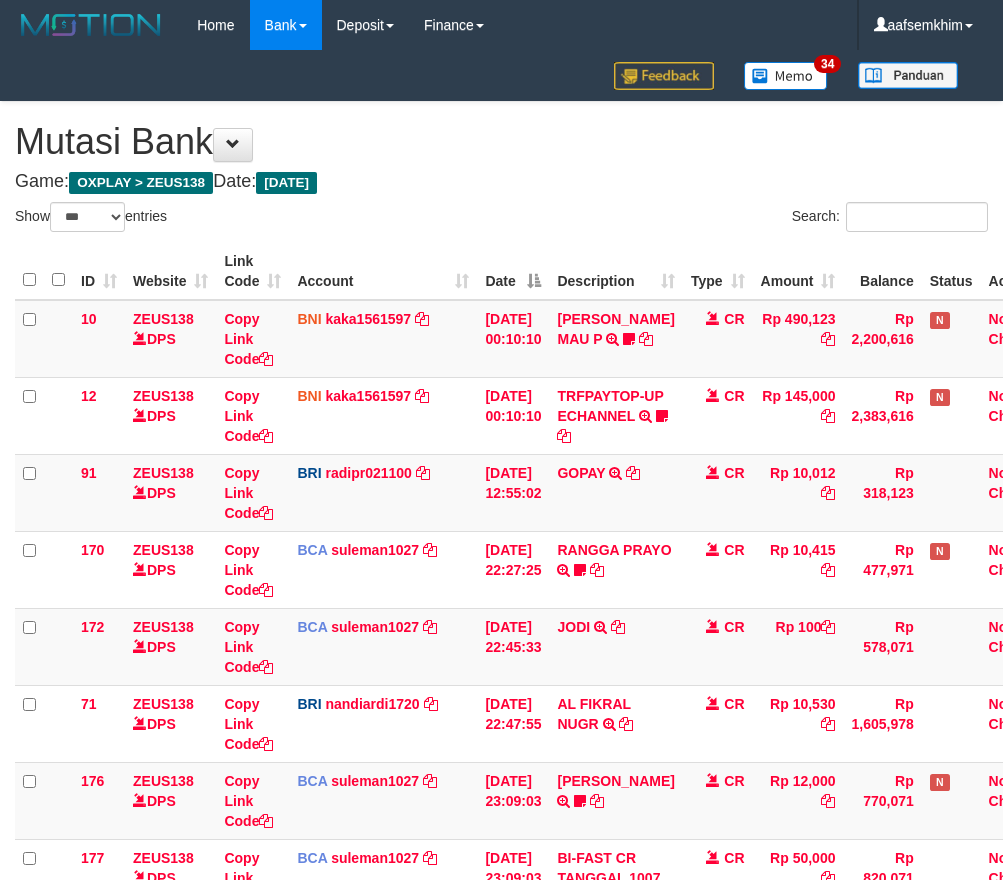 select on "***" 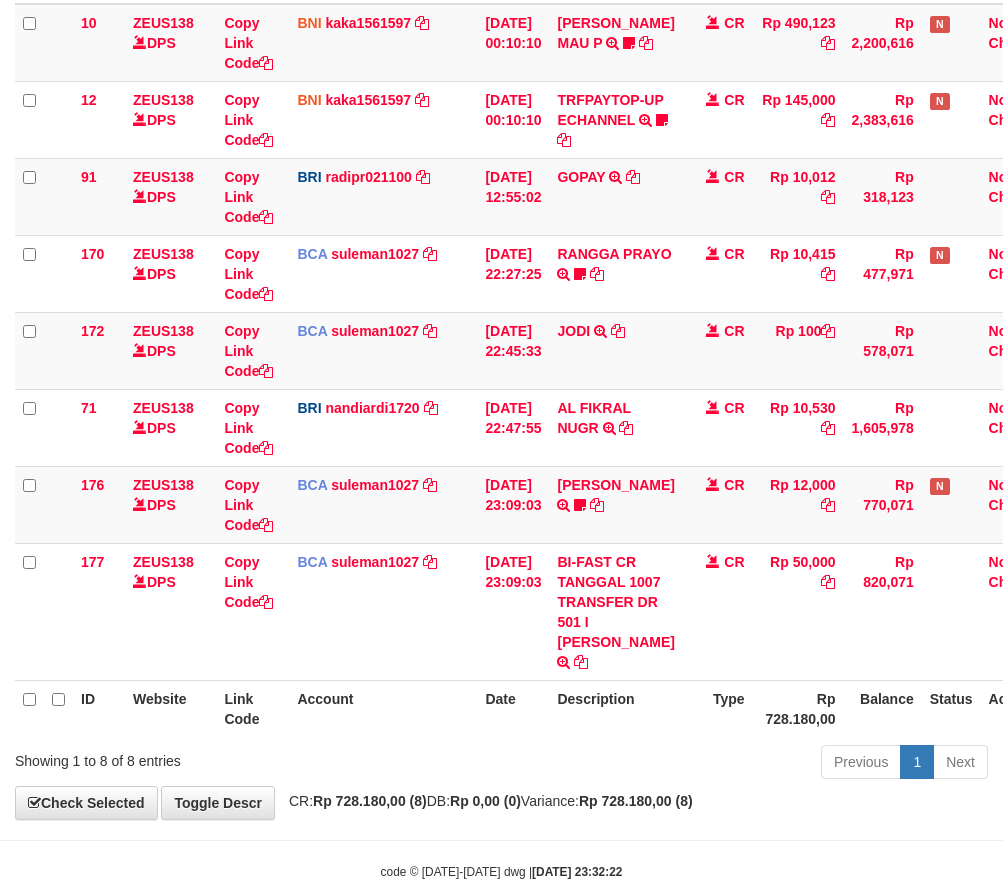 scroll, scrollTop: 387, scrollLeft: 0, axis: vertical 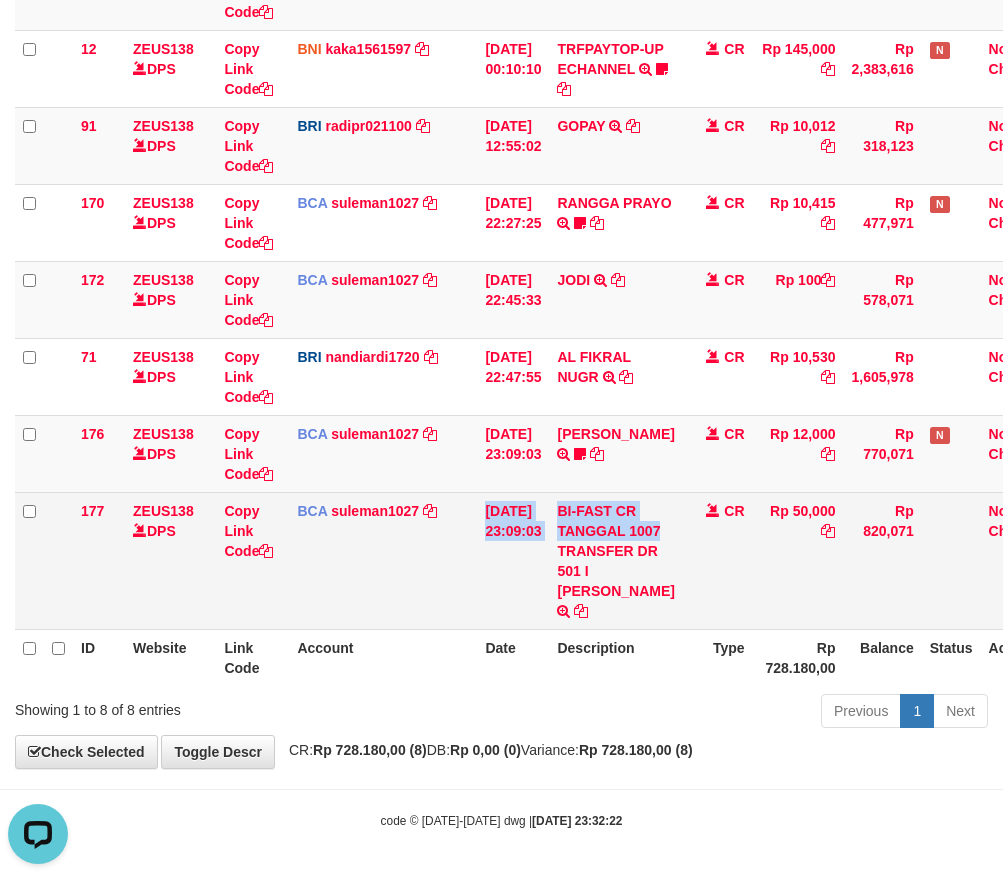 drag, startPoint x: 507, startPoint y: 563, endPoint x: 735, endPoint y: 515, distance: 232.99785 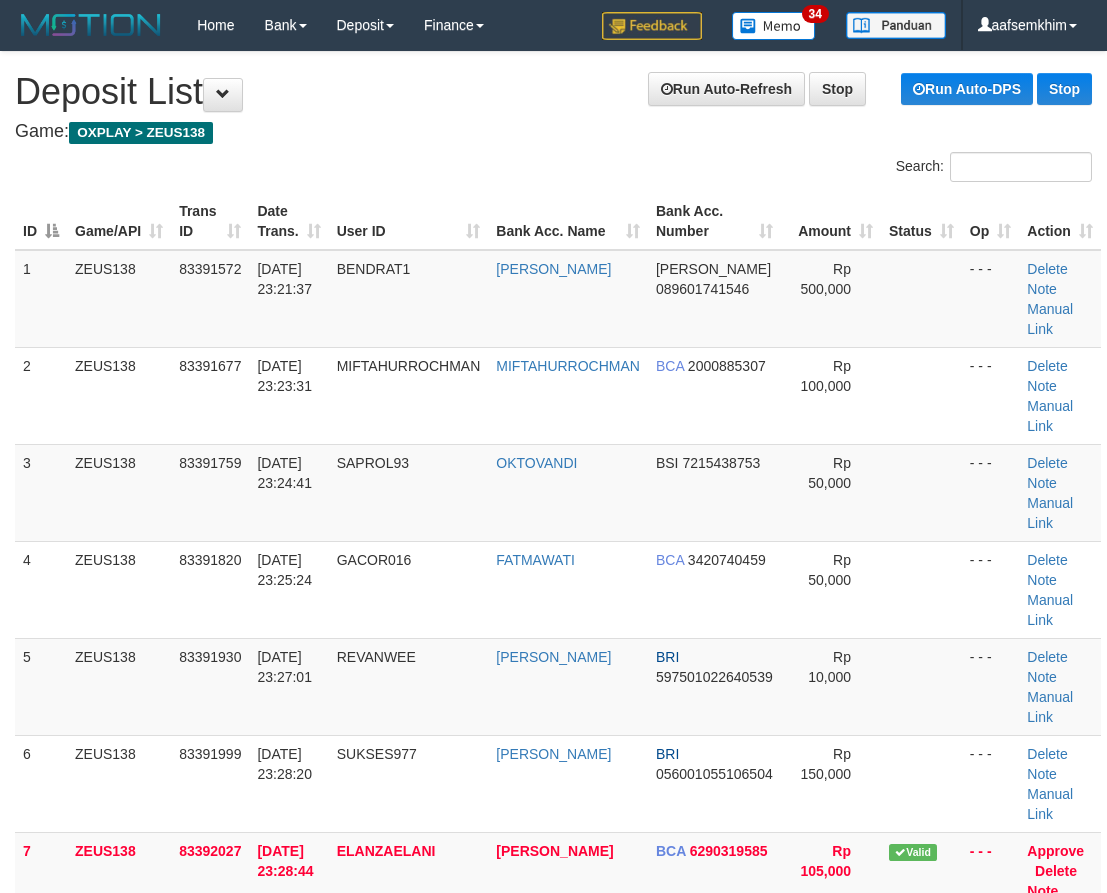 scroll, scrollTop: 502, scrollLeft: 0, axis: vertical 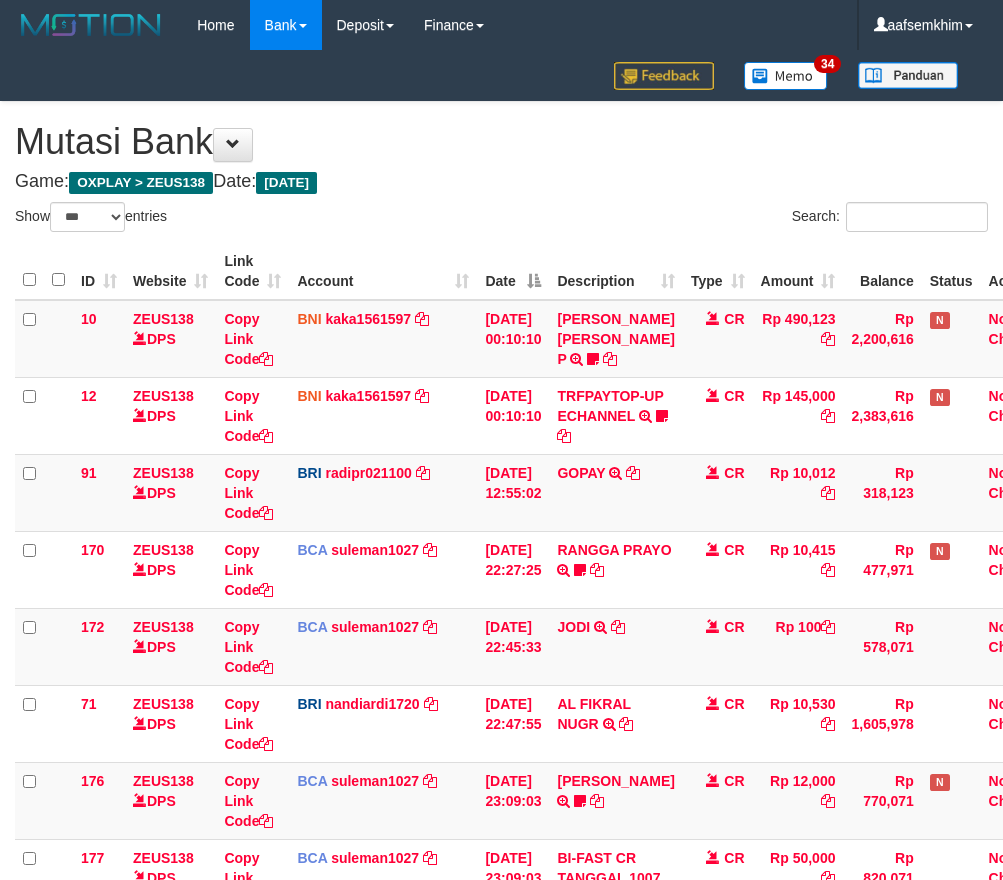 select on "***" 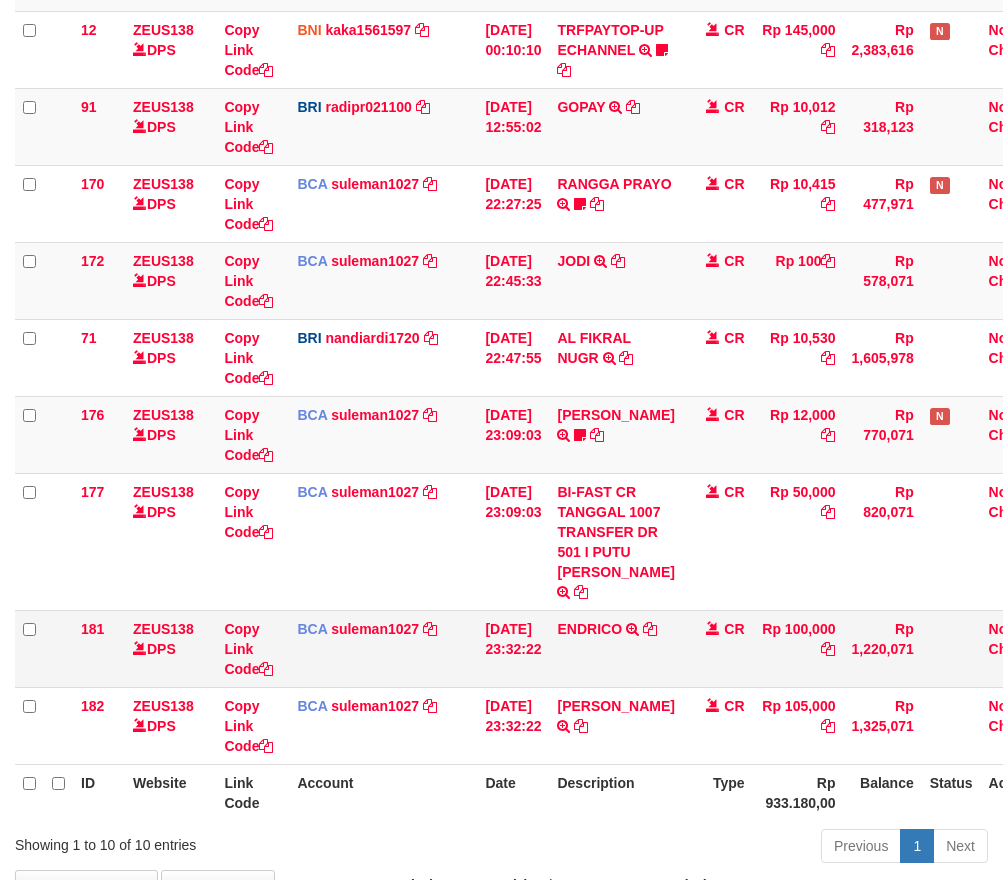 scroll, scrollTop: 387, scrollLeft: 0, axis: vertical 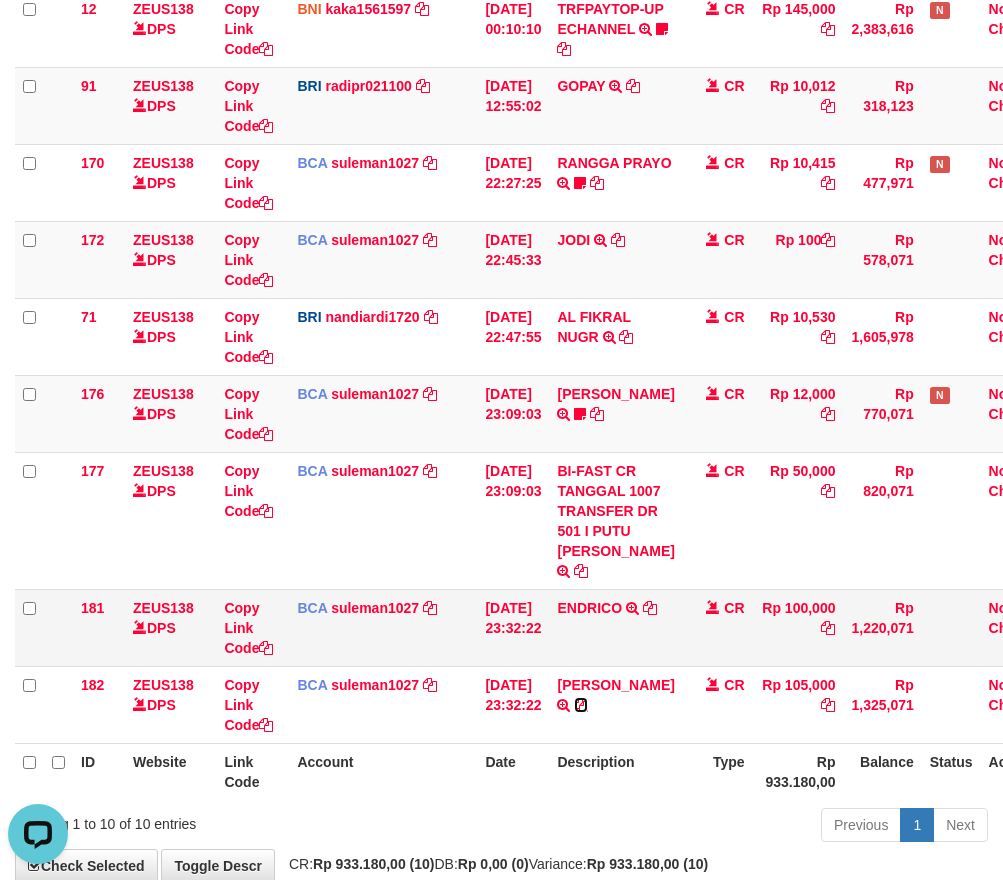 drag, startPoint x: 659, startPoint y: 745, endPoint x: 913, endPoint y: 693, distance: 259.2682 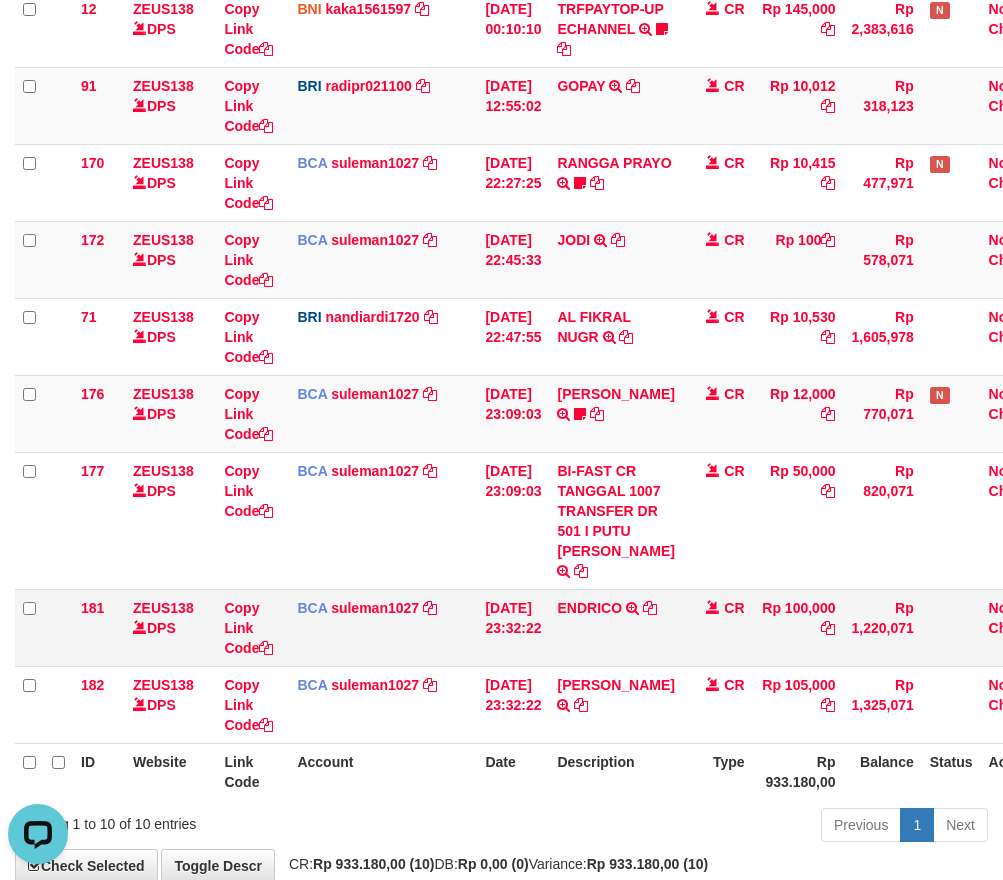 scroll, scrollTop: 0, scrollLeft: 0, axis: both 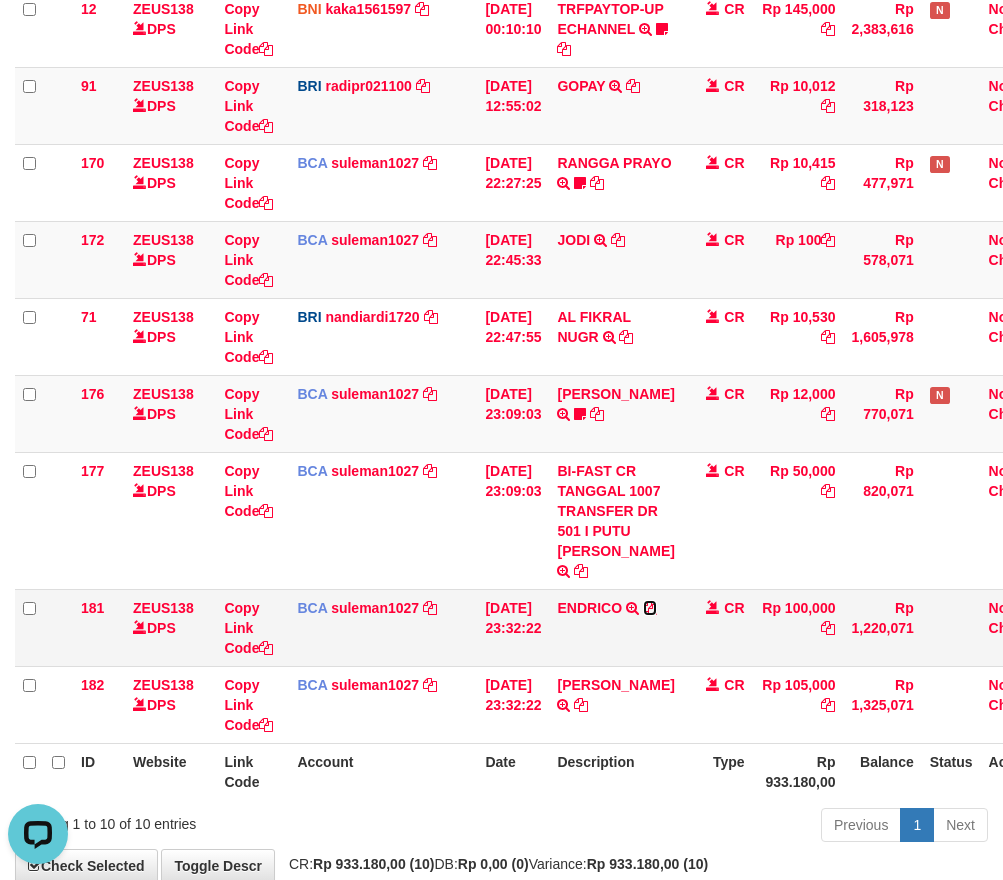click at bounding box center (650, 608) 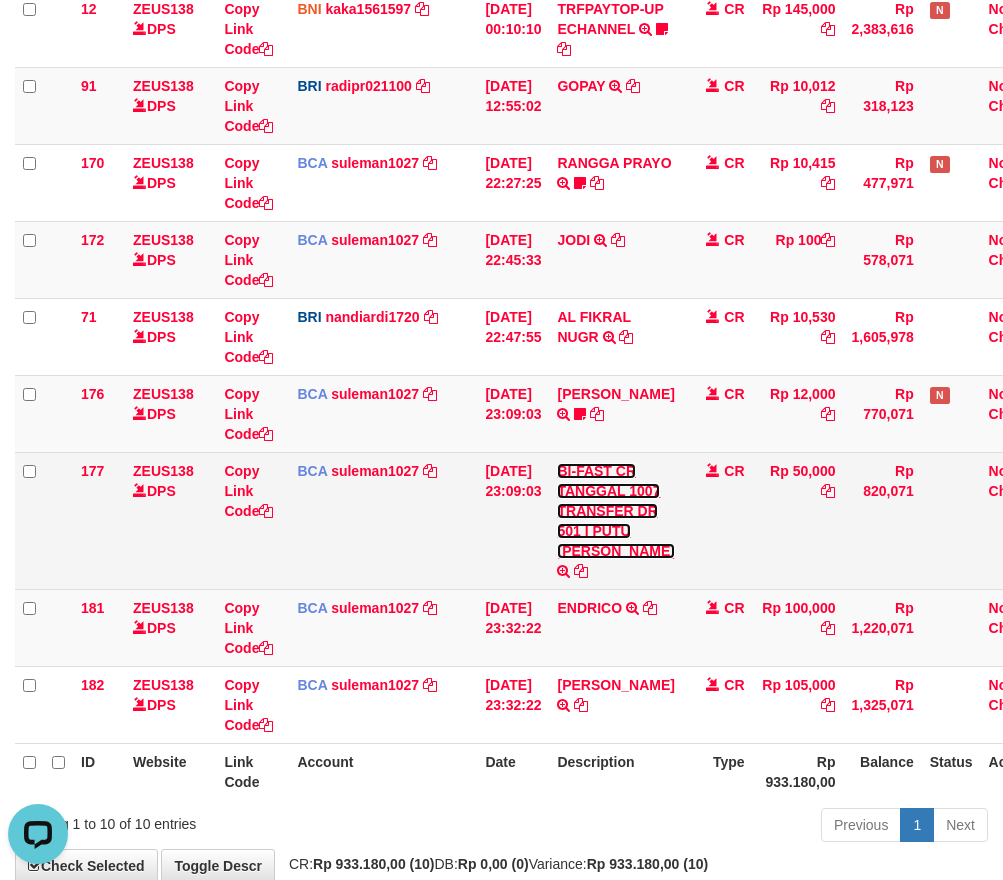 click on "BI-FAST CR TANGGAL 1007 TRANSFER DR 501 I PUTU LEO PUJIANA" at bounding box center (615, 511) 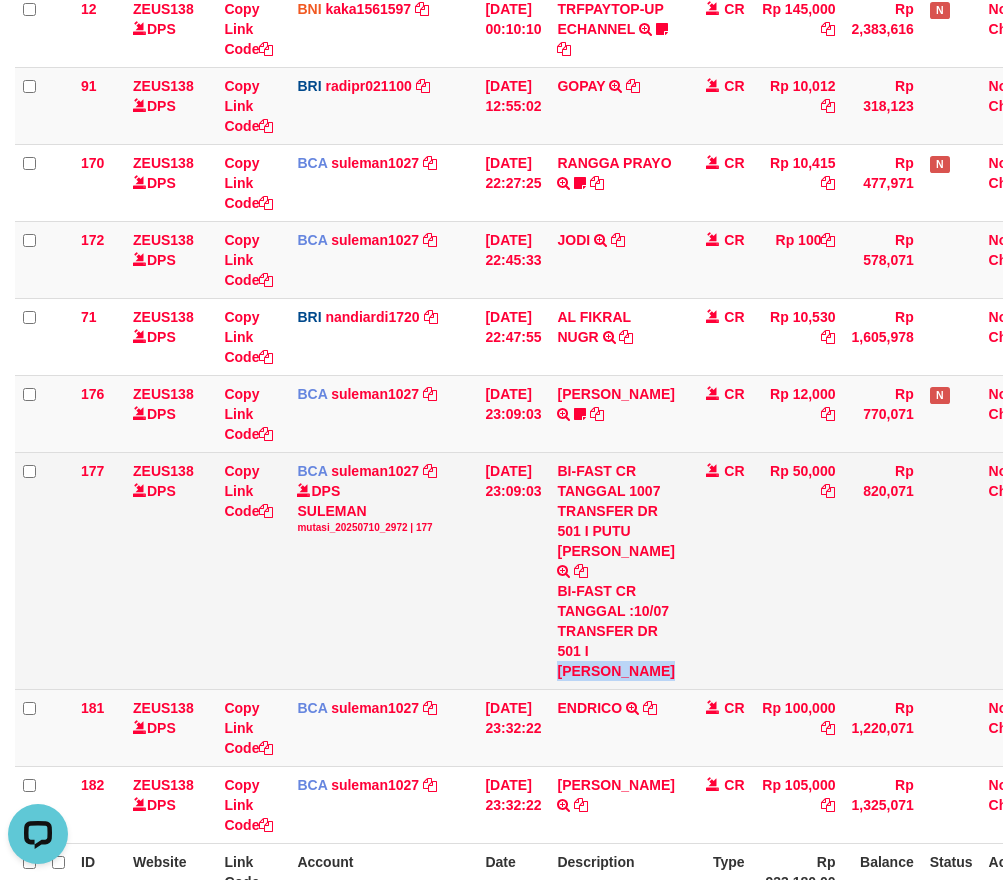 drag, startPoint x: 633, startPoint y: 709, endPoint x: 640, endPoint y: 721, distance: 13.892444 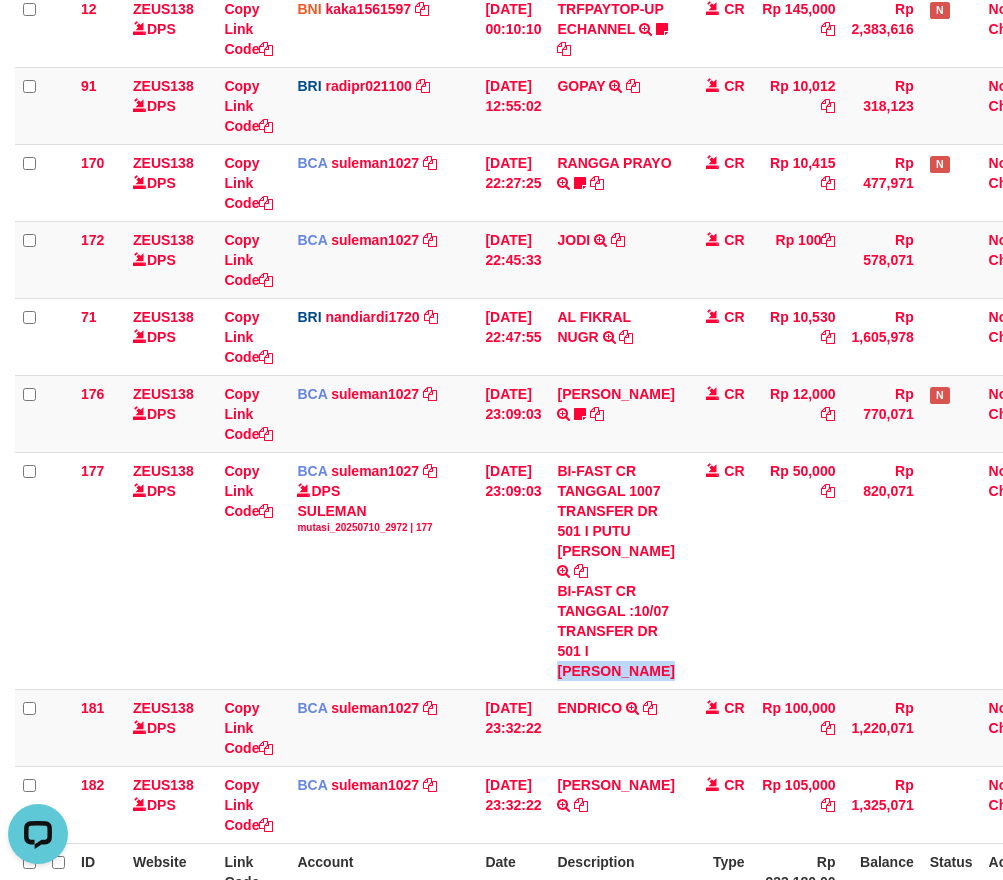 copy on "PUTU LEO PUJI" 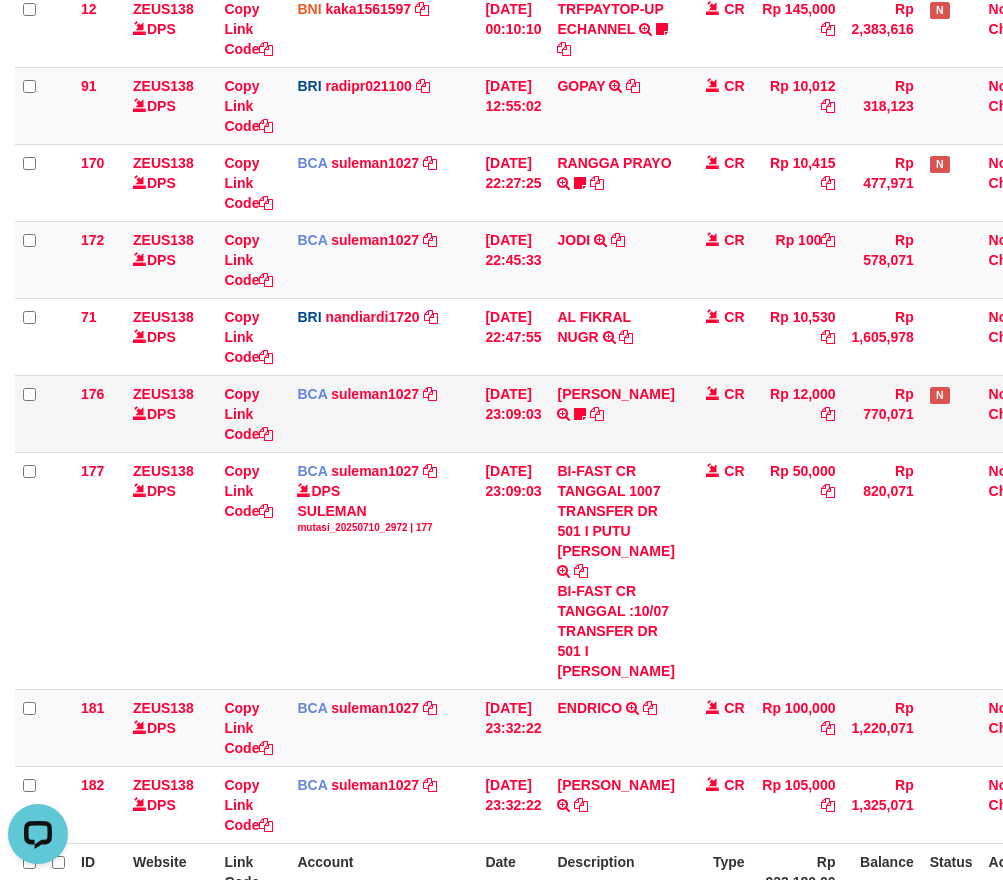 drag, startPoint x: 695, startPoint y: 432, endPoint x: 698, endPoint y: 443, distance: 11.401754 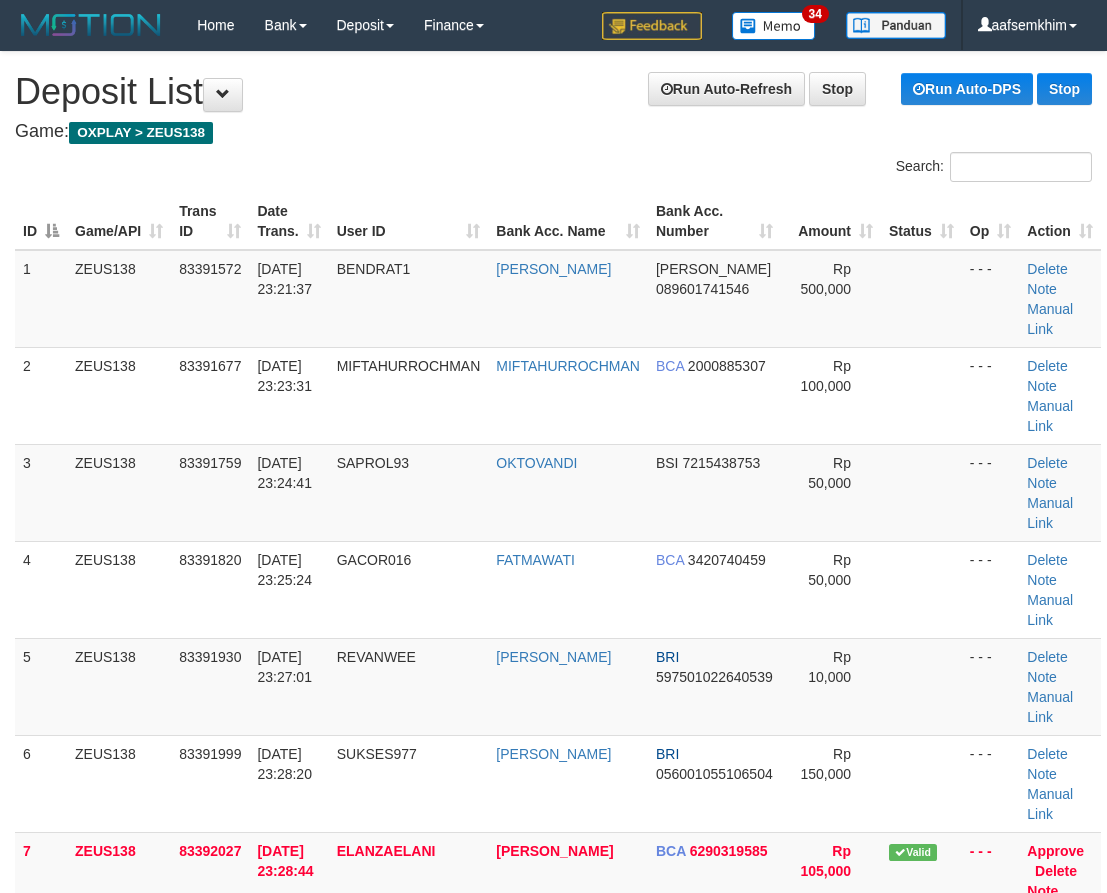 scroll, scrollTop: 502, scrollLeft: 0, axis: vertical 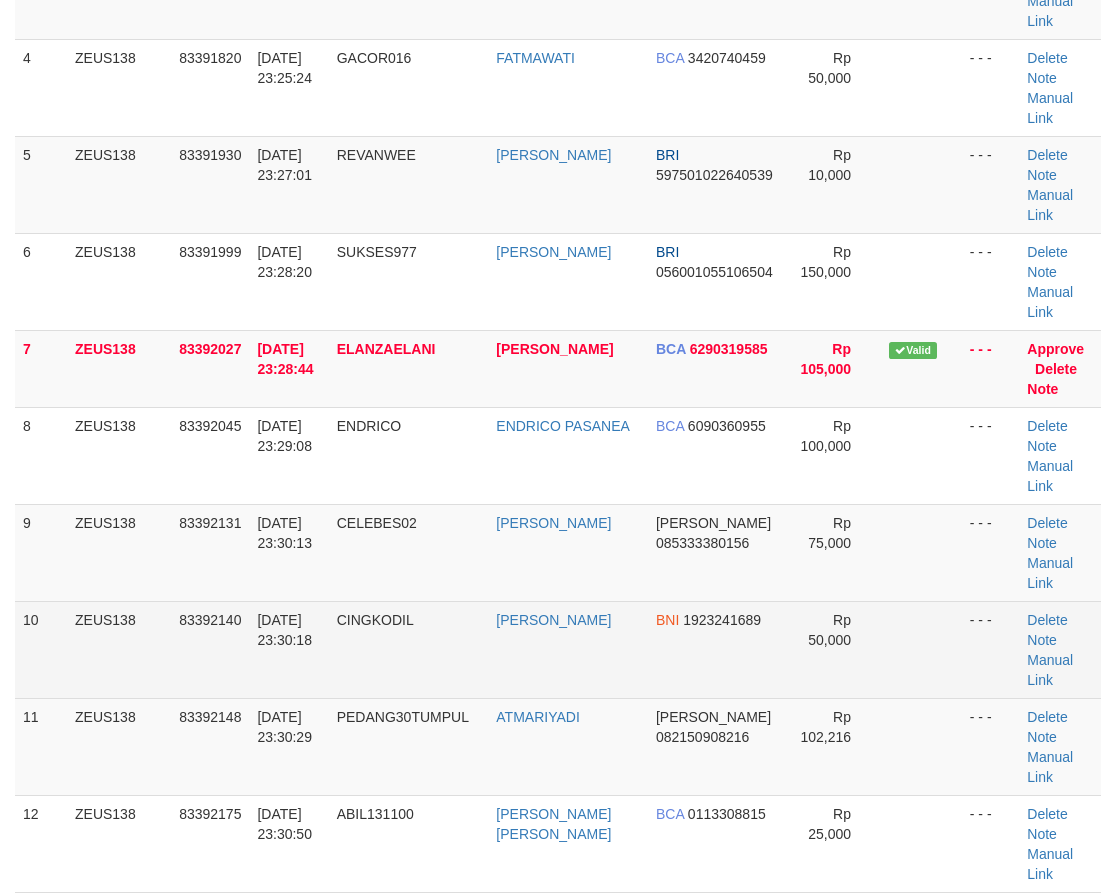drag, startPoint x: 514, startPoint y: 690, endPoint x: 493, endPoint y: 693, distance: 21.213203 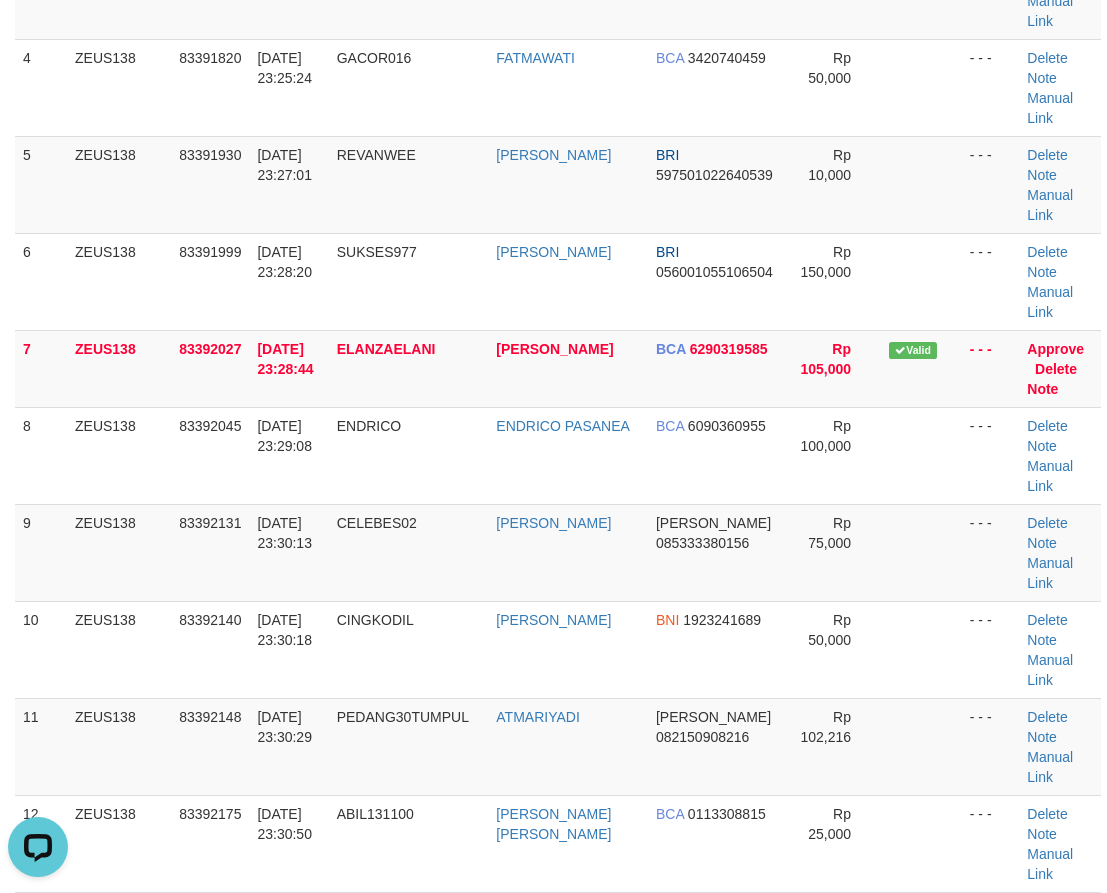 scroll, scrollTop: 0, scrollLeft: 0, axis: both 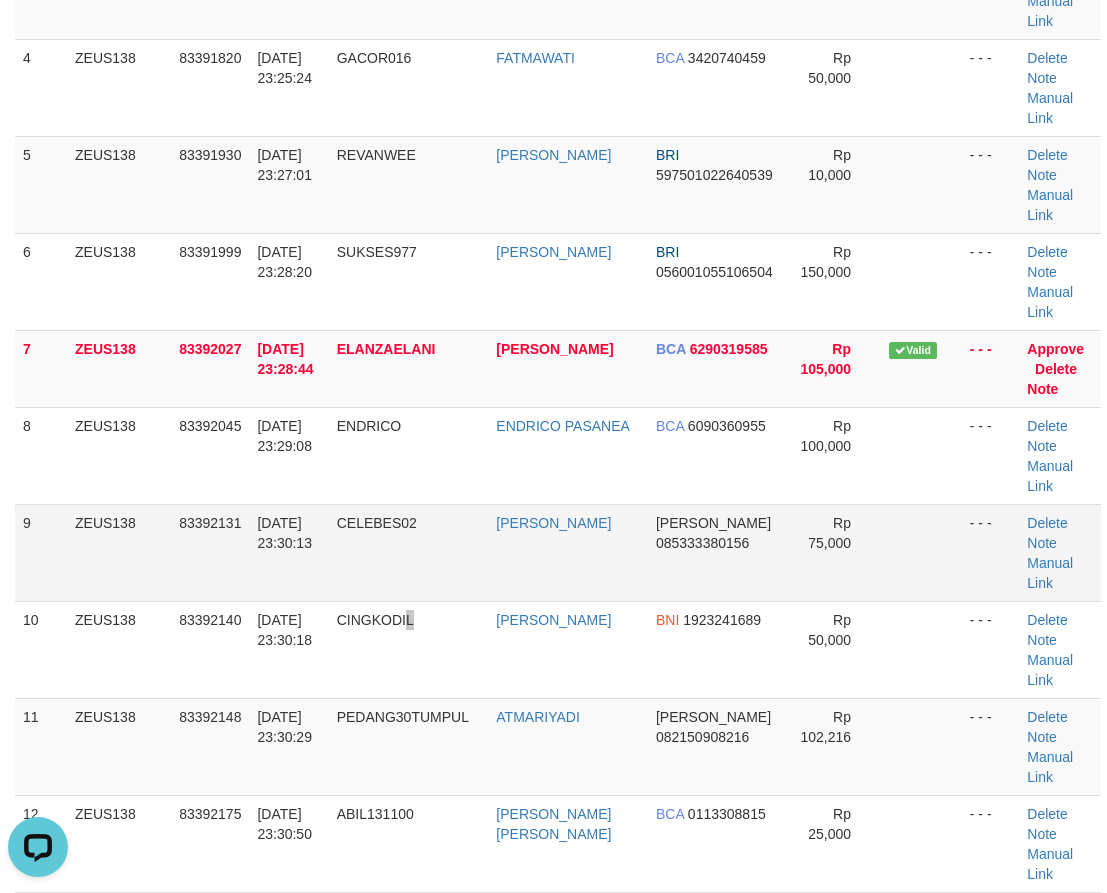 drag, startPoint x: 471, startPoint y: 666, endPoint x: 92, endPoint y: 587, distance: 387.14597 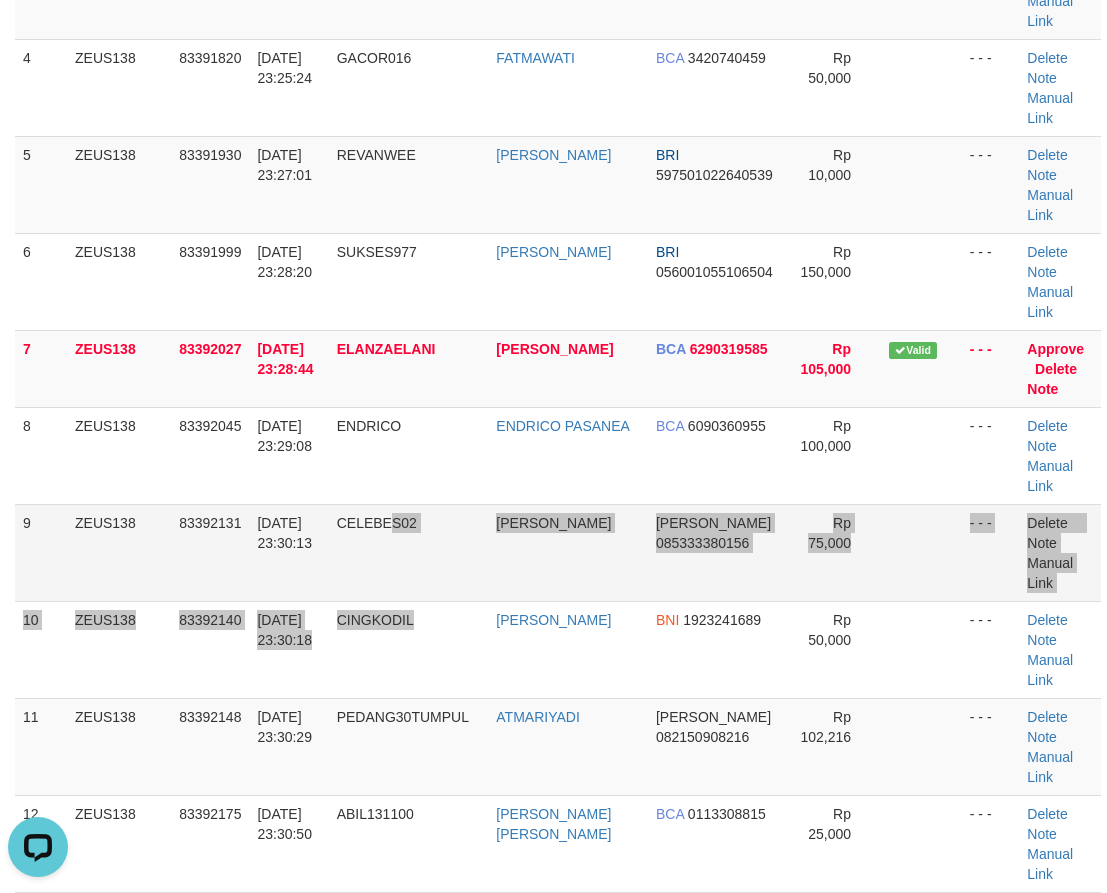 drag, startPoint x: 455, startPoint y: 602, endPoint x: 427, endPoint y: 596, distance: 28.635643 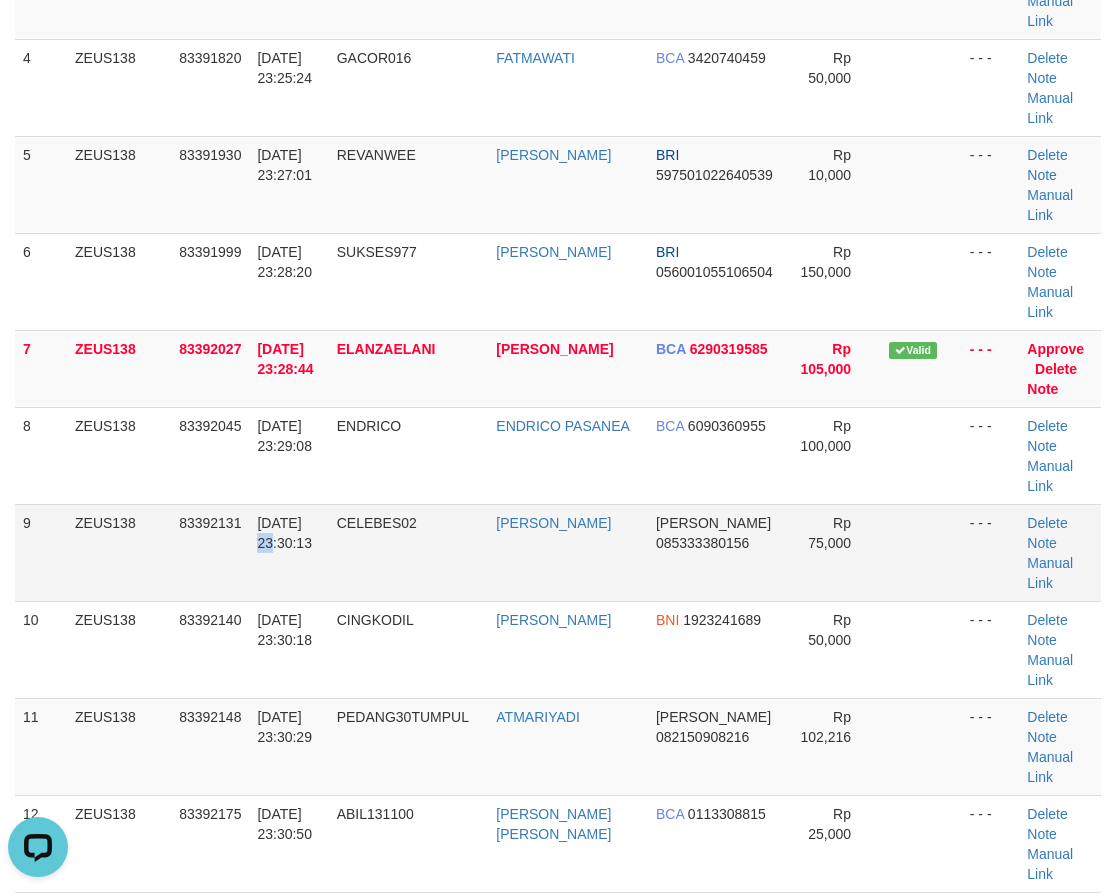 drag, startPoint x: 324, startPoint y: 513, endPoint x: 237, endPoint y: 513, distance: 87 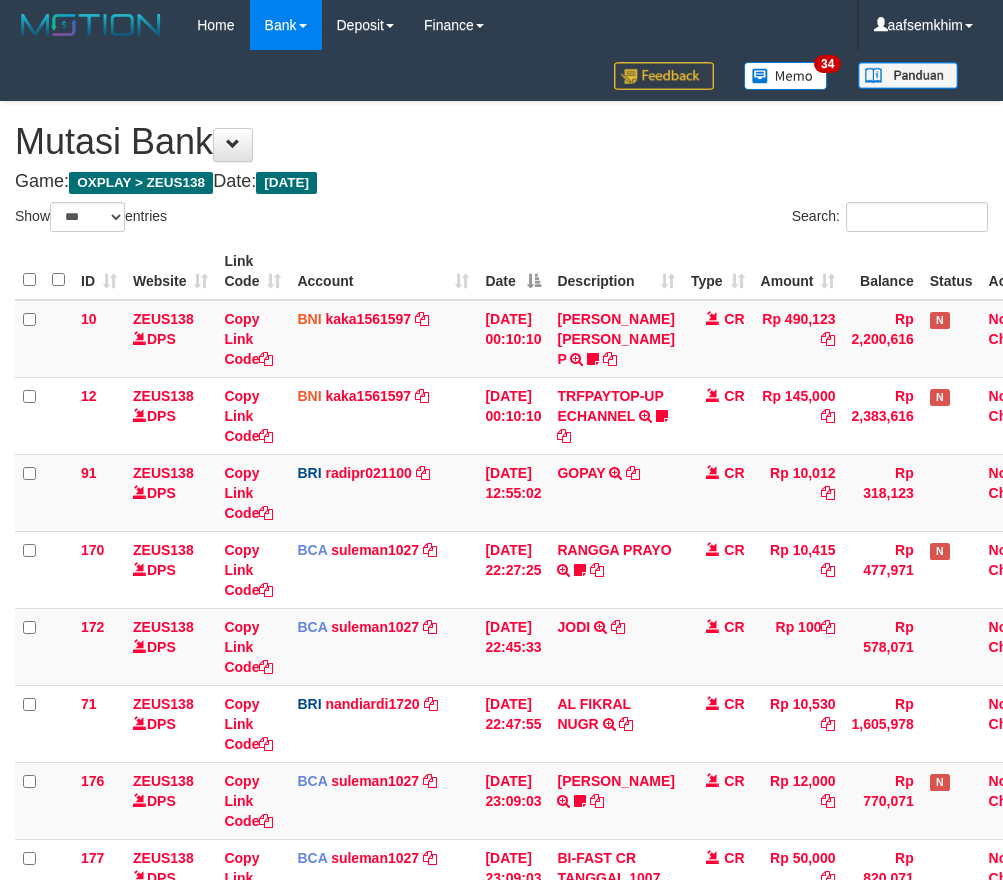 select on "***" 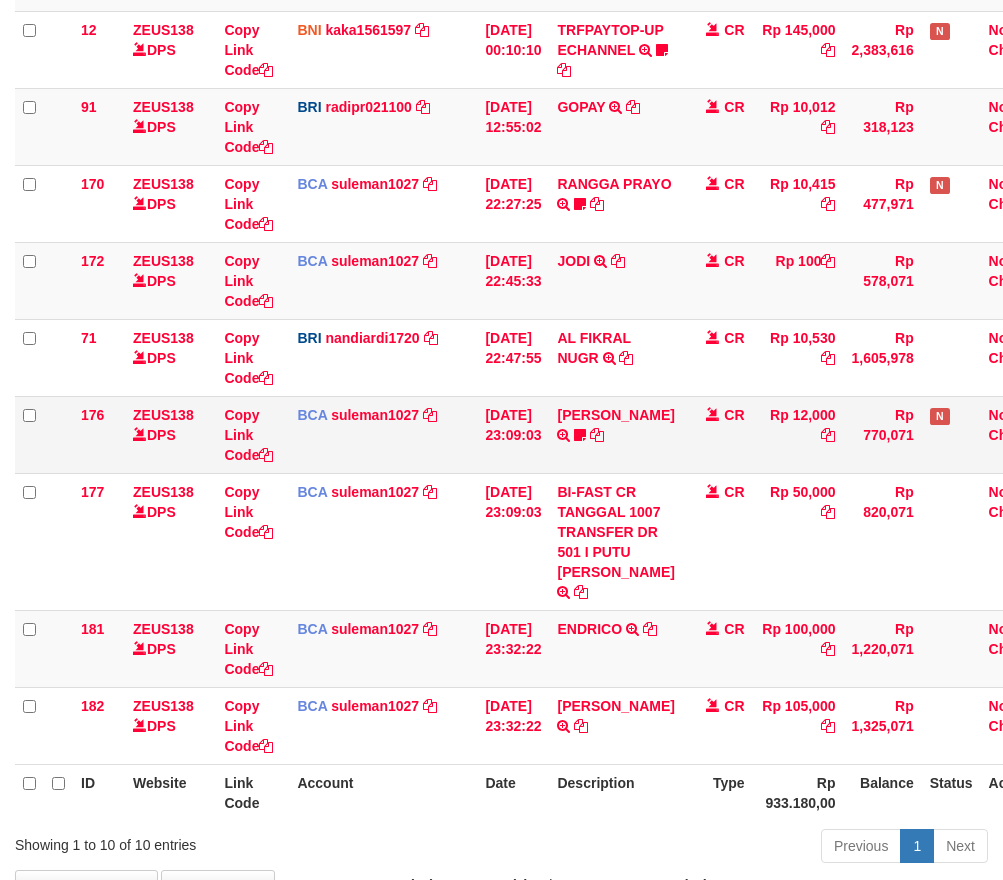 click on "[PERSON_NAME]            TRSF E-BANKING CR 1007/FTSCY/WS95051
12000.002025071027111236 TRFDN-FAIZAL ARDIAESPAY DEBIT INDONE    Kasihmenan5" at bounding box center (615, 434) 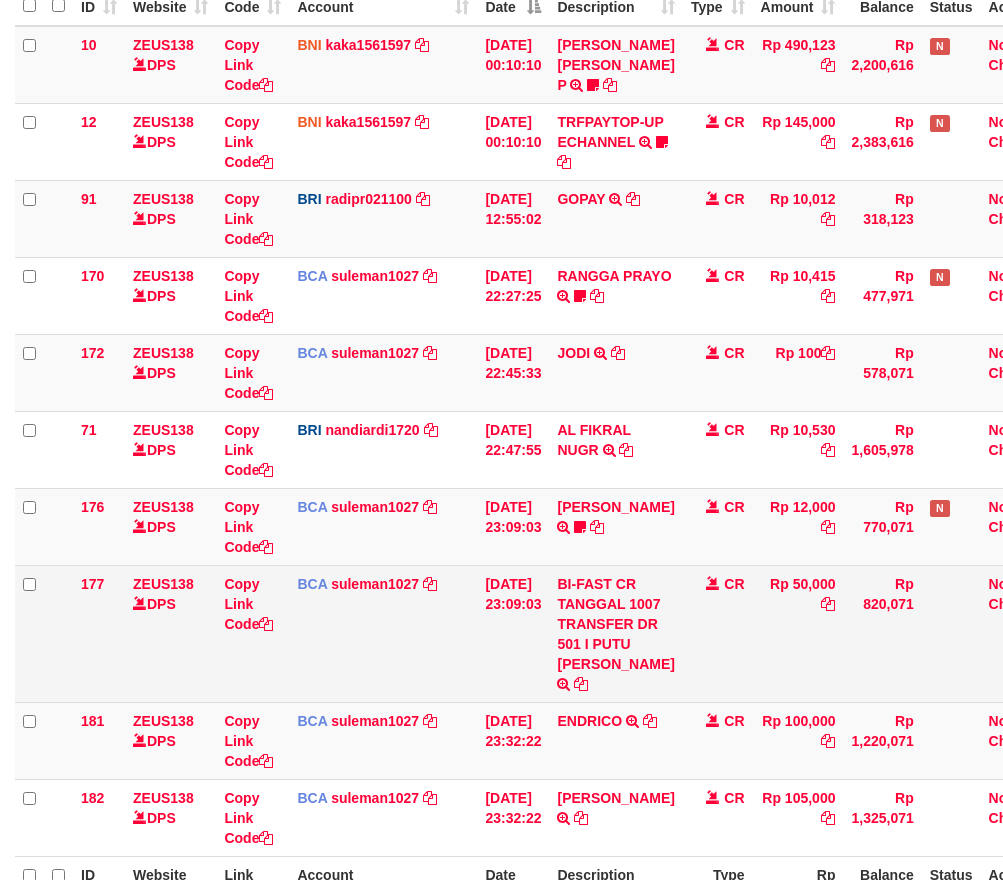 scroll, scrollTop: 541, scrollLeft: 0, axis: vertical 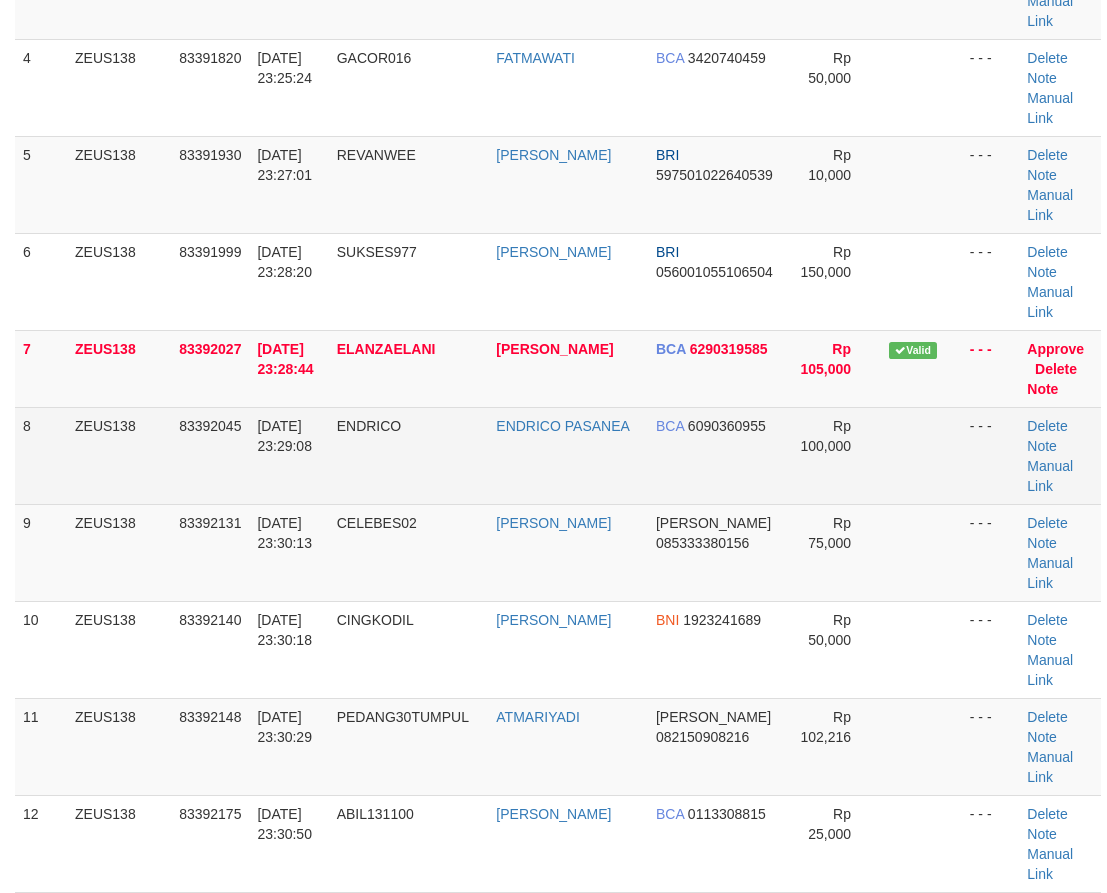 drag, startPoint x: 404, startPoint y: 502, endPoint x: 277, endPoint y: 458, distance: 134.4061 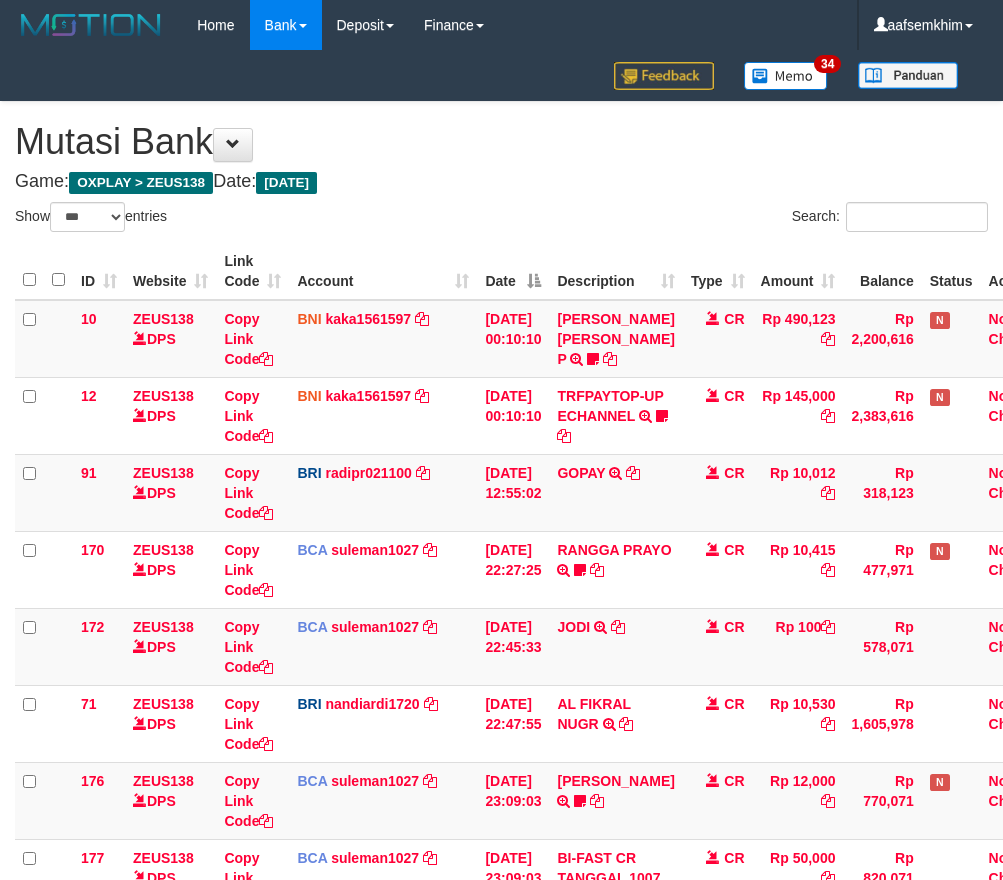 select on "***" 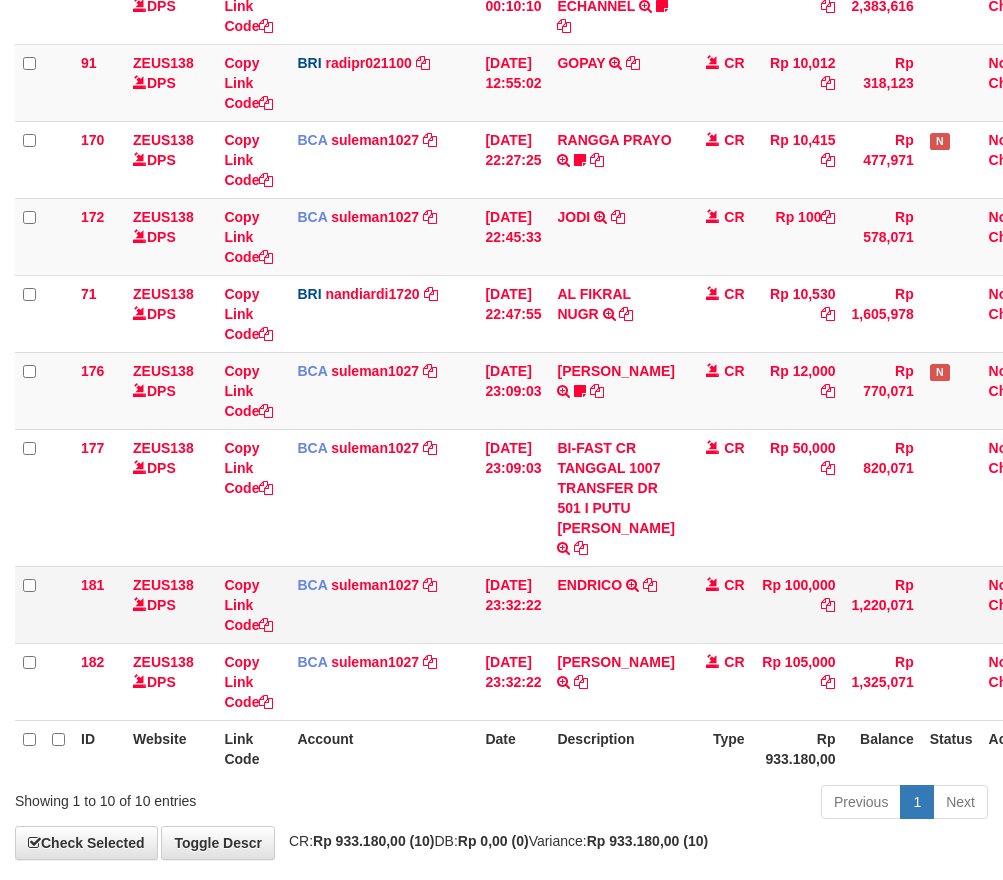 scroll, scrollTop: 541, scrollLeft: 0, axis: vertical 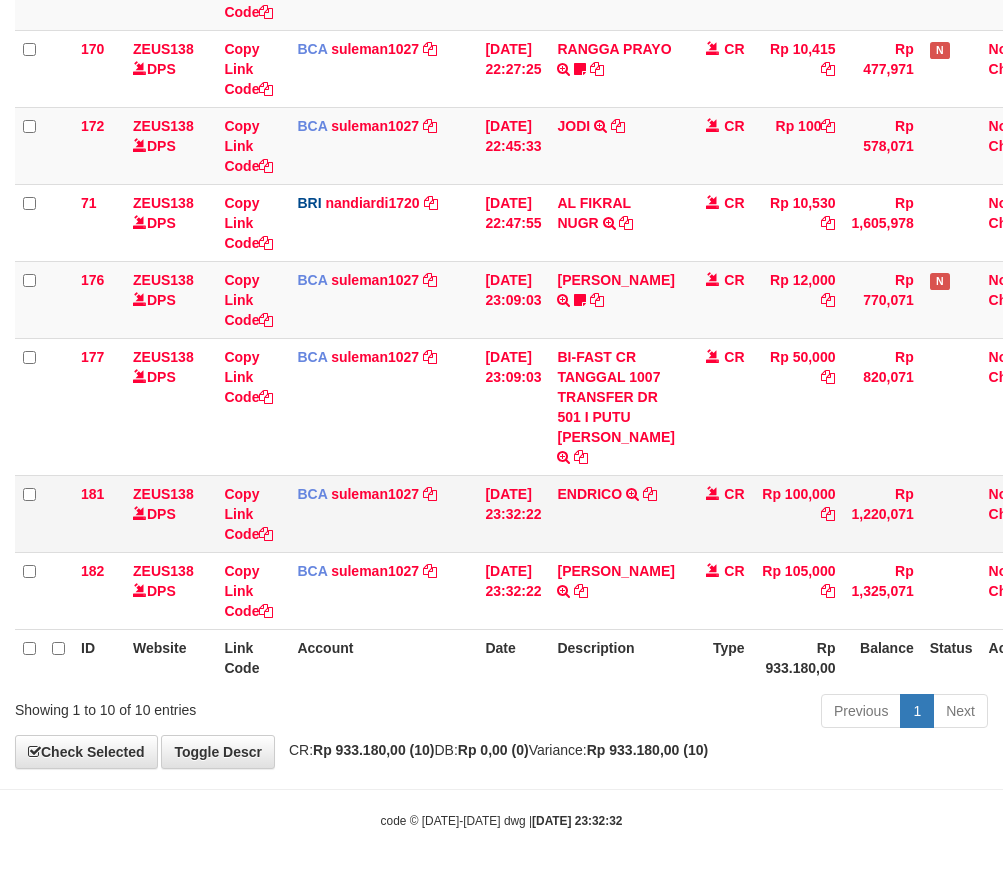 drag, startPoint x: 659, startPoint y: 496, endPoint x: 636, endPoint y: 506, distance: 25.079872 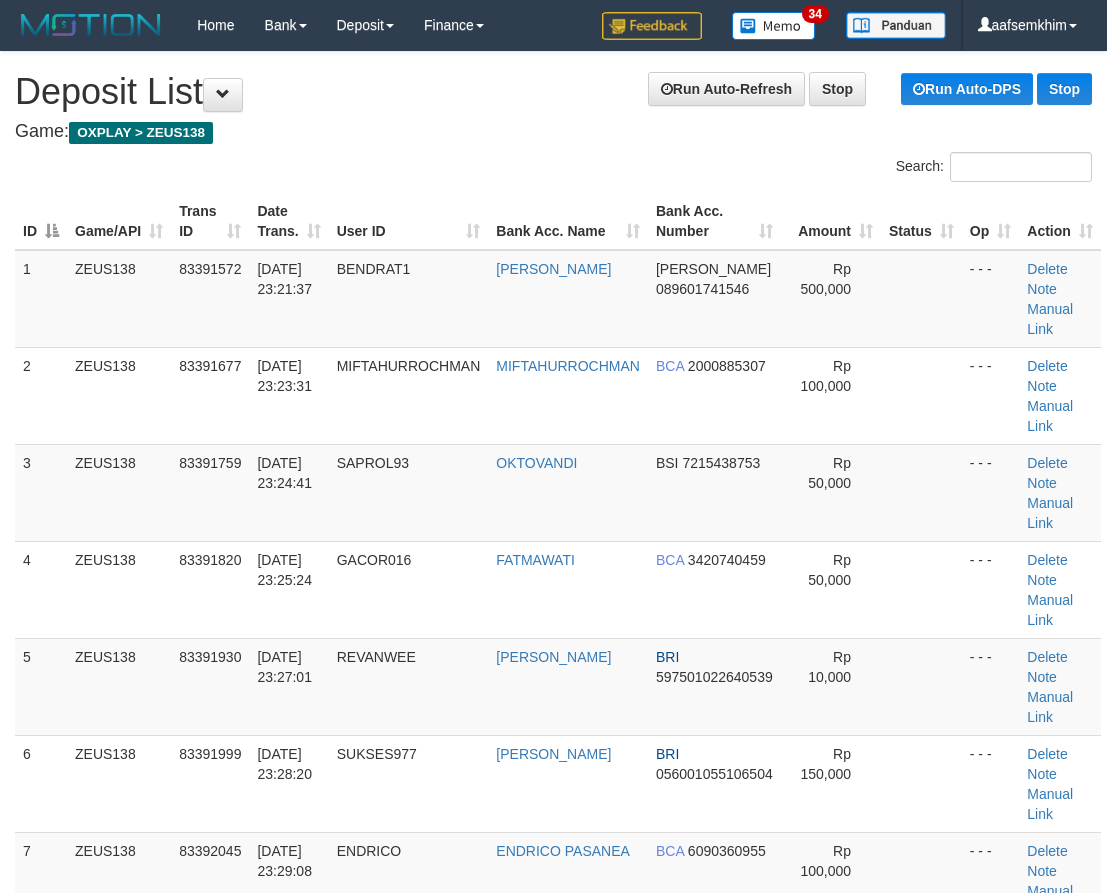 scroll, scrollTop: 502, scrollLeft: 0, axis: vertical 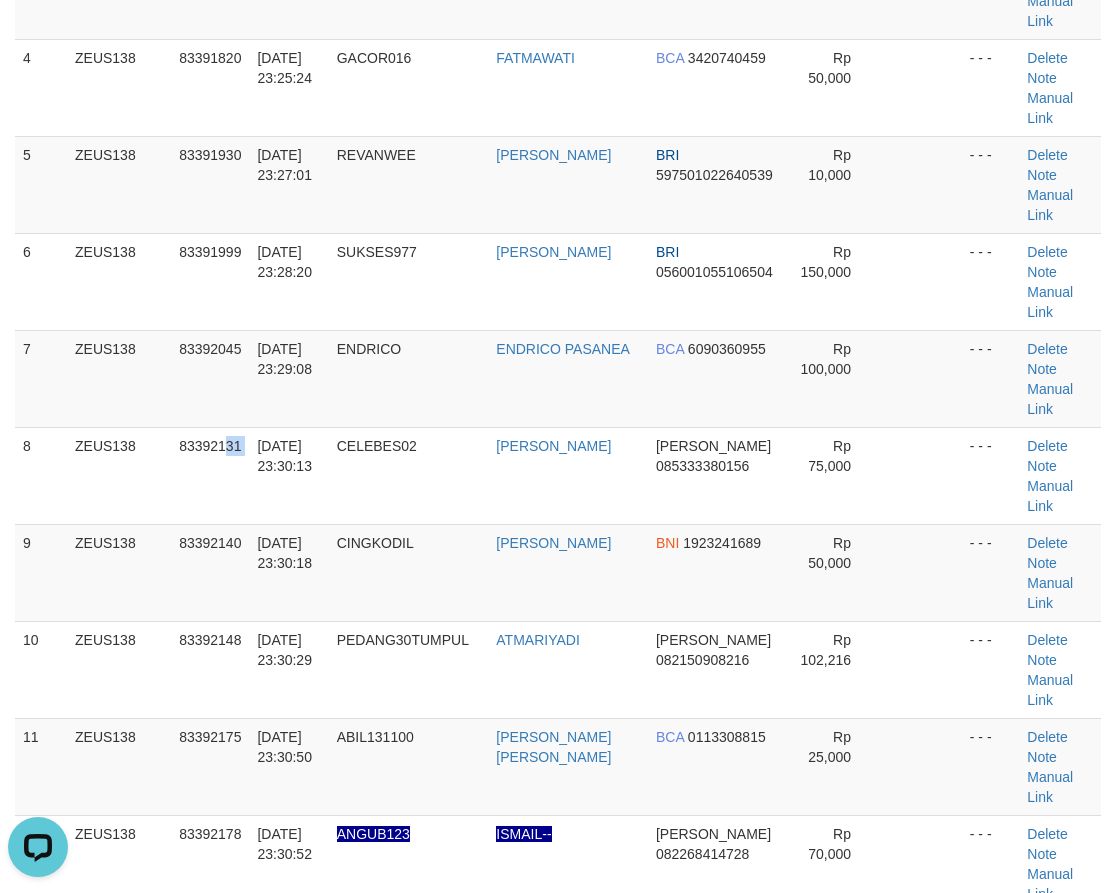 drag, startPoint x: 254, startPoint y: 436, endPoint x: 6, endPoint y: 357, distance: 260.2787 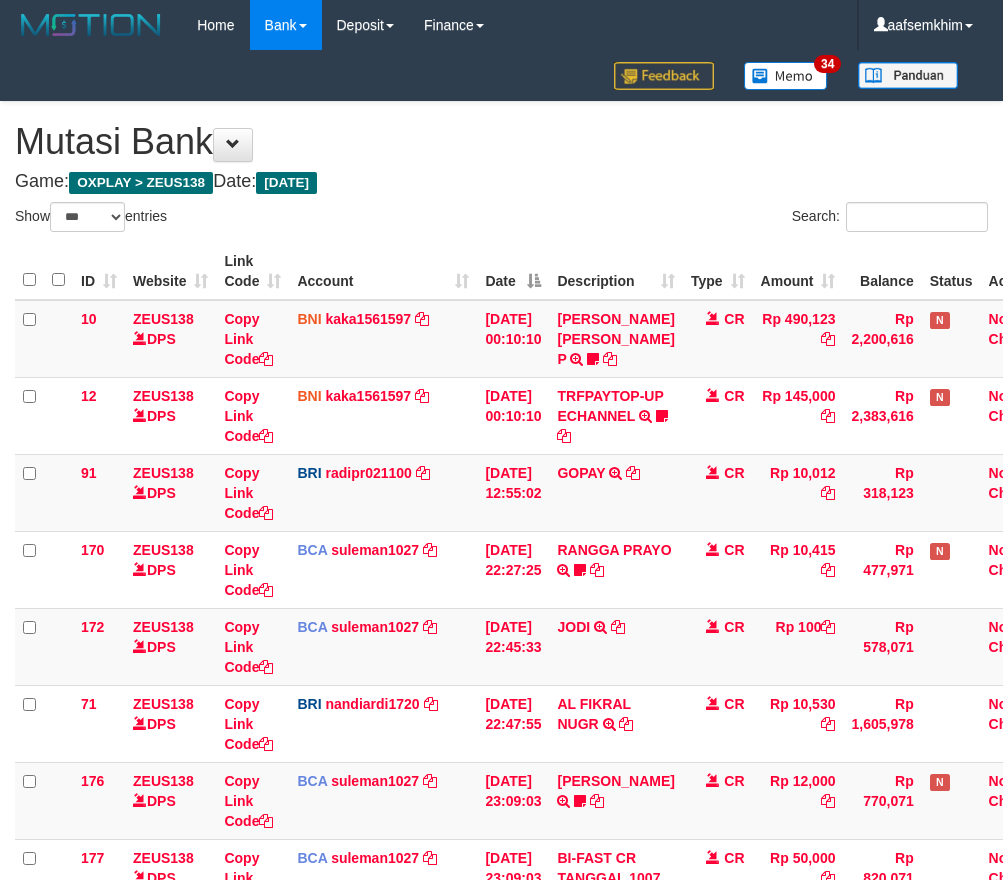 select on "***" 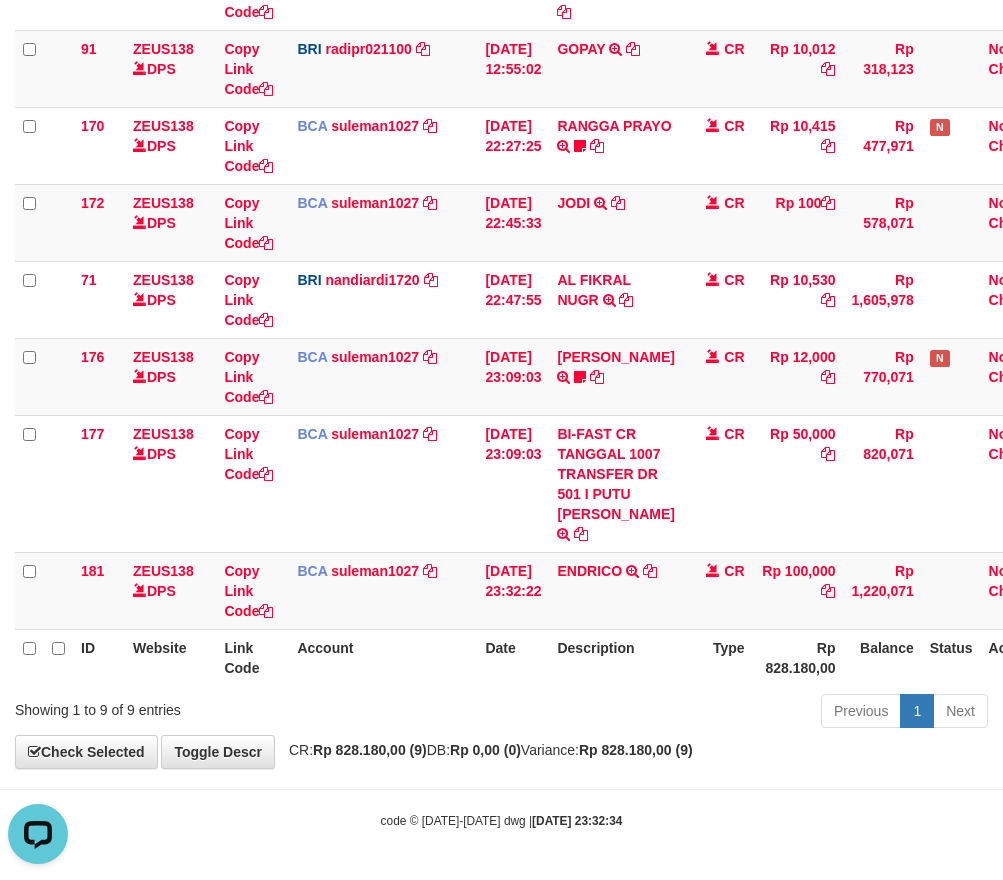 scroll, scrollTop: 0, scrollLeft: 0, axis: both 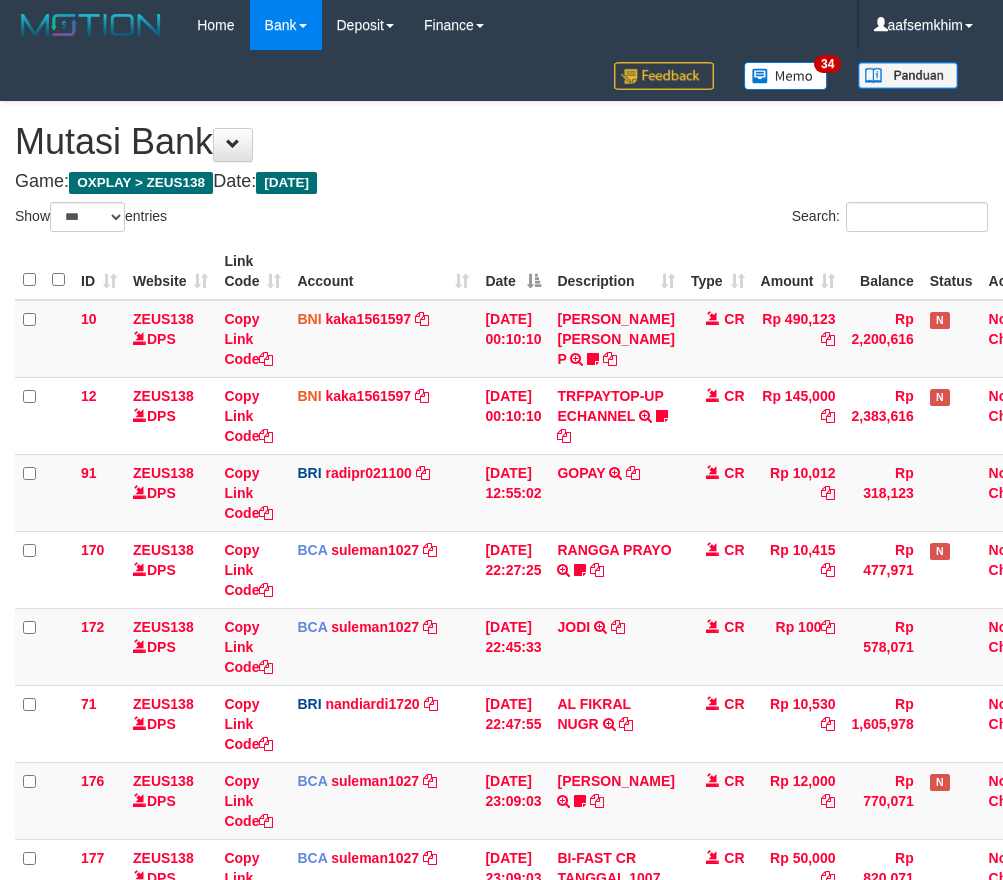 select on "***" 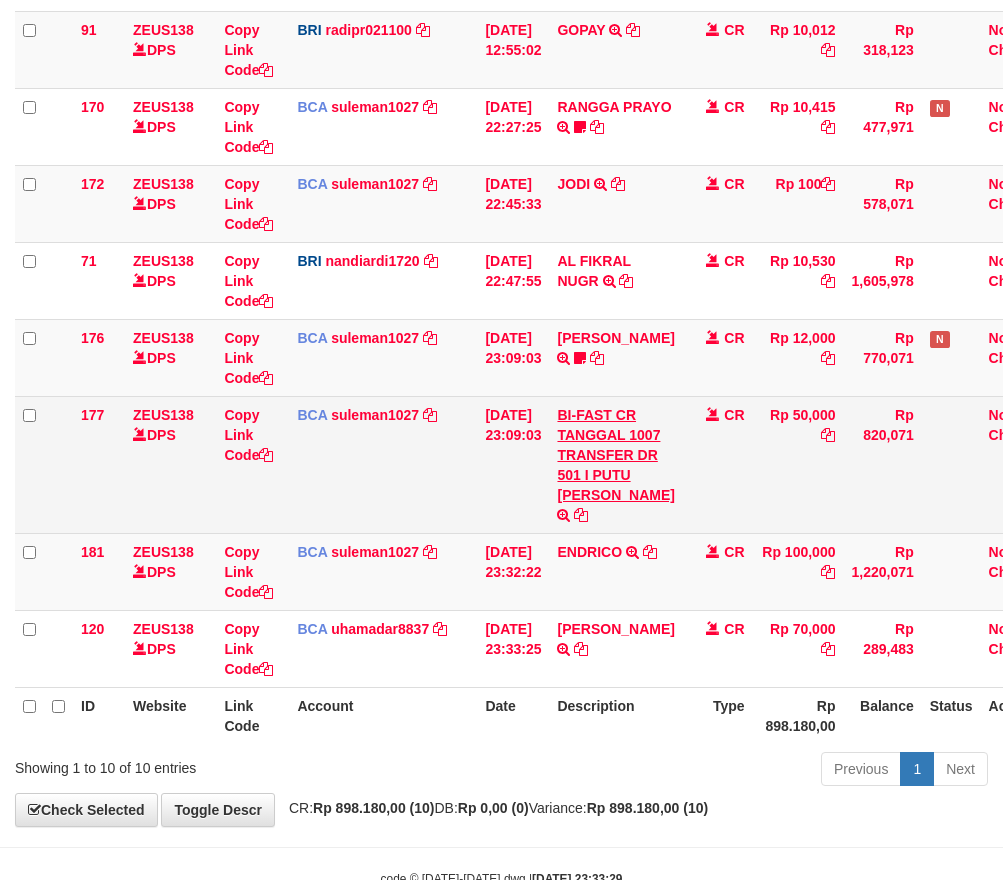 scroll, scrollTop: 541, scrollLeft: 0, axis: vertical 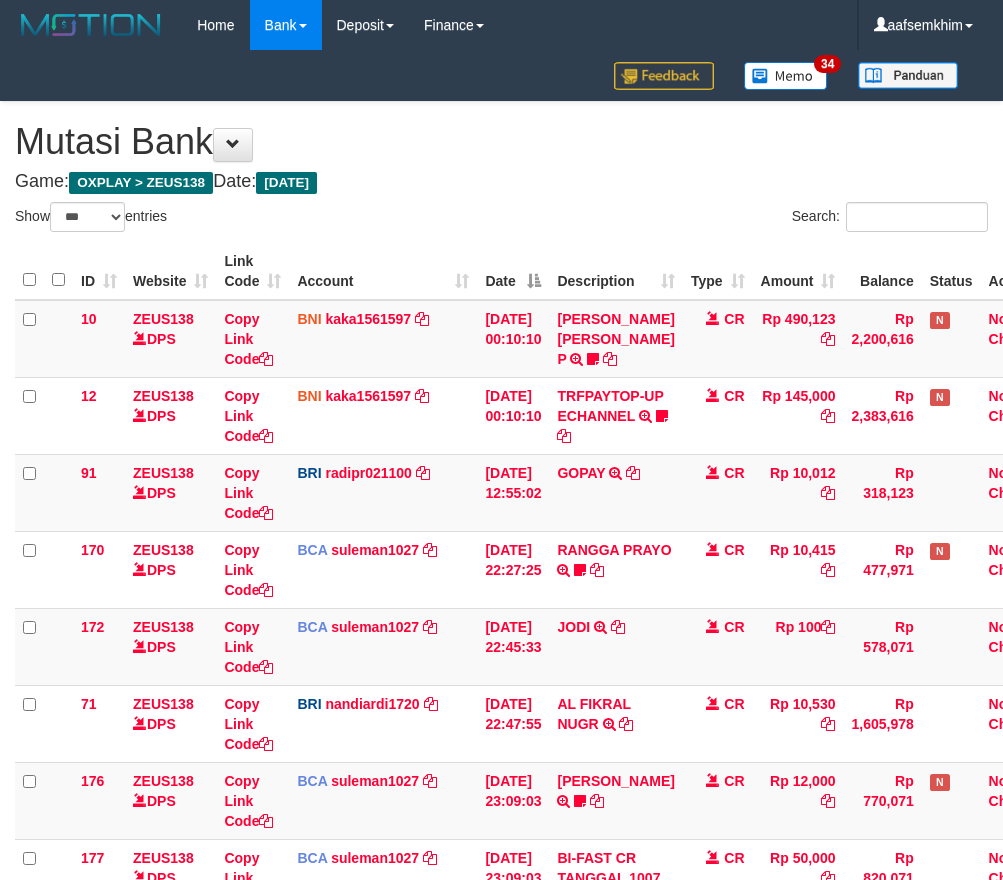 select on "***" 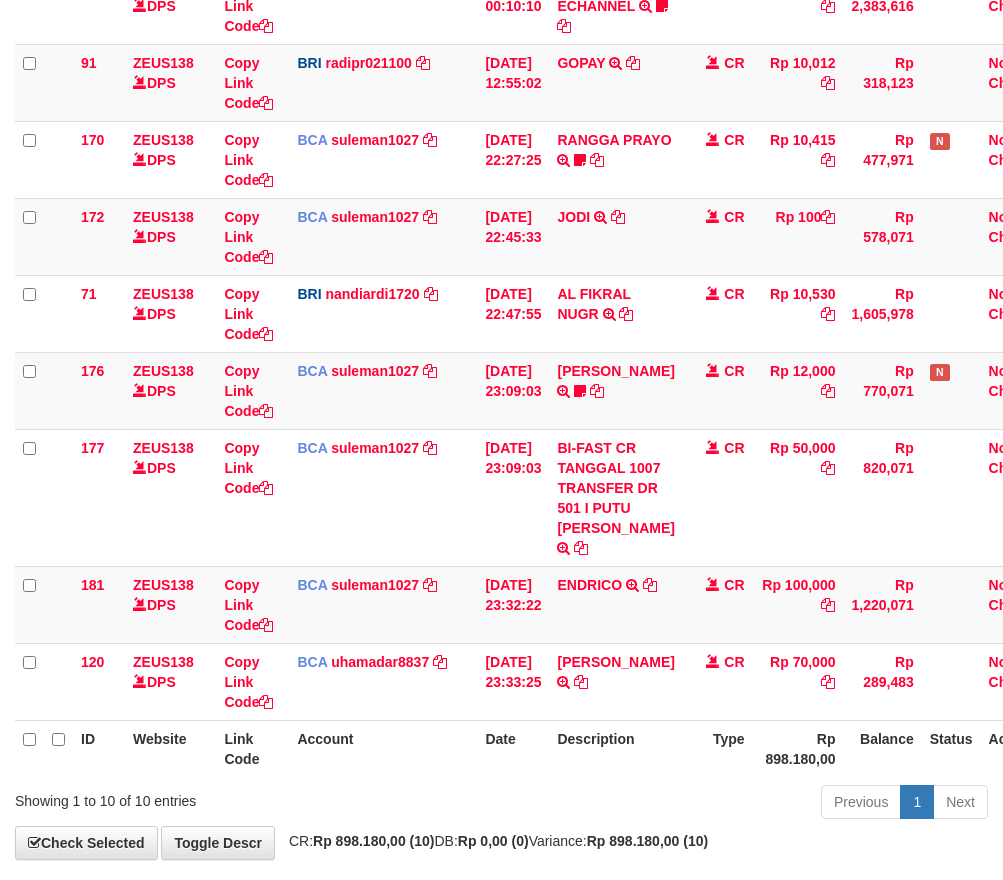 scroll, scrollTop: 541, scrollLeft: 0, axis: vertical 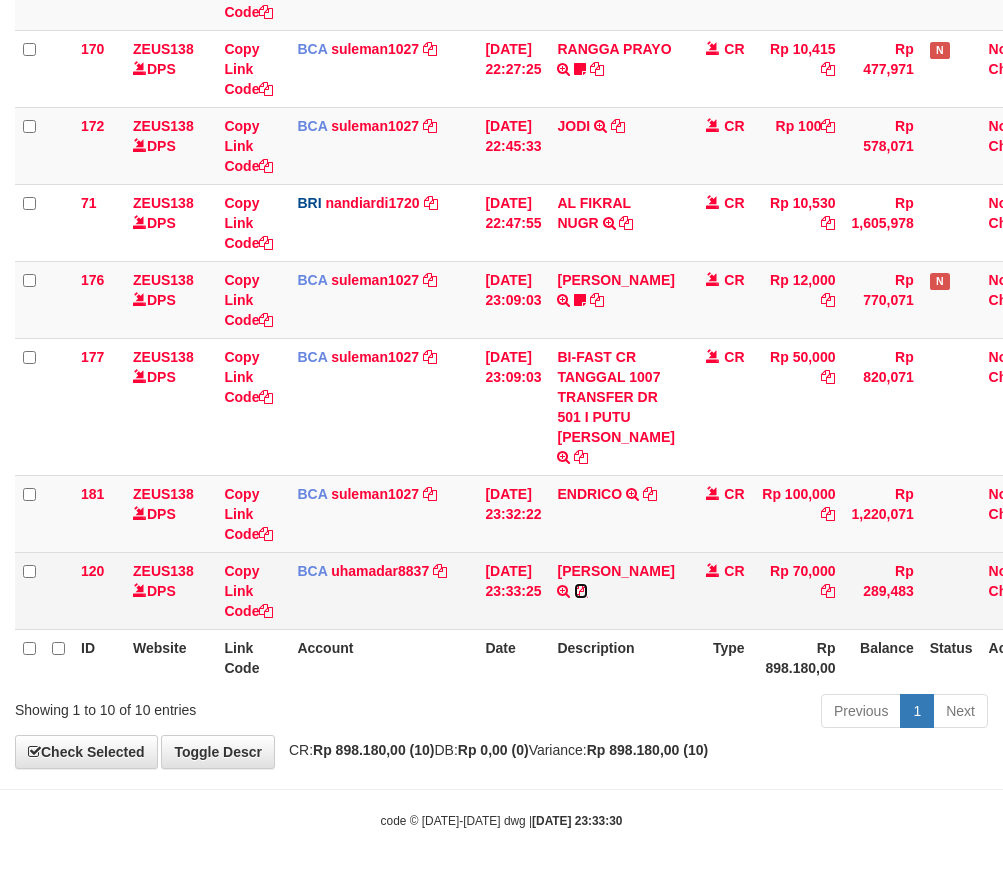 click at bounding box center (581, 591) 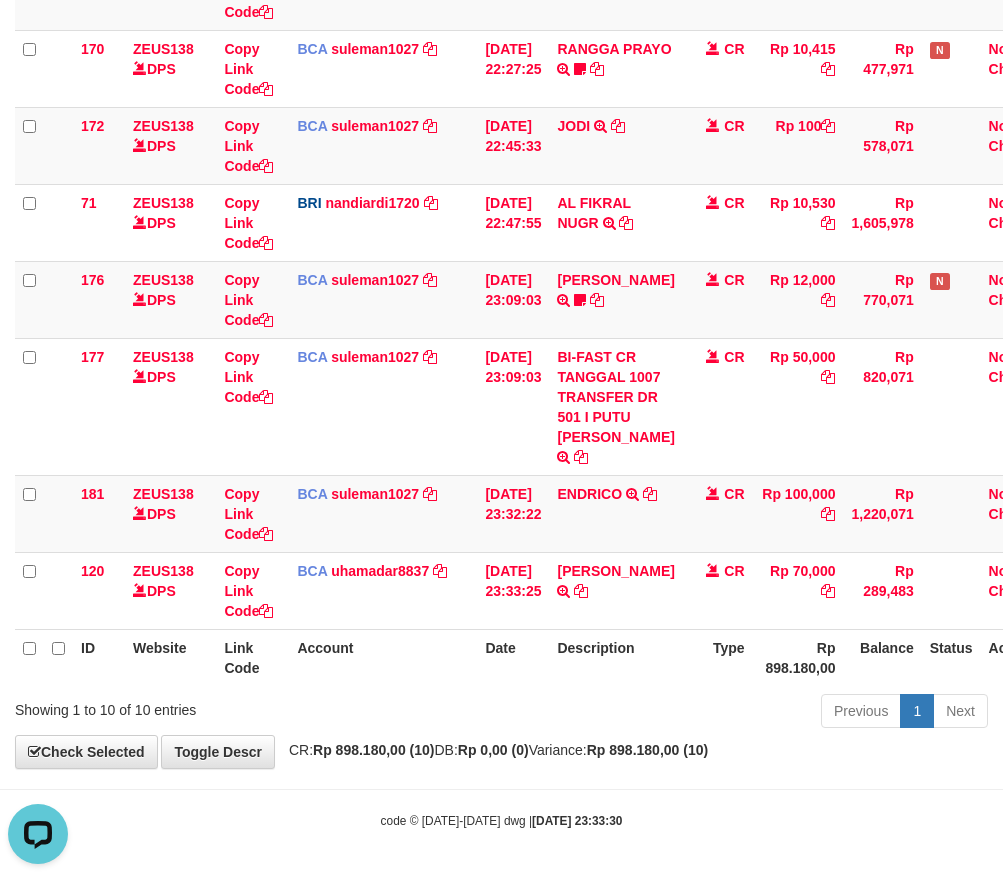 scroll, scrollTop: 0, scrollLeft: 0, axis: both 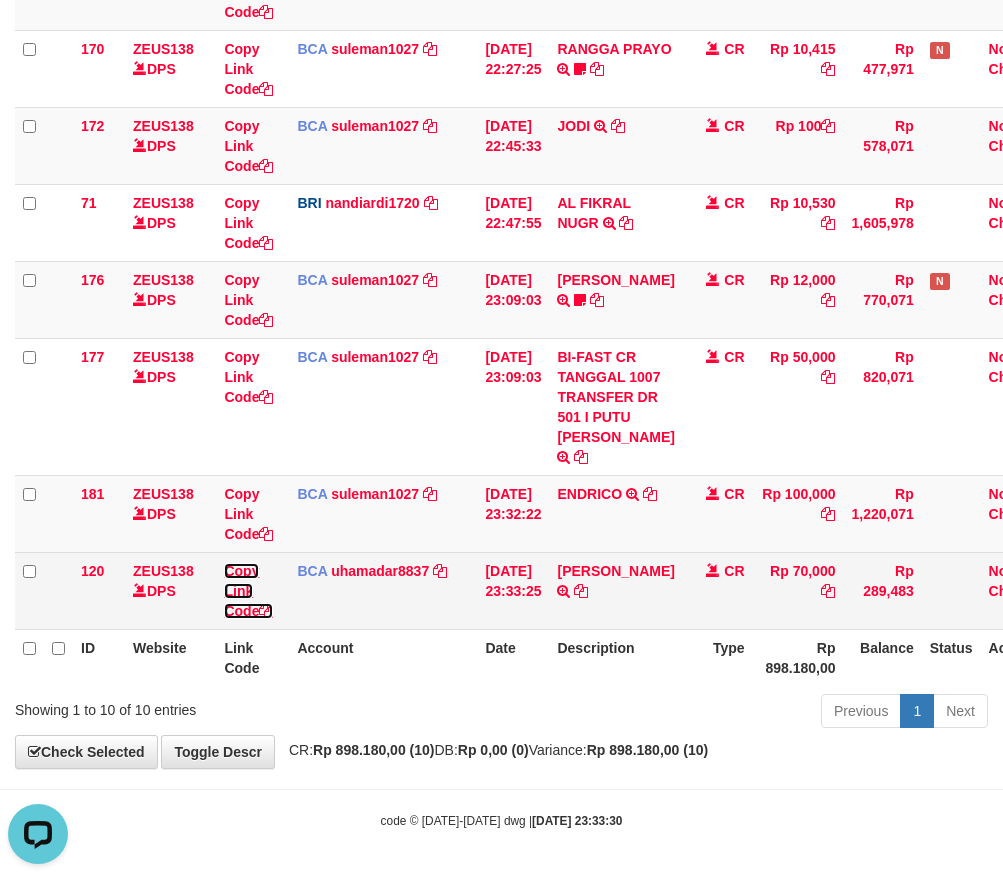 click on "Copy Link Code" at bounding box center [248, 591] 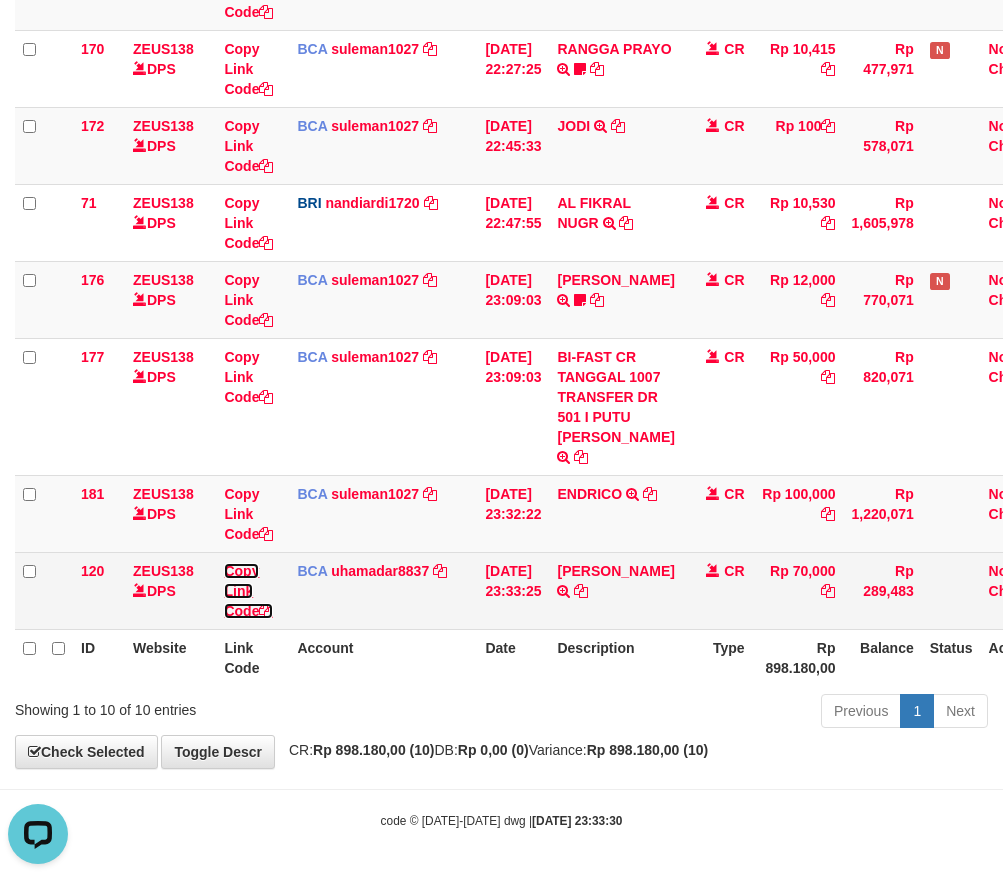 click on "Copy Link Code" at bounding box center (248, 591) 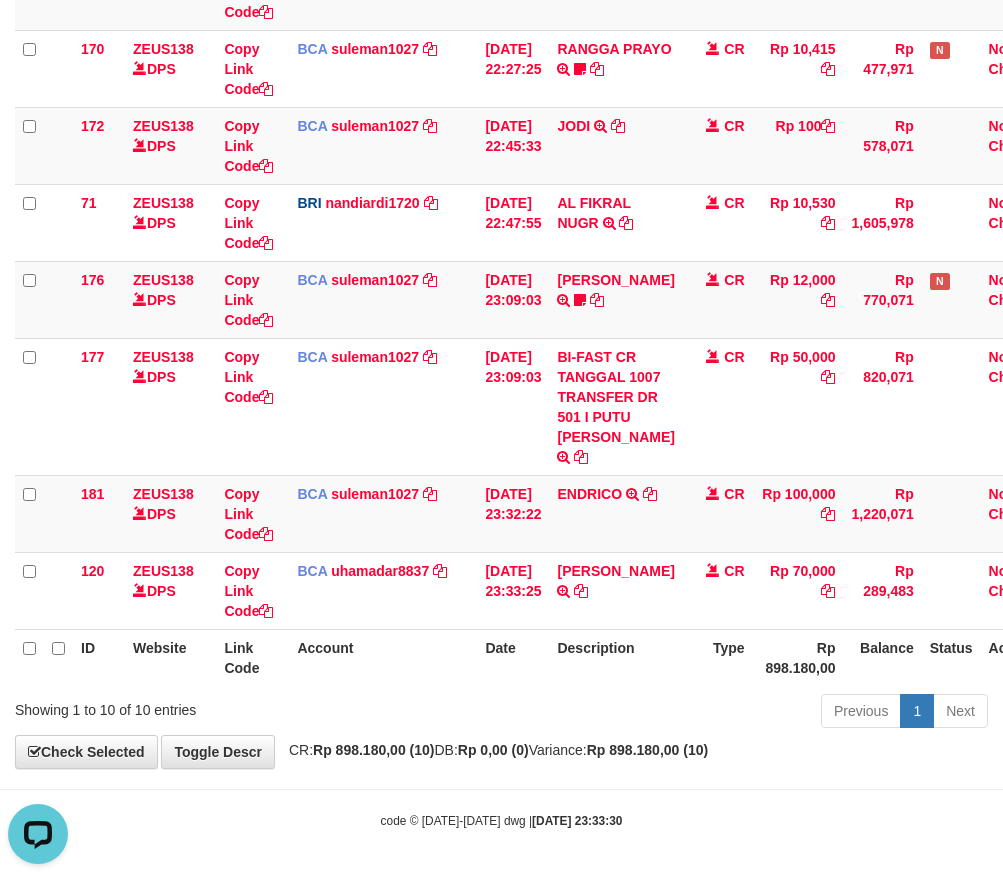 scroll, scrollTop: 0, scrollLeft: 0, axis: both 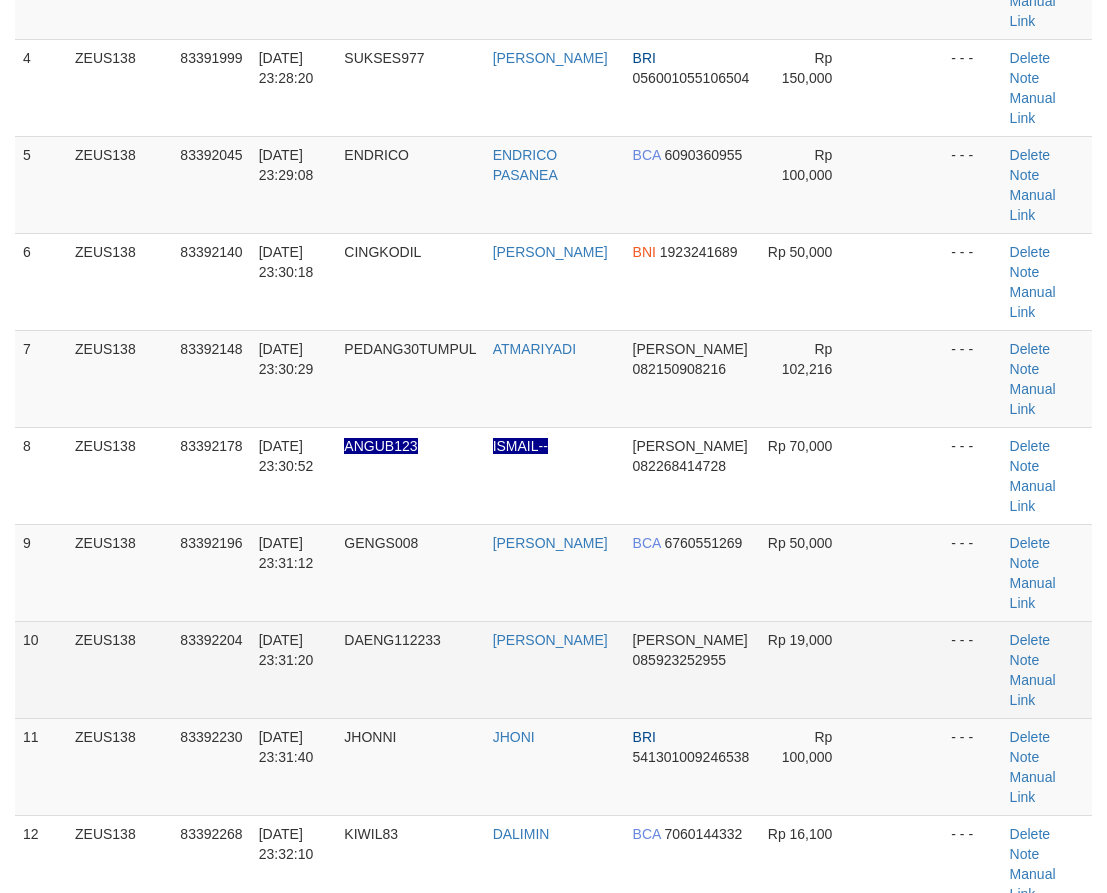 click on "10
ZEUS138
83392204
[DATE] 23:31:20
DAENG112233
[PERSON_NAME]
085923252955
Rp 19,000
- - -
[GEOGRAPHIC_DATA]
Note
Manual Link" at bounding box center [553, 669] 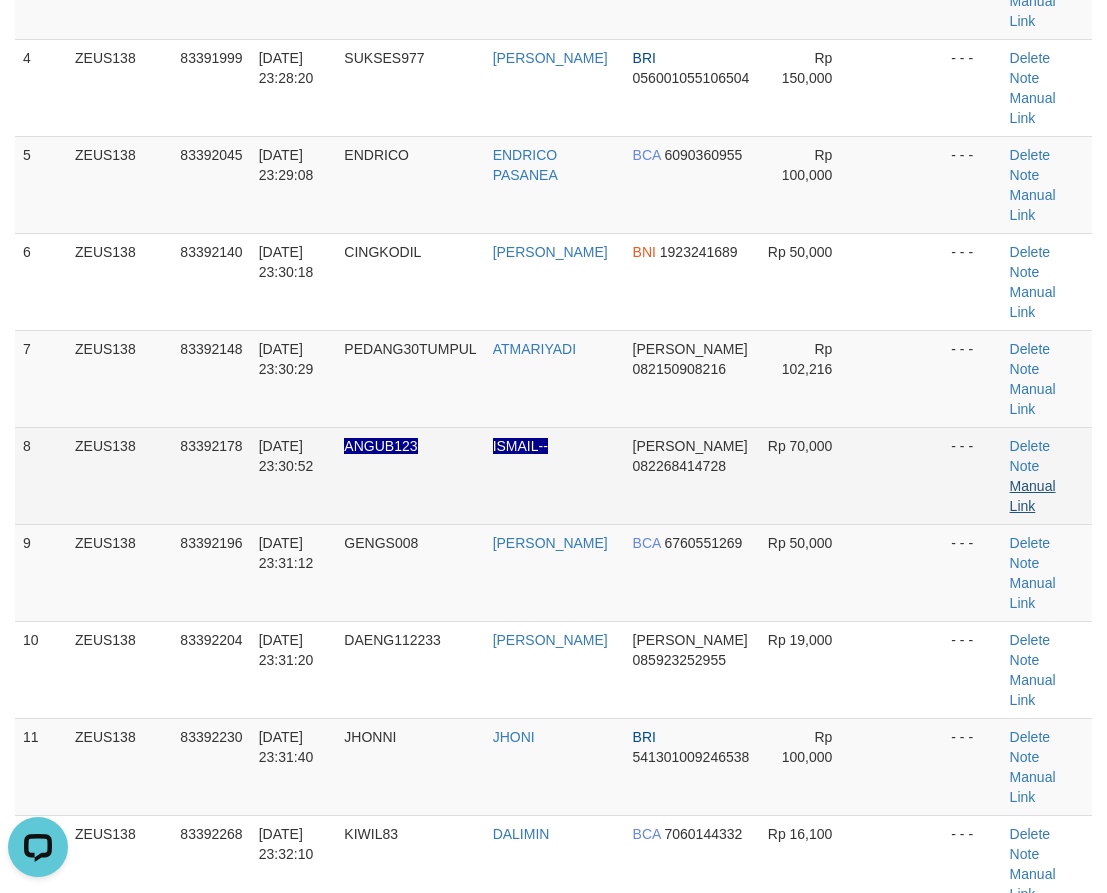 scroll, scrollTop: 0, scrollLeft: 0, axis: both 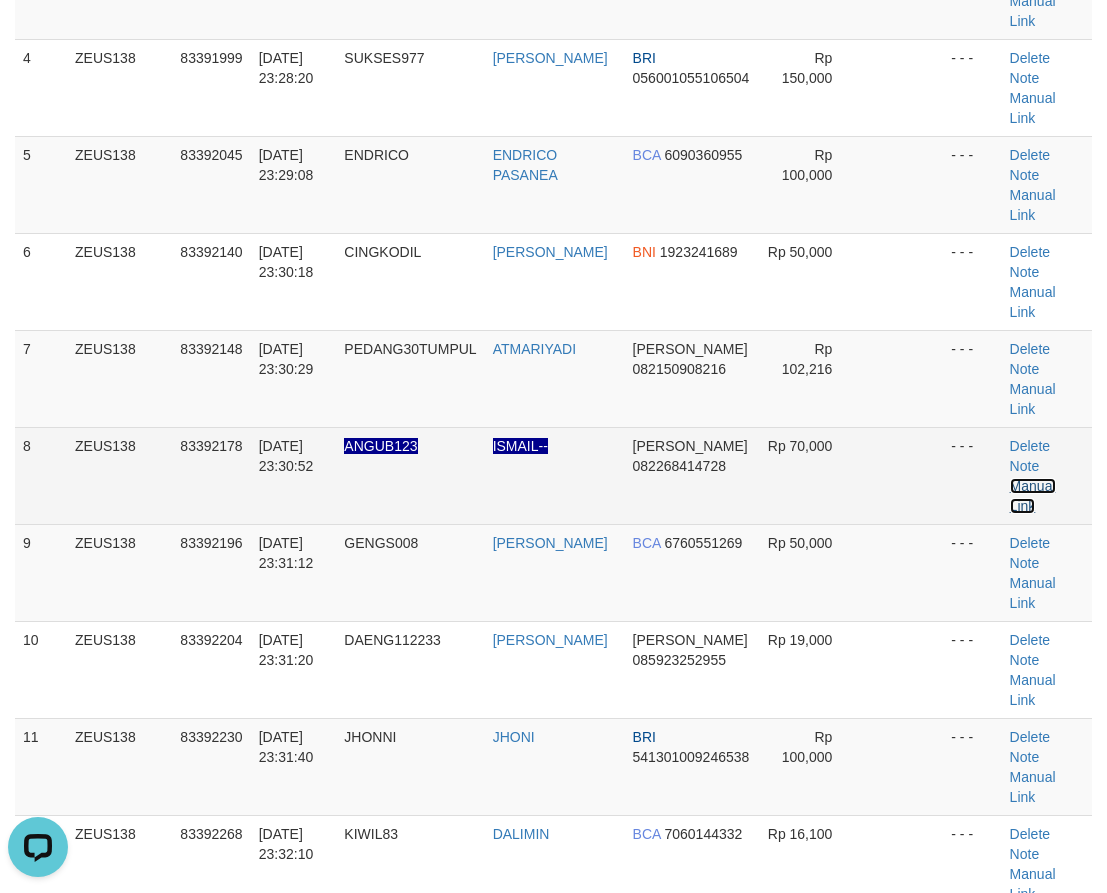 click on "Manual Link" at bounding box center (1033, 496) 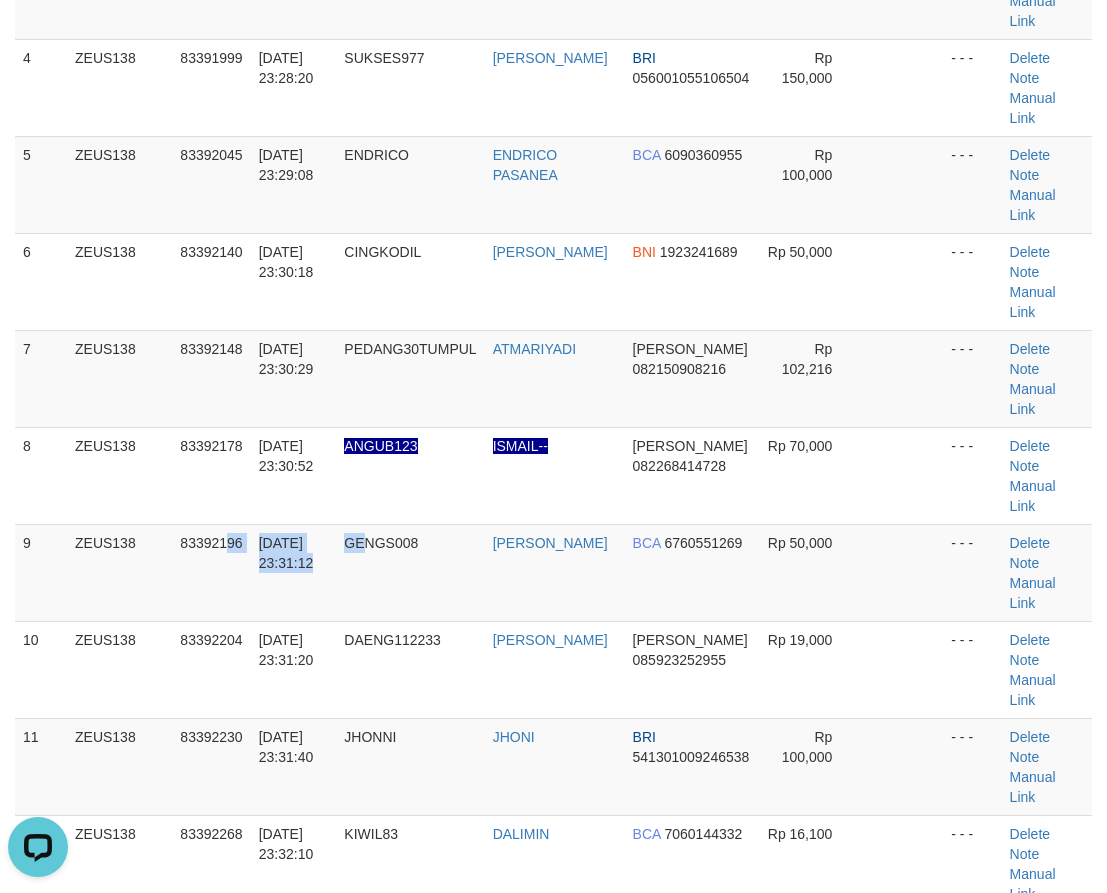 drag, startPoint x: 395, startPoint y: 383, endPoint x: 7, endPoint y: 332, distance: 391.33746 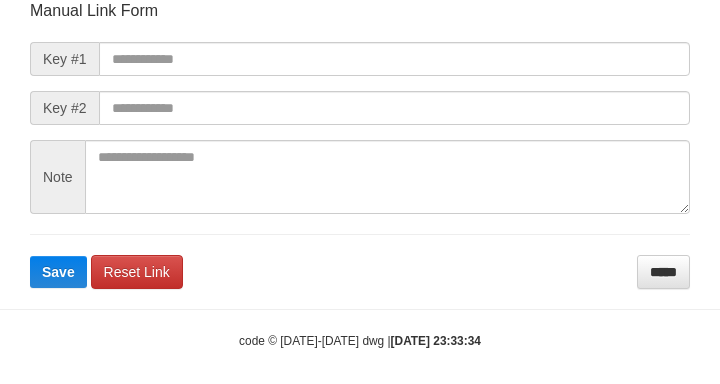 scroll, scrollTop: 0, scrollLeft: 0, axis: both 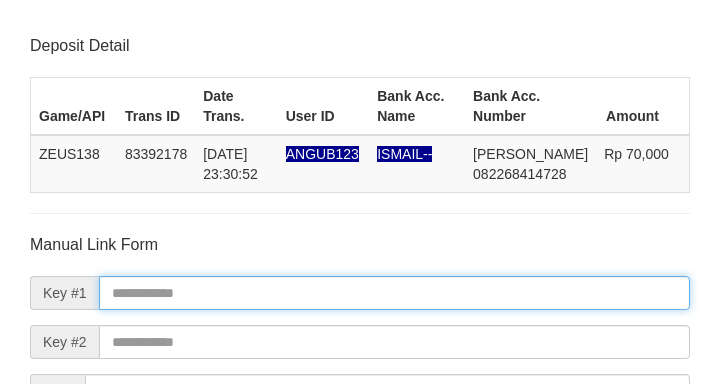 paste on "**********" 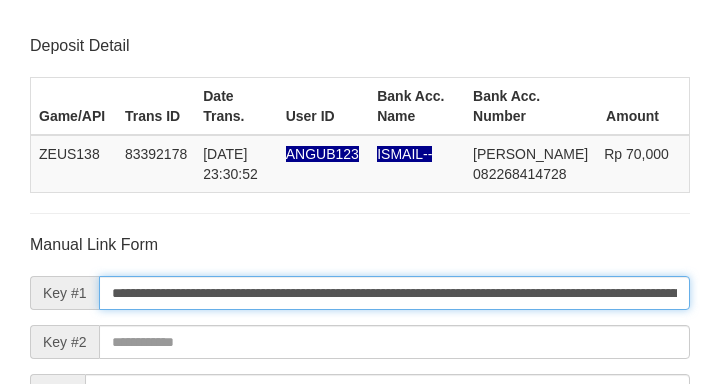 click on "**********" at bounding box center [394, 293] 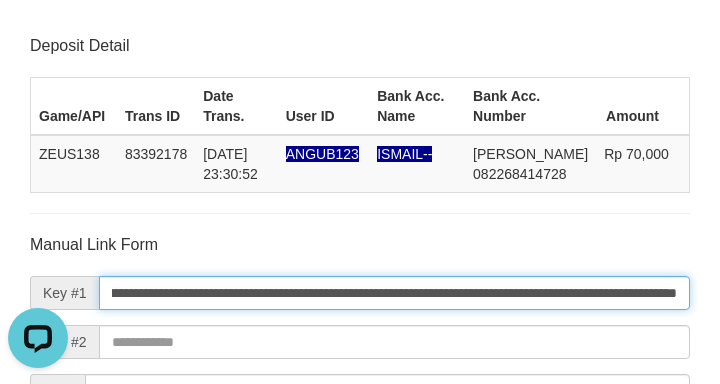 scroll, scrollTop: 0, scrollLeft: 0, axis: both 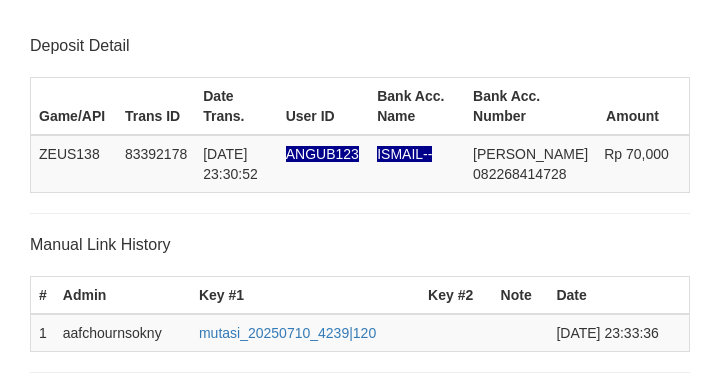 click on "**********" at bounding box center (394, 453) 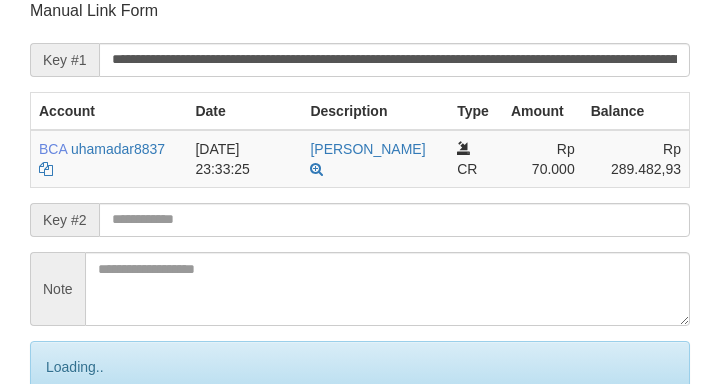 click on "Save" at bounding box center (80, 451) 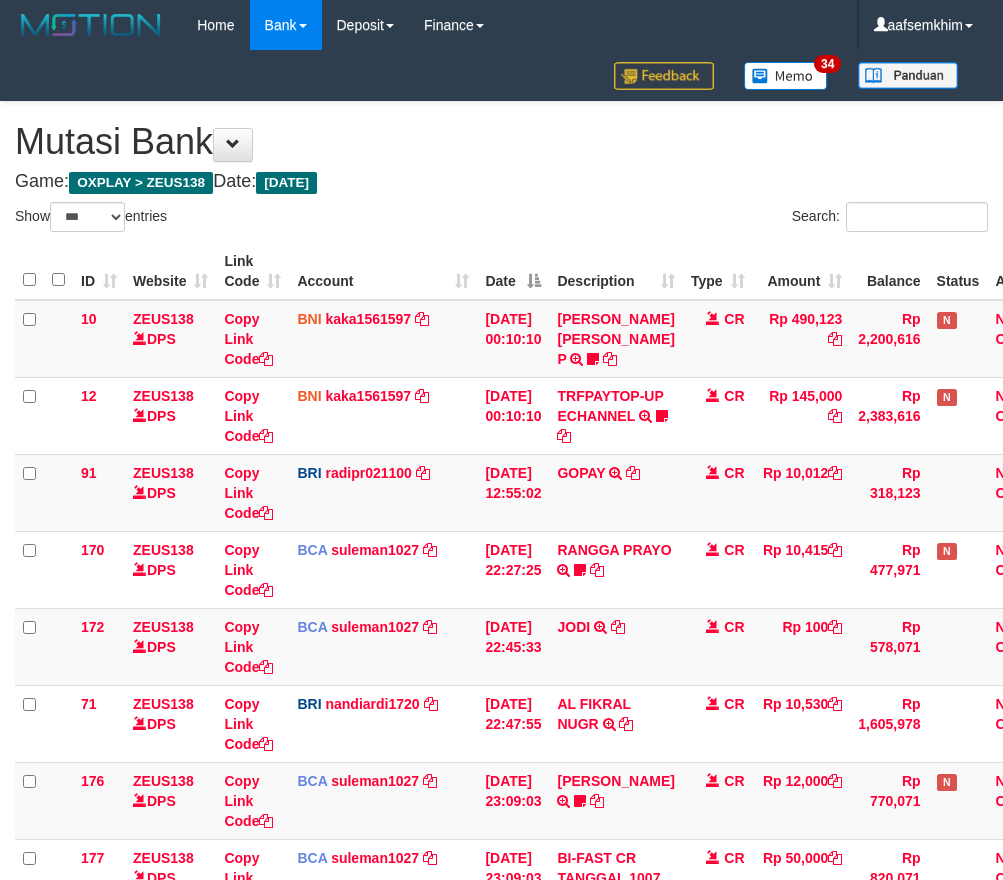select on "***" 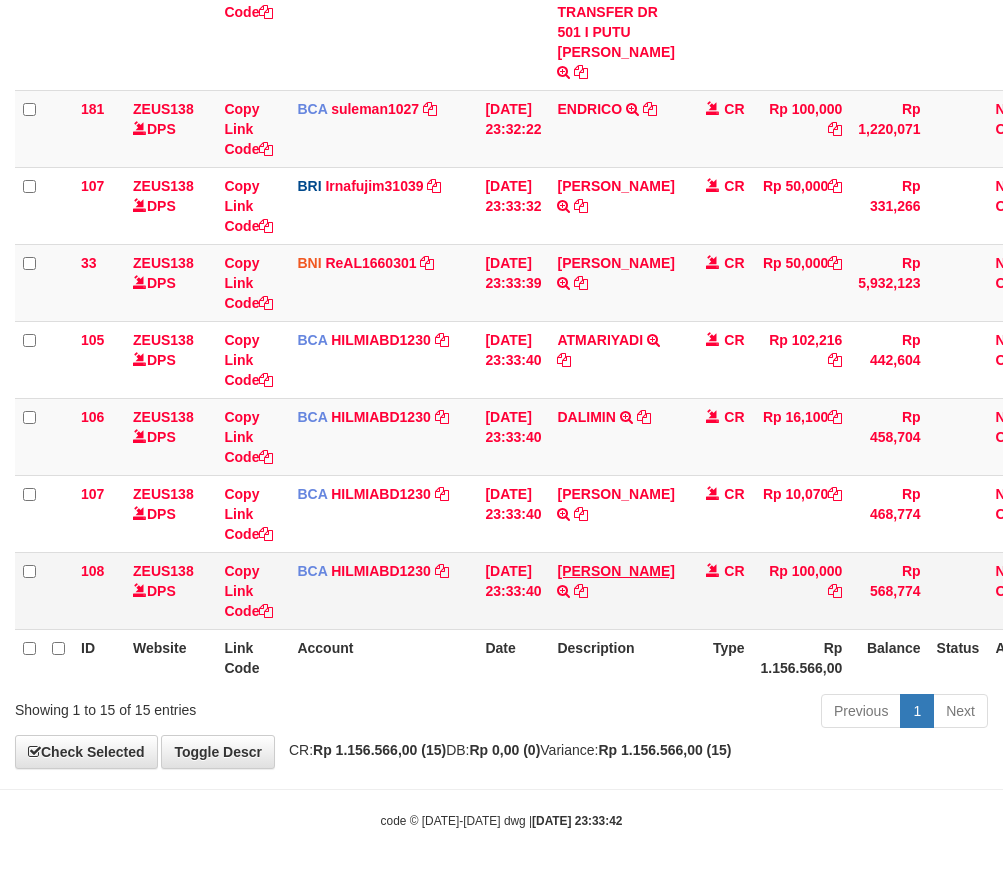 scroll, scrollTop: 926, scrollLeft: 0, axis: vertical 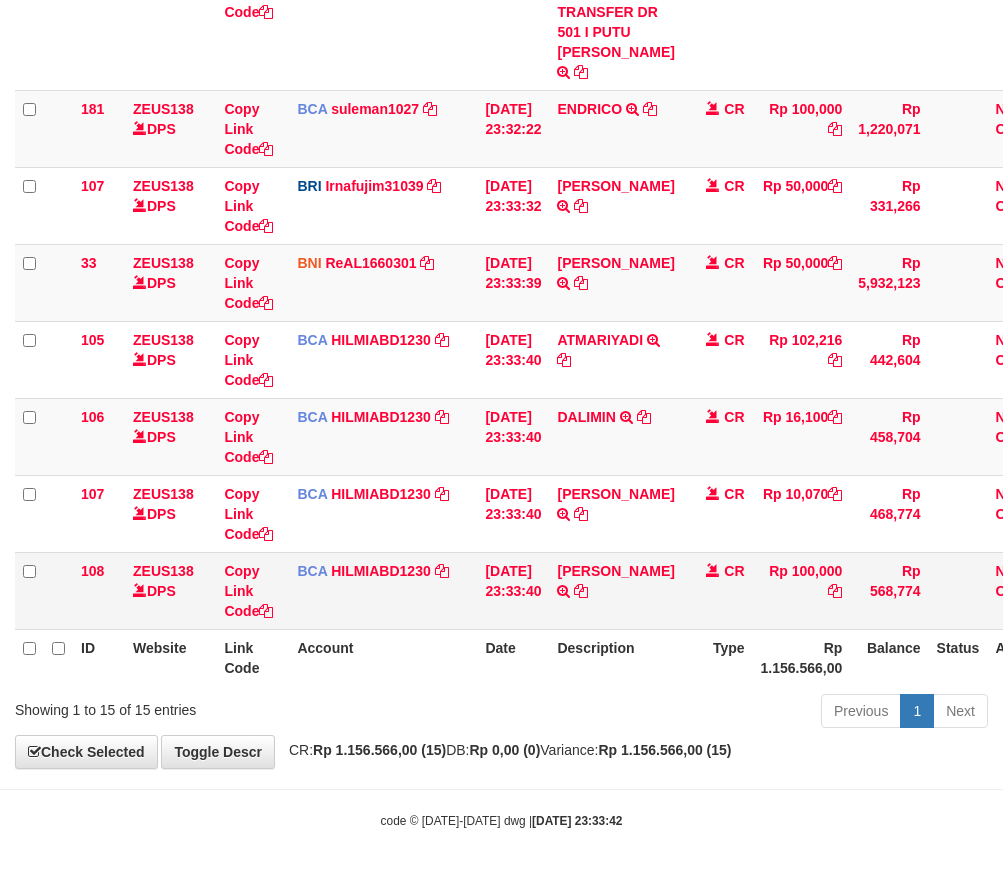 click on "[PERSON_NAME]         TRSF E-BANKING CR 1007/FTSCY/WS95031
100000.00[PERSON_NAME]" at bounding box center (615, 590) 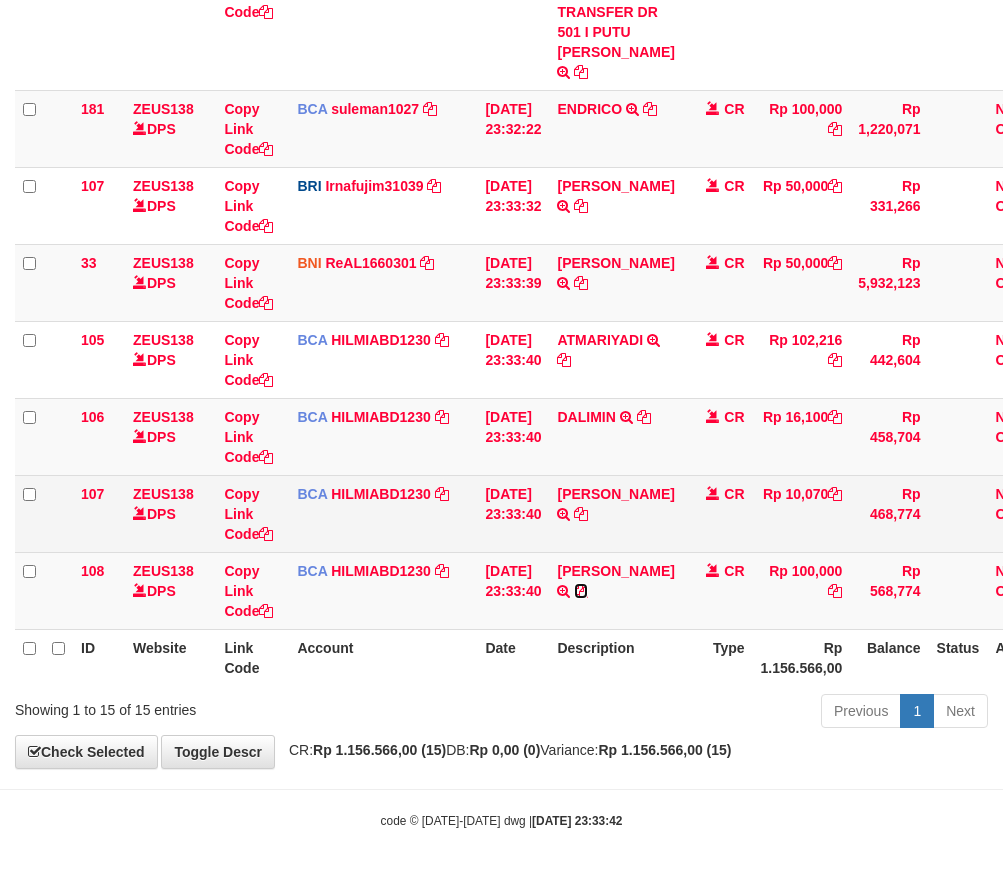 drag, startPoint x: 659, startPoint y: 591, endPoint x: 864, endPoint y: 546, distance: 209.88092 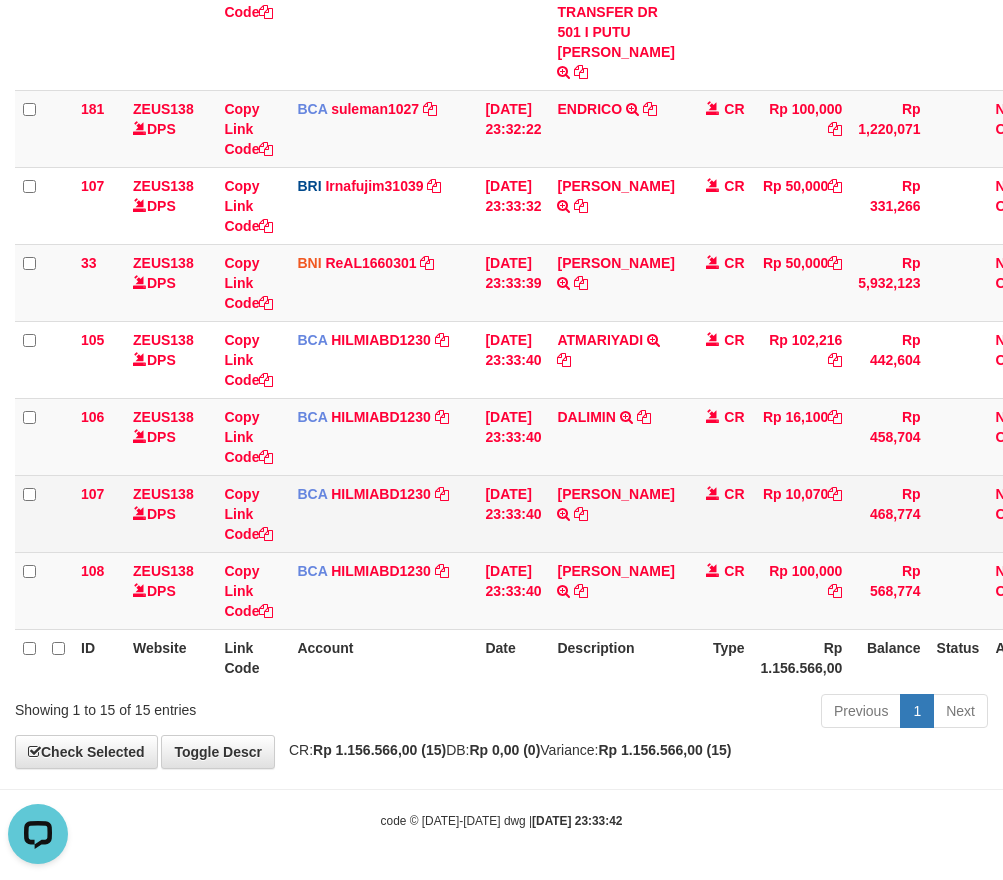 scroll, scrollTop: 0, scrollLeft: 0, axis: both 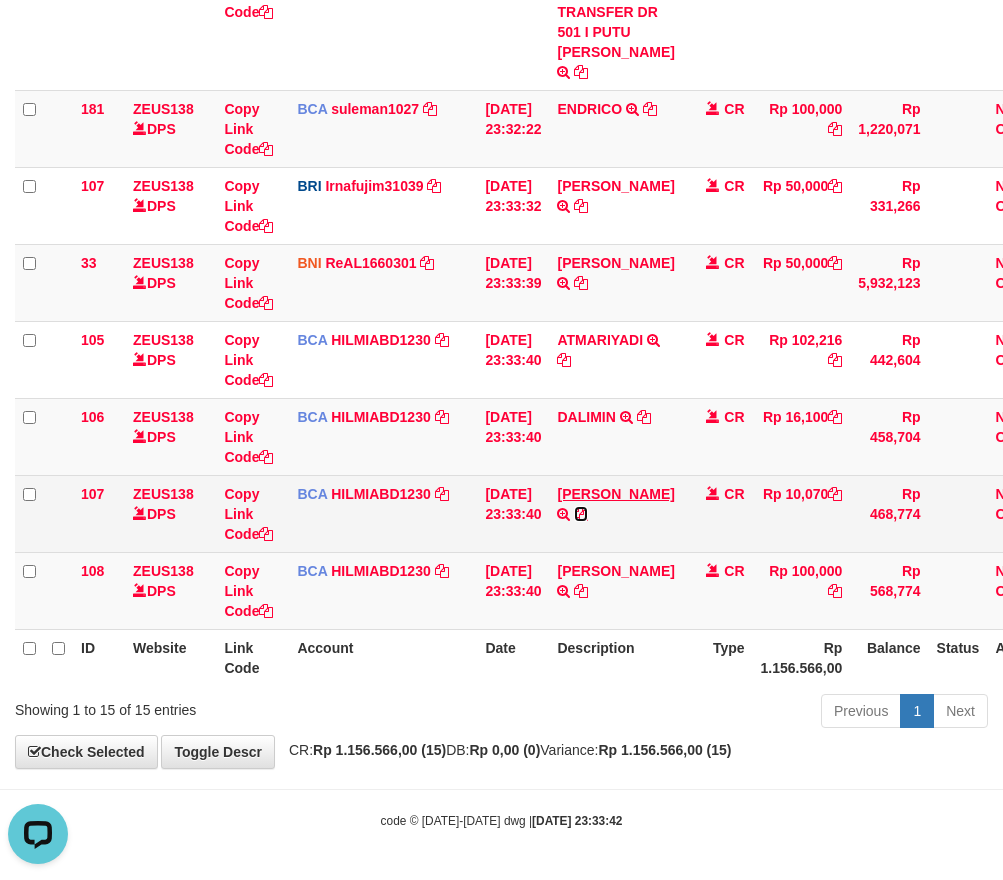 drag, startPoint x: 581, startPoint y: 541, endPoint x: 632, endPoint y: 516, distance: 56.797886 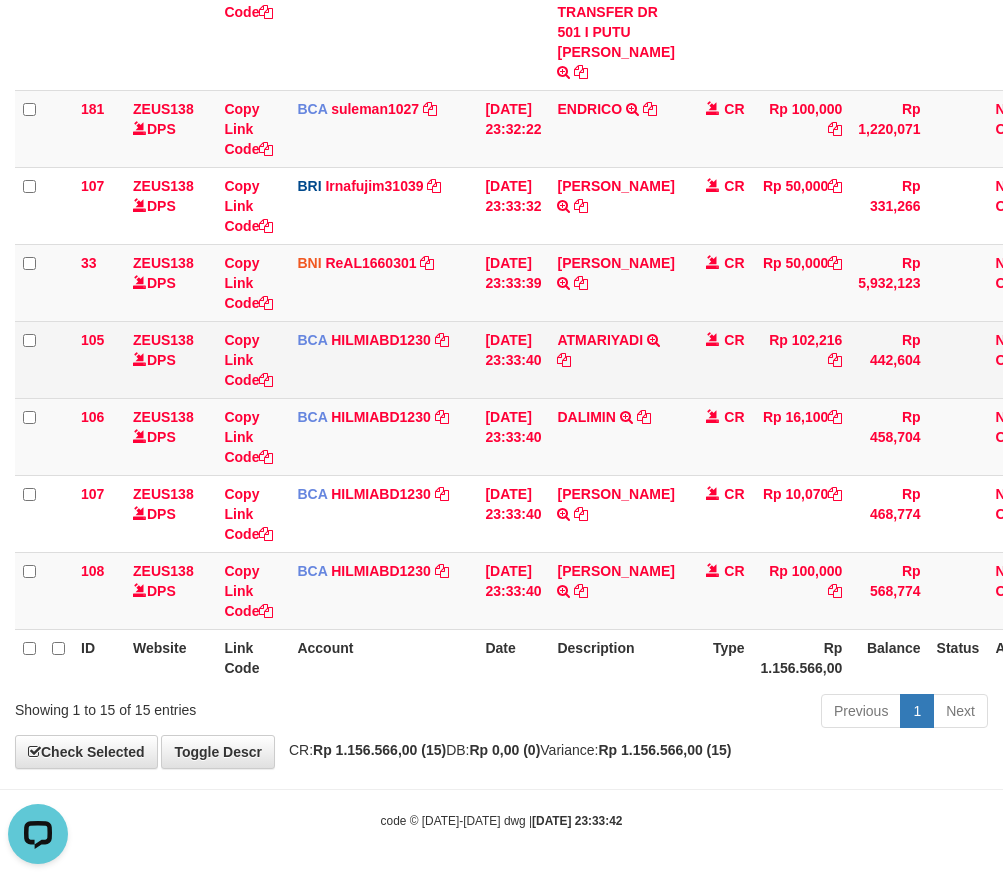 drag, startPoint x: 603, startPoint y: 365, endPoint x: 626, endPoint y: 362, distance: 23.194826 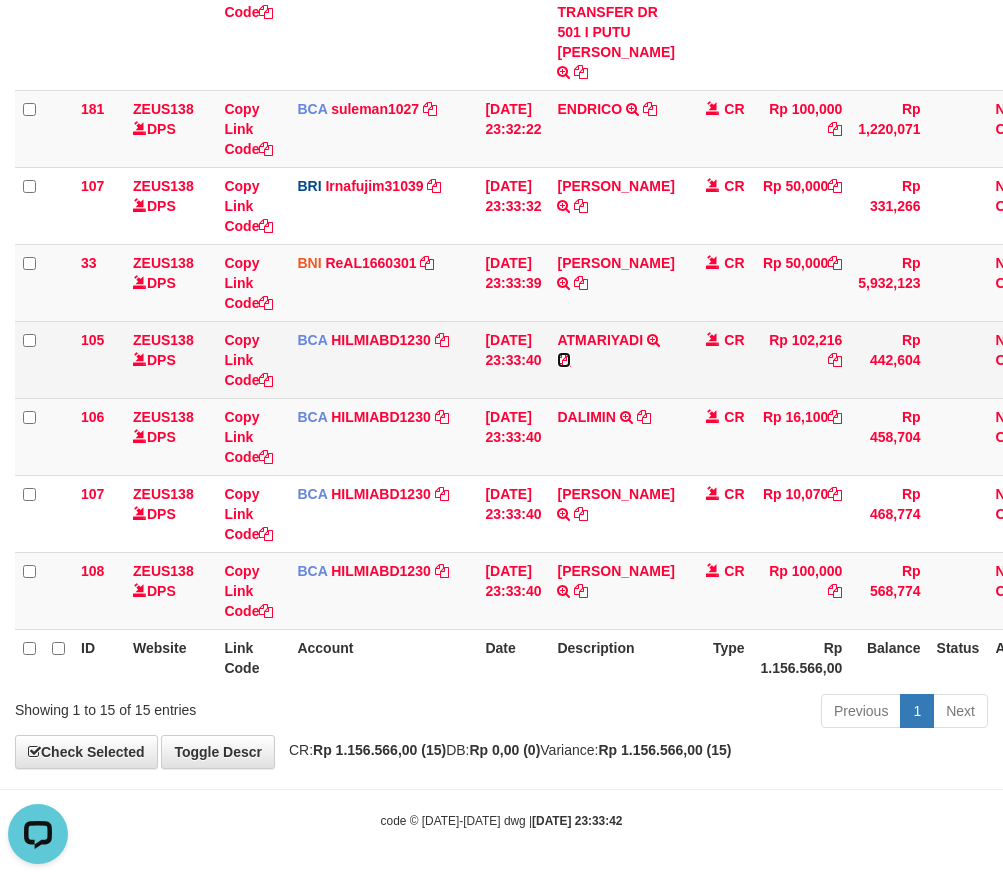 click at bounding box center (564, 360) 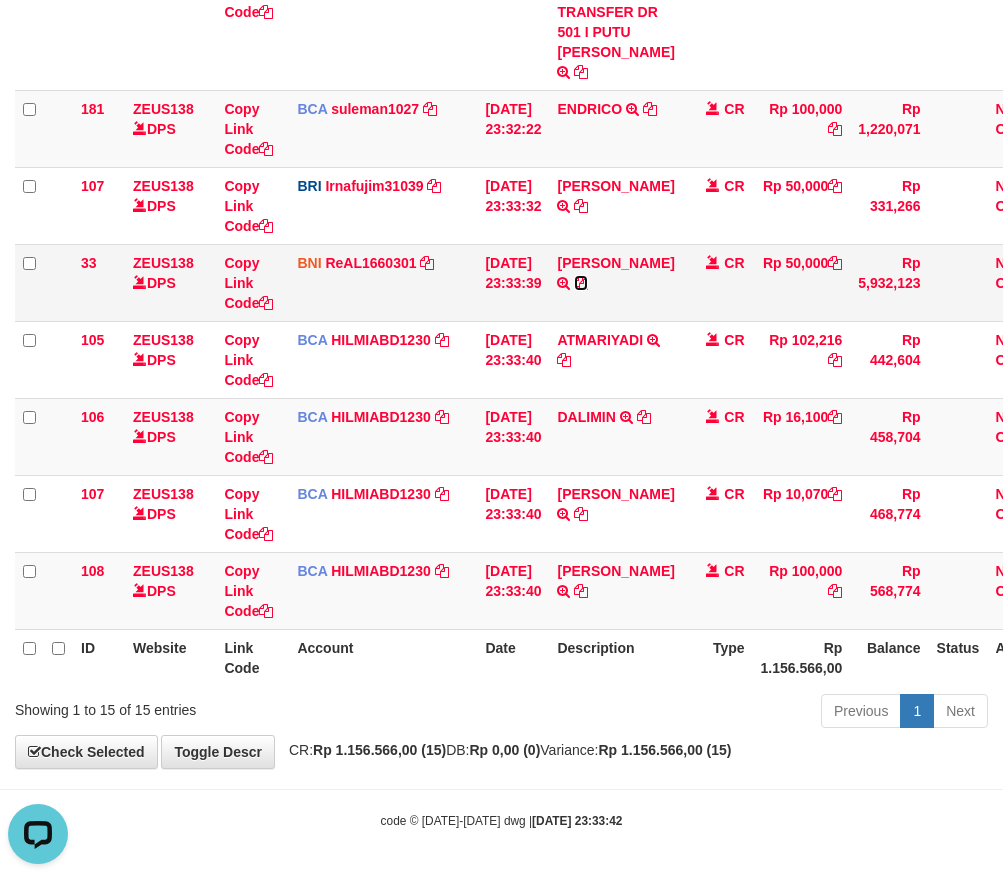 click at bounding box center [581, 283] 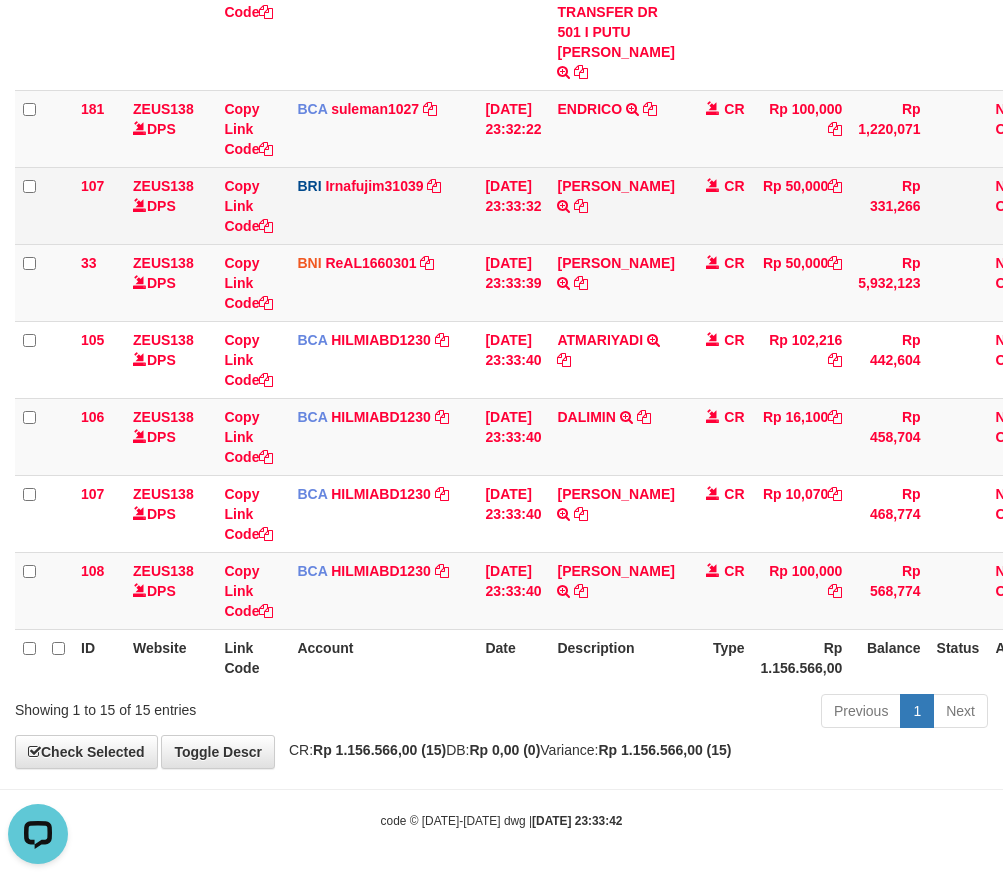drag, startPoint x: 696, startPoint y: 222, endPoint x: 808, endPoint y: 238, distance: 113.137085 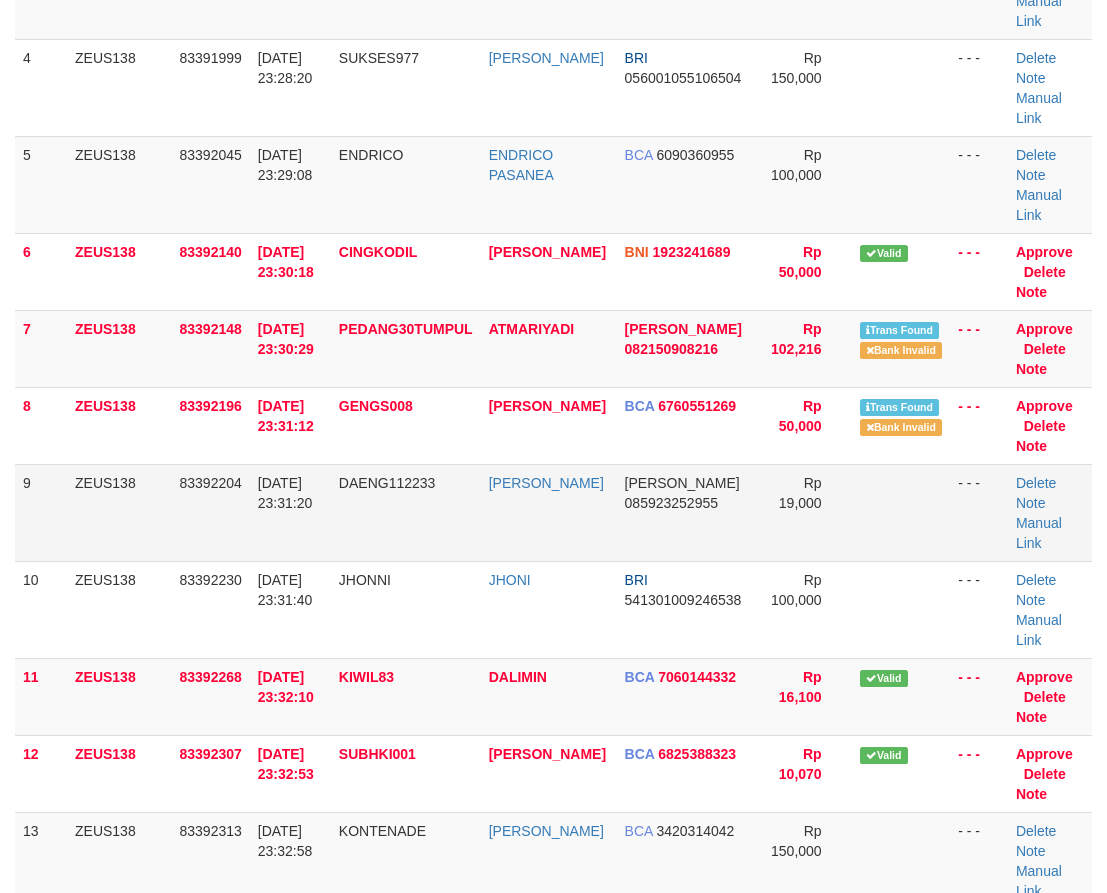drag, startPoint x: 583, startPoint y: 560, endPoint x: 403, endPoint y: 534, distance: 181.86809 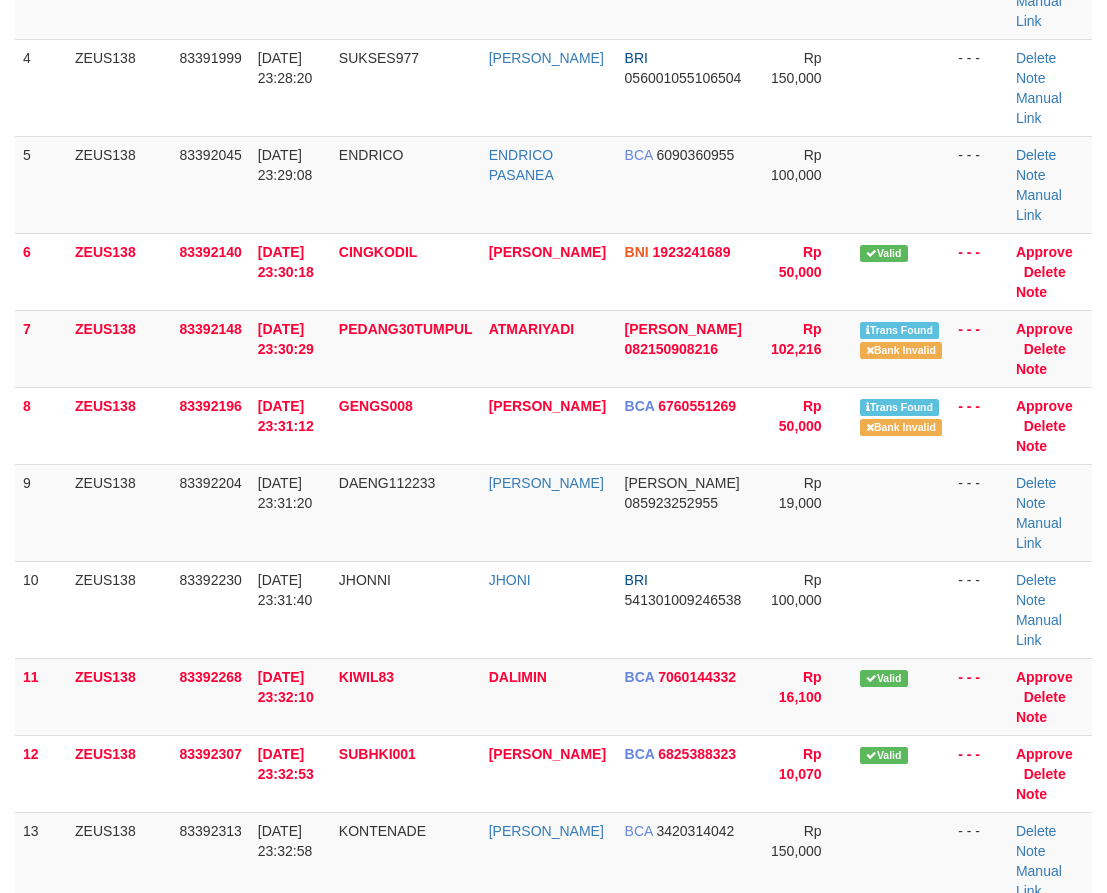 scroll, scrollTop: 993, scrollLeft: 0, axis: vertical 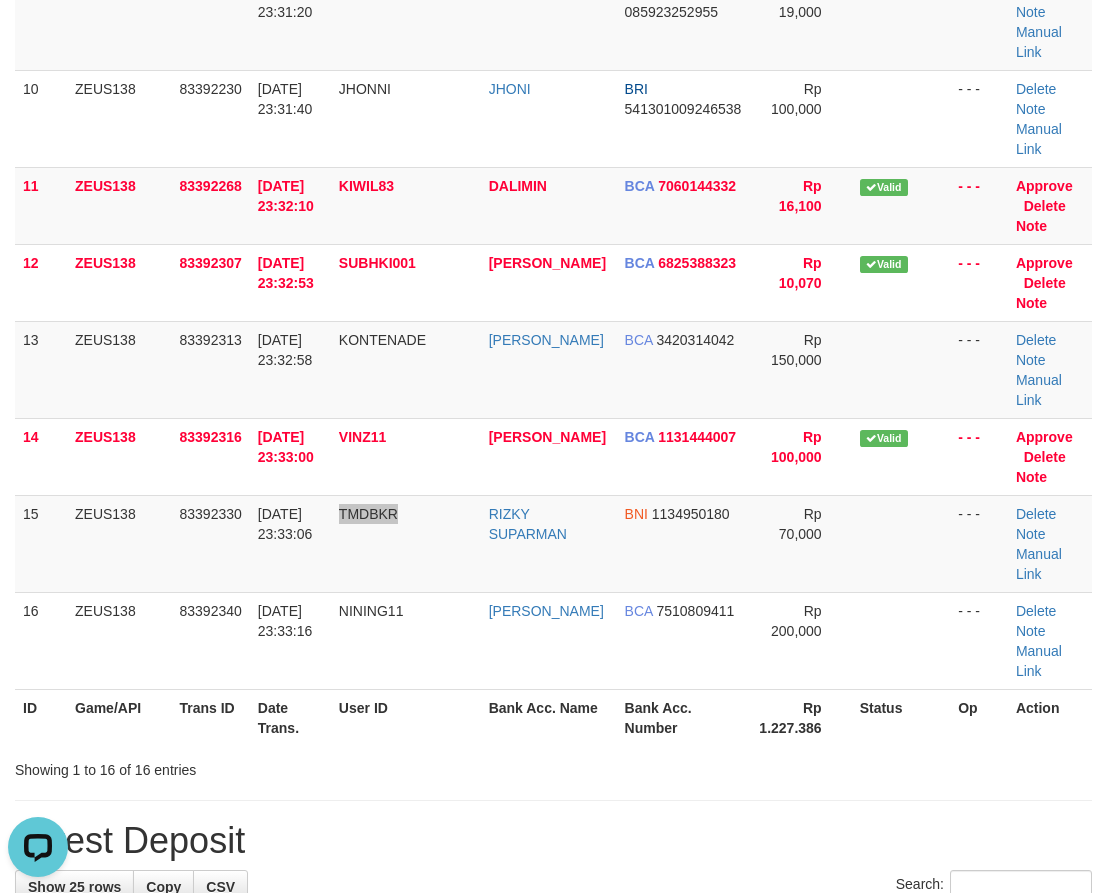 drag, startPoint x: 413, startPoint y: 527, endPoint x: 3, endPoint y: 434, distance: 420.41528 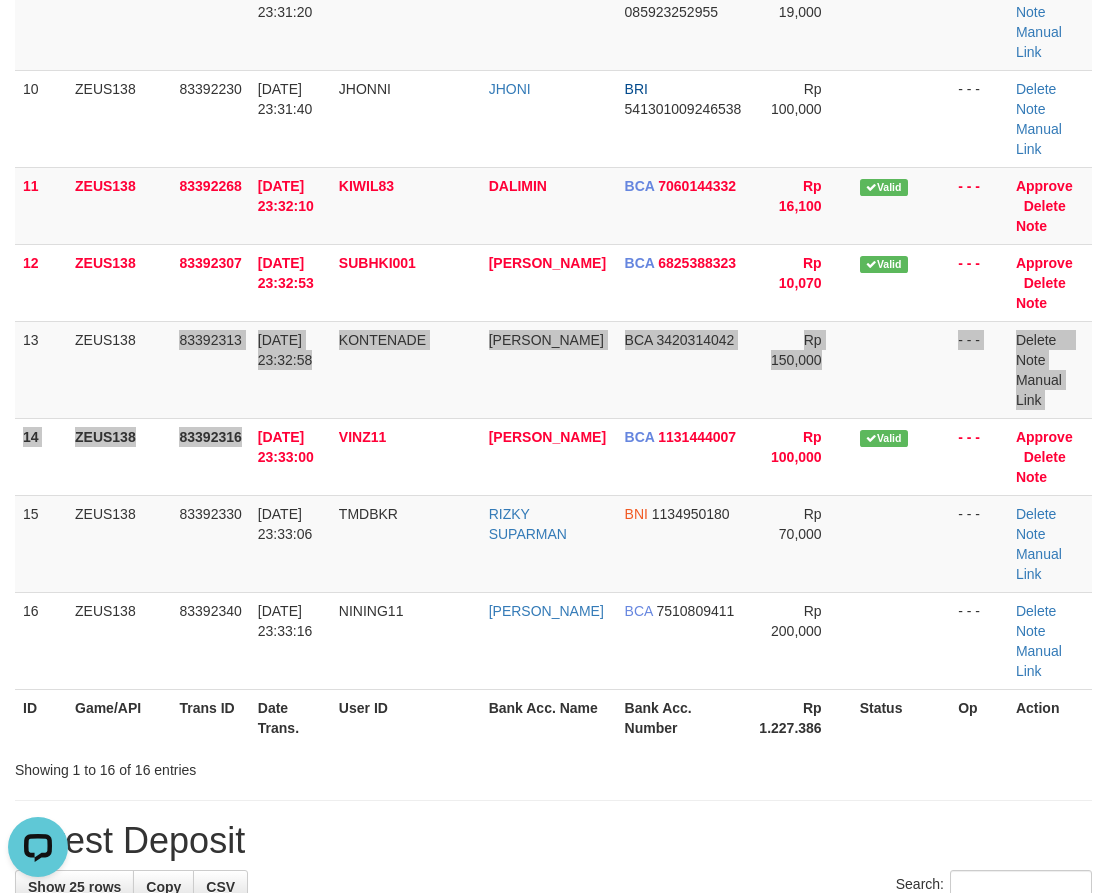 drag, startPoint x: 244, startPoint y: 425, endPoint x: 2, endPoint y: 364, distance: 249.56963 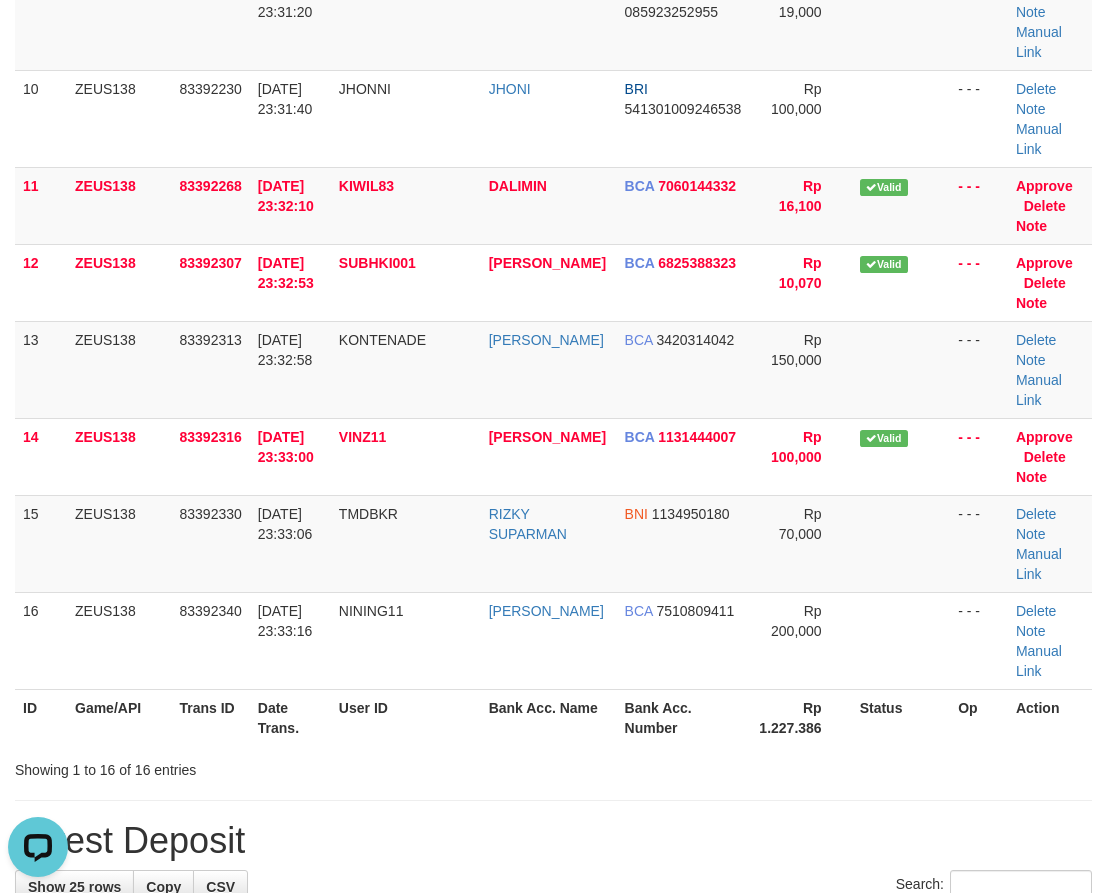 scroll, scrollTop: 384, scrollLeft: 0, axis: vertical 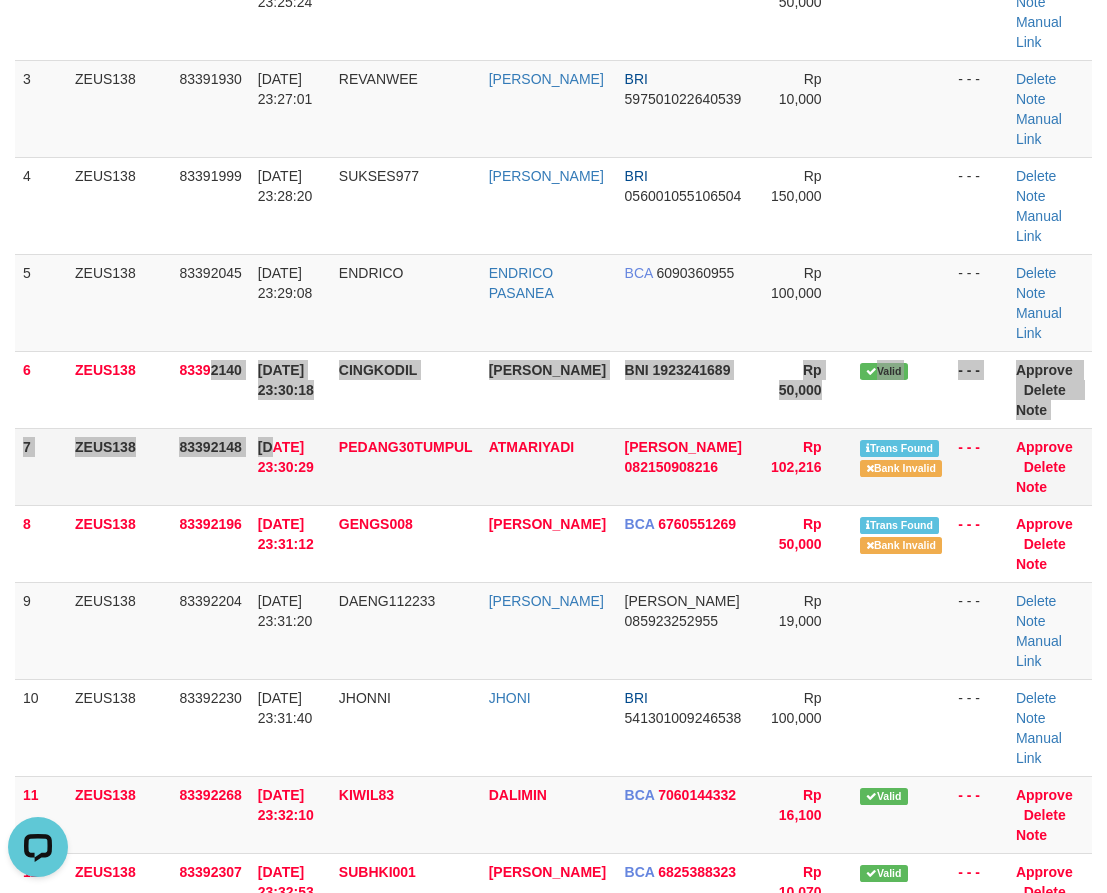click on "1
ZEUS138
83391759
10/07/2025 23:24:41
SAPROL93
OKTOVANDI
BSI
7215438753
Rp 50,000
- - -
Delete
Note
Manual Link
2
ZEUS138
83391820
10/07/2025 23:25:24
GACOR016
FATMAWATI
BCA
3420740459
Rp 50,000
- - -
Delete
Note" at bounding box center [553, 582] 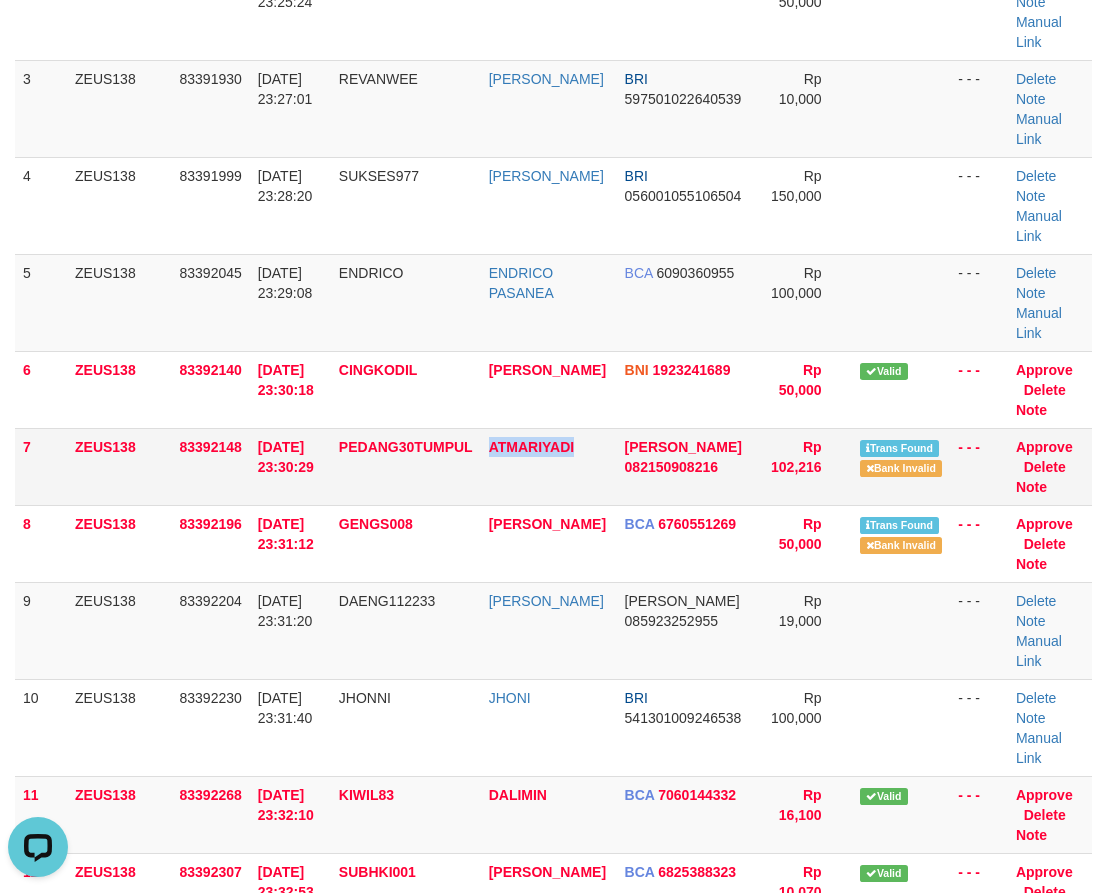 drag, startPoint x: 495, startPoint y: 470, endPoint x: 1078, endPoint y: 452, distance: 583.27783 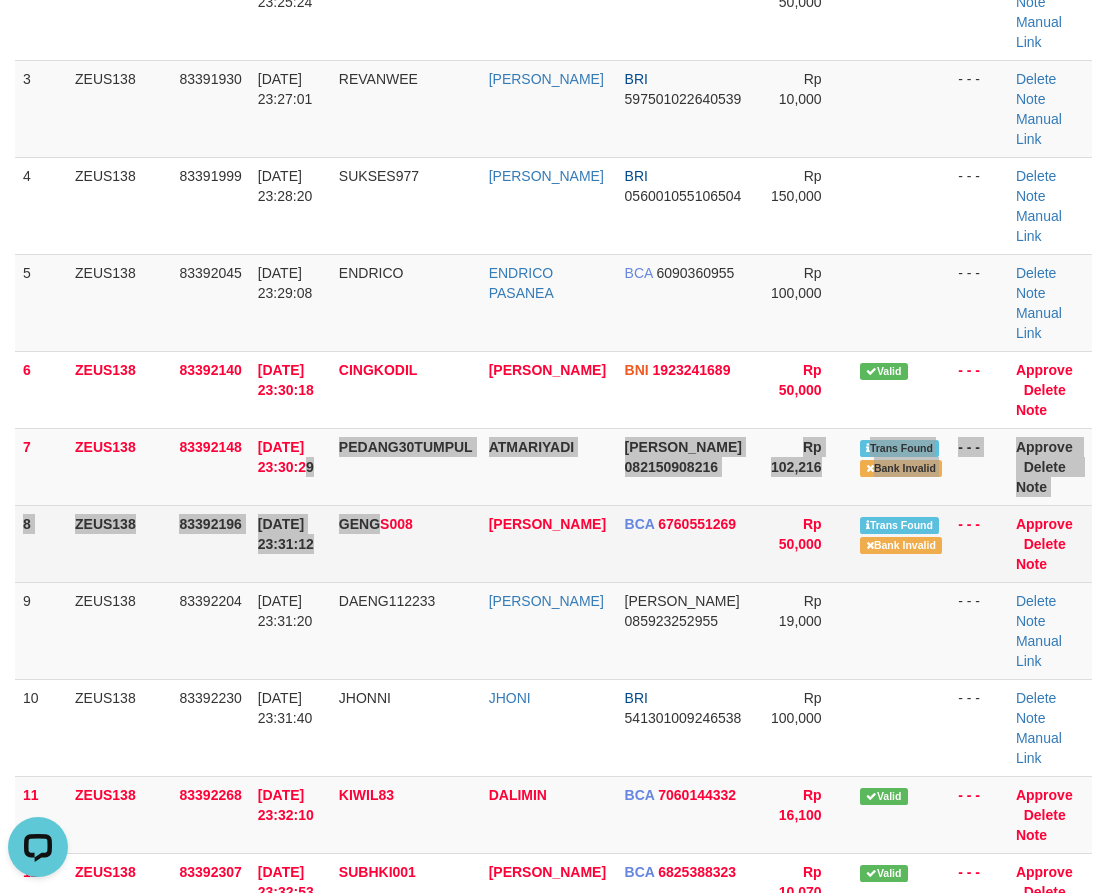 drag, startPoint x: 376, startPoint y: 523, endPoint x: 424, endPoint y: 530, distance: 48.507732 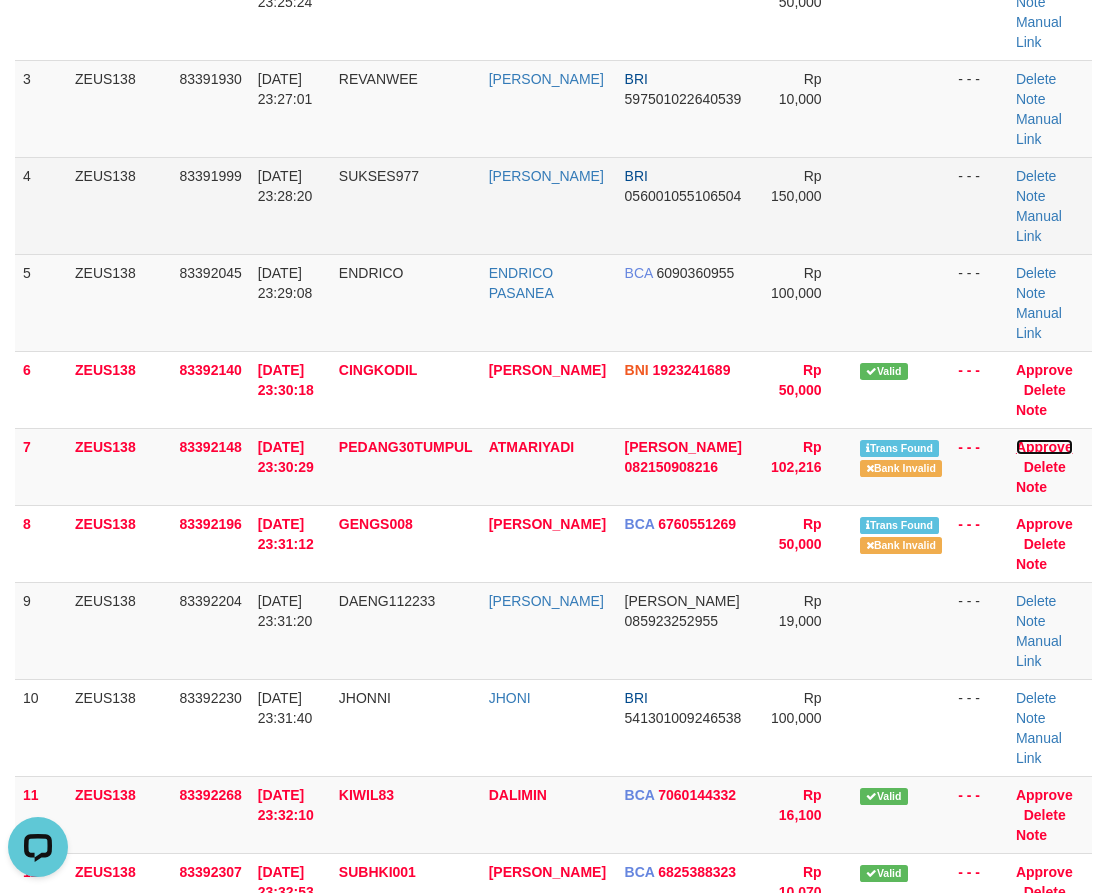 drag, startPoint x: 1050, startPoint y: 446, endPoint x: 641, endPoint y: 254, distance: 451.82407 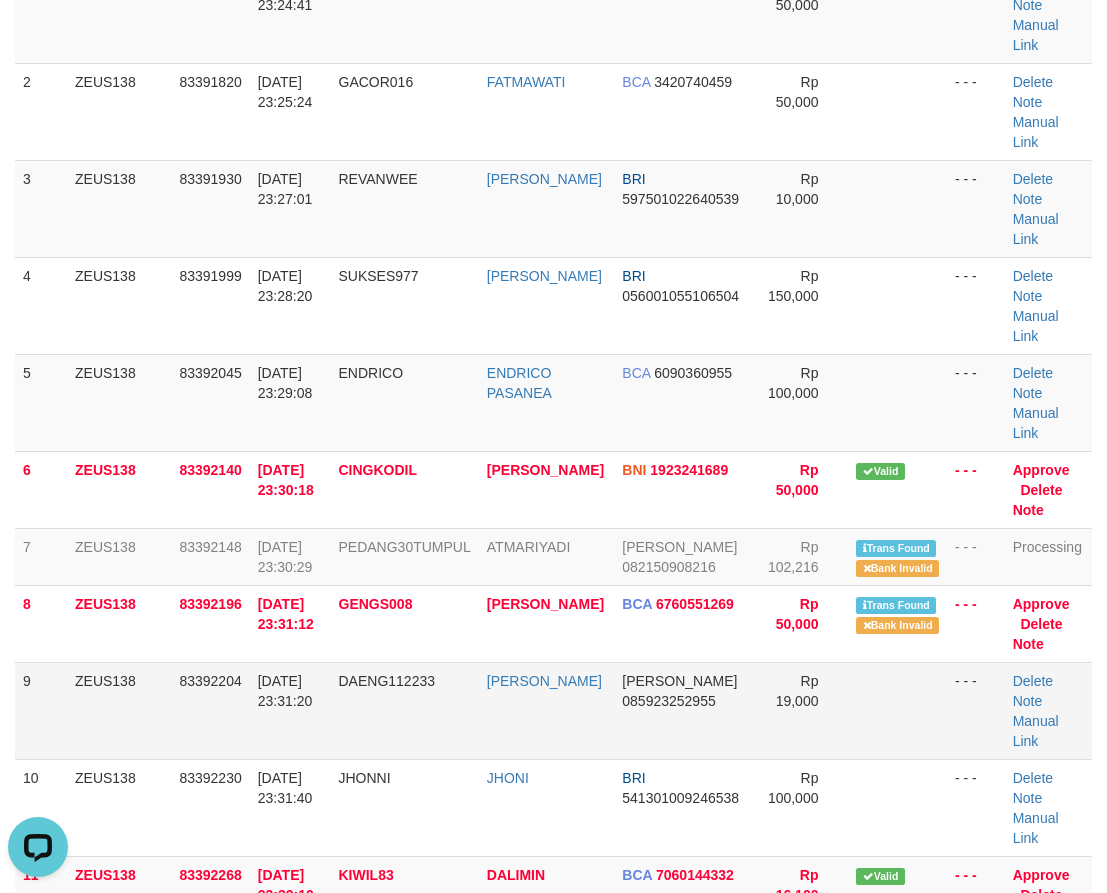 scroll, scrollTop: 384, scrollLeft: 0, axis: vertical 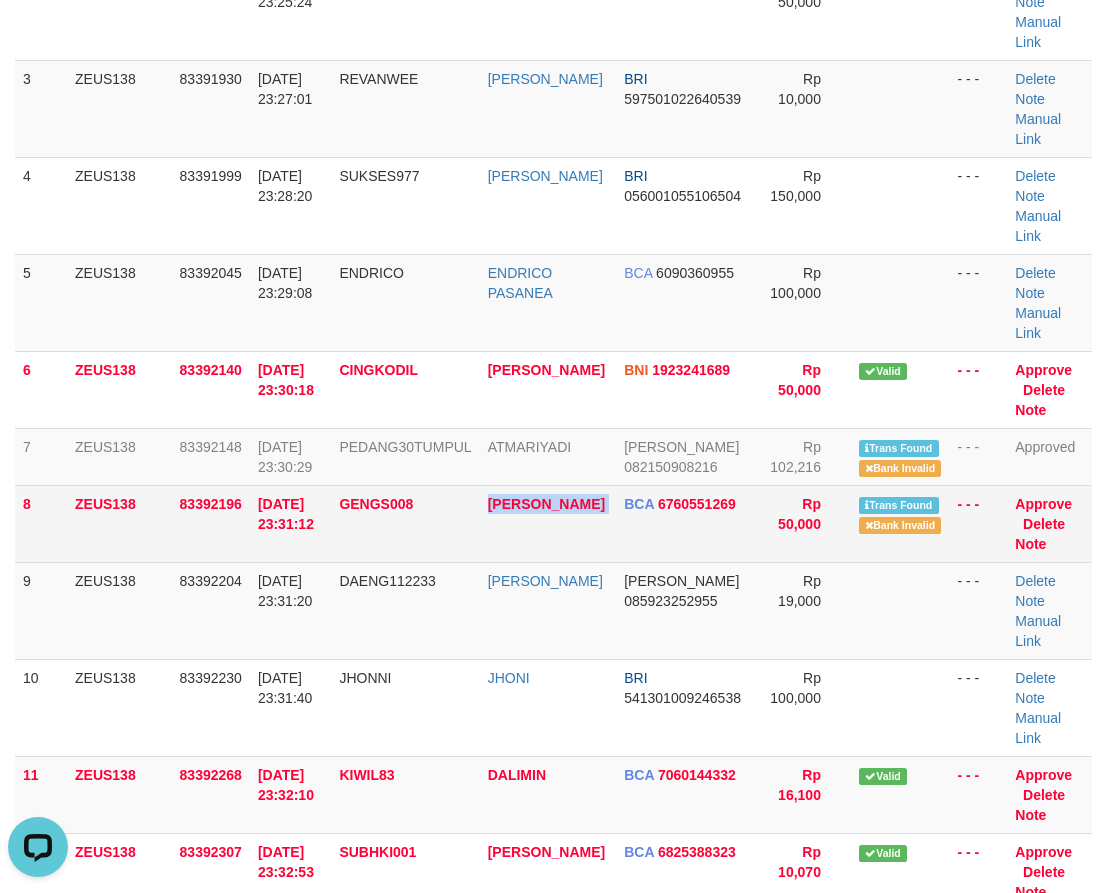 drag, startPoint x: 486, startPoint y: 502, endPoint x: 1120, endPoint y: 528, distance: 634.5329 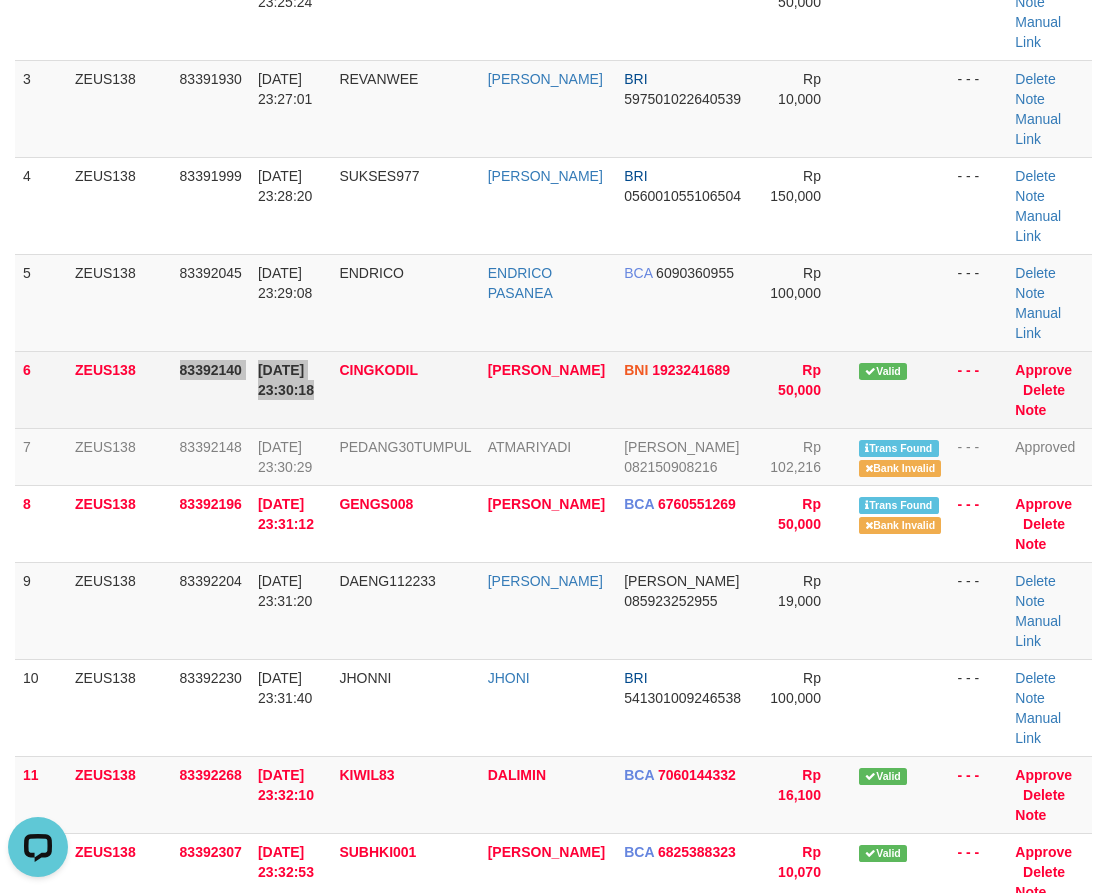 click on "6
ZEUS138
83392140
10/07/2025 23:30:18
CINGKODIL
FADHIL INDRAWAN
BNI
1923241689
Rp 50,000
Valid
- - -
Approve
Delete
Note" at bounding box center [553, 389] 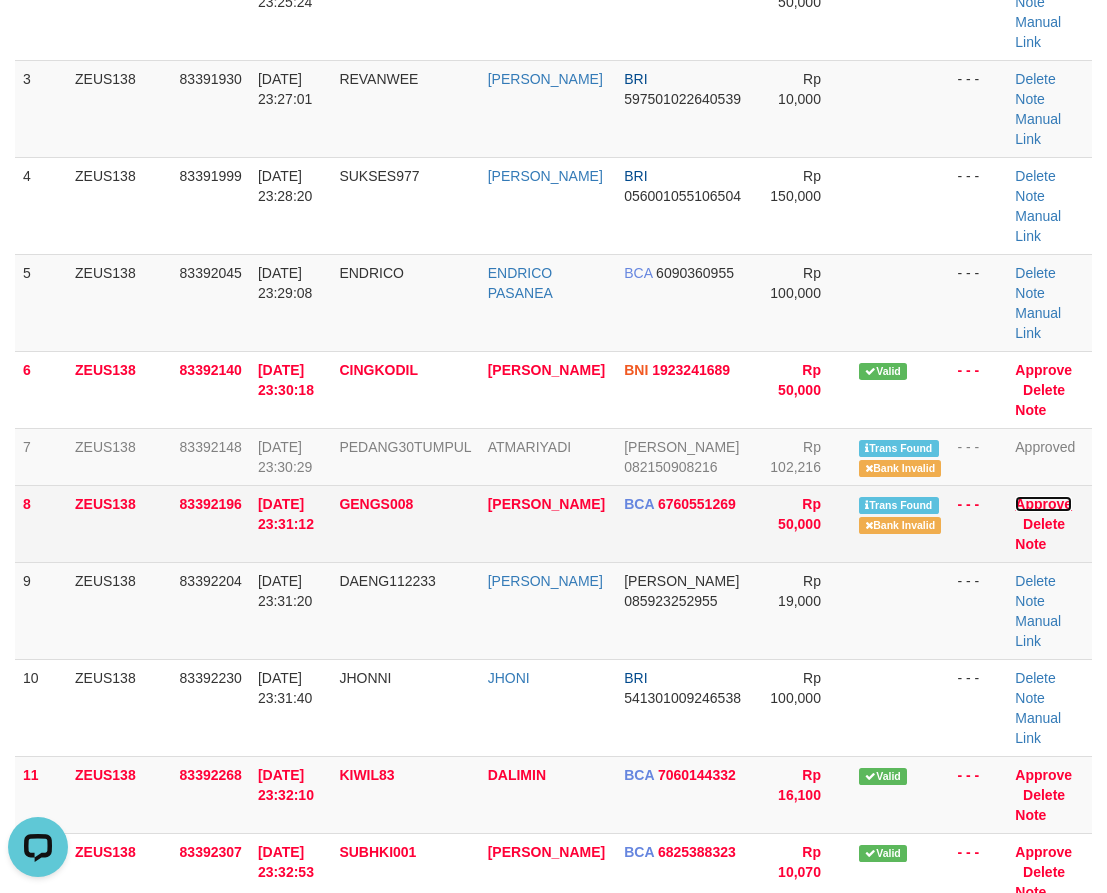 click on "Approve" at bounding box center [1043, 504] 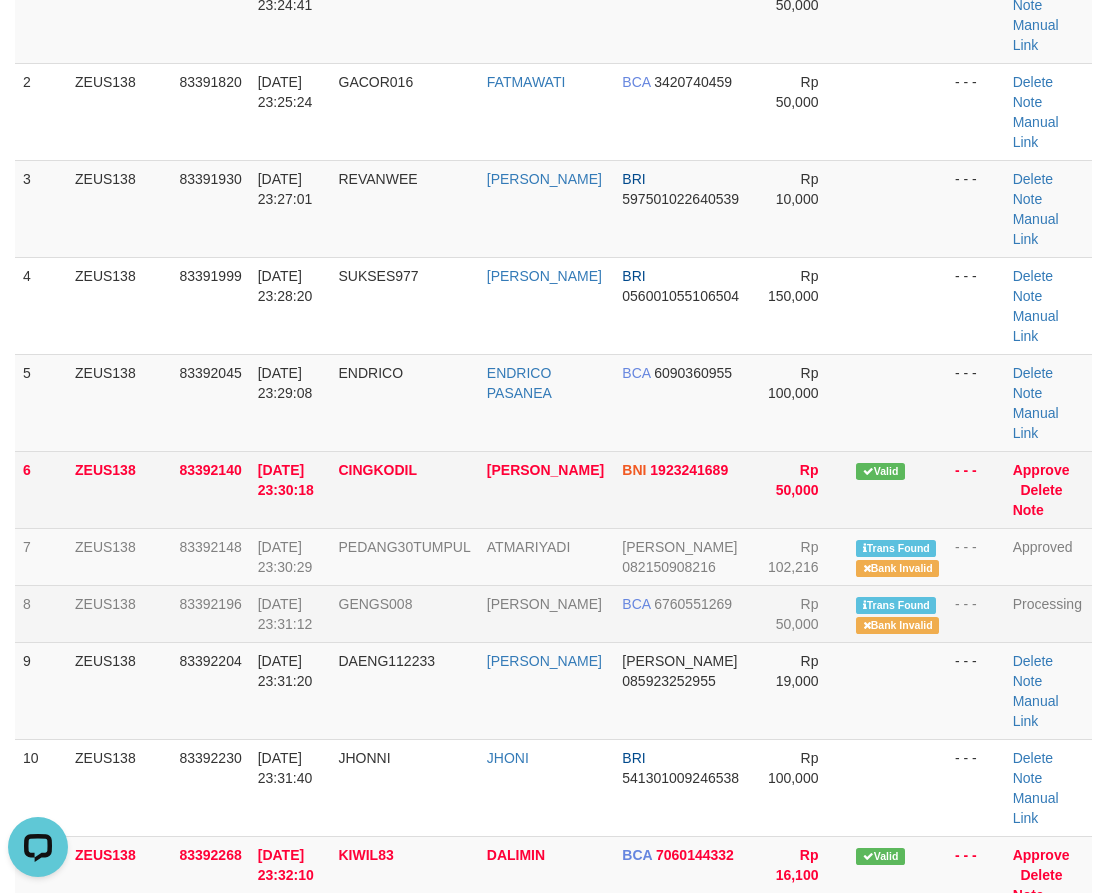 scroll, scrollTop: 384, scrollLeft: 0, axis: vertical 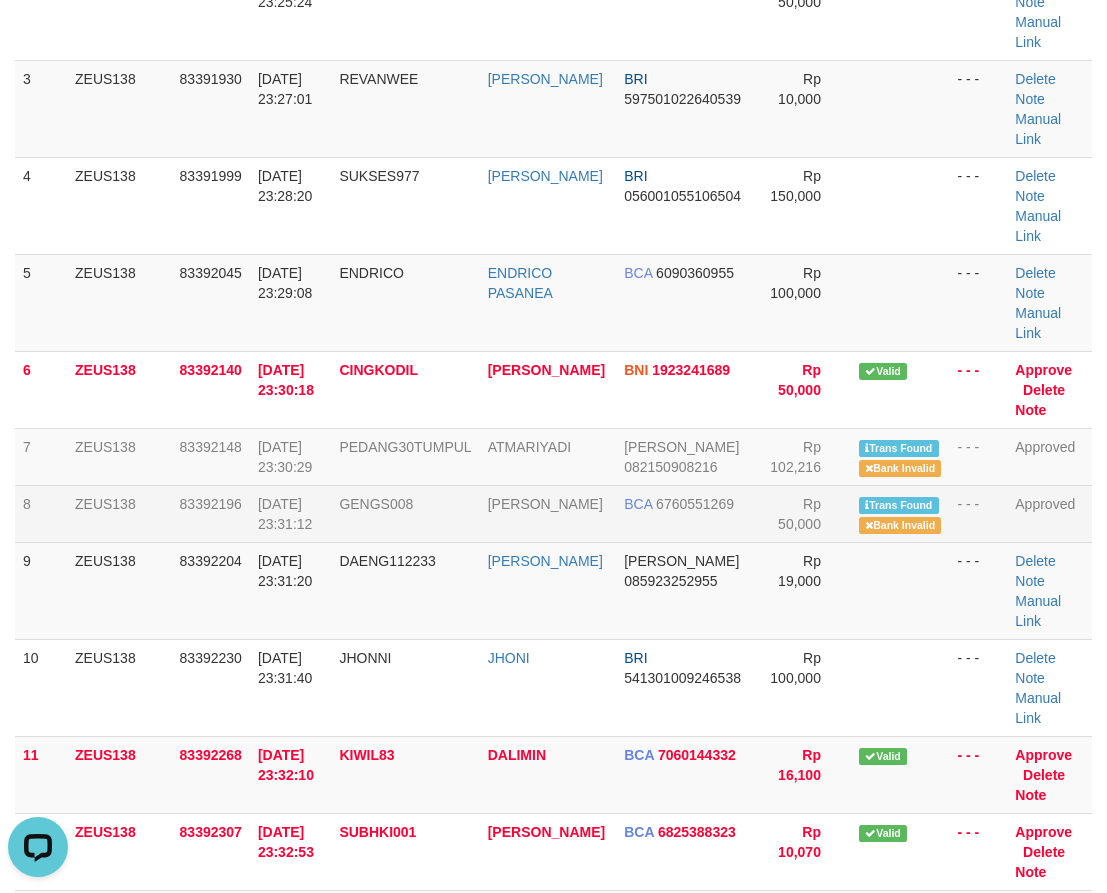 drag, startPoint x: 355, startPoint y: 421, endPoint x: 2, endPoint y: 423, distance: 353.00568 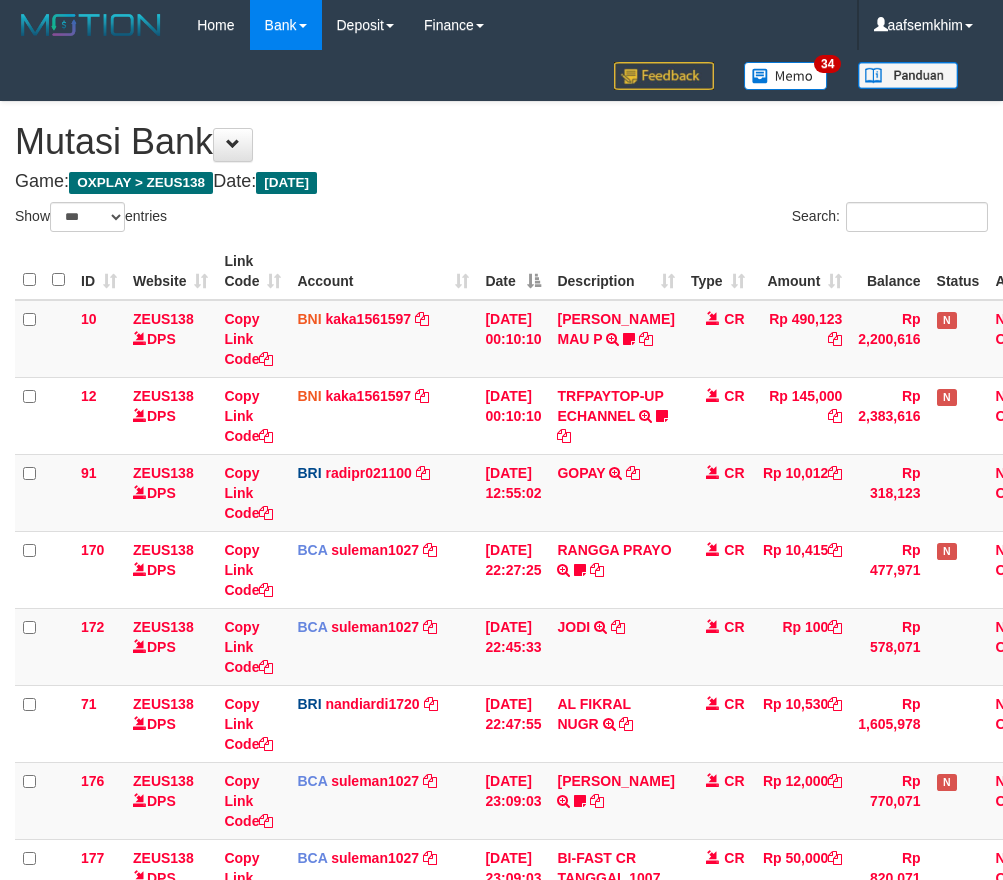 select on "***" 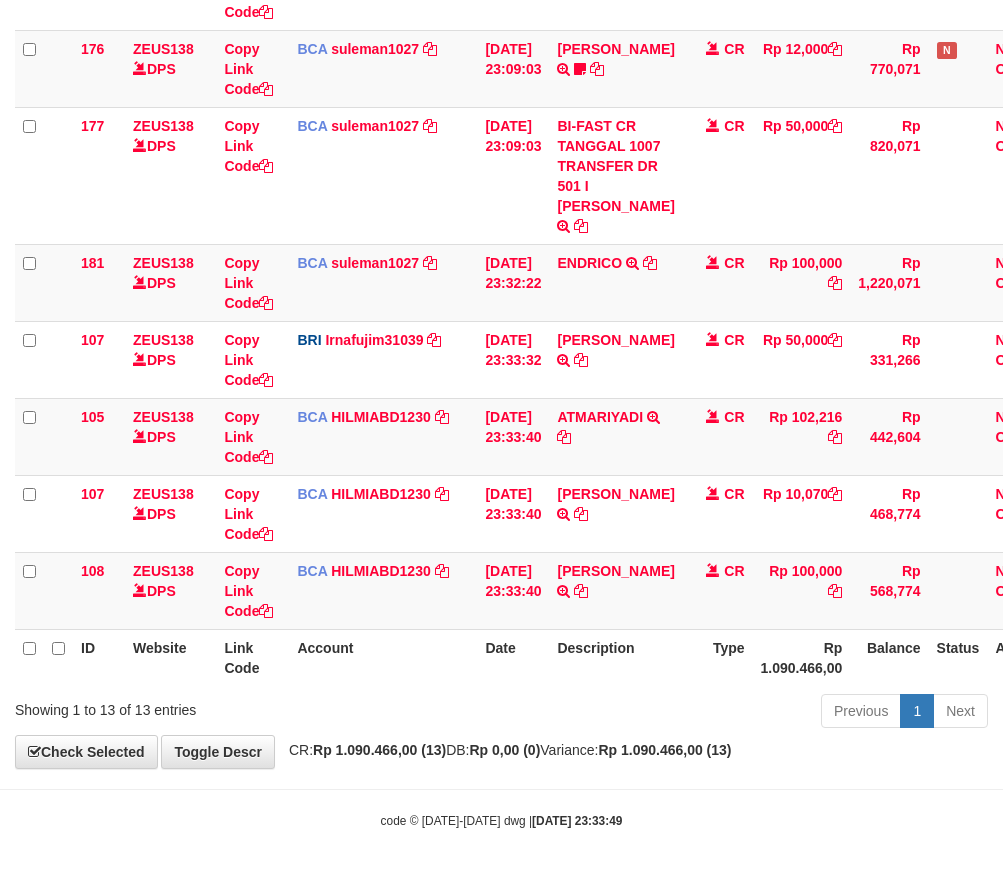 scroll, scrollTop: 772, scrollLeft: 0, axis: vertical 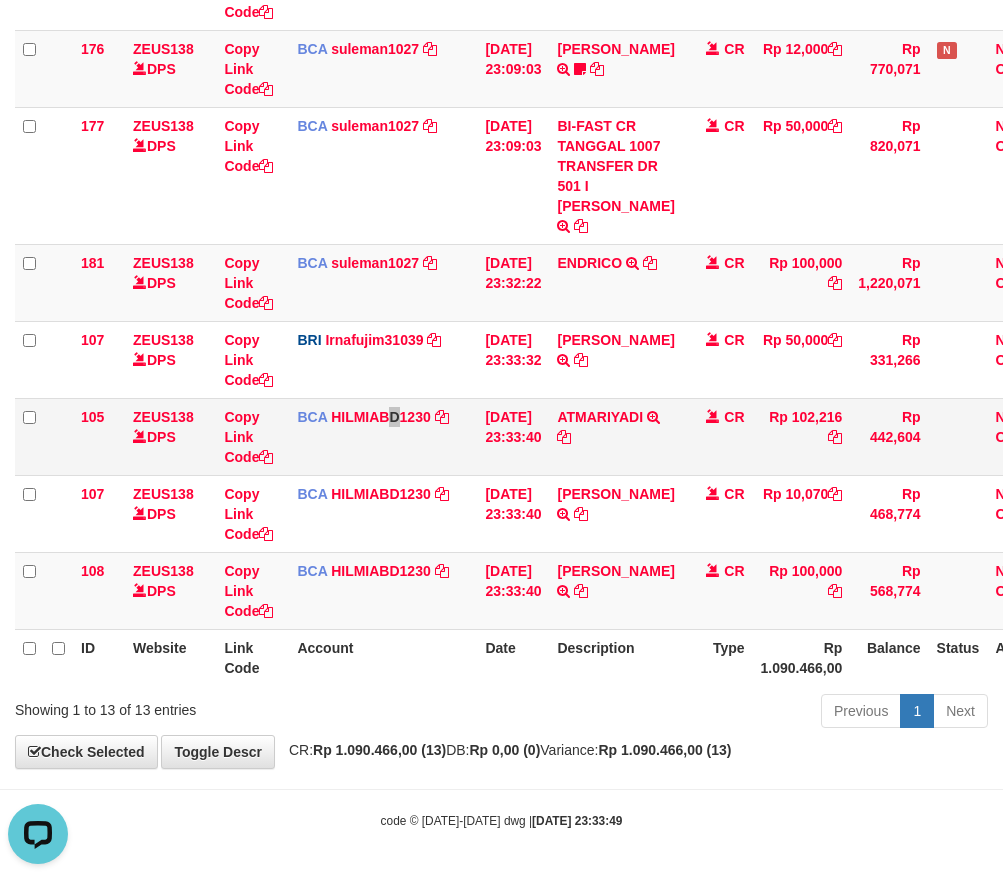 click on "BCA
HILMIABD1230
DPS
HILMI ABDILLAH
mutasi_20250710_4766 | 105
mutasi_20250710_4766 | 105" at bounding box center [383, 436] 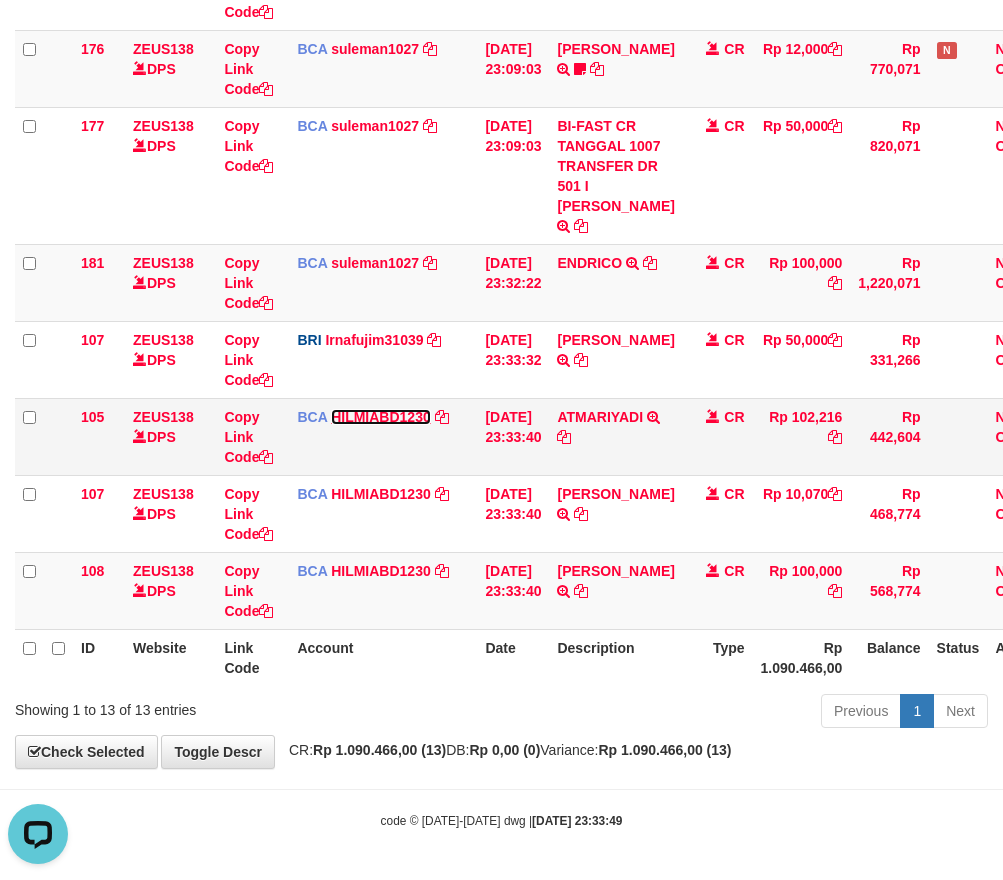 click on "HILMIABD1230" at bounding box center [381, 417] 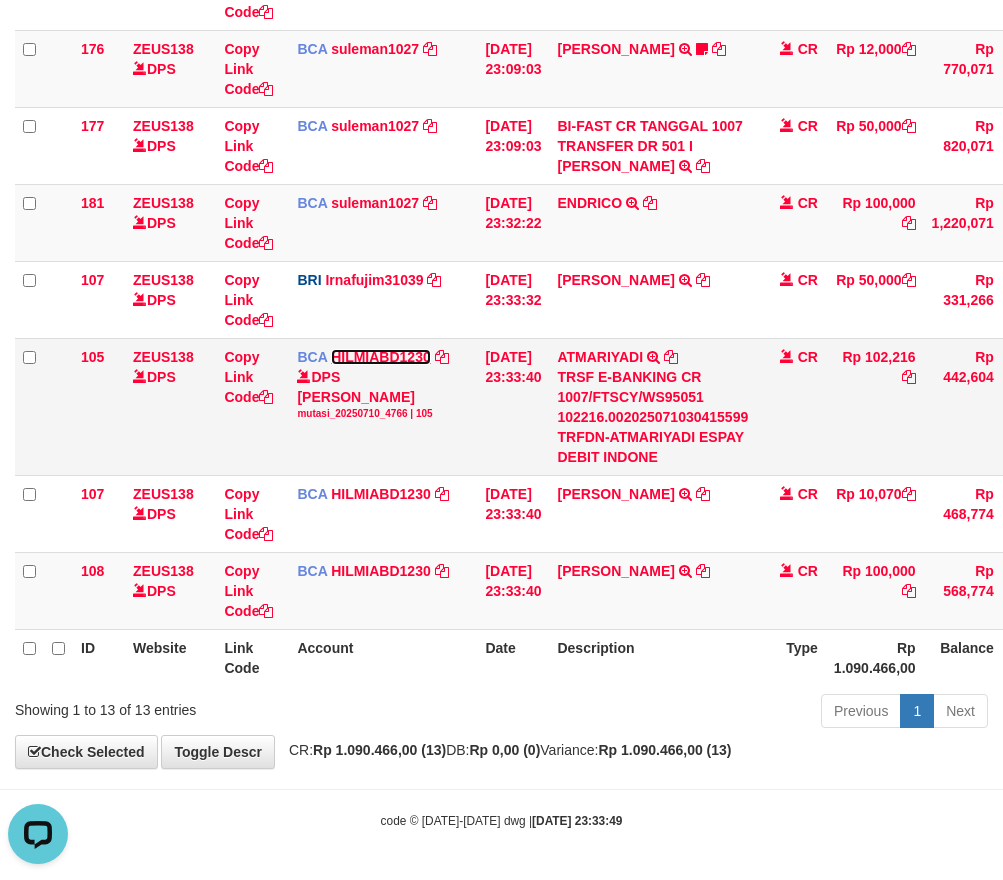 scroll, scrollTop: 672, scrollLeft: 0, axis: vertical 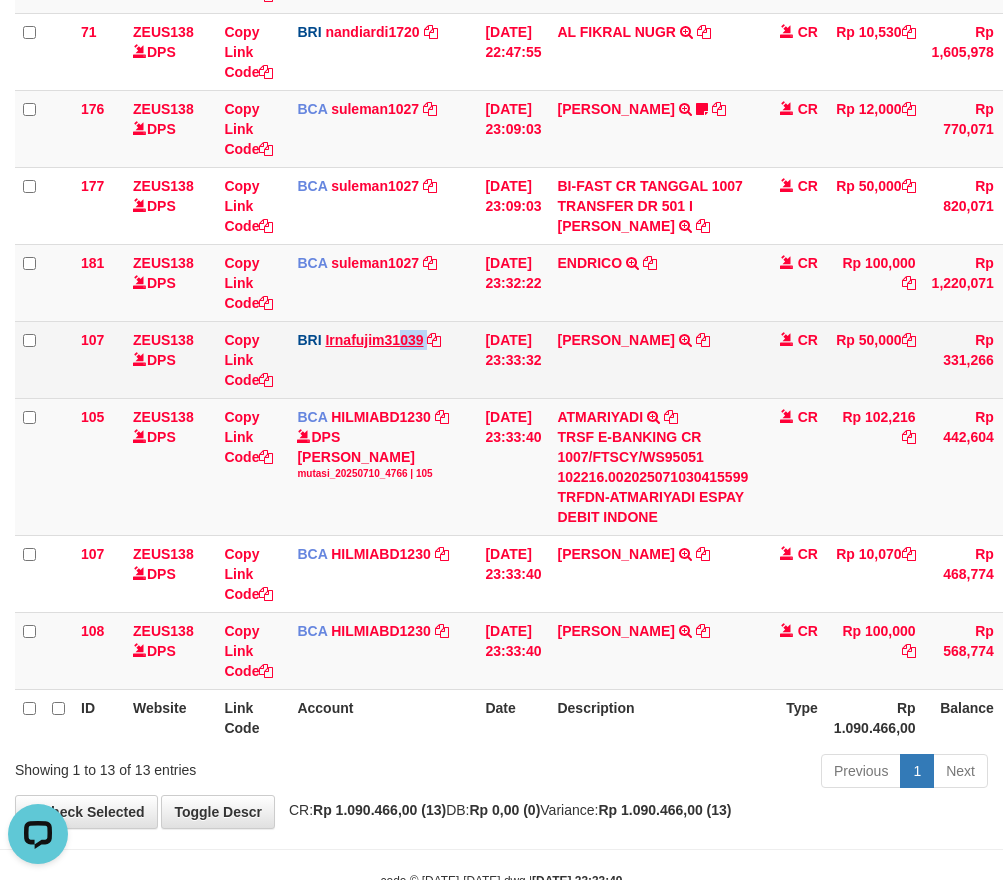 click on "BRI
Irnafujim31039
DPS
IRNA FUJI M
mutasi_20250710_3777 | 107
mutasi_20250710_3777 | 107" at bounding box center (383, 359) 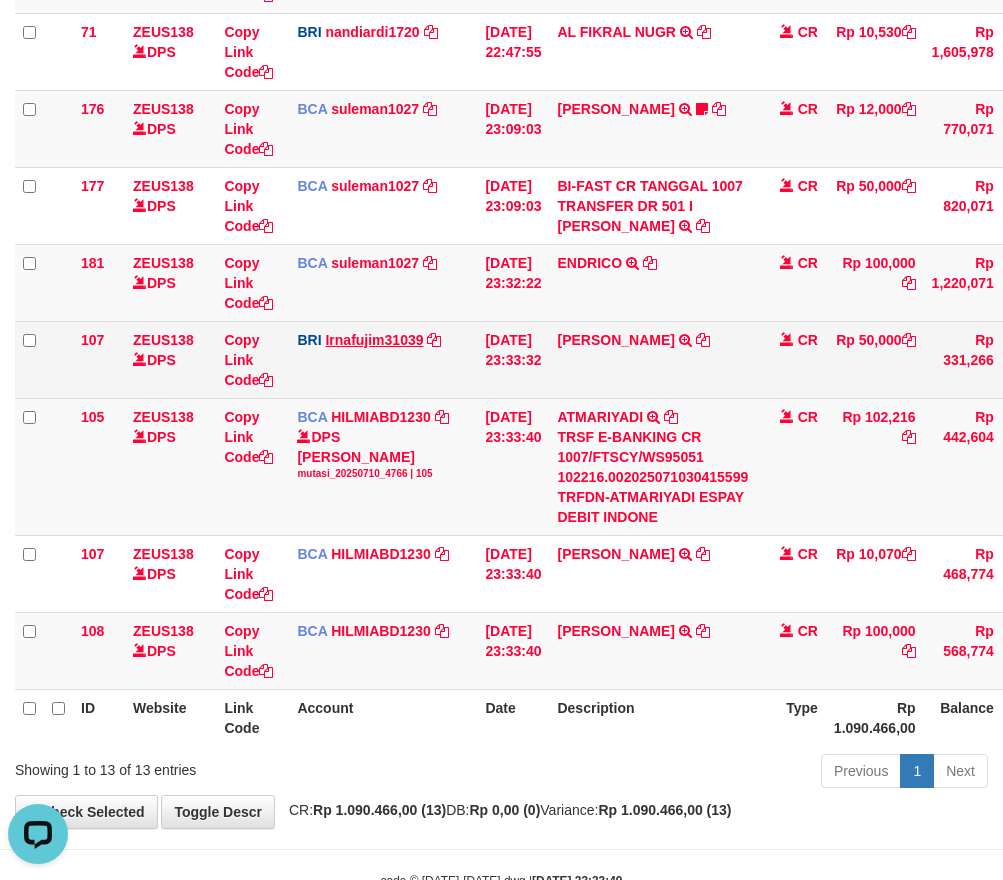 drag, startPoint x: 375, startPoint y: 322, endPoint x: 376, endPoint y: 333, distance: 11.045361 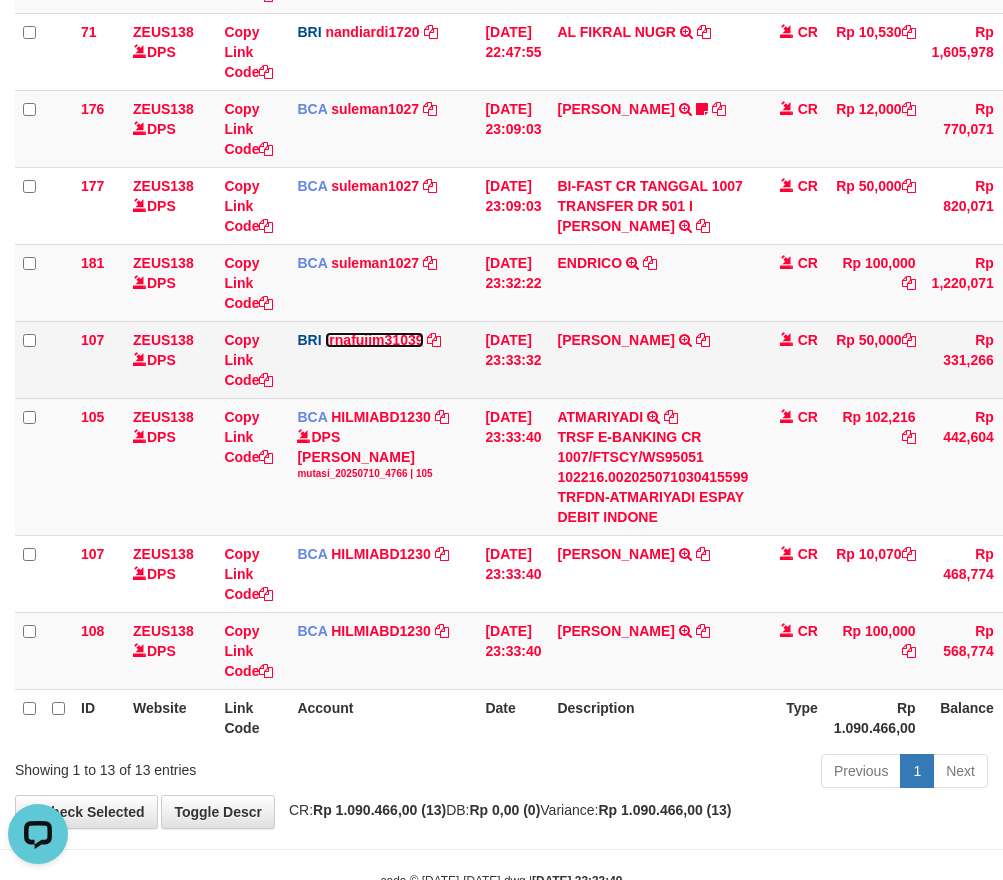 click on "Irnafujim31039" at bounding box center (374, 340) 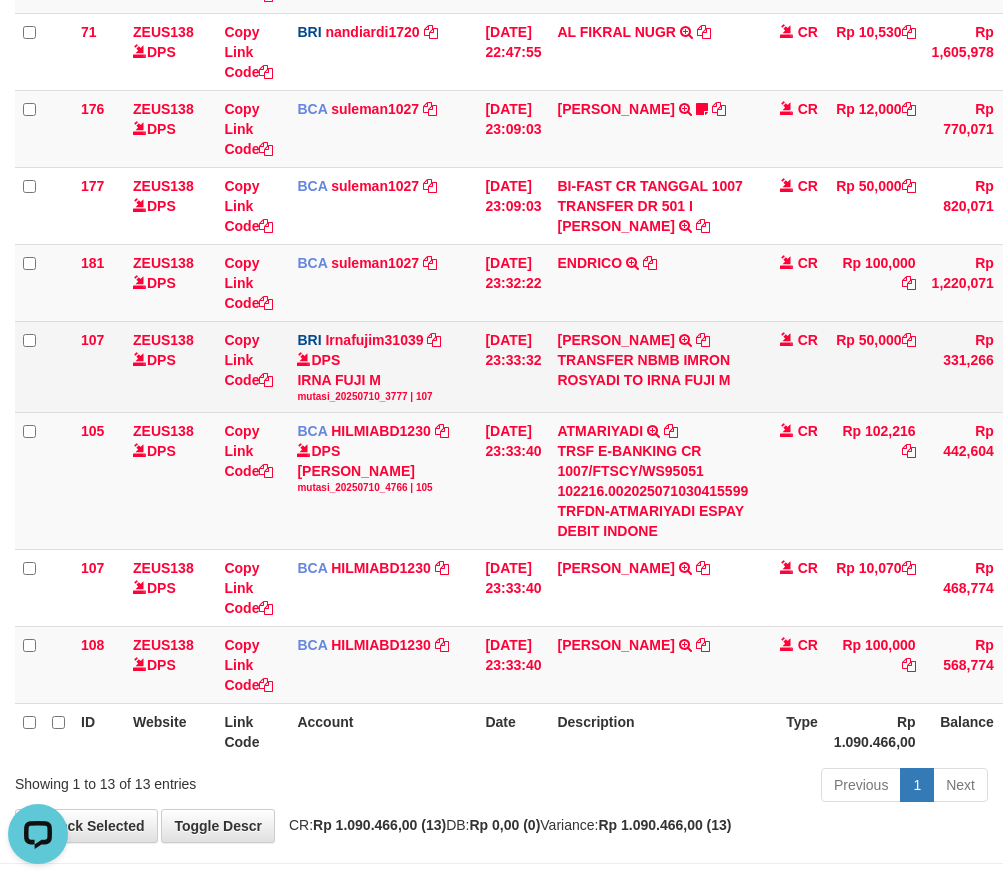 drag, startPoint x: 856, startPoint y: 332, endPoint x: 966, endPoint y: 357, distance: 112.805145 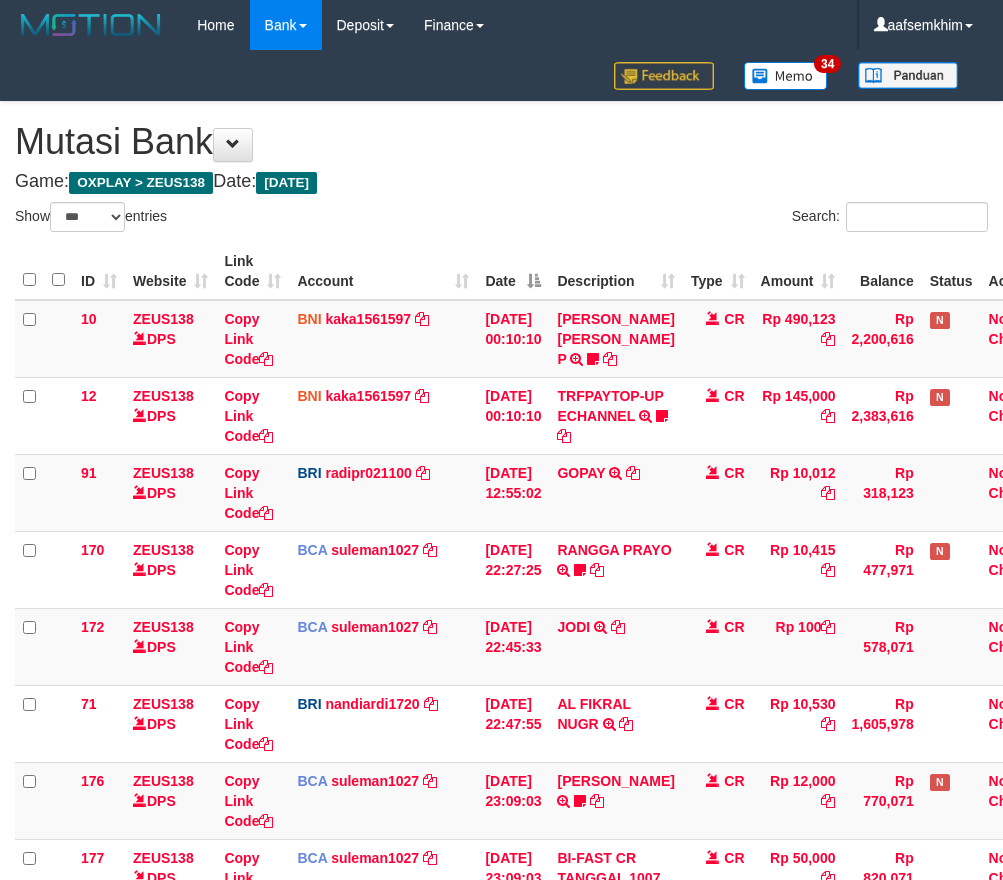 select on "***" 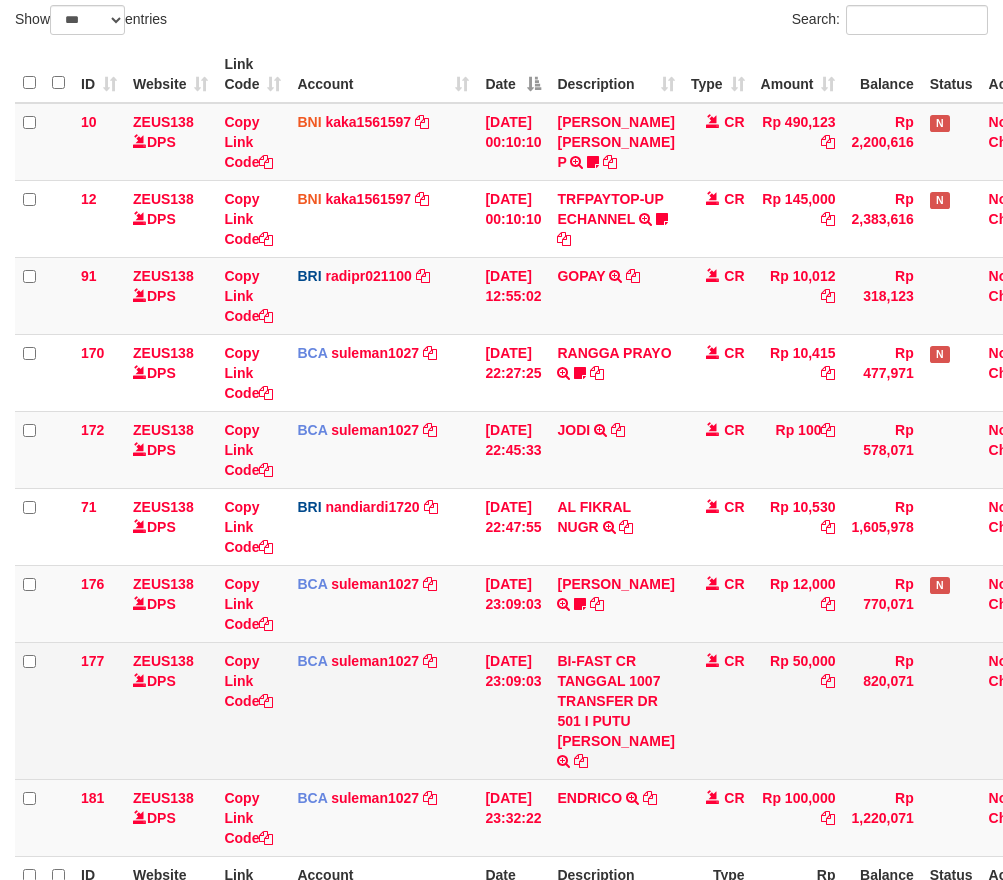 scroll, scrollTop: 331, scrollLeft: 0, axis: vertical 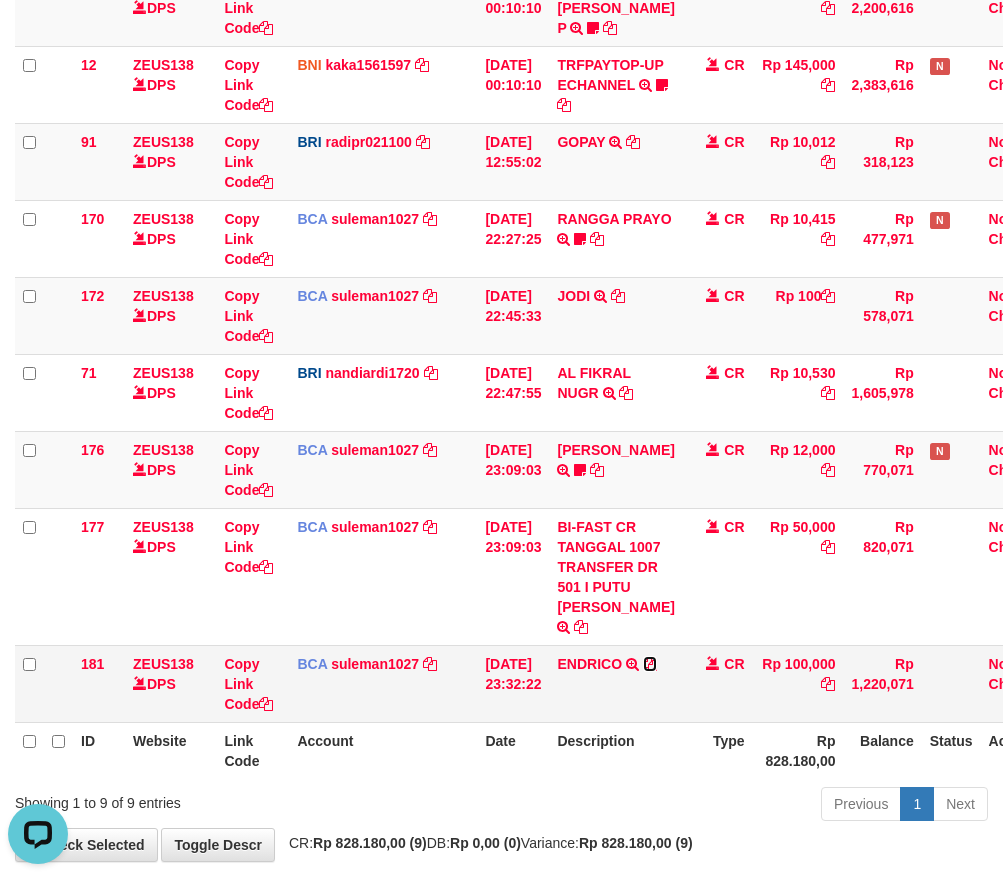 drag, startPoint x: 581, startPoint y: 724, endPoint x: 592, endPoint y: 713, distance: 15.556349 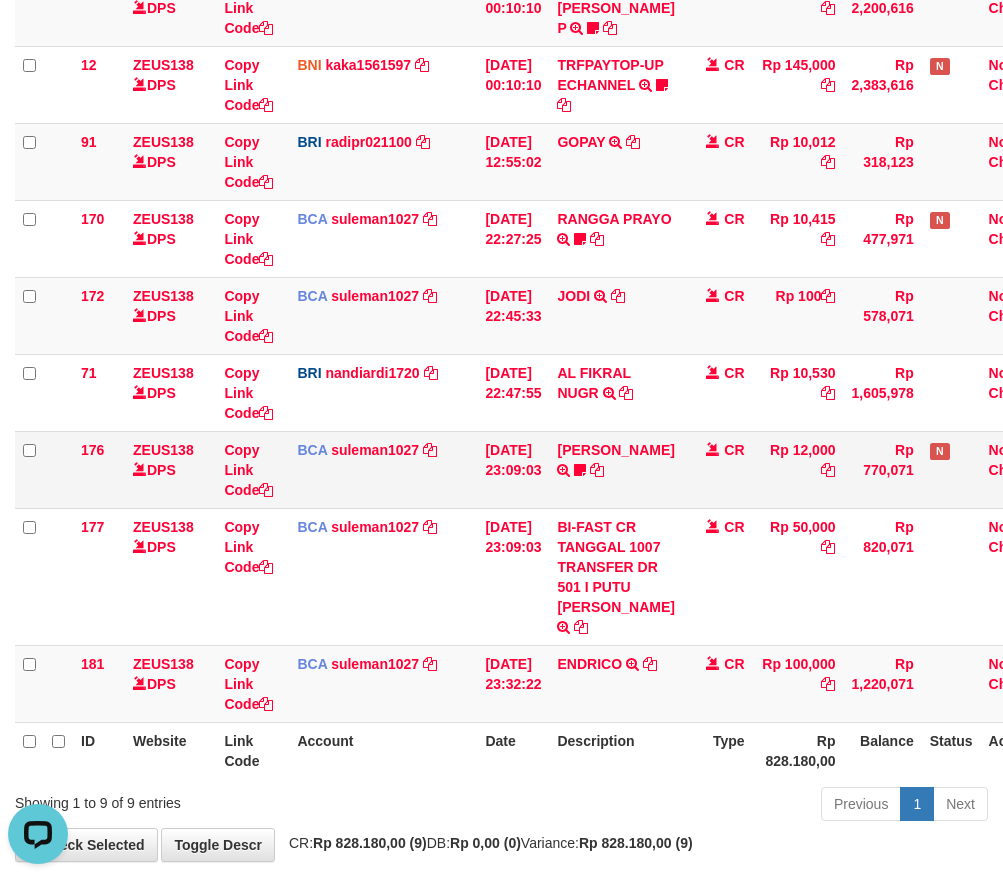 click on "CR" at bounding box center [718, 469] 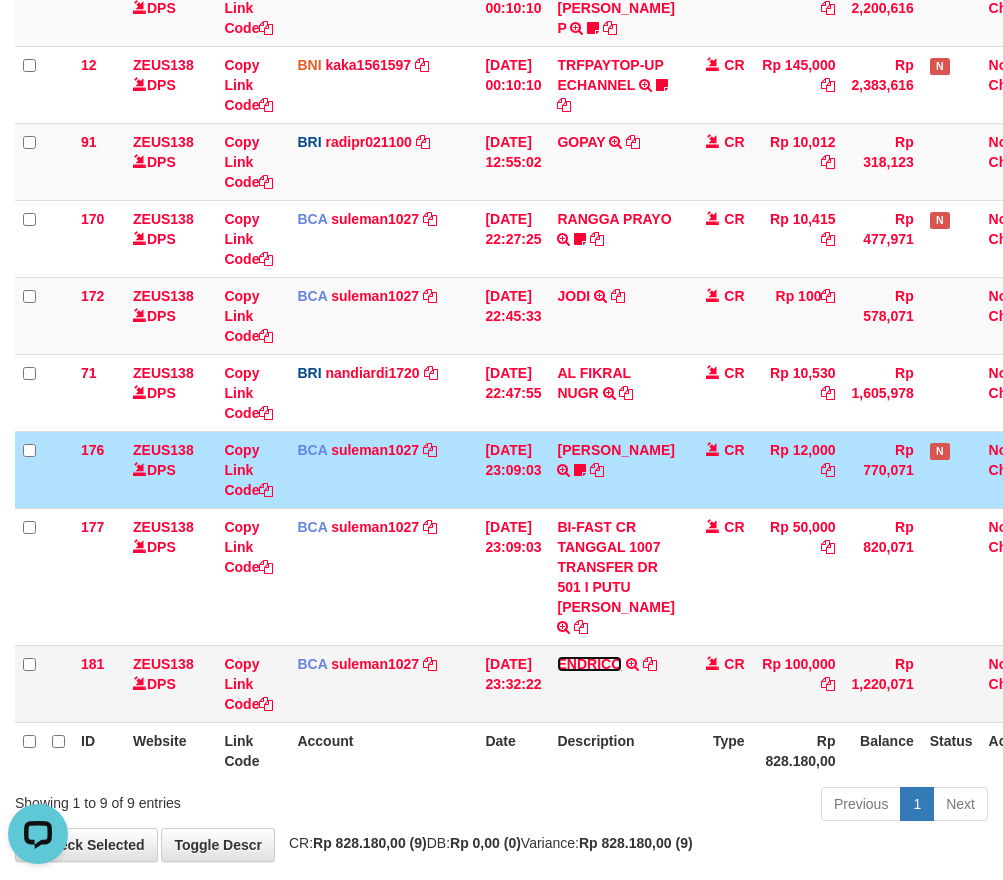 click on "ENDRICO" at bounding box center [589, 664] 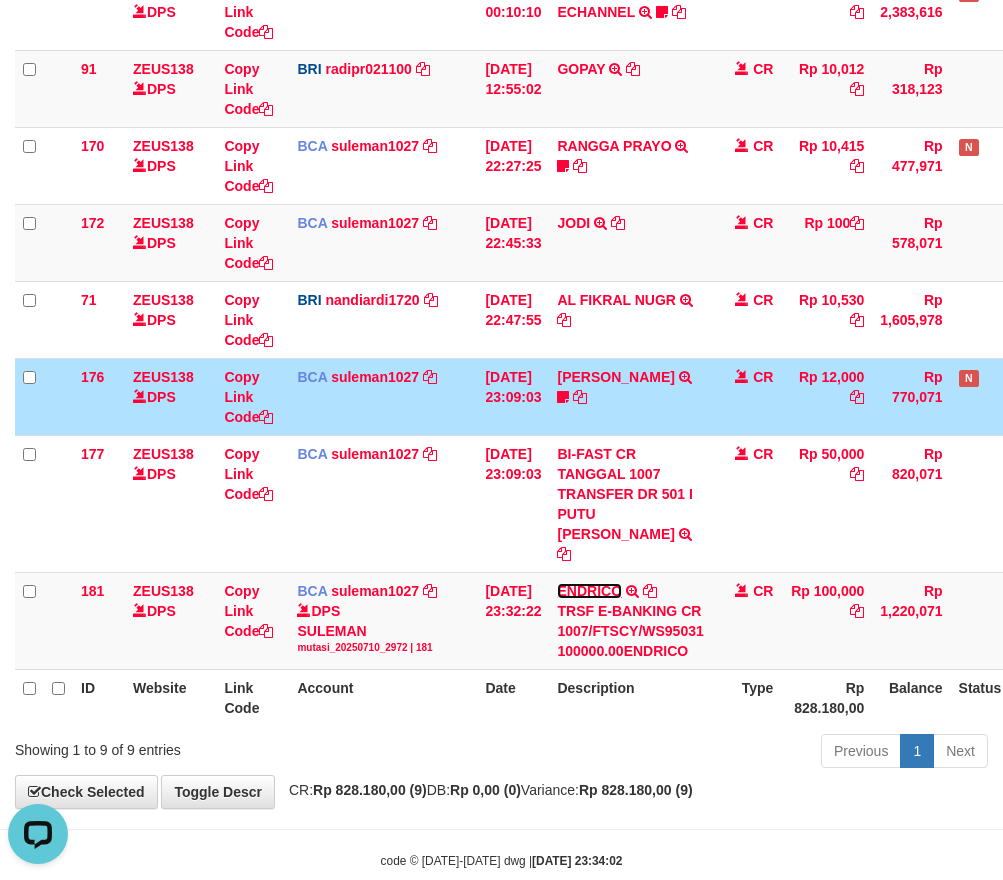 scroll, scrollTop: 0, scrollLeft: 0, axis: both 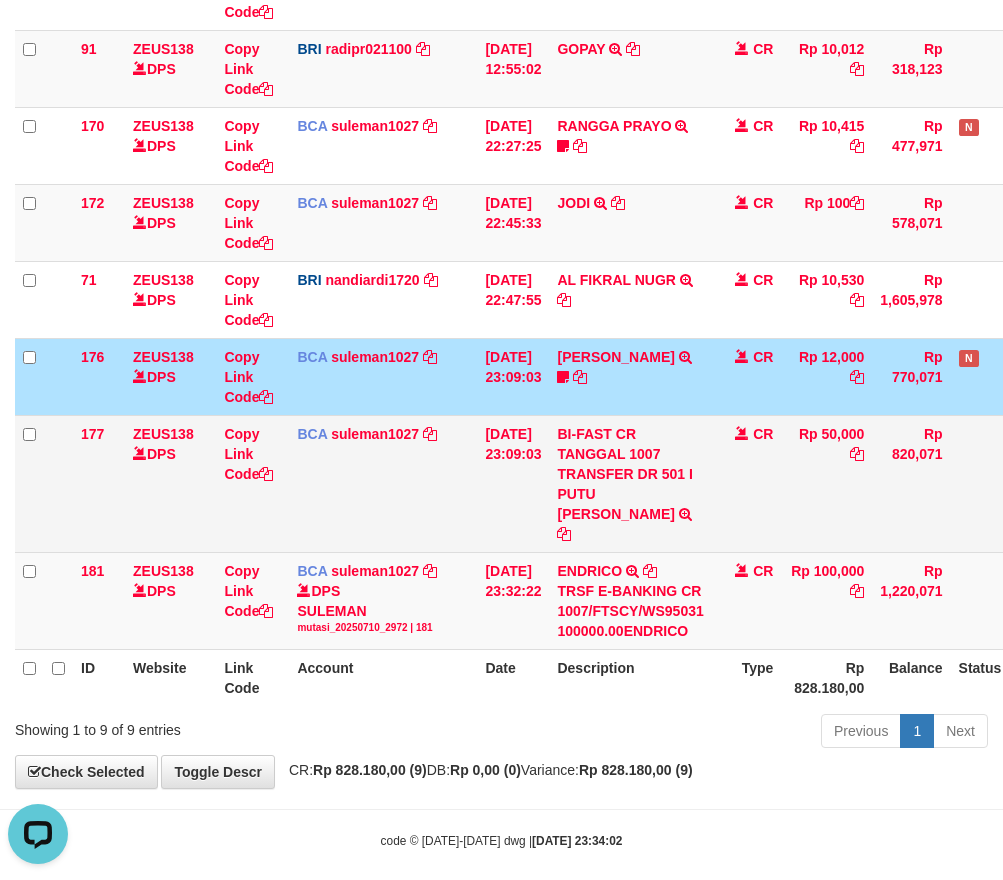 click on "BCA
suleman1027
DPS
SULEMAN
mutasi_20250710_2972 | 177
mutasi_20250710_2972 | 177" at bounding box center (383, 483) 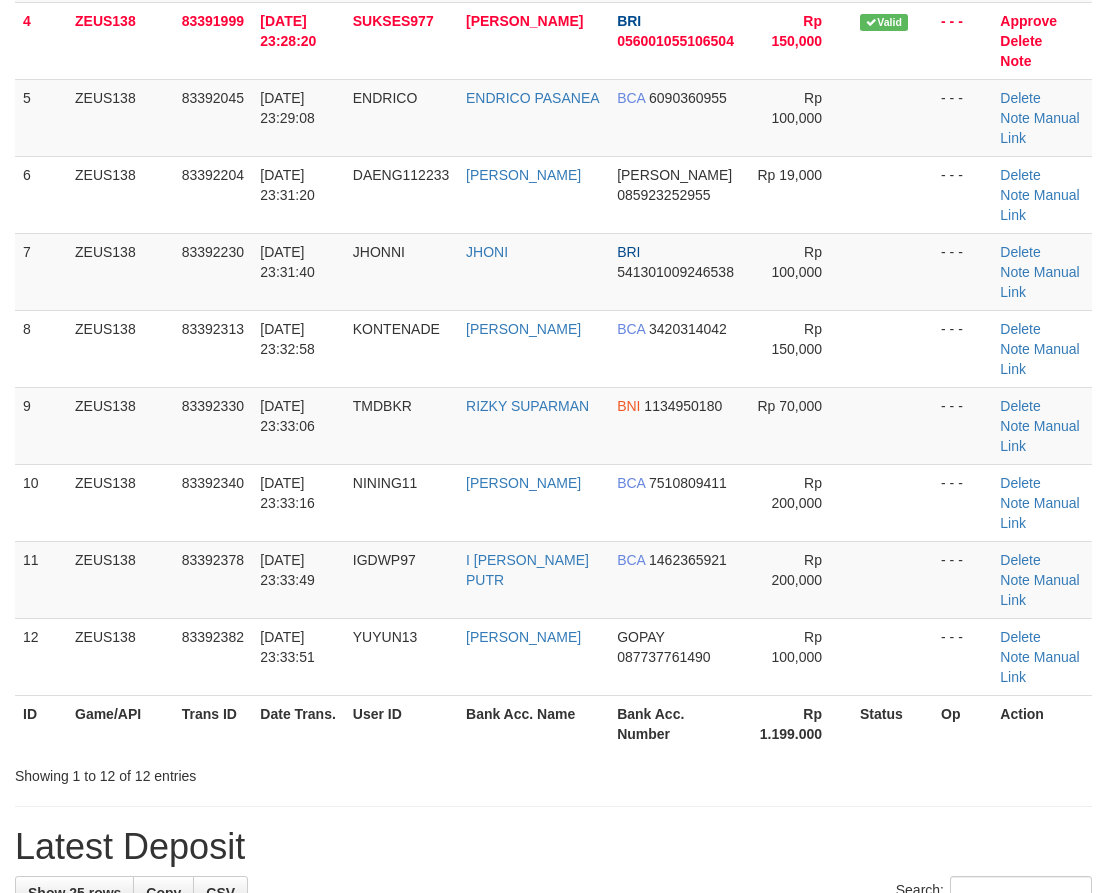 scroll, scrollTop: 384, scrollLeft: 0, axis: vertical 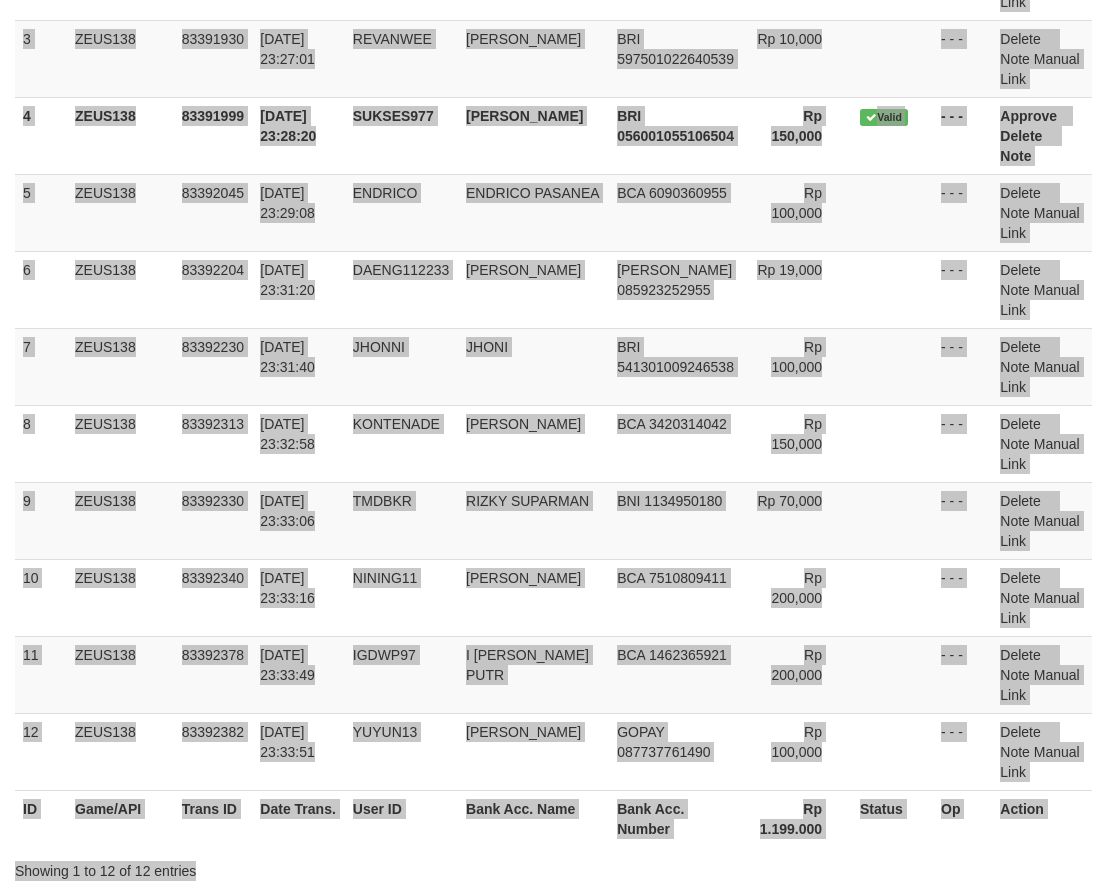 click on "Search:
ID Game/API Trans ID Date Trans. User ID Bank Acc. Name Bank Acc. Number Amount Status Op Action
1
ZEUS138
83391759
10/07/2025 23:24:41
SAPROL93
OKTOVANDI
BSI
7215438753
Rp 50,000
- - -
Delete
Note
Manual Link
2
ZEUS138
83391820
10/07/2025 23:25:24
GACOR016
FATMAWATI
BCA
3420740459
Rp 50,000
- - -
Delete Note" at bounding box center (553, 324) 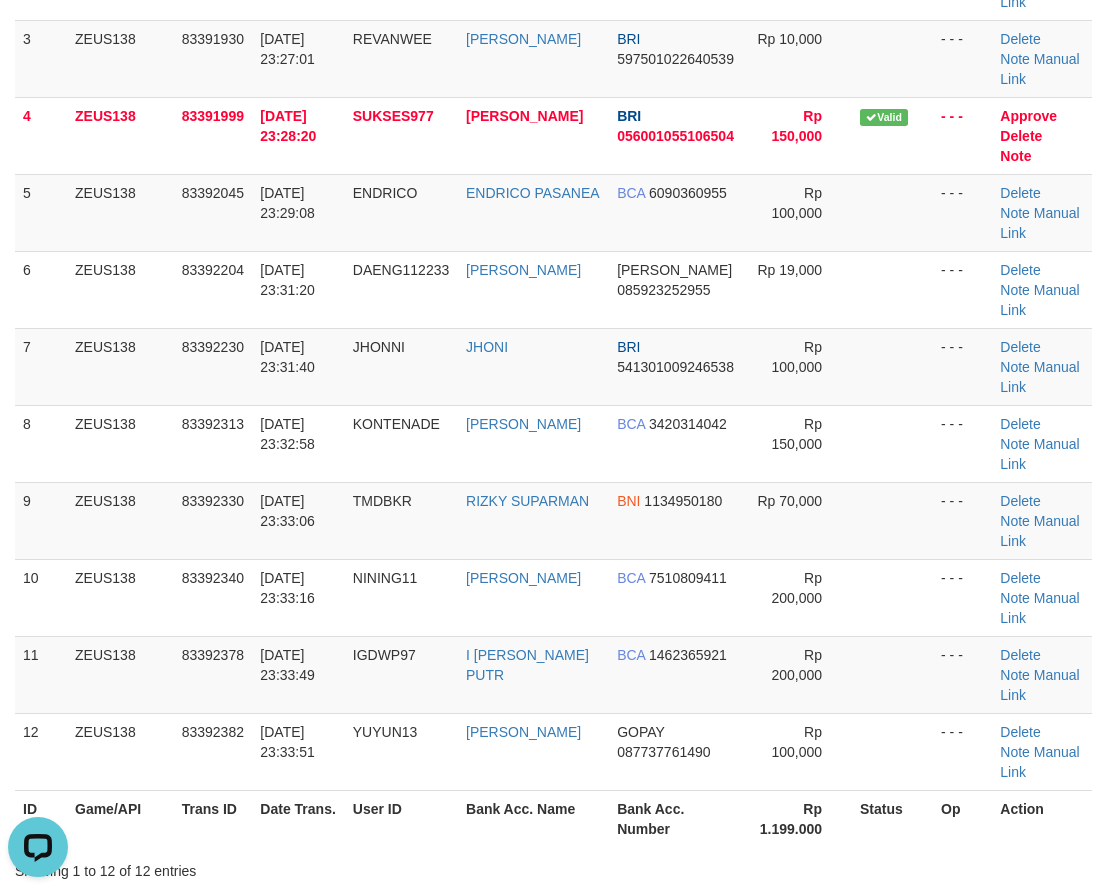 scroll, scrollTop: 0, scrollLeft: 0, axis: both 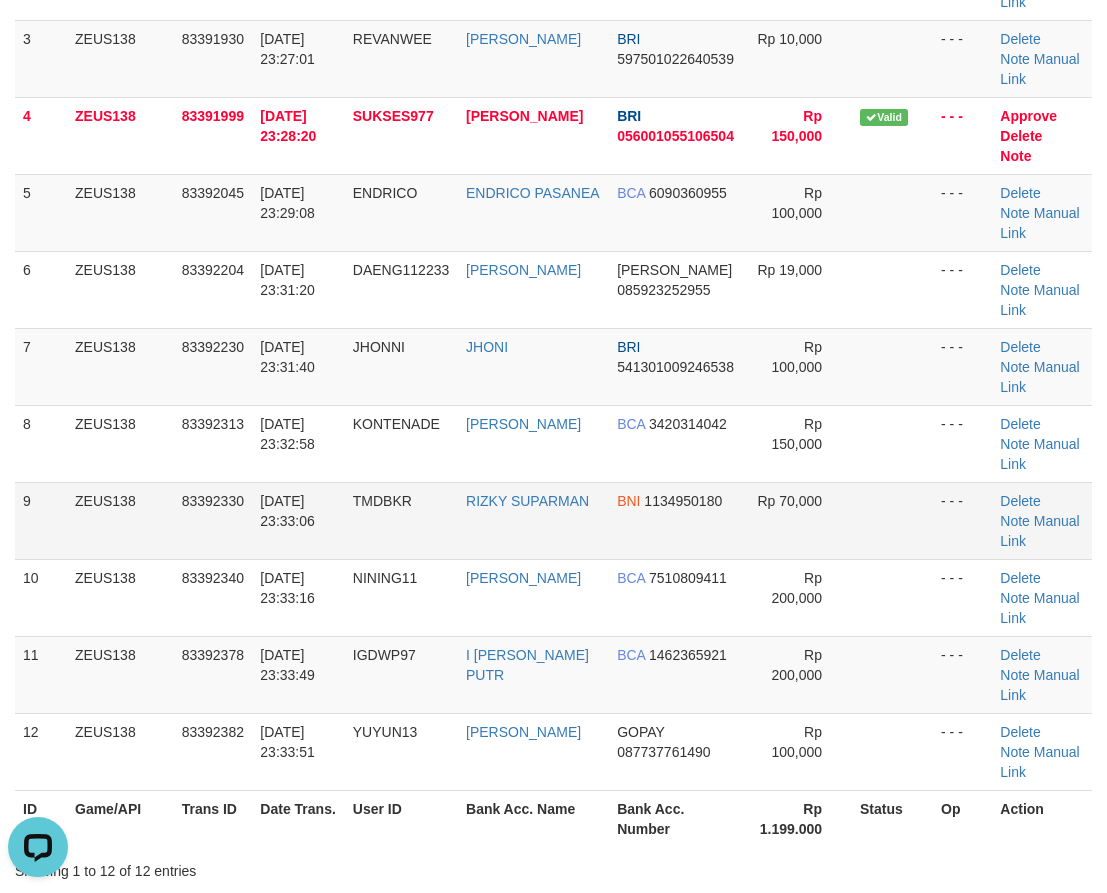 click on "RIZKY SUPARMAN" at bounding box center [533, 520] 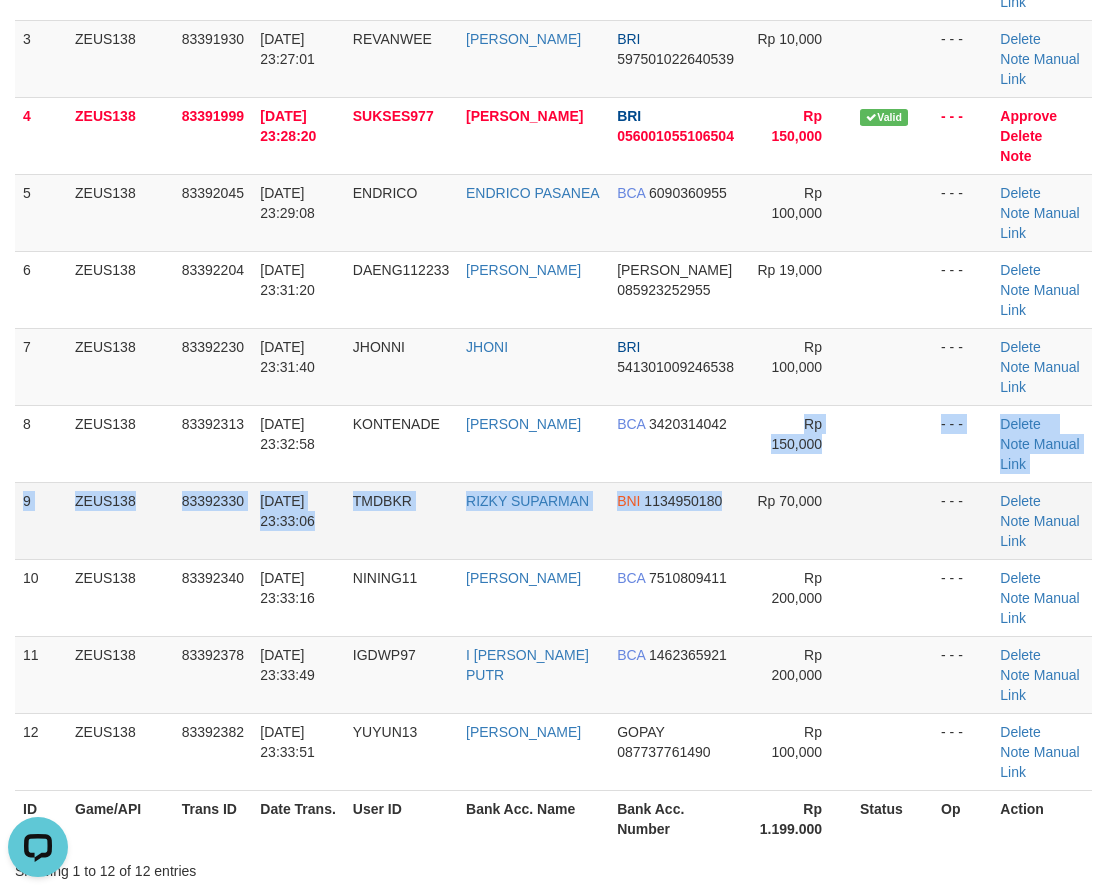 drag, startPoint x: 728, startPoint y: 362, endPoint x: 519, endPoint y: 344, distance: 209.77368 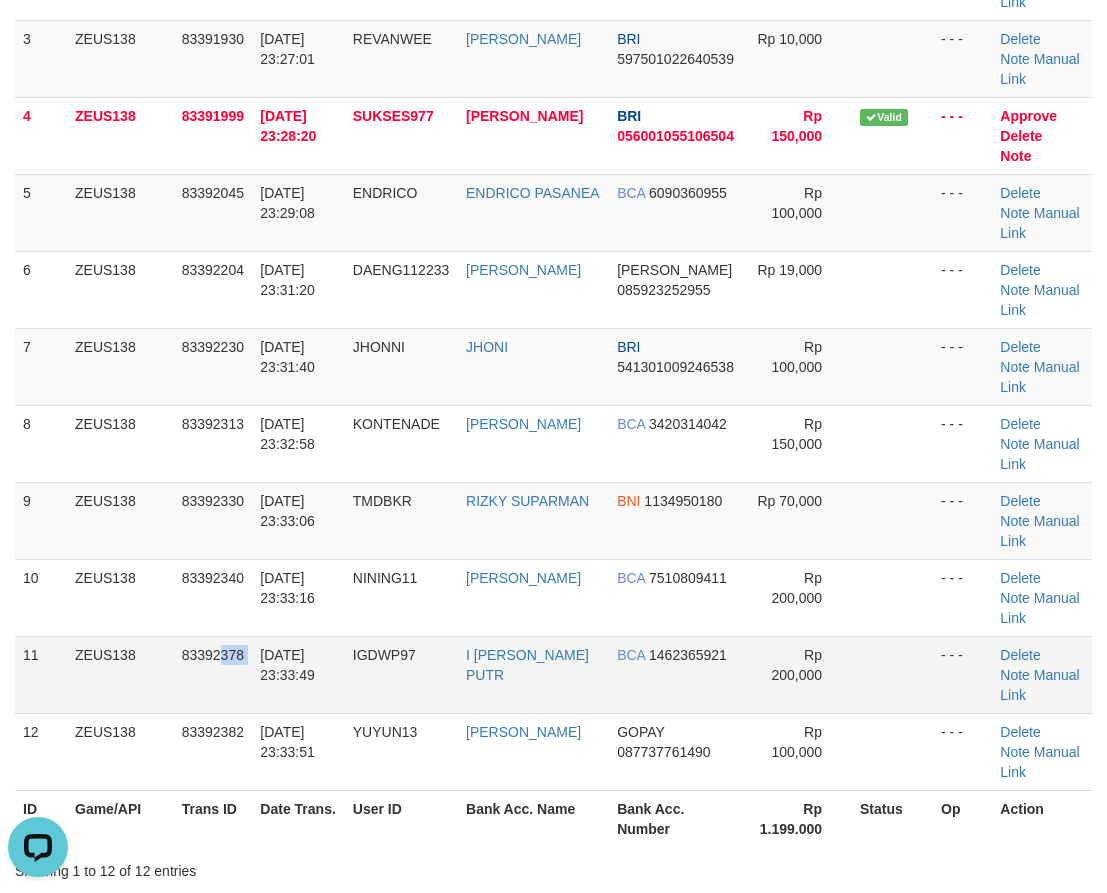 drag, startPoint x: 247, startPoint y: 481, endPoint x: 149, endPoint y: 460, distance: 100.22475 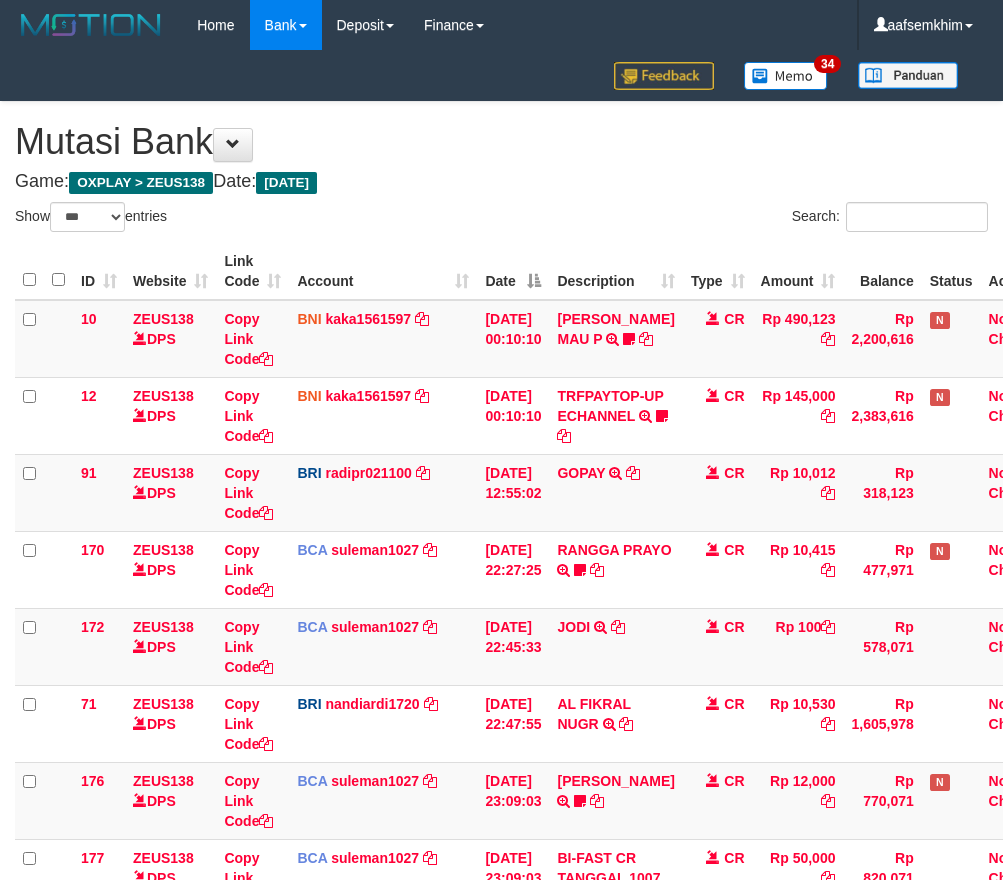 select on "***" 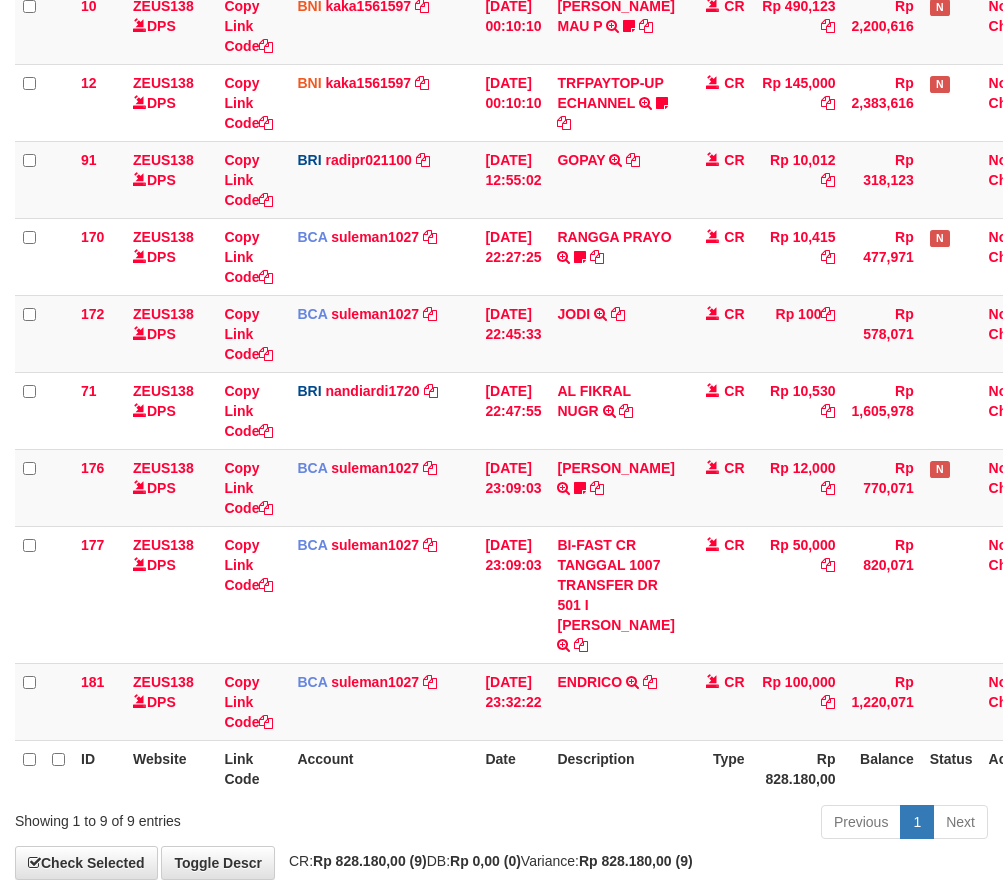 scroll, scrollTop: 424, scrollLeft: 0, axis: vertical 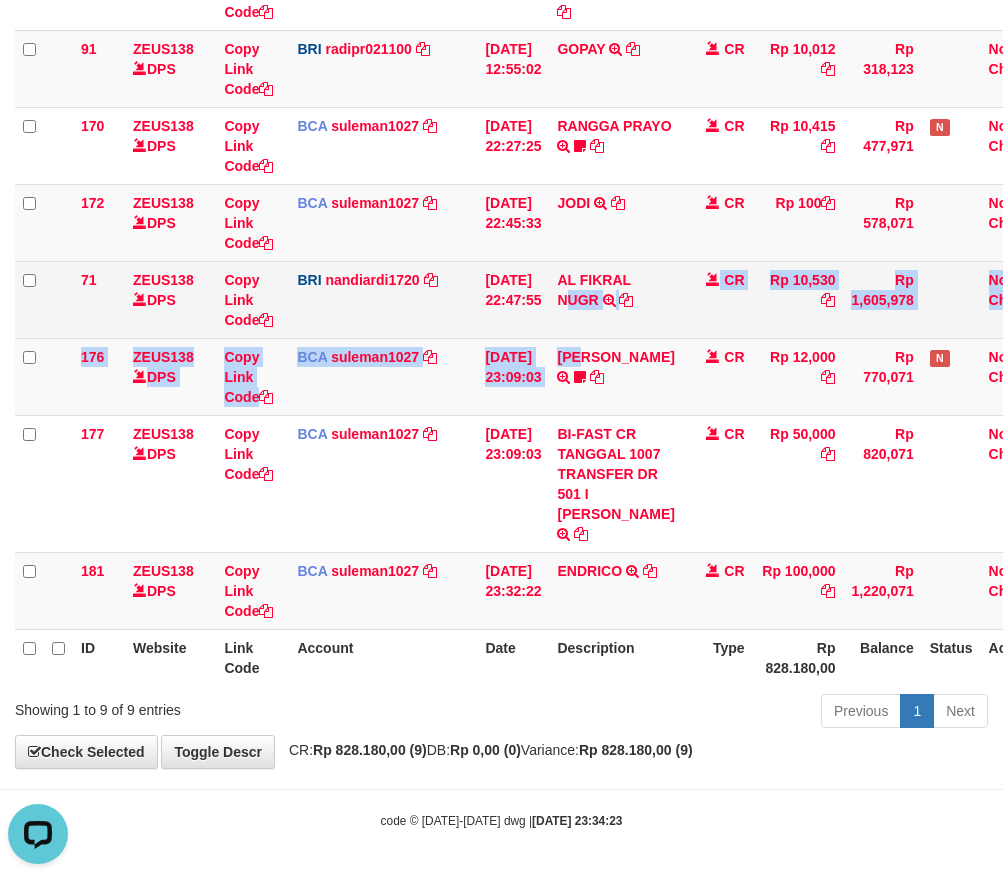 drag, startPoint x: 580, startPoint y: 357, endPoint x: 670, endPoint y: 343, distance: 91.08238 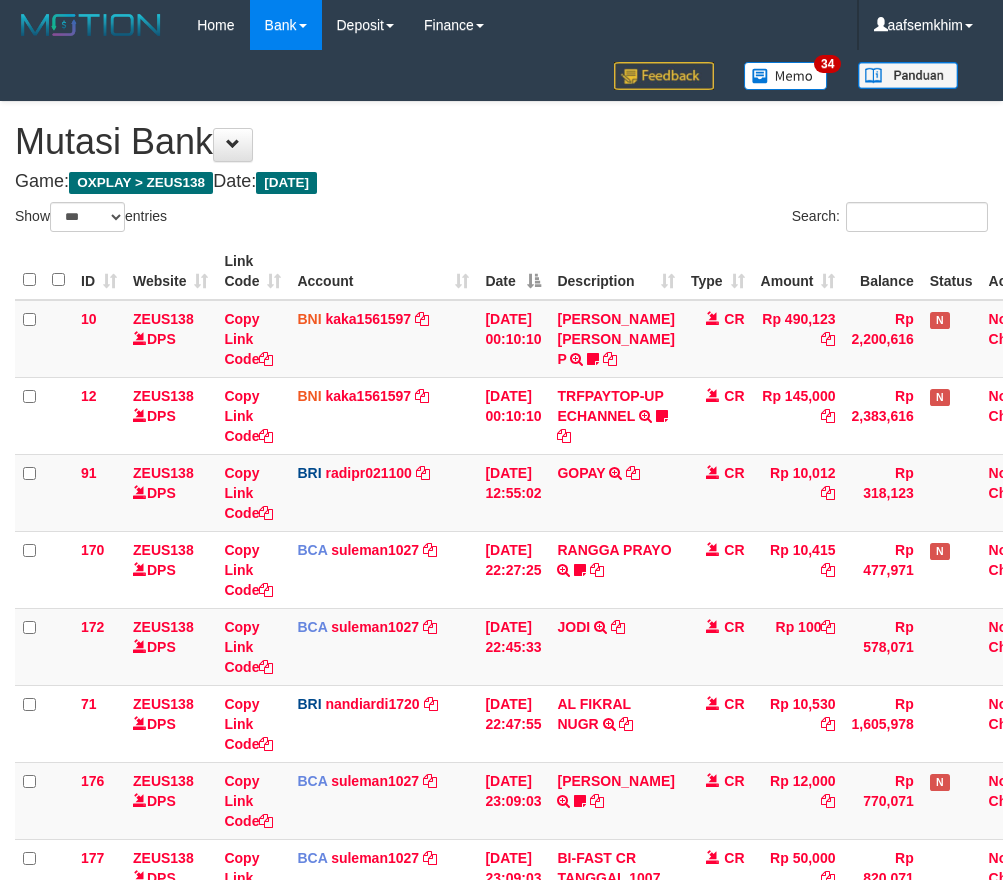 select on "***" 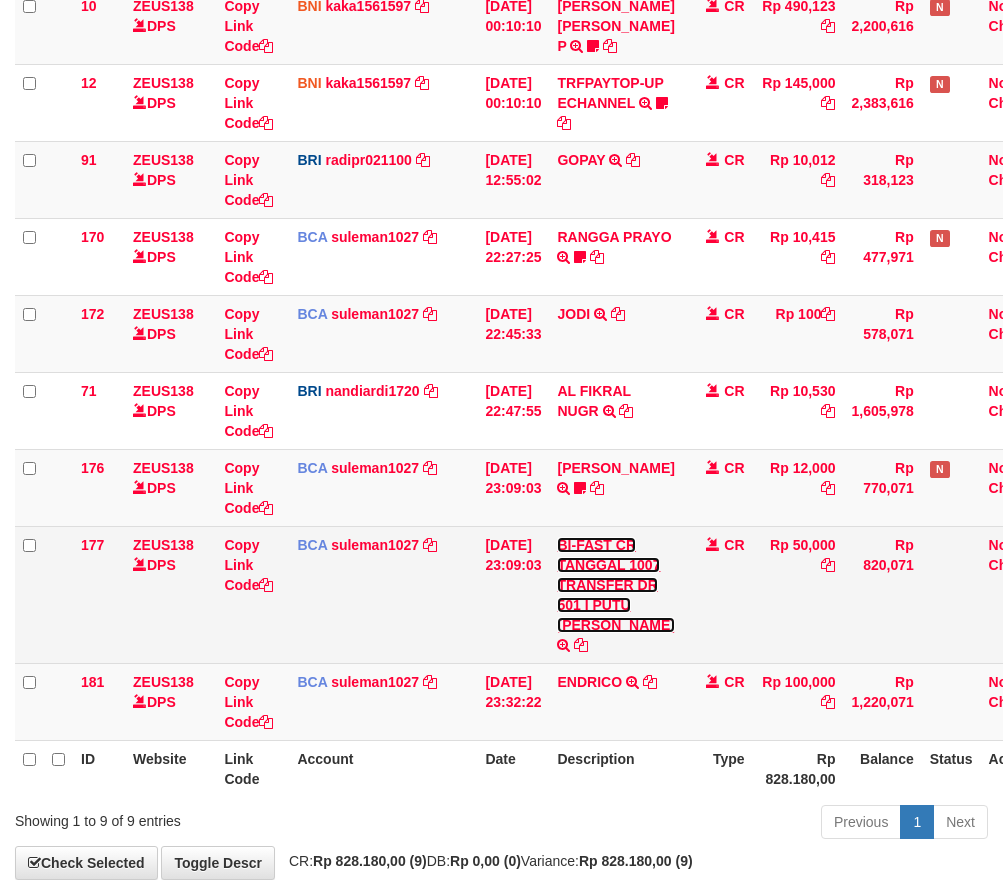 click on "BI-FAST CR TANGGAL 1007 TRANSFER DR 501 I PUTU [PERSON_NAME]" at bounding box center (615, 585) 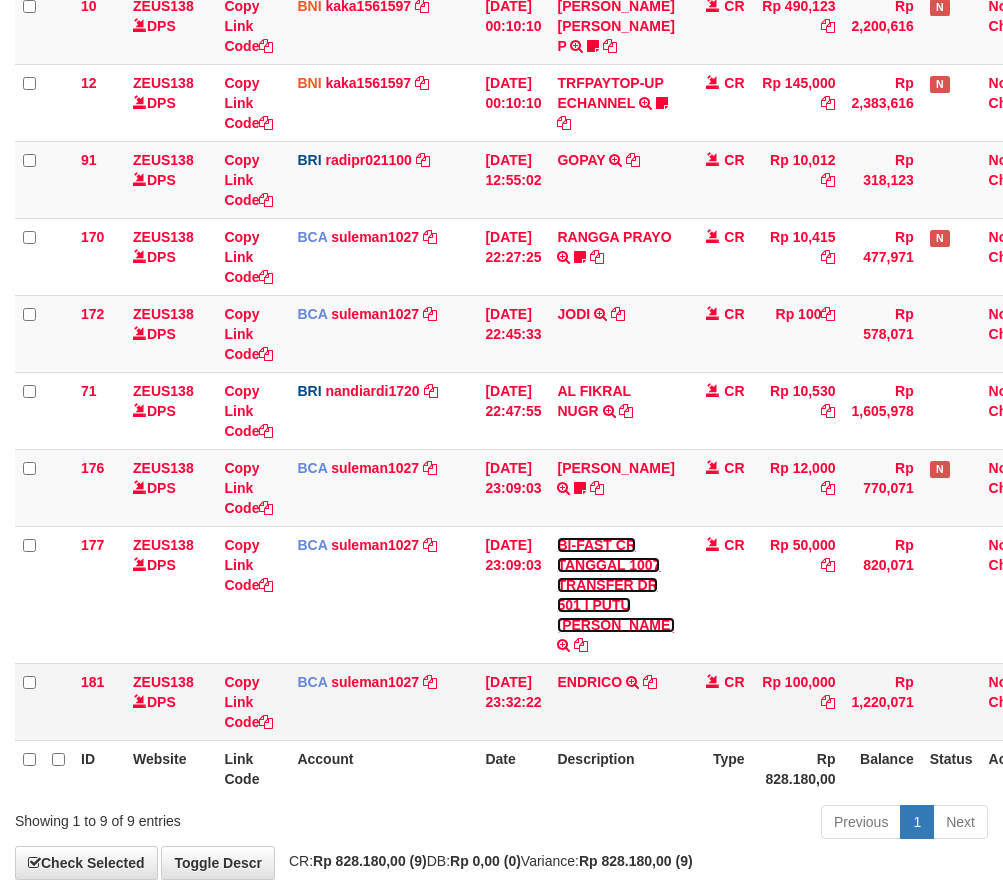 scroll, scrollTop: 424, scrollLeft: 0, axis: vertical 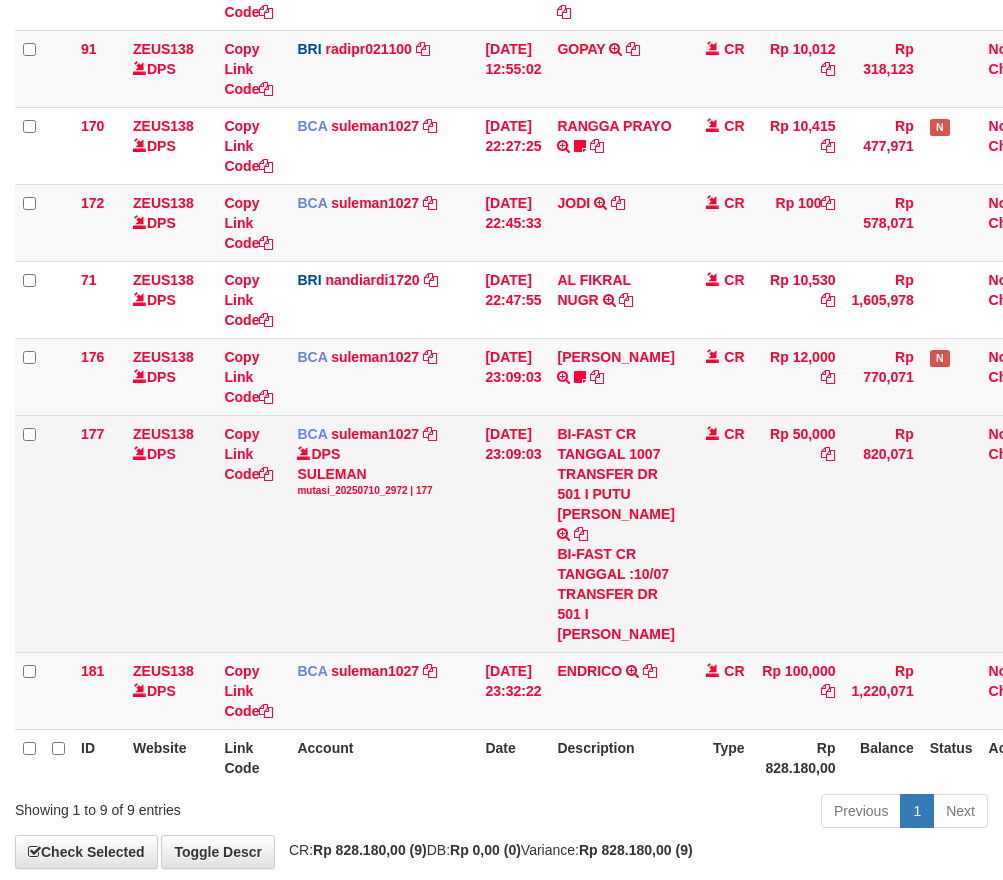 drag, startPoint x: 641, startPoint y: 684, endPoint x: 661, endPoint y: 702, distance: 26.907248 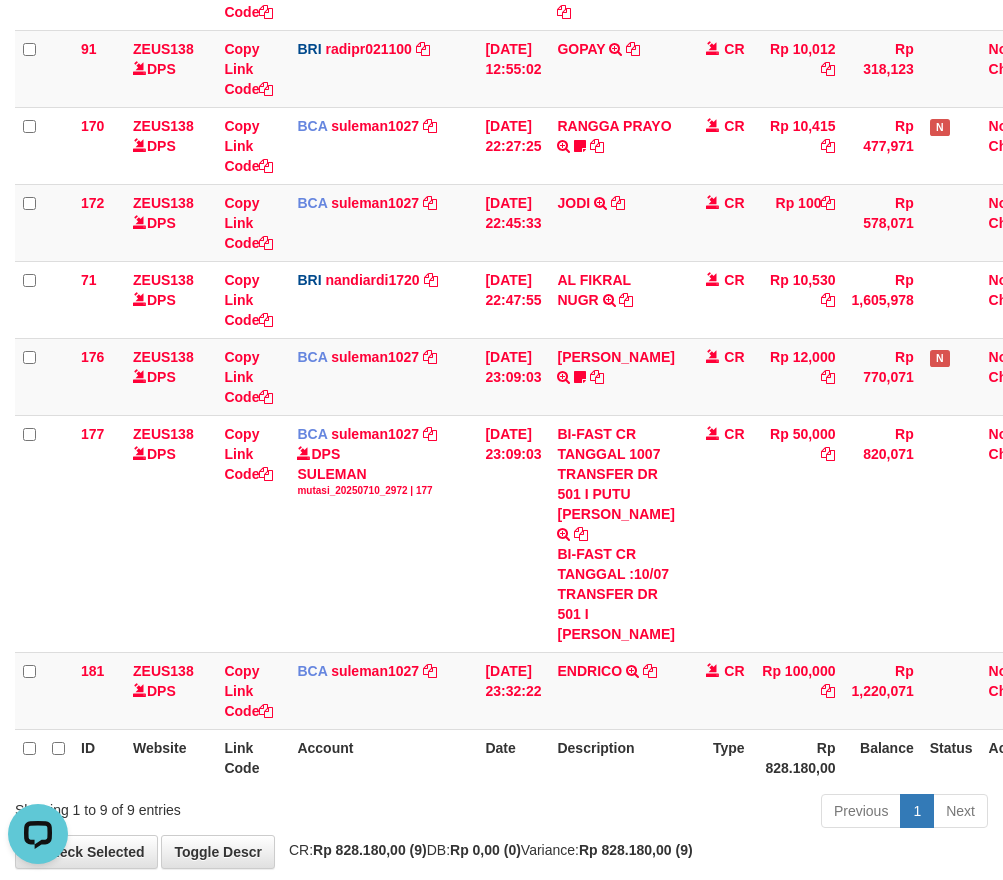 copy on "PUTU LEO PUJIANA" 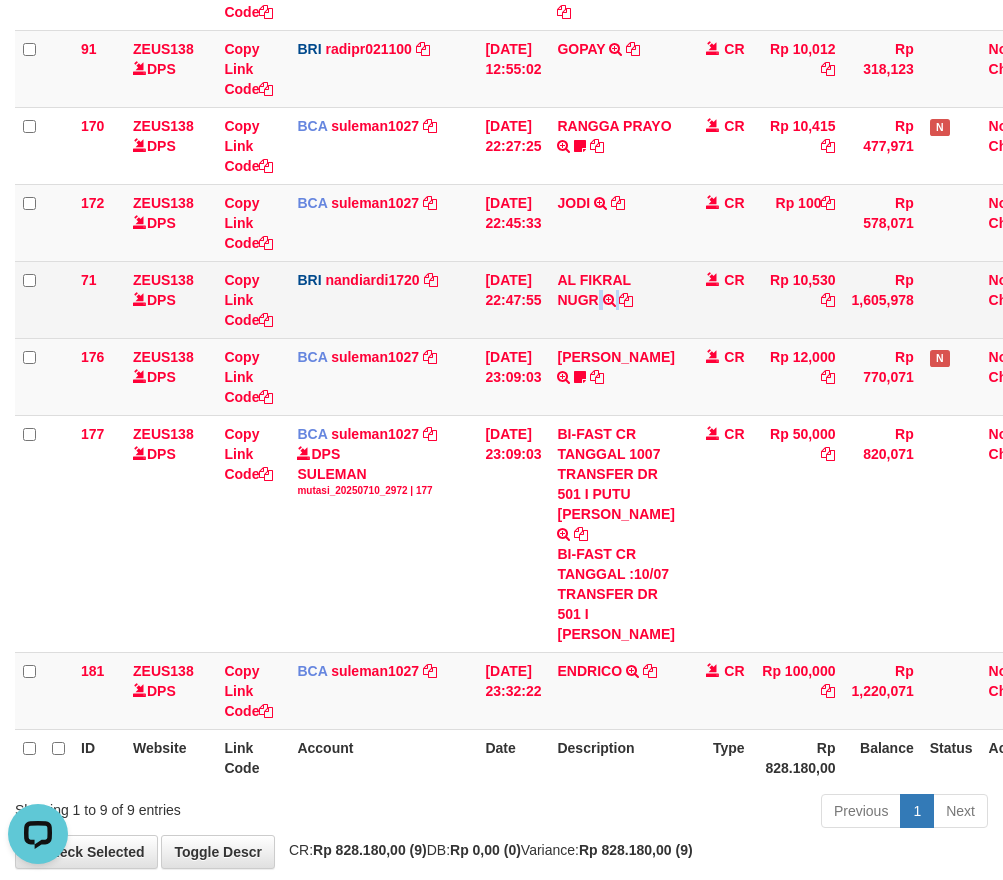 drag, startPoint x: 558, startPoint y: 346, endPoint x: 877, endPoint y: 349, distance: 319.0141 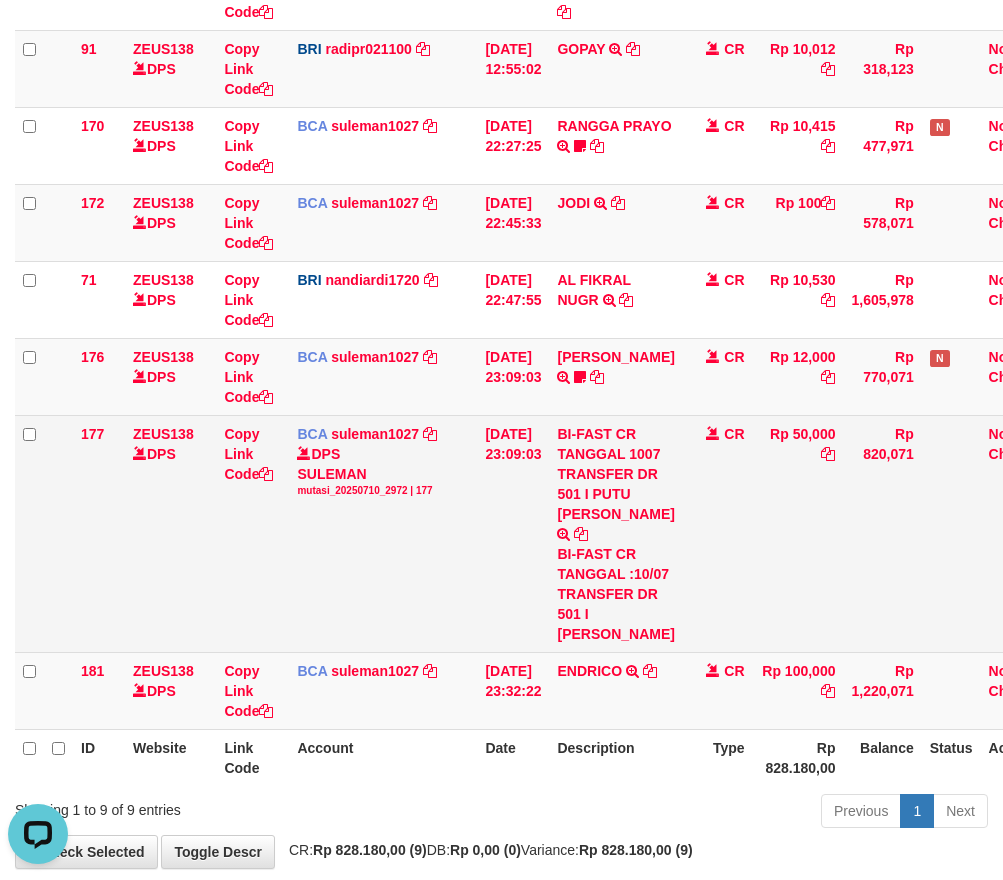 drag, startPoint x: 766, startPoint y: 482, endPoint x: 804, endPoint y: 473, distance: 39.051247 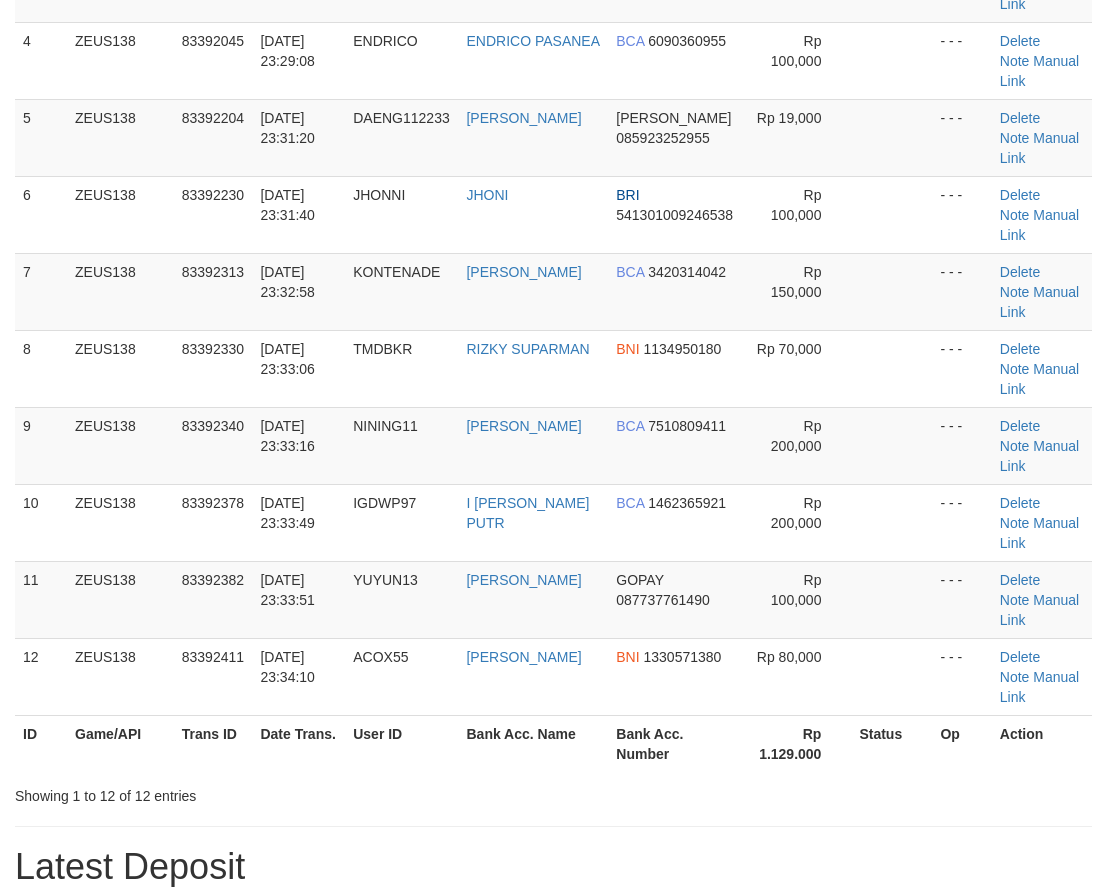 scroll, scrollTop: 384, scrollLeft: 0, axis: vertical 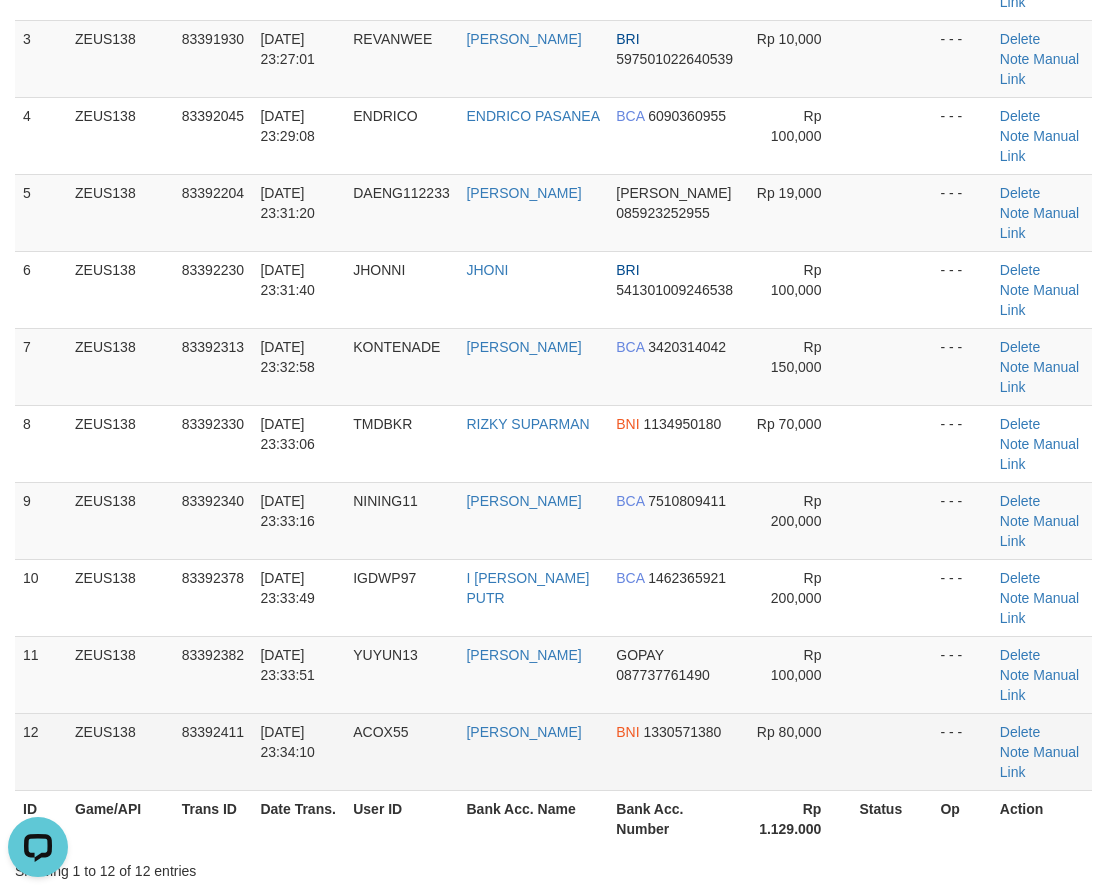 drag, startPoint x: 394, startPoint y: 530, endPoint x: 308, endPoint y: 524, distance: 86.209045 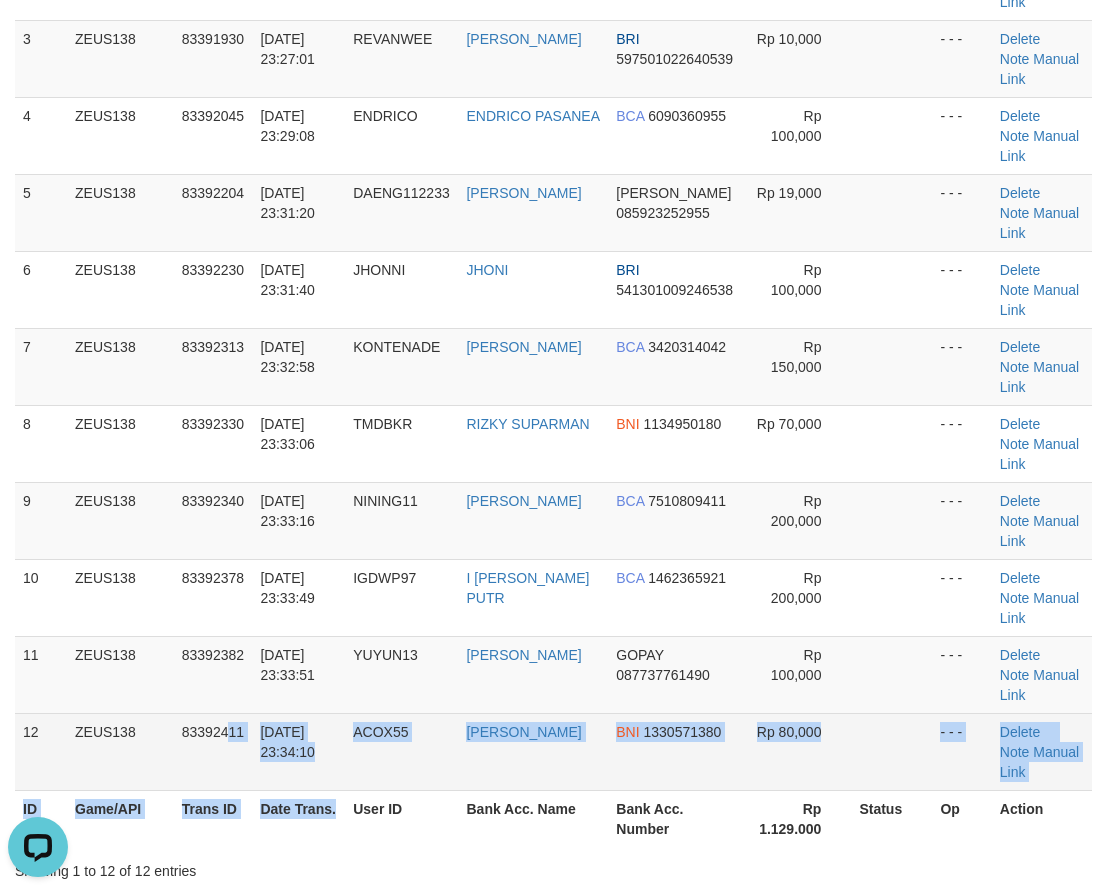 drag, startPoint x: 317, startPoint y: 553, endPoint x: 288, endPoint y: 496, distance: 63.953106 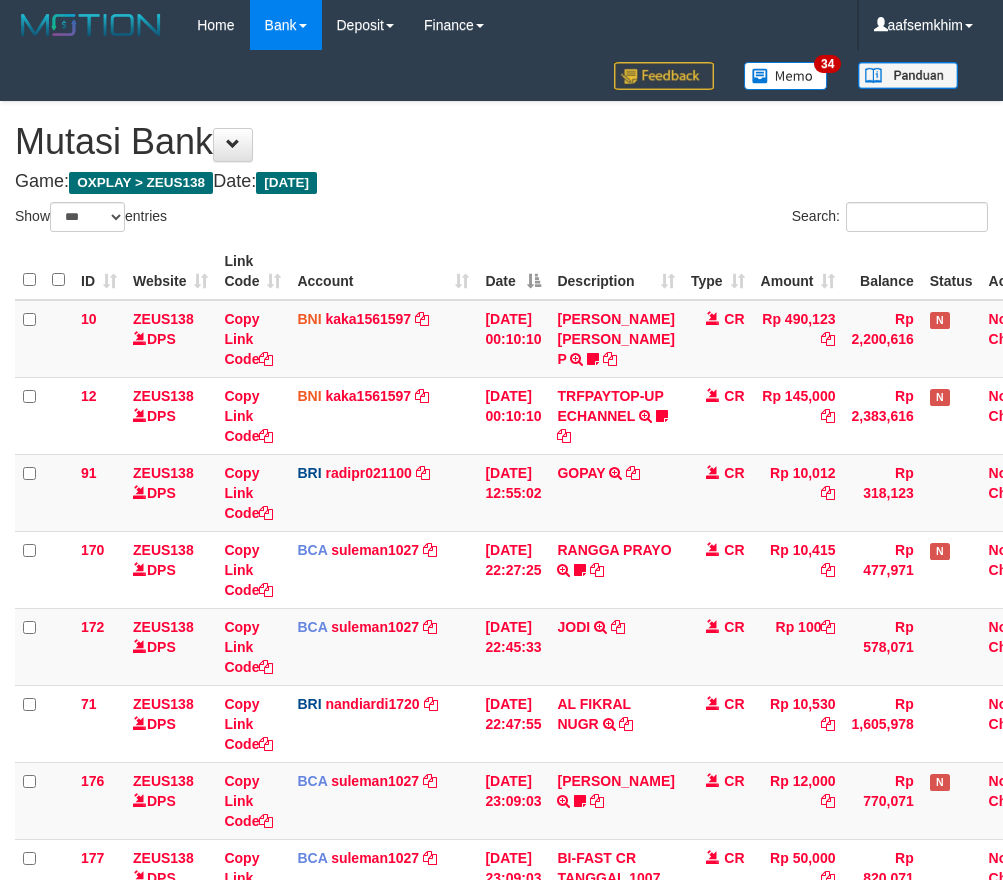 select on "***" 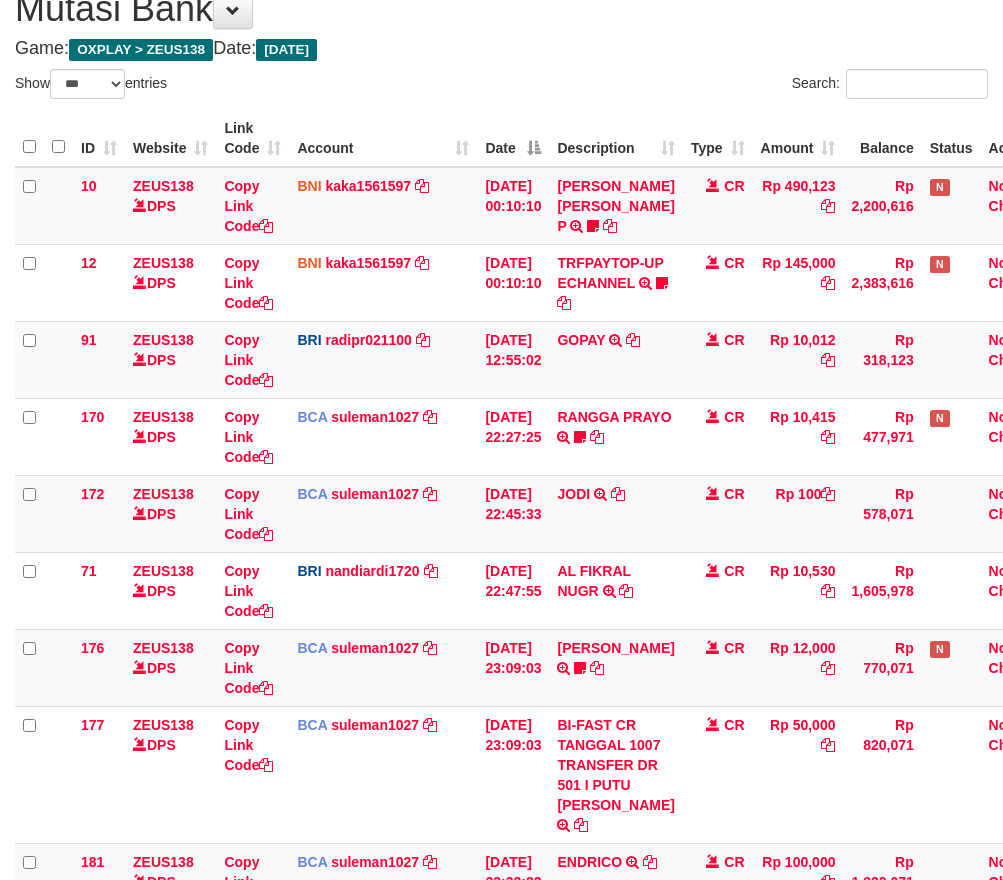 scroll, scrollTop: 464, scrollLeft: 0, axis: vertical 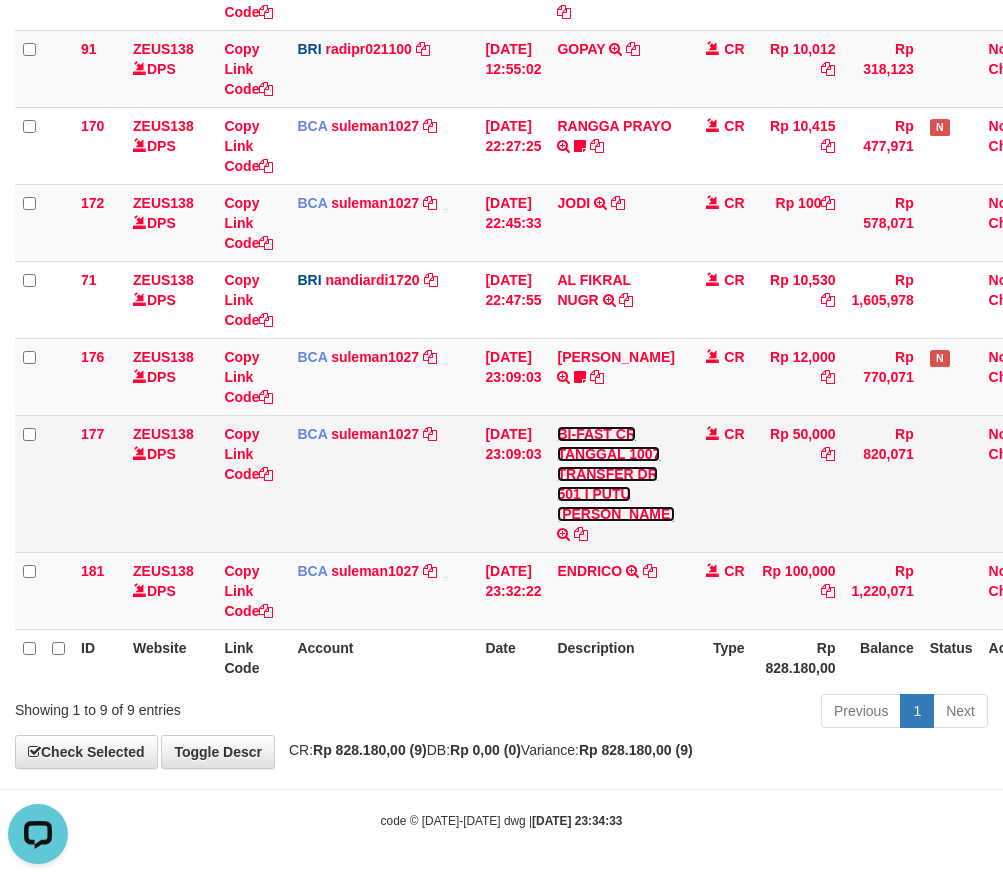 click on "BI-FAST CR TANGGAL 1007 TRANSFER DR 501 I PUTU LEO PUJIANA" at bounding box center [615, 474] 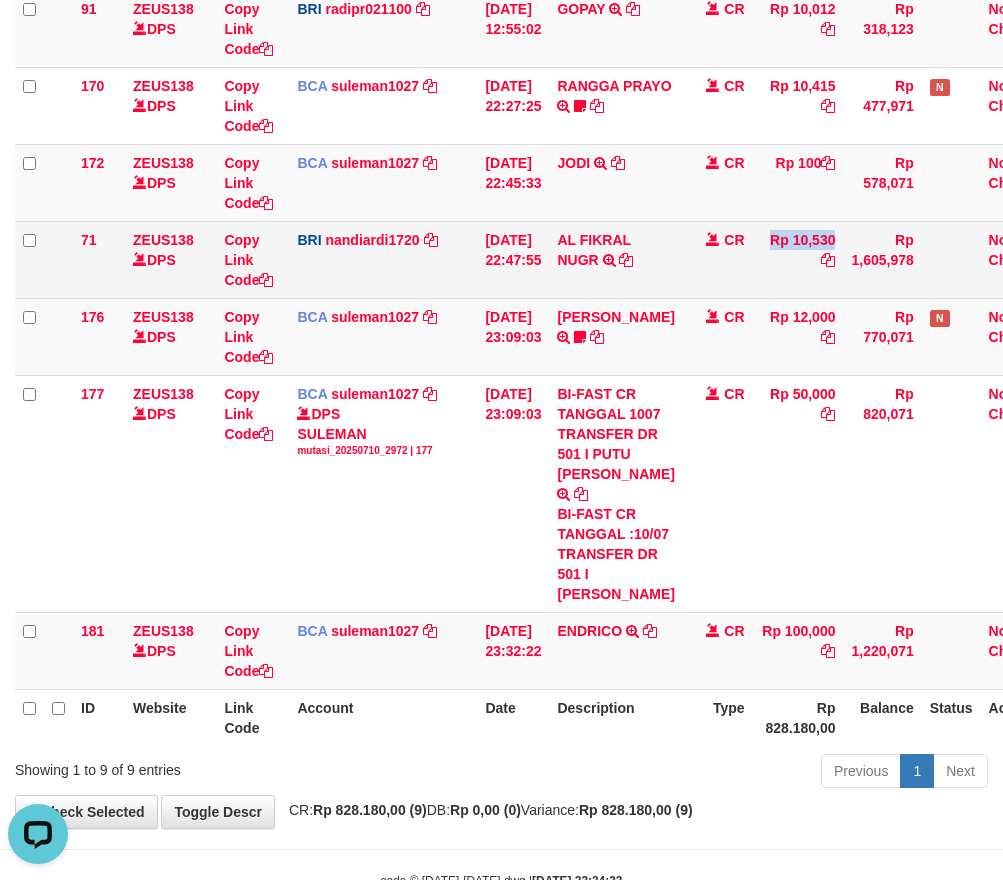 drag, startPoint x: 747, startPoint y: 306, endPoint x: 785, endPoint y: 295, distance: 39.56008 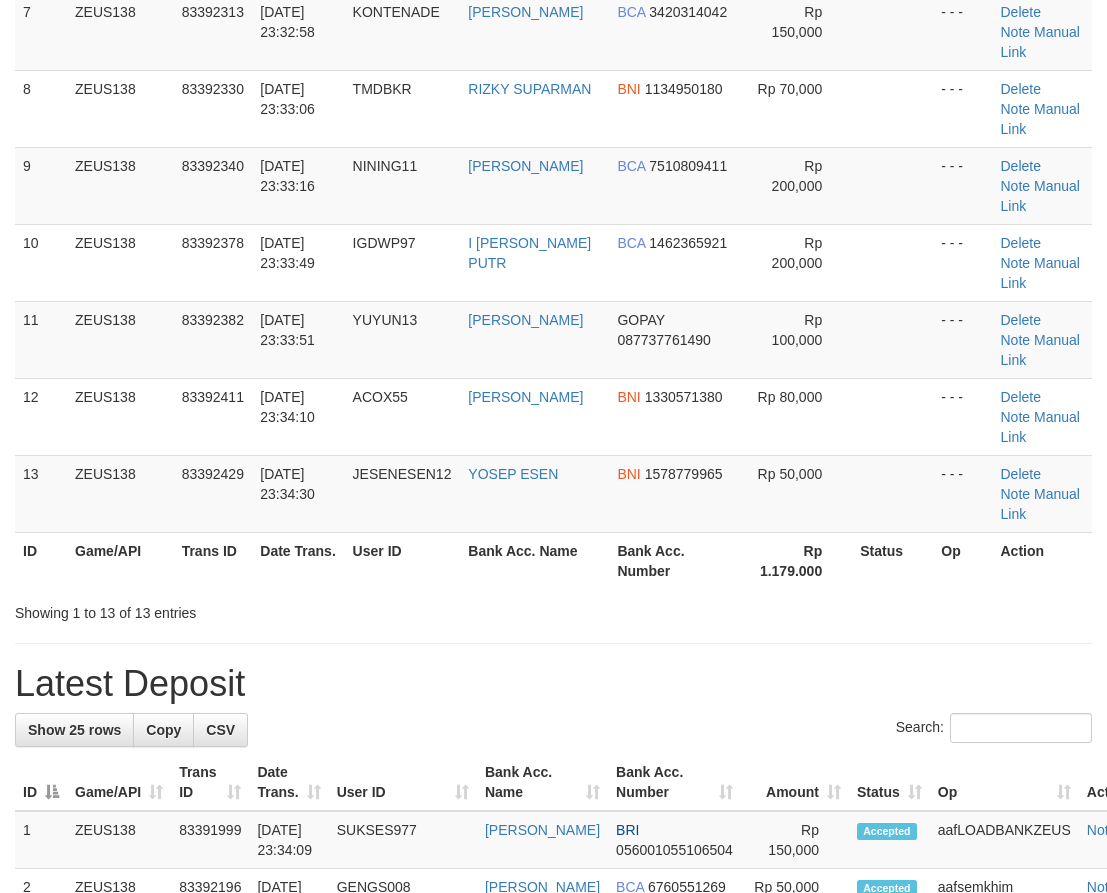 scroll, scrollTop: 384, scrollLeft: 0, axis: vertical 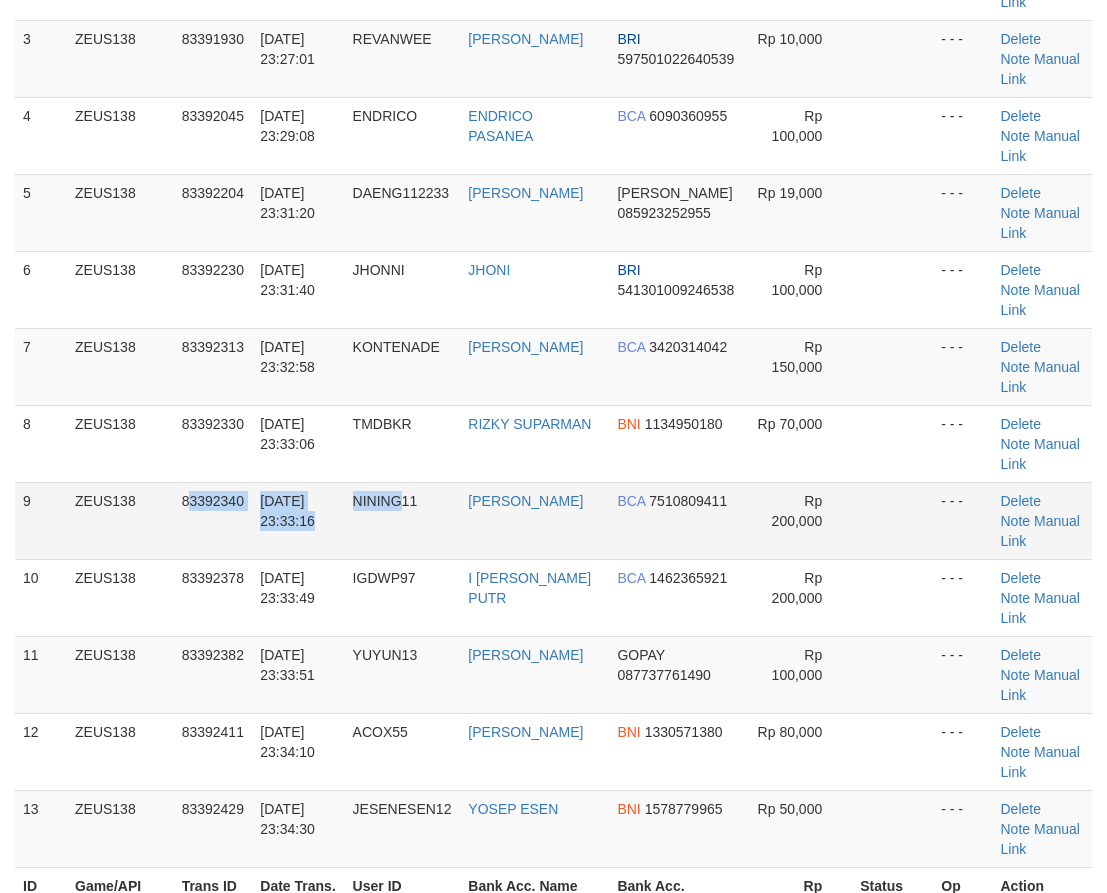drag, startPoint x: 418, startPoint y: 517, endPoint x: 363, endPoint y: 504, distance: 56.515484 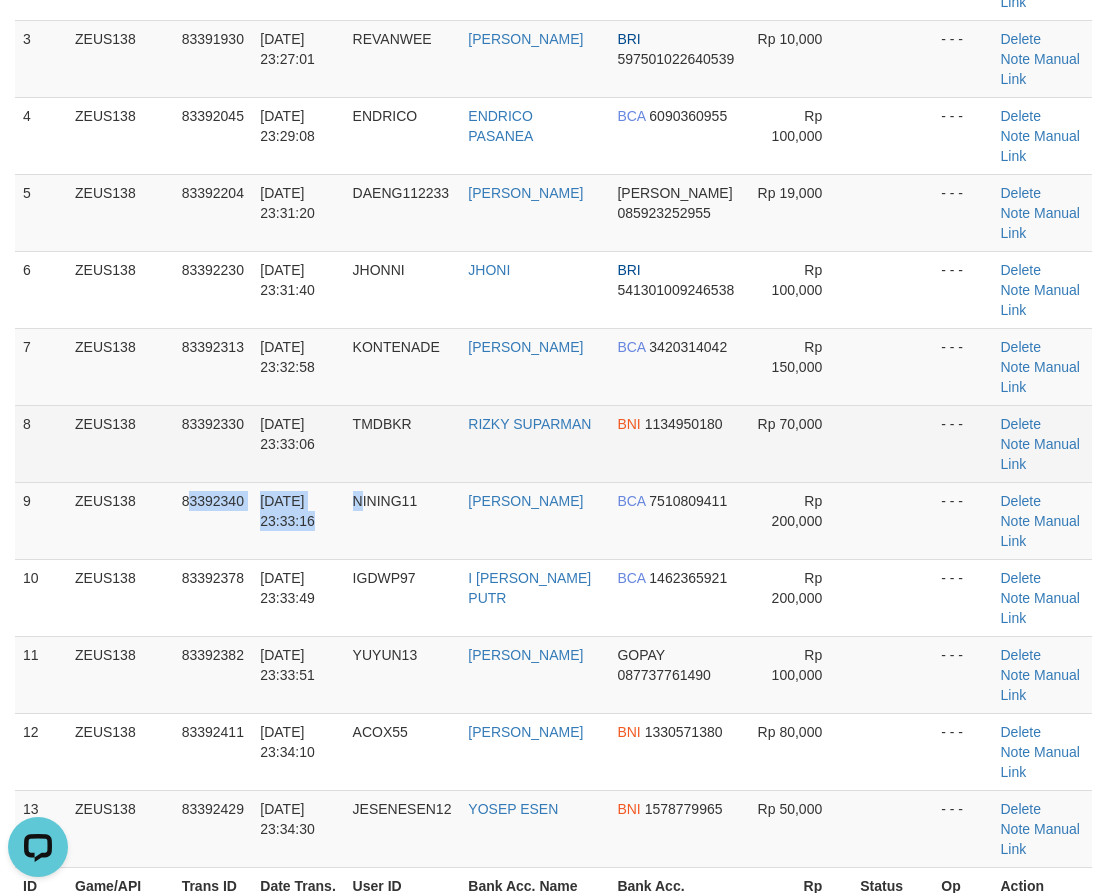 scroll, scrollTop: 0, scrollLeft: 0, axis: both 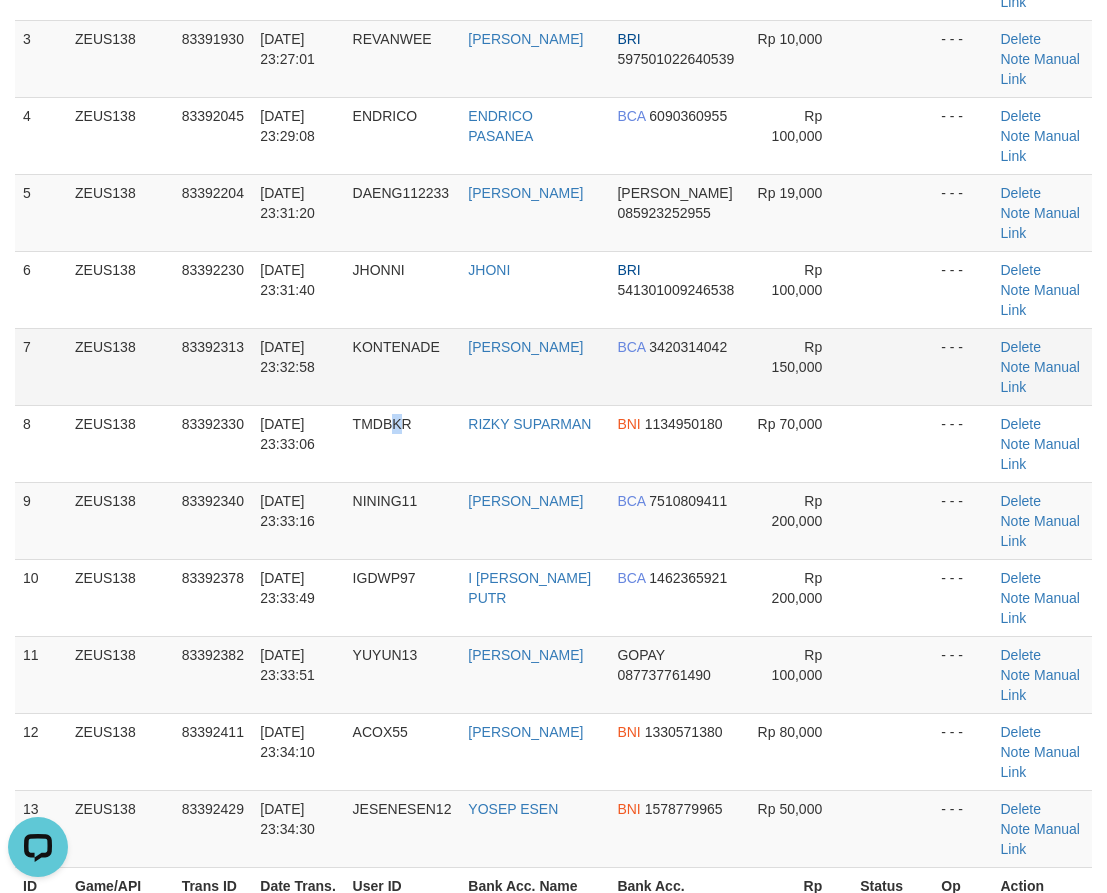 drag, startPoint x: 407, startPoint y: 429, endPoint x: 155, endPoint y: 328, distance: 271.48663 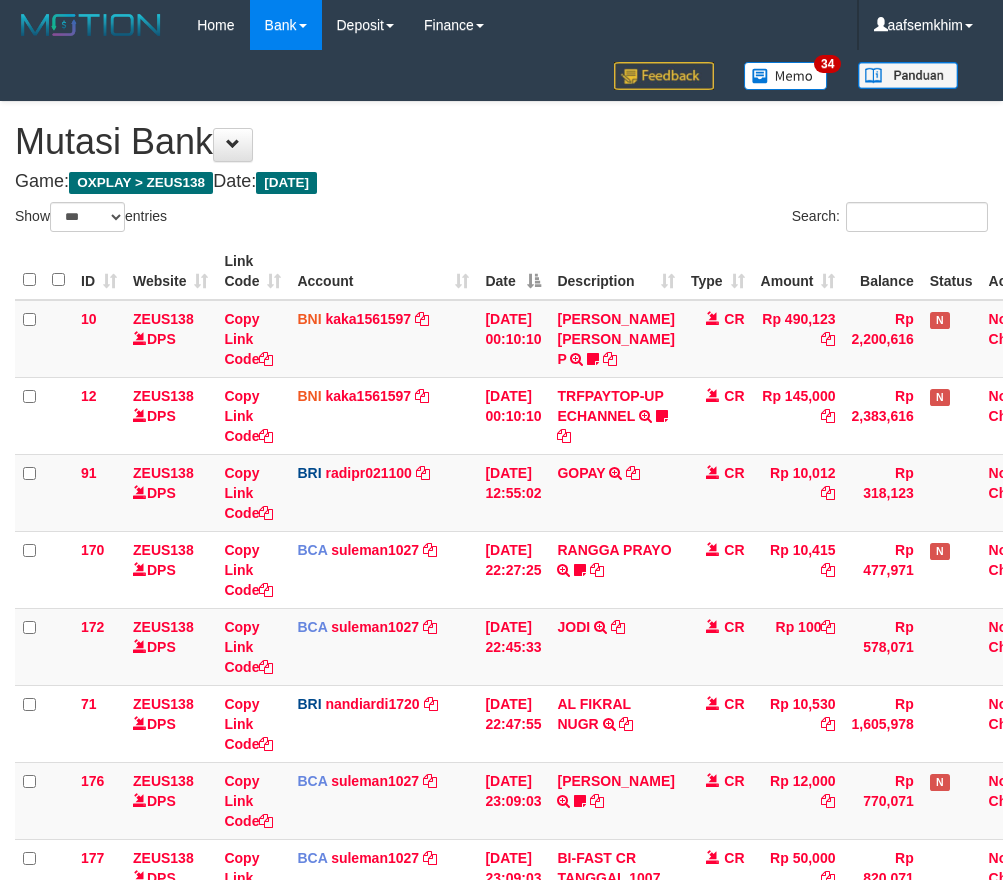 select on "***" 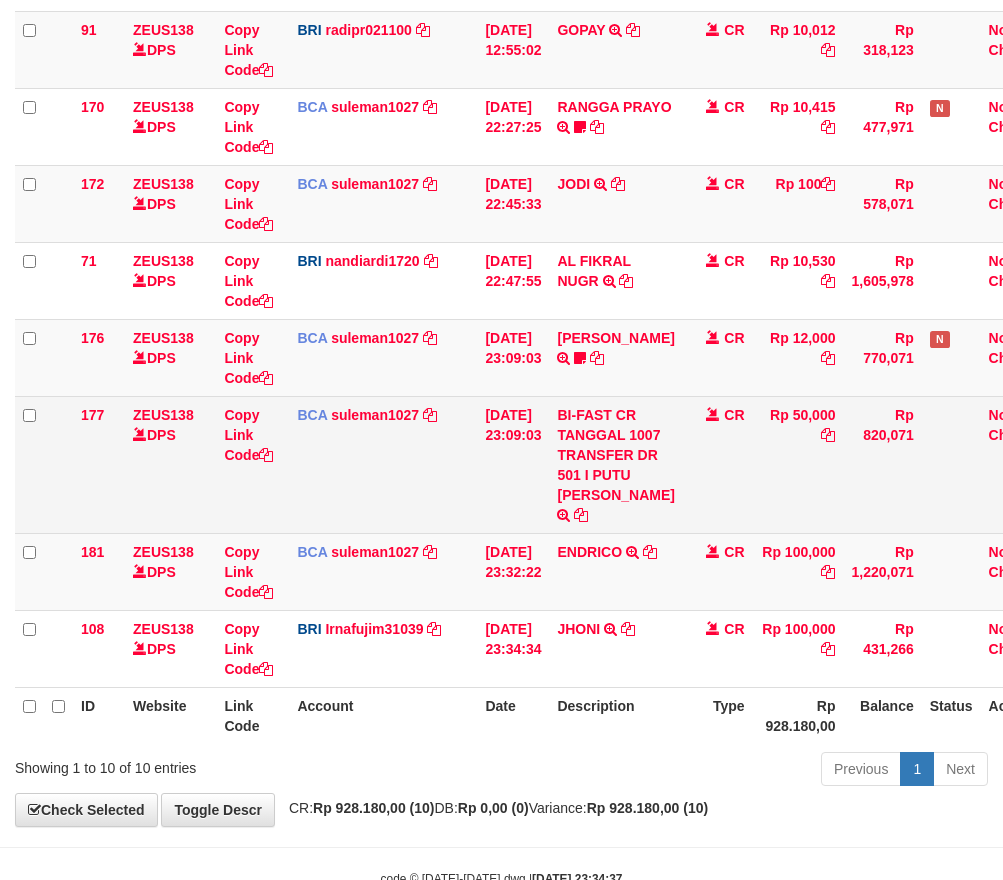 drag, startPoint x: 507, startPoint y: 456, endPoint x: 507, endPoint y: 477, distance: 21 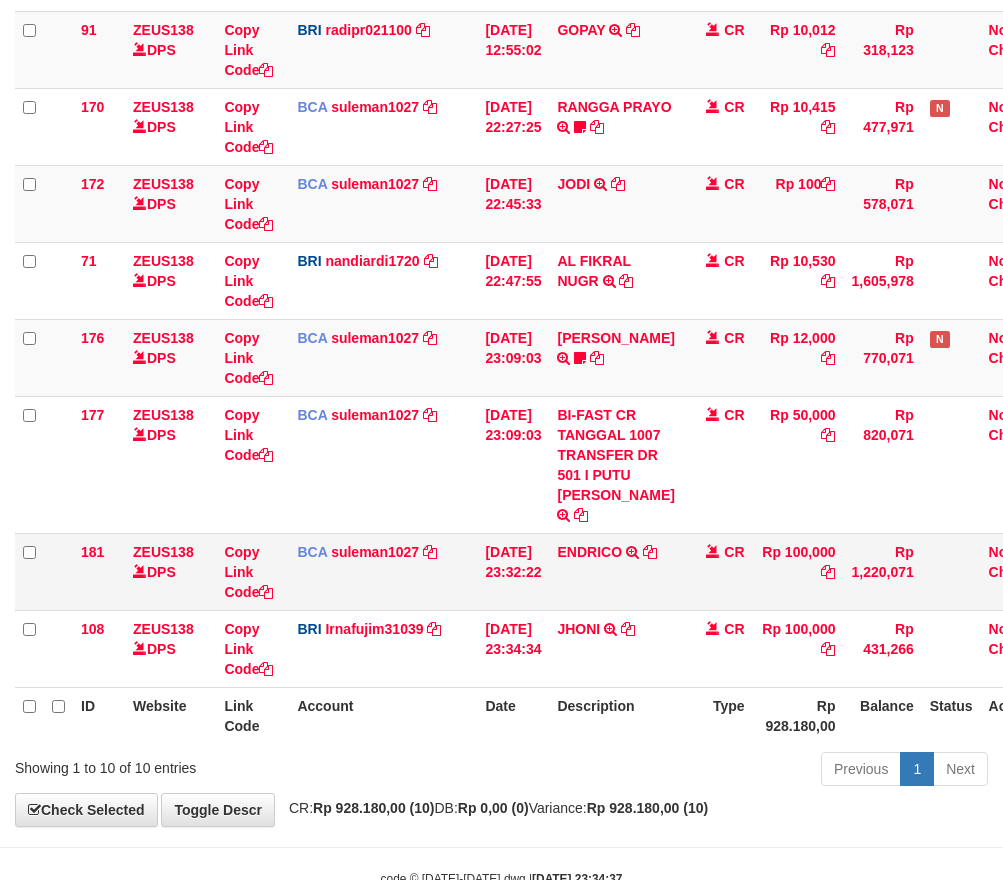 scroll, scrollTop: 464, scrollLeft: 0, axis: vertical 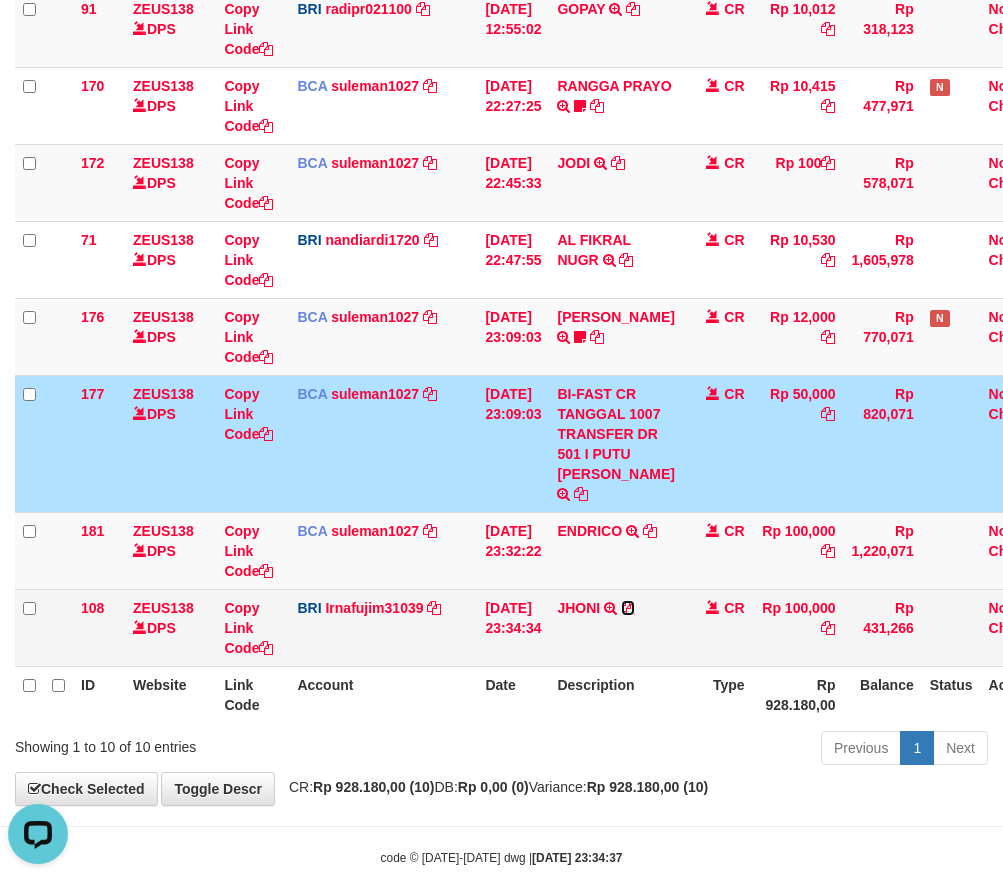 click at bounding box center (628, 608) 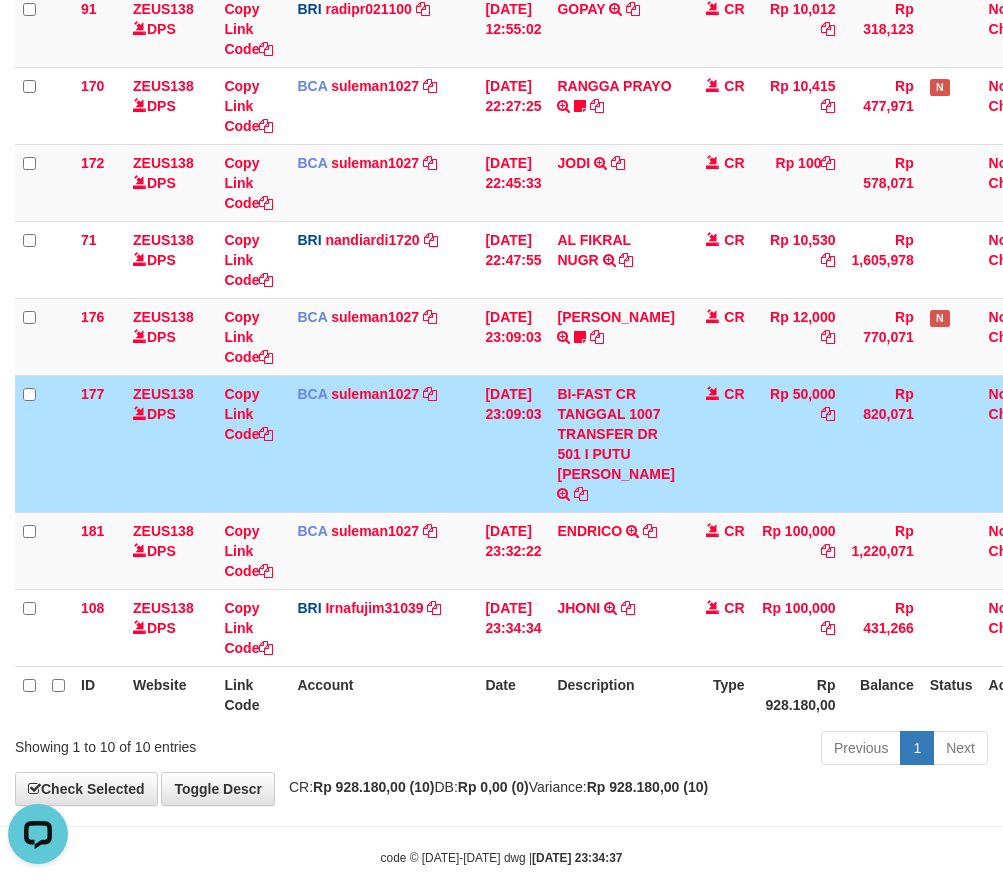 drag, startPoint x: 767, startPoint y: 327, endPoint x: 1015, endPoint y: 335, distance: 248.129 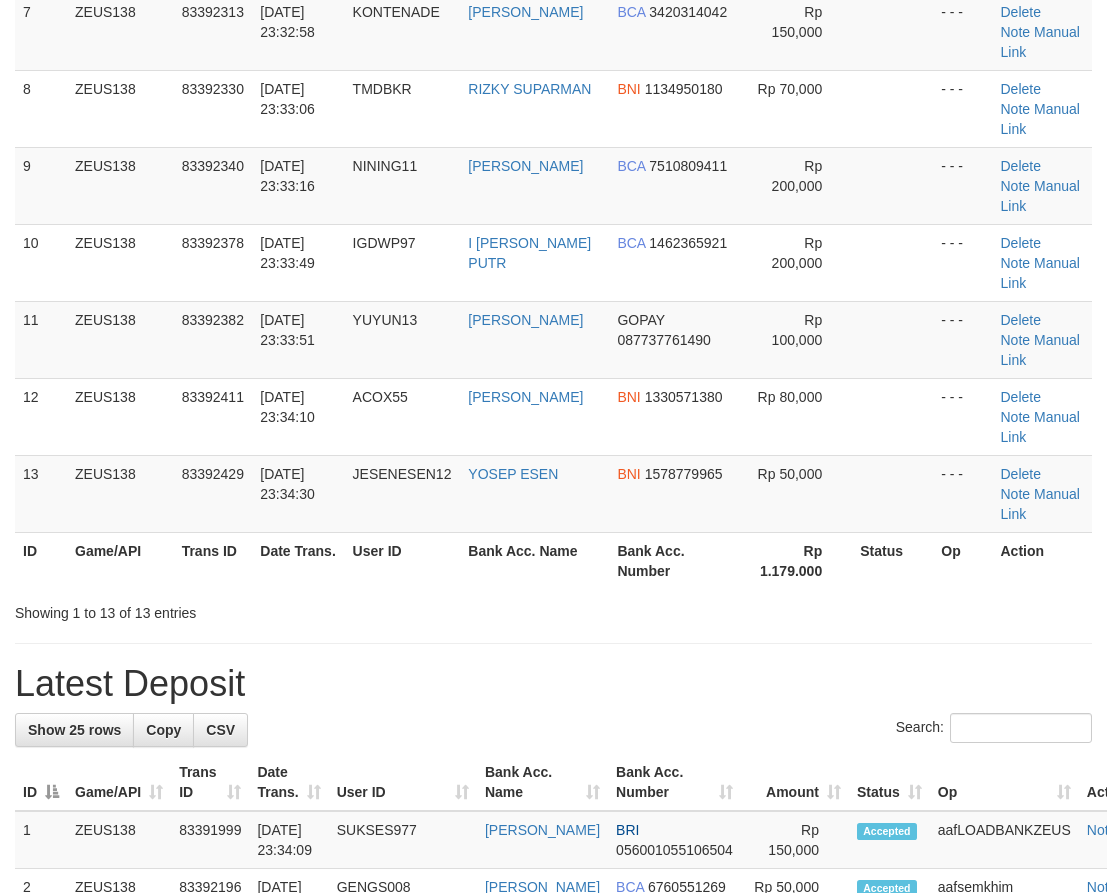 scroll, scrollTop: 384, scrollLeft: 0, axis: vertical 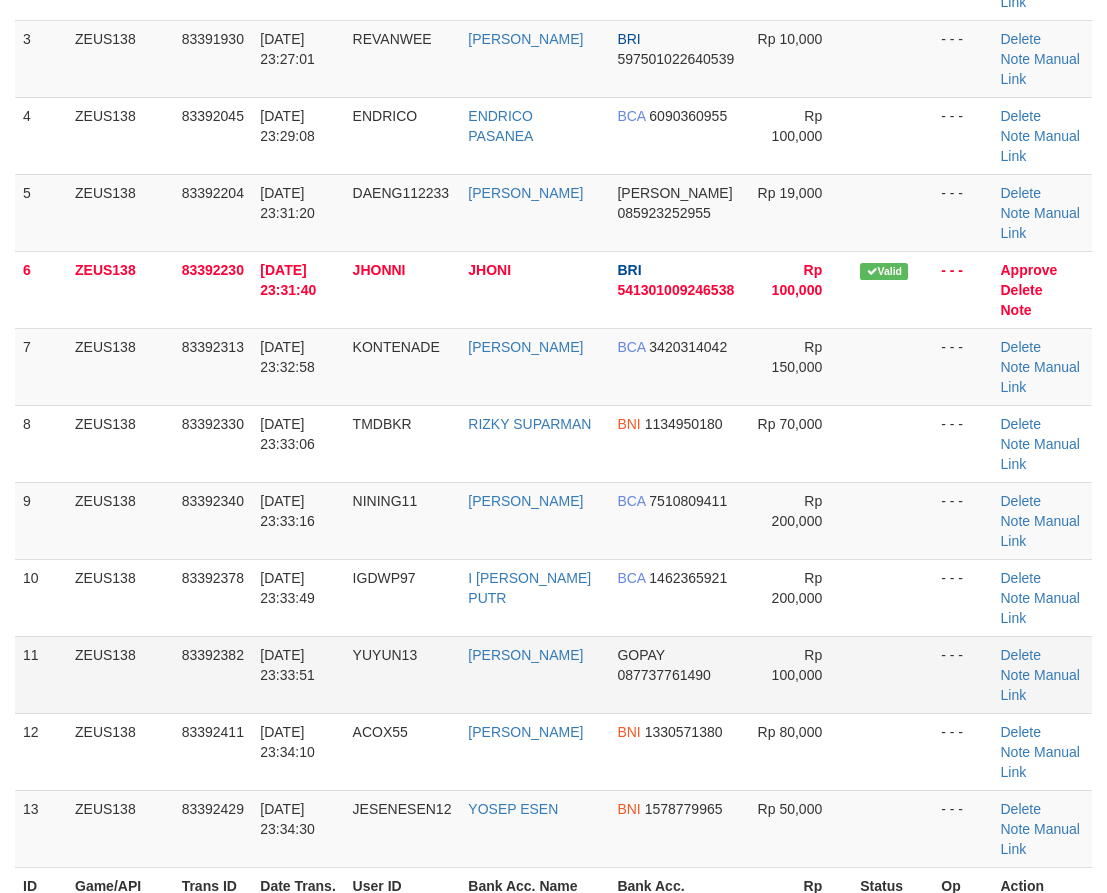 drag, startPoint x: 373, startPoint y: 623, endPoint x: 429, endPoint y: 648, distance: 61.326992 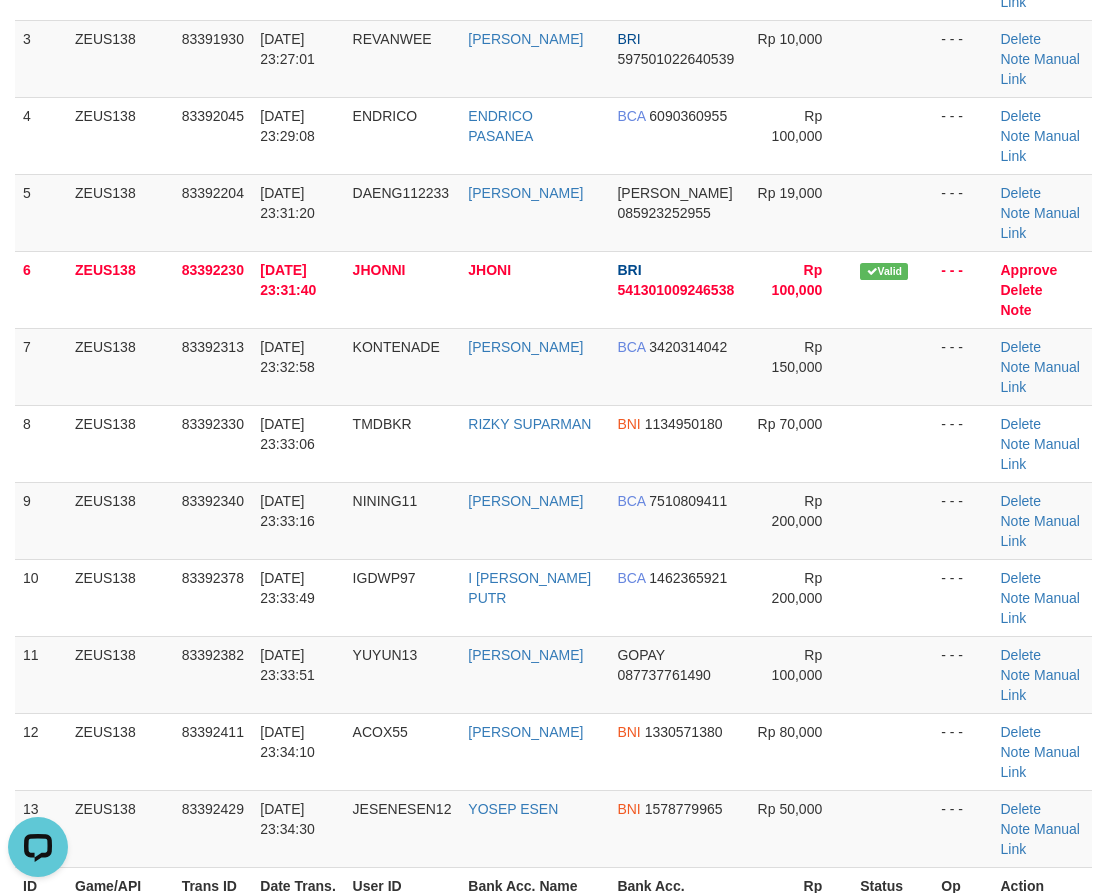scroll, scrollTop: 0, scrollLeft: 0, axis: both 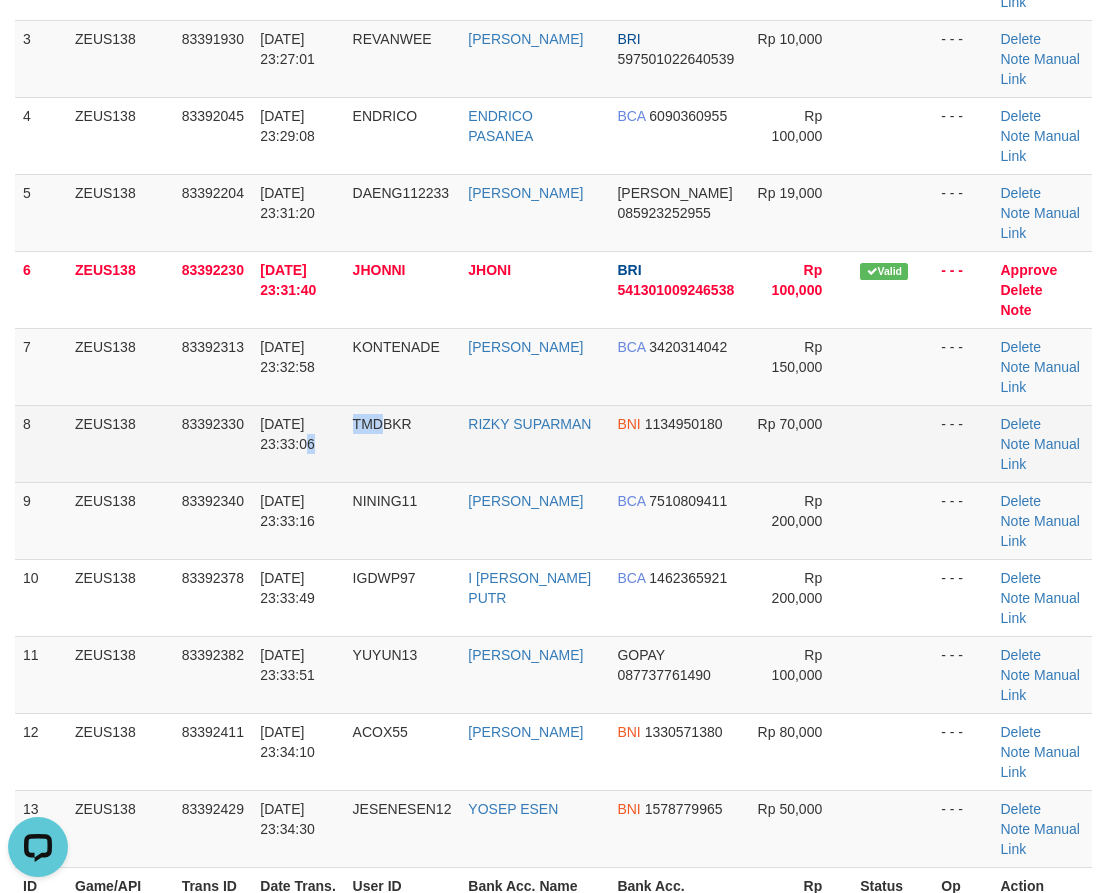 drag, startPoint x: 390, startPoint y: 474, endPoint x: 208, endPoint y: 445, distance: 184.29596 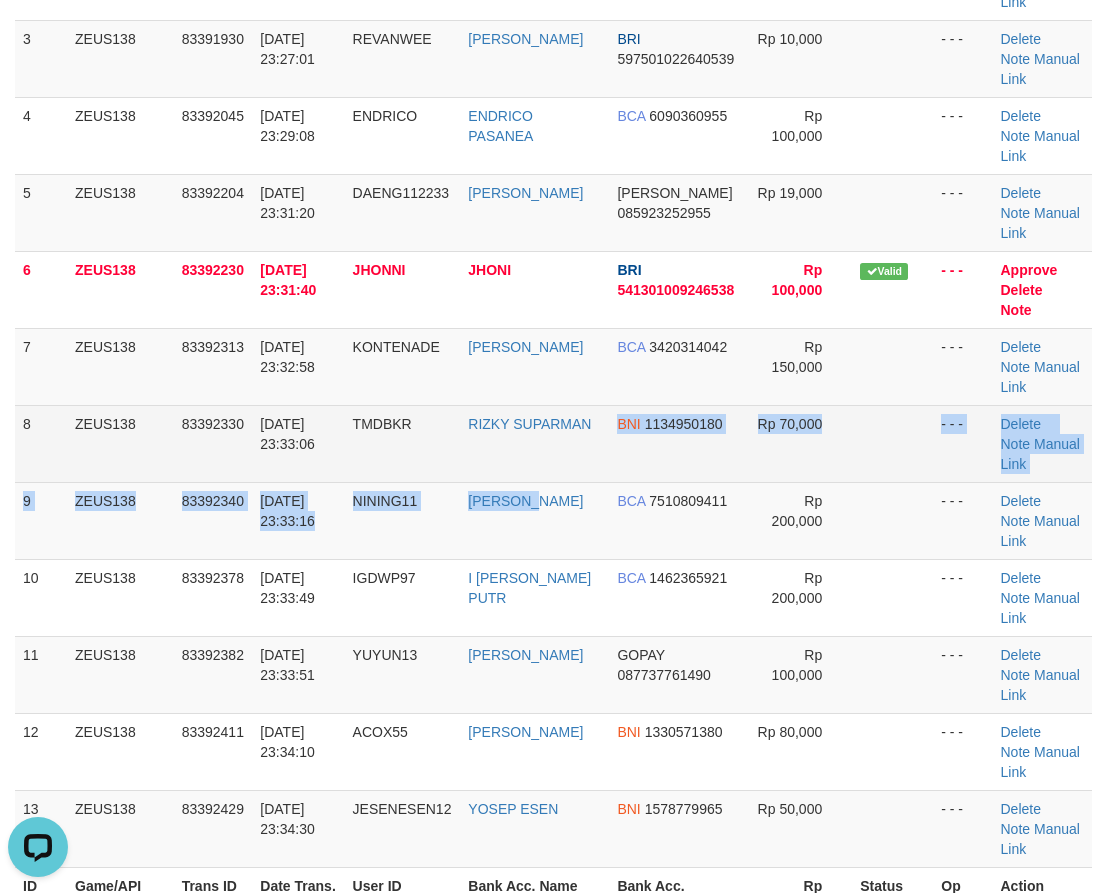 drag, startPoint x: 589, startPoint y: 485, endPoint x: 524, endPoint y: 478, distance: 65.37584 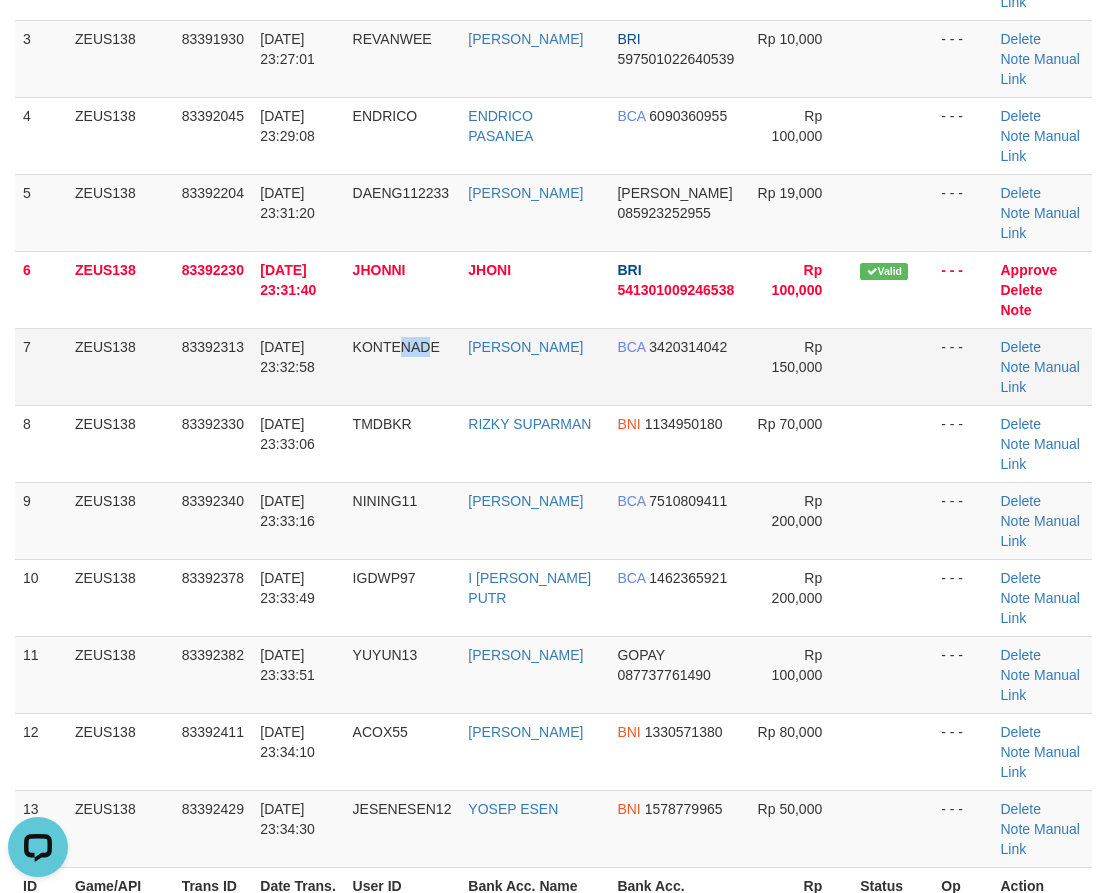 drag, startPoint x: 444, startPoint y: 347, endPoint x: 407, endPoint y: 349, distance: 37.054016 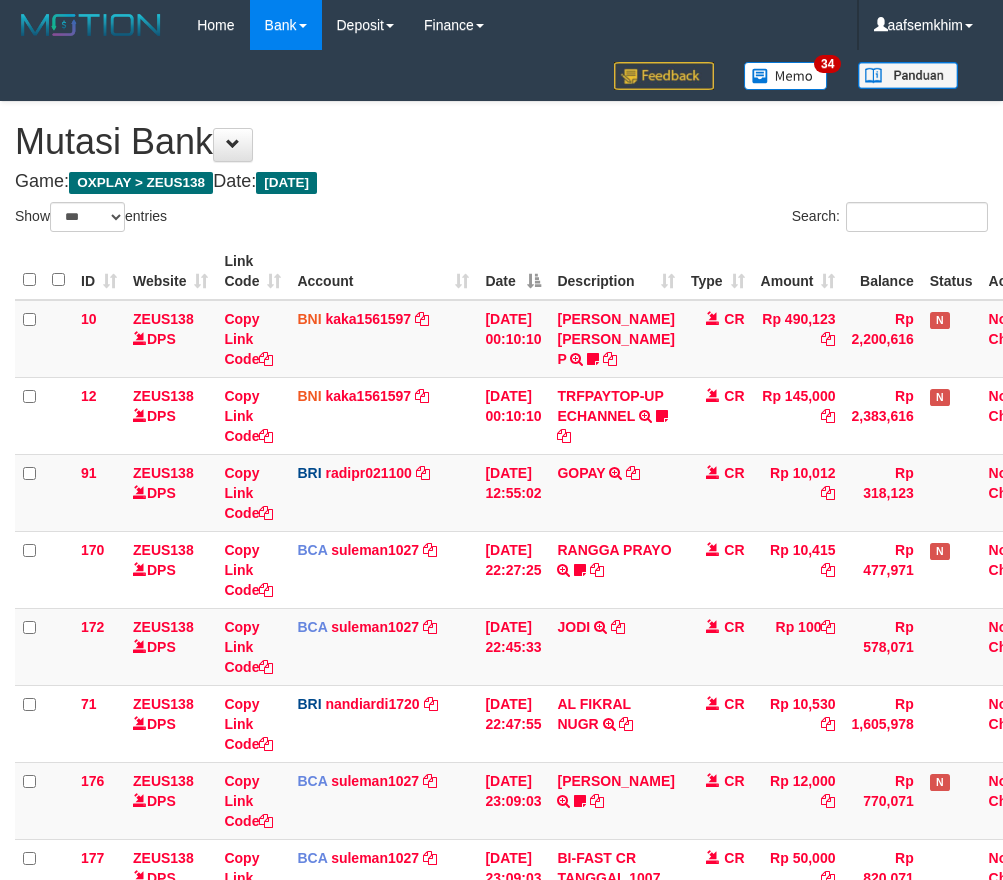 select on "***" 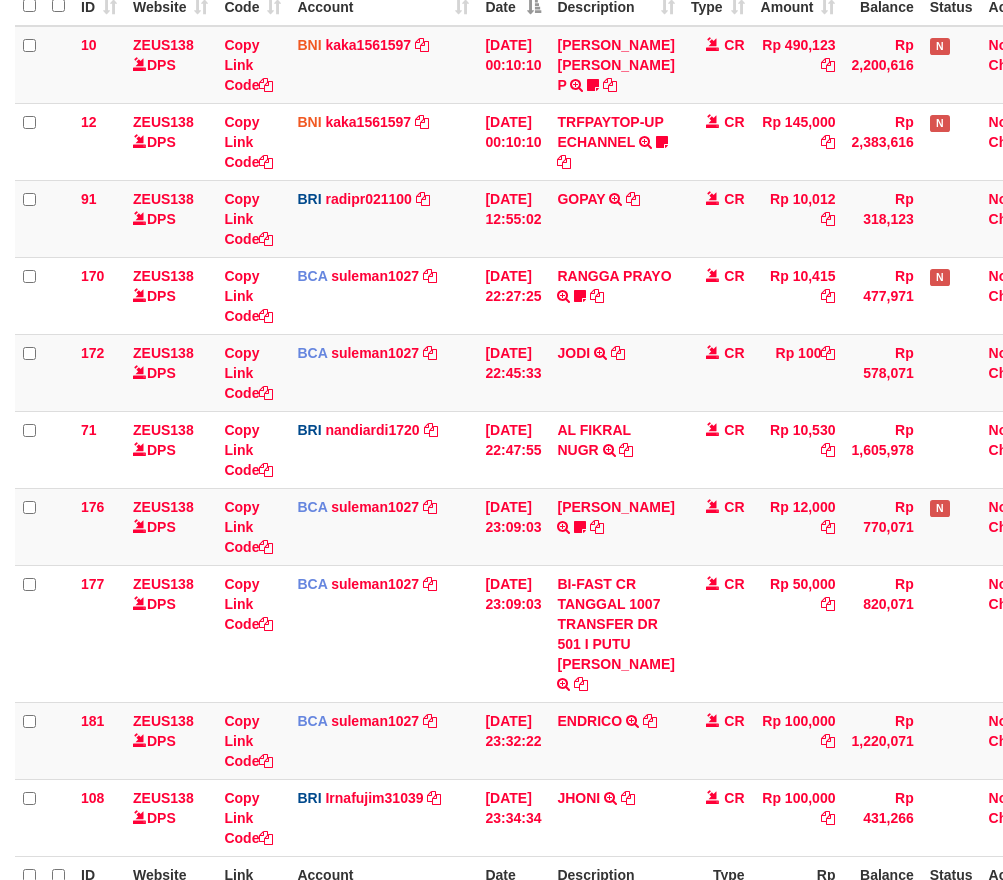 scroll, scrollTop: 541, scrollLeft: 0, axis: vertical 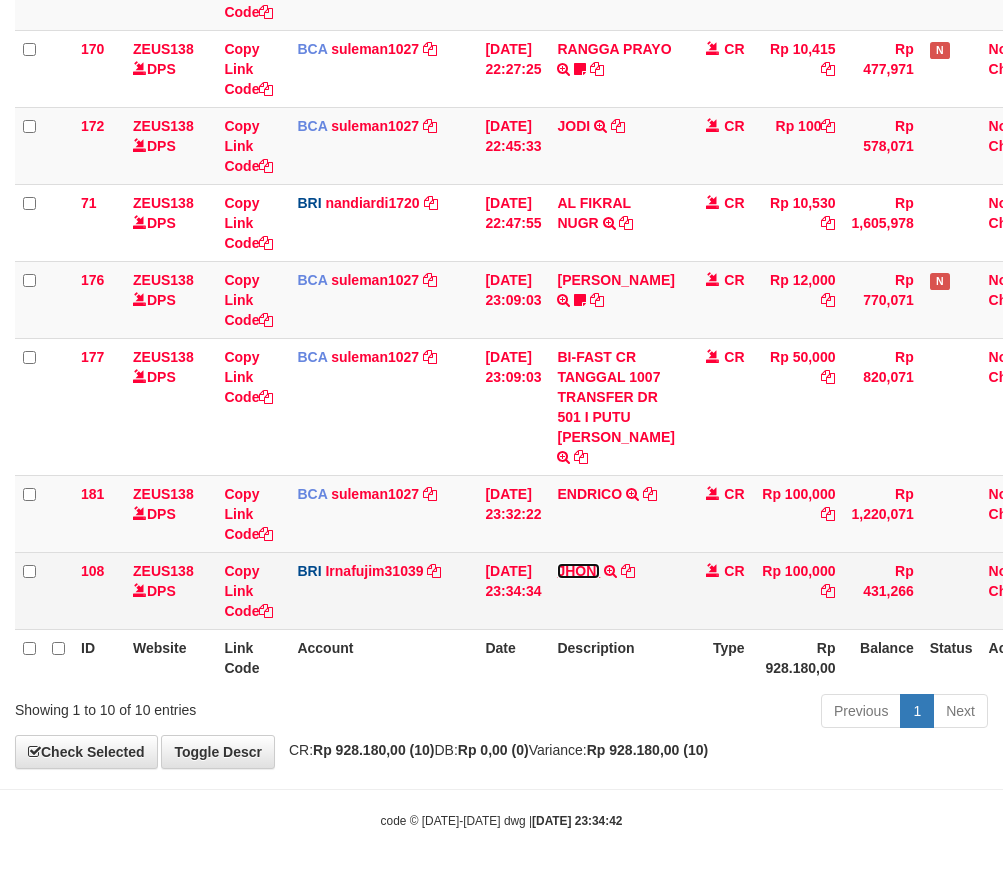click on "JHONI" at bounding box center (578, 571) 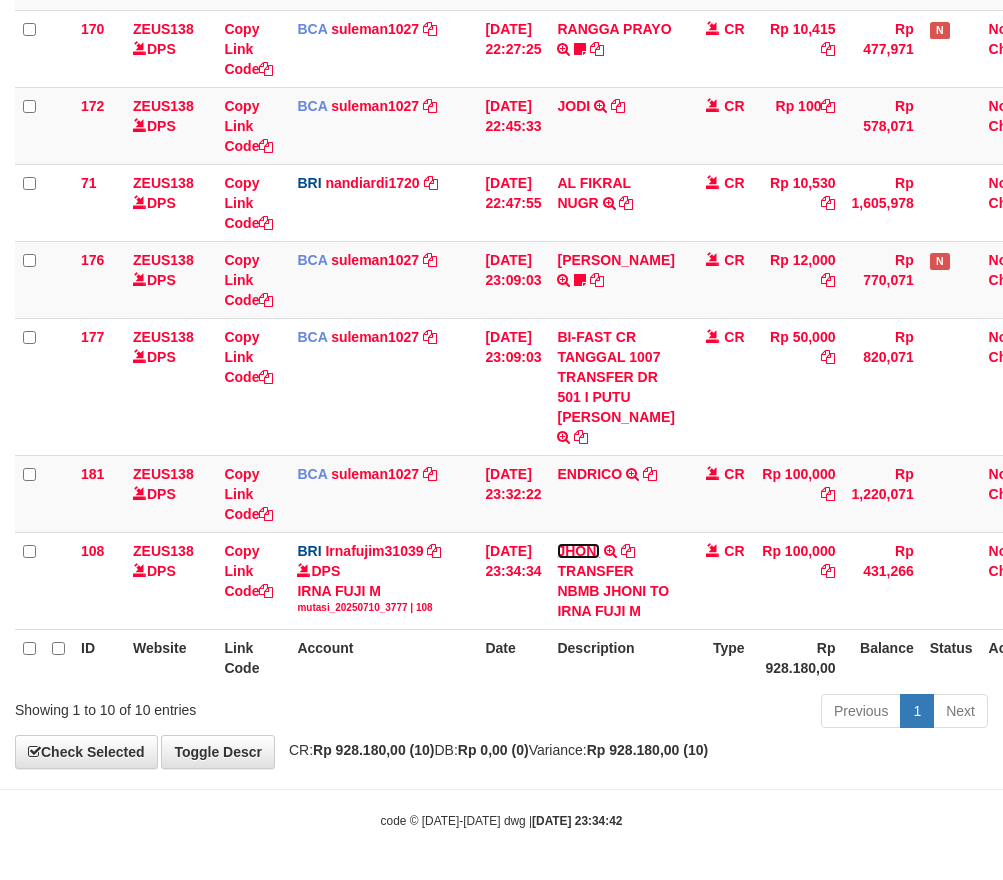 drag, startPoint x: 603, startPoint y: 576, endPoint x: 1017, endPoint y: 460, distance: 429.94418 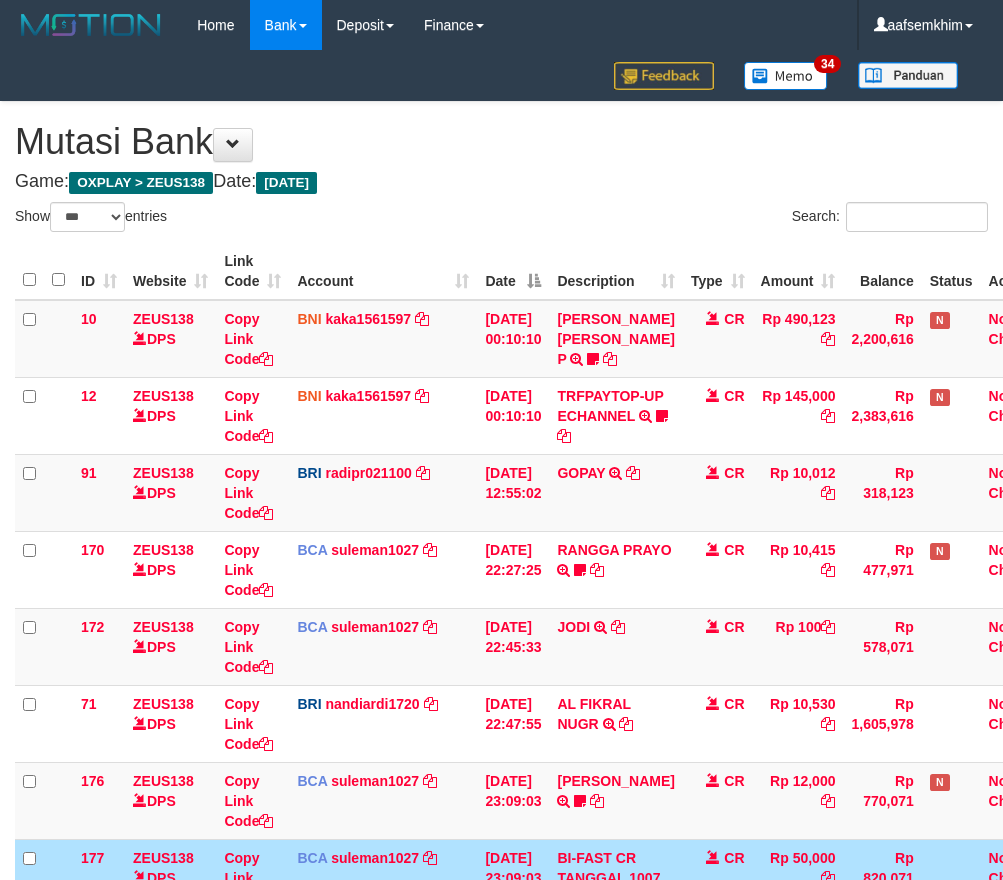 select on "***" 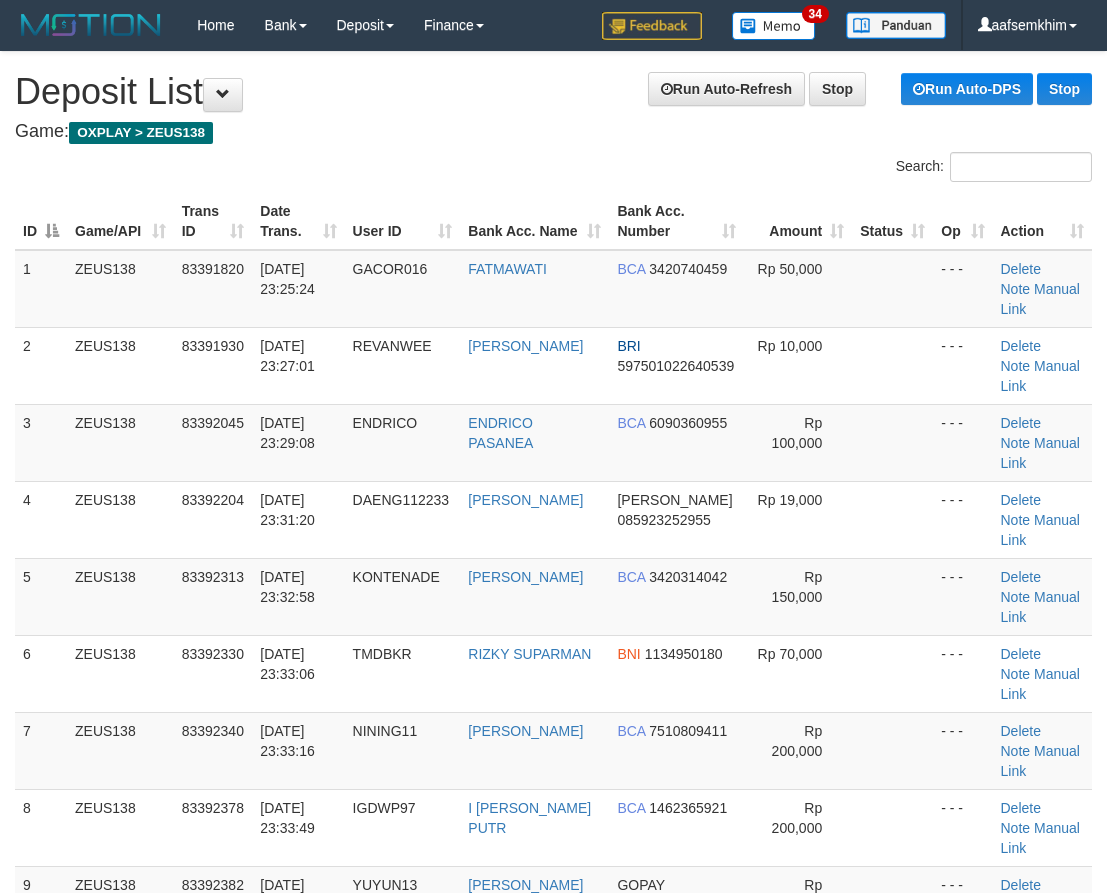 scroll, scrollTop: 699, scrollLeft: 0, axis: vertical 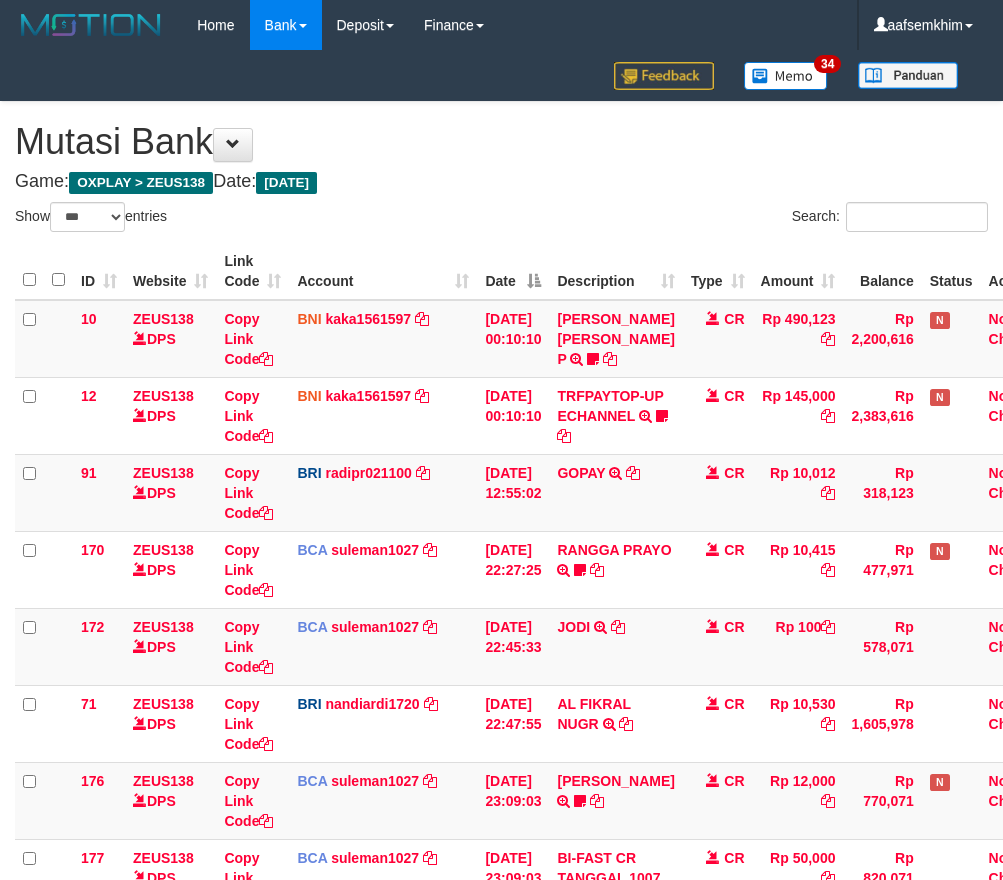 select on "***" 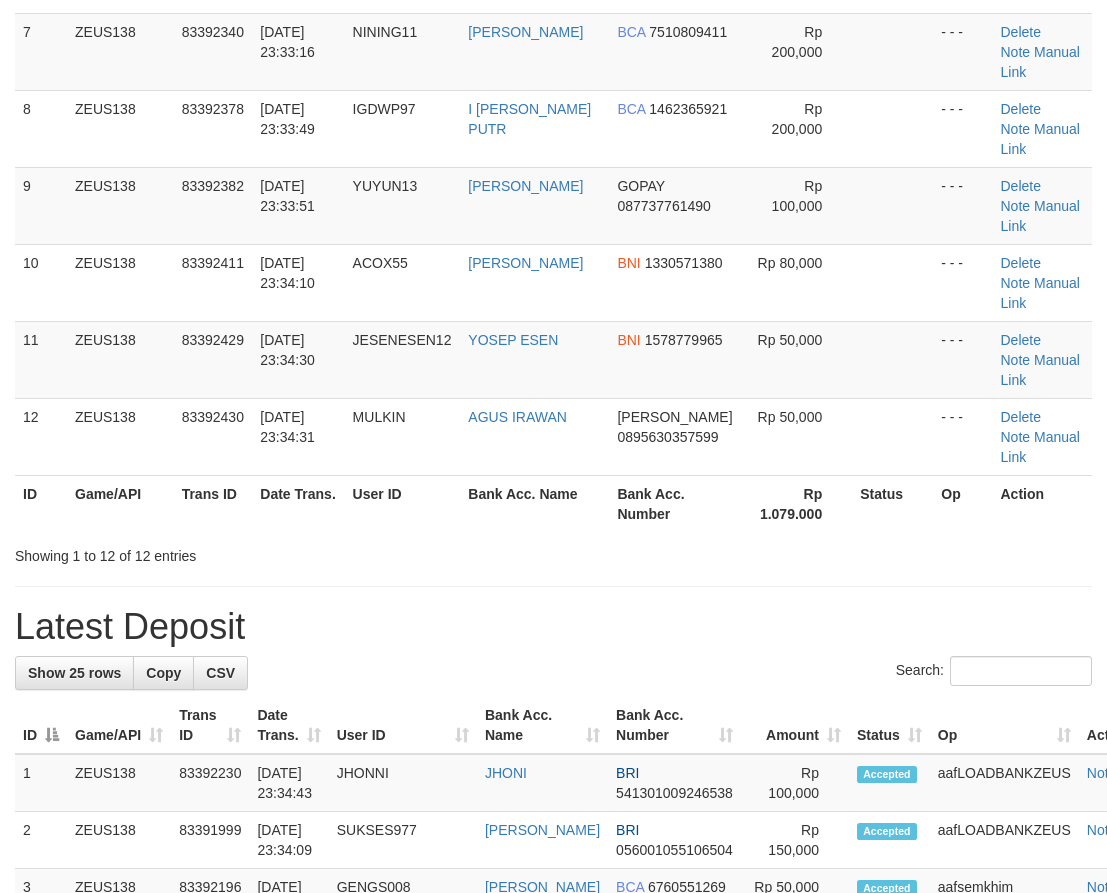 click on "ID Game/API Trans ID Date Trans. User ID Bank Acc. Name Bank Acc. Number Amount Status Op Action
1
ZEUS138
83391820
[DATE] 23:25:24
GACOR016
FATMAWATI
BCA
3420740459
Rp 50,000
- - -
[GEOGRAPHIC_DATA]
Note
Manual Link
2
ZEUS138
83391930
[DATE] 23:27:01
REVANWEE
[PERSON_NAME]
BRI
597501022640539
Rp 10,000
- - -
Delete BCA" at bounding box center (553, 13) 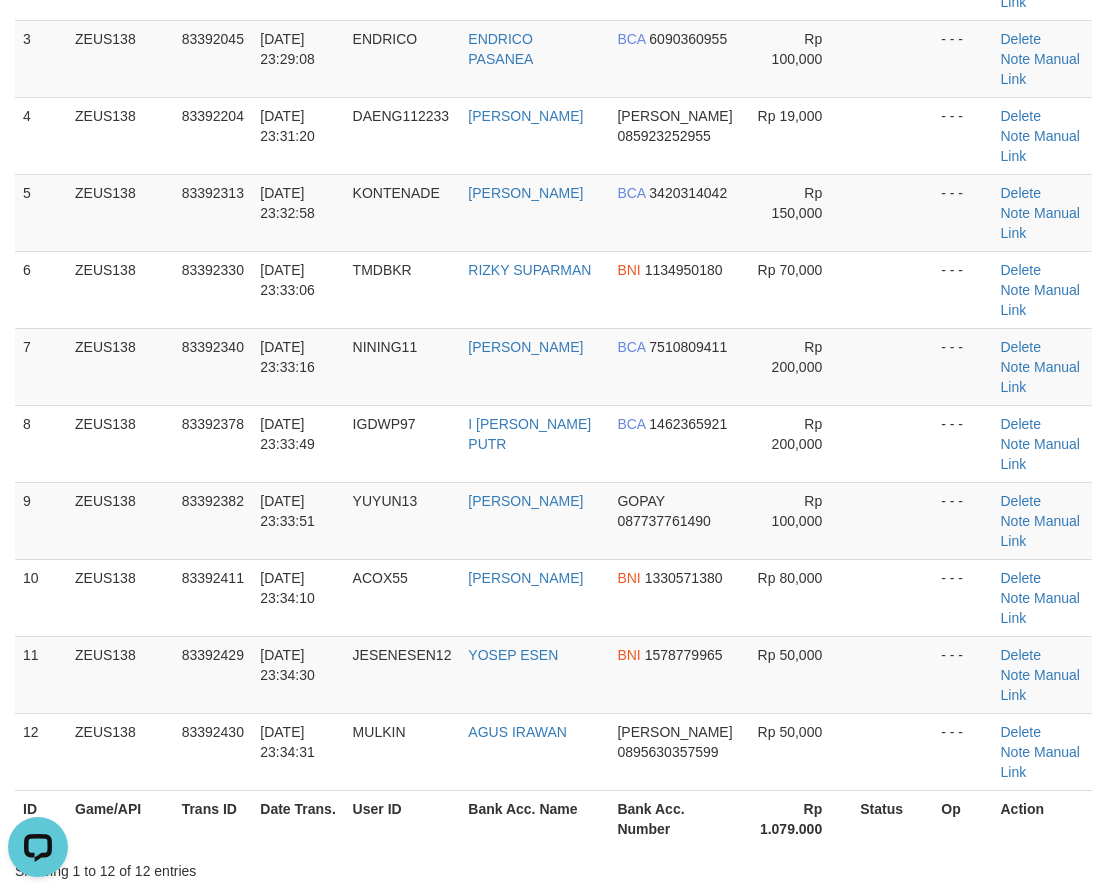 scroll, scrollTop: 0, scrollLeft: 0, axis: both 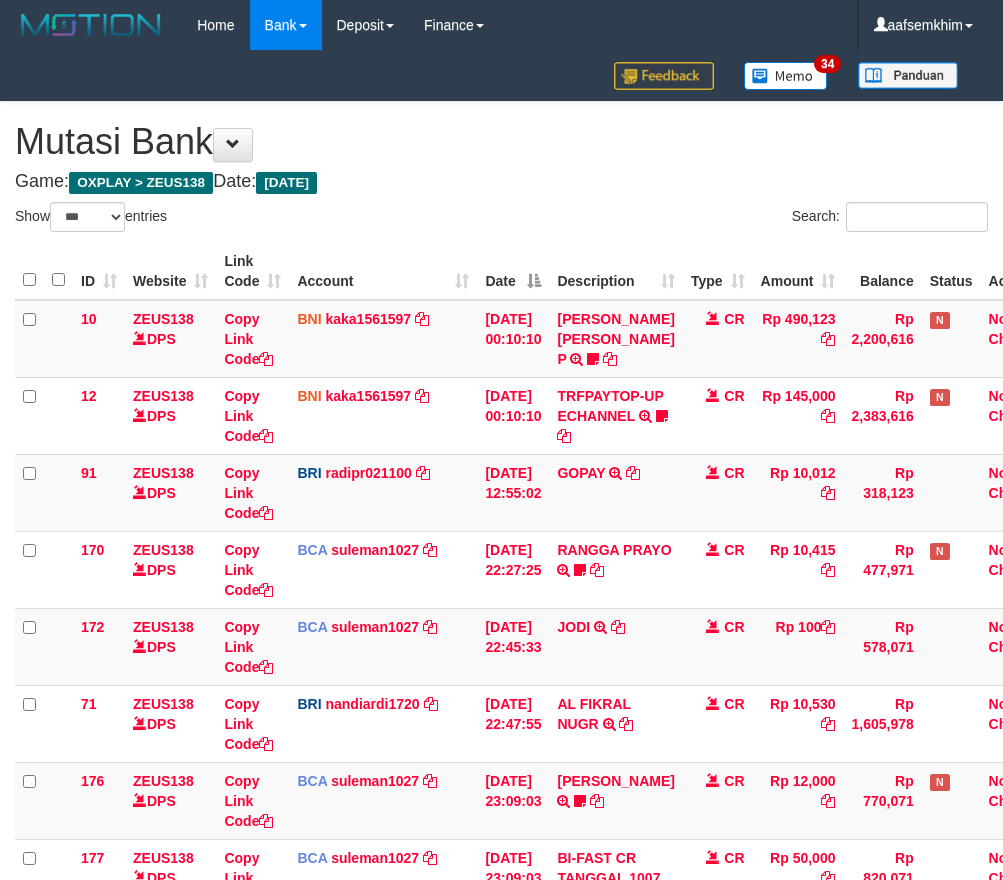 select on "***" 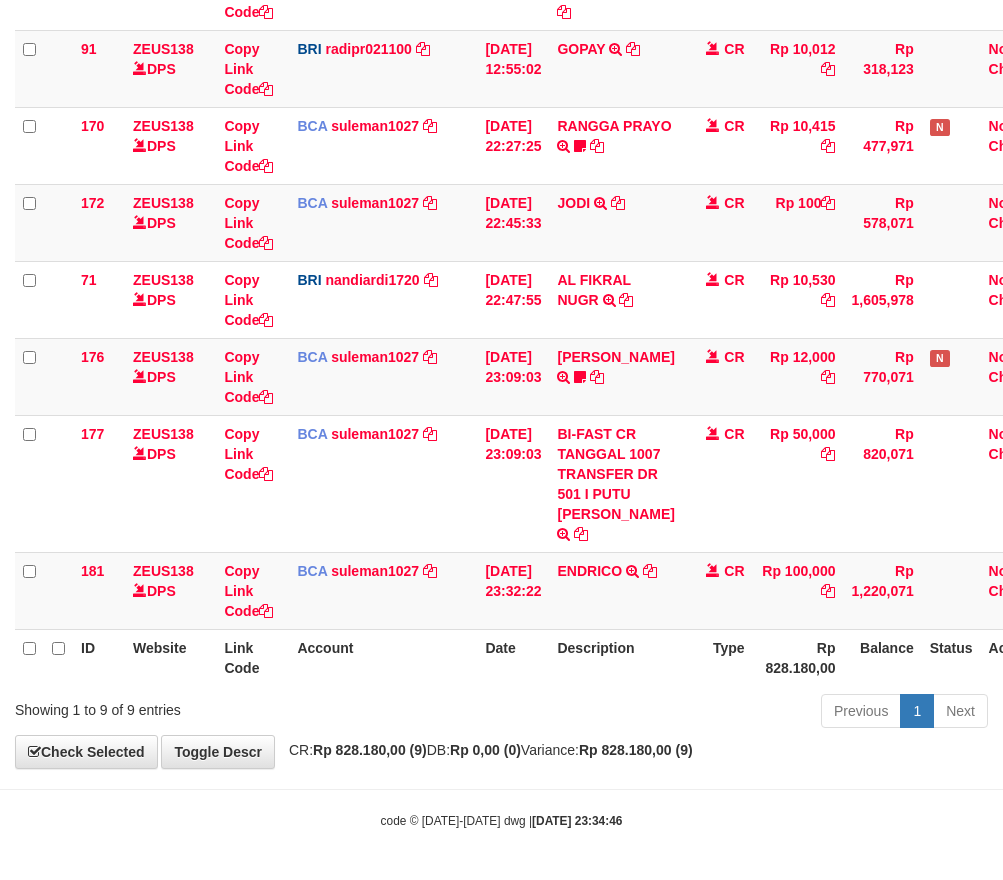 scroll, scrollTop: 464, scrollLeft: 0, axis: vertical 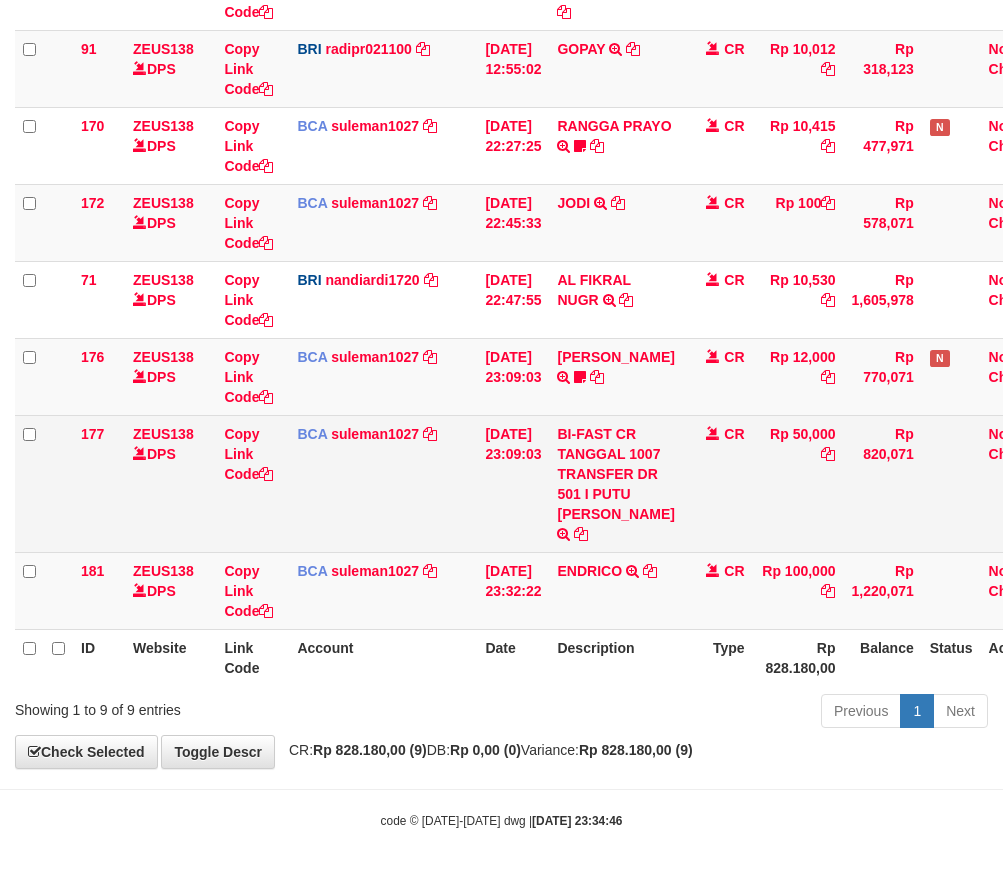 click on "CR" at bounding box center (718, 483) 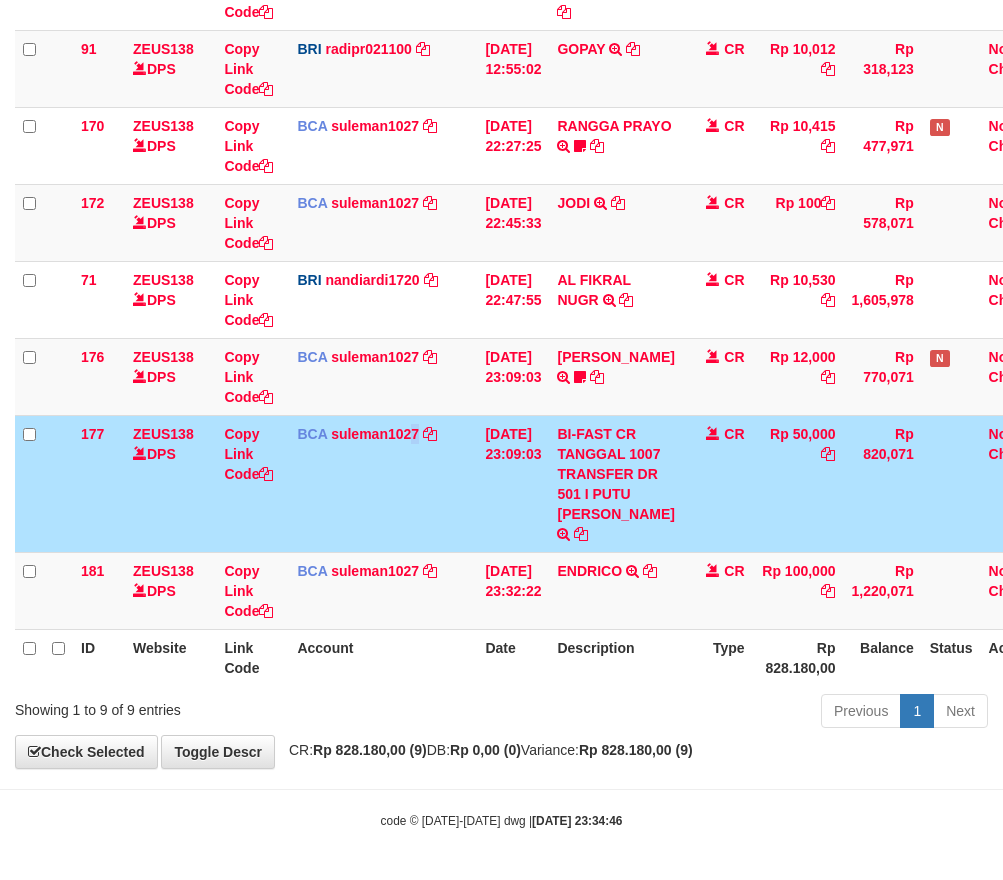 drag, startPoint x: 412, startPoint y: 441, endPoint x: 424, endPoint y: 441, distance: 12 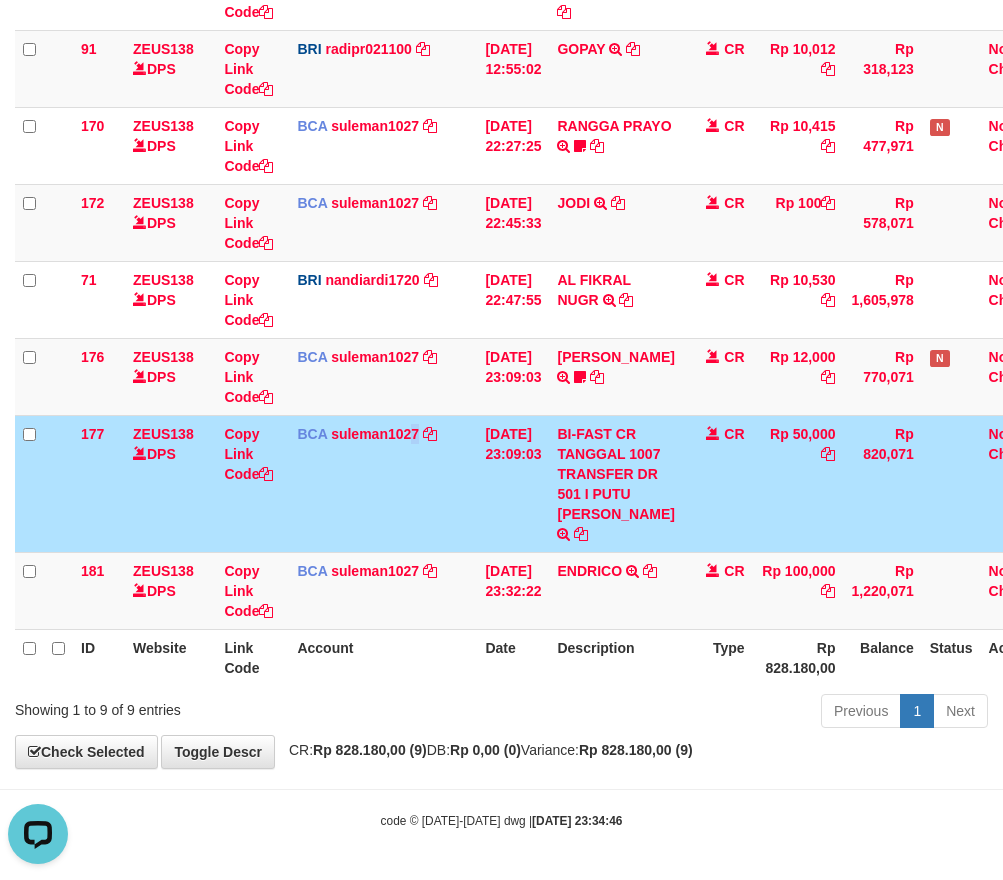 scroll, scrollTop: 0, scrollLeft: 0, axis: both 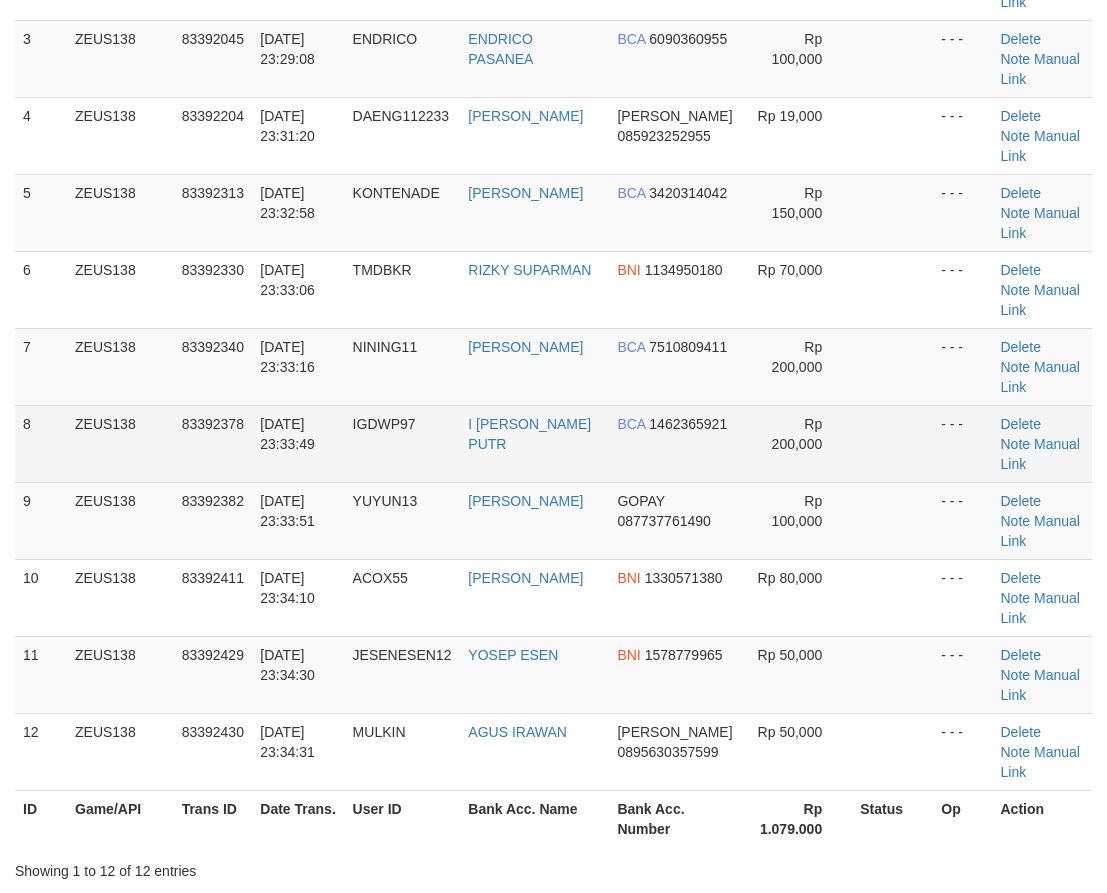click on "IGDWP97" at bounding box center (403, 443) 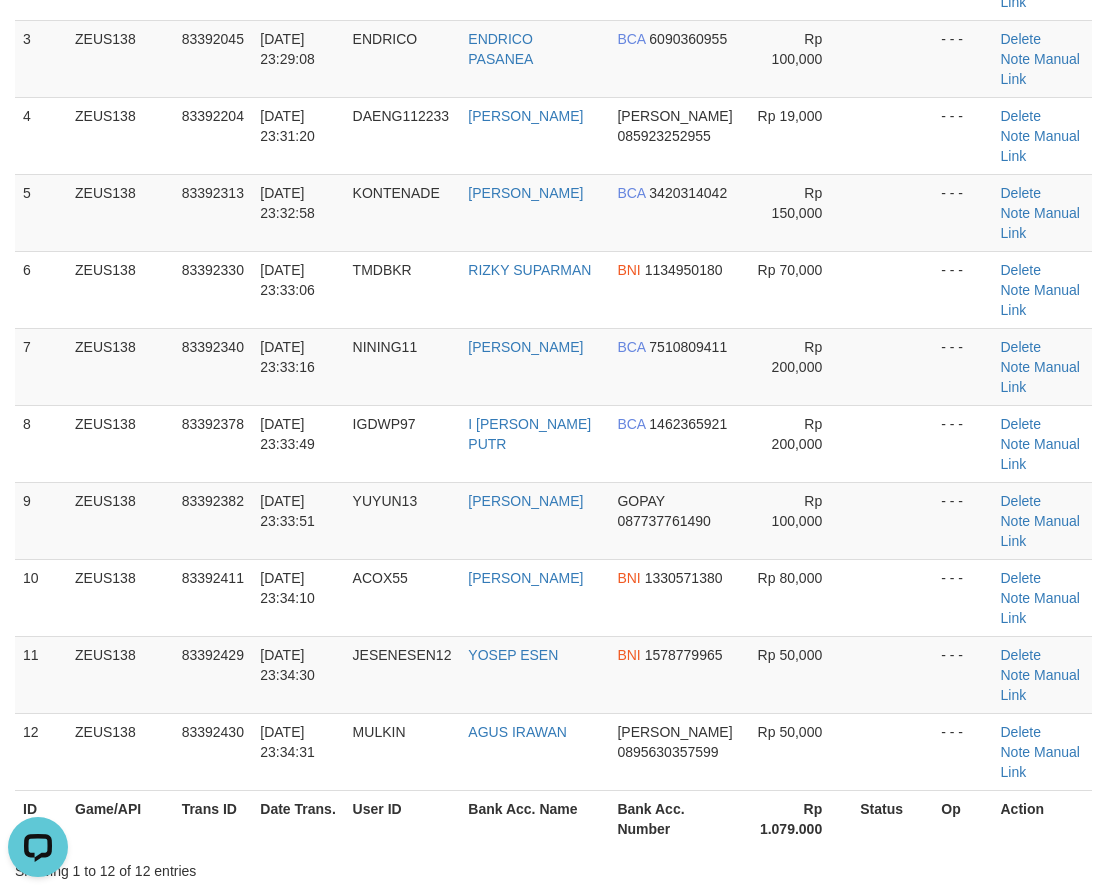 scroll, scrollTop: 0, scrollLeft: 0, axis: both 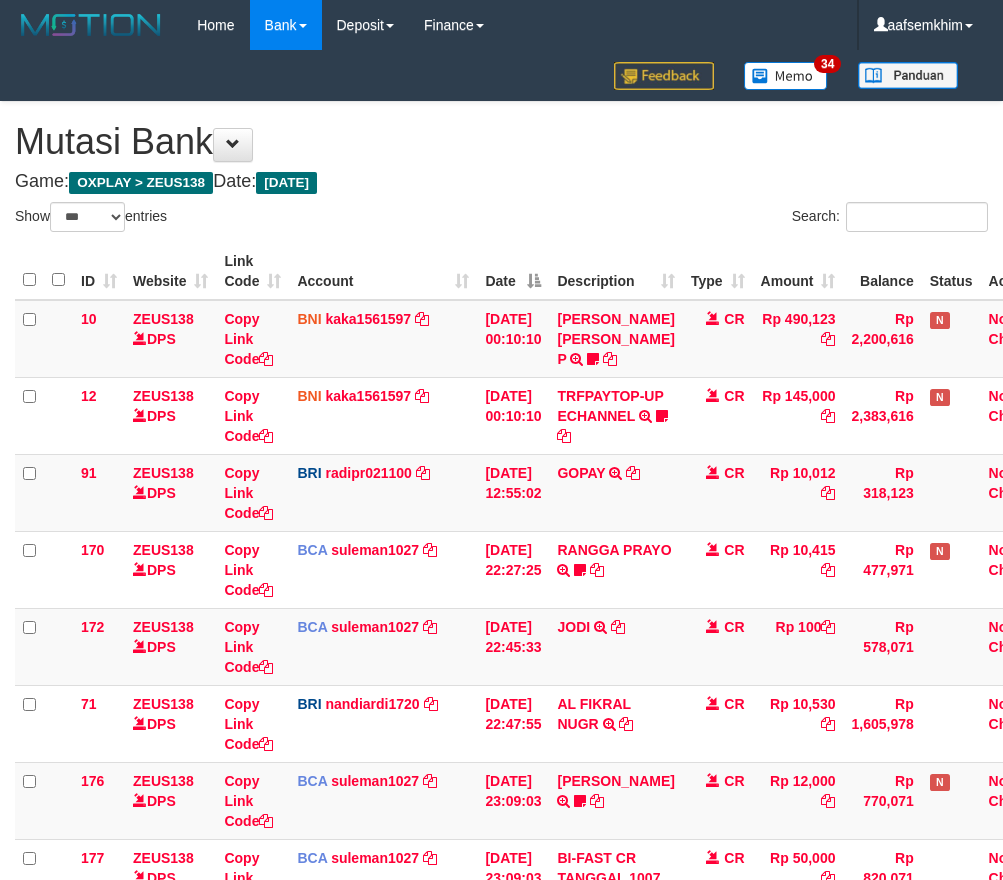 select on "***" 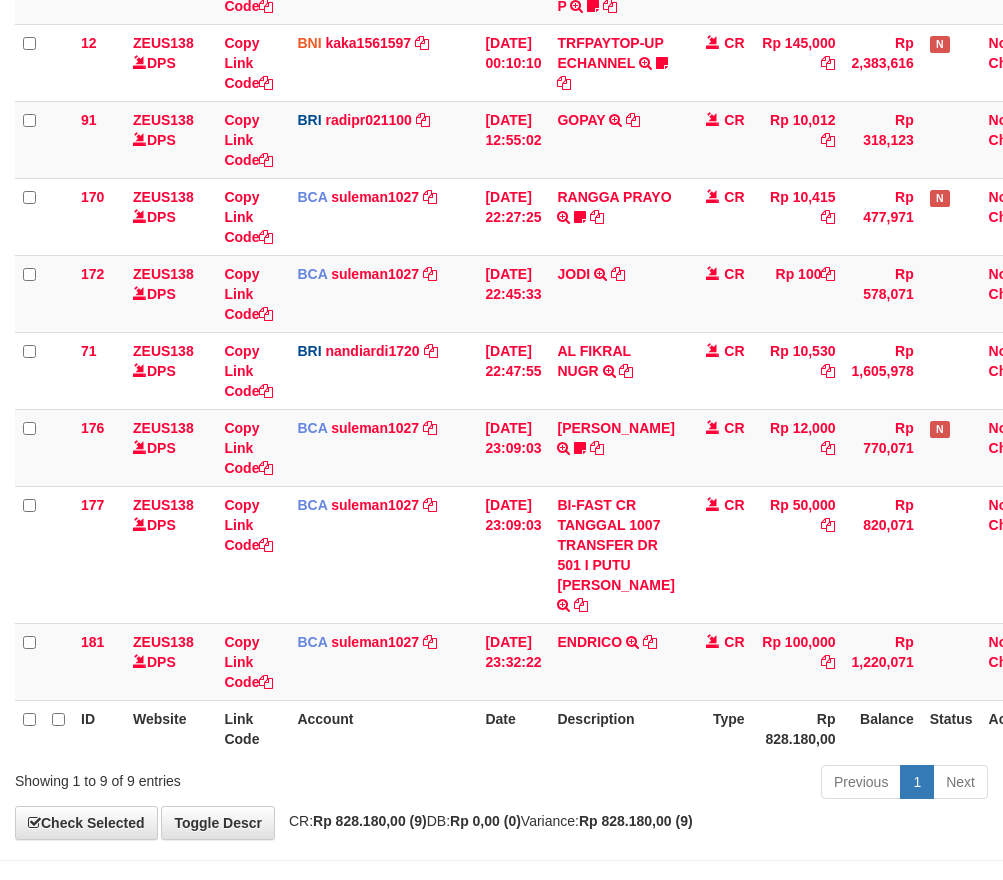 scroll, scrollTop: 464, scrollLeft: 0, axis: vertical 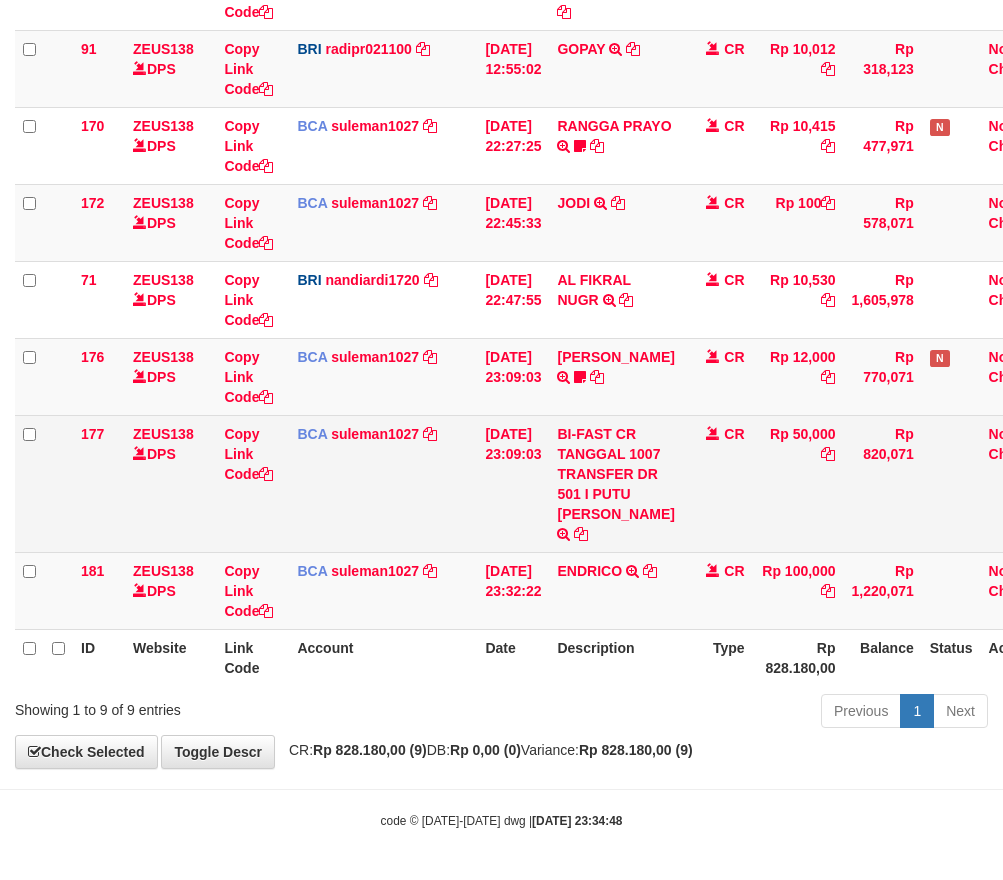click on "[DATE] 23:09:03" at bounding box center (513, 483) 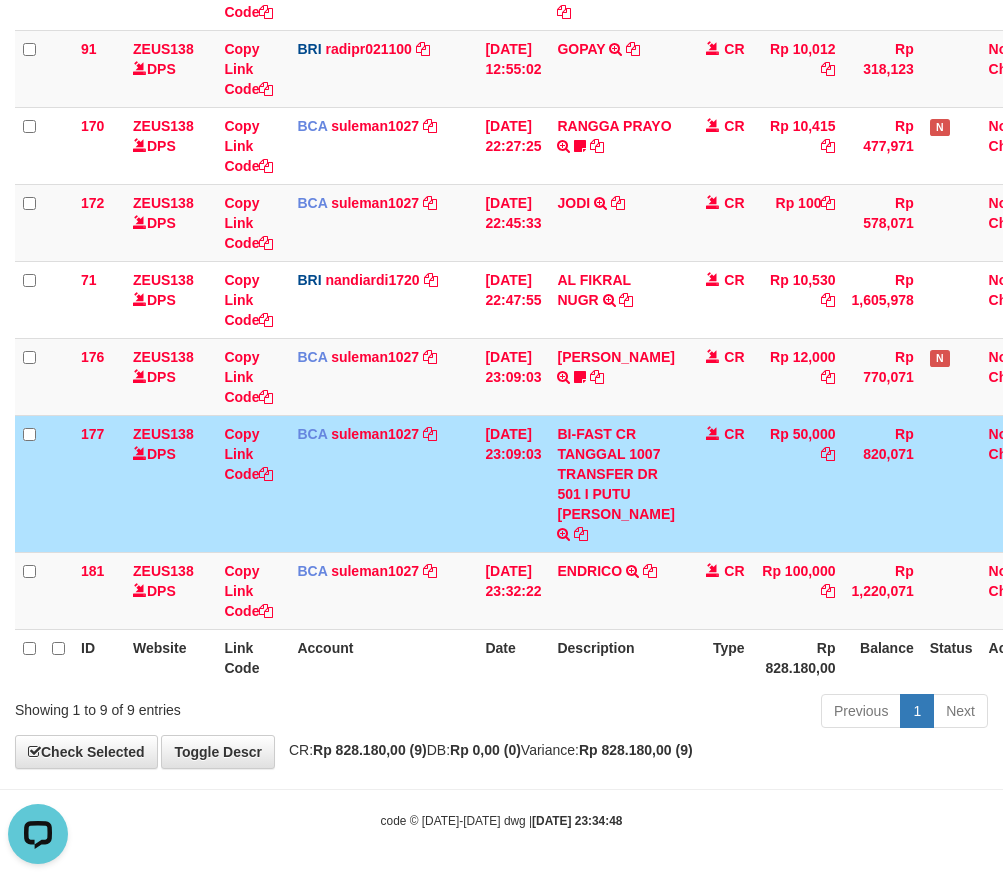 scroll, scrollTop: 0, scrollLeft: 0, axis: both 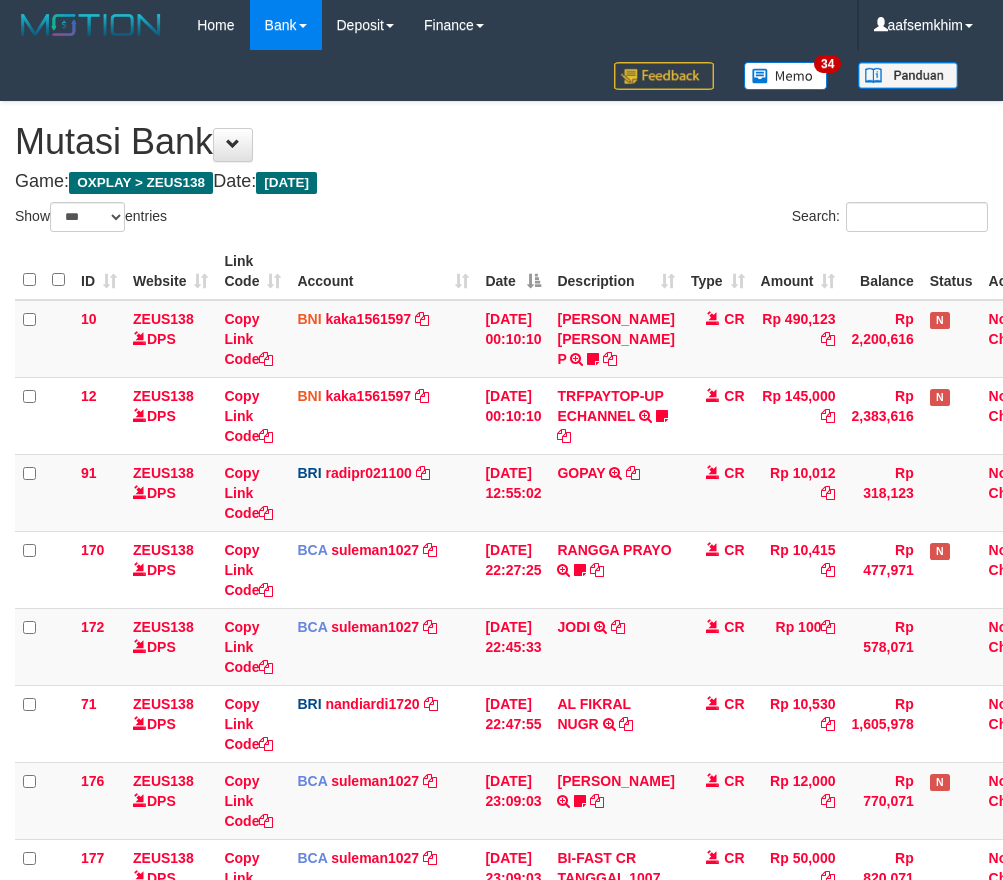 select on "***" 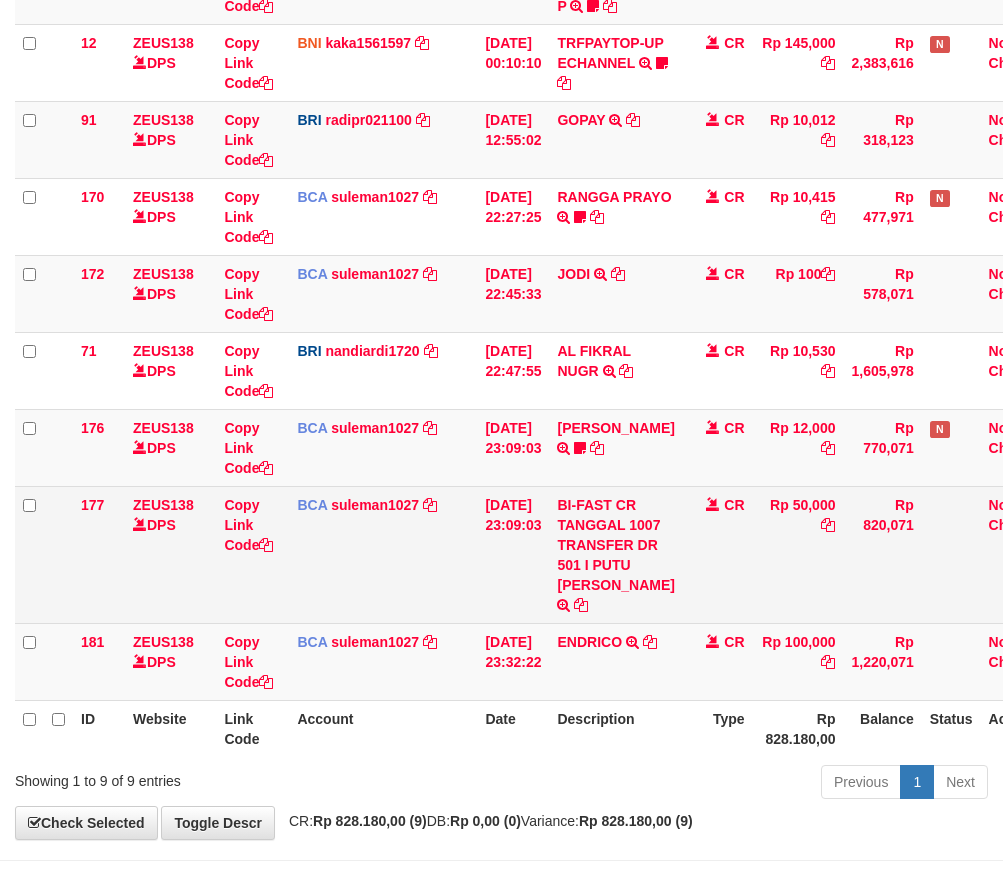 scroll, scrollTop: 464, scrollLeft: 0, axis: vertical 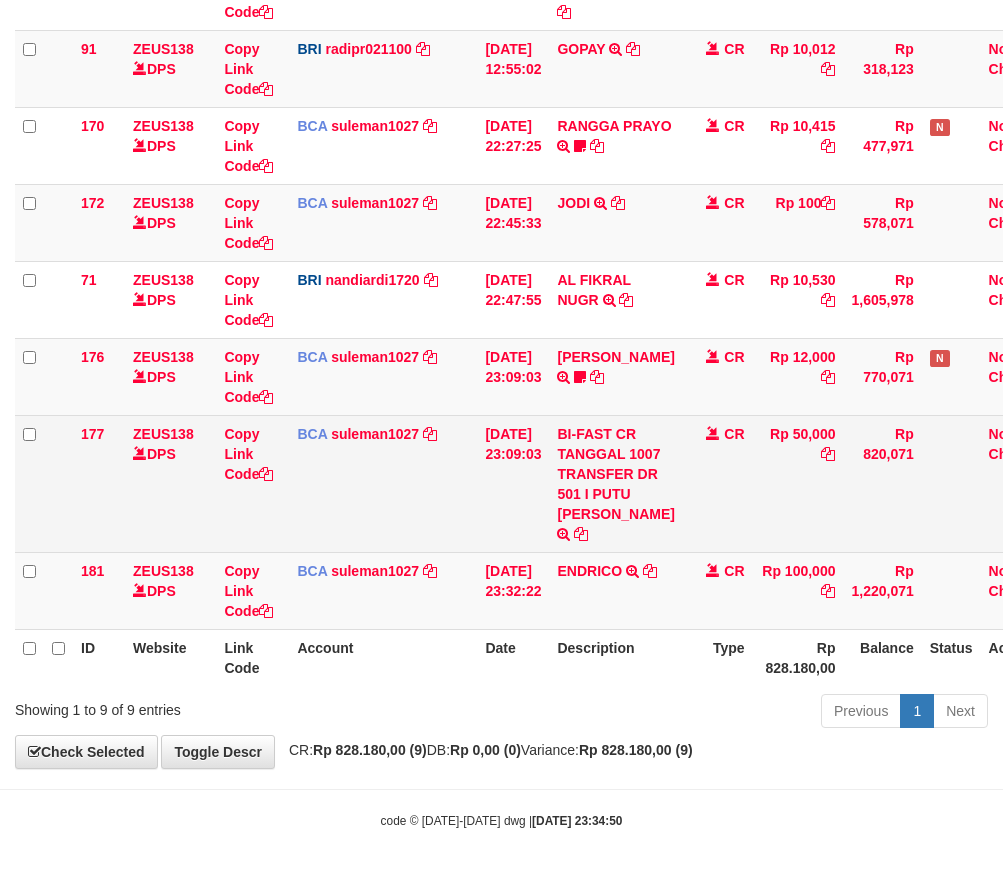 drag, startPoint x: 380, startPoint y: 505, endPoint x: 393, endPoint y: 509, distance: 13.601471 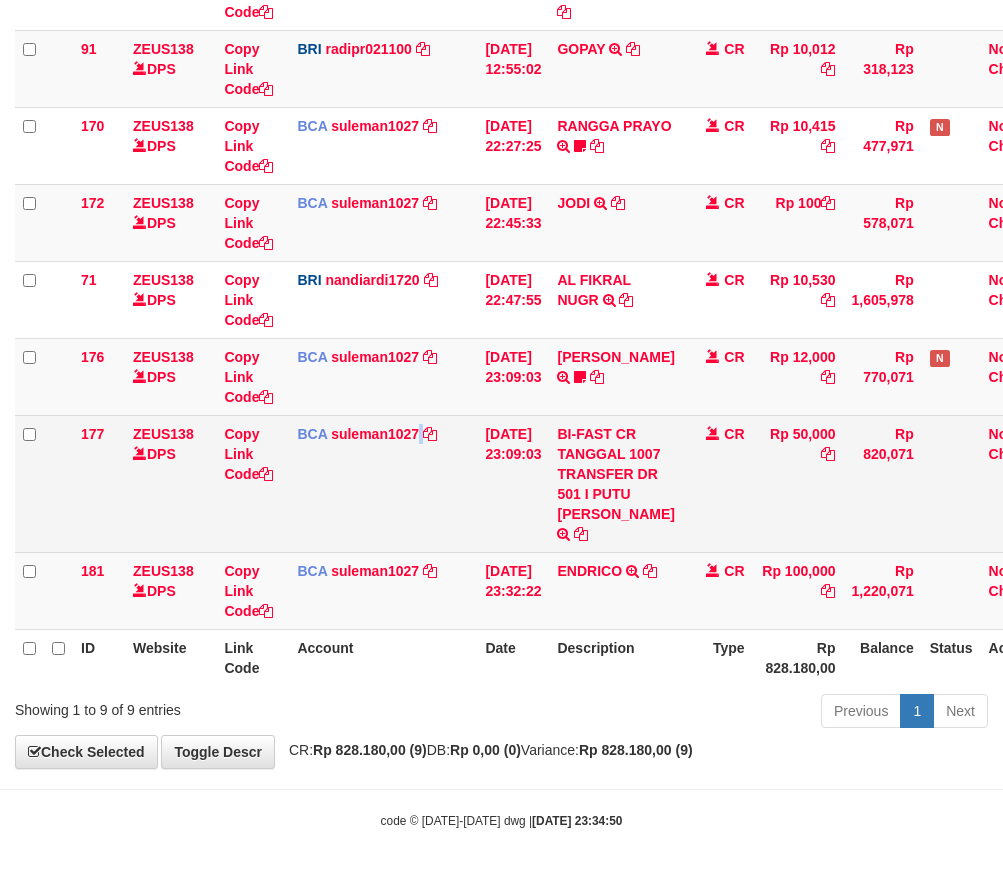 click on "BCA
suleman1027
DPS
SULEMAN
mutasi_20250710_2972 | 177
mutasi_20250710_2972 | 177" at bounding box center (383, 483) 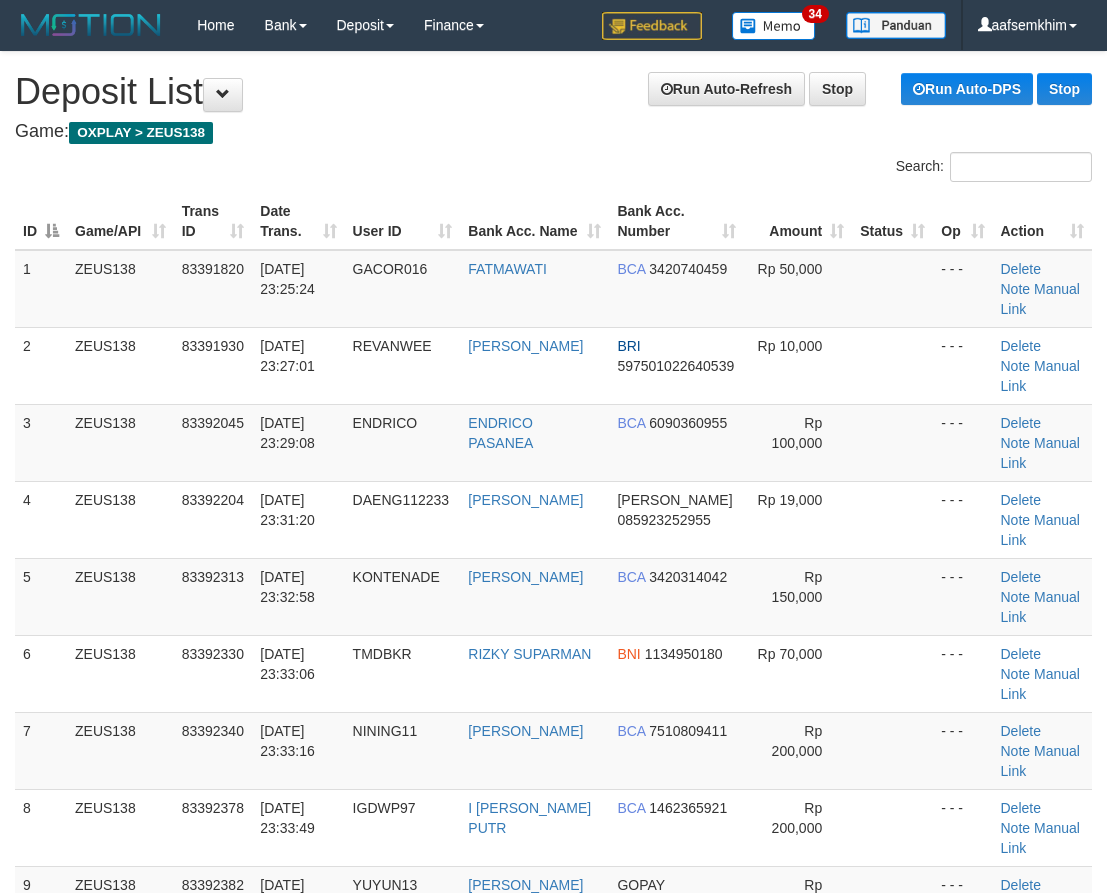 scroll, scrollTop: 699, scrollLeft: 0, axis: vertical 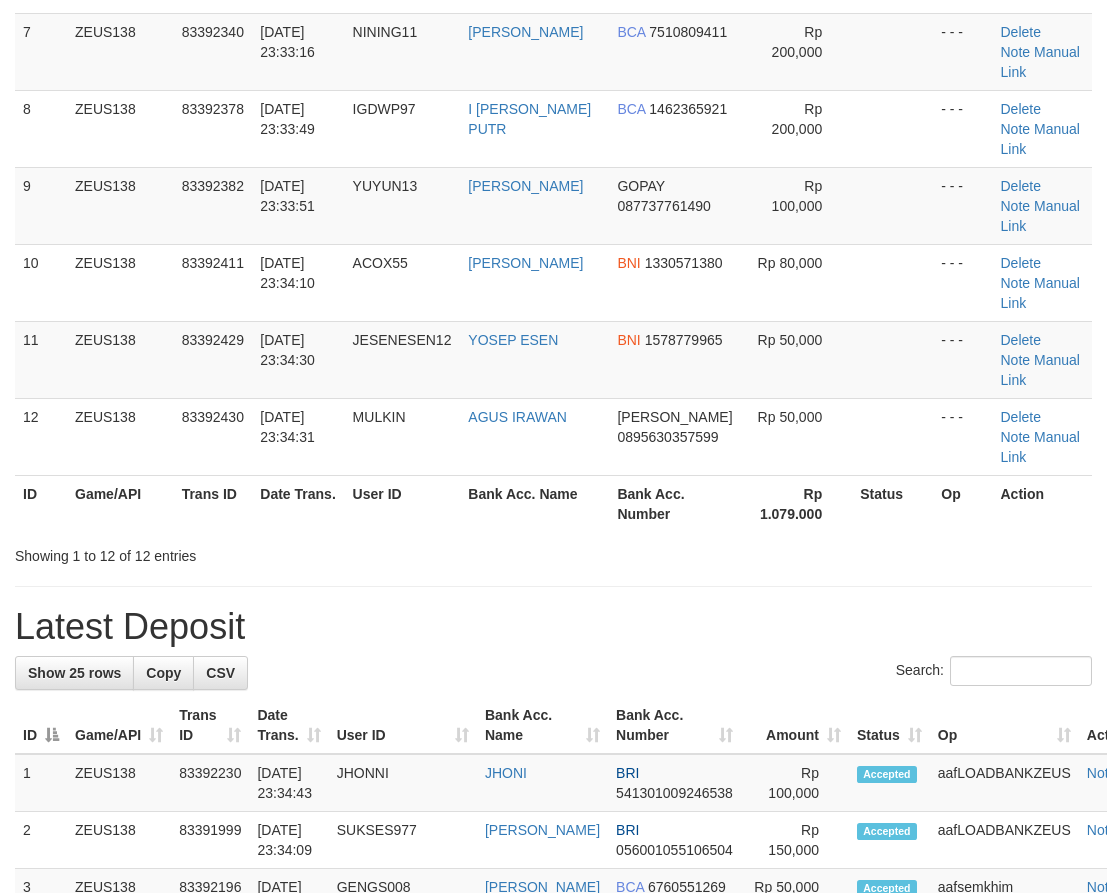 click on "MULKIN" at bounding box center [403, 436] 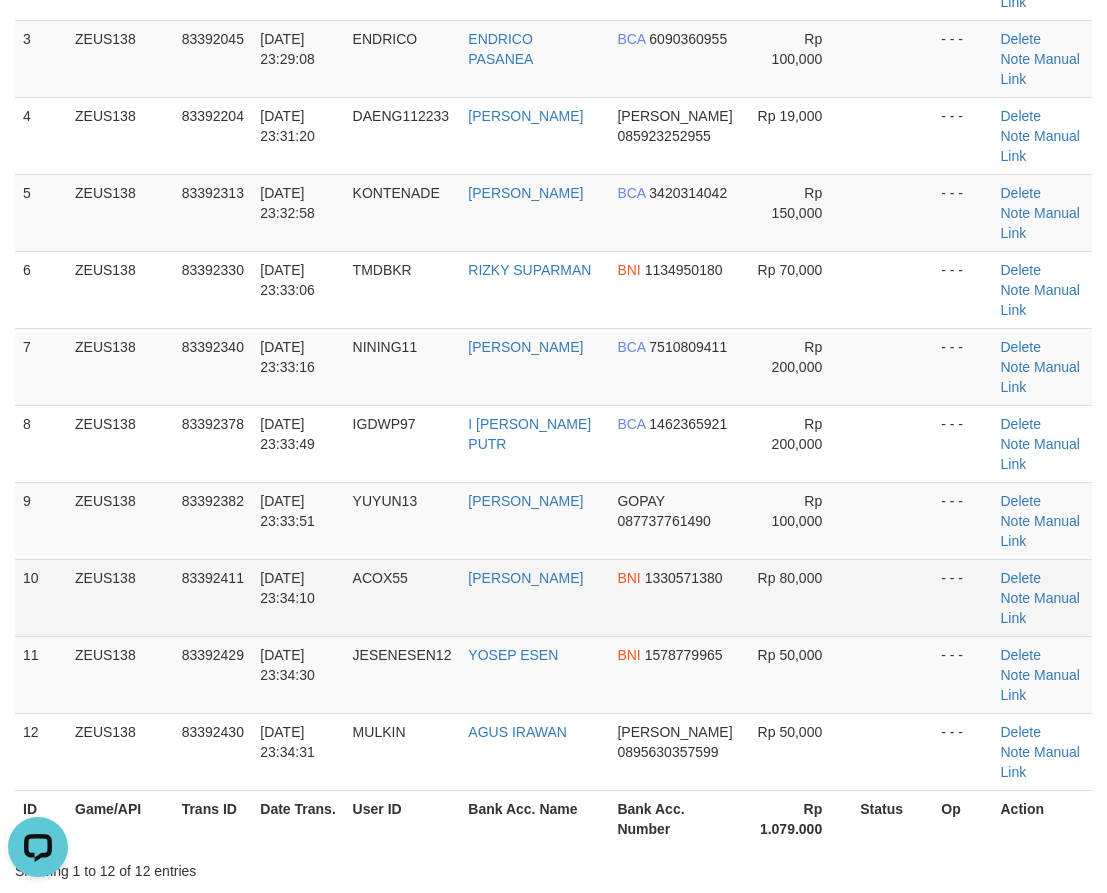 scroll, scrollTop: 0, scrollLeft: 0, axis: both 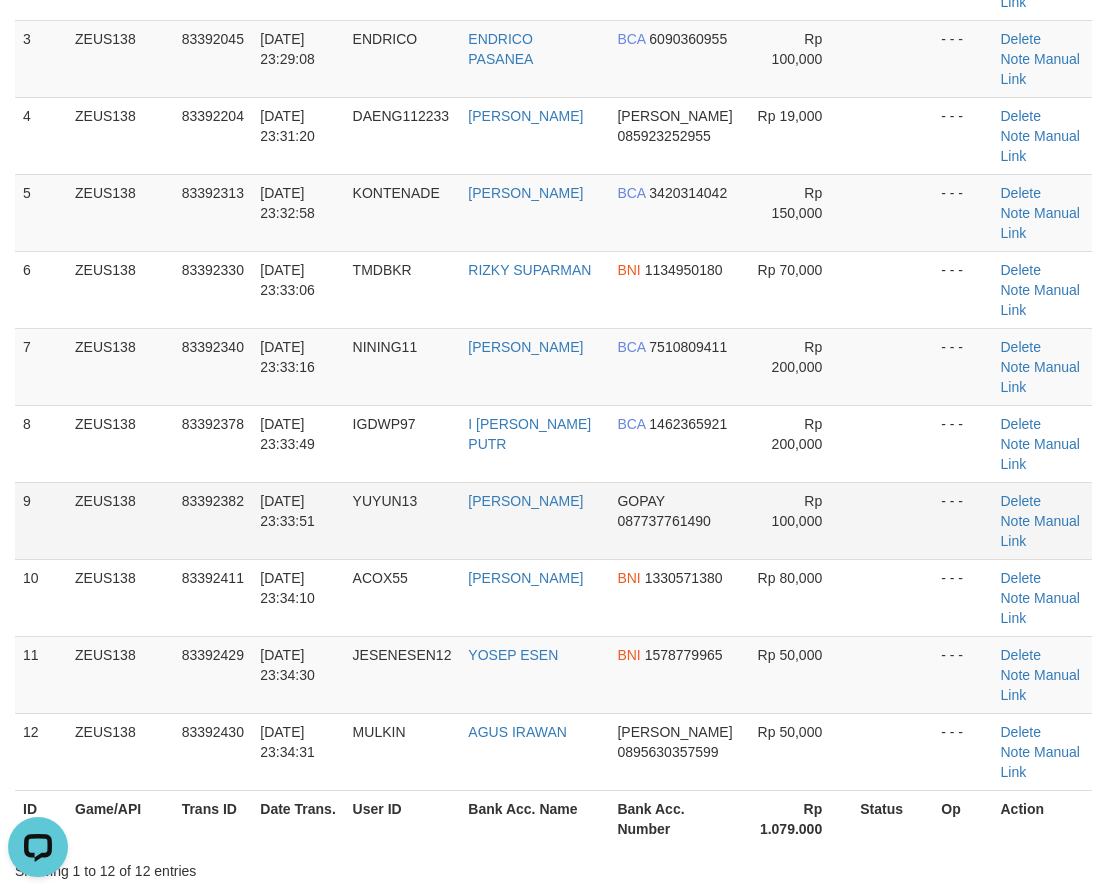 click on "YUYUN13" at bounding box center [403, 520] 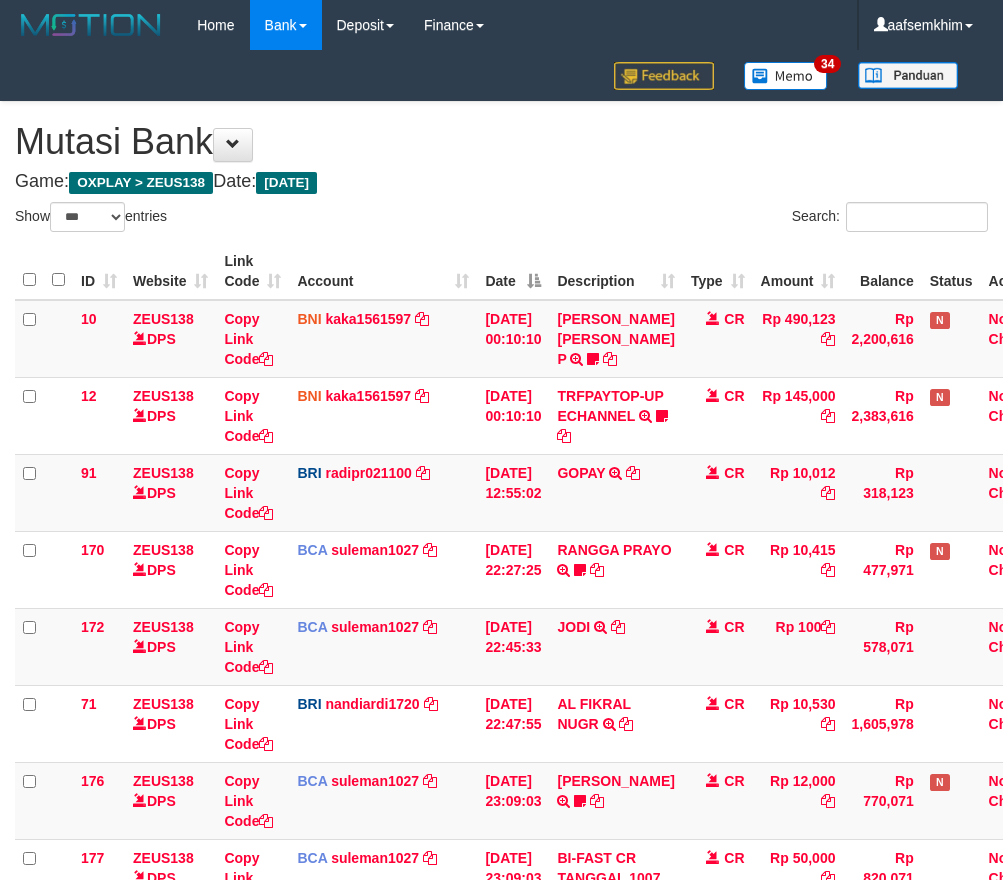 select on "***" 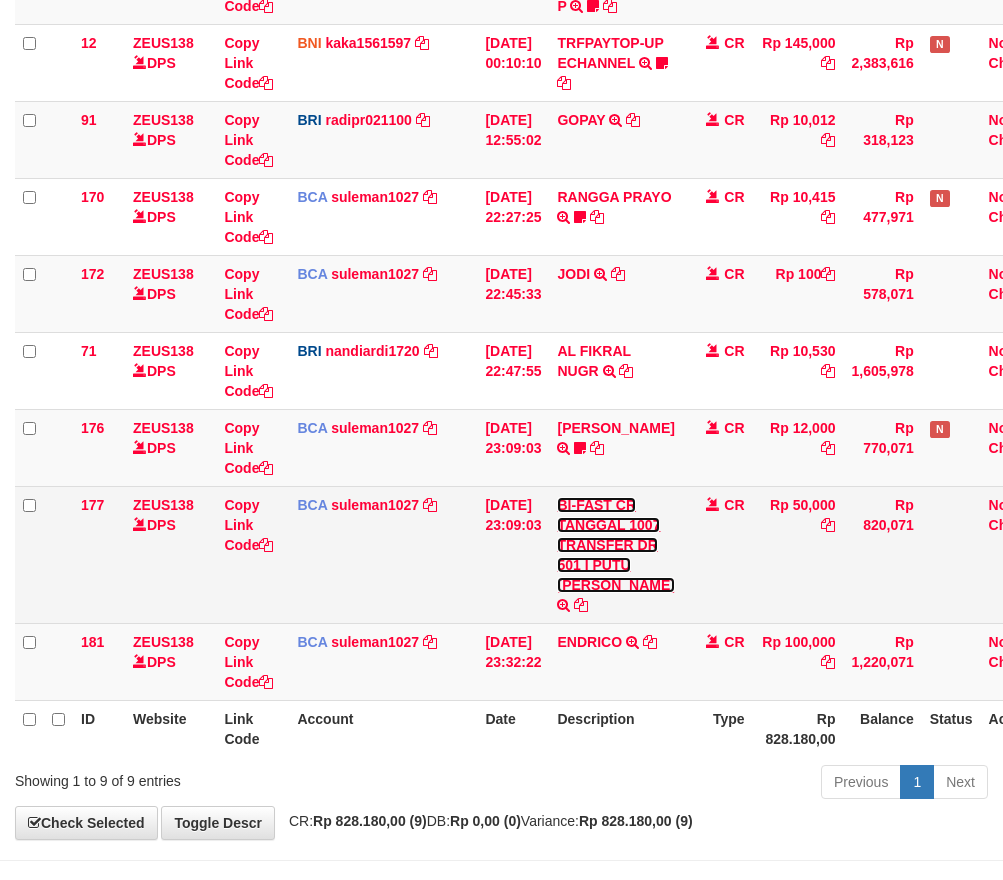 scroll, scrollTop: 464, scrollLeft: 0, axis: vertical 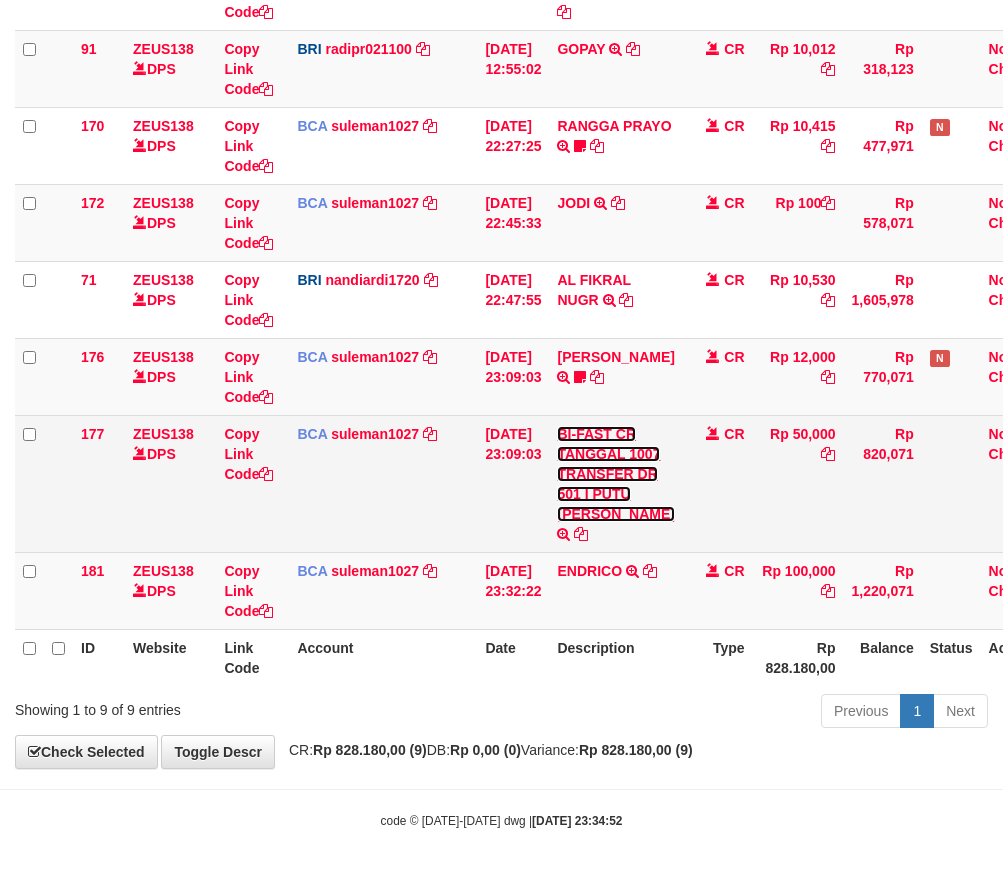 click on "BI-FAST CR TANGGAL 1007 TRANSFER DR 501 I PUTU [PERSON_NAME]" at bounding box center (615, 474) 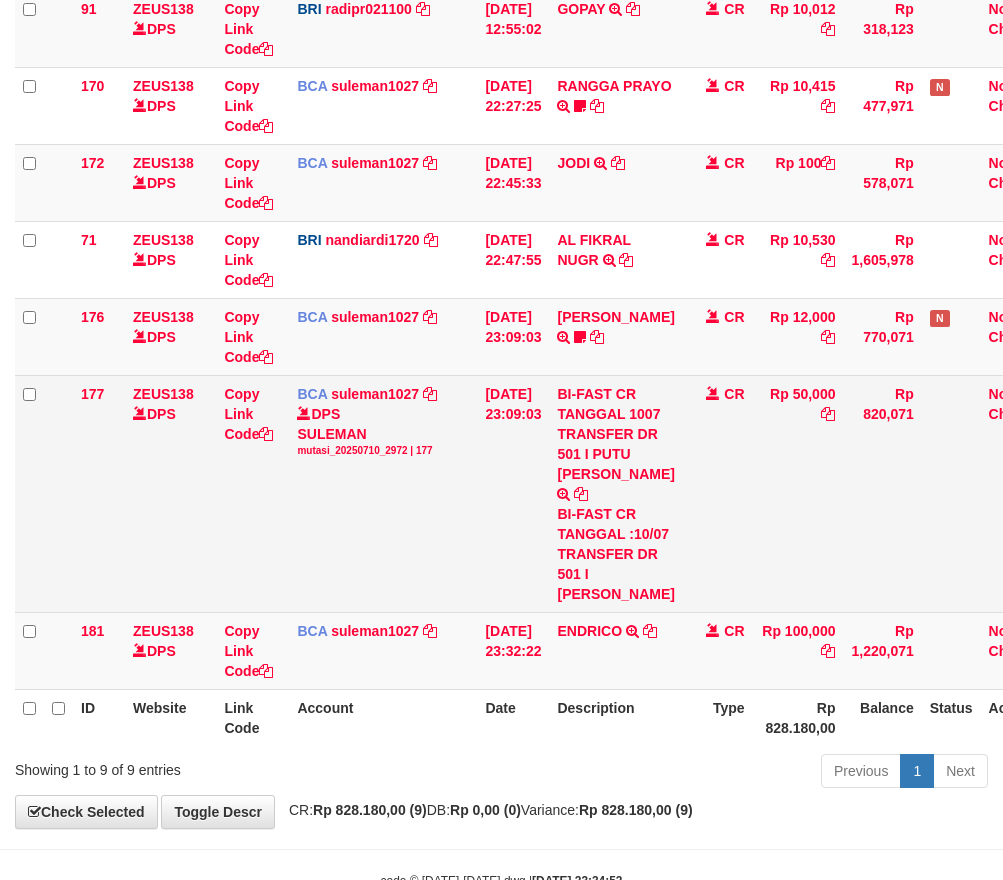 click on "10/07/2025 23:09:03" at bounding box center [513, 493] 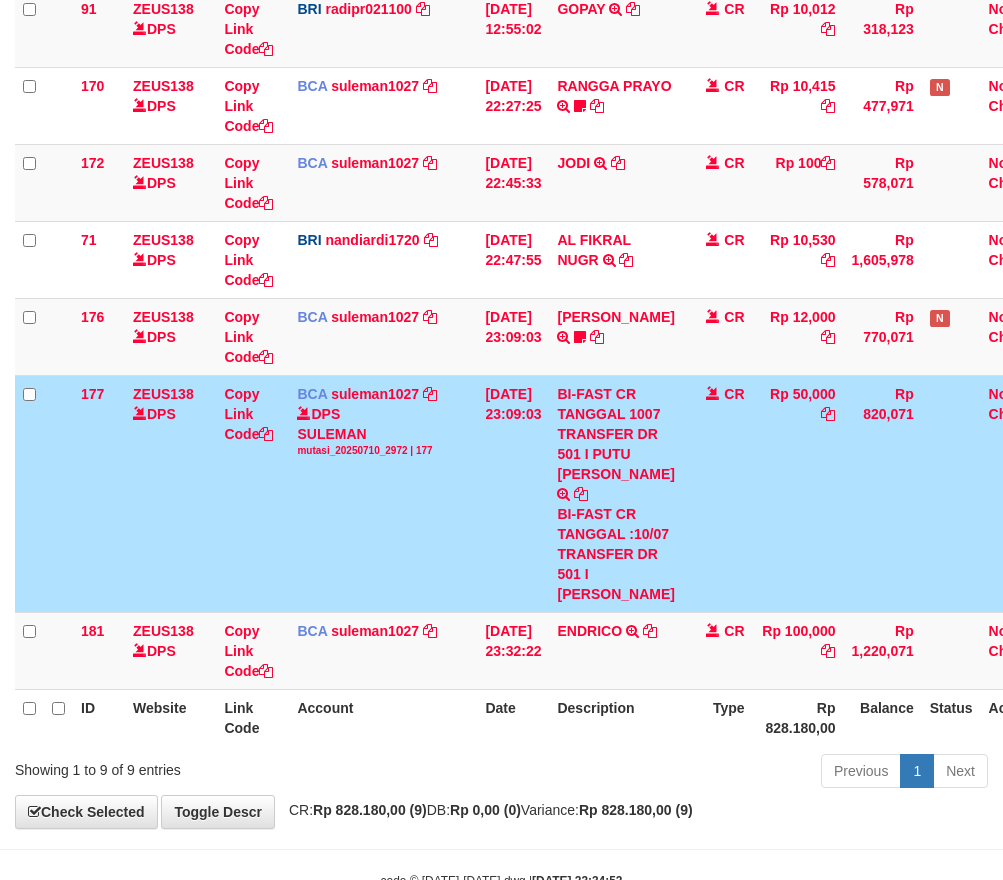 click on "10/07/2025 23:09:03" at bounding box center (513, 493) 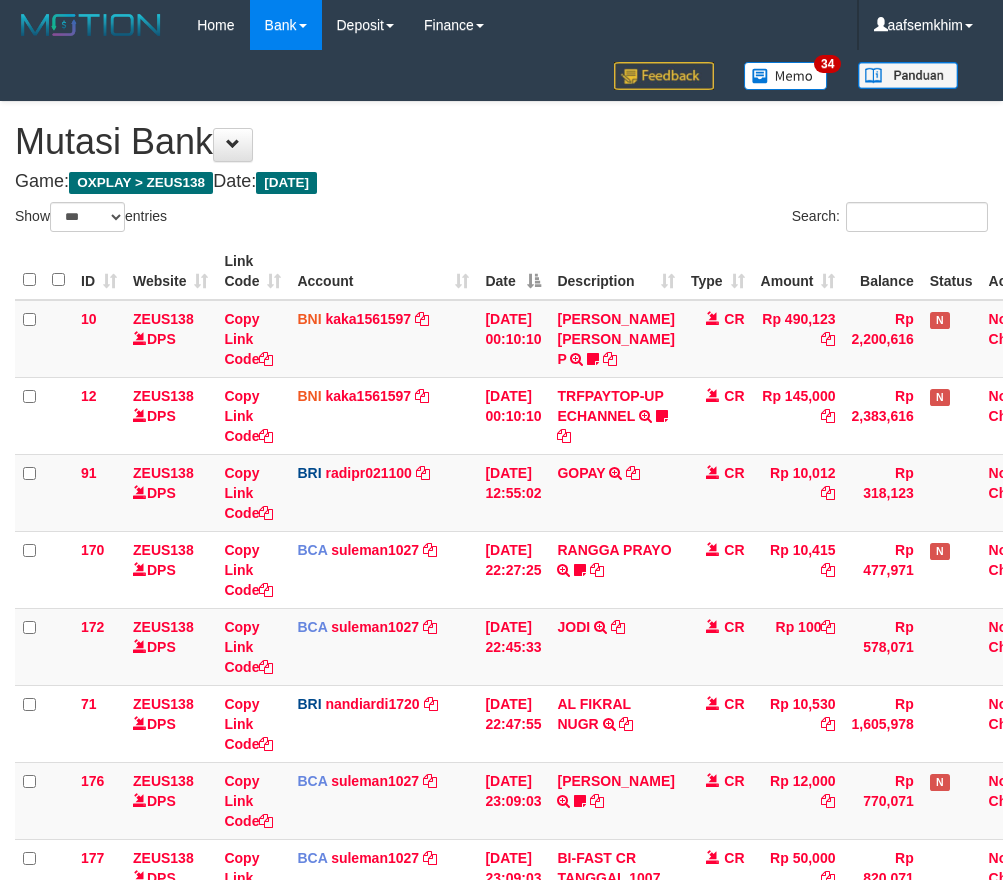 select on "***" 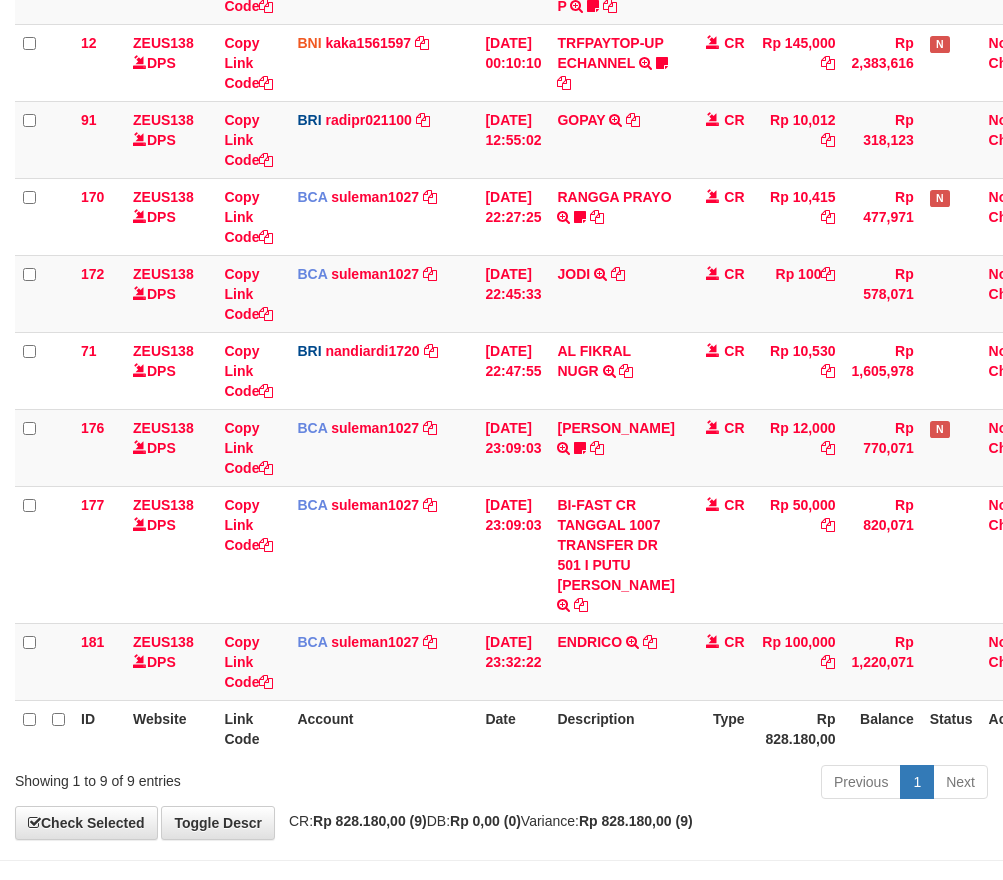 scroll, scrollTop: 464, scrollLeft: 0, axis: vertical 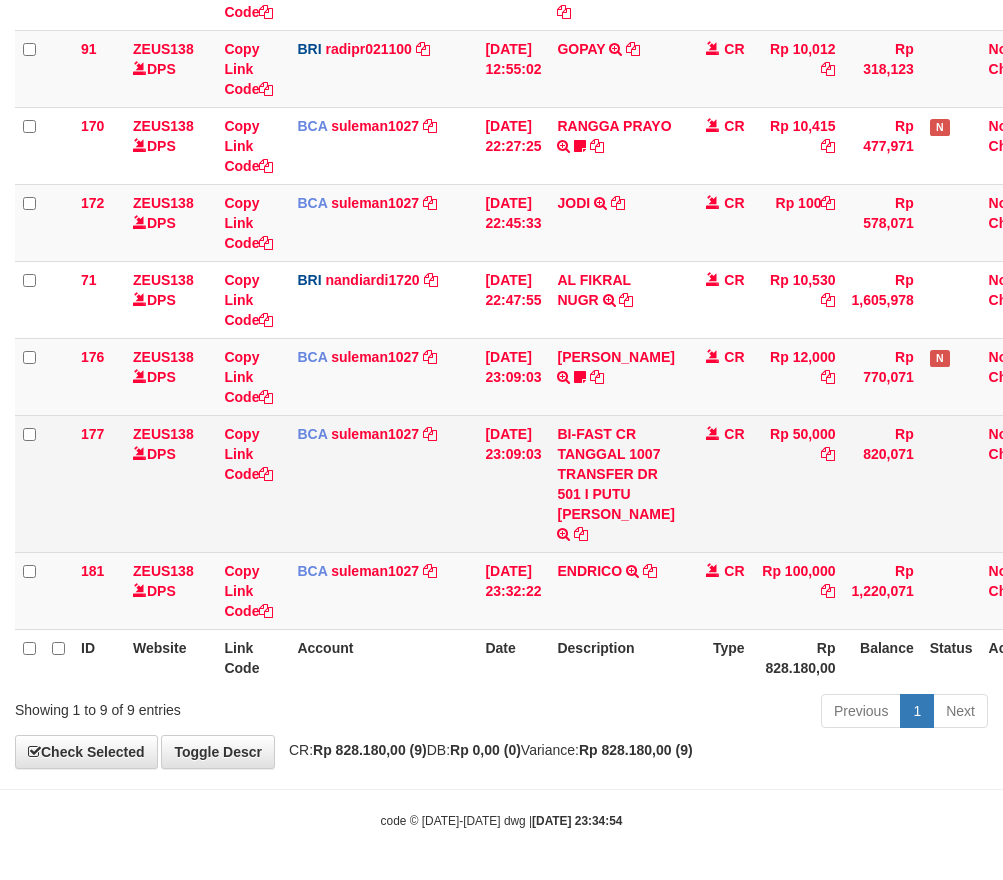 drag, startPoint x: 500, startPoint y: 495, endPoint x: 558, endPoint y: 486, distance: 58.694122 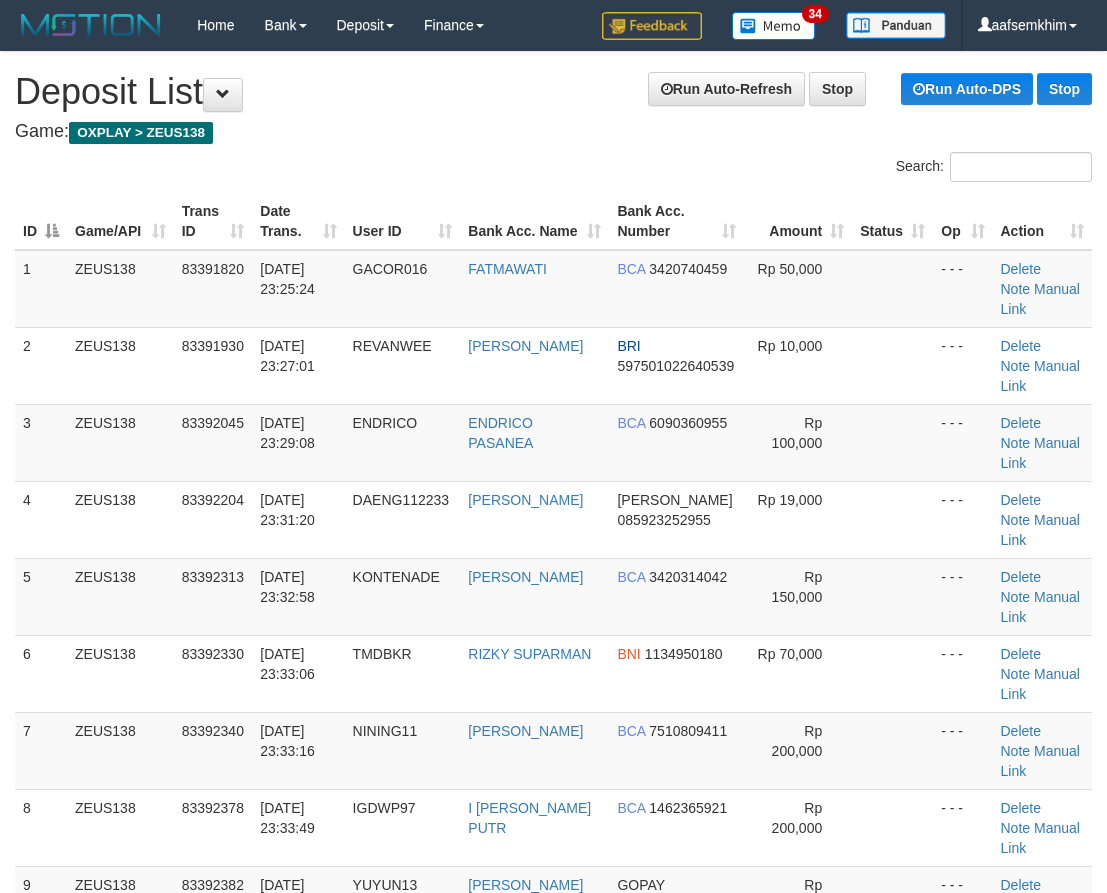 scroll, scrollTop: 719, scrollLeft: 0, axis: vertical 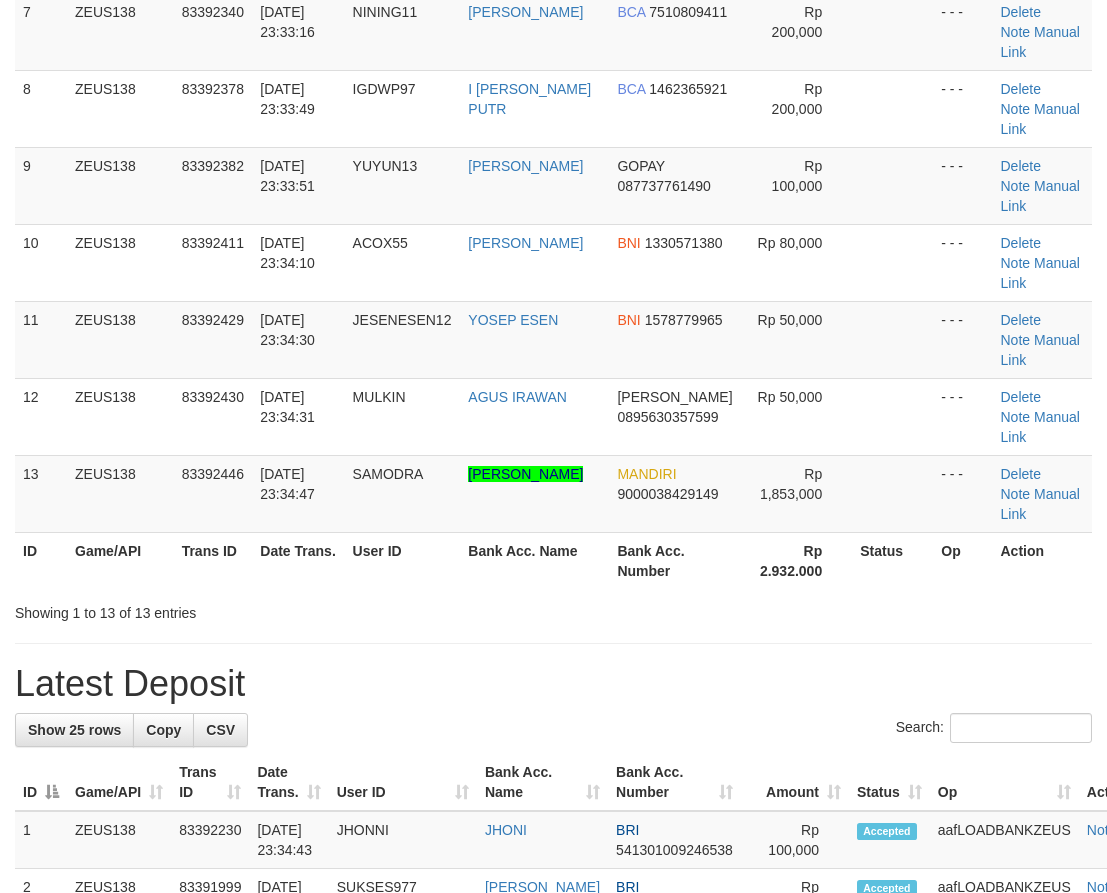 drag, startPoint x: 373, startPoint y: 547, endPoint x: 388, endPoint y: 550, distance: 15.297058 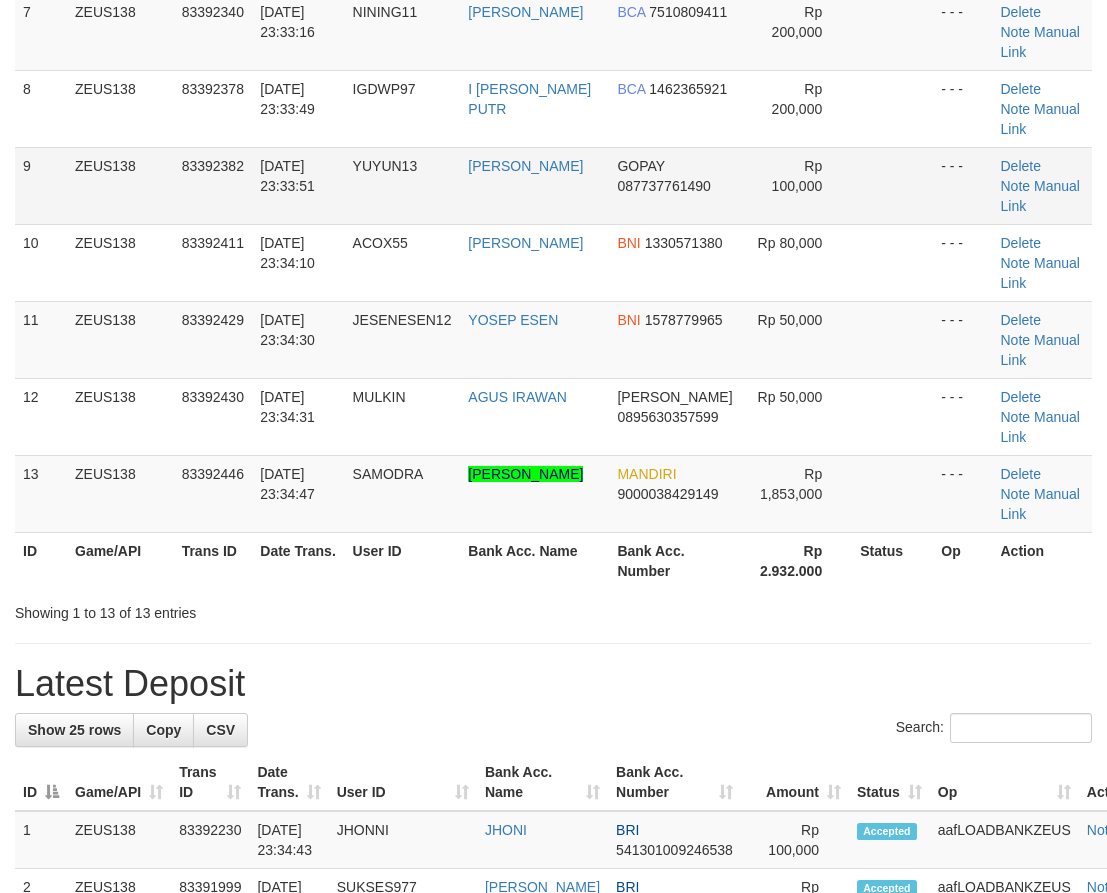 scroll, scrollTop: 384, scrollLeft: 0, axis: vertical 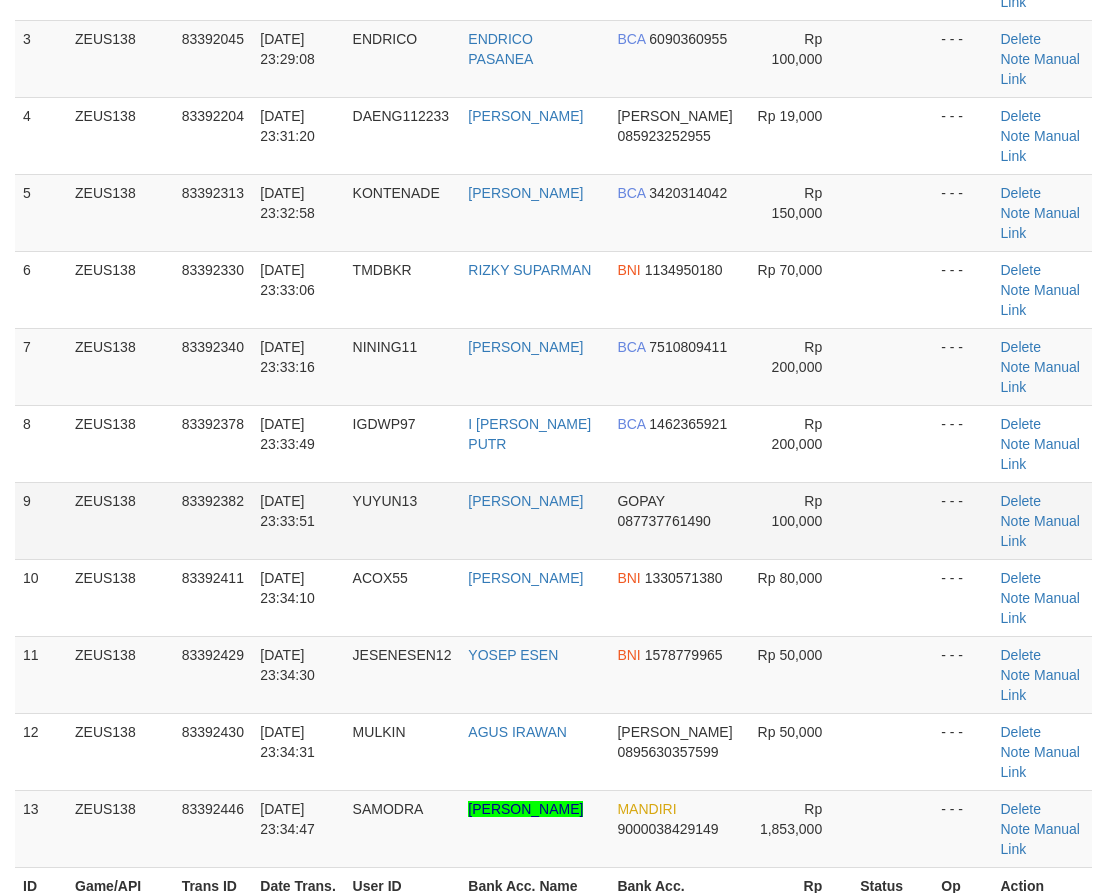 drag, startPoint x: 442, startPoint y: 504, endPoint x: 428, endPoint y: 503, distance: 14.035668 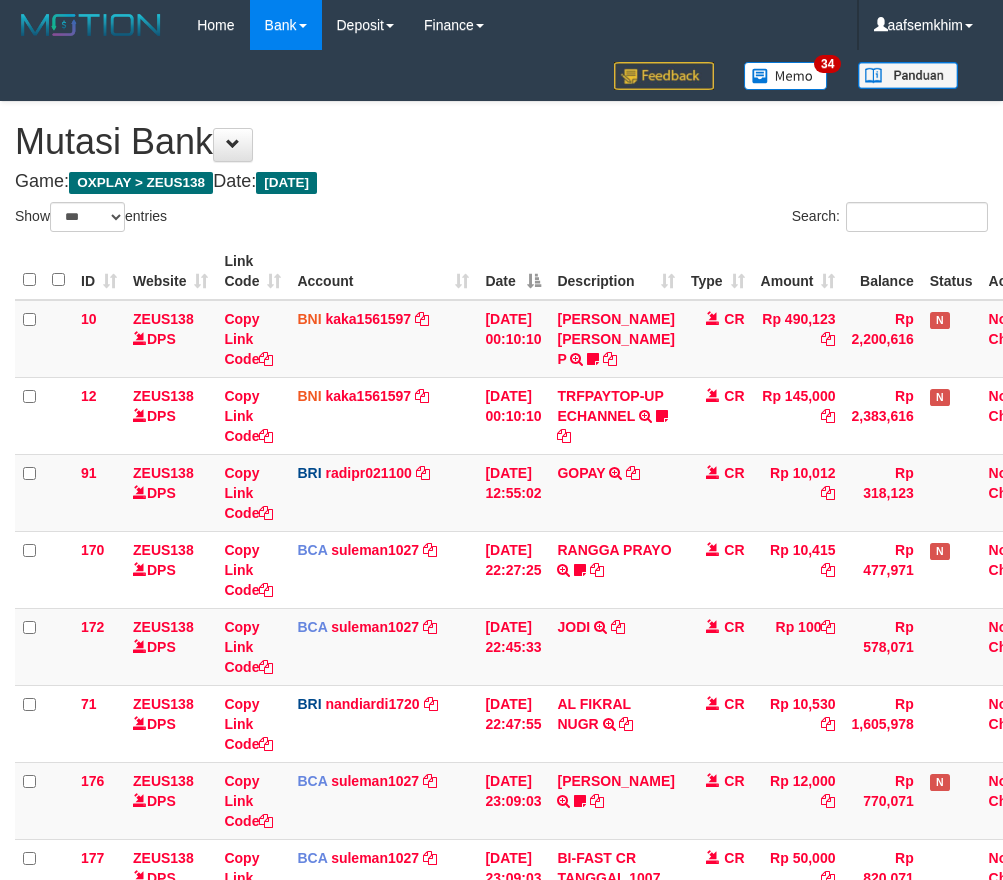 select on "***" 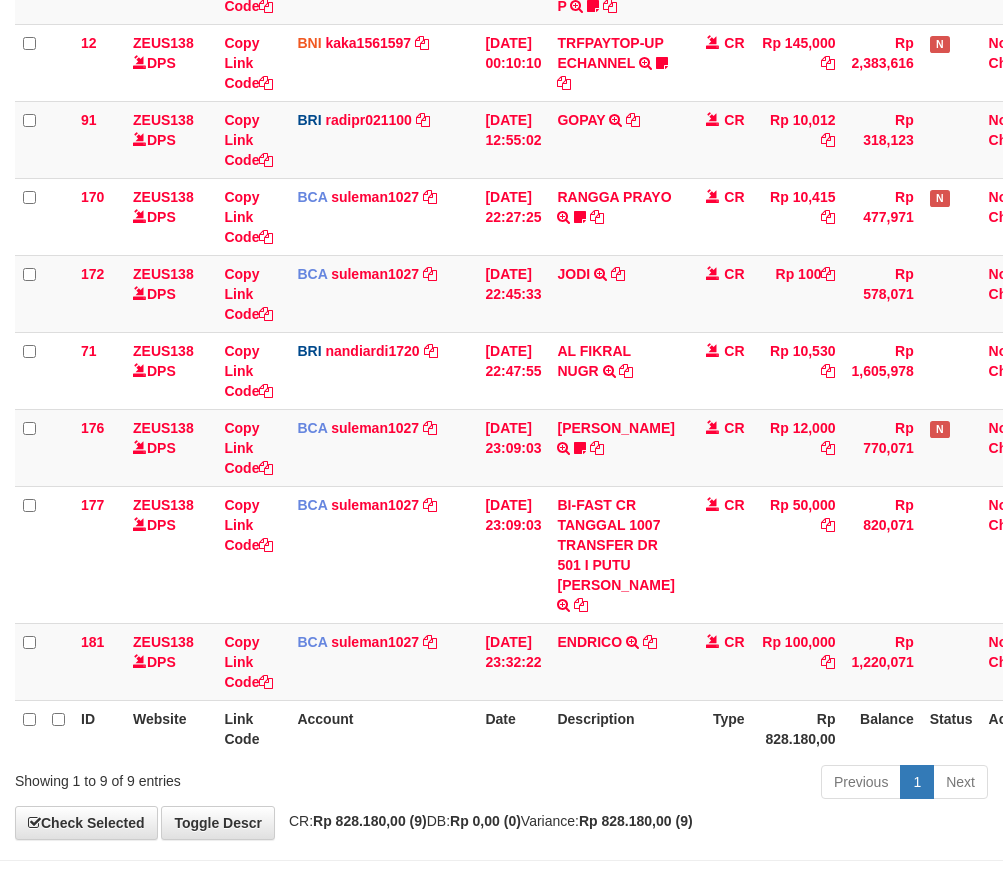 scroll, scrollTop: 464, scrollLeft: 0, axis: vertical 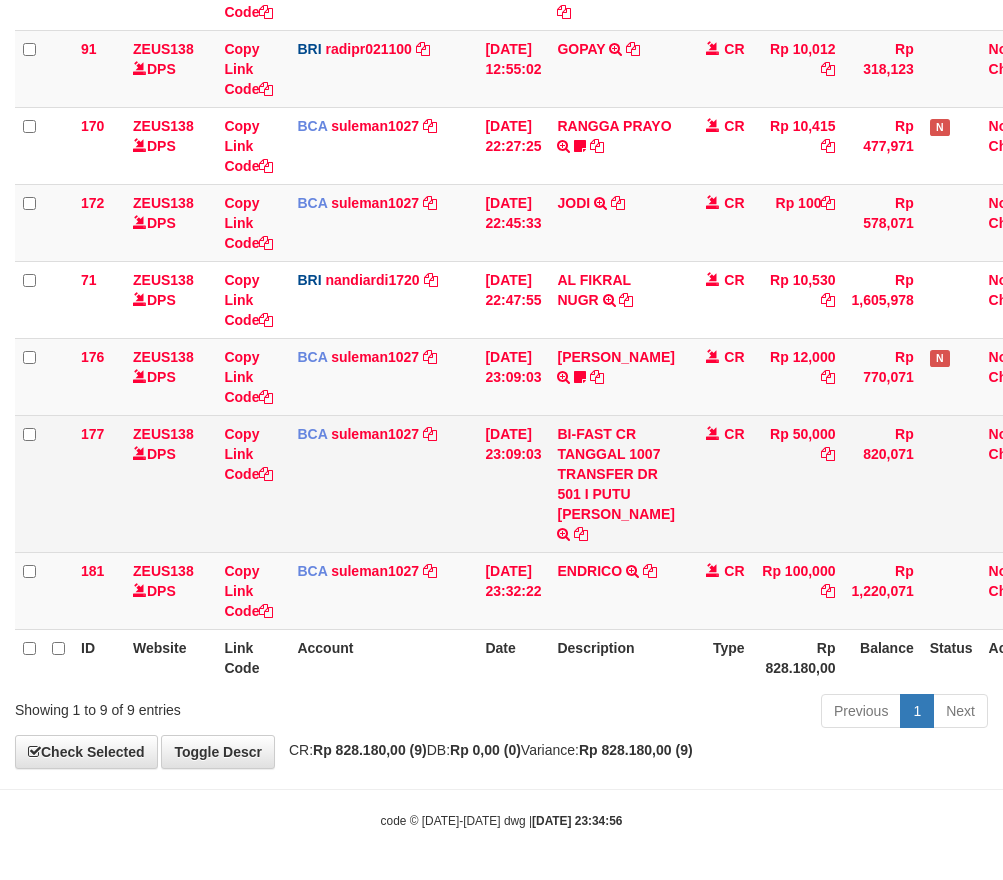 click on "10/07/2025 23:09:03" at bounding box center (513, 483) 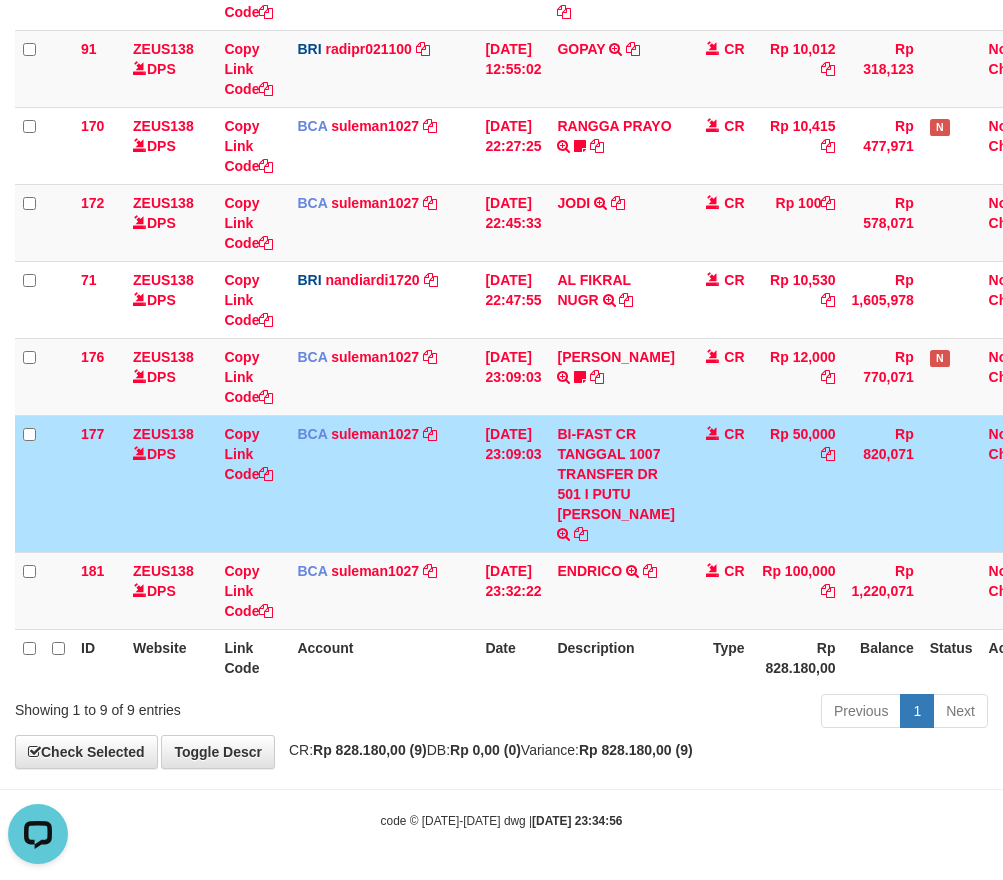 scroll, scrollTop: 0, scrollLeft: 0, axis: both 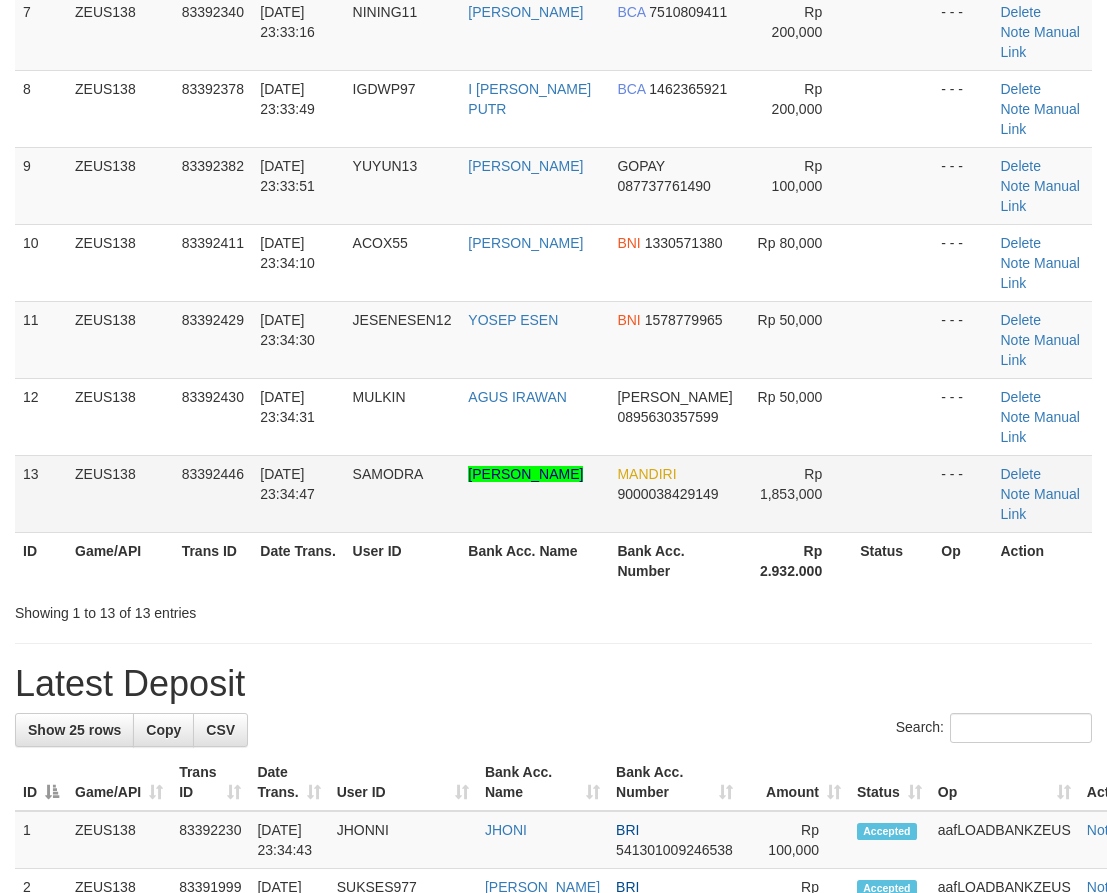 click on "SAMODRA" at bounding box center [403, 493] 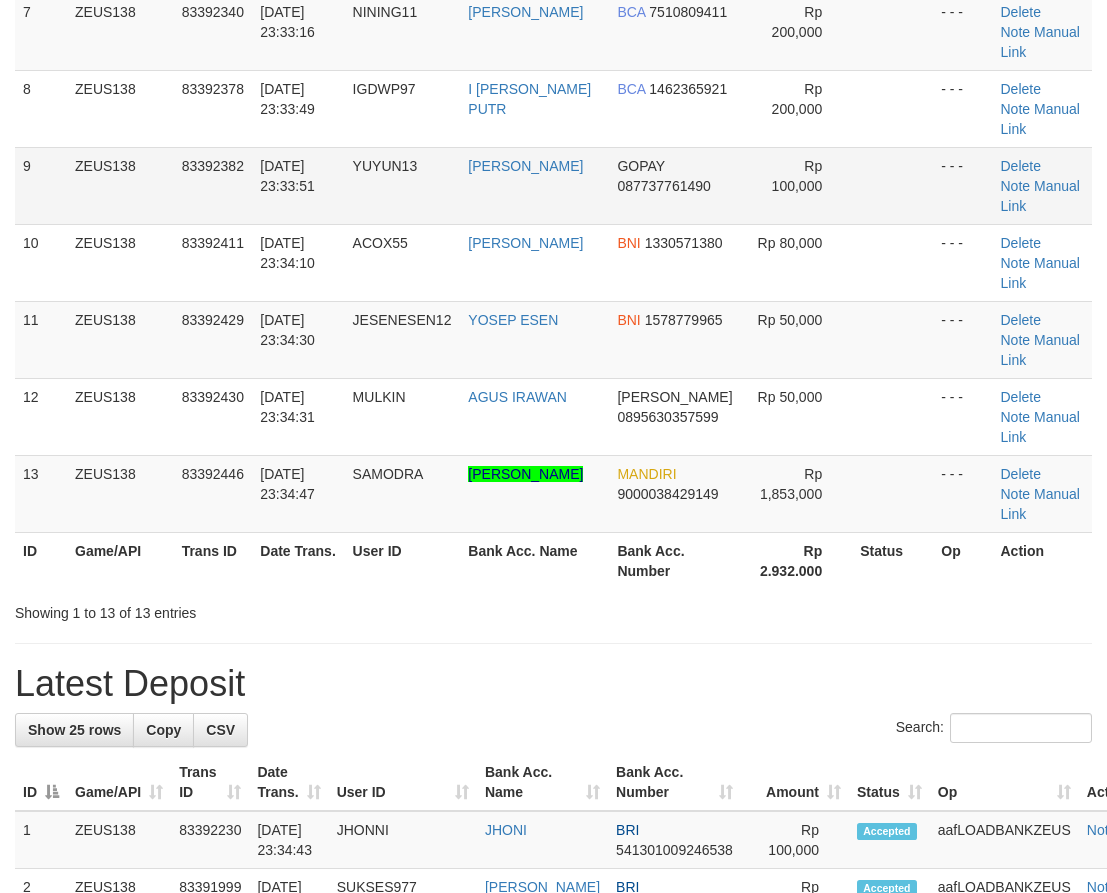 scroll, scrollTop: 384, scrollLeft: 0, axis: vertical 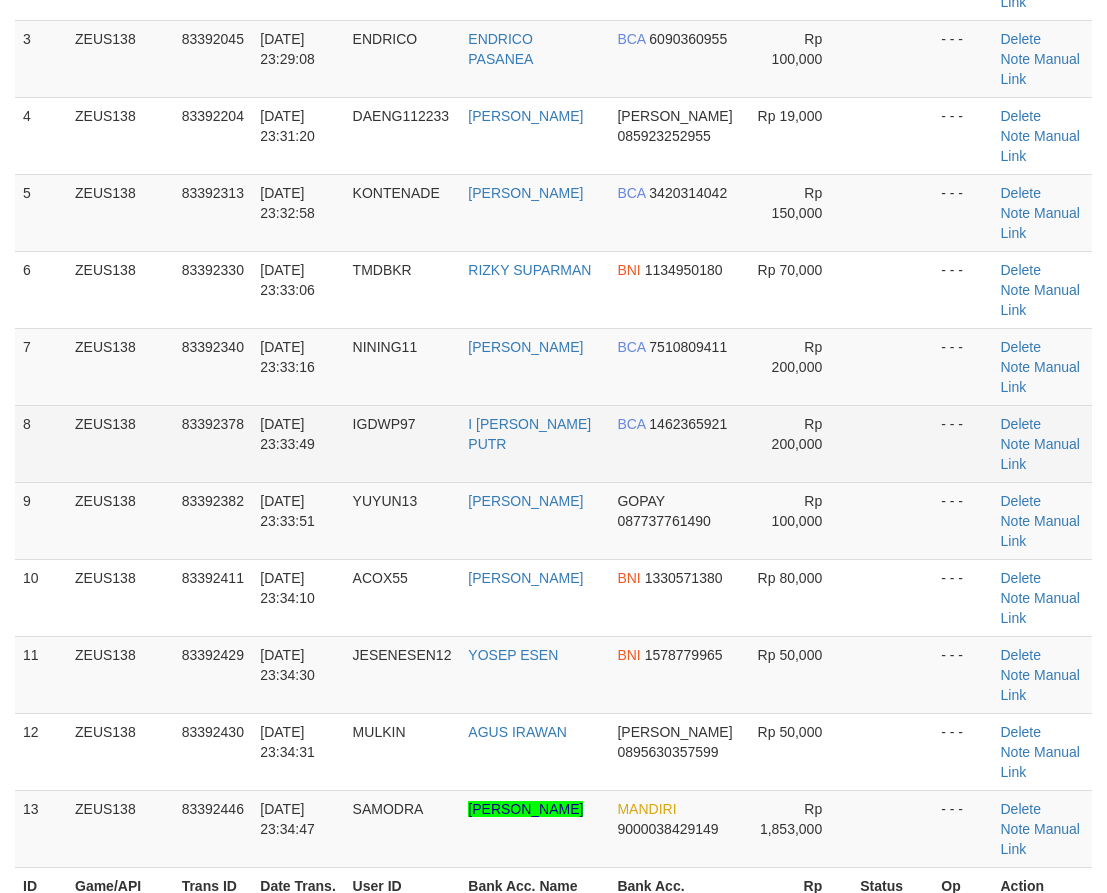drag, startPoint x: 452, startPoint y: 490, endPoint x: 351, endPoint y: 472, distance: 102.59142 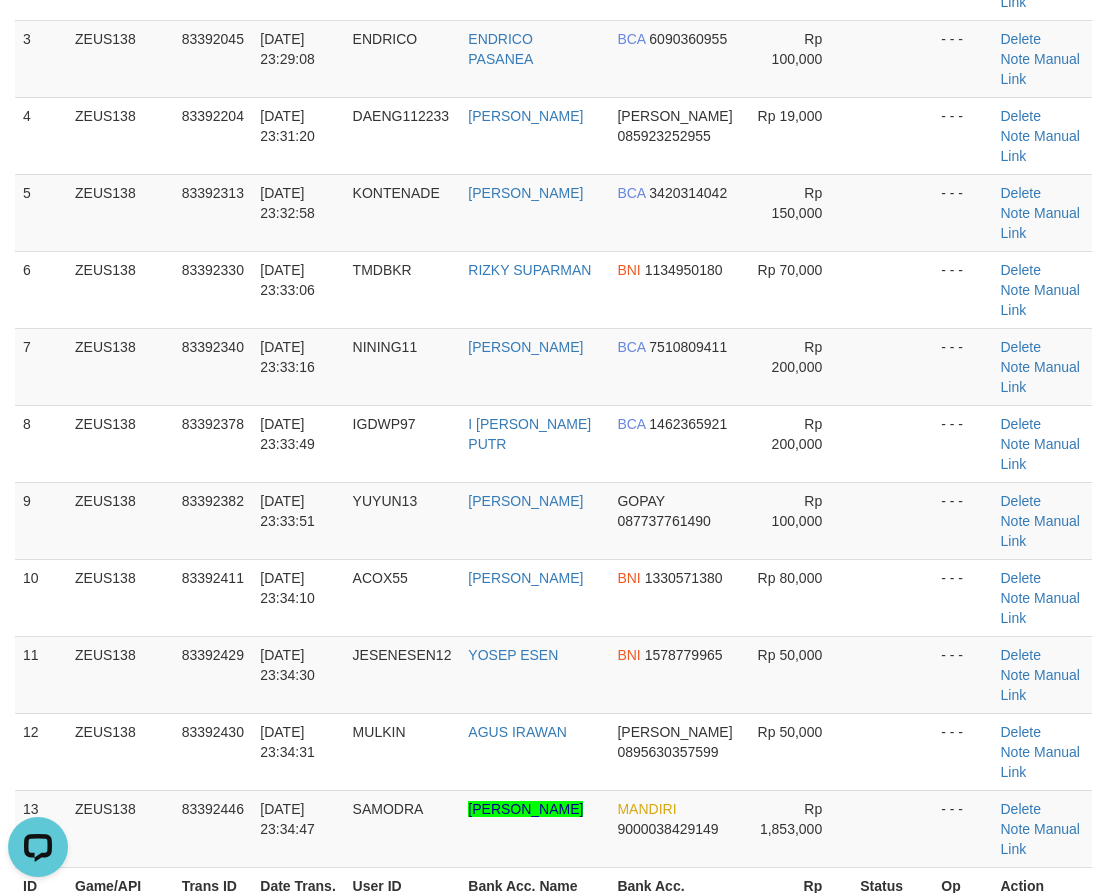 scroll, scrollTop: 0, scrollLeft: 0, axis: both 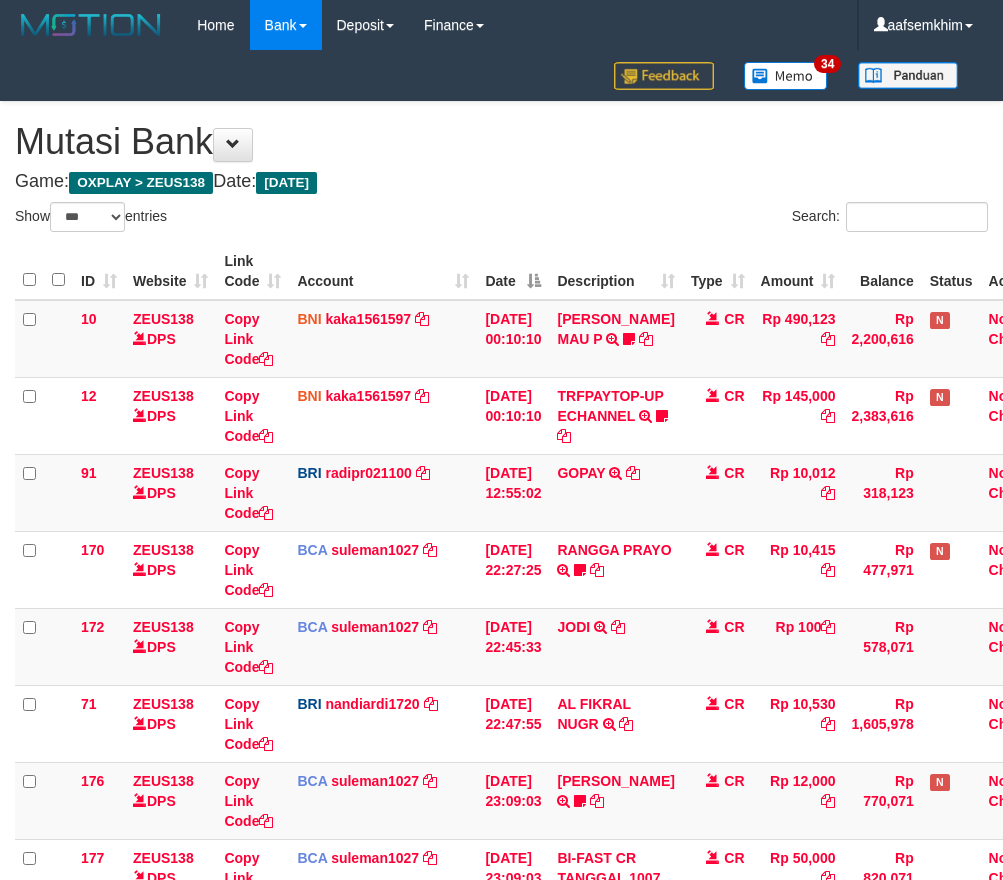 select on "***" 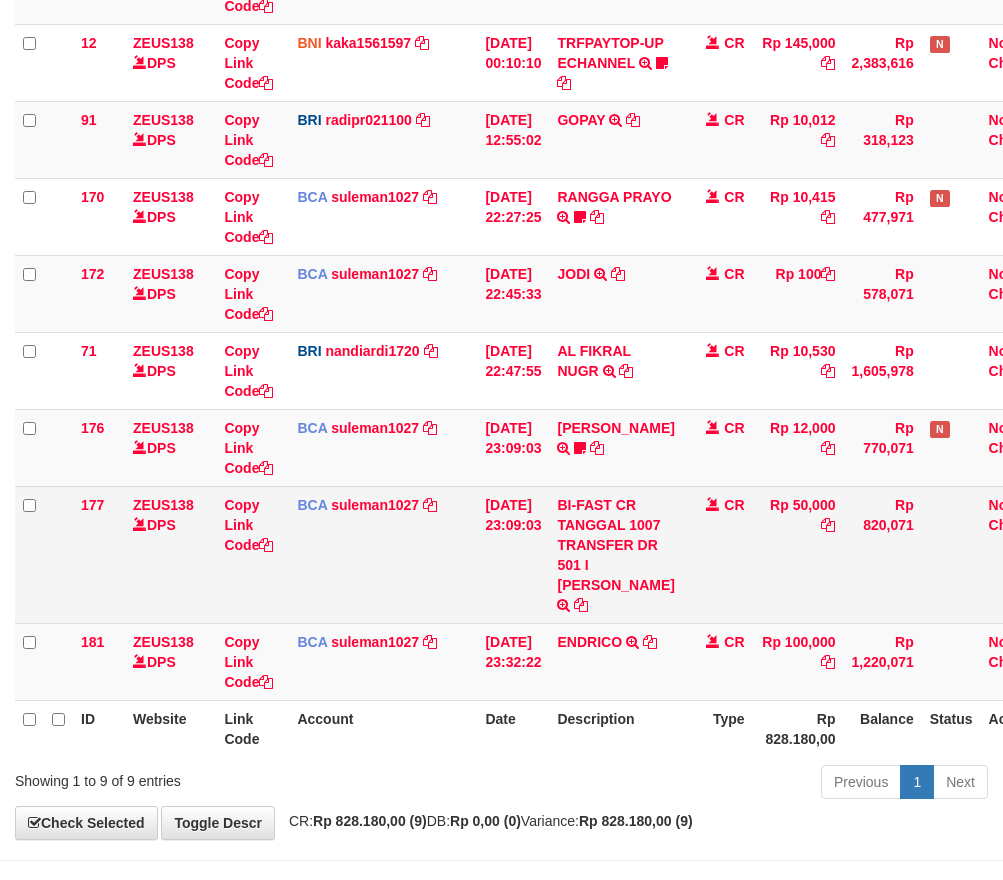 scroll, scrollTop: 464, scrollLeft: 0, axis: vertical 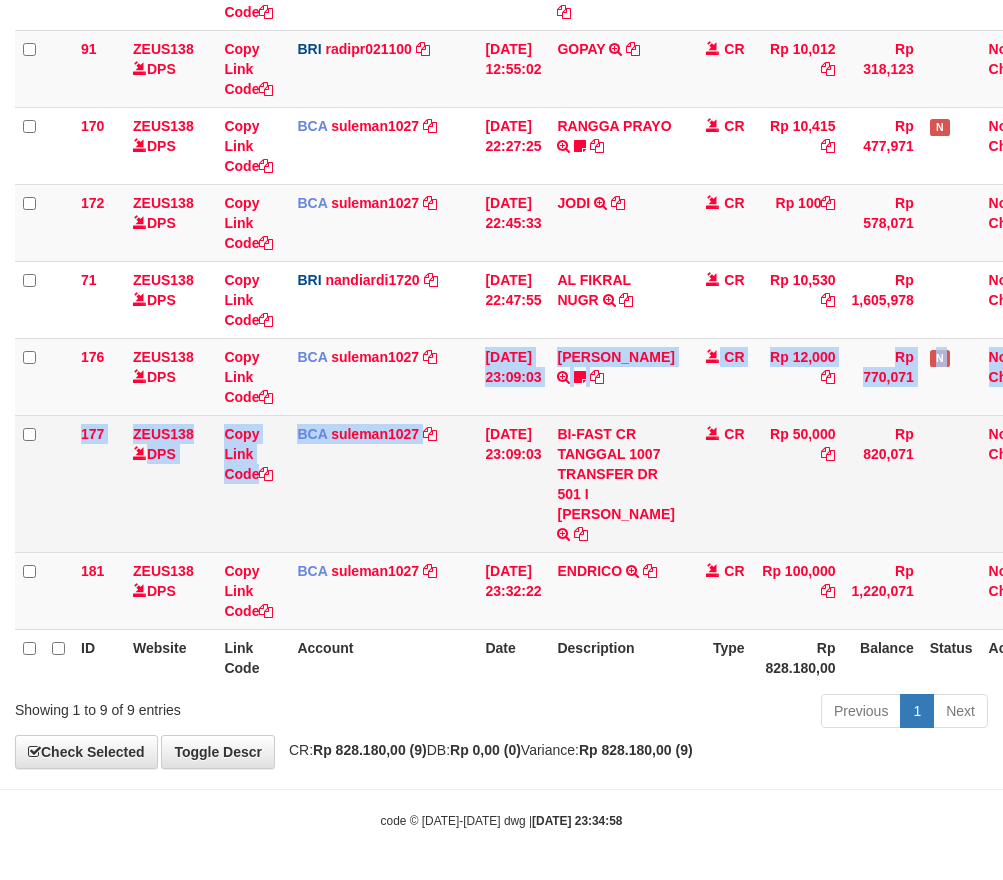 drag, startPoint x: 445, startPoint y: 496, endPoint x: 470, endPoint y: 501, distance: 25.495098 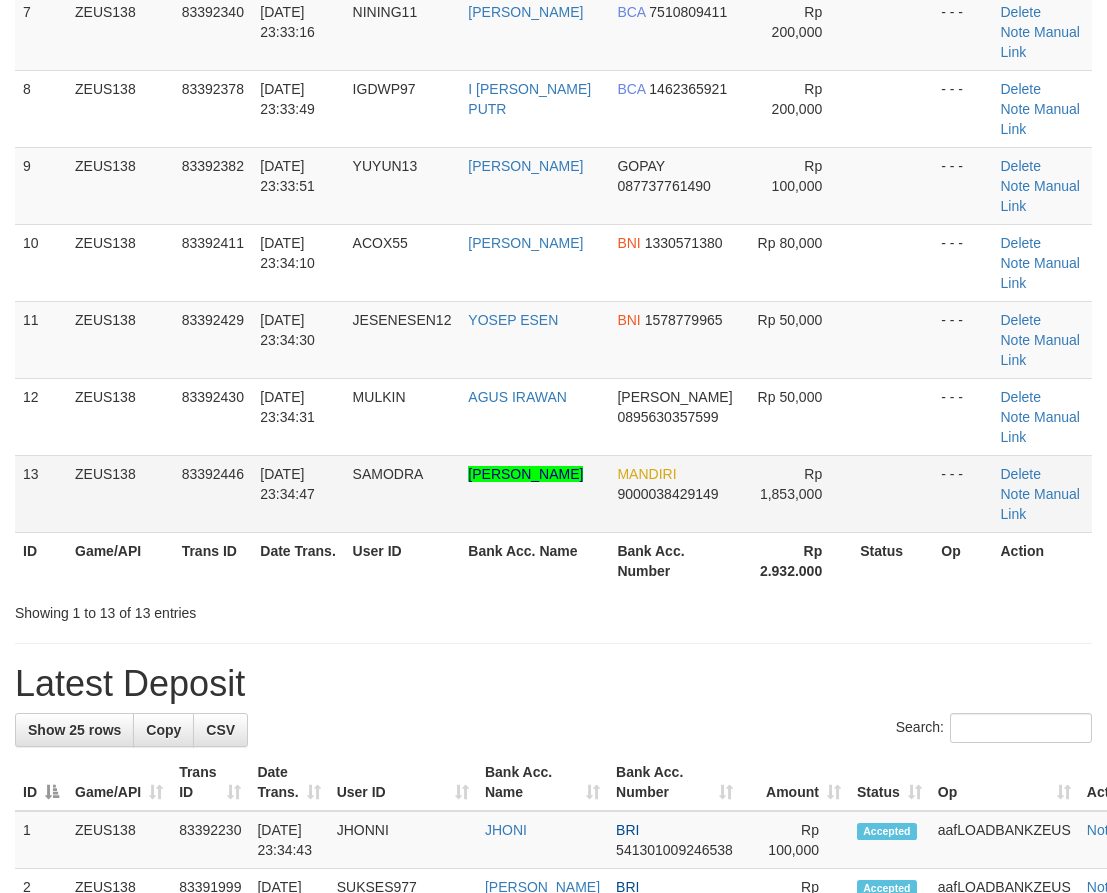 click on "MANDIRI
9000038429149" at bounding box center [676, 493] 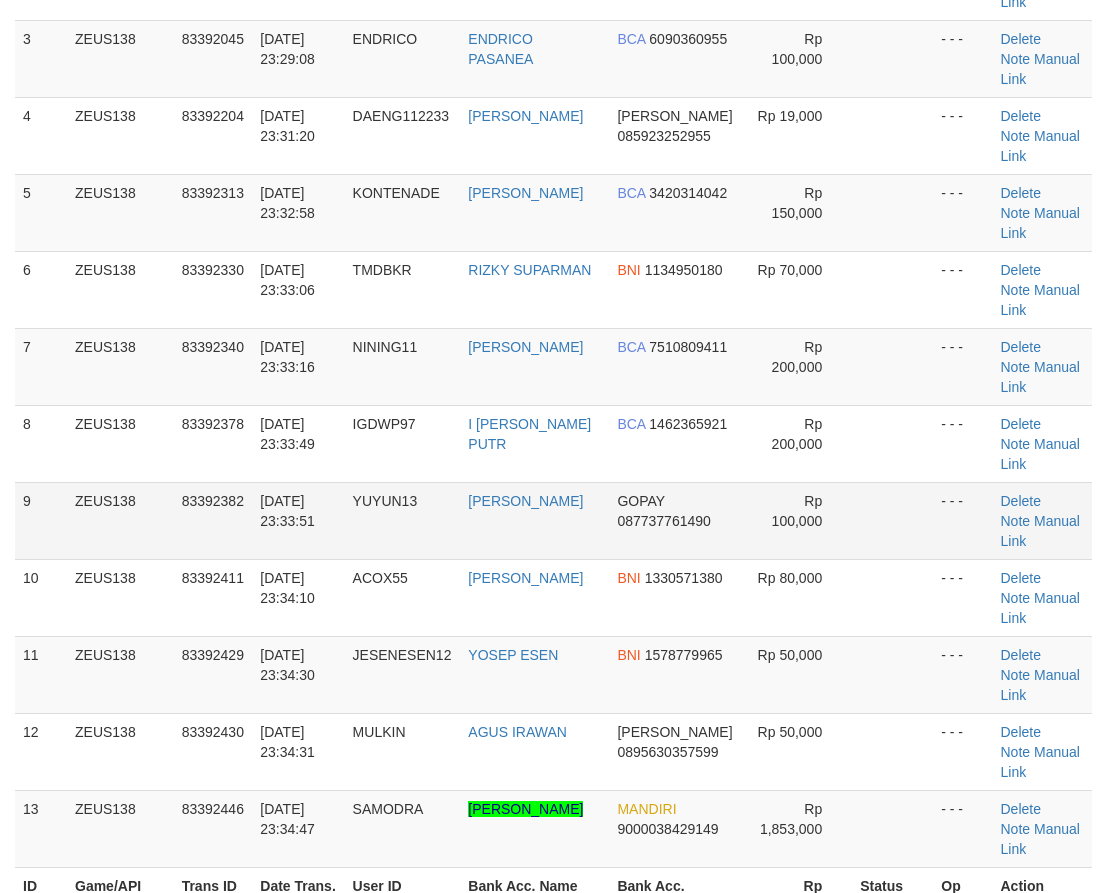 click on "YUYUN13" at bounding box center [403, 520] 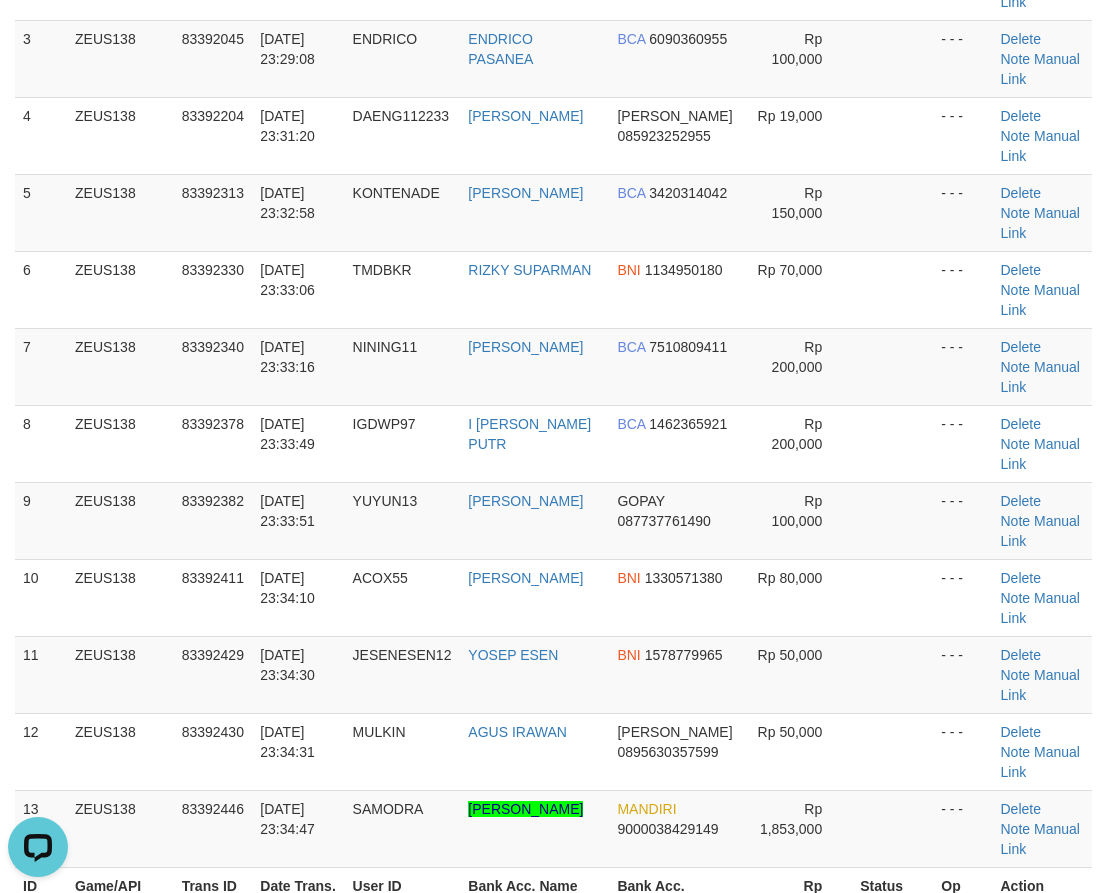 scroll, scrollTop: 0, scrollLeft: 0, axis: both 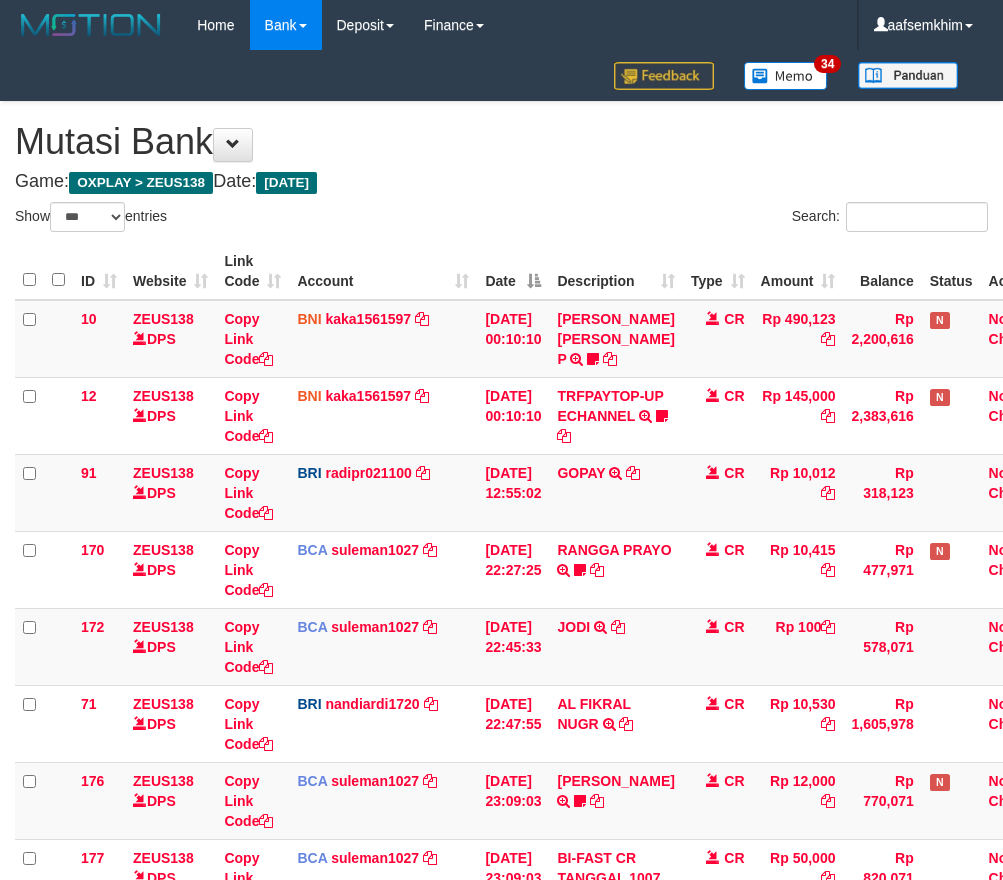 select on "***" 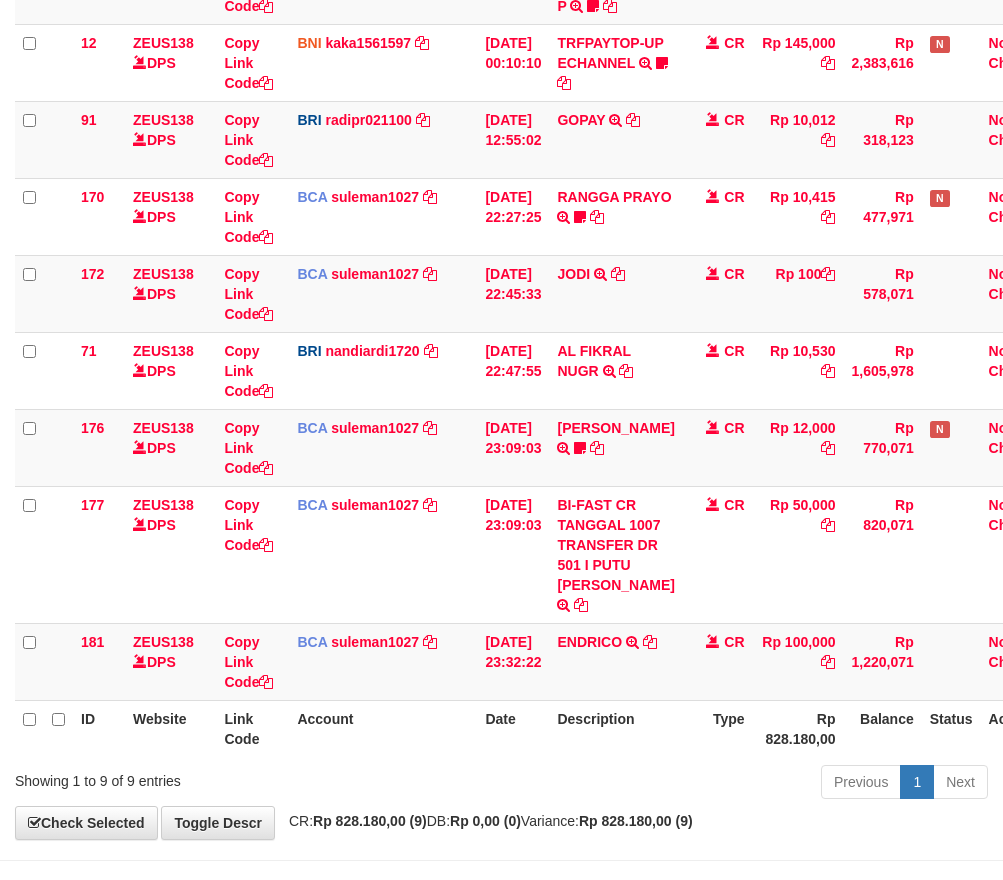 scroll, scrollTop: 464, scrollLeft: 0, axis: vertical 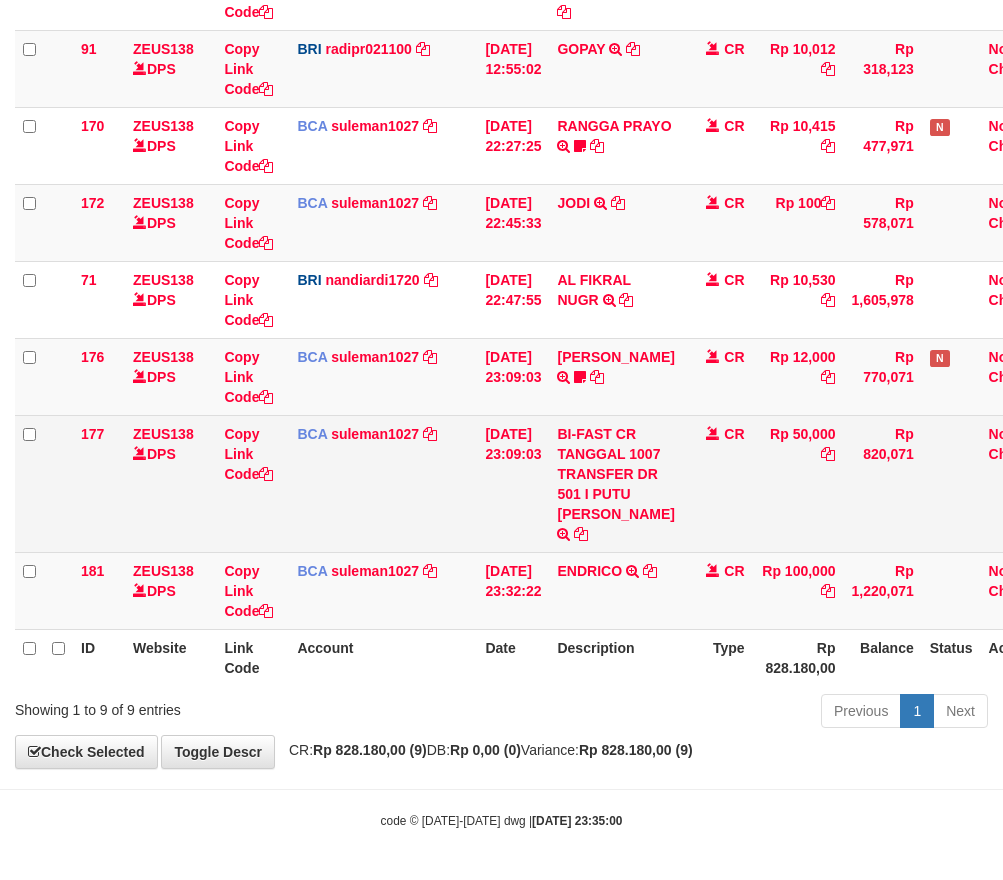 click on "177
ZEUS138    DPS
Copy Link Code
BCA
suleman1027
DPS
SULEMAN
mutasi_20250710_2972 | 177
mutasi_20250710_2972 | 177
[DATE] 23:09:03
BI-FAST CR TANGGAL 1007 TRANSFER DR 501 I PUTU [PERSON_NAME]         BI-FAST CR TANGGAL :10/07 TRANSFER DR 501 I PUTU [PERSON_NAME]
CR
Rp 50,000
Rp 820,071
Note
Check" at bounding box center [538, 483] 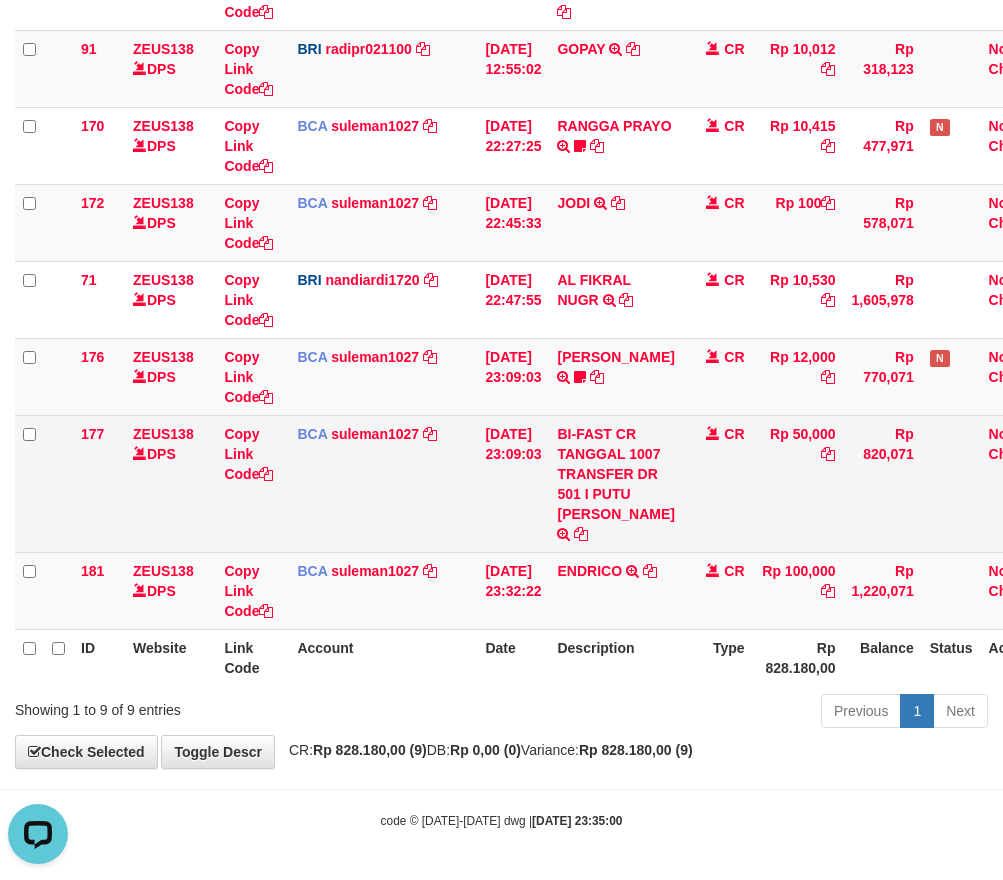 scroll, scrollTop: 0, scrollLeft: 0, axis: both 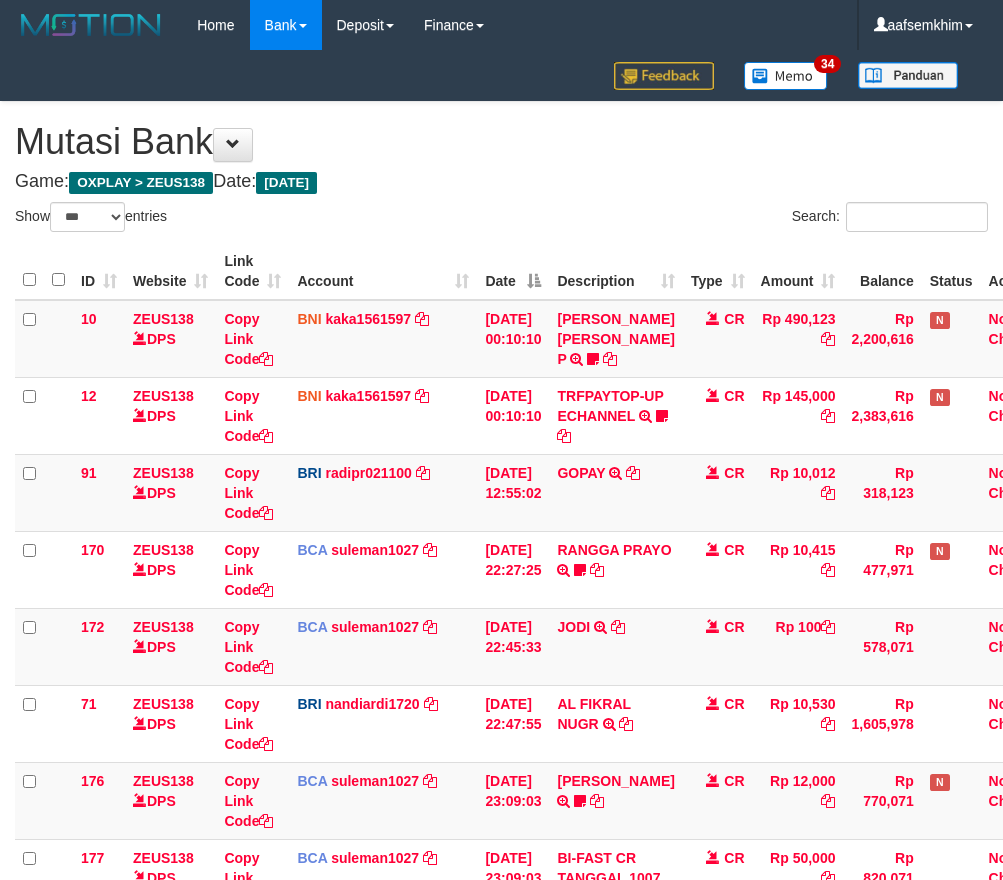 select on "***" 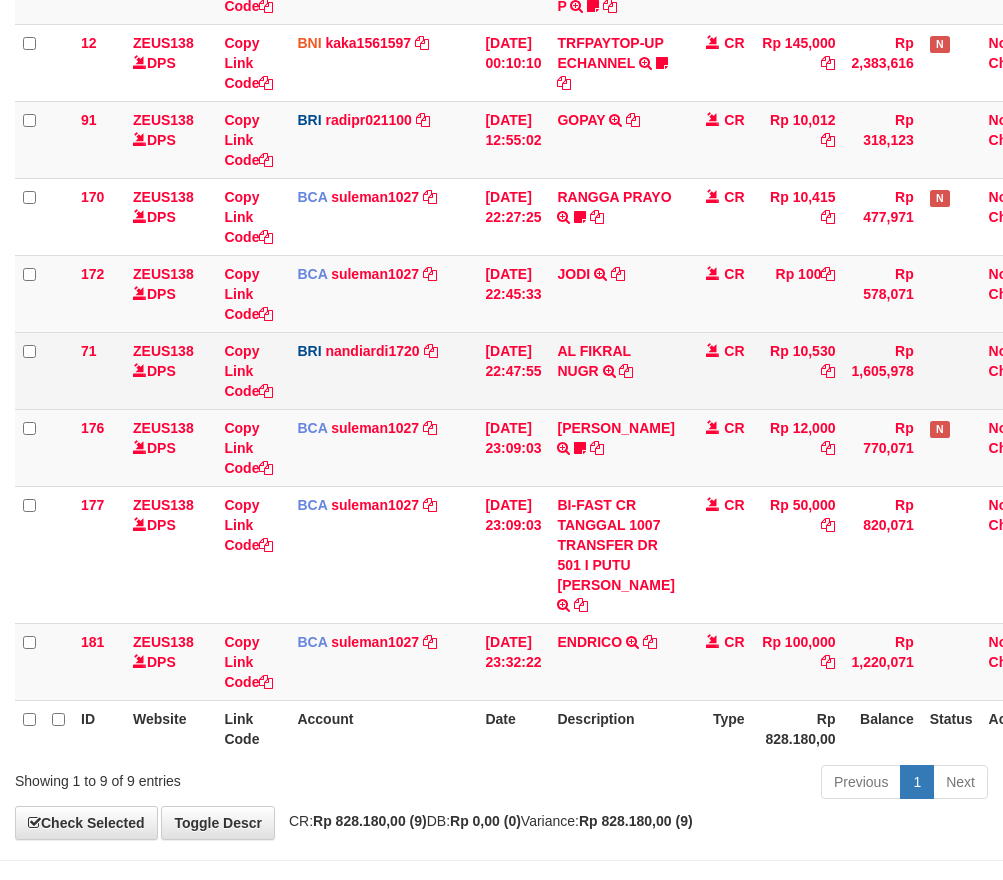 drag, startPoint x: 448, startPoint y: 417, endPoint x: 483, endPoint y: 422, distance: 35.35534 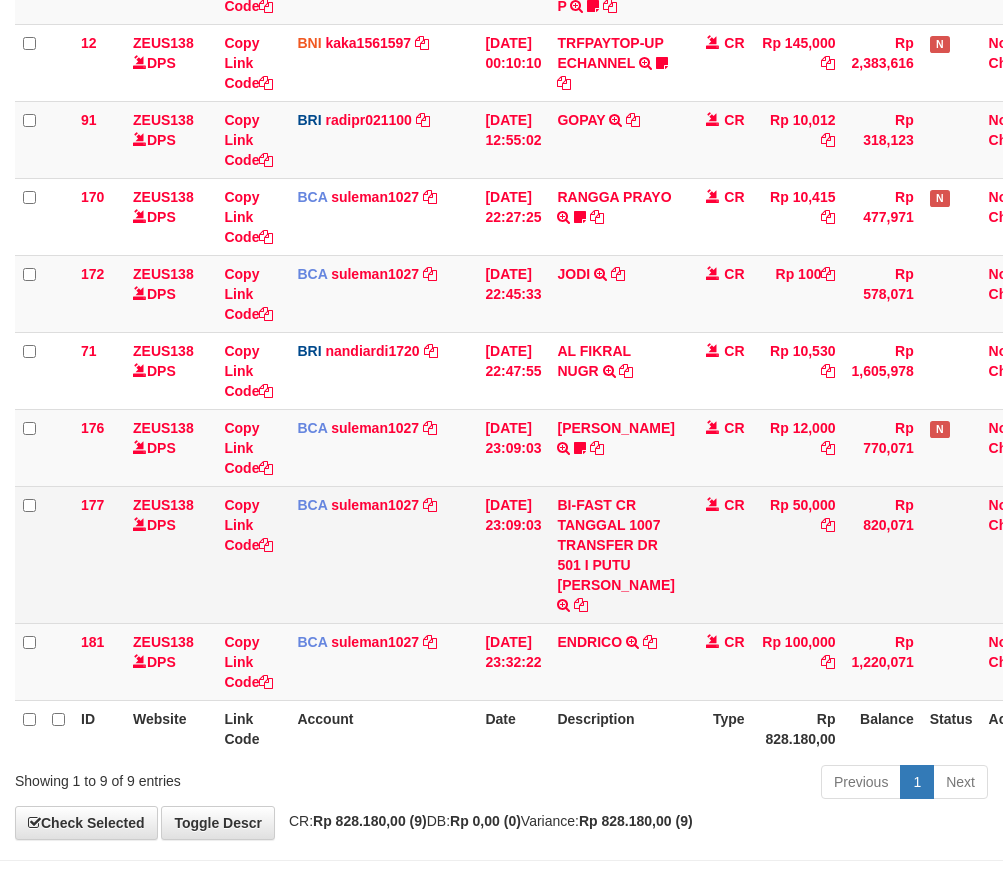 scroll, scrollTop: 464, scrollLeft: 0, axis: vertical 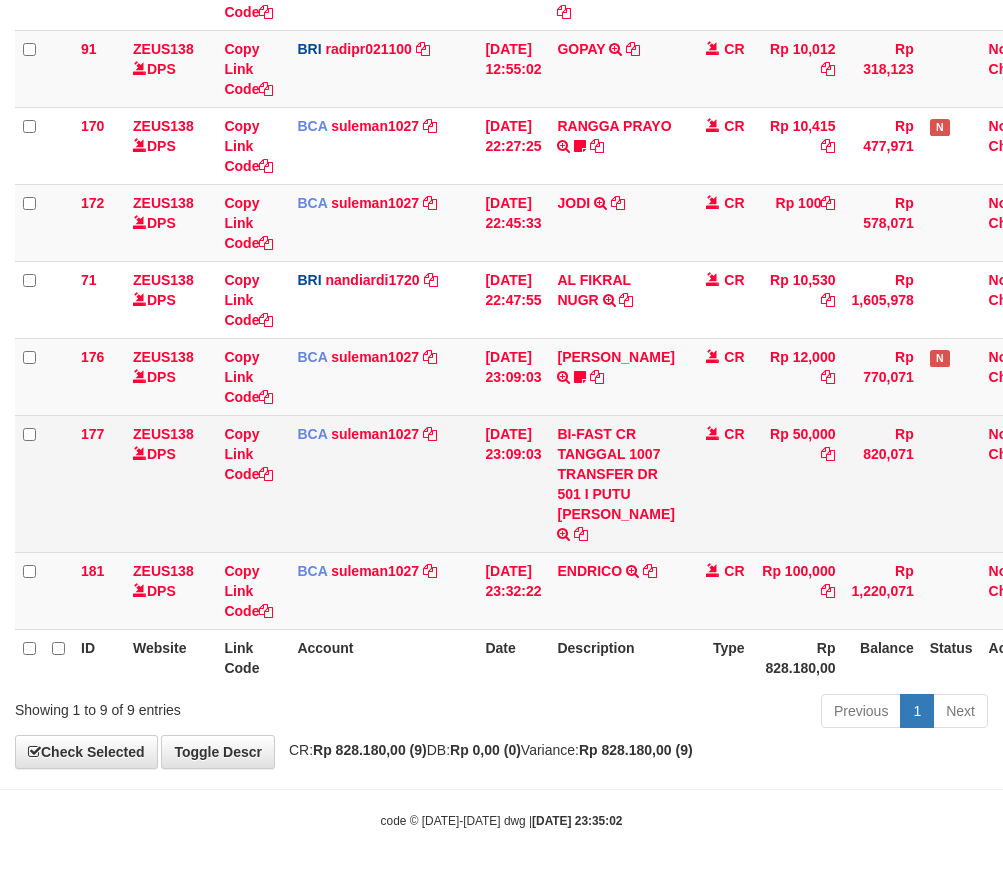 click on "10/07/2025 23:09:03" at bounding box center (513, 483) 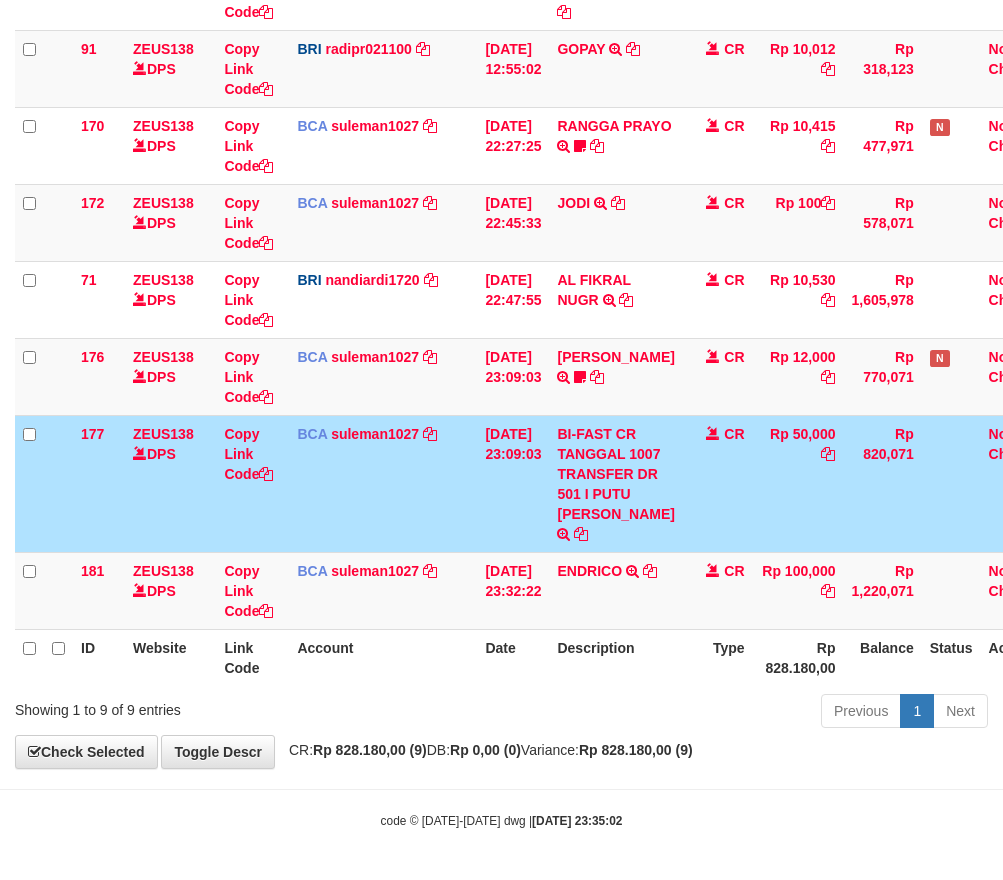 click on "BCA
suleman1027
DPS
SULEMAN
mutasi_20250710_2972 | 177
mutasi_20250710_2972 | 177" at bounding box center [383, 483] 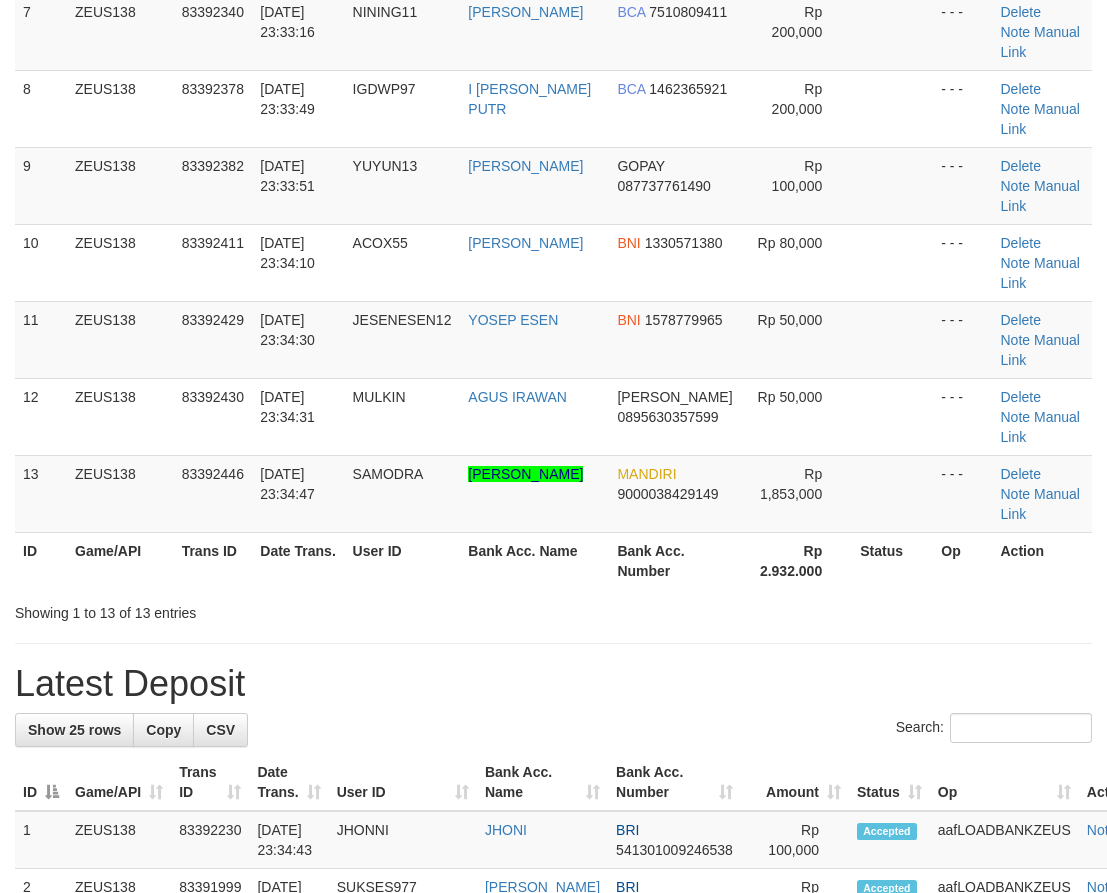 scroll, scrollTop: 384, scrollLeft: 0, axis: vertical 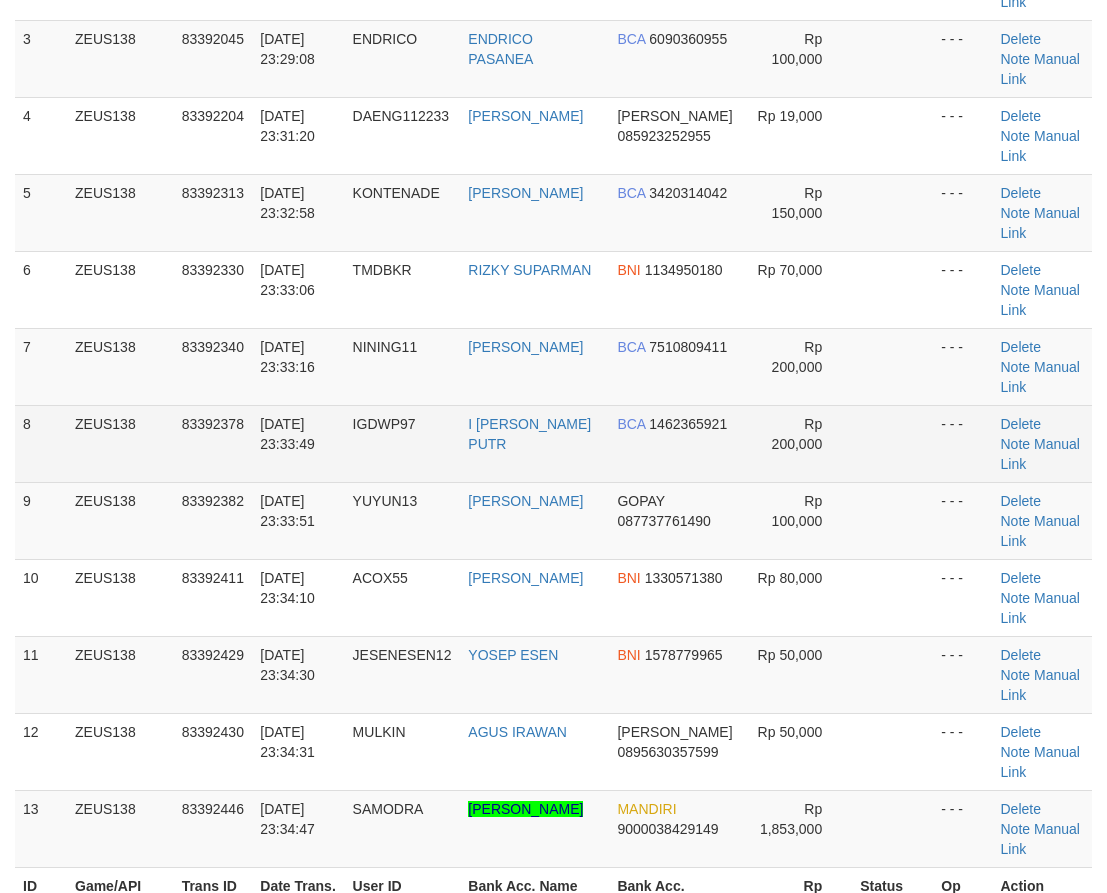 click on "IGDWP97" at bounding box center (403, 443) 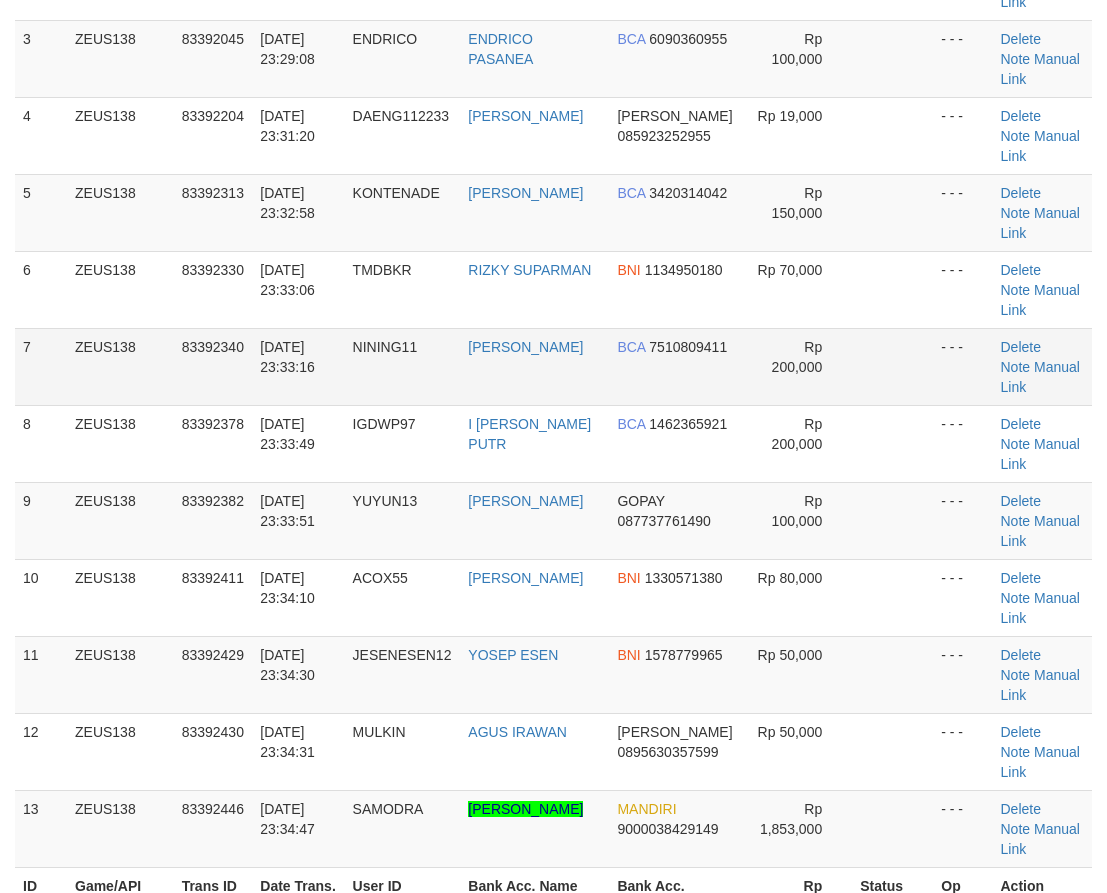 click on "NINING11" at bounding box center [403, 366] 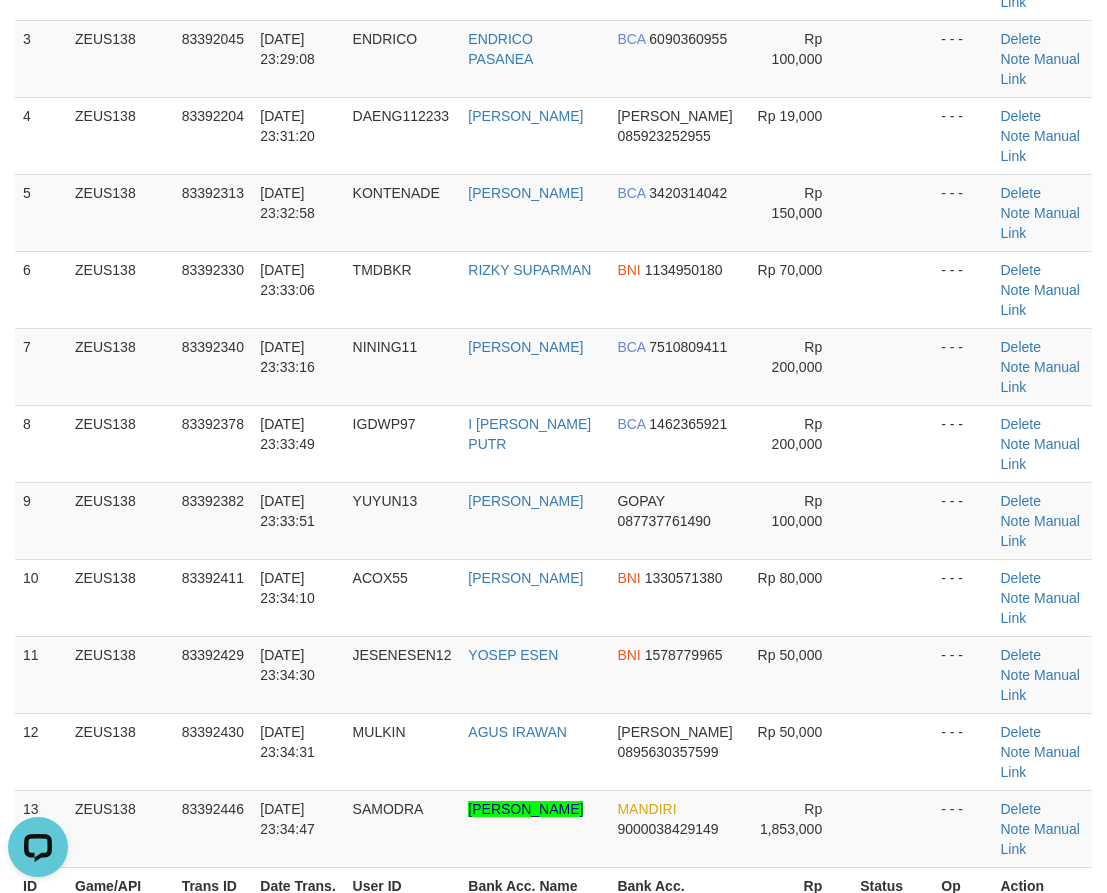 scroll, scrollTop: 0, scrollLeft: 0, axis: both 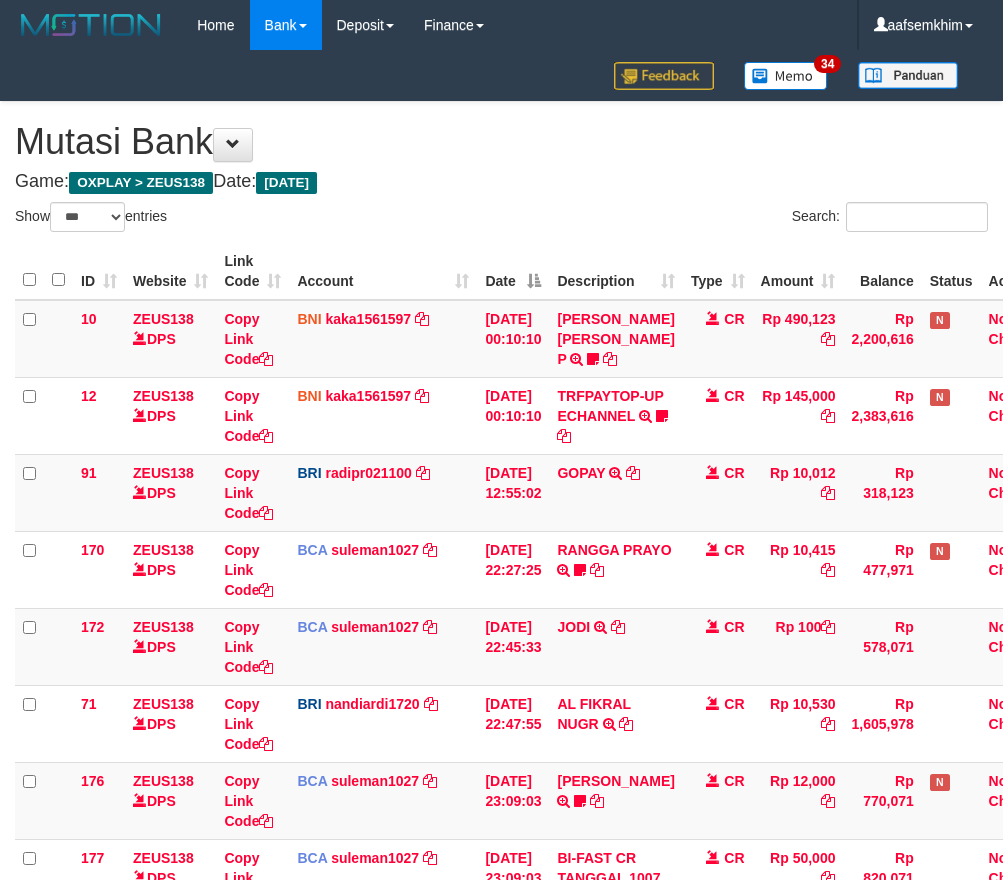 select on "***" 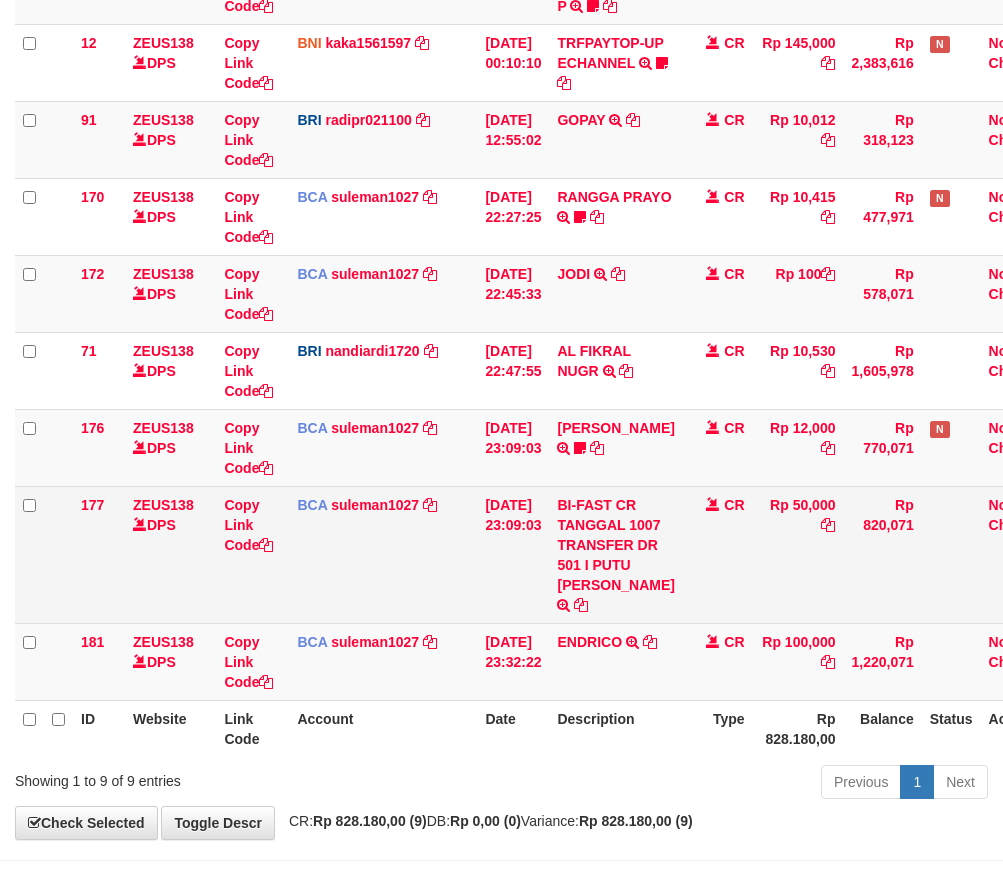 scroll, scrollTop: 464, scrollLeft: 0, axis: vertical 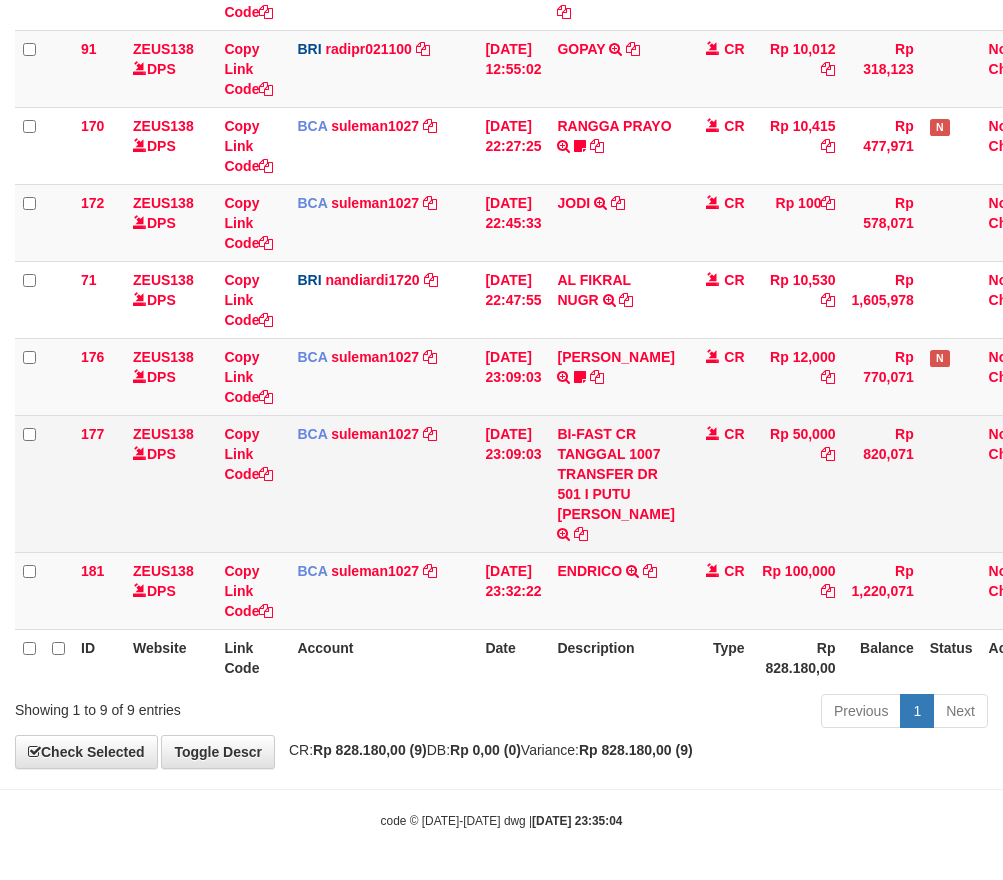 click on "[DATE] 23:09:03" at bounding box center [513, 483] 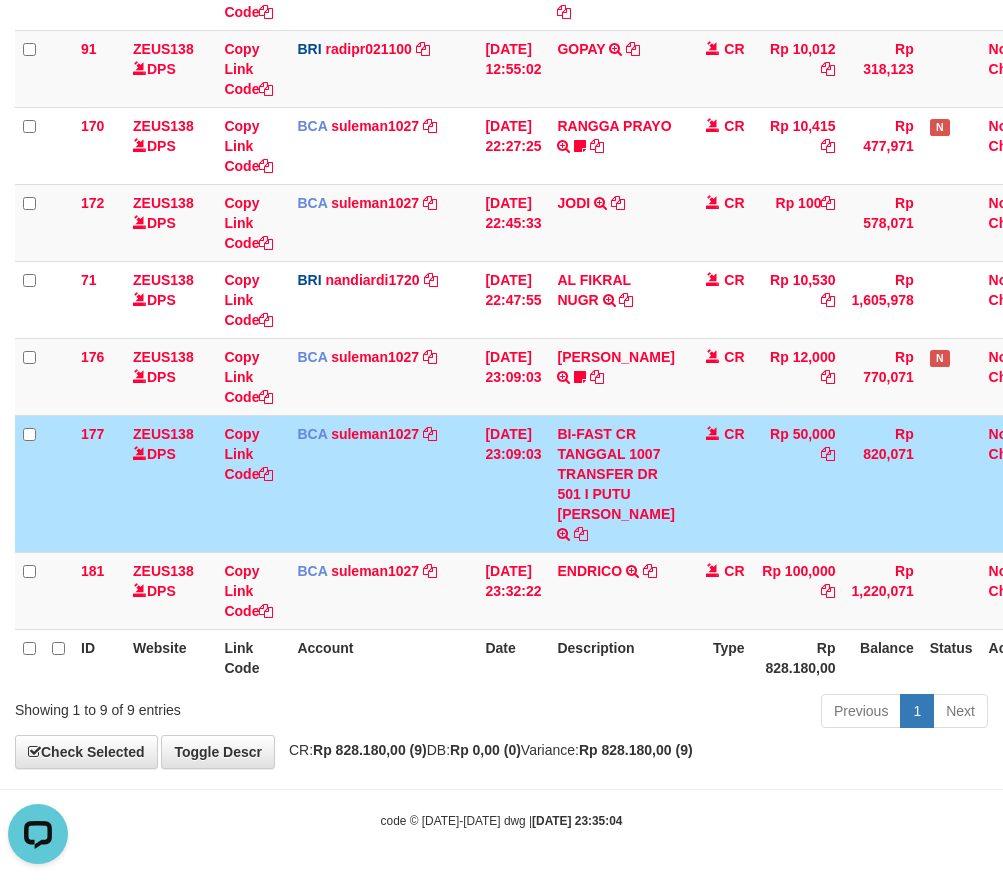scroll, scrollTop: 0, scrollLeft: 0, axis: both 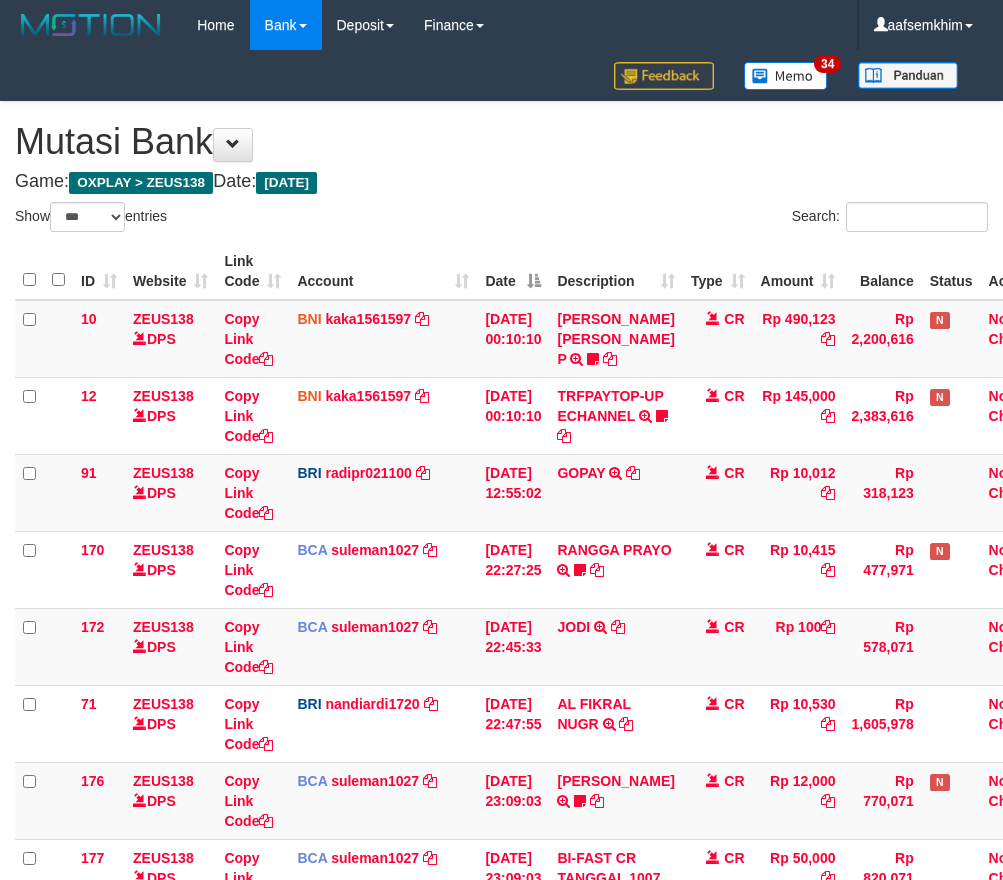 select on "***" 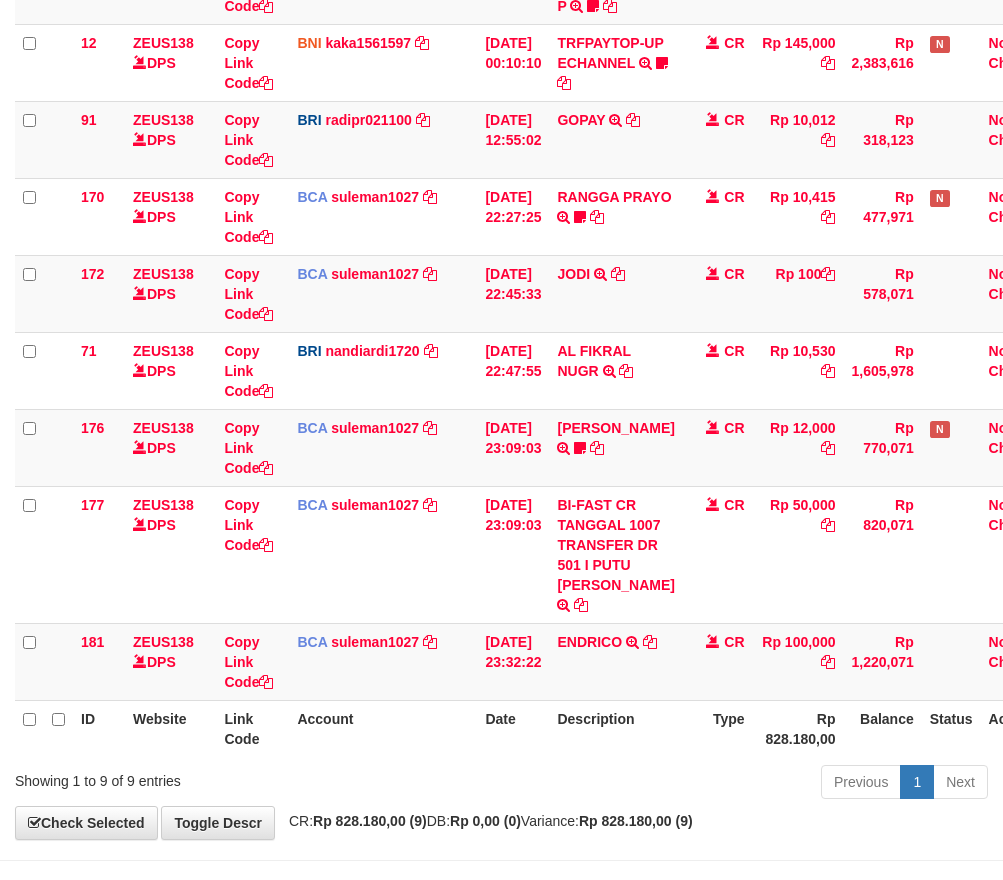 scroll, scrollTop: 464, scrollLeft: 0, axis: vertical 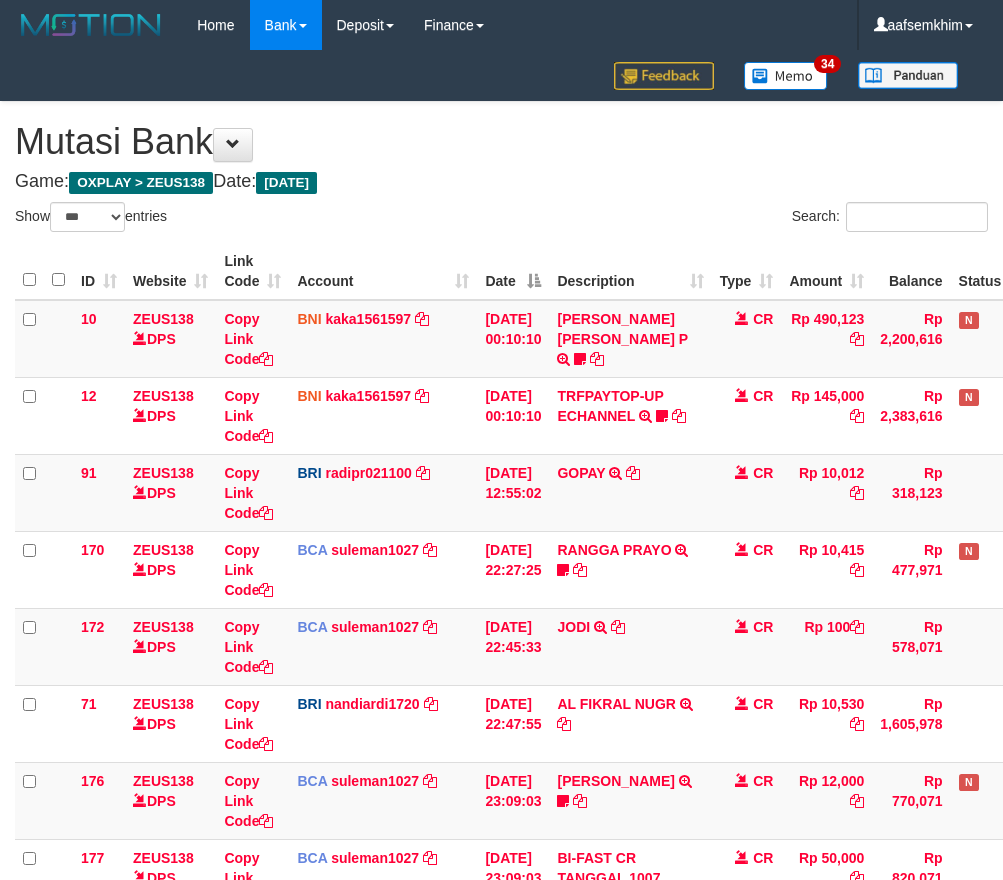 select on "***" 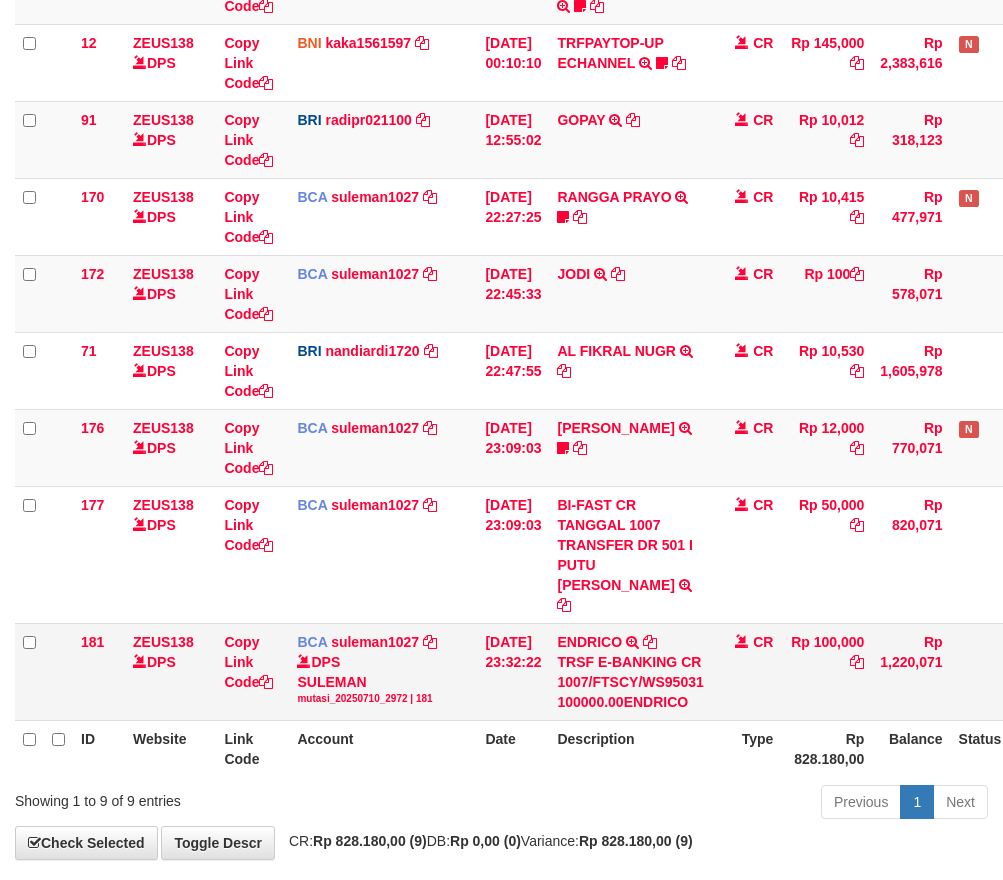 scroll, scrollTop: 424, scrollLeft: 0, axis: vertical 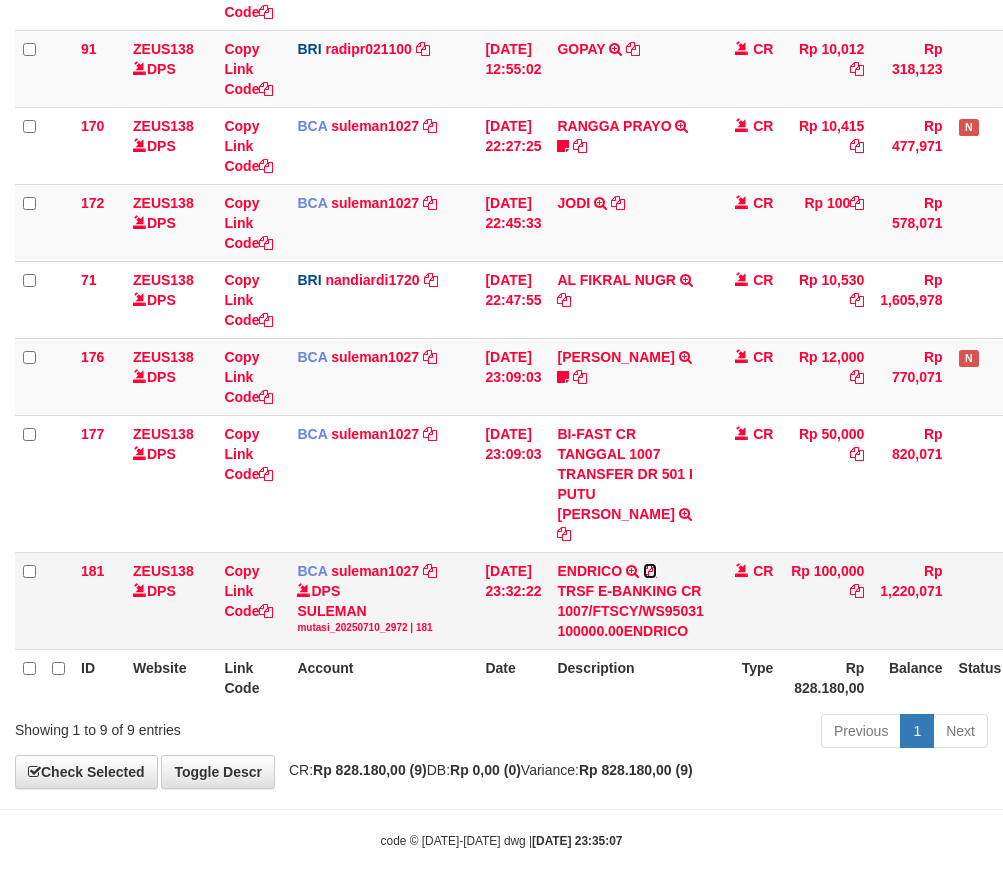 click at bounding box center [650, 571] 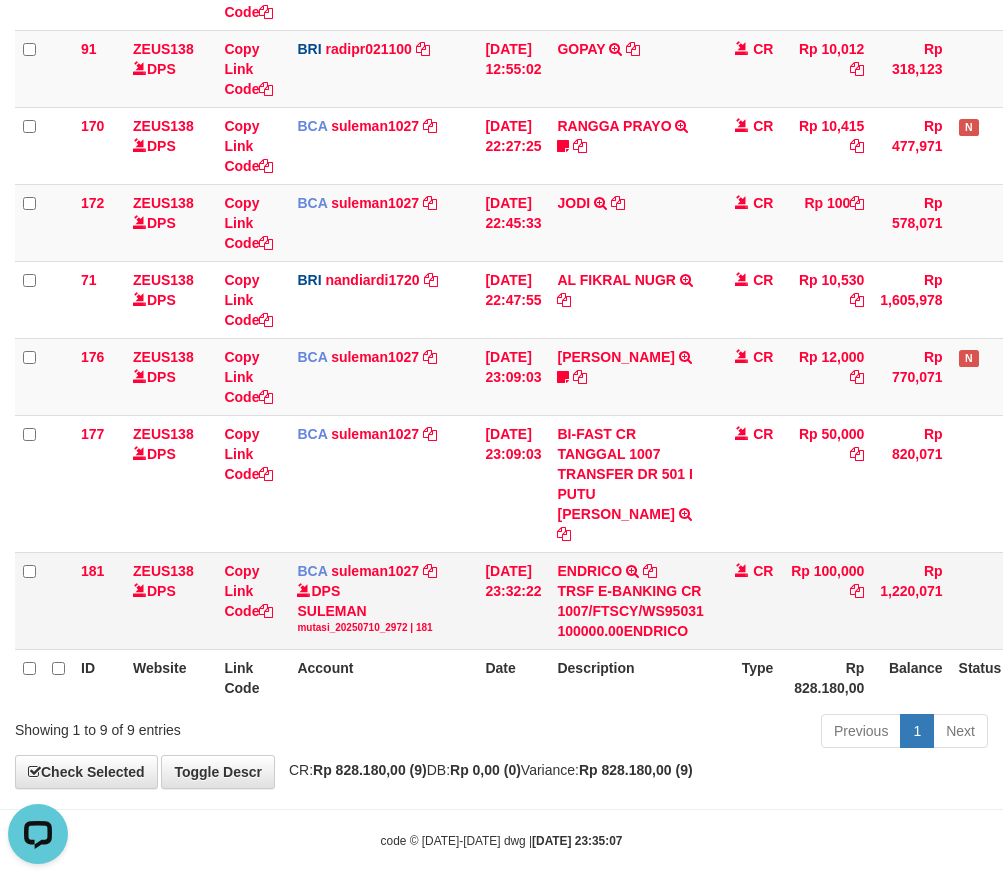scroll, scrollTop: 0, scrollLeft: 0, axis: both 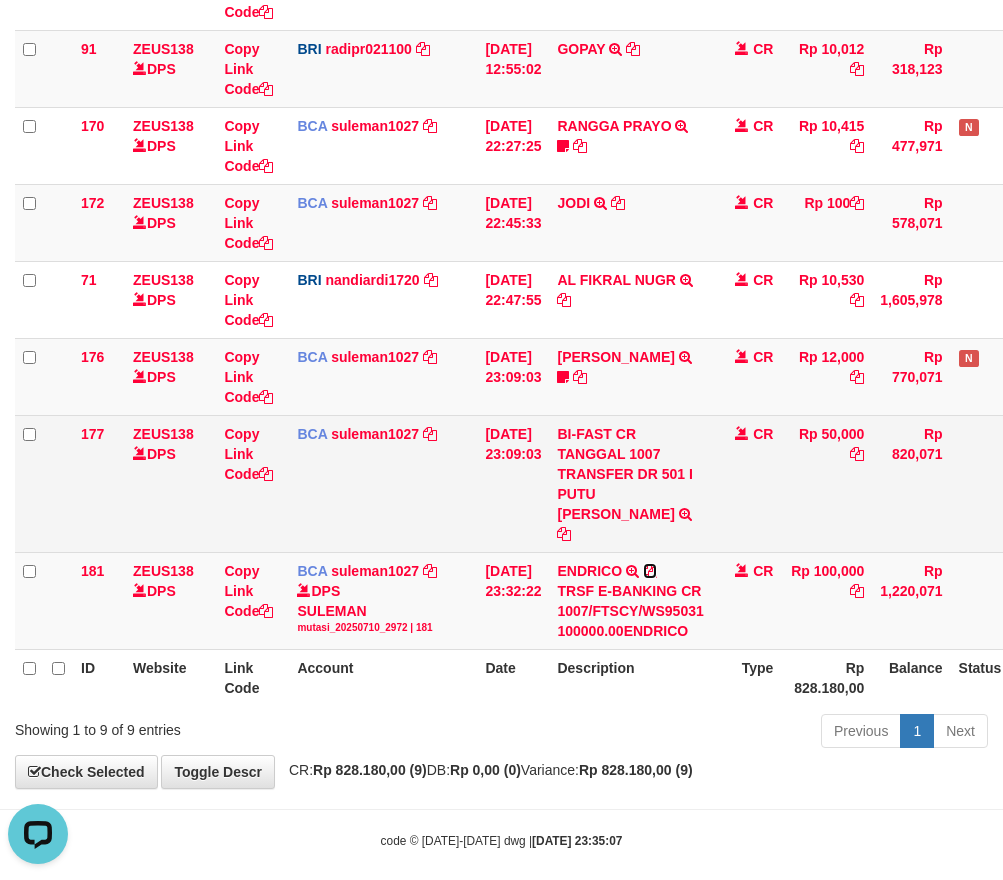 click at bounding box center (650, 571) 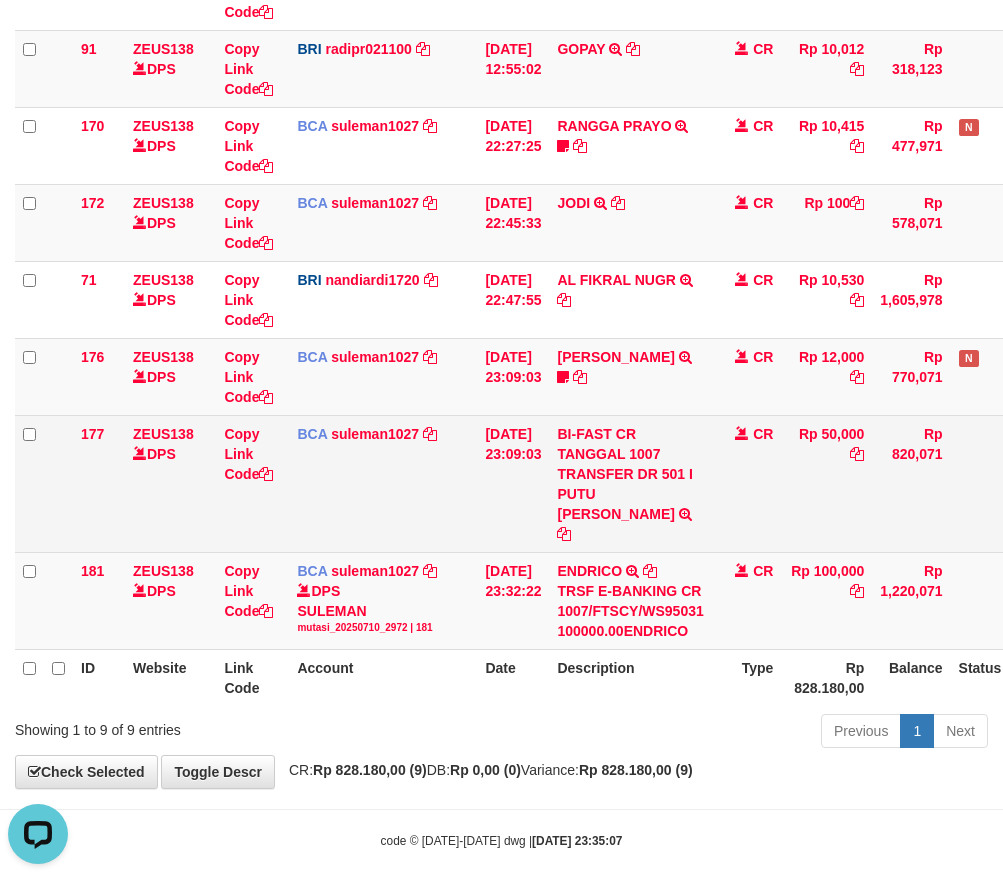 drag, startPoint x: 521, startPoint y: 513, endPoint x: 476, endPoint y: 508, distance: 45.276924 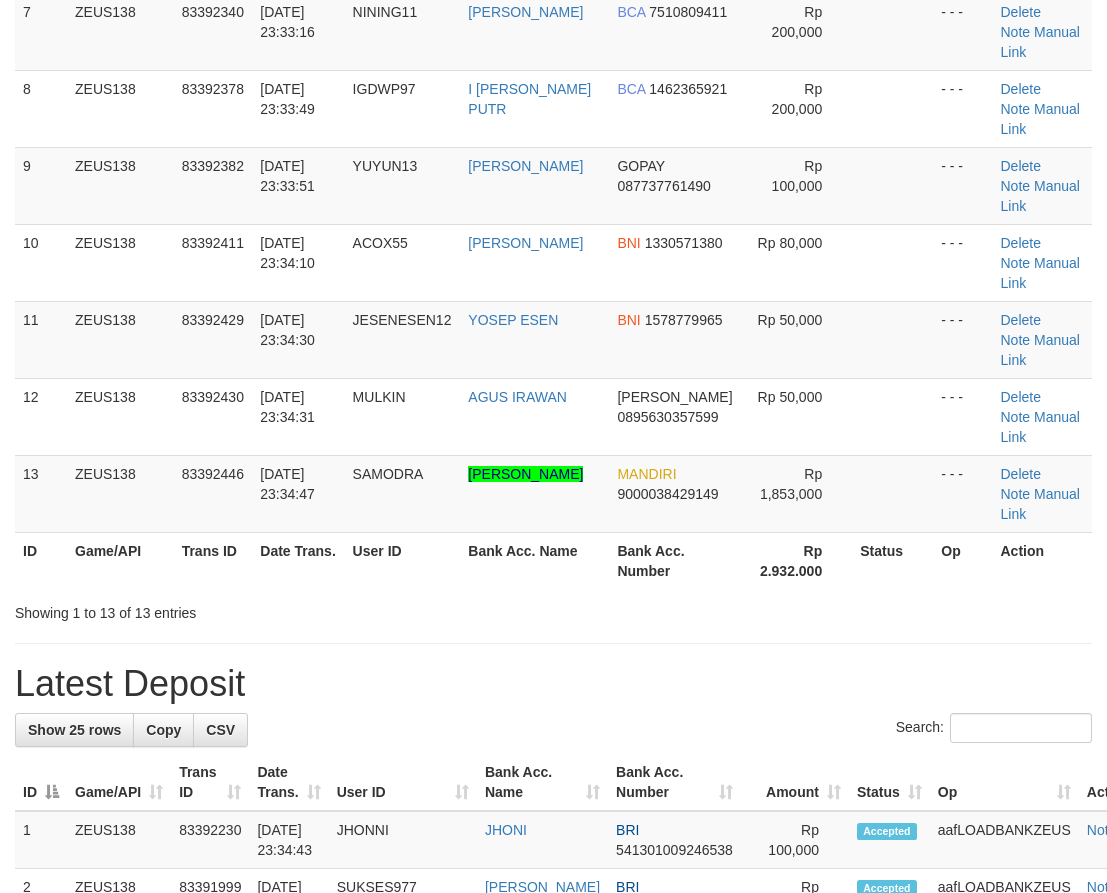 scroll, scrollTop: 384, scrollLeft: 0, axis: vertical 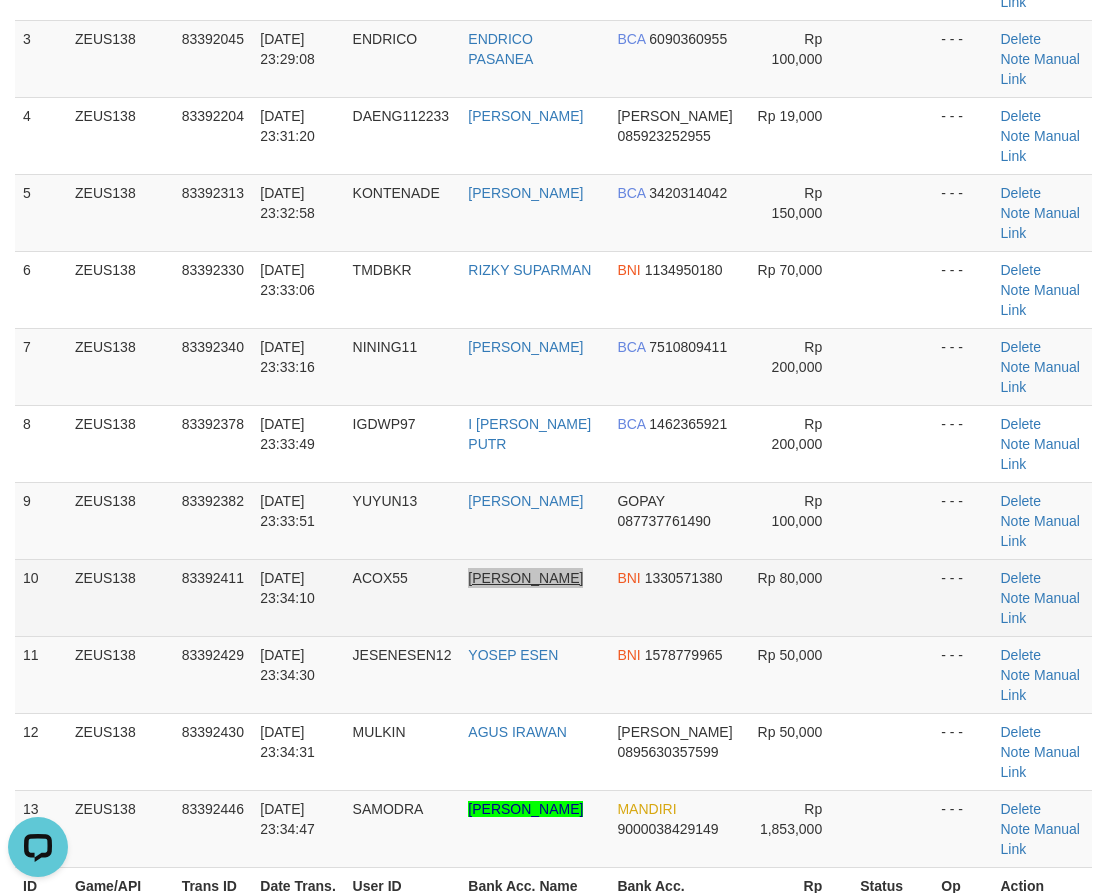 click on "10
ZEUS138
83392411
10/07/2025 23:34:10
ACOX55
BAMBANG SAPUTRA
BNI
1330571380
Rp 80,000
- - -
Delete
Note
Manual Link" at bounding box center (553, 597) 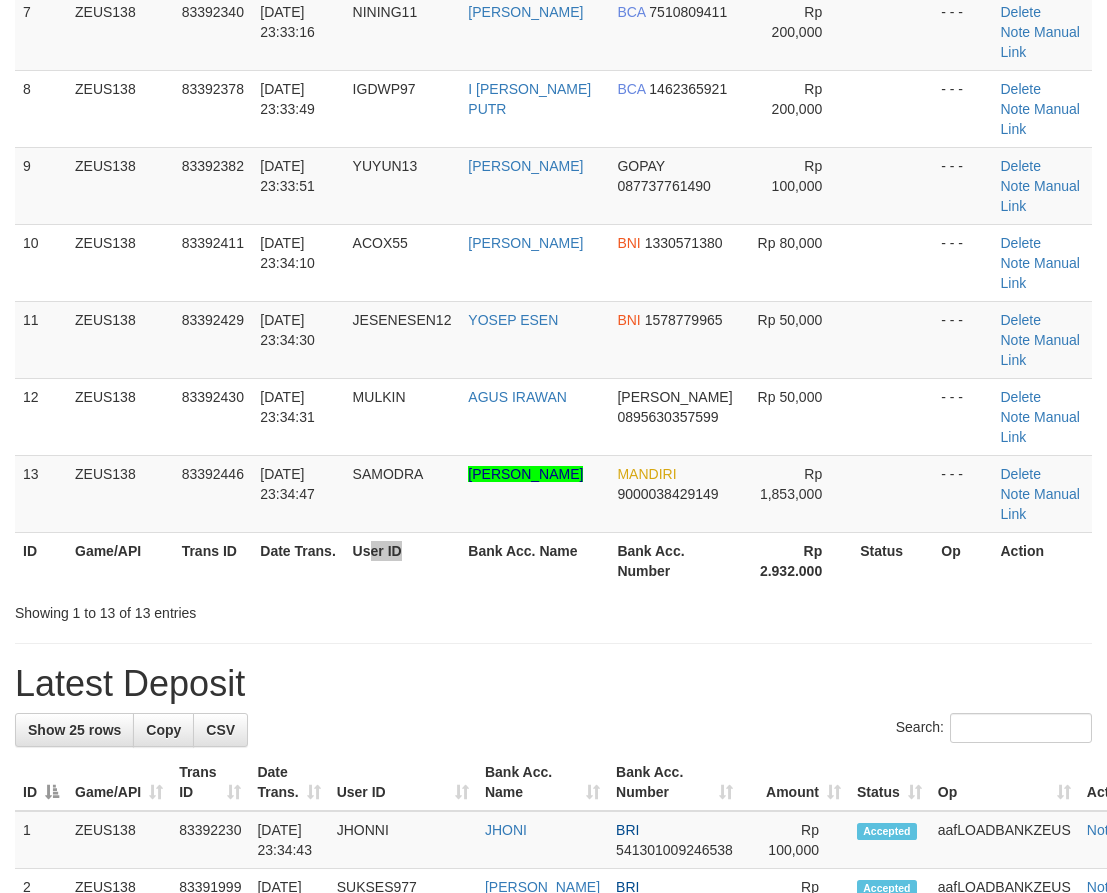 scroll, scrollTop: 384, scrollLeft: 0, axis: vertical 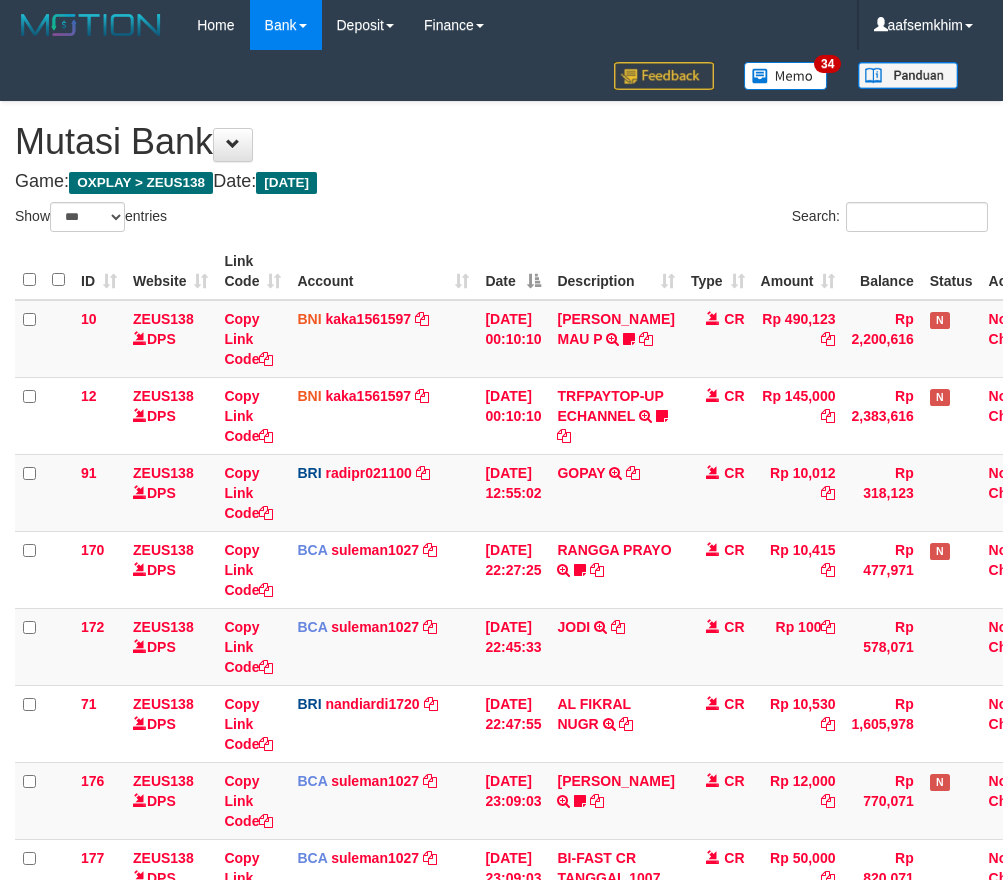 select on "***" 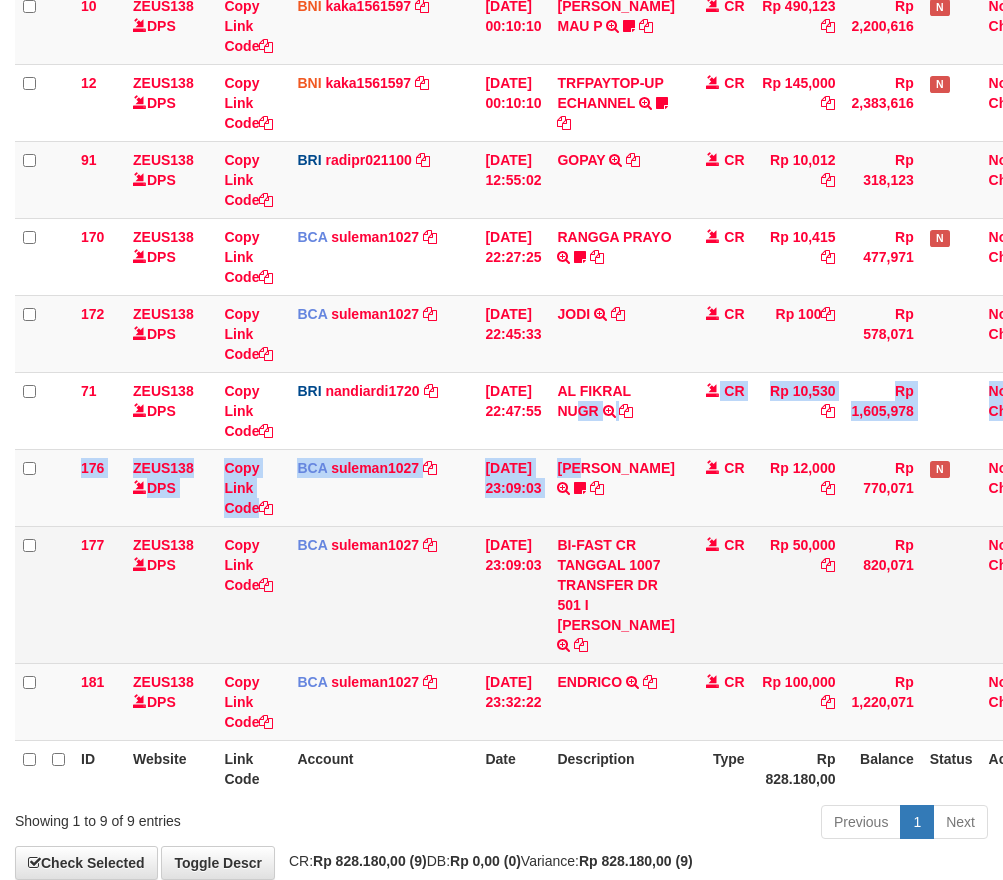 scroll, scrollTop: 313, scrollLeft: 0, axis: vertical 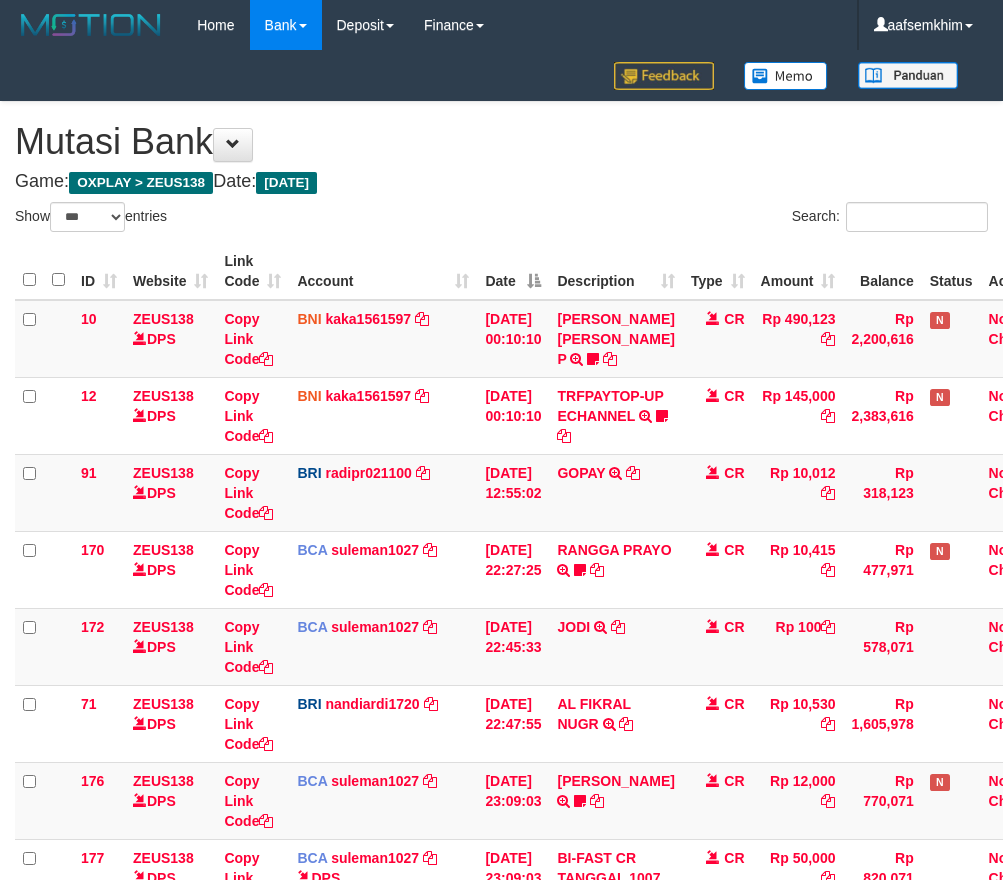 select on "***" 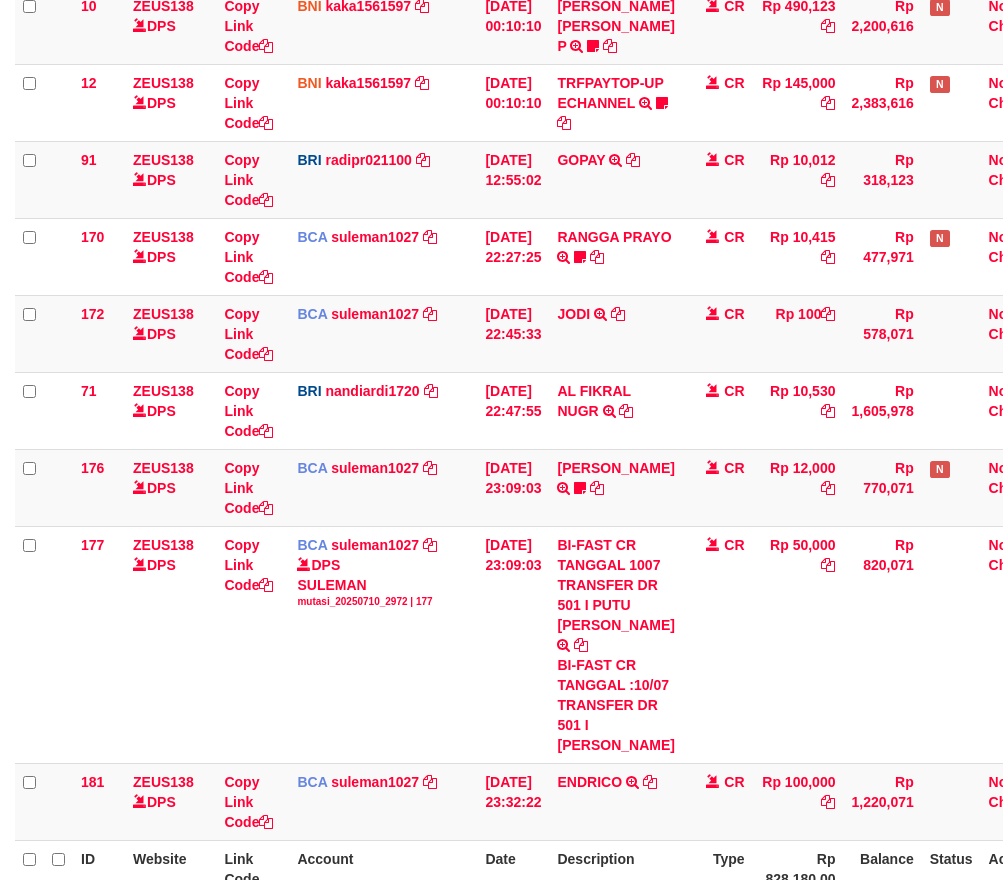 scroll, scrollTop: 424, scrollLeft: 0, axis: vertical 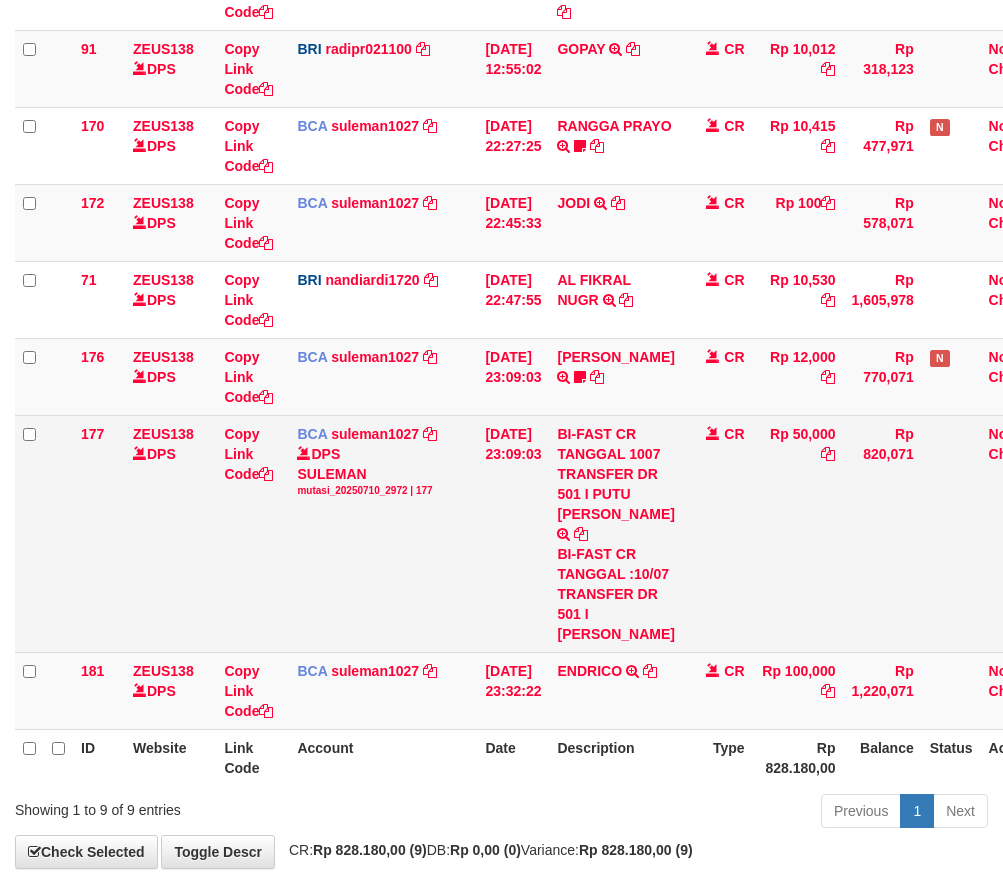 click on "BI-FAST CR TANGGAL :10/07 TRANSFER DR 501 I PUTU LEO PUJIANA" at bounding box center (615, 594) 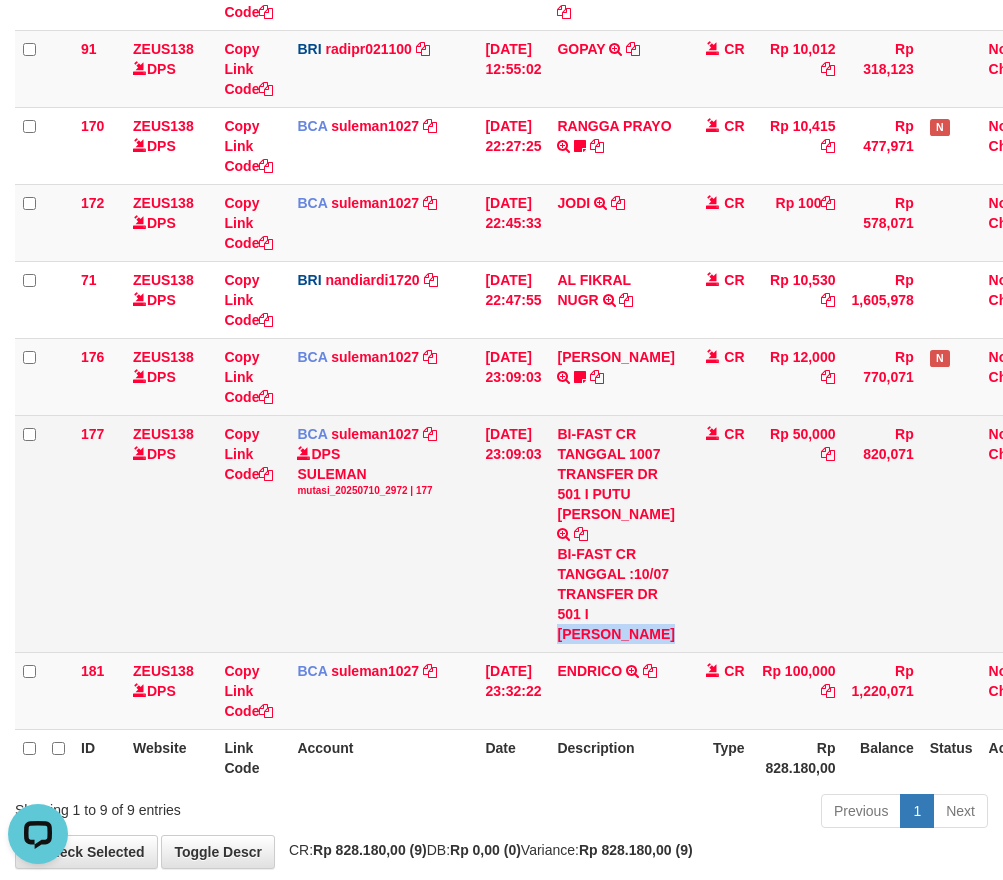 scroll, scrollTop: 0, scrollLeft: 0, axis: both 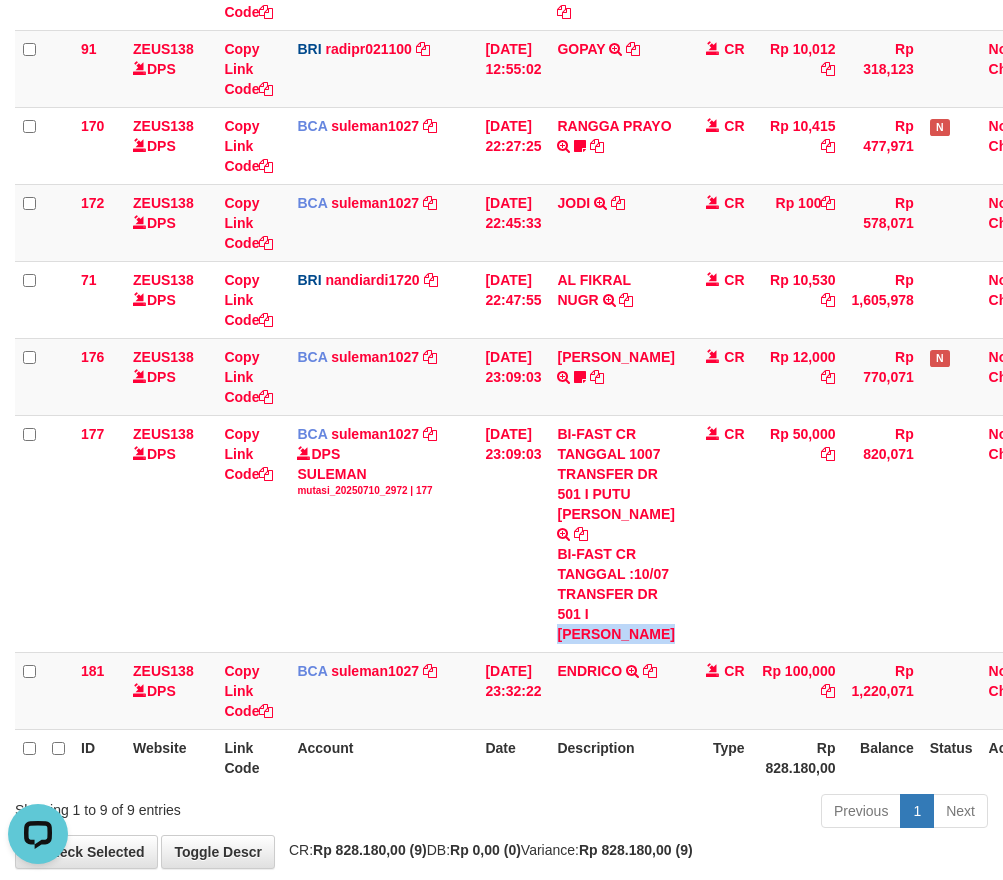 copy on "PUTU LEO PUJIA" 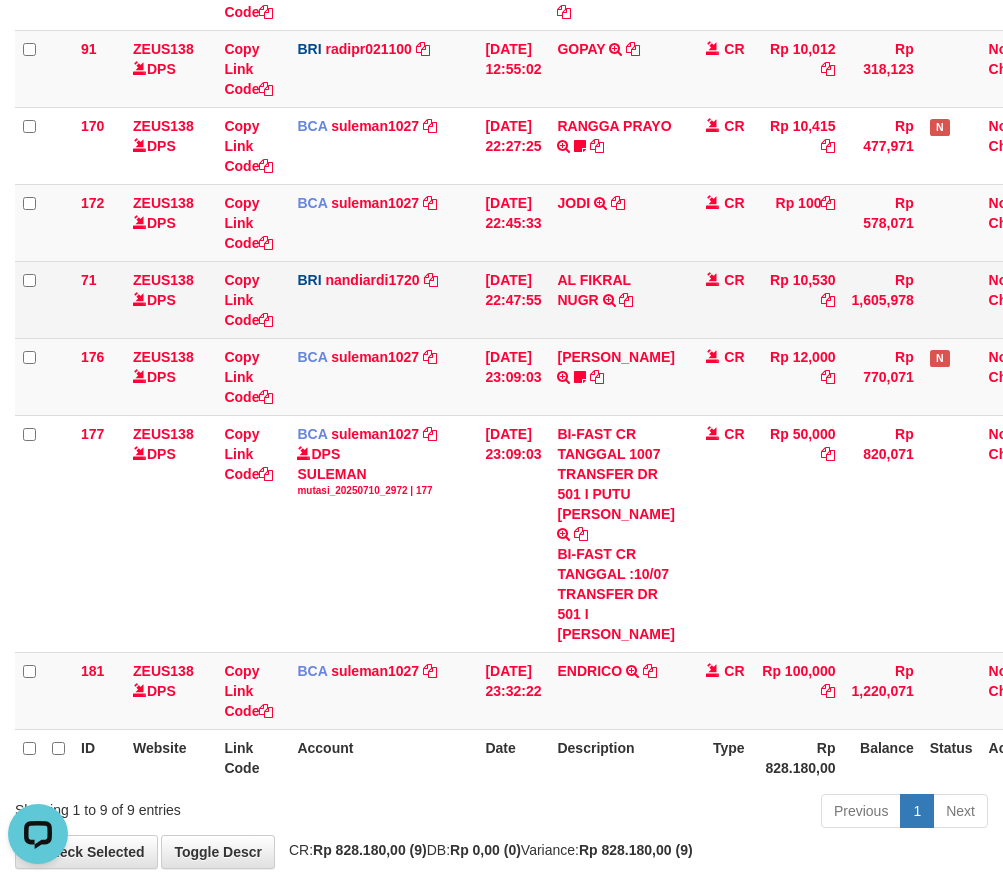 drag, startPoint x: 793, startPoint y: 315, endPoint x: 964, endPoint y: 294, distance: 172.28465 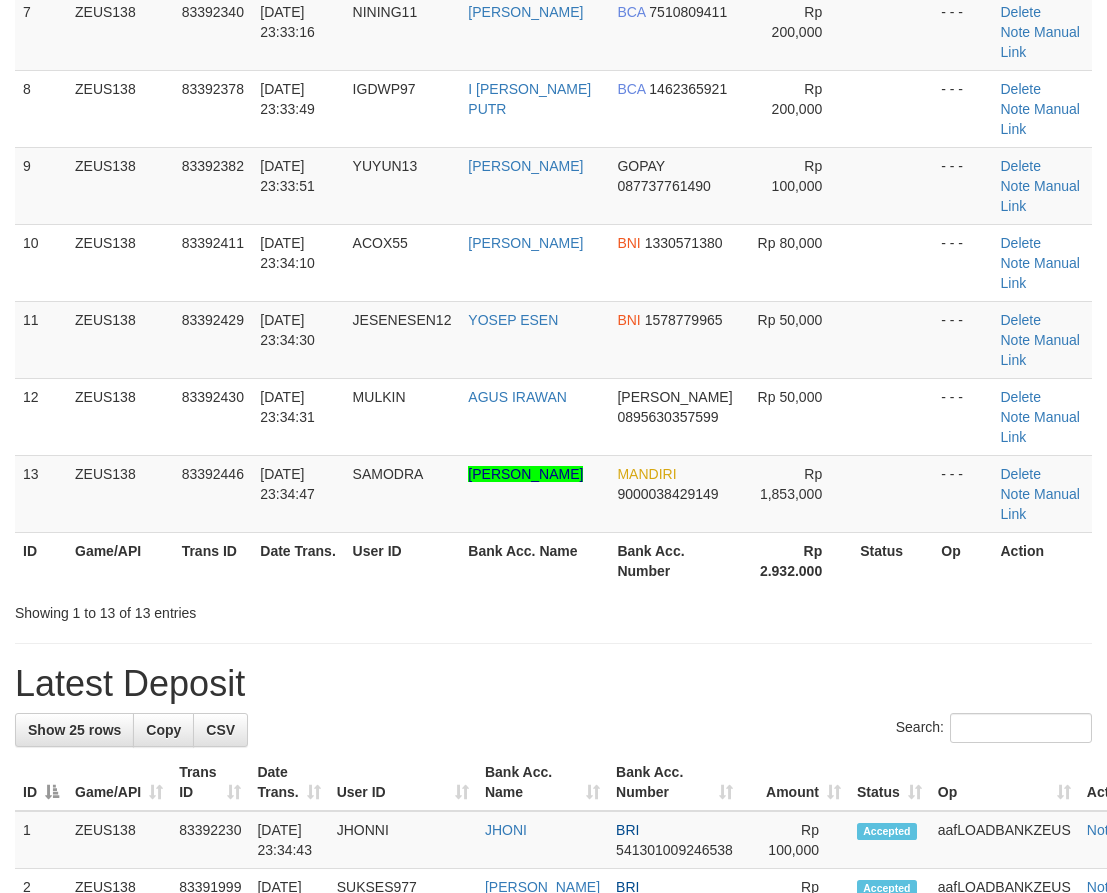 scroll, scrollTop: 384, scrollLeft: 0, axis: vertical 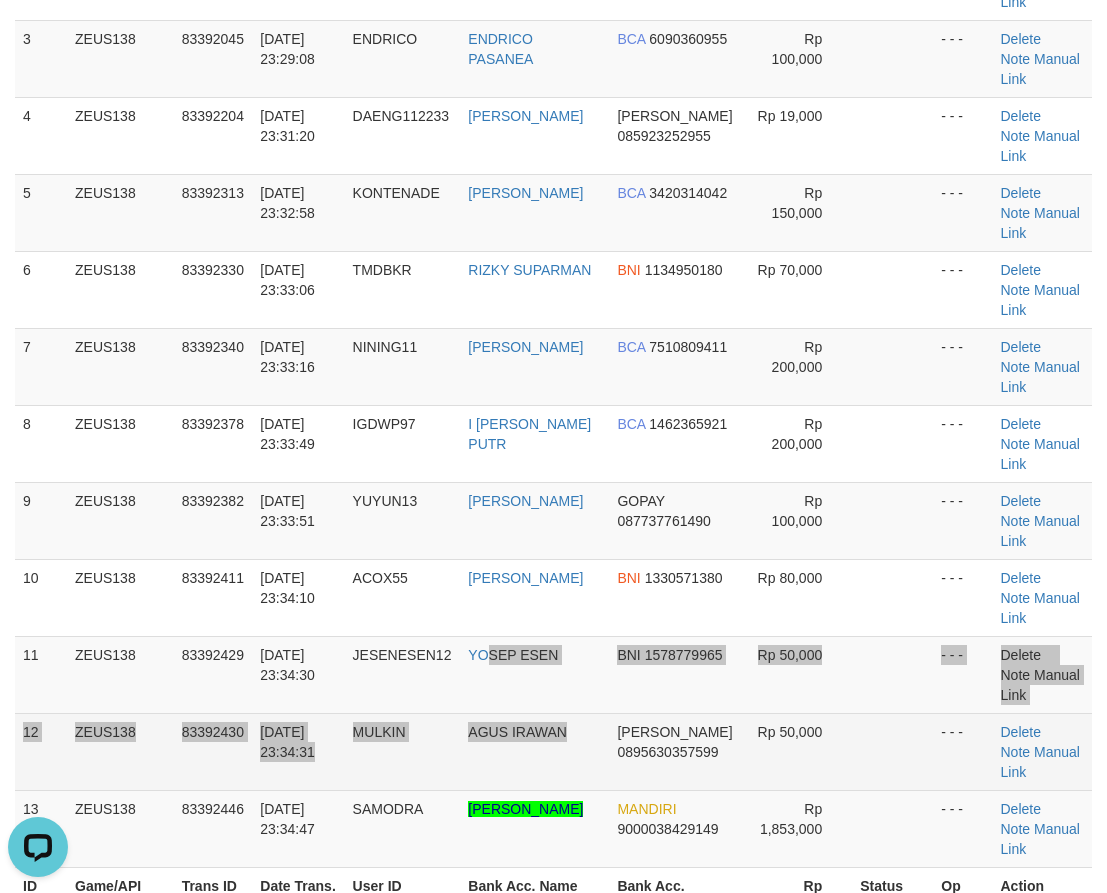 drag, startPoint x: 501, startPoint y: 712, endPoint x: 567, endPoint y: 719, distance: 66.37017 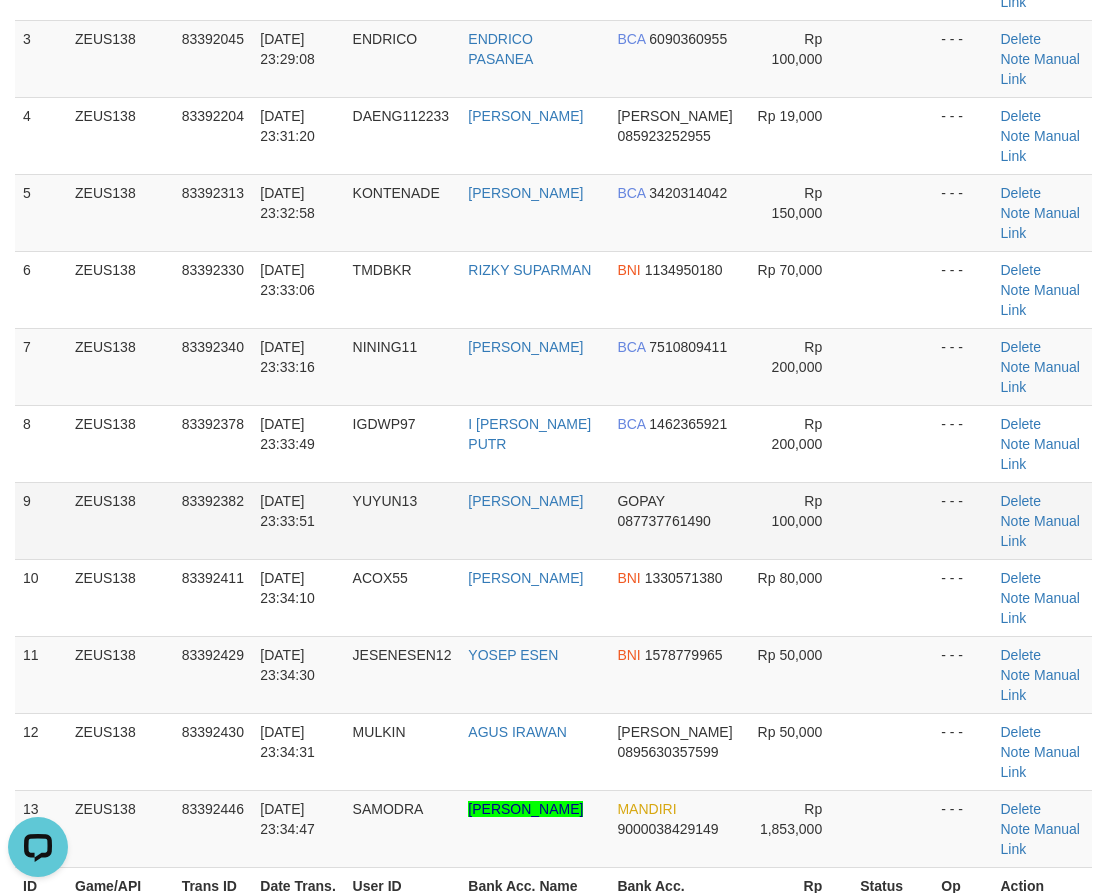 drag, startPoint x: 392, startPoint y: 544, endPoint x: 314, endPoint y: 487, distance: 96.60745 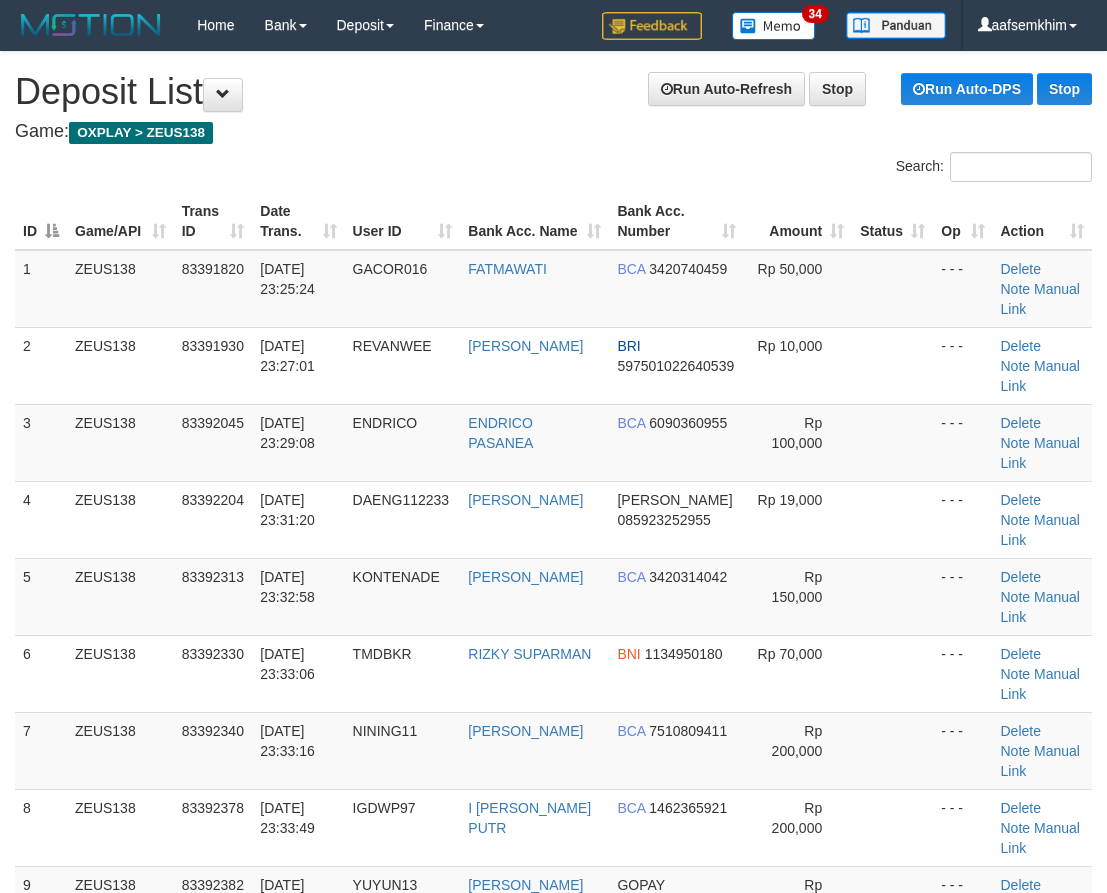 scroll, scrollTop: 0, scrollLeft: 0, axis: both 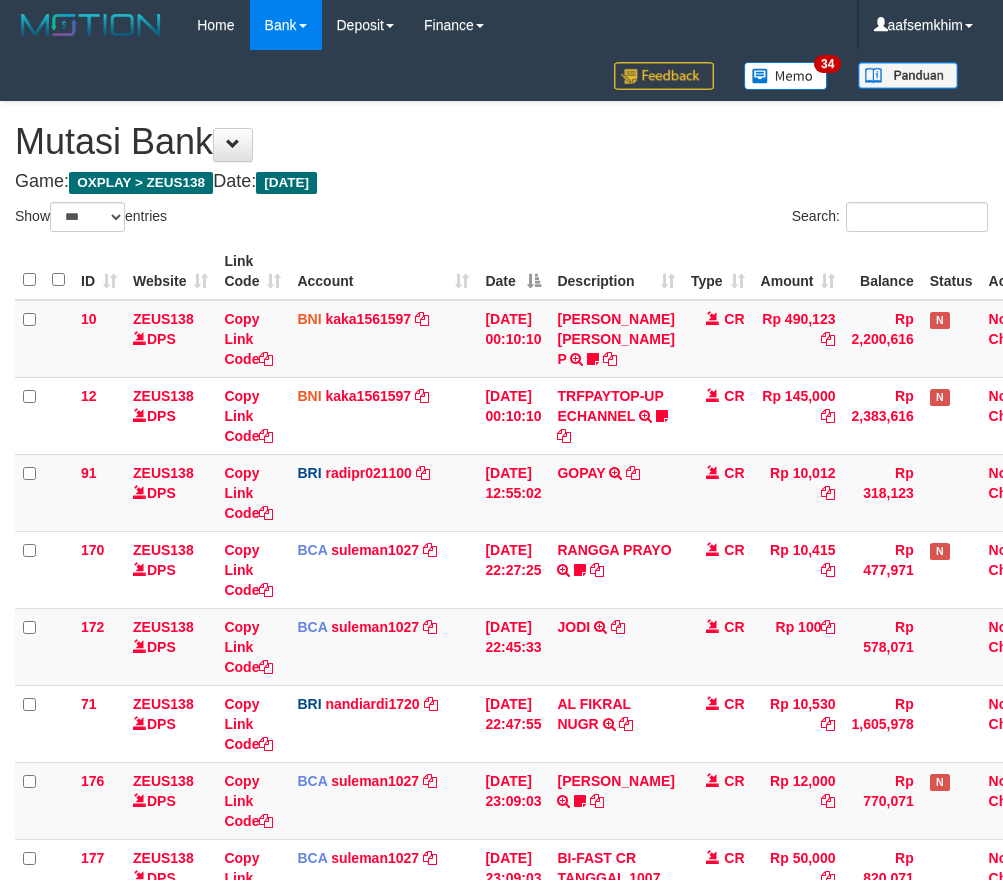 select on "***" 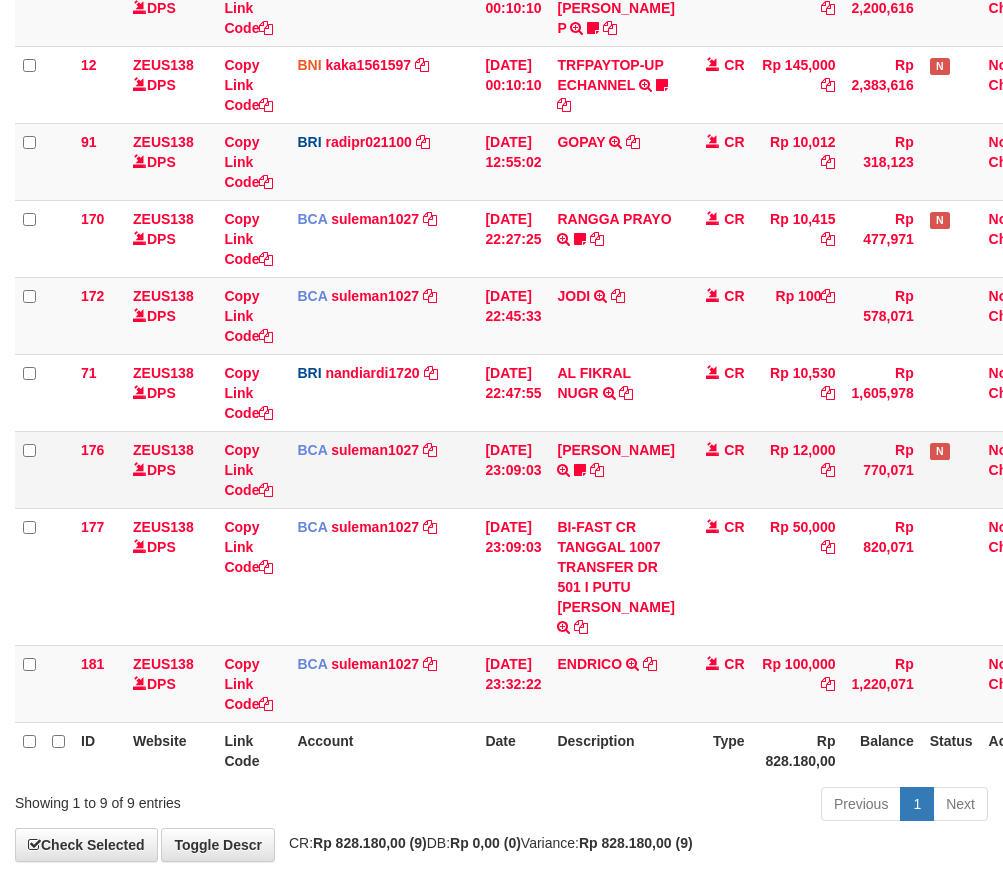 scroll, scrollTop: 464, scrollLeft: 0, axis: vertical 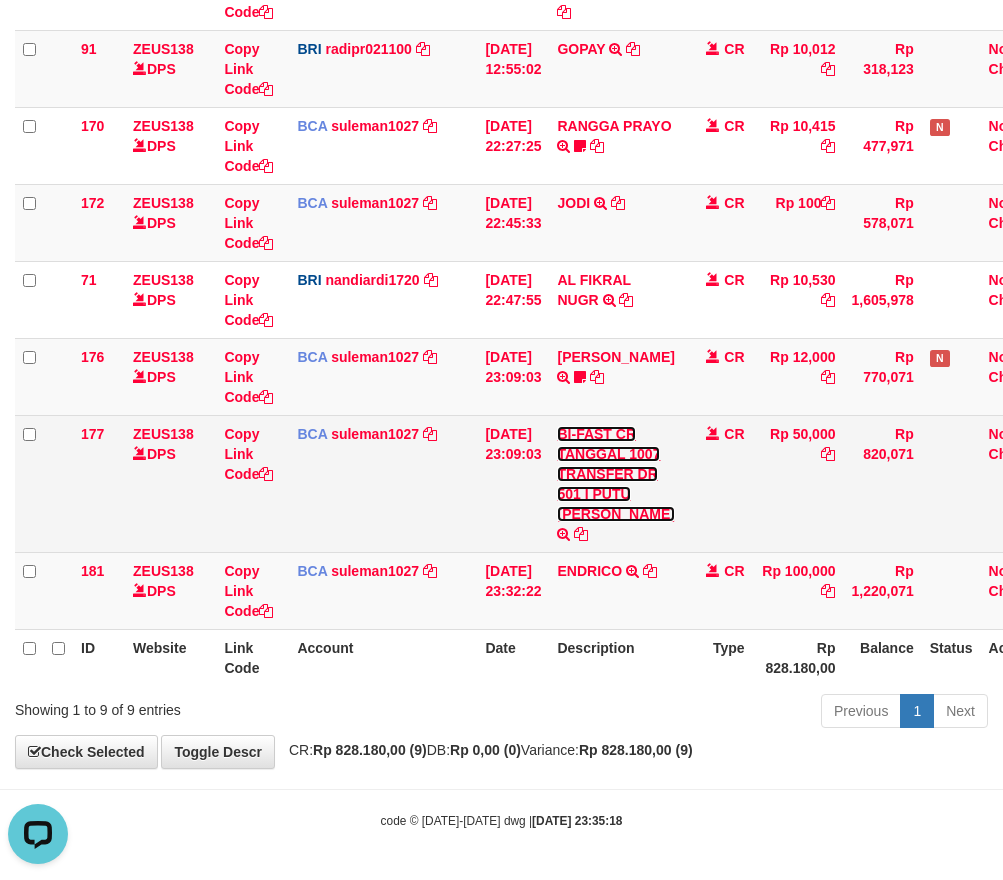 click on "BI-FAST CR TANGGAL 1007 TRANSFER DR 501 I PUTU [PERSON_NAME]" at bounding box center [615, 474] 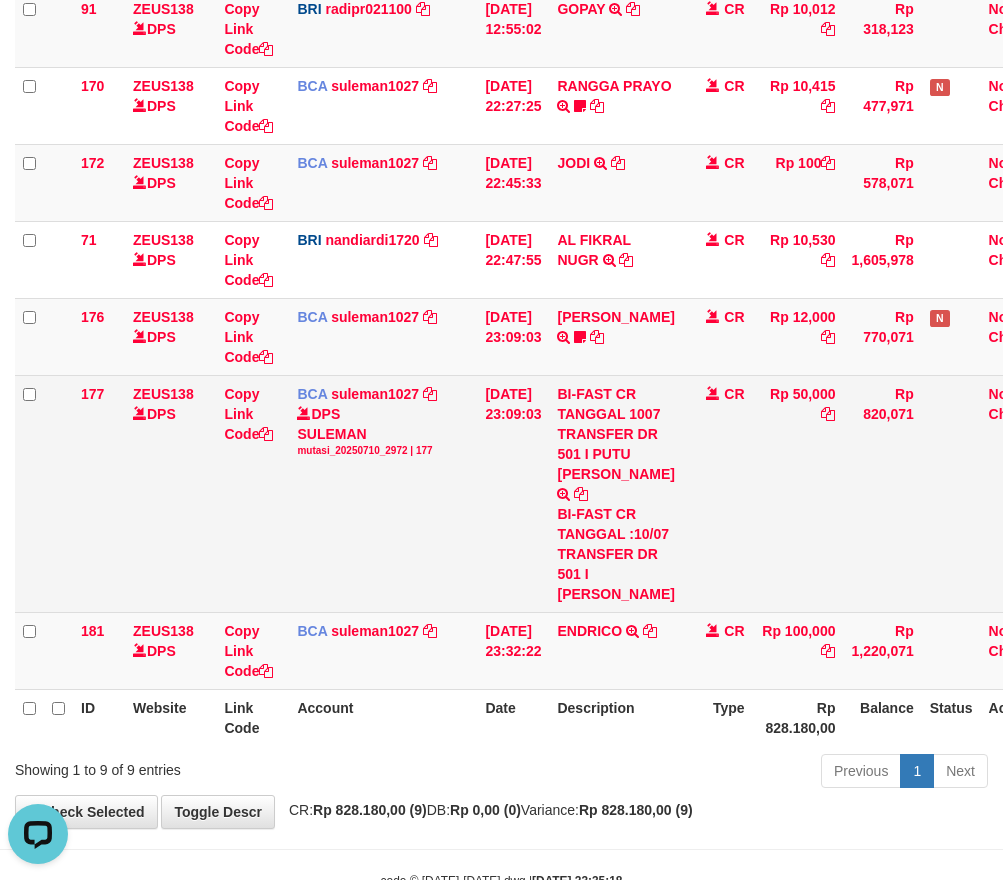 drag, startPoint x: 628, startPoint y: 631, endPoint x: 677, endPoint y: 651, distance: 52.924473 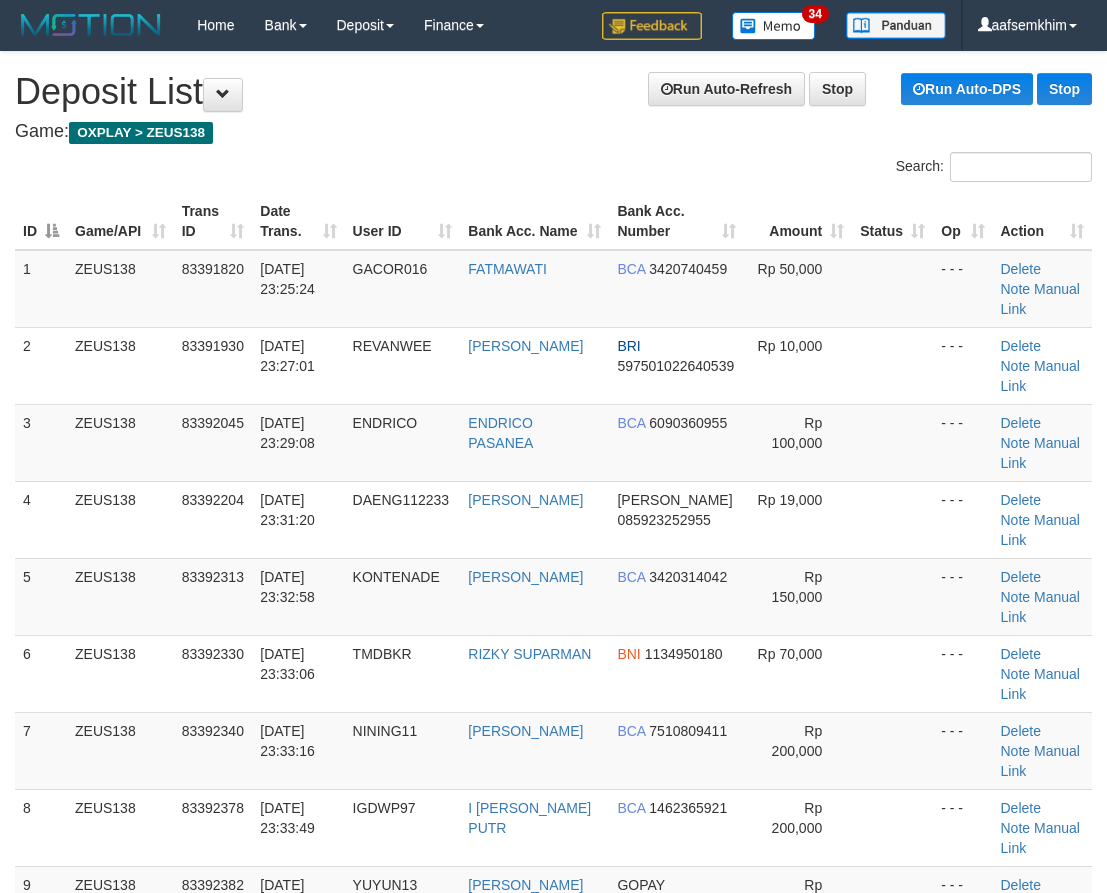 scroll, scrollTop: 0, scrollLeft: 0, axis: both 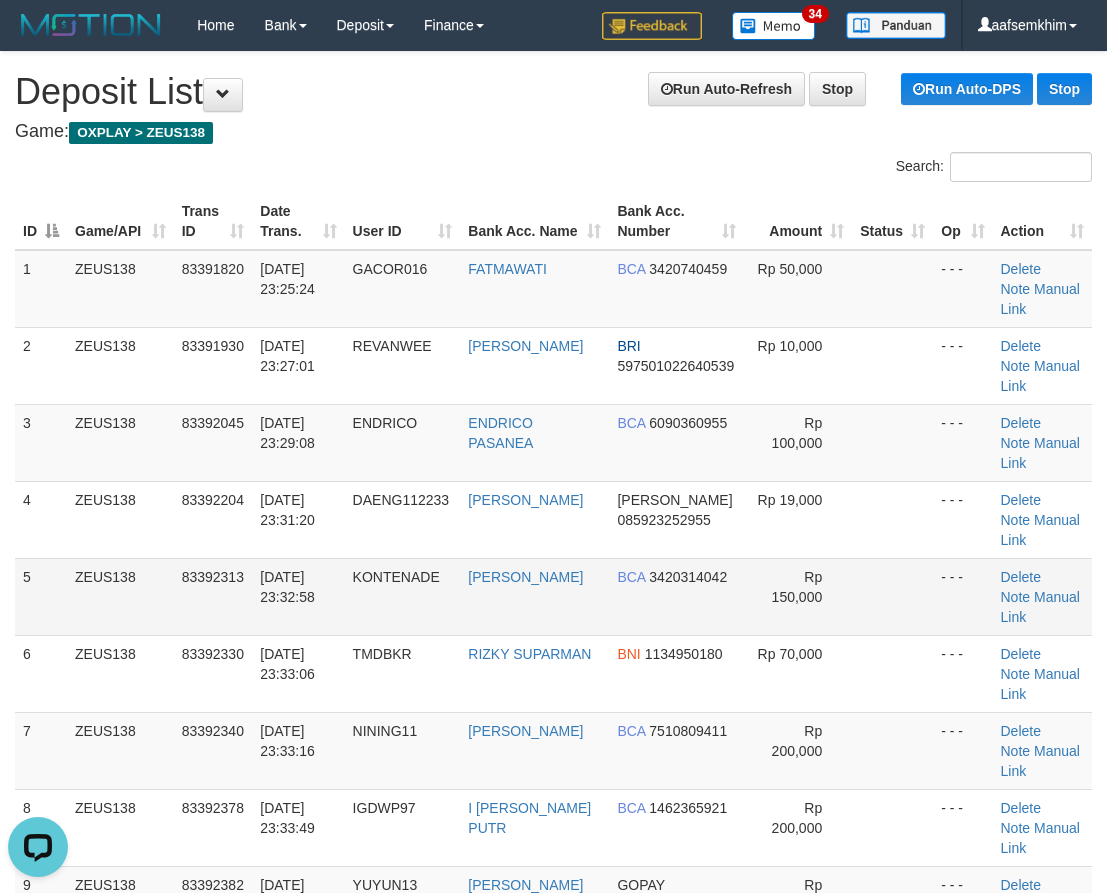 click on "10/07/2025 23:32:58" at bounding box center [298, 596] 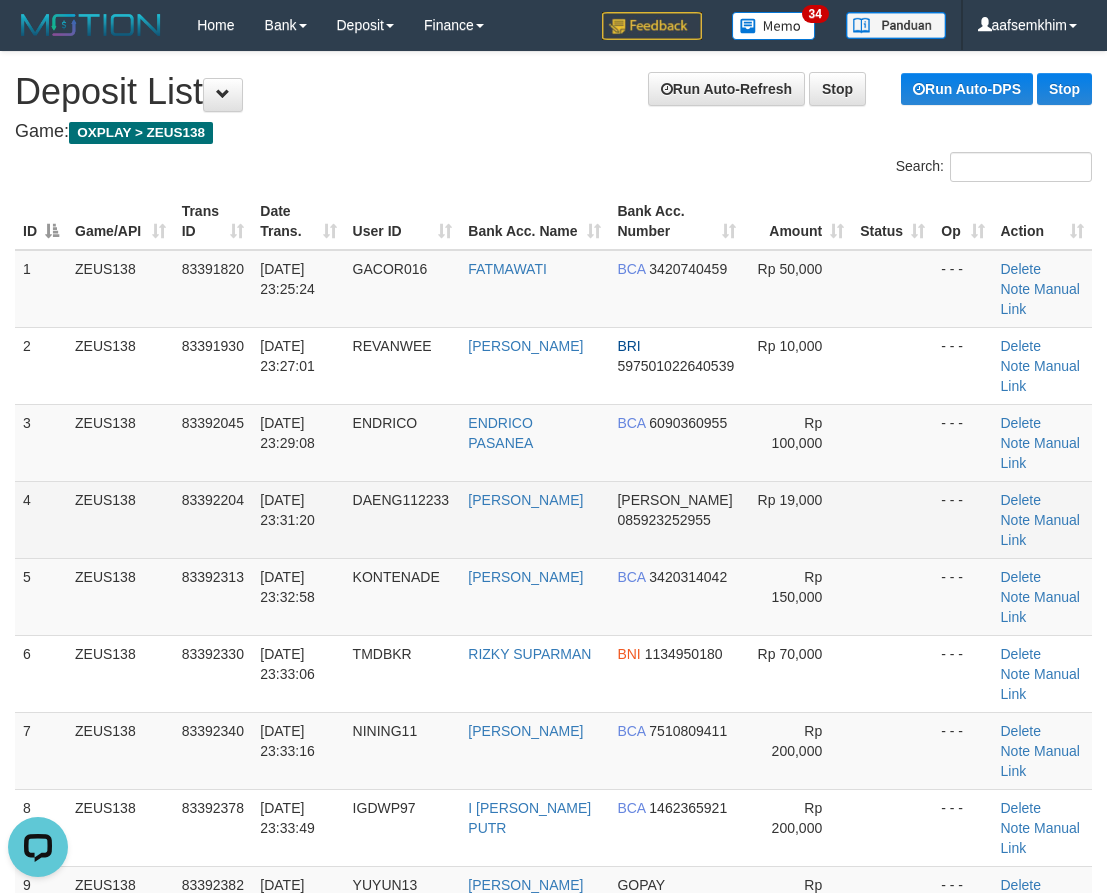 scroll, scrollTop: 133, scrollLeft: 0, axis: vertical 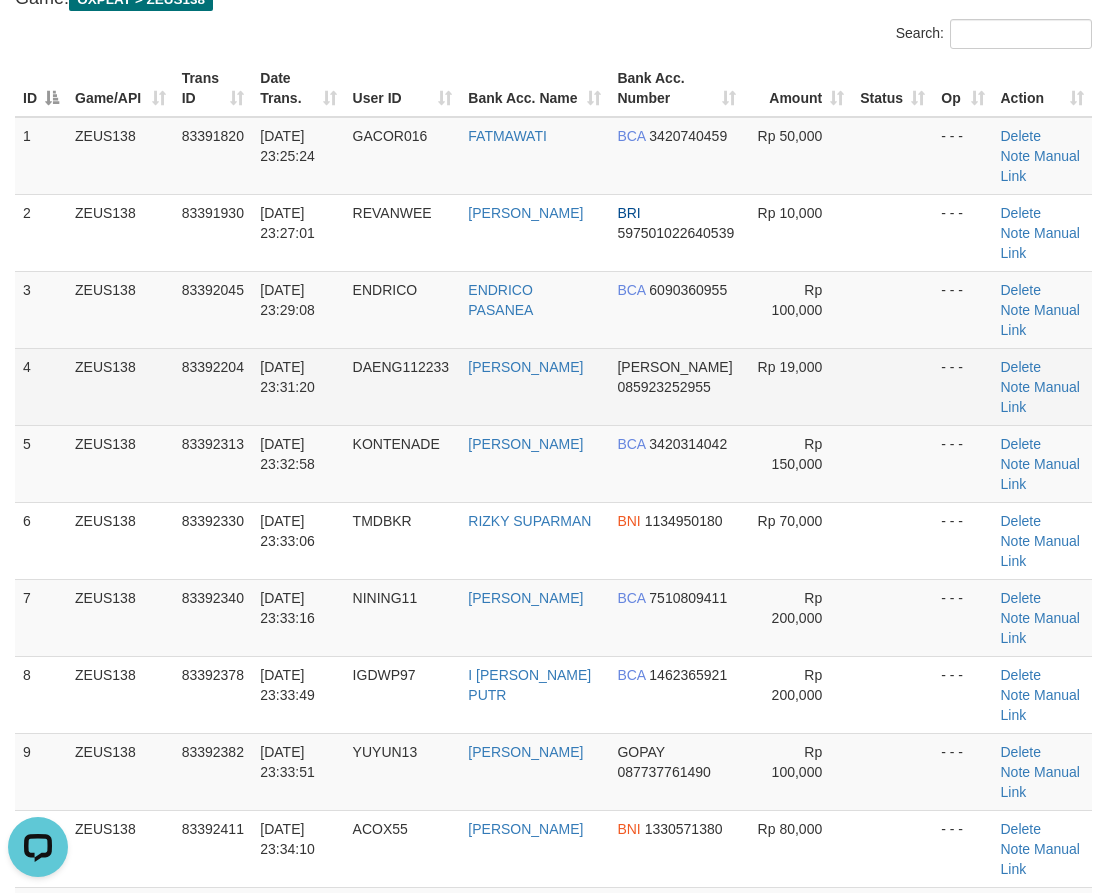 click on "10/07/2025 23:31:20" at bounding box center [298, 386] 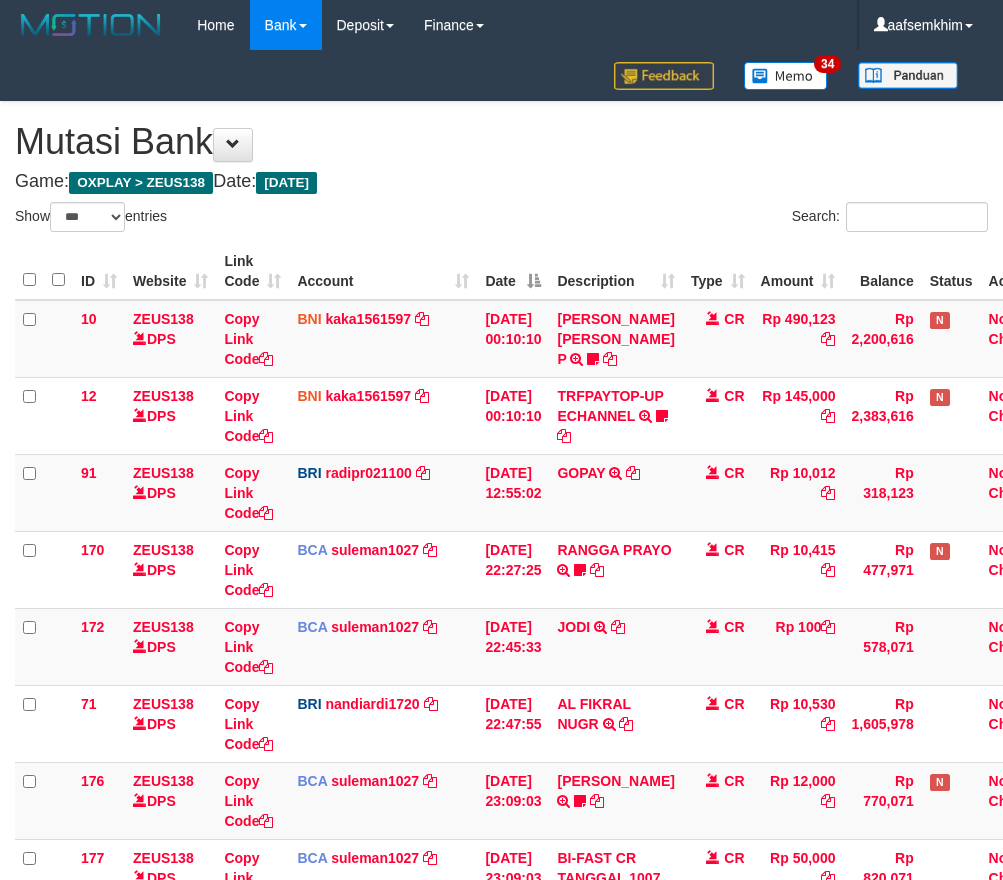 select on "***" 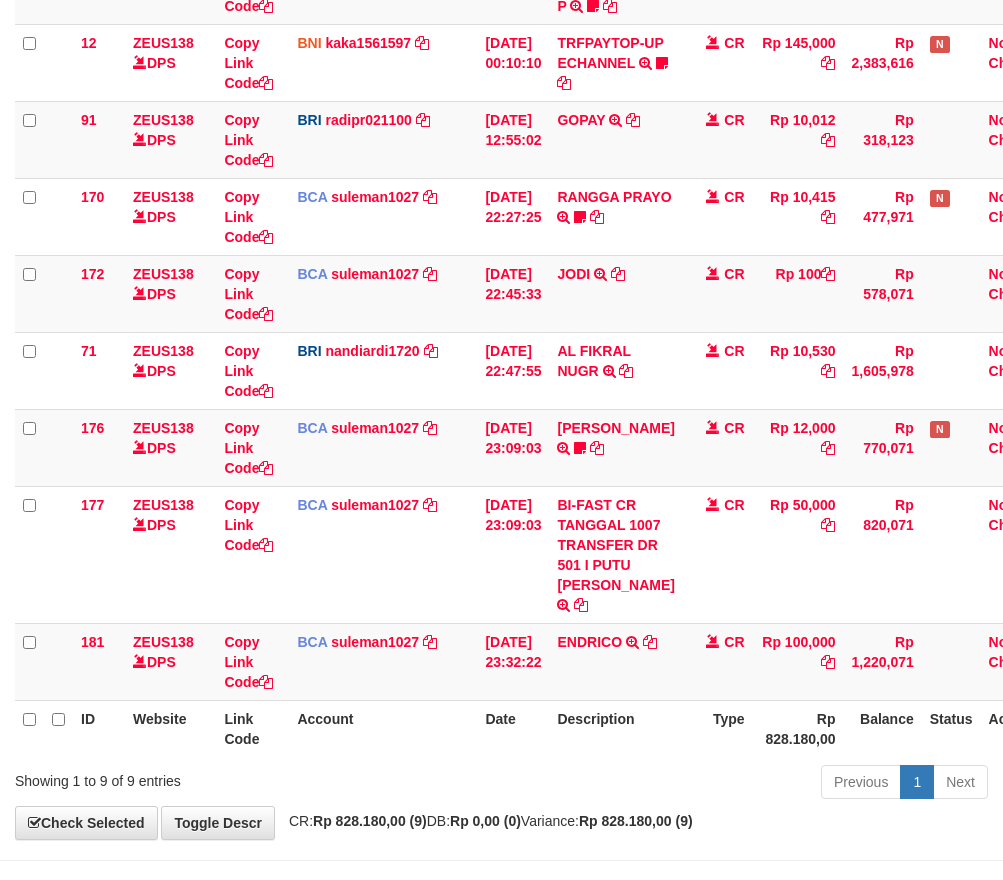 scroll, scrollTop: 464, scrollLeft: 0, axis: vertical 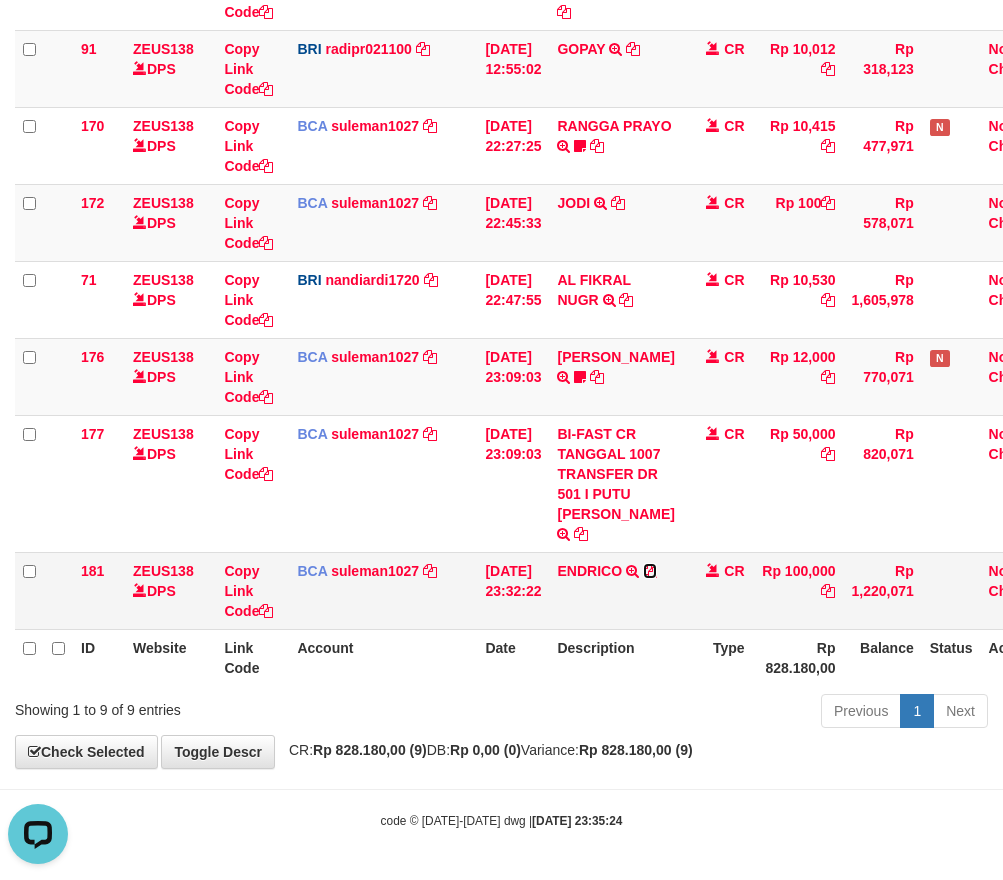 click at bounding box center (650, 571) 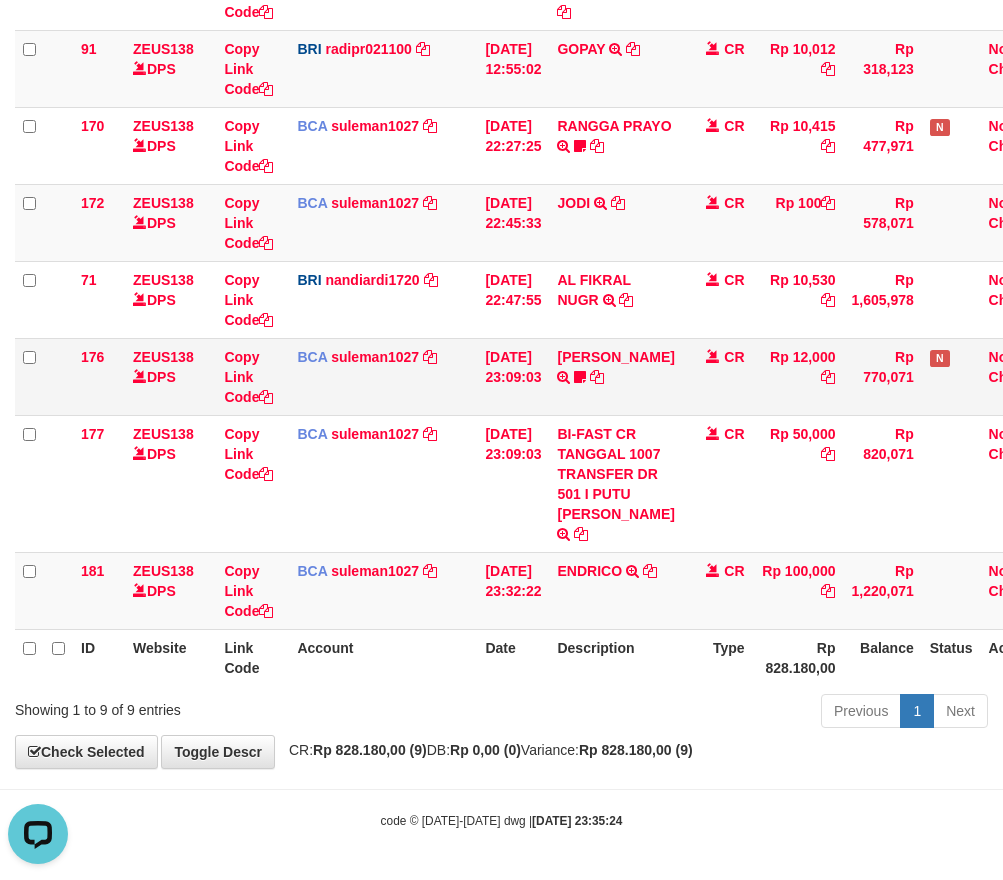 click on "N" at bounding box center (951, 376) 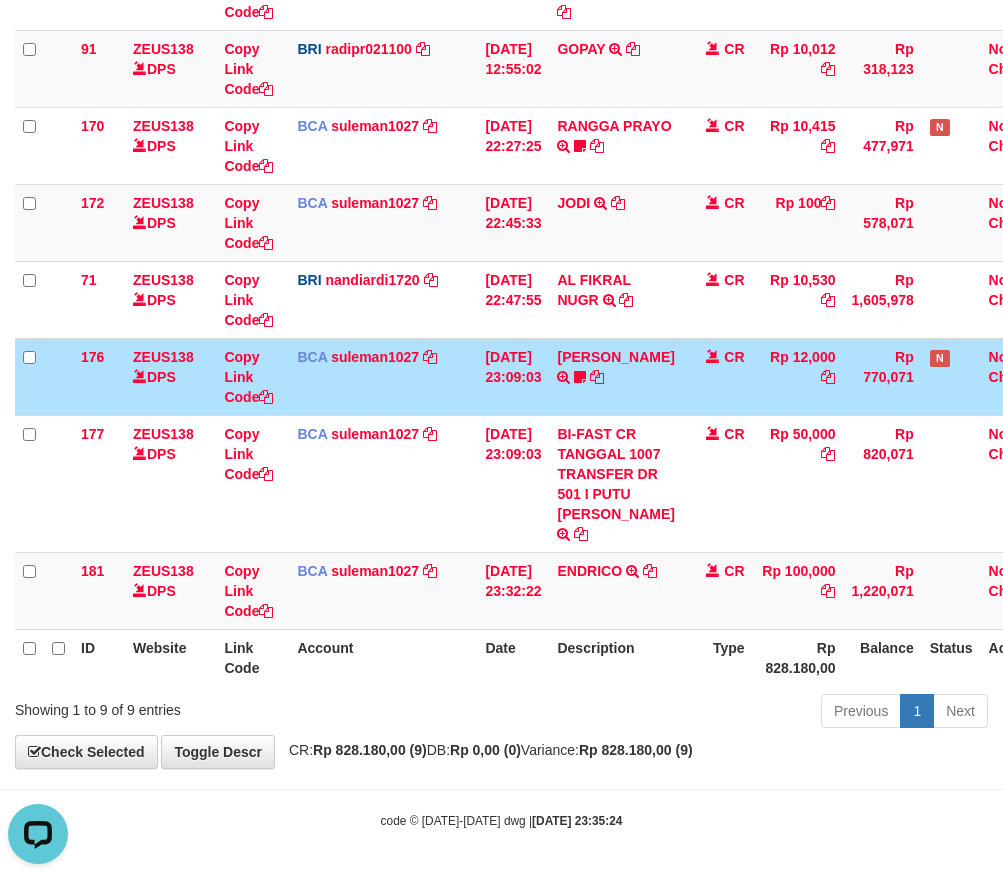drag, startPoint x: 574, startPoint y: 381, endPoint x: 713, endPoint y: 388, distance: 139.17615 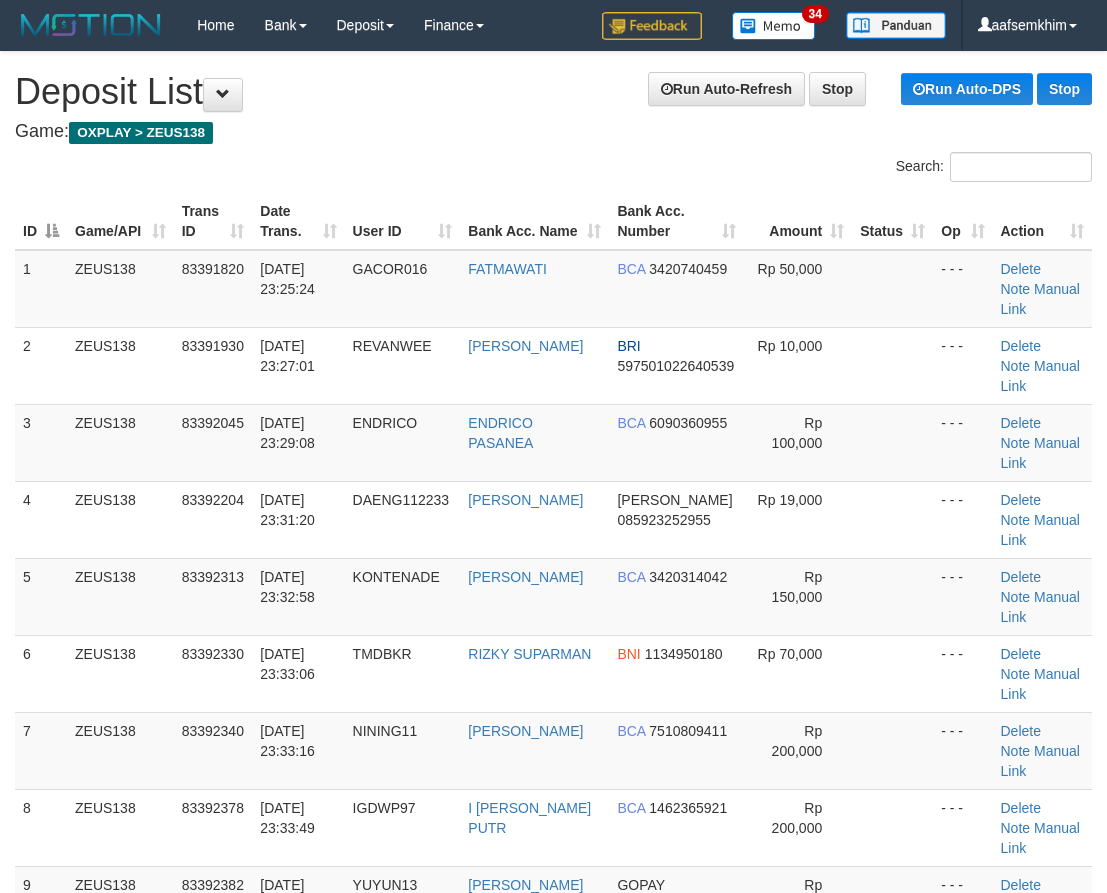 scroll, scrollTop: 134, scrollLeft: 0, axis: vertical 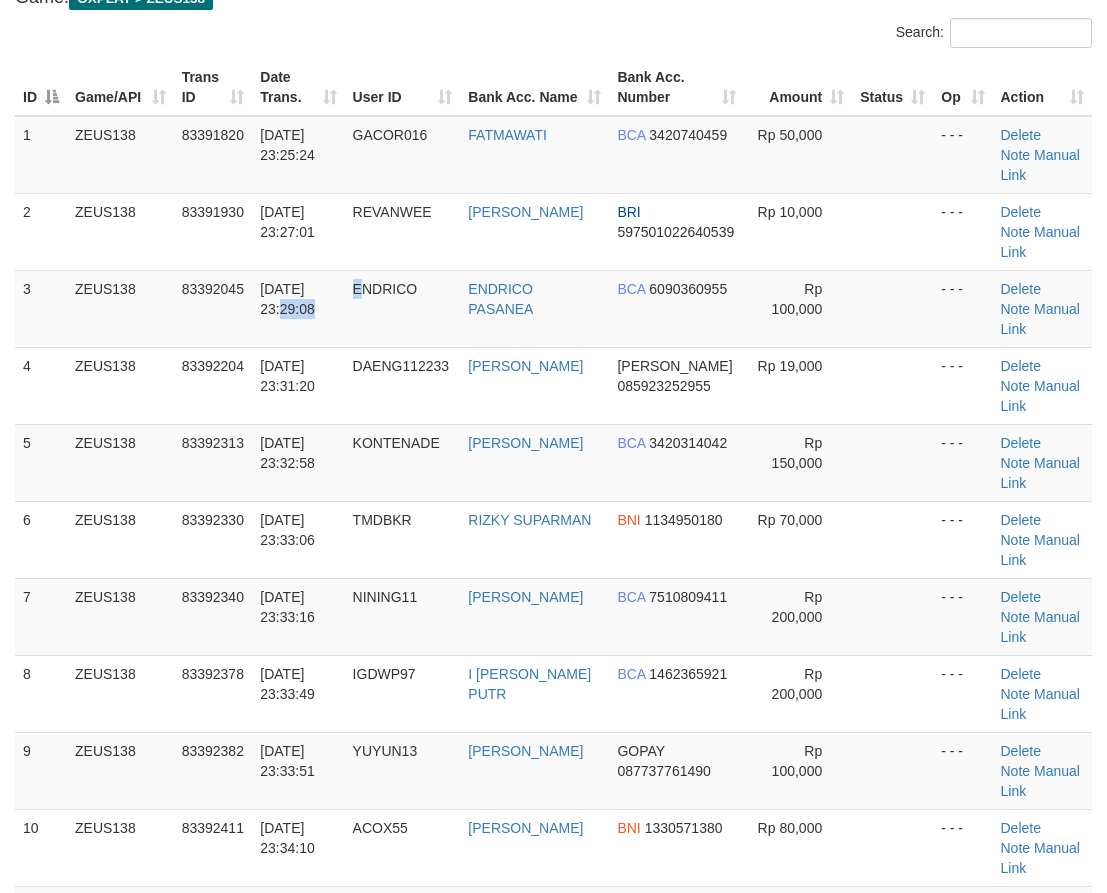 drag, startPoint x: 348, startPoint y: 297, endPoint x: 1, endPoint y: 162, distance: 372.33588 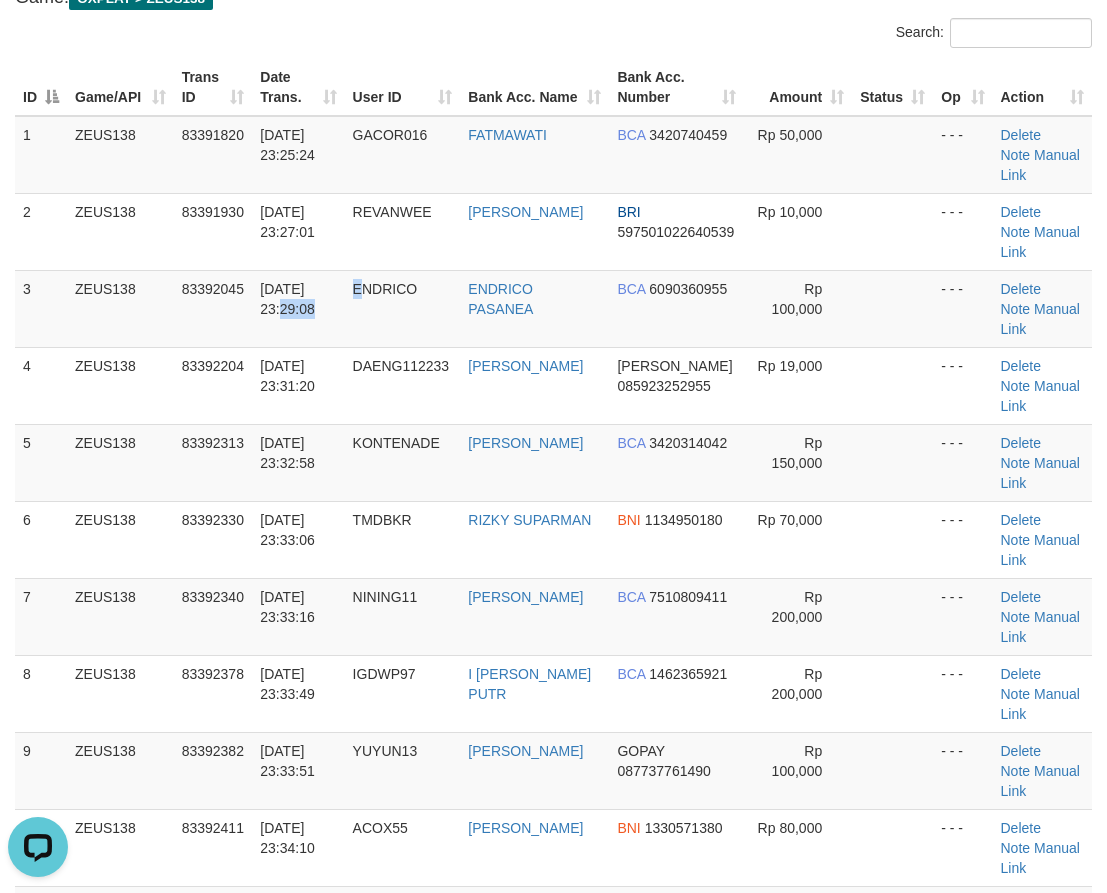 scroll, scrollTop: 0, scrollLeft: 0, axis: both 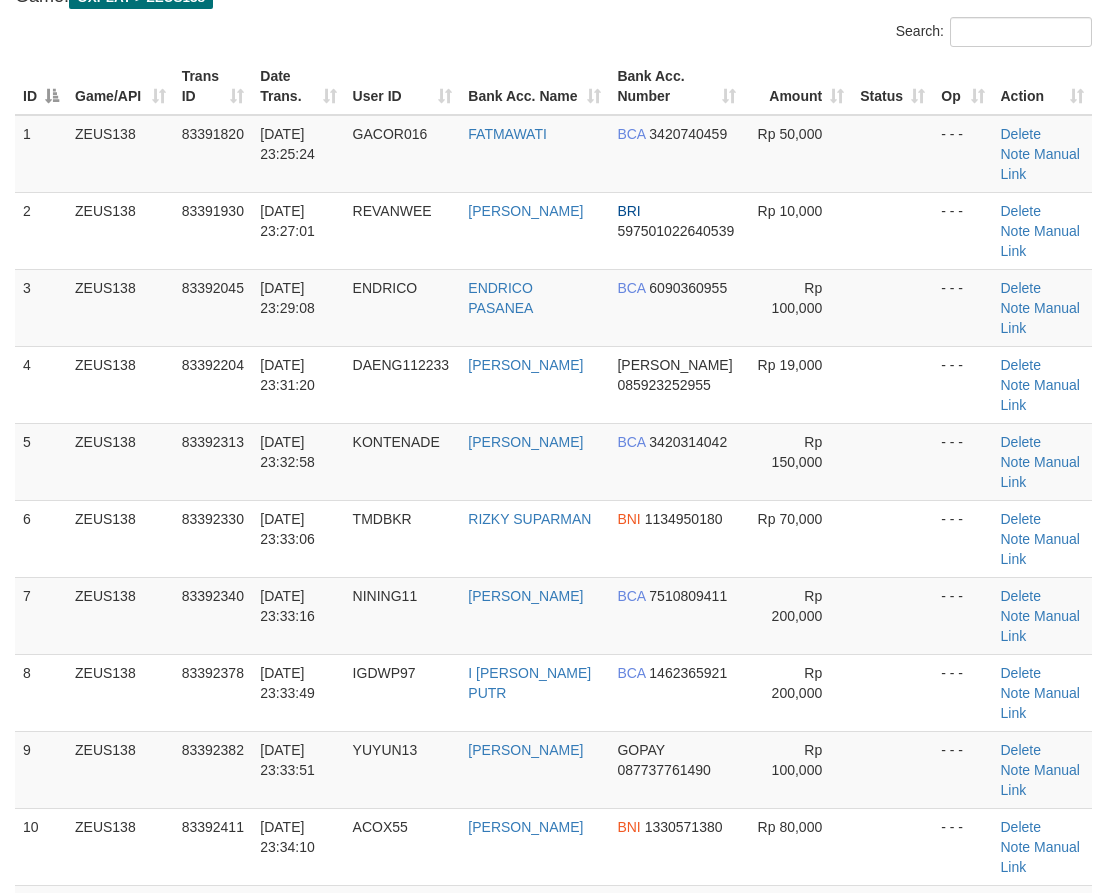 drag, startPoint x: 347, startPoint y: 558, endPoint x: 5, endPoint y: 491, distance: 348.50107 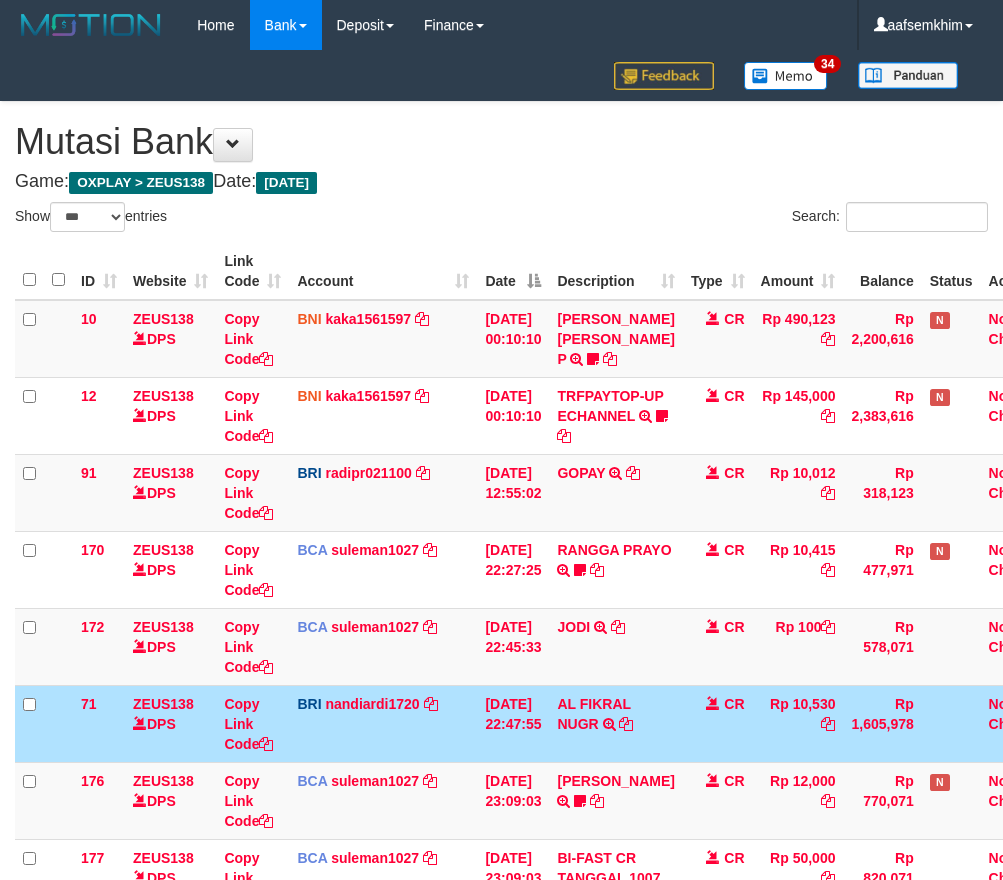 select on "***" 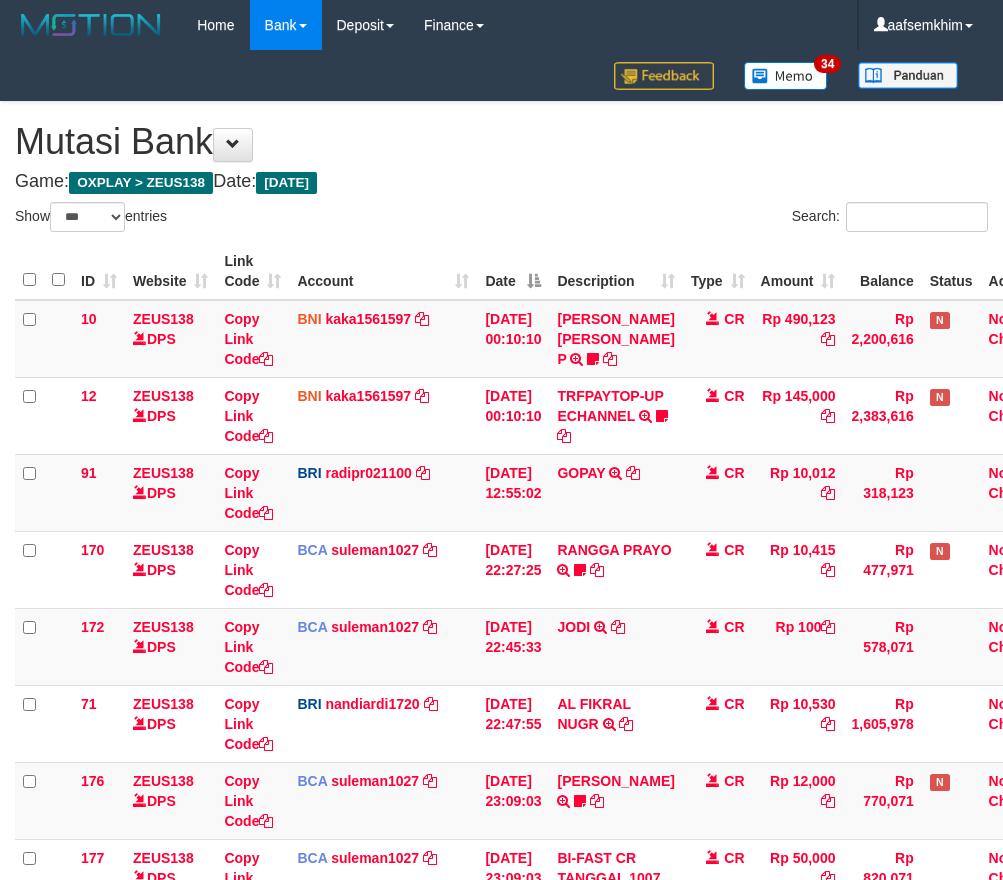 select on "***" 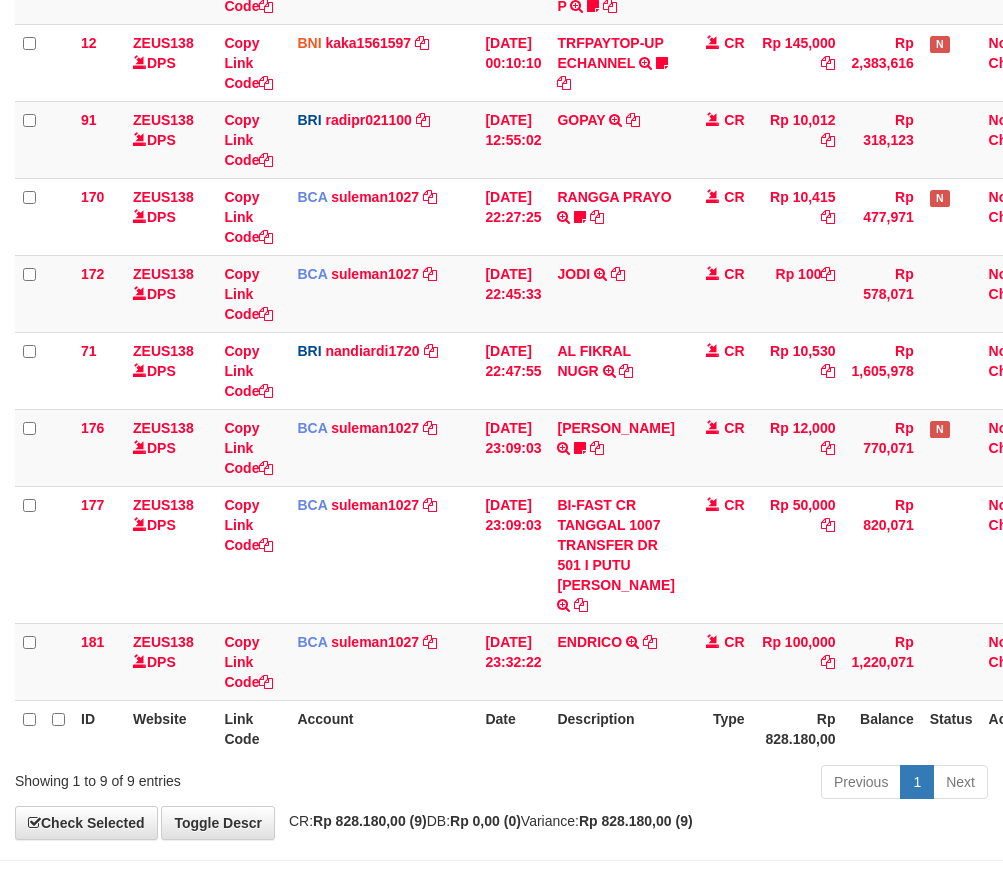 scroll, scrollTop: 464, scrollLeft: 0, axis: vertical 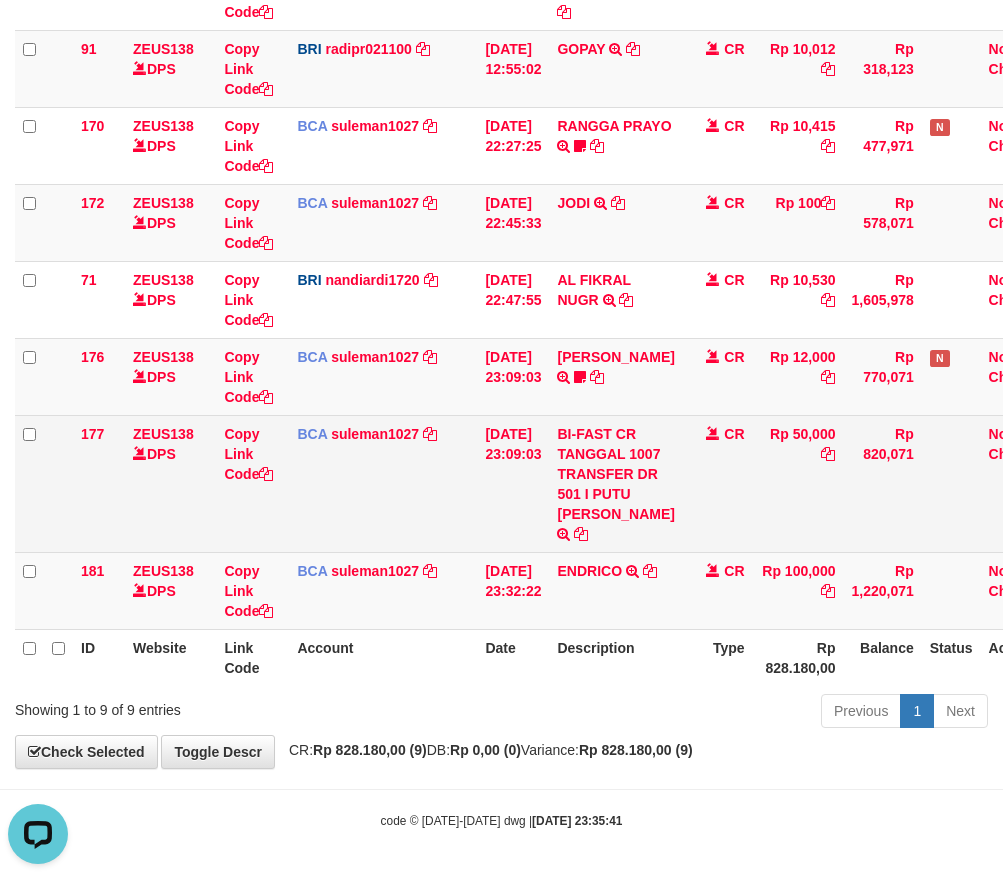 click on "BCA
suleman1027
DPS
SULEMAN
mutasi_20250710_2972 | 177
mutasi_20250710_2972 | 177" at bounding box center (383, 483) 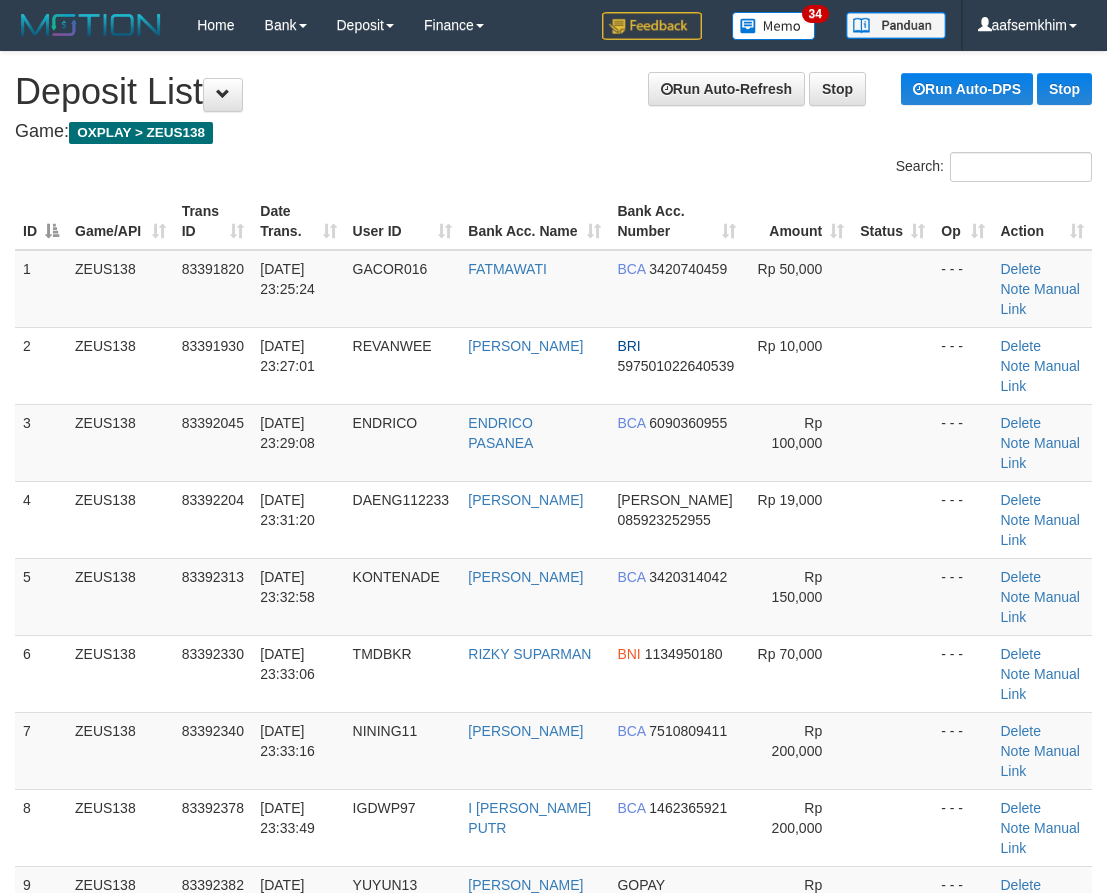 scroll, scrollTop: 136, scrollLeft: 0, axis: vertical 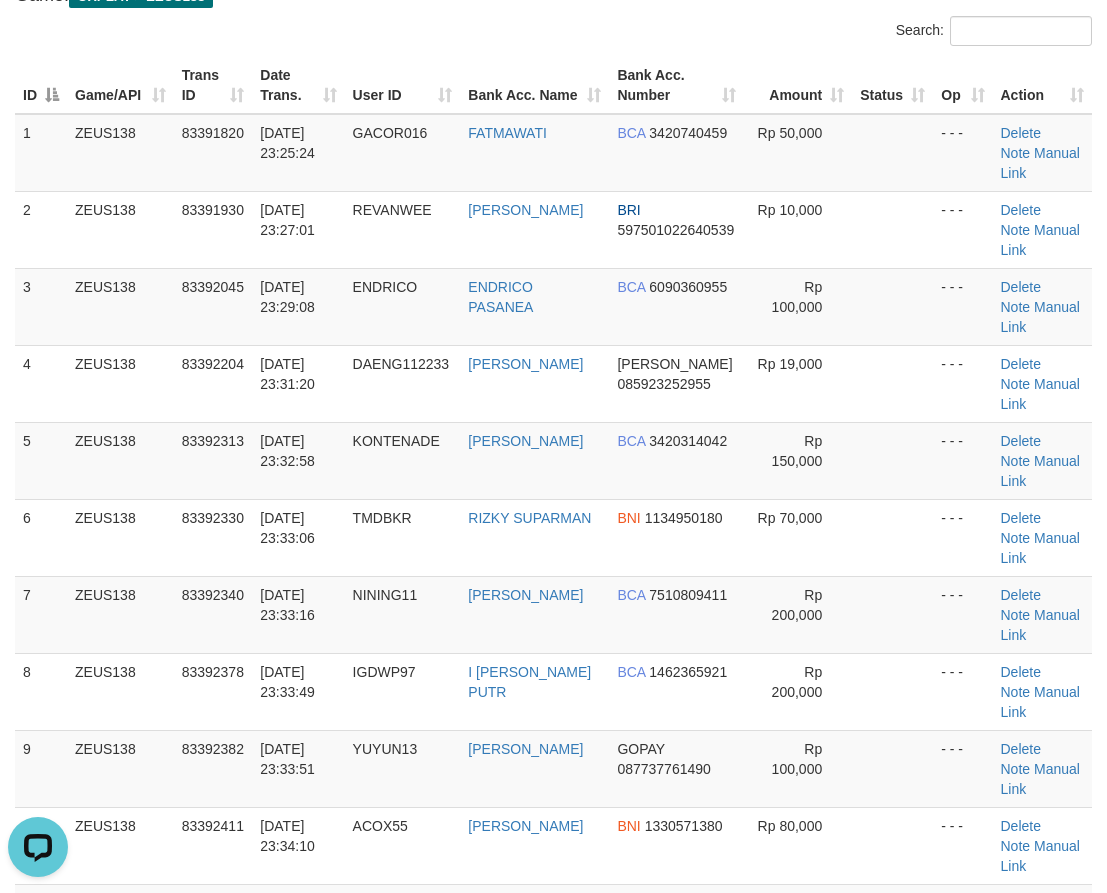 drag, startPoint x: 122, startPoint y: 593, endPoint x: 1, endPoint y: 559, distance: 125.68612 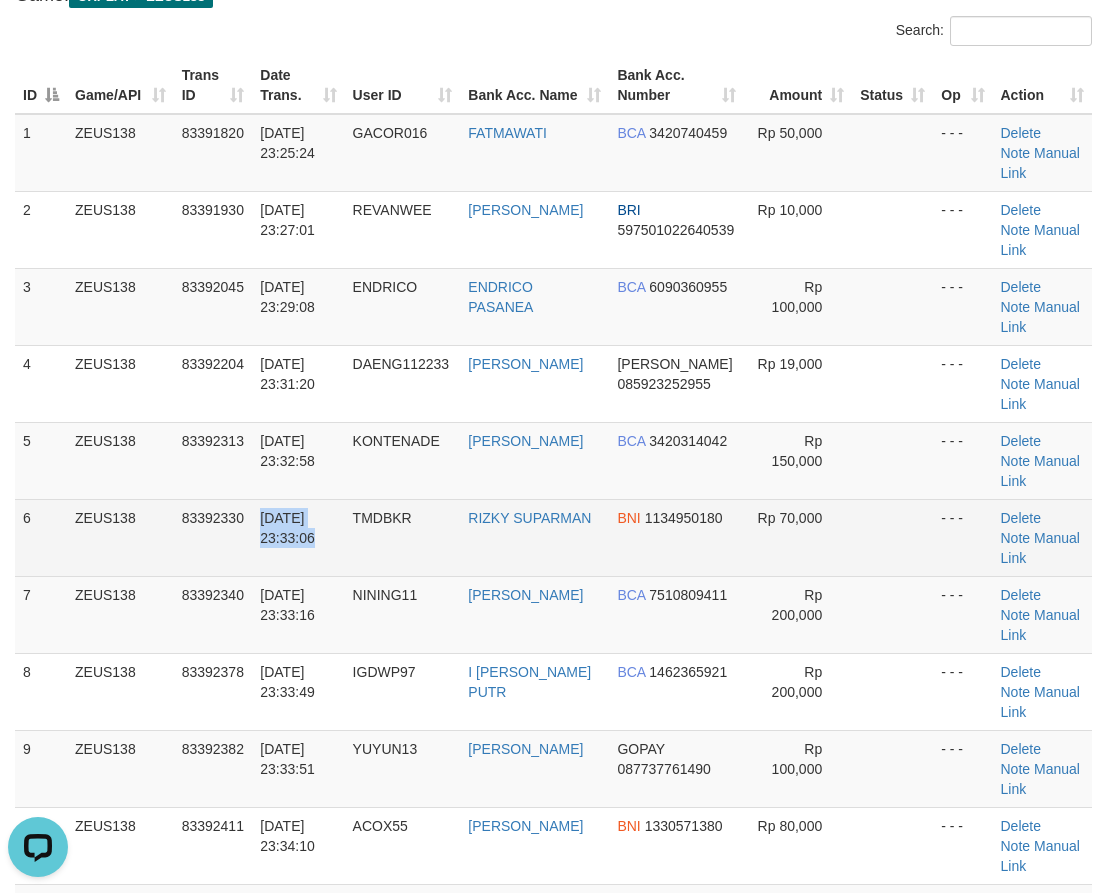 click on "6
ZEUS138
83392330
10/07/2025 23:33:06
TMDBKR
RIZKY SUPARMAN
BNI
1134950180
Rp 70,000
- - -
Delete
Note
Manual Link" at bounding box center (553, 537) 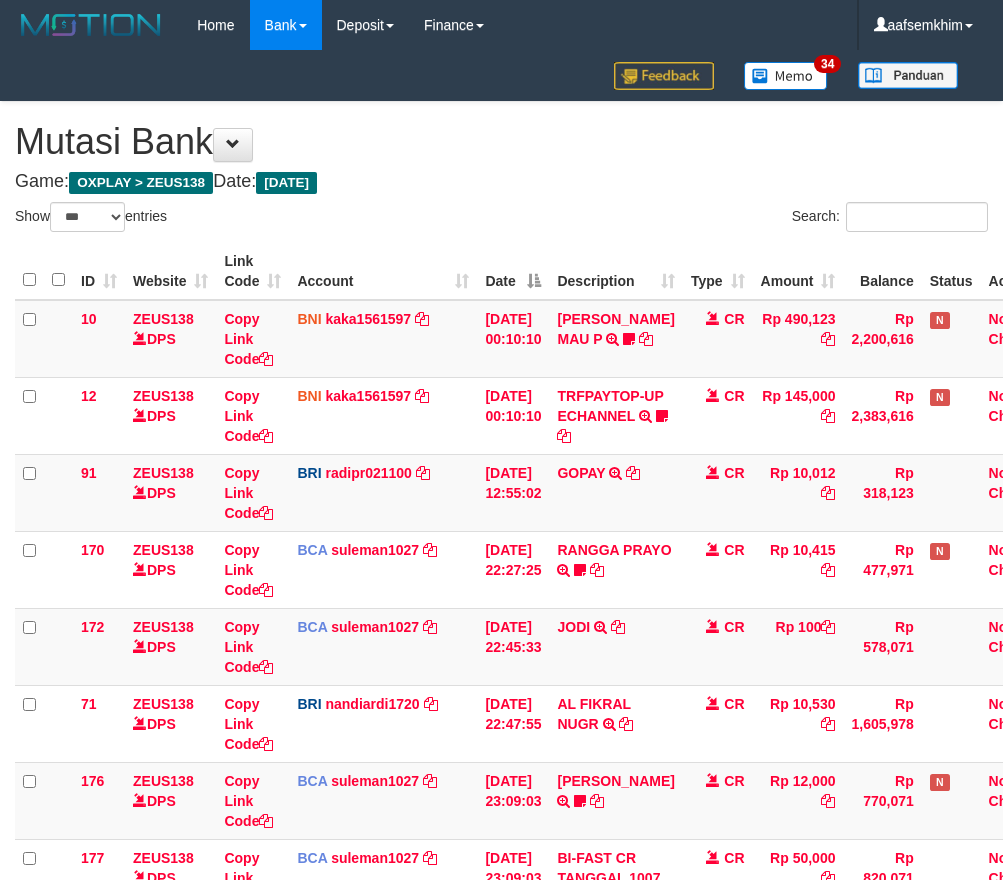 select on "***" 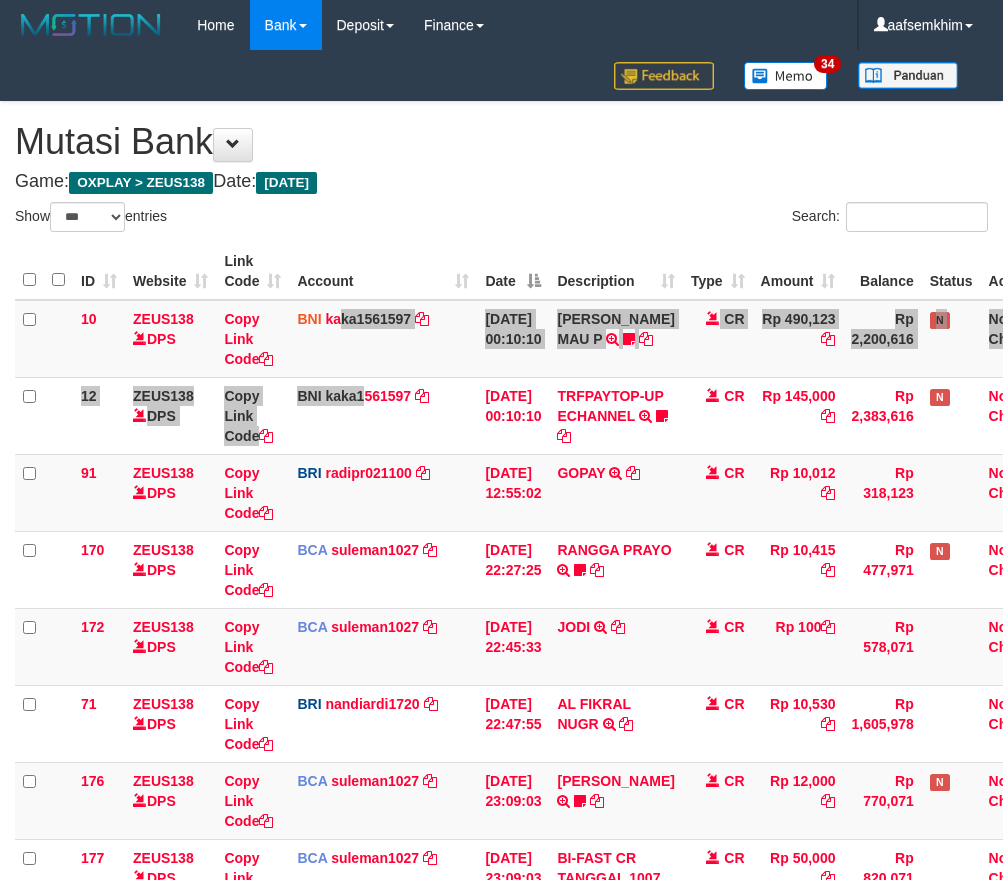 scroll, scrollTop: 387, scrollLeft: 0, axis: vertical 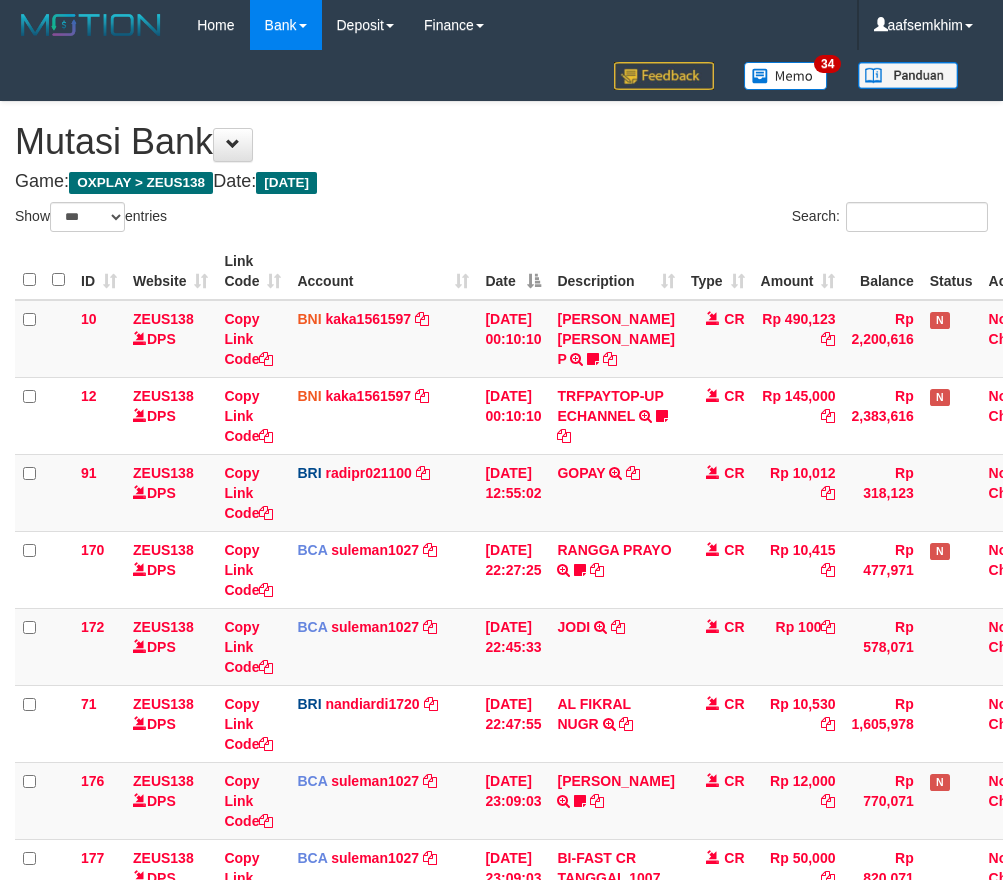 select on "***" 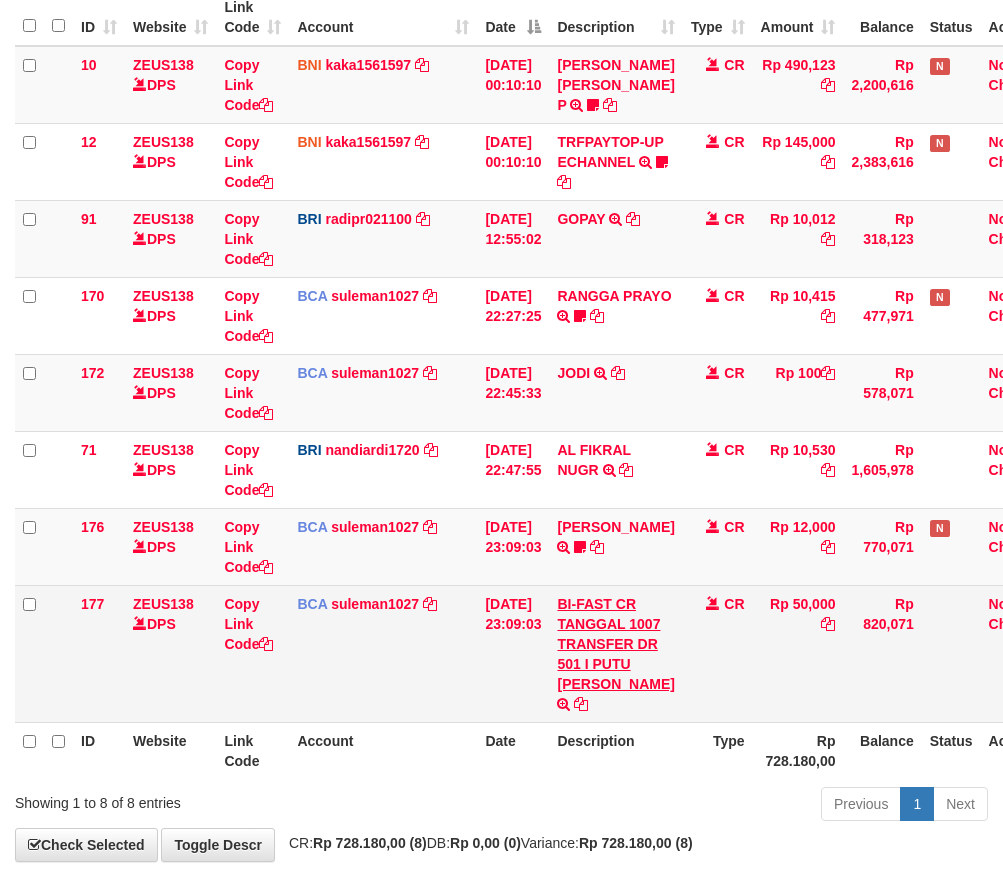 drag, startPoint x: 617, startPoint y: 693, endPoint x: 623, endPoint y: 648, distance: 45.39824 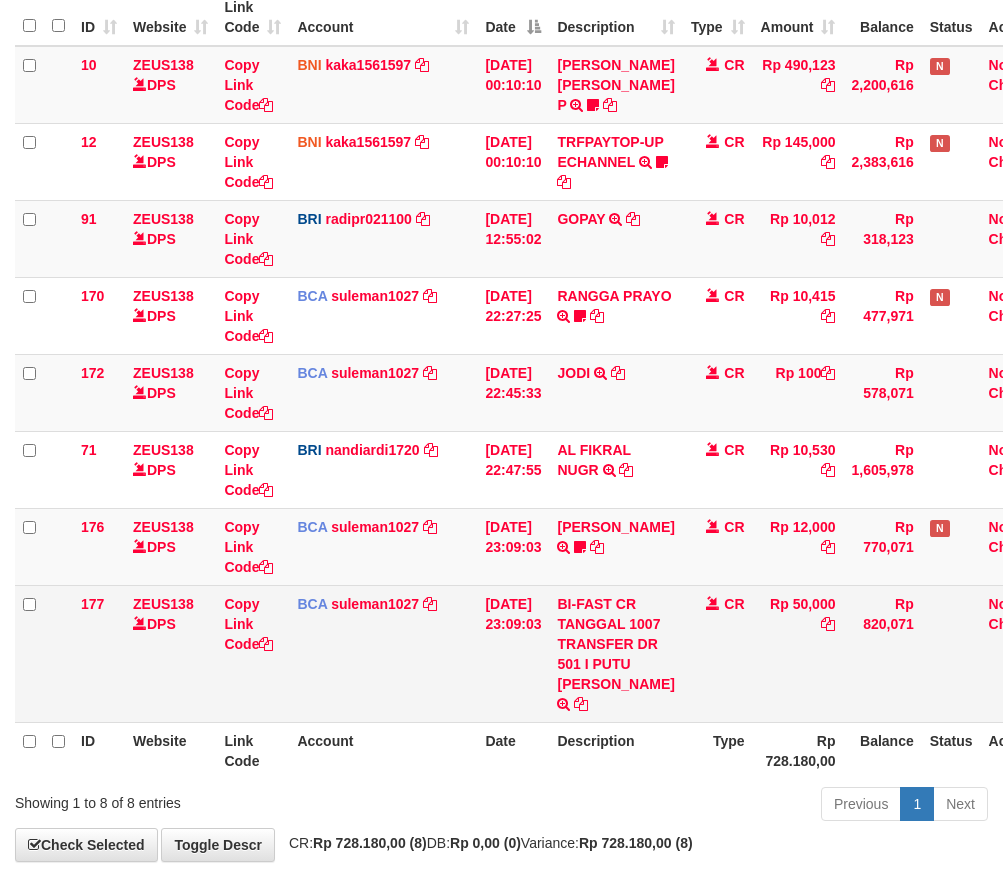 click on "BI-FAST CR TANGGAL 1007 TRANSFER DR 501 I PUTU [PERSON_NAME]         BI-FAST CR TANGGAL :10/07 TRANSFER DR 501 I [PERSON_NAME]" at bounding box center (615, 653) 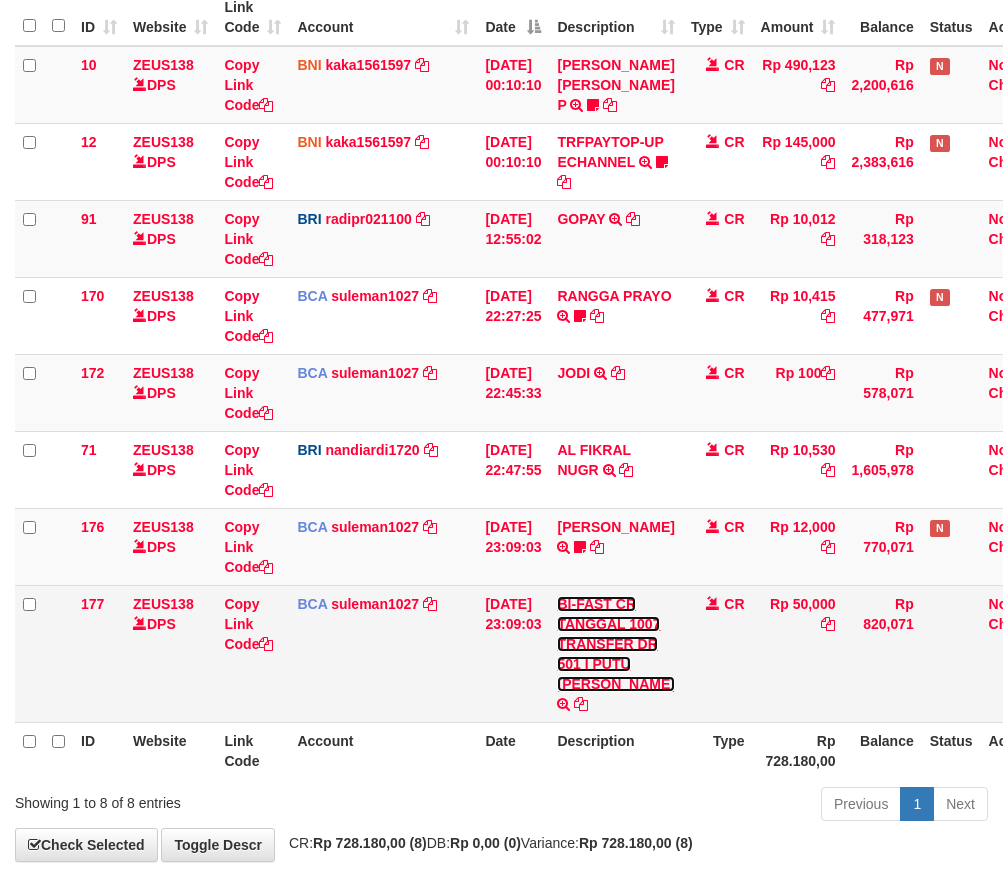 click on "BI-FAST CR TANGGAL 1007 TRANSFER DR 501 I PUTU LEO PUJIANA" at bounding box center [615, 644] 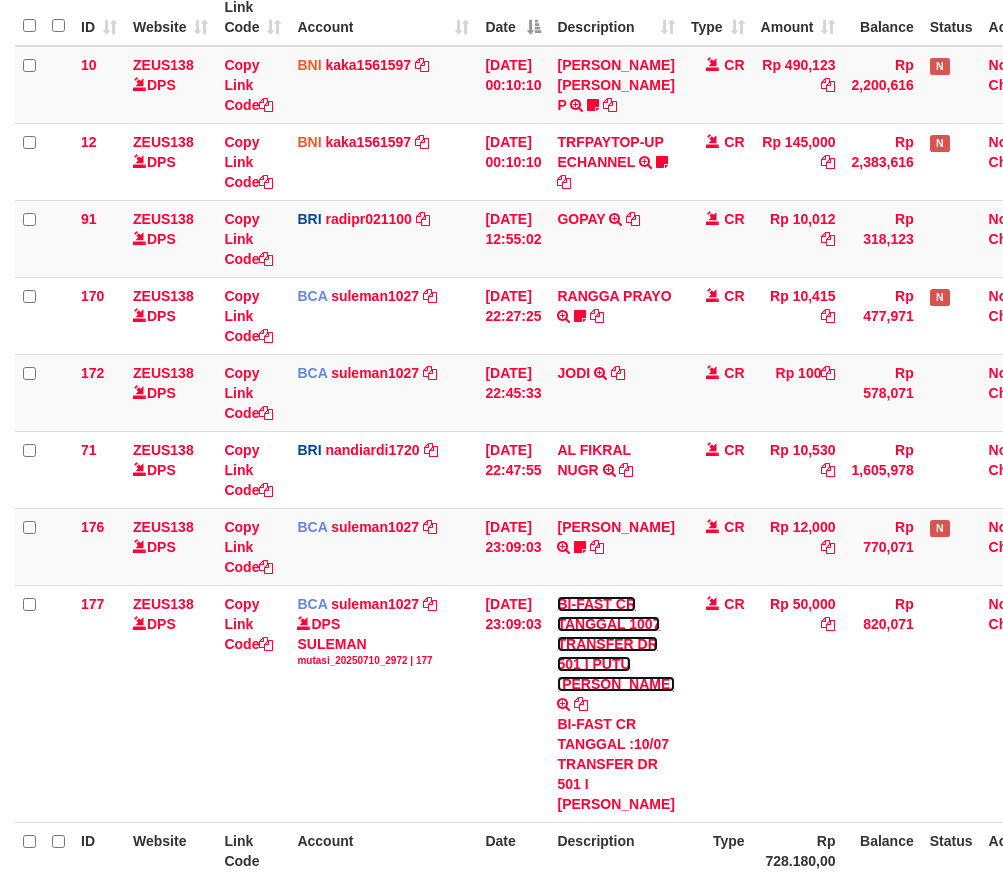 scroll, scrollTop: 507, scrollLeft: 0, axis: vertical 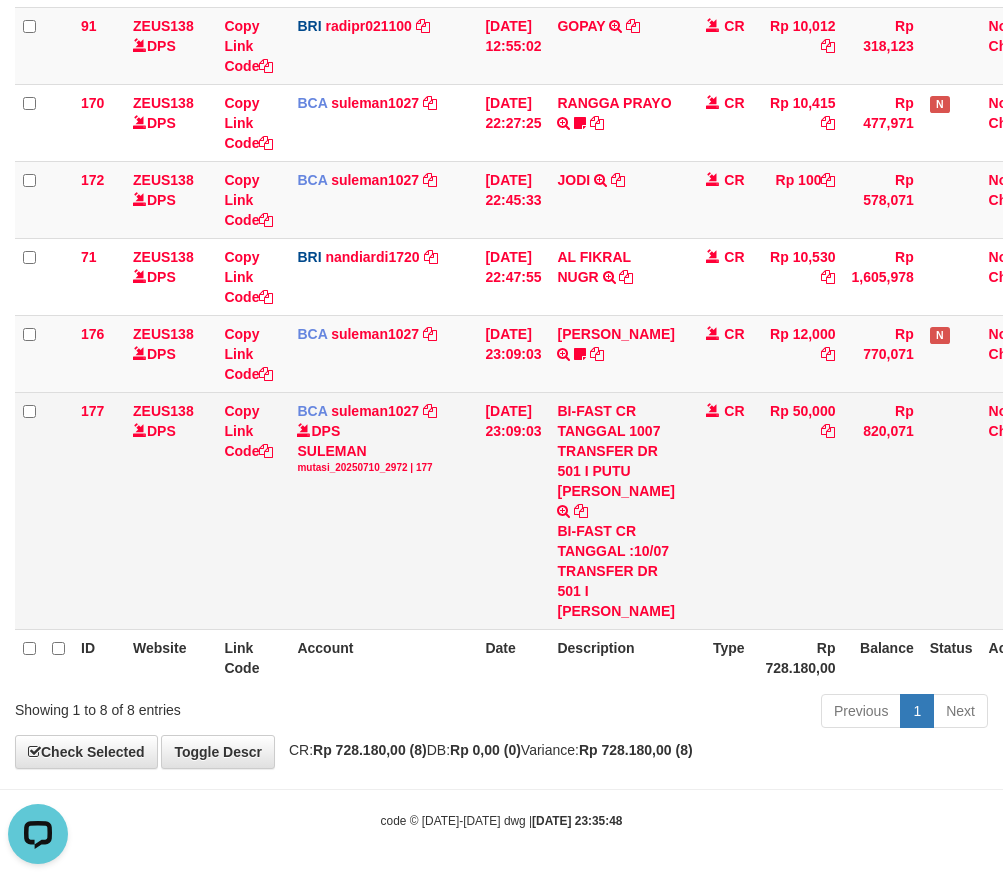 drag, startPoint x: 632, startPoint y: 601, endPoint x: 643, endPoint y: 606, distance: 12.083046 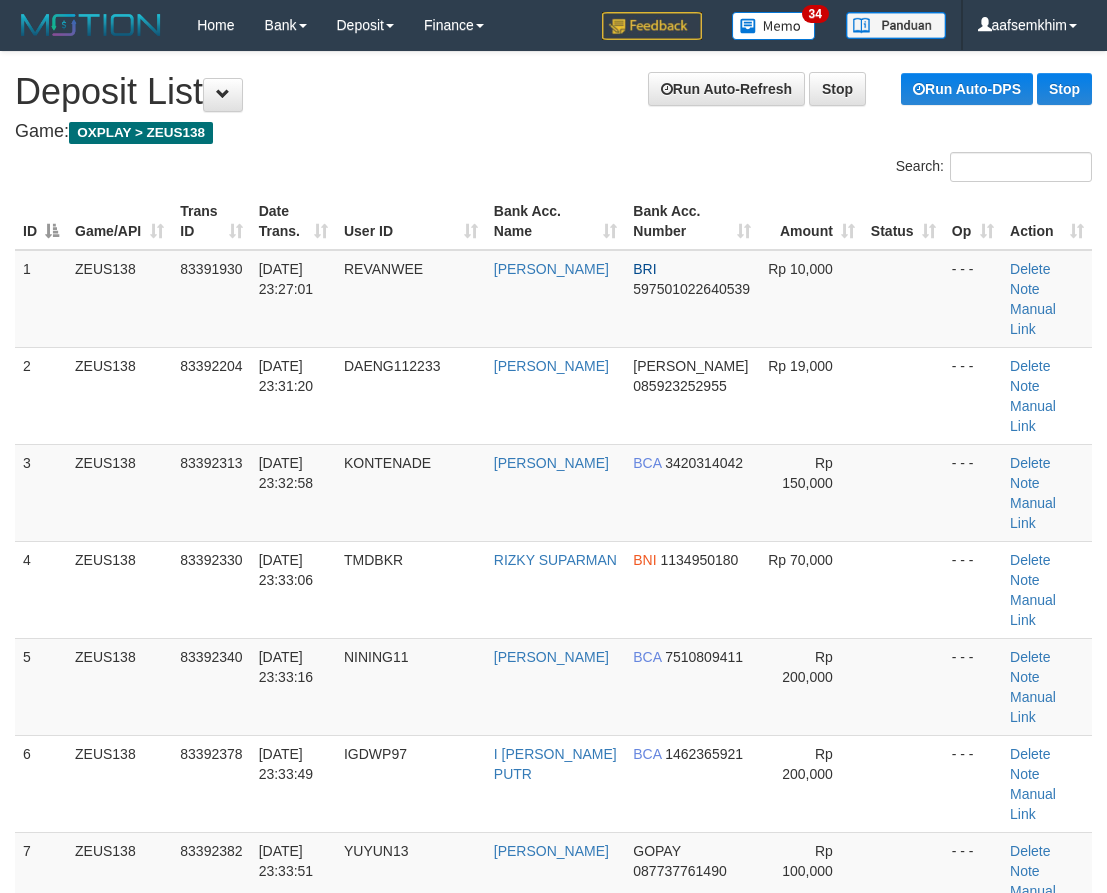scroll, scrollTop: 137, scrollLeft: 0, axis: vertical 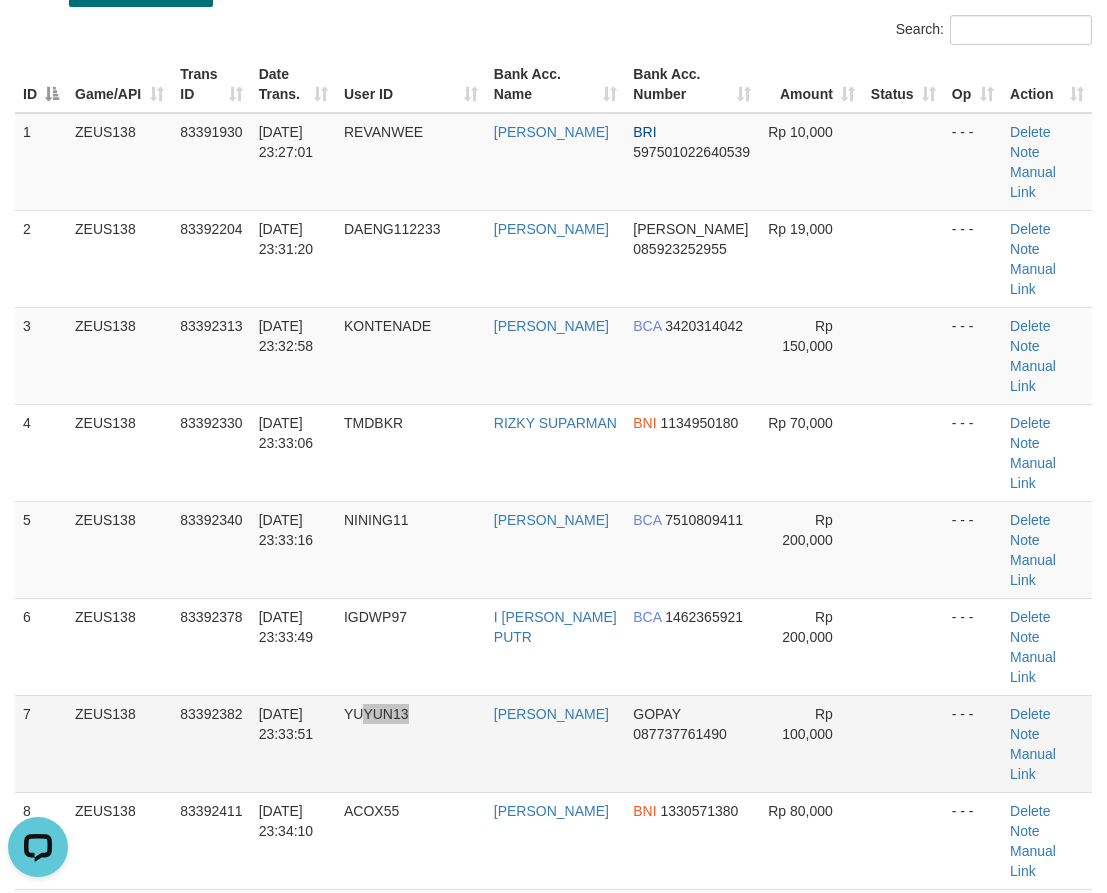 click on "YUYUN13" at bounding box center [411, 743] 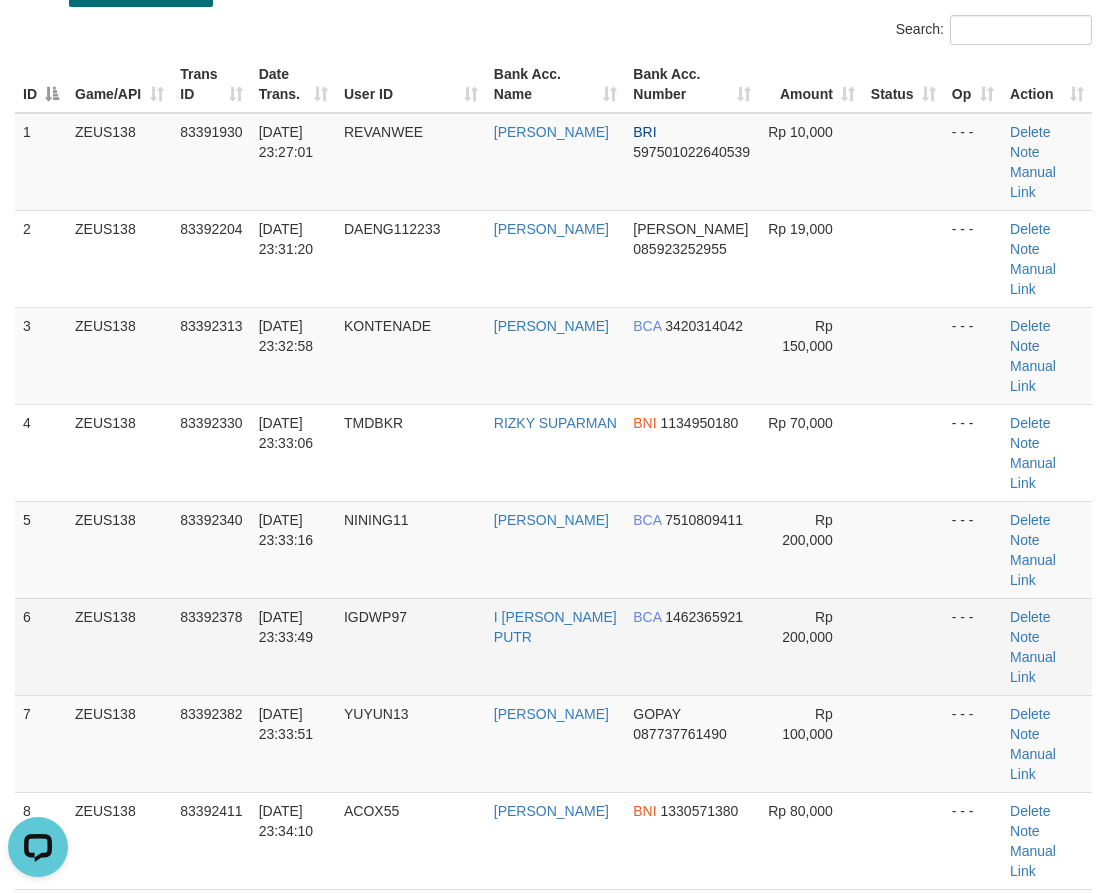 click on "**********" at bounding box center [553, 1806] 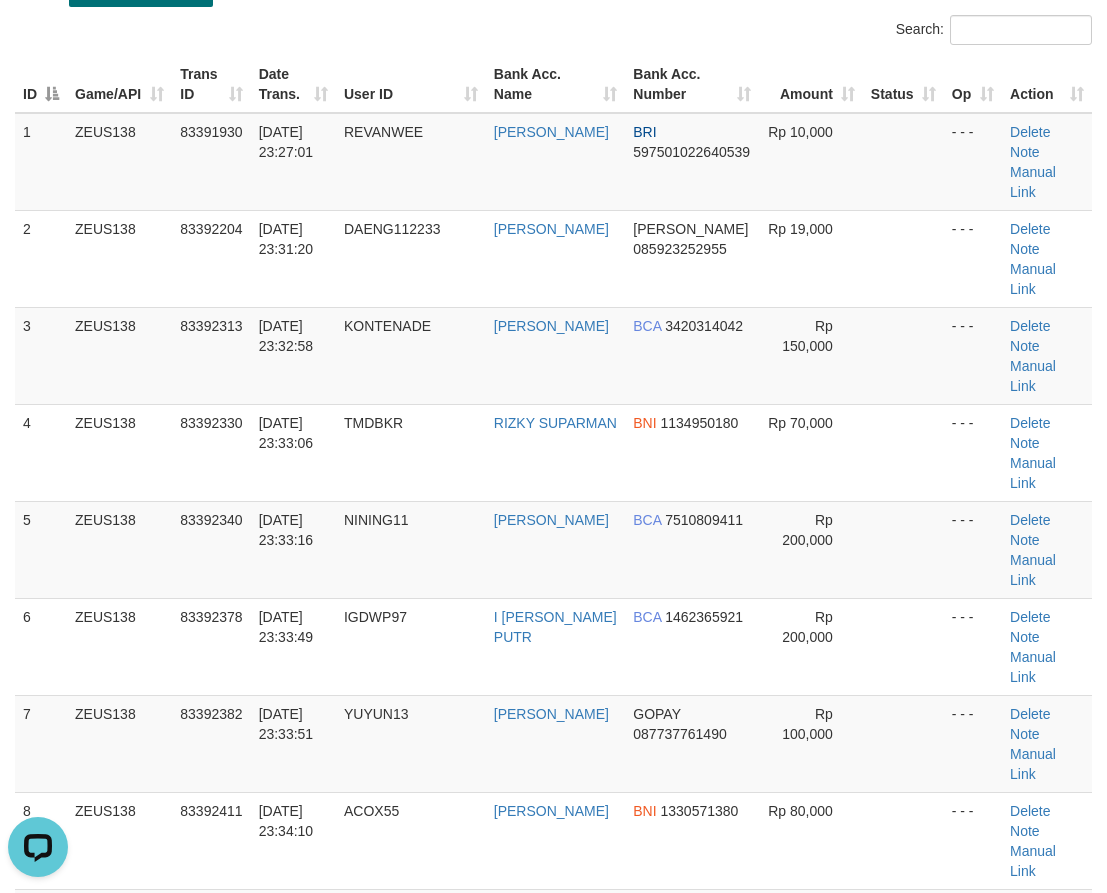 scroll, scrollTop: 1388, scrollLeft: 0, axis: vertical 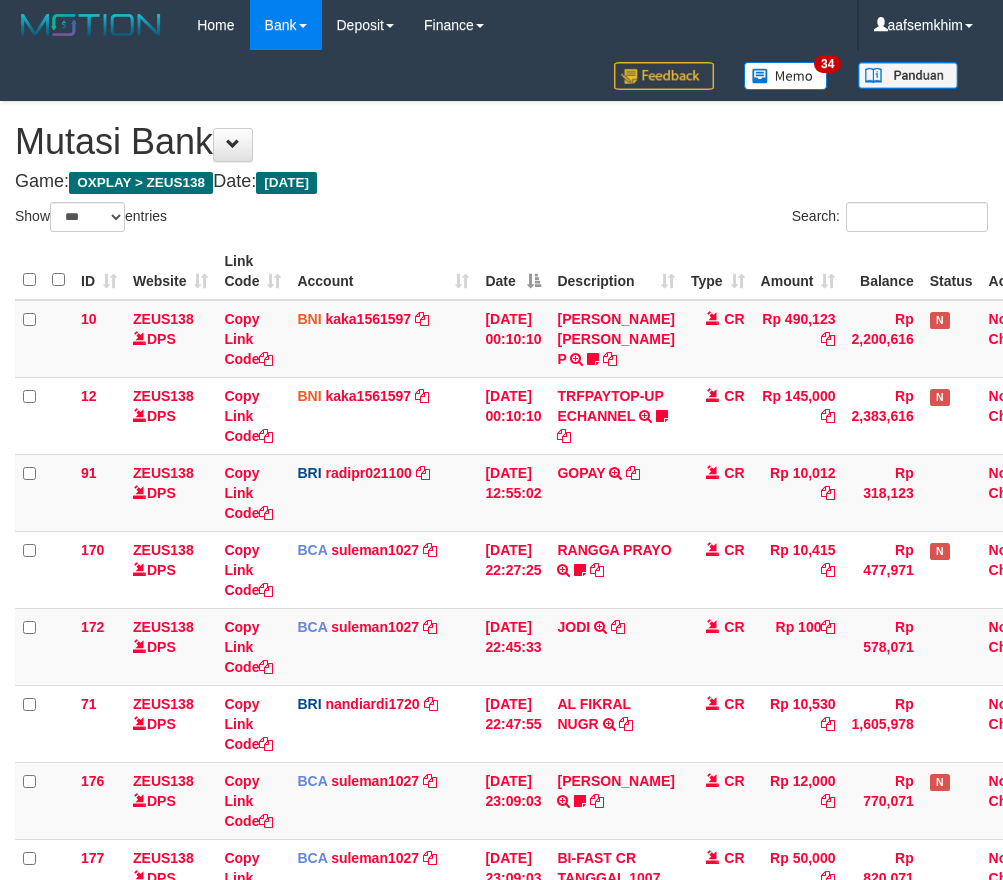 select on "***" 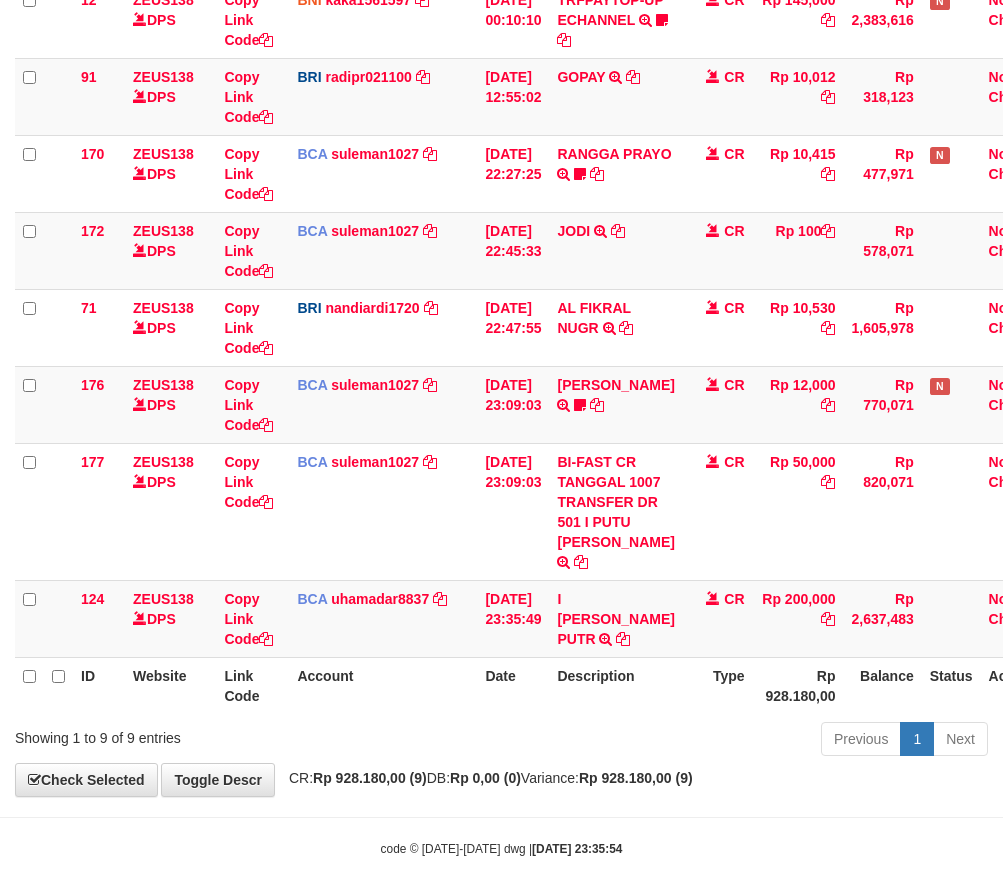 scroll, scrollTop: 464, scrollLeft: 0, axis: vertical 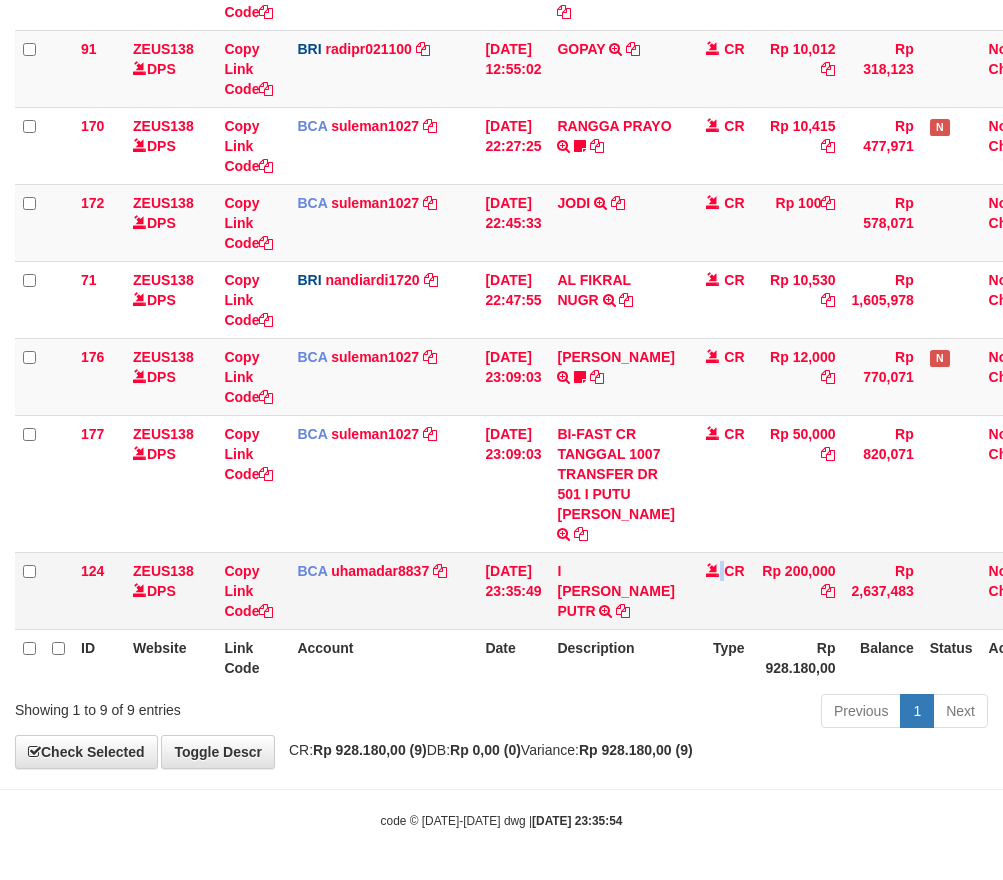 drag, startPoint x: 711, startPoint y: 611, endPoint x: 723, endPoint y: 613, distance: 12.165525 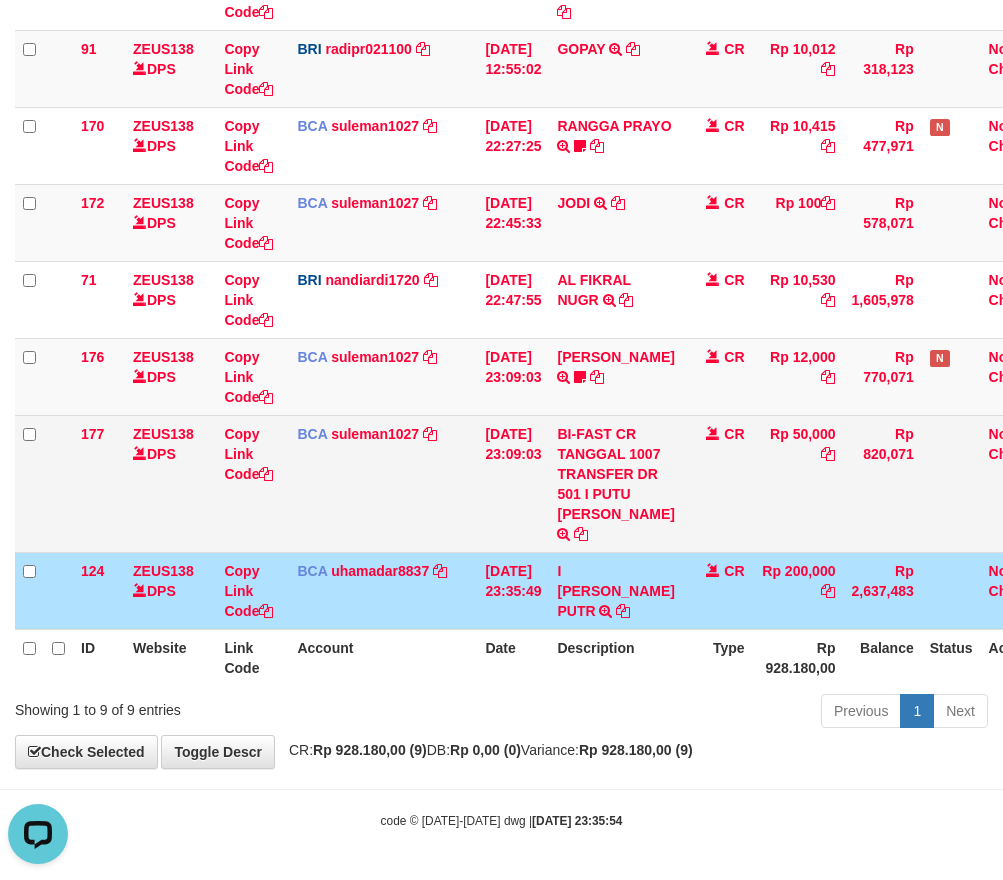 scroll, scrollTop: 0, scrollLeft: 0, axis: both 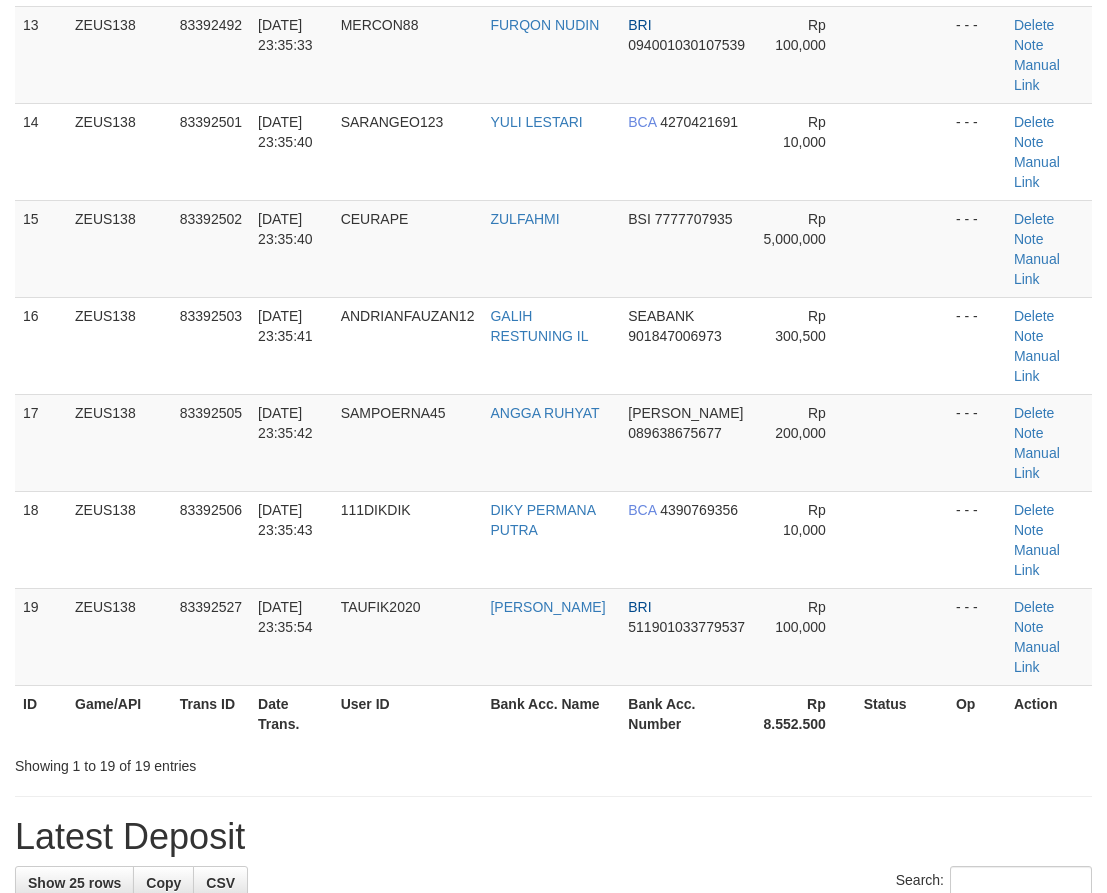 click on "**********" at bounding box center [553, 593] 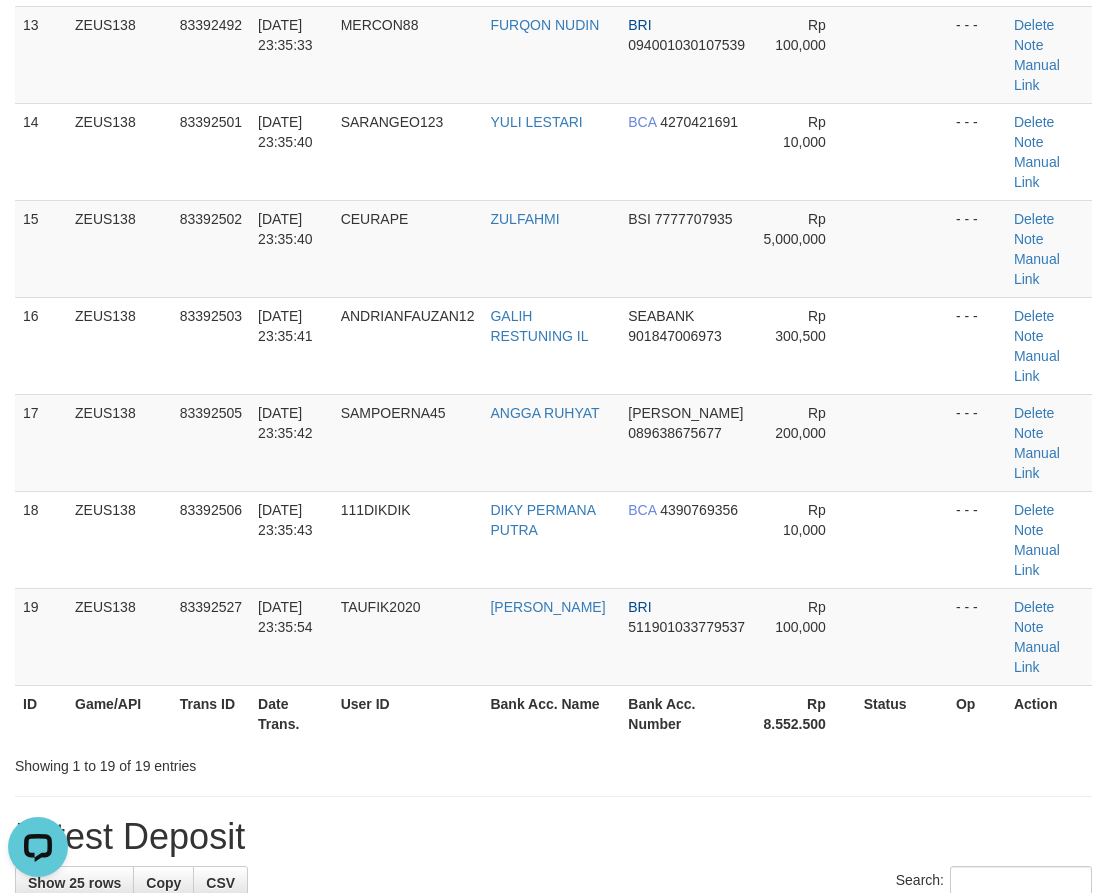 scroll, scrollTop: 0, scrollLeft: 0, axis: both 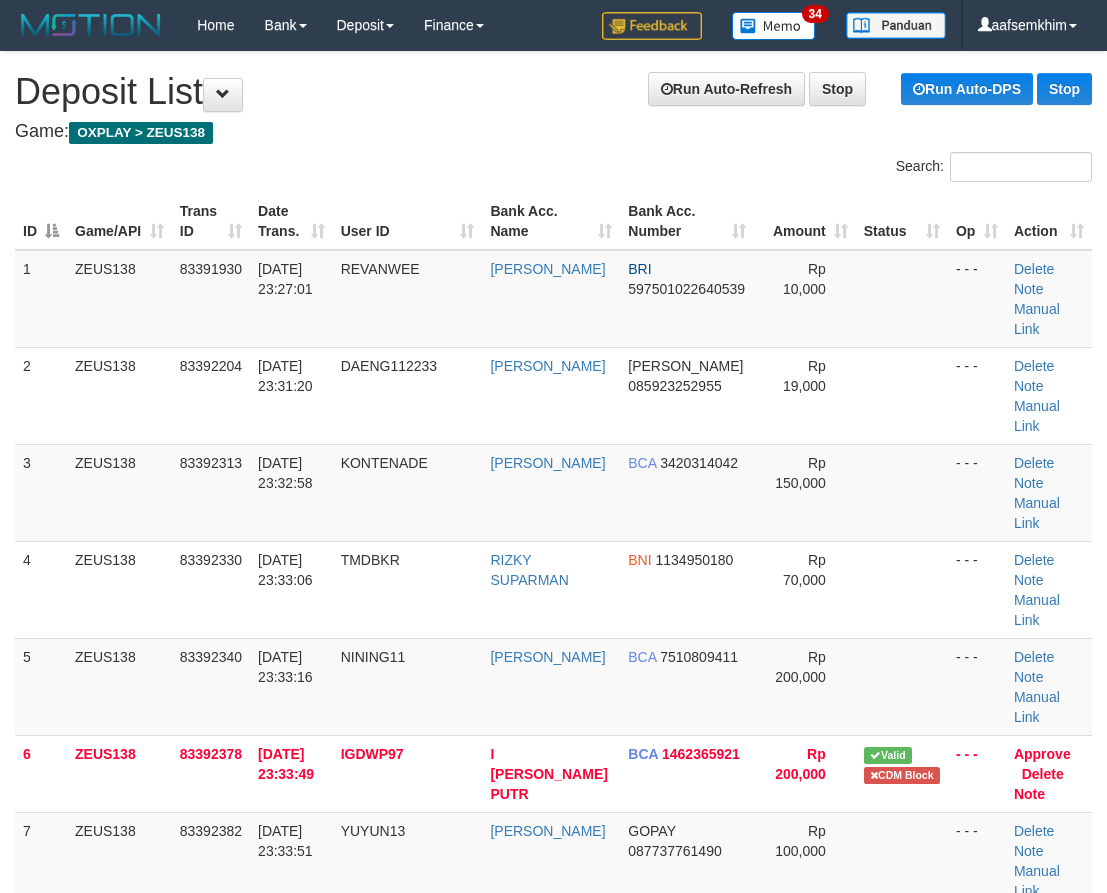 click on "[PERSON_NAME]" at bounding box center (542, 2666) 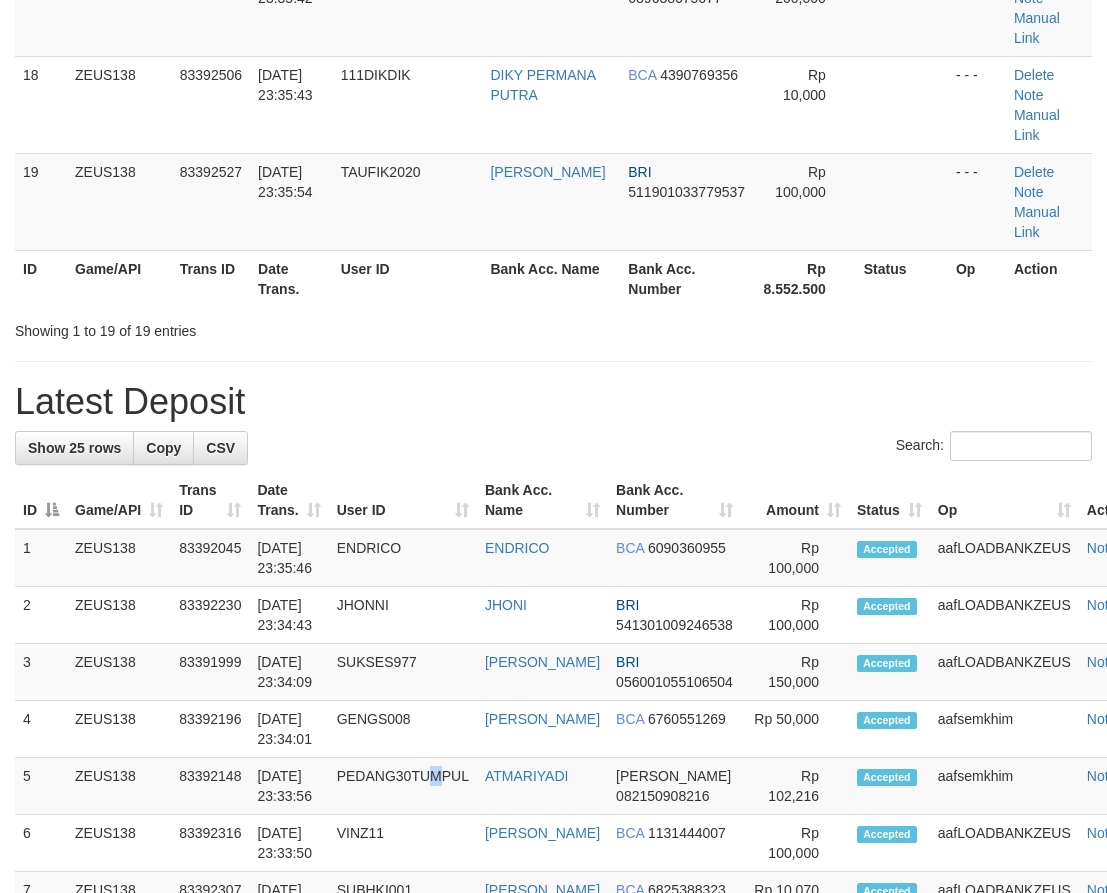 click on "PEDANG30TUMPUL" at bounding box center (403, 786) 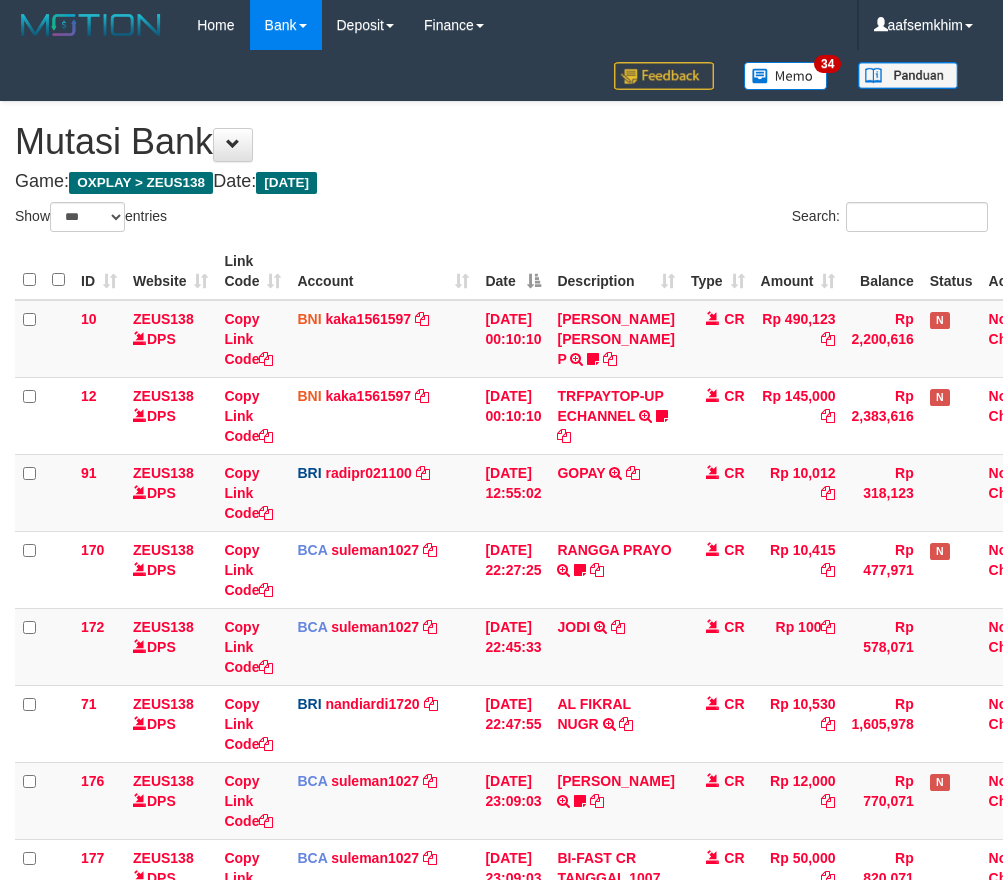 select on "***" 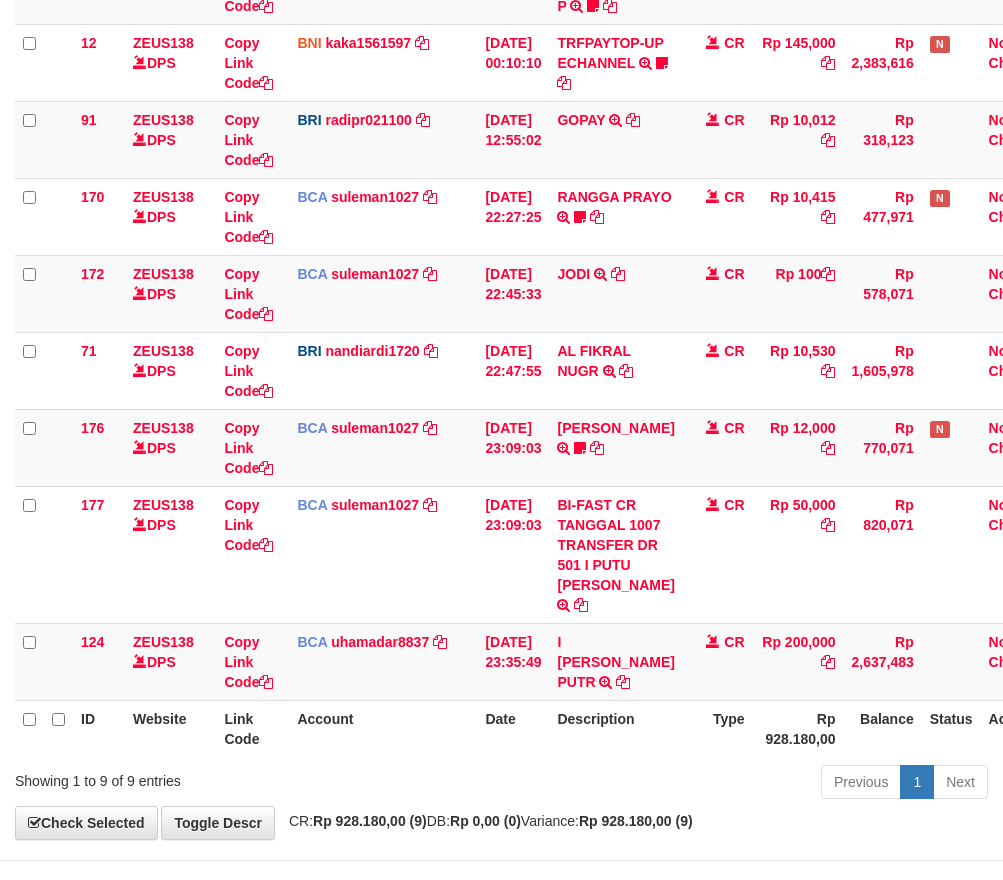 scroll, scrollTop: 464, scrollLeft: 0, axis: vertical 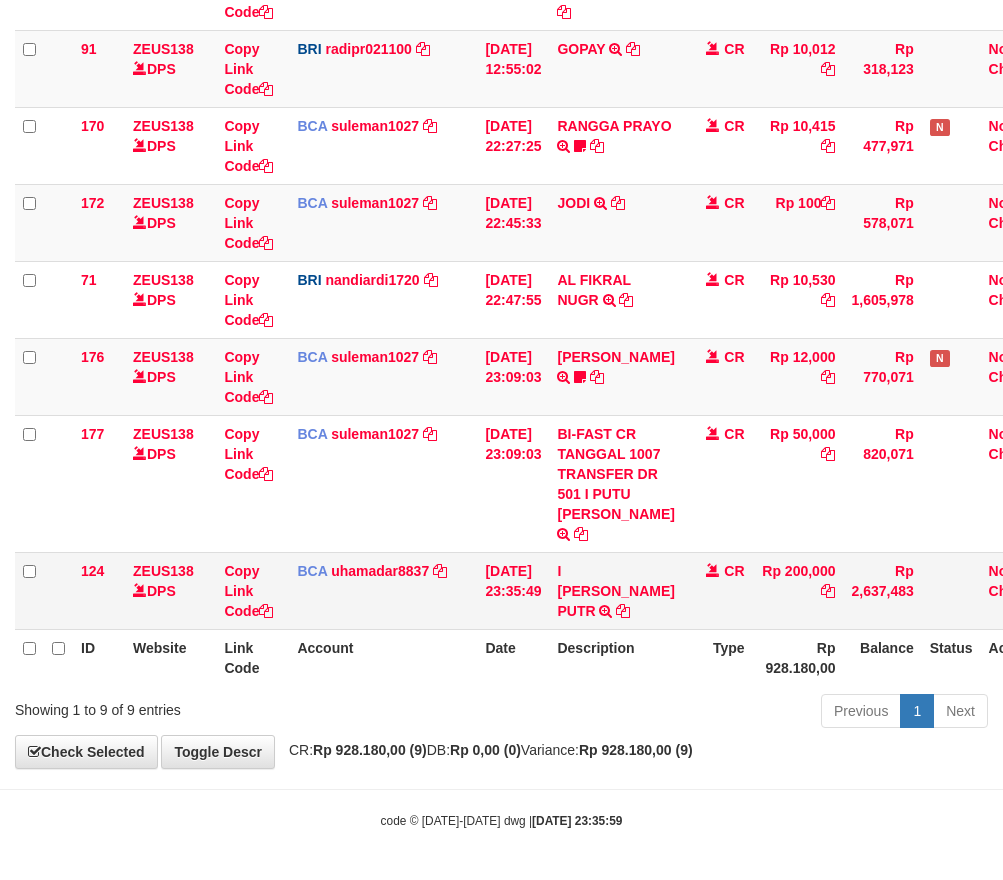 drag, startPoint x: 784, startPoint y: 601, endPoint x: 782, endPoint y: 586, distance: 15.132746 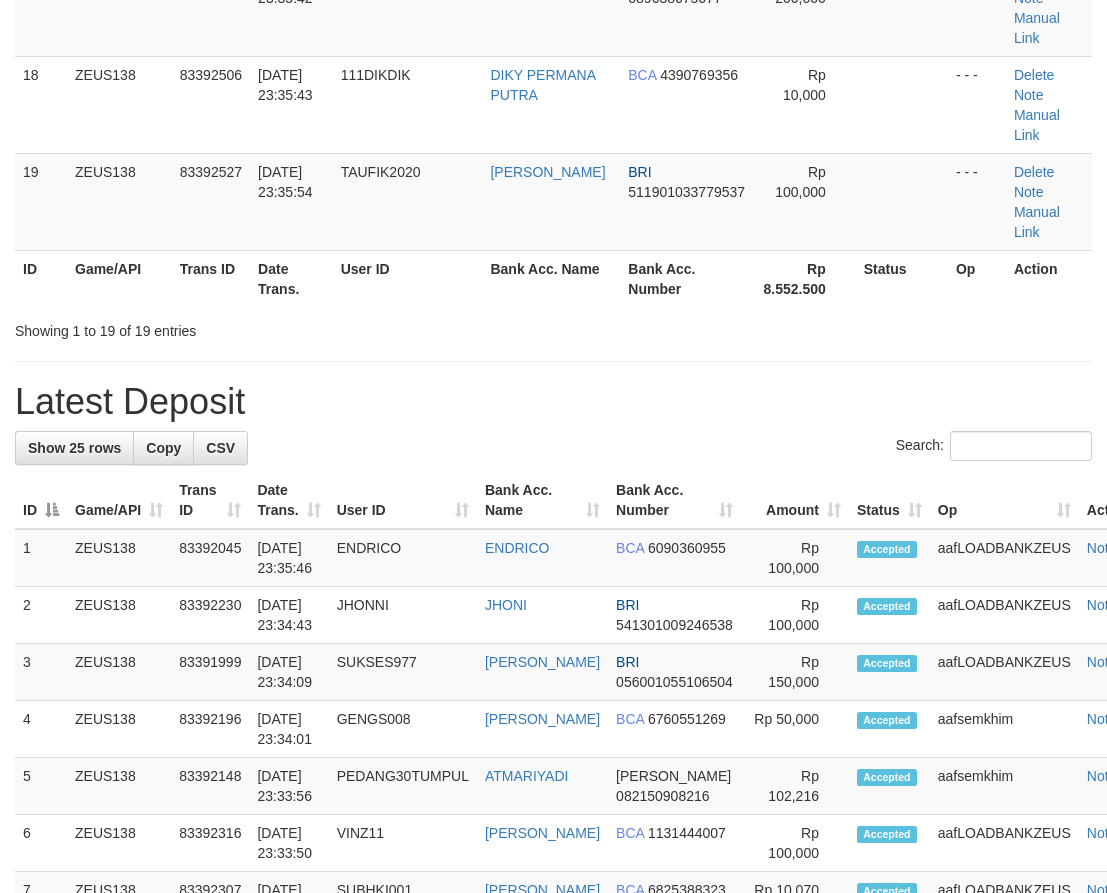 scroll, scrollTop: 1388, scrollLeft: 0, axis: vertical 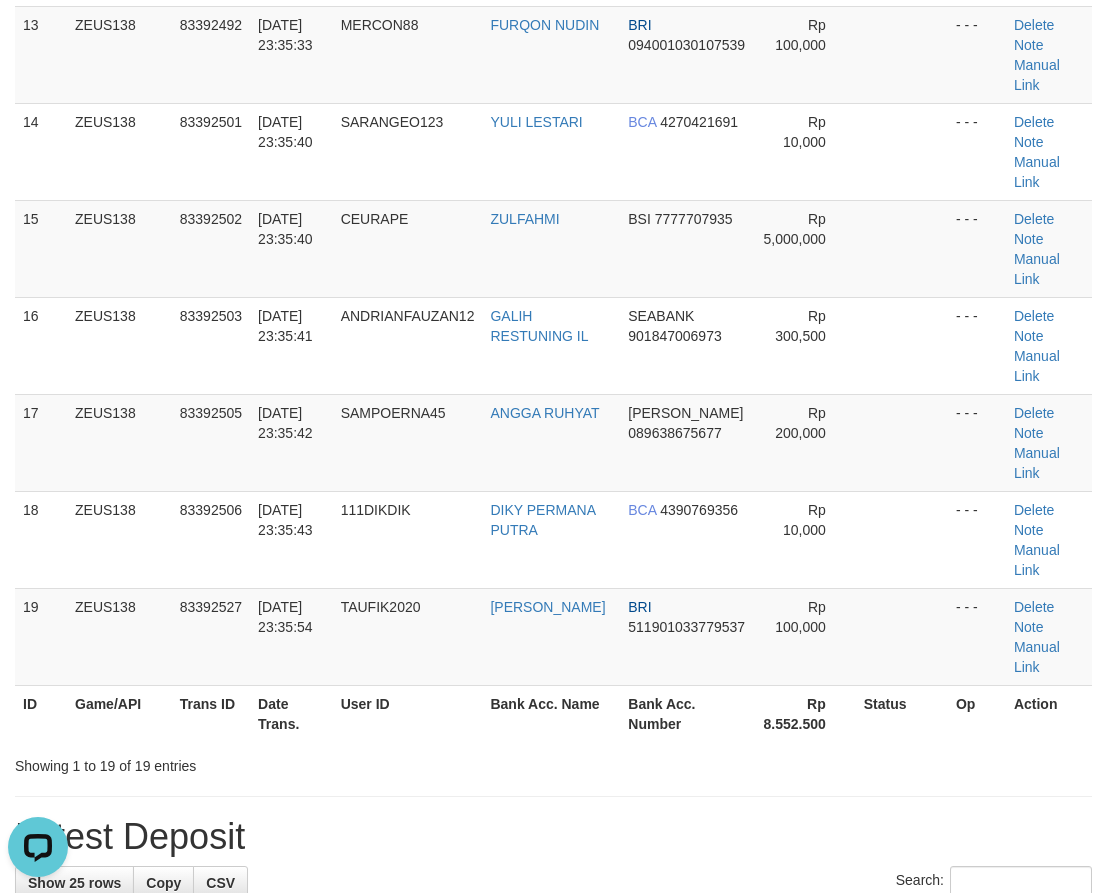 click on "**********" at bounding box center [553, 593] 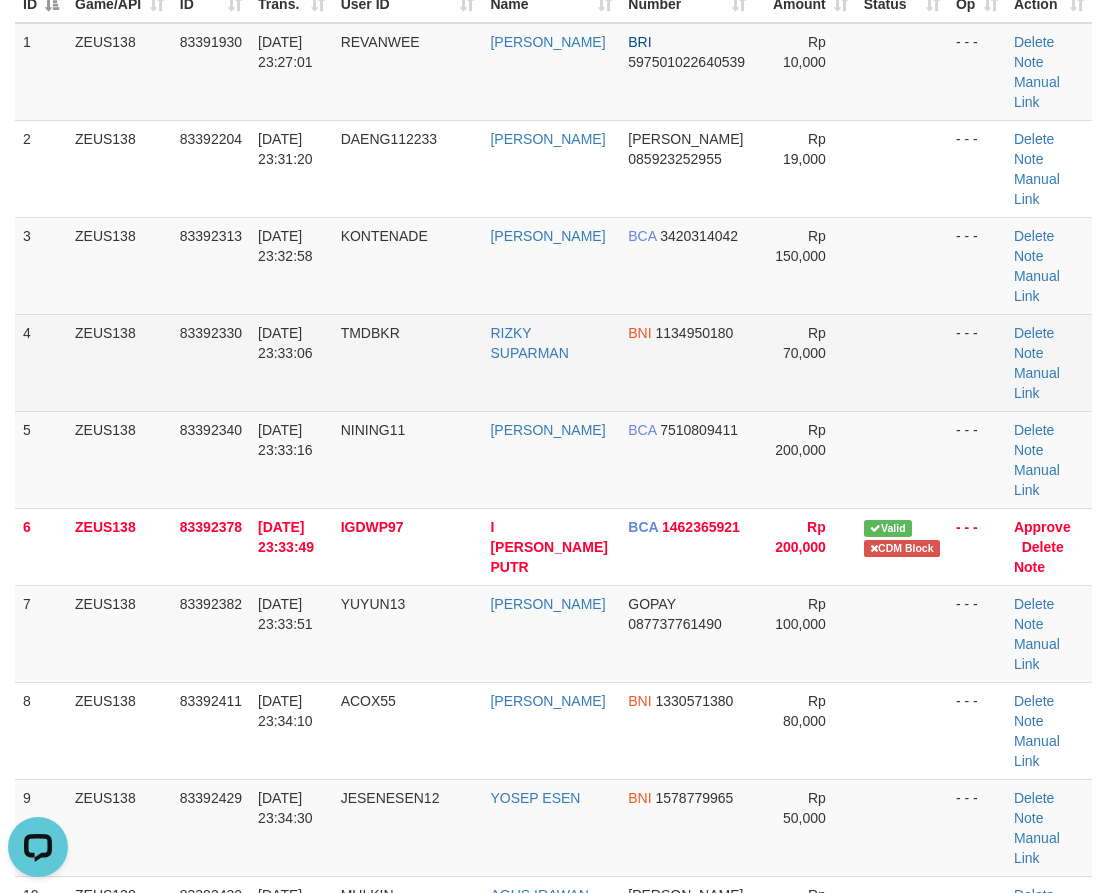 drag, startPoint x: 411, startPoint y: 311, endPoint x: 387, endPoint y: 304, distance: 25 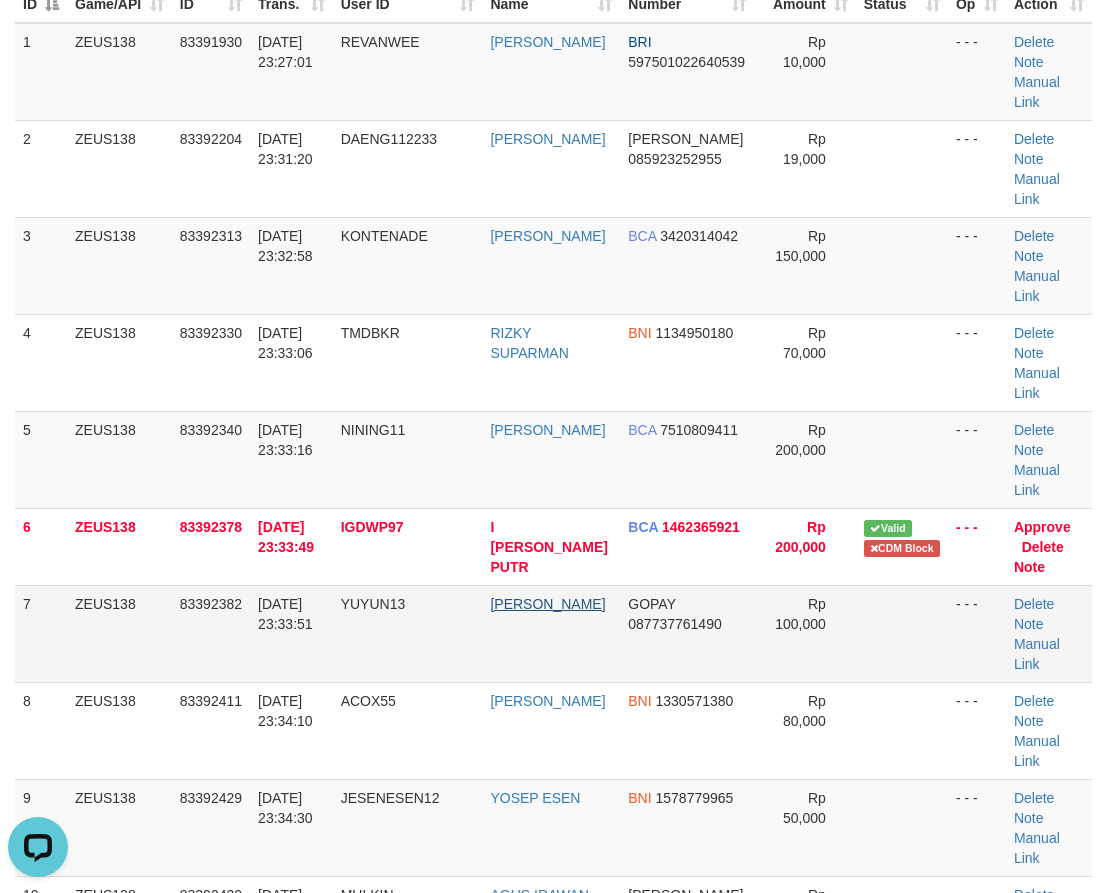 drag, startPoint x: 291, startPoint y: 523, endPoint x: 536, endPoint y: 518, distance: 245.05101 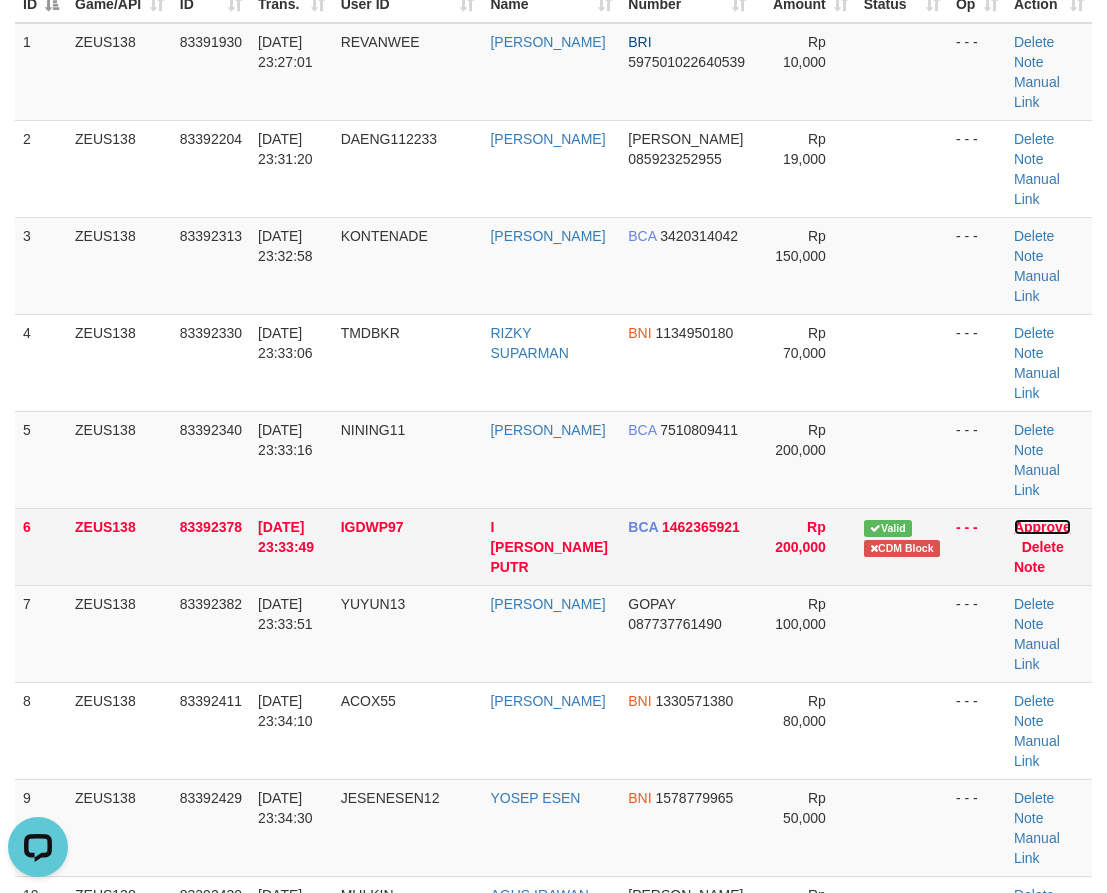 click on "Approve" at bounding box center (1042, 527) 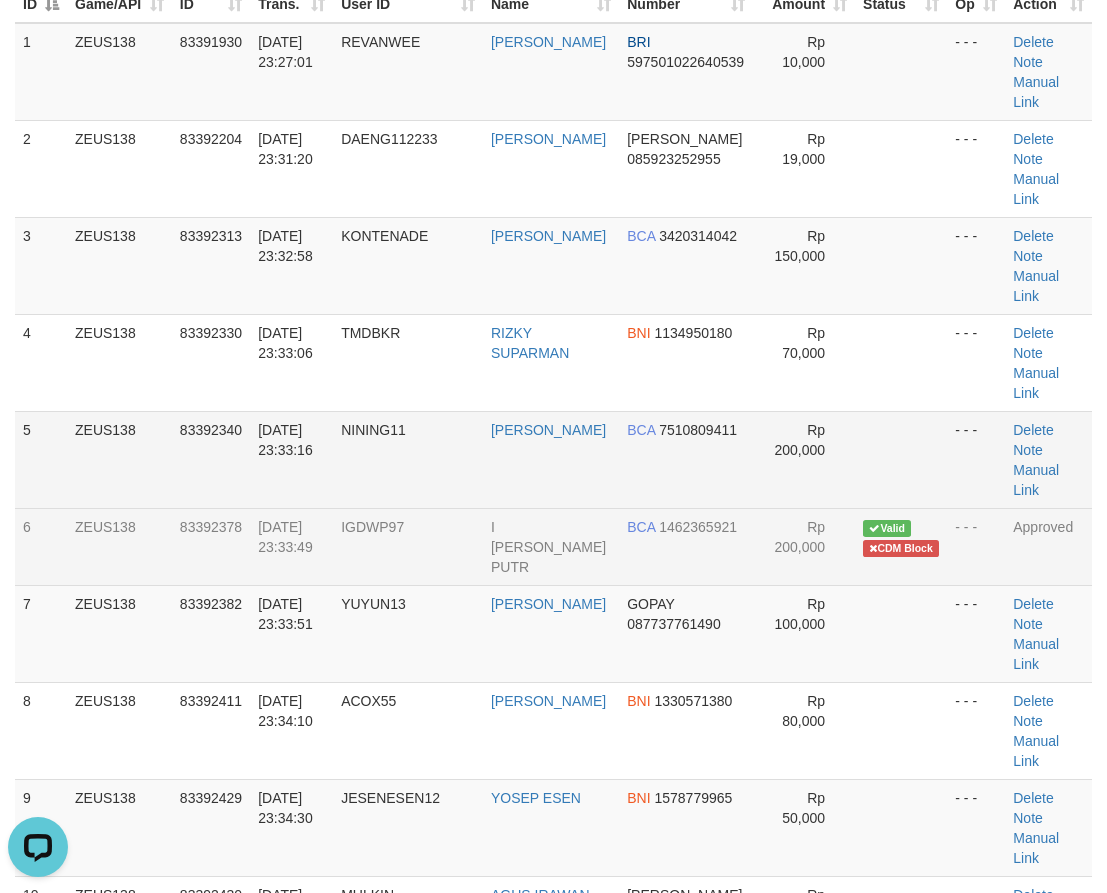 click on "83392340" at bounding box center (211, 459) 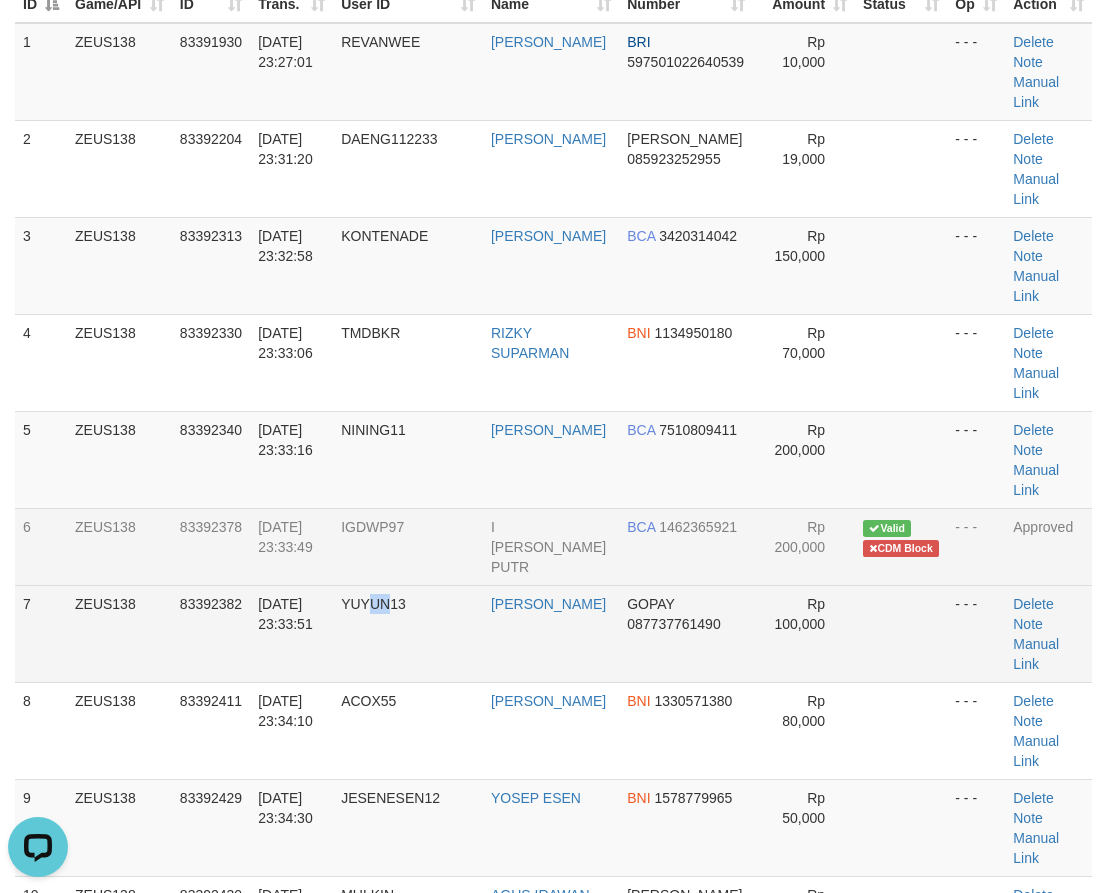 drag, startPoint x: 404, startPoint y: 552, endPoint x: 352, endPoint y: 526, distance: 58.137768 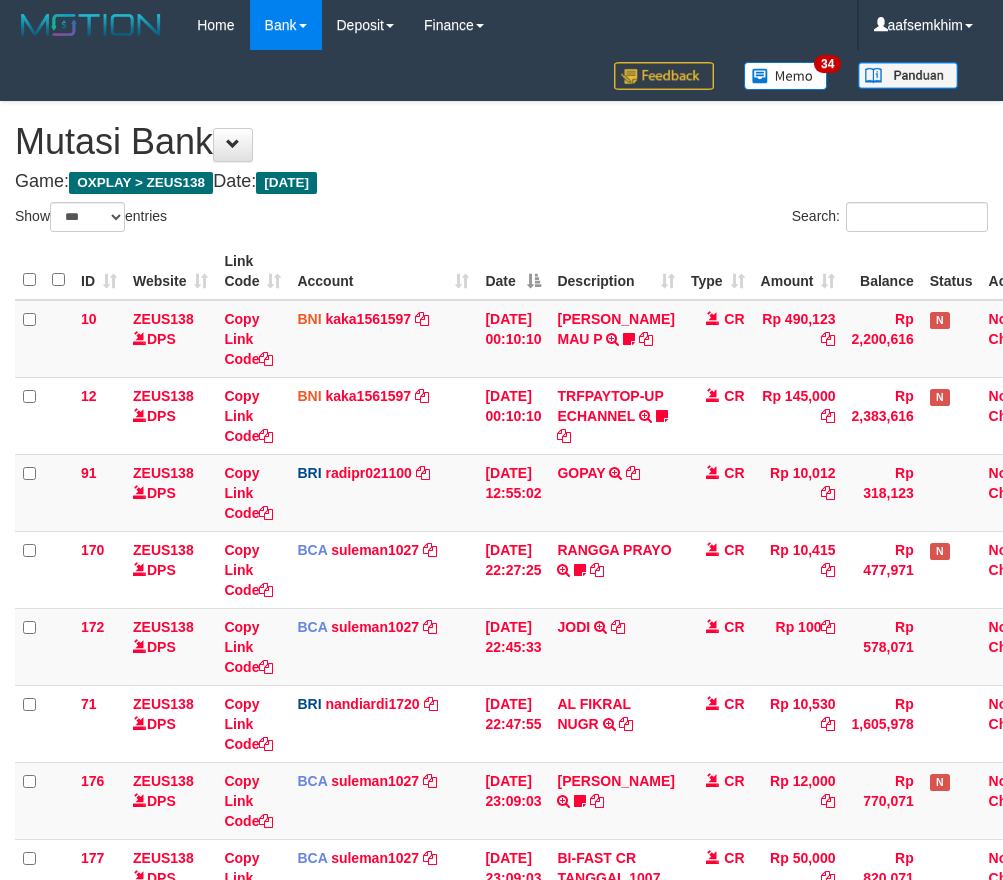 select on "***" 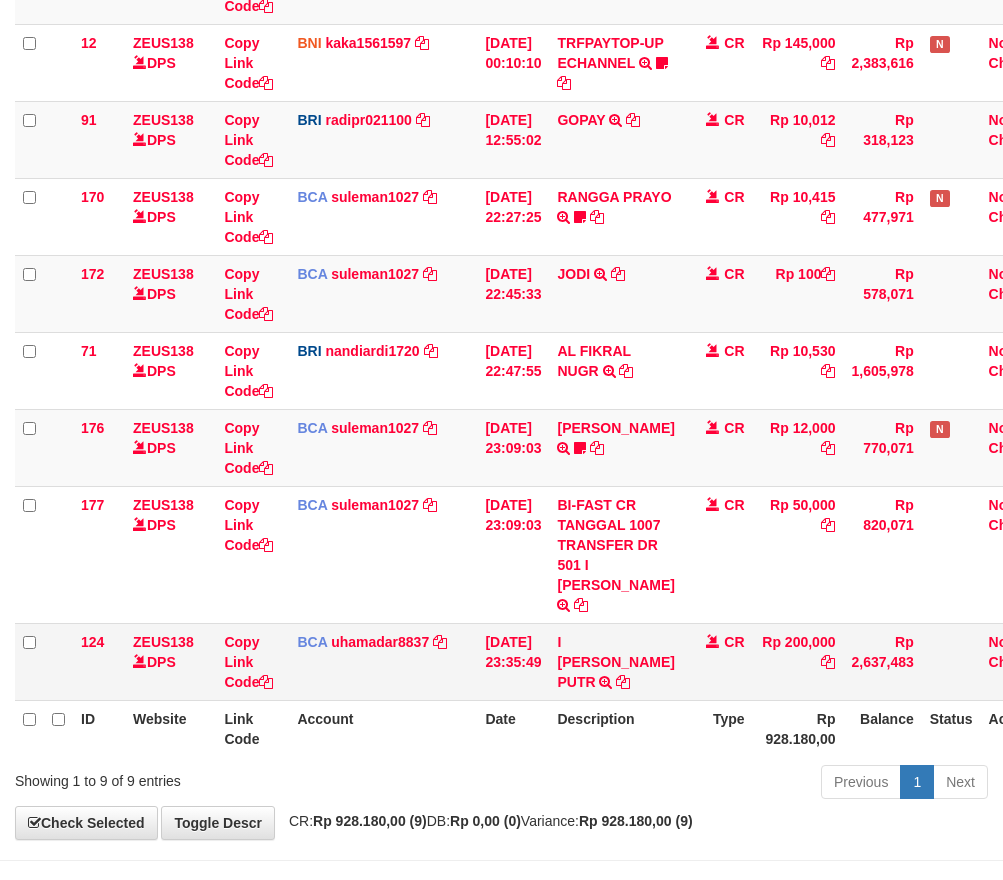scroll, scrollTop: 464, scrollLeft: 0, axis: vertical 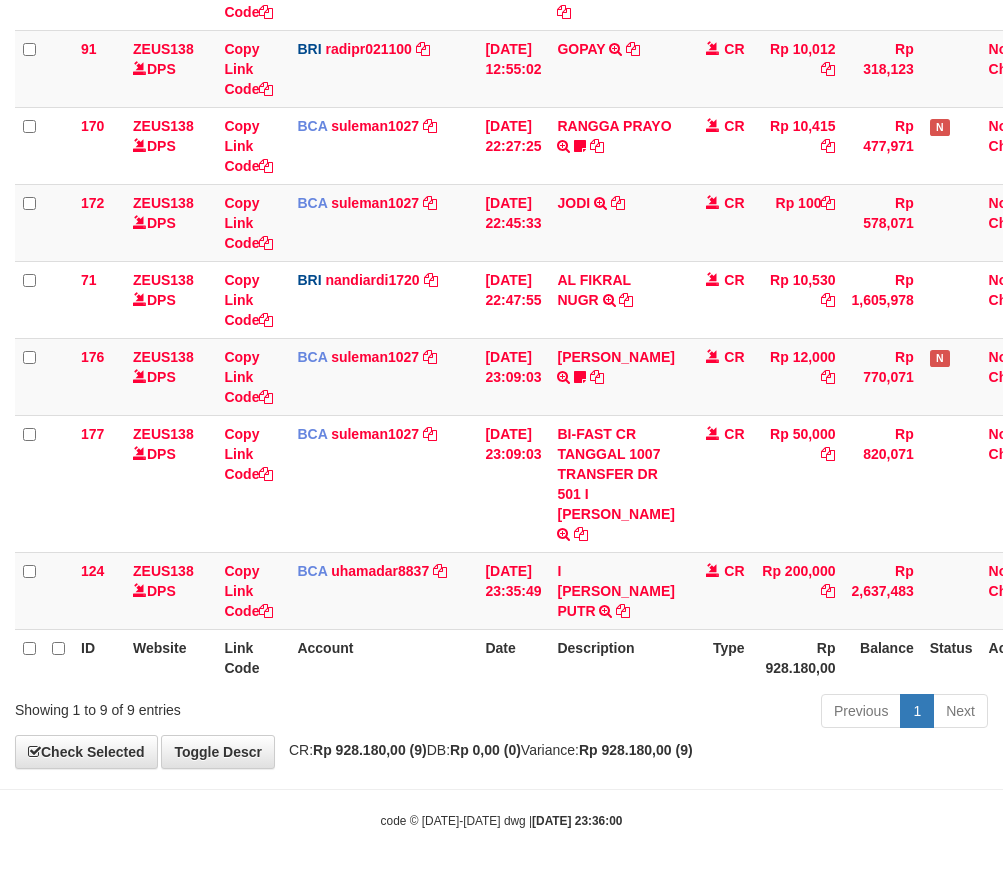 drag, startPoint x: 642, startPoint y: 717, endPoint x: 659, endPoint y: 662, distance: 57.567352 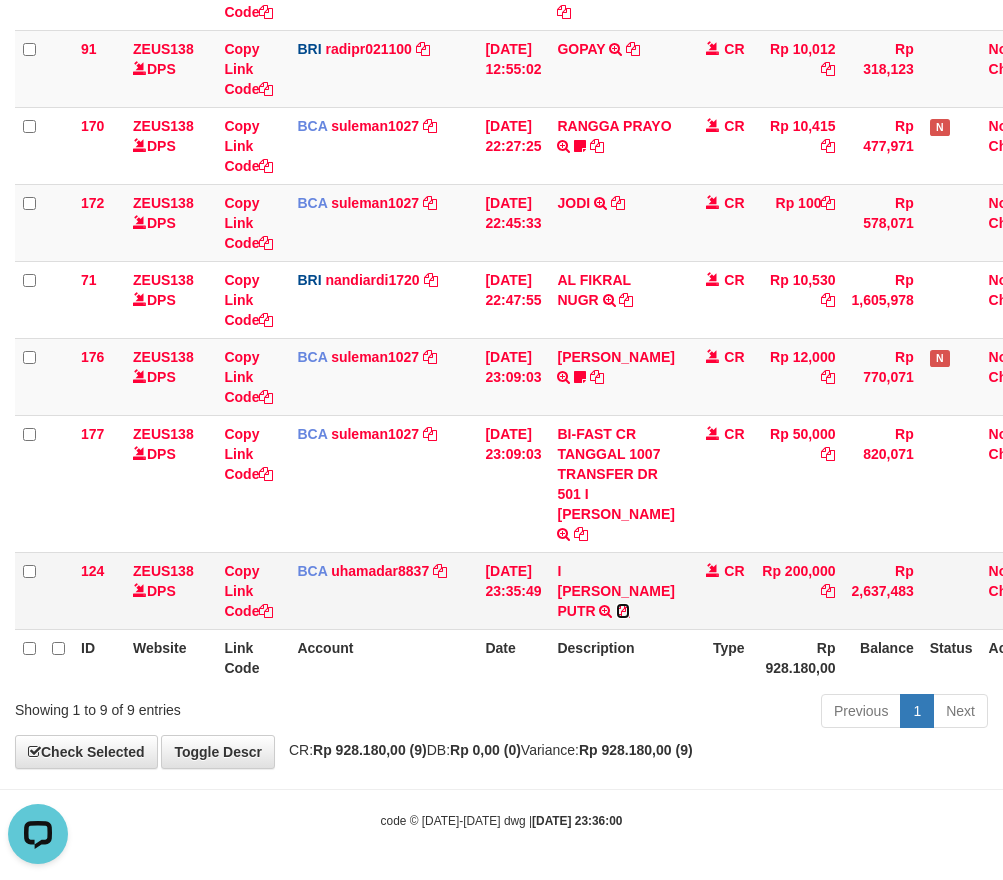 scroll, scrollTop: 0, scrollLeft: 0, axis: both 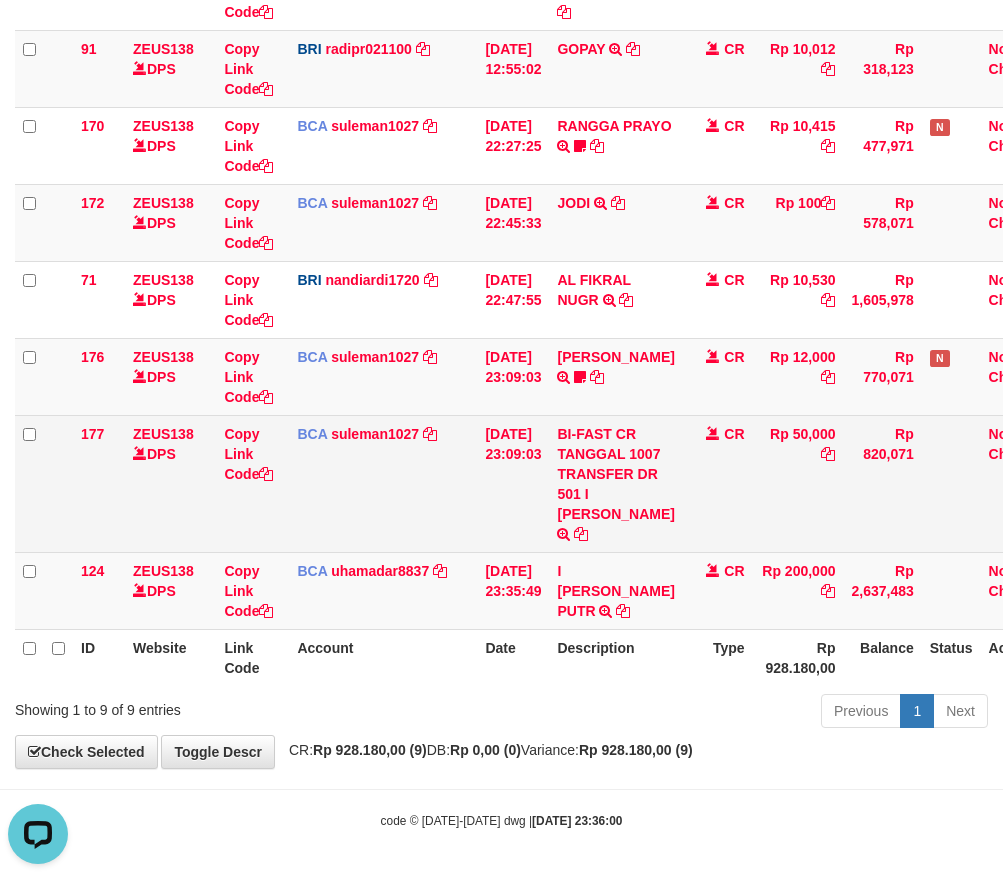 drag, startPoint x: 183, startPoint y: 426, endPoint x: 207, endPoint y: 429, distance: 24.186773 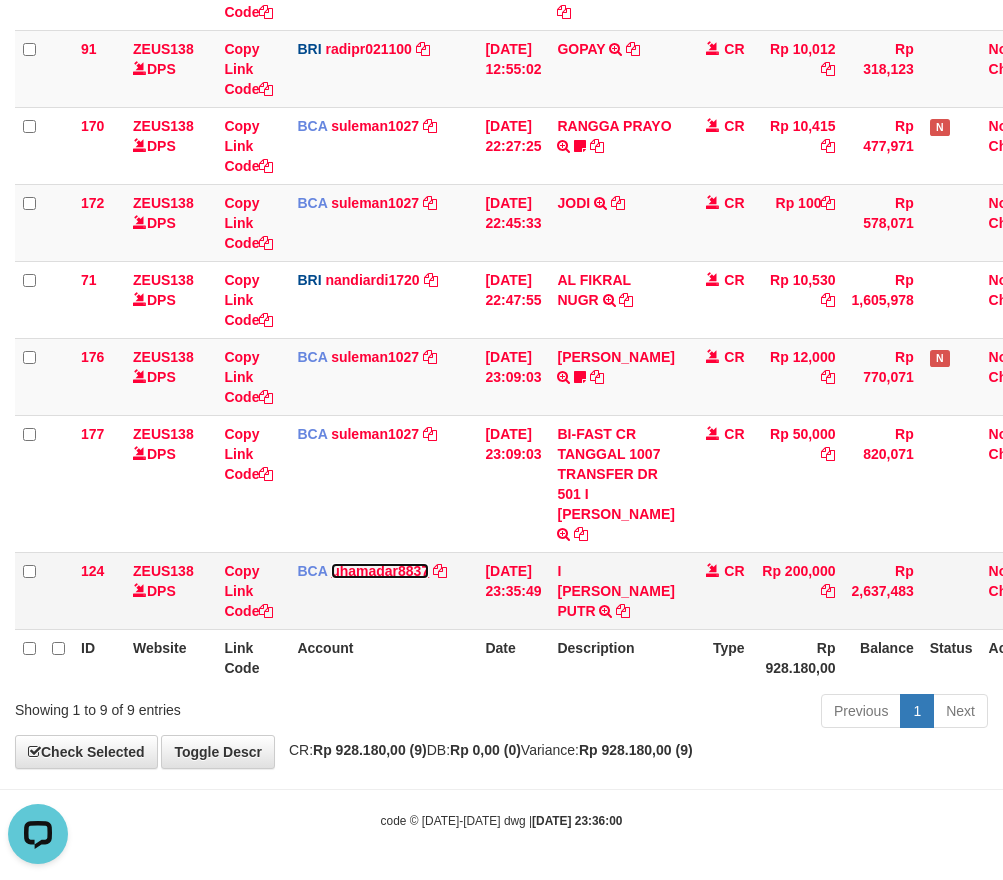click on "uhamadar8837" at bounding box center (380, 571) 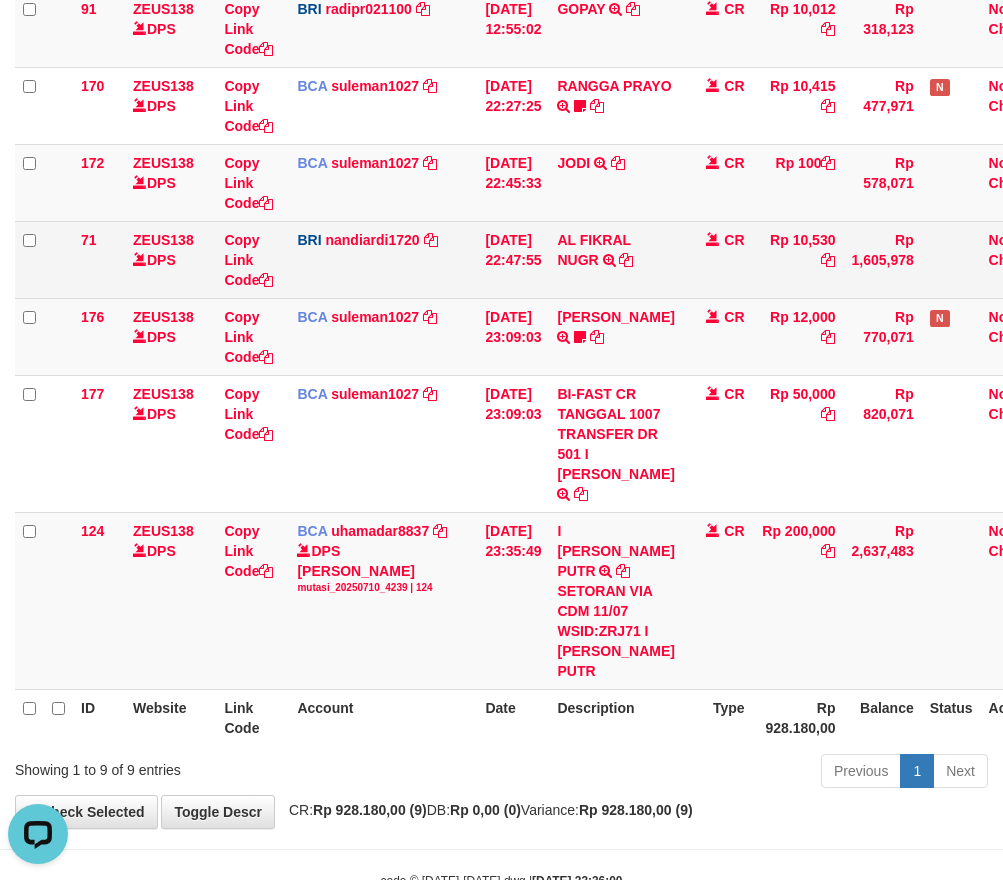drag, startPoint x: 535, startPoint y: 240, endPoint x: 949, endPoint y: 283, distance: 416.2271 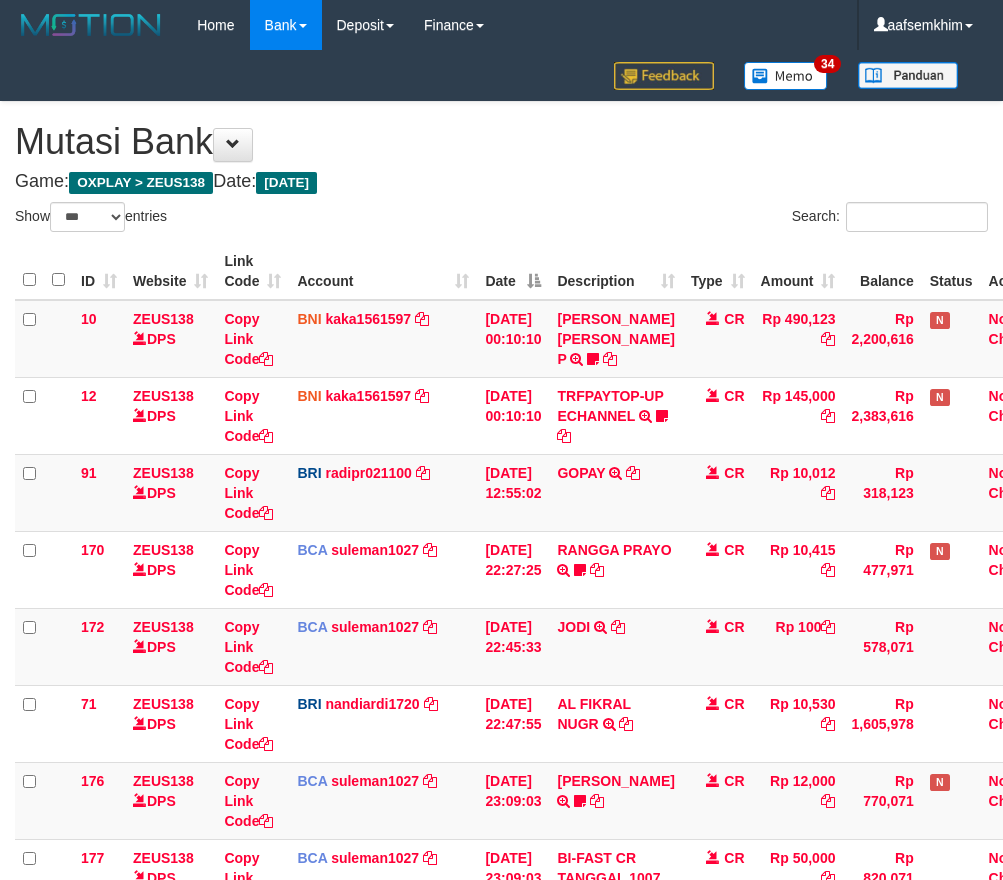 select on "***" 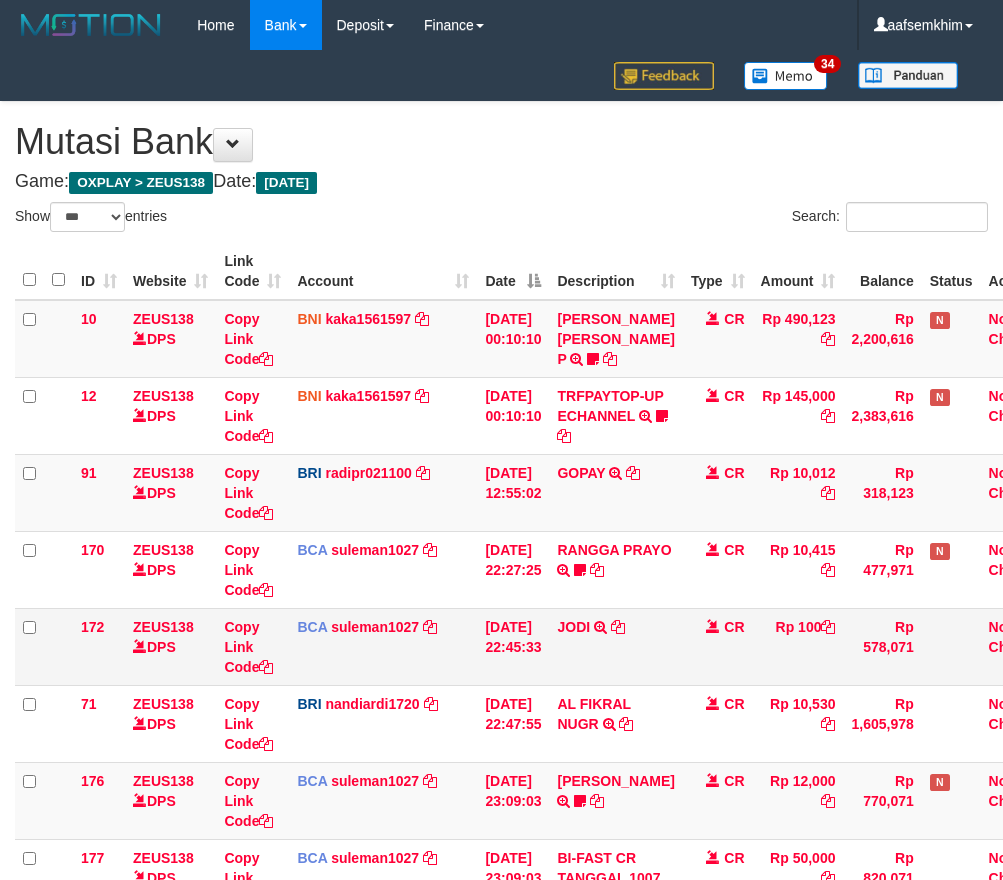 scroll, scrollTop: 387, scrollLeft: 0, axis: vertical 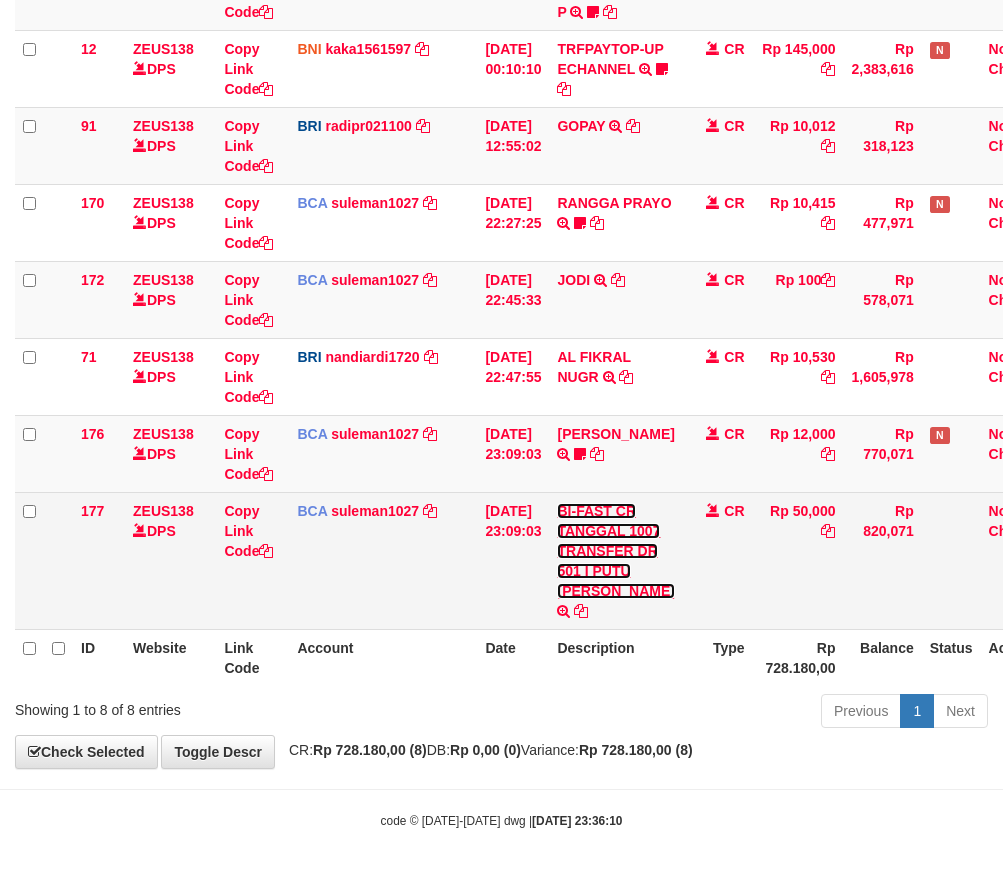 click on "BI-FAST CR TANGGAL 1007 TRANSFER DR 501 I PUTU [PERSON_NAME]" at bounding box center (615, 551) 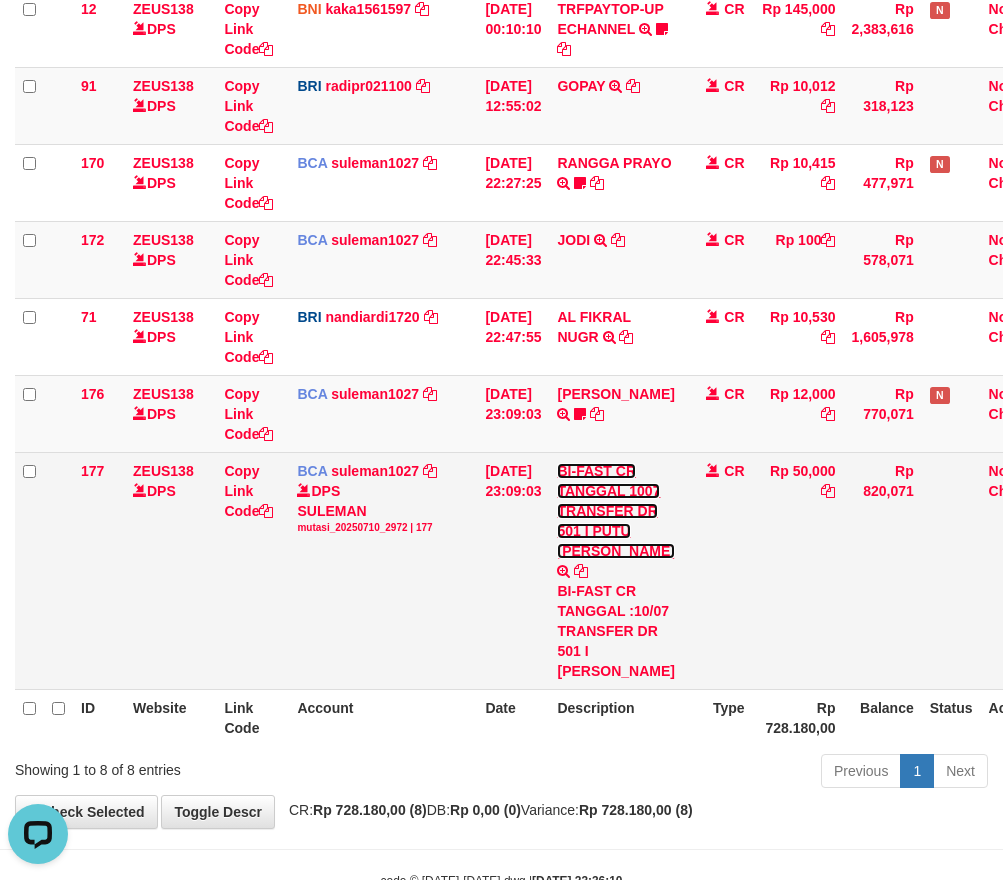 scroll, scrollTop: 0, scrollLeft: 0, axis: both 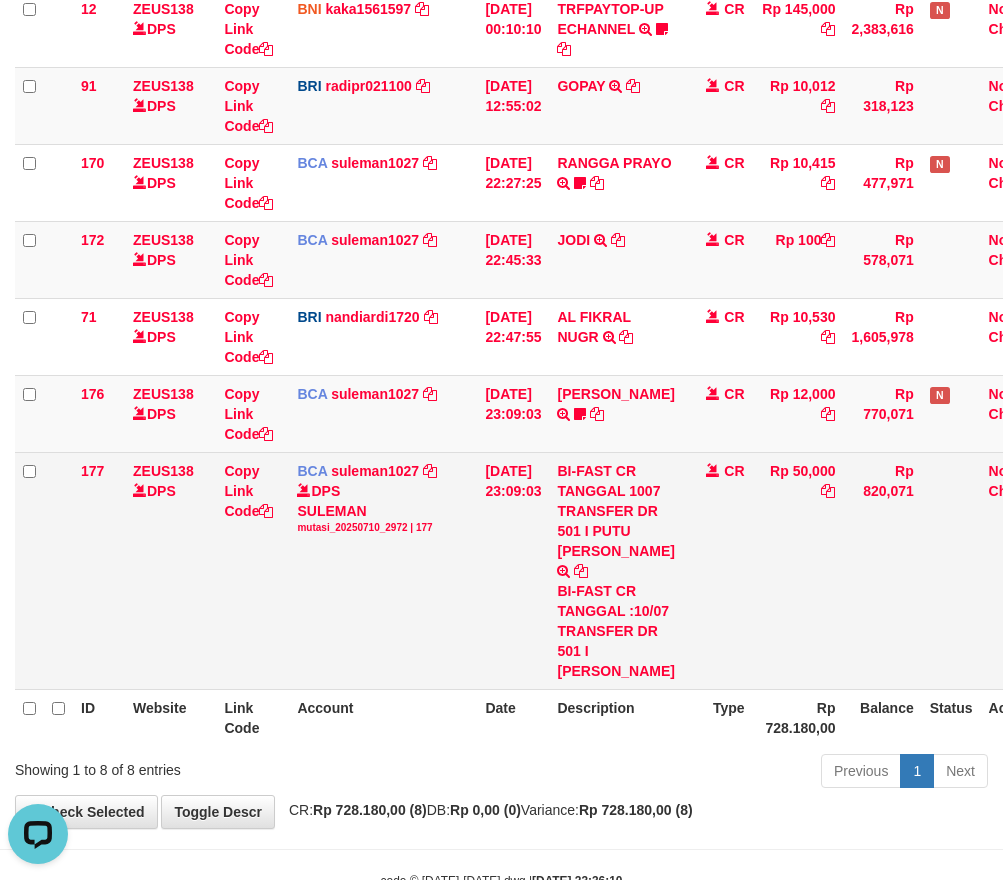drag, startPoint x: 628, startPoint y: 711, endPoint x: 664, endPoint y: 725, distance: 38.626415 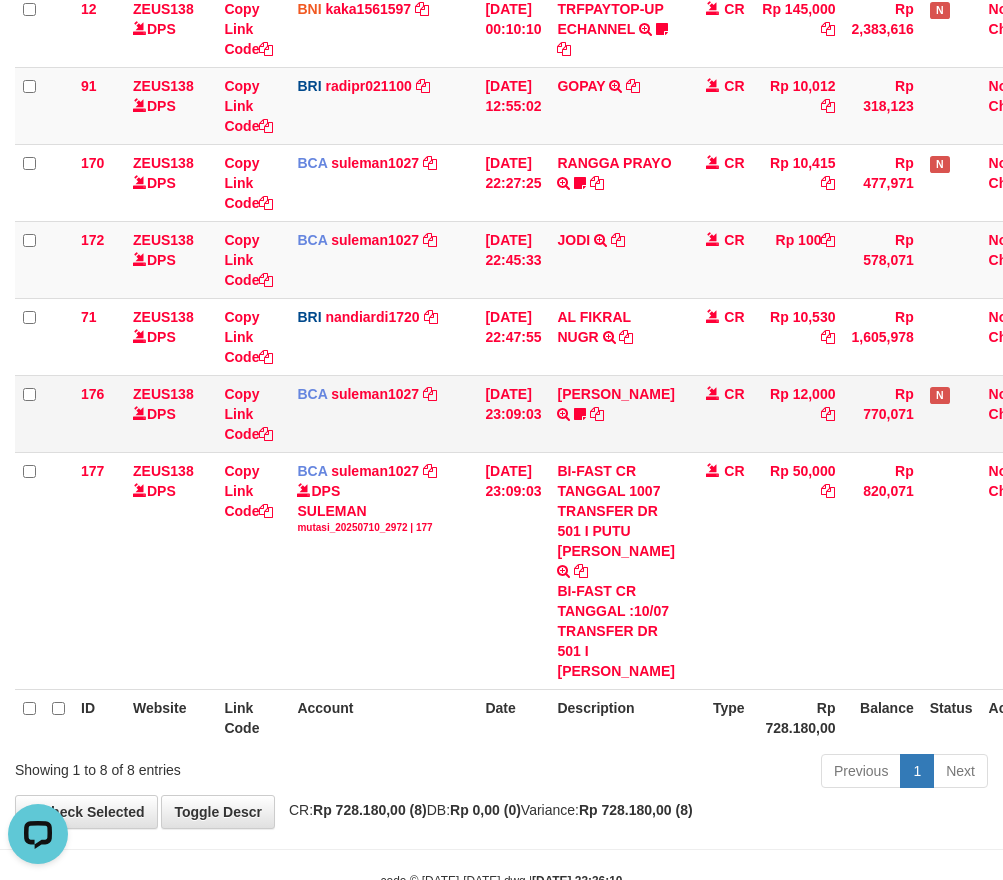 click on "Rp 12,000" at bounding box center (798, 413) 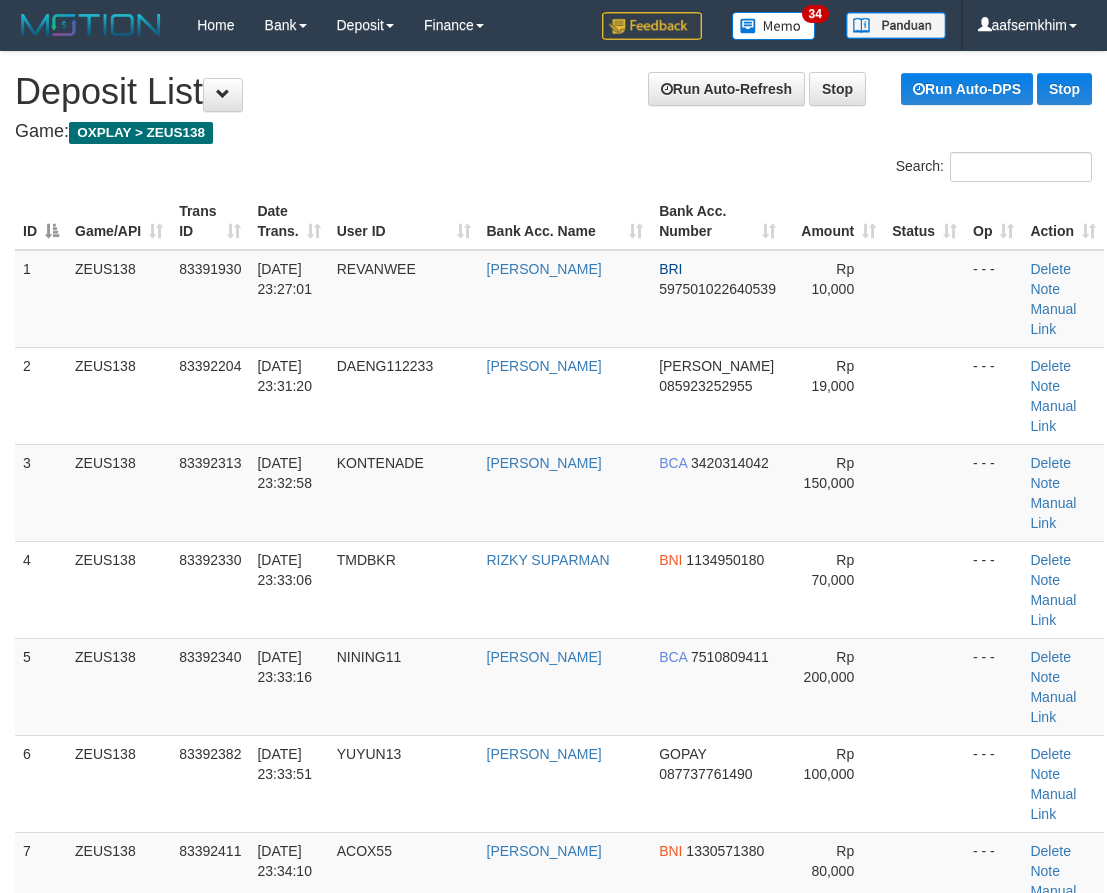 scroll, scrollTop: 227, scrollLeft: 0, axis: vertical 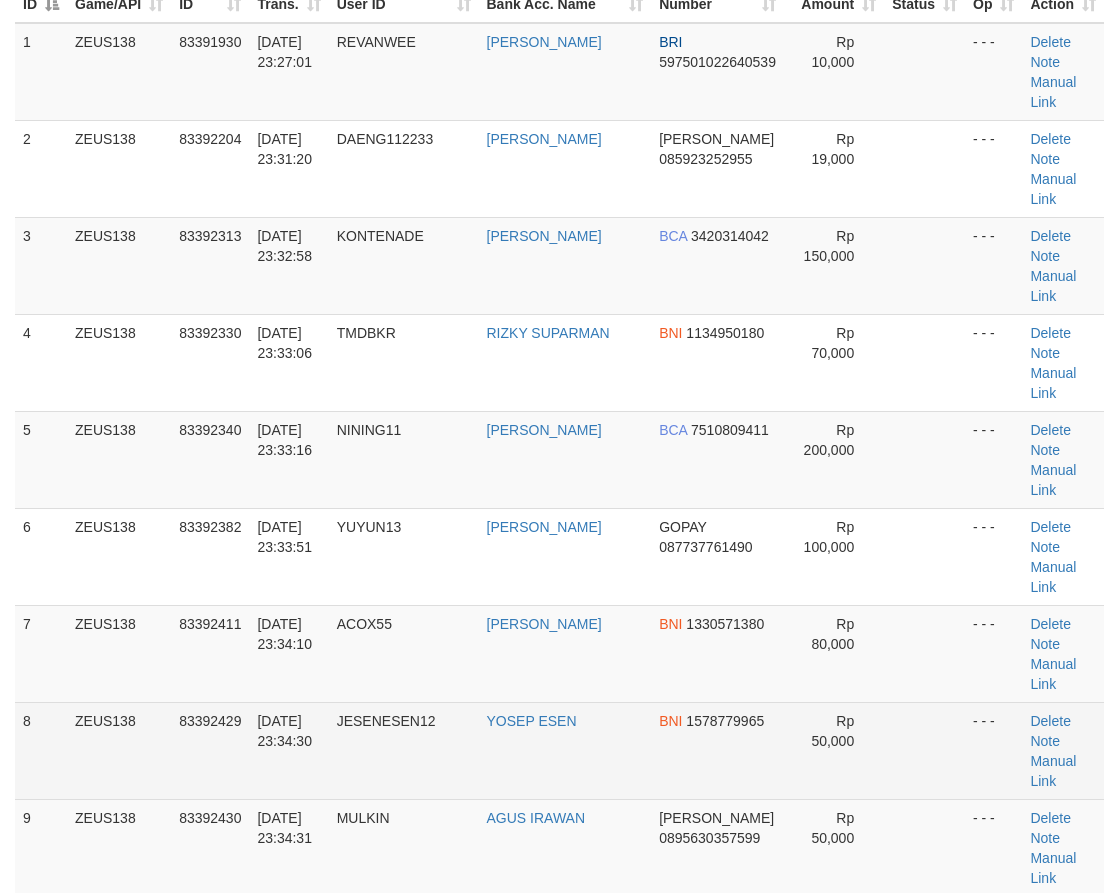 click on "1
ZEUS138
83391930
10/07/2025 23:27:01
REVANWEE
WINA FITRIANA
BRI
597501022640539
Rp 10,000
- - -
Delete
Note
Manual Link
2
ZEUS138
83392204
10/07/2025 23:31:20
DAENG112233
MUKHAMAD PRAYITNO
DANA
085923252955
Rp 19,000
- - -" at bounding box center [559, 993] 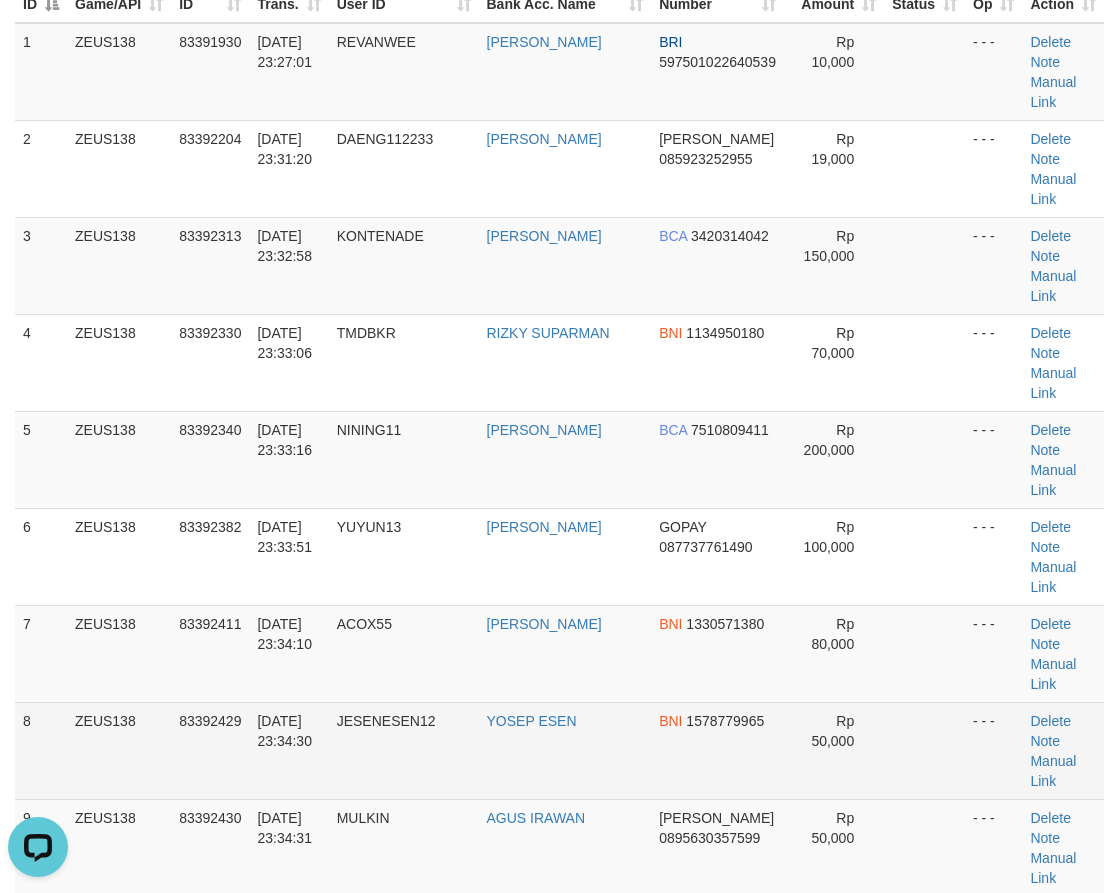 scroll, scrollTop: 0, scrollLeft: 0, axis: both 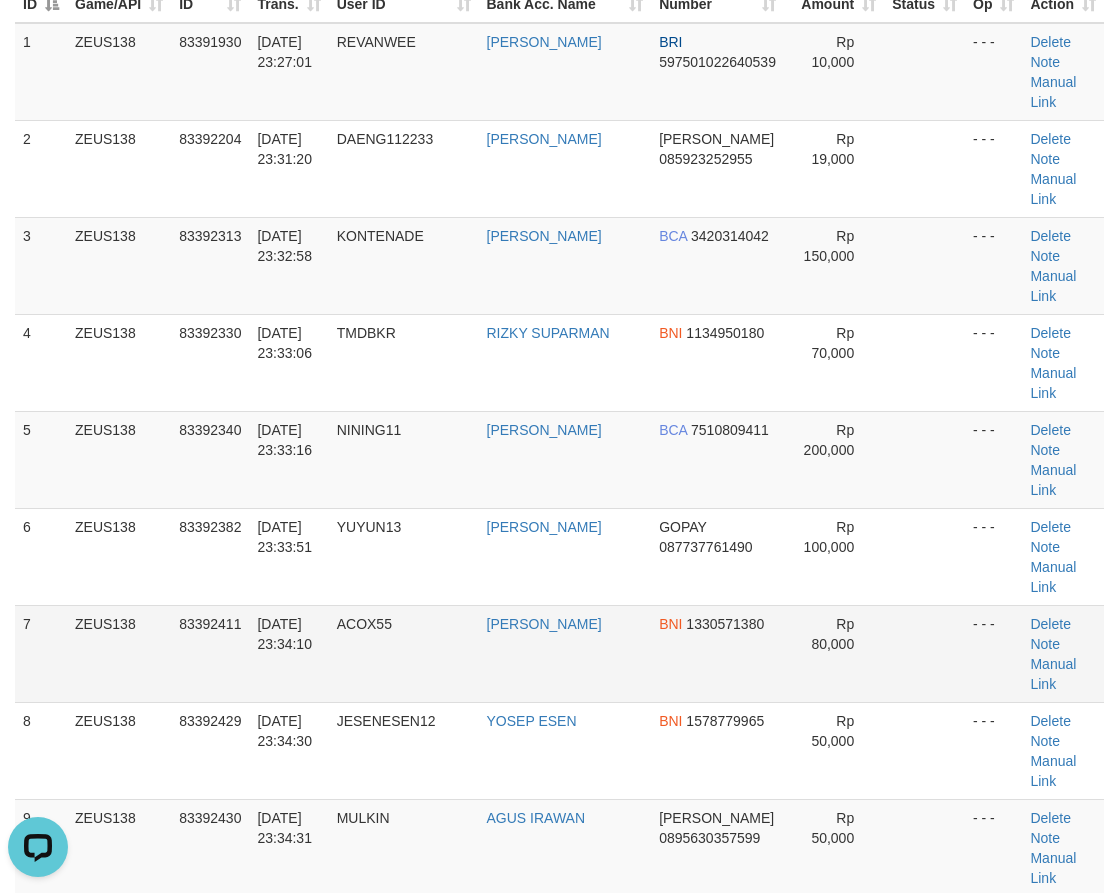 click on "ACOX55" at bounding box center (404, 653) 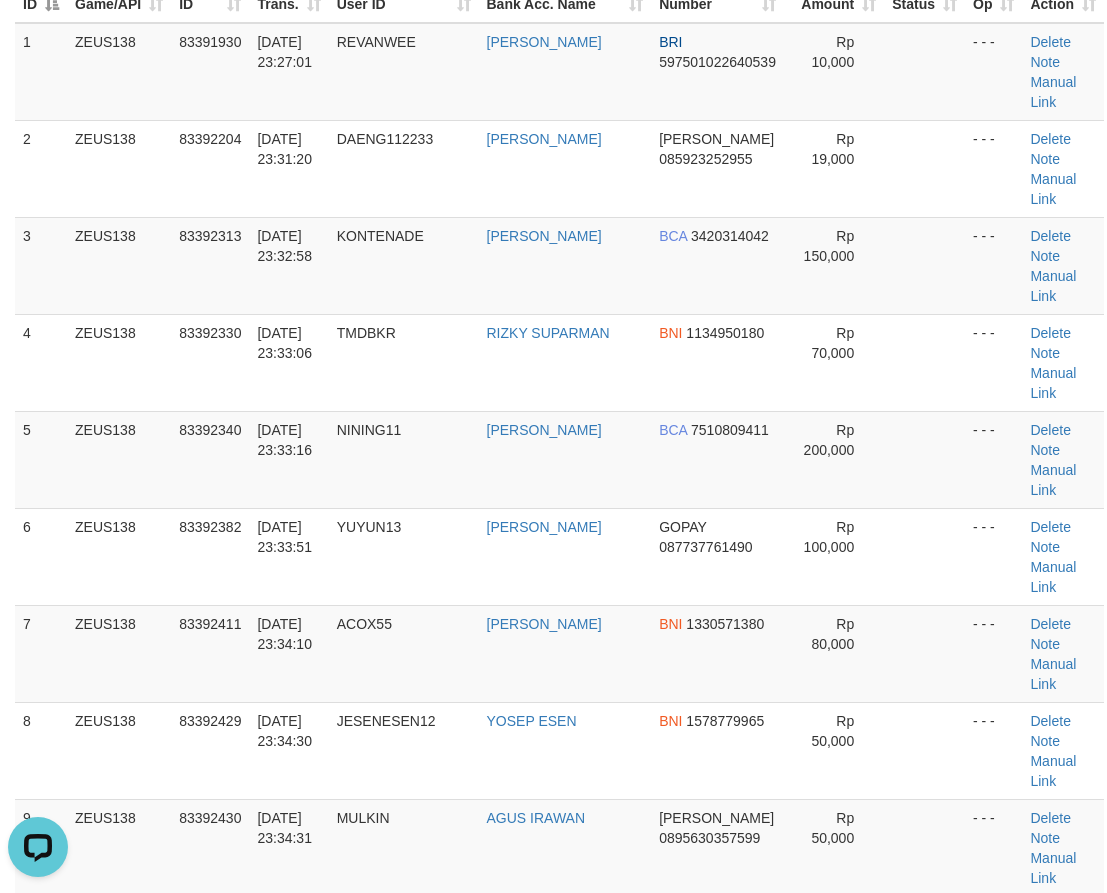 scroll, scrollTop: 1542, scrollLeft: 0, axis: vertical 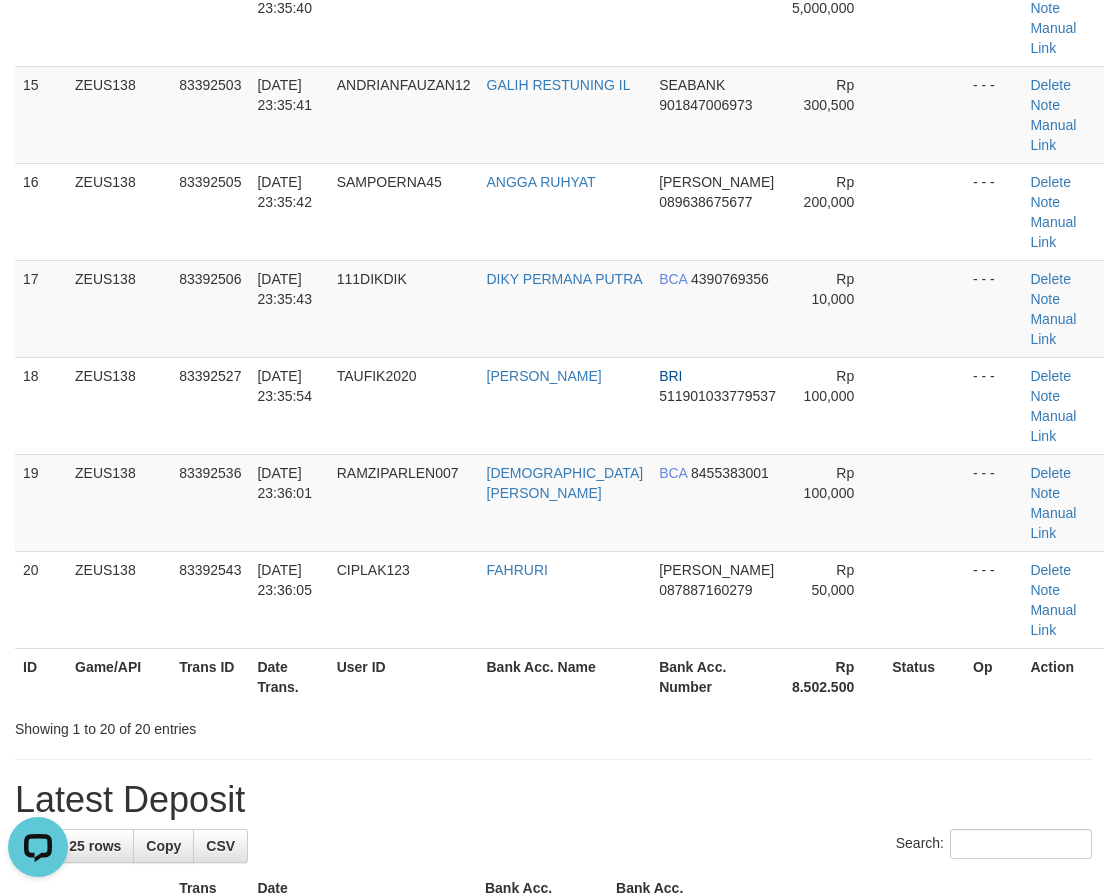 click on "Latest Deposit" at bounding box center (553, 800) 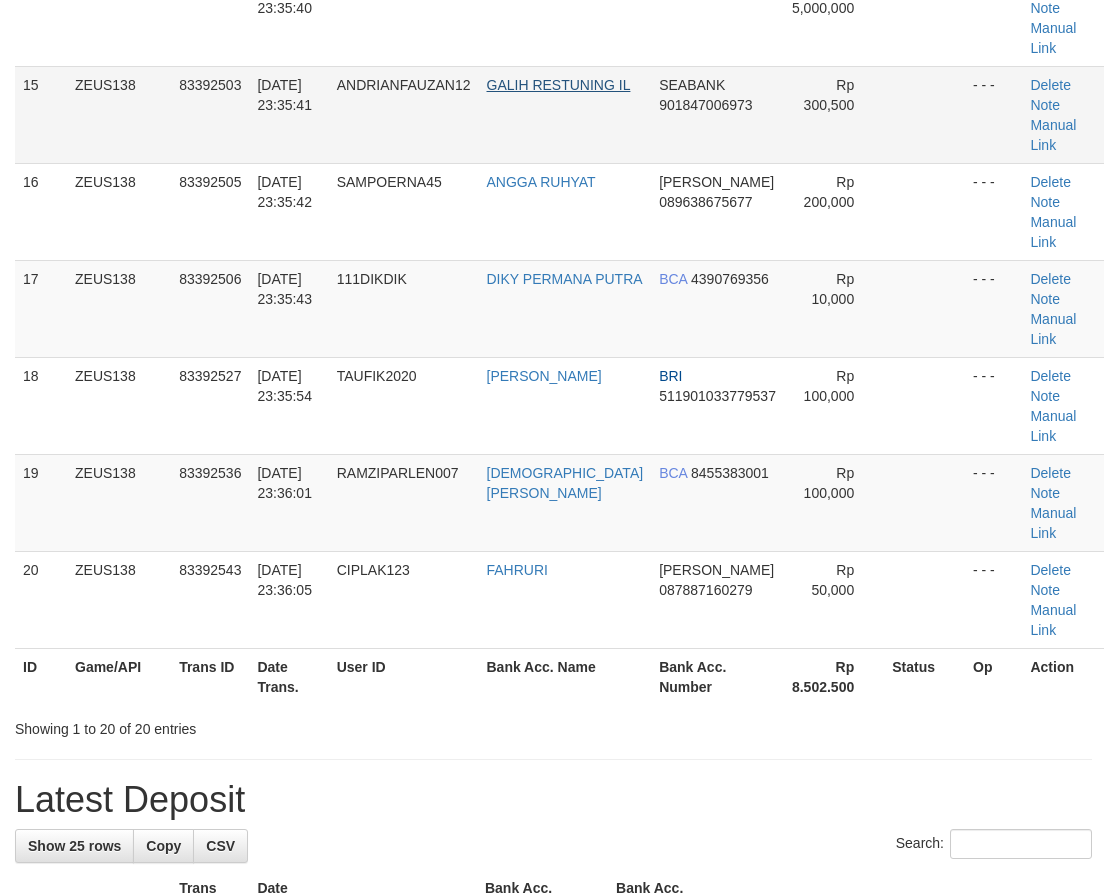 scroll, scrollTop: 1009, scrollLeft: 0, axis: vertical 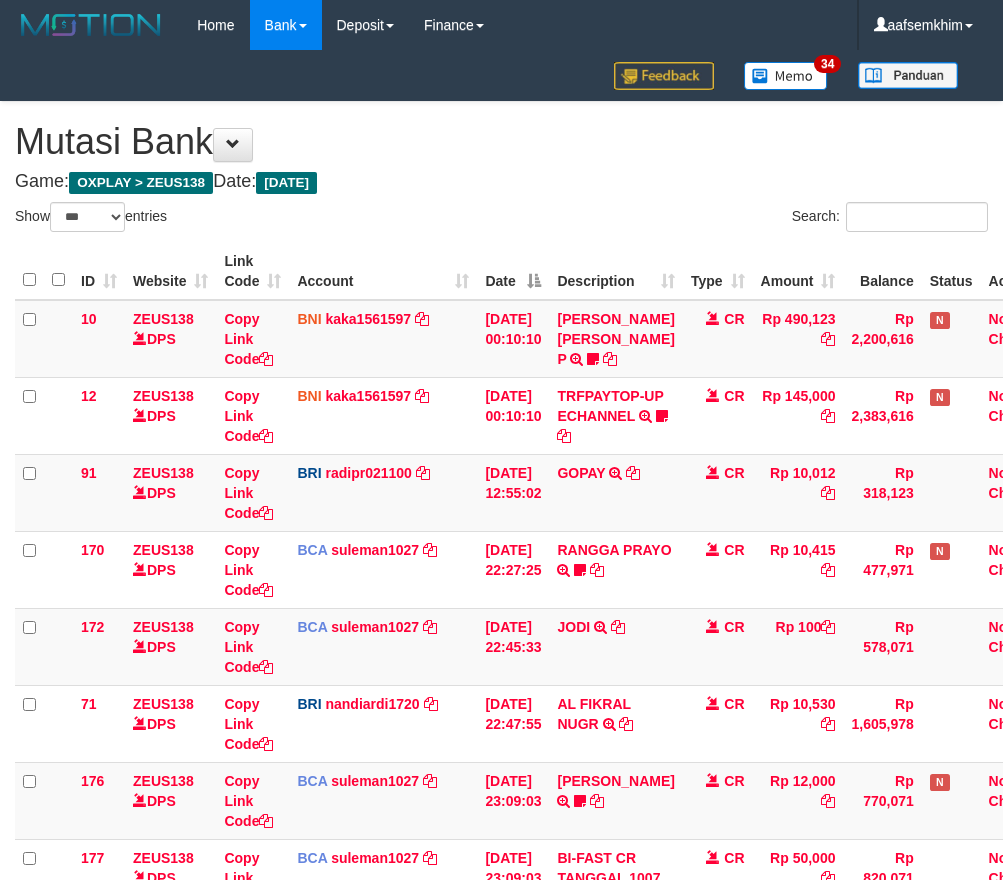 select on "***" 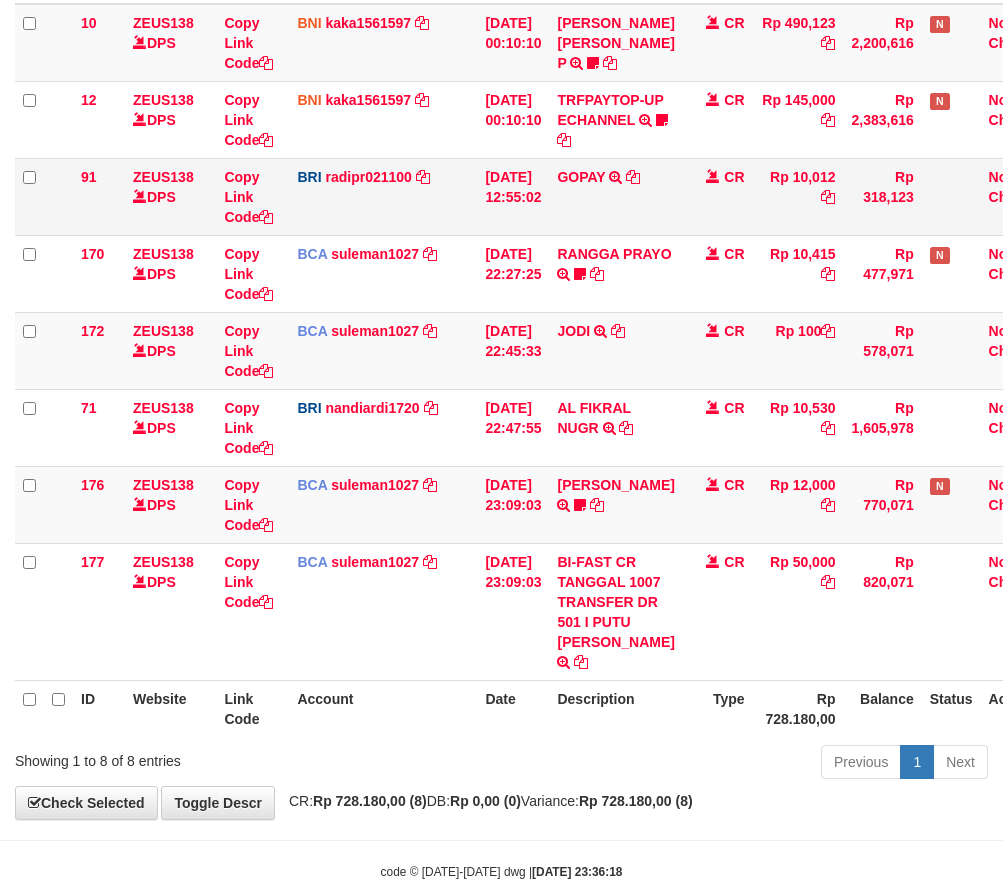click on "Rp 10,012" at bounding box center [798, 196] 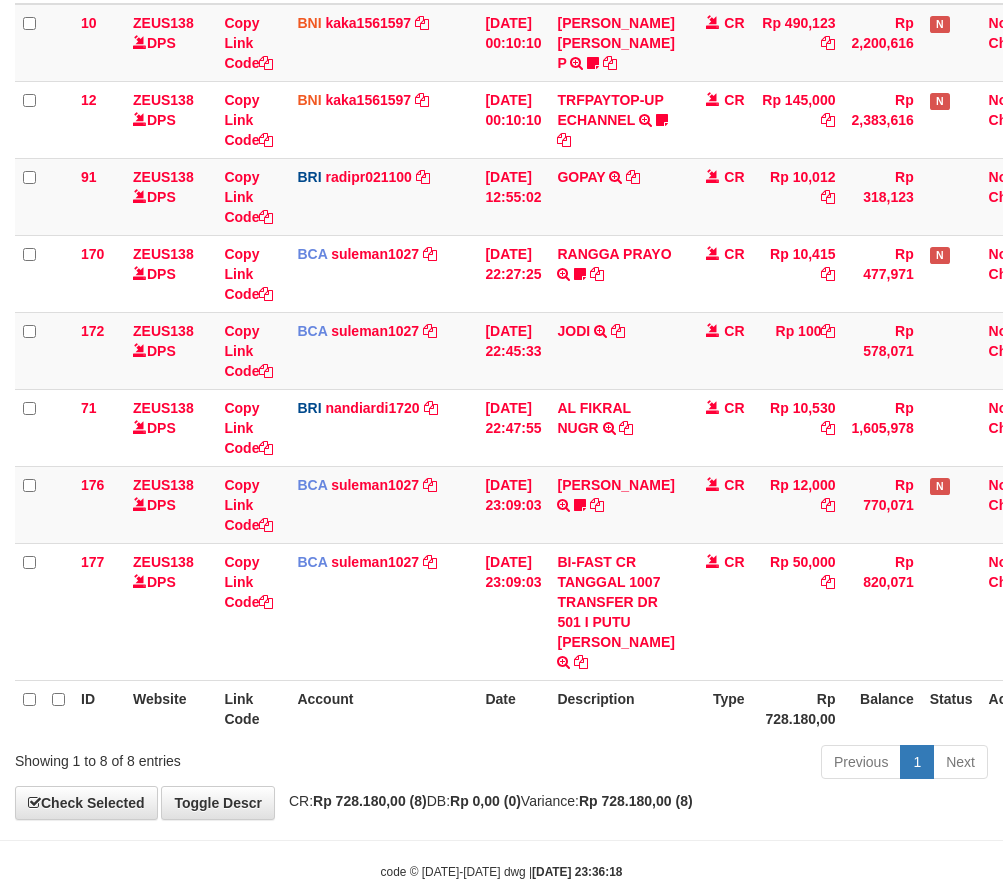 scroll, scrollTop: 387, scrollLeft: 0, axis: vertical 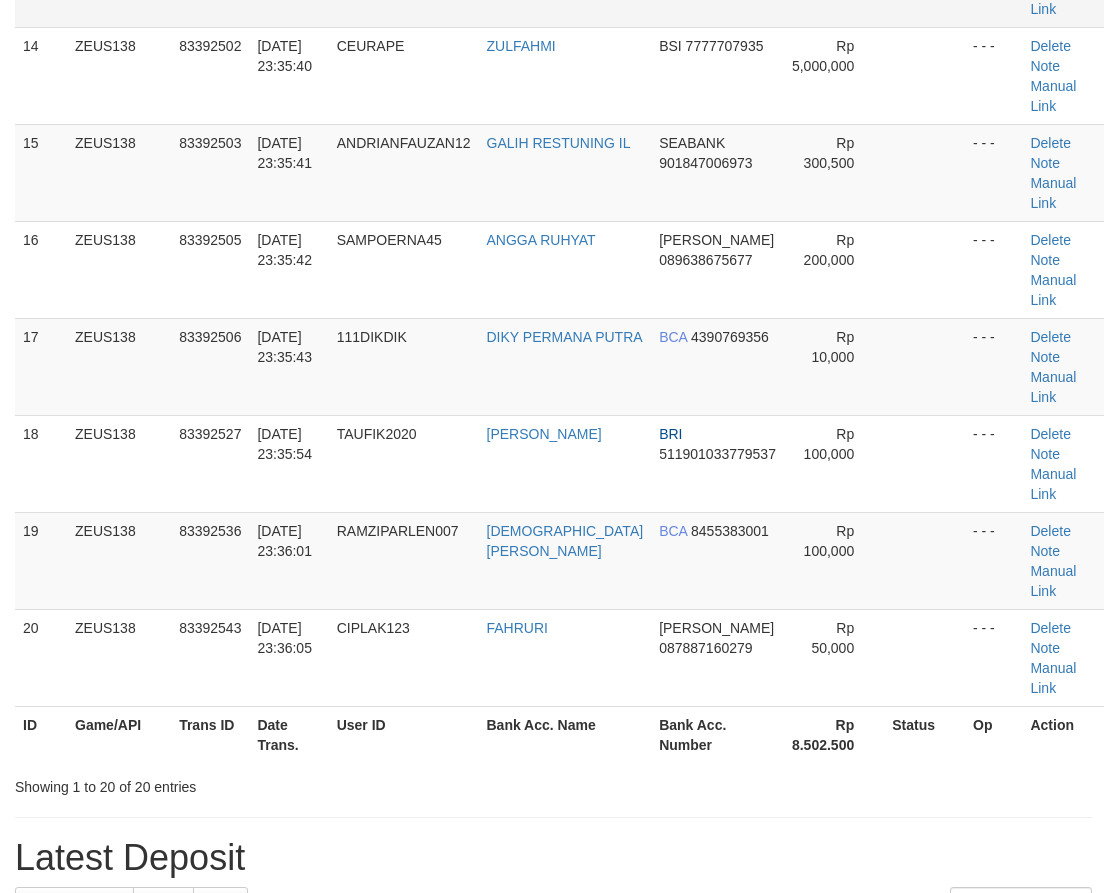 drag, startPoint x: 361, startPoint y: 179, endPoint x: 334, endPoint y: 186, distance: 27.89265 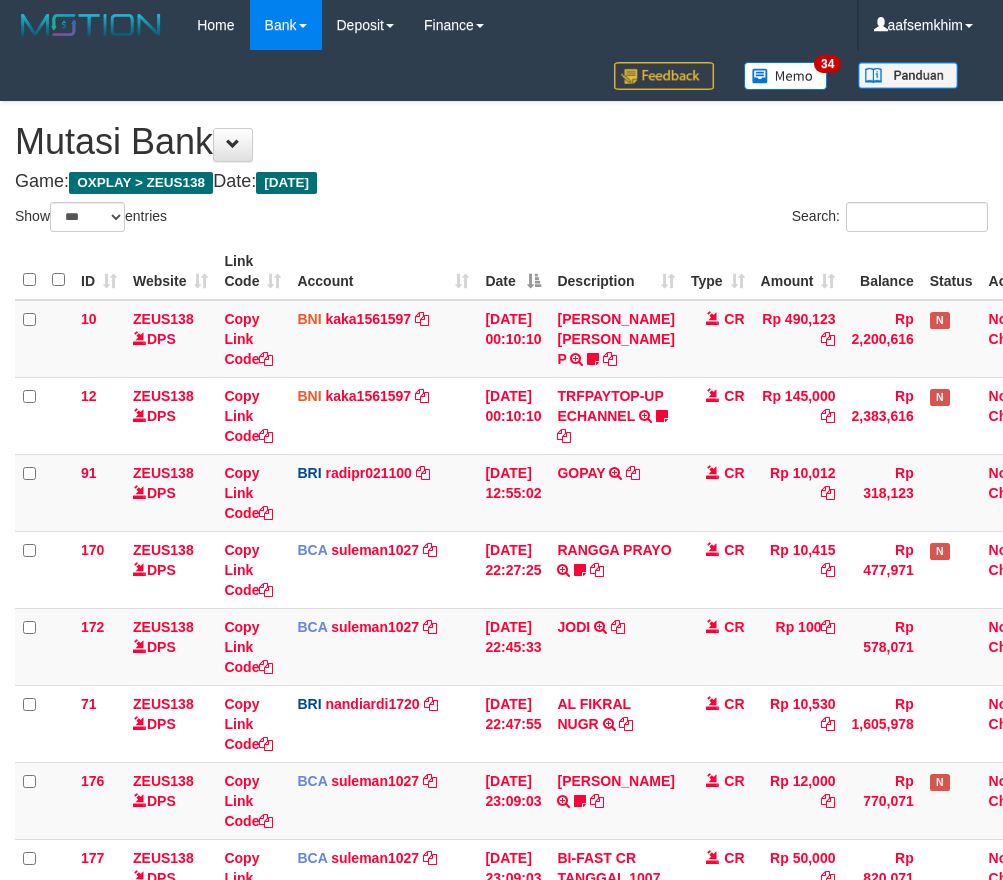 select on "***" 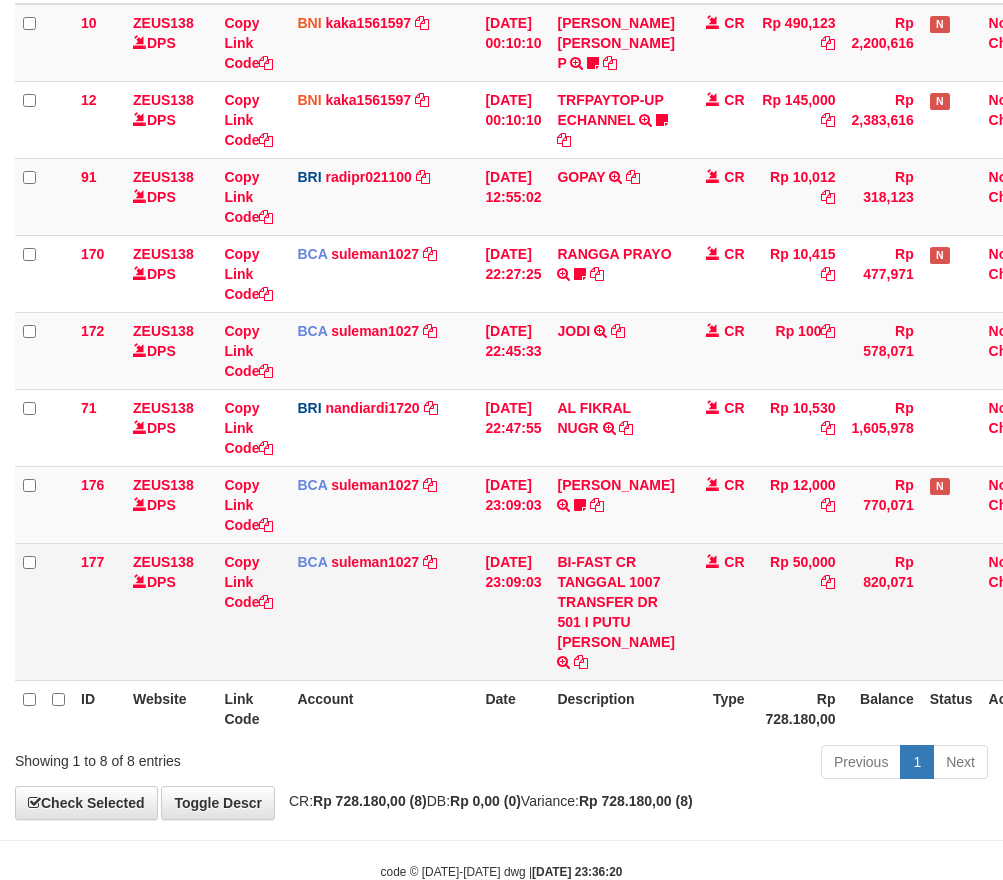scroll, scrollTop: 387, scrollLeft: 0, axis: vertical 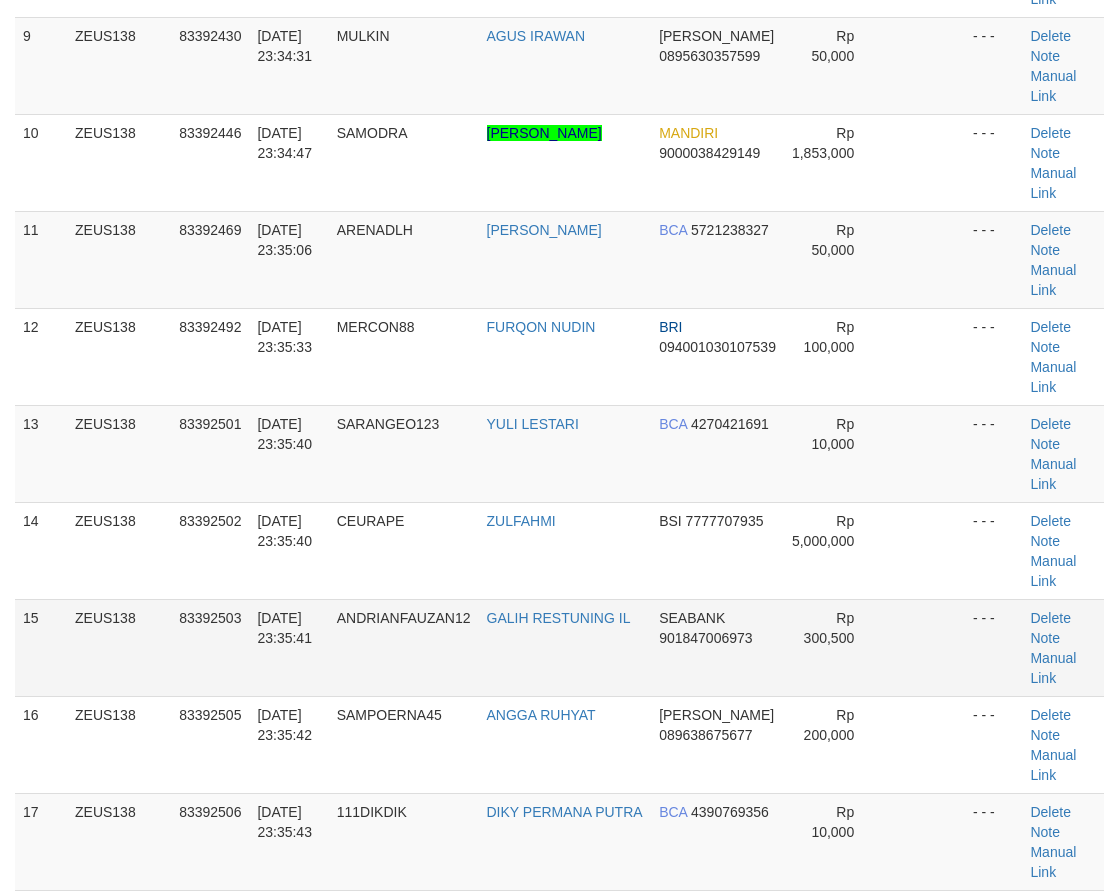 click on "ANDRIANFAUZAN12" at bounding box center (404, 647) 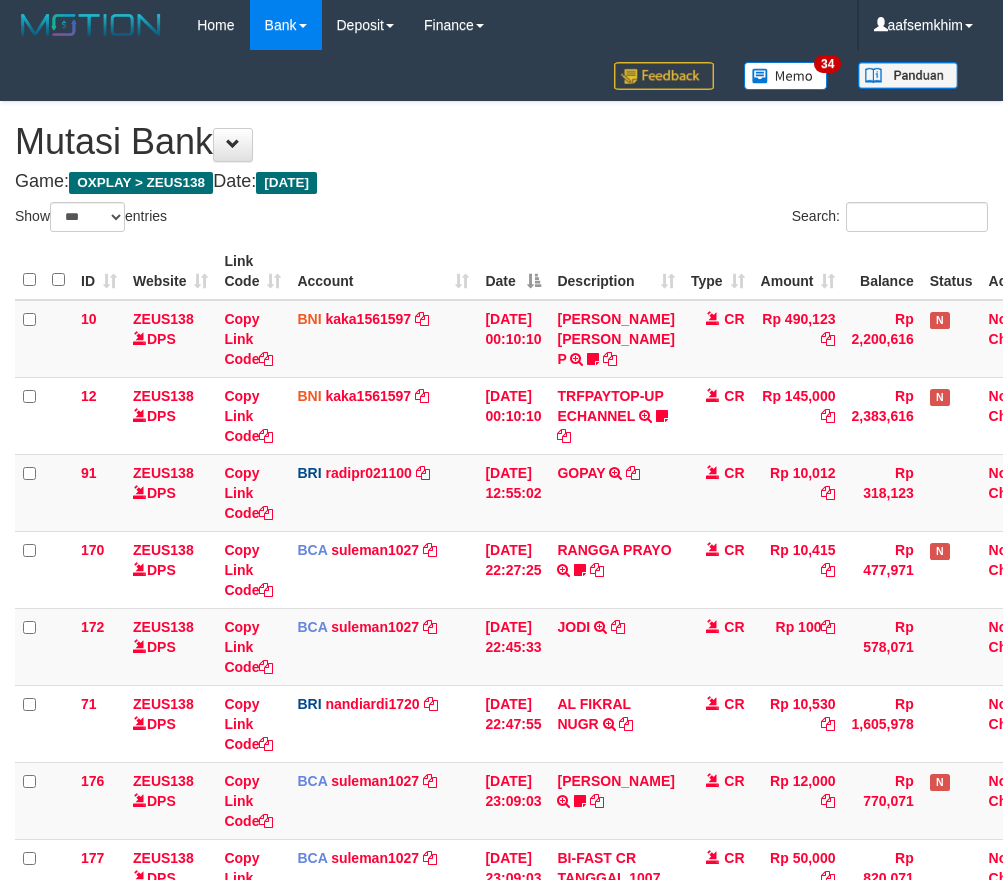 select on "***" 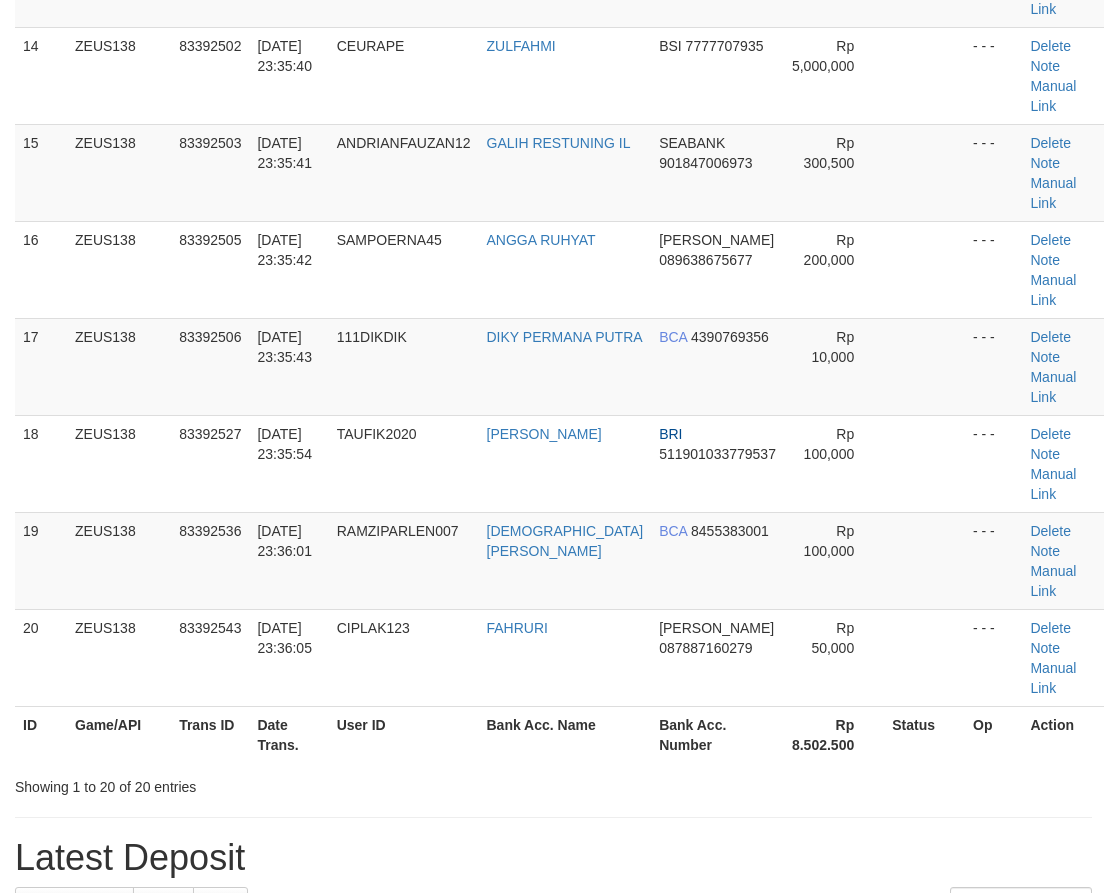 scroll, scrollTop: 1009, scrollLeft: 0, axis: vertical 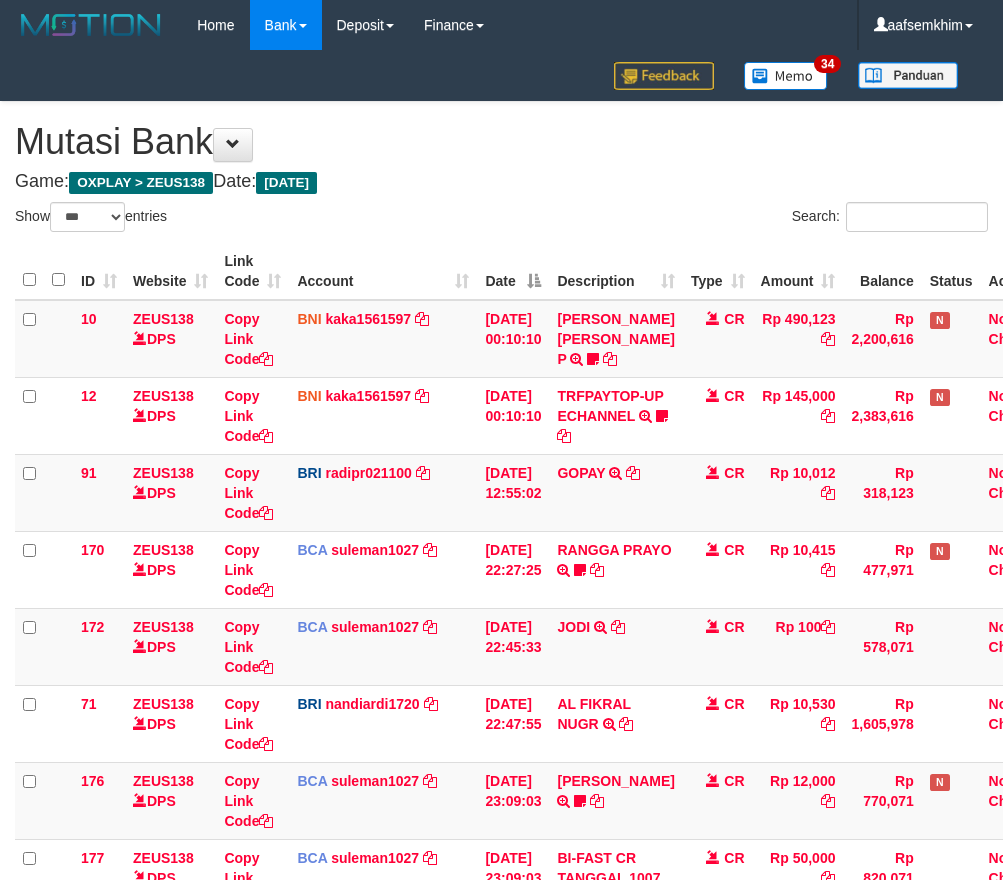 select on "***" 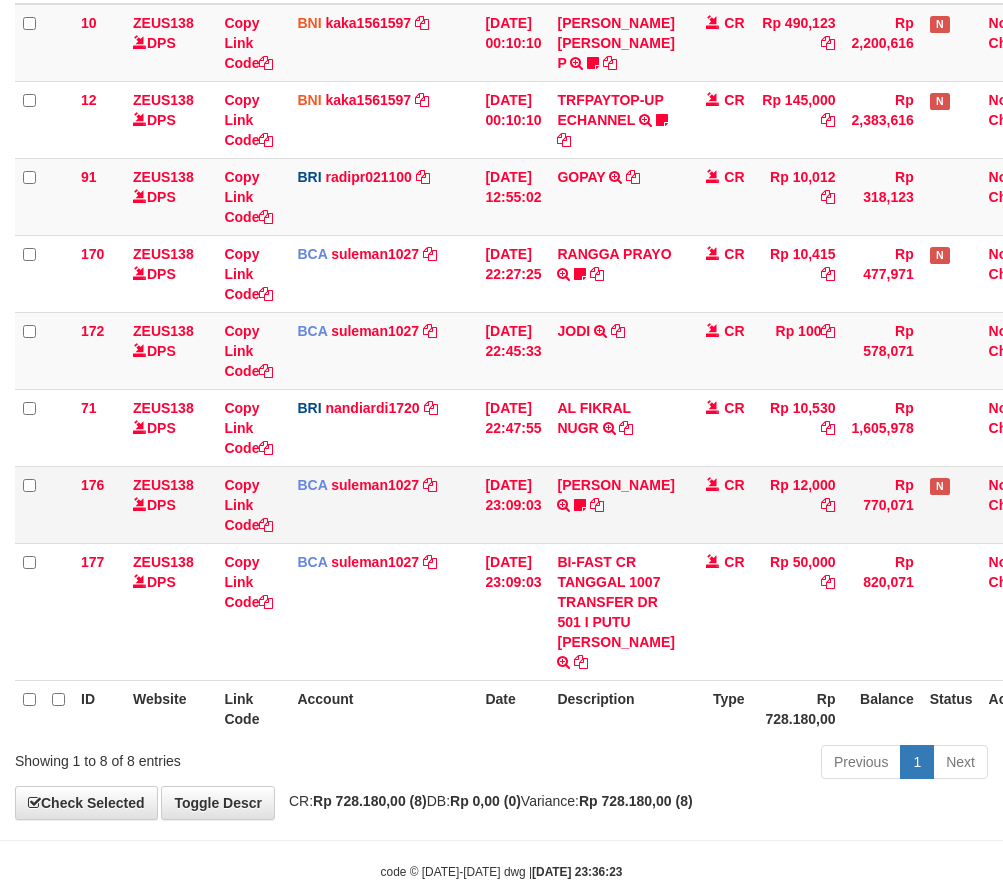 click on "Rp 770,071" at bounding box center (882, 504) 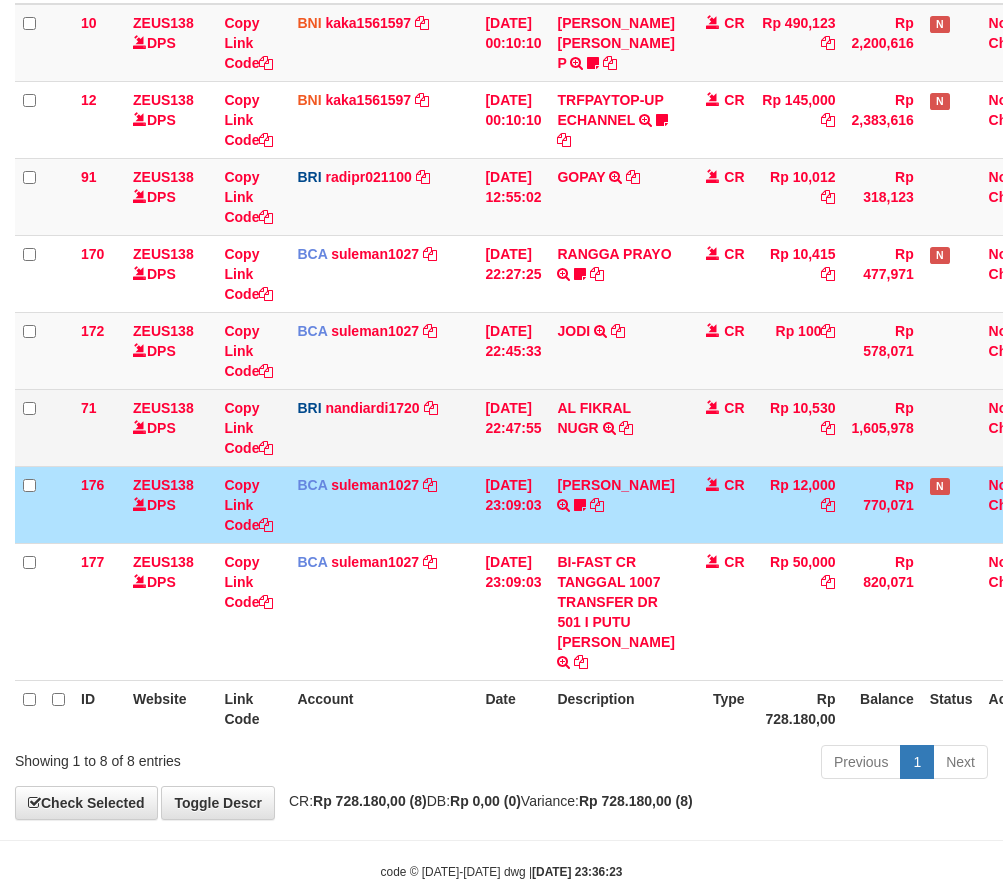 scroll, scrollTop: 387, scrollLeft: 0, axis: vertical 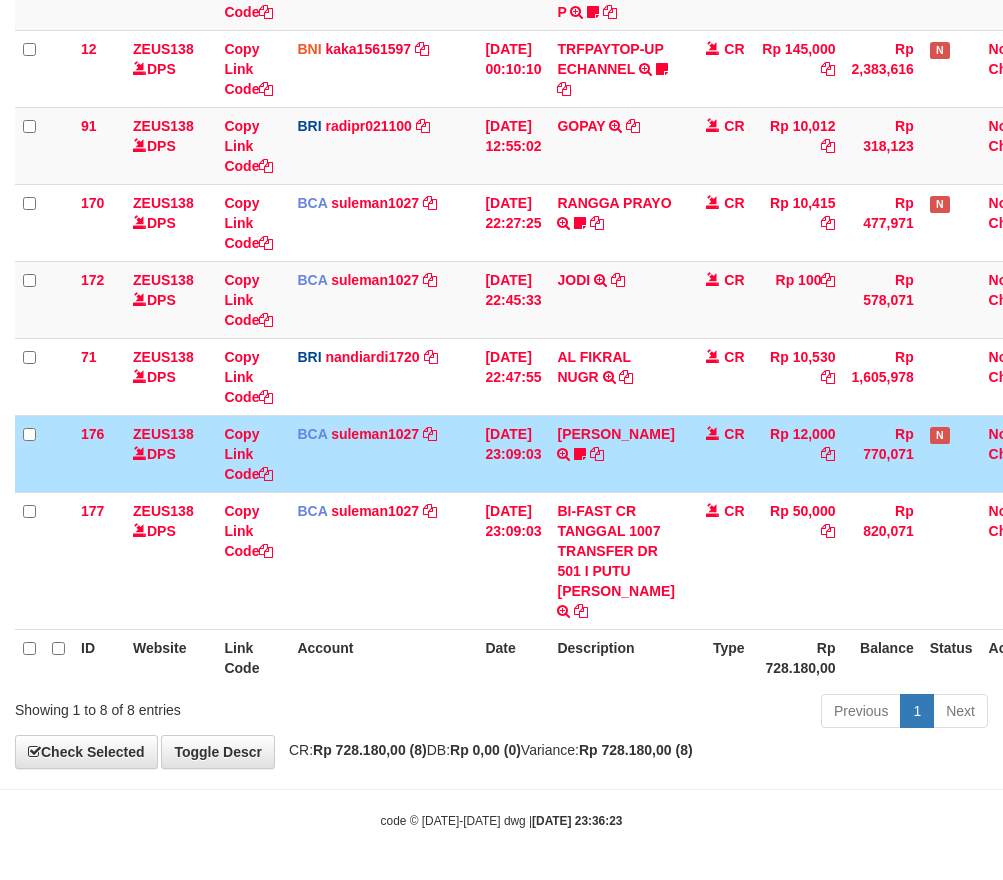 click on "Rp 12,000" at bounding box center [798, 453] 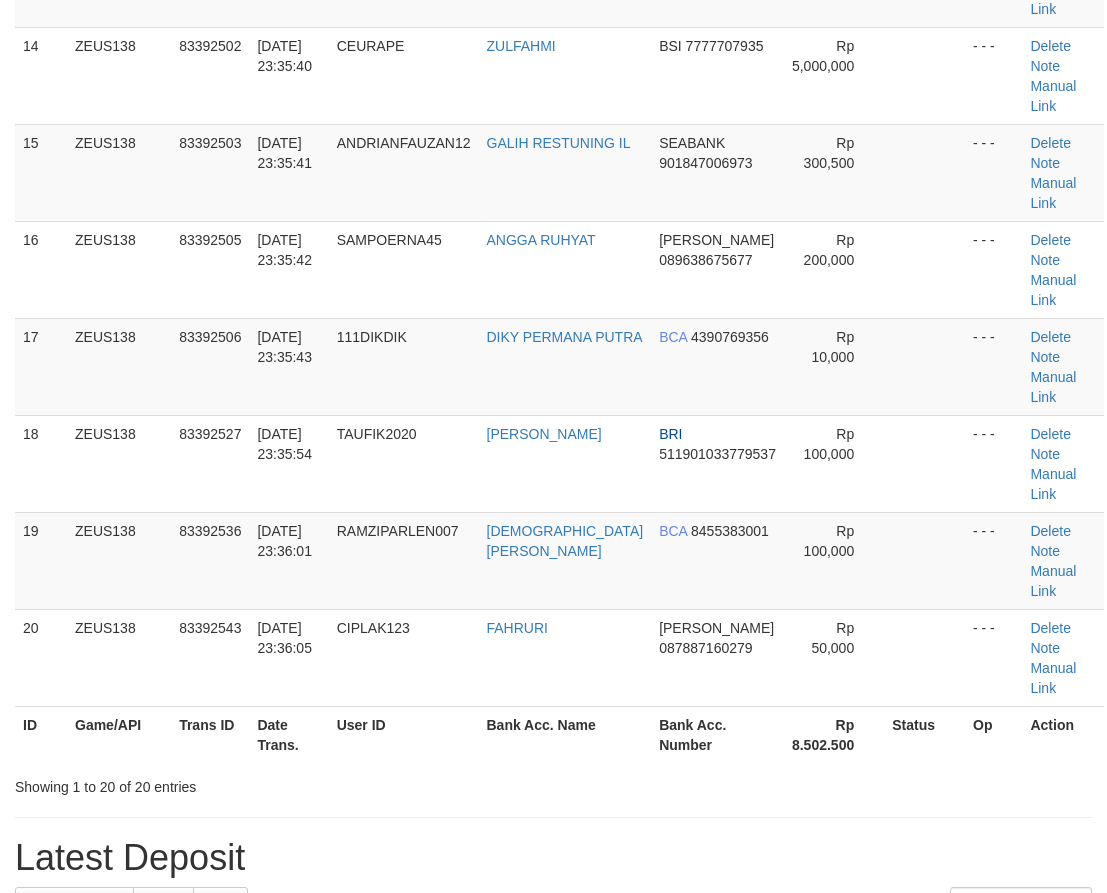 click on "Showing 1 to 20 of 20 entries" at bounding box center [230, 783] 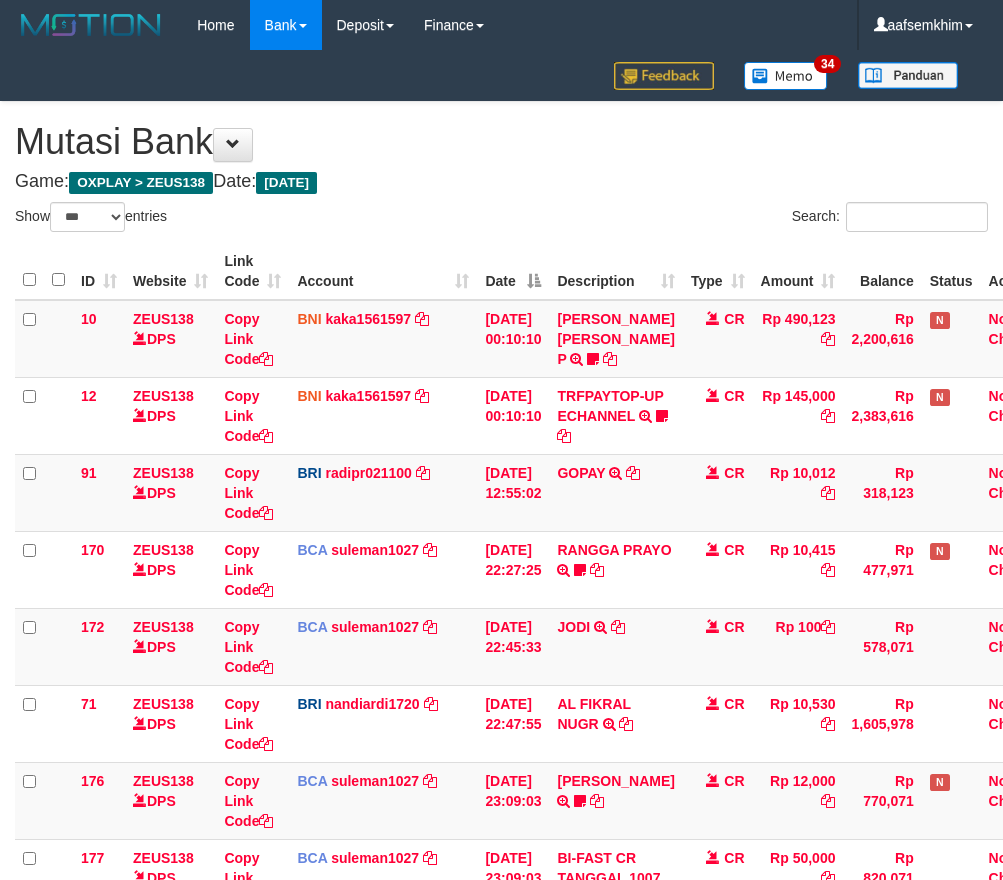 select on "***" 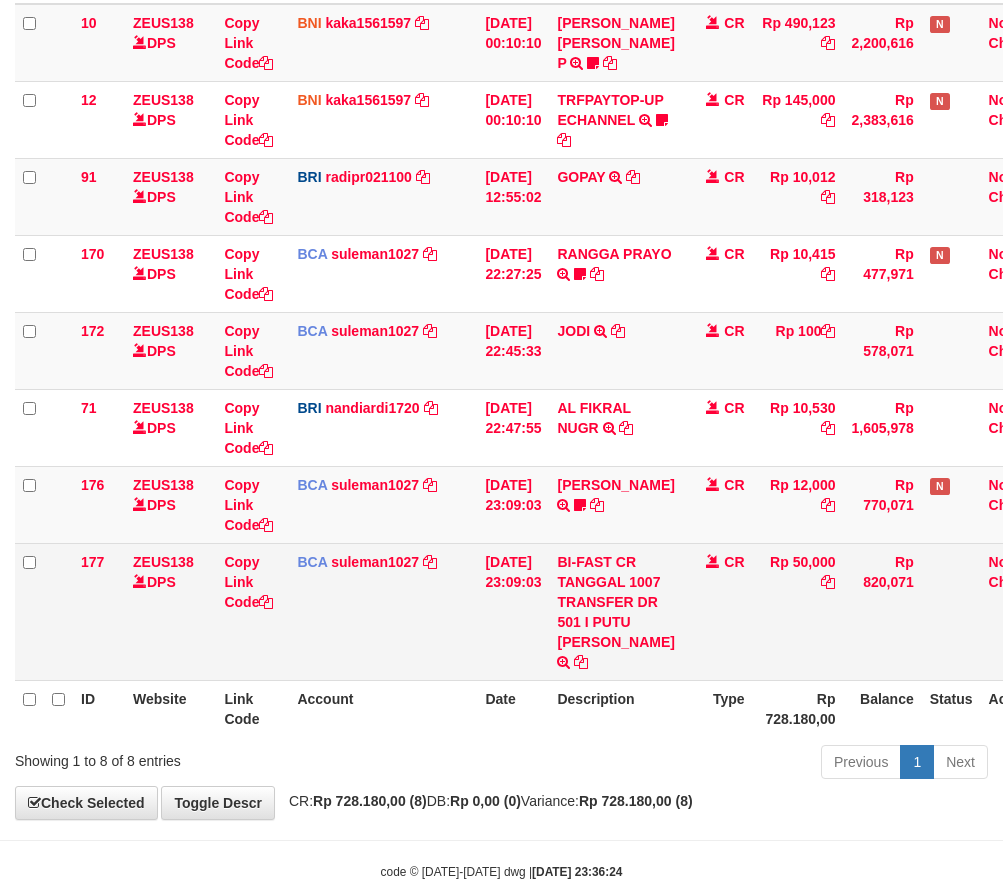 scroll, scrollTop: 387, scrollLeft: 0, axis: vertical 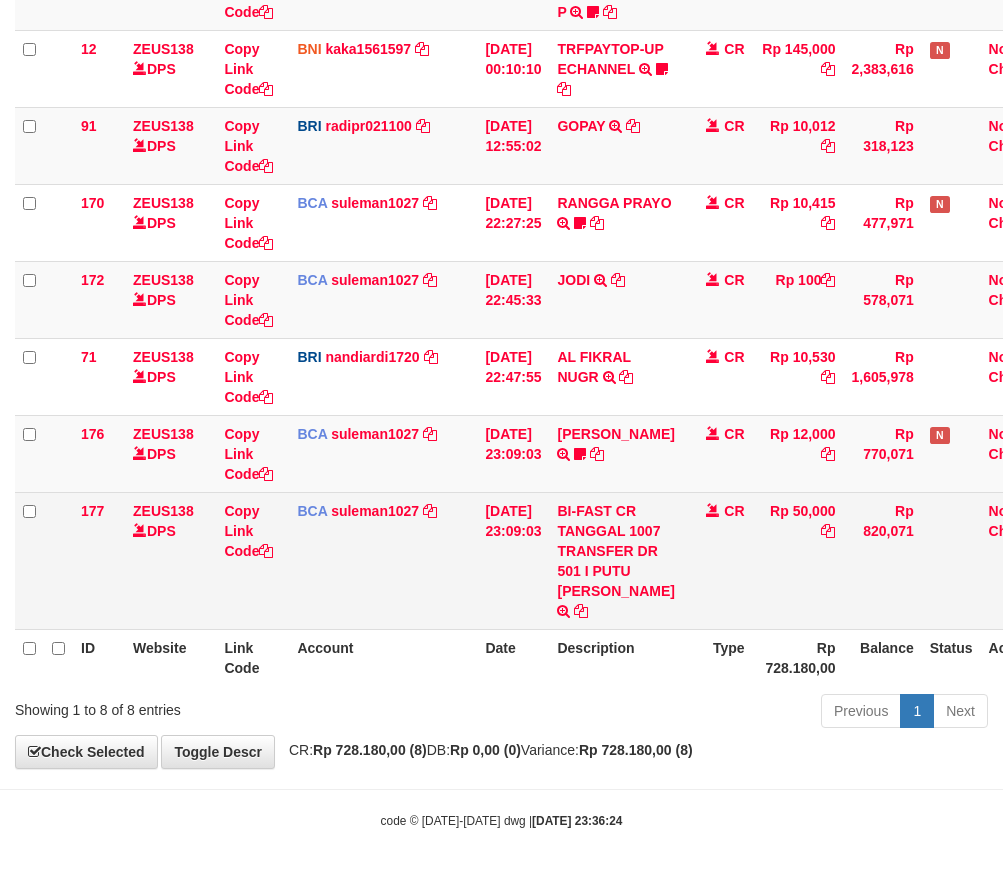 drag, startPoint x: 825, startPoint y: 515, endPoint x: 806, endPoint y: 503, distance: 22.472204 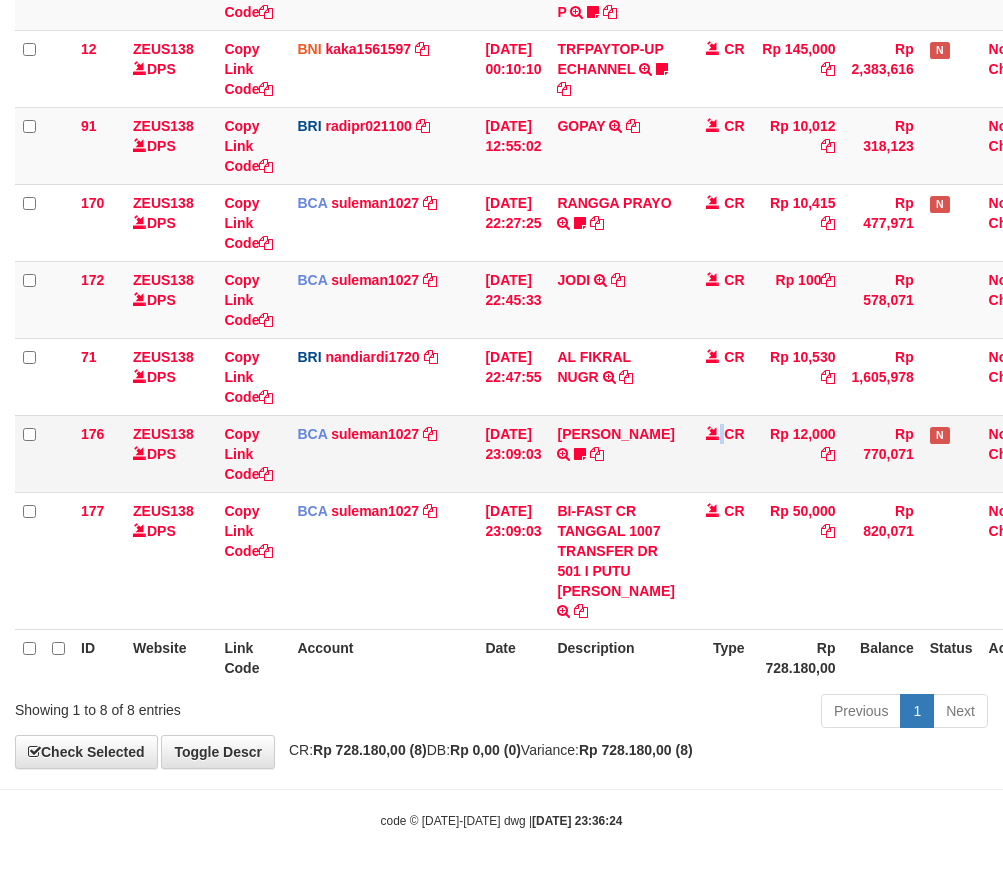 click on "CR" at bounding box center [718, 453] 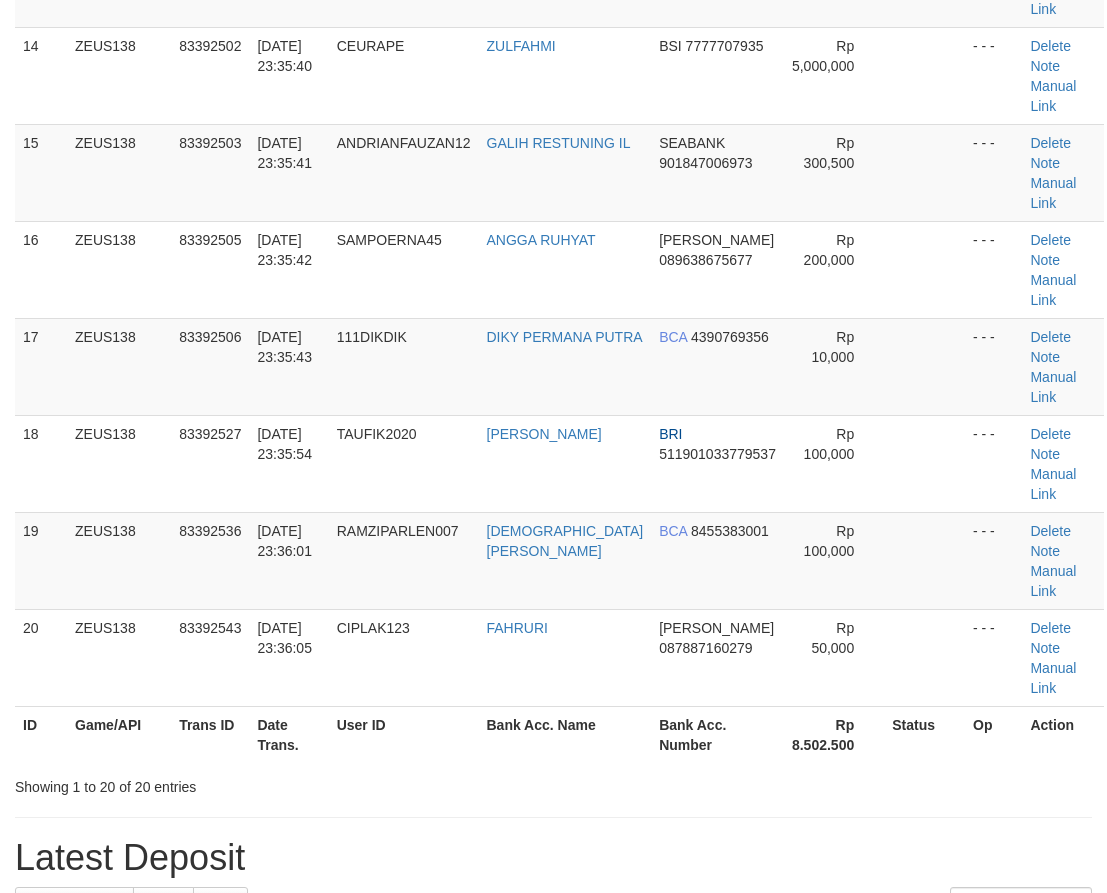 click on "Showing 1 to 20 of 20 entries" at bounding box center [553, 783] 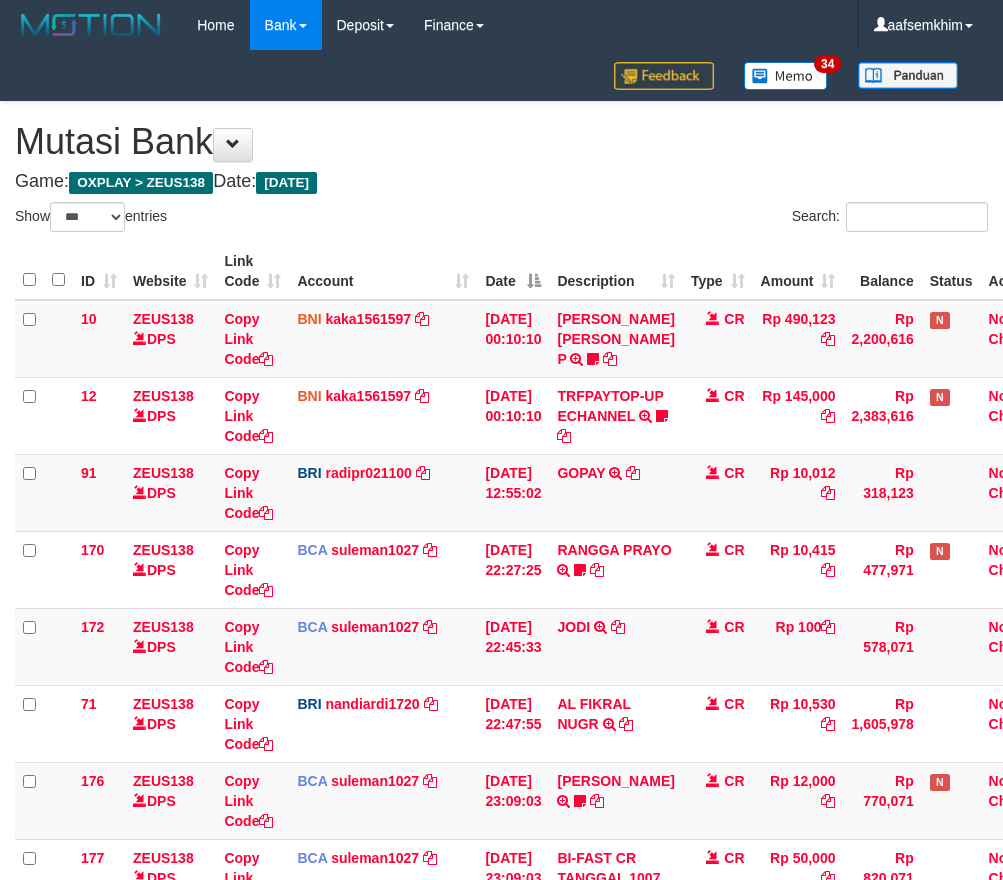 select on "***" 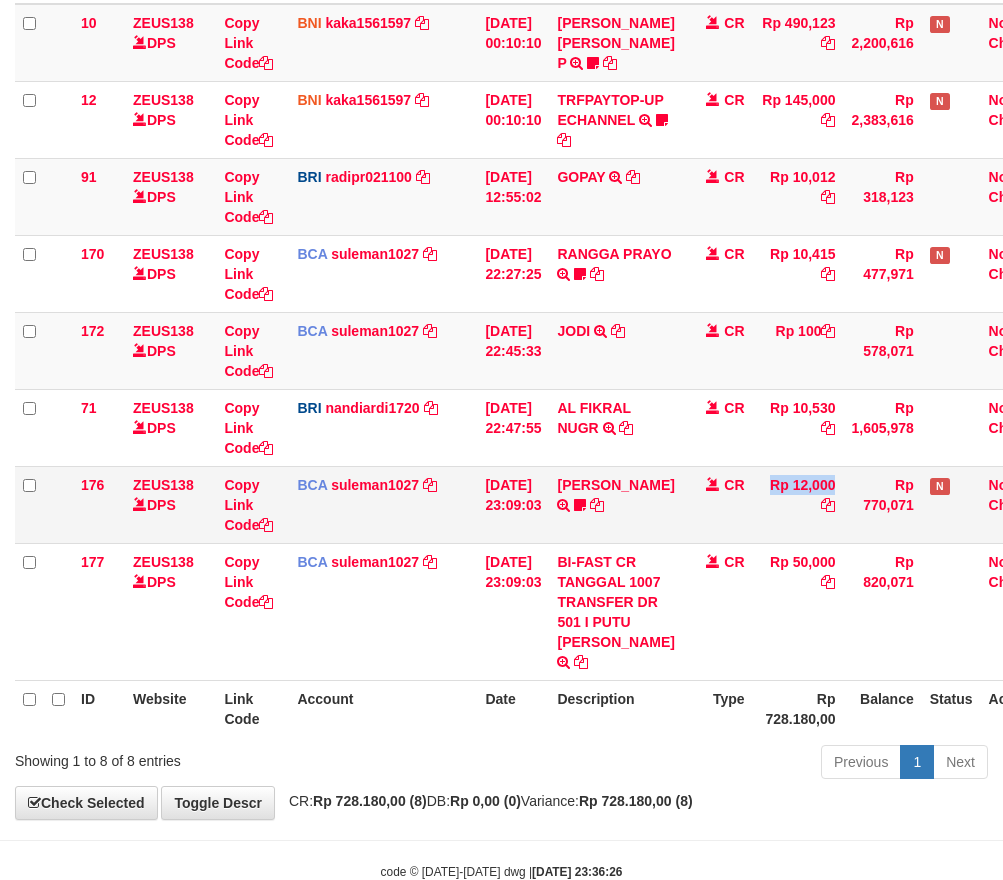 drag, startPoint x: 754, startPoint y: 555, endPoint x: 735, endPoint y: 533, distance: 29.068884 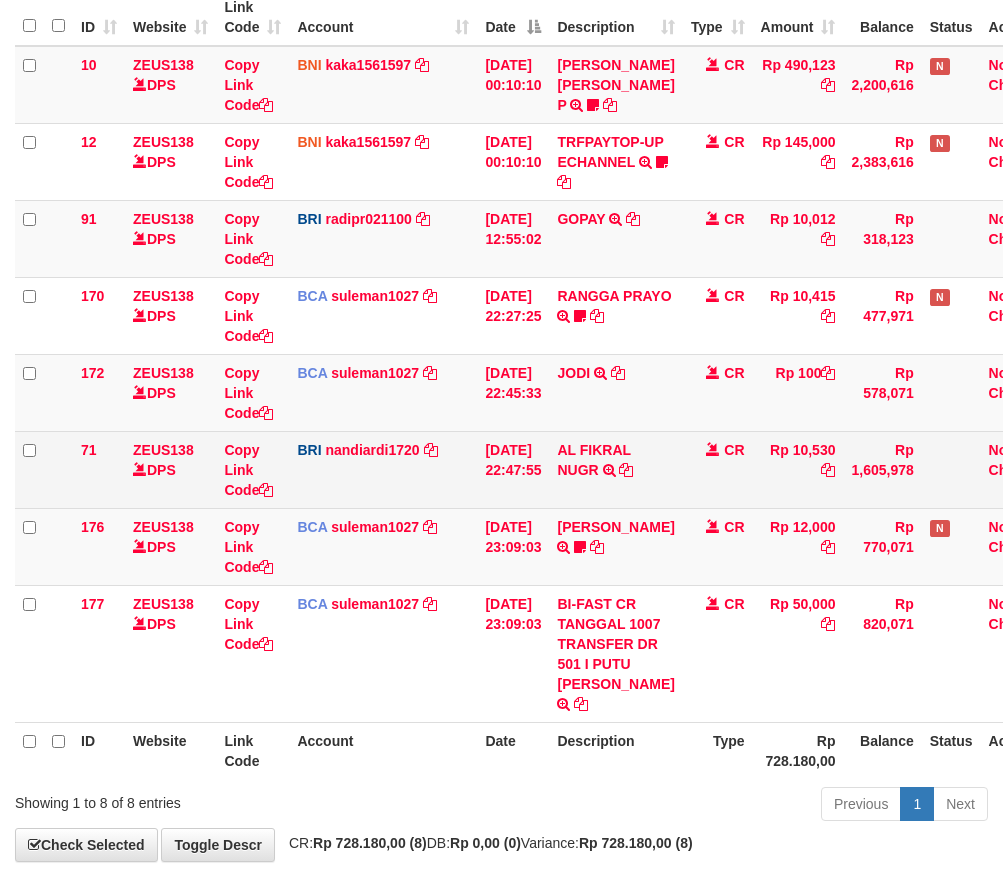 drag, startPoint x: 581, startPoint y: 516, endPoint x: 543, endPoint y: 504, distance: 39.849716 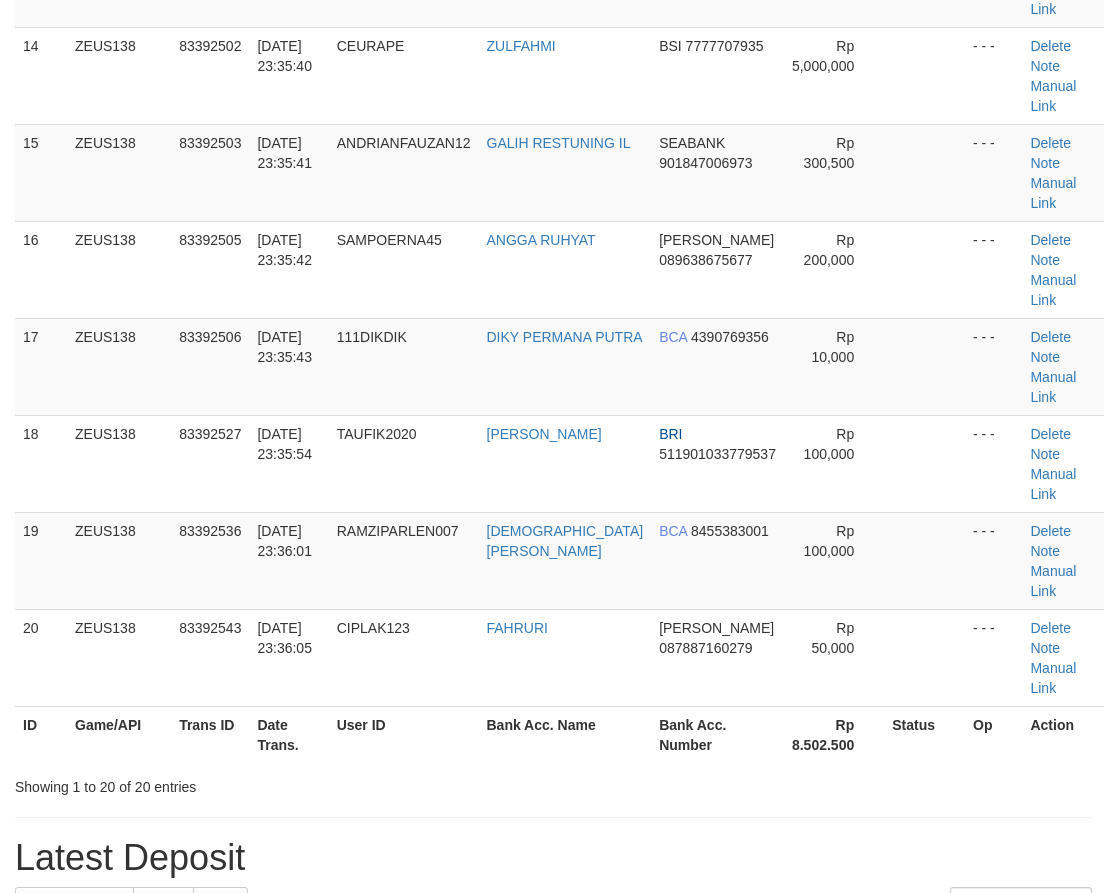 scroll, scrollTop: 1009, scrollLeft: 0, axis: vertical 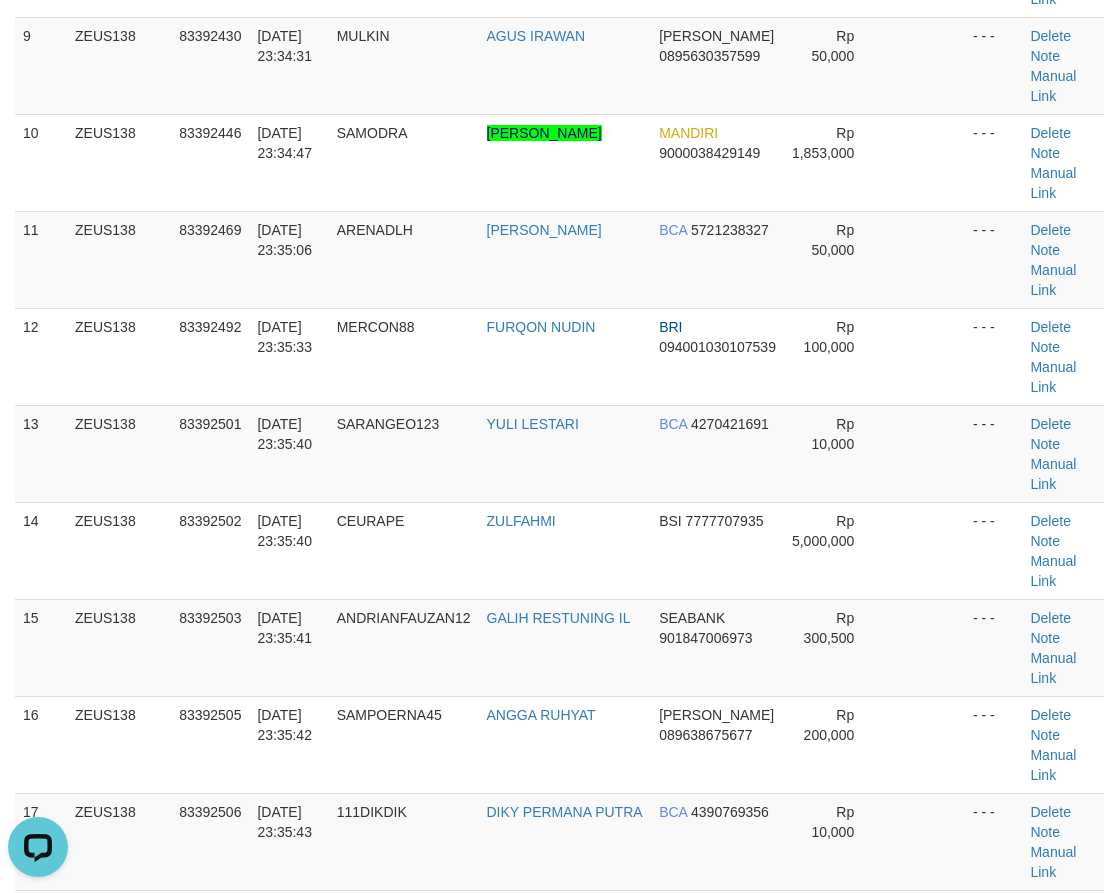 click on "10/07/2025 23:36:01" at bounding box center [288, 1035] 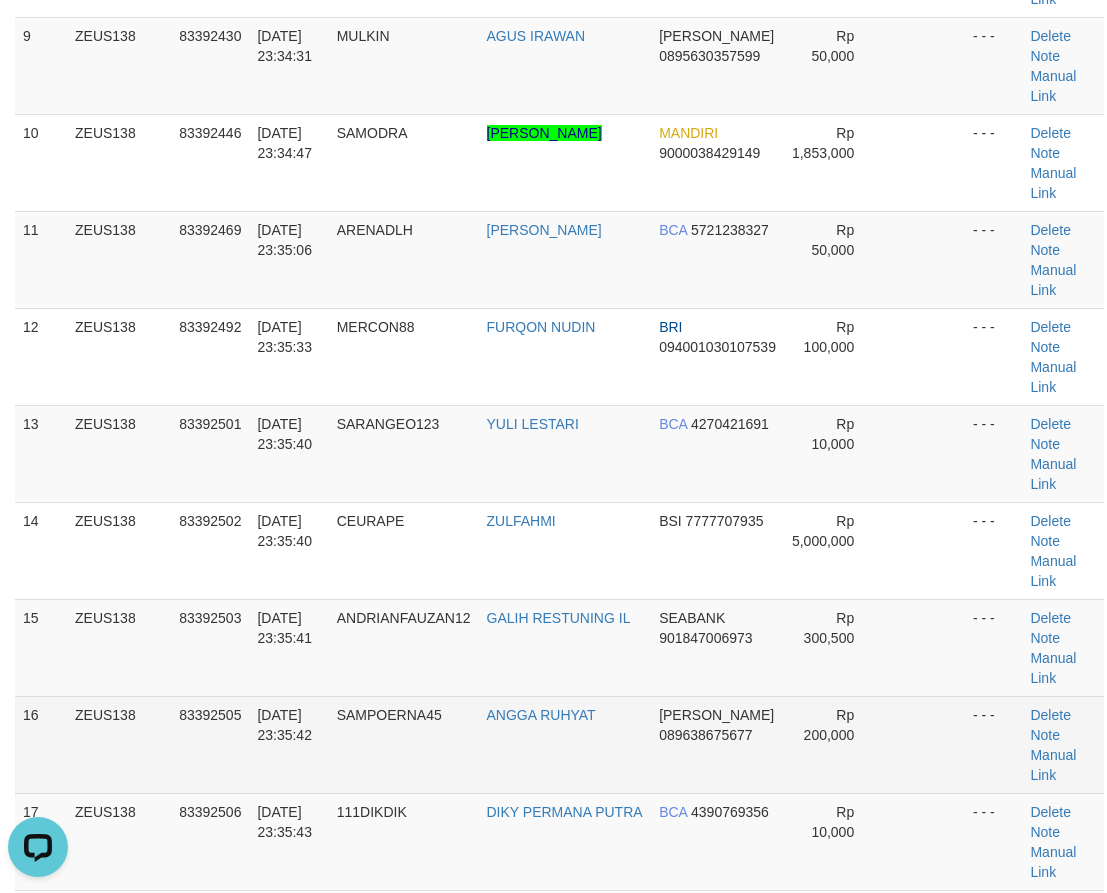 click on "16
ZEUS138
83392505
10/07/2025 23:35:42
SAMPOERNA45
ANGGA RUHYAT
DANA
089638675677
Rp 200,000
- - -
Delete
Note
Manual Link" at bounding box center (559, 744) 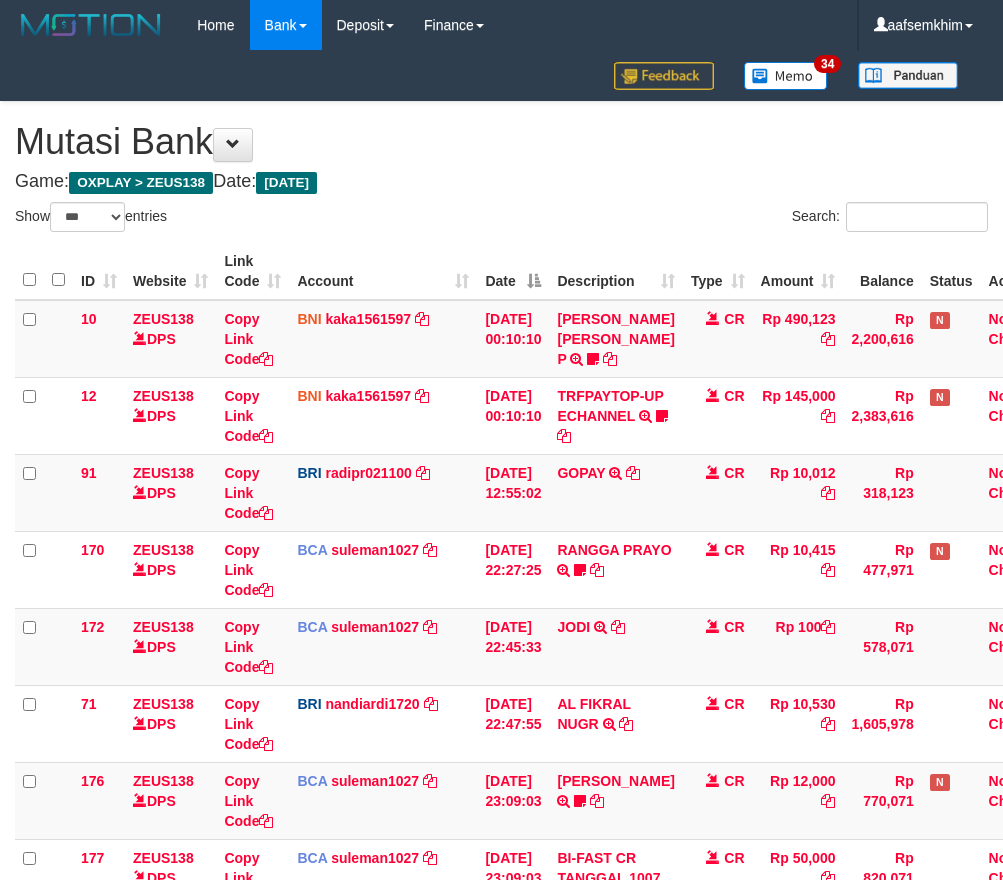 select on "***" 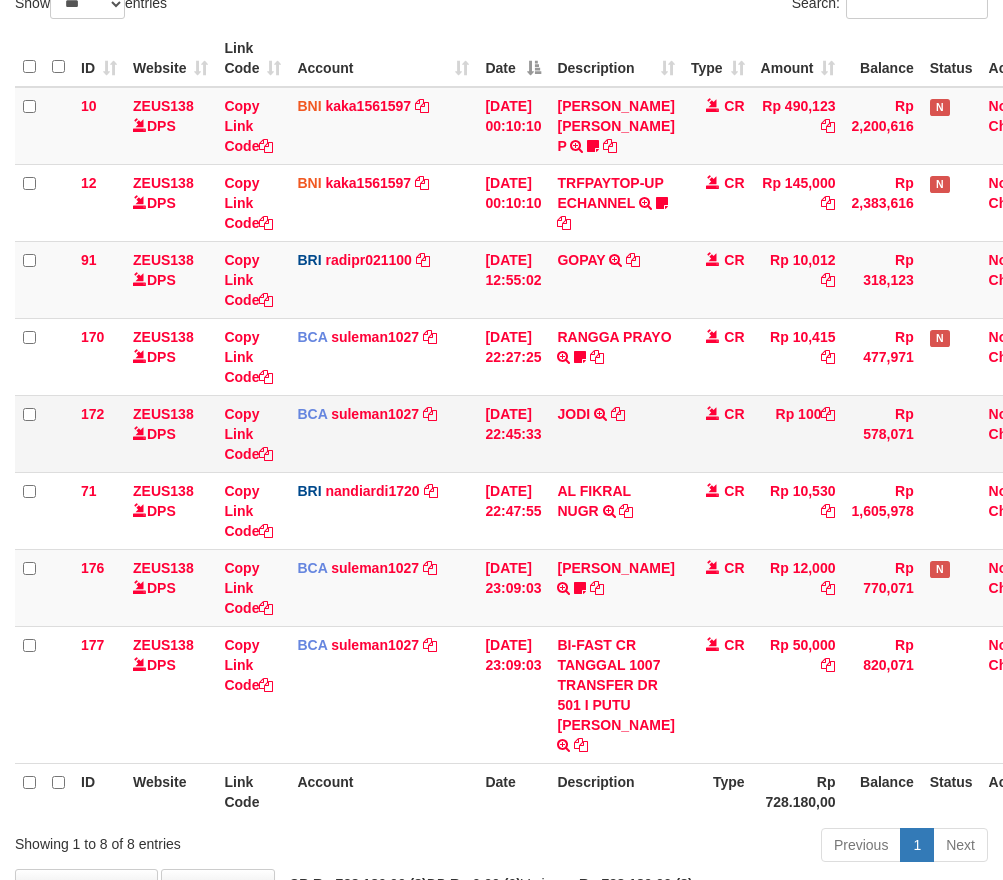 scroll, scrollTop: 254, scrollLeft: 0, axis: vertical 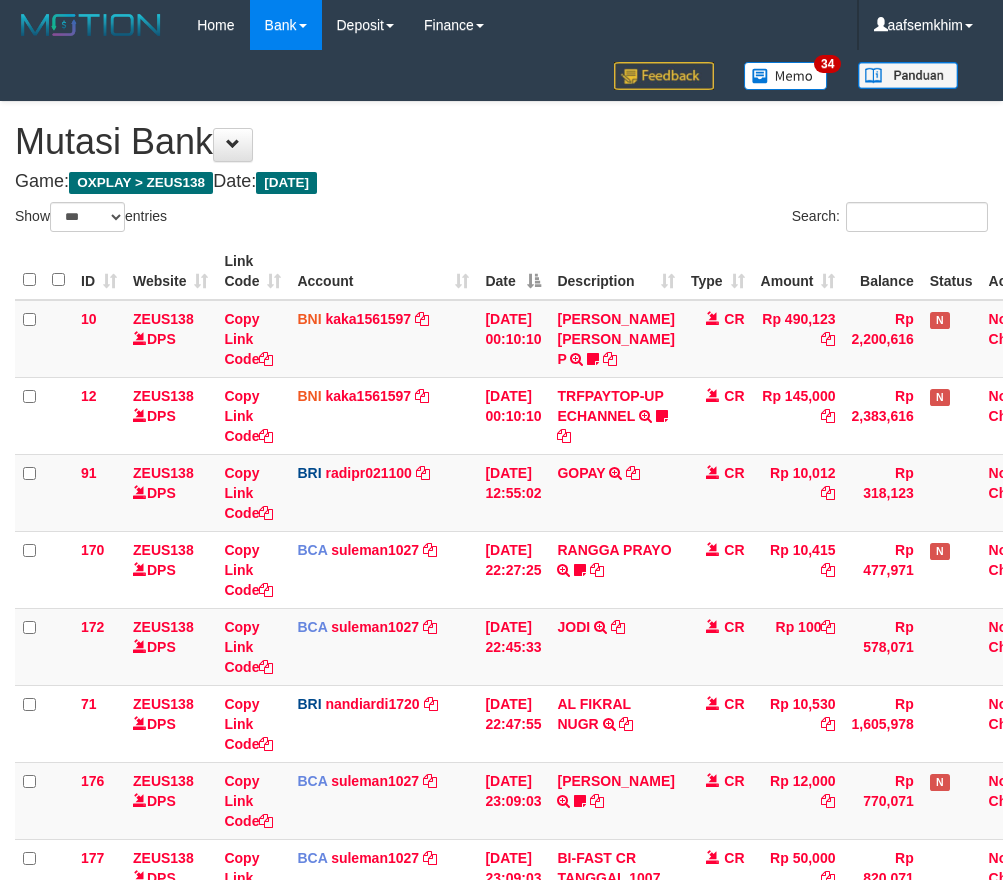 select on "***" 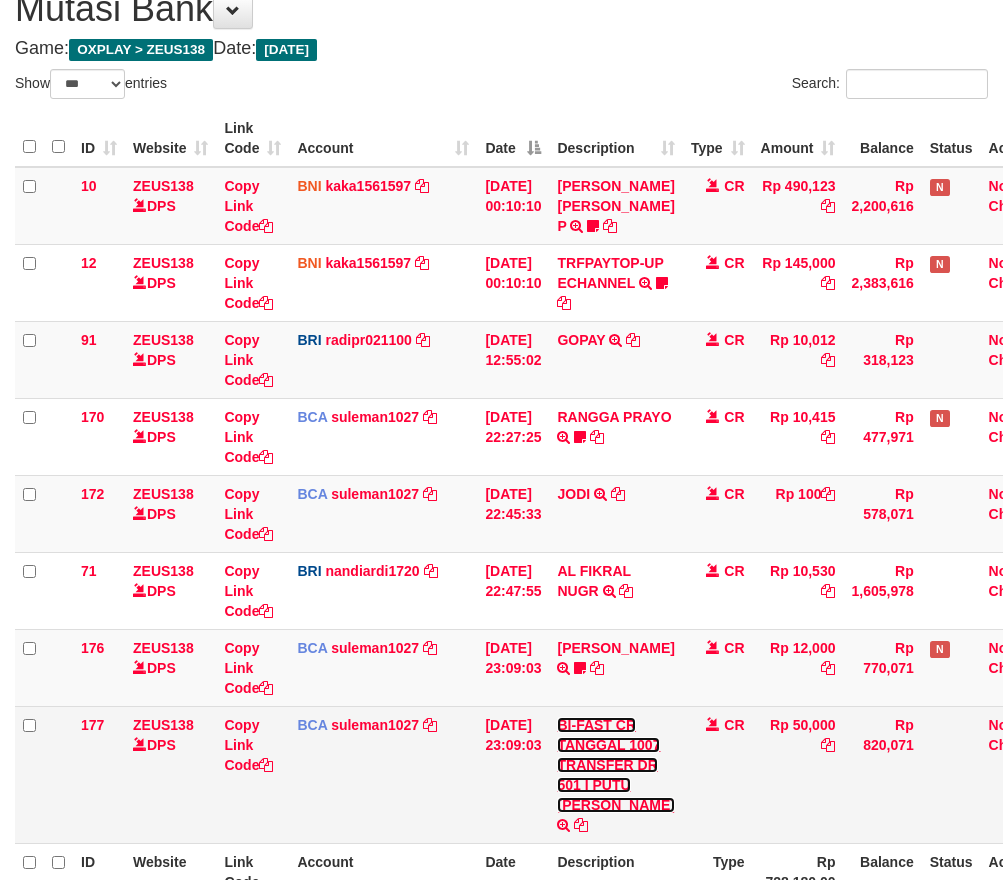 click on "BI-FAST CR TANGGAL 1007 TRANSFER DR 501 I PUTU LEO PUJIANA" at bounding box center (615, 765) 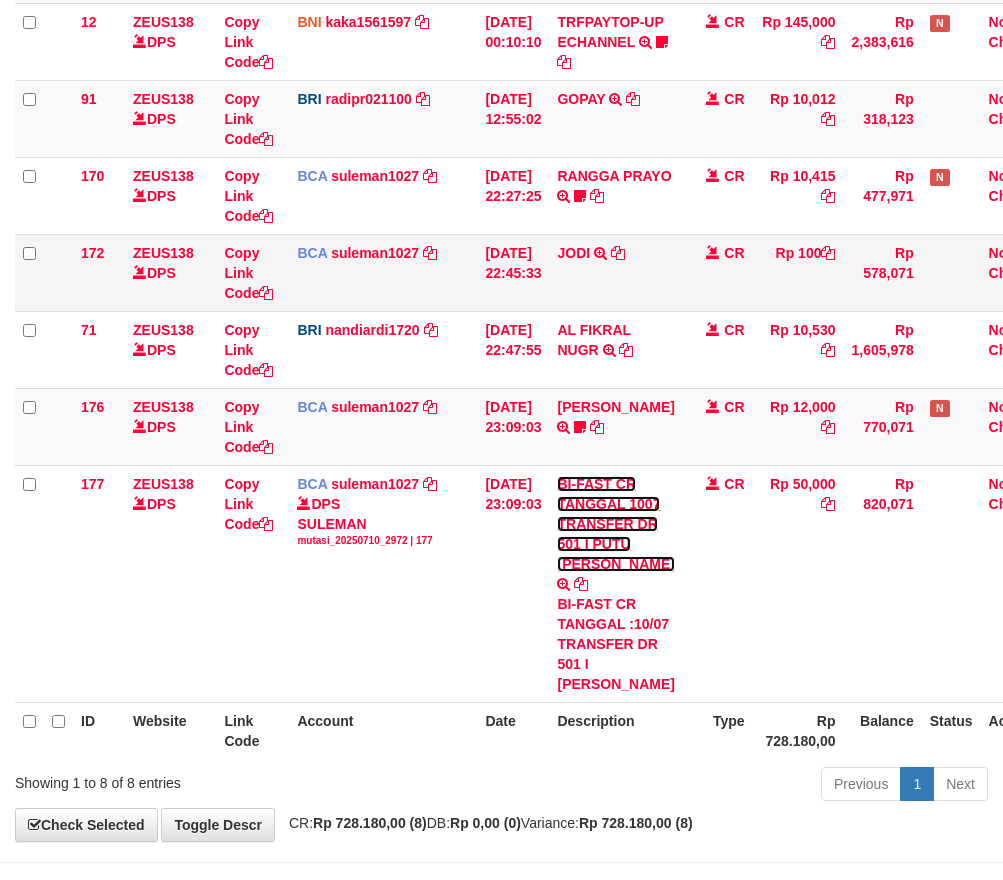 scroll, scrollTop: 507, scrollLeft: 0, axis: vertical 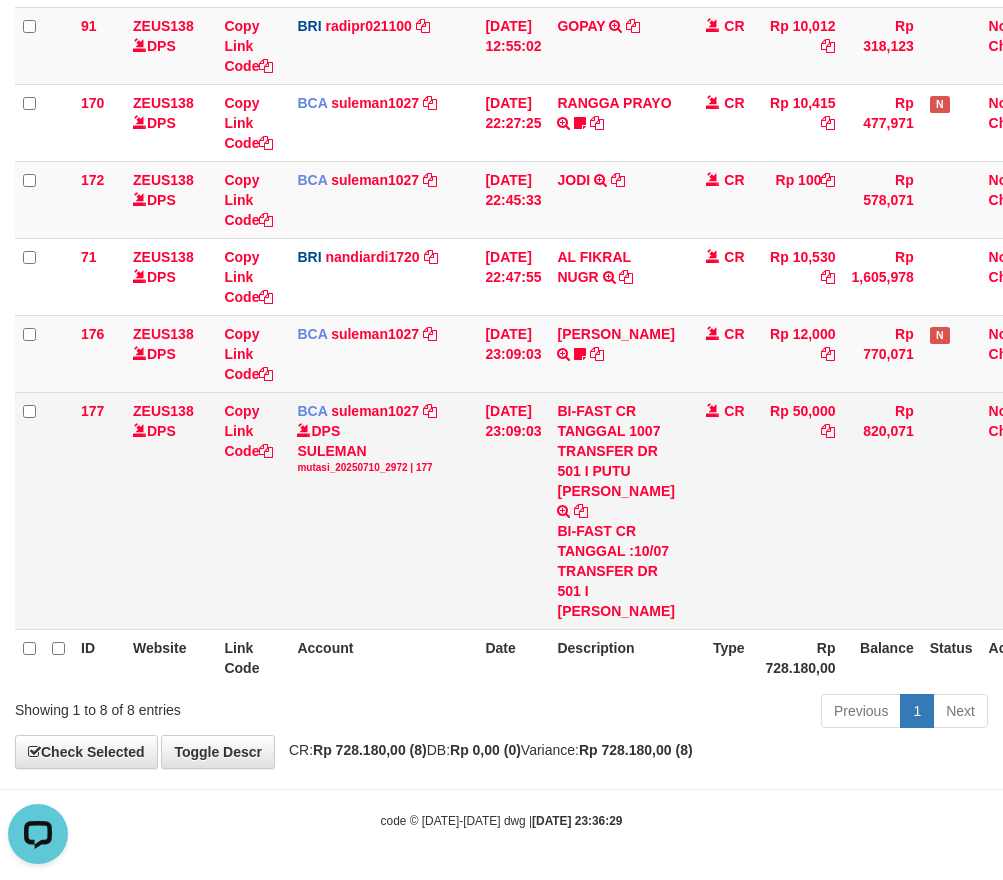 drag, startPoint x: 627, startPoint y: 590, endPoint x: 642, endPoint y: 622, distance: 35.341194 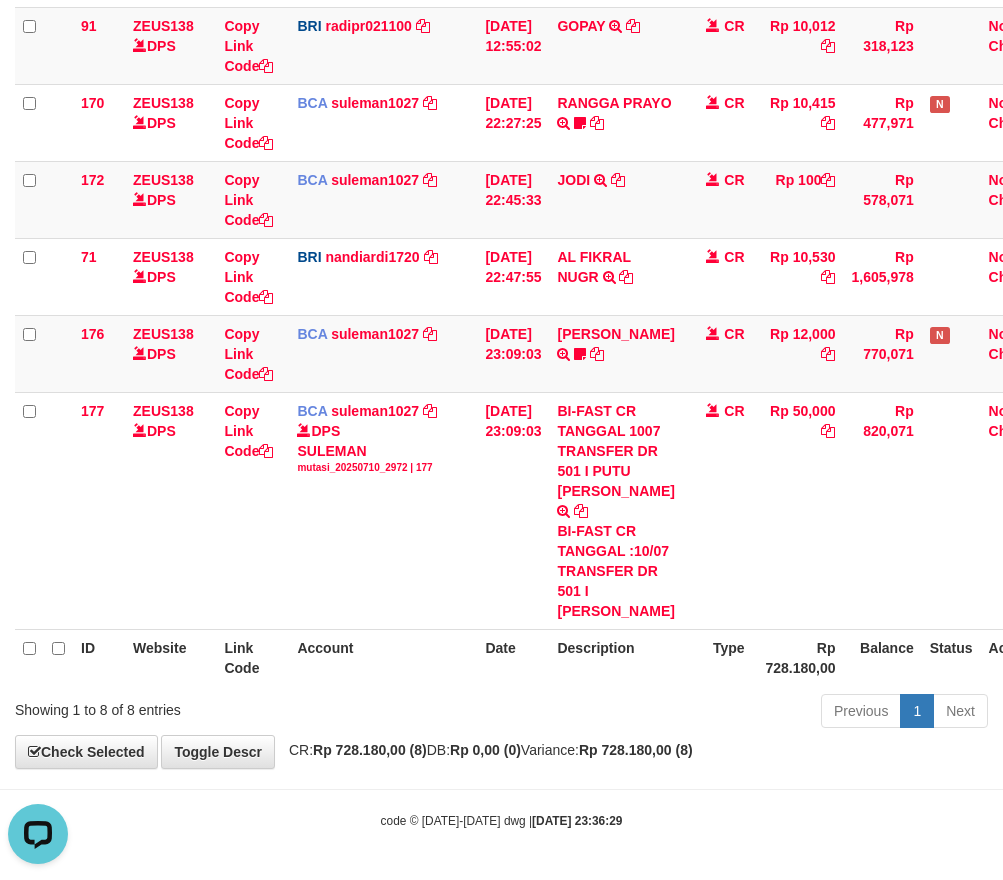 copy on "PUTU LEO PUJIA" 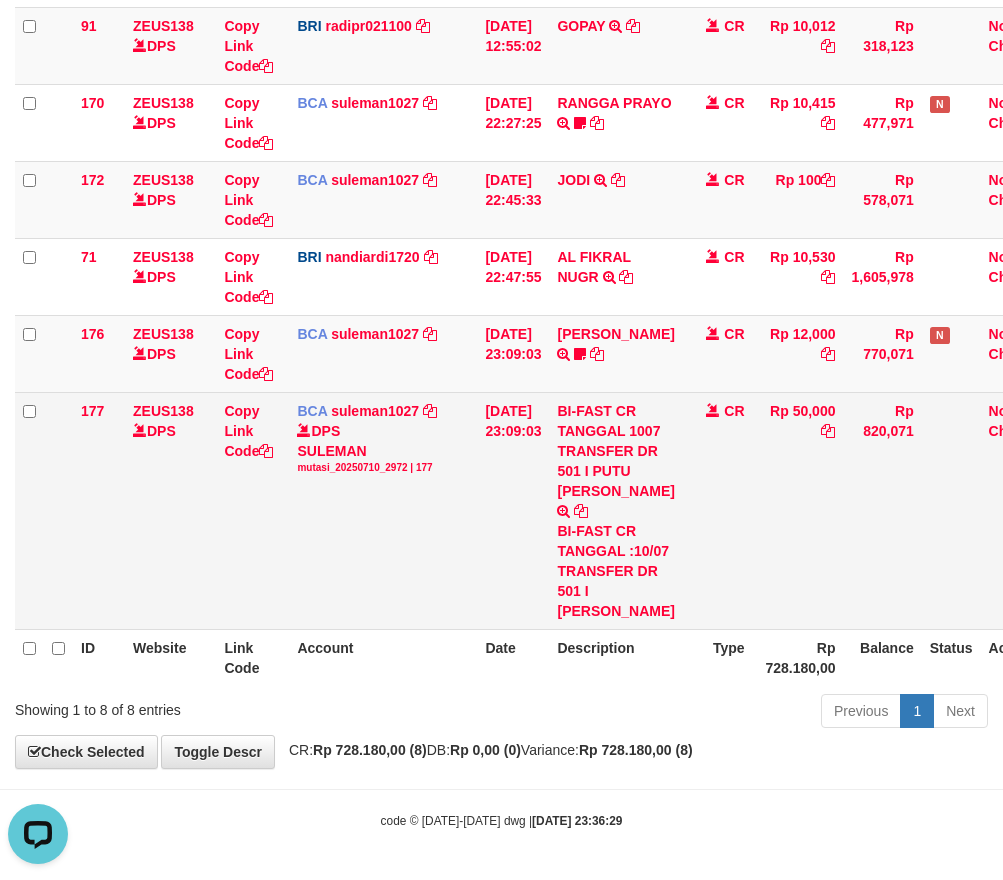 drag, startPoint x: 817, startPoint y: 496, endPoint x: 806, endPoint y: 496, distance: 11 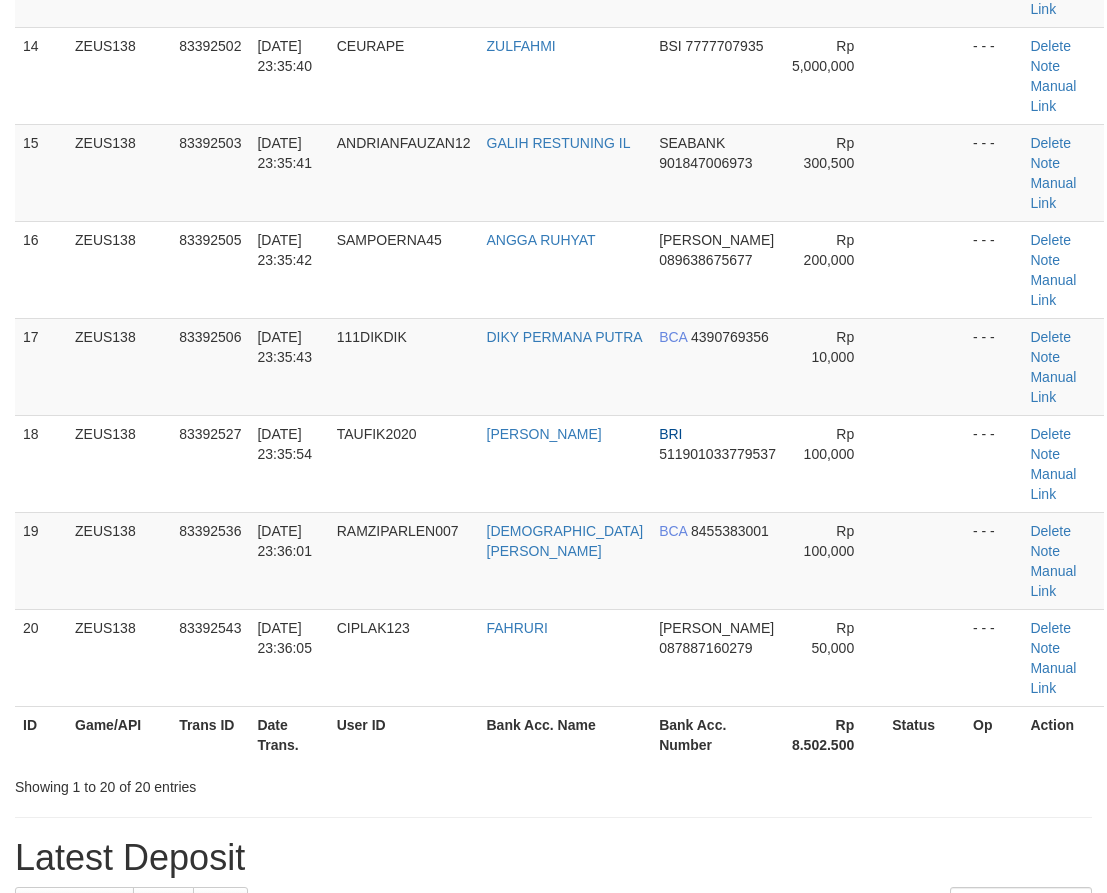 scroll, scrollTop: 1009, scrollLeft: 0, axis: vertical 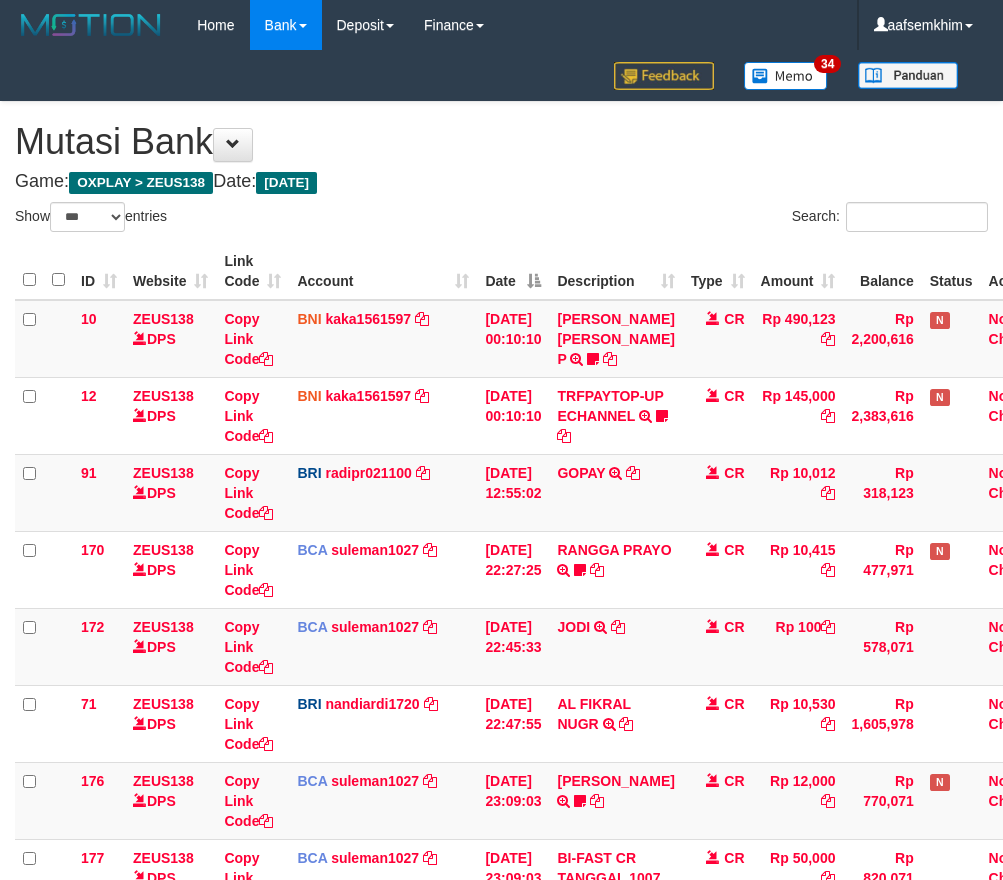 select on "***" 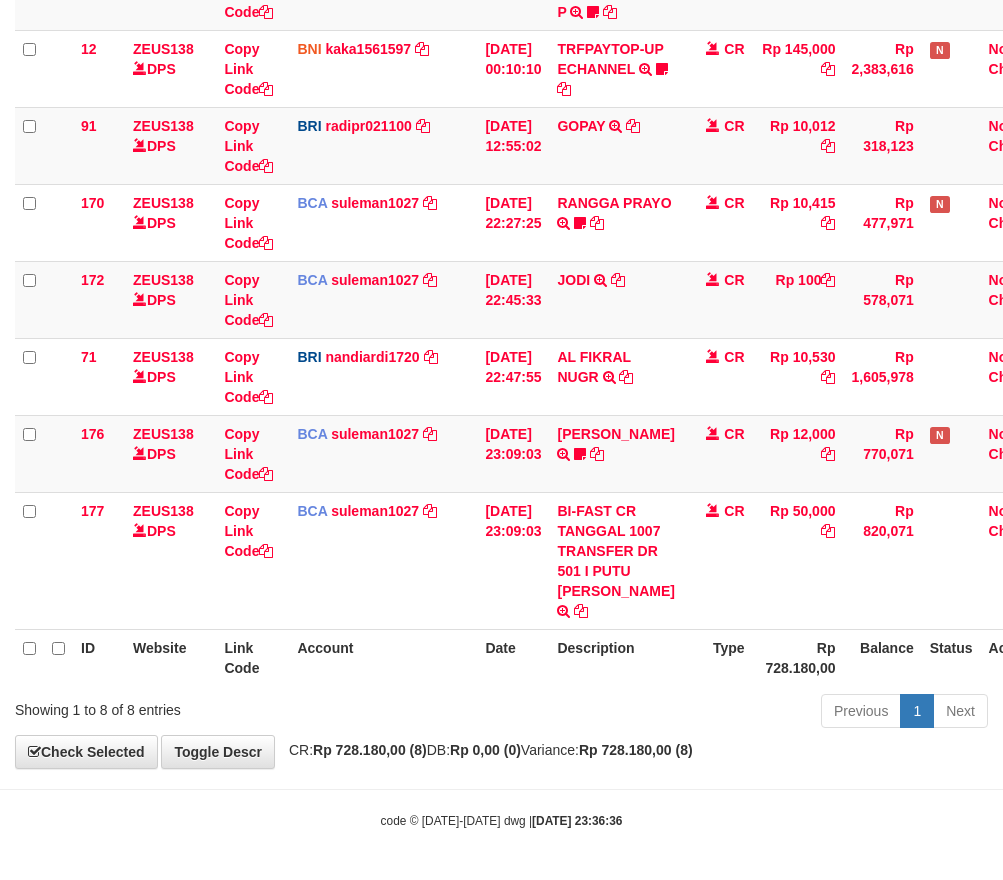 click on "BCA
suleman1027
DPS
SULEMAN
mutasi_20250710_2972 | 170
mutasi_20250710_2972 | 170" at bounding box center (383, 222) 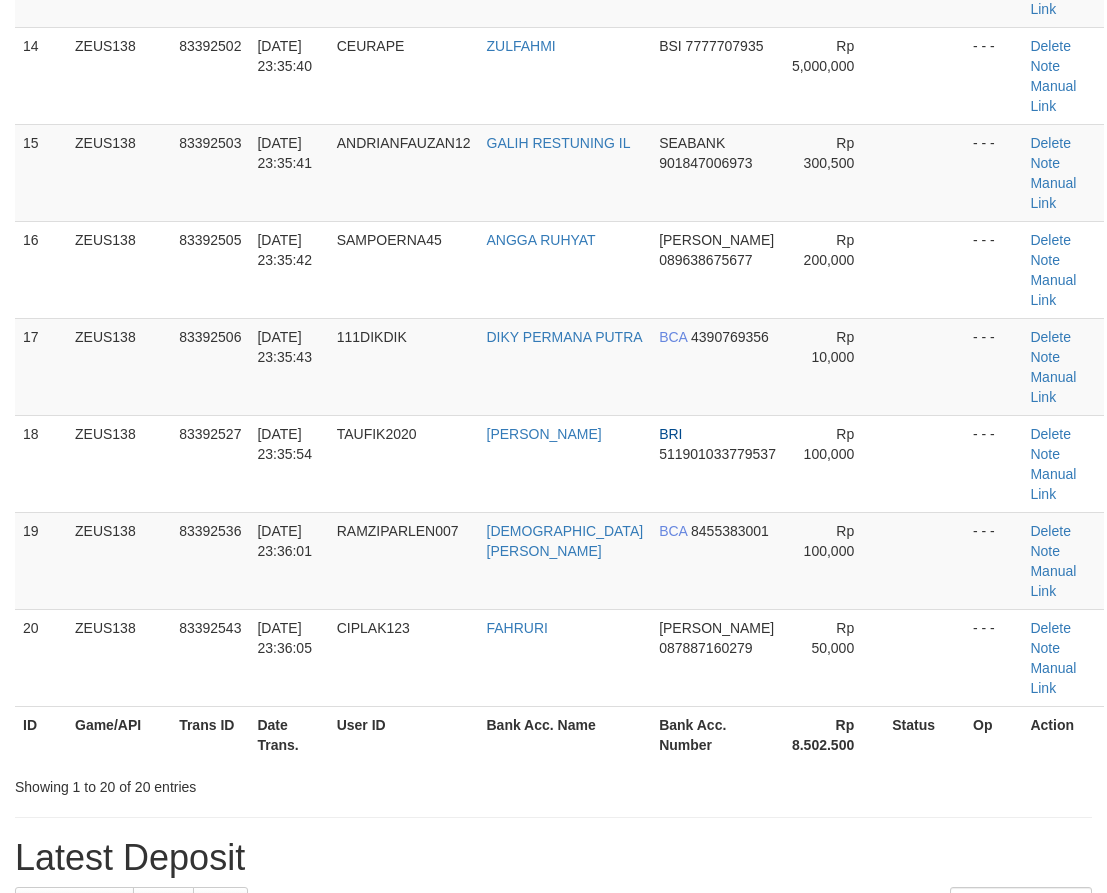 click on "**********" at bounding box center [553, 566] 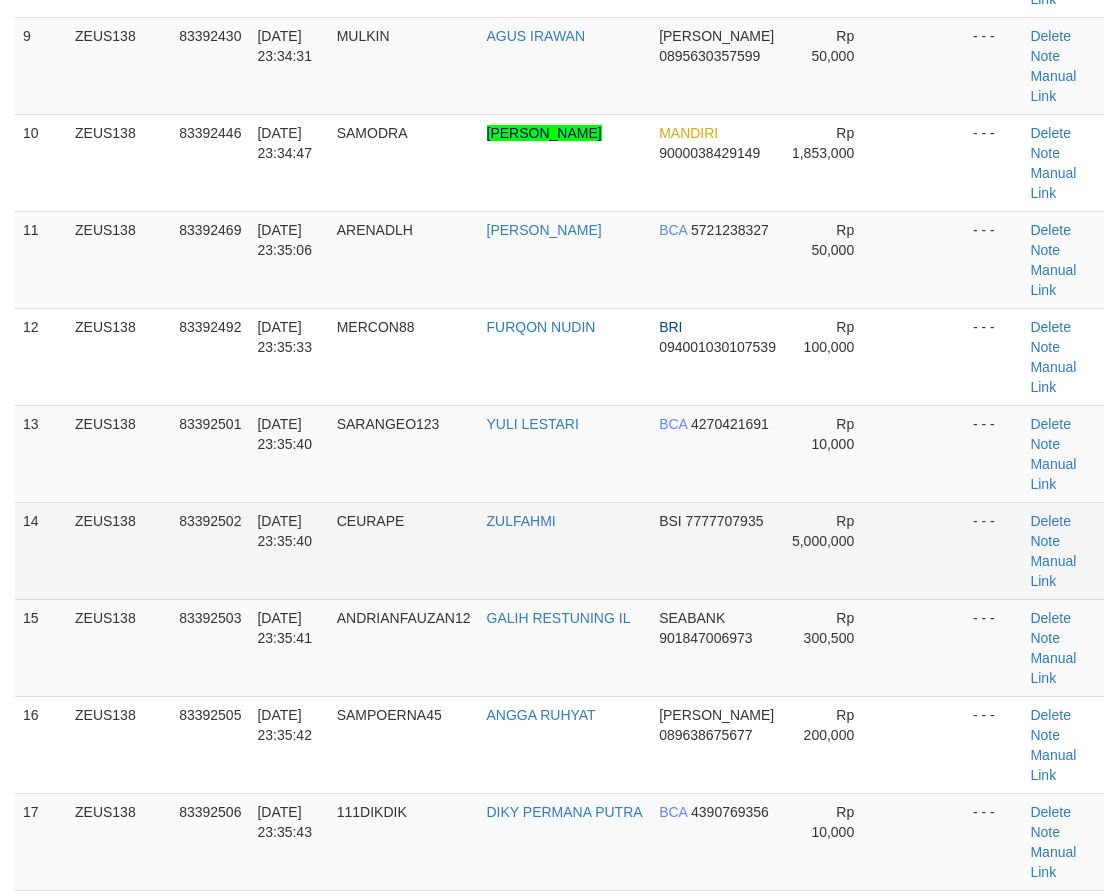 drag, startPoint x: 312, startPoint y: 347, endPoint x: 243, endPoint y: 316, distance: 75.643906 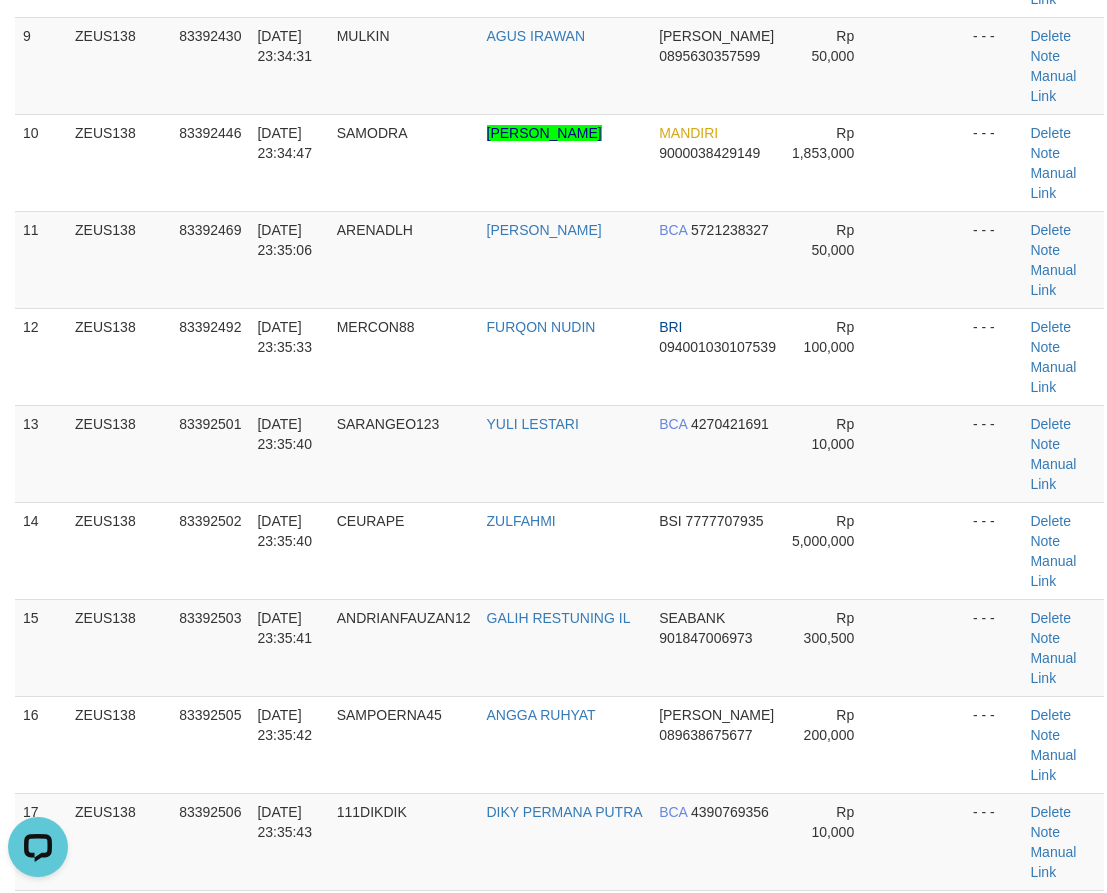 scroll, scrollTop: 0, scrollLeft: 0, axis: both 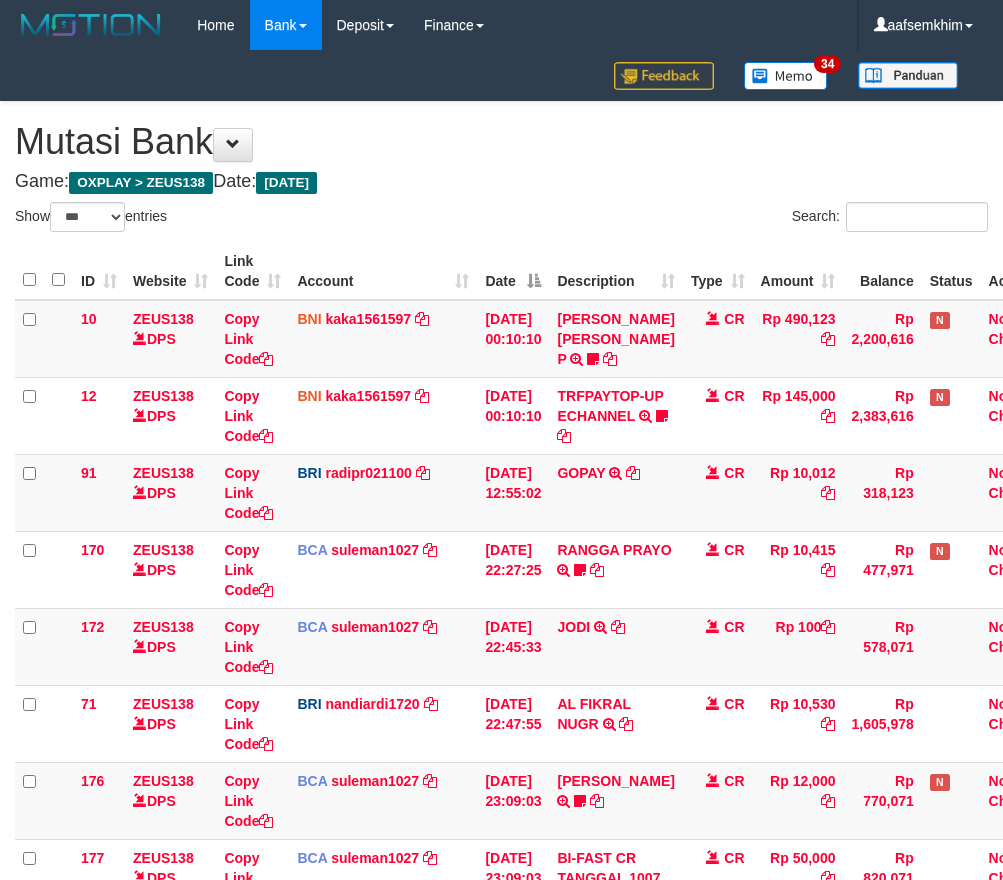select on "***" 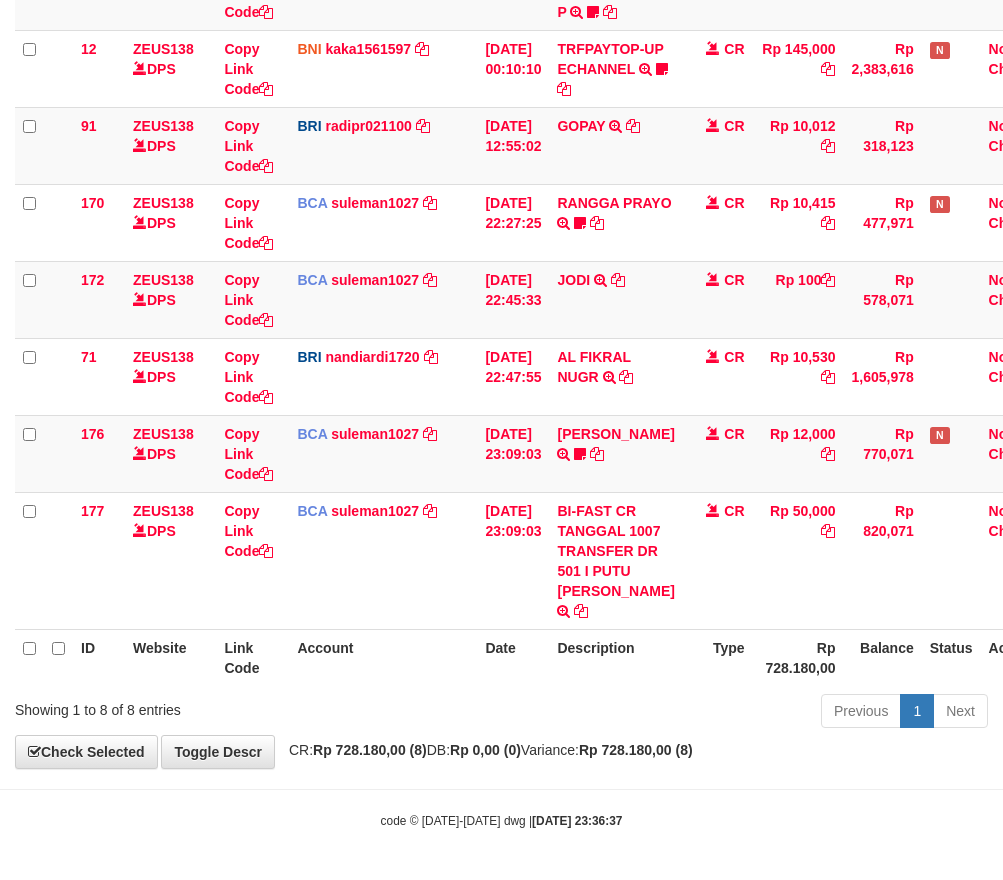 scroll, scrollTop: 387, scrollLeft: 0, axis: vertical 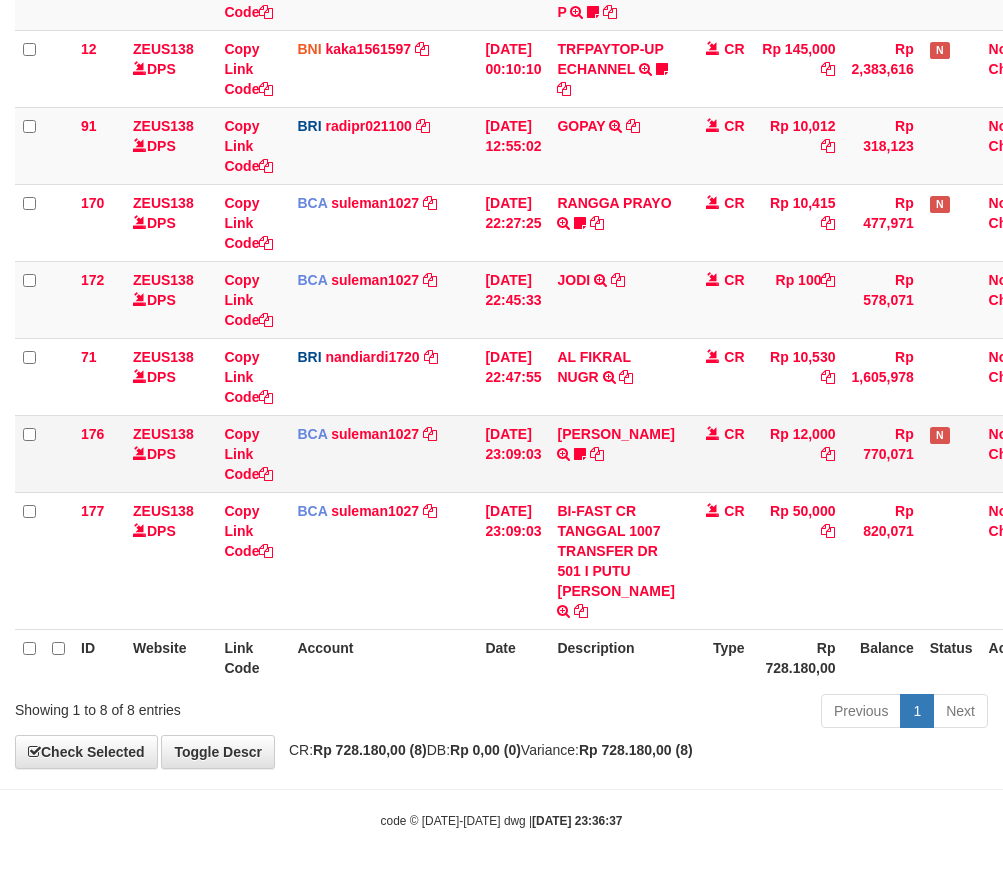 click on "Rp 12,000" at bounding box center (798, 453) 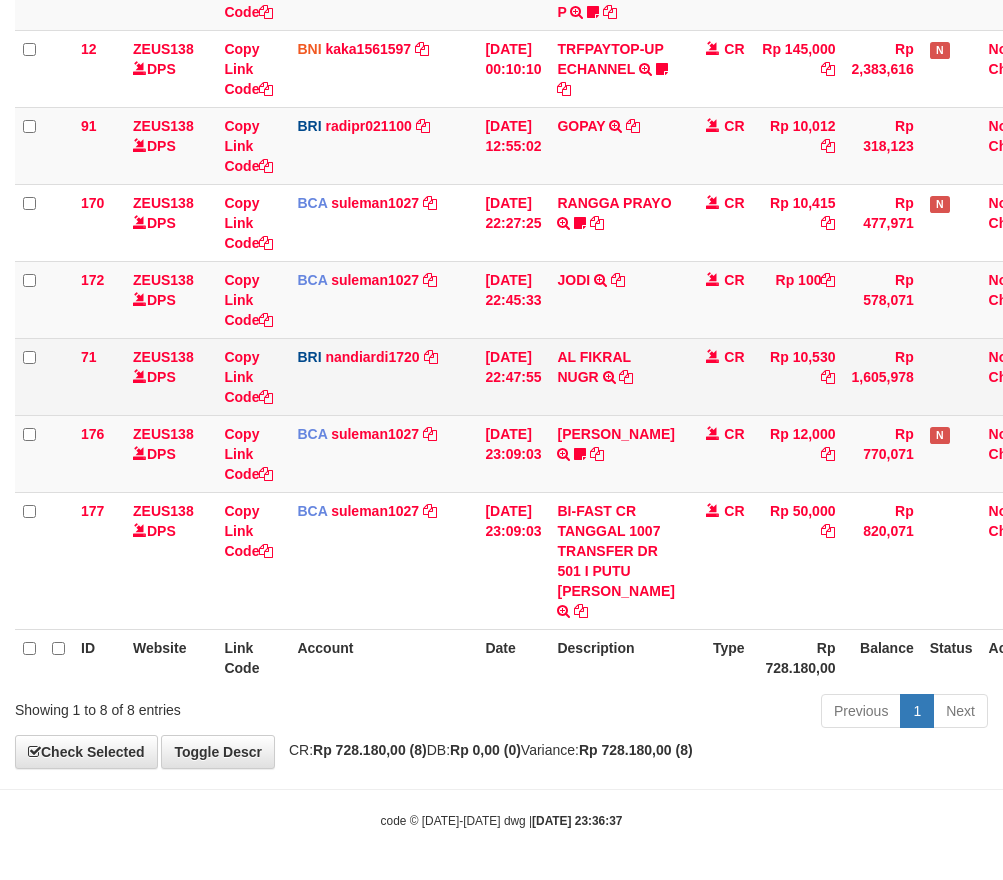 click on "CR" at bounding box center (718, 376) 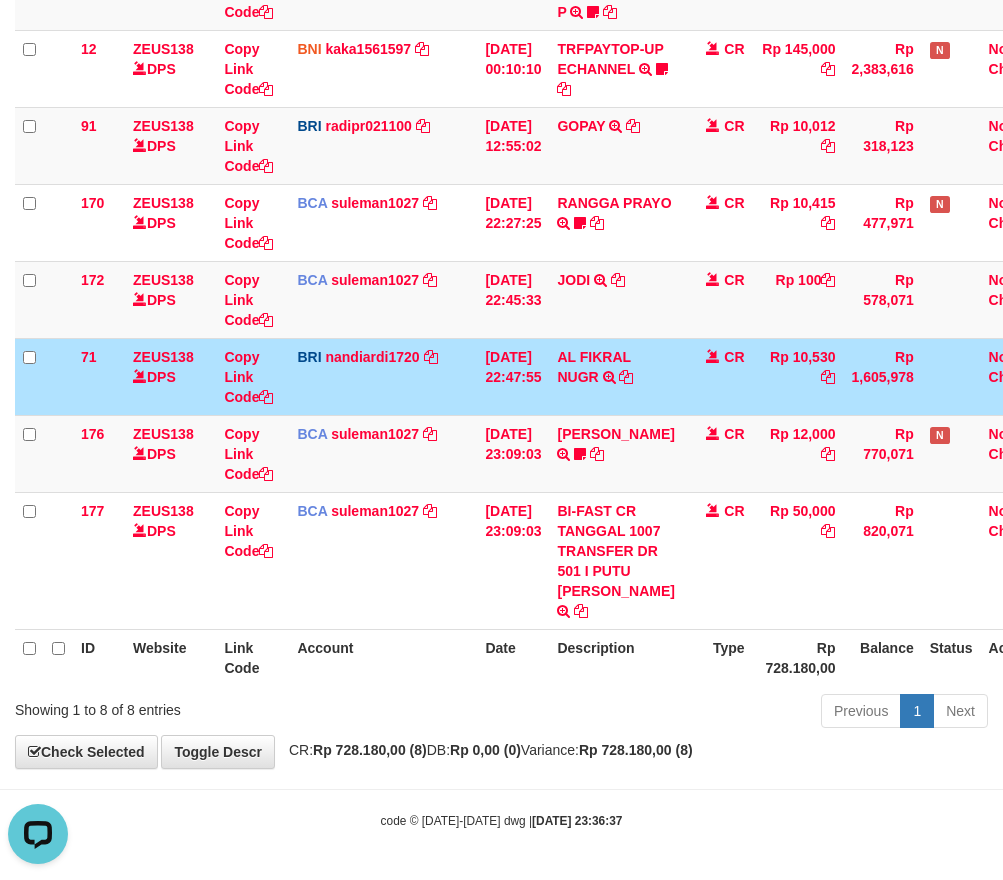 scroll, scrollTop: 0, scrollLeft: 0, axis: both 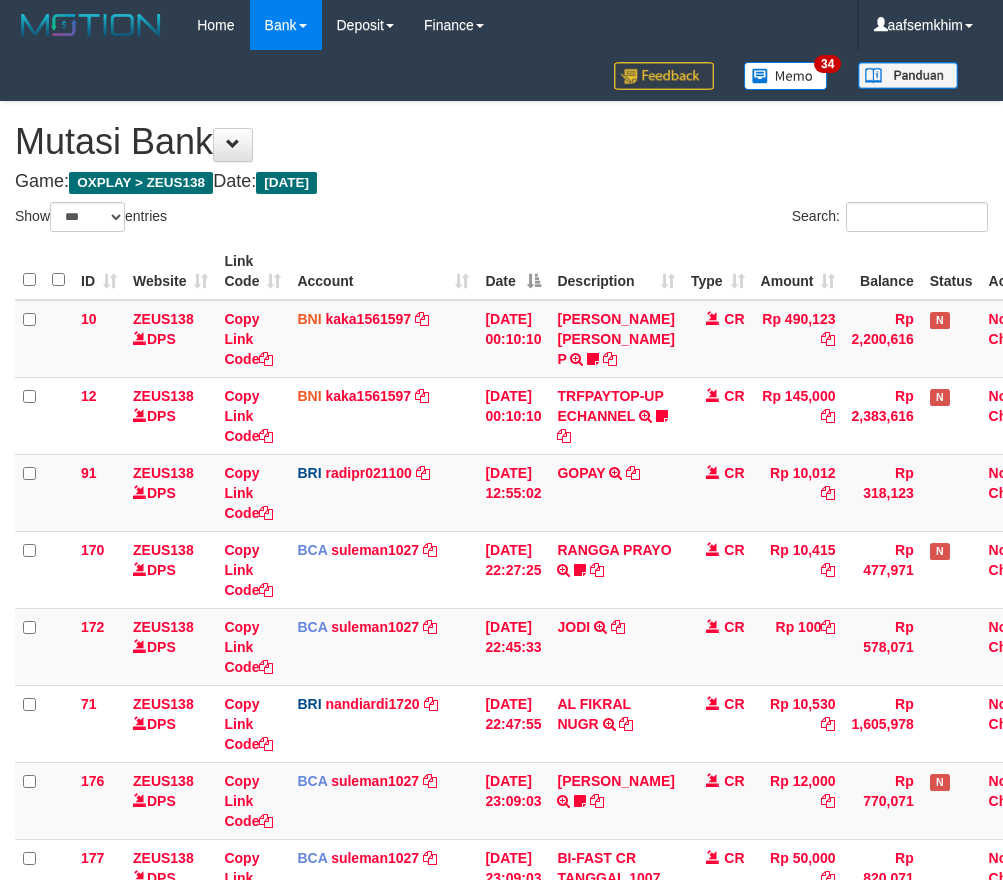 select on "***" 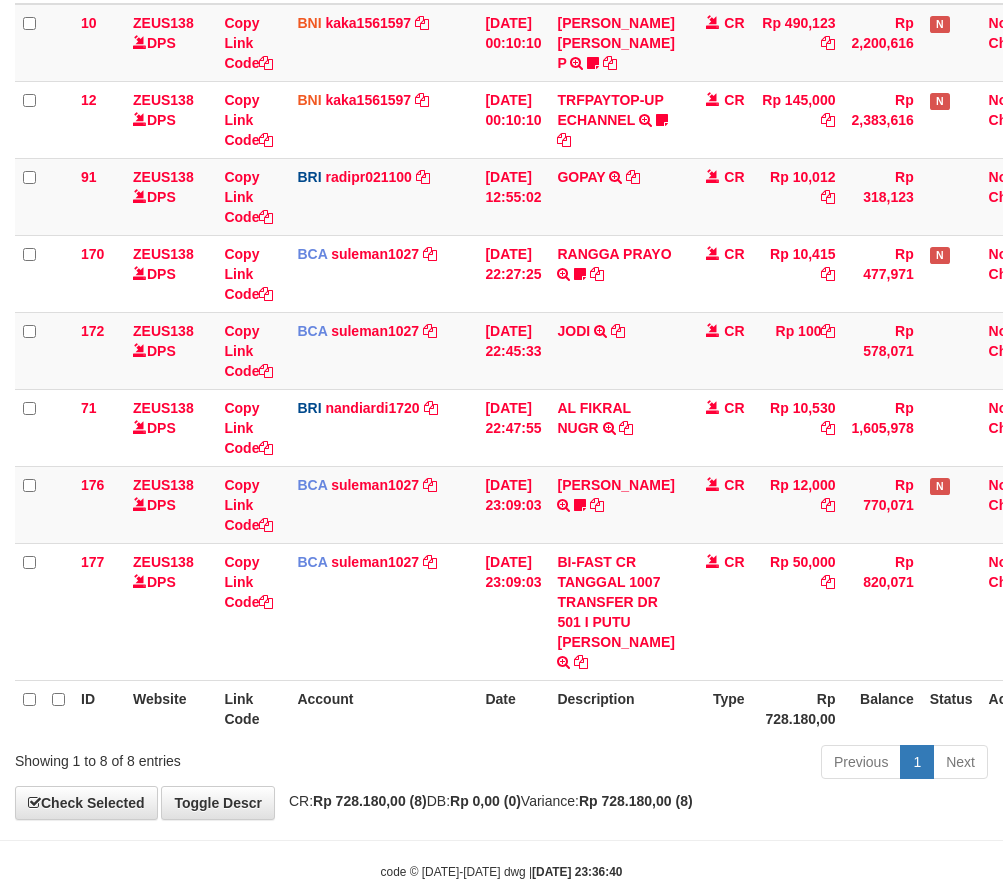 scroll, scrollTop: 387, scrollLeft: 0, axis: vertical 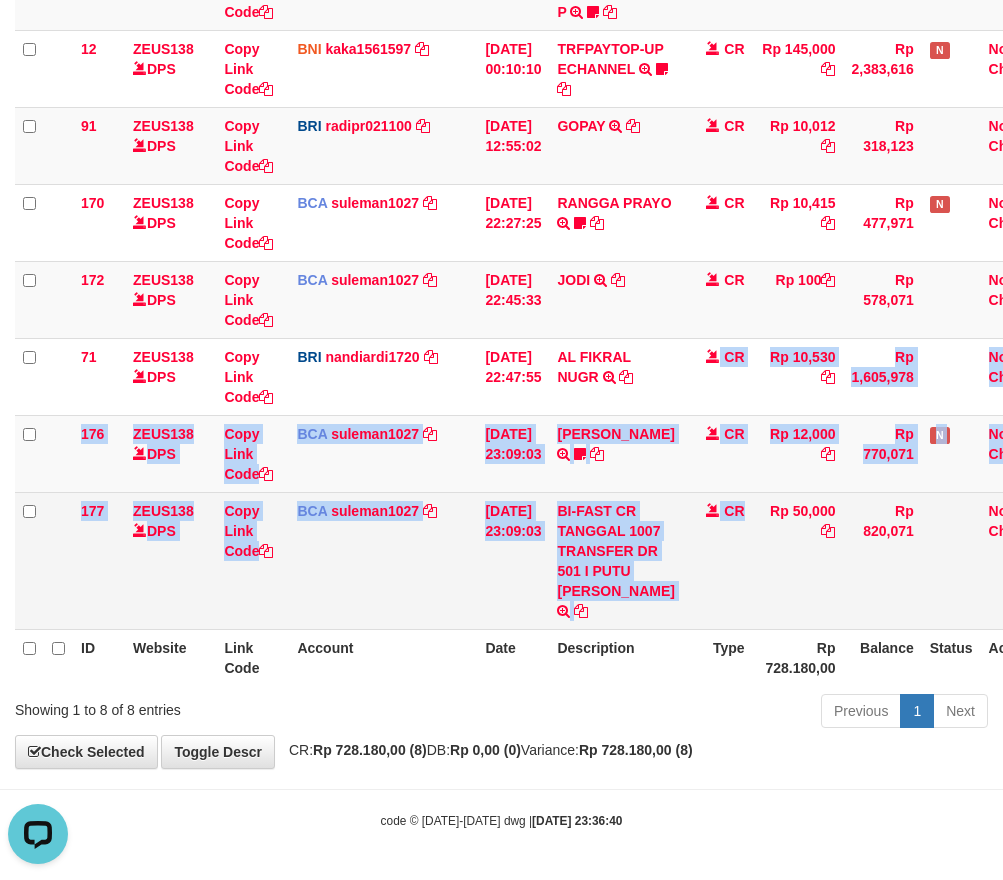 drag, startPoint x: 726, startPoint y: 443, endPoint x: 742, endPoint y: 568, distance: 126.01984 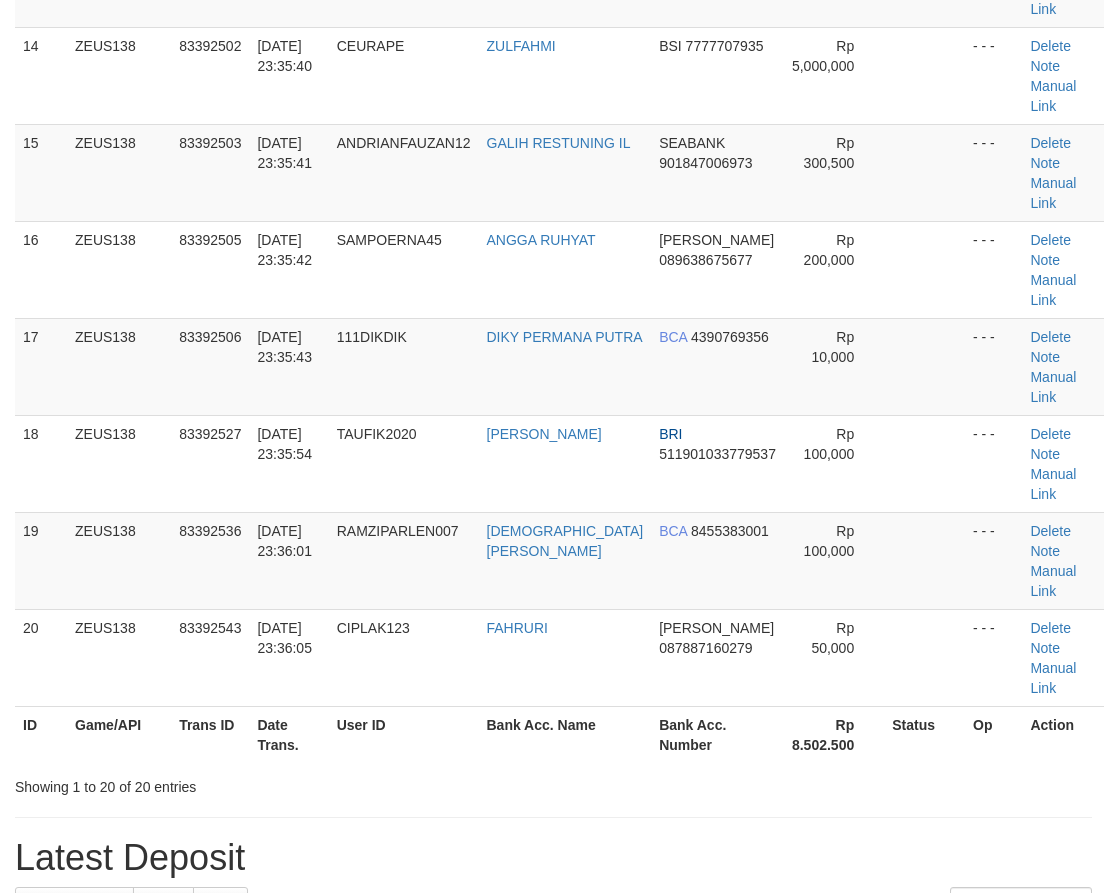scroll, scrollTop: 1009, scrollLeft: 0, axis: vertical 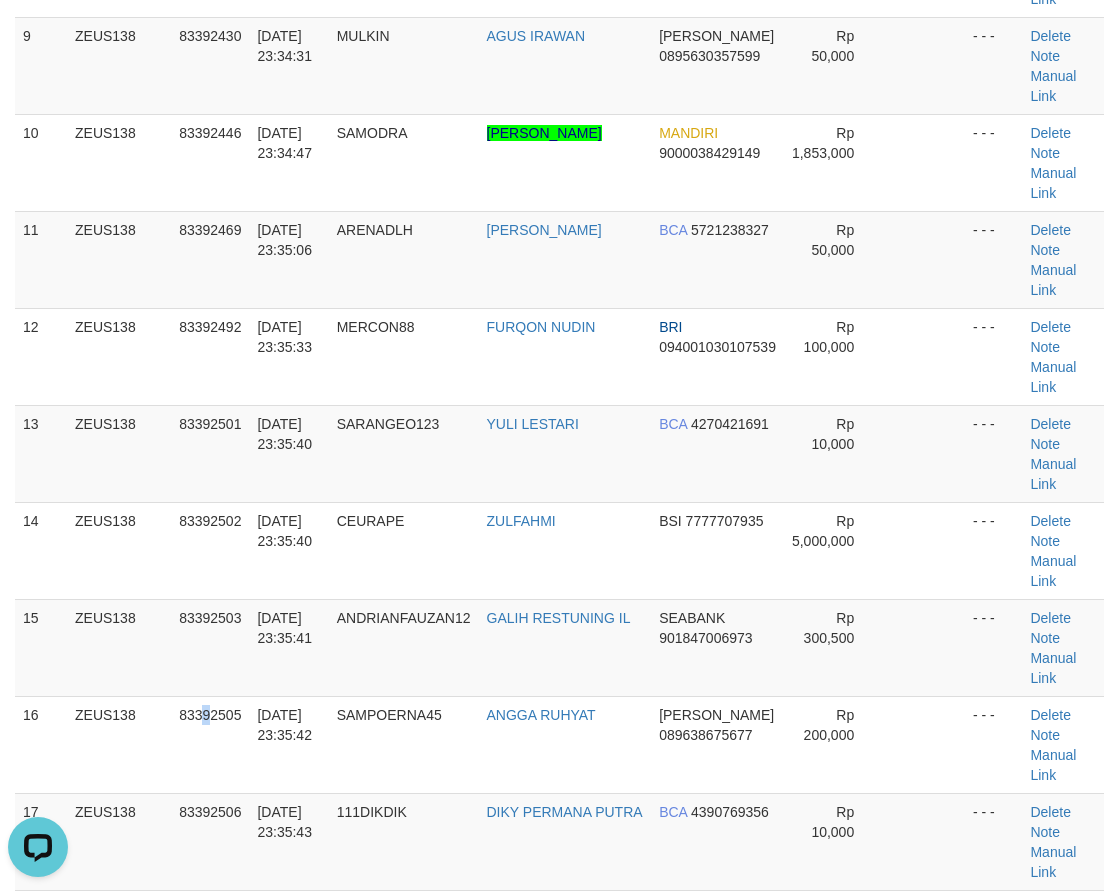 drag, startPoint x: 236, startPoint y: 456, endPoint x: 2, endPoint y: 414, distance: 237.73935 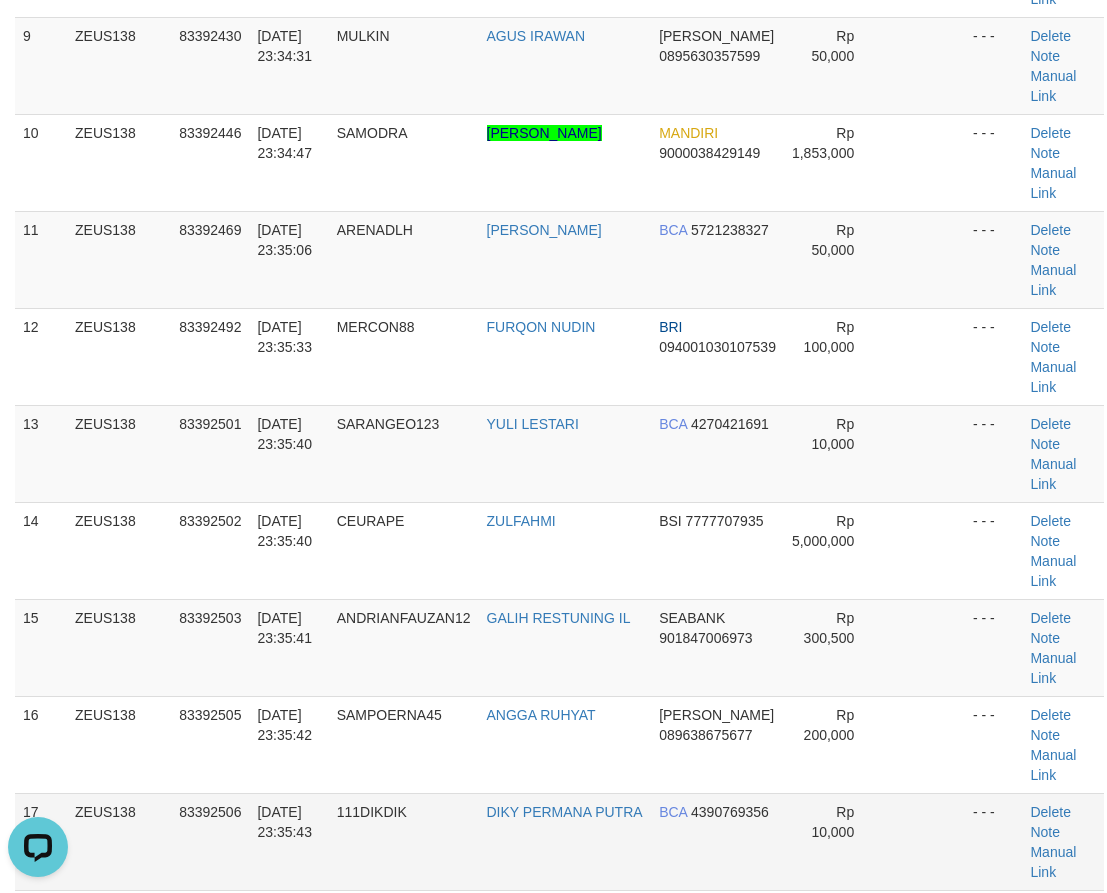 drag, startPoint x: 685, startPoint y: 655, endPoint x: 354, endPoint y: 496, distance: 367.20837 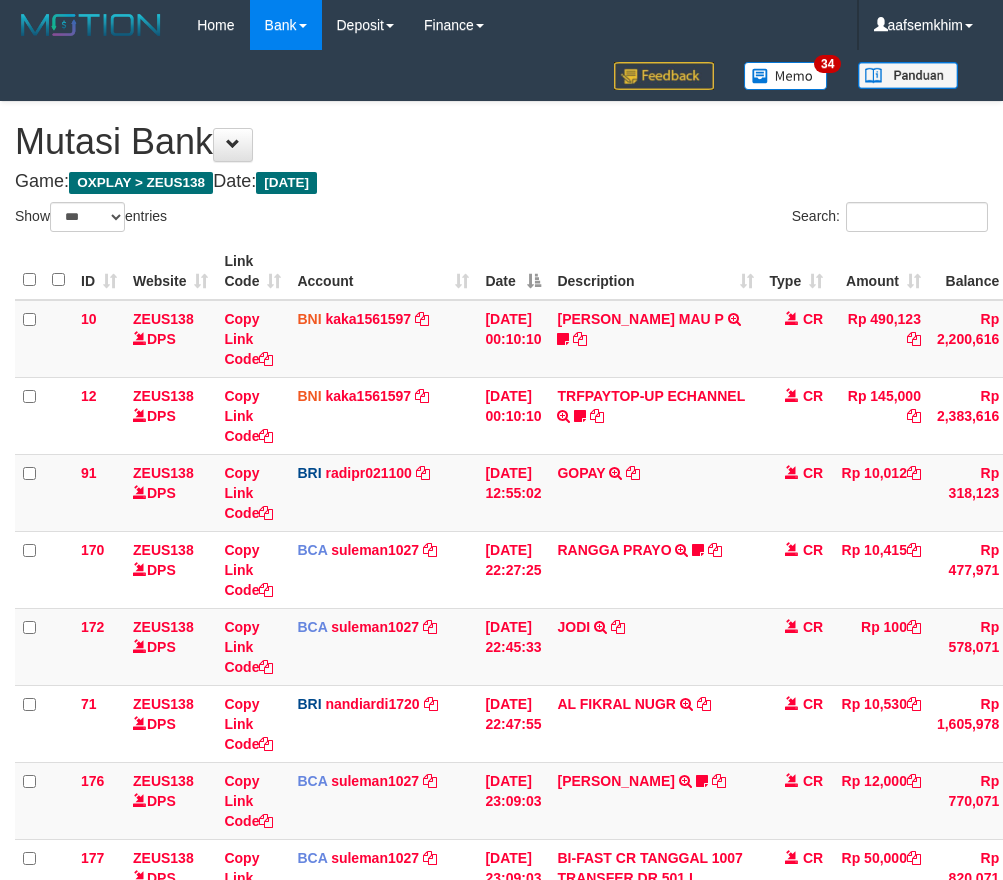 select on "***" 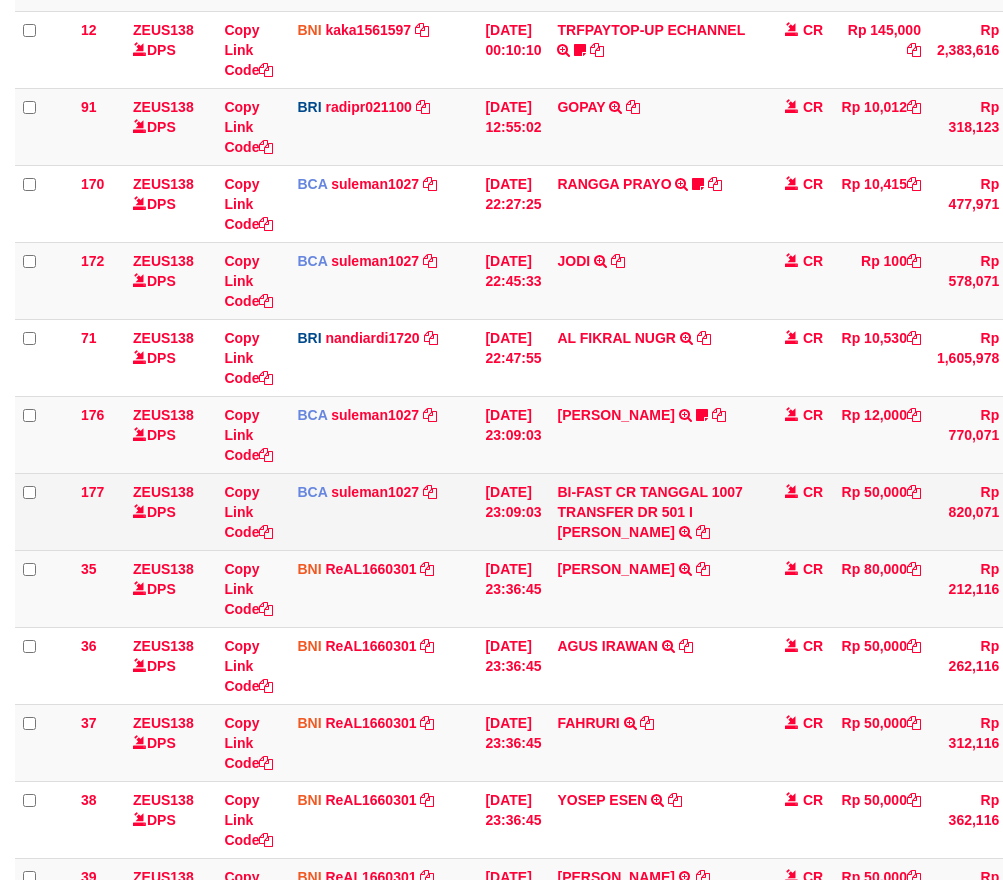 click on "BI-FAST CR TANGGAL 1007 TRANSFER DR 501 I PUTU LEO PUJIANA         BI-FAST CR TANGGAL :10/07 TRANSFER DR 501 I PUTU LEO PUJIANA" at bounding box center [655, 511] 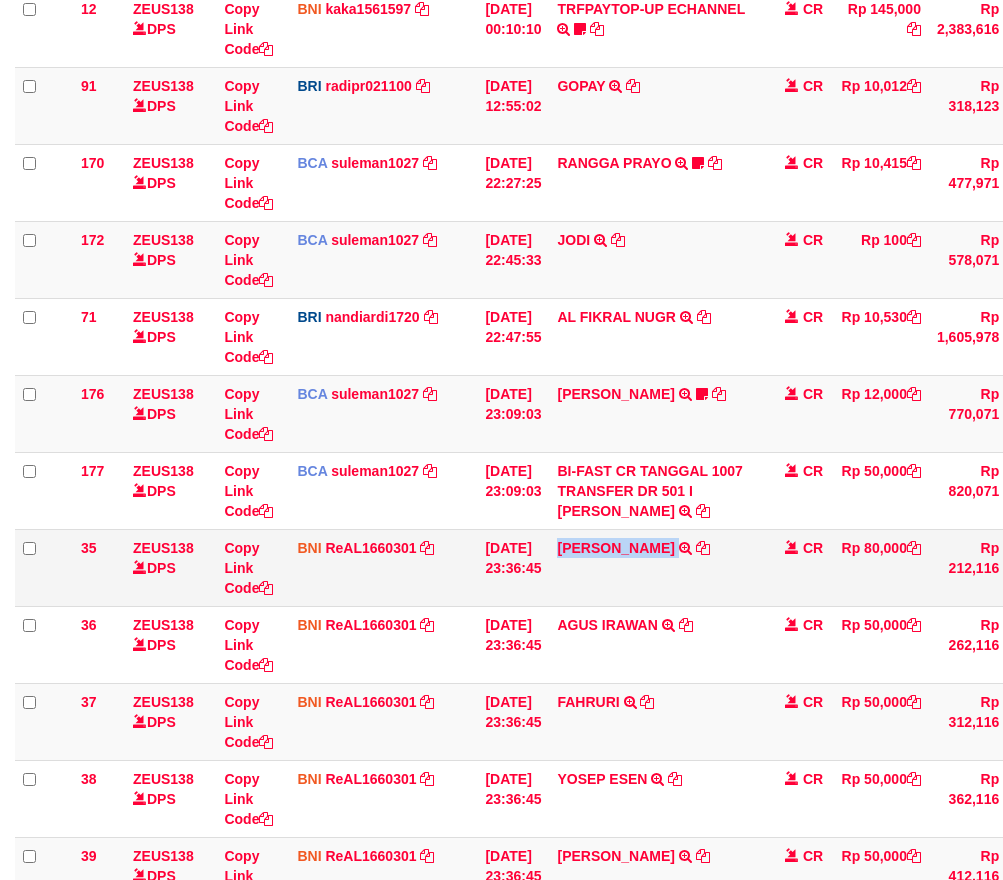 drag, startPoint x: 698, startPoint y: 574, endPoint x: 725, endPoint y: 567, distance: 27.89265 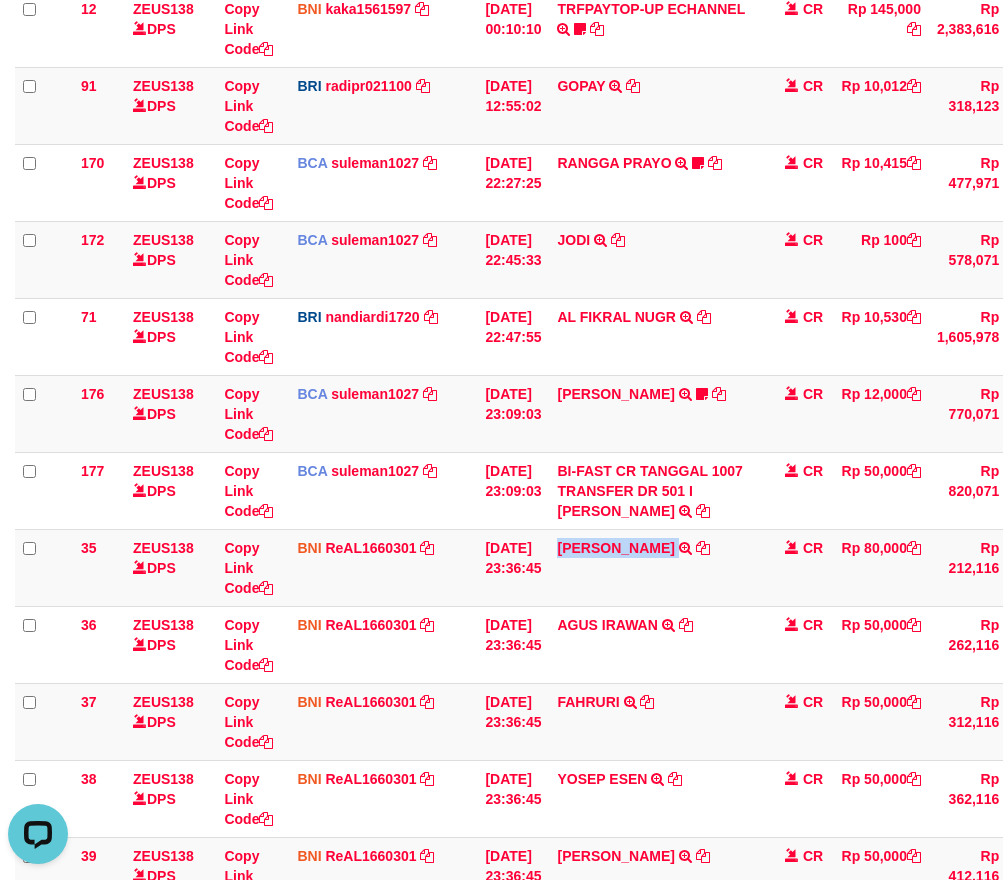 scroll, scrollTop: 0, scrollLeft: 0, axis: both 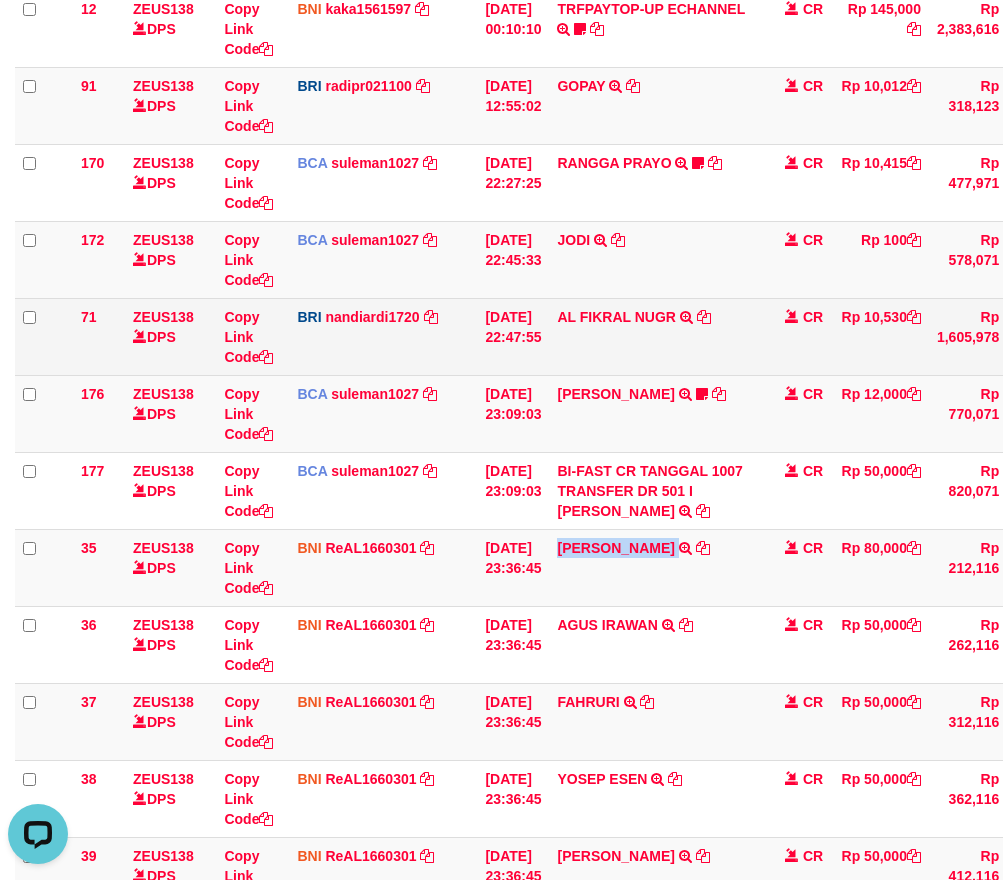 click on "71
ZEUS138    DPS
Copy Link Code
BRI
nandiardi1720
DPS
NANDI ARDIANSYAH
mutasi_20250710_3776 | 71
mutasi_20250710_3776 | 71
10/07/2025 22:47:55
AL FIKRAL NUGR         TRANSFER NBMB AL FIKRAL NUGR TO NANDI ARDIANSYAH
CR
Rp 10,530
Rp 1,605,978
Note
Check" at bounding box center (581, 336) 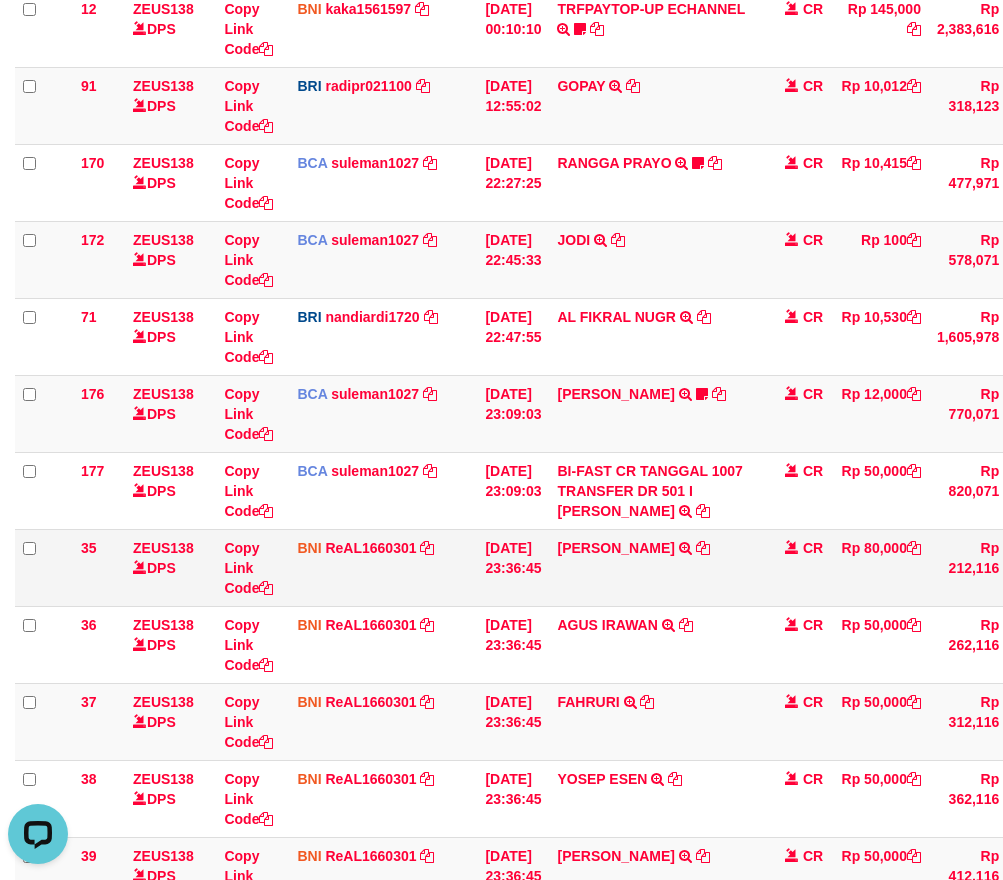 click on "BNI
ReAL1660301
DPS
REYHAN ALMANSYAH
mutasi_20250710_4647 | 35
mutasi_20250710_4647 | 35" at bounding box center (383, 567) 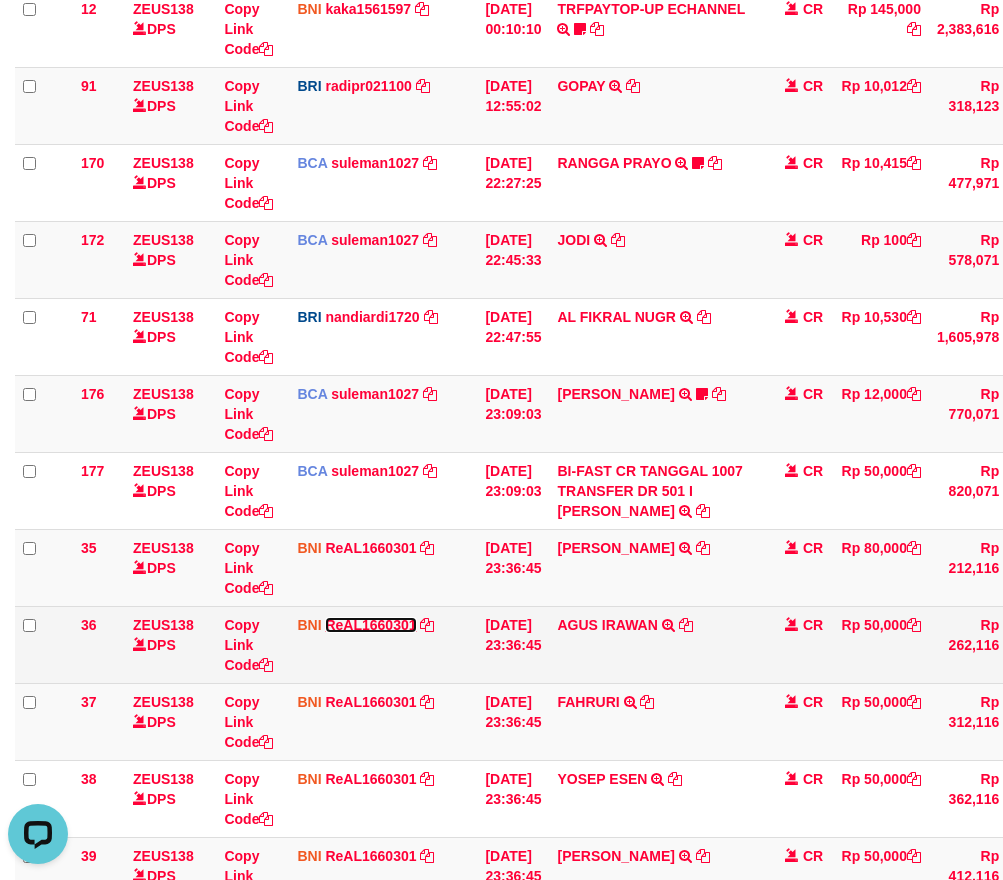 click on "ReAL1660301" at bounding box center (370, 625) 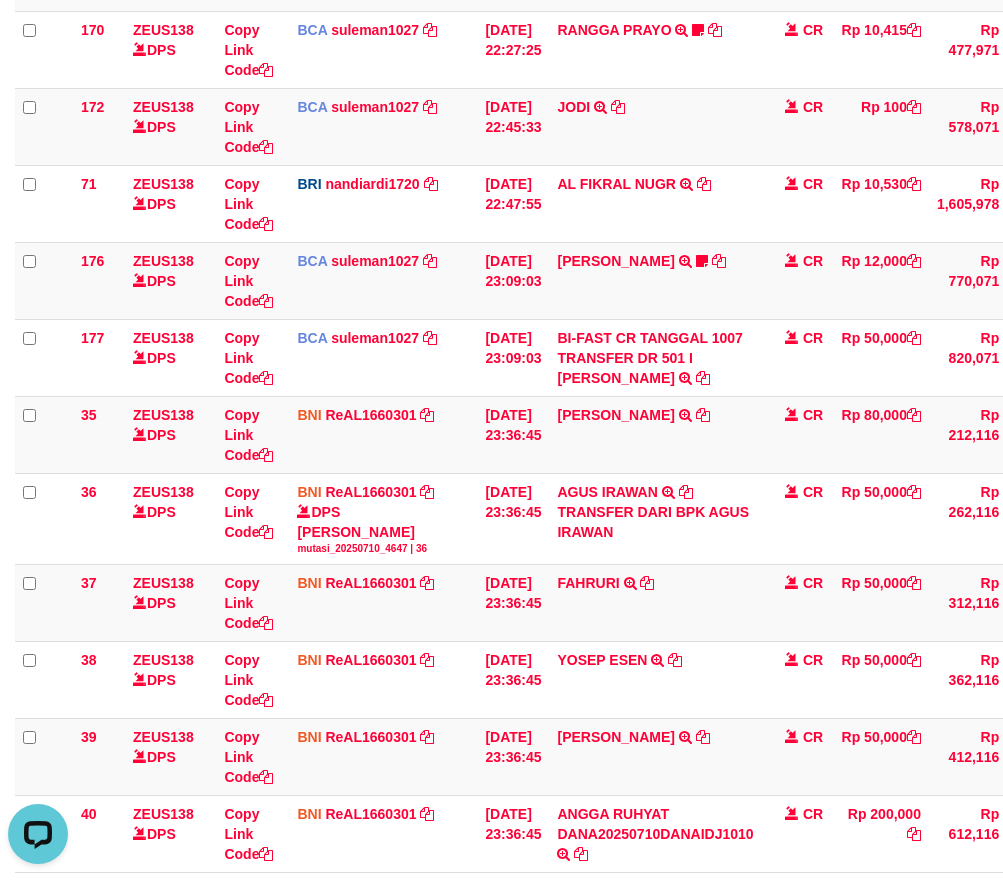 scroll, scrollTop: 763, scrollLeft: 0, axis: vertical 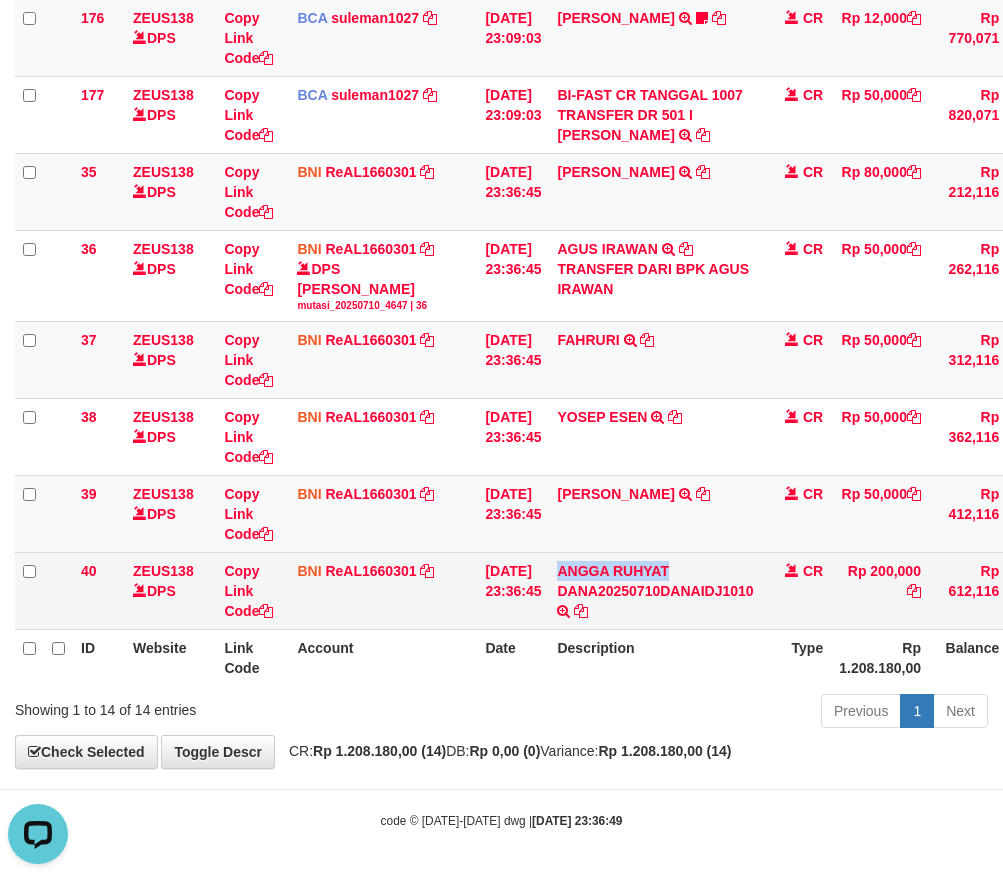 drag, startPoint x: 563, startPoint y: 554, endPoint x: 705, endPoint y: 558, distance: 142.05632 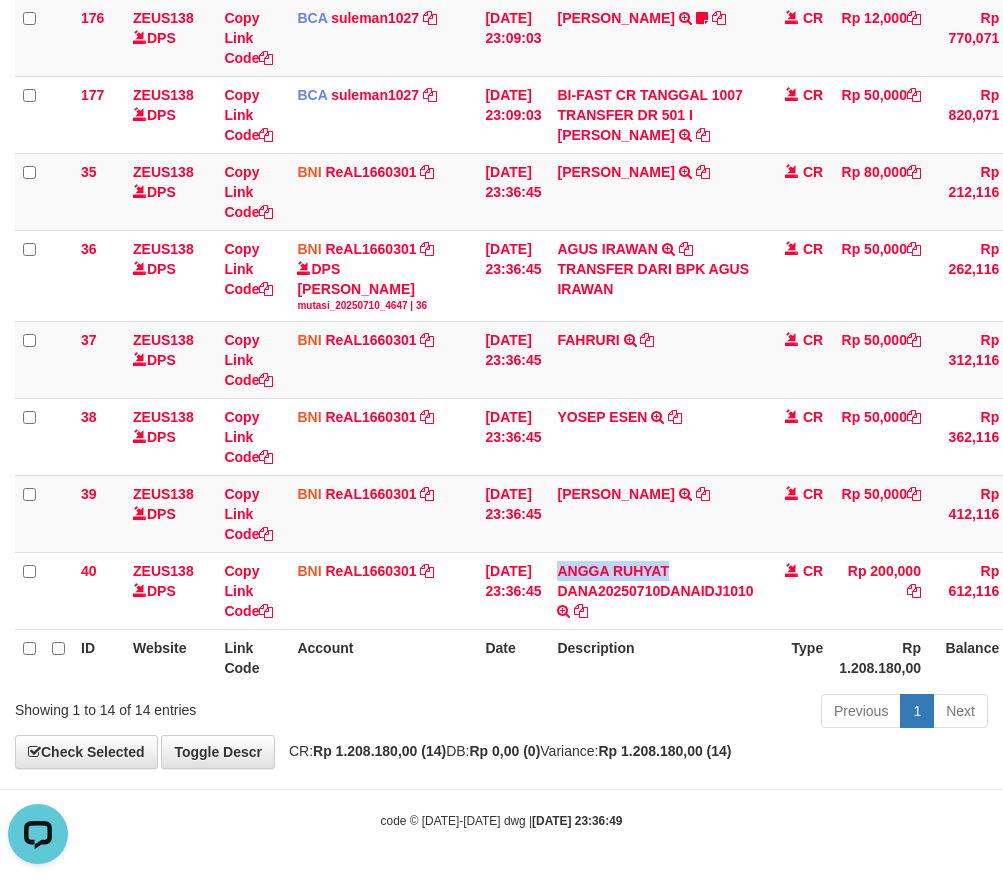 copy on "ANGGA RUHYAT" 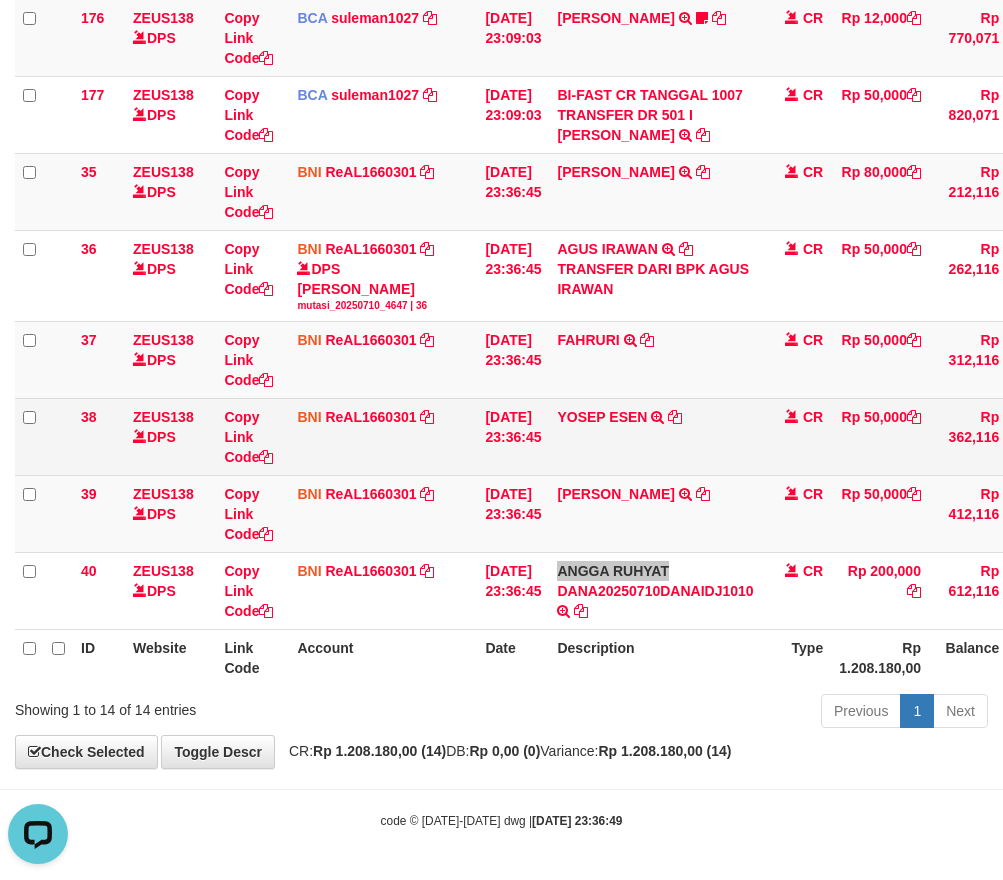 click at bounding box center [675, 417] 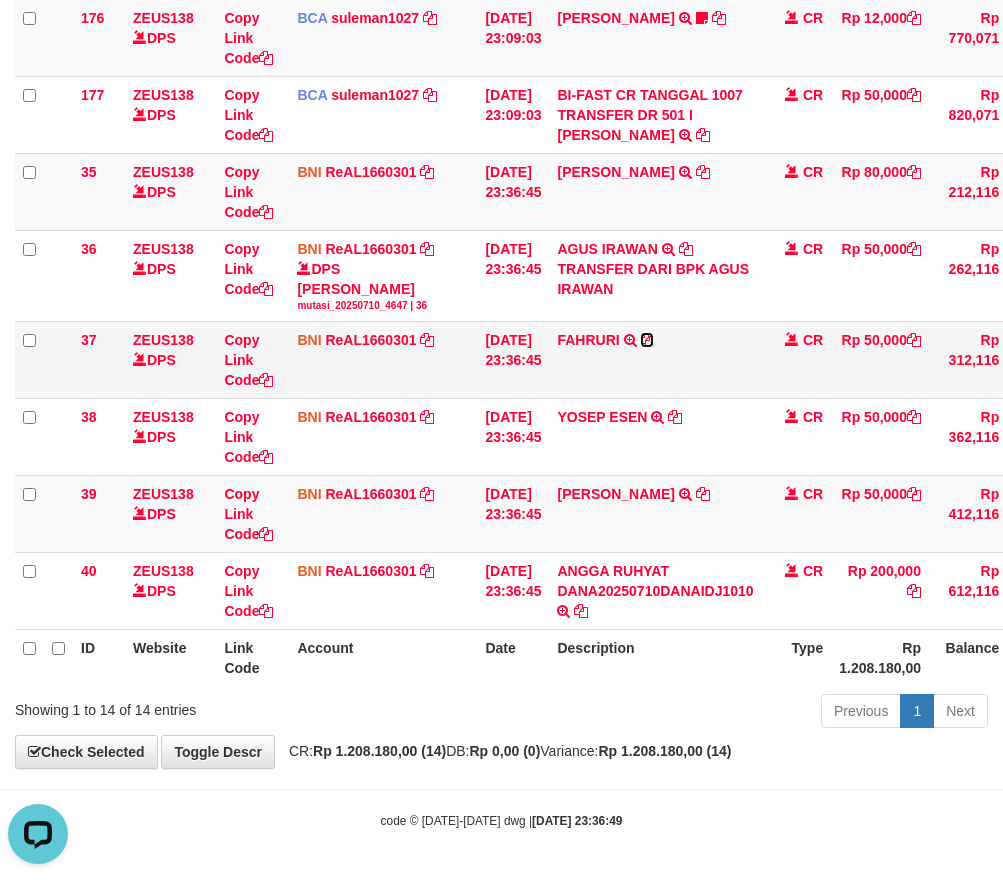 click at bounding box center (647, 340) 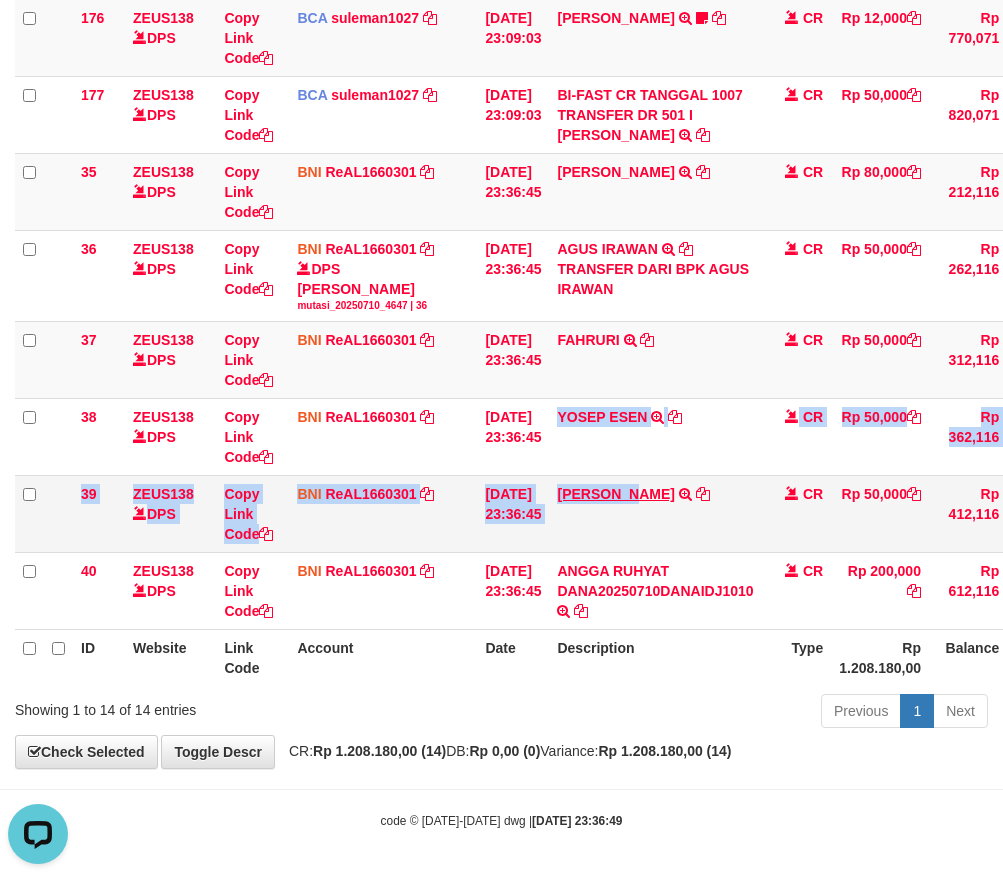 drag, startPoint x: 607, startPoint y: 480, endPoint x: 804, endPoint y: 459, distance: 198.11613 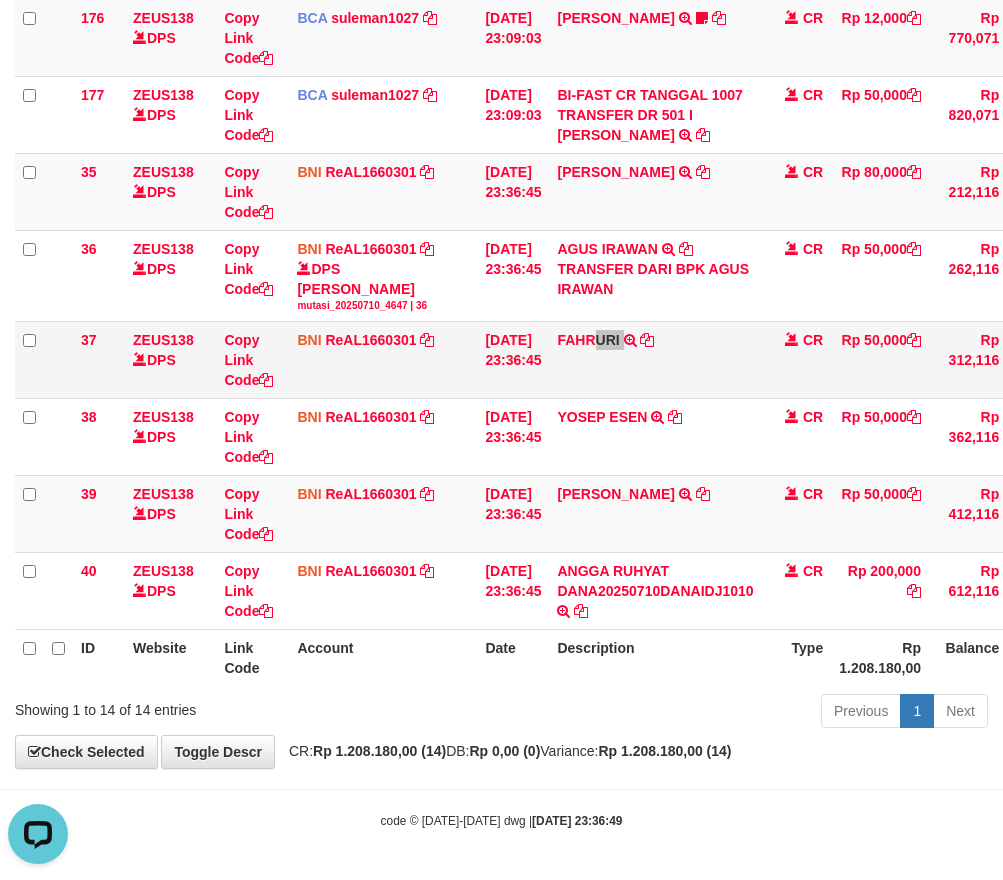click on "FAHRURI         TRANSFER DARI BPK FAHRURI" at bounding box center [655, 360] 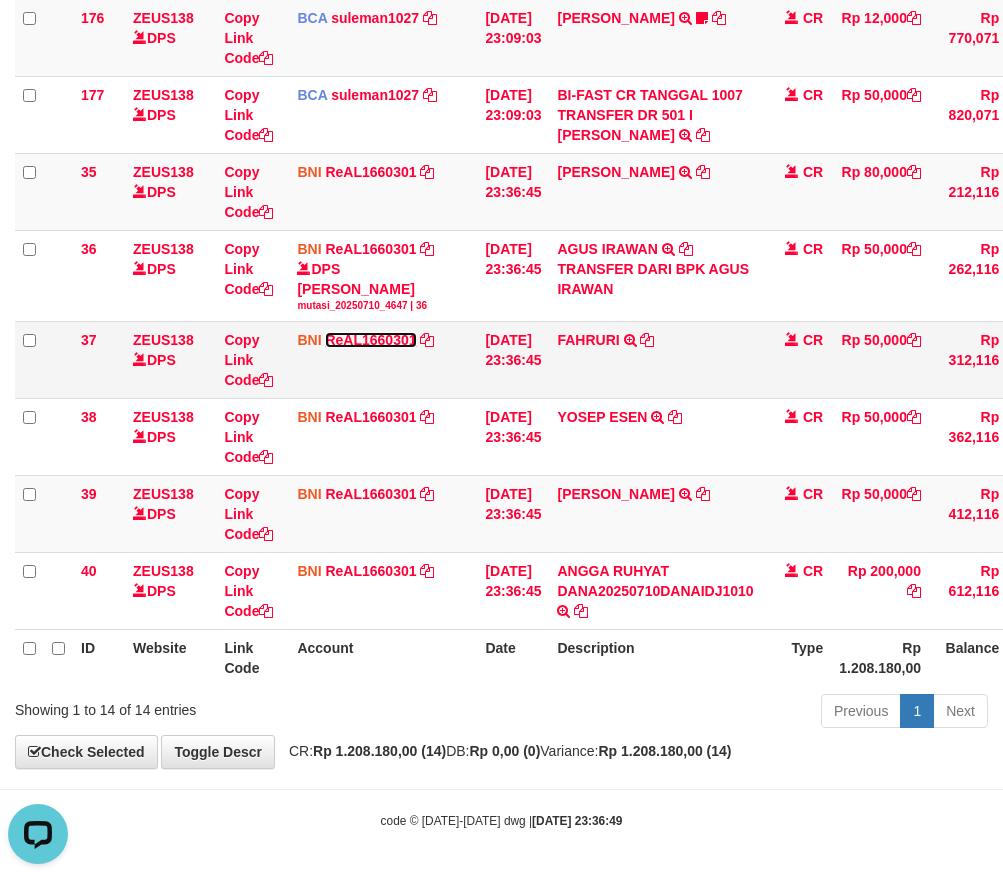 click on "ReAL1660301" at bounding box center (370, 340) 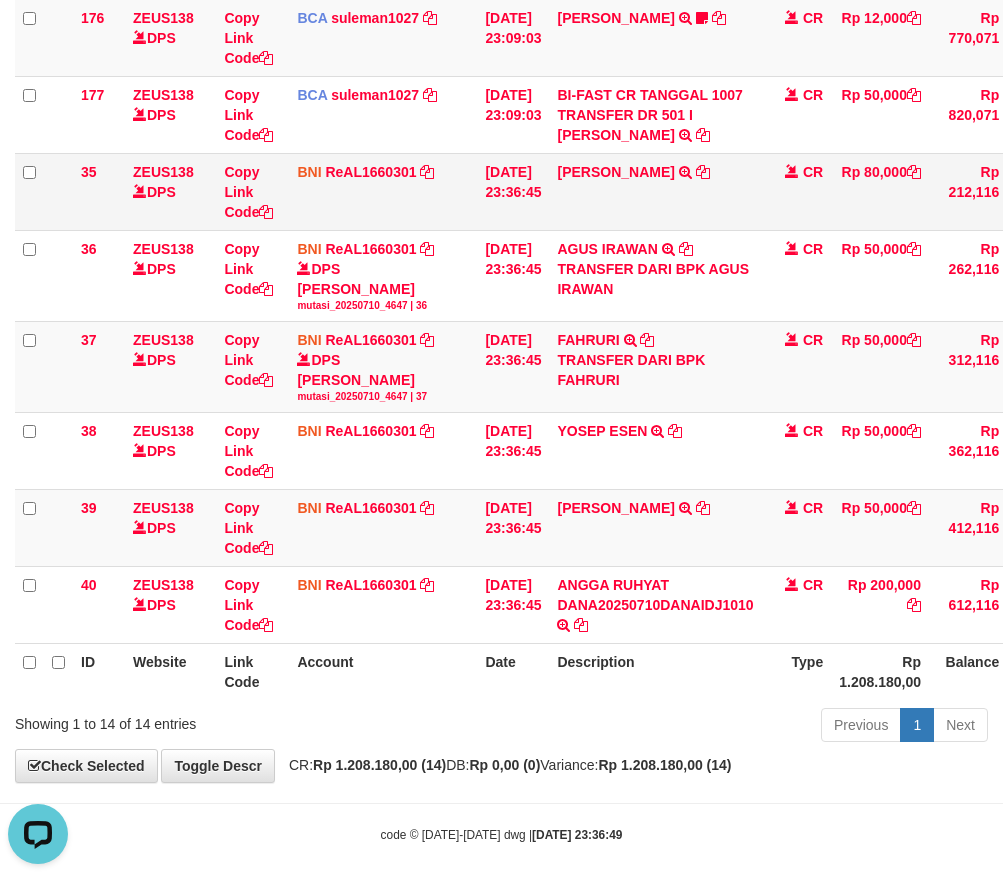 drag, startPoint x: 728, startPoint y: 212, endPoint x: 865, endPoint y: 228, distance: 137.93114 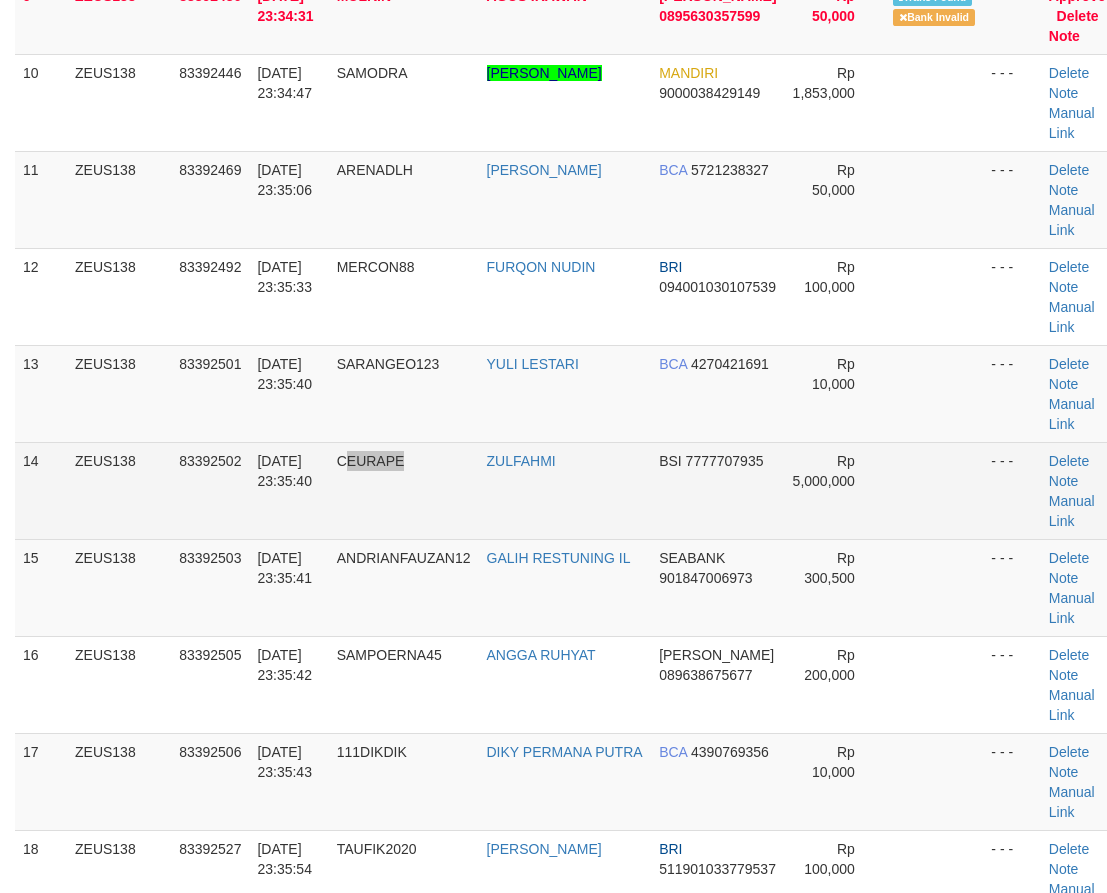 drag, startPoint x: 450, startPoint y: 525, endPoint x: 390, endPoint y: 504, distance: 63.56886 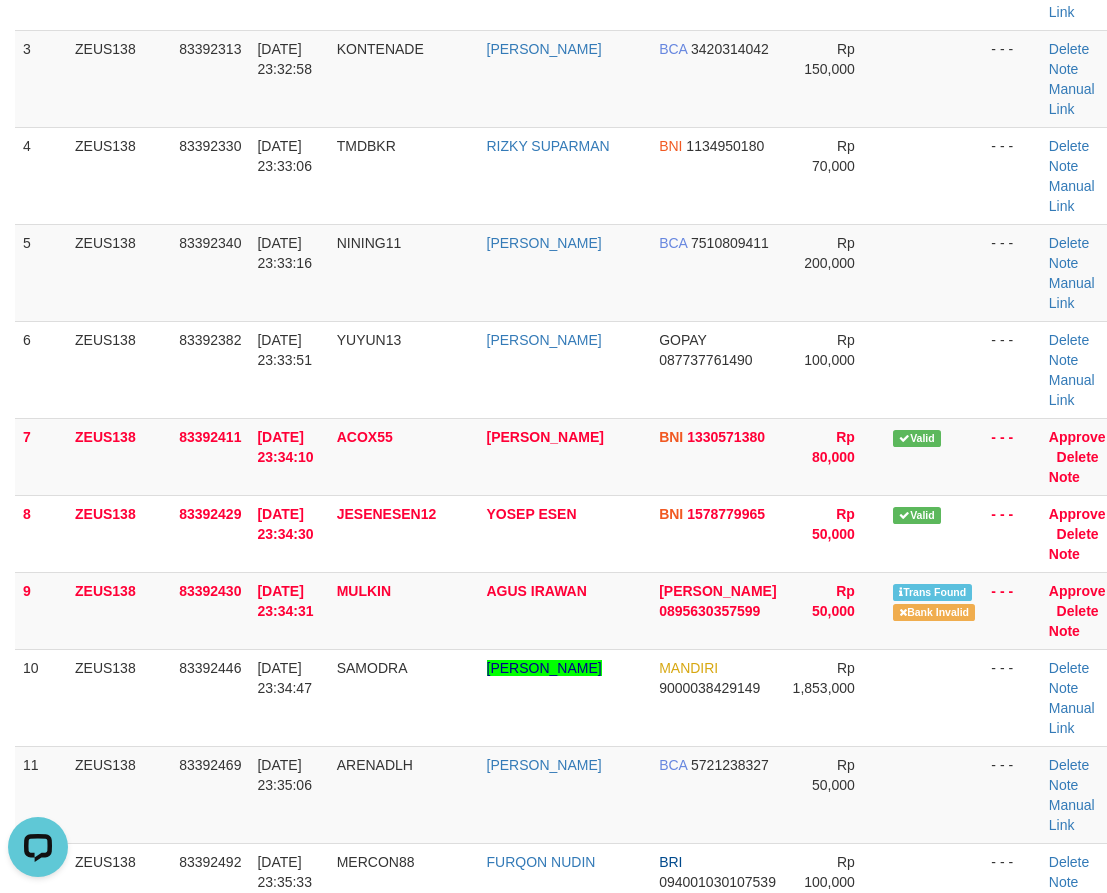 scroll, scrollTop: 0, scrollLeft: 0, axis: both 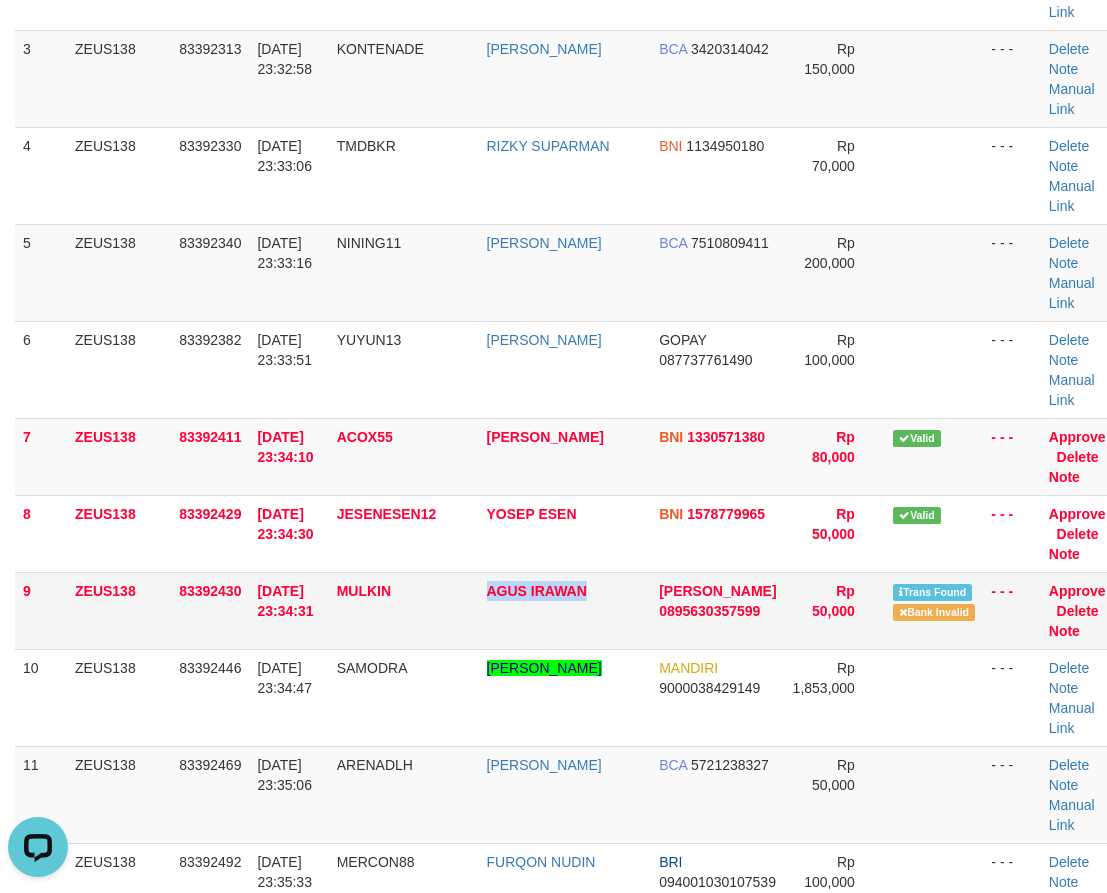 drag, startPoint x: 508, startPoint y: 588, endPoint x: 1117, endPoint y: 518, distance: 613.00977 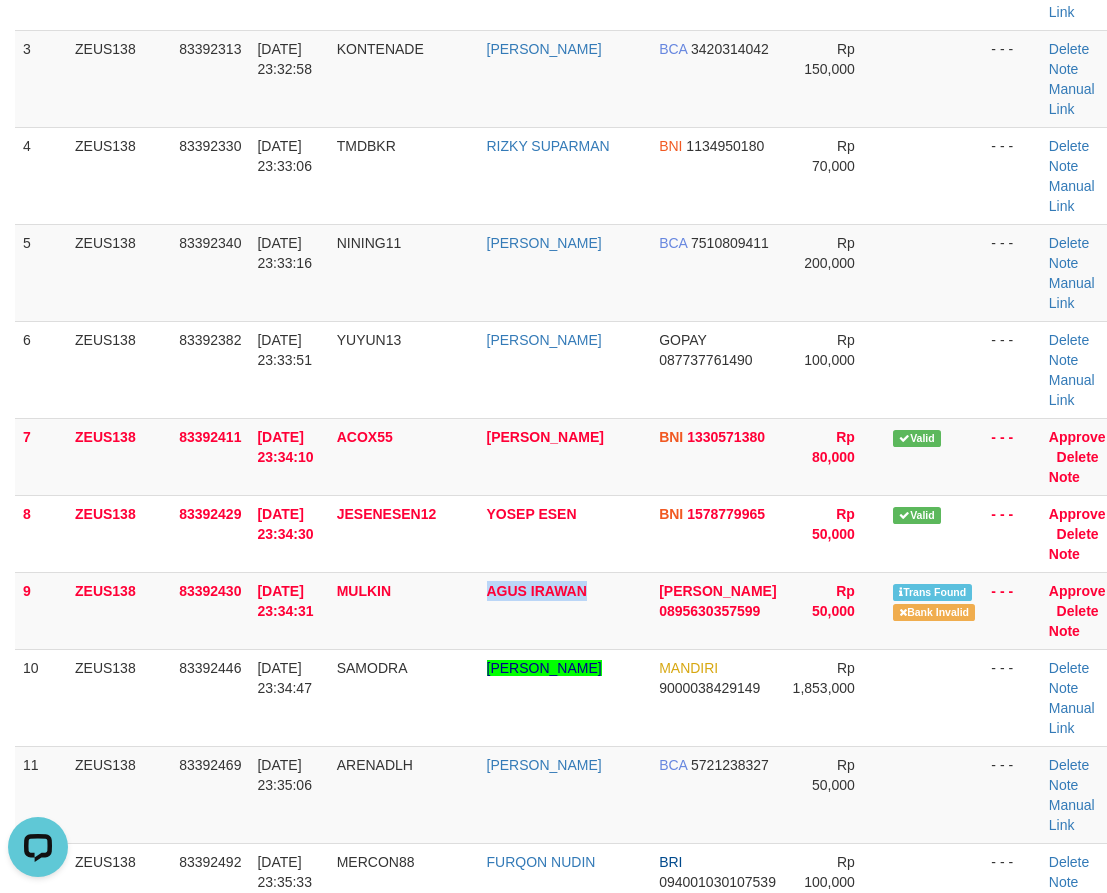 click on "9
ZEUS138
83392430
10/07/2025 23:34:31
MULKIN
AGUS IRAWAN
DANA
0895630357599
Rp 50,000
Trans Found
Bank Invalid
- - -
Approve
Delete
Note" at bounding box center [568, 610] 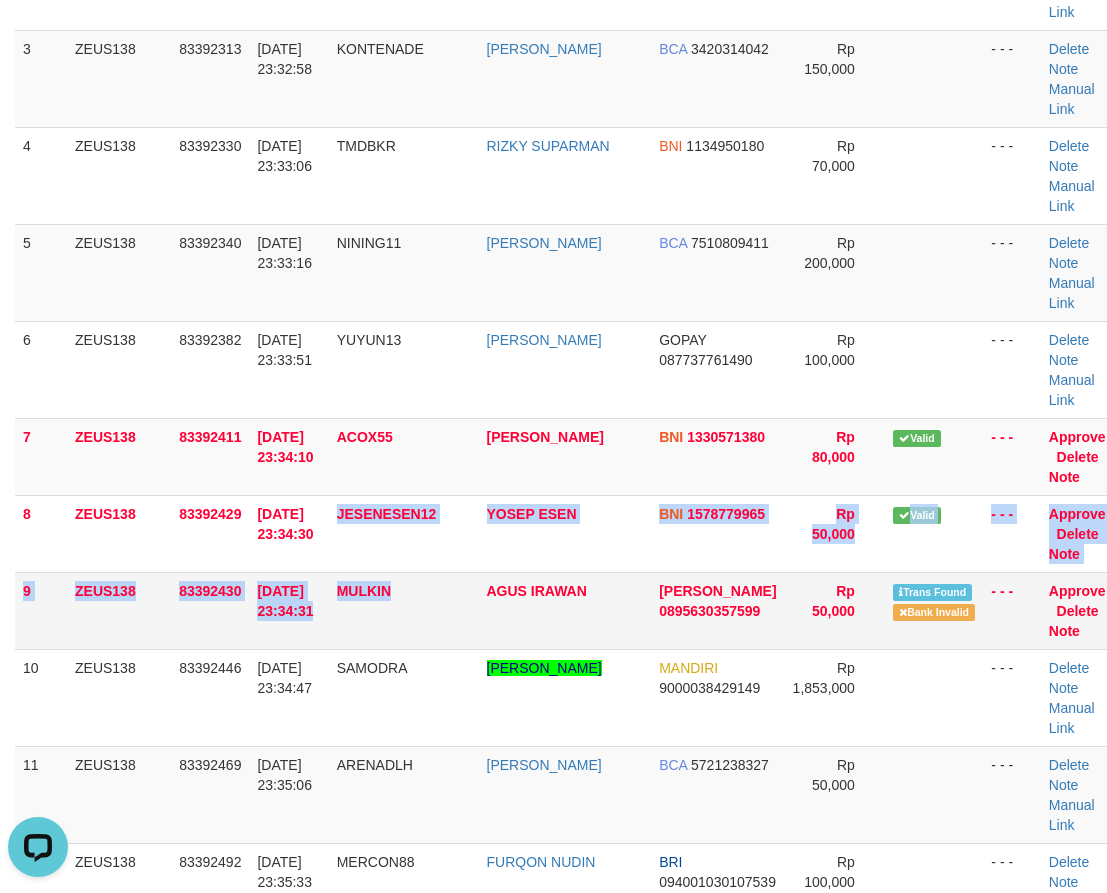 drag, startPoint x: 448, startPoint y: 594, endPoint x: 539, endPoint y: 574, distance: 93.17188 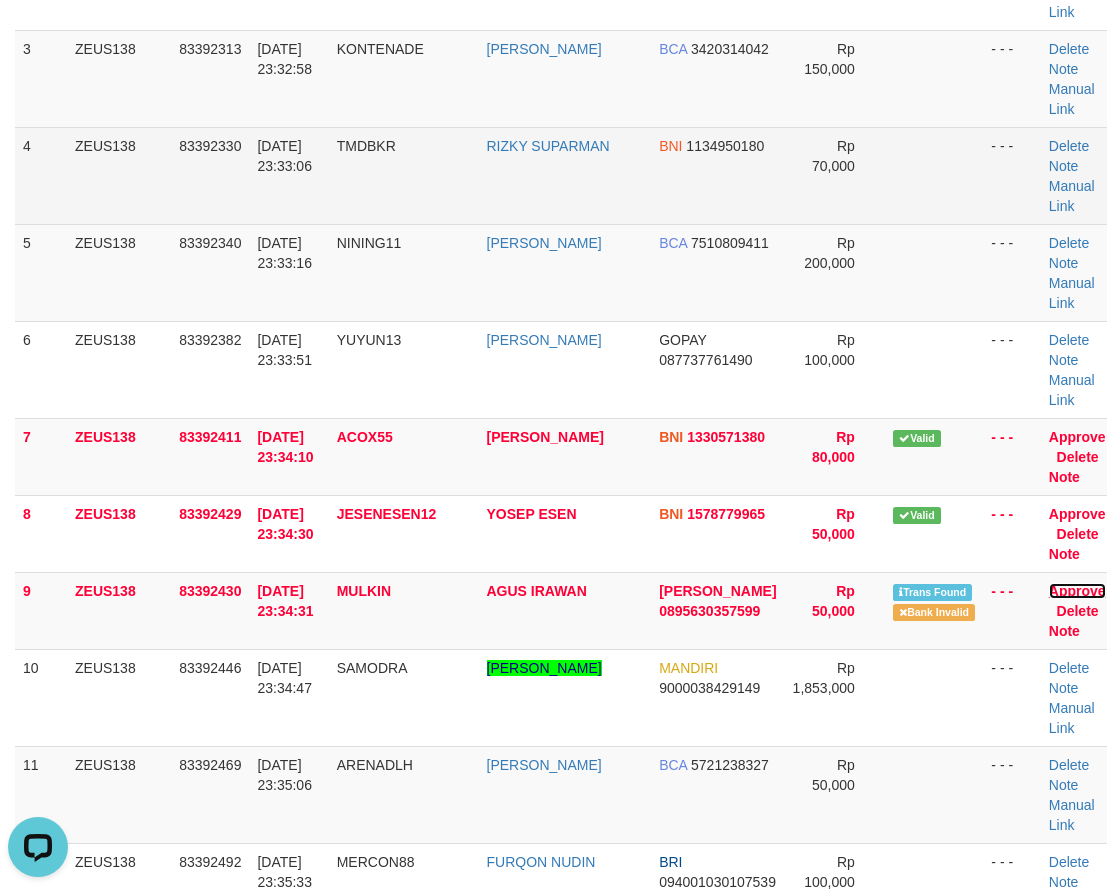 click on "Approve" at bounding box center [1077, 591] 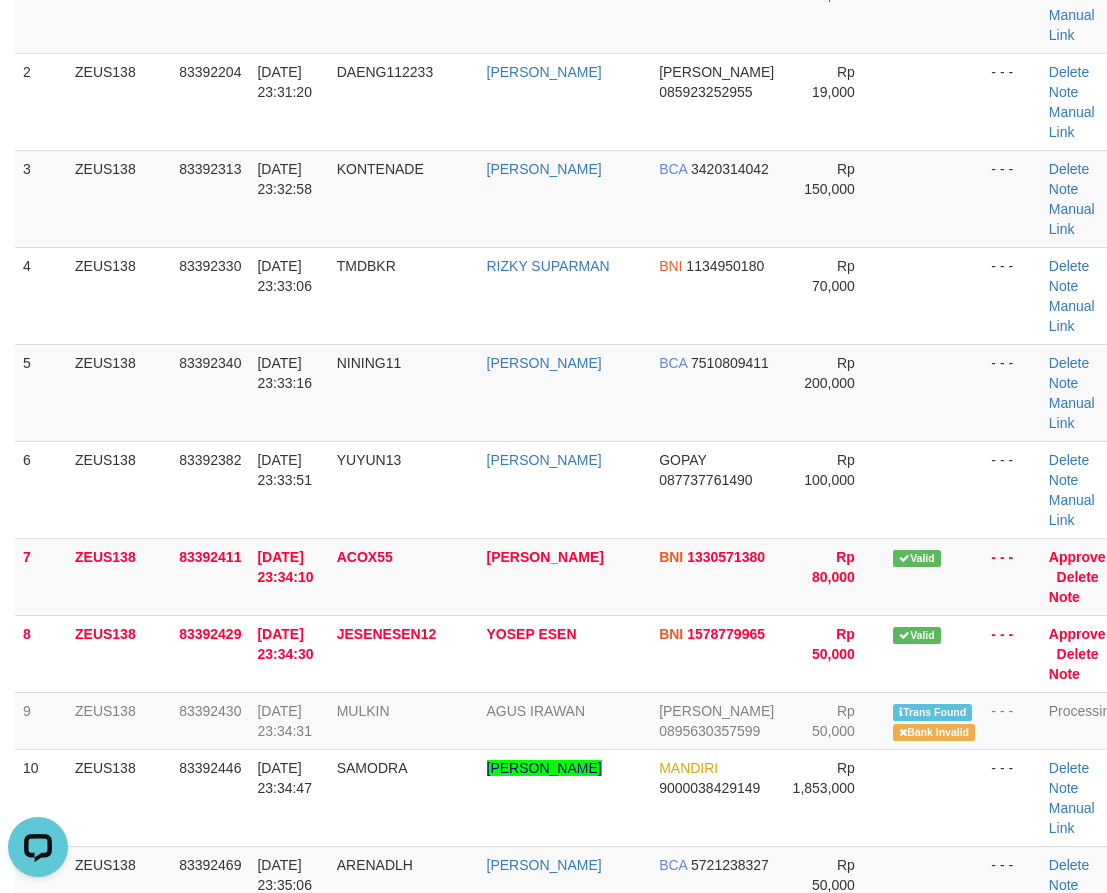 scroll, scrollTop: 414, scrollLeft: 0, axis: vertical 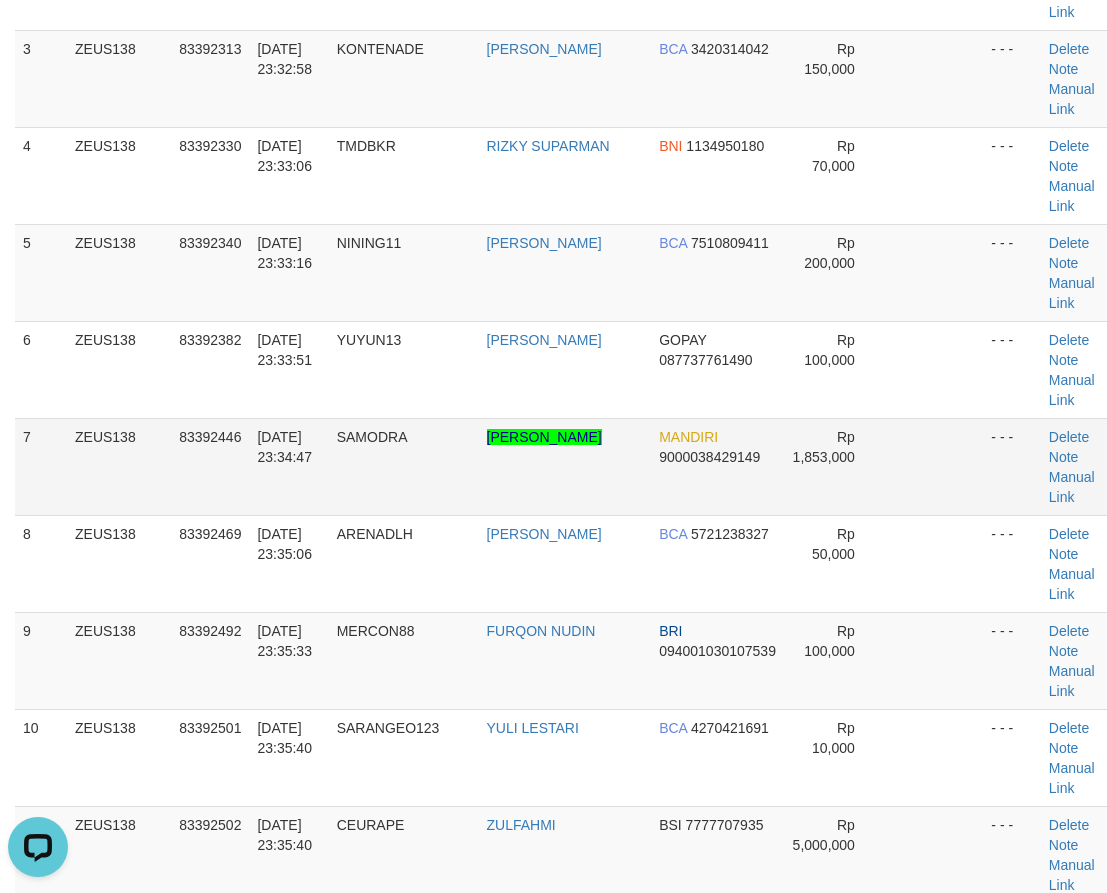 drag, startPoint x: 443, startPoint y: 518, endPoint x: 440, endPoint y: 490, distance: 28.160255 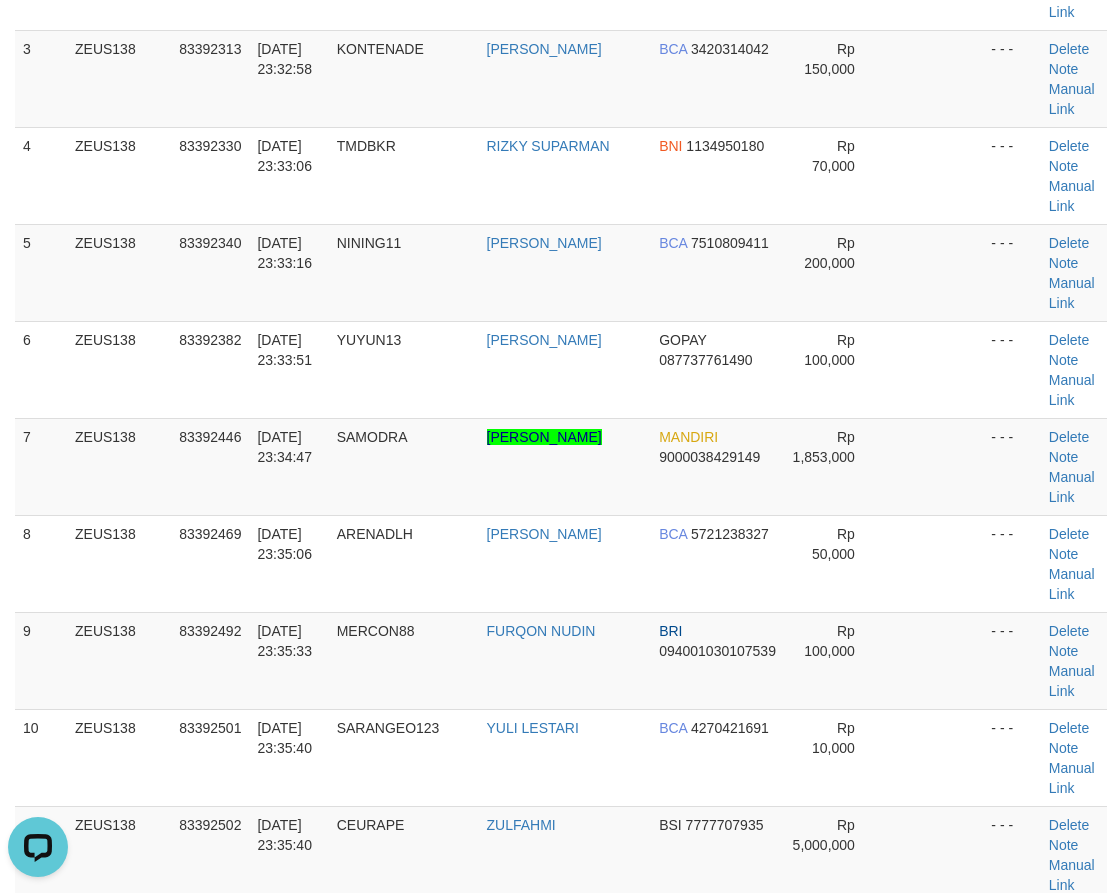 scroll, scrollTop: 996, scrollLeft: 0, axis: vertical 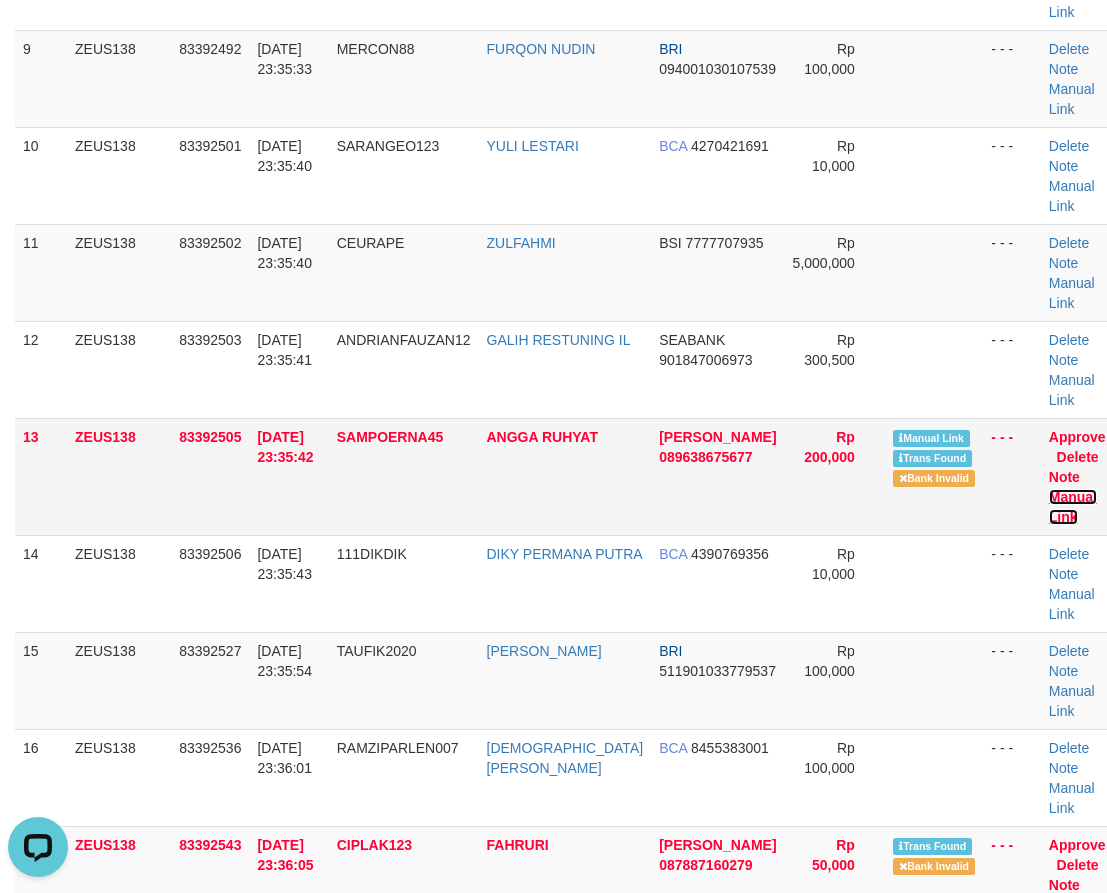 click on "Manual Link" at bounding box center [1073, 507] 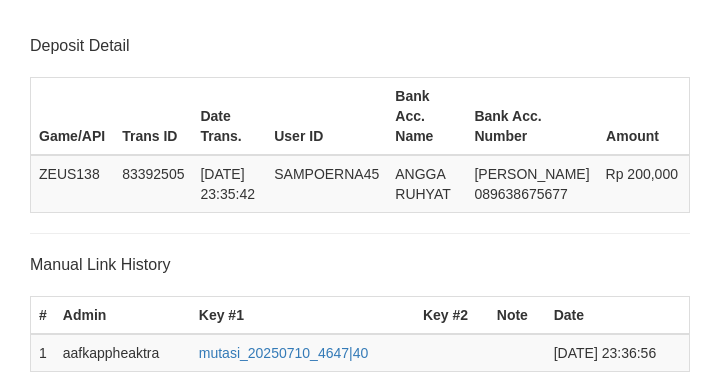 click on "**********" at bounding box center (394, 473) 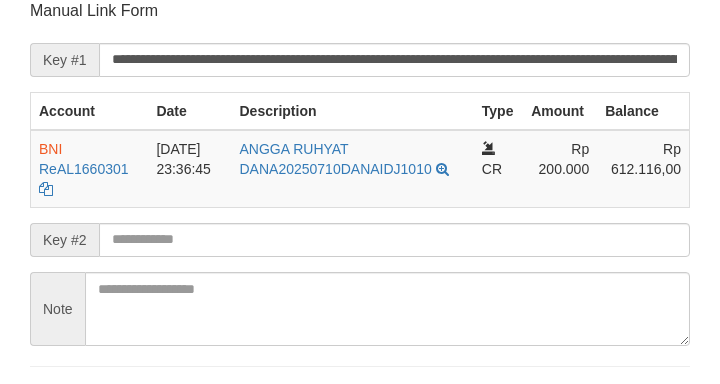 click on "Save" at bounding box center (58, 404) 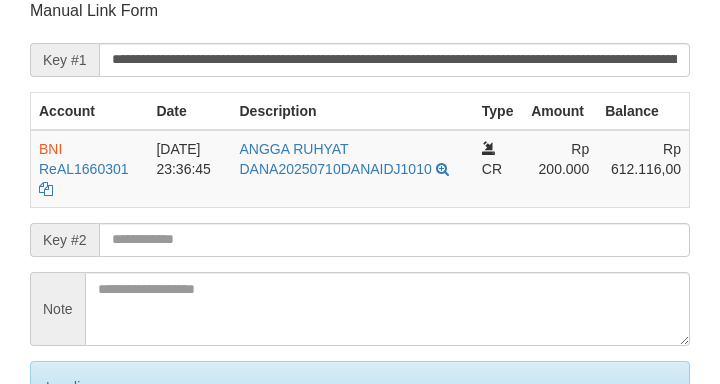 click on "Save" at bounding box center [80, 471] 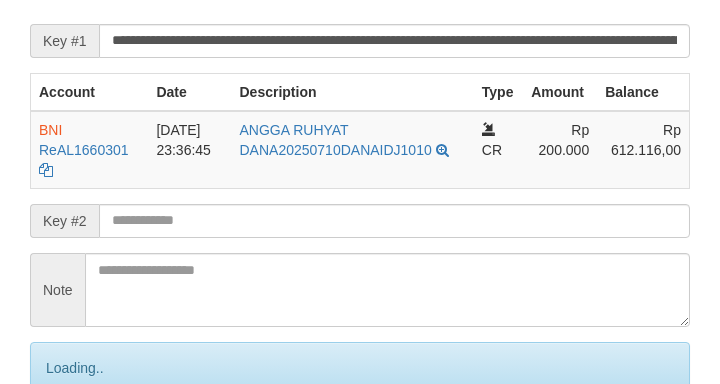 click on "Save" at bounding box center (80, 452) 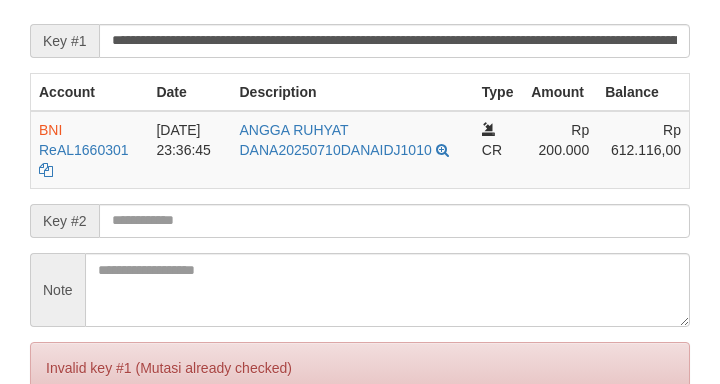 click on "Save" at bounding box center (58, 452) 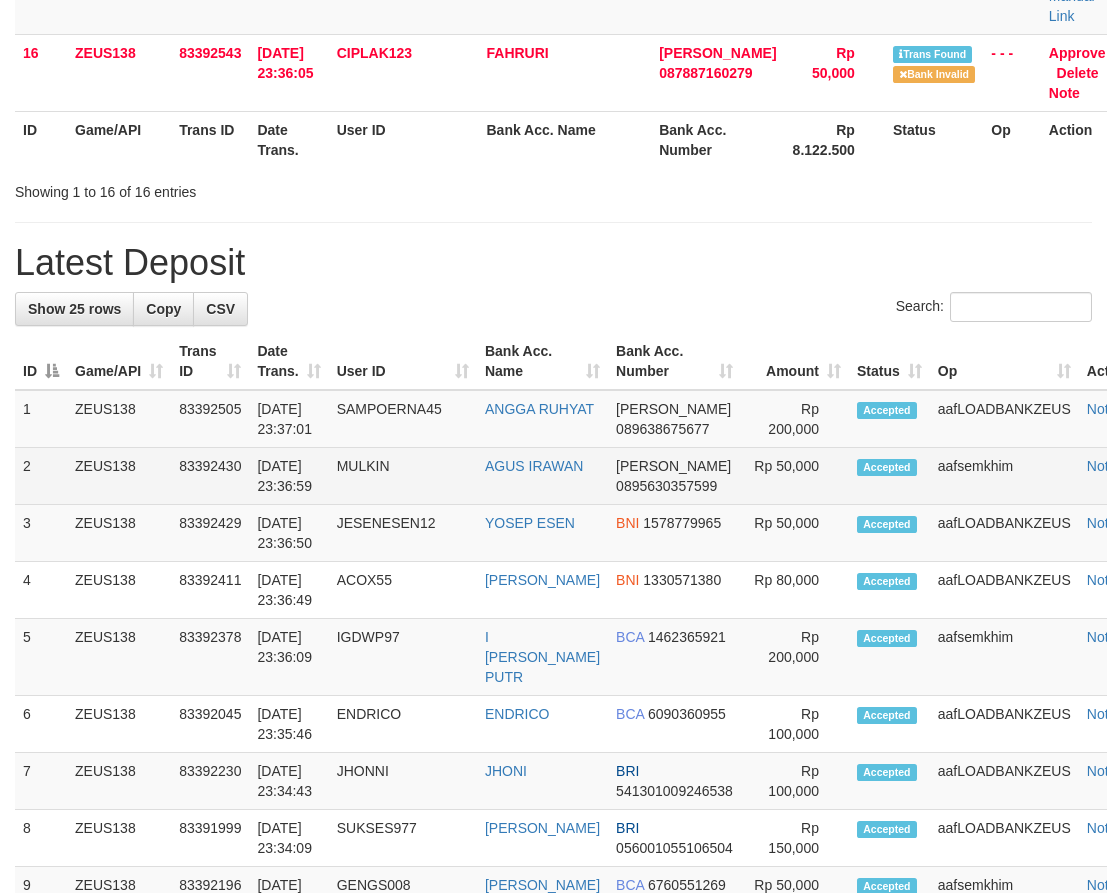 scroll, scrollTop: 1748, scrollLeft: 0, axis: vertical 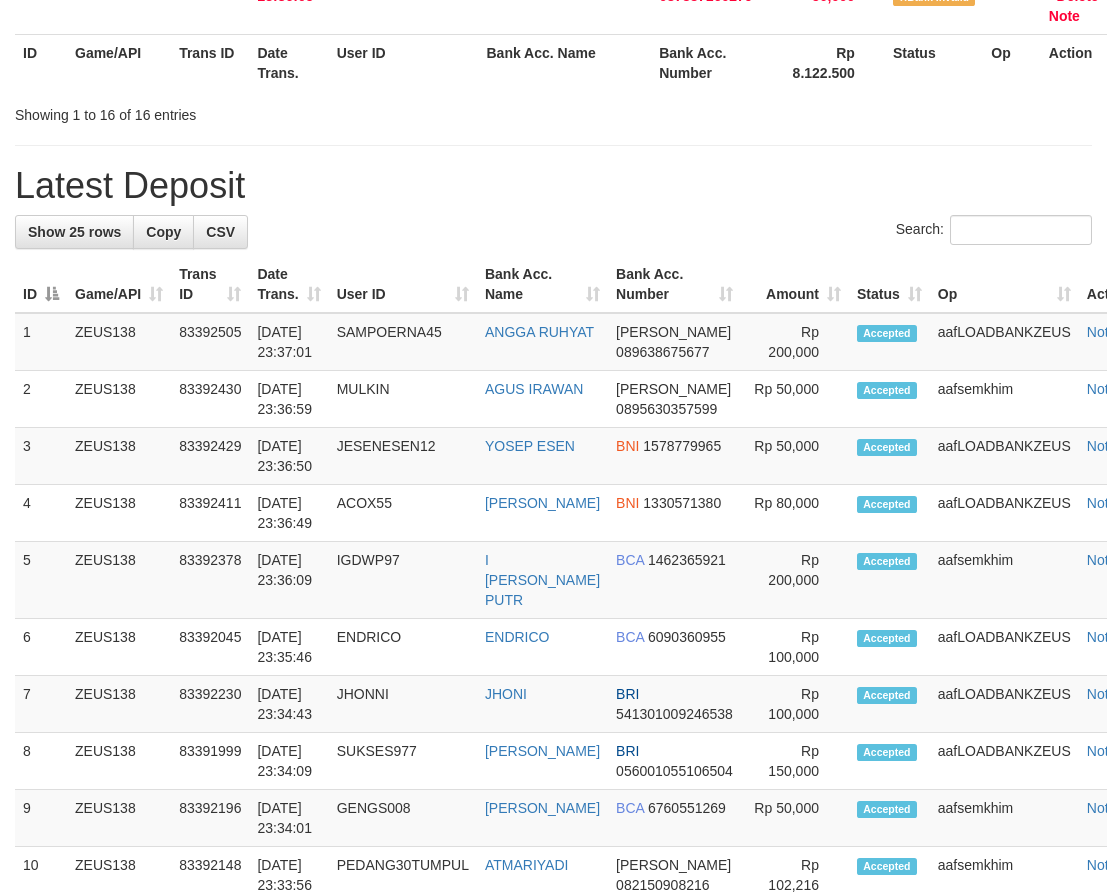 drag, startPoint x: 455, startPoint y: 412, endPoint x: 9, endPoint y: 341, distance: 451.616 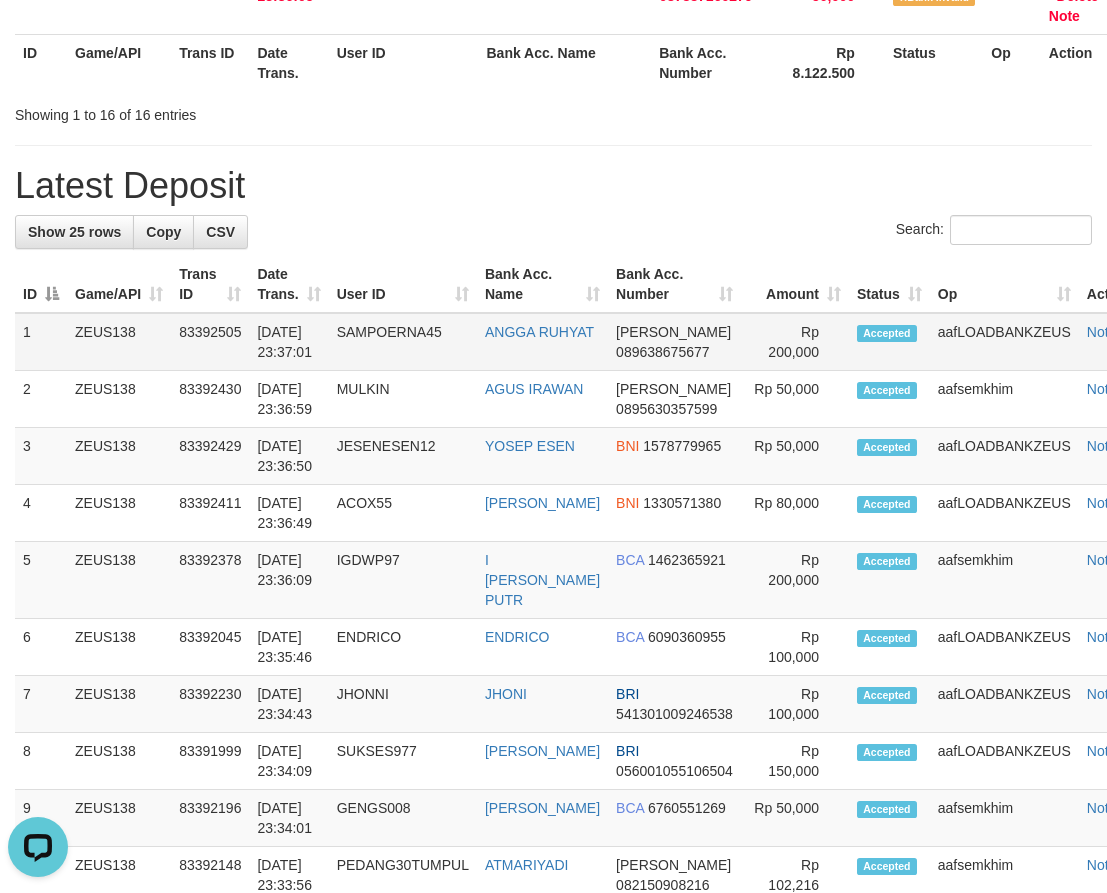 scroll, scrollTop: 0, scrollLeft: 0, axis: both 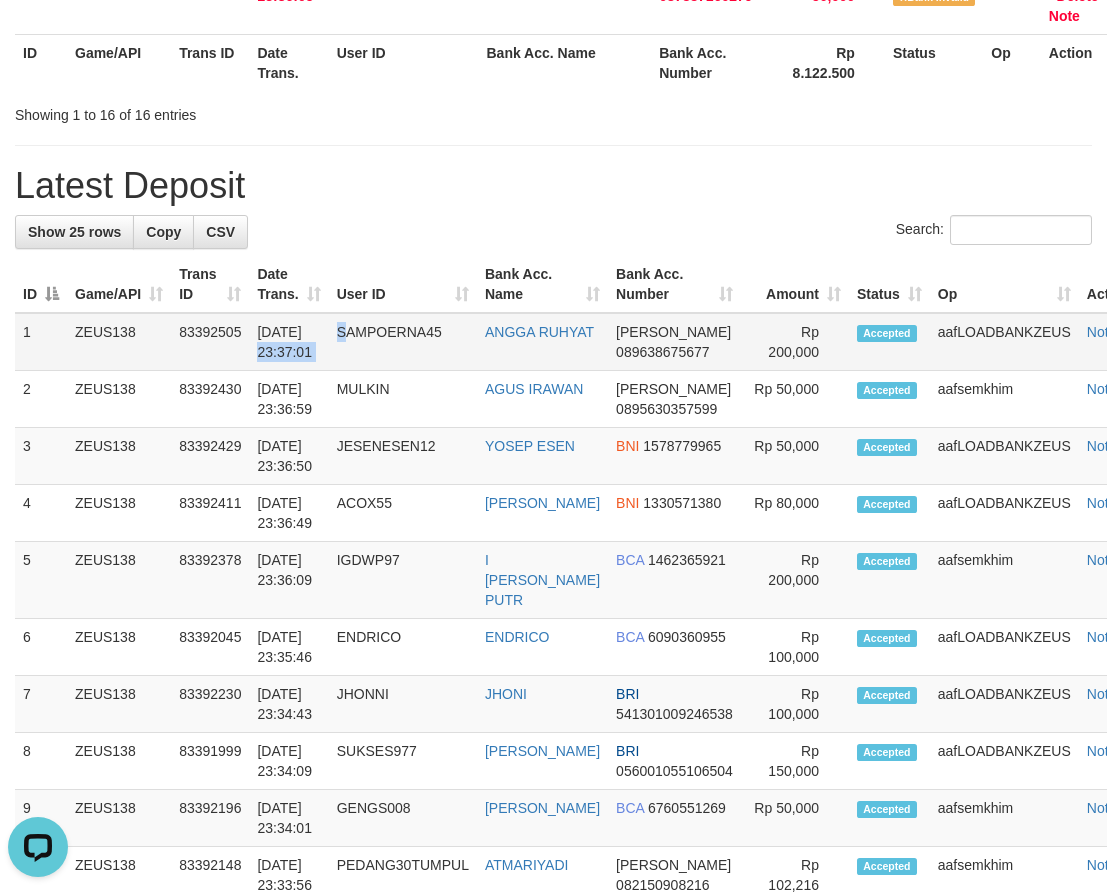 drag, startPoint x: 342, startPoint y: 337, endPoint x: 223, endPoint y: 333, distance: 119.06721 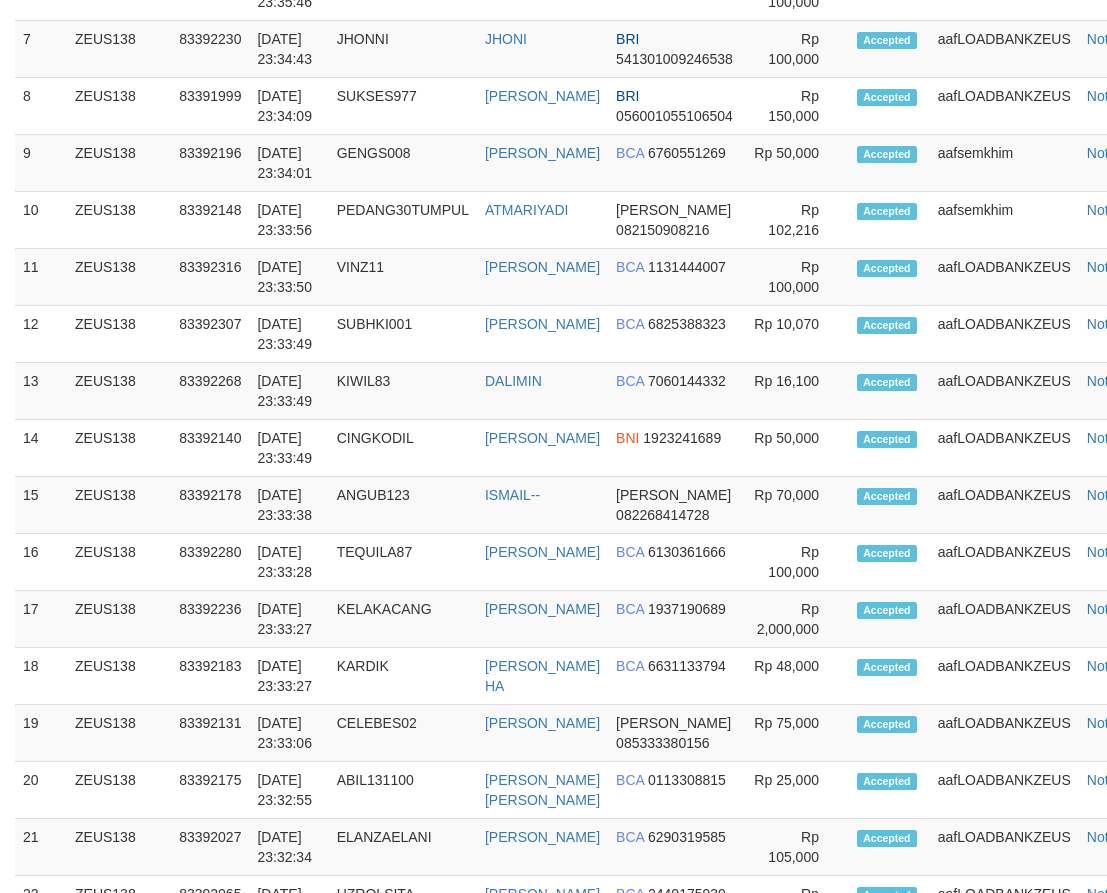 scroll, scrollTop: 1277, scrollLeft: 0, axis: vertical 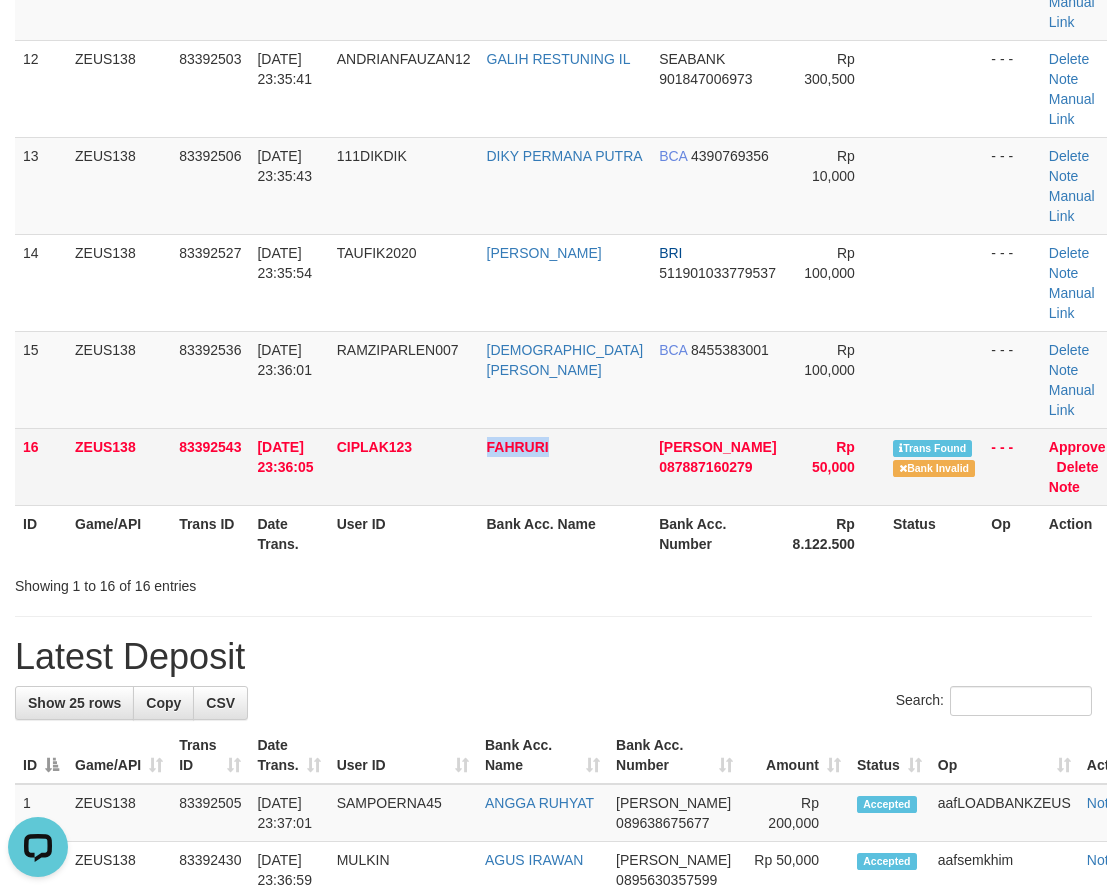 drag, startPoint x: 493, startPoint y: 468, endPoint x: 673, endPoint y: 445, distance: 181.4635 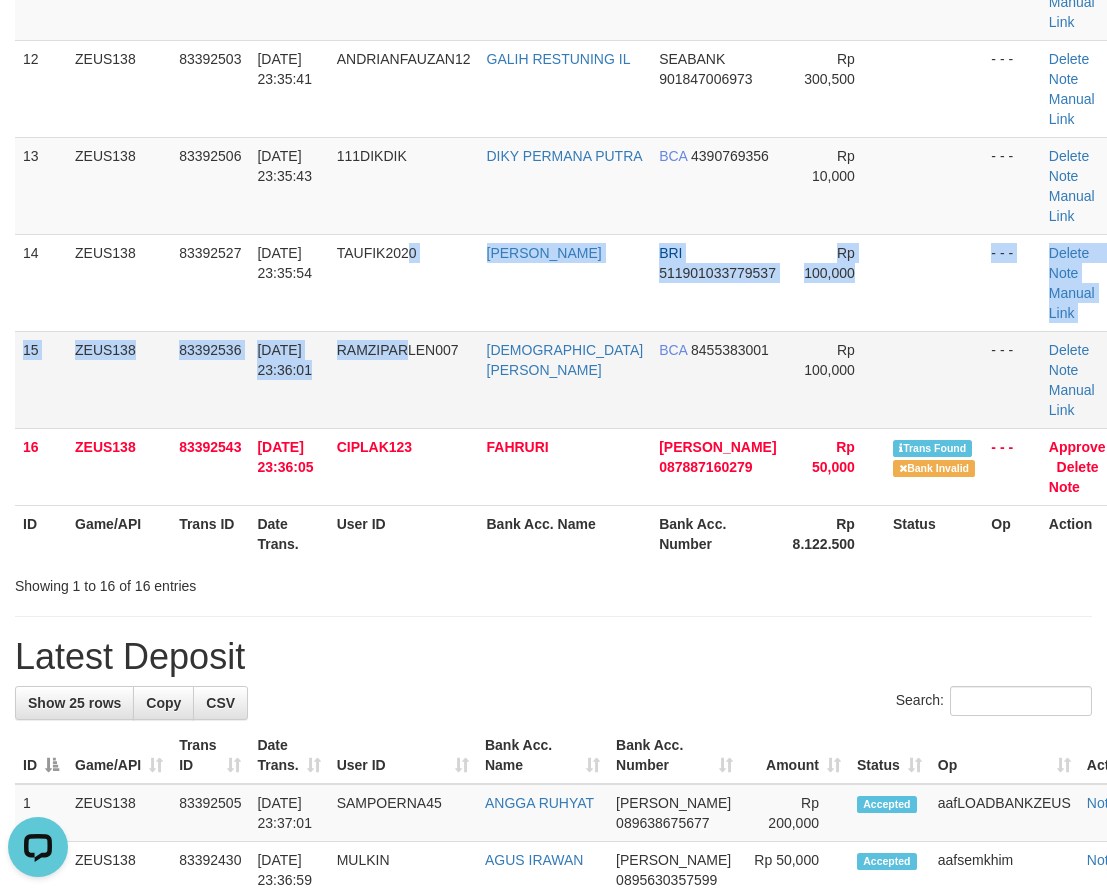 click on "1
ZEUS138
83391930
[DATE] 23:27:01
REVANWEE
[PERSON_NAME]
BRI
597501022640539
Rp 10,000
- - -
[GEOGRAPHIC_DATA]
Note
Manual Link
2
ZEUS138
83392204
[DATE] 23:31:20
DAENG112233
[PERSON_NAME]
085923252955
Rp 19,000
- - -
Delete Note" at bounding box center [568, -261] 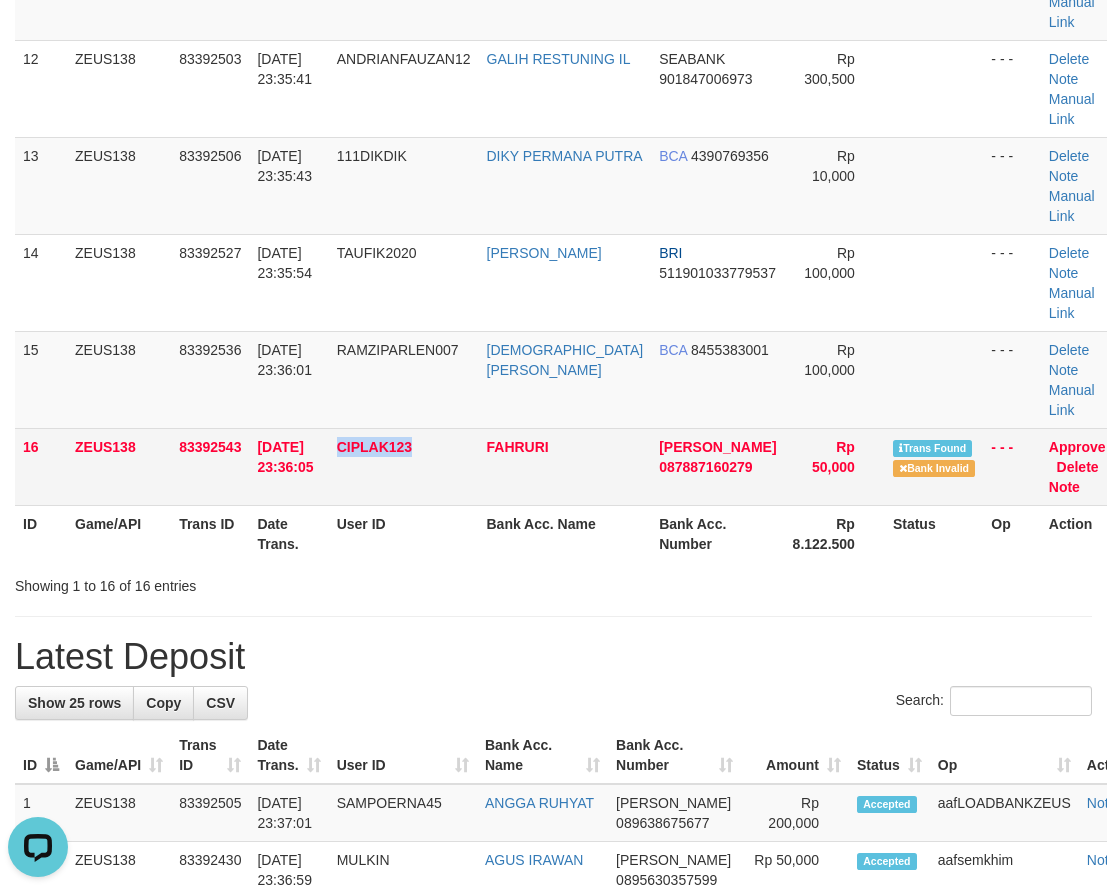 drag, startPoint x: 427, startPoint y: 458, endPoint x: 621, endPoint y: 452, distance: 194.09276 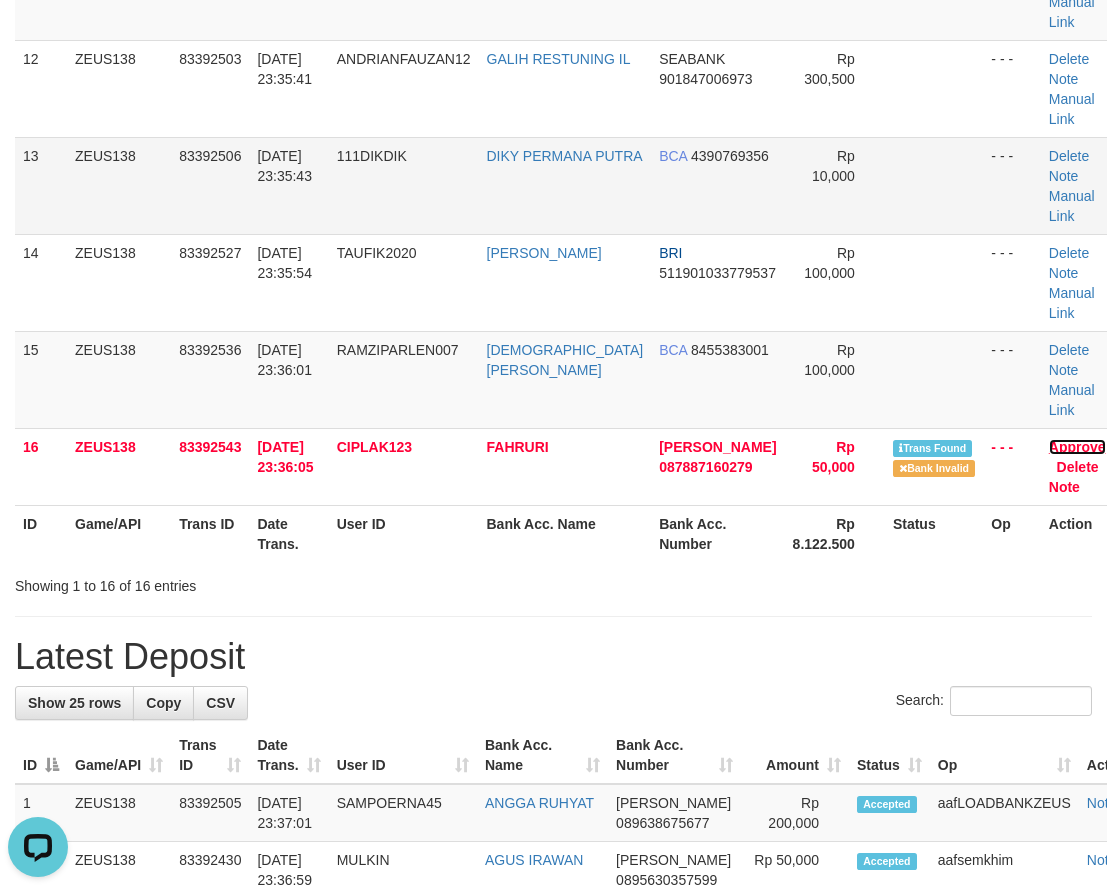 click on "Approve" at bounding box center (1077, 447) 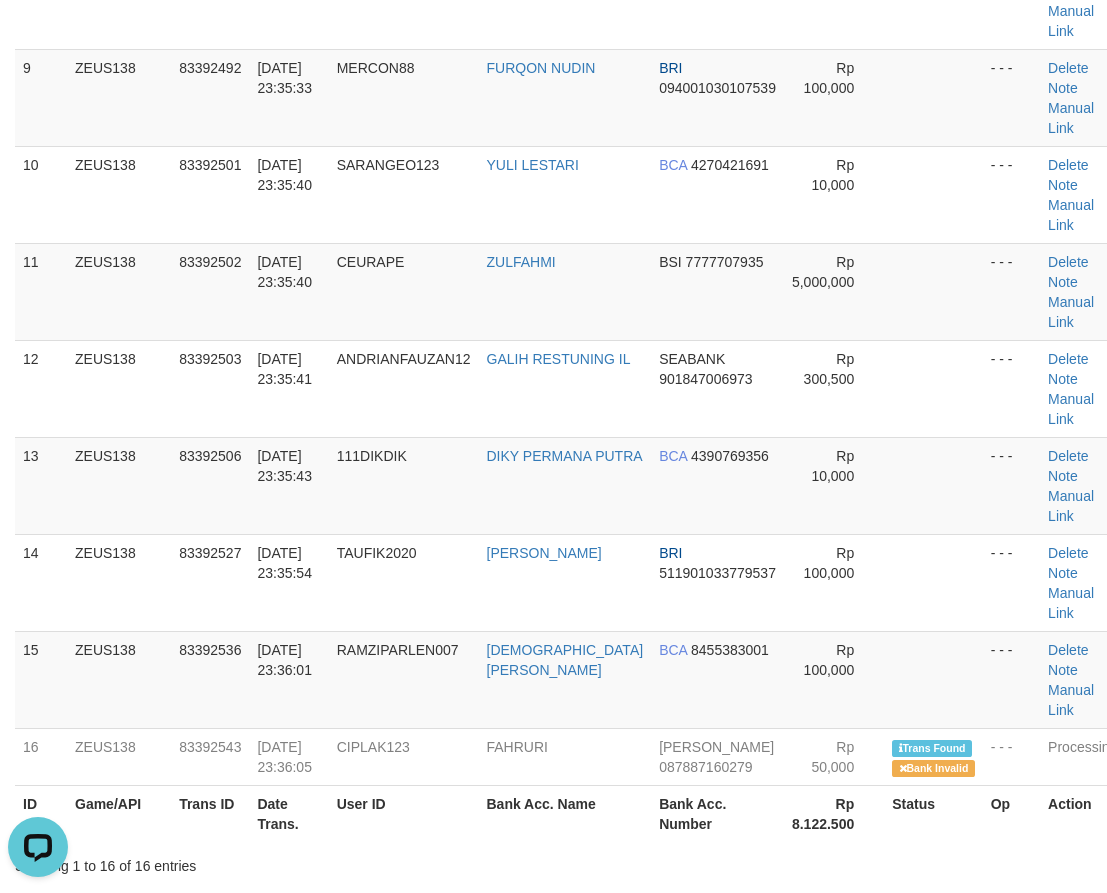 scroll, scrollTop: 1277, scrollLeft: 0, axis: vertical 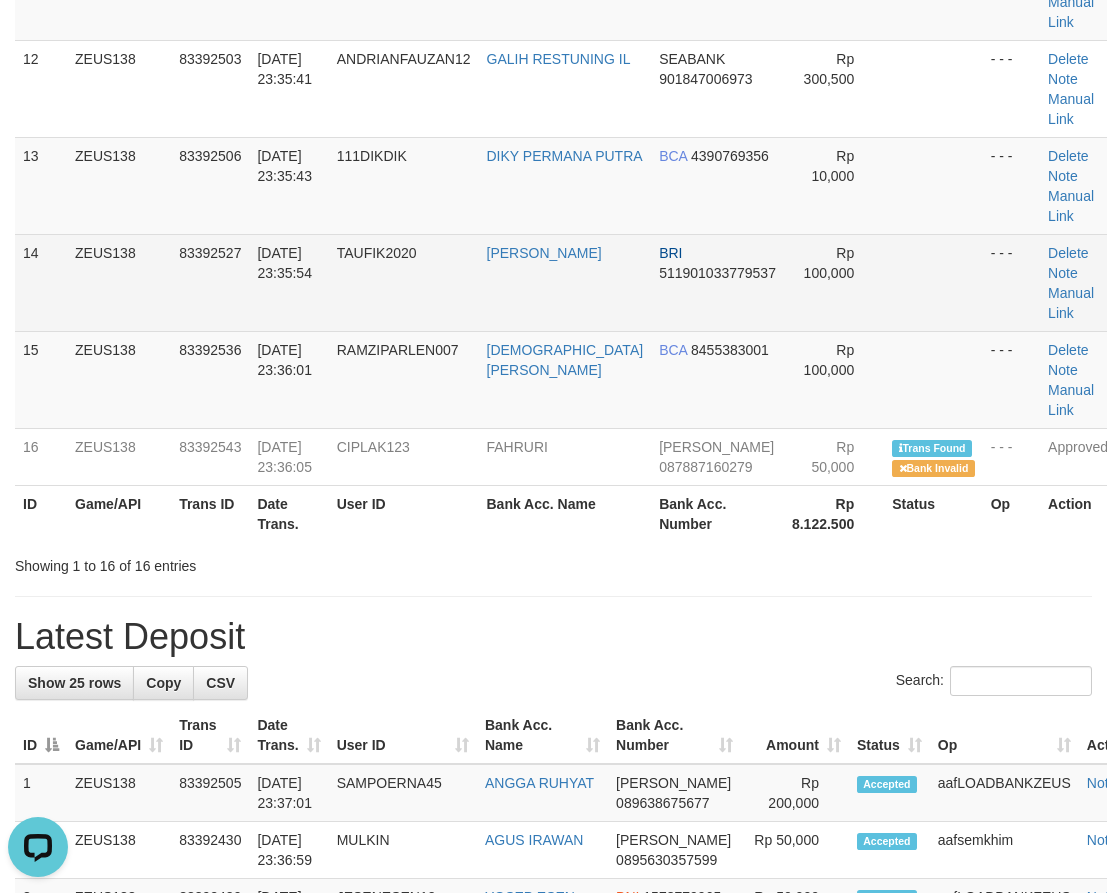 drag, startPoint x: 305, startPoint y: 317, endPoint x: 105, endPoint y: 292, distance: 201.55644 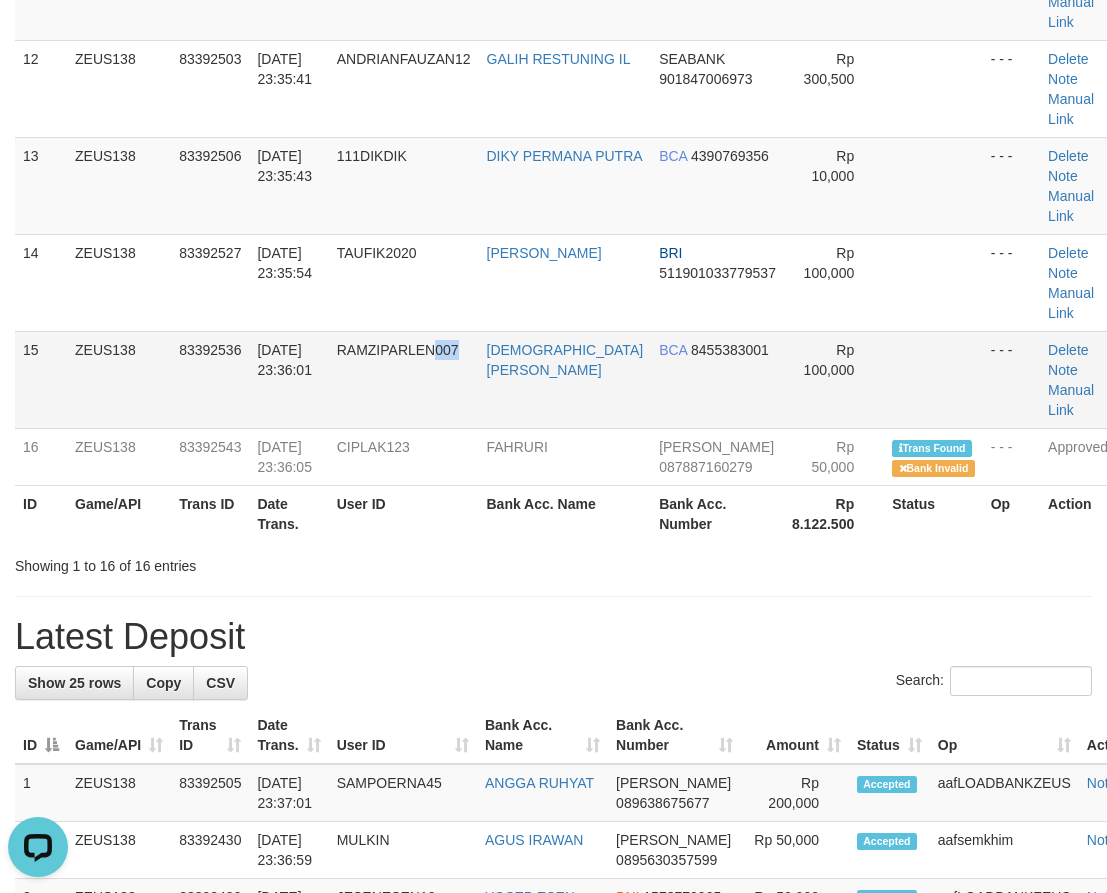 drag, startPoint x: 474, startPoint y: 387, endPoint x: 408, endPoint y: 368, distance: 68.68042 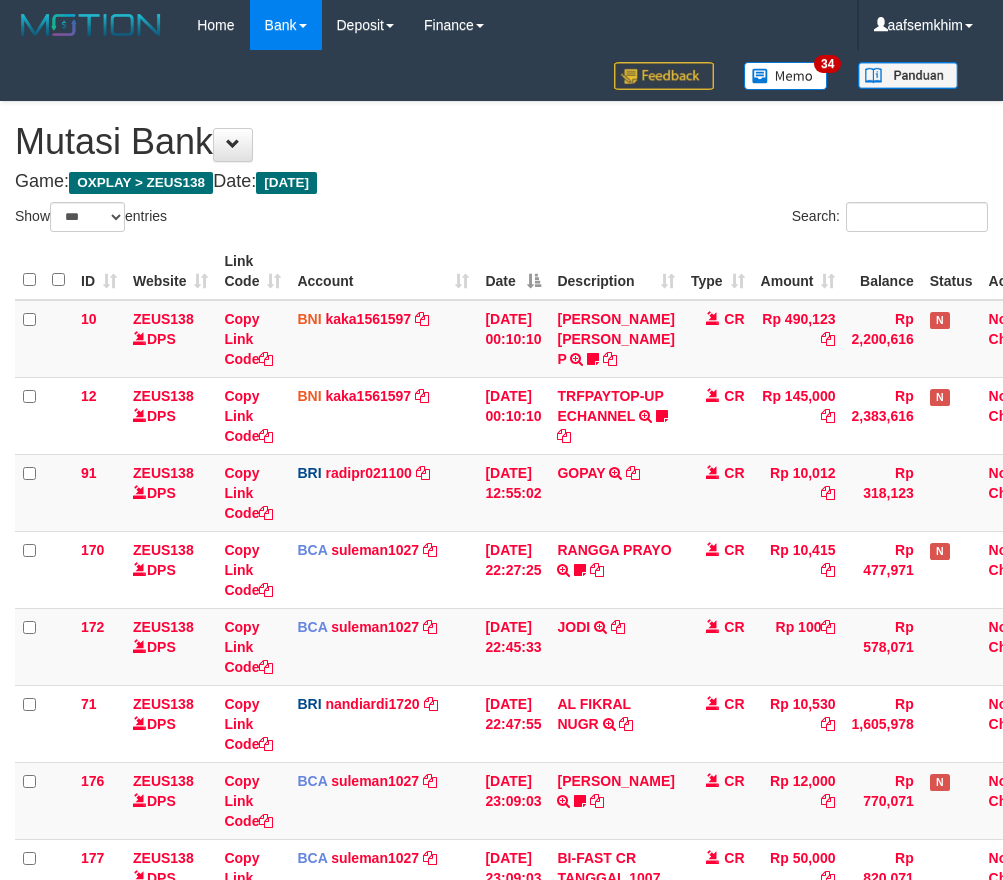 select on "***" 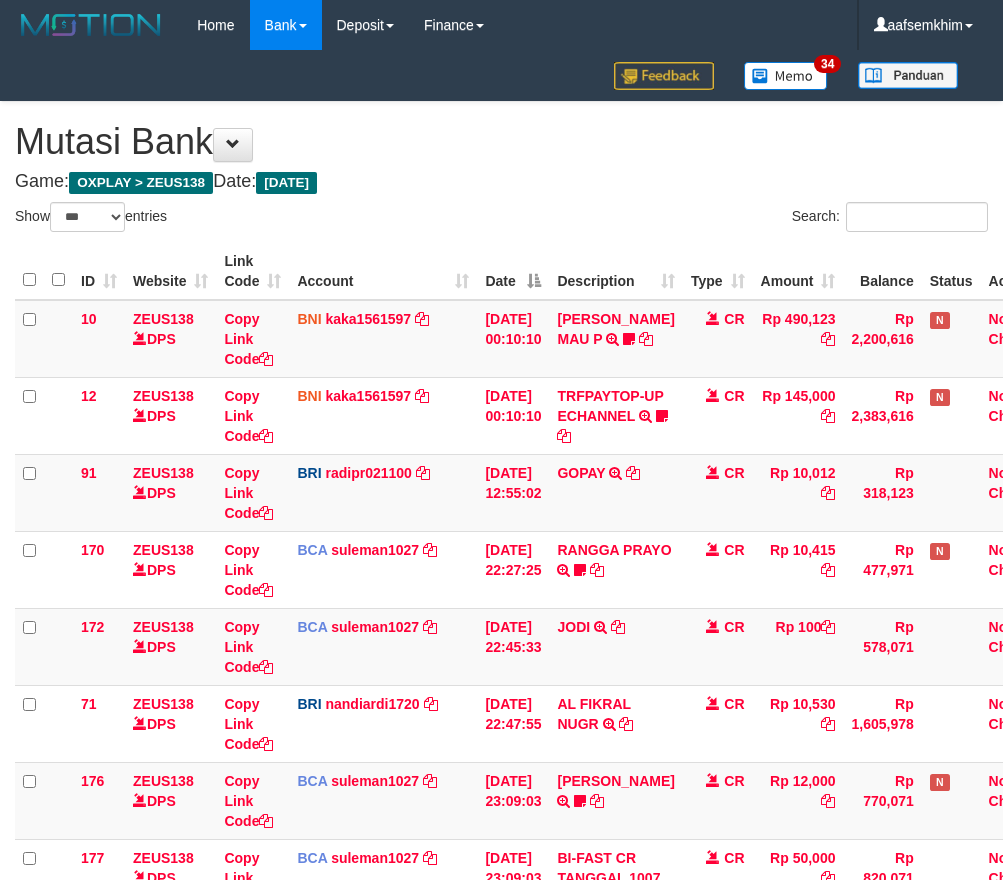 select on "***" 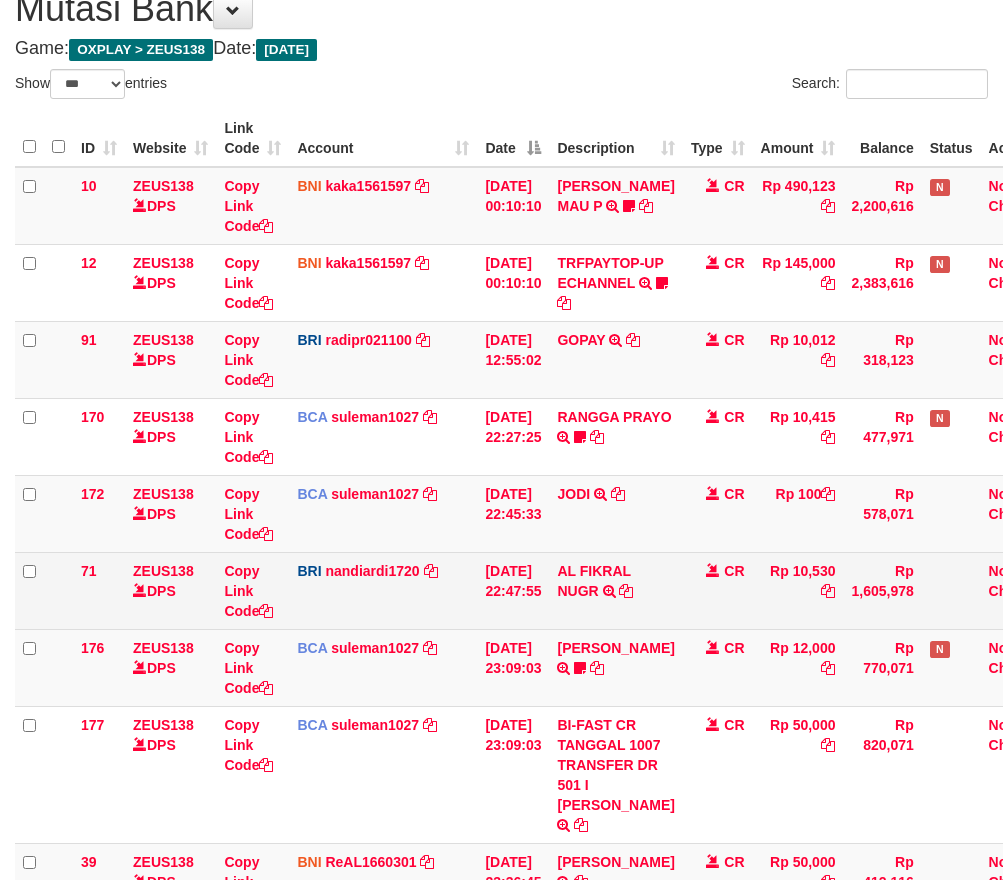 scroll, scrollTop: 464, scrollLeft: 0, axis: vertical 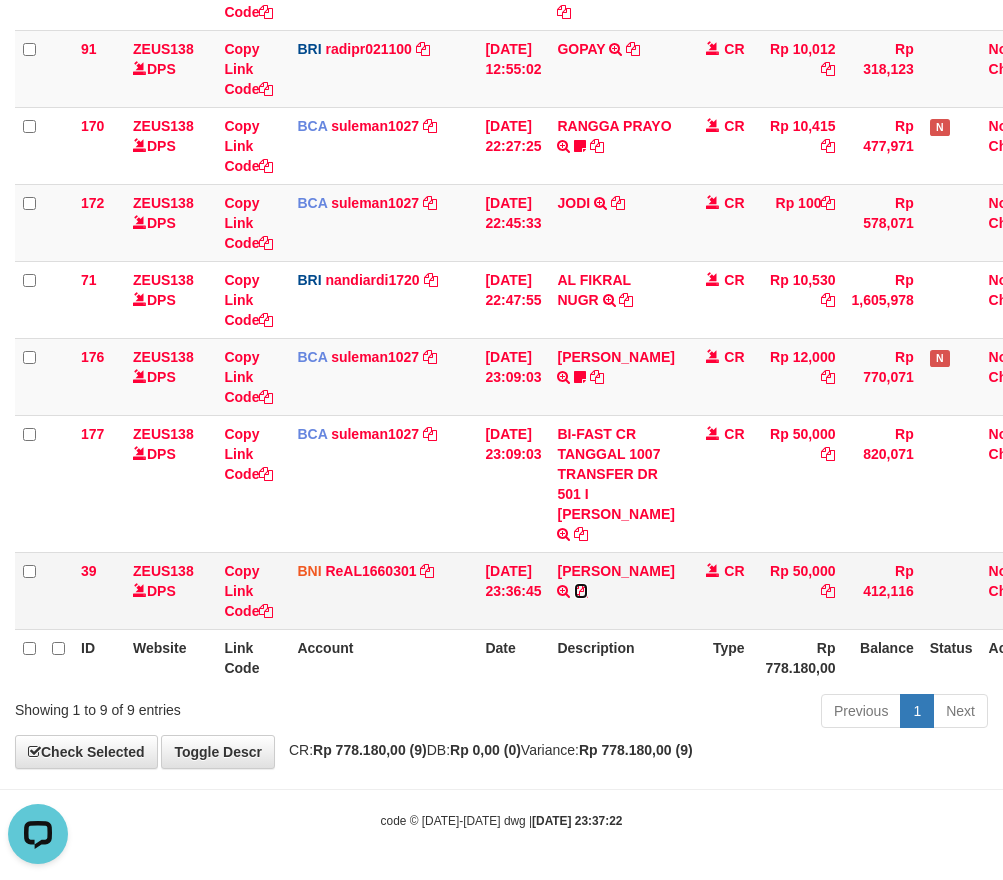 click at bounding box center [581, 591] 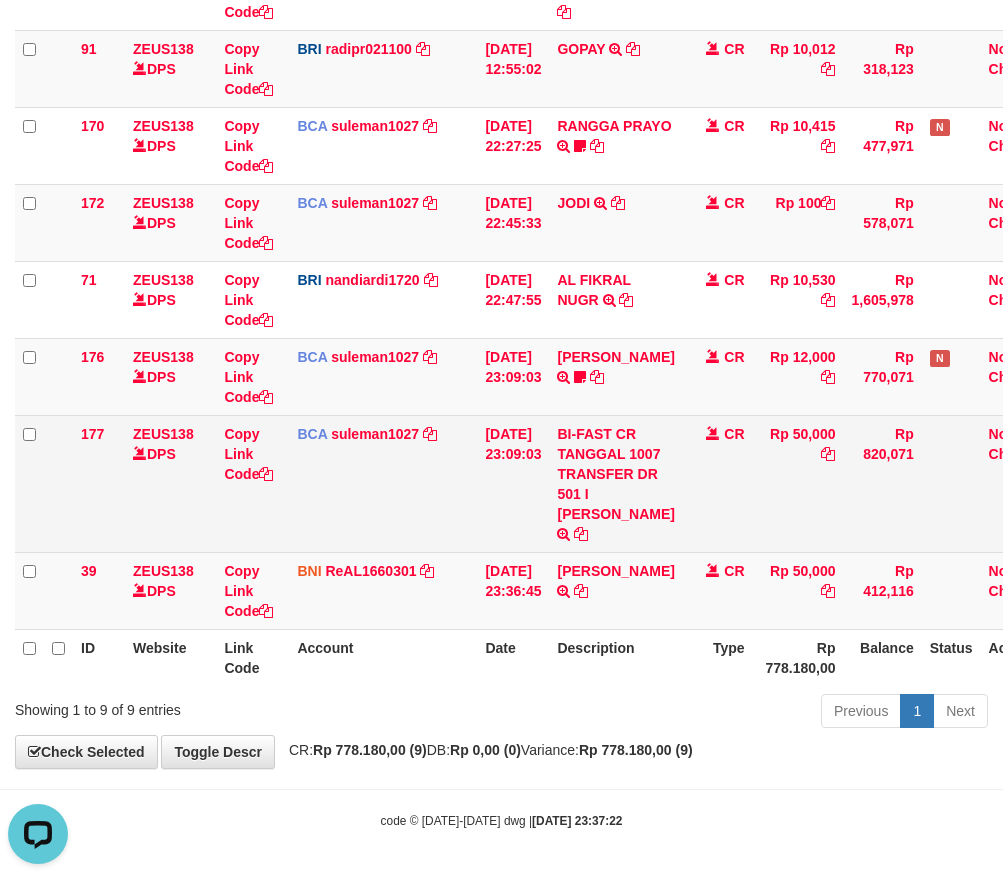 click on "BI-FAST CR TANGGAL 1007 TRANSFER DR 501 I PUTU LEO PUJIANA         BI-FAST CR TANGGAL :10/07 TRANSFER DR 501 I PUTU LEO PUJIANA" at bounding box center (615, 483) 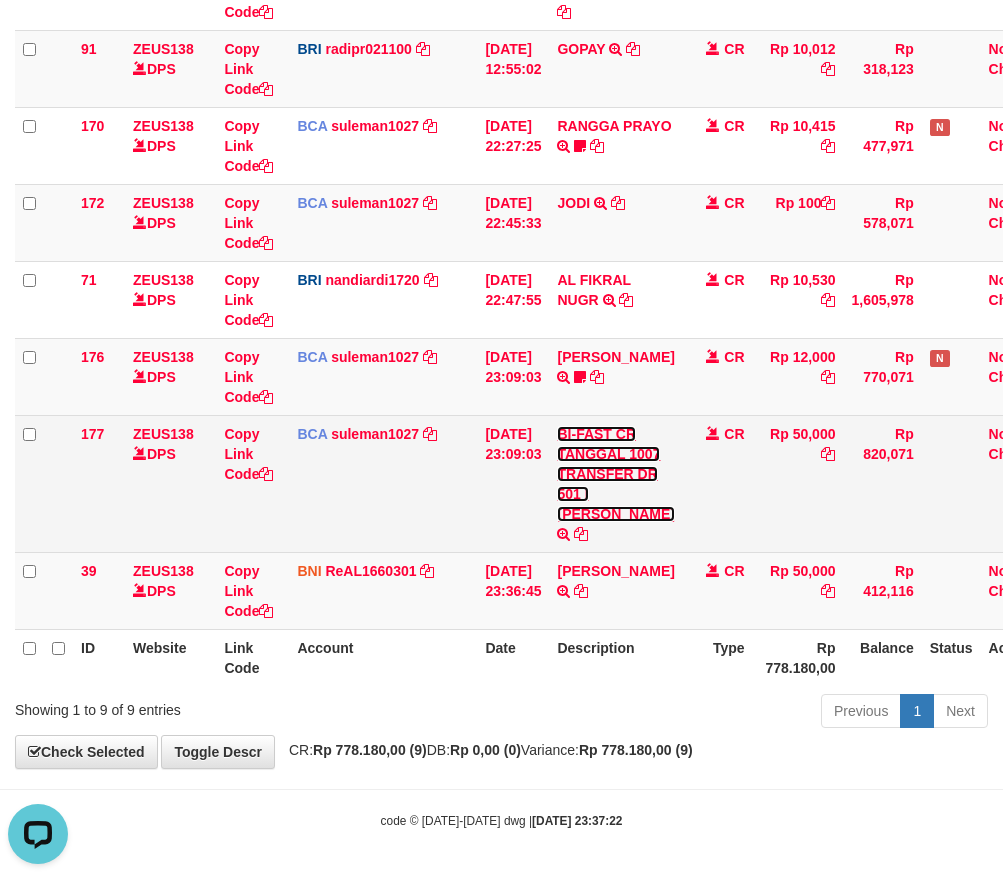 click on "BI-FAST CR TANGGAL 1007 TRANSFER DR 501 I PUTU [PERSON_NAME]" at bounding box center (615, 474) 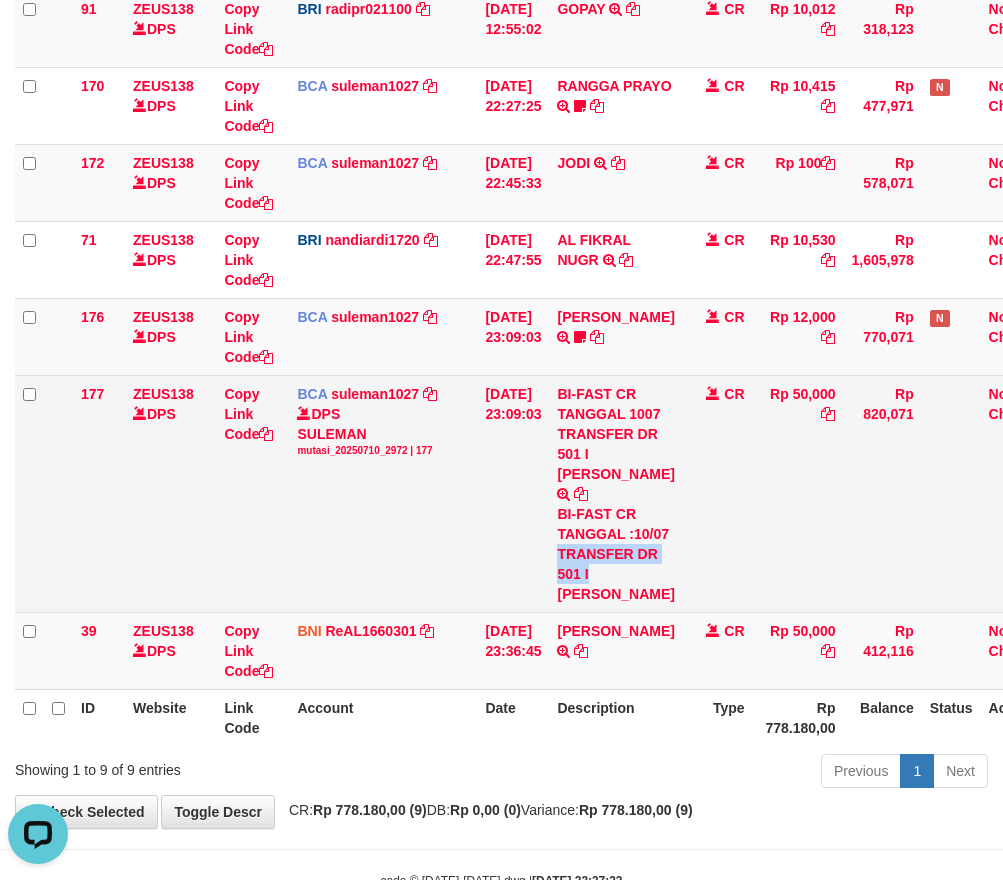 drag, startPoint x: 634, startPoint y: 595, endPoint x: 627, endPoint y: 626, distance: 31.780497 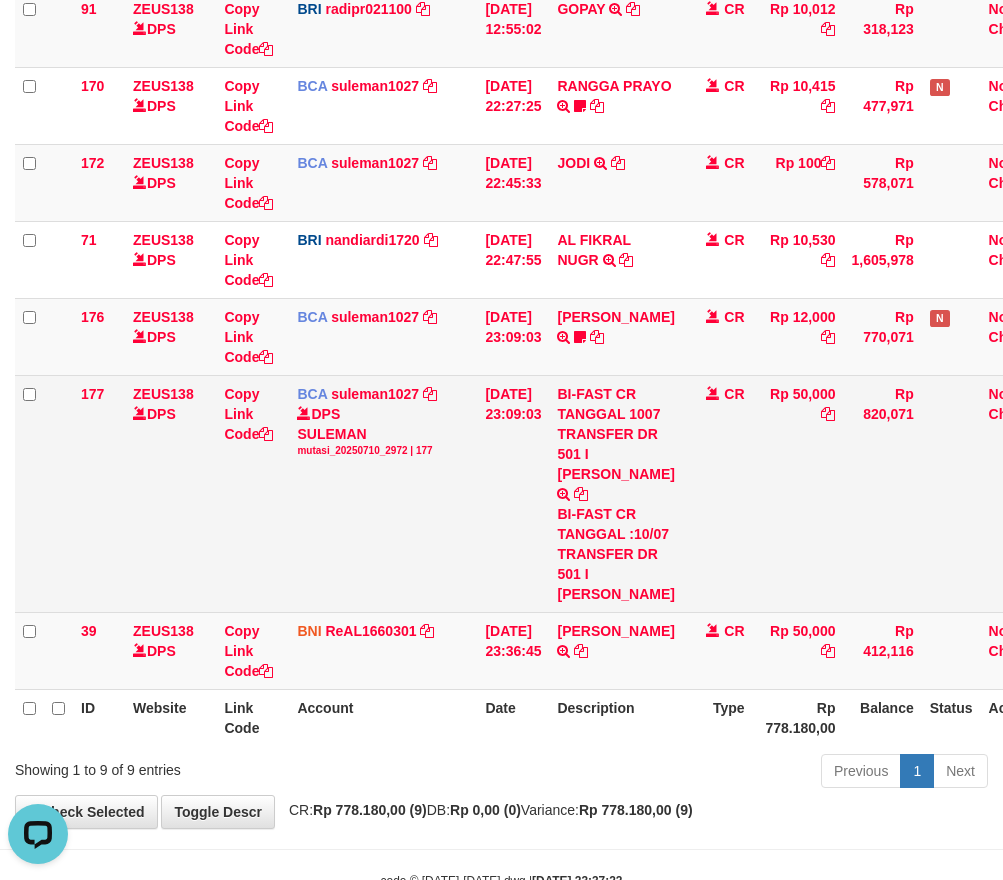 click on "BI-FAST CR TANGGAL :10/07 TRANSFER DR 501 I [PERSON_NAME]" at bounding box center (615, 554) 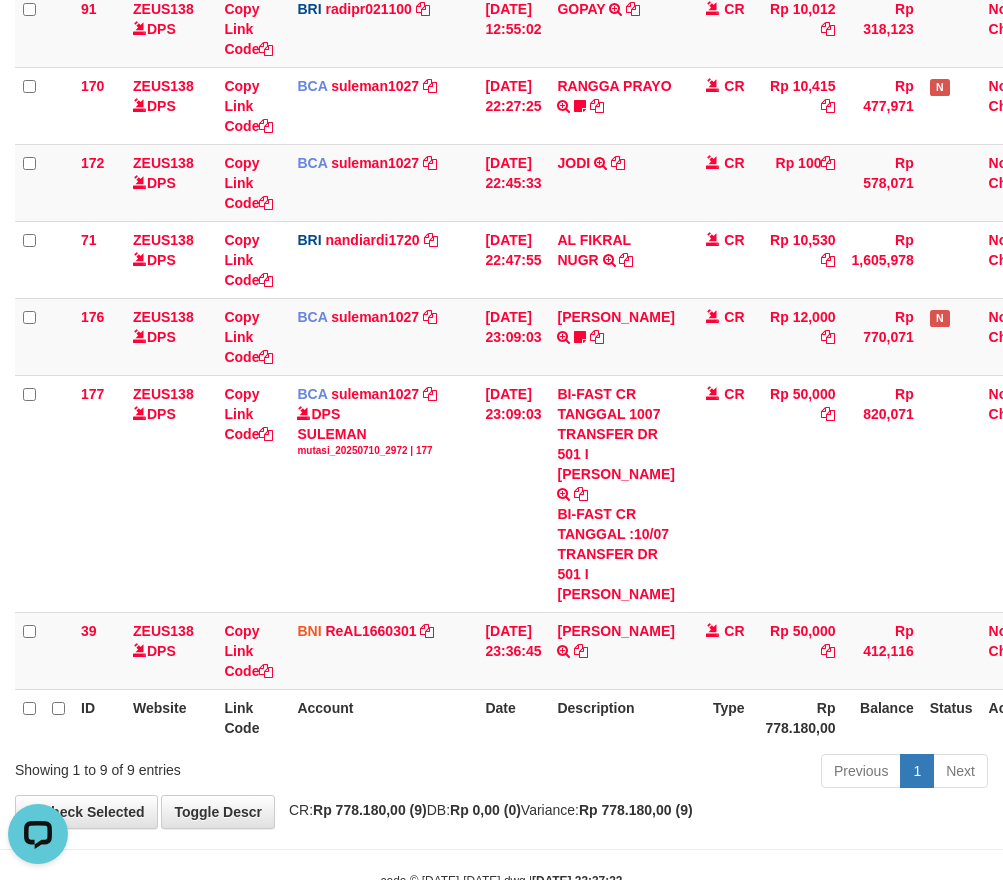 copy on "PUTU LEO PUJIA" 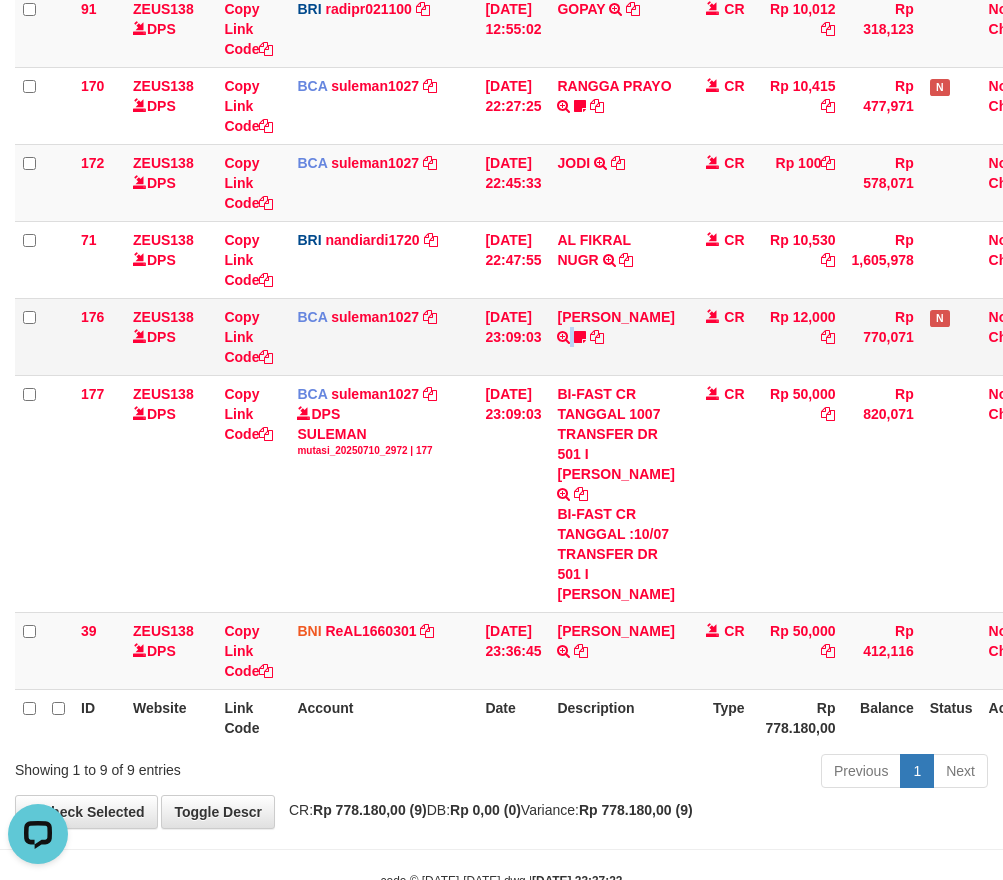 click on "FAIZAL ARDIA            TRSF E-BANKING CR 1007/FTSCY/WS95051
12000.002025071027111236 TRFDN-FAIZAL ARDIAESPAY DEBIT INDONE    Kasihmenan5" at bounding box center (615, 336) 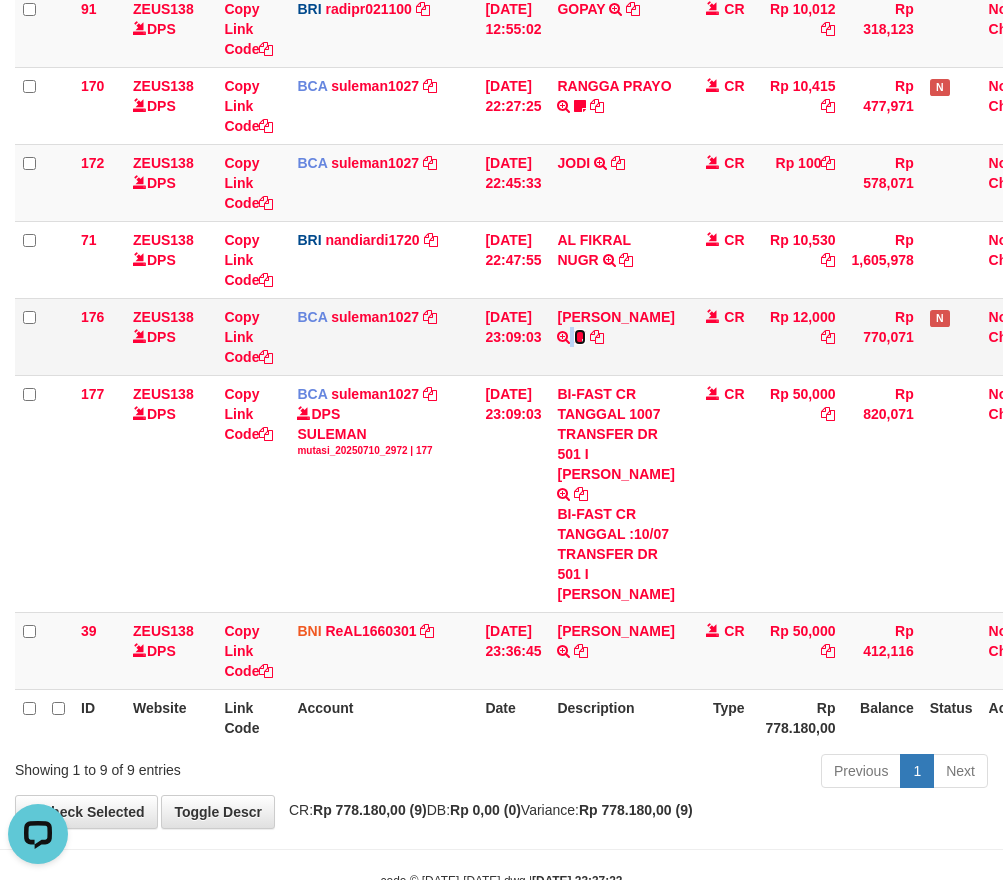 click at bounding box center [580, 337] 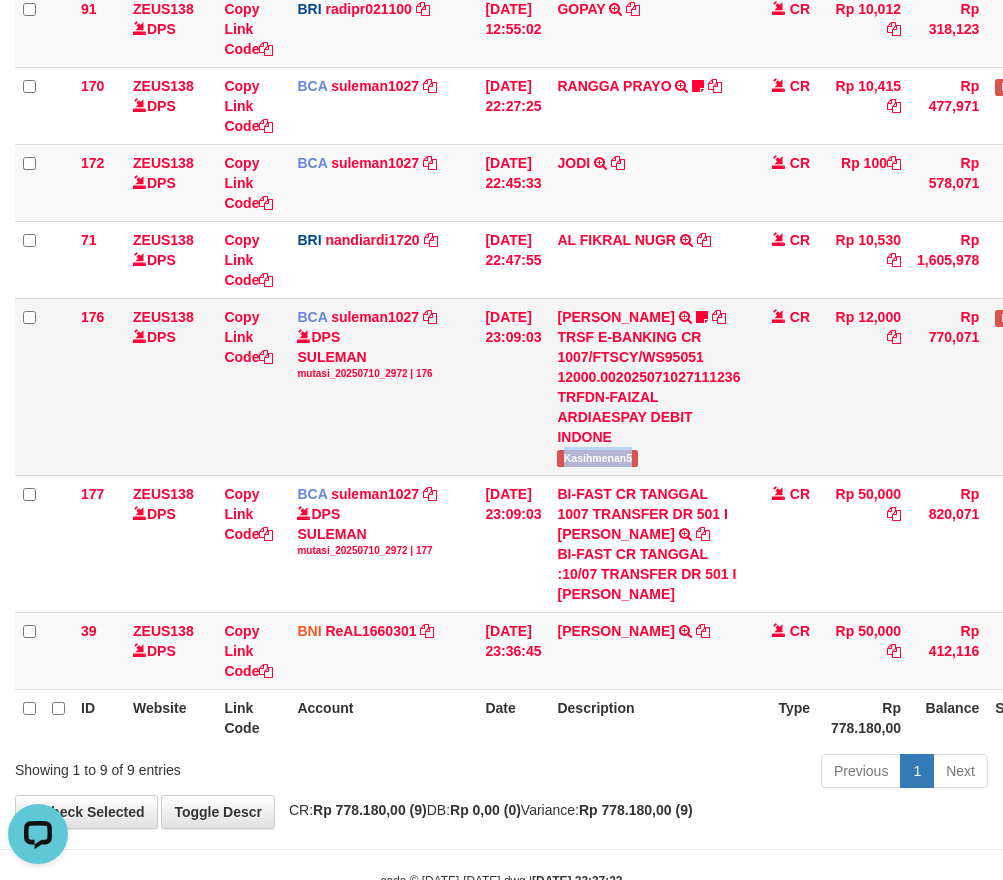 drag, startPoint x: 577, startPoint y: 448, endPoint x: 665, endPoint y: 460, distance: 88.814415 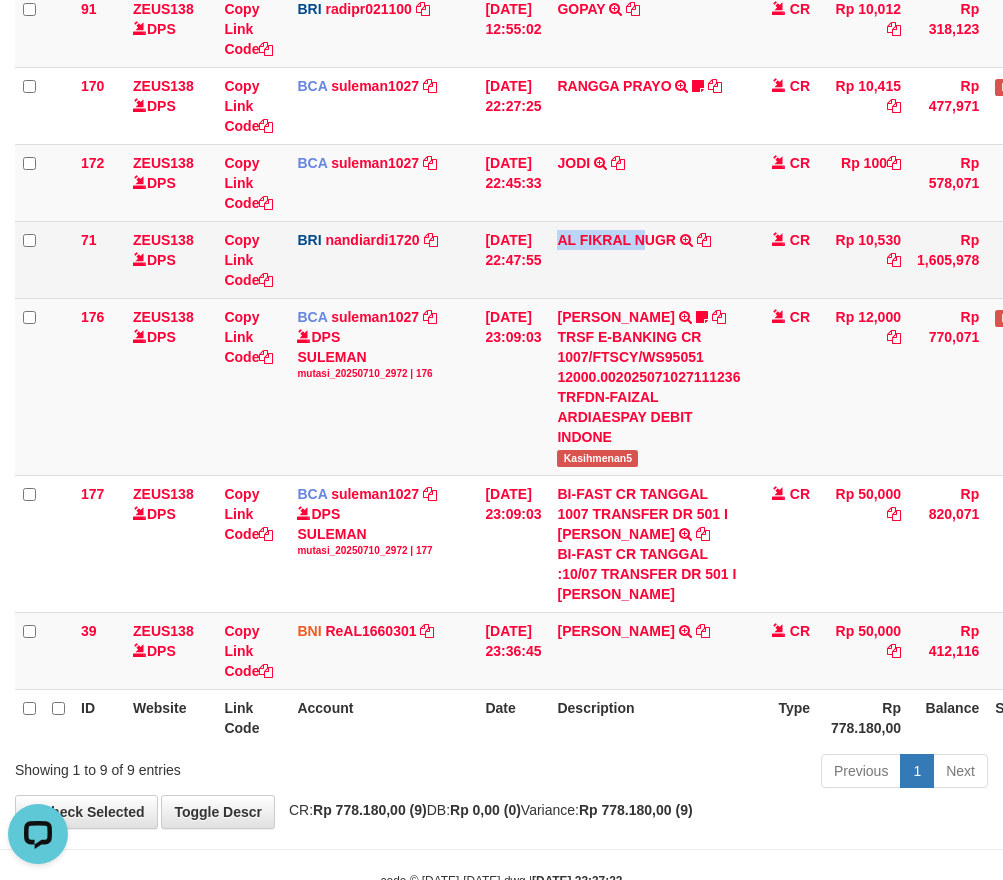 drag, startPoint x: 574, startPoint y: 261, endPoint x: 658, endPoint y: 264, distance: 84.05355 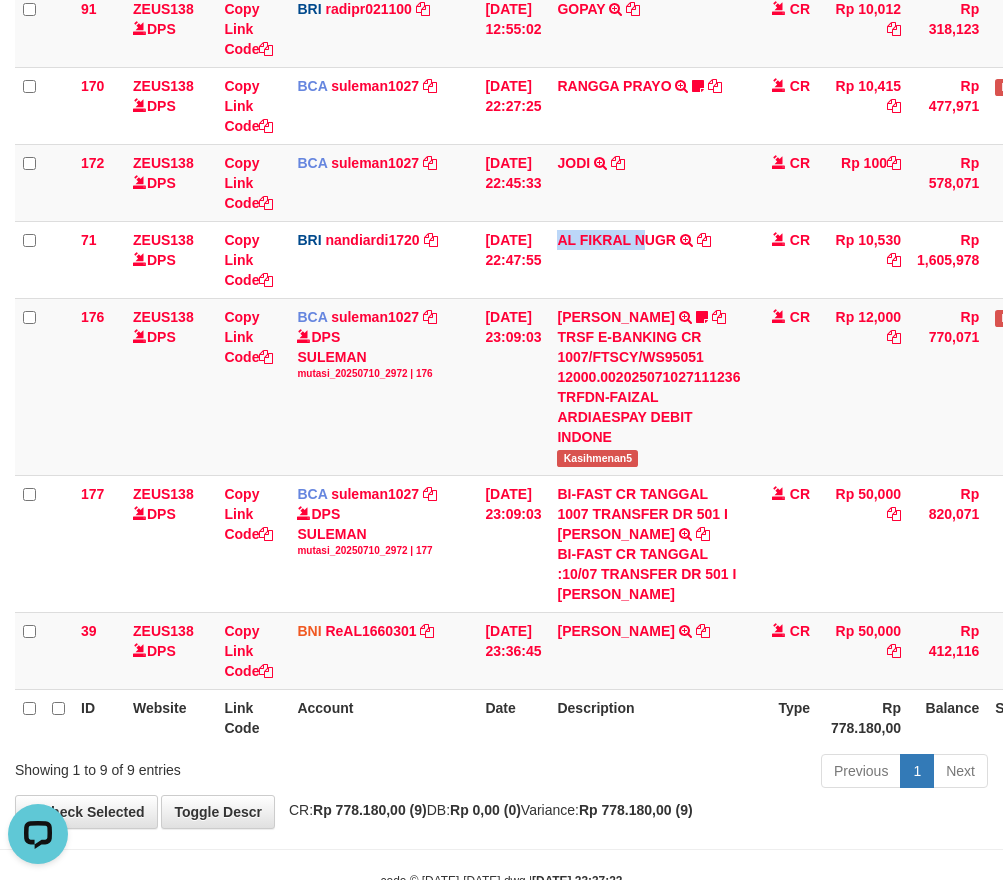copy on "AL FIKRAL N" 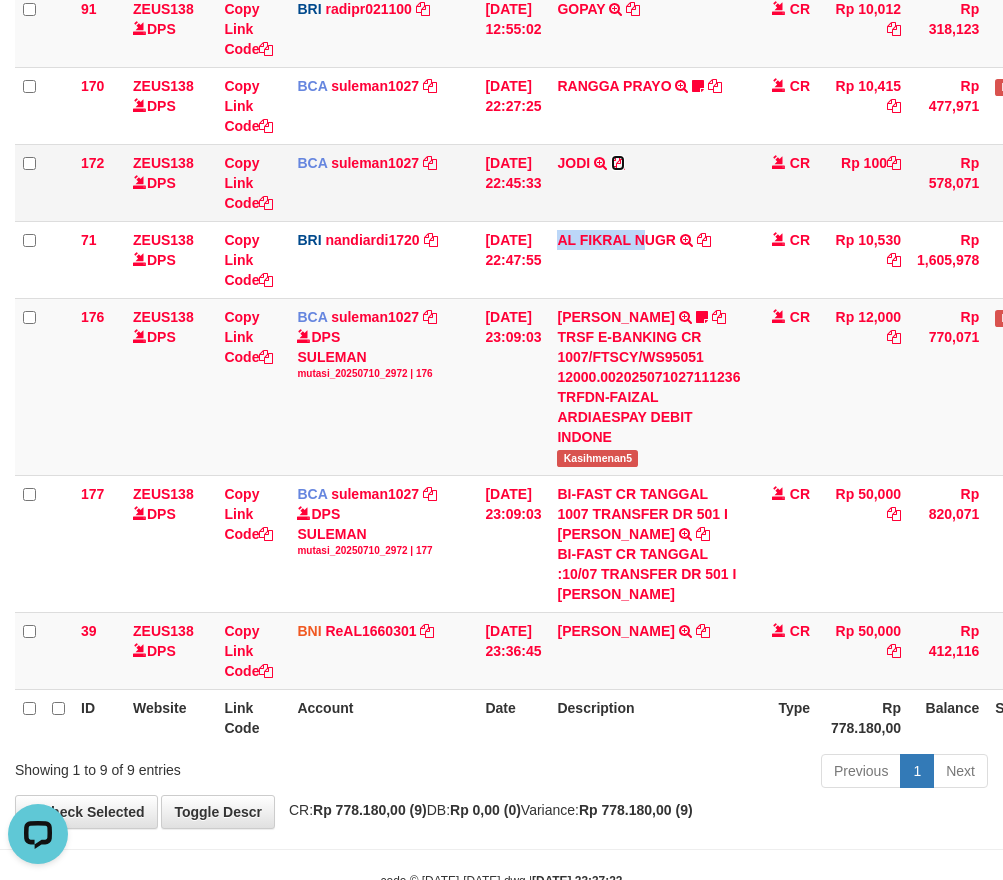 click at bounding box center [618, 163] 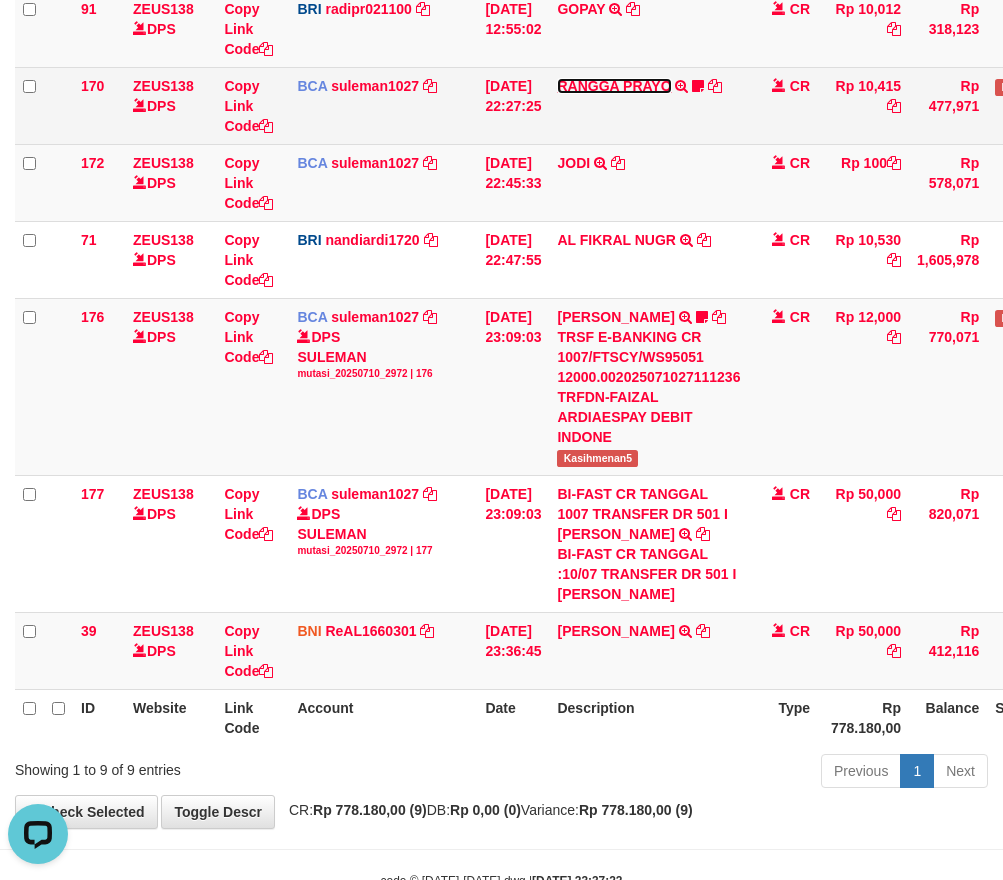 click on "RANGGA PRAYO" at bounding box center [614, 86] 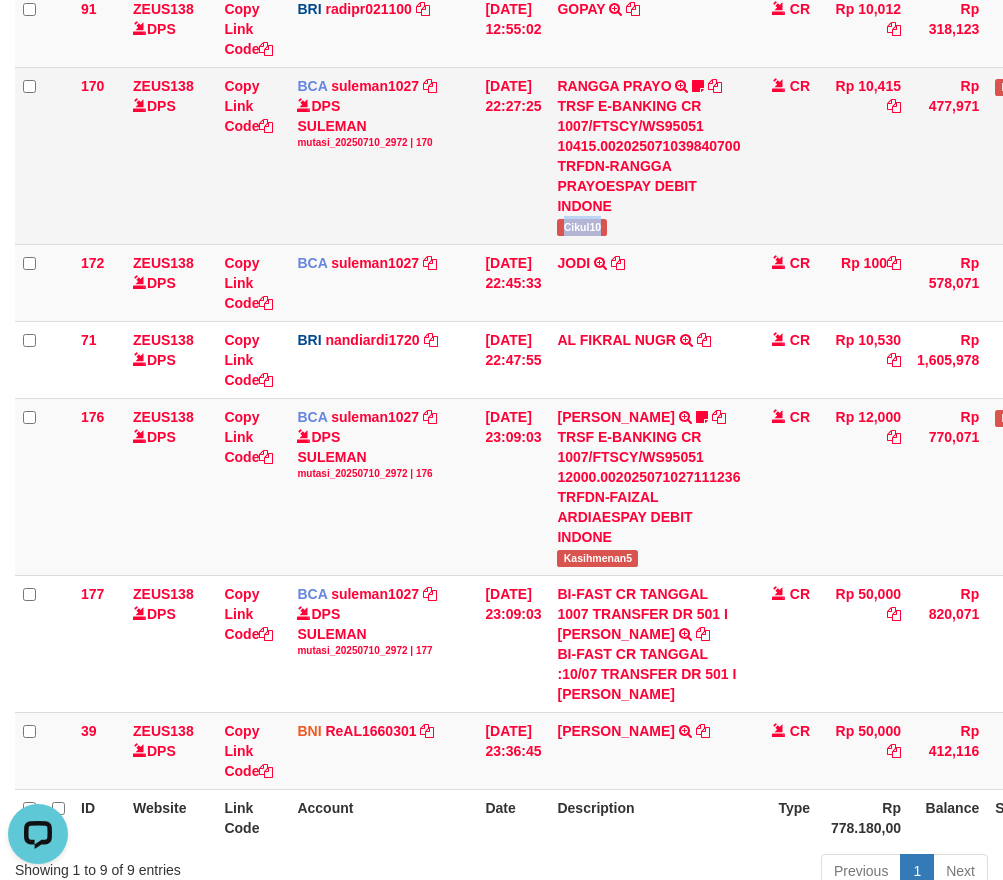 click on "RANGGA PRAYO            TRSF E-BANKING CR 1007/FTSCY/WS95051
10415.002025071039840700 TRFDN-RANGGA PRAYOESPAY DEBIT INDONE    Cikul10" at bounding box center [648, 155] 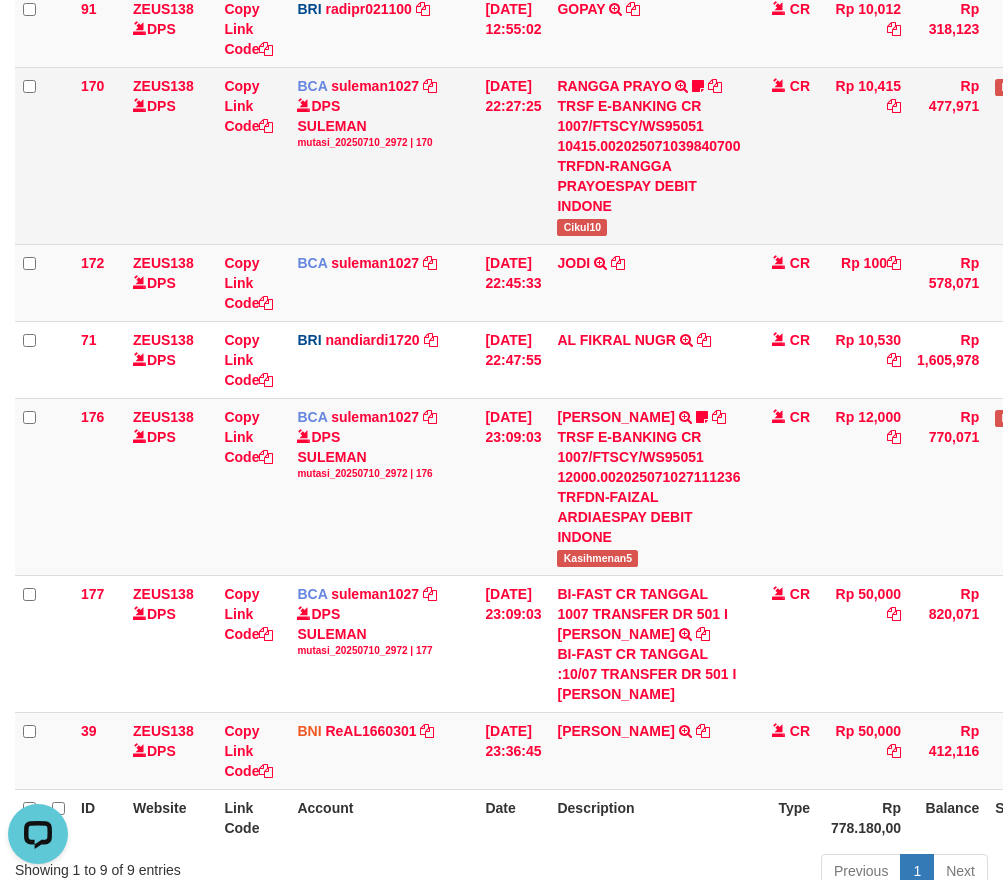 click on "CR" at bounding box center (783, 155) 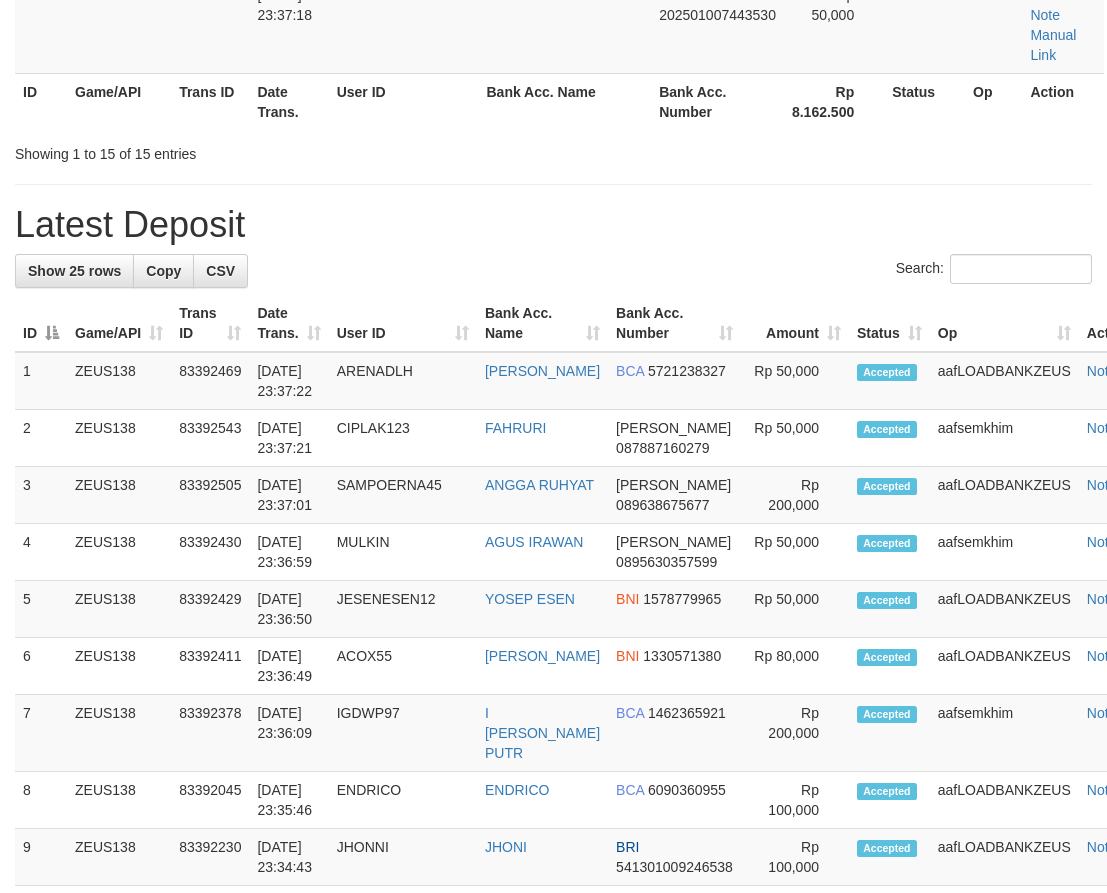 scroll, scrollTop: 1277, scrollLeft: 0, axis: vertical 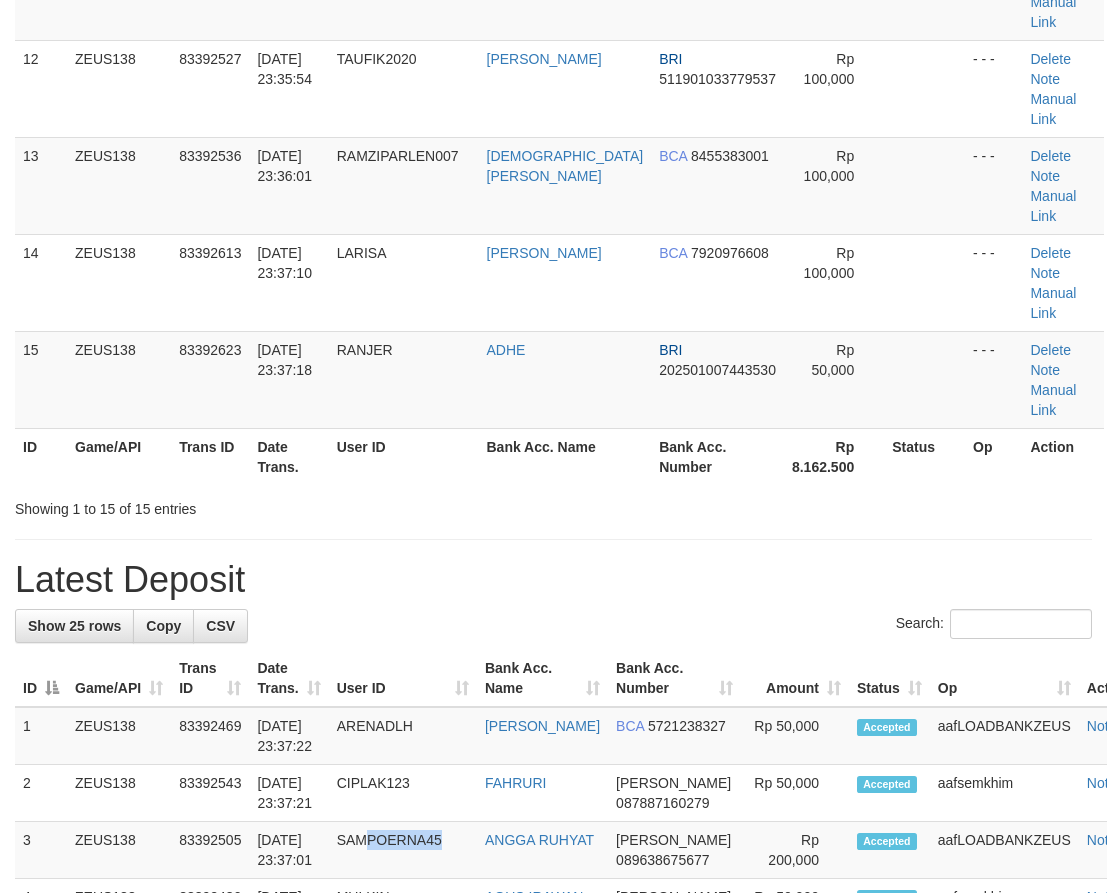 drag, startPoint x: 462, startPoint y: 566, endPoint x: 8, endPoint y: 508, distance: 457.68985 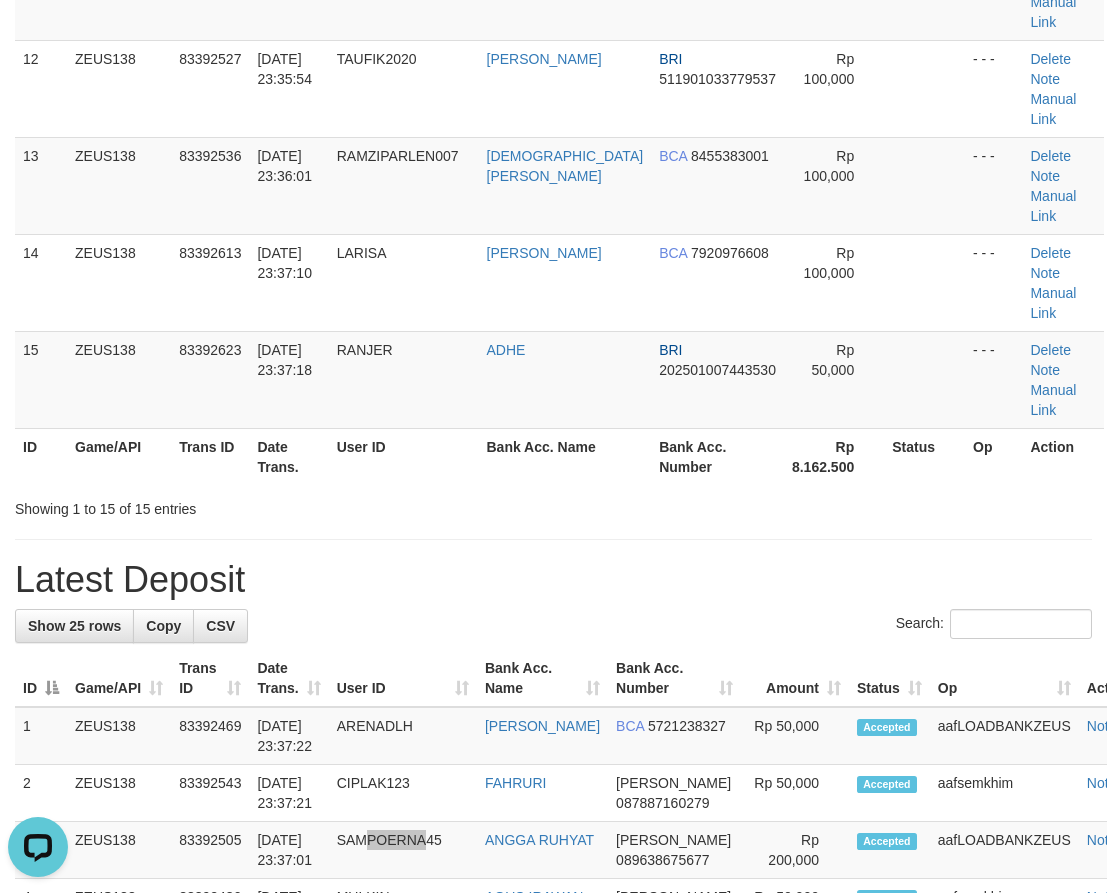 scroll, scrollTop: 0, scrollLeft: 0, axis: both 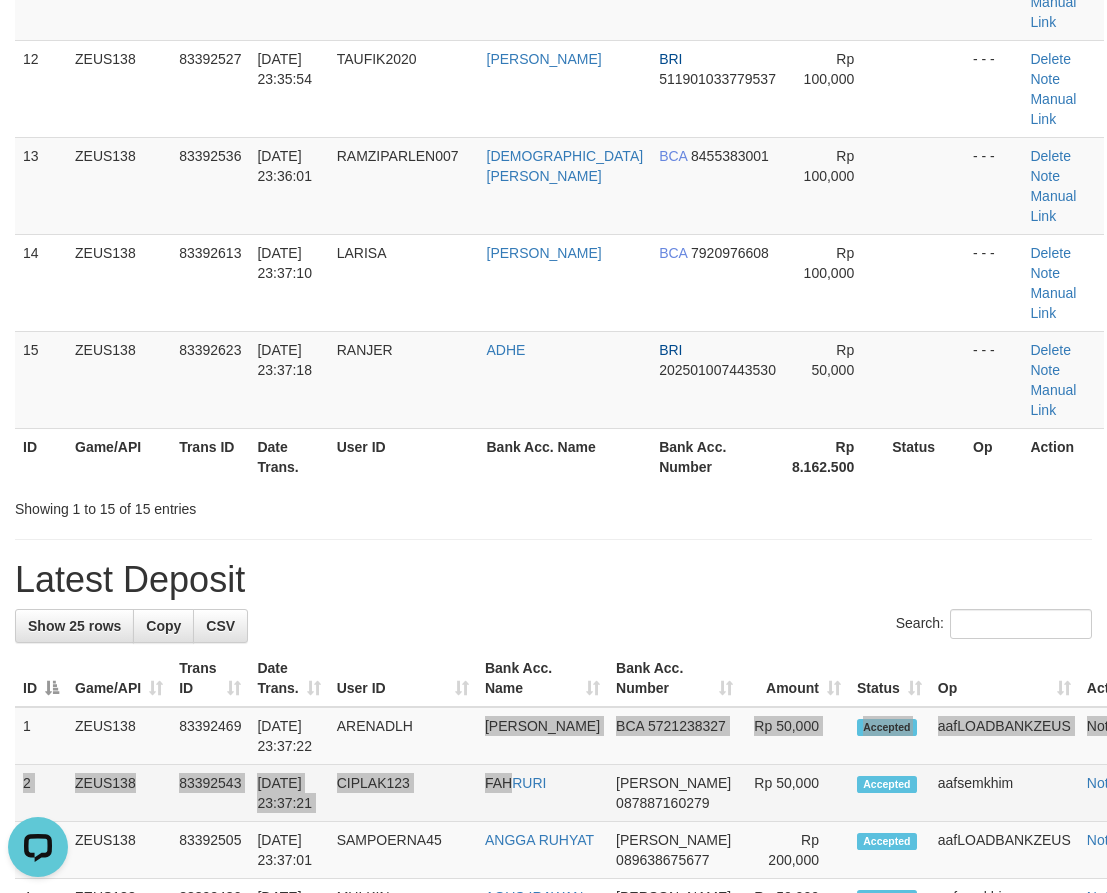 click on "1
ZEUS138
83392469
10/07/2025 23:37:22
ARENADLH
RENALDO ACHMAD FAU
BCA
5721238327
Note" at bounding box center (587, 1430) 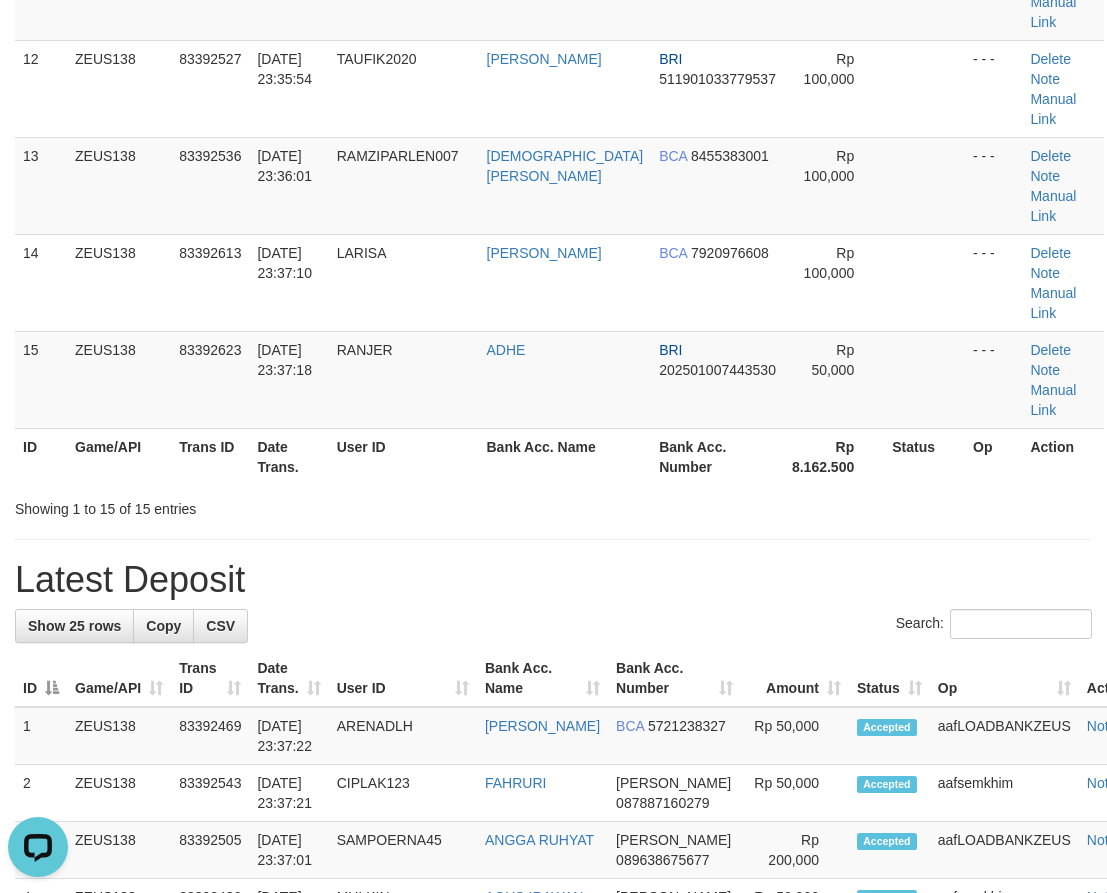 drag, startPoint x: 482, startPoint y: 275, endPoint x: 5, endPoint y: 225, distance: 479.61337 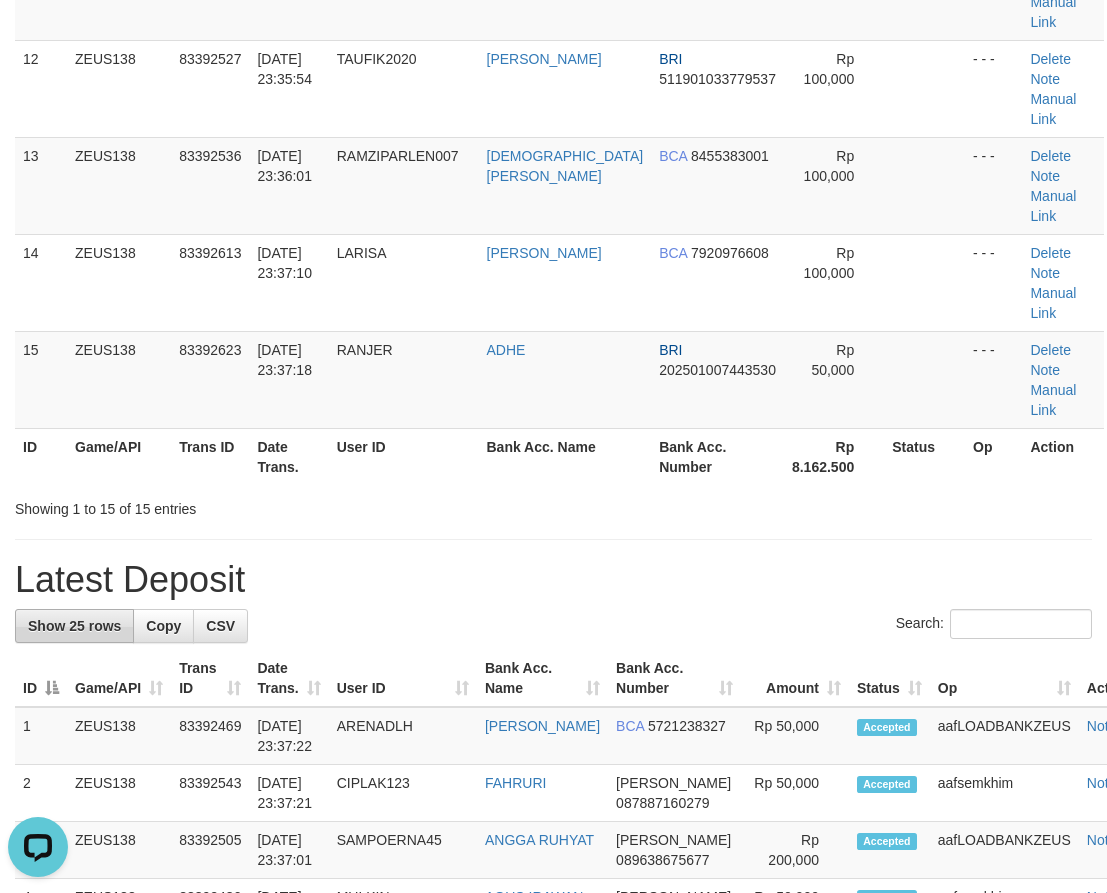 drag, startPoint x: 423, startPoint y: 375, endPoint x: 92, endPoint y: 309, distance: 337.51593 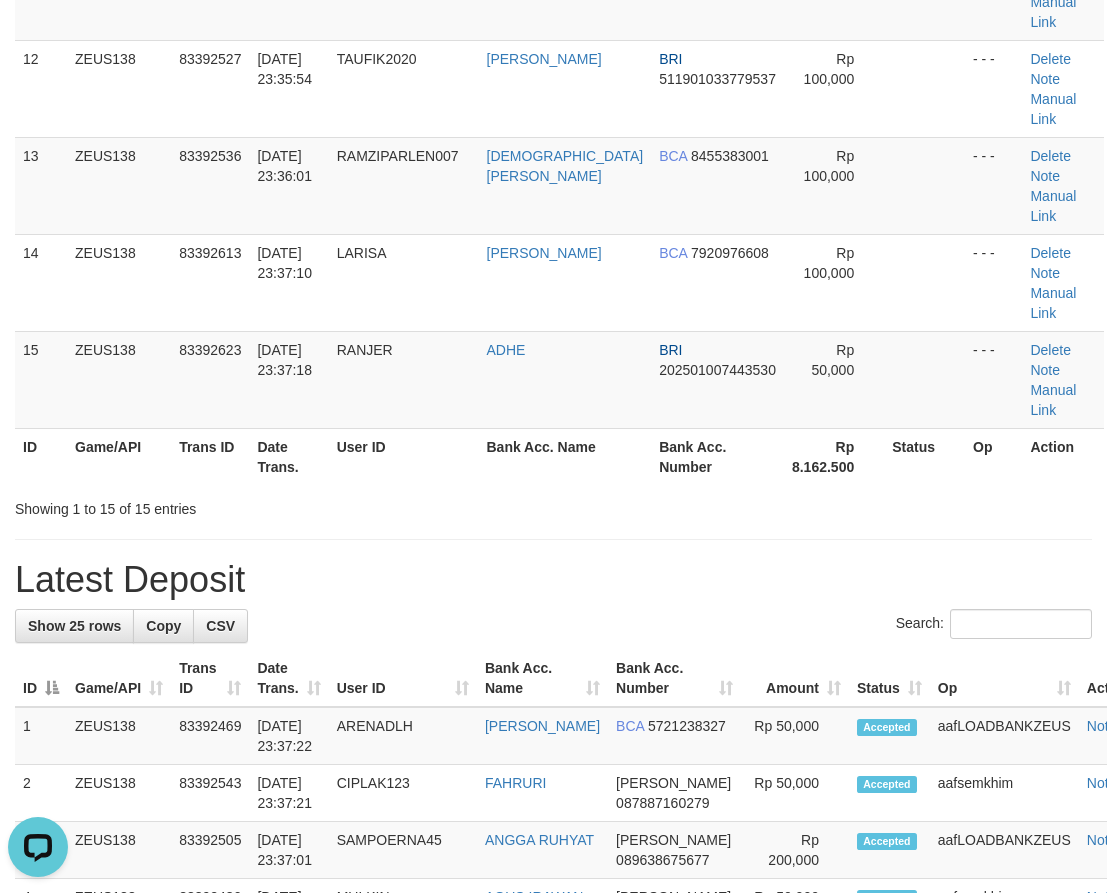 drag, startPoint x: 352, startPoint y: 223, endPoint x: 184, endPoint y: 172, distance: 175.5705 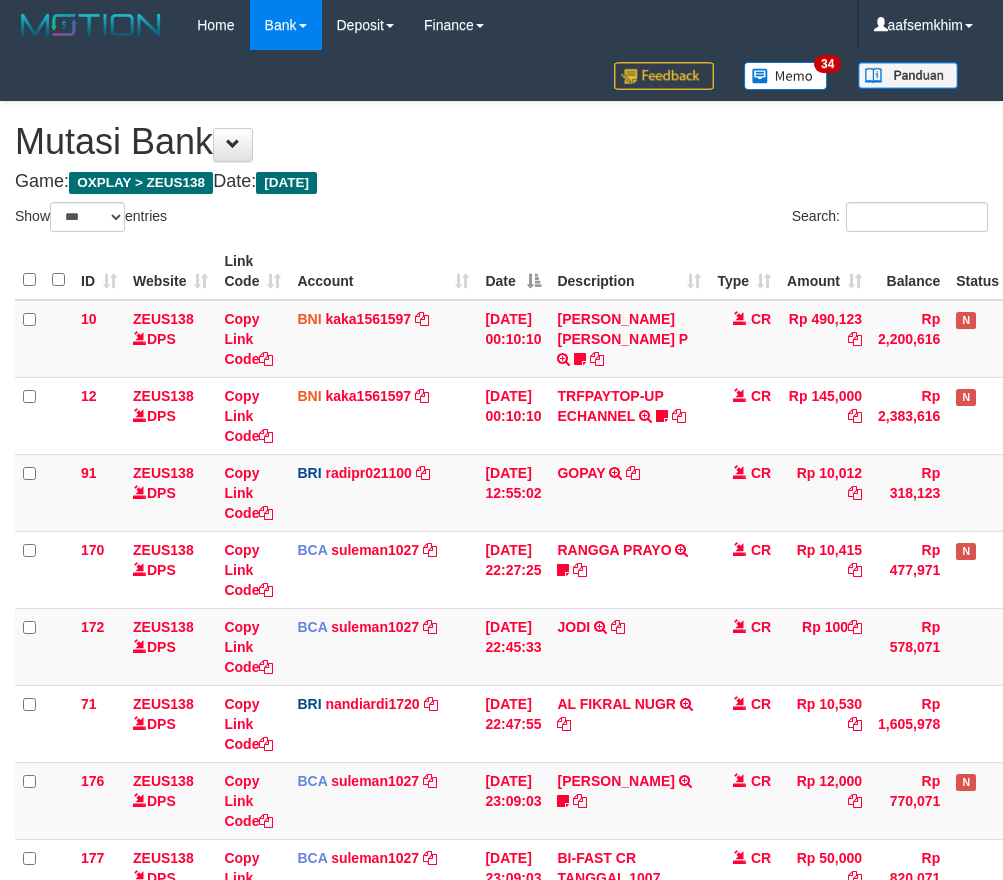 select on "***" 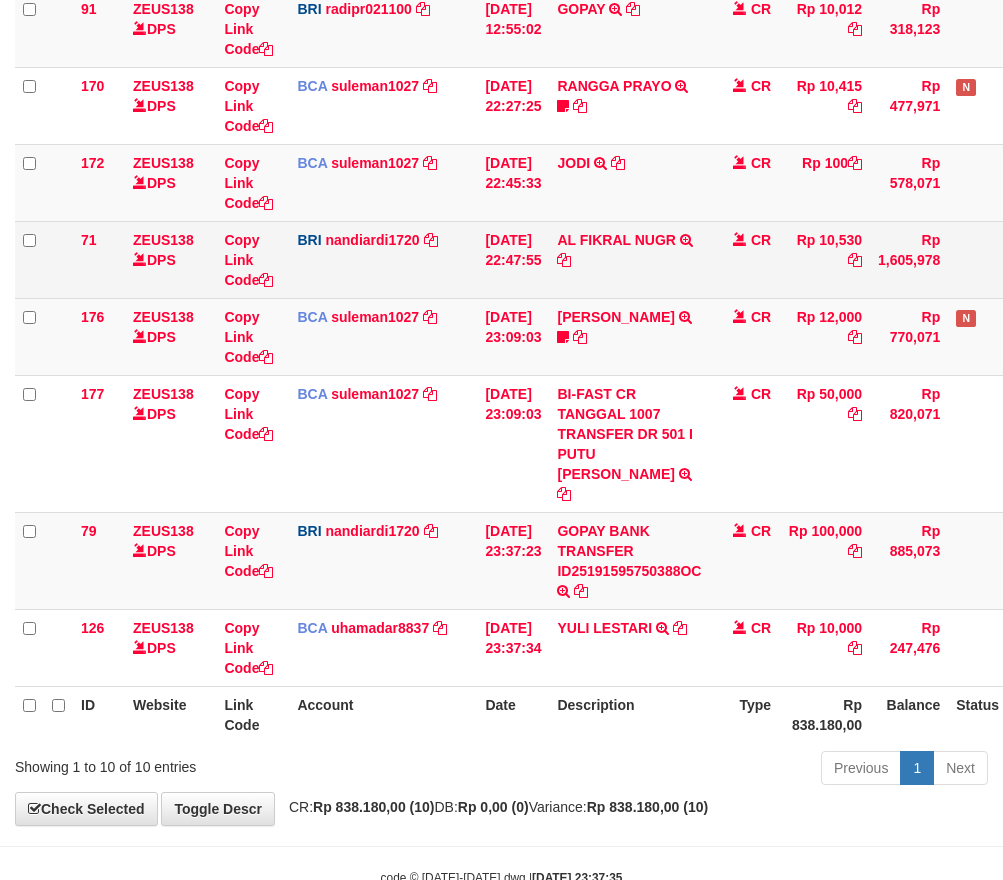 scroll, scrollTop: 501, scrollLeft: 0, axis: vertical 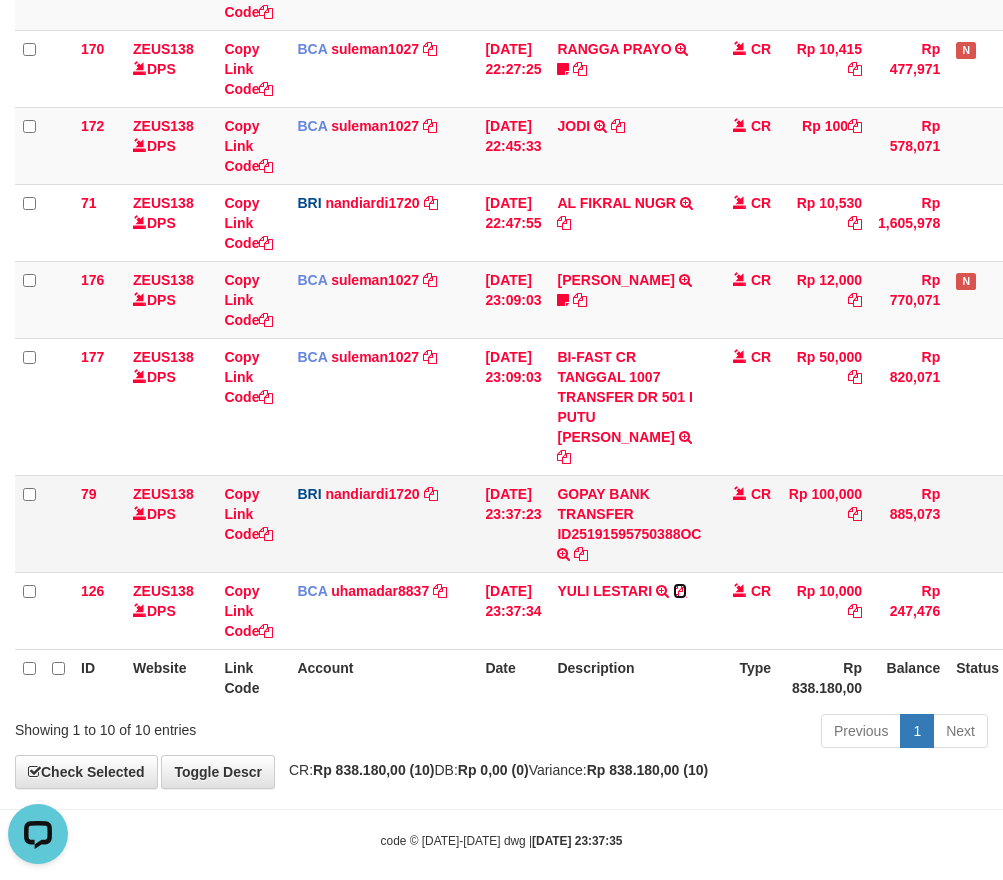 drag, startPoint x: 696, startPoint y: 574, endPoint x: 729, endPoint y: 545, distance: 43.931767 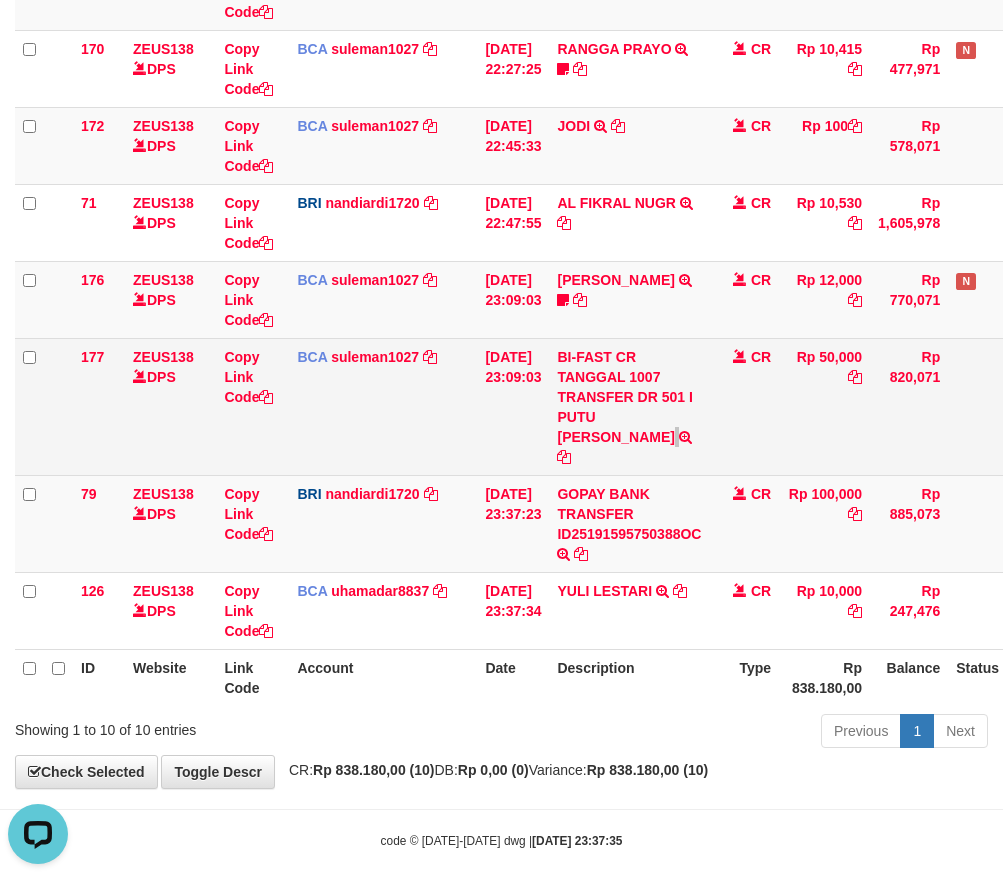 drag, startPoint x: 725, startPoint y: 414, endPoint x: 728, endPoint y: 404, distance: 10.440307 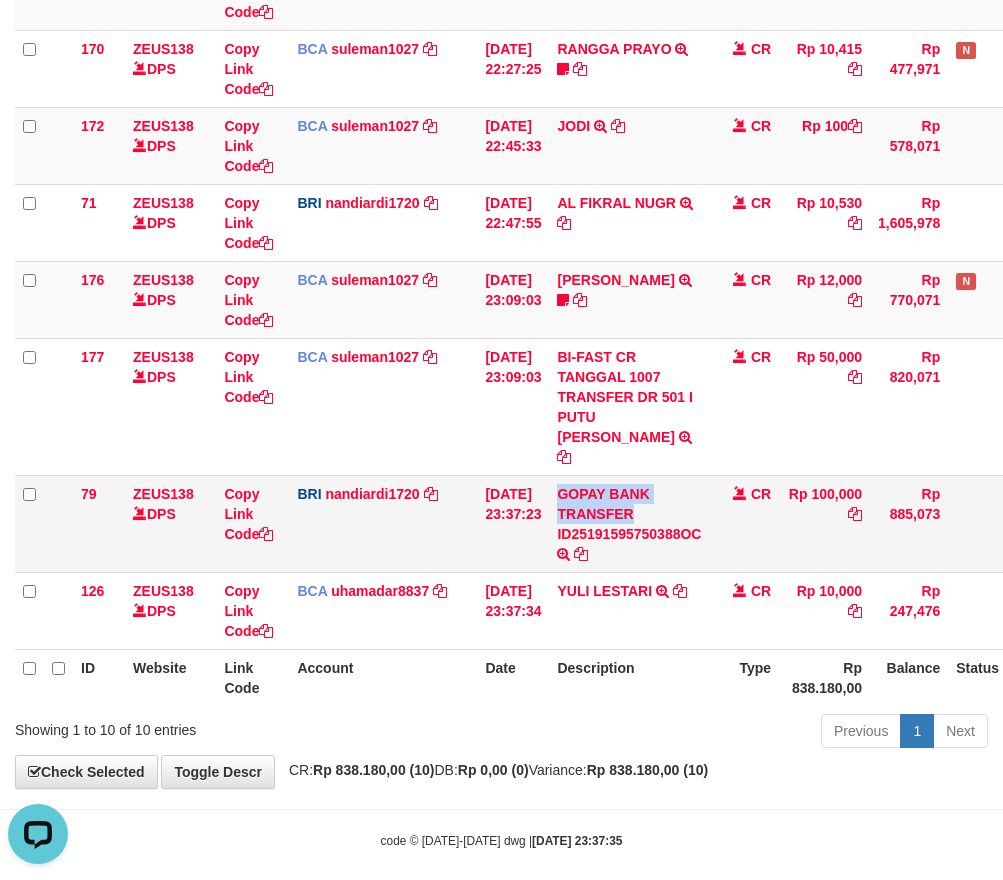 drag, startPoint x: 626, startPoint y: 481, endPoint x: 666, endPoint y: 488, distance: 40.60788 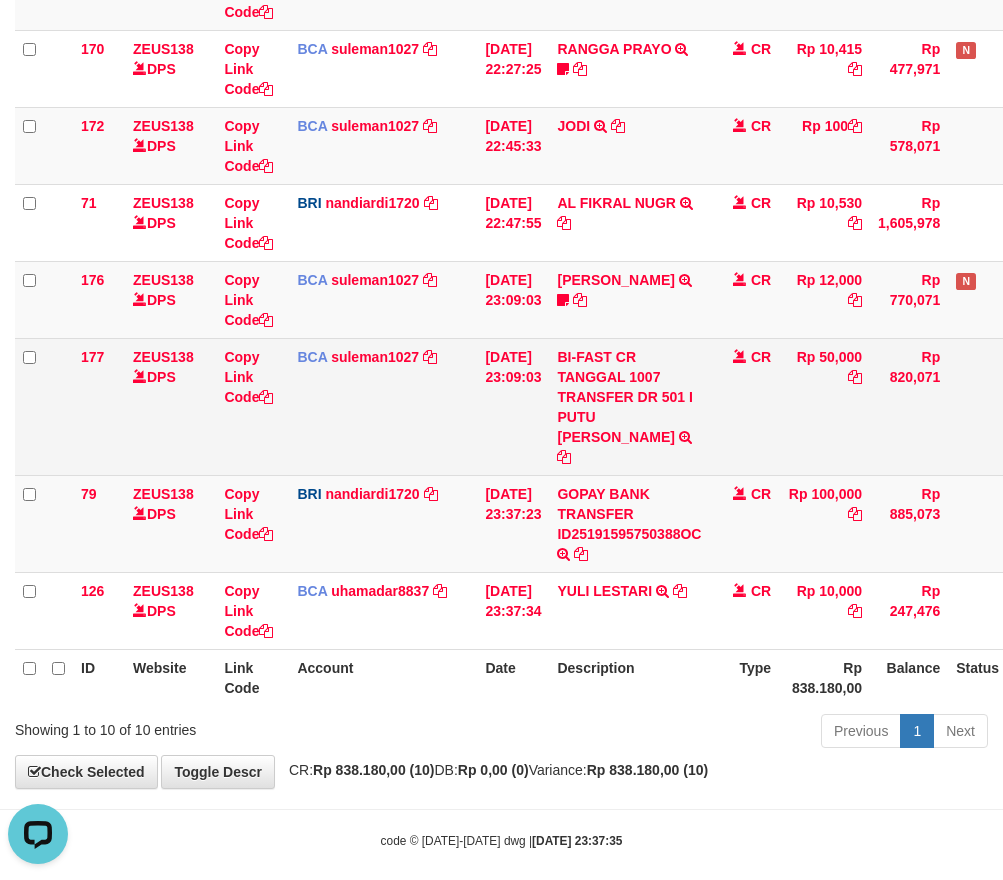 click on "CR" at bounding box center (744, 406) 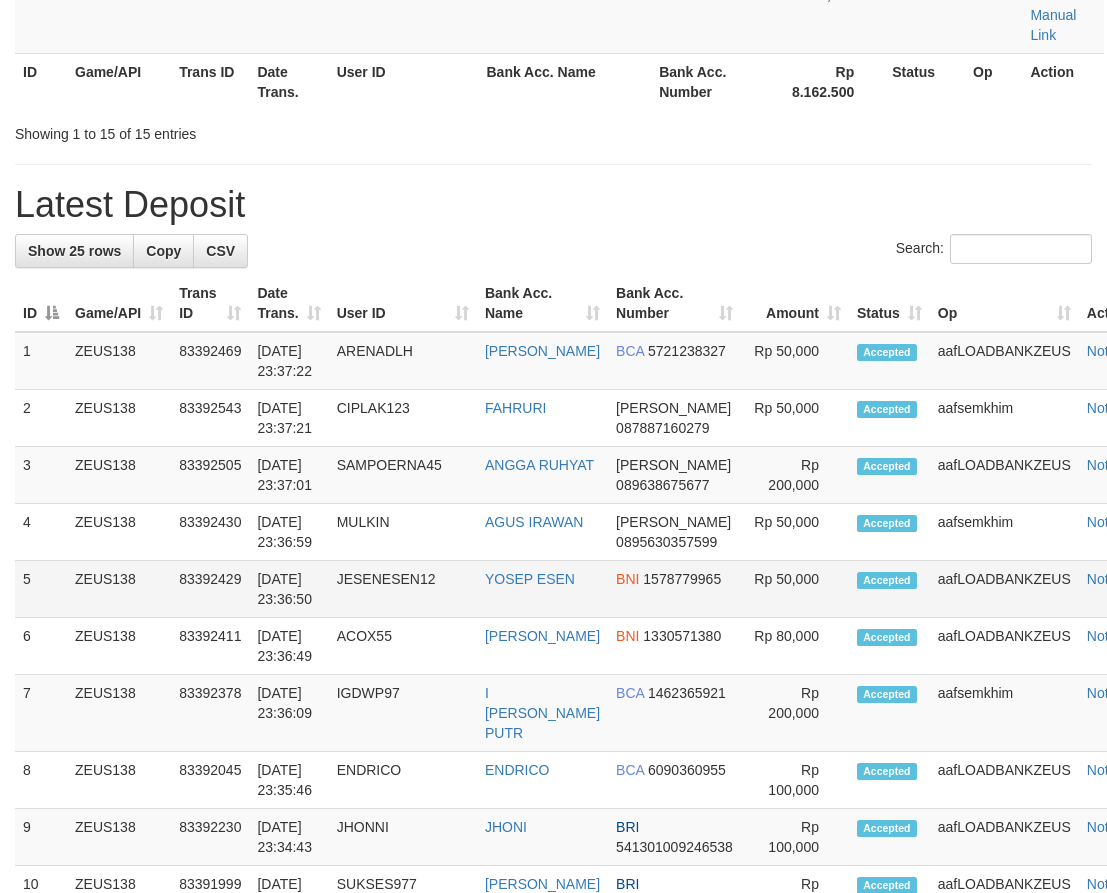 click on "[DATE] 23:36:50" at bounding box center (288, 589) 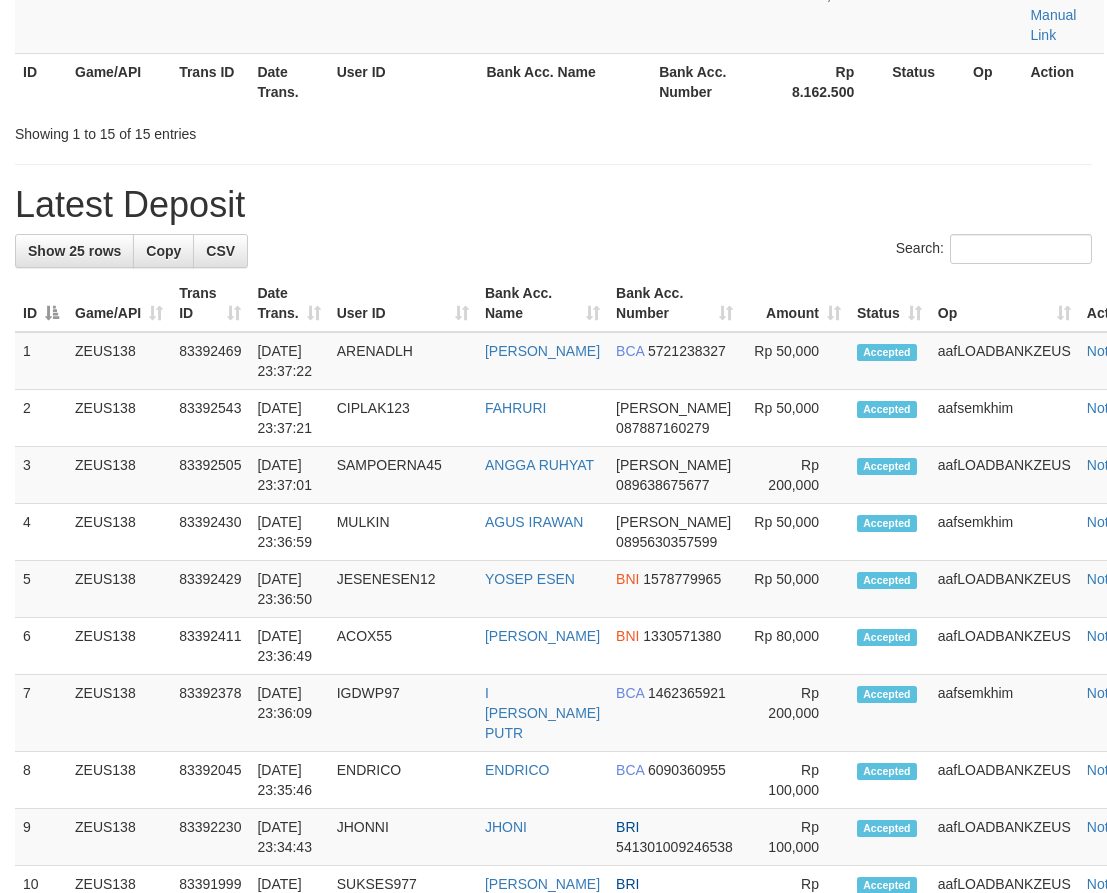 scroll, scrollTop: 361, scrollLeft: 0, axis: vertical 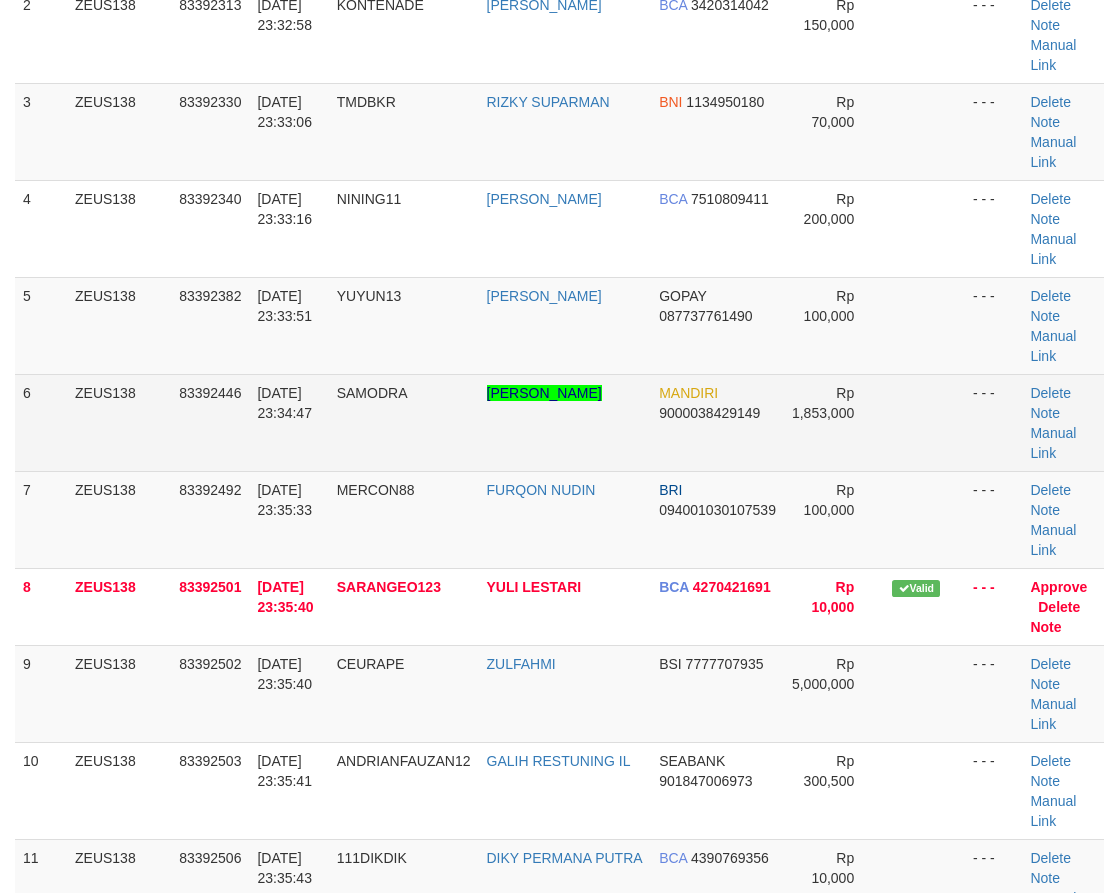 click on "[PERSON_NAME]" at bounding box center [565, 422] 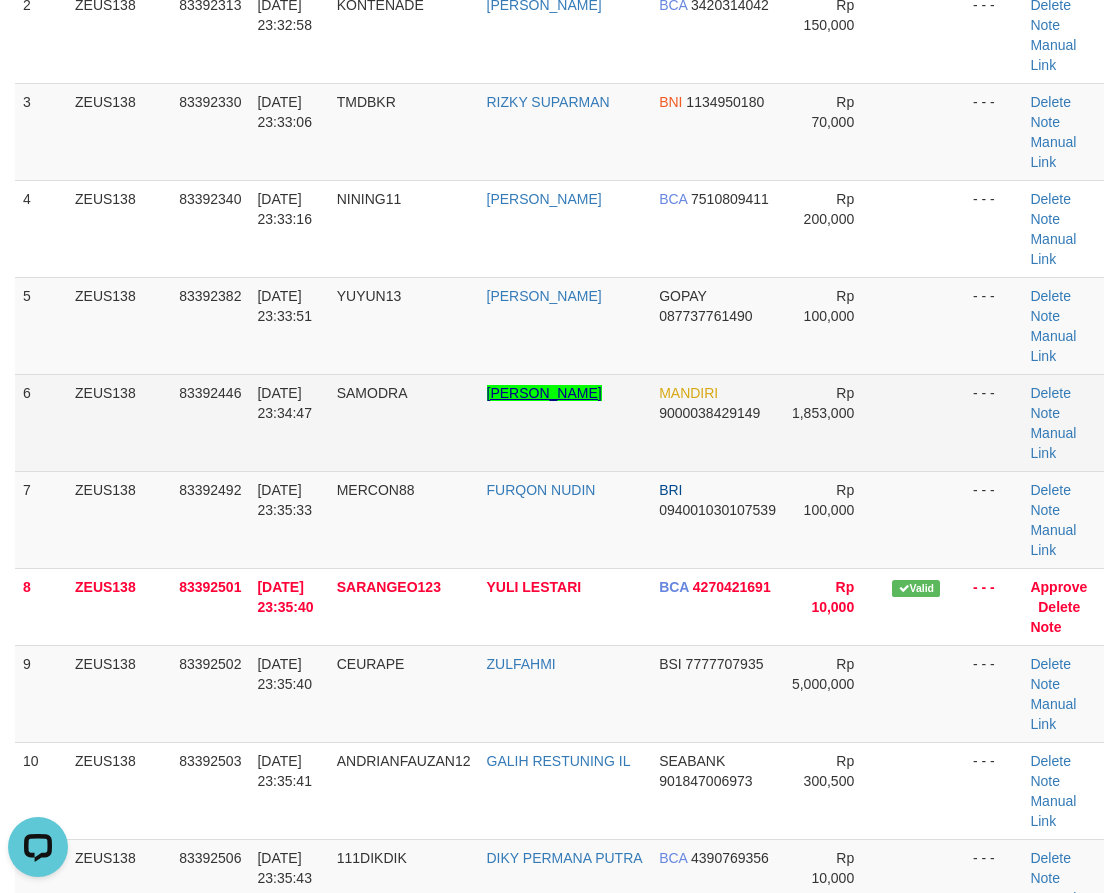 scroll, scrollTop: 0, scrollLeft: 0, axis: both 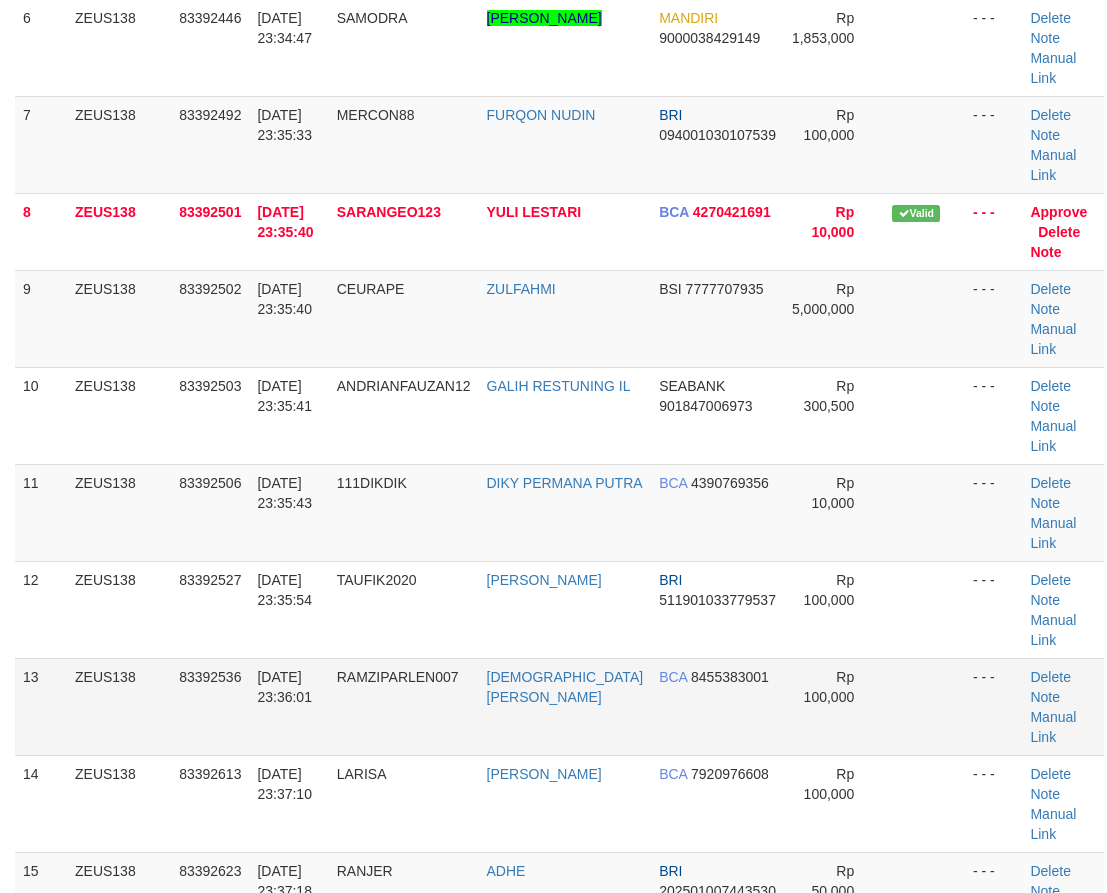 click on "13
ZEUS138
83392536
[DATE] 23:36:01
RAMZIPARLEN007
[DEMOGRAPHIC_DATA][PERSON_NAME]
BCA
8455383001
Rp 100,000
- - -
[GEOGRAPHIC_DATA]
Note
Manual Link" at bounding box center (559, 706) 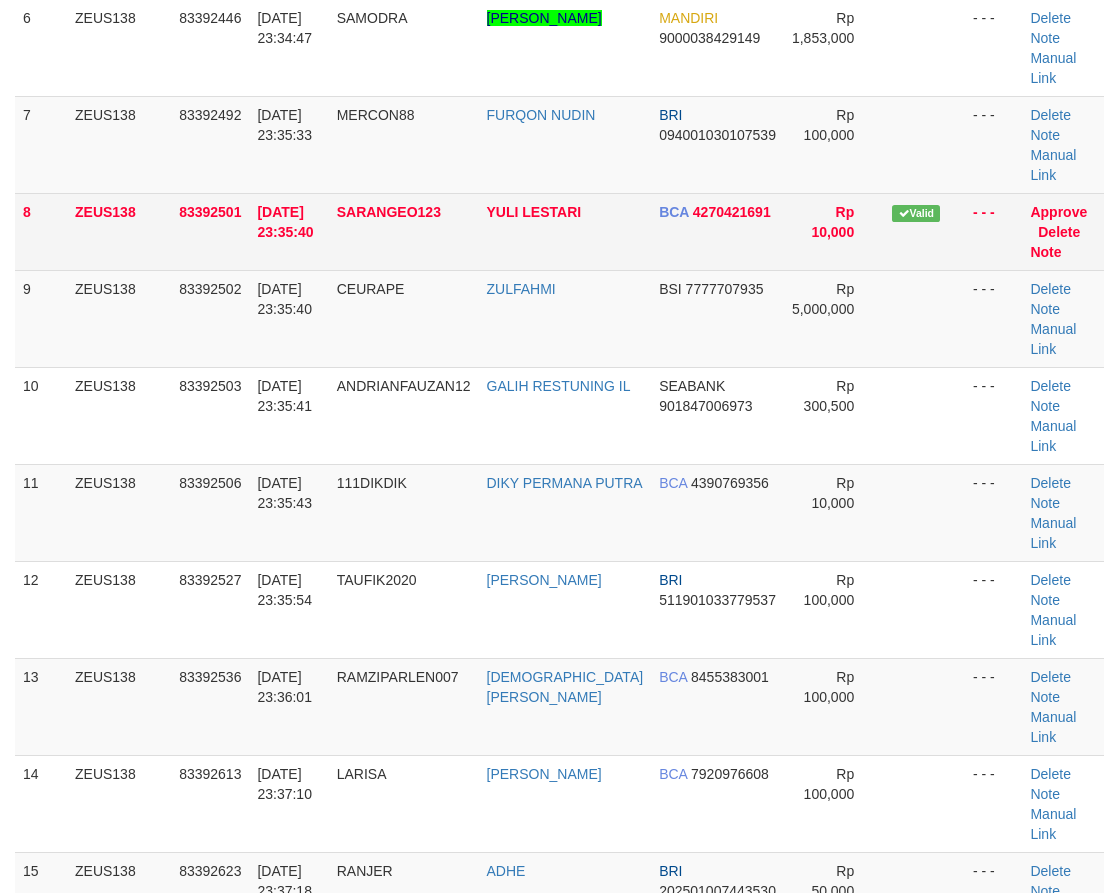 scroll, scrollTop: 361, scrollLeft: 0, axis: vertical 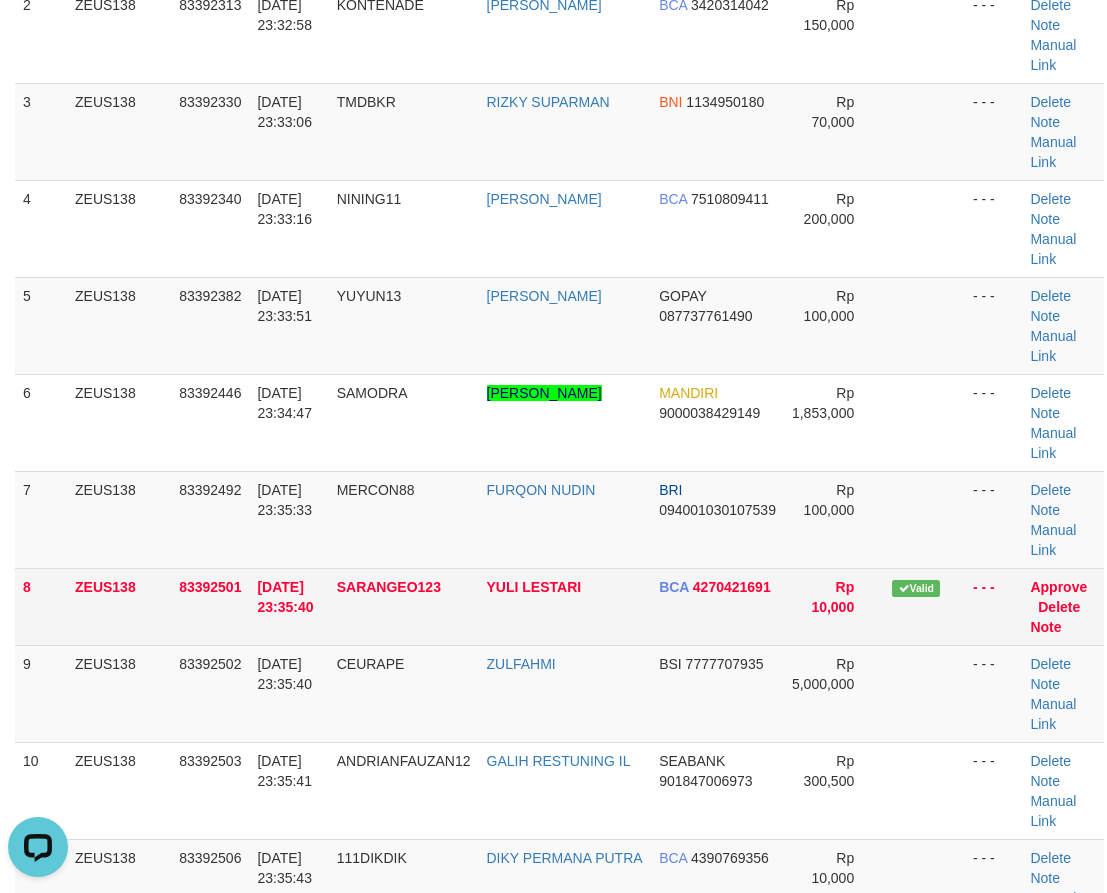 click on "SARANGEO123" at bounding box center [404, 606] 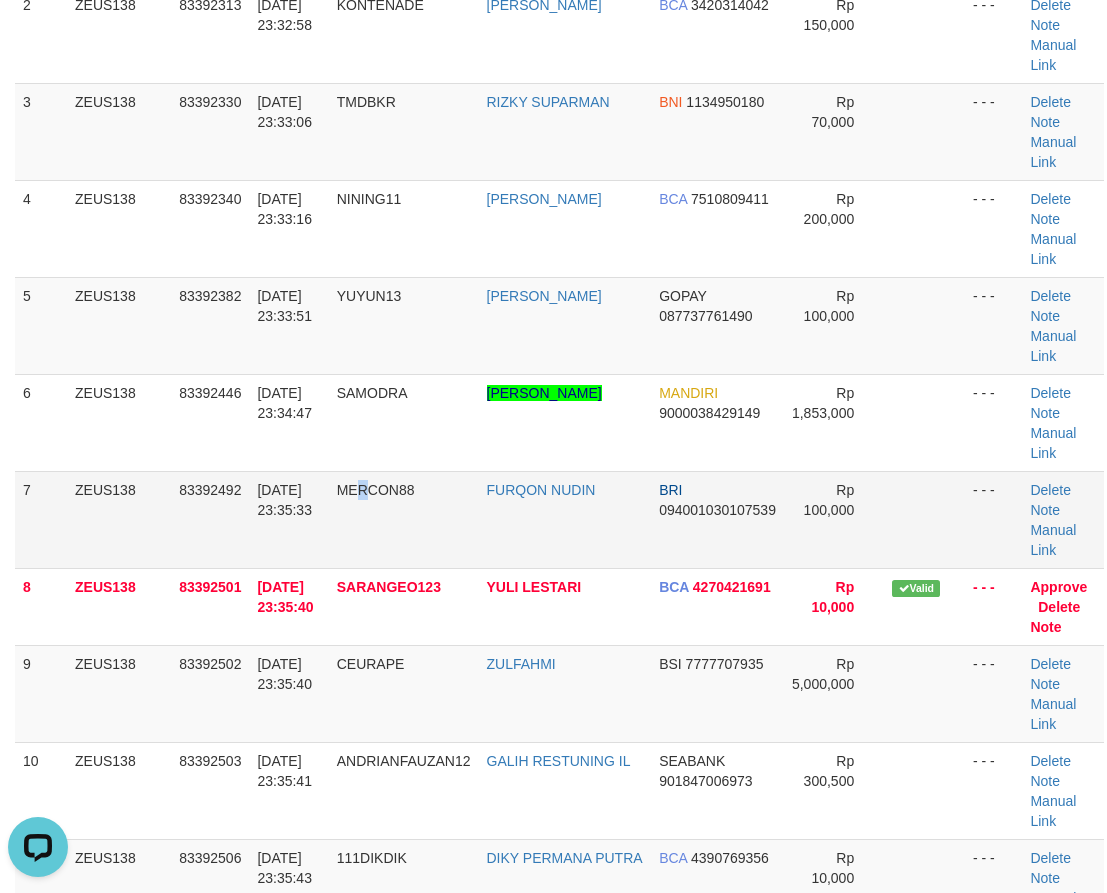 drag, startPoint x: 389, startPoint y: 393, endPoint x: 201, endPoint y: 366, distance: 189.92894 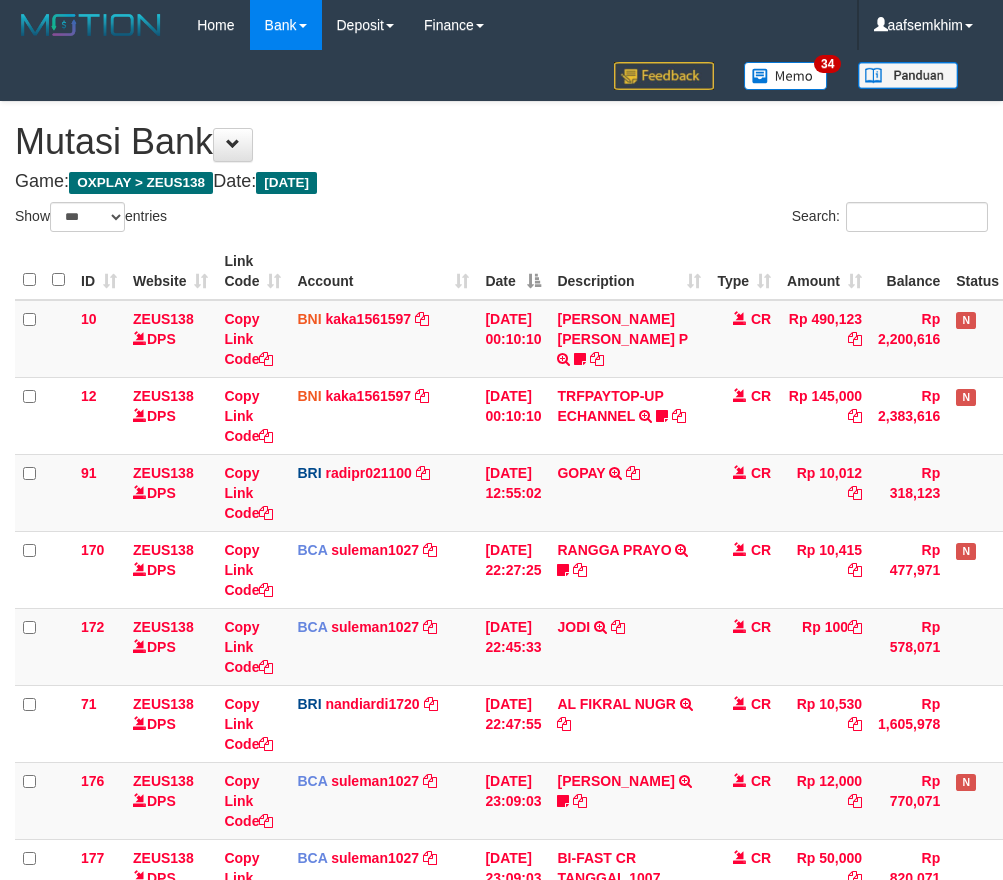 select on "***" 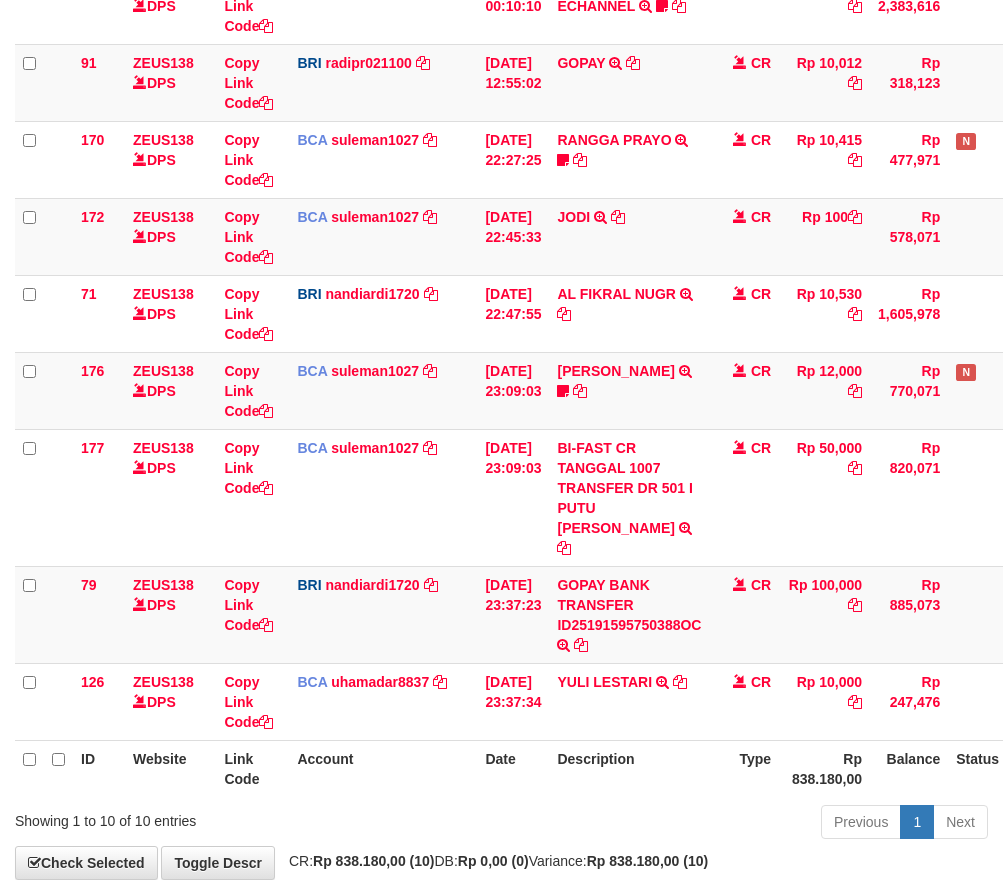 scroll, scrollTop: 501, scrollLeft: 0, axis: vertical 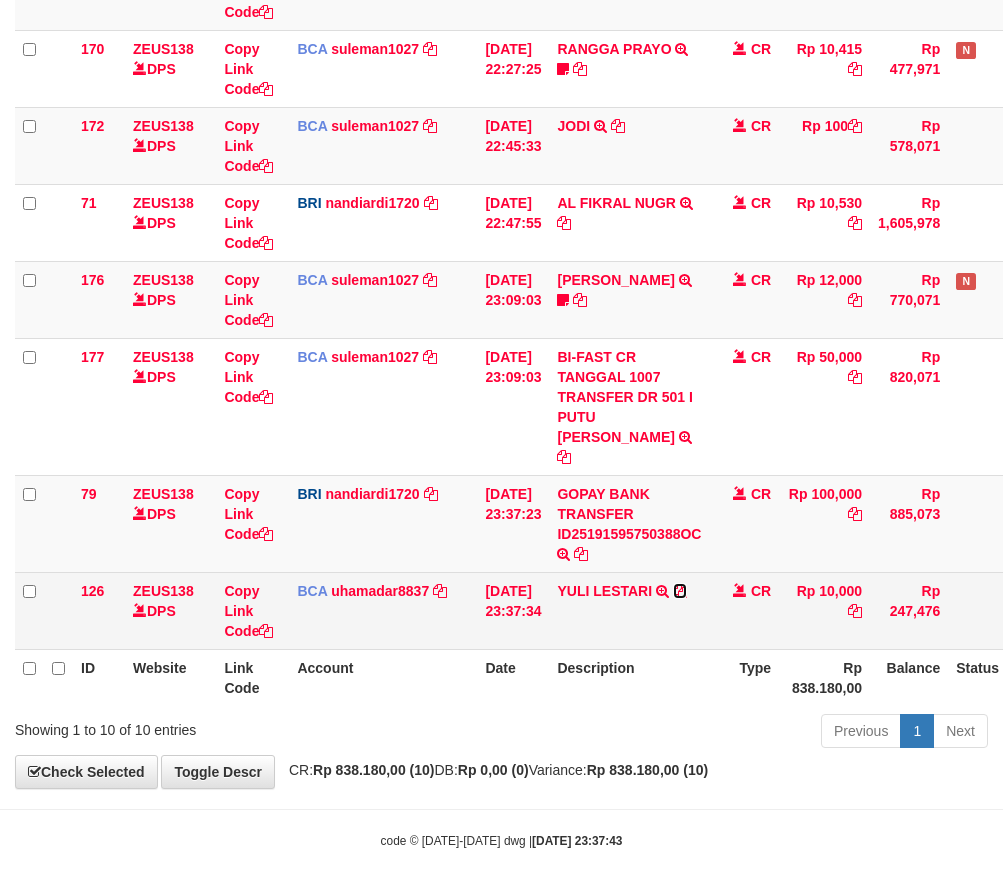 click at bounding box center [680, 591] 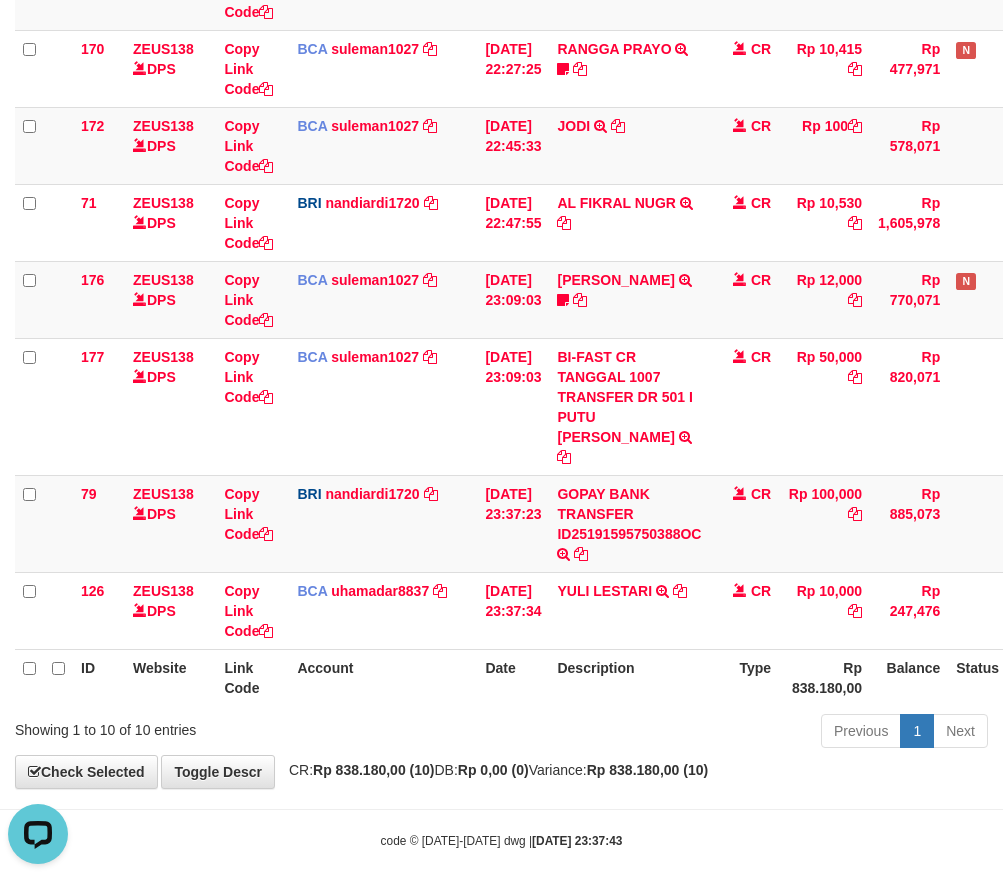 scroll, scrollTop: 0, scrollLeft: 0, axis: both 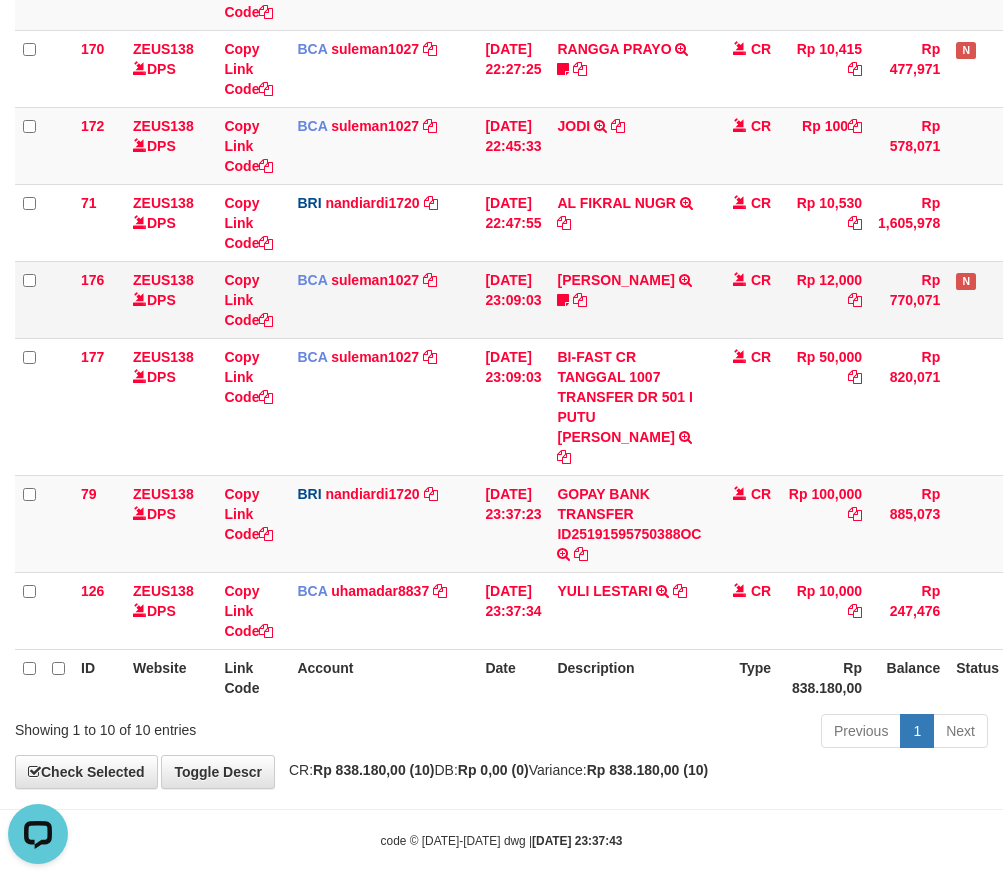 click on "CR" at bounding box center [744, 299] 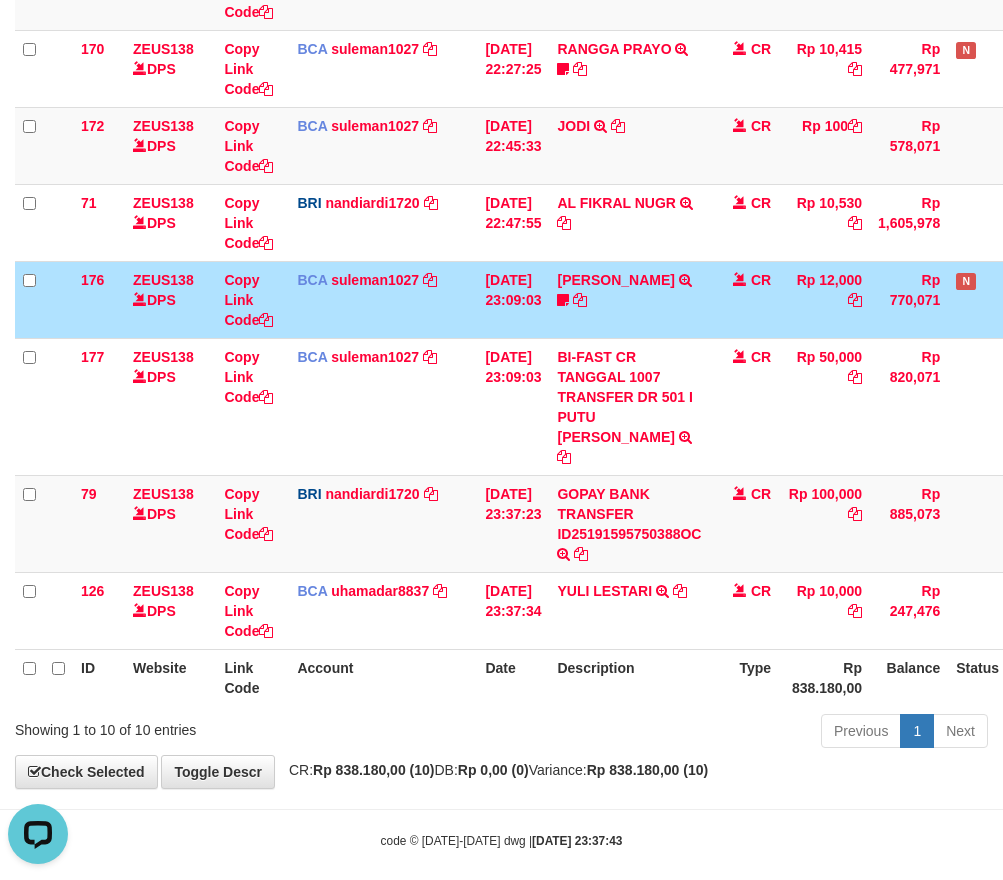 click on "CR" at bounding box center [744, 299] 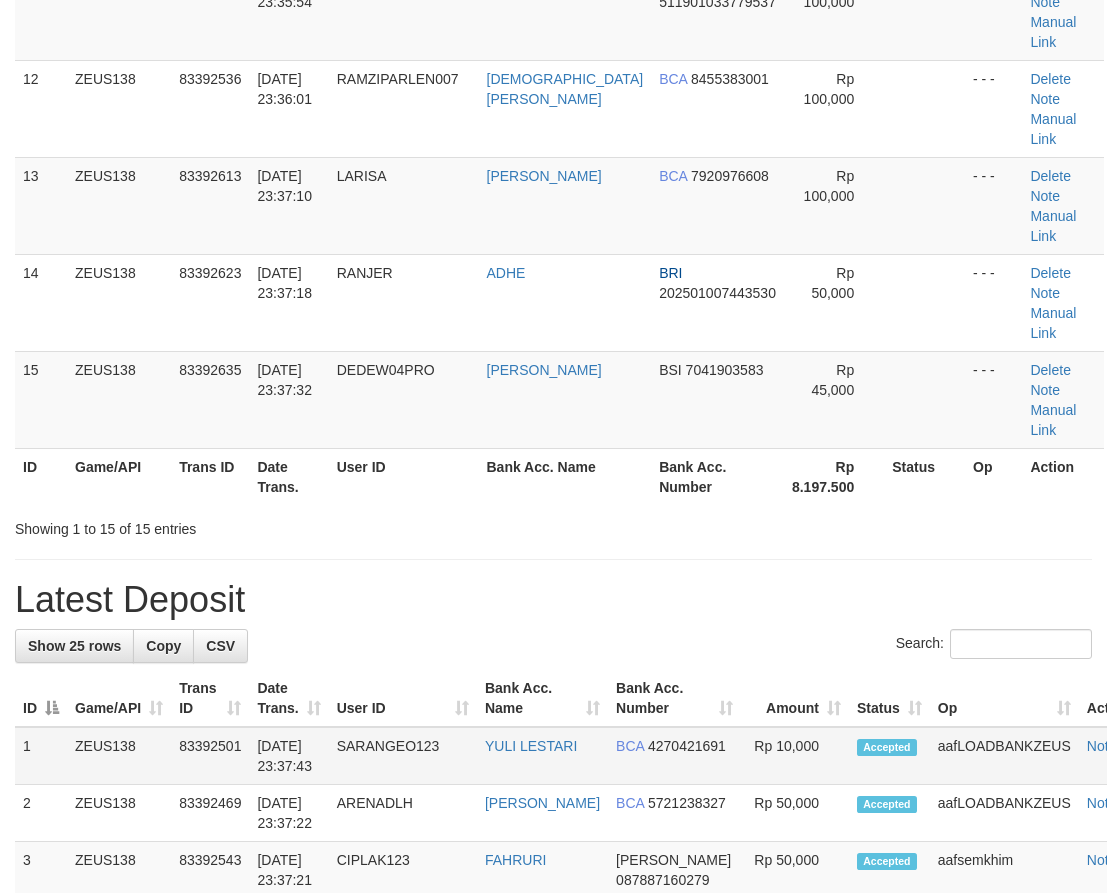 scroll, scrollTop: 1257, scrollLeft: 0, axis: vertical 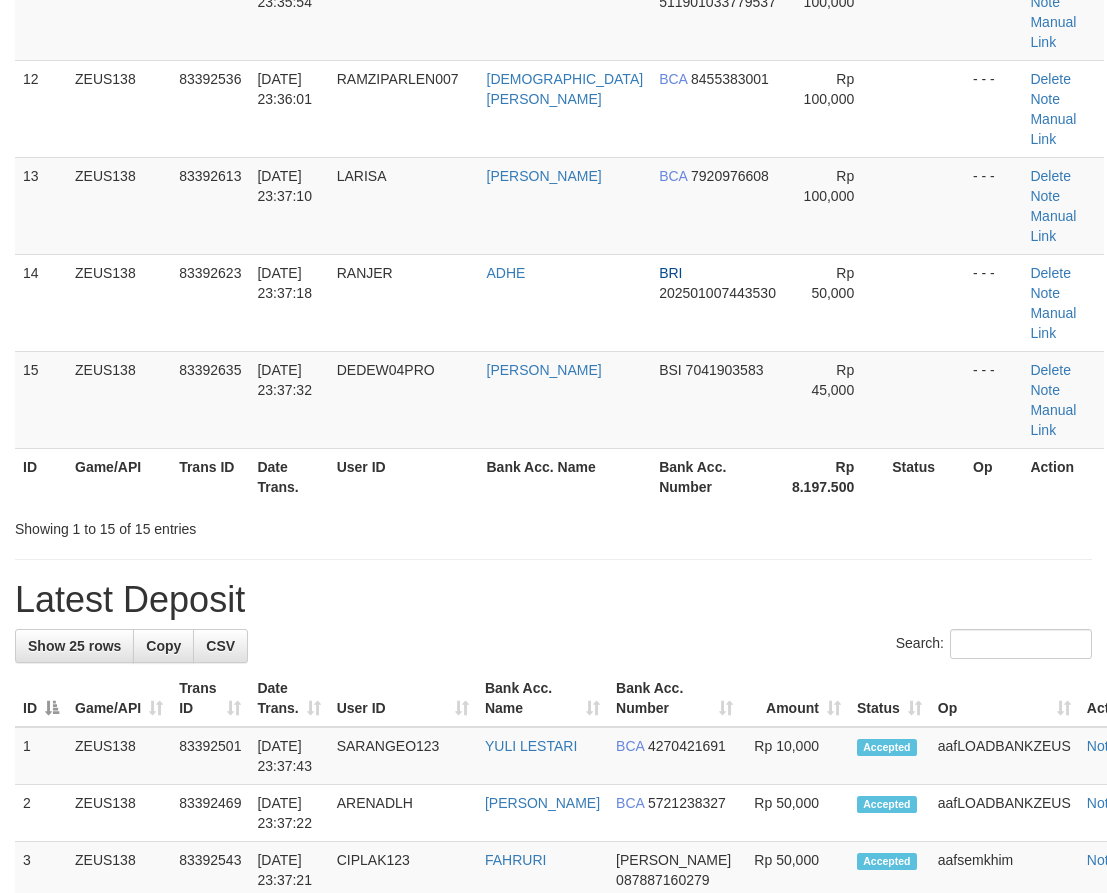 drag, startPoint x: 451, startPoint y: 339, endPoint x: 376, endPoint y: 337, distance: 75.026665 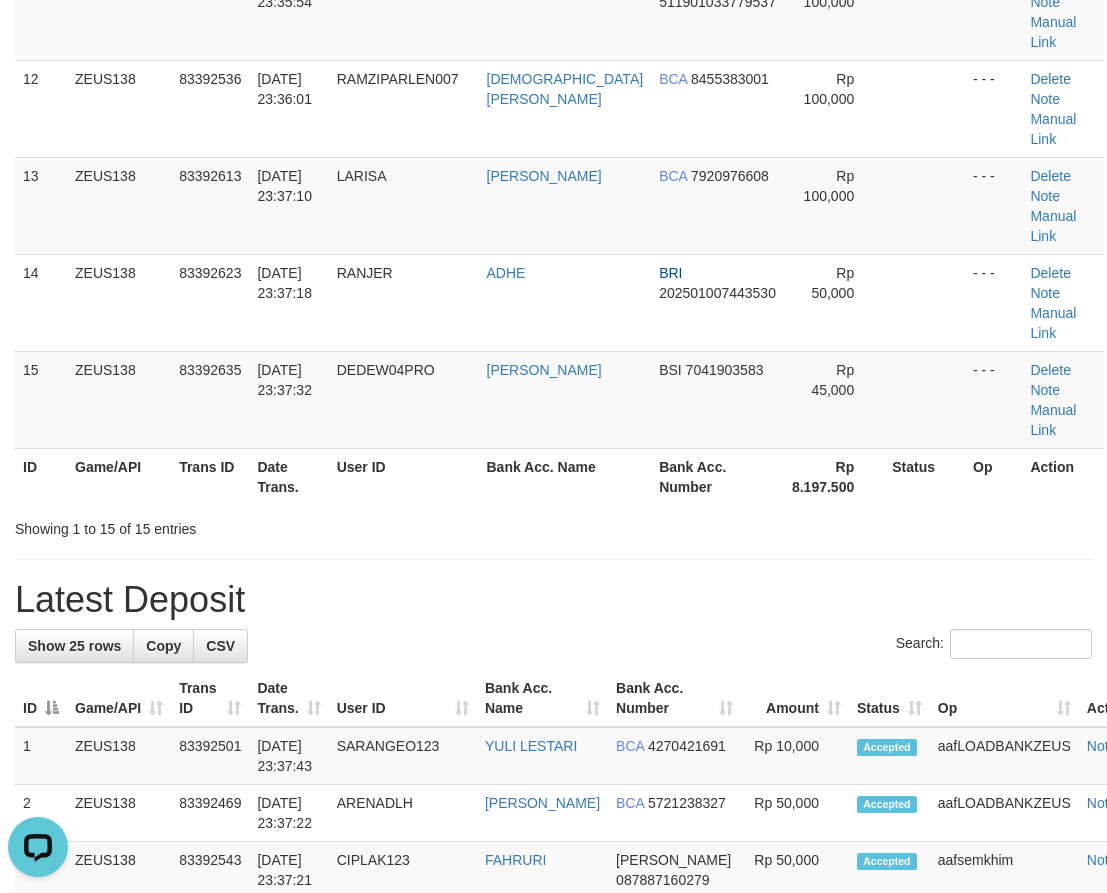 scroll, scrollTop: 0, scrollLeft: 0, axis: both 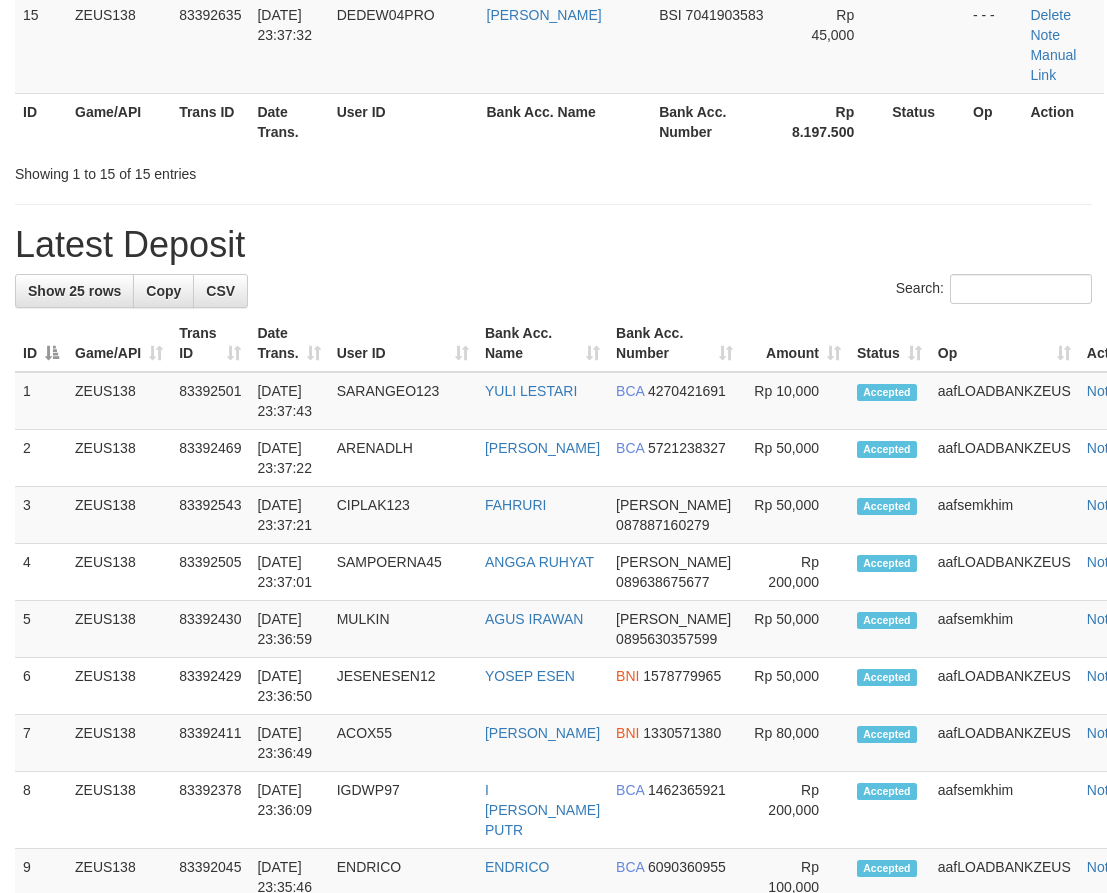 click on "CIPLAK123" at bounding box center (403, 515) 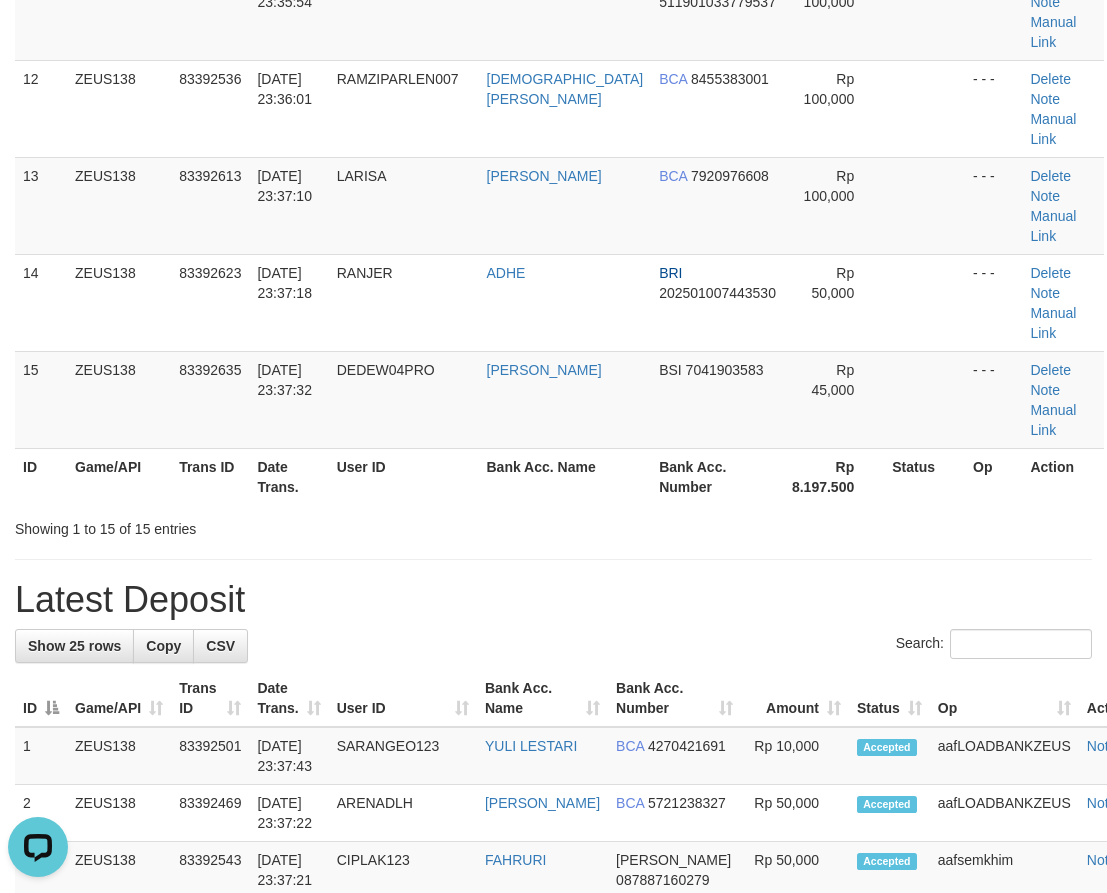scroll, scrollTop: 0, scrollLeft: 0, axis: both 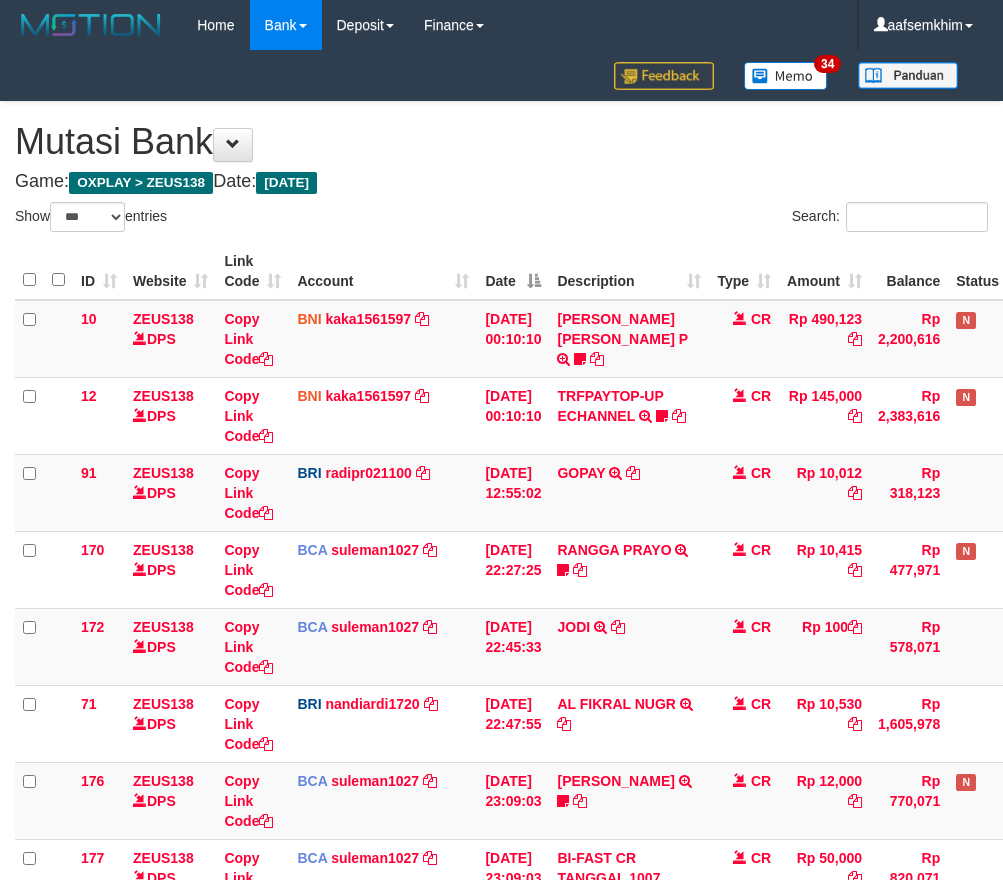select on "***" 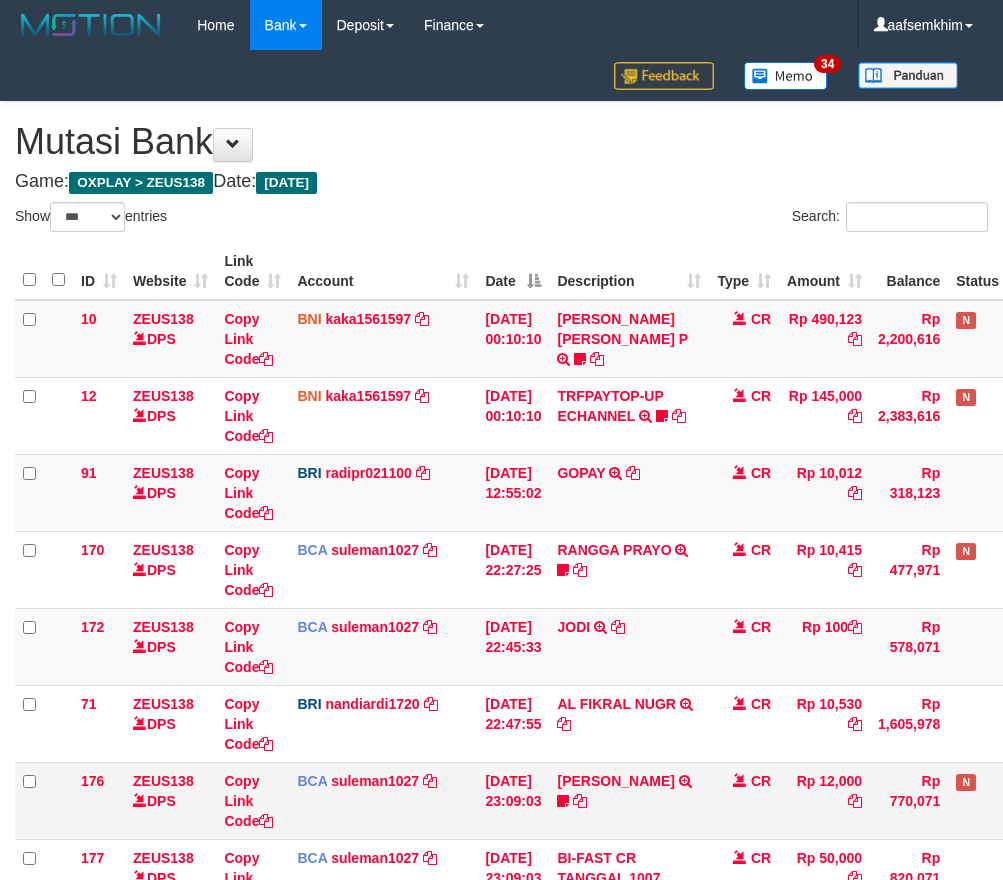 scroll, scrollTop: 424, scrollLeft: 0, axis: vertical 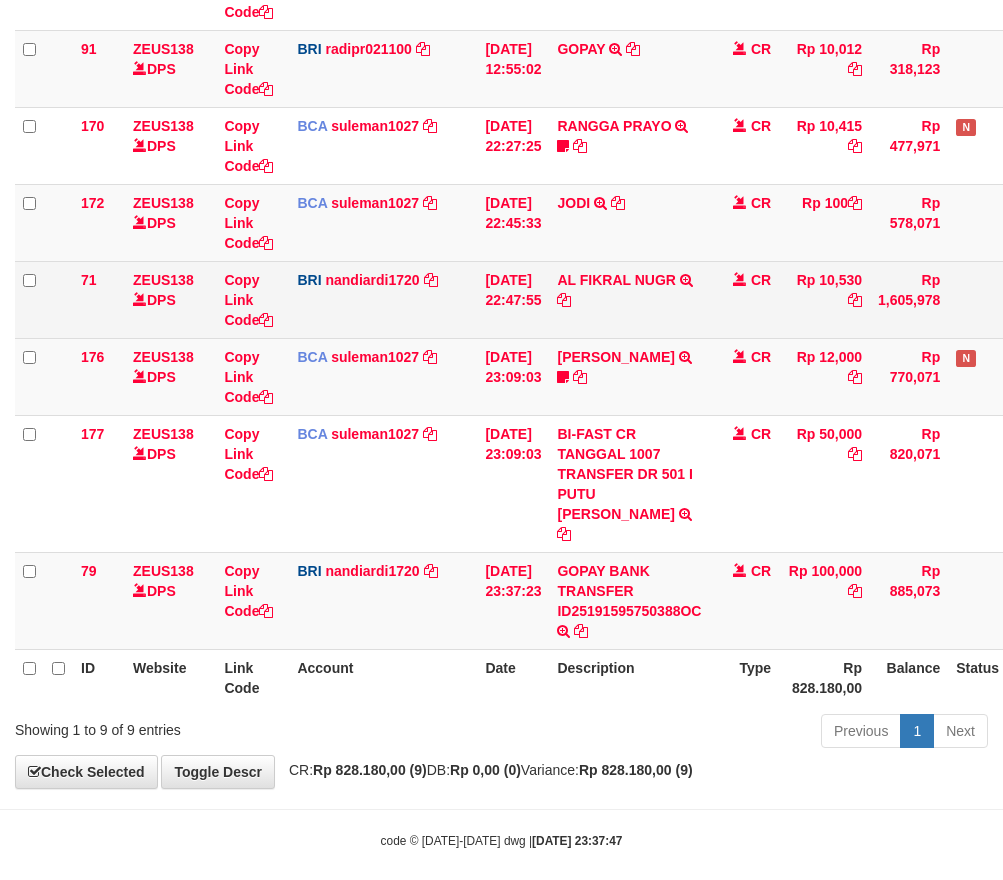 drag, startPoint x: 735, startPoint y: 271, endPoint x: 708, endPoint y: 292, distance: 34.20526 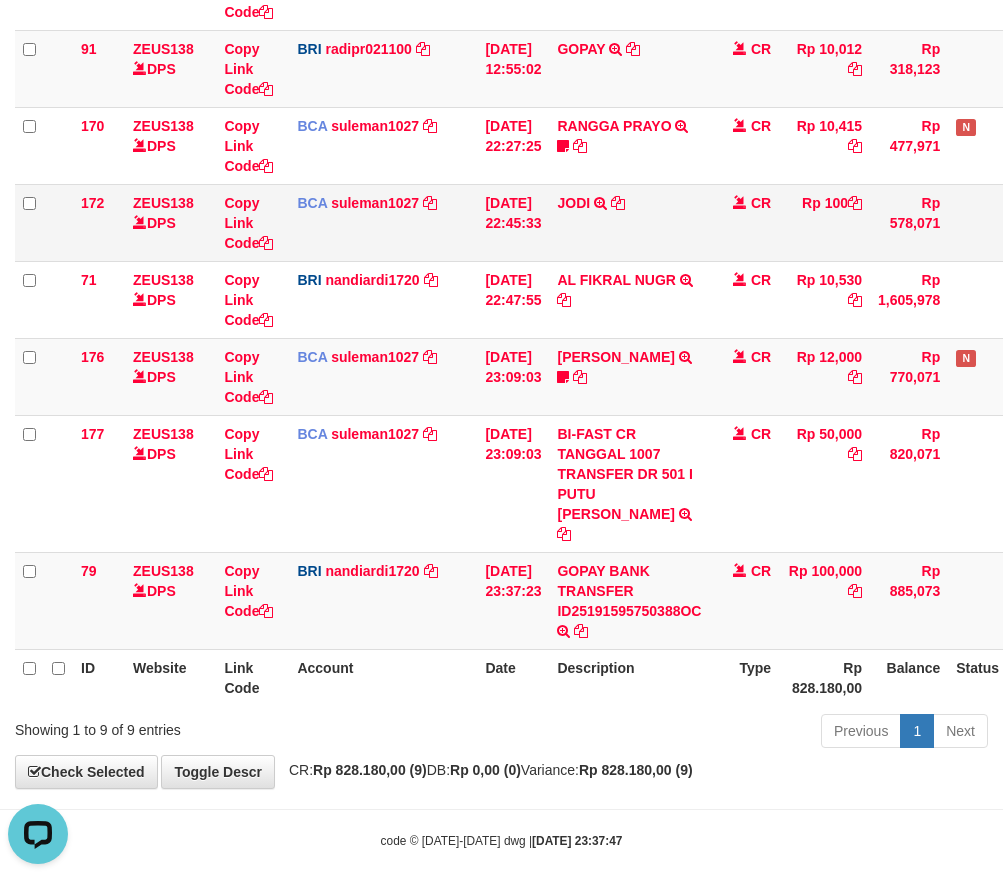 scroll, scrollTop: 0, scrollLeft: 0, axis: both 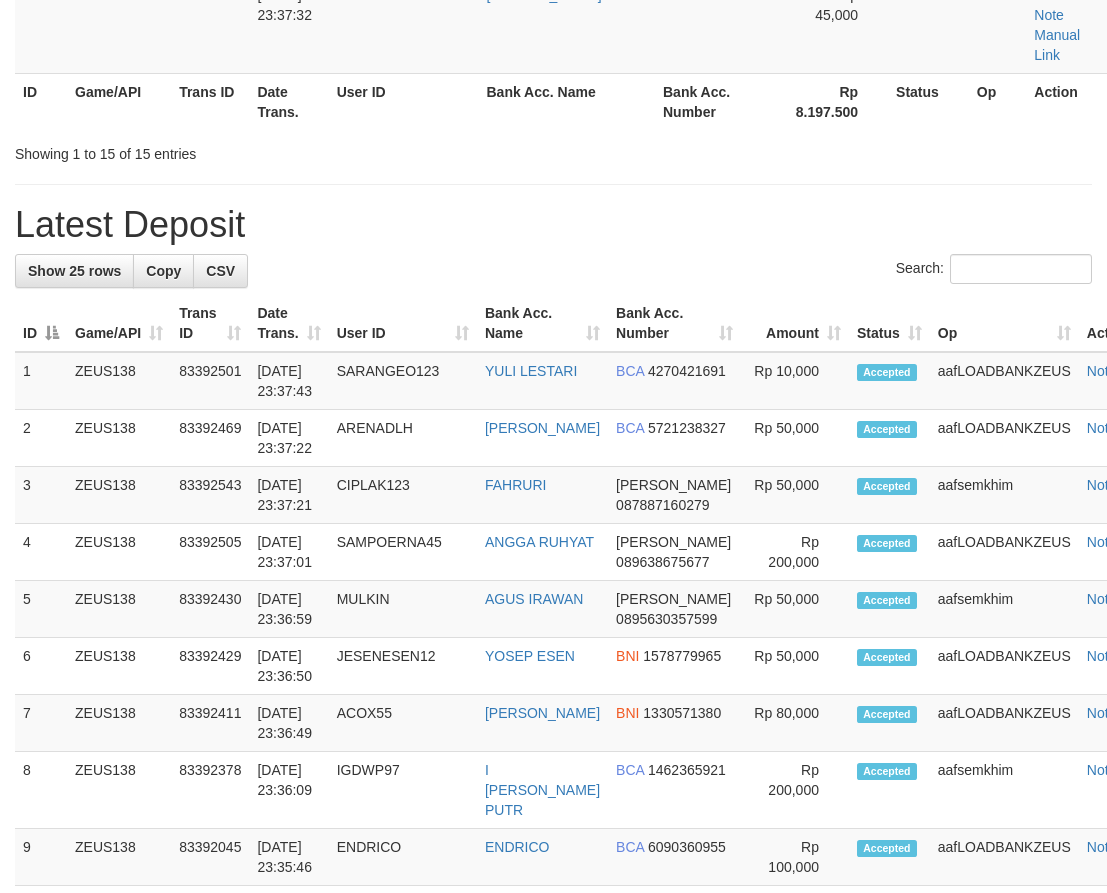 click on "[DATE] 23:37:21" at bounding box center [288, 495] 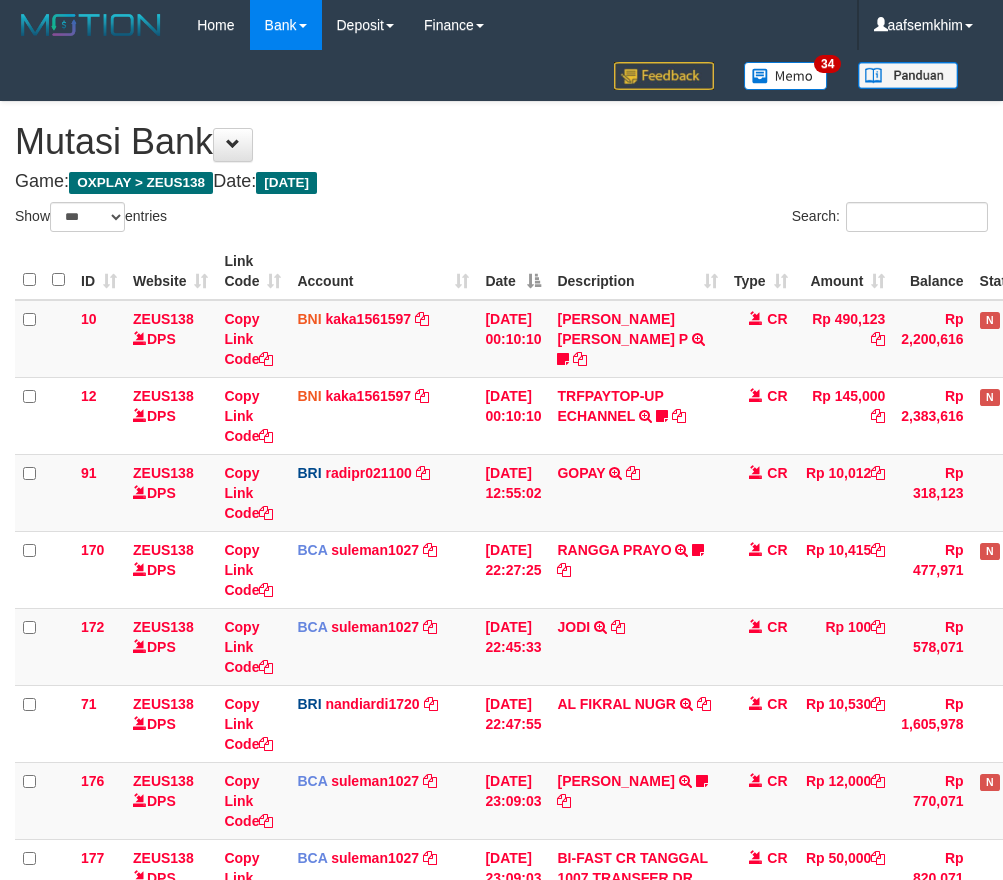 select on "***" 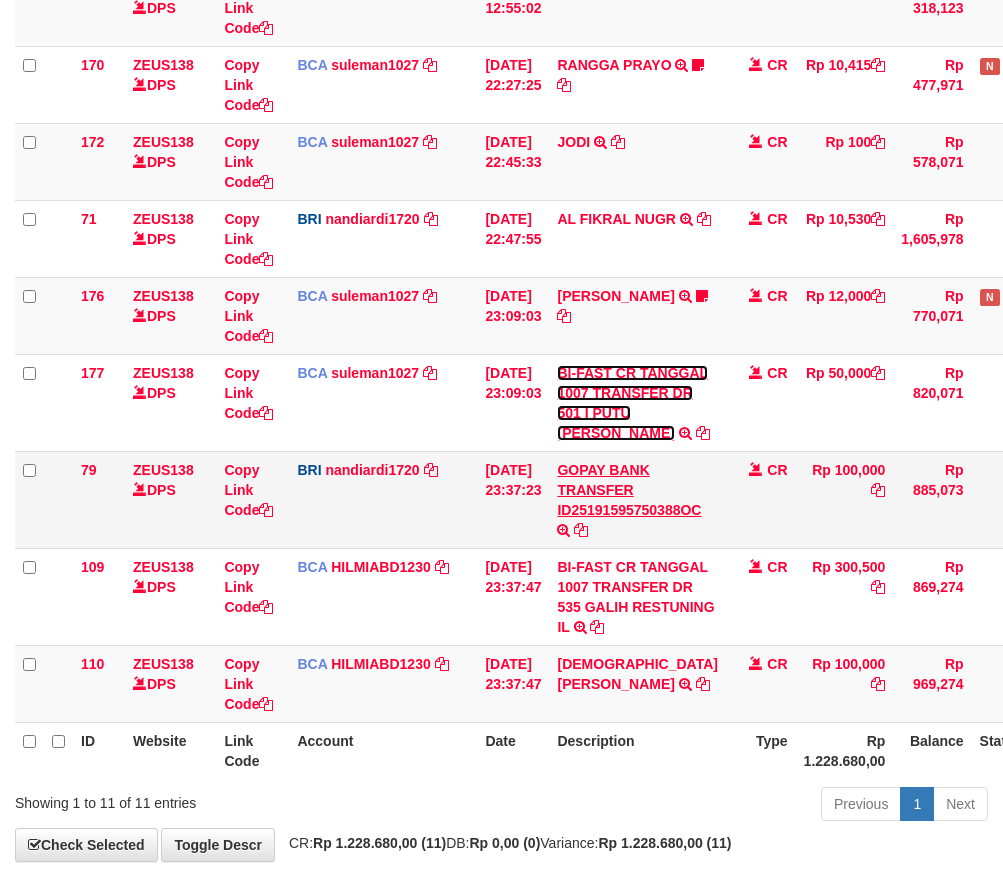 scroll, scrollTop: 618, scrollLeft: 0, axis: vertical 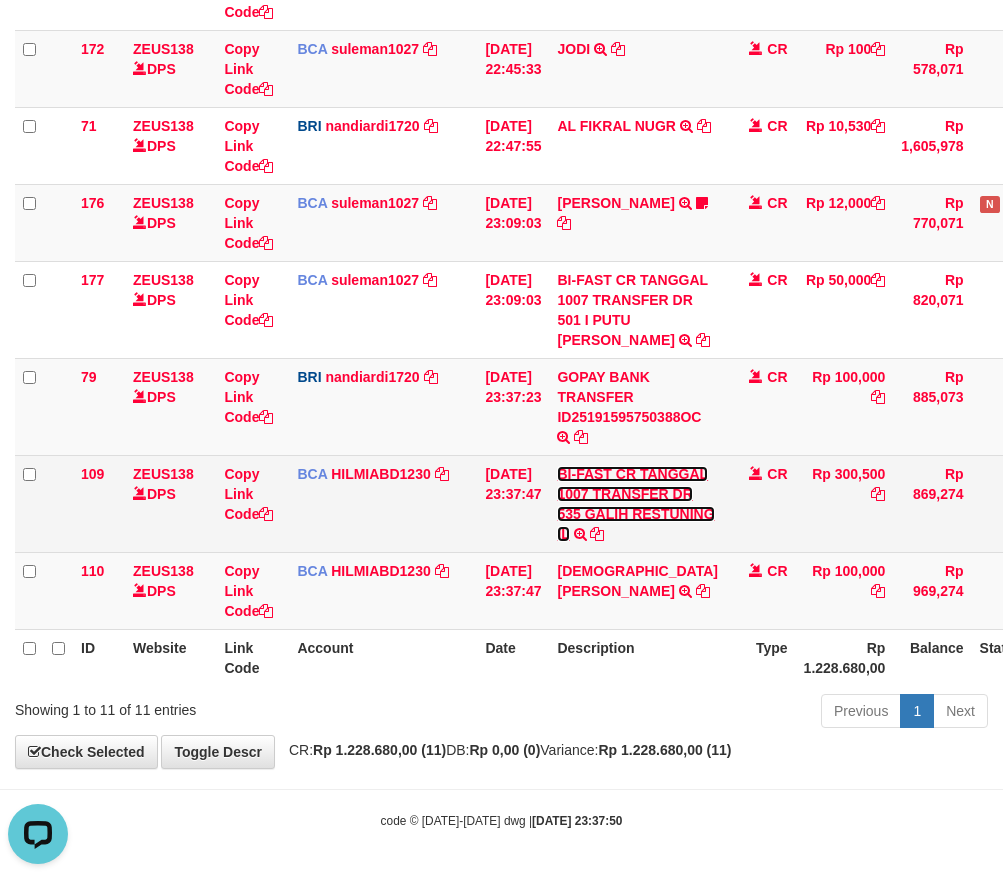 click on "BI-FAST CR TANGGAL 1007 TRANSFER DR 535 GALIH RESTUNING IL" at bounding box center [635, 504] 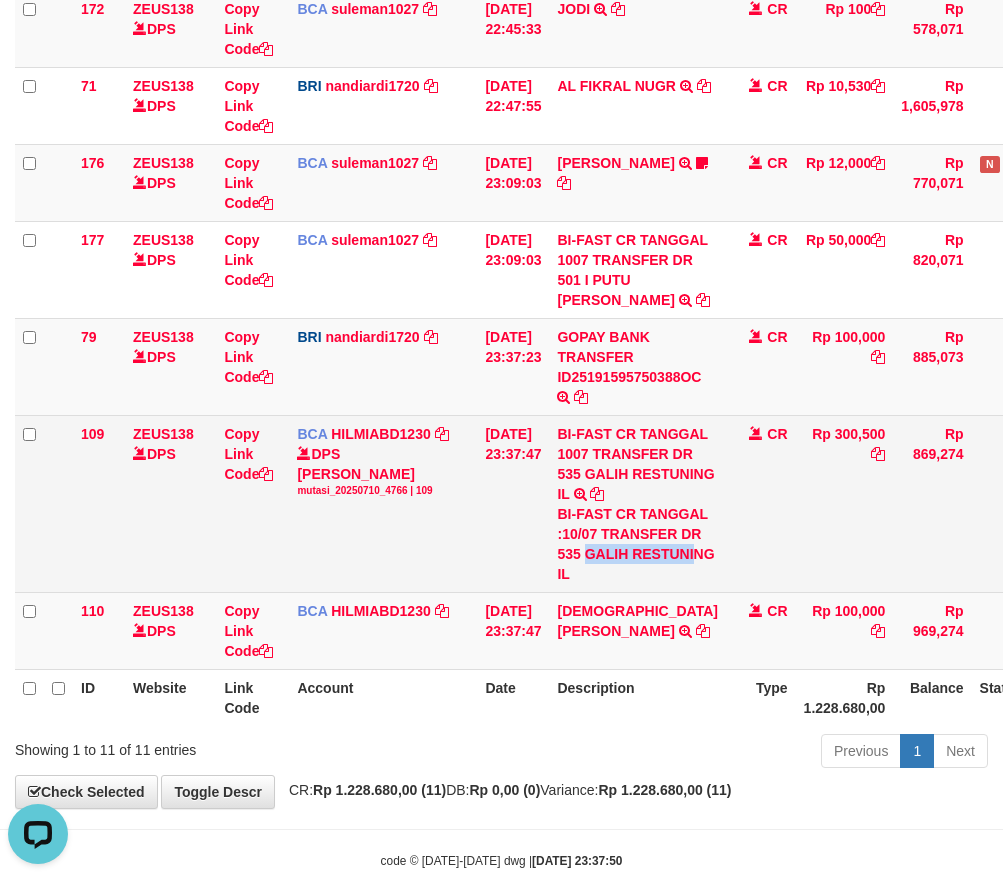 drag, startPoint x: 571, startPoint y: 614, endPoint x: 680, endPoint y: 613, distance: 109.004585 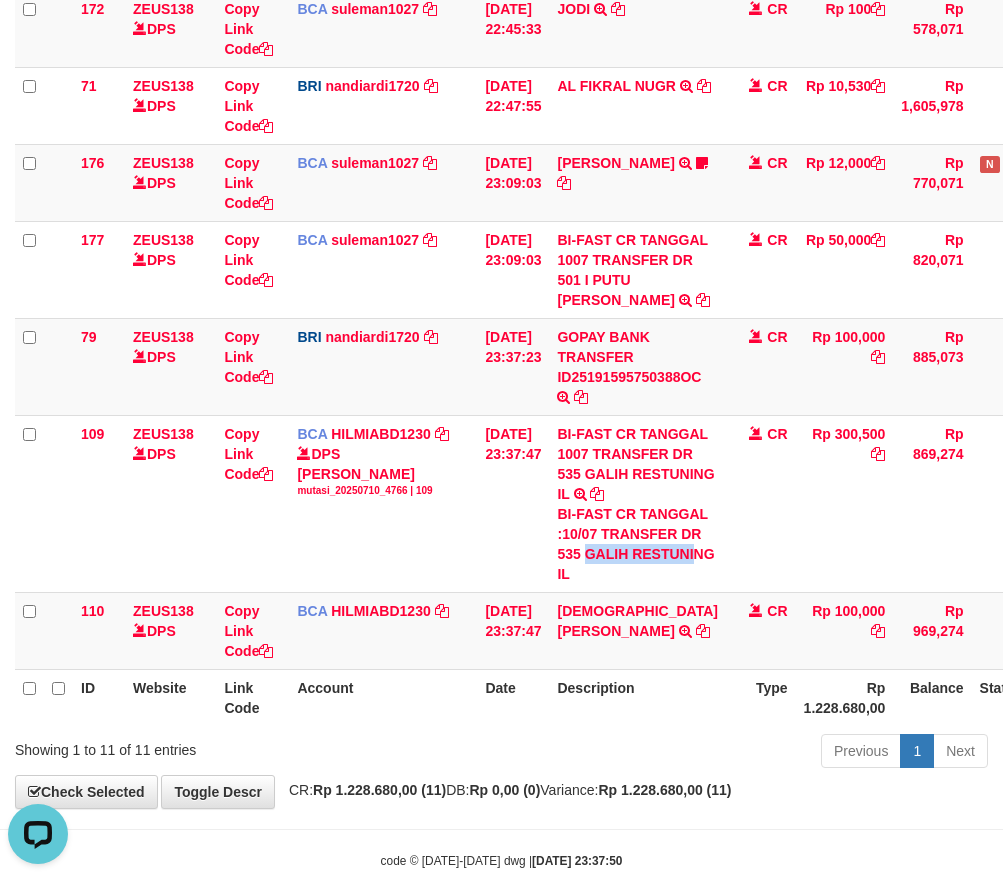 copy on "GALIH RESTUNI" 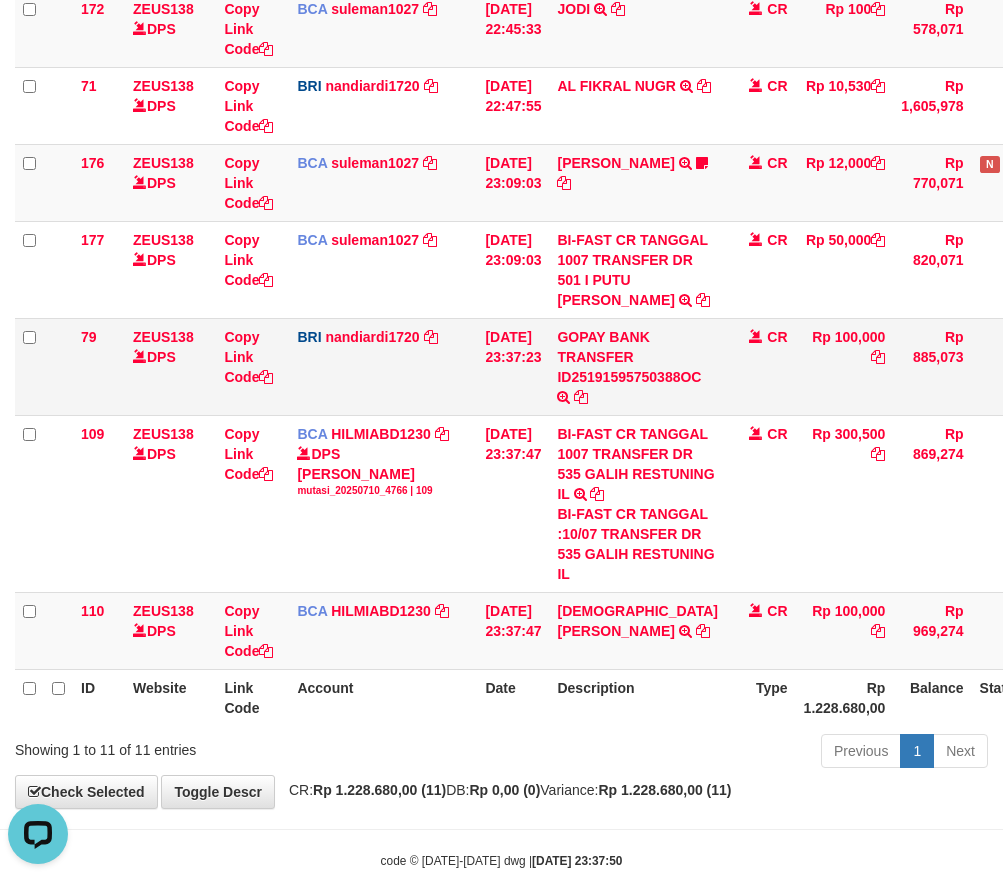 drag, startPoint x: 817, startPoint y: 403, endPoint x: 948, endPoint y: 414, distance: 131.46101 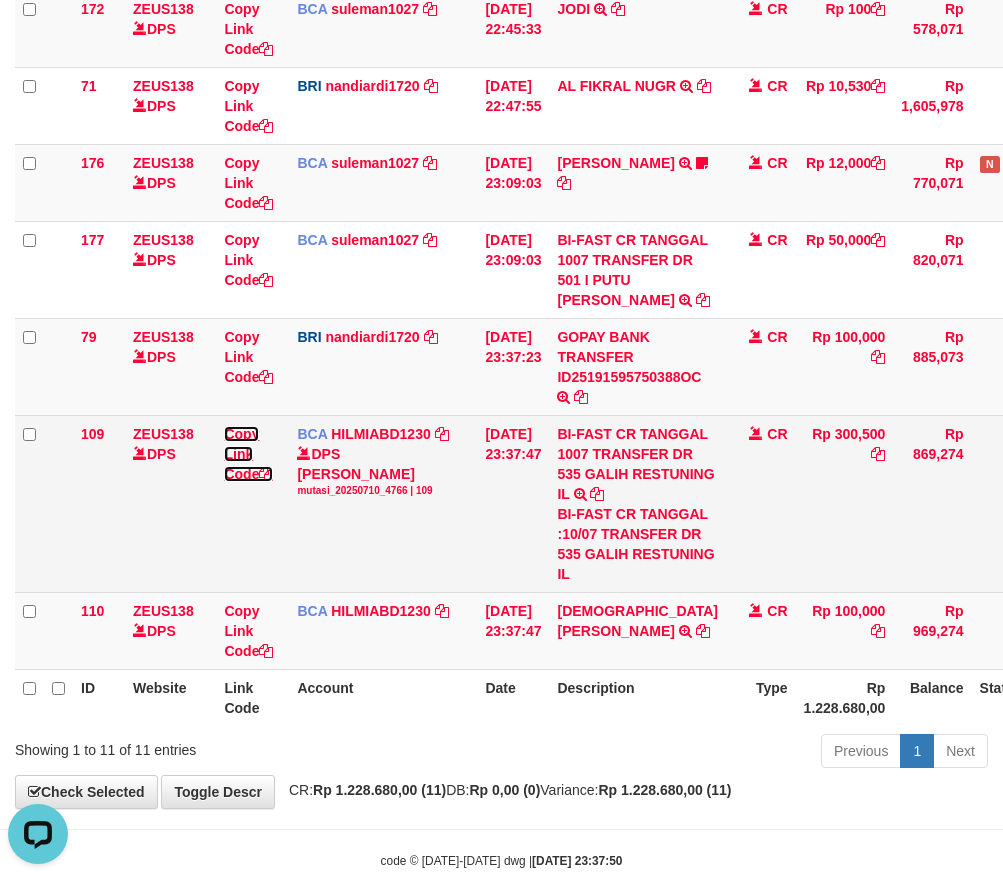 click on "Copy Link Code" at bounding box center [248, 454] 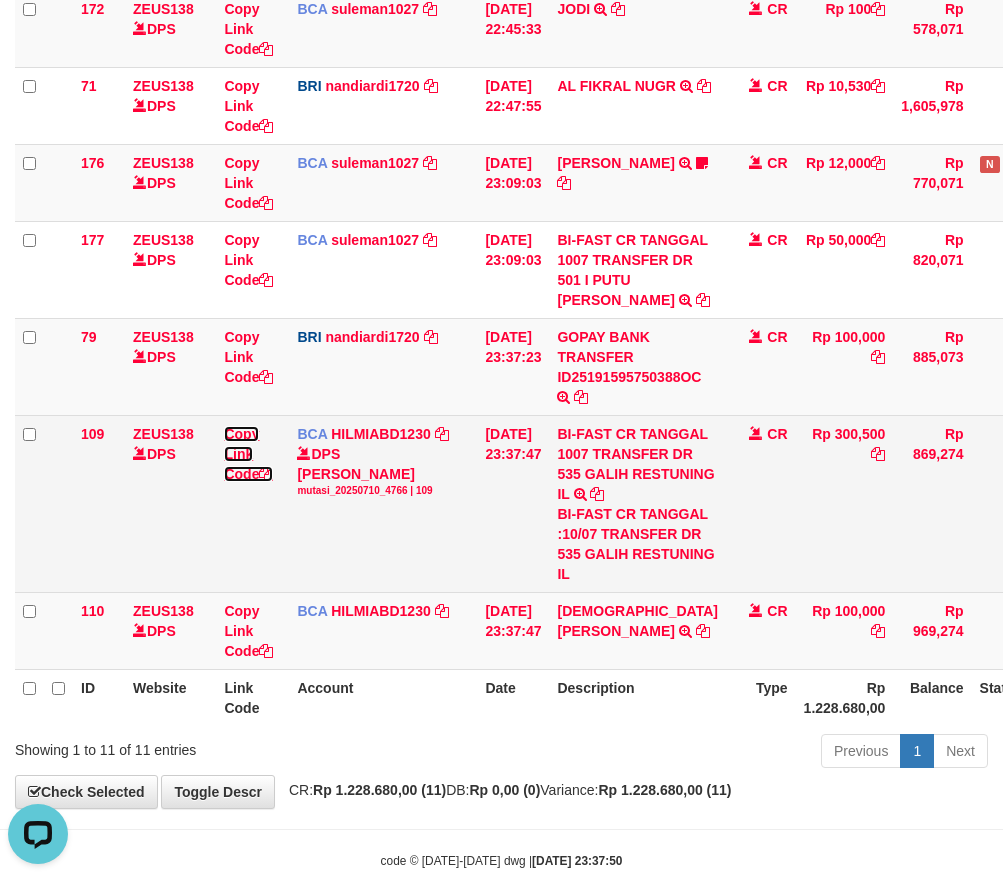 click on "Copy Link Code" at bounding box center (248, 454) 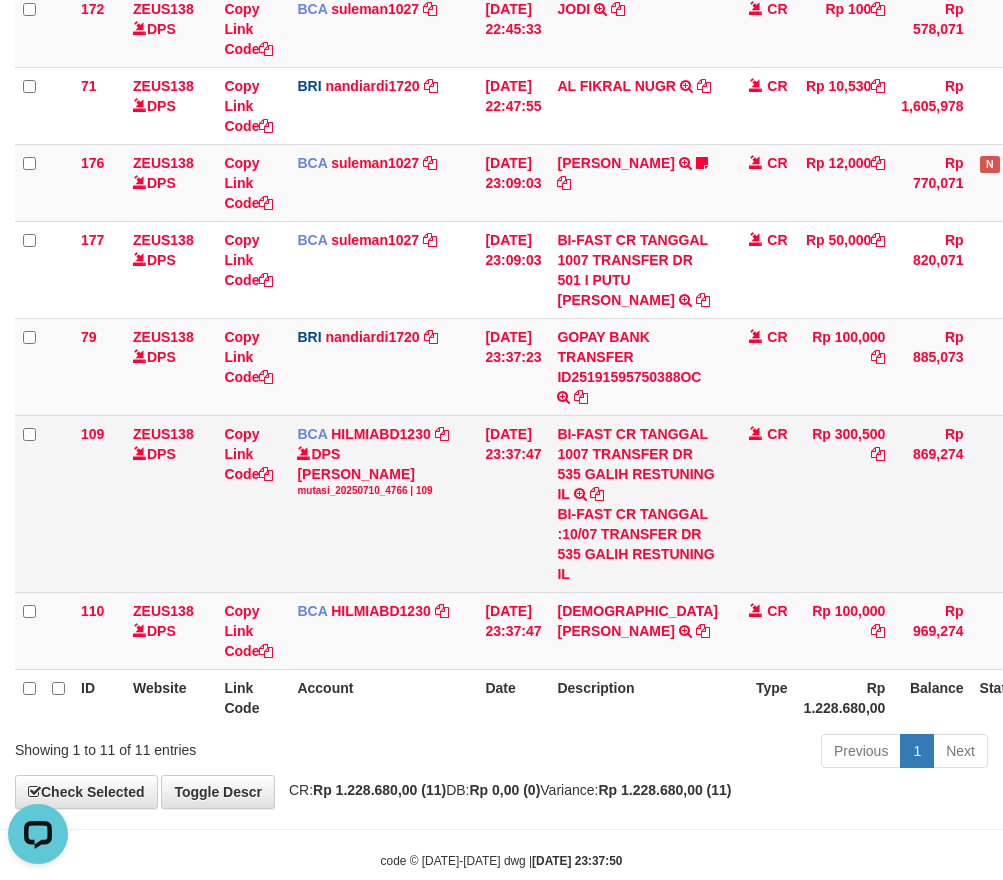 scroll, scrollTop: 0, scrollLeft: 0, axis: both 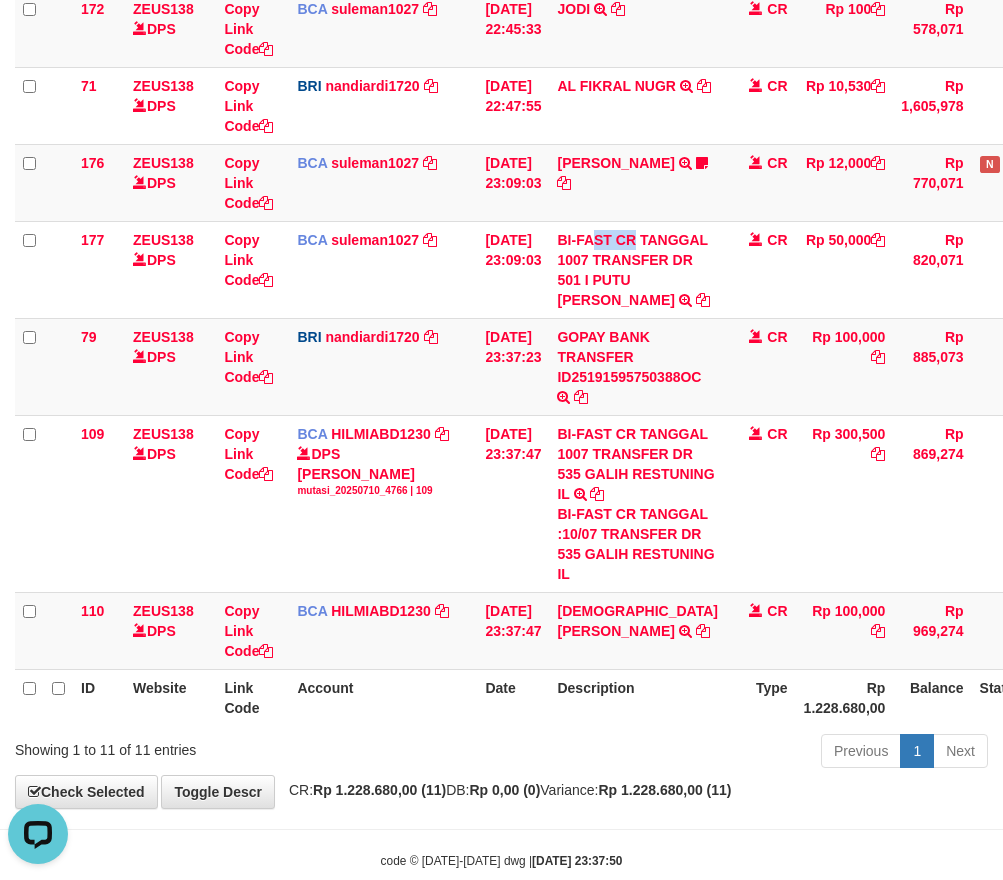 drag, startPoint x: 599, startPoint y: 238, endPoint x: 1010, endPoint y: 234, distance: 411.01947 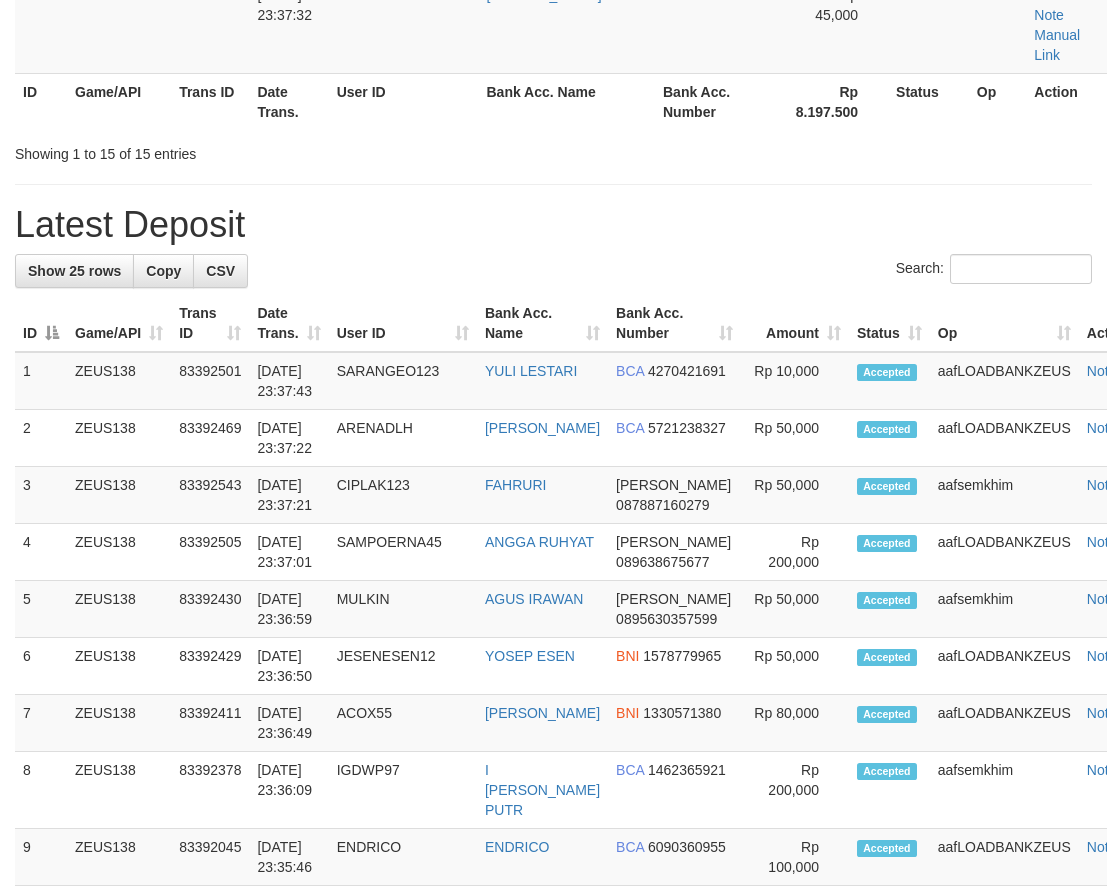 scroll, scrollTop: 1257, scrollLeft: 0, axis: vertical 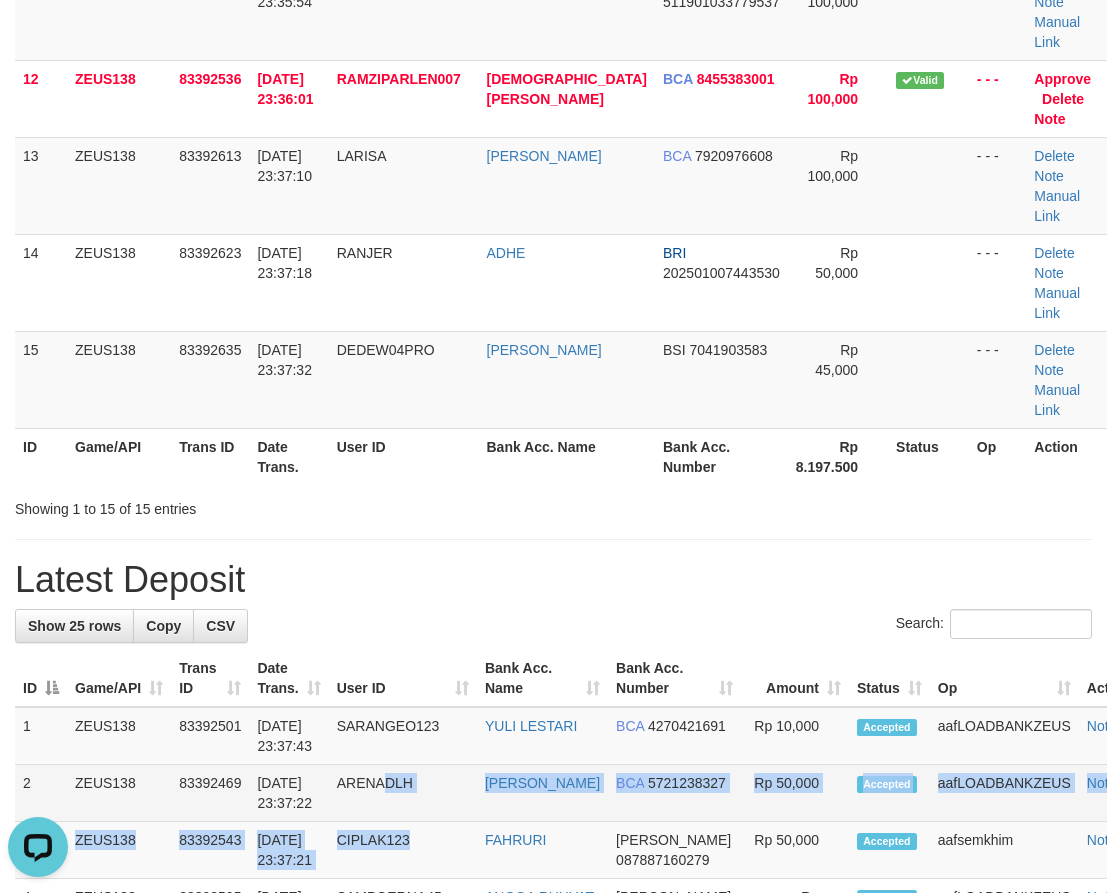 drag, startPoint x: 451, startPoint y: 546, endPoint x: 253, endPoint y: 487, distance: 206.60349 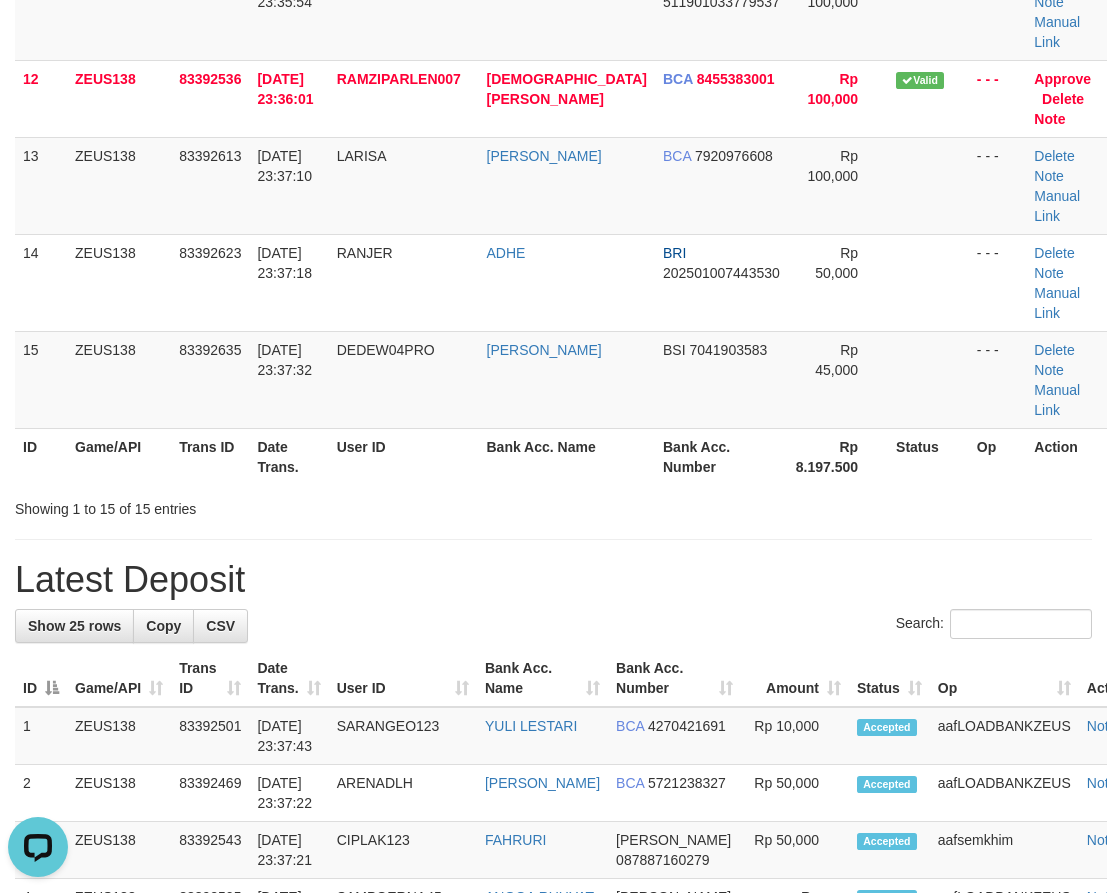 scroll, scrollTop: 448, scrollLeft: 0, axis: vertical 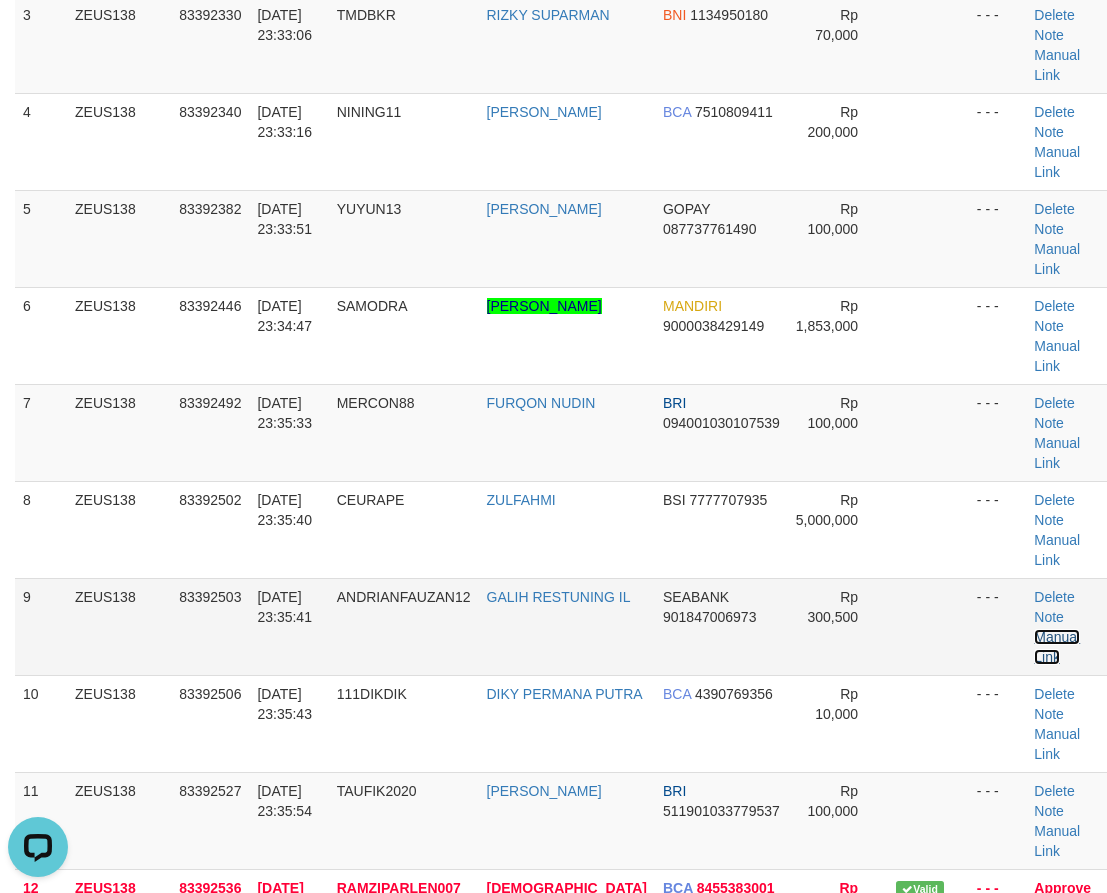 click on "Manual Link" at bounding box center (1057, 647) 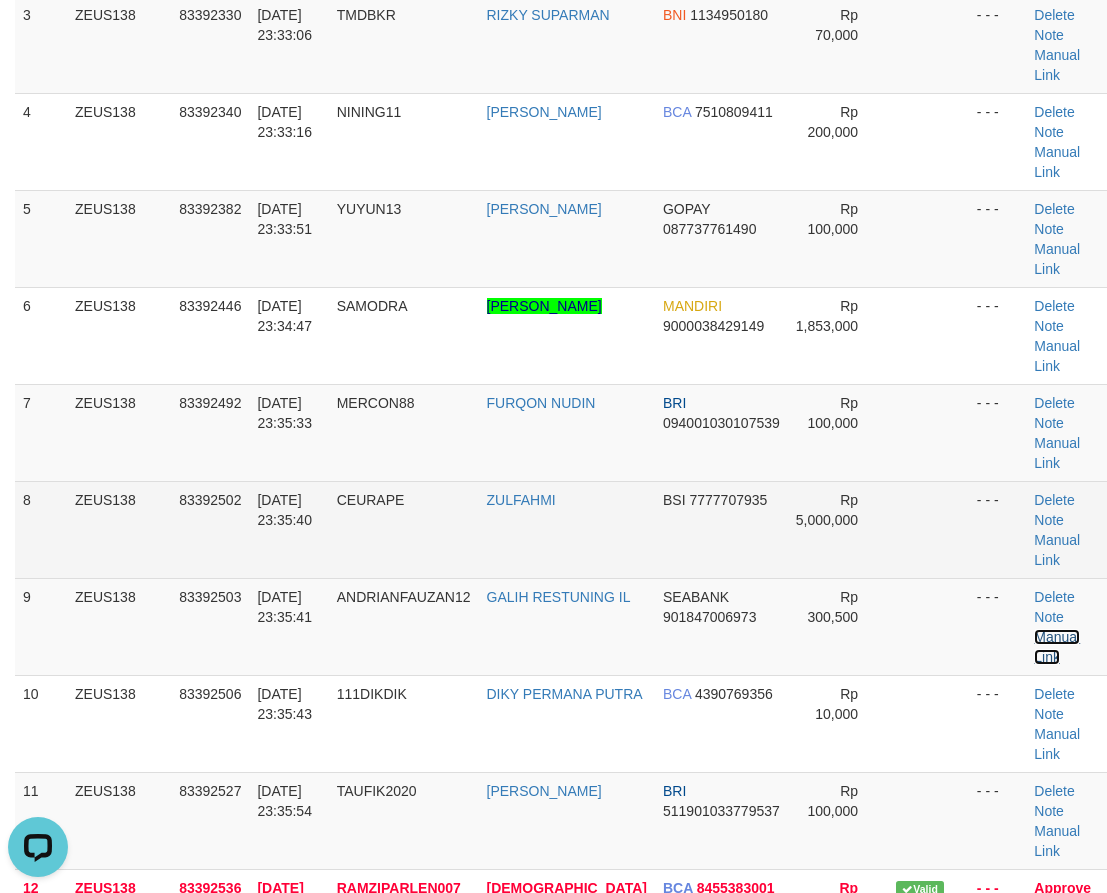 click on "Manual Link" at bounding box center [1057, 647] 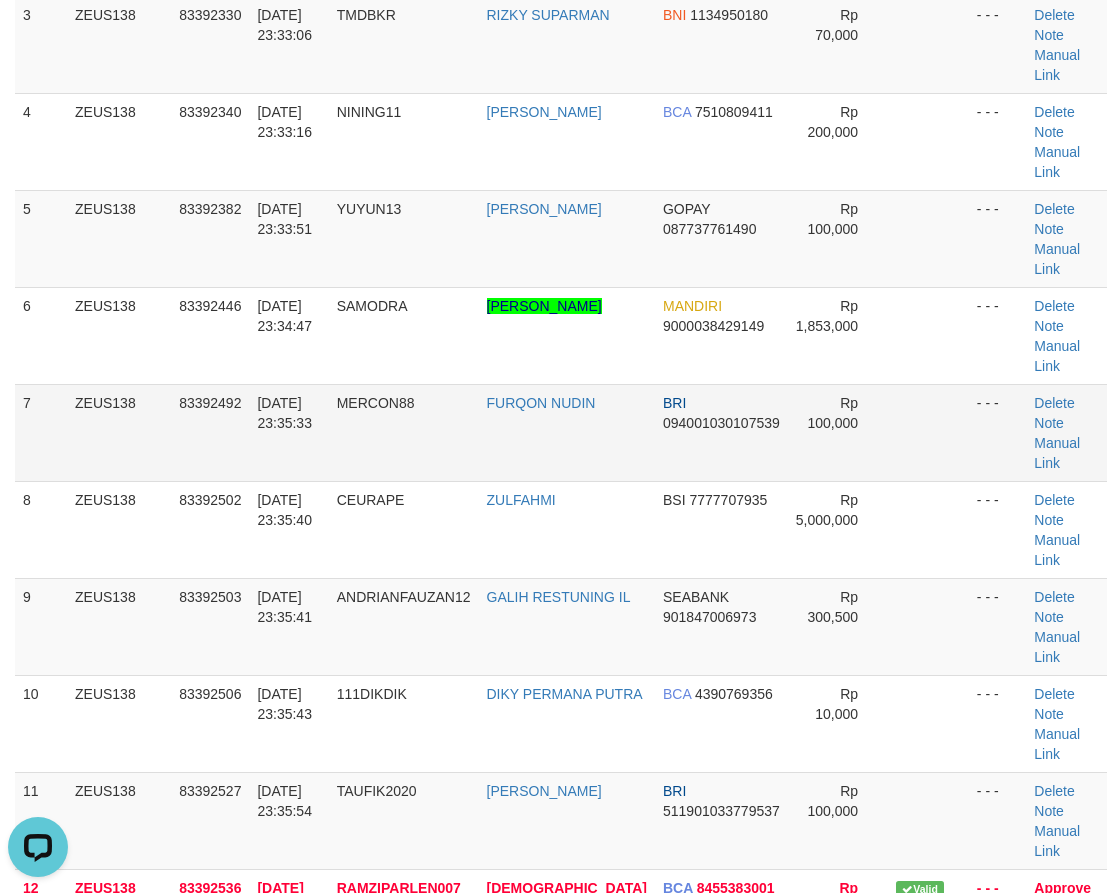 drag, startPoint x: 474, startPoint y: 264, endPoint x: 158, endPoint y: 290, distance: 317.0678 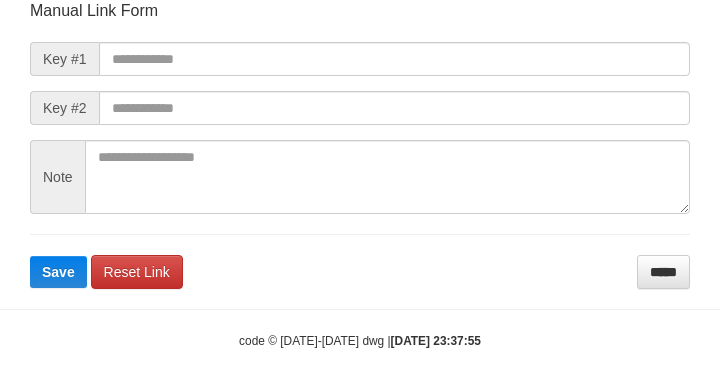 click on "Manual Link Form
Key #1
Key #2
Note
Save
Reset Link
*****" at bounding box center [360, 144] 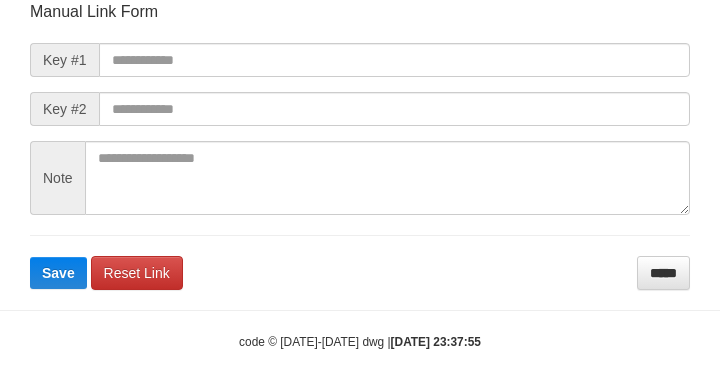 scroll, scrollTop: 0, scrollLeft: 0, axis: both 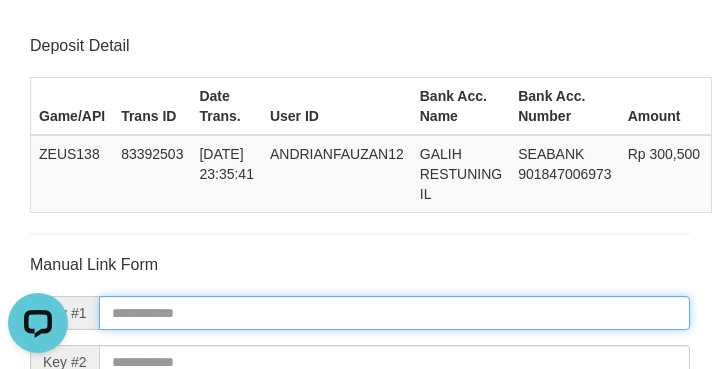 click at bounding box center (394, 313) 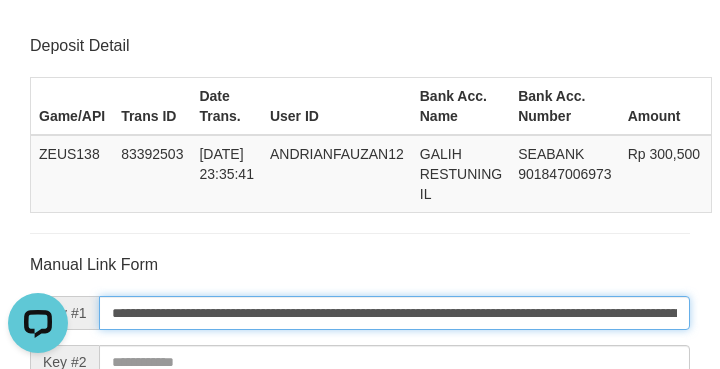scroll, scrollTop: 0, scrollLeft: 1456, axis: horizontal 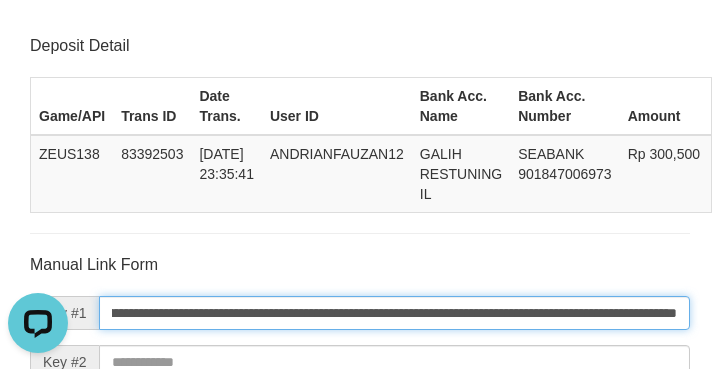 type on "**********" 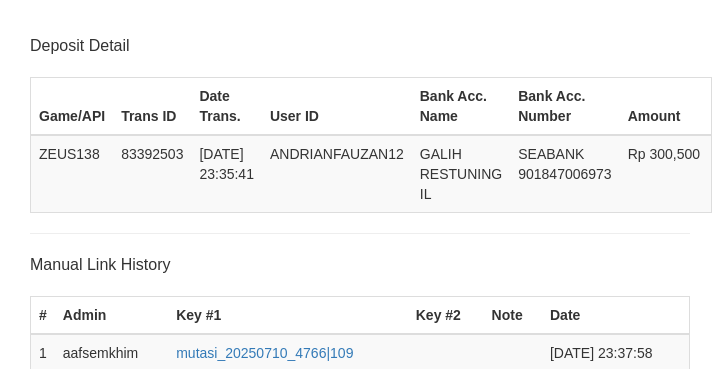 click on "**********" at bounding box center [394, 473] 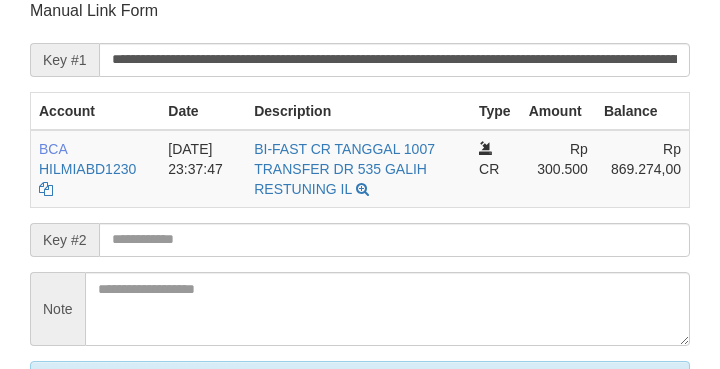 click on "Save" at bounding box center [80, 471] 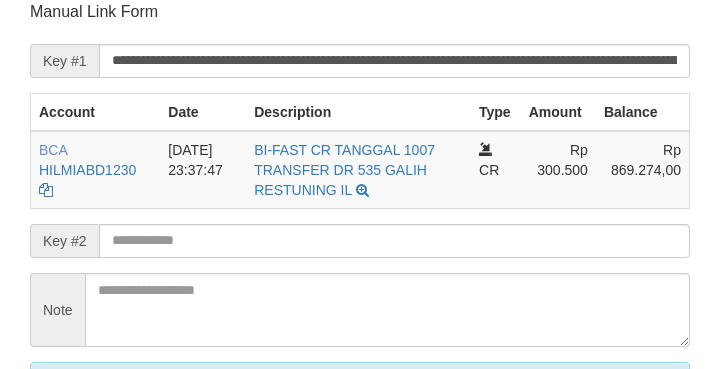 click on "Save" at bounding box center [80, 472] 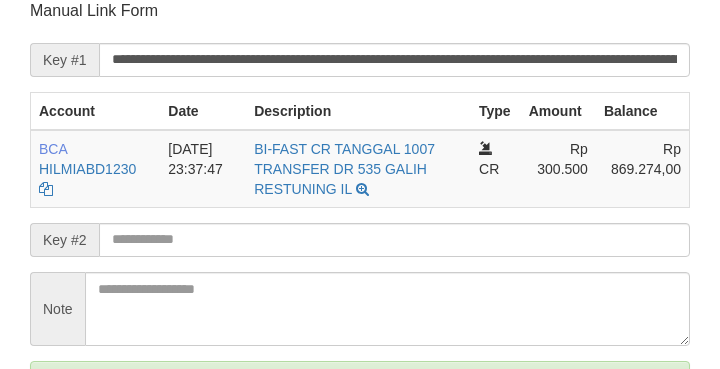 click on "Save" at bounding box center [58, 471] 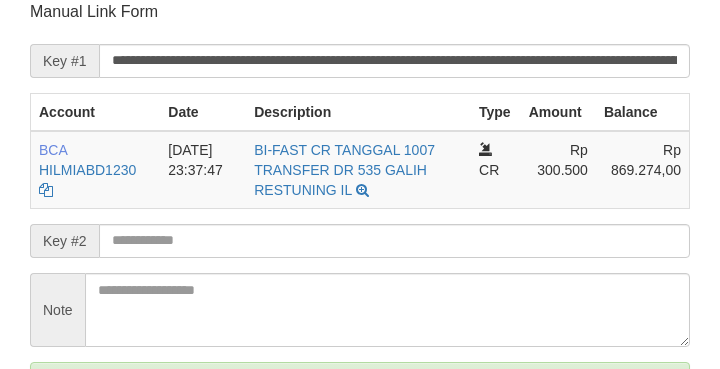 click on "Save" at bounding box center [58, 472] 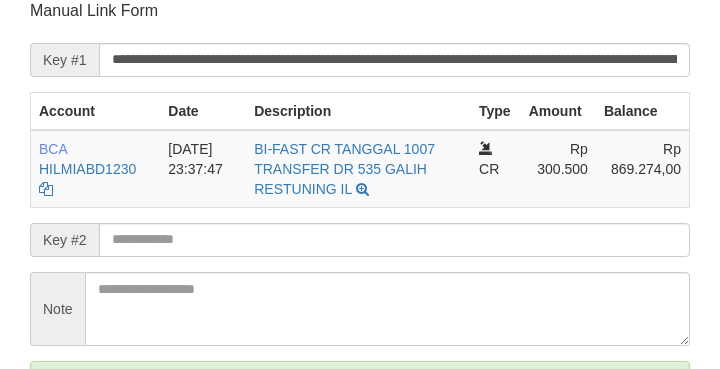 click on "Save" at bounding box center [58, 471] 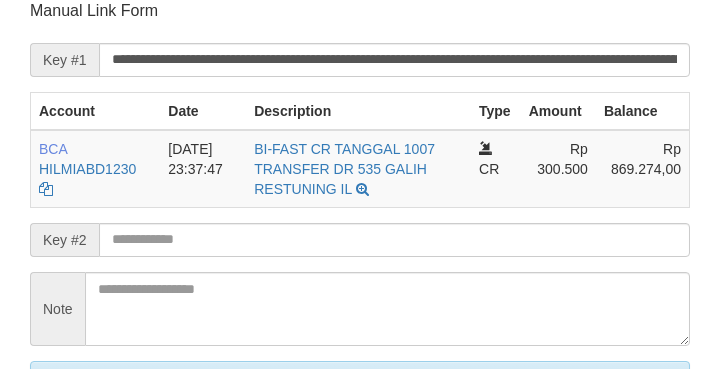 scroll, scrollTop: 412, scrollLeft: 0, axis: vertical 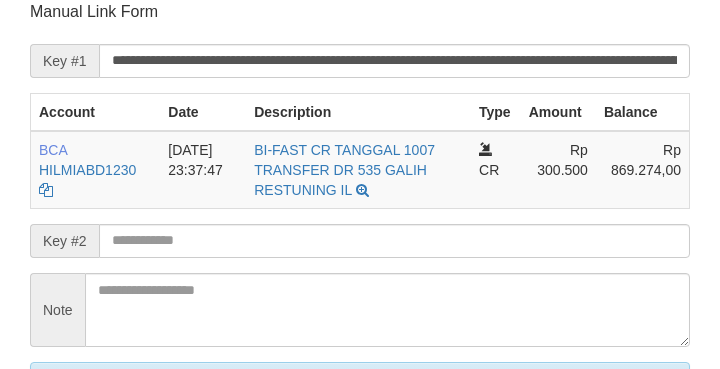 click on "Save" at bounding box center (80, 472) 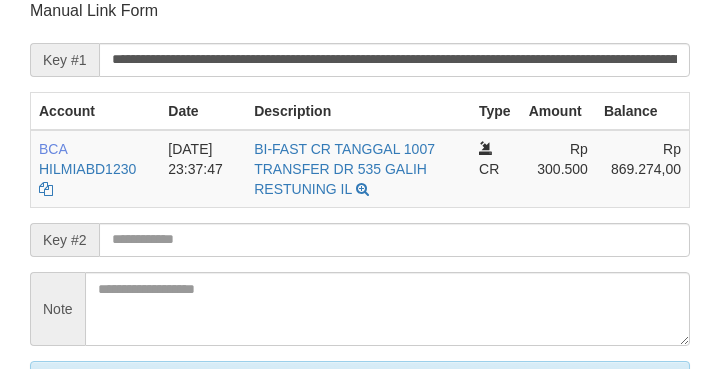 click on "Save" at bounding box center (80, 471) 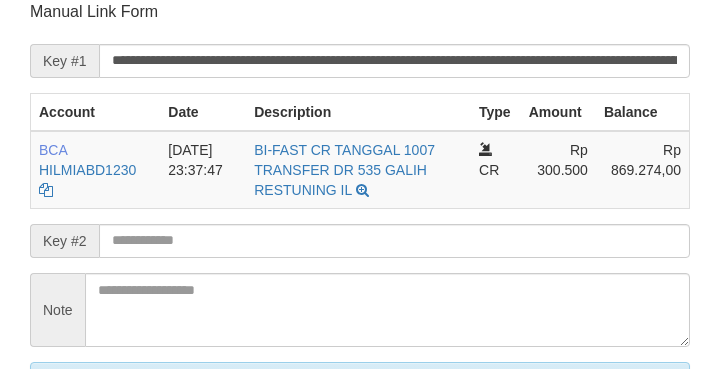 click on "Save" at bounding box center (80, 472) 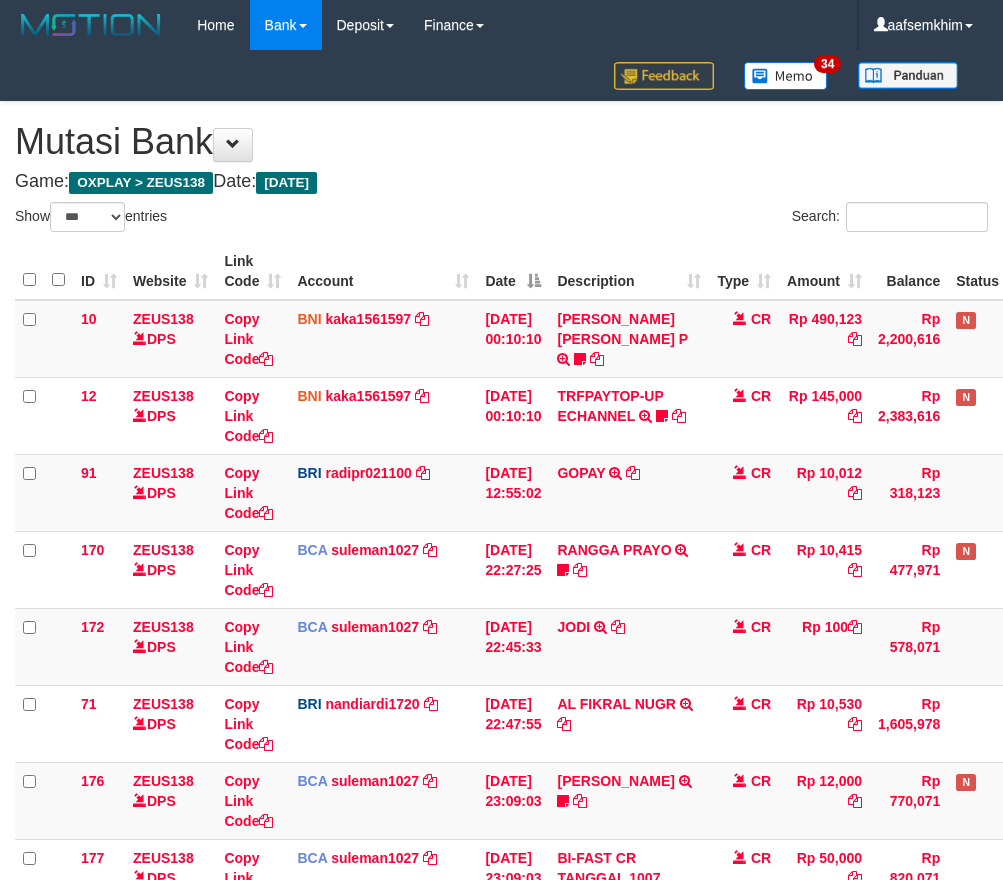 select on "***" 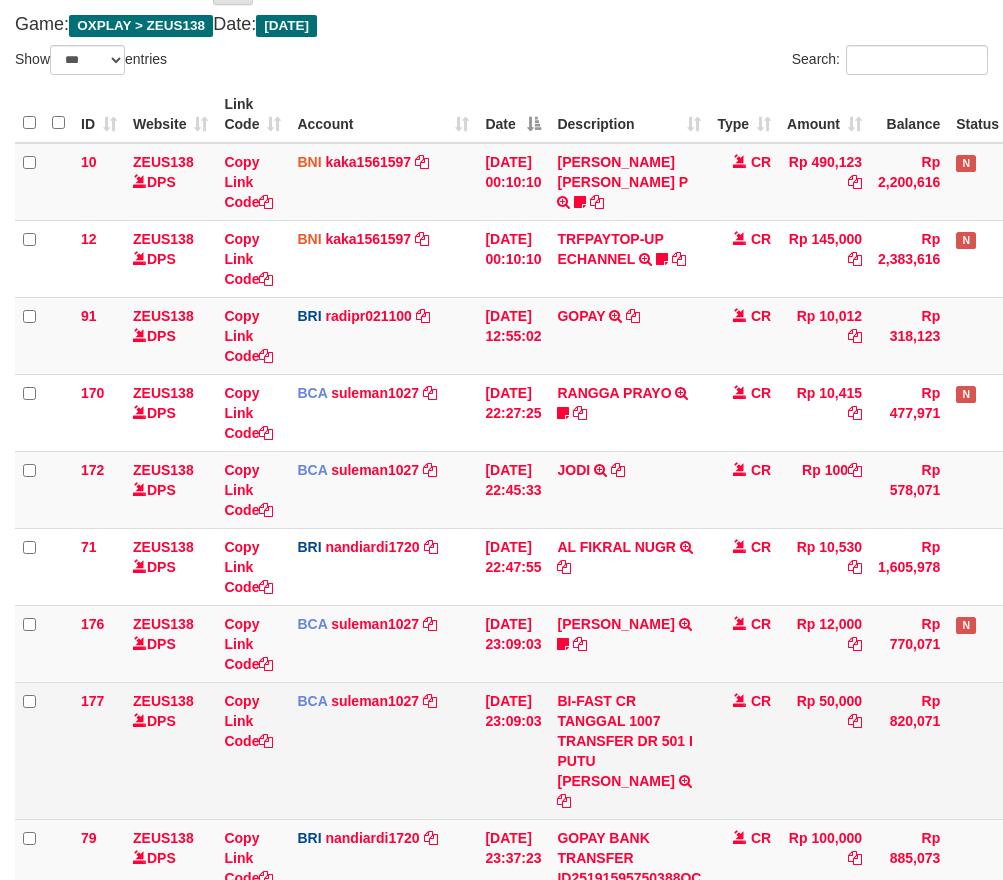 scroll, scrollTop: 291, scrollLeft: 0, axis: vertical 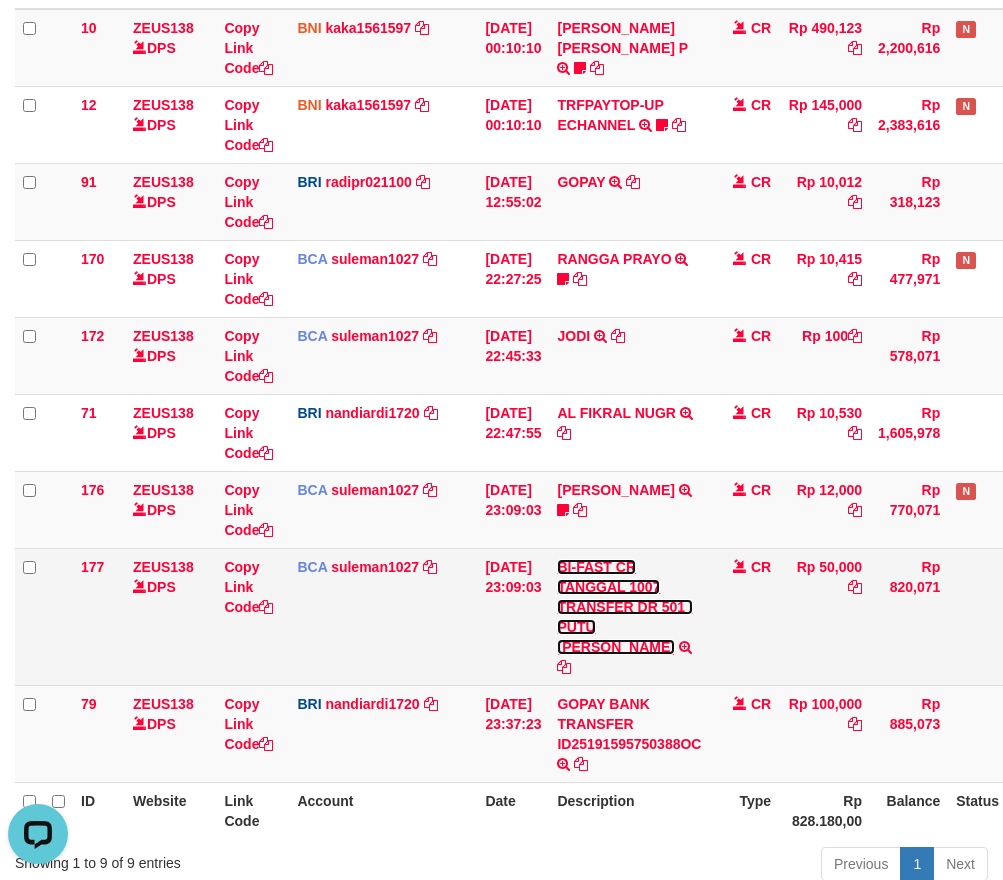 click on "BI-FAST CR TANGGAL 1007 TRANSFER DR 501 I PUTU LEO PUJIANA" at bounding box center (624, 607) 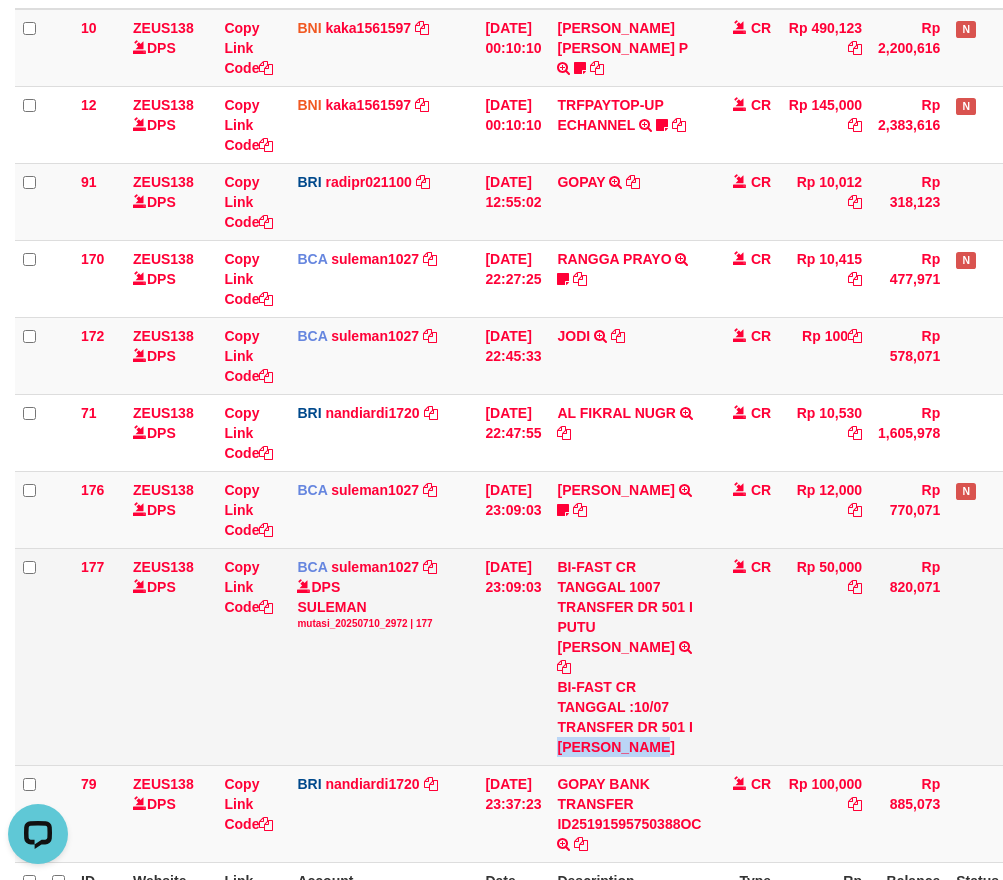 drag, startPoint x: 602, startPoint y: 723, endPoint x: 910, endPoint y: 670, distance: 312.5268 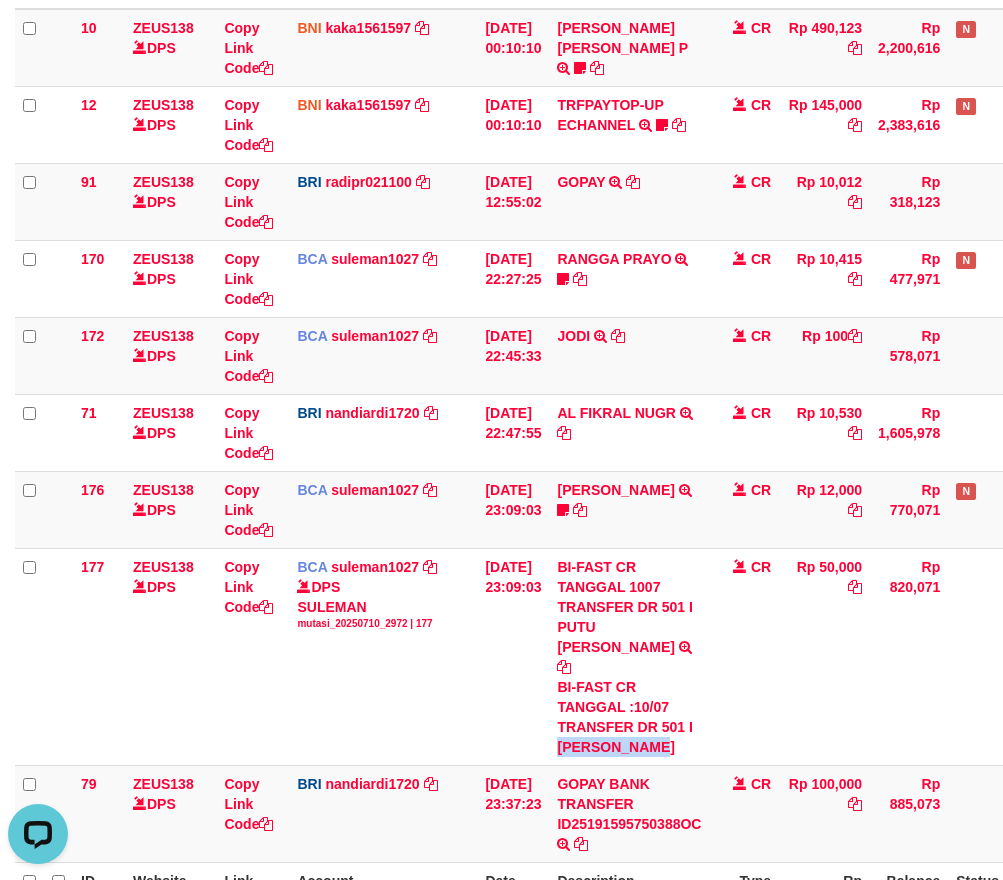 copy on "PUTU LEO PUJ" 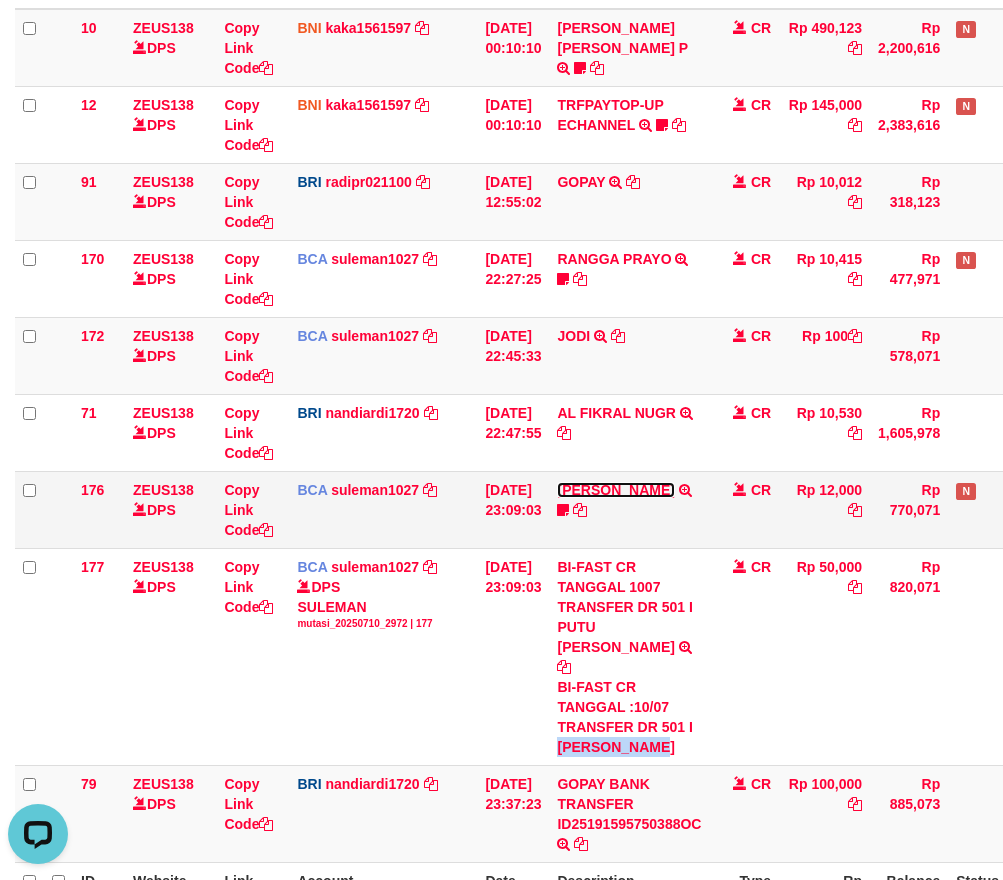 click on "FAIZAL ARDIA" at bounding box center (615, 490) 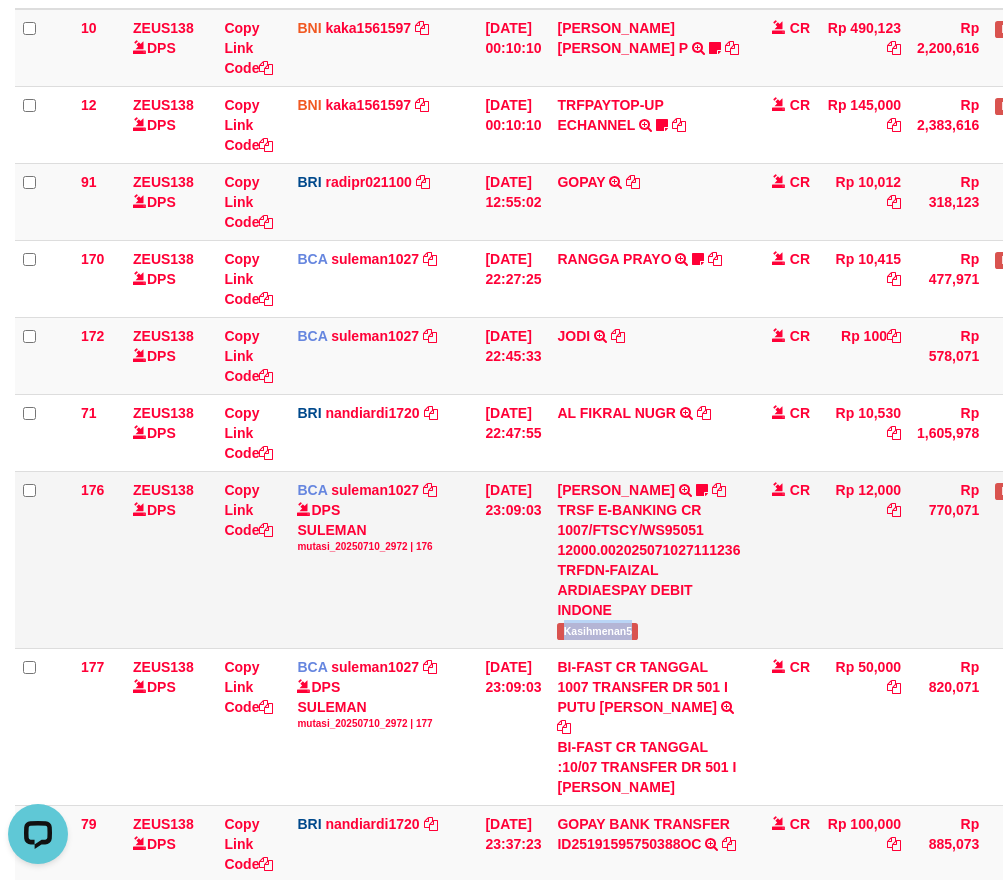 drag, startPoint x: 693, startPoint y: 637, endPoint x: 730, endPoint y: 638, distance: 37.01351 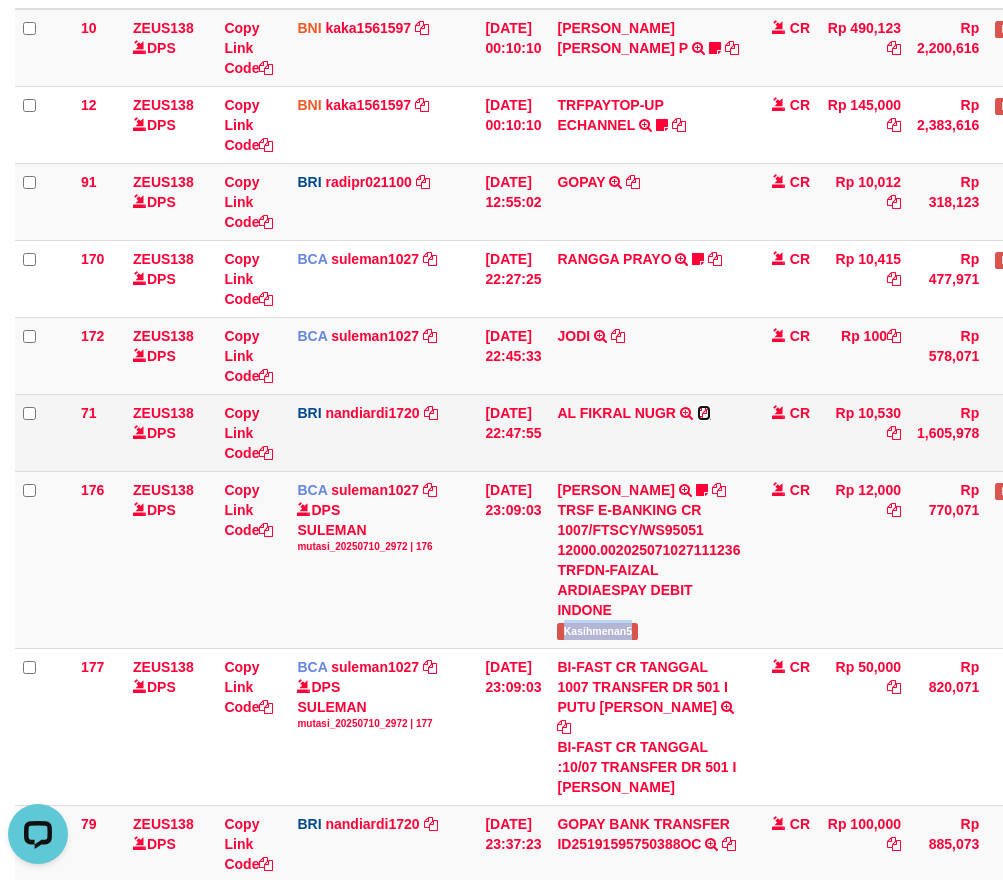 drag, startPoint x: 714, startPoint y: 414, endPoint x: 862, endPoint y: 405, distance: 148.27339 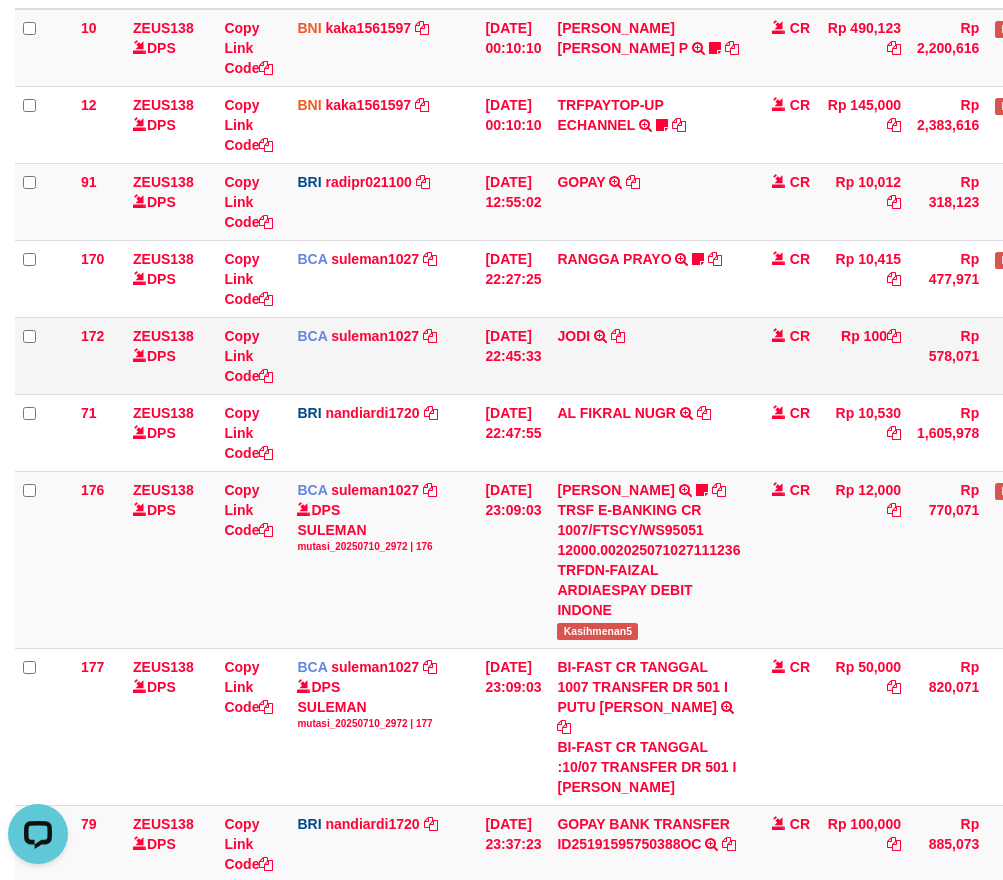click on "CR" at bounding box center (783, 355) 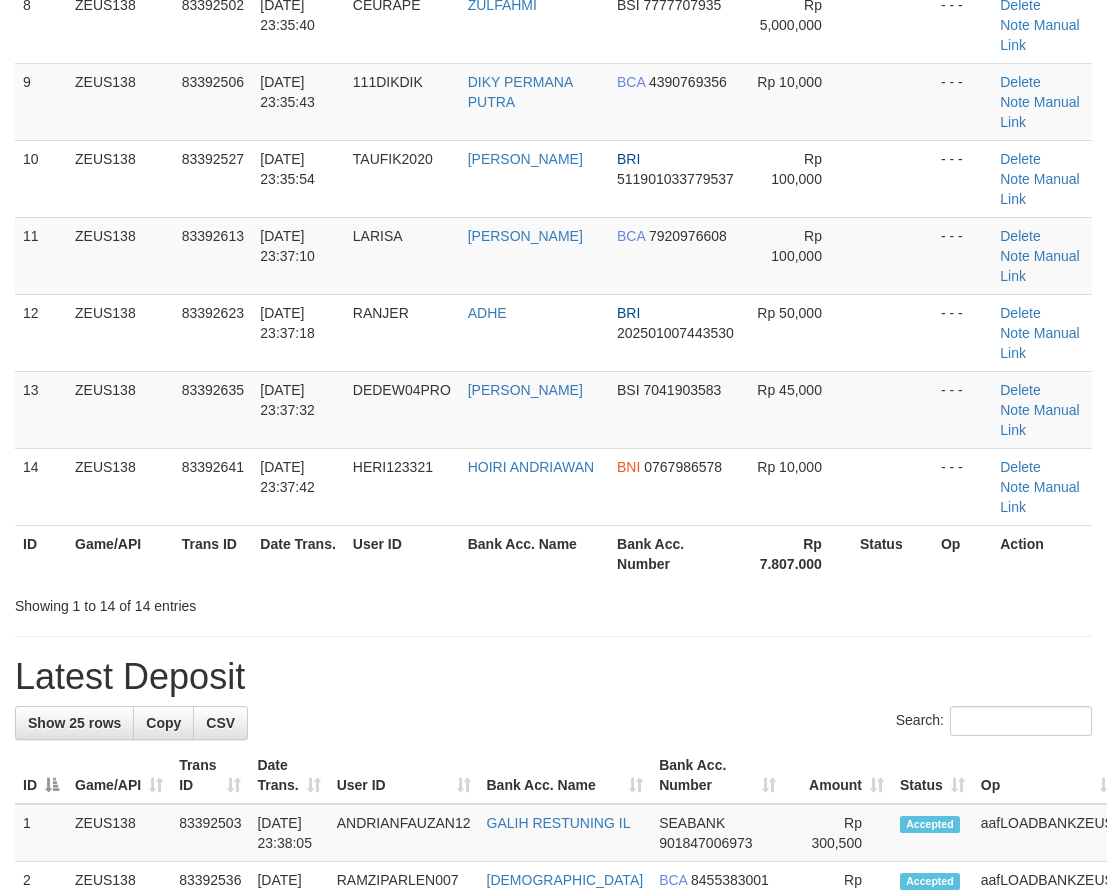 scroll, scrollTop: 448, scrollLeft: 0, axis: vertical 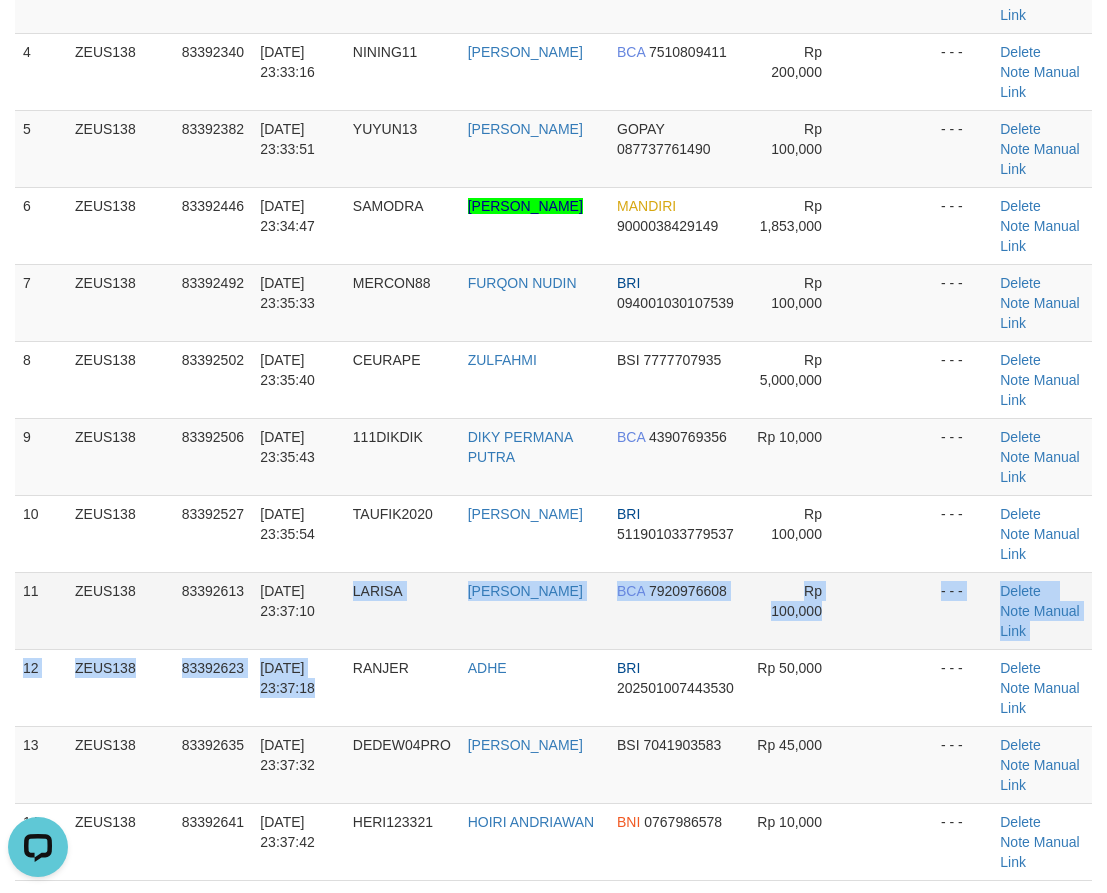 drag, startPoint x: 367, startPoint y: 657, endPoint x: 286, endPoint y: 641, distance: 82.565125 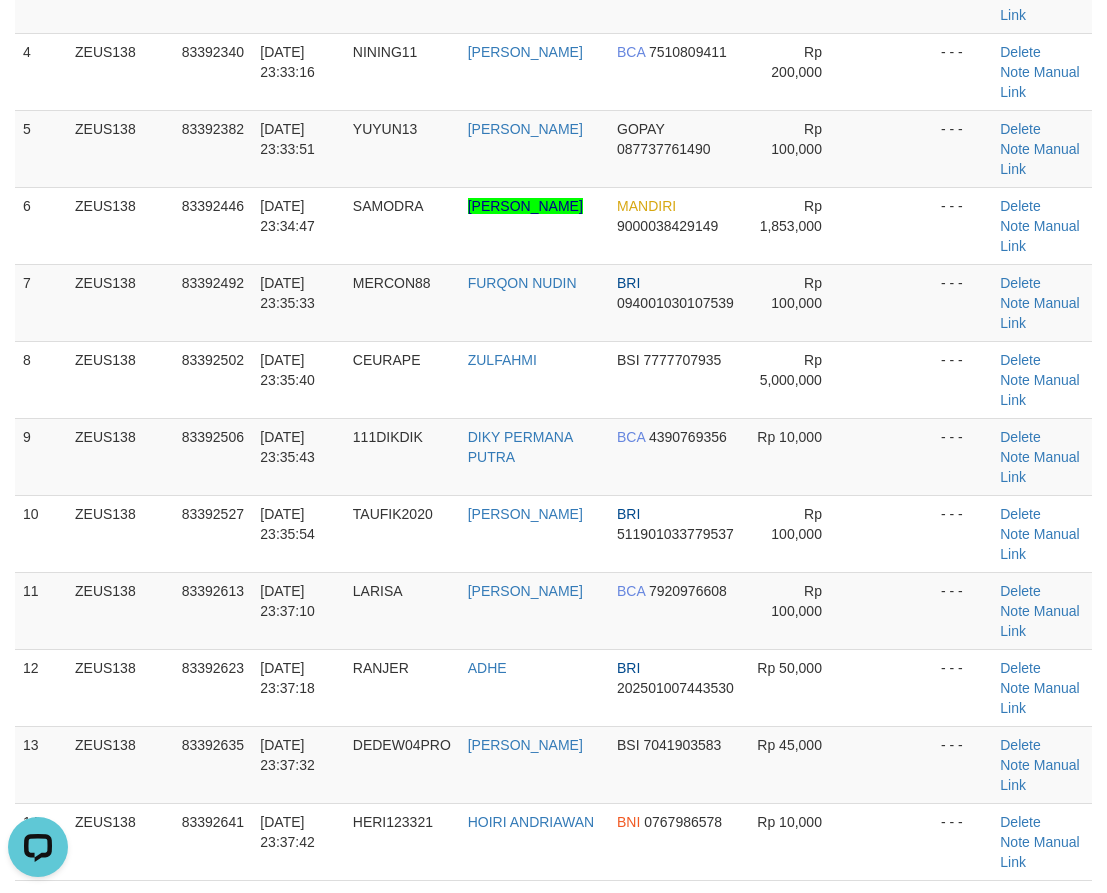 drag, startPoint x: 317, startPoint y: 617, endPoint x: 5, endPoint y: 538, distance: 321.84622 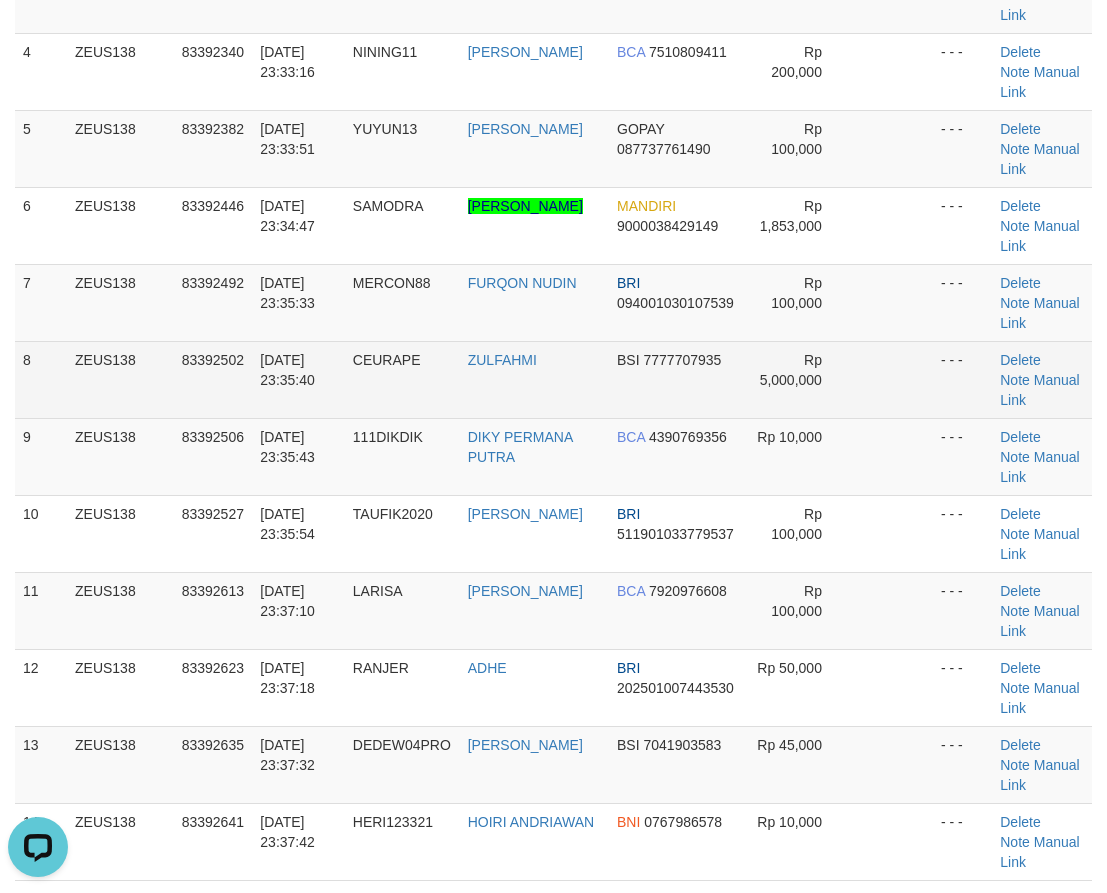drag, startPoint x: 319, startPoint y: 460, endPoint x: 56, endPoint y: 369, distance: 278.2984 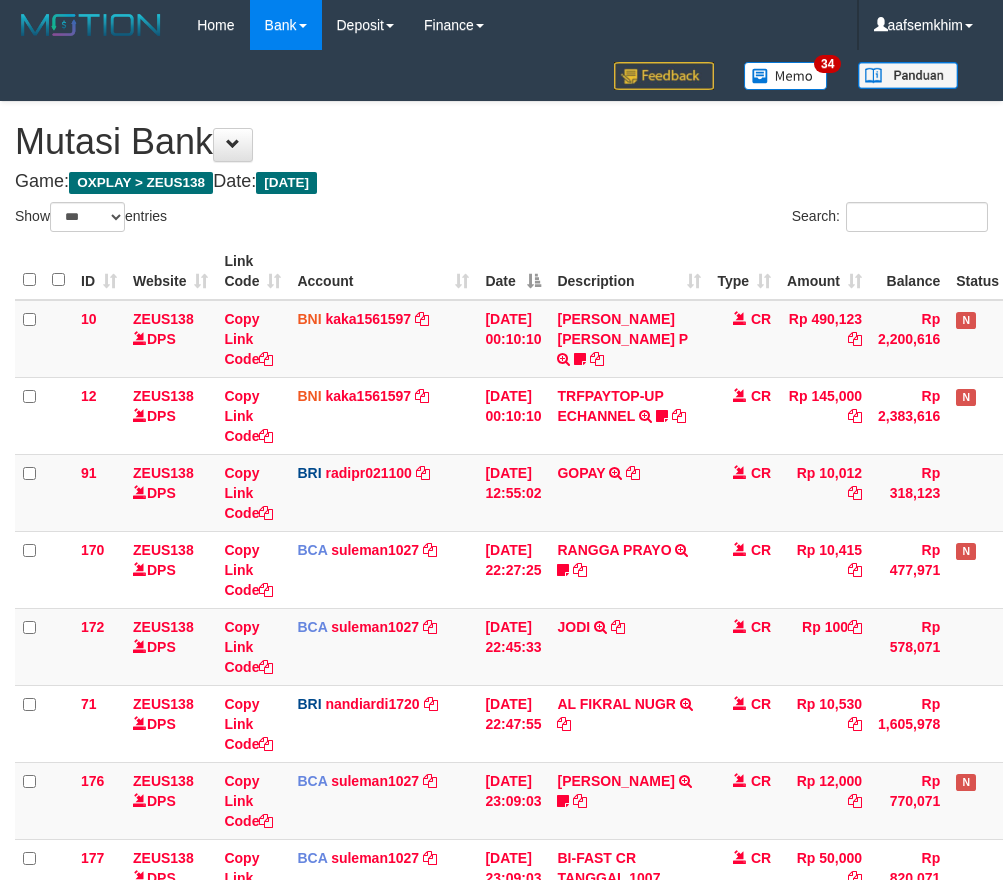 select on "***" 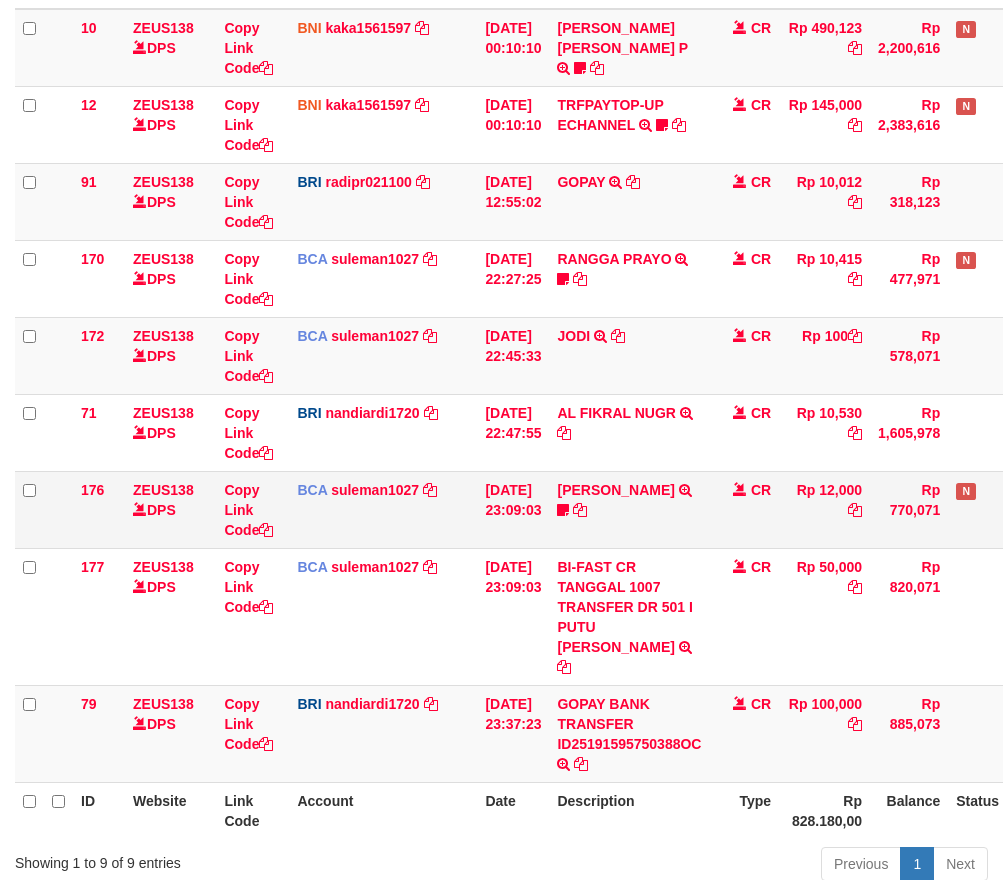scroll, scrollTop: 424, scrollLeft: 0, axis: vertical 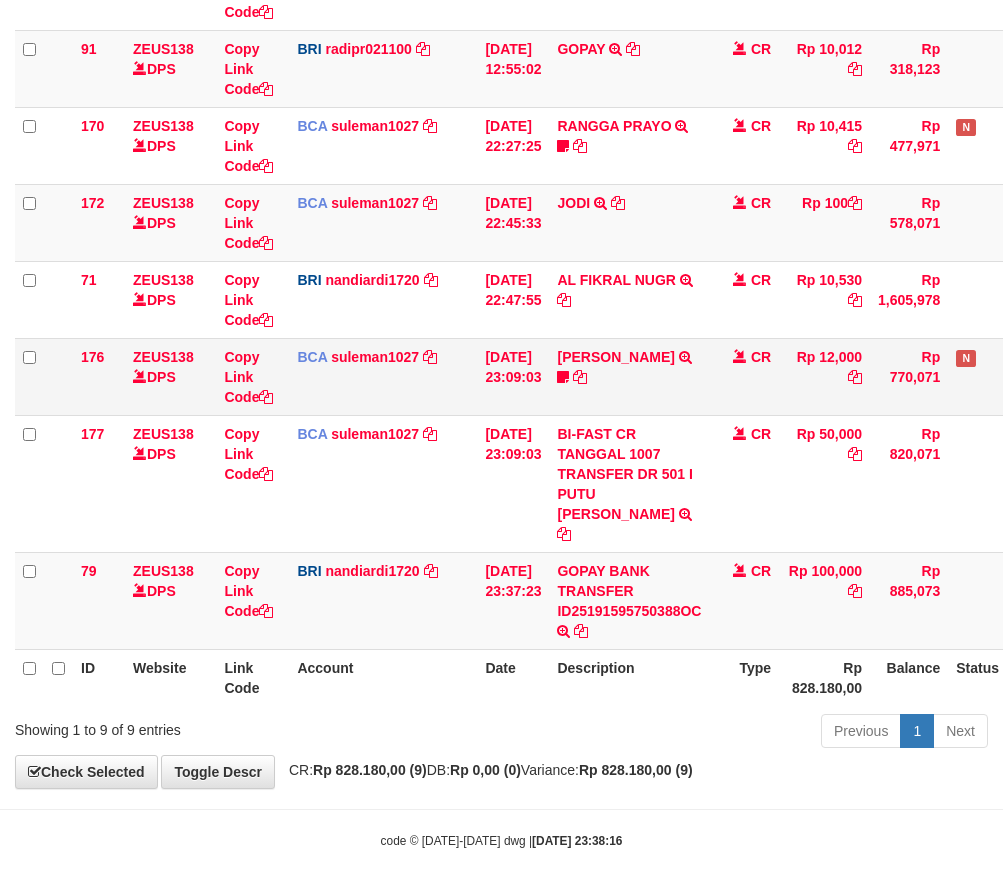 click on "FAIZAL ARDIA            TRSF E-BANKING CR 1007/FTSCY/WS95051
12000.002025071027111236 TRFDN-FAIZAL ARDIAESPAY DEBIT INDONE    Kasihmenan5" at bounding box center [629, 376] 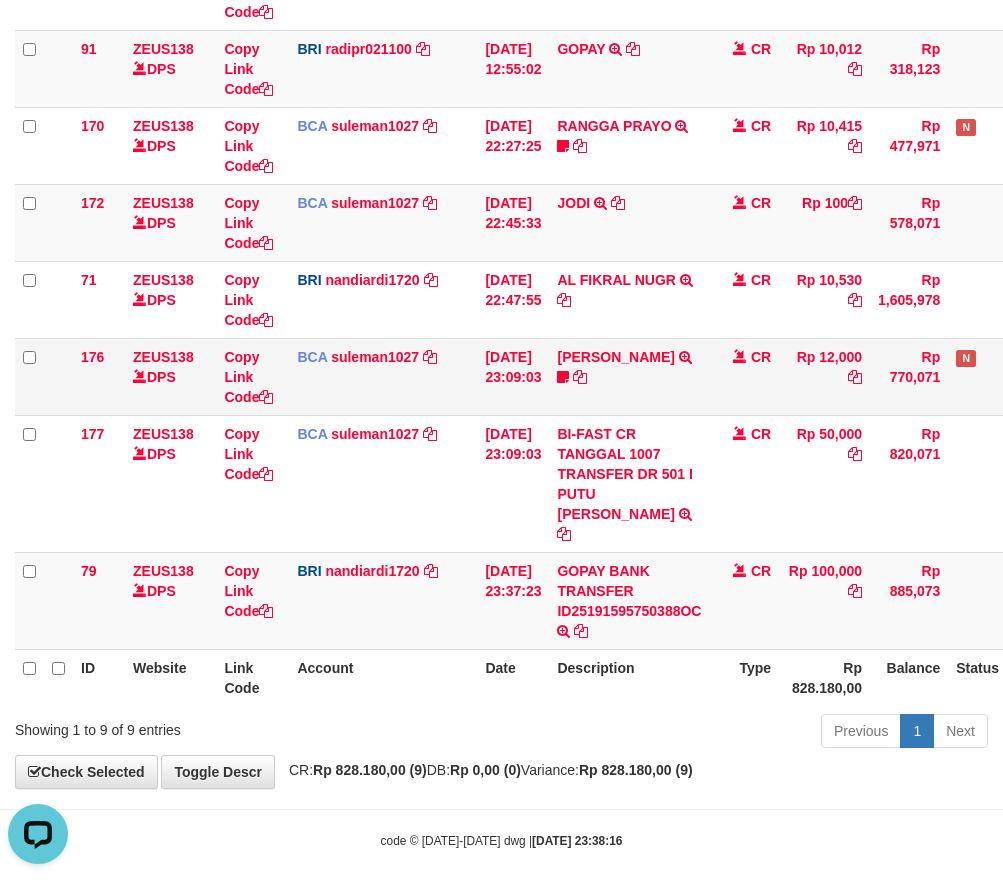 scroll, scrollTop: 0, scrollLeft: 0, axis: both 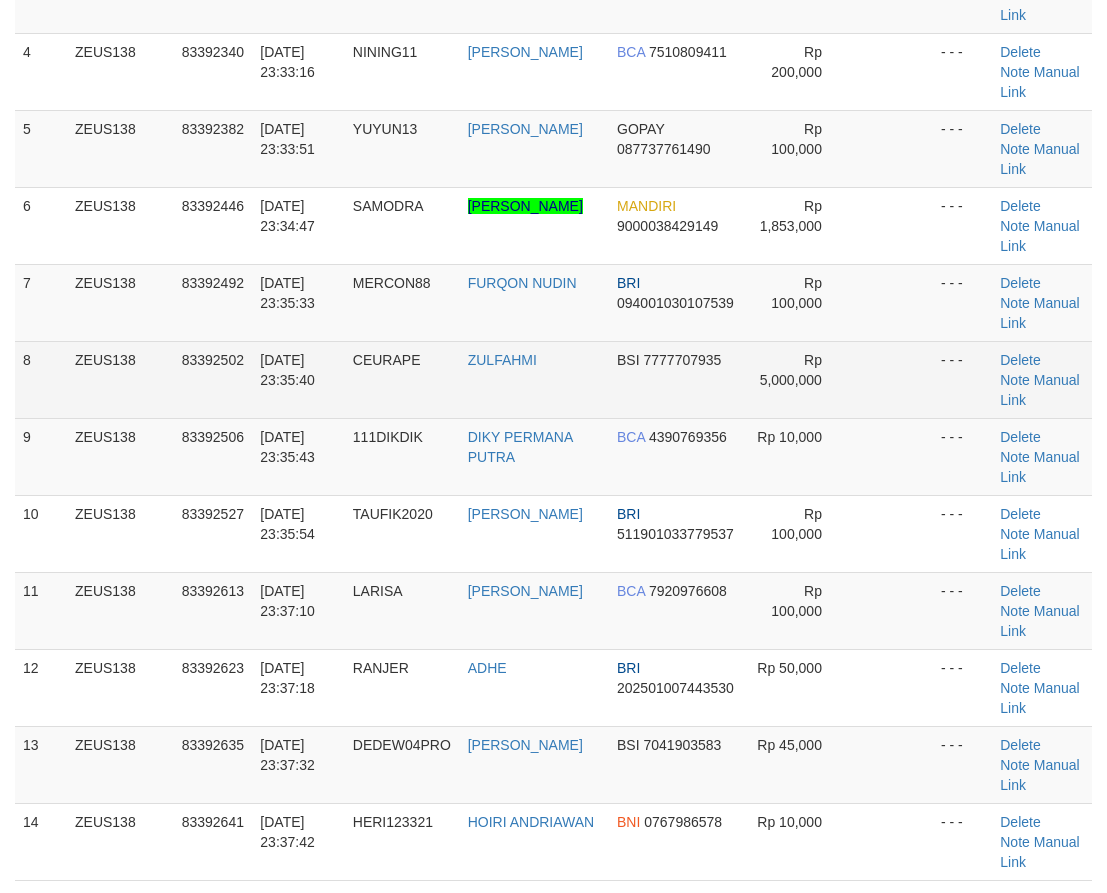 click on "CEURAPE" at bounding box center [402, 379] 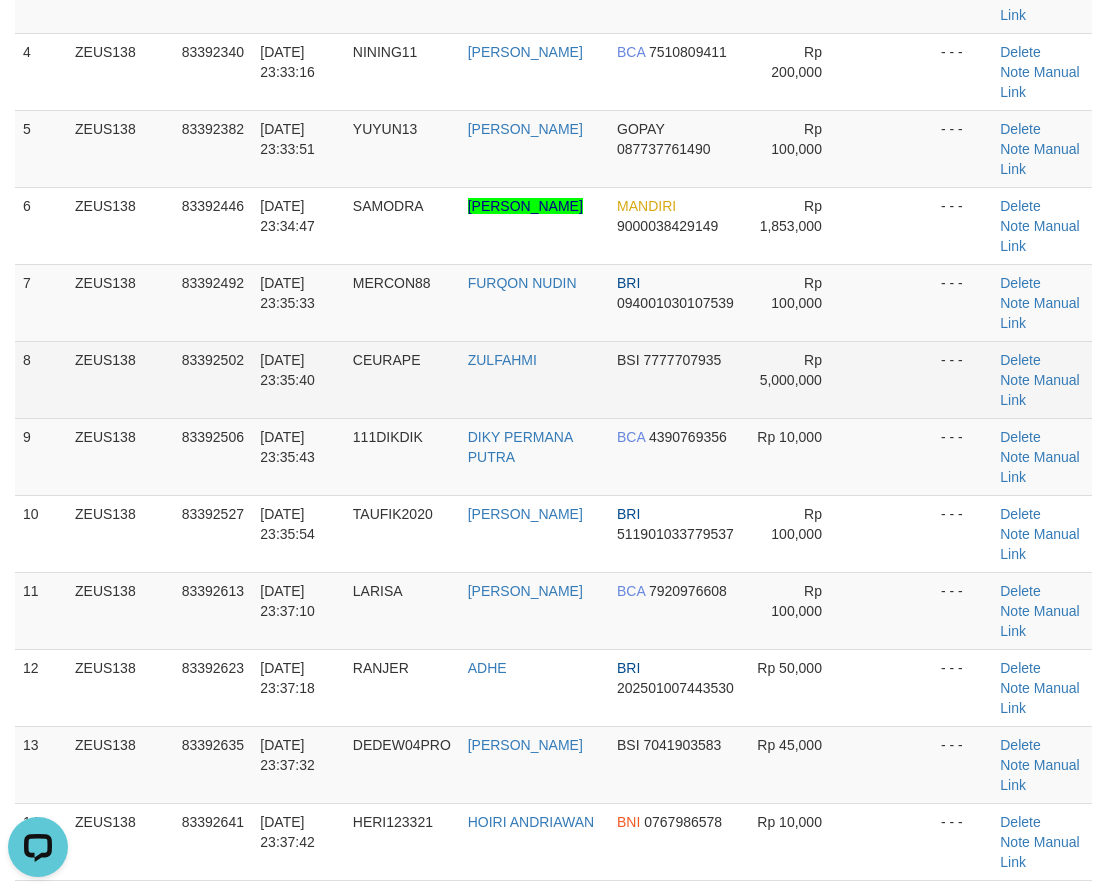 scroll, scrollTop: 0, scrollLeft: 0, axis: both 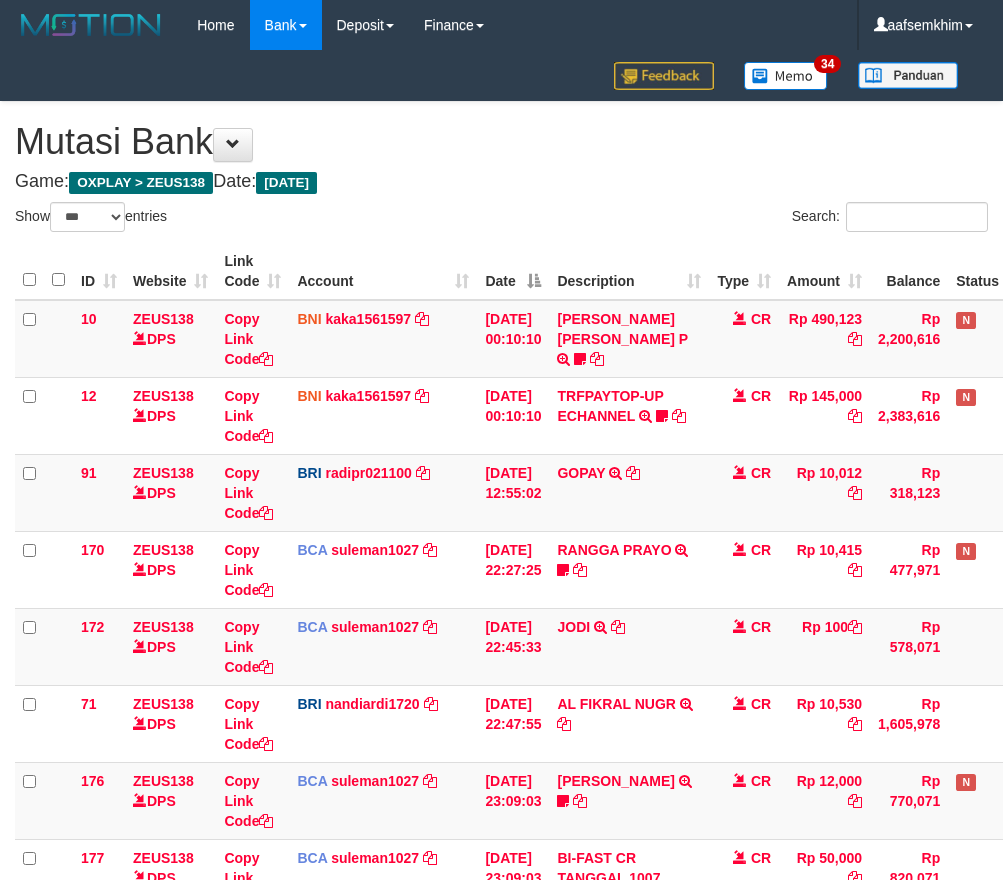 select on "***" 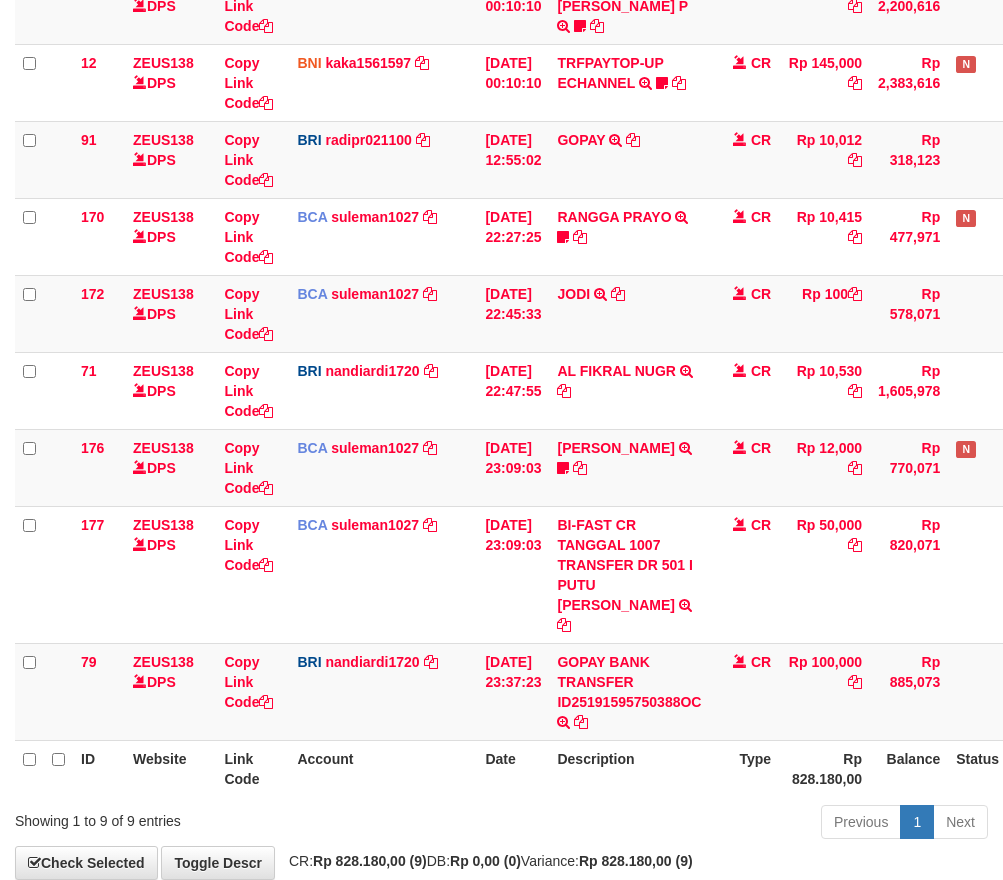 scroll, scrollTop: 424, scrollLeft: 0, axis: vertical 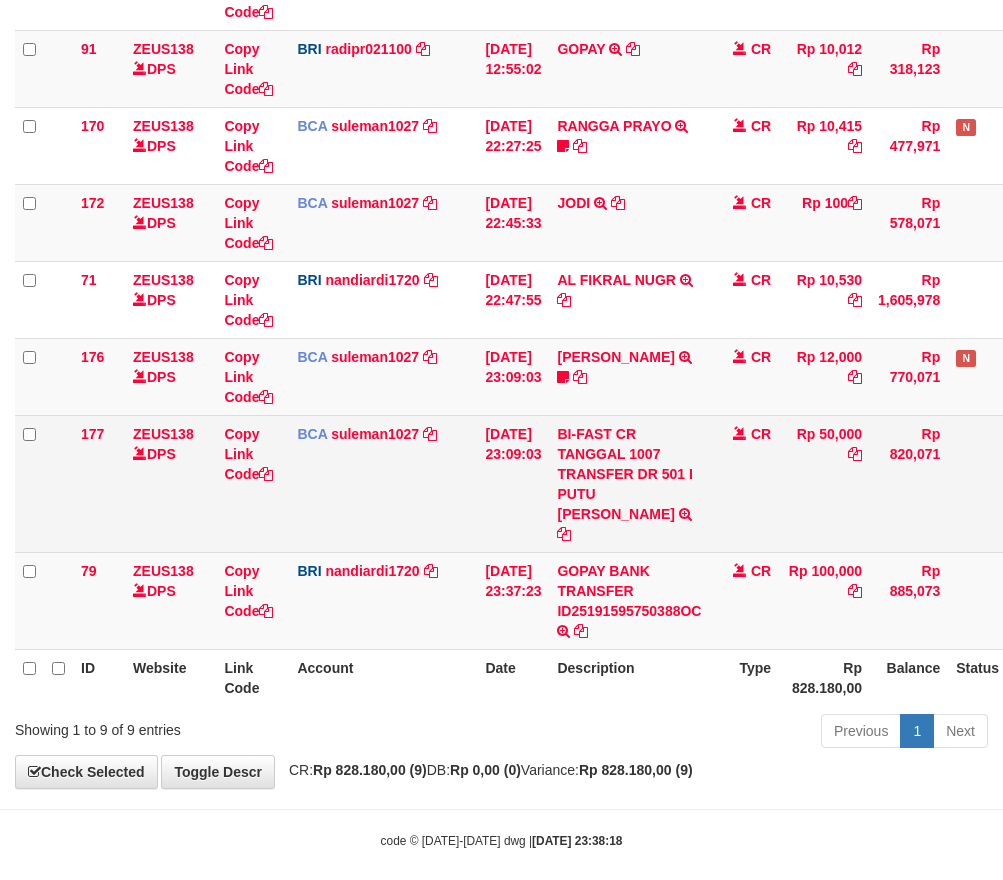 click at bounding box center [740, 433] 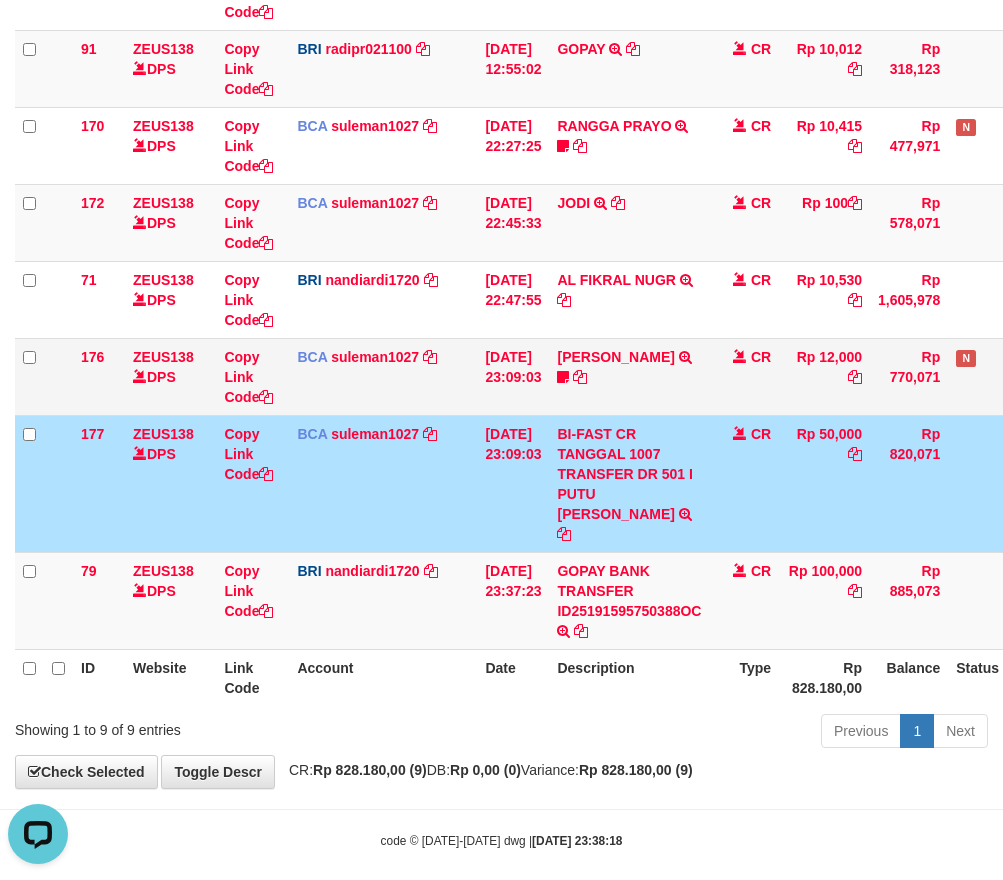 scroll, scrollTop: 0, scrollLeft: 0, axis: both 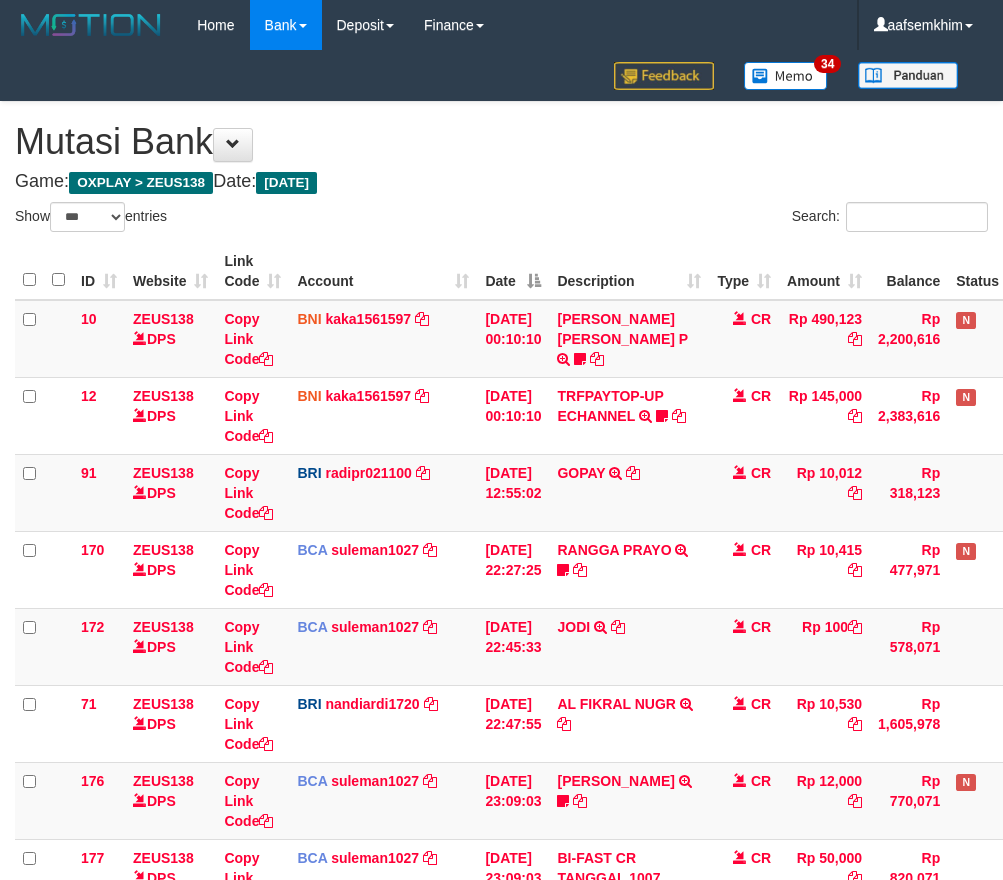 select on "***" 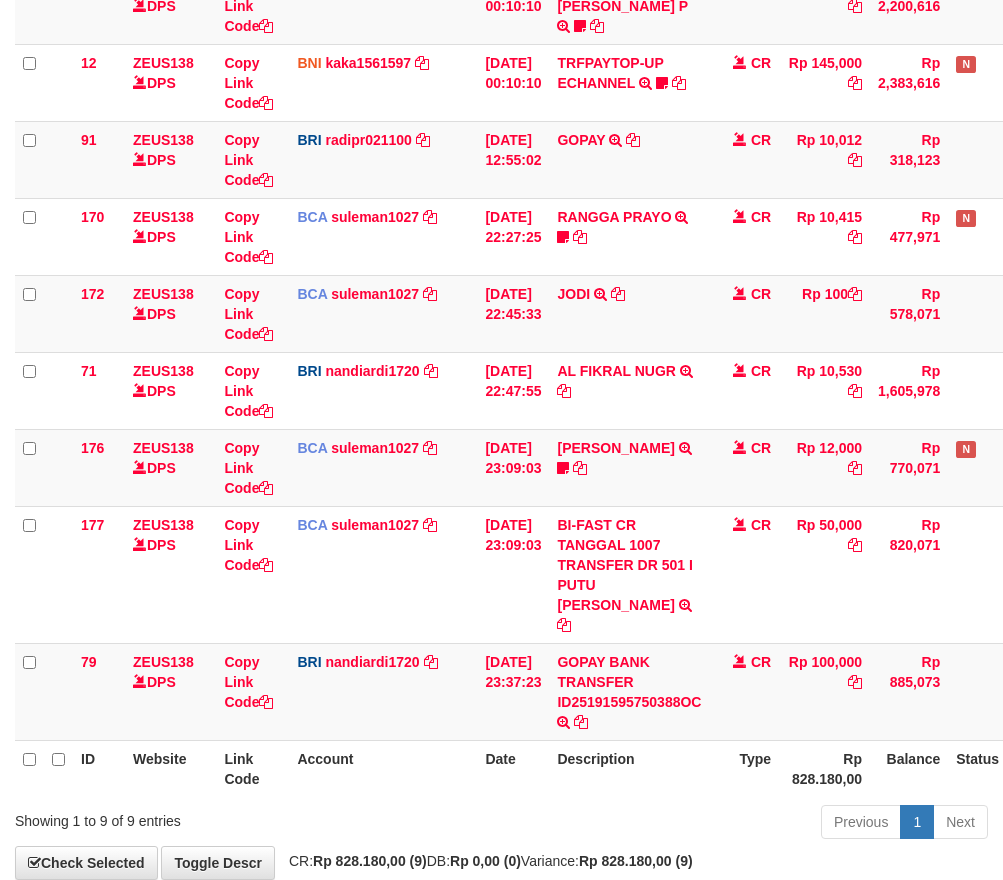 scroll, scrollTop: 424, scrollLeft: 0, axis: vertical 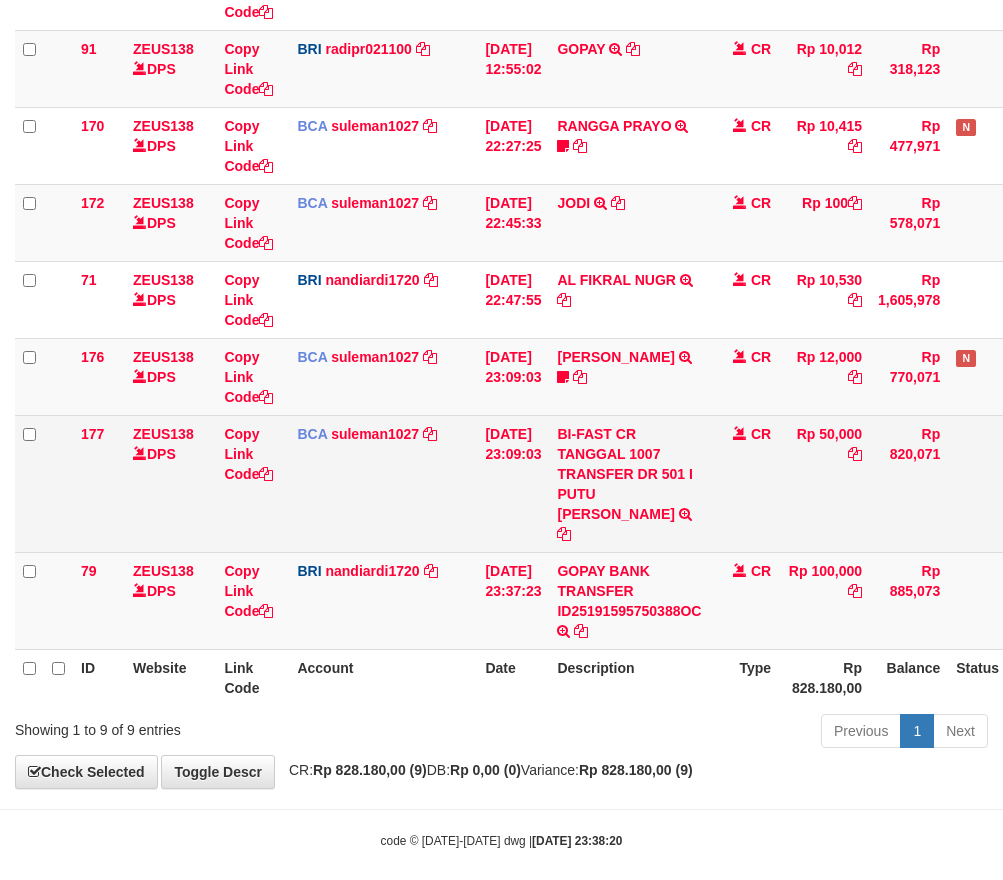 click on "CR" at bounding box center (744, 483) 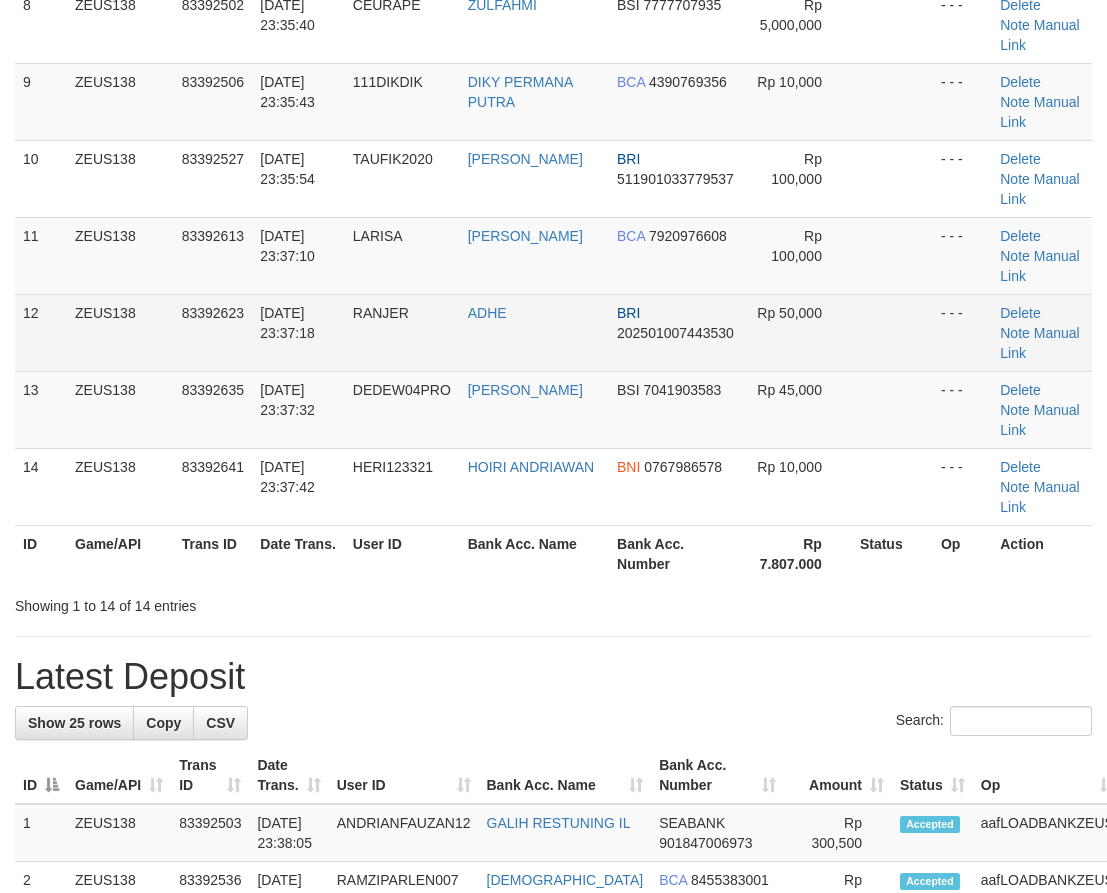 click on "[DATE] 23:37:18" at bounding box center [298, 332] 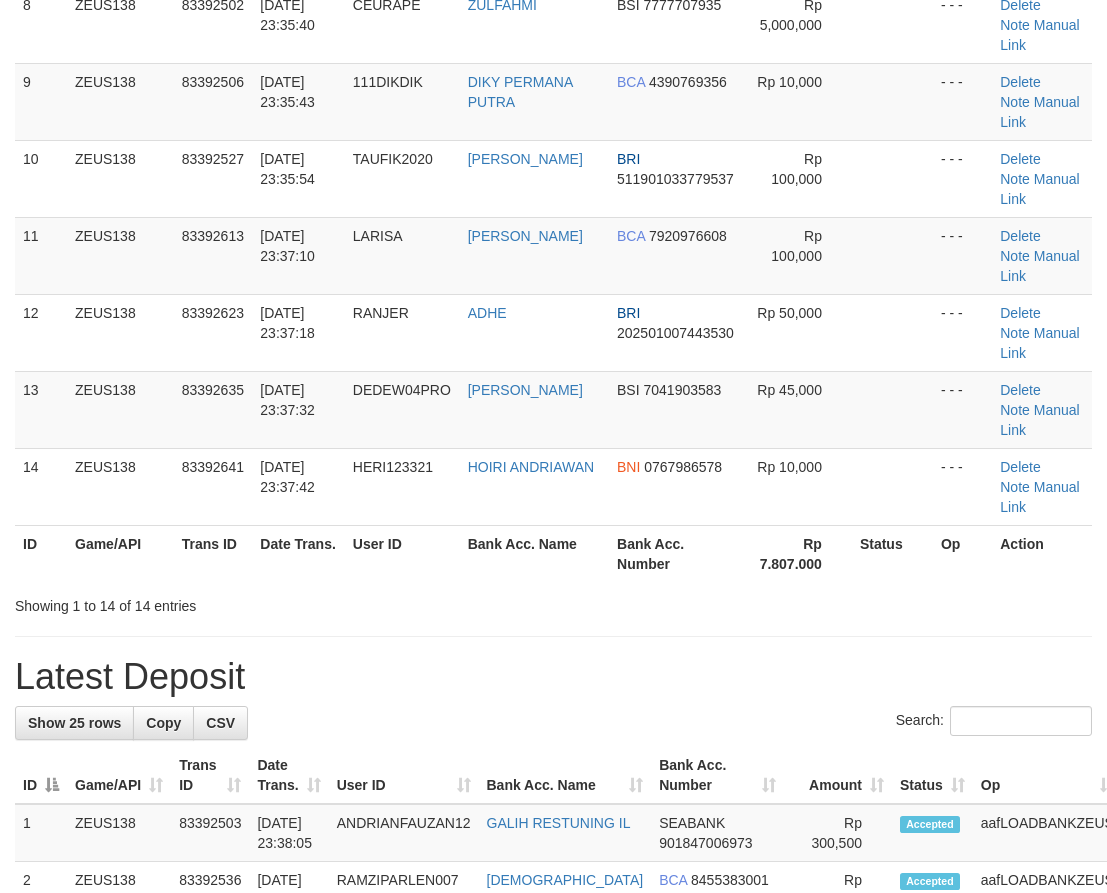 scroll, scrollTop: 448, scrollLeft: 0, axis: vertical 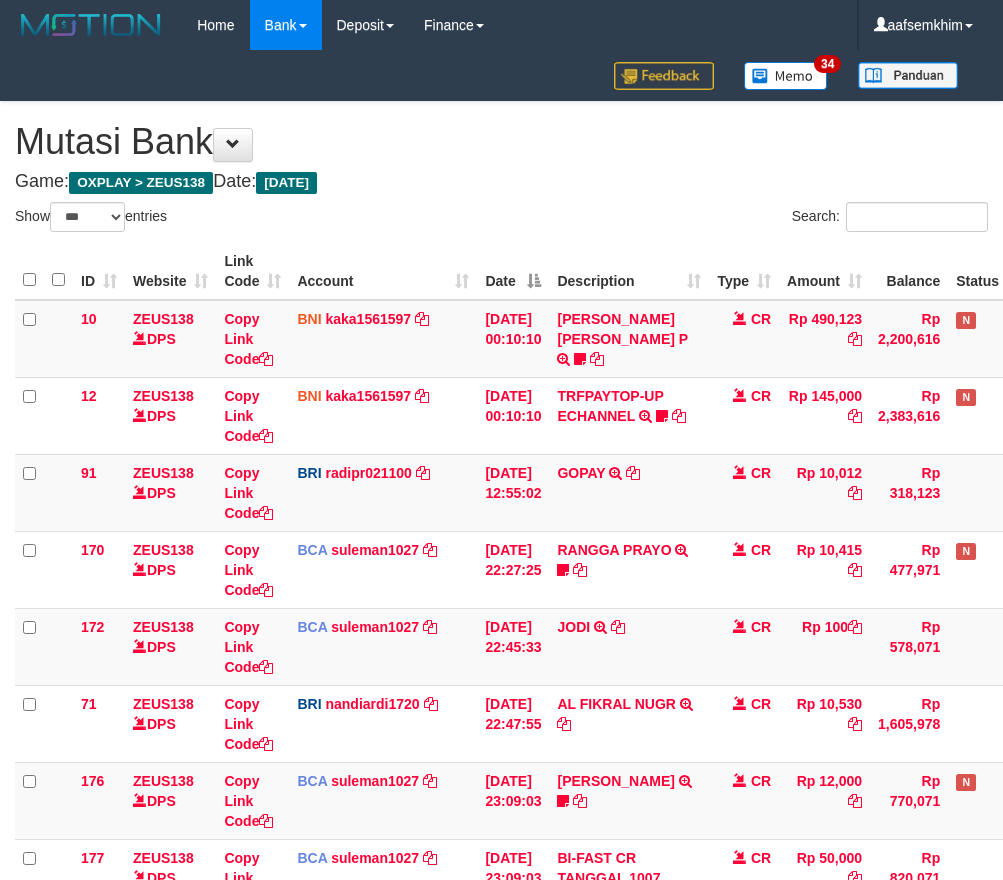 select on "***" 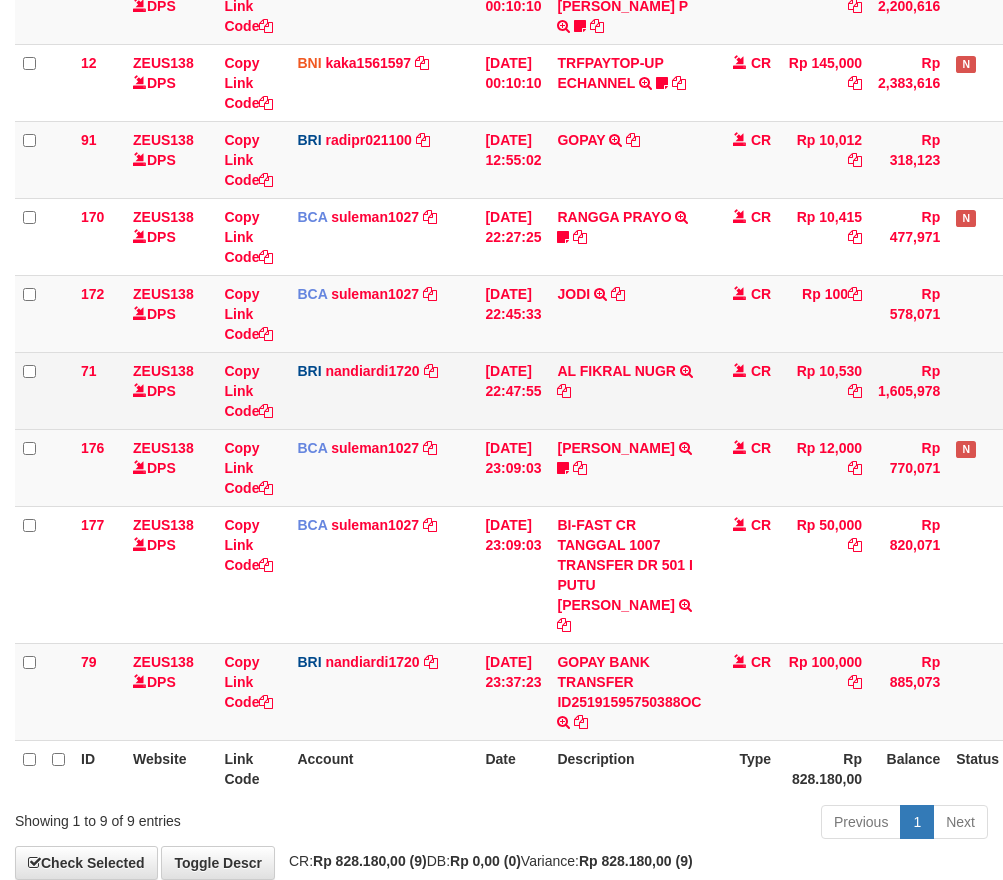 drag, startPoint x: 0, startPoint y: 0, endPoint x: 722, endPoint y: 384, distance: 817.76526 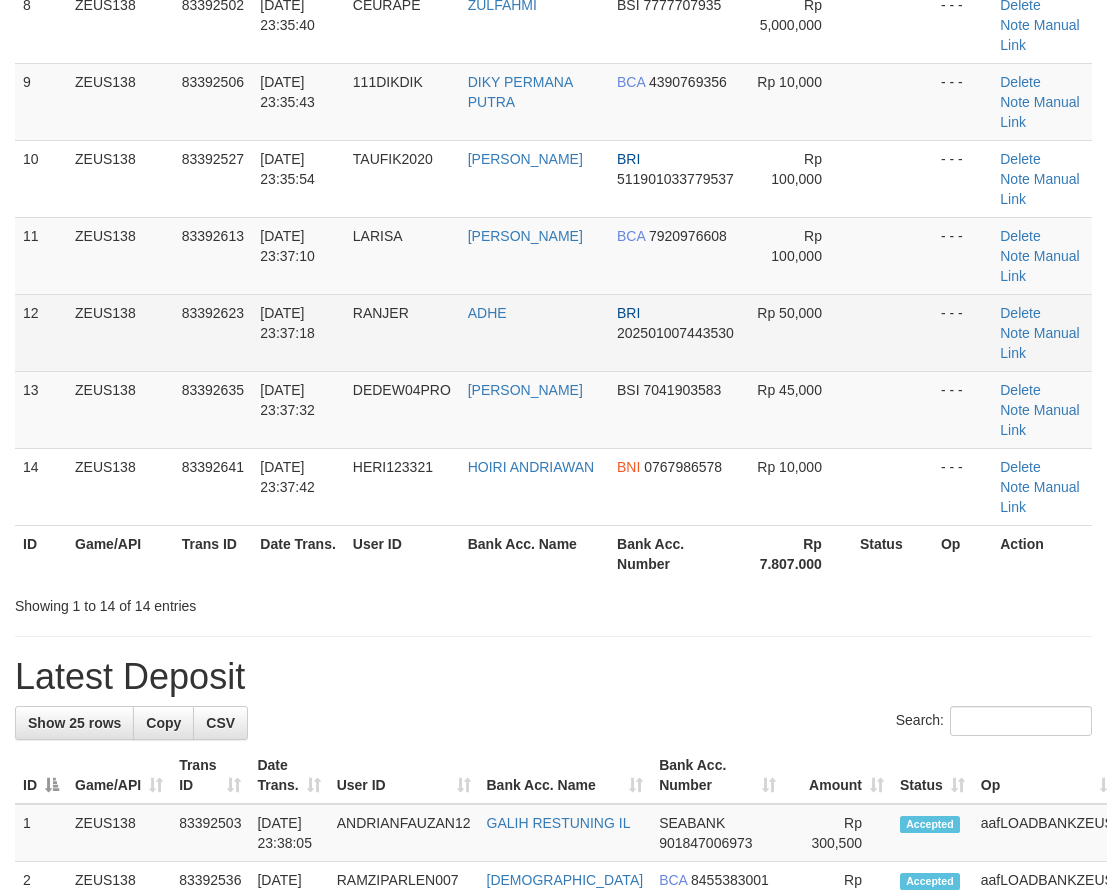 click on "1
ZEUS138
83392204
[DATE] 23:31:20
DAENG112233
[PERSON_NAME]
085923252955
Rp 19,000
- - -
[GEOGRAPHIC_DATA]
Note
Manual Link
2
ZEUS138
83392313
[DATE] 23:32:58
KONTENADE
ADE SAPUTRA
BCA
3420314042
Rp 150,000
- - -
[GEOGRAPHIC_DATA]
Note" at bounding box center (553, -14) 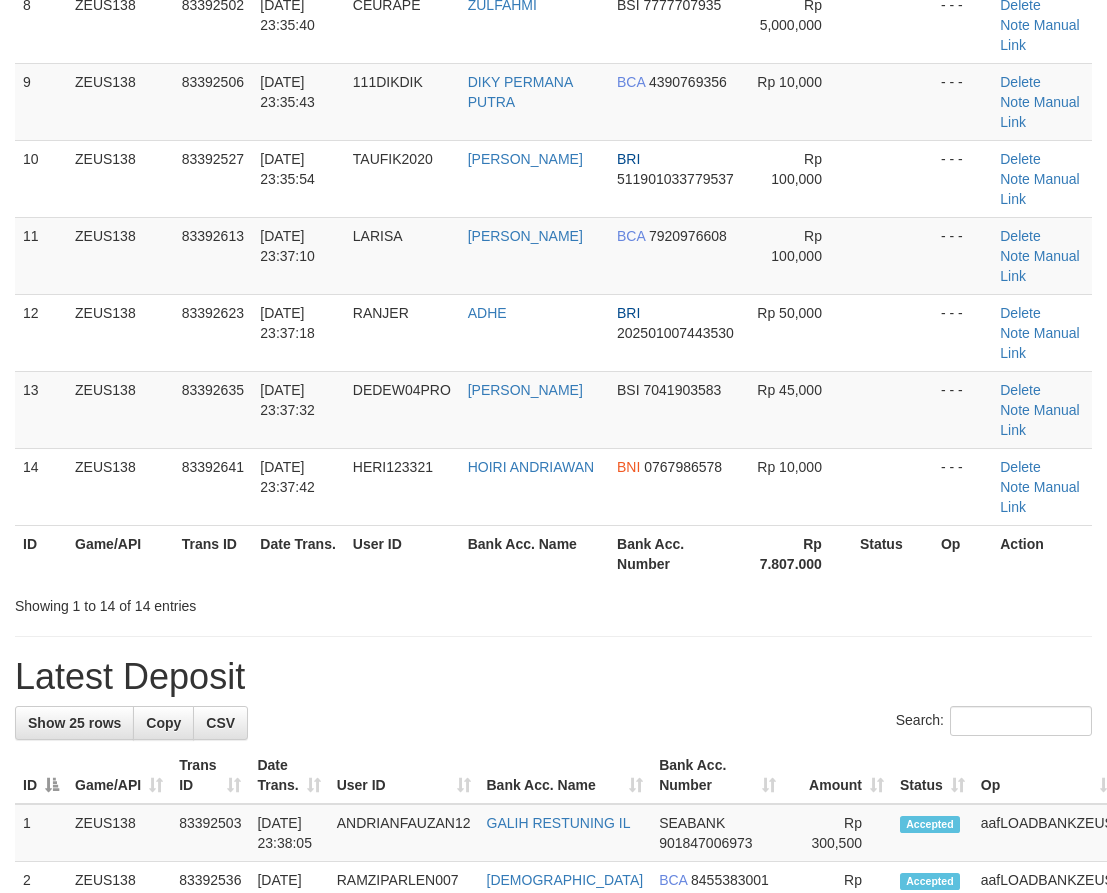 scroll, scrollTop: 448, scrollLeft: 0, axis: vertical 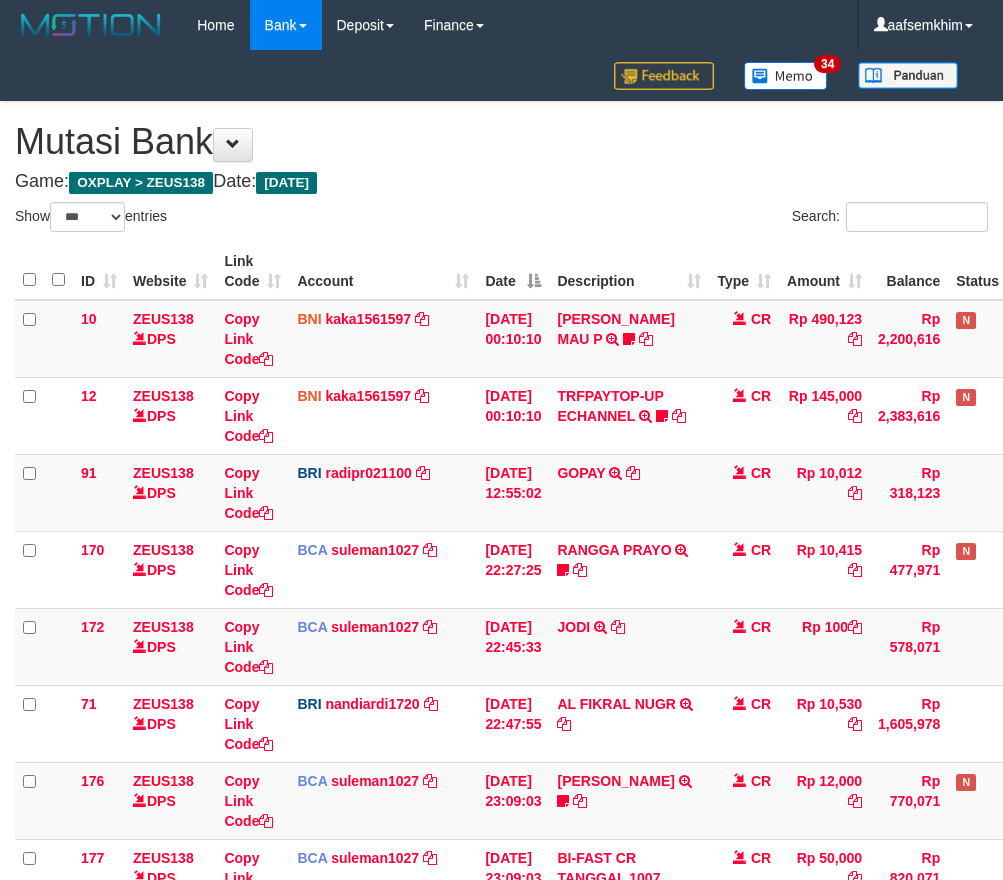 select on "***" 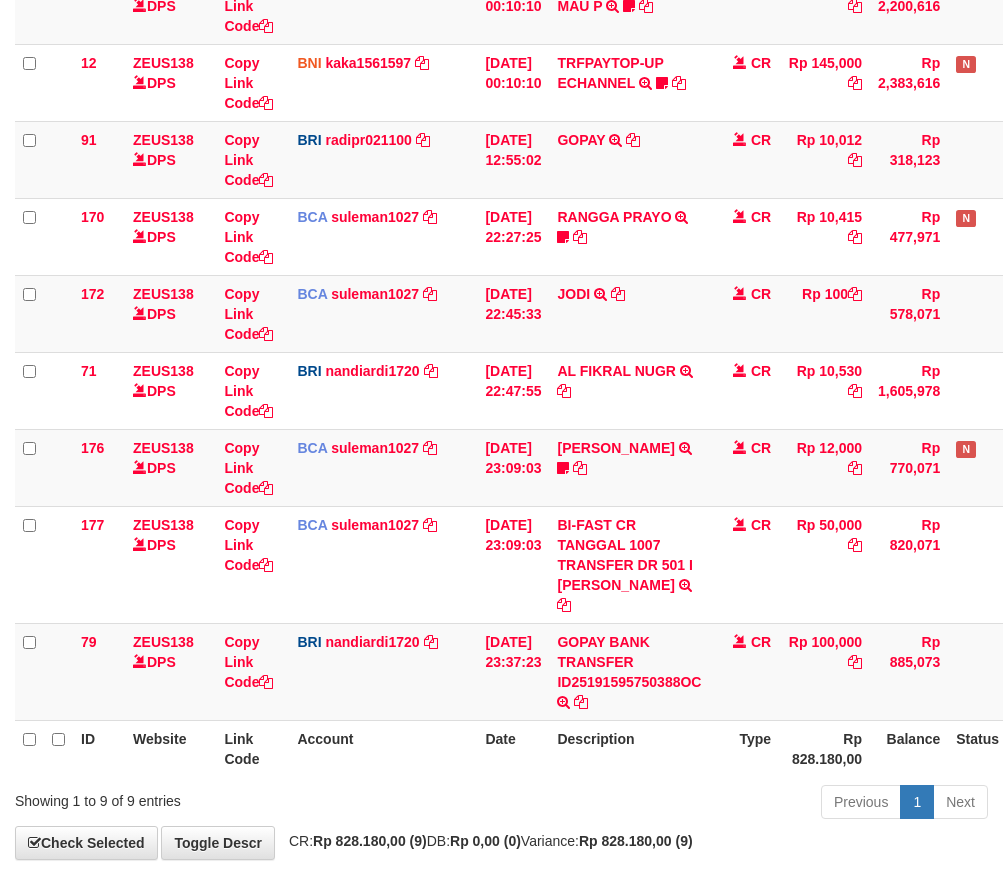 scroll, scrollTop: 424, scrollLeft: 0, axis: vertical 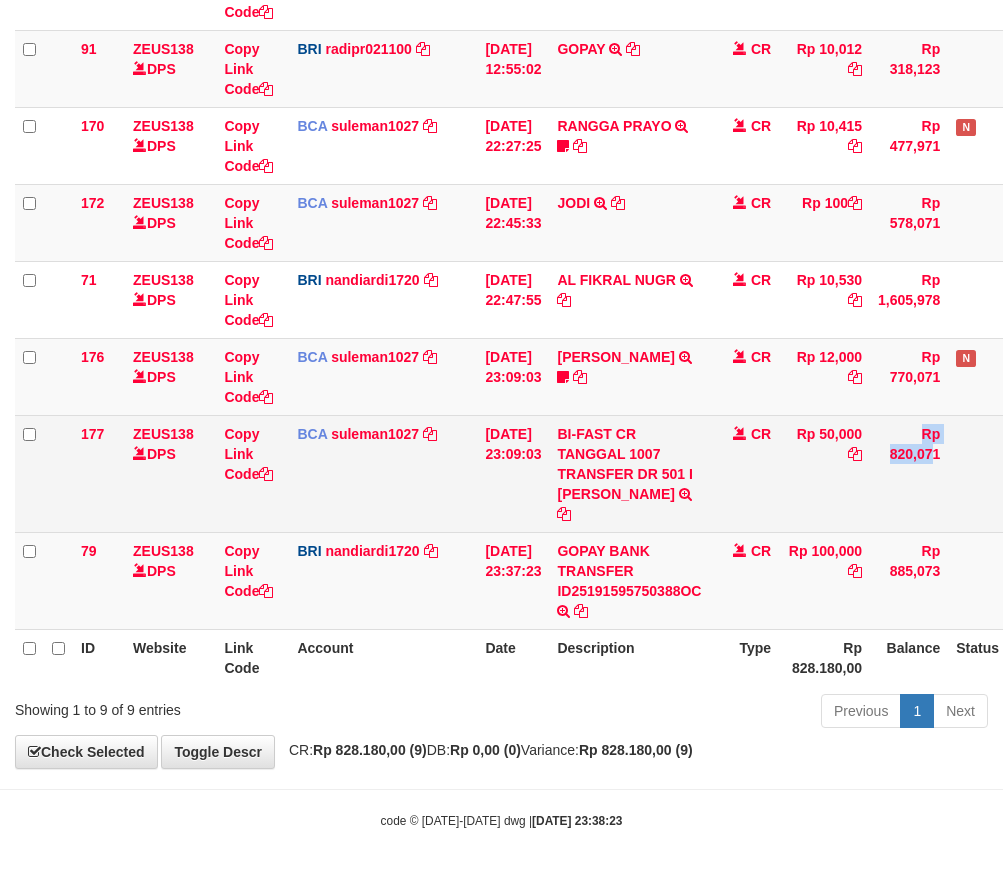 click on "177
ZEUS138    DPS
Copy Link Code
BCA
suleman1027
DPS
SULEMAN
mutasi_20250710_2972 | 177
mutasi_20250710_2972 | 177
[DATE] 23:09:03
BI-FAST CR TANGGAL 1007 TRANSFER DR 501 I [PERSON_NAME]         BI-FAST CR TANGGAL :10/07 TRANSFER DR 501 I [PERSON_NAME]
CR
Rp 50,000
Rp 820,071
Note
Check" at bounding box center (552, 473) 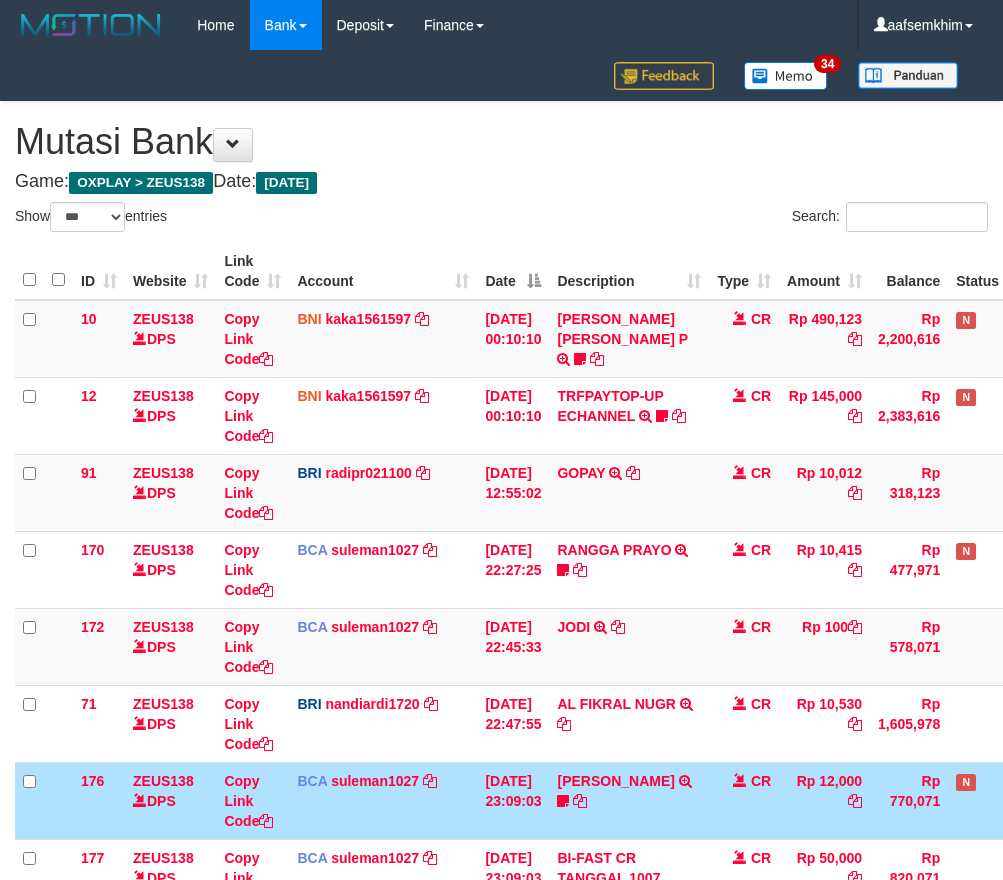 select on "***" 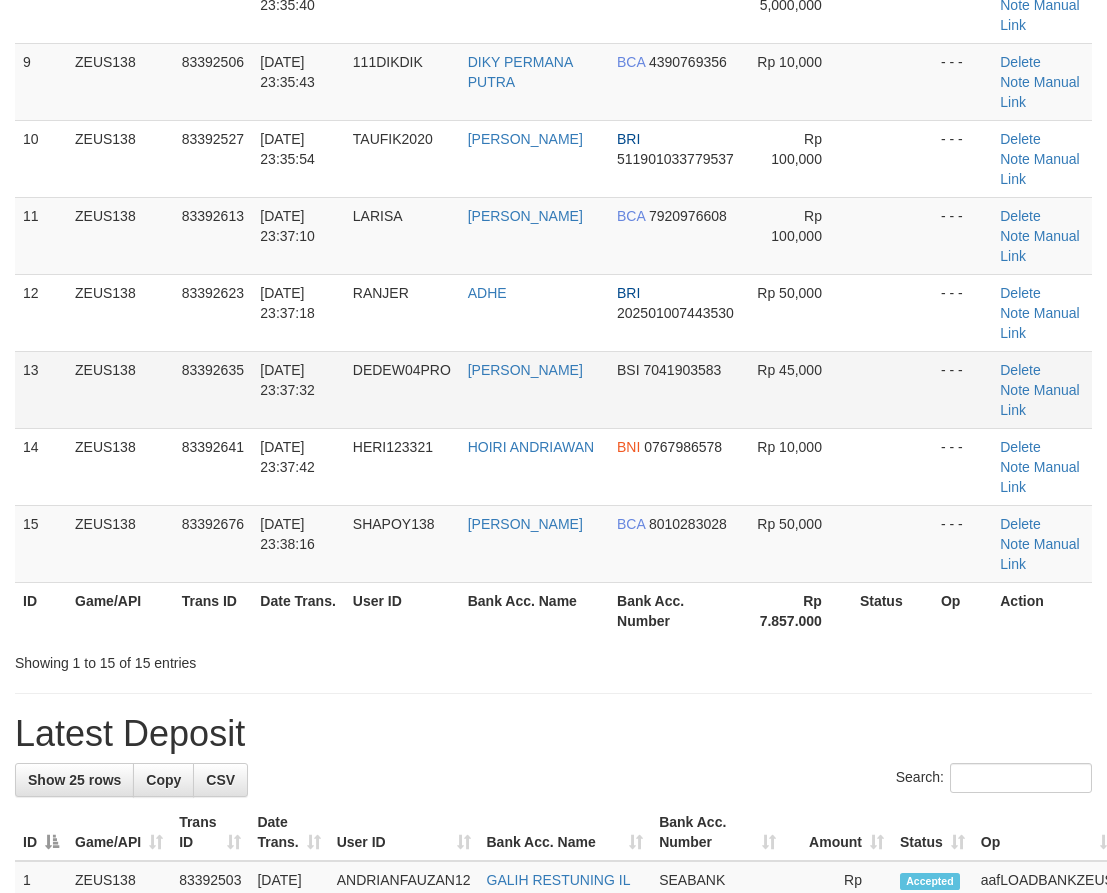 scroll, scrollTop: 448, scrollLeft: 0, axis: vertical 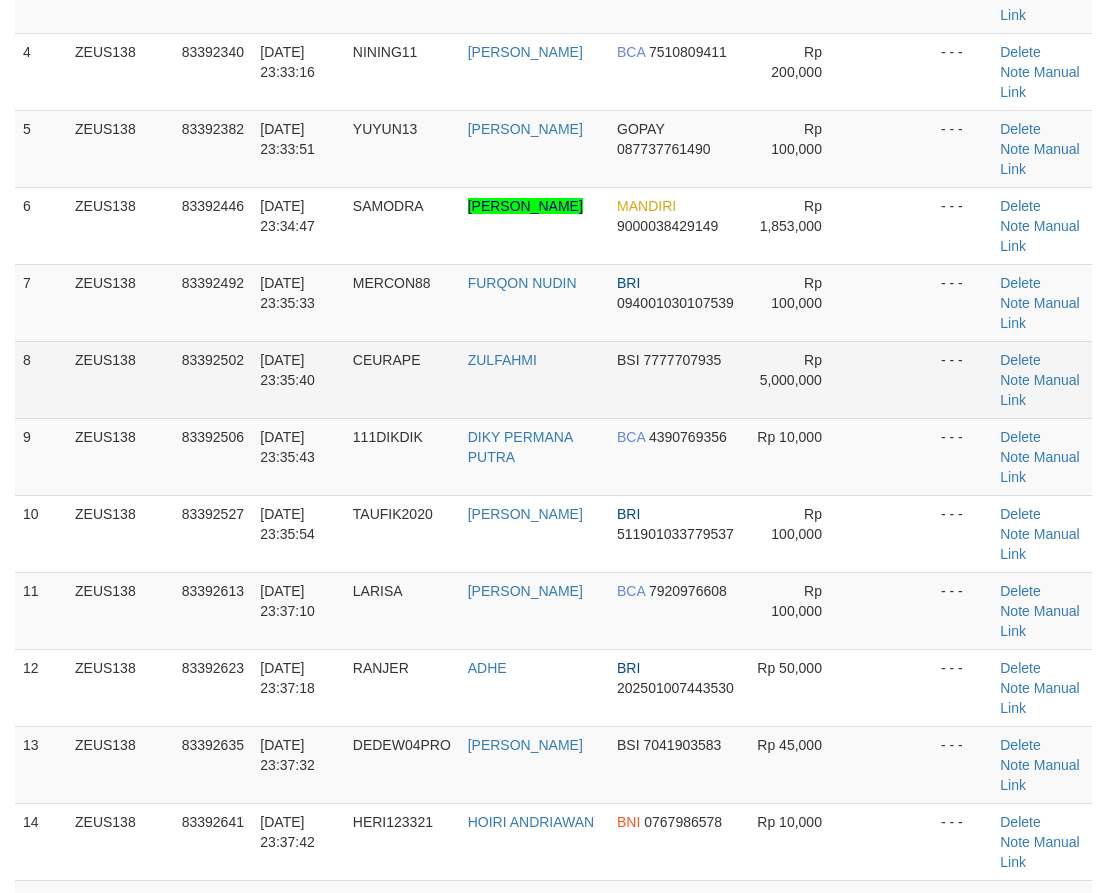 click on "CEURAPE" at bounding box center (402, 379) 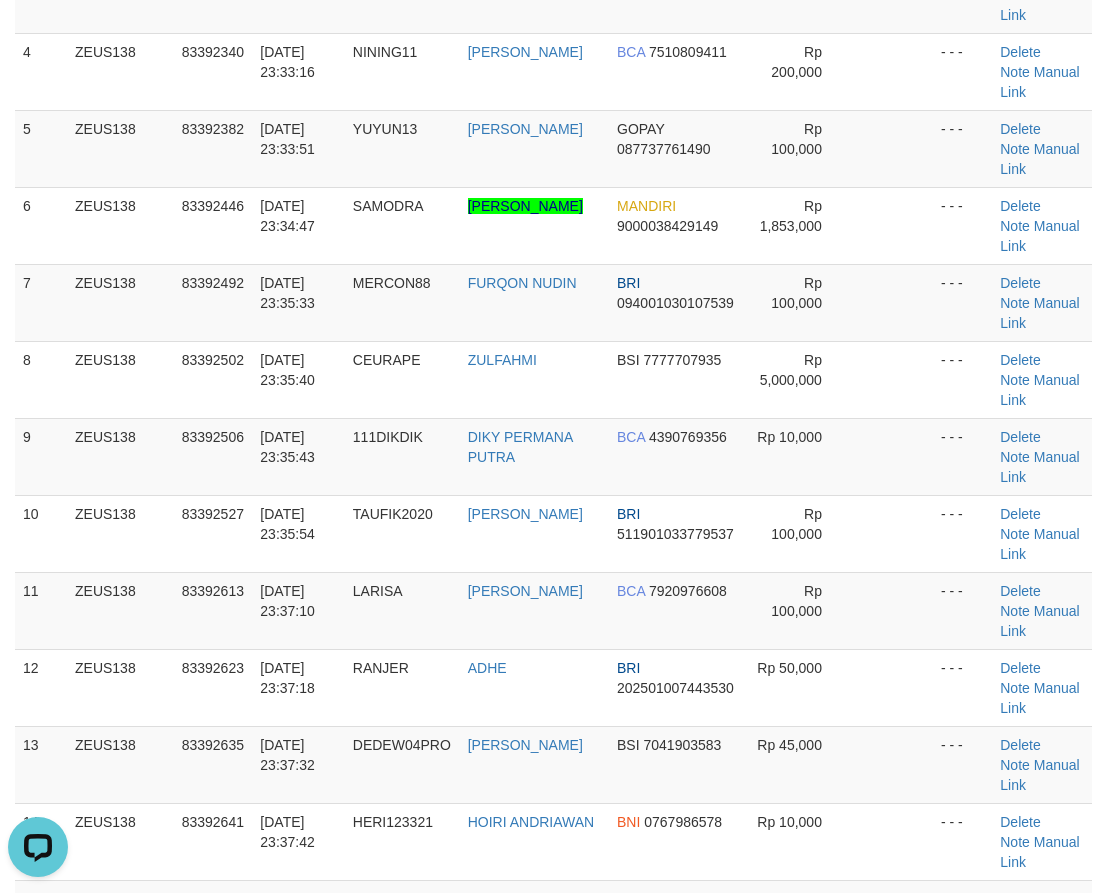 scroll, scrollTop: 0, scrollLeft: 0, axis: both 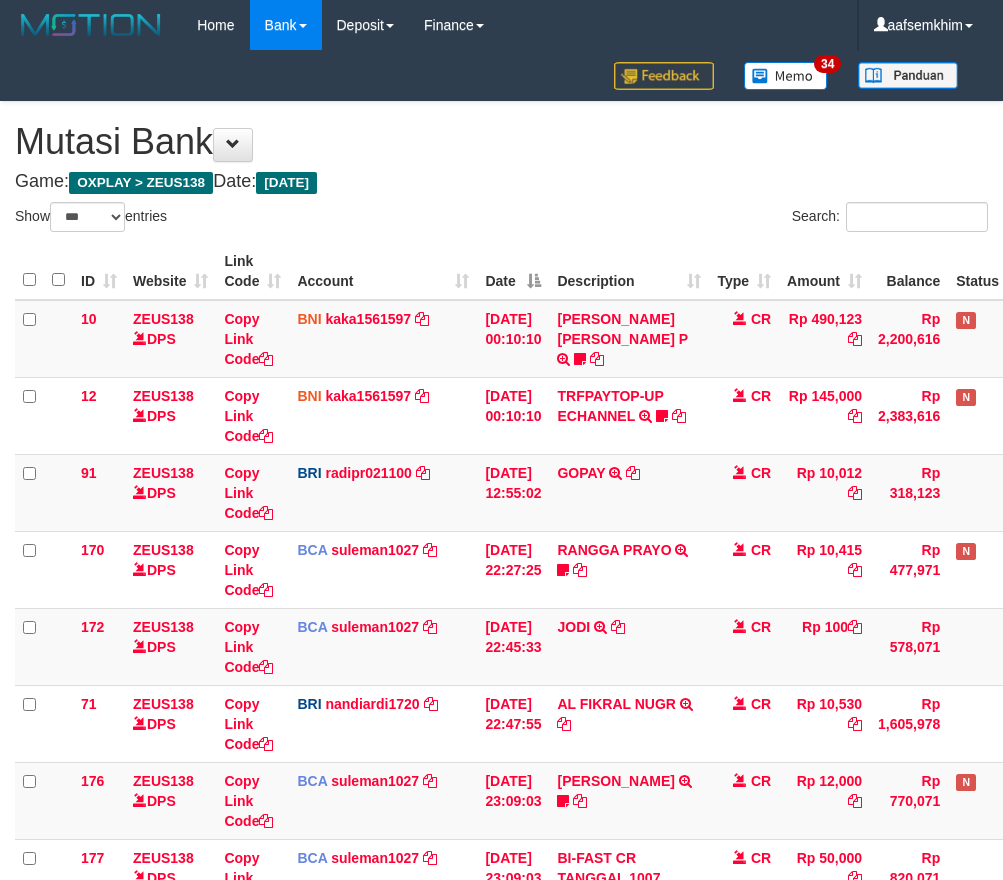select on "***" 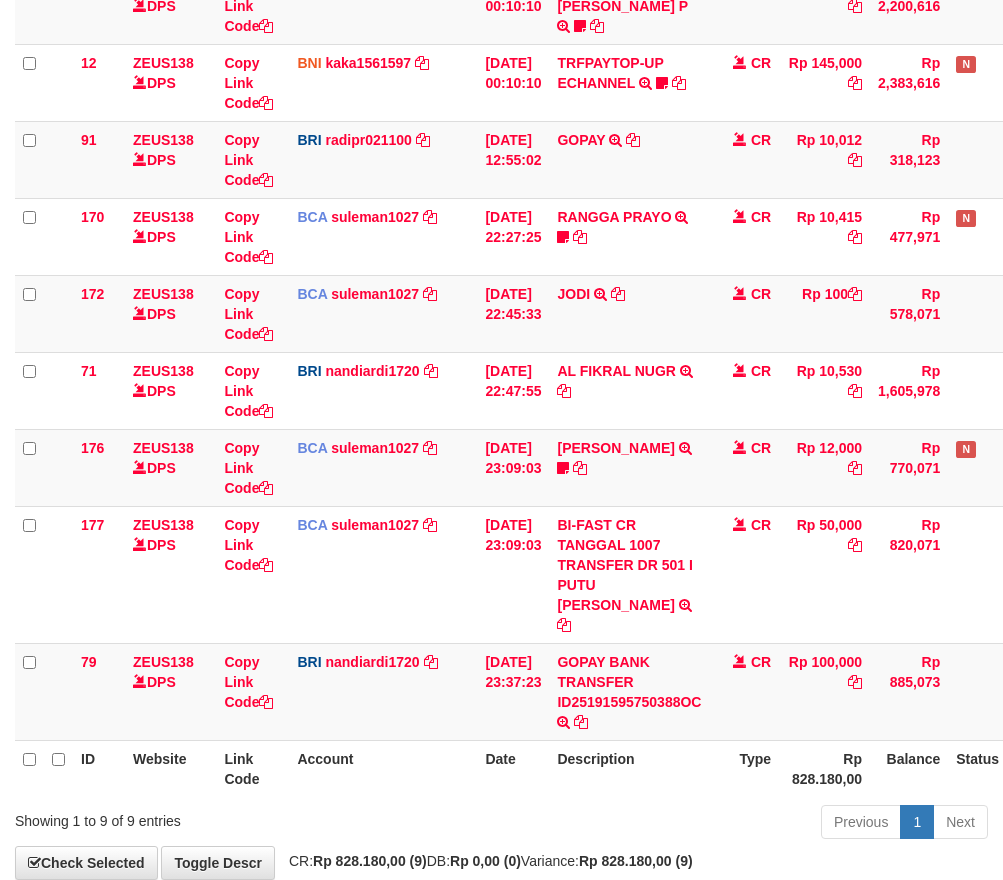 scroll, scrollTop: 424, scrollLeft: 0, axis: vertical 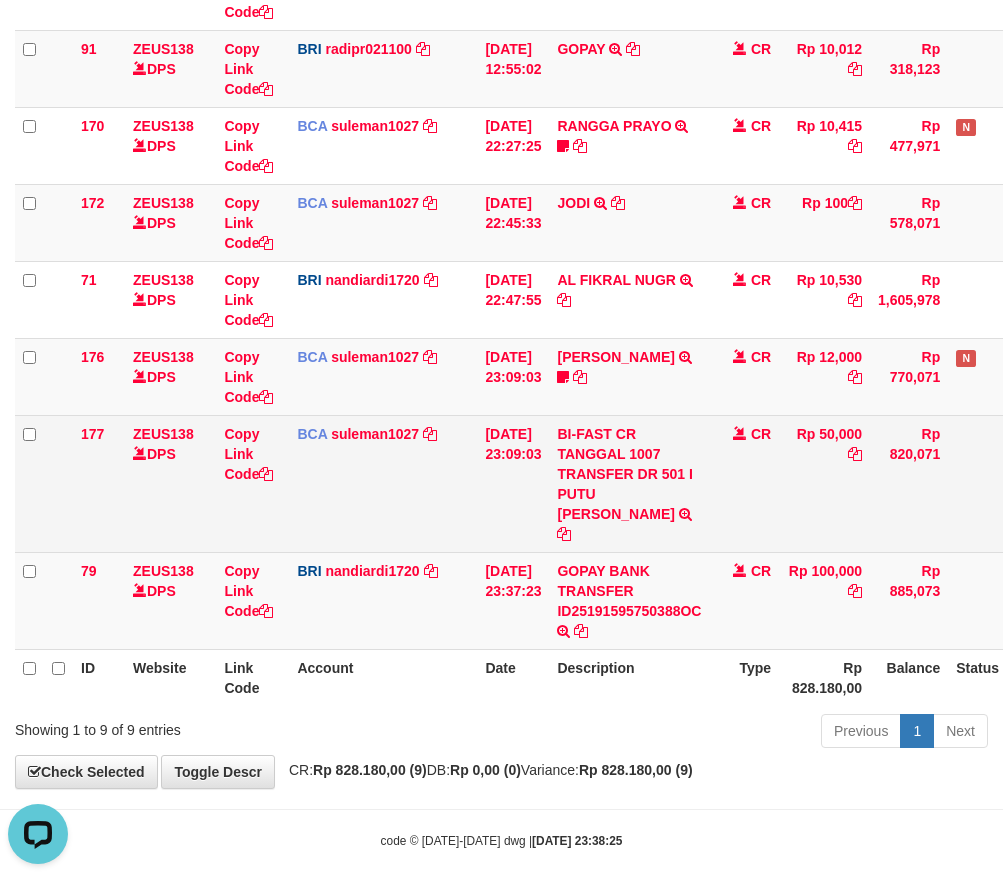 click on "CR" at bounding box center (744, 483) 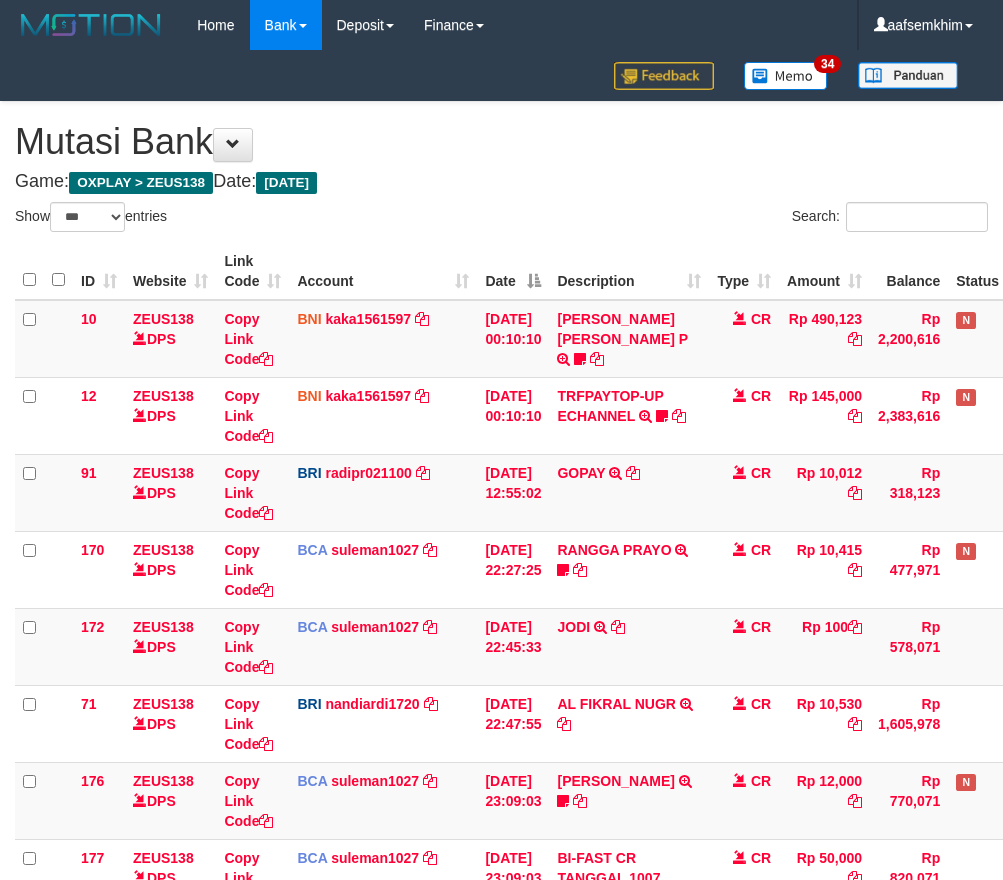 select on "***" 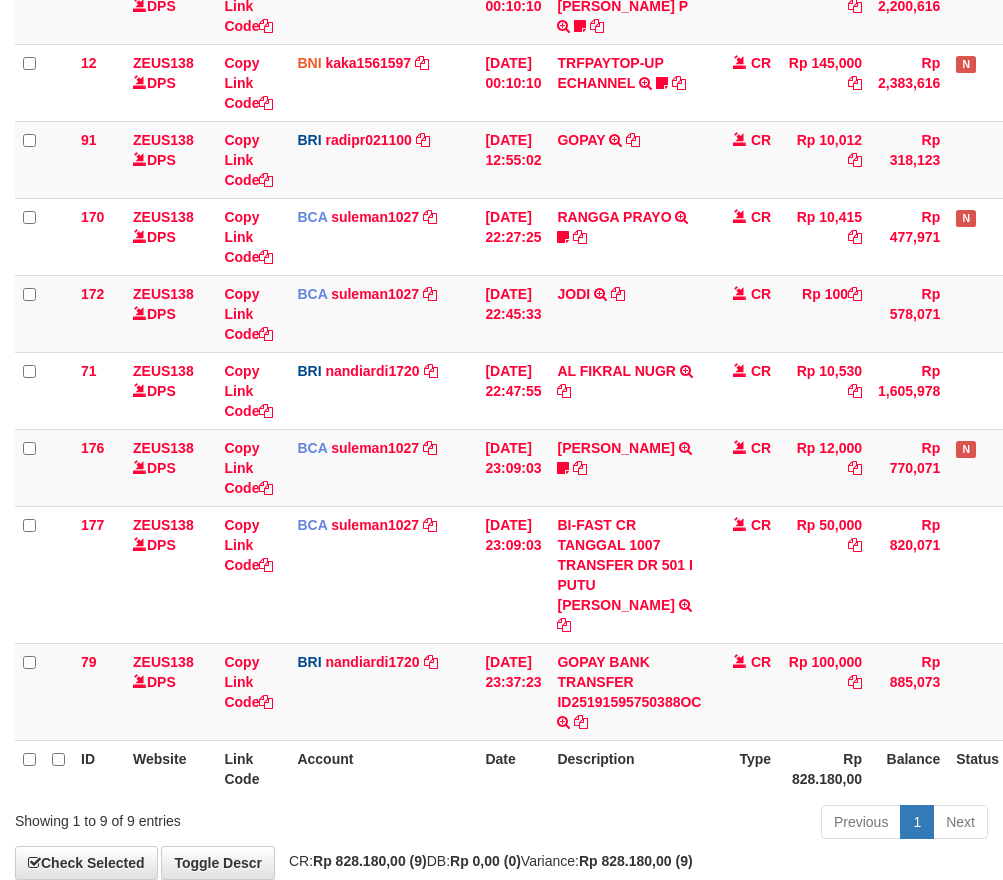 scroll, scrollTop: 424, scrollLeft: 0, axis: vertical 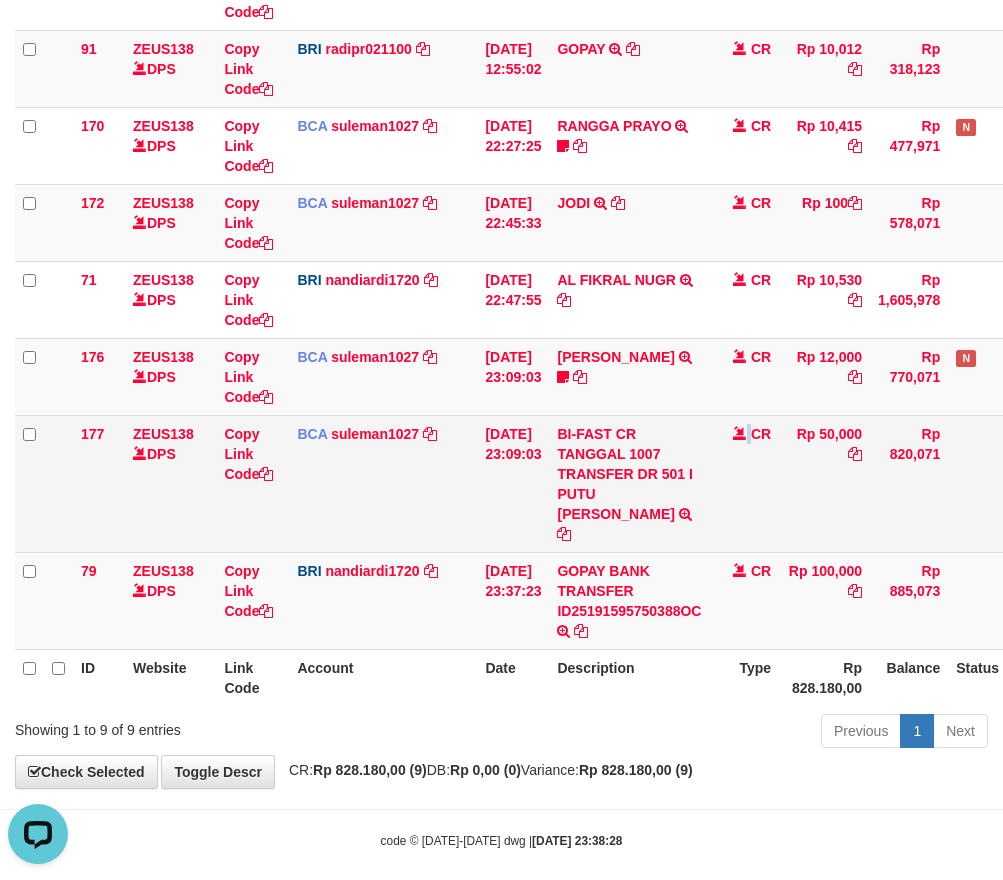 click on "CR" at bounding box center [744, 483] 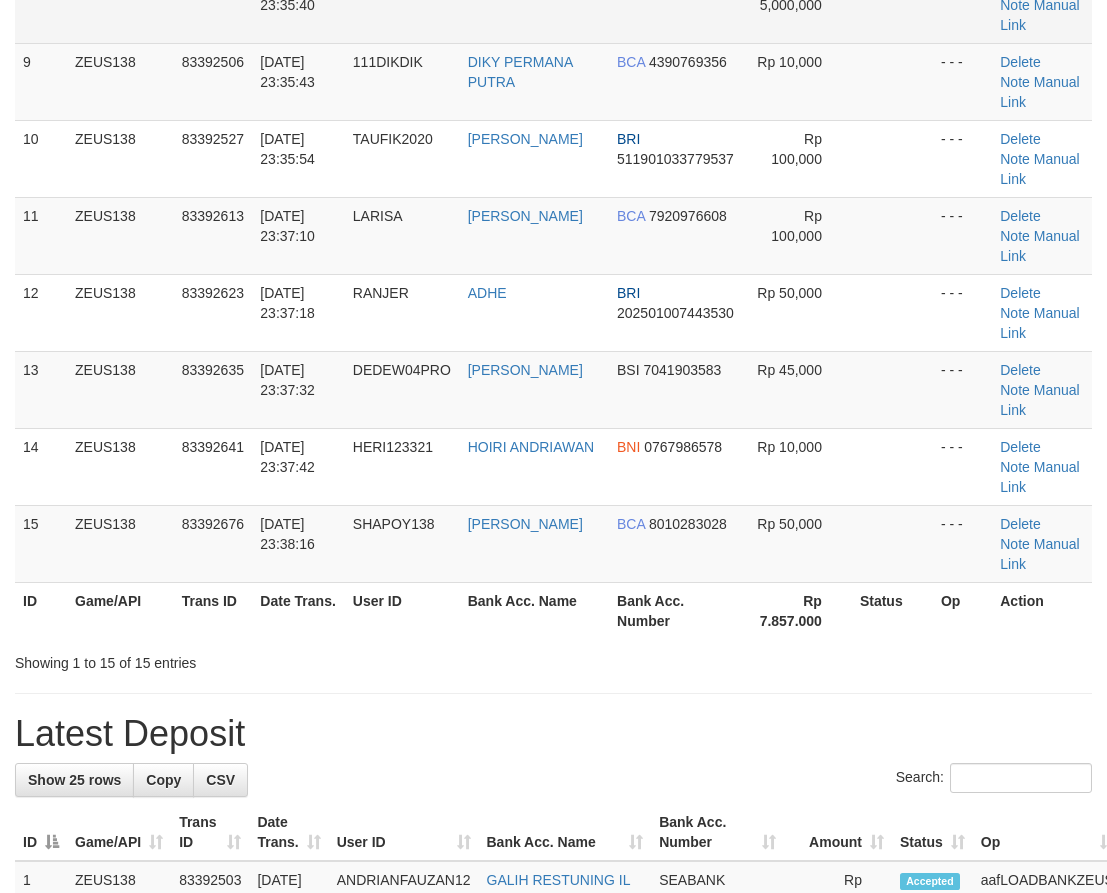 scroll, scrollTop: 448, scrollLeft: 0, axis: vertical 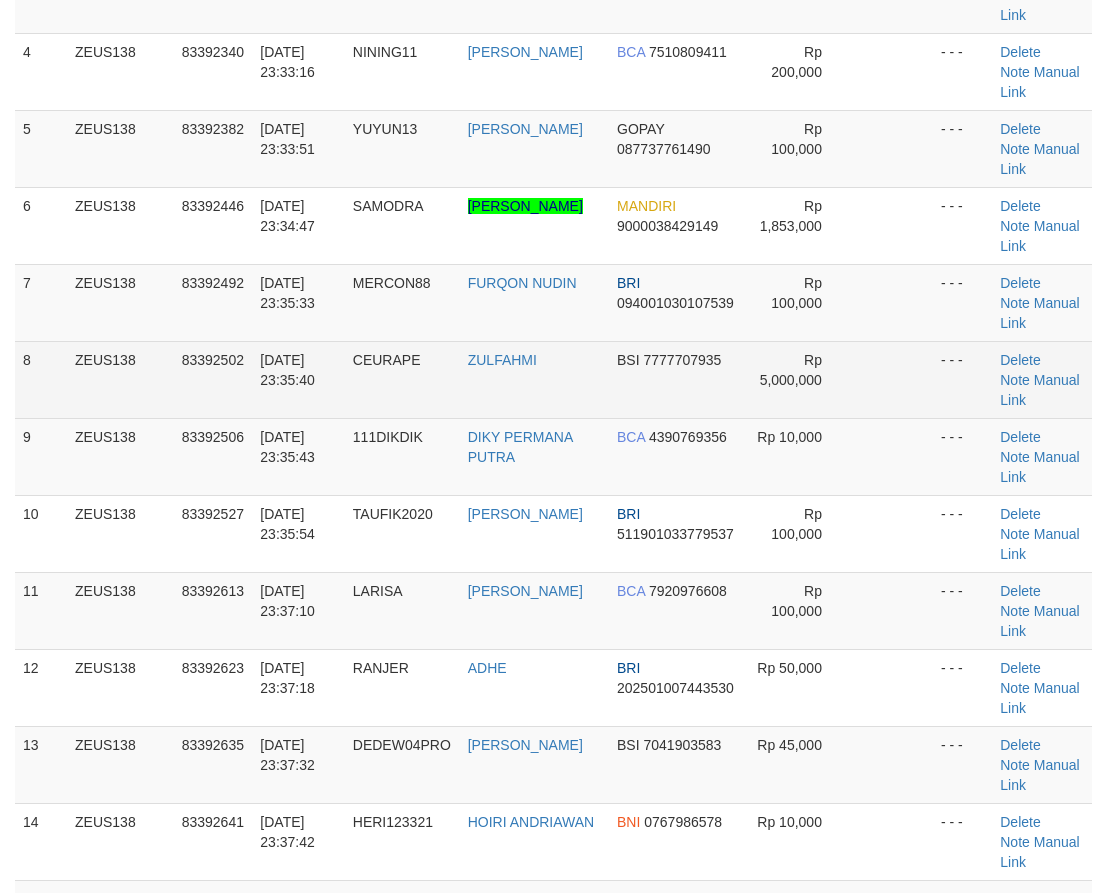 click on "1
ZEUS138
83392204
[DATE] 23:31:20
DAENG112233
[PERSON_NAME]
085923252955
Rp 19,000
- - -
[GEOGRAPHIC_DATA]
Note
Manual Link
2
ZEUS138
83392313
[DATE] 23:32:58
KONTENADE
ADE SAPUTRA
BCA
3420314042
Rp 150,000
- - -
[GEOGRAPHIC_DATA]" at bounding box center (553, 380) 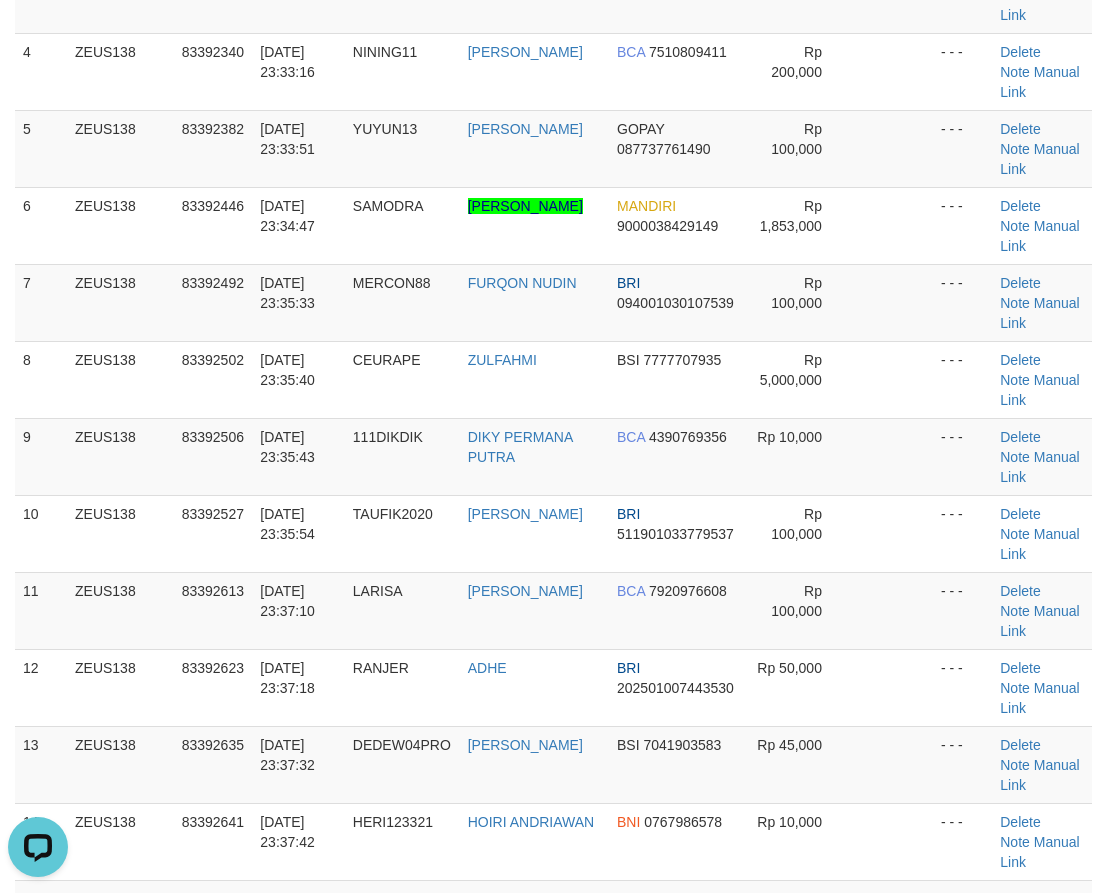 scroll, scrollTop: 0, scrollLeft: 0, axis: both 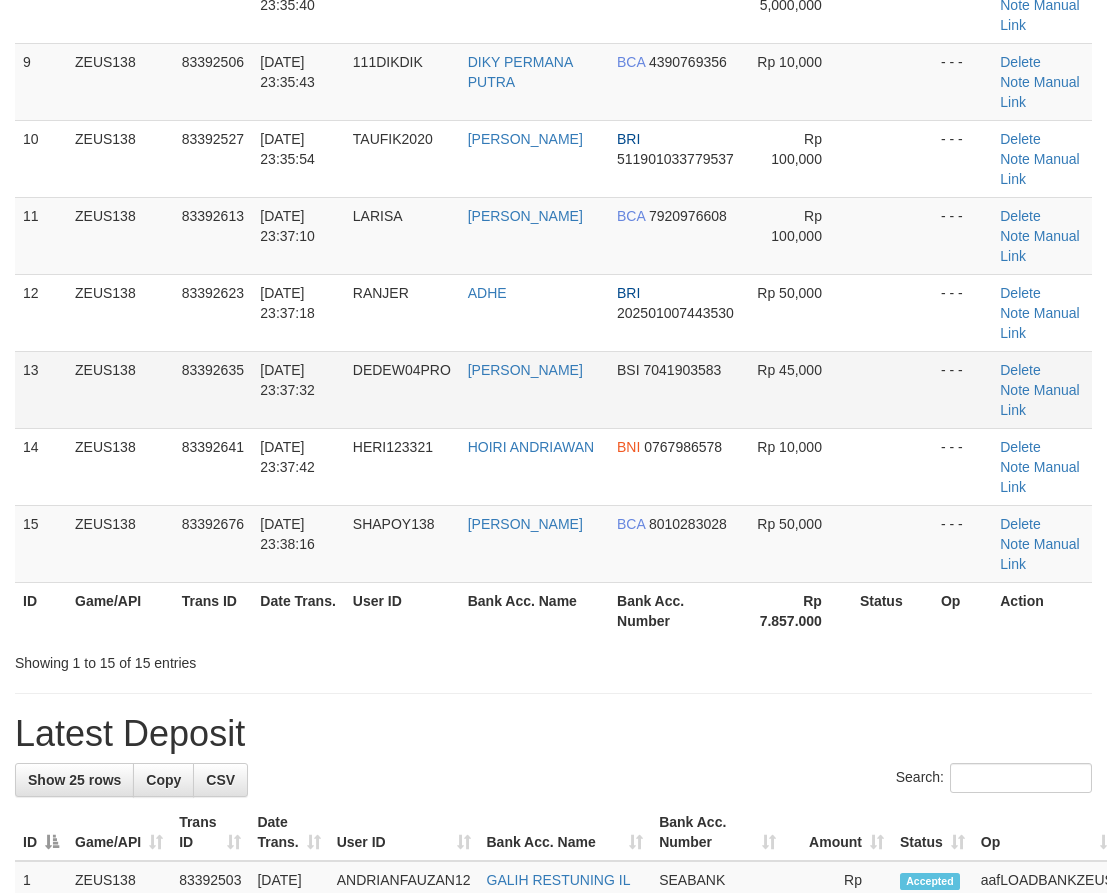 click on "10/07/2025 23:37:32" at bounding box center [298, 389] 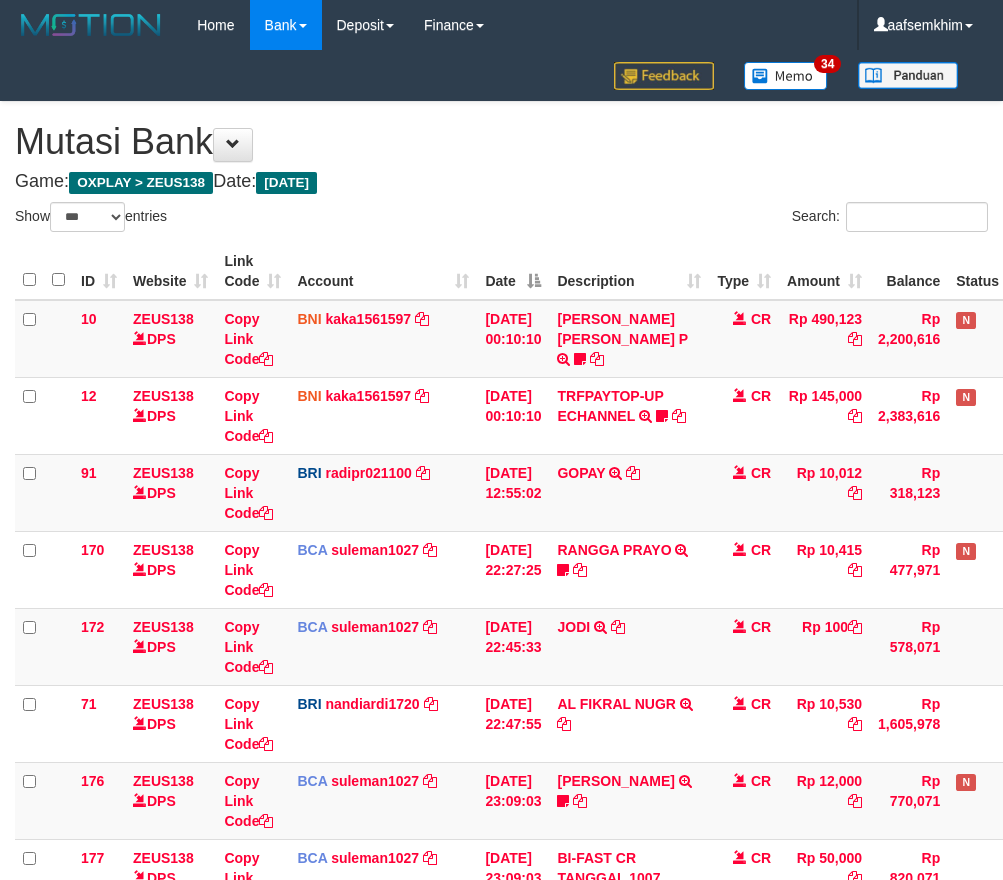 select on "***" 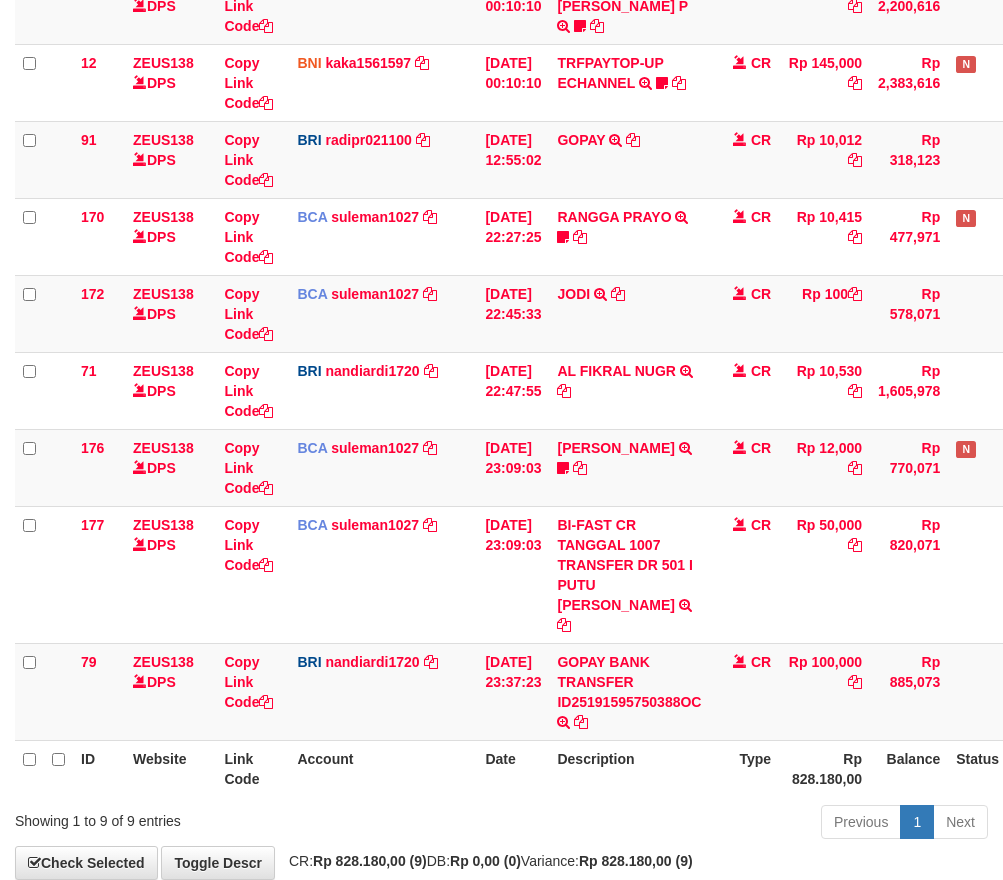 scroll, scrollTop: 424, scrollLeft: 0, axis: vertical 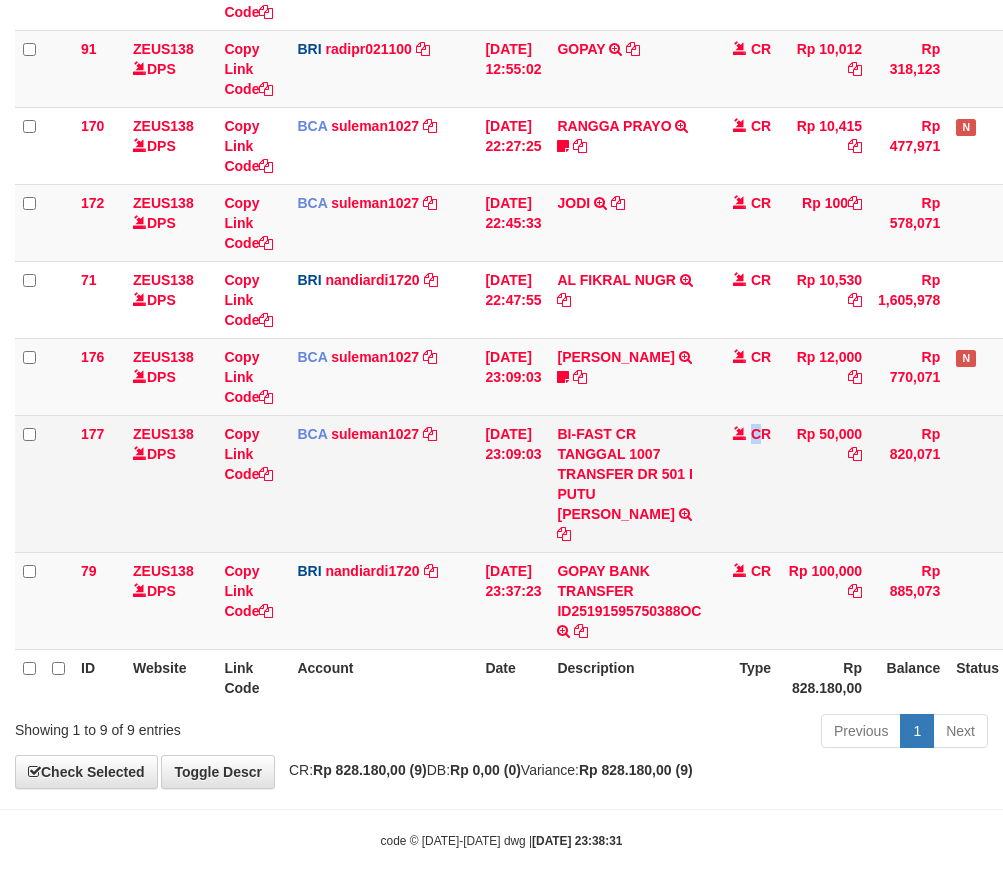 click on "CR" at bounding box center [744, 483] 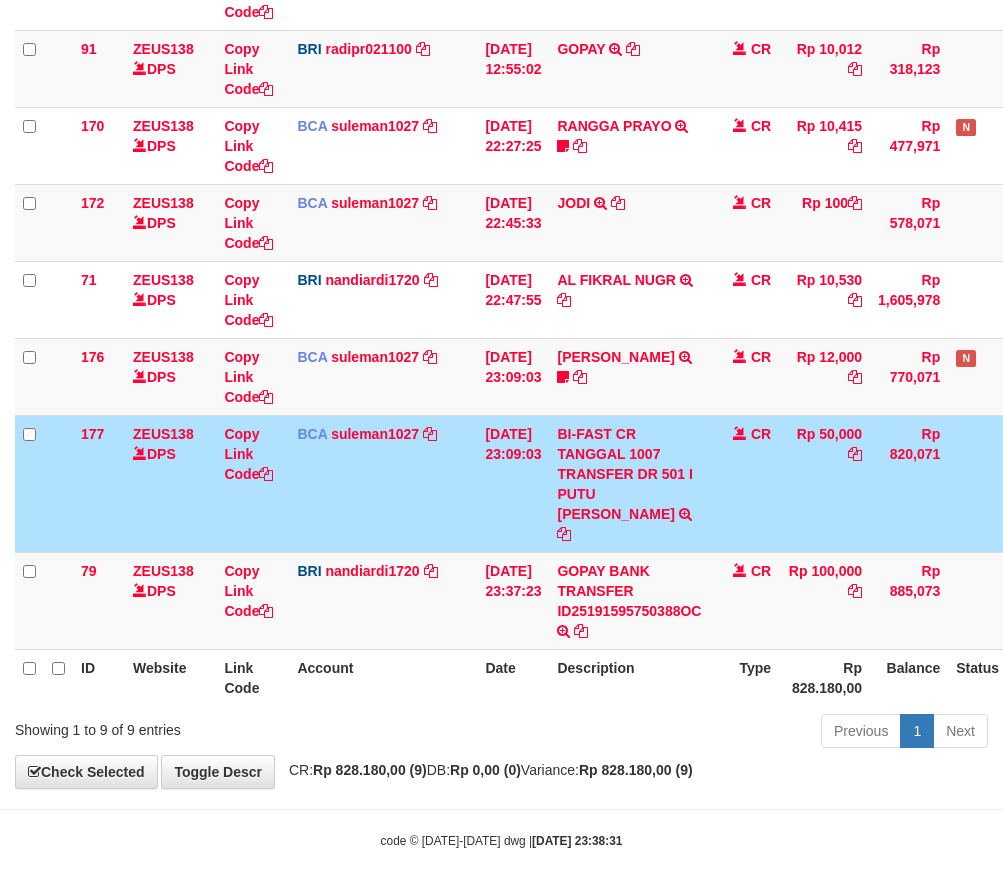 click on "CR" at bounding box center (744, 483) 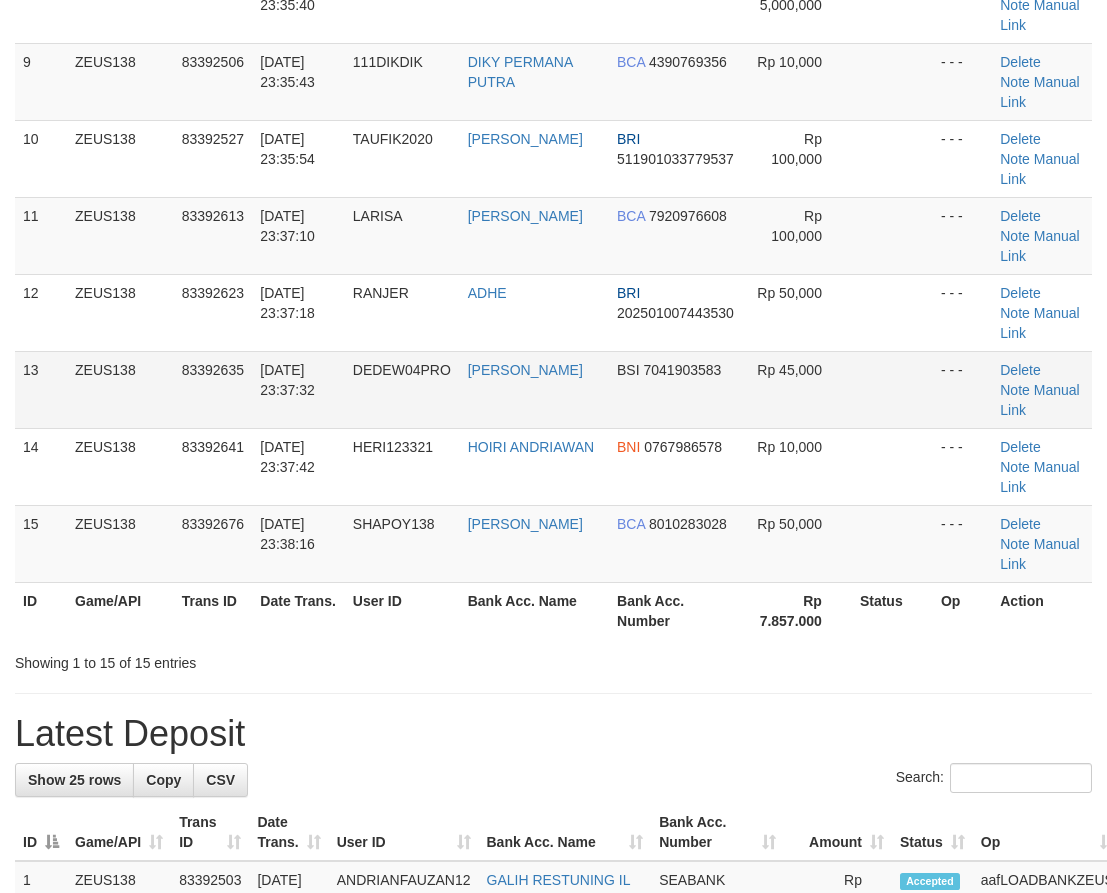click on "DEDEW04PRO" at bounding box center [402, 389] 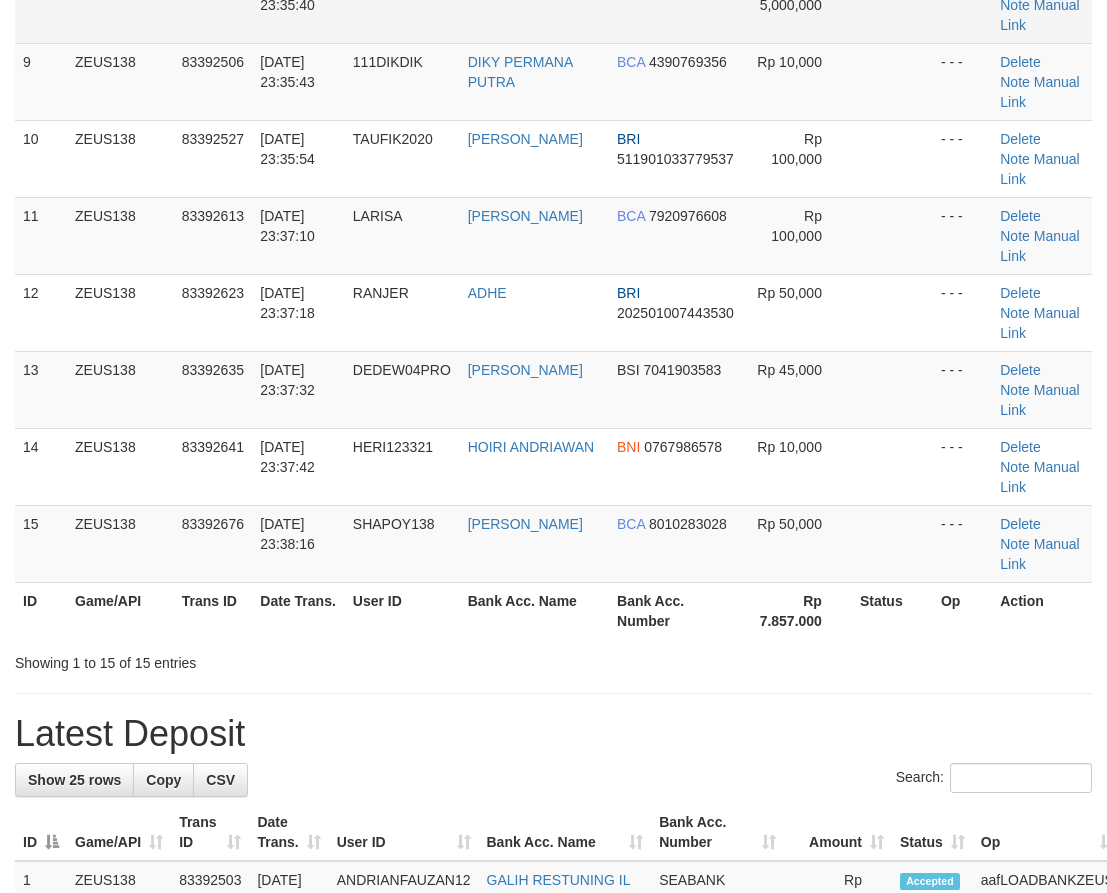 scroll, scrollTop: 448, scrollLeft: 0, axis: vertical 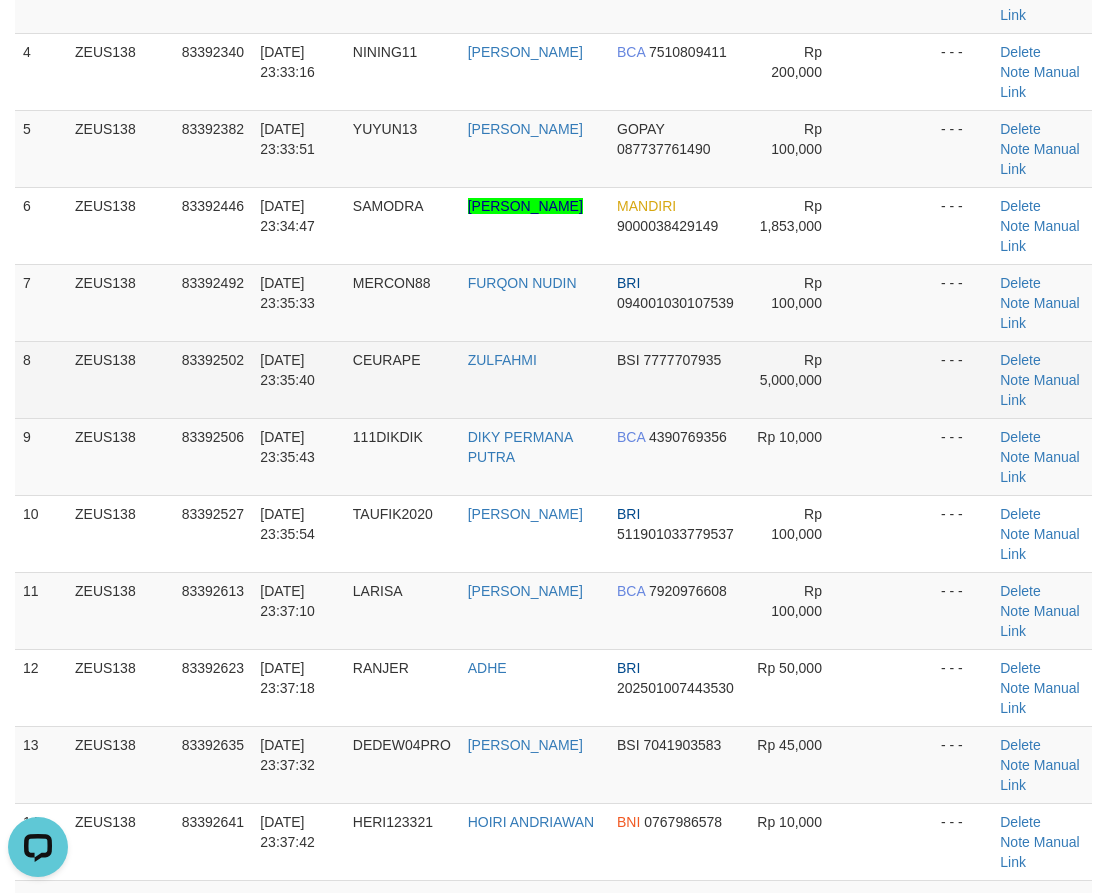 click on "10/07/2025 23:35:40" at bounding box center [298, 379] 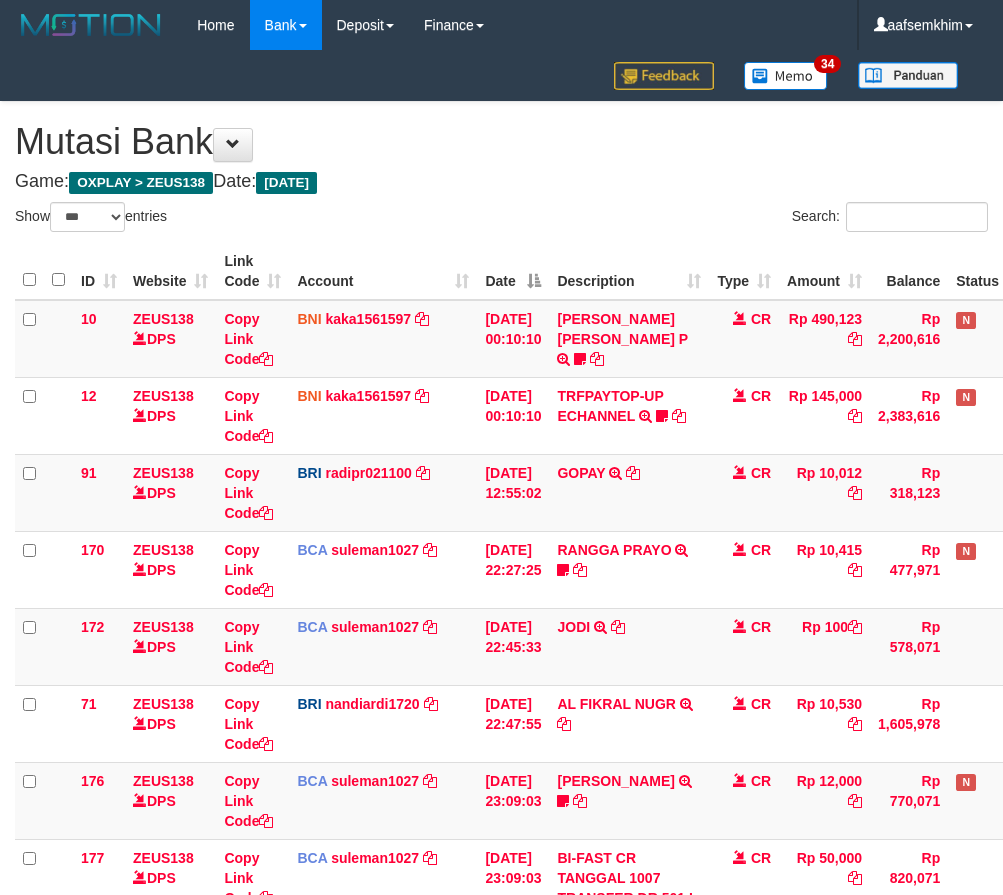 select on "***" 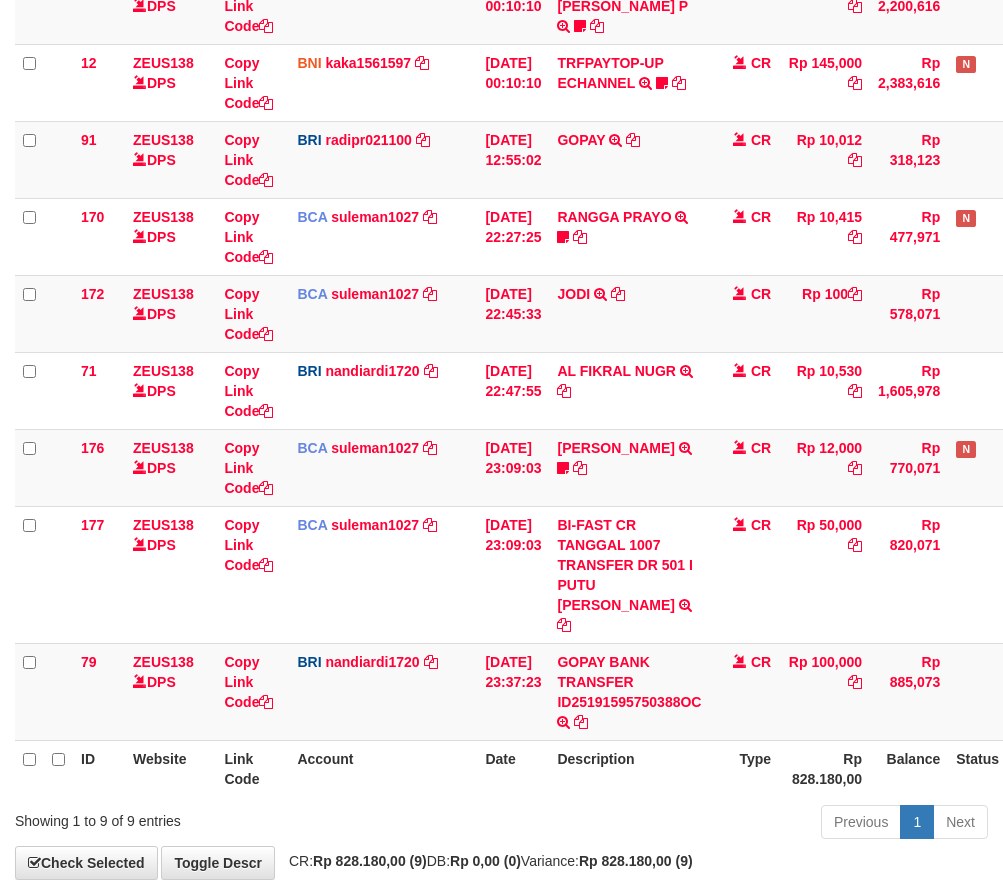 scroll, scrollTop: 424, scrollLeft: 0, axis: vertical 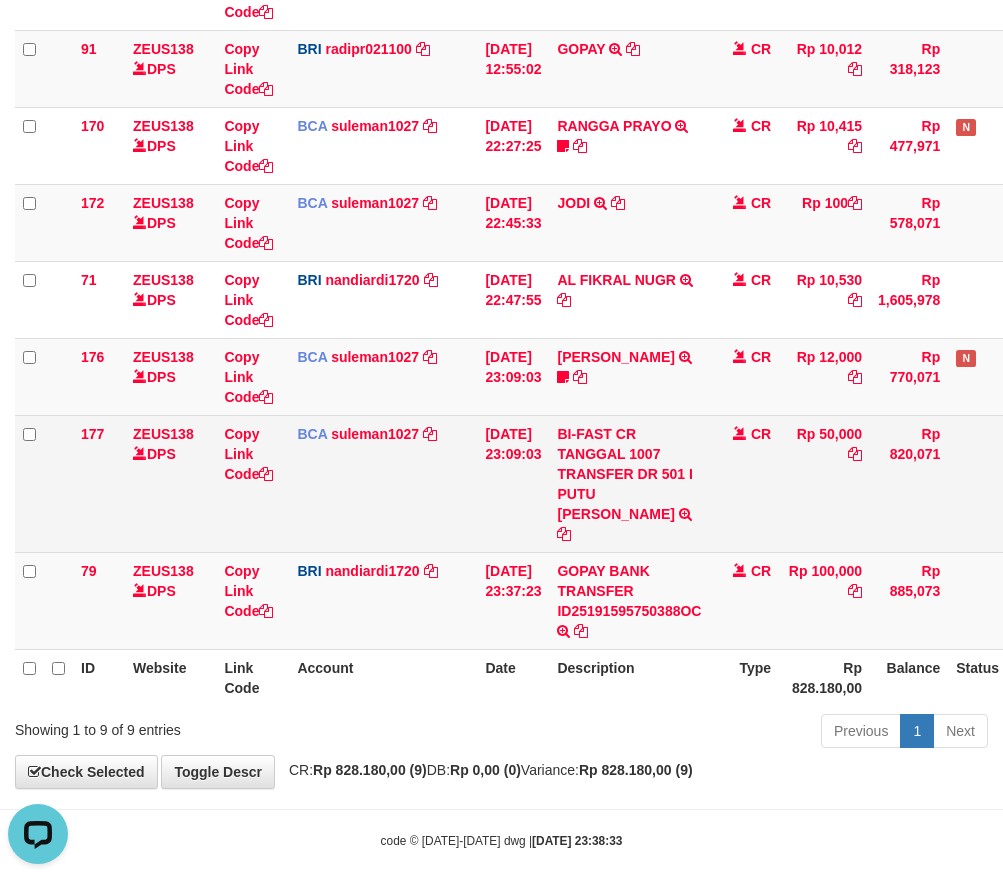 click on "CR" at bounding box center (744, 483) 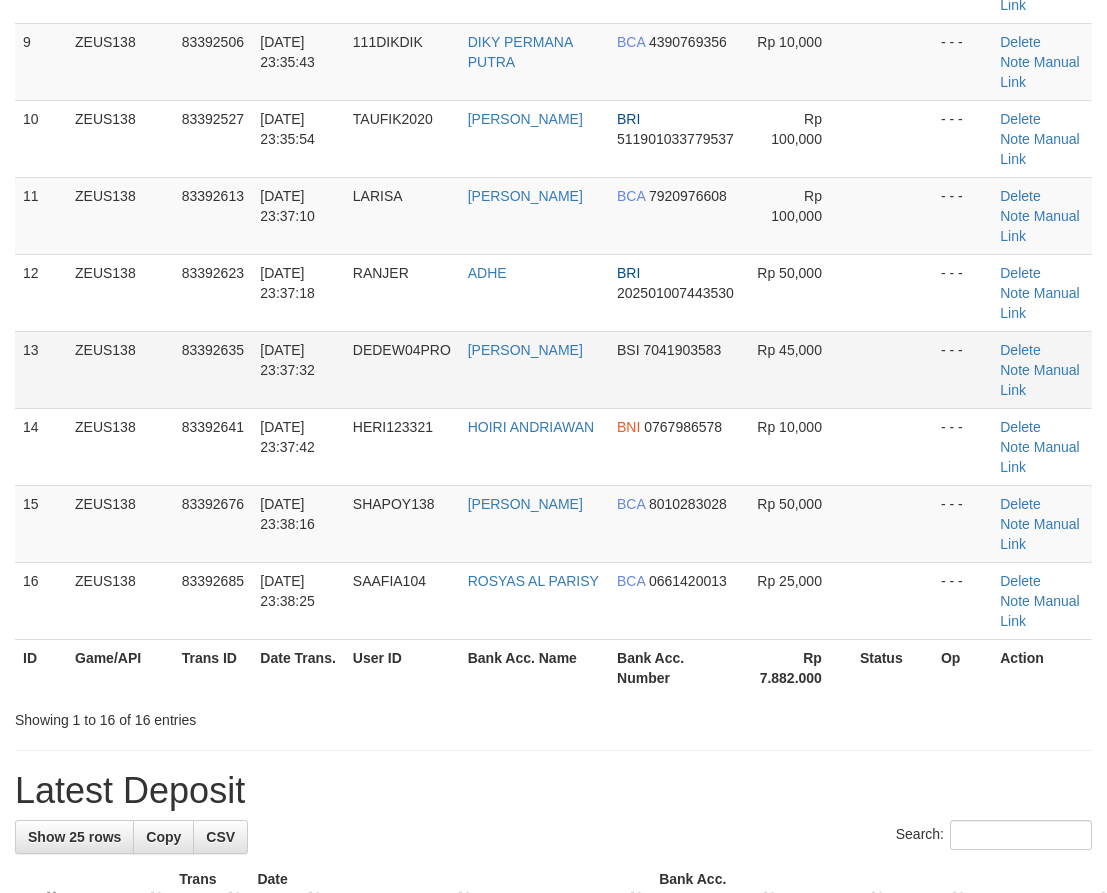 click on "[DATE] 23:37:32" at bounding box center (298, 369) 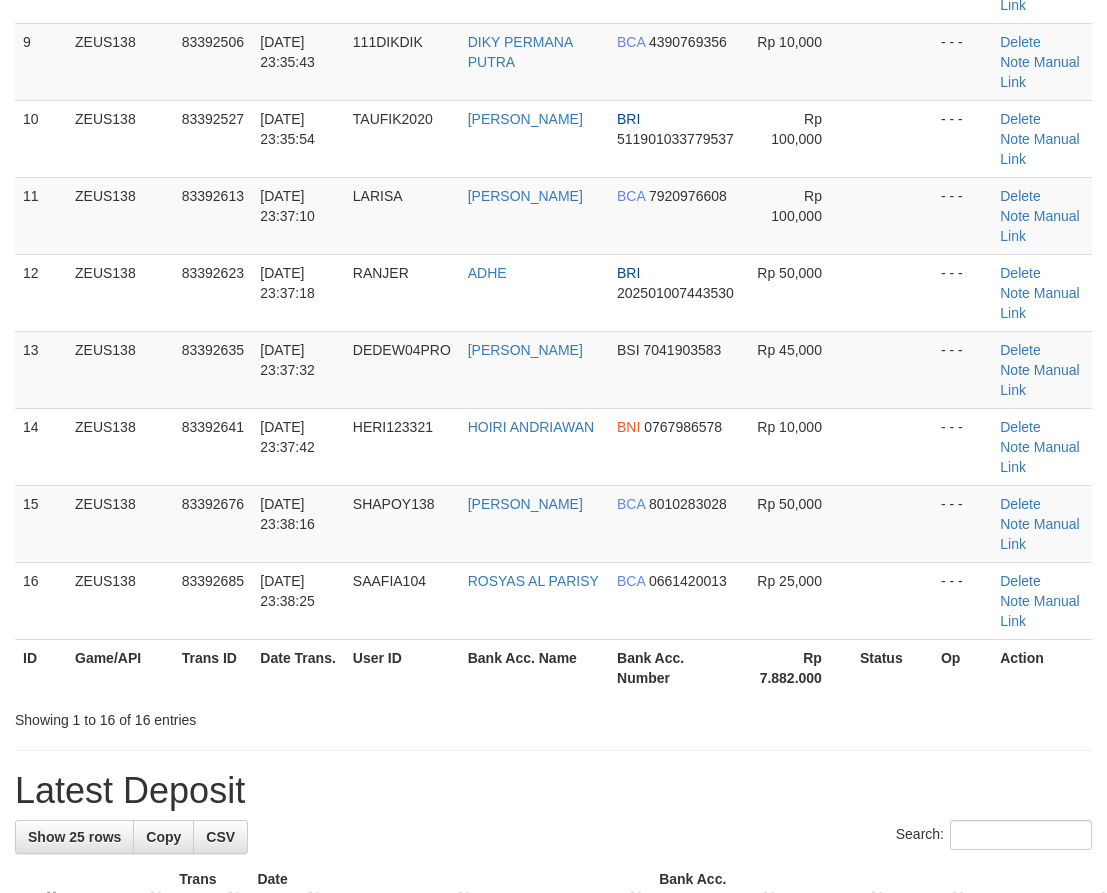 scroll, scrollTop: 448, scrollLeft: 0, axis: vertical 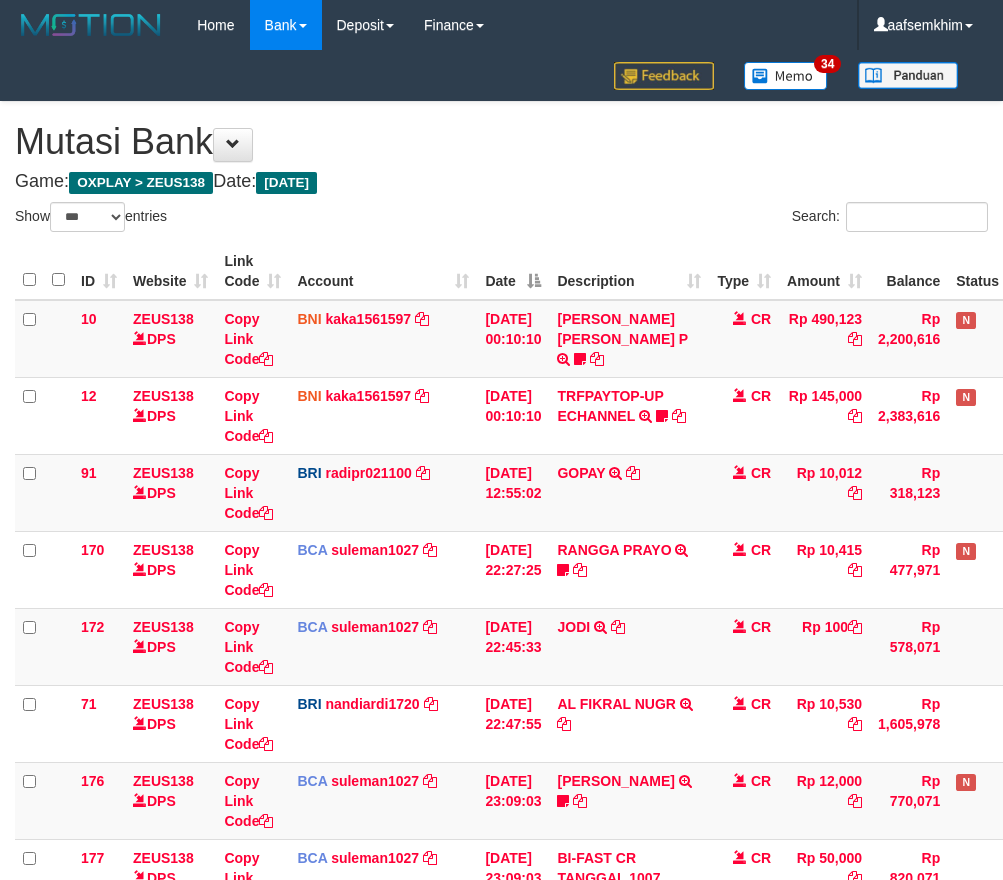 select on "***" 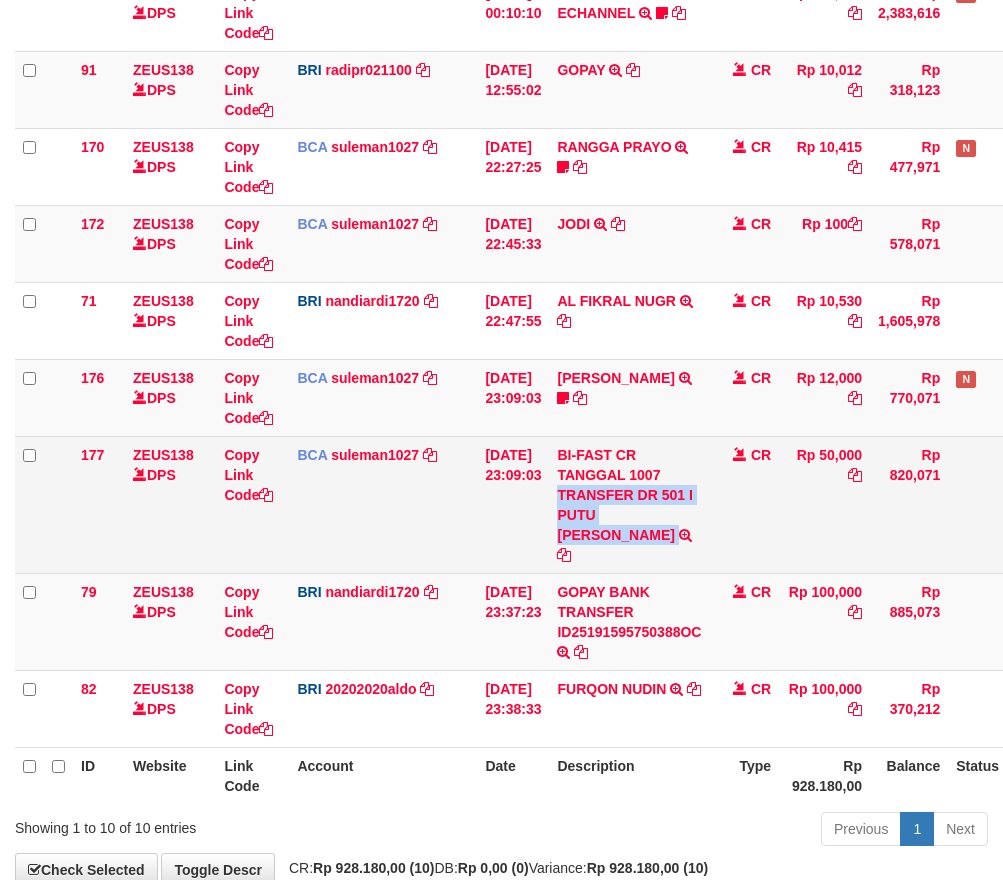 click on "177
ZEUS138    DPS
Copy Link Code
BCA
suleman1027
DPS
SULEMAN
mutasi_20250710_2972 | 177
mutasi_20250710_2972 | 177
10/07/2025 23:09:03
BI-FAST CR TANGGAL 1007 TRANSFER DR 501 I PUTU LEO PUJIANA         BI-FAST CR TANGGAL :10/07 TRANSFER DR 501 I PUTU LEO PUJIANA
CR
Rp 50,000
Rp 820,071
Note
Check" at bounding box center (552, 504) 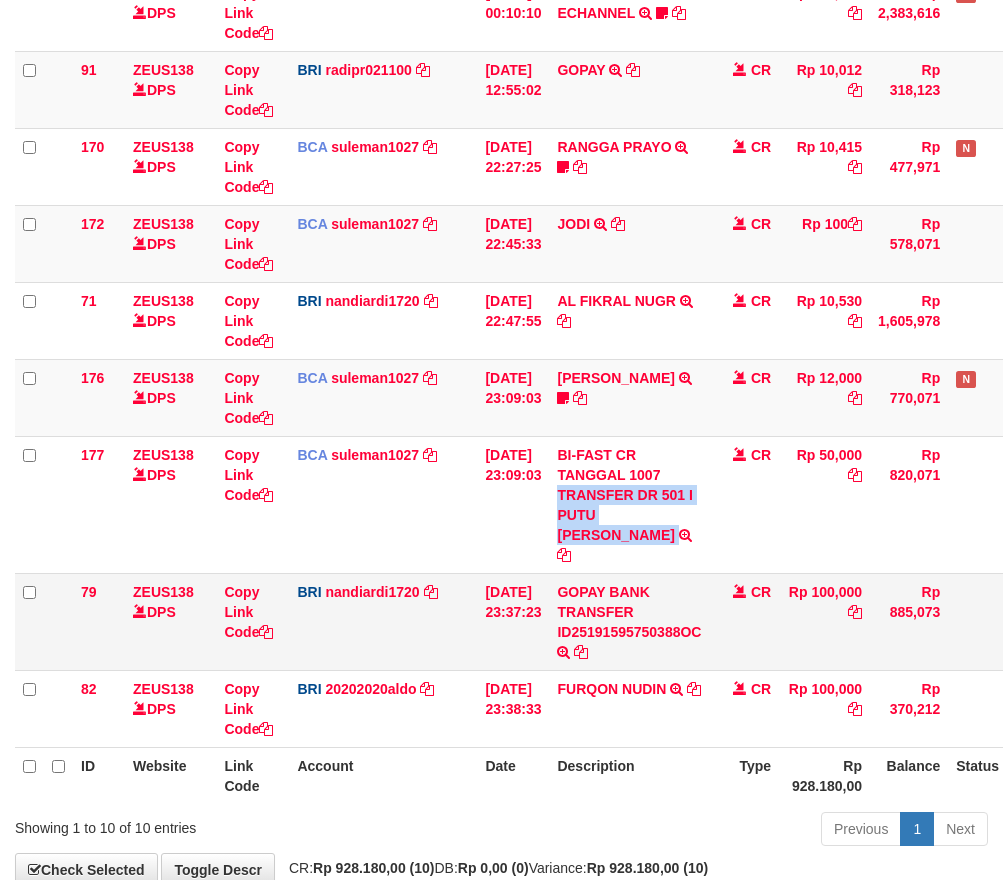 scroll, scrollTop: 424, scrollLeft: 0, axis: vertical 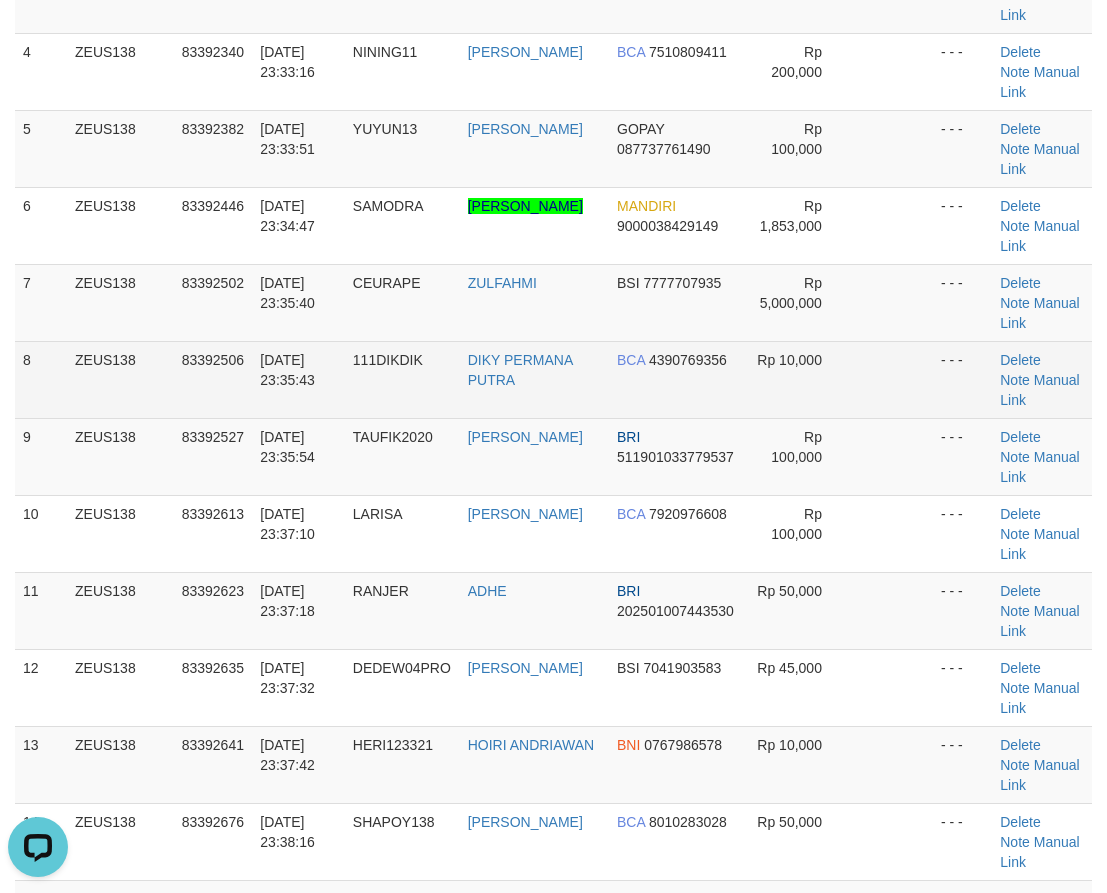 click on "10/07/2025 23:35:43" at bounding box center (298, 379) 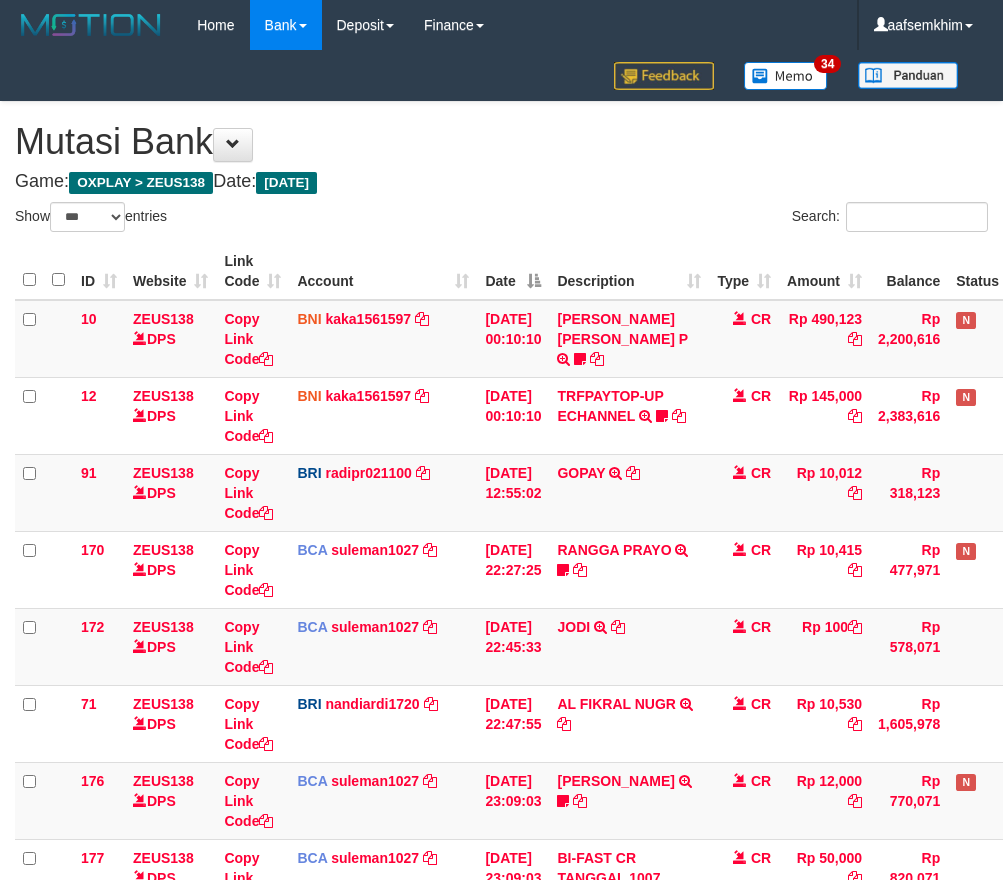 select on "***" 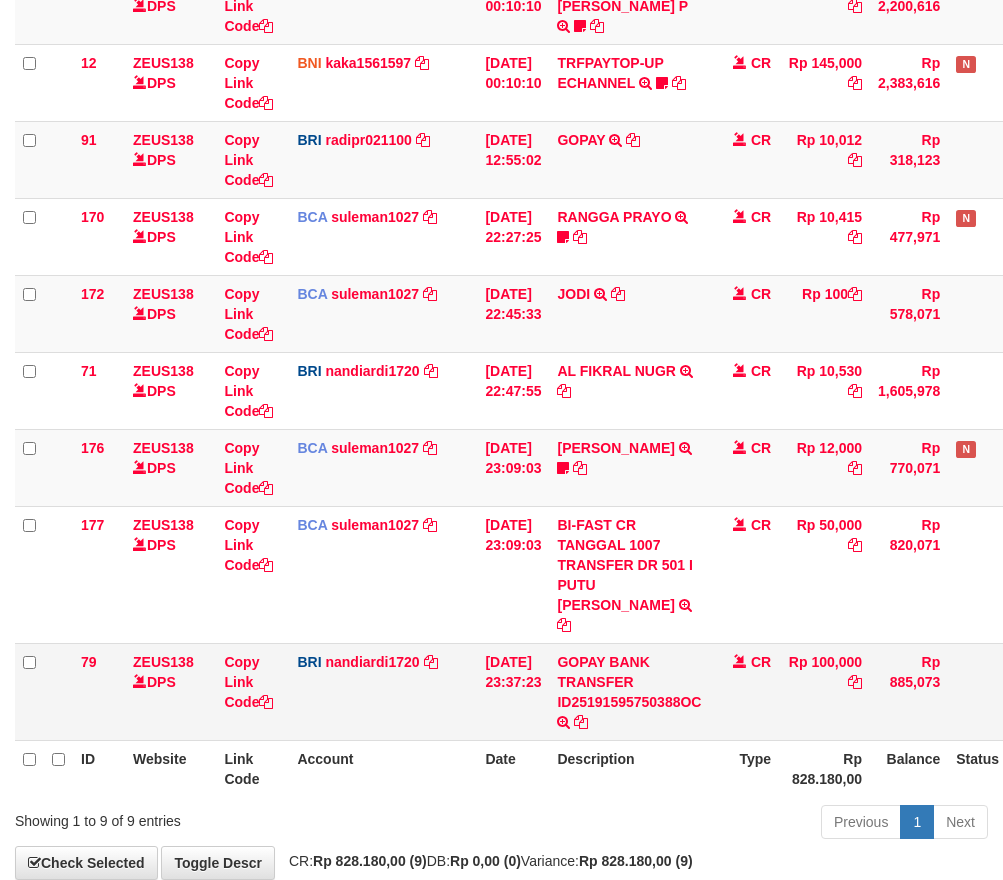 scroll, scrollTop: 424, scrollLeft: 0, axis: vertical 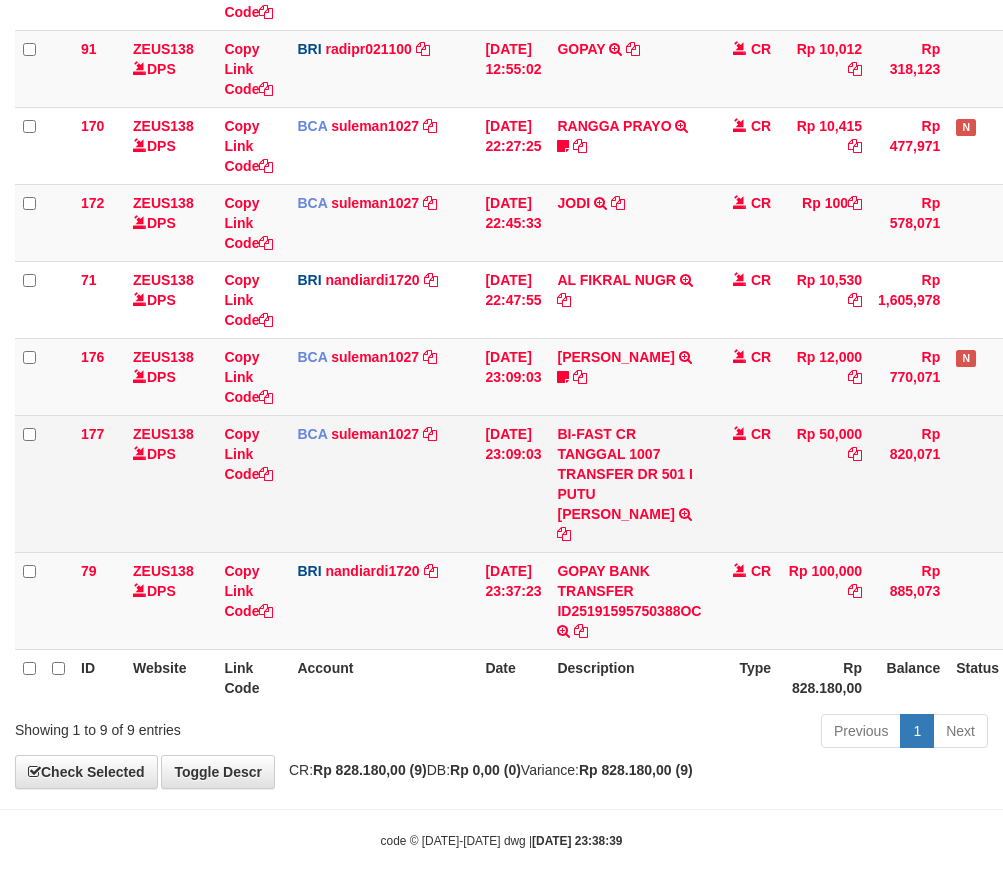 click on "CR" at bounding box center [744, 483] 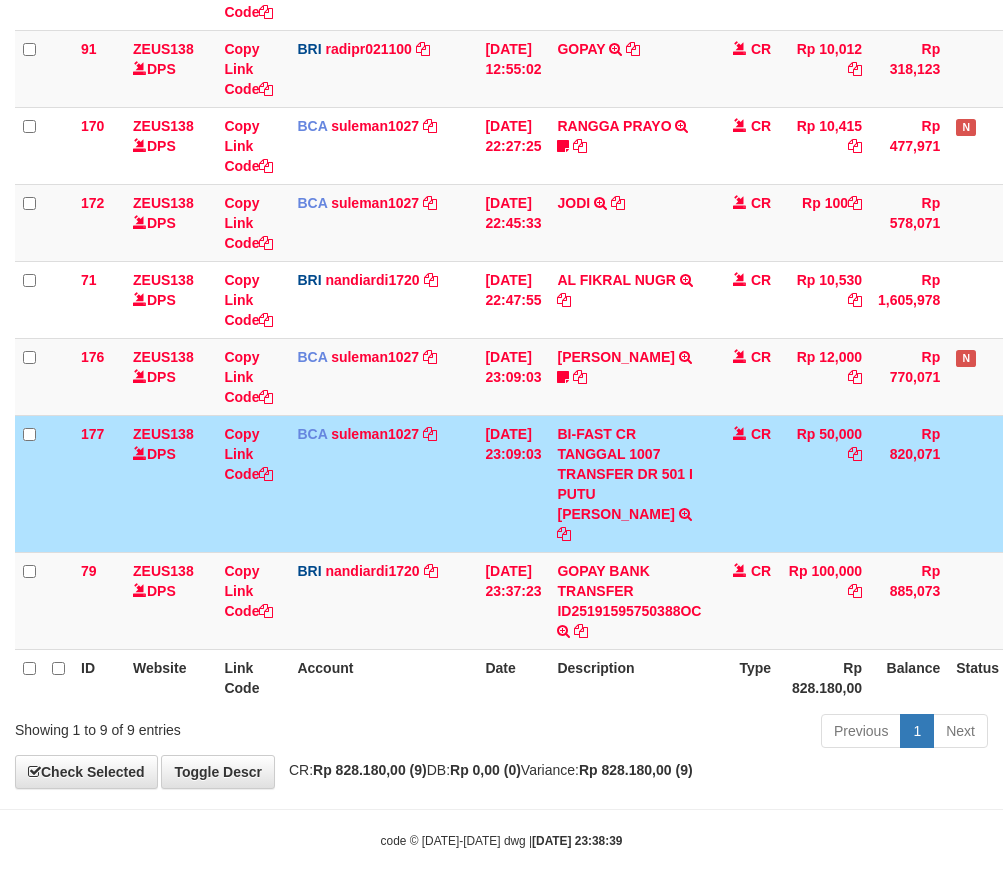 click on "CR" at bounding box center (744, 483) 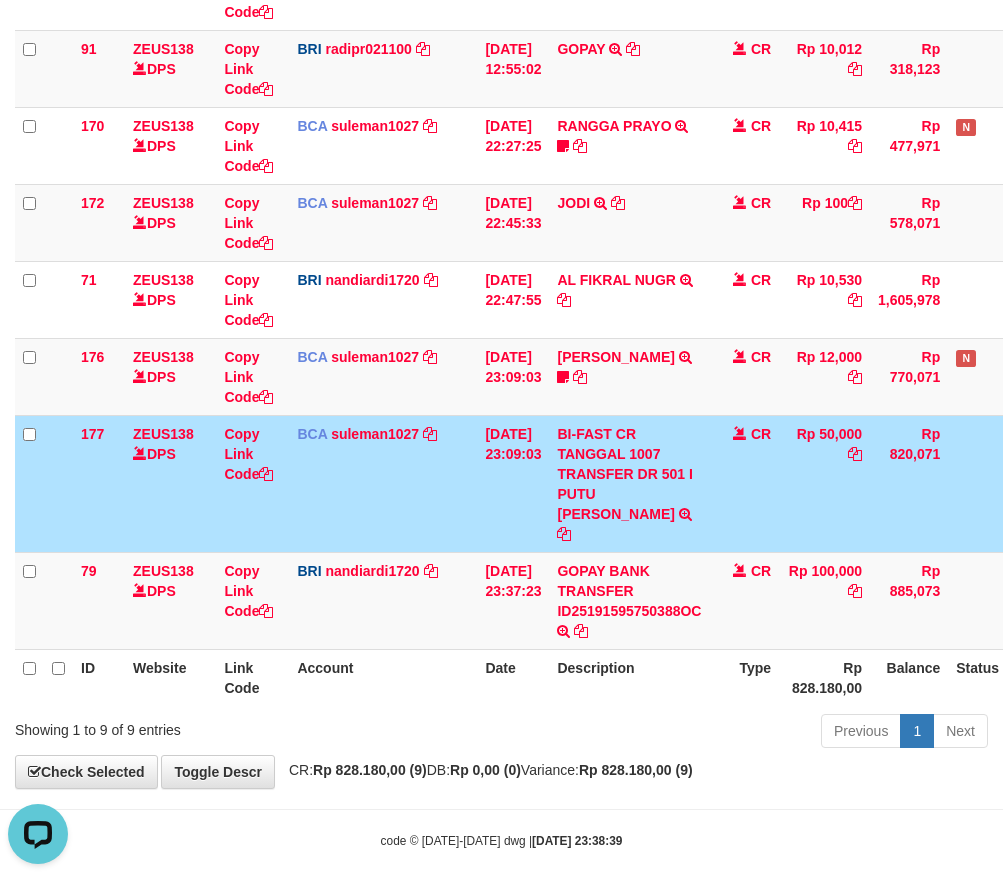 scroll, scrollTop: 0, scrollLeft: 0, axis: both 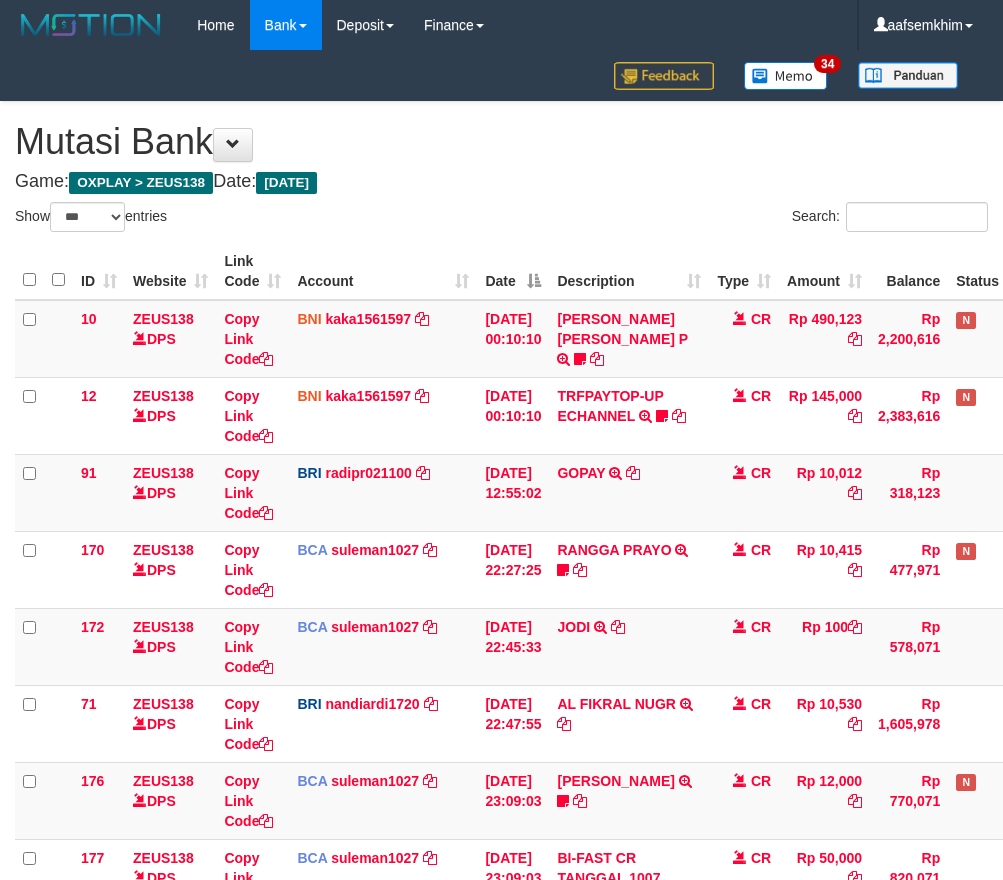 select on "***" 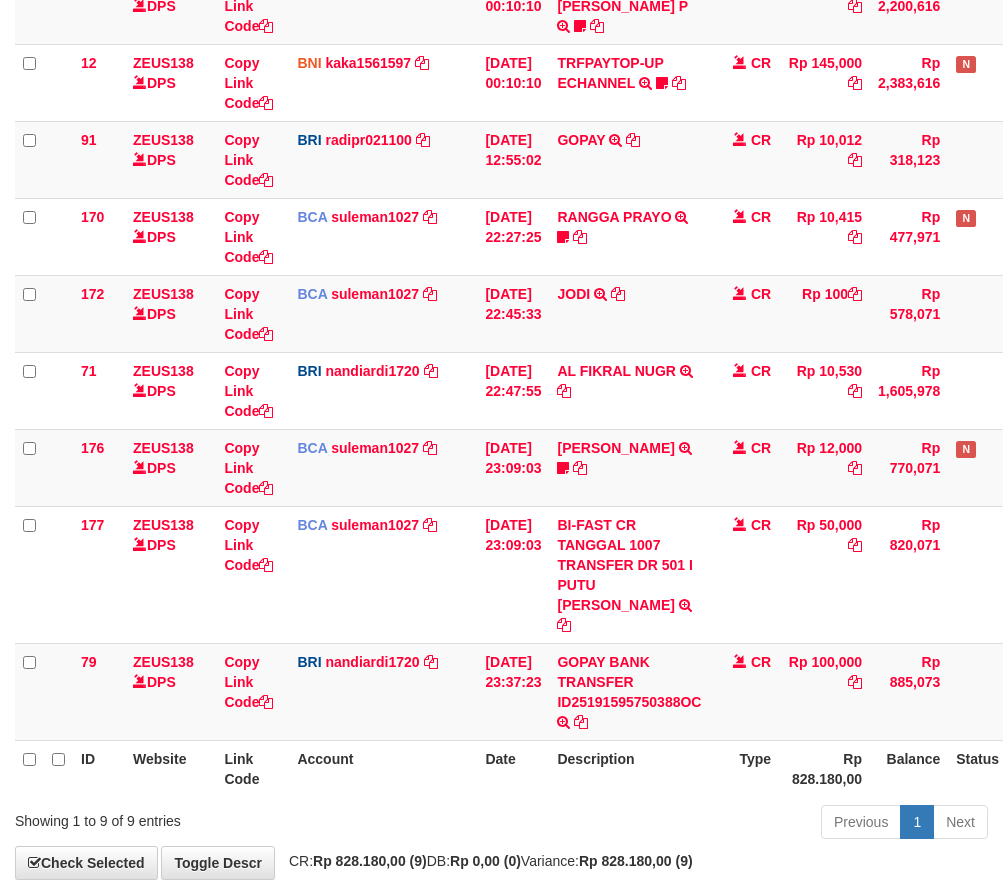 scroll, scrollTop: 424, scrollLeft: 0, axis: vertical 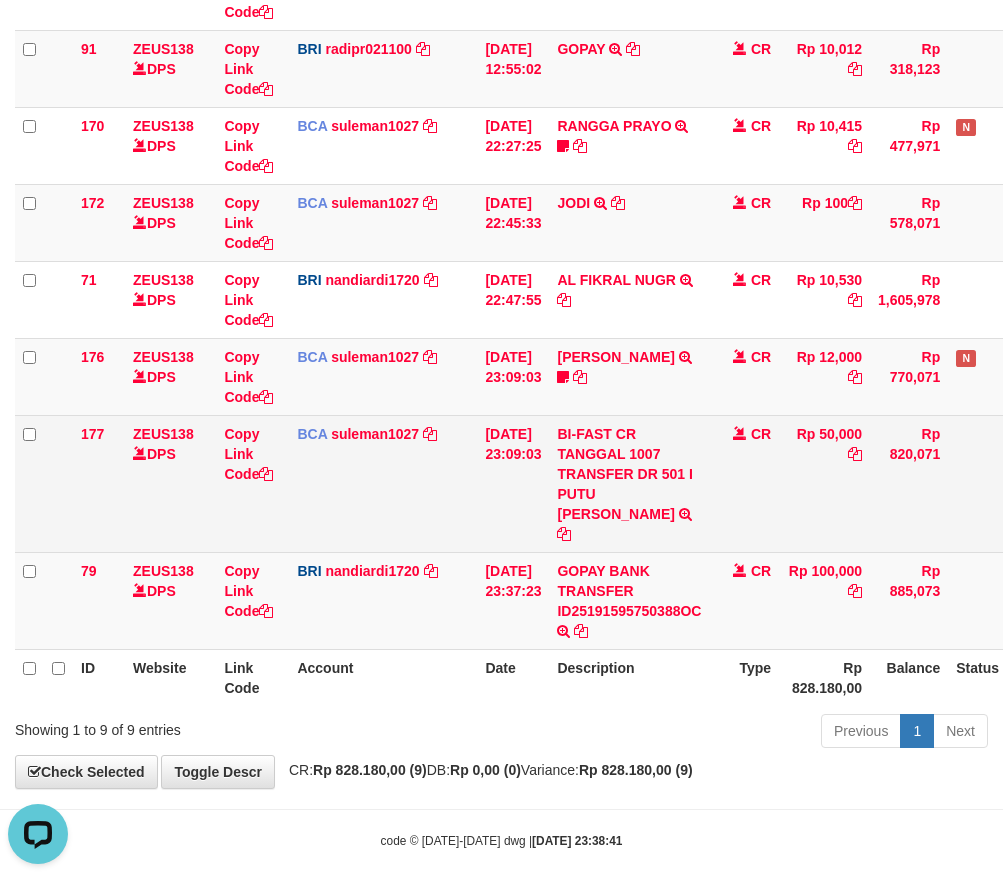 click on "CR" at bounding box center [744, 483] 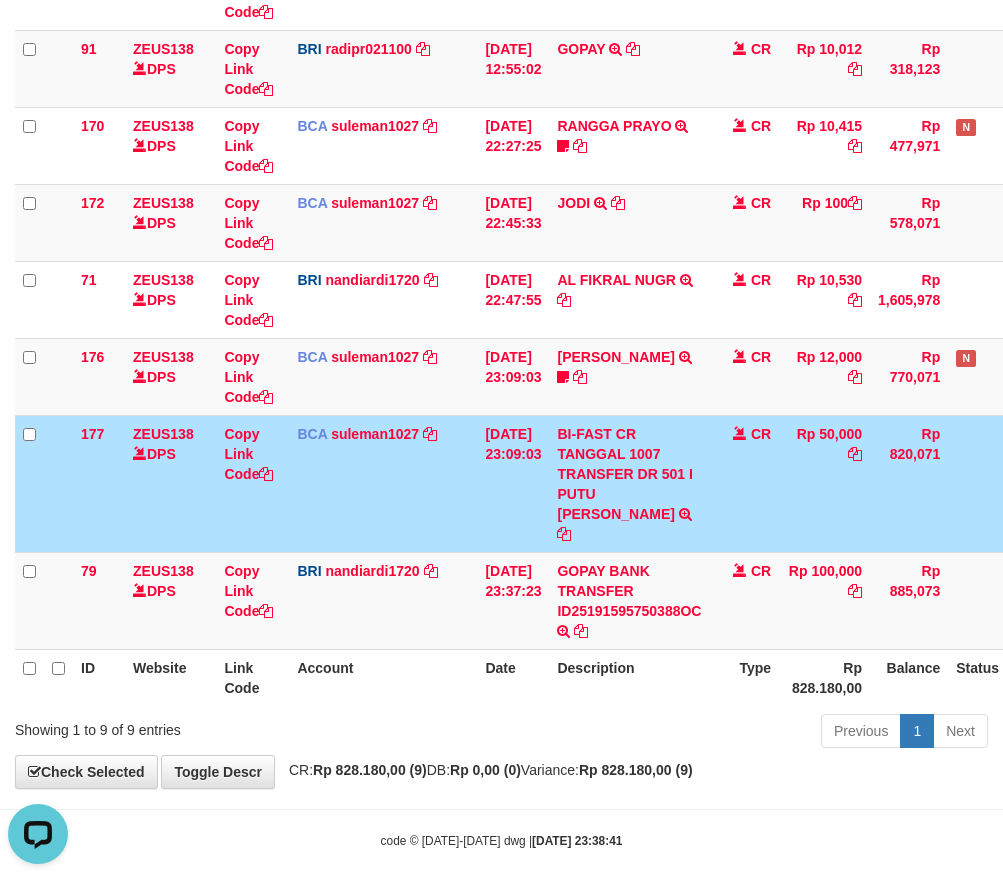 click on "CR" at bounding box center [744, 483] 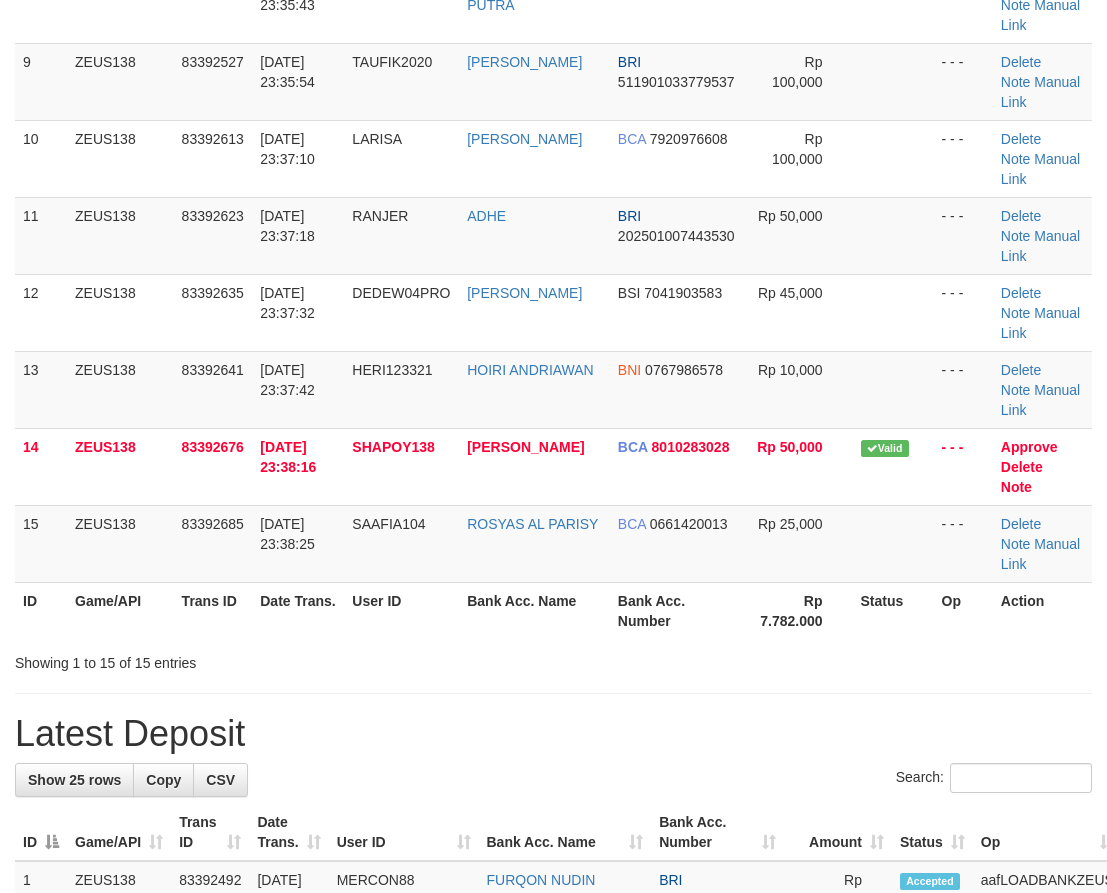 click on "DEDEW04PRO" at bounding box center [401, 312] 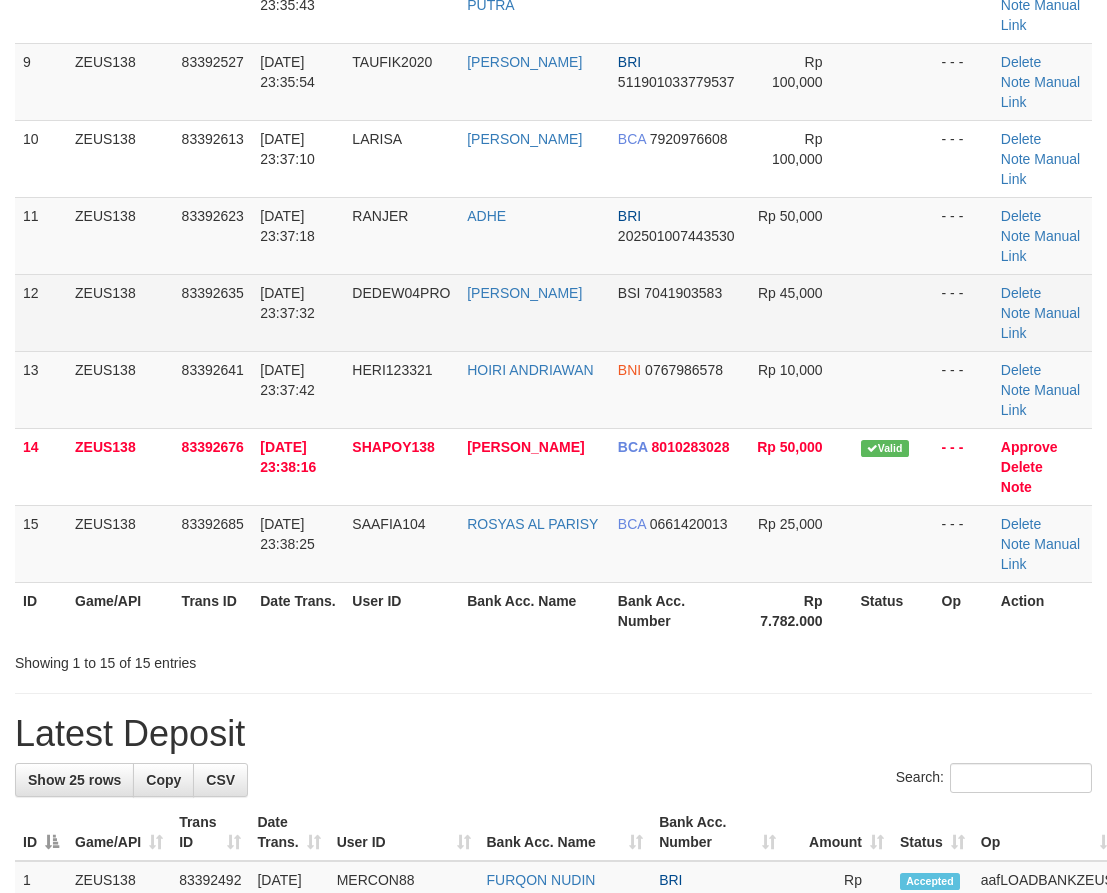 scroll, scrollTop: 448, scrollLeft: 0, axis: vertical 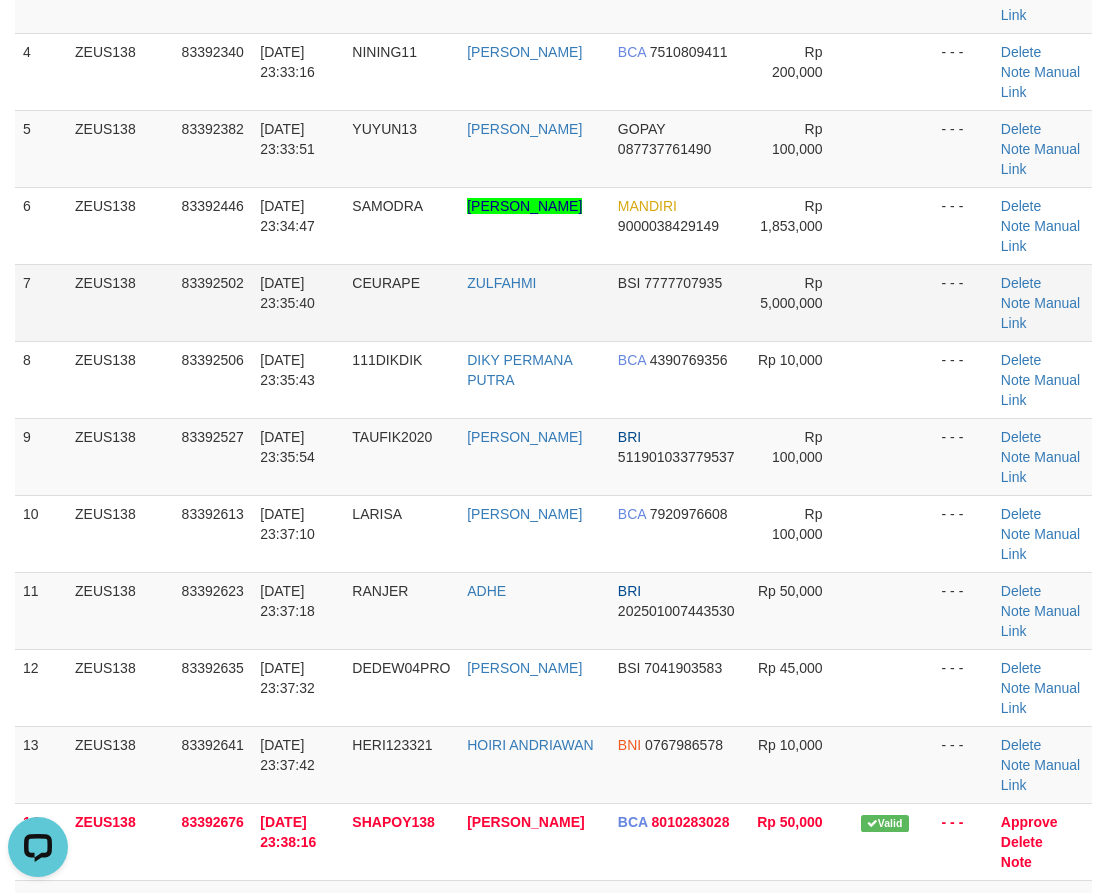 click on "[DATE] 23:35:40" at bounding box center [298, 302] 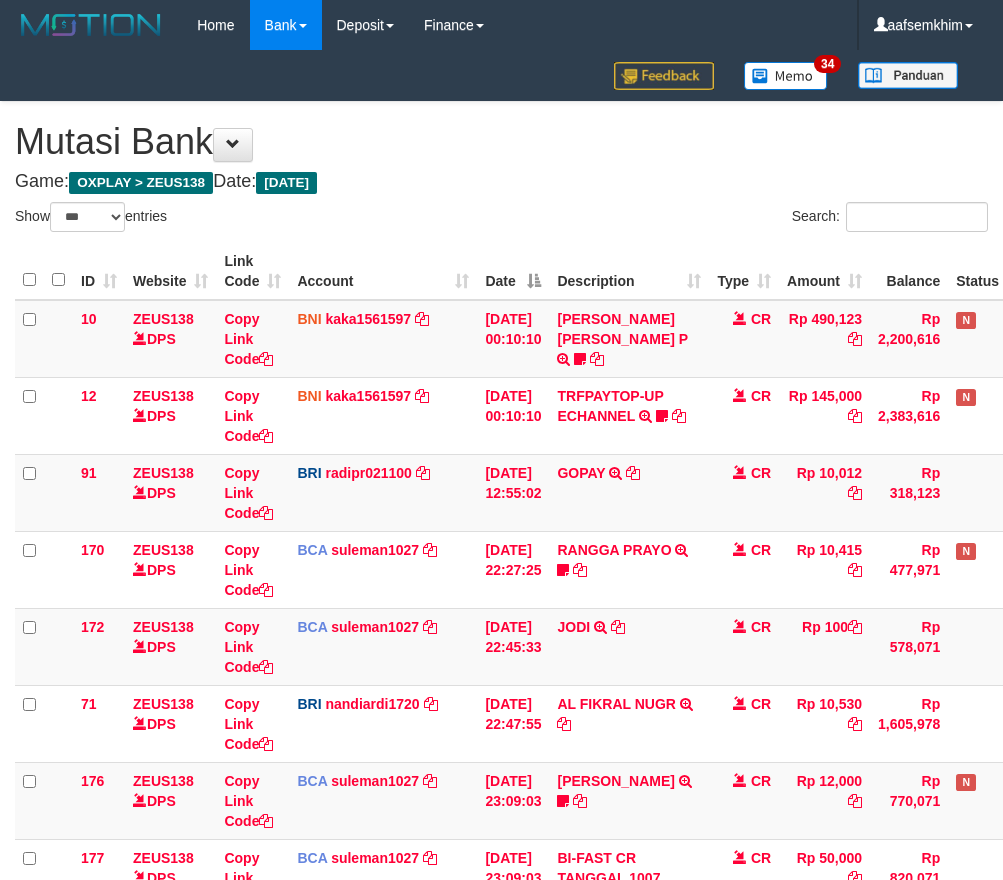 select on "***" 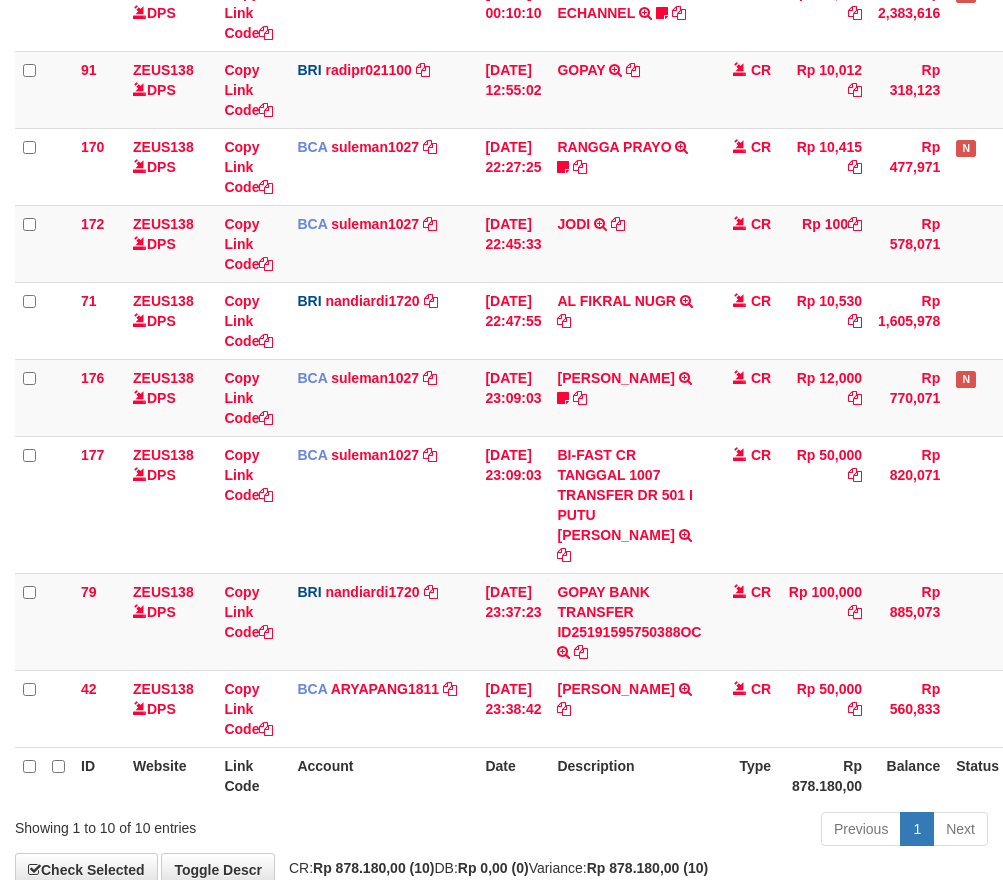scroll, scrollTop: 424, scrollLeft: 0, axis: vertical 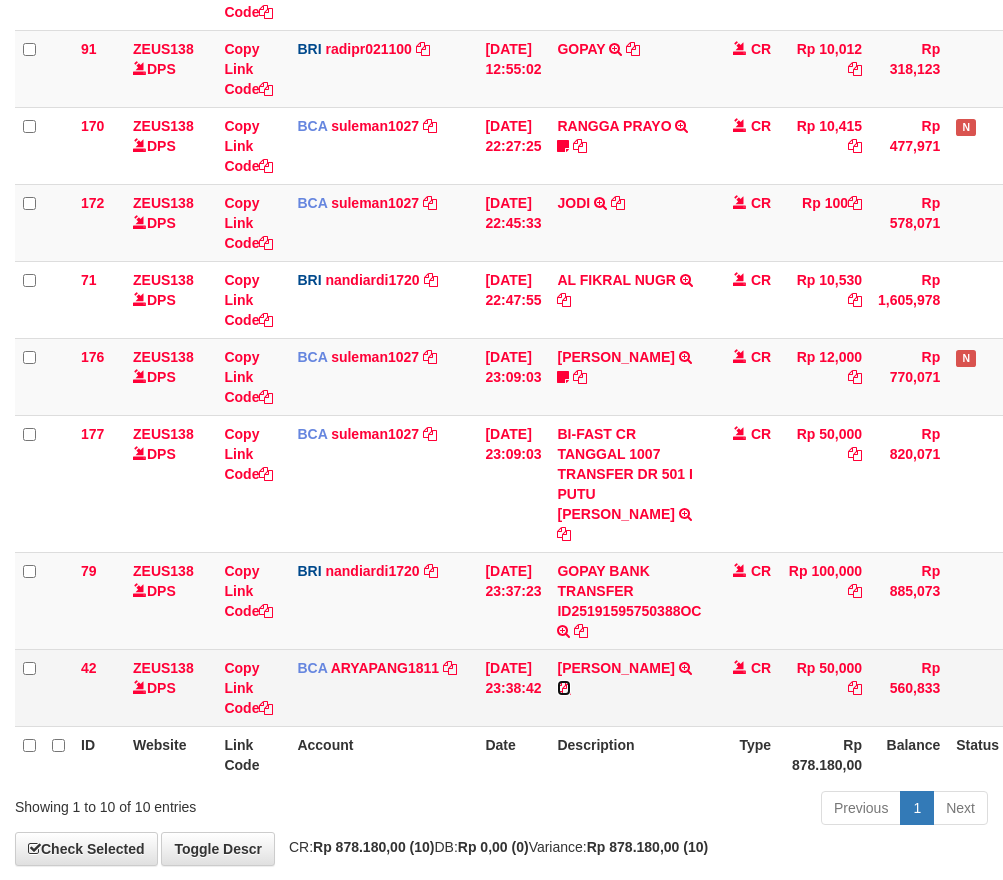 click at bounding box center (564, 688) 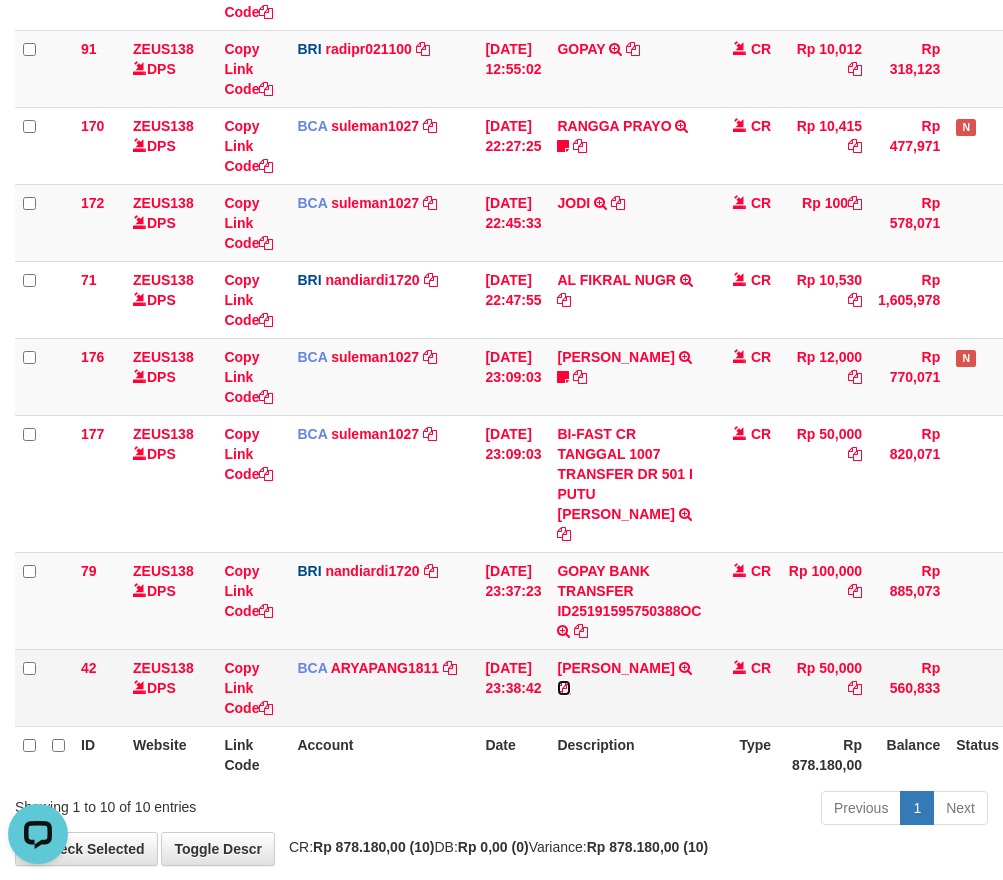 scroll, scrollTop: 0, scrollLeft: 0, axis: both 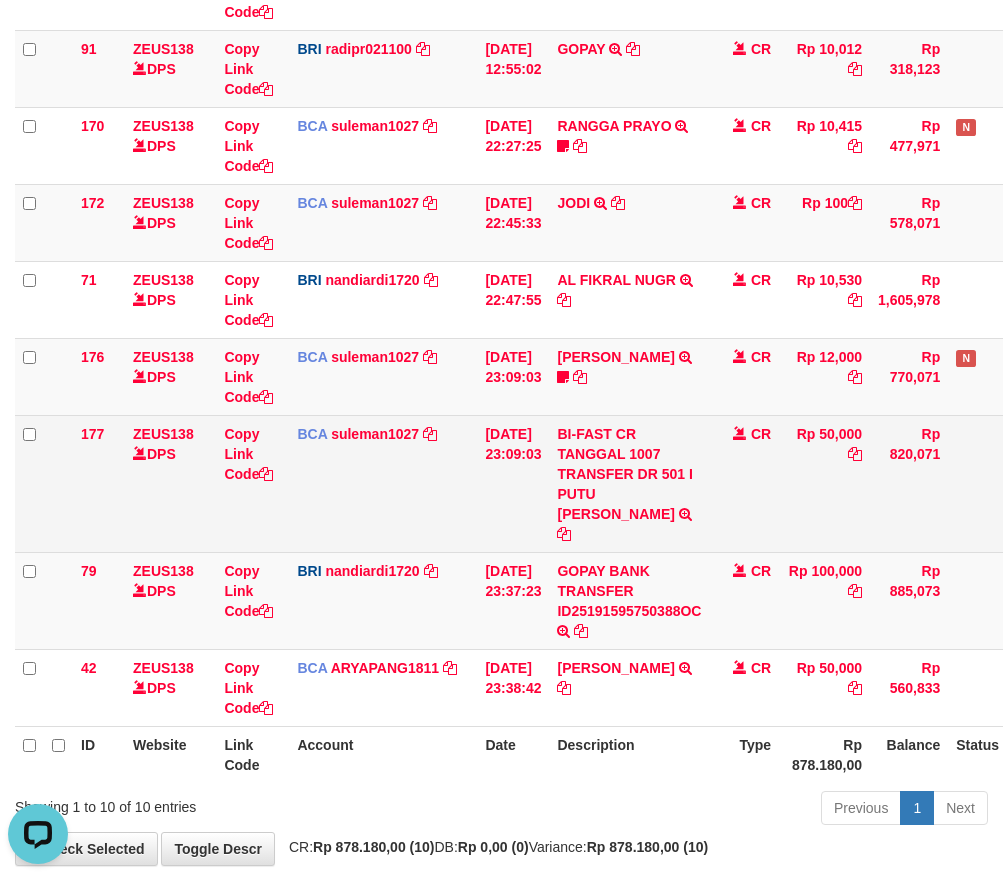 click on "Rp 50,000" at bounding box center (824, 483) 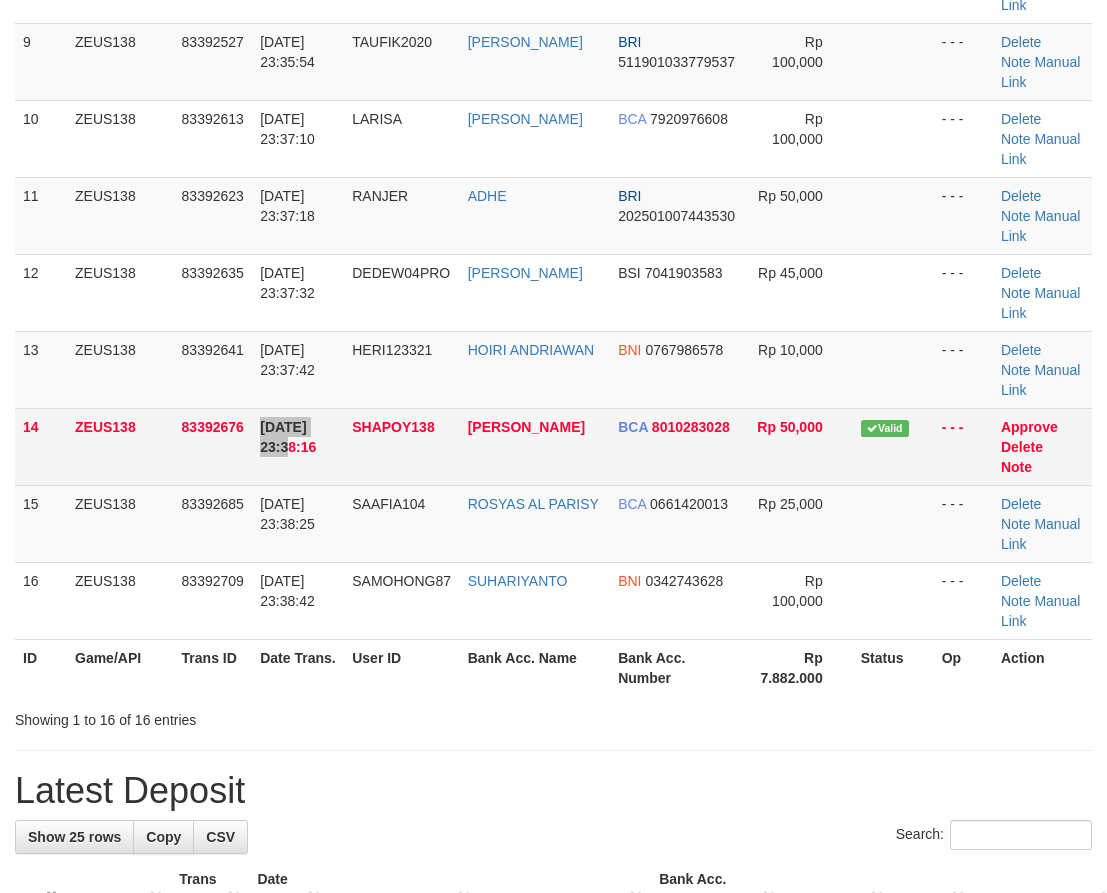 click on "14
ZEUS138
83392676
[DATE] 23:38:16
SHAPOY138
[PERSON_NAME]
BCA
8010283028
Rp 50,000
Valid
- - -
Approve
[GEOGRAPHIC_DATA]
Note" at bounding box center (553, 446) 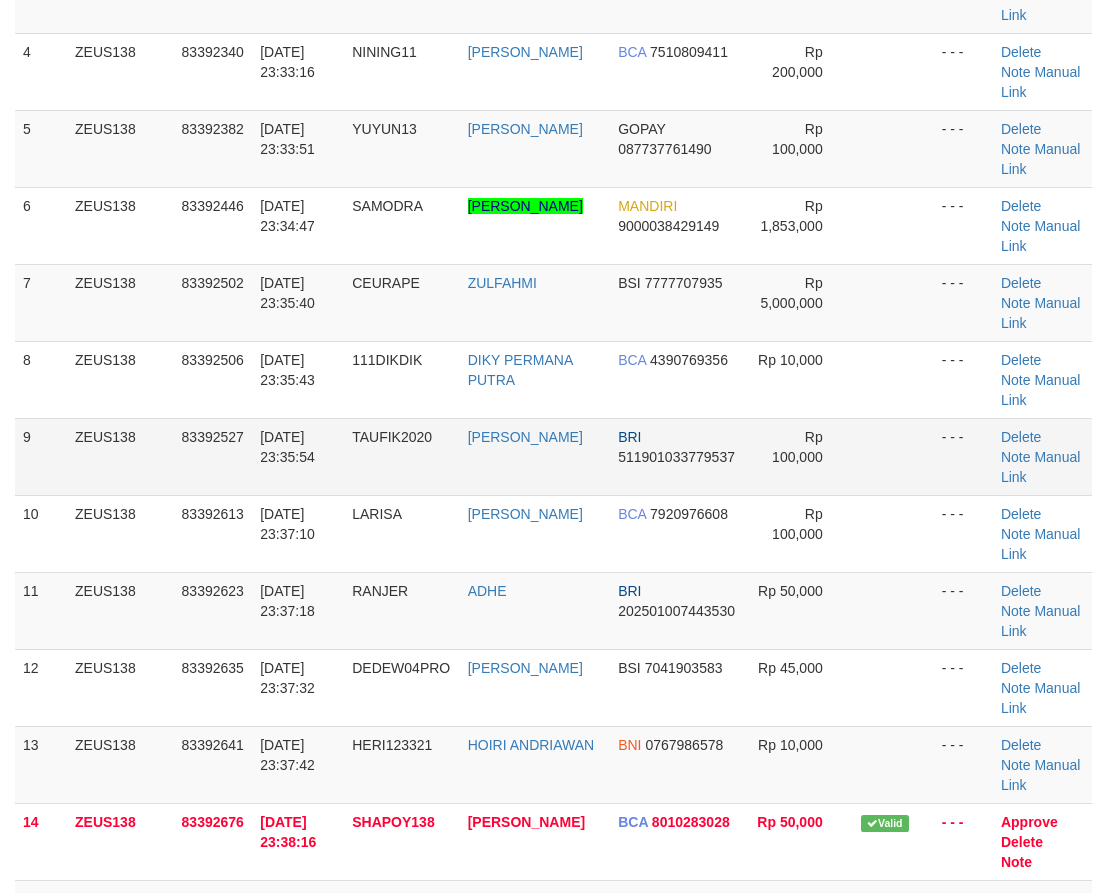 click on "83392527" at bounding box center (213, 456) 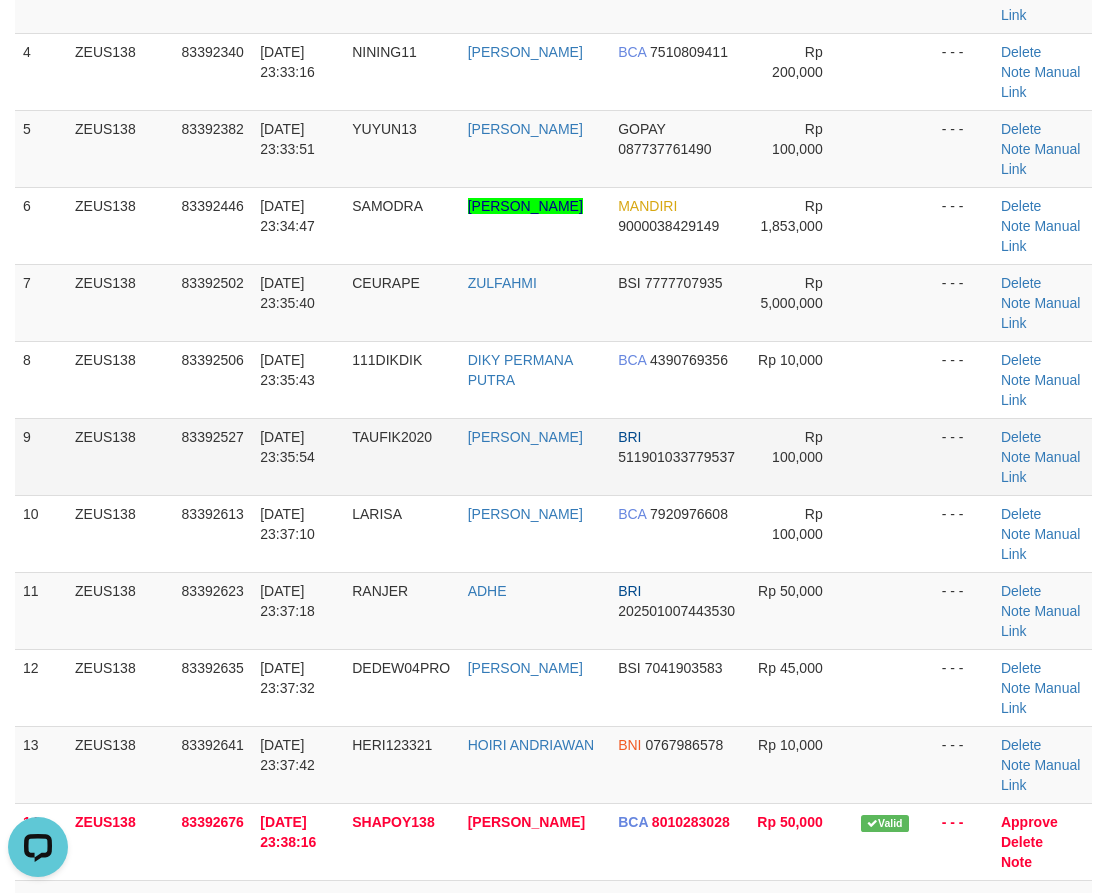 scroll, scrollTop: 0, scrollLeft: 0, axis: both 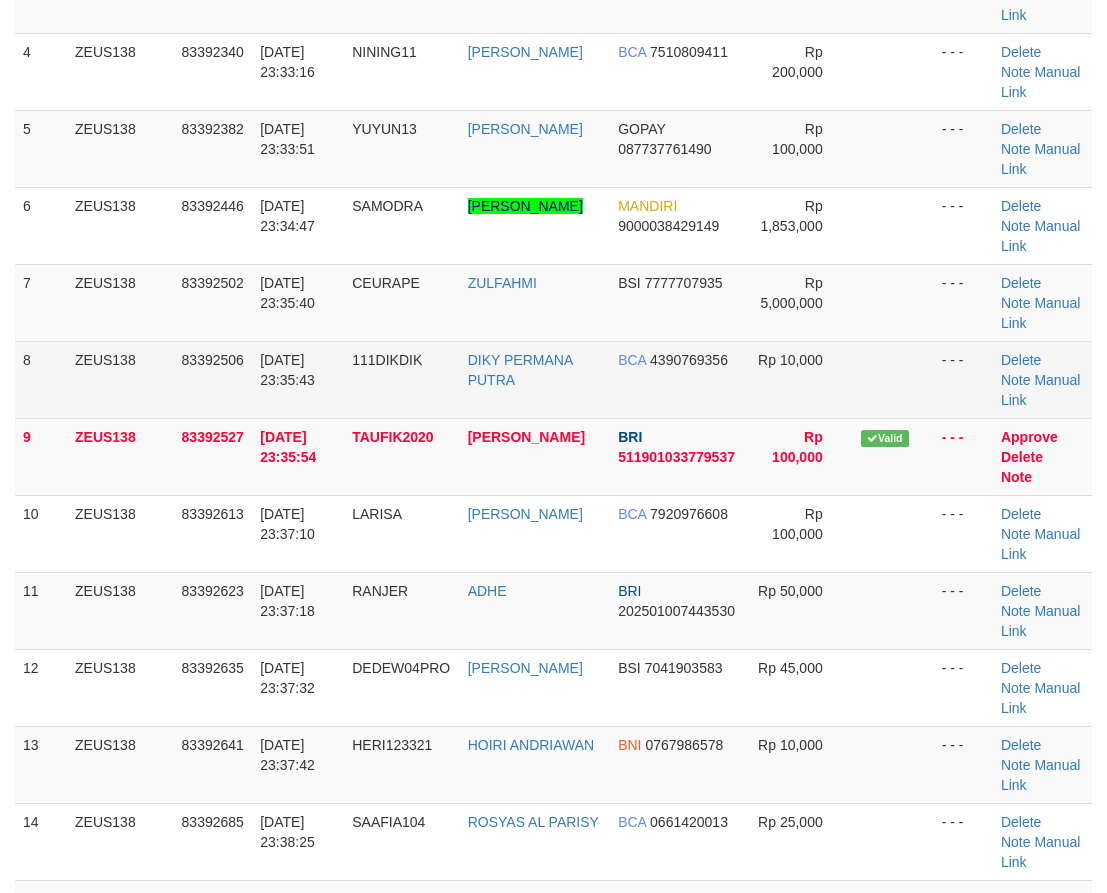 click on "10/07/2025 23:35:43" at bounding box center [298, 379] 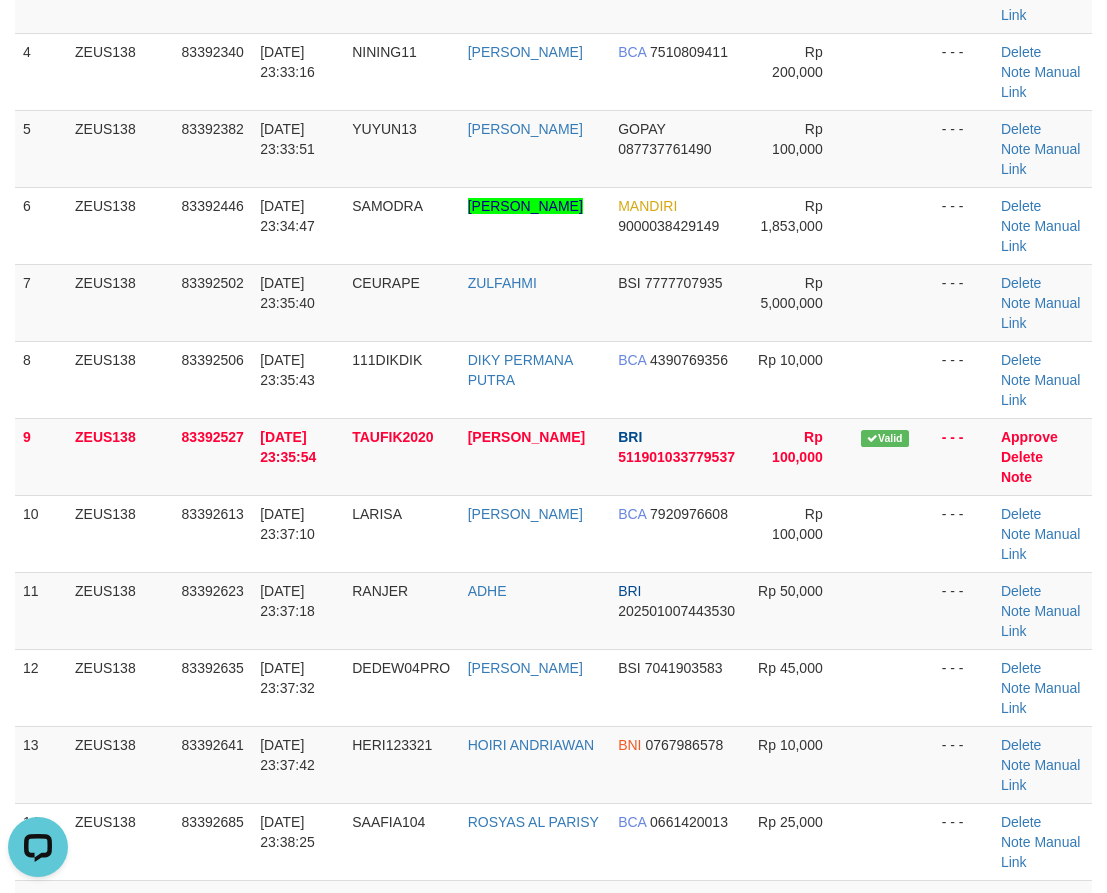 scroll, scrollTop: 0, scrollLeft: 0, axis: both 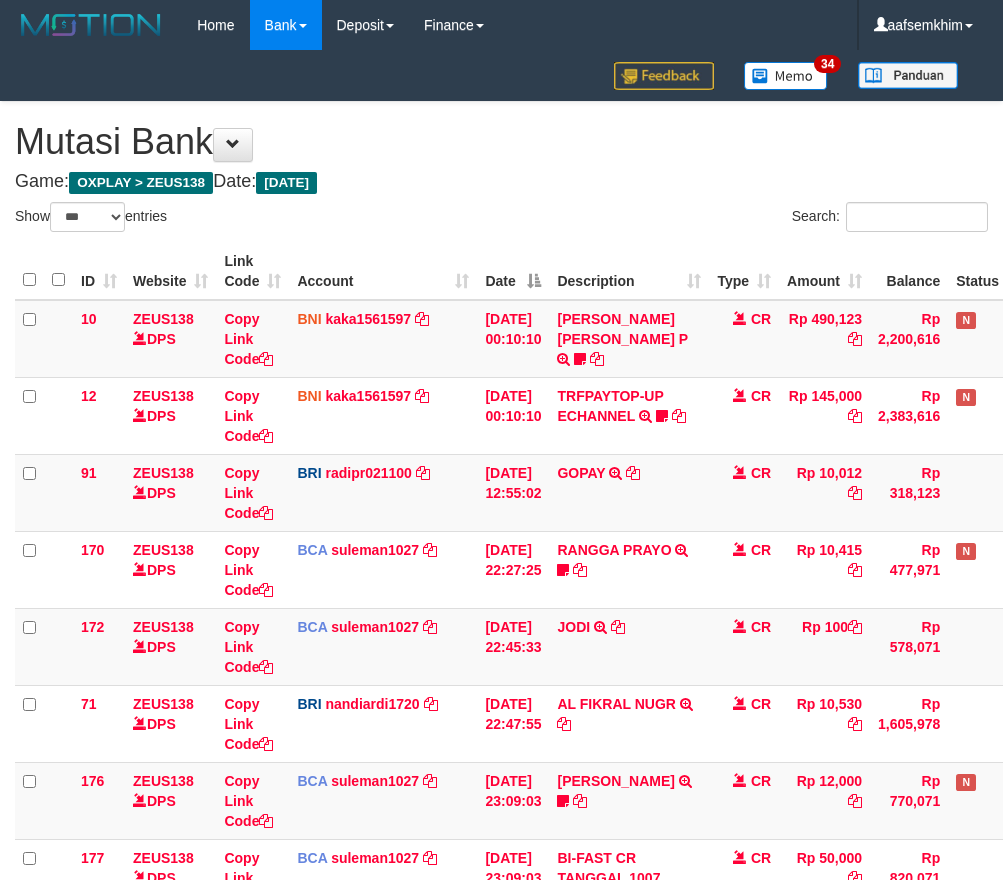 select on "***" 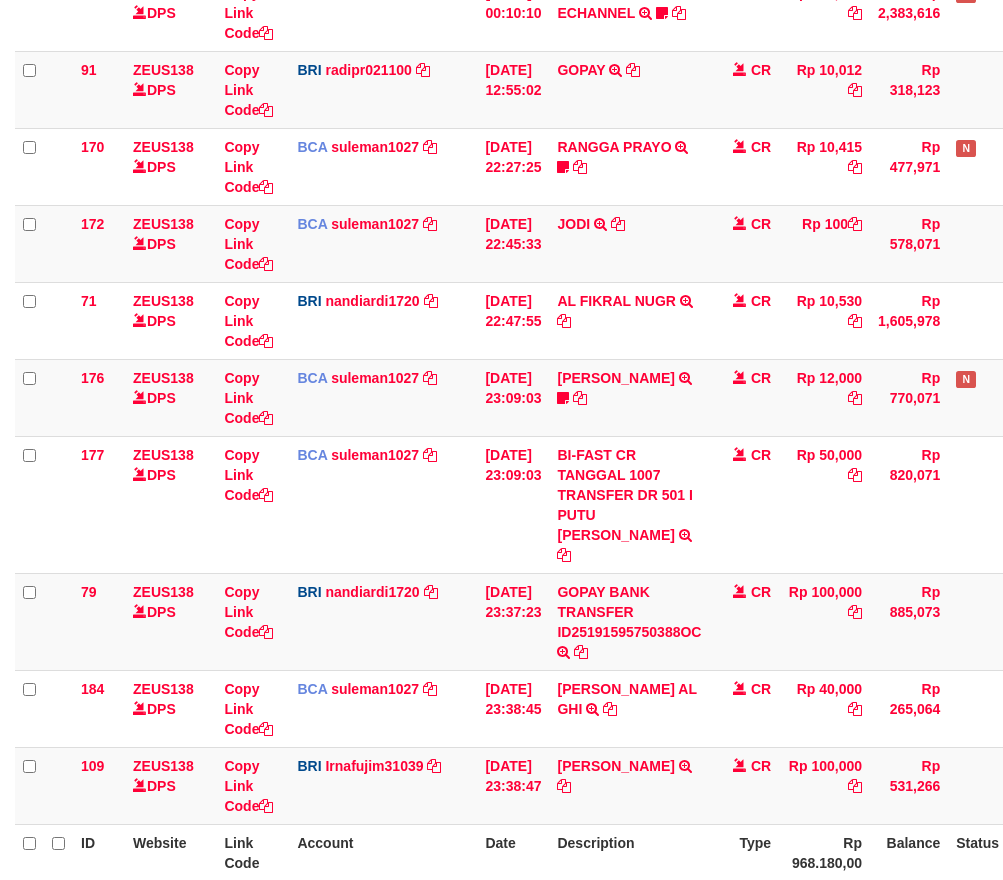 scroll, scrollTop: 424, scrollLeft: 0, axis: vertical 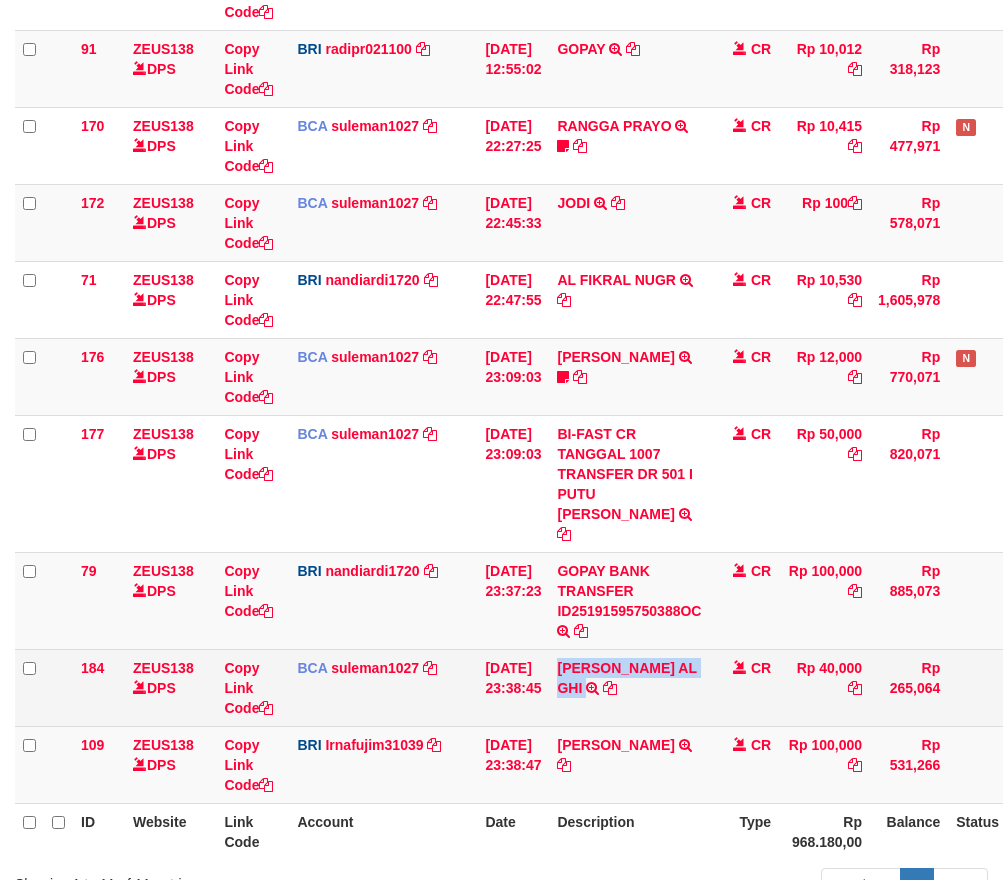 drag, startPoint x: 588, startPoint y: 671, endPoint x: 675, endPoint y: 666, distance: 87.14356 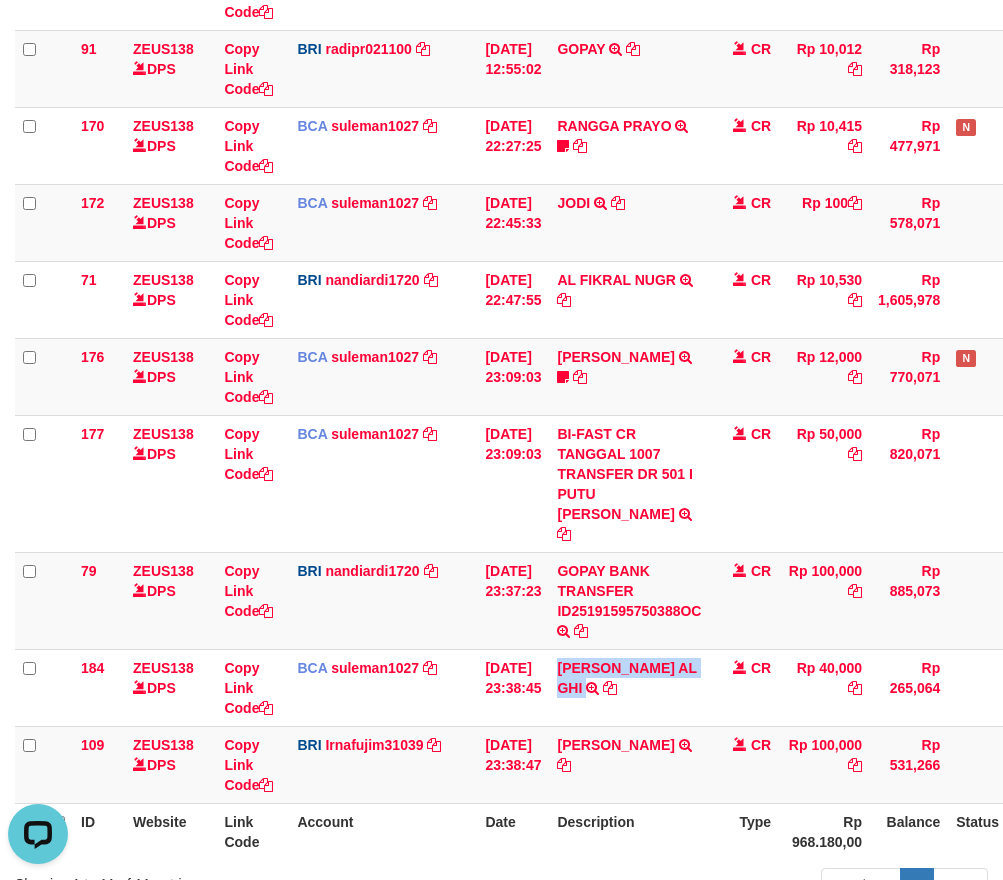 scroll, scrollTop: 0, scrollLeft: 0, axis: both 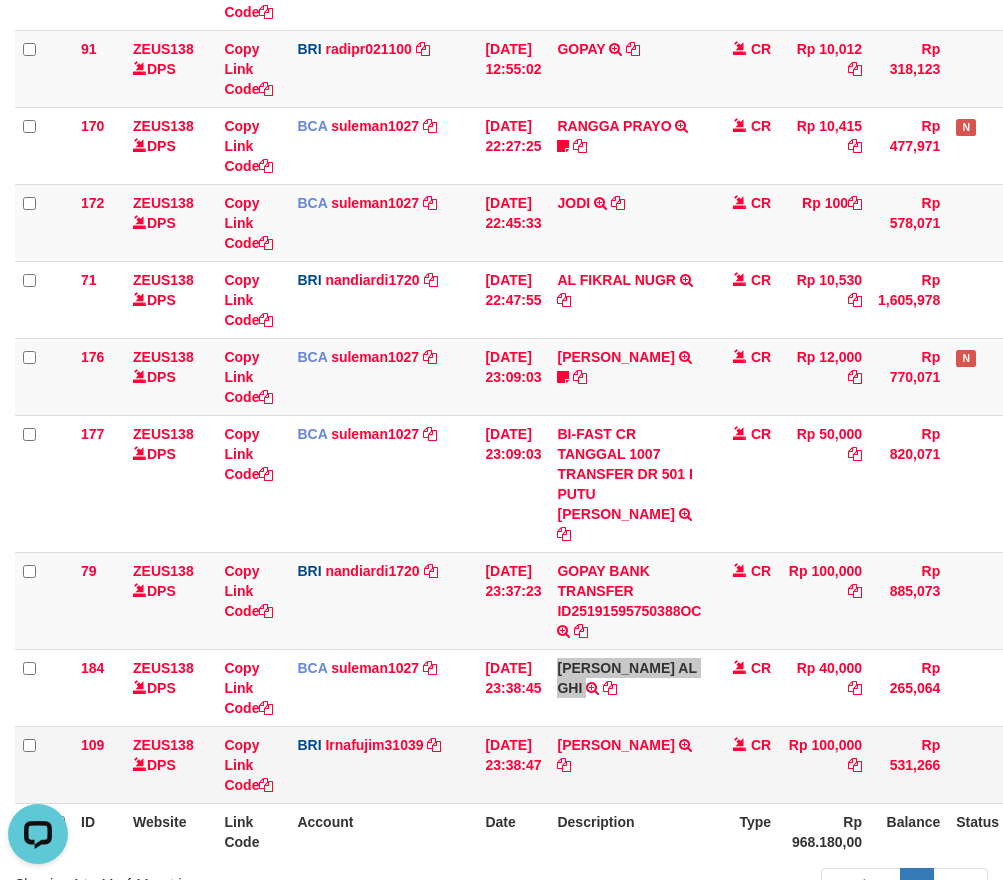 drag, startPoint x: 575, startPoint y: 715, endPoint x: 706, endPoint y: 722, distance: 131.18689 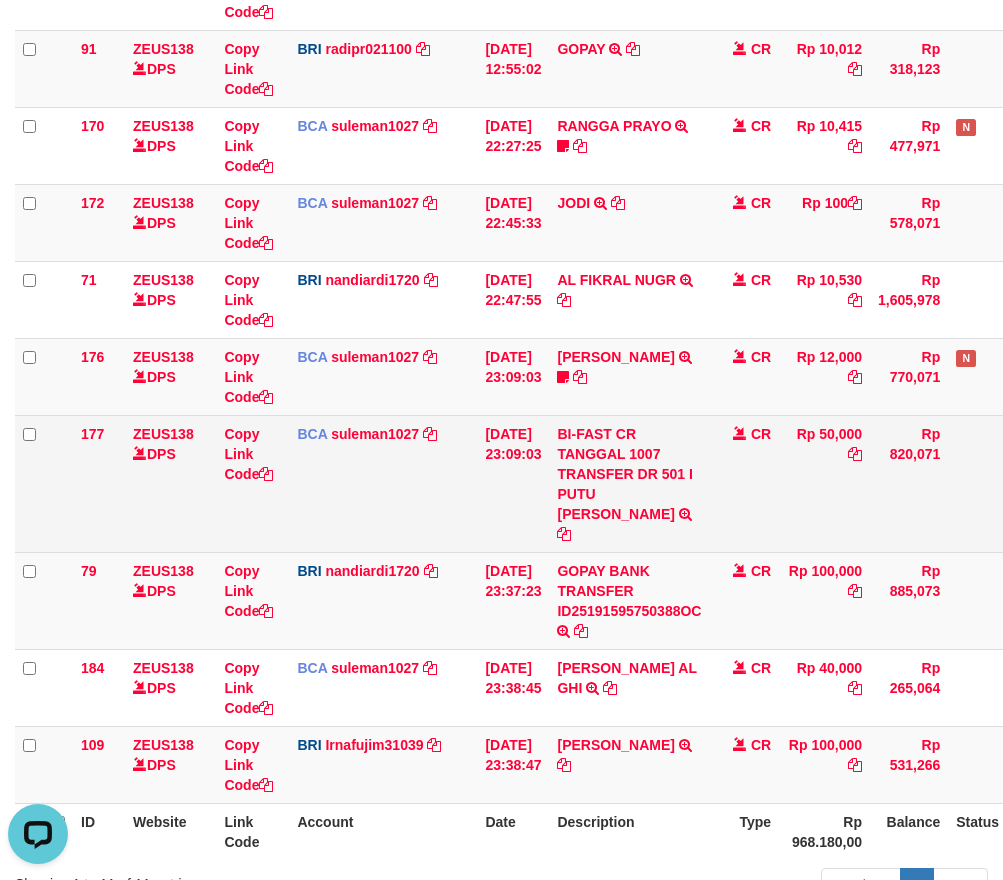 click on "CR" at bounding box center [744, 483] 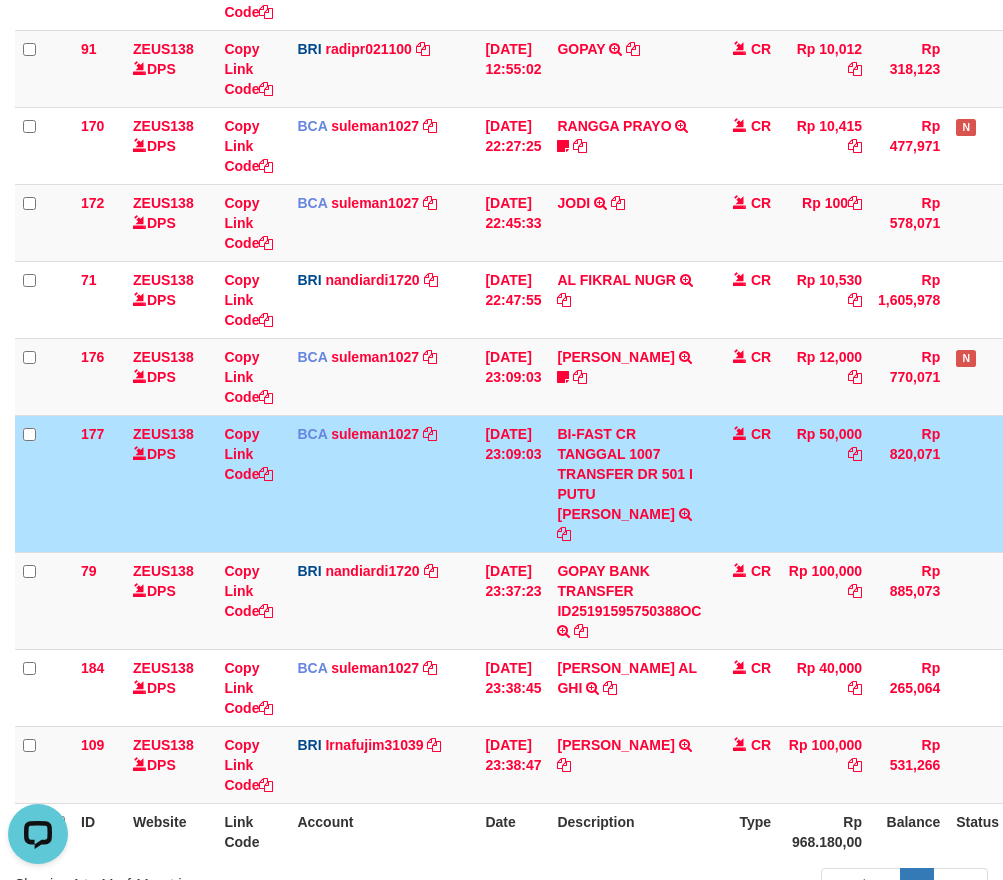 click on "CR" at bounding box center (744, 483) 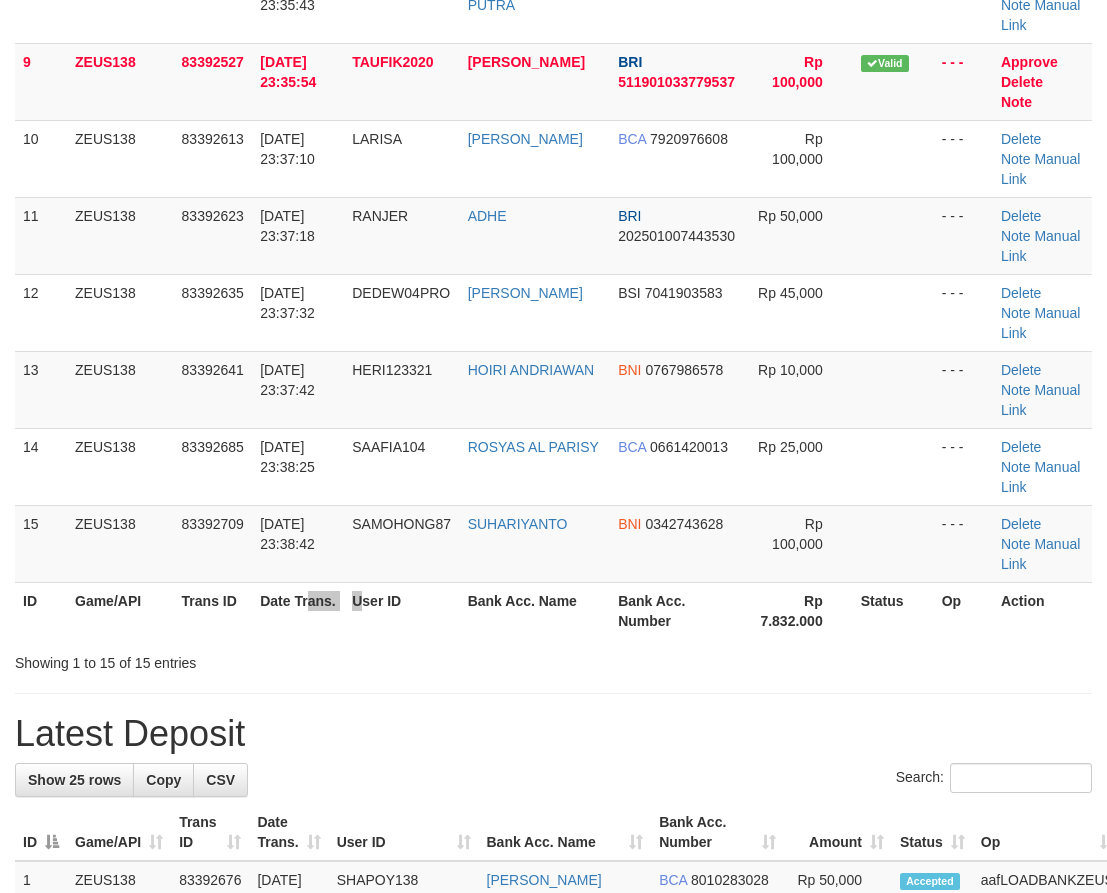 click on "ID Game/API Trans ID Date Trans. User ID Bank Acc. Name Bank Acc. Number Rp 7.832.000 Status Op Action" at bounding box center [553, 610] 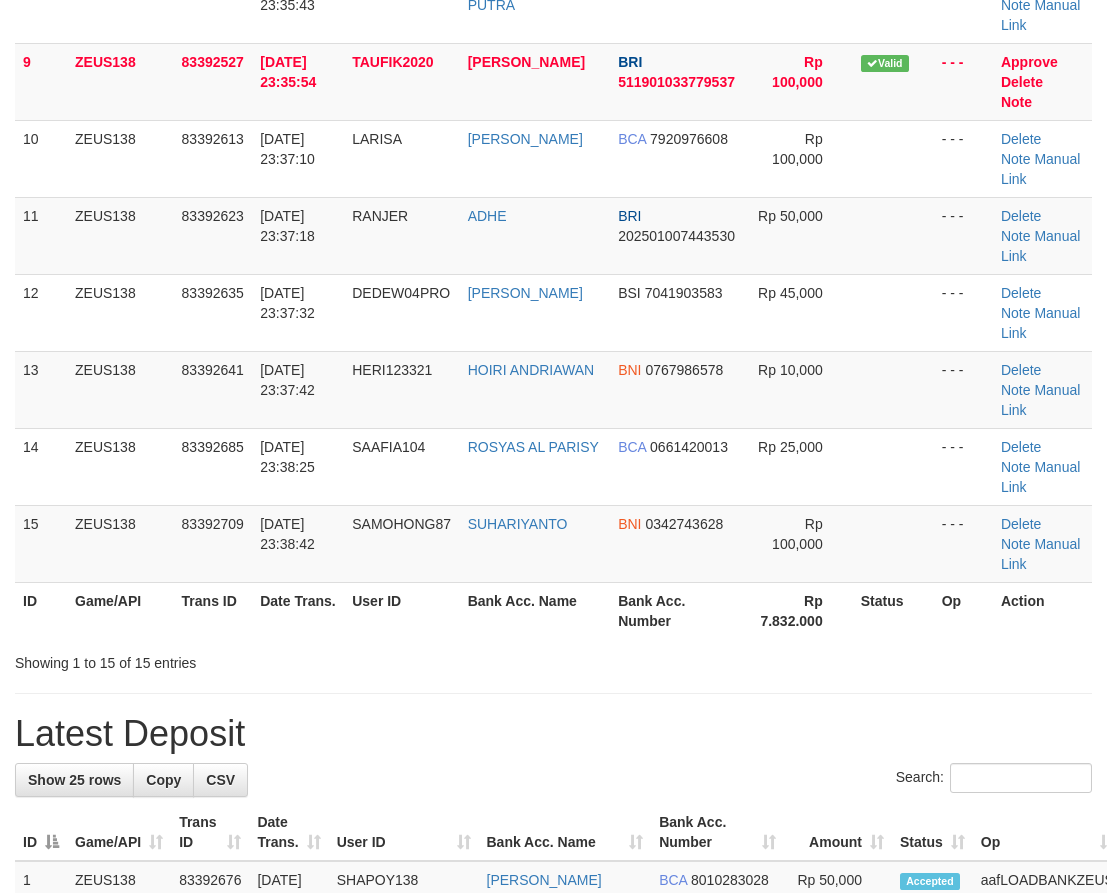 scroll, scrollTop: 448, scrollLeft: 0, axis: vertical 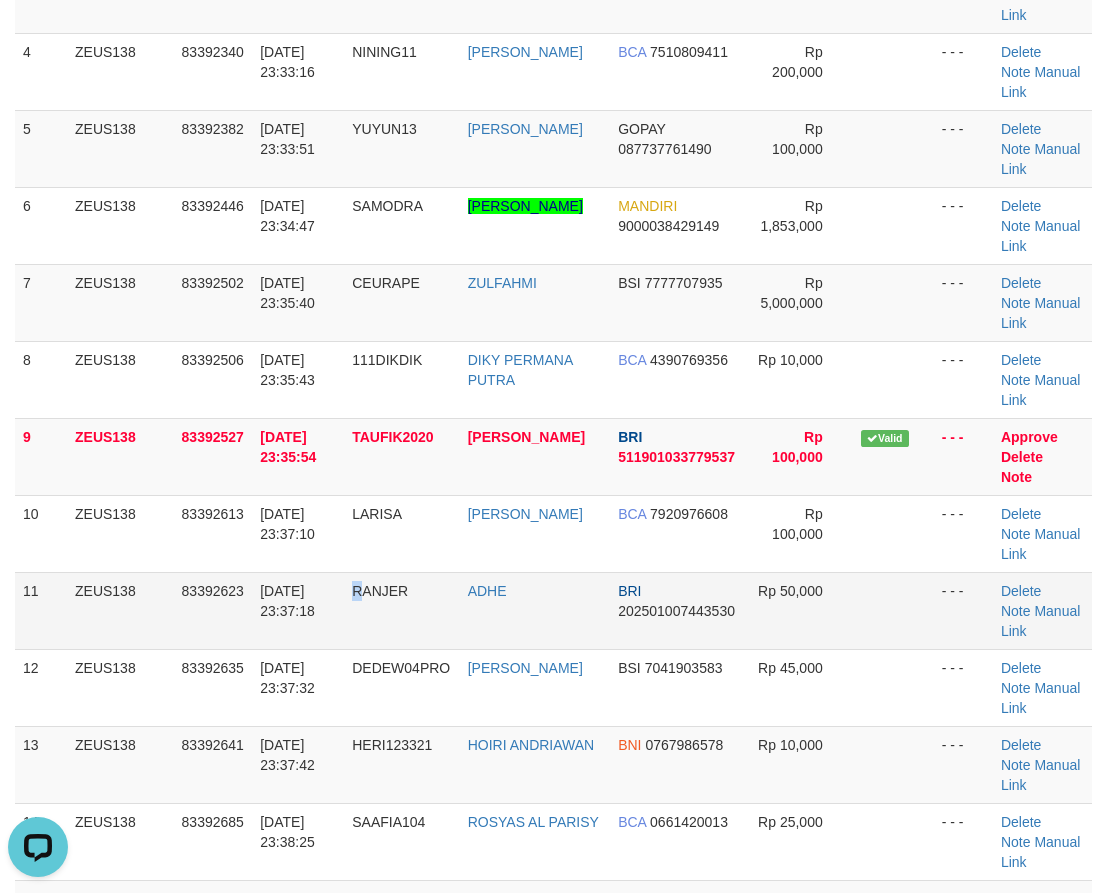 drag, startPoint x: 361, startPoint y: 592, endPoint x: 347, endPoint y: 574, distance: 22.803509 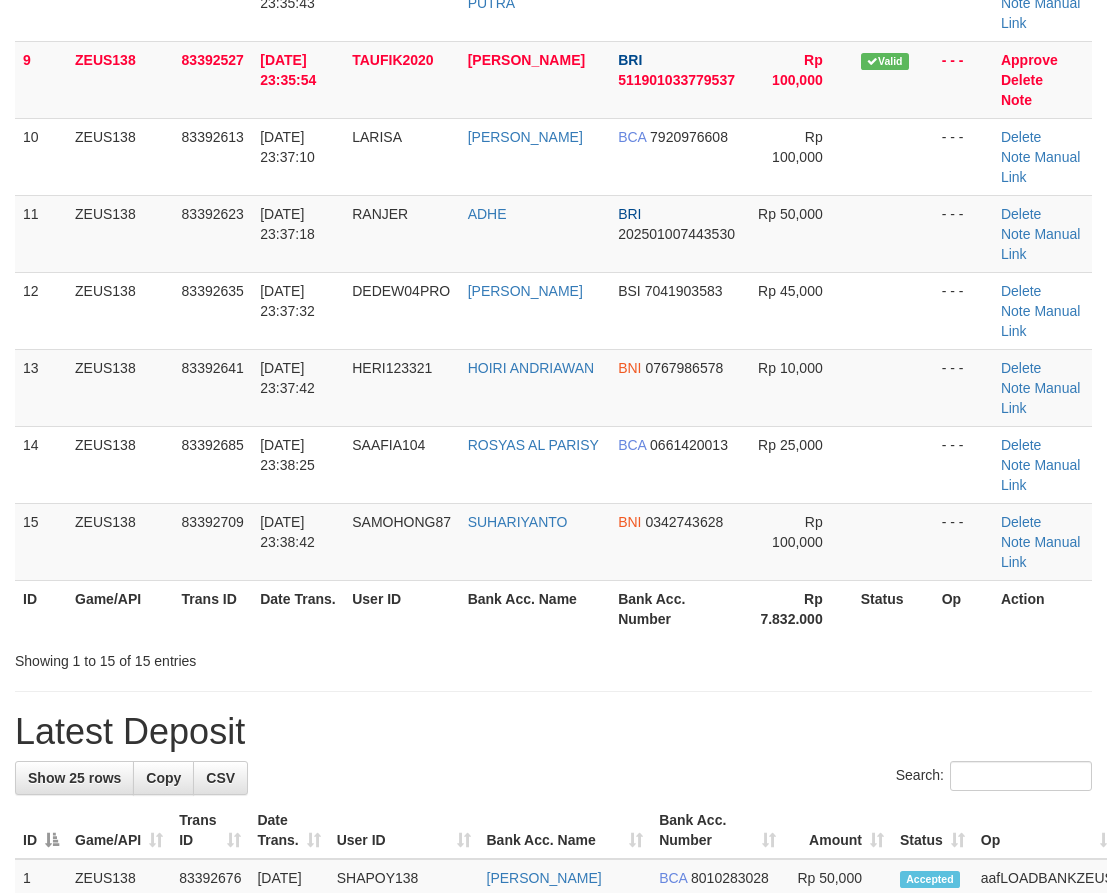 scroll, scrollTop: 448, scrollLeft: 0, axis: vertical 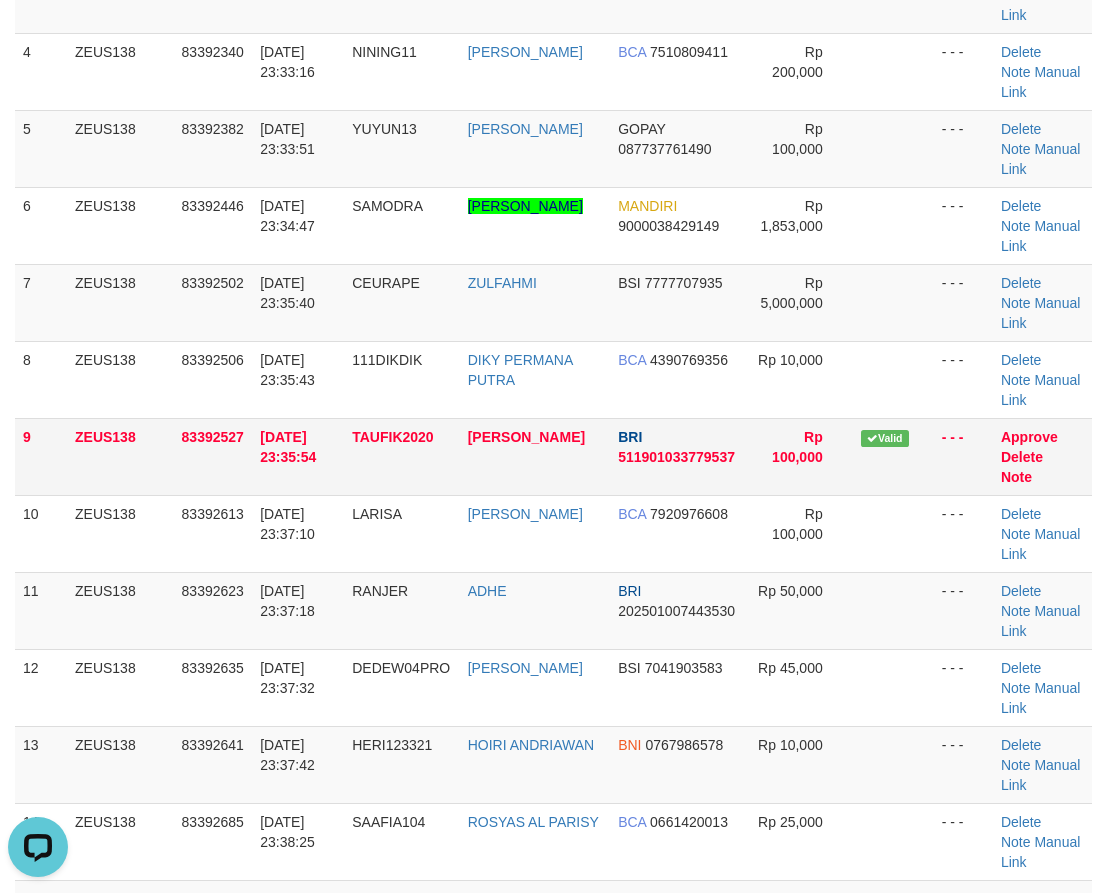 click on "10/07/2025 23:35:54" at bounding box center [298, 456] 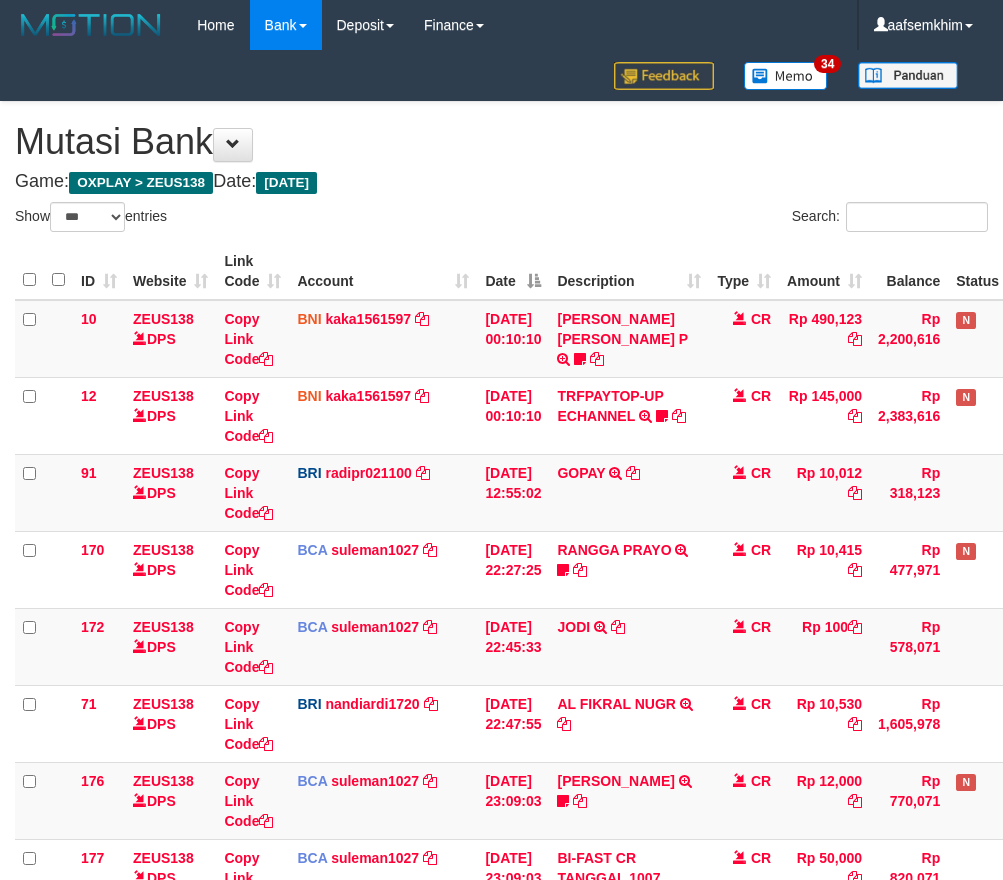 select on "***" 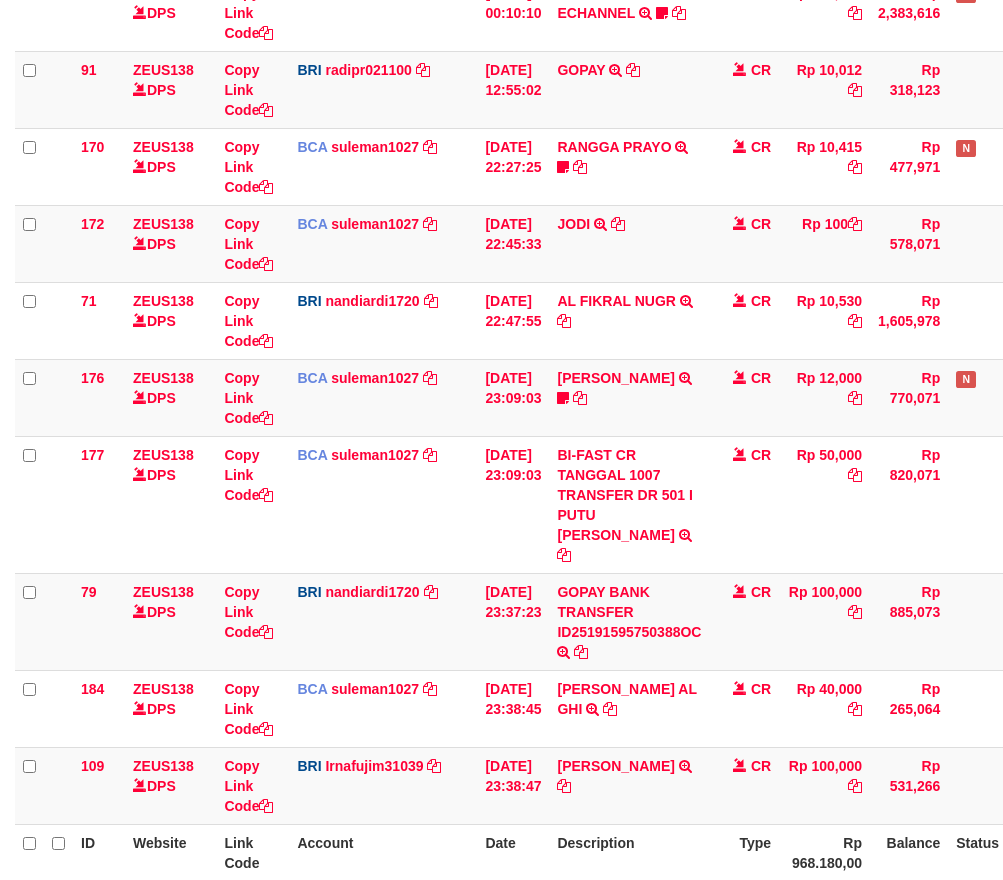 scroll, scrollTop: 424, scrollLeft: 0, axis: vertical 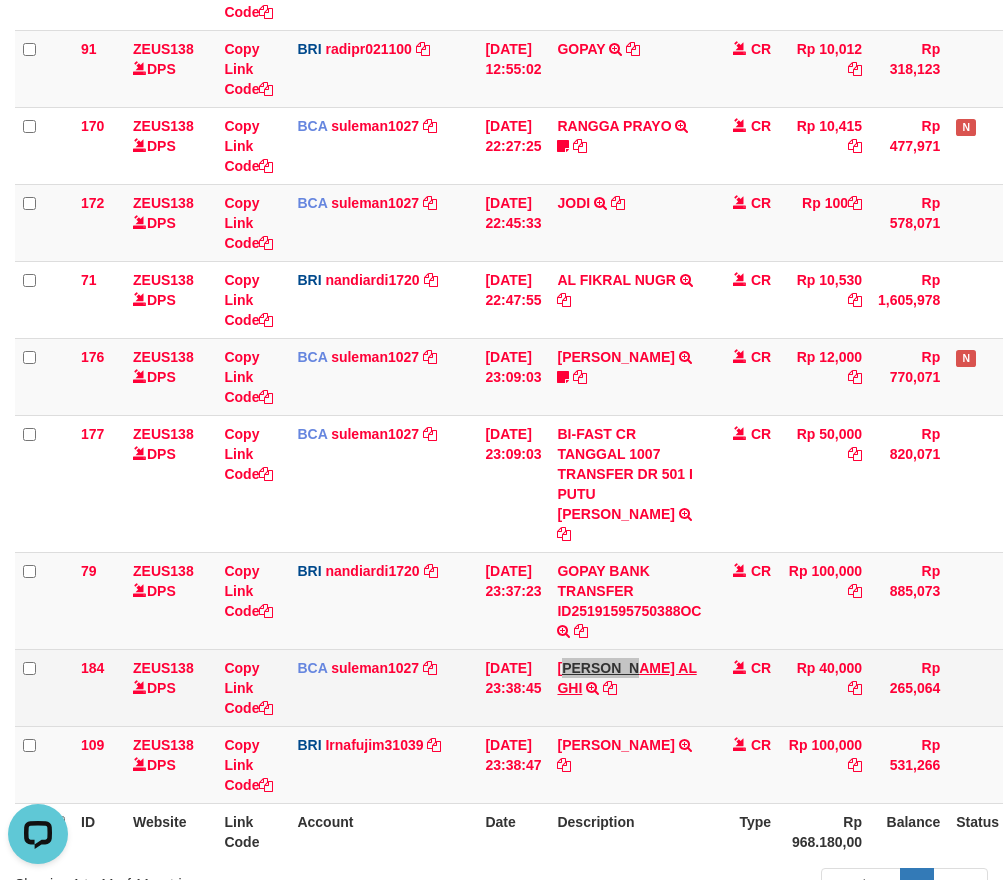 drag, startPoint x: 580, startPoint y: 668, endPoint x: 651, endPoint y: 650, distance: 73.24616 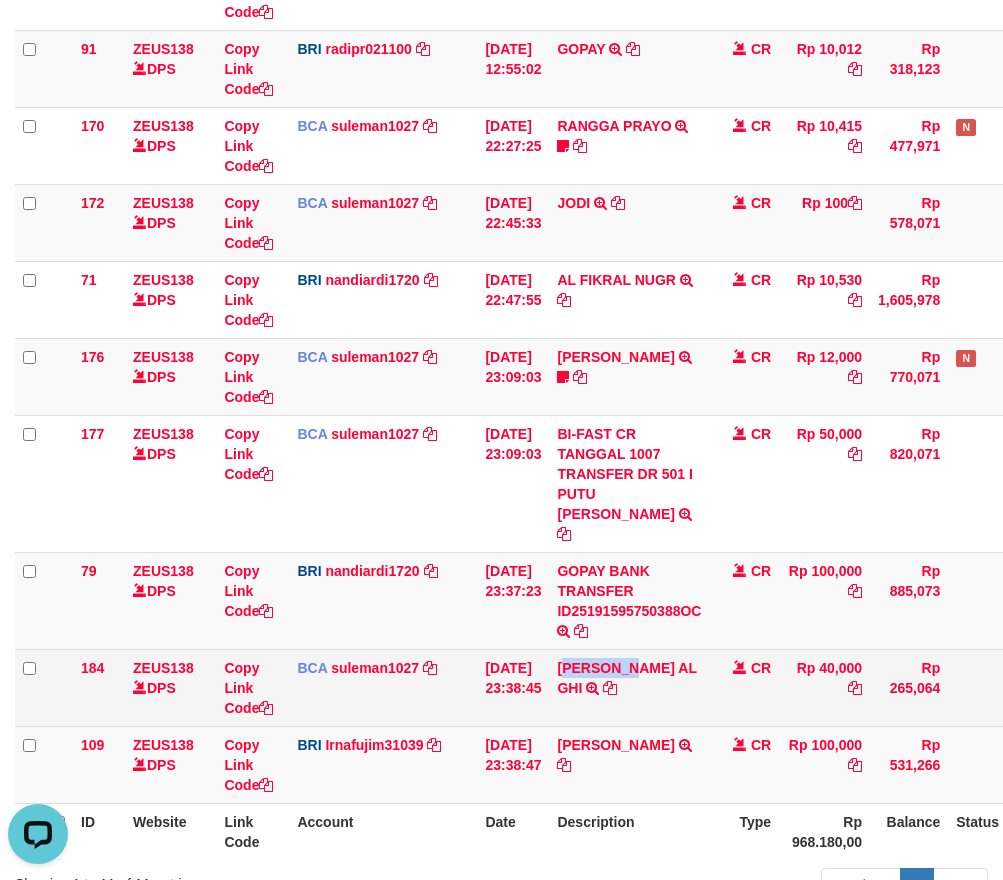 click on "[PERSON_NAME] AL GHI         TRSF E-BANKING CR 1007/FTSCY/WS95051
40000.002025071025645970 TRFDN-[PERSON_NAME] AL GHIESPAY DEBIT INDONE" at bounding box center [629, 687] 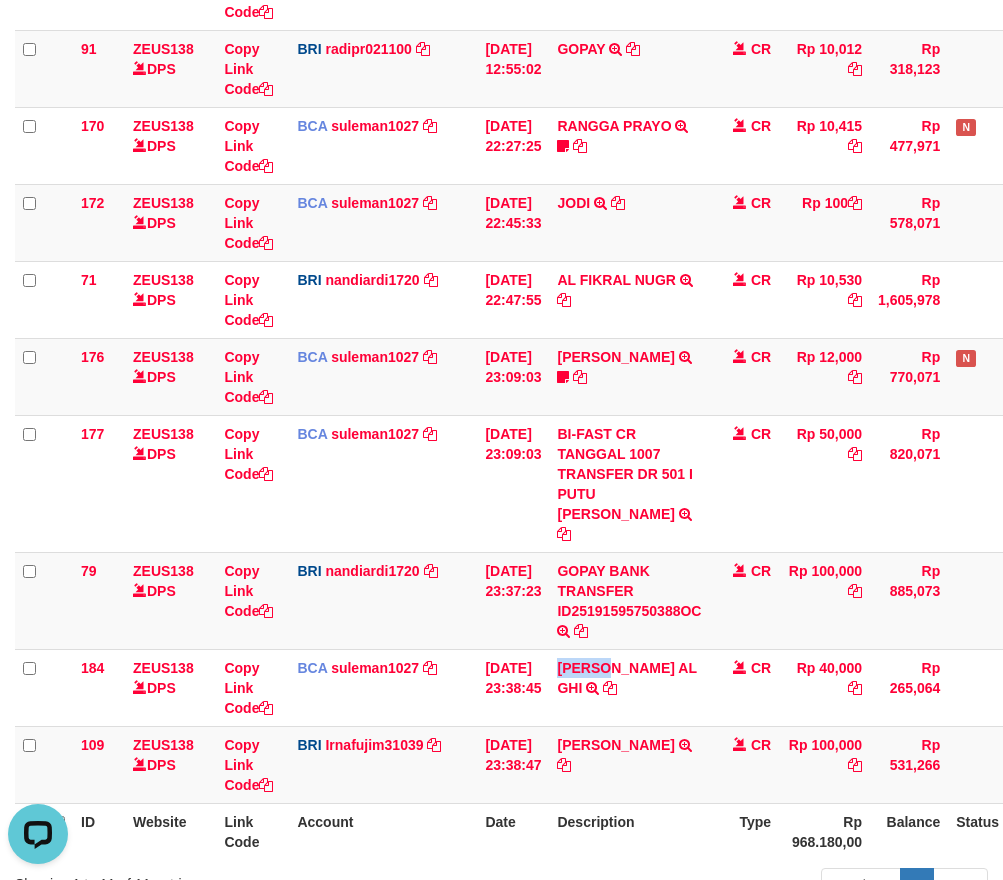 drag, startPoint x: 584, startPoint y: 664, endPoint x: 1016, endPoint y: 546, distance: 447.82587 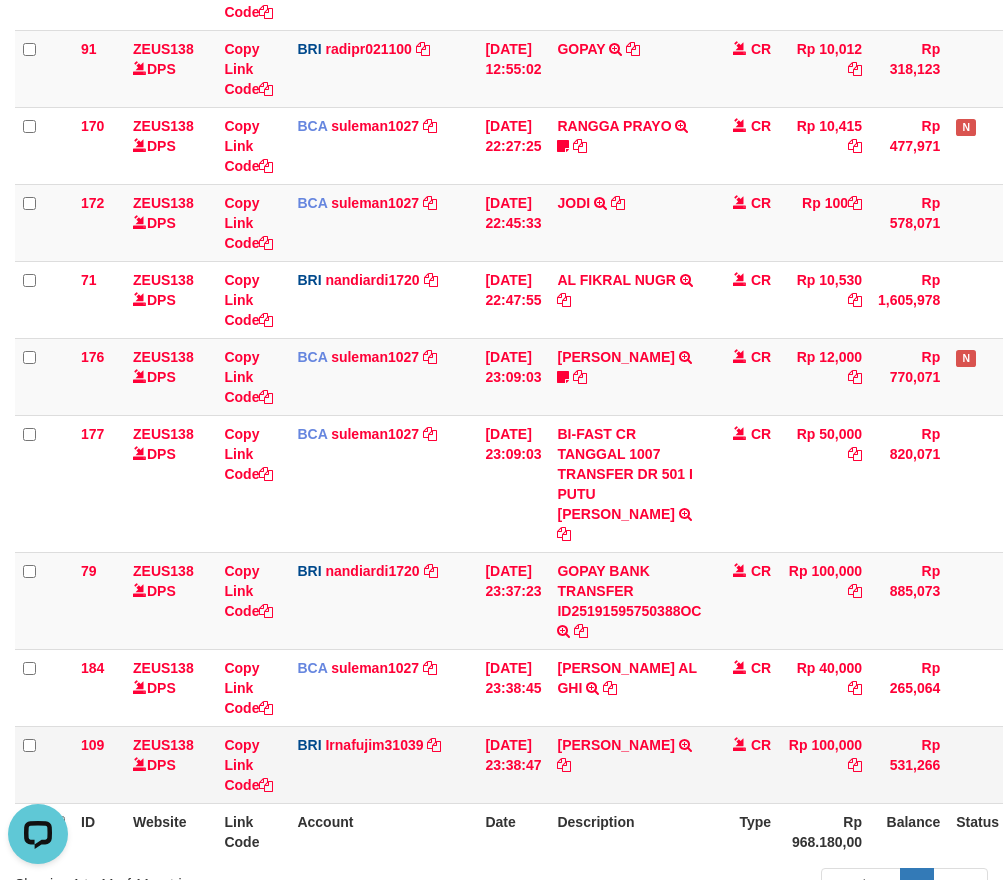 click on "TAUFIQ QURRAHM         TRANSFER NBMB TAUFIQ QURRAHM TO IRNA FUJI M" at bounding box center (629, 764) 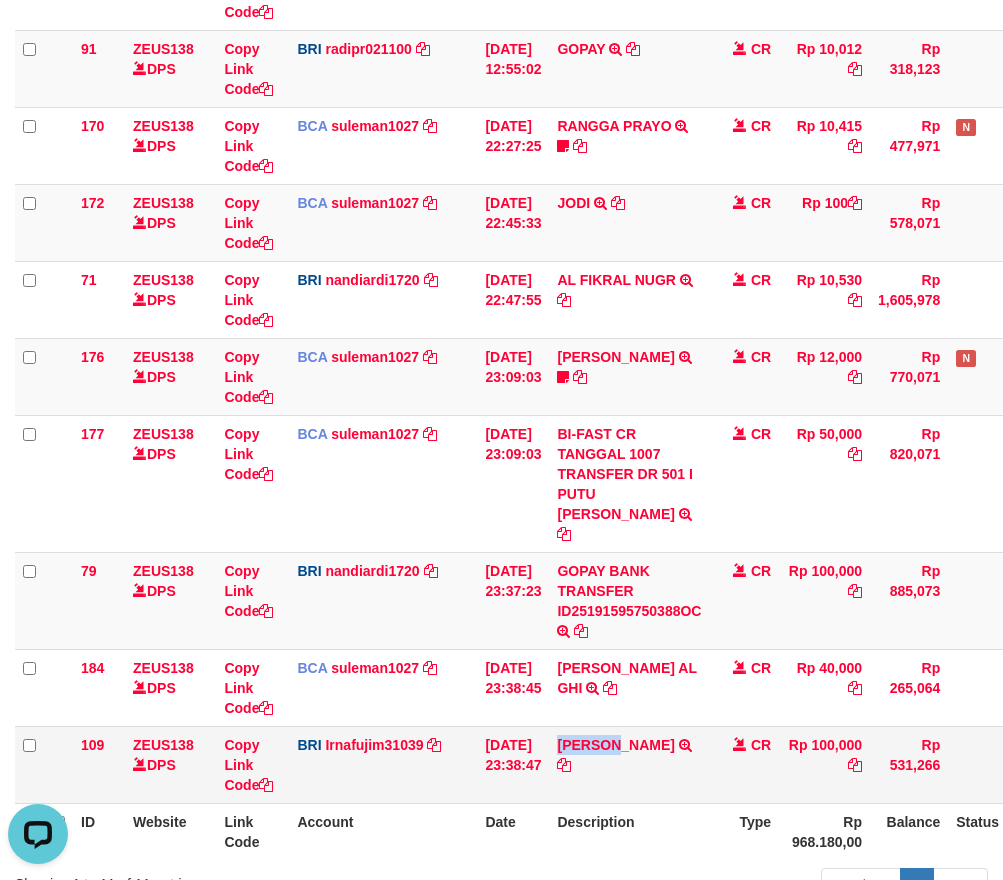 click on "TAUFIQ QURRAHM         TRANSFER NBMB TAUFIQ QURRAHM TO IRNA FUJI M" at bounding box center [629, 764] 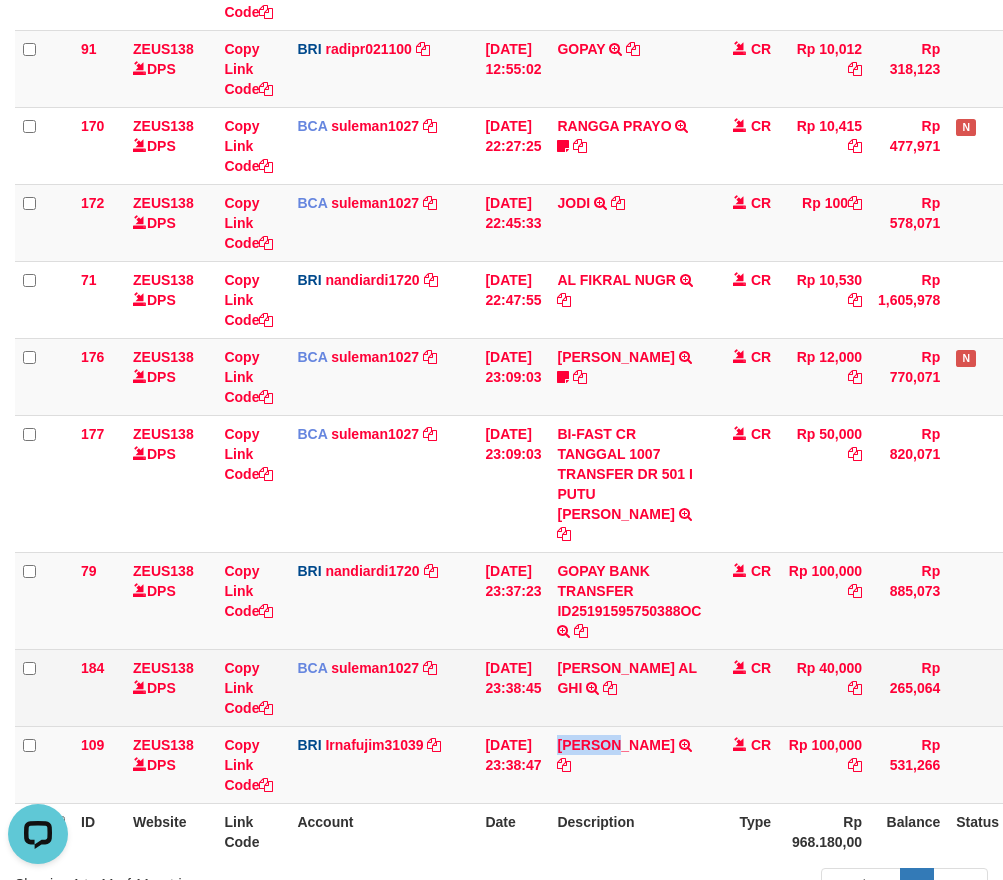 copy on "TAUFIQ" 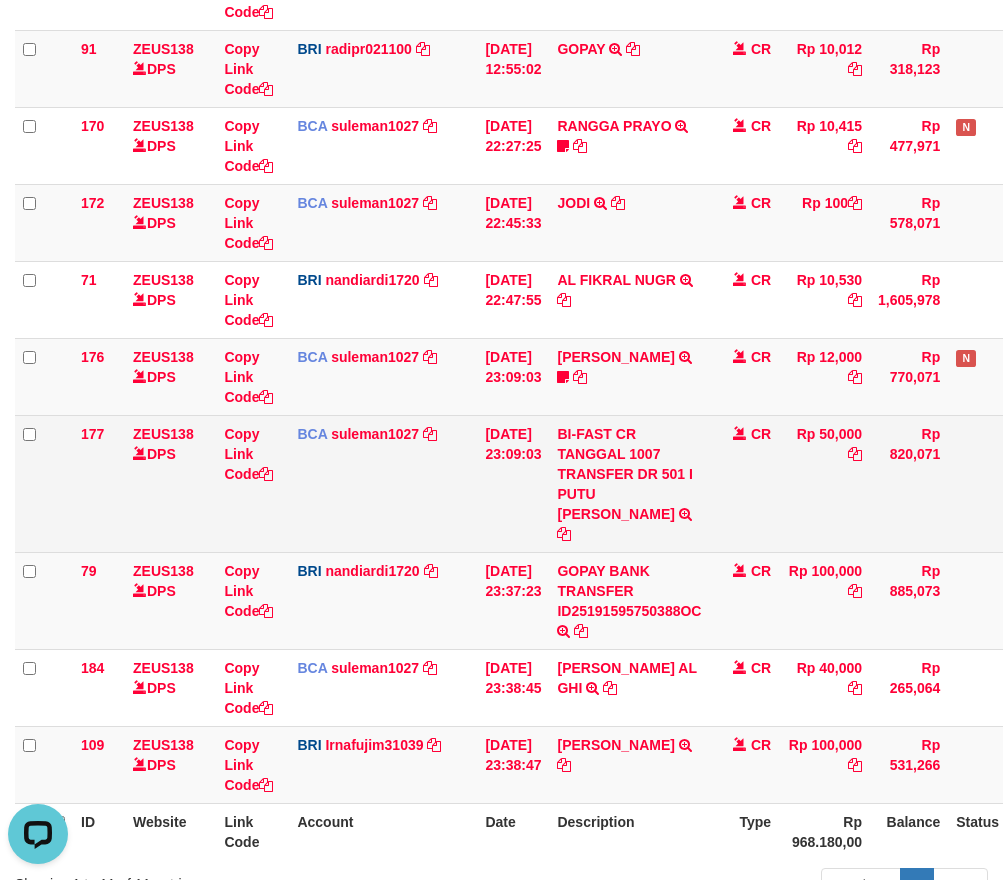click on "CR" at bounding box center [744, 483] 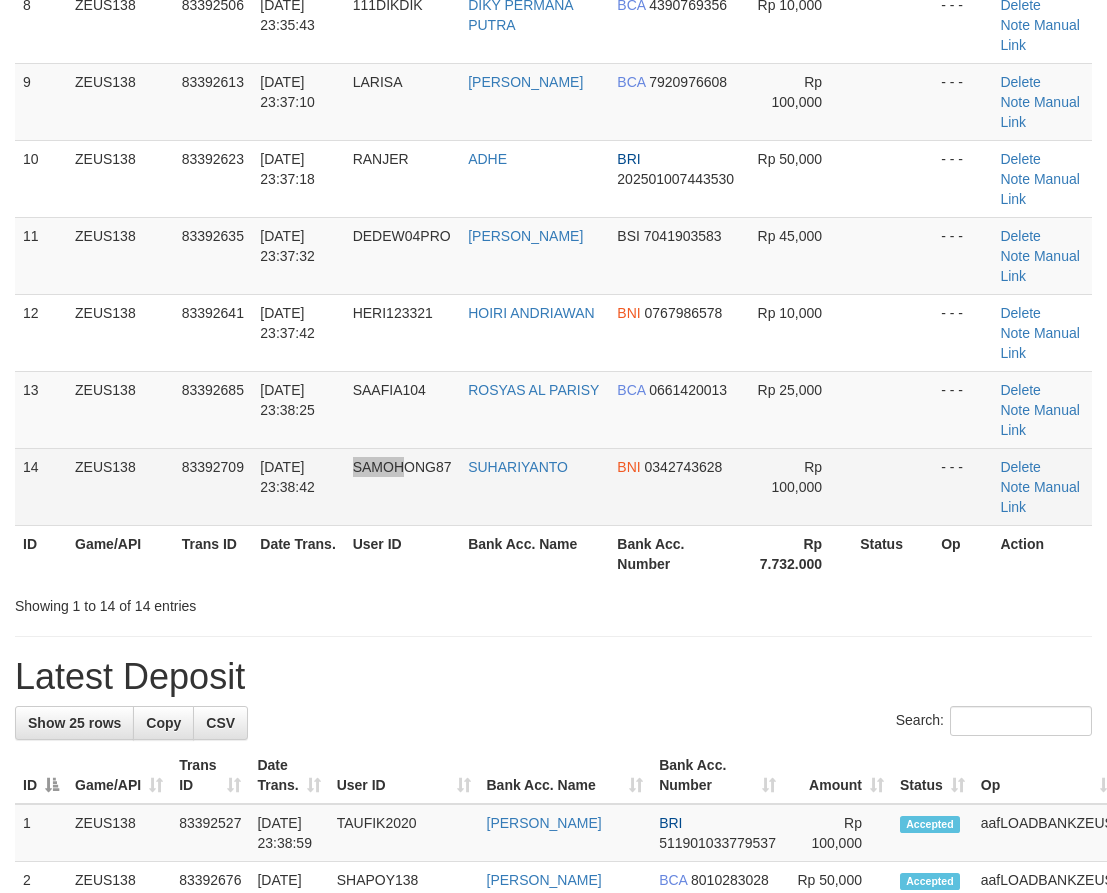 click on "14
ZEUS138
83392709
[DATE] 23:38:42
SAMOHONG87
SUHARIYANTO
BNI
0342743628
Rp 100,000
- - -
[GEOGRAPHIC_DATA]
Note
Manual Link" at bounding box center [553, 486] 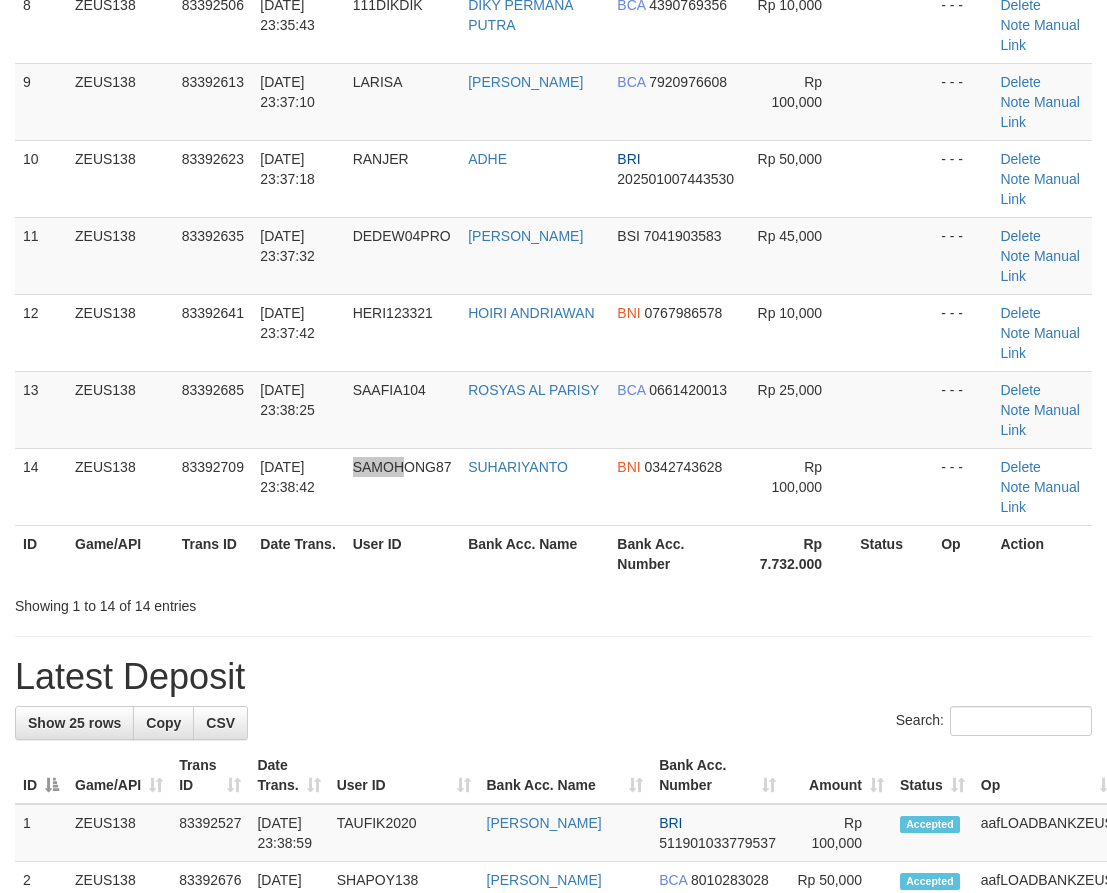 scroll, scrollTop: 448, scrollLeft: 0, axis: vertical 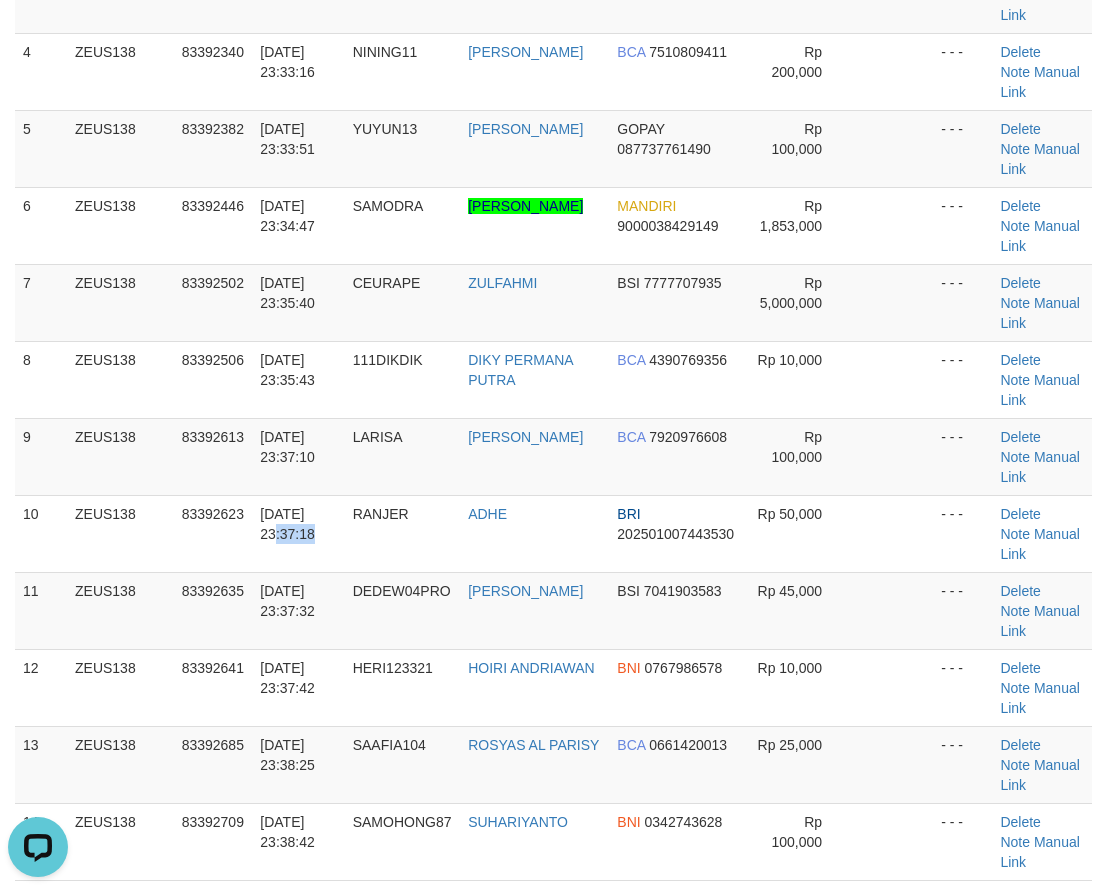 drag, startPoint x: 359, startPoint y: 541, endPoint x: 7, endPoint y: 580, distance: 354.15393 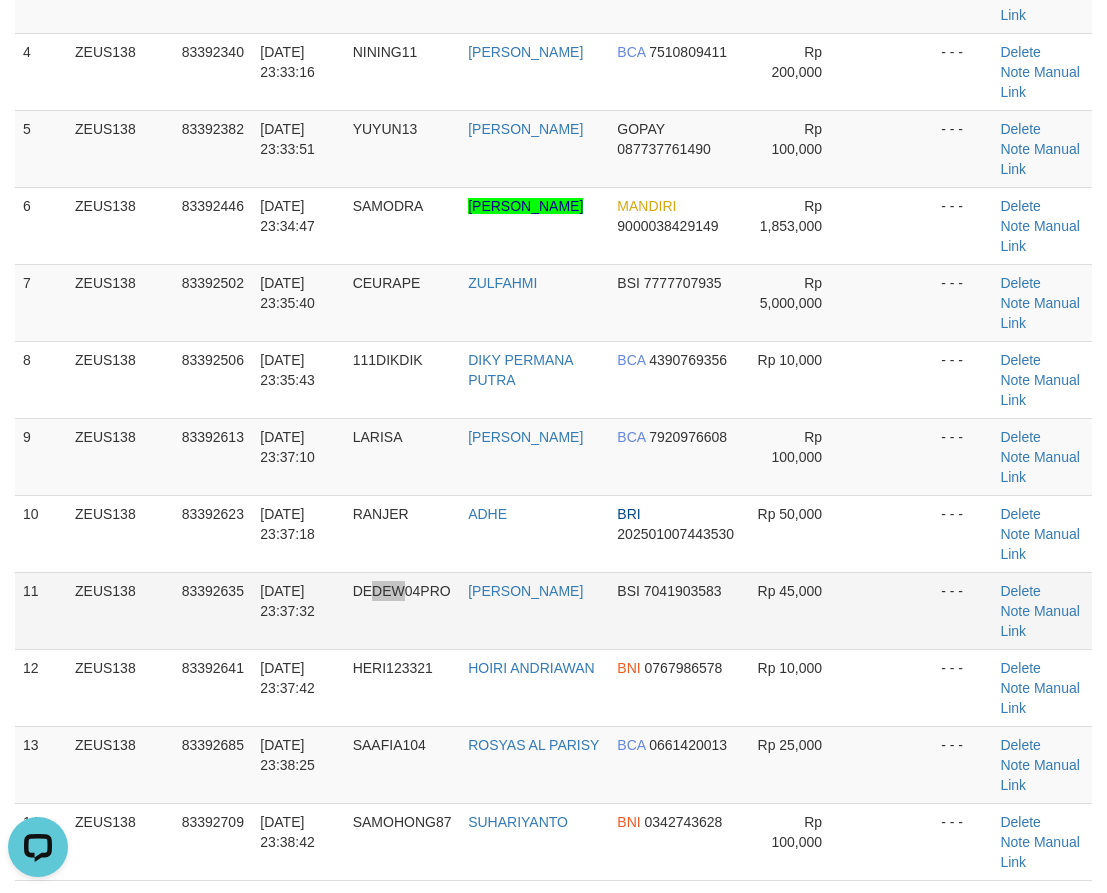 drag, startPoint x: 408, startPoint y: 596, endPoint x: 370, endPoint y: 591, distance: 38.327538 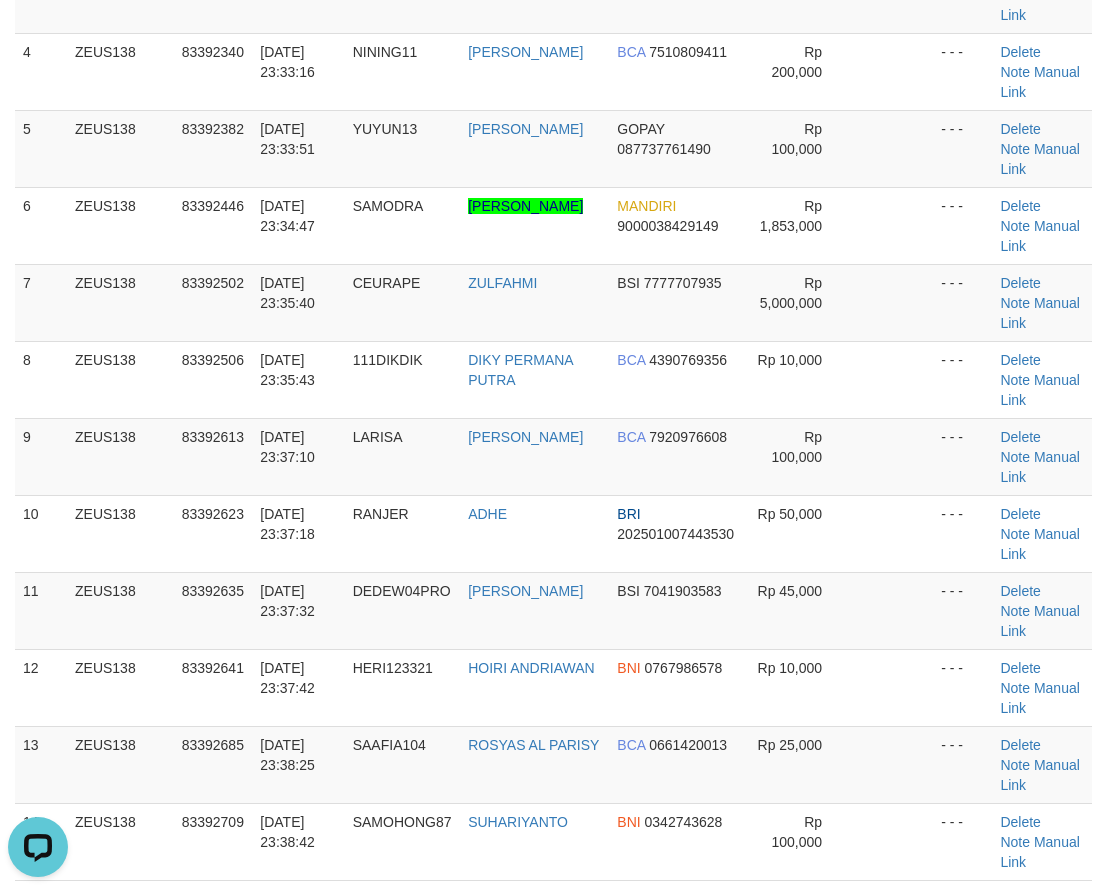 scroll, scrollTop: 1200, scrollLeft: 0, axis: vertical 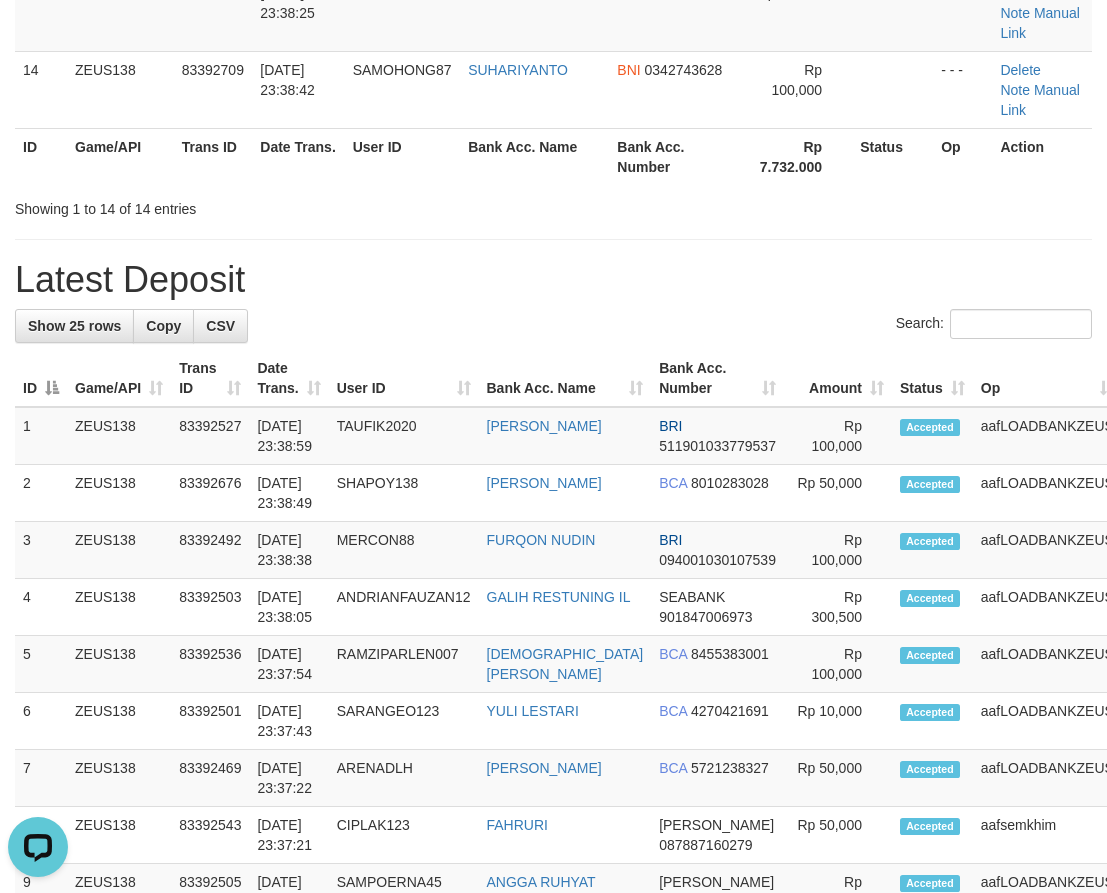 click on "Latest Deposit" at bounding box center [553, 280] 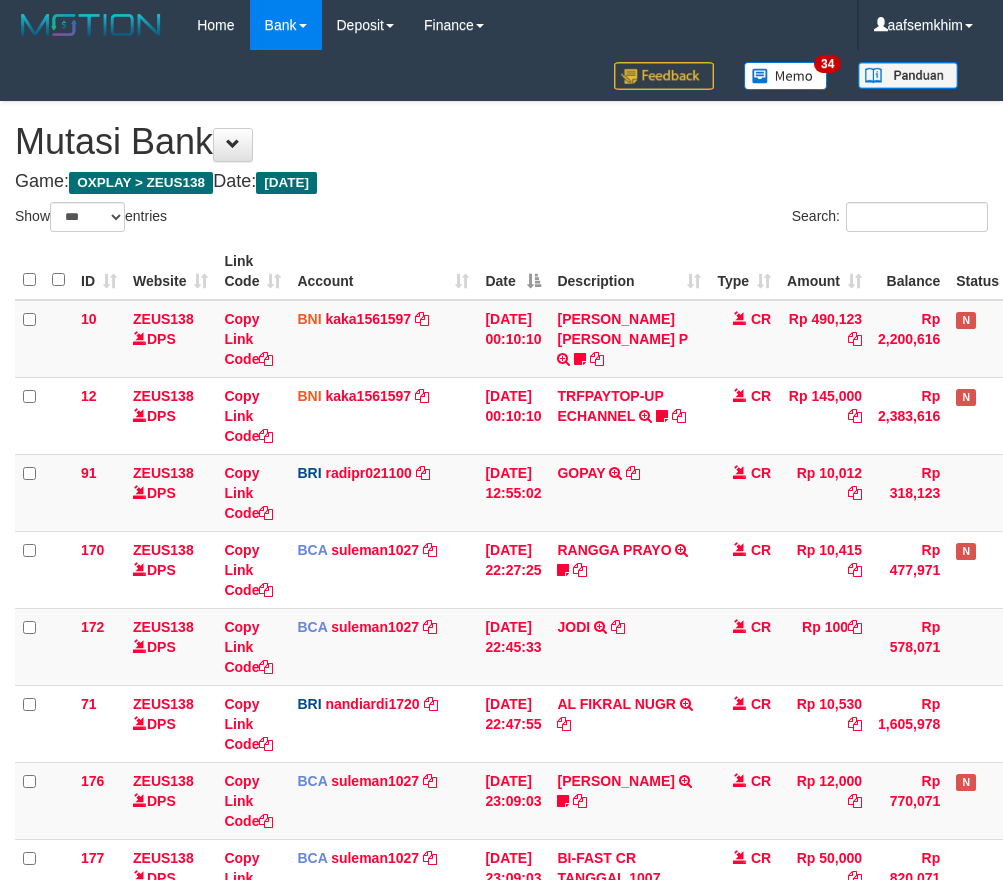 select on "***" 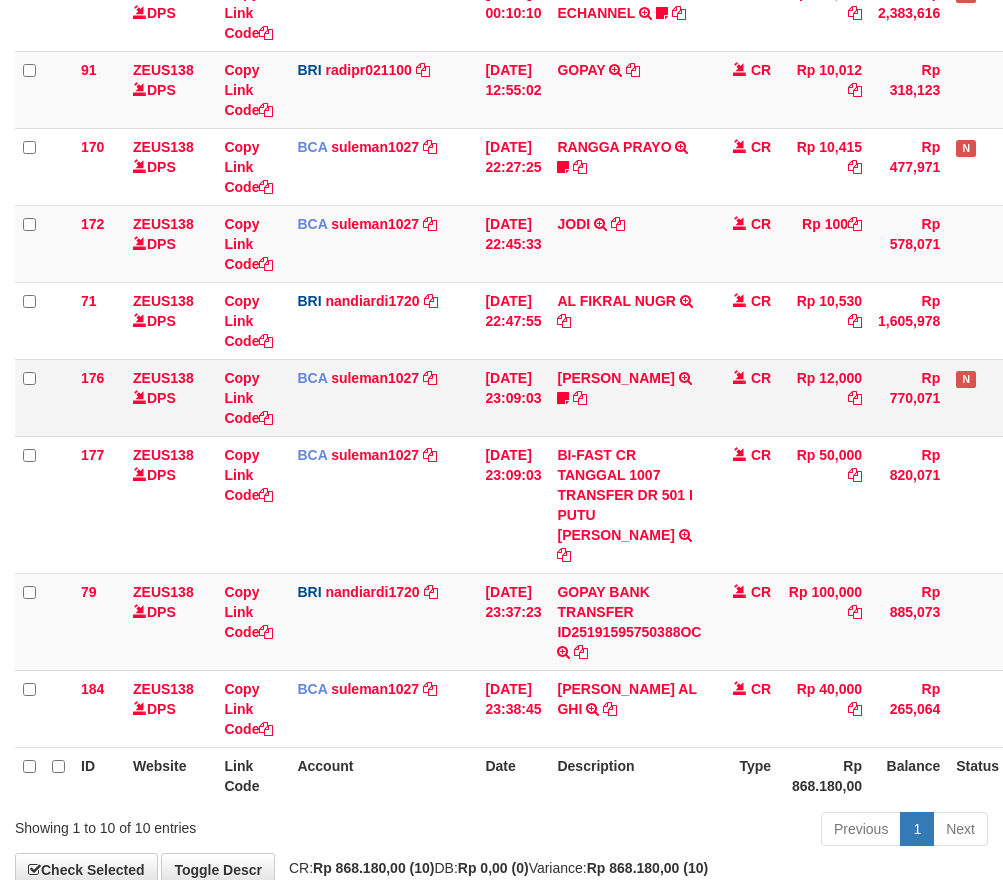 click on "FAIZAL ARDIA            TRSF E-BANKING CR 1007/FTSCY/WS95051
12000.002025071027111236 TRFDN-FAIZAL ARDIAESPAY DEBIT INDONE    Kasihmenan5" at bounding box center (629, 397) 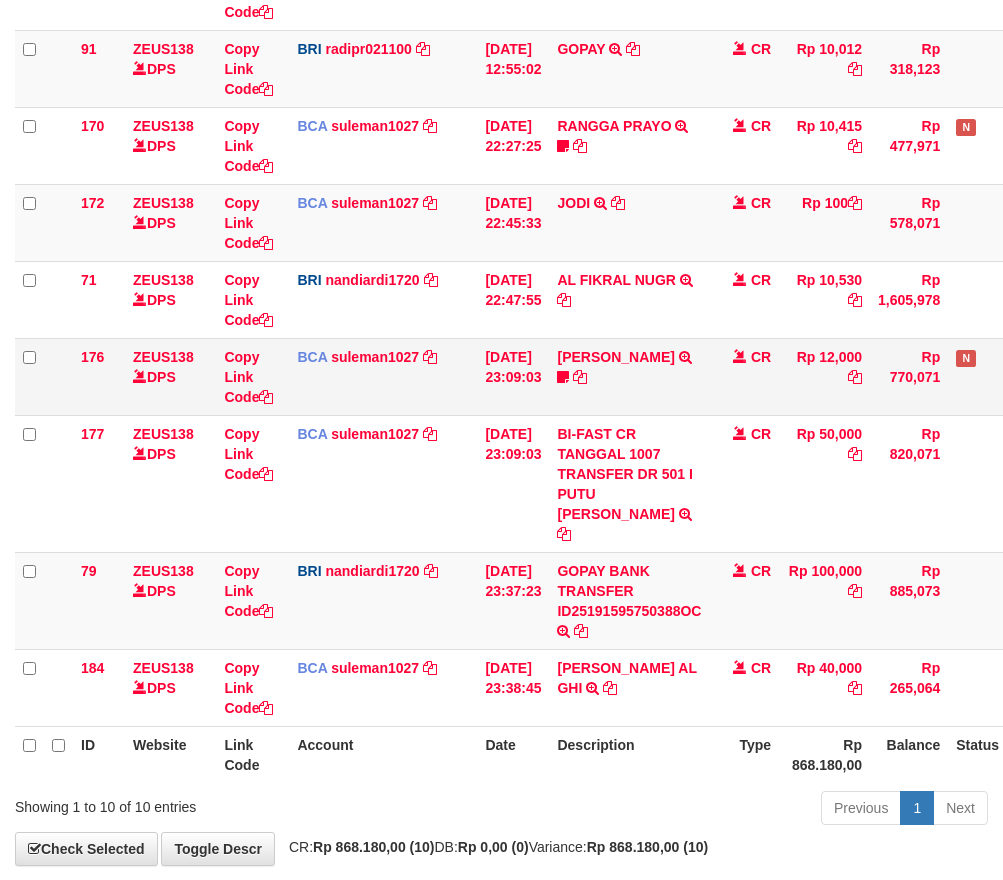 click on "CR" at bounding box center [744, 376] 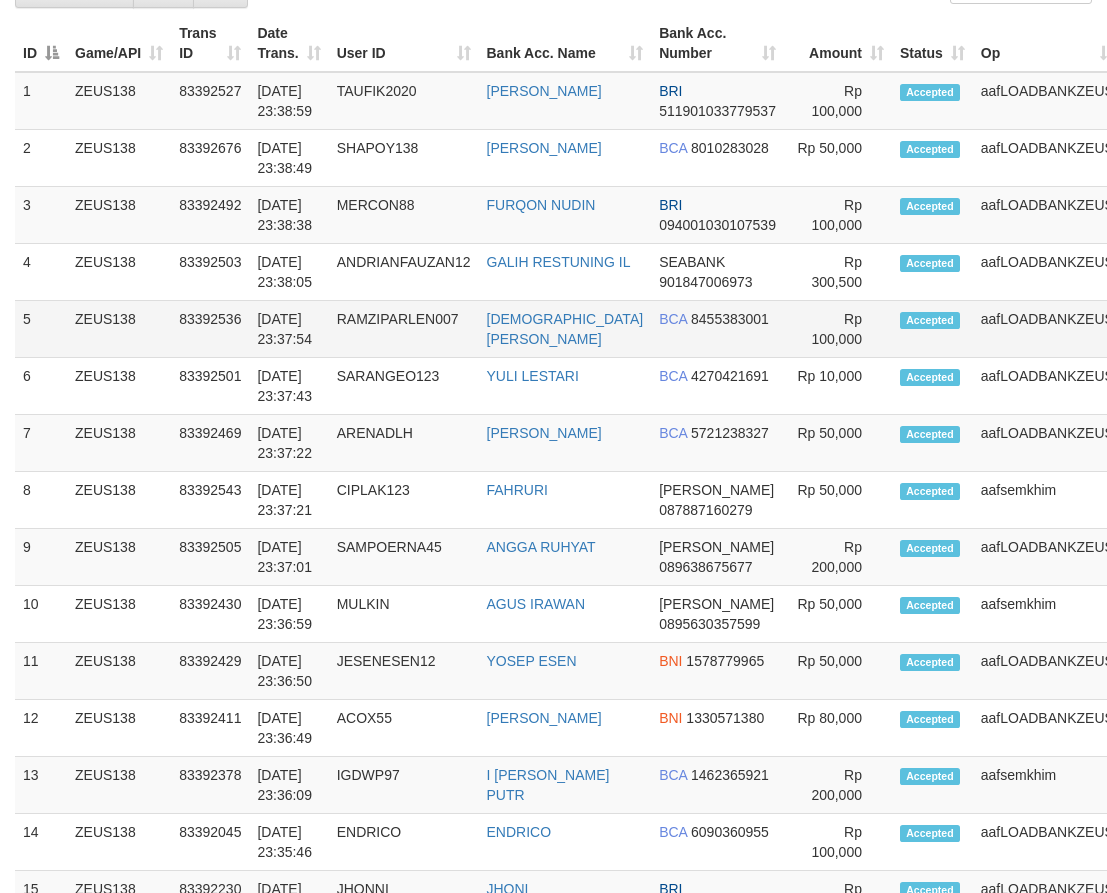 click on "1
ZEUS138
83392527
10/07/2025 23:38:59
TAUFIK2020
TAUFIQ QURRAHM
BRI
511901033779537
2" at bounding box center [609, 785] 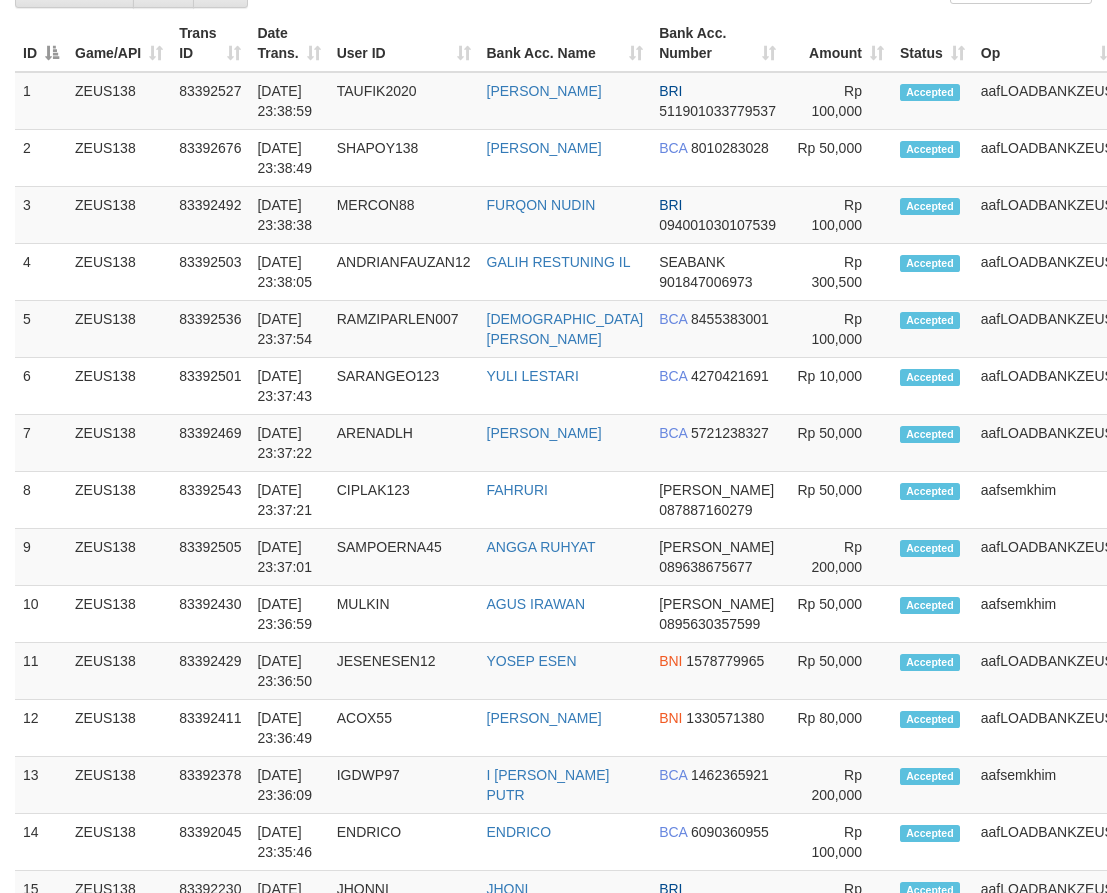 scroll, scrollTop: 1200, scrollLeft: 0, axis: vertical 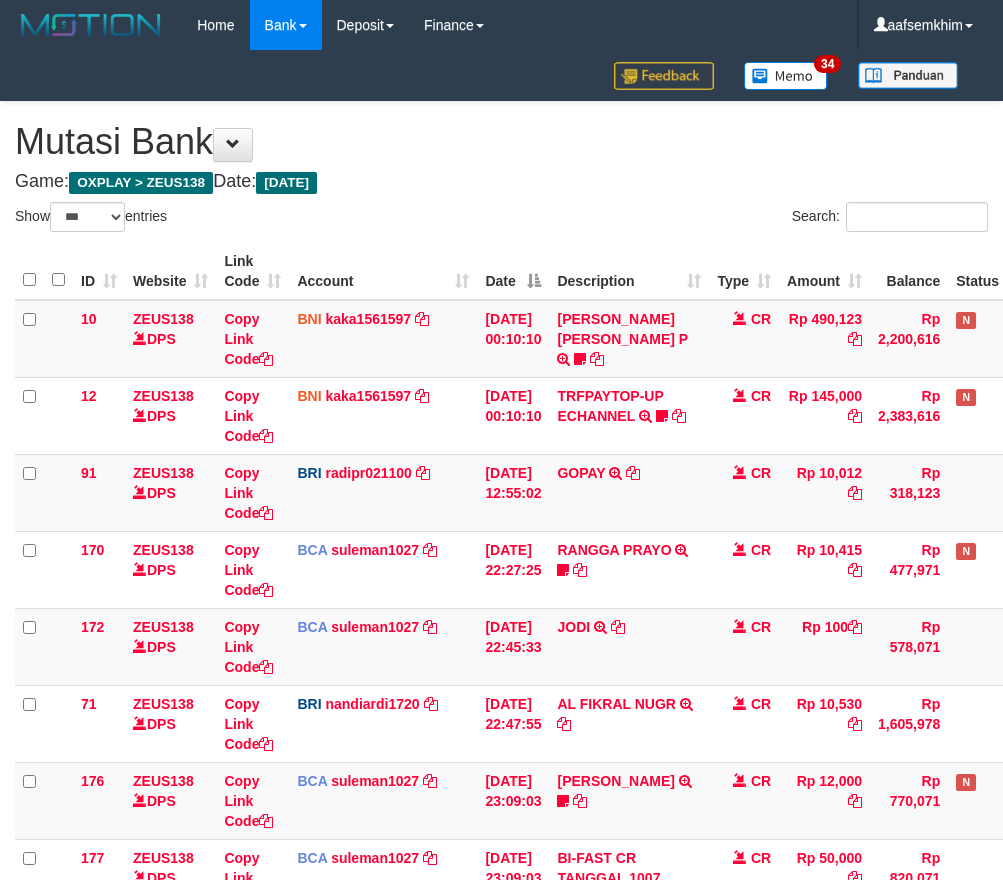 select on "***" 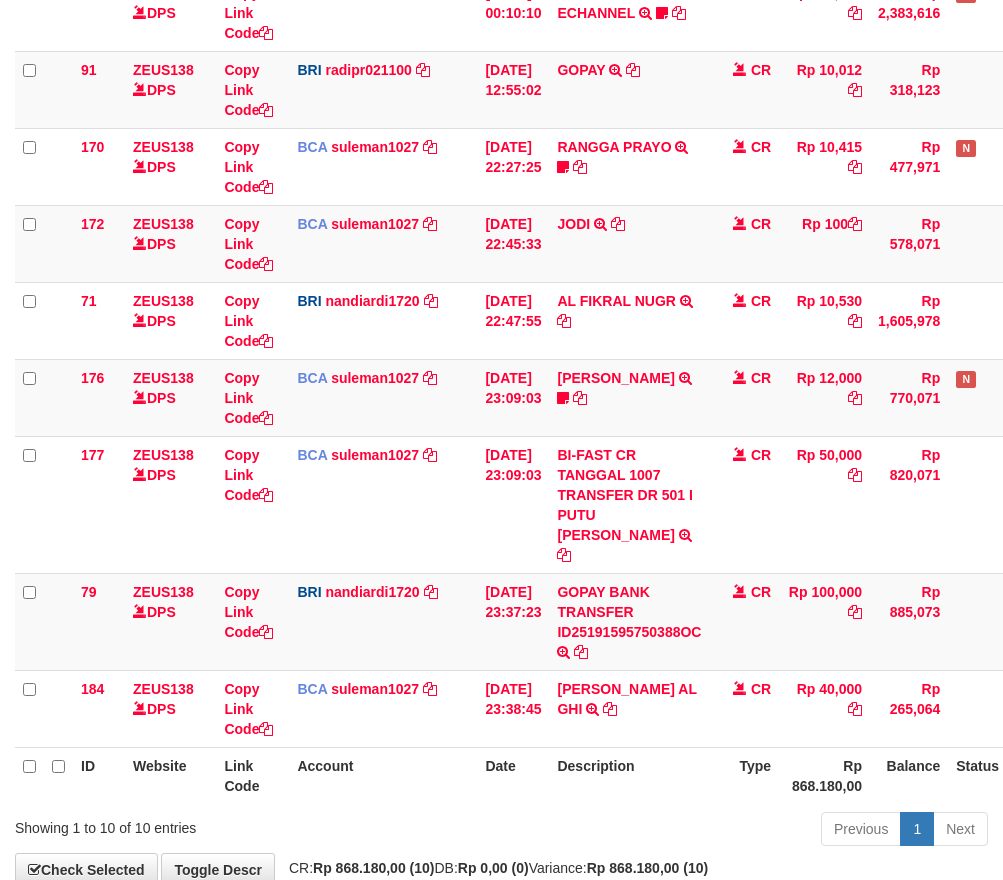 scroll, scrollTop: 424, scrollLeft: 0, axis: vertical 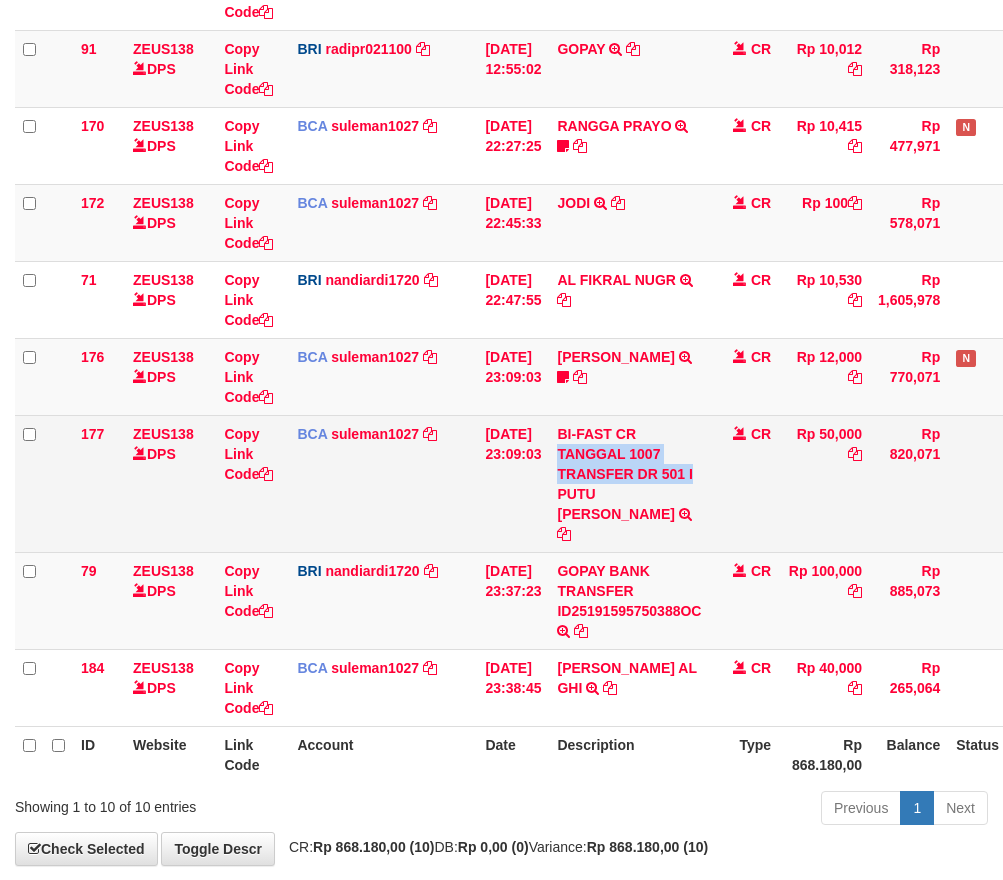 drag, startPoint x: 679, startPoint y: 457, endPoint x: 716, endPoint y: 472, distance: 39.92493 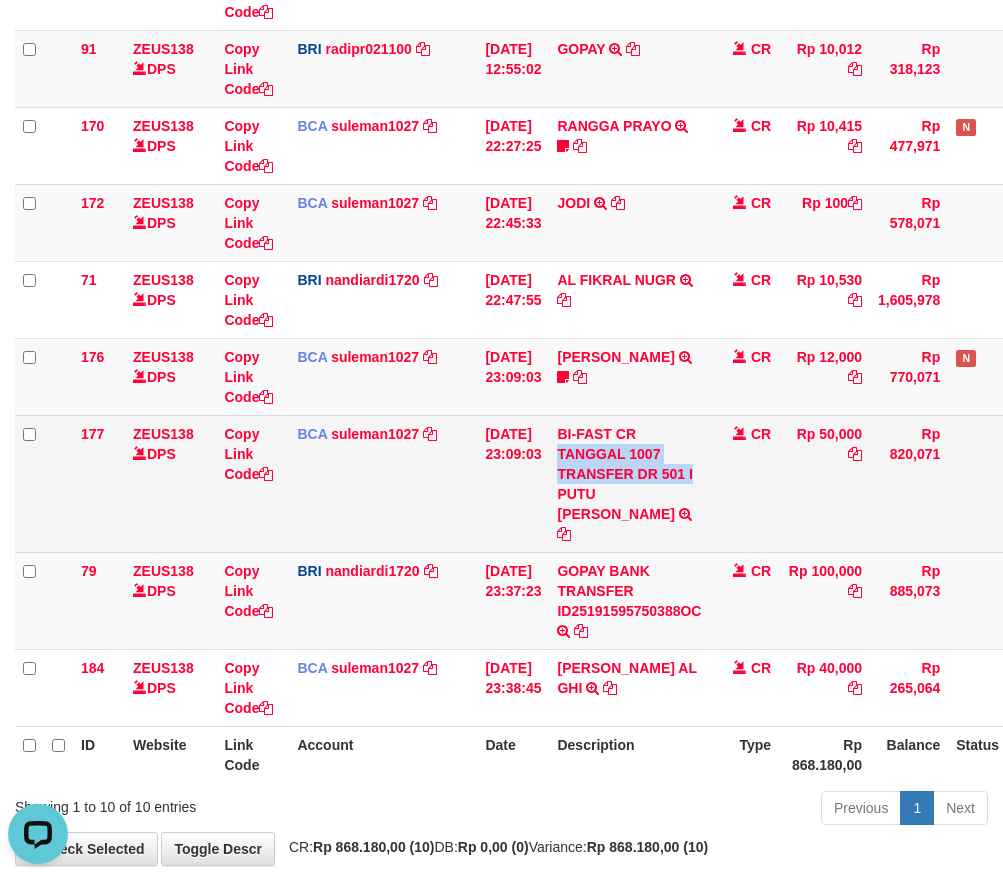 scroll, scrollTop: 0, scrollLeft: 0, axis: both 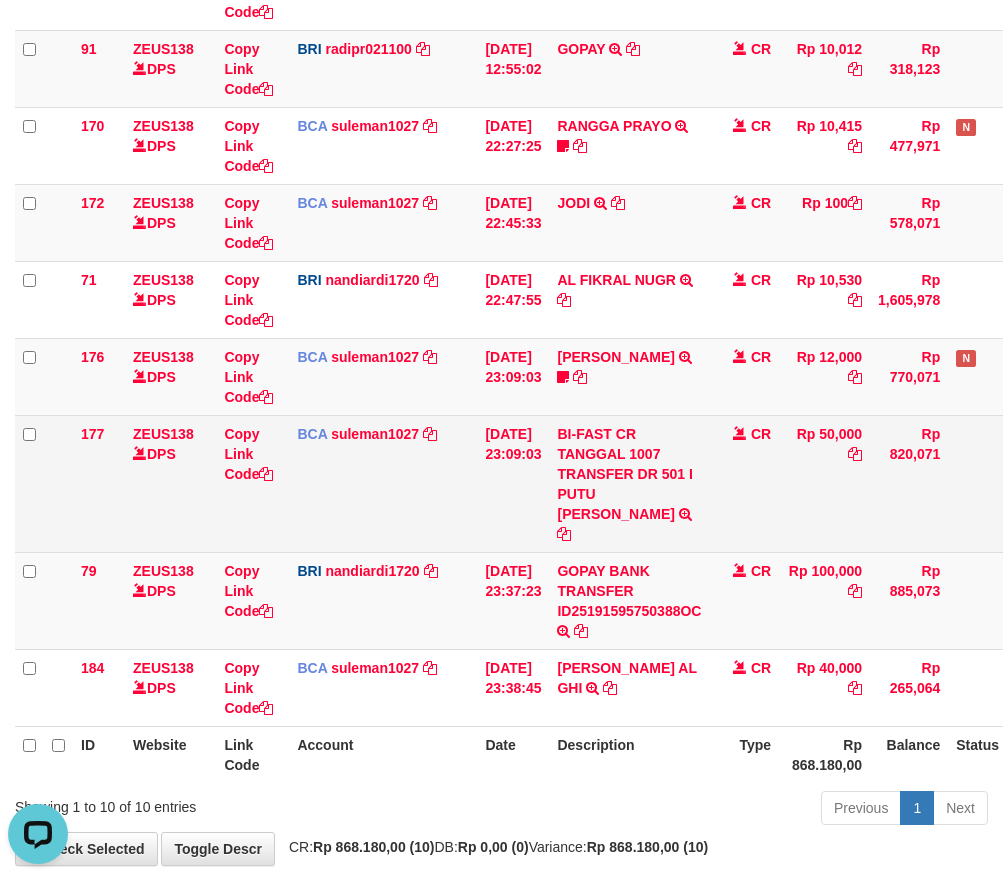 click on "CR" at bounding box center (744, 483) 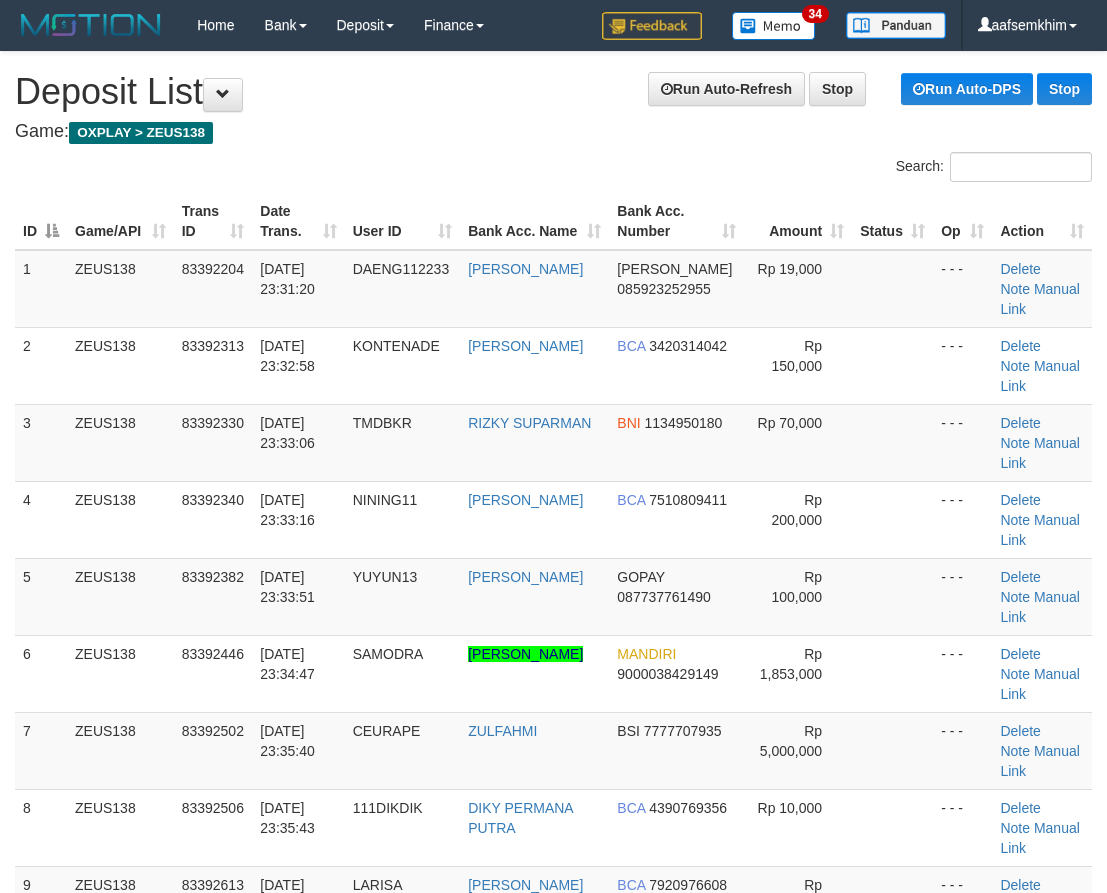 scroll, scrollTop: 1535, scrollLeft: 0, axis: vertical 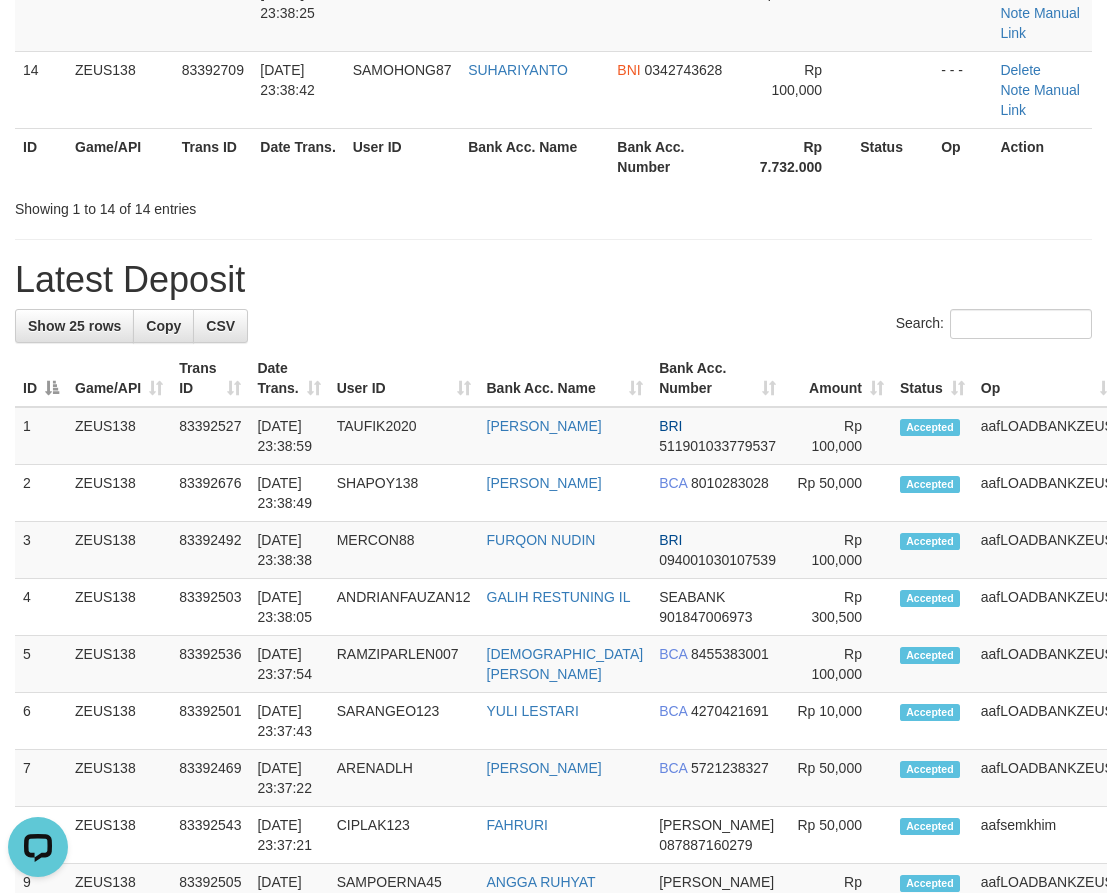 click on "**********" at bounding box center (553, 409) 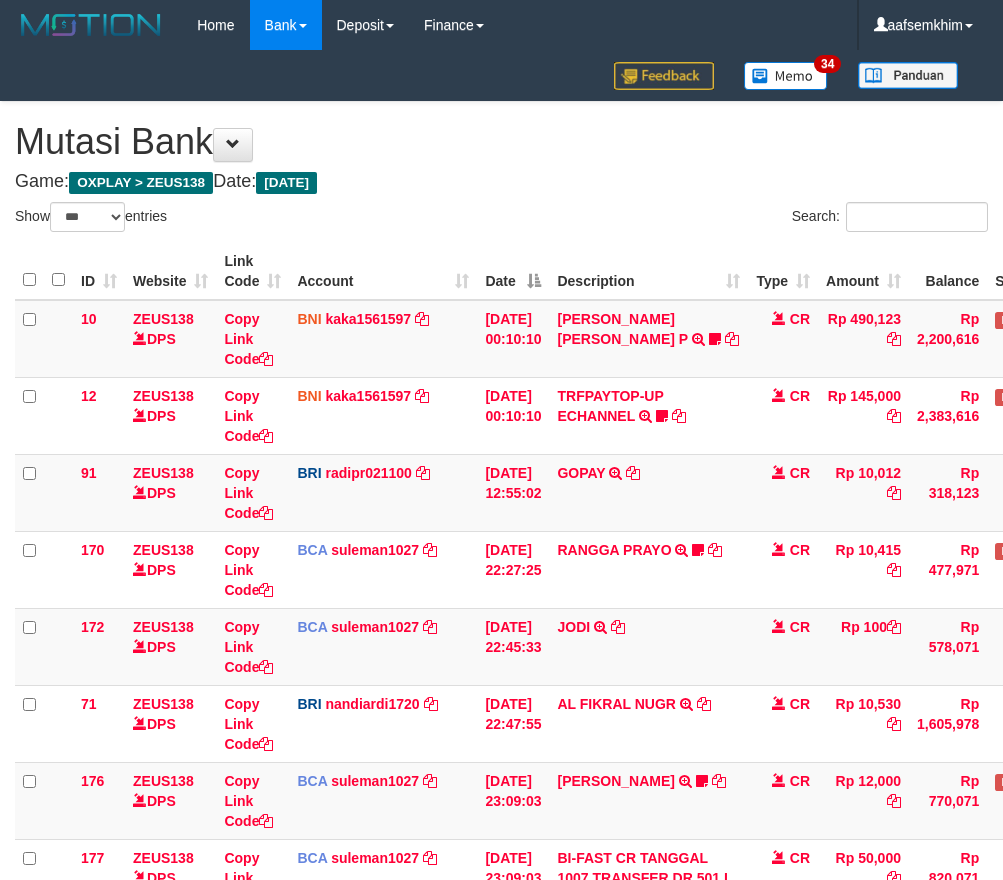 select on "***" 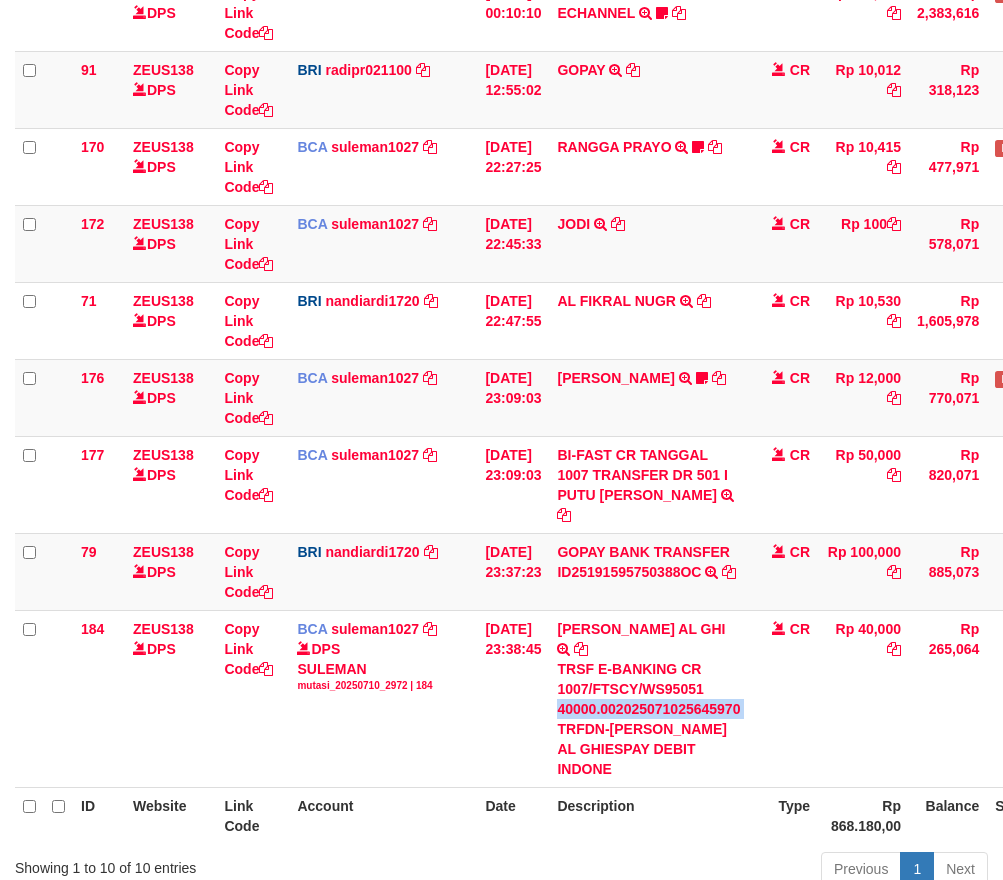 click on "TRSF E-BANKING CR 1007/FTSCY/WS95051
40000.002025071025645970 TRFDN-DARIS AL GHIESPAY DEBIT INDONE" at bounding box center (648, 719) 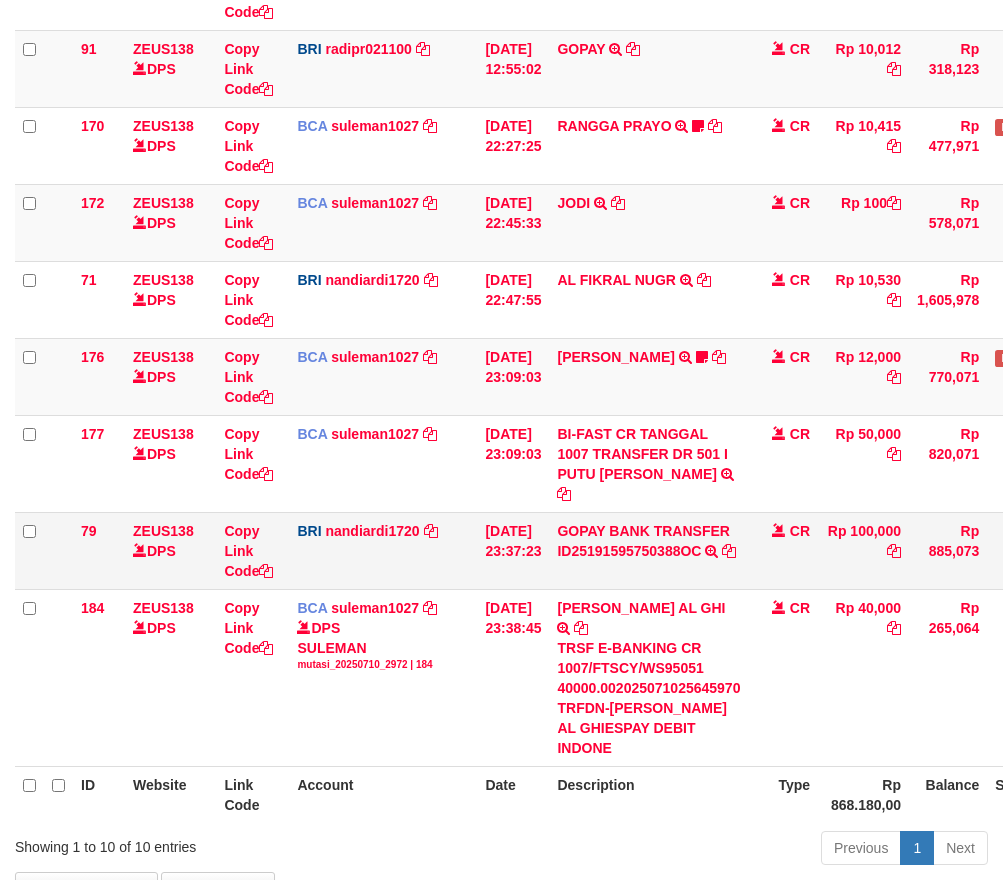 click on "GOPAY BANK TRANSFER ID25191595750388OC         TRANSAKSI KREDIT DARI BANK LAIN GOPAY BANK TRANSFER ID25191595750388OC" at bounding box center [648, 550] 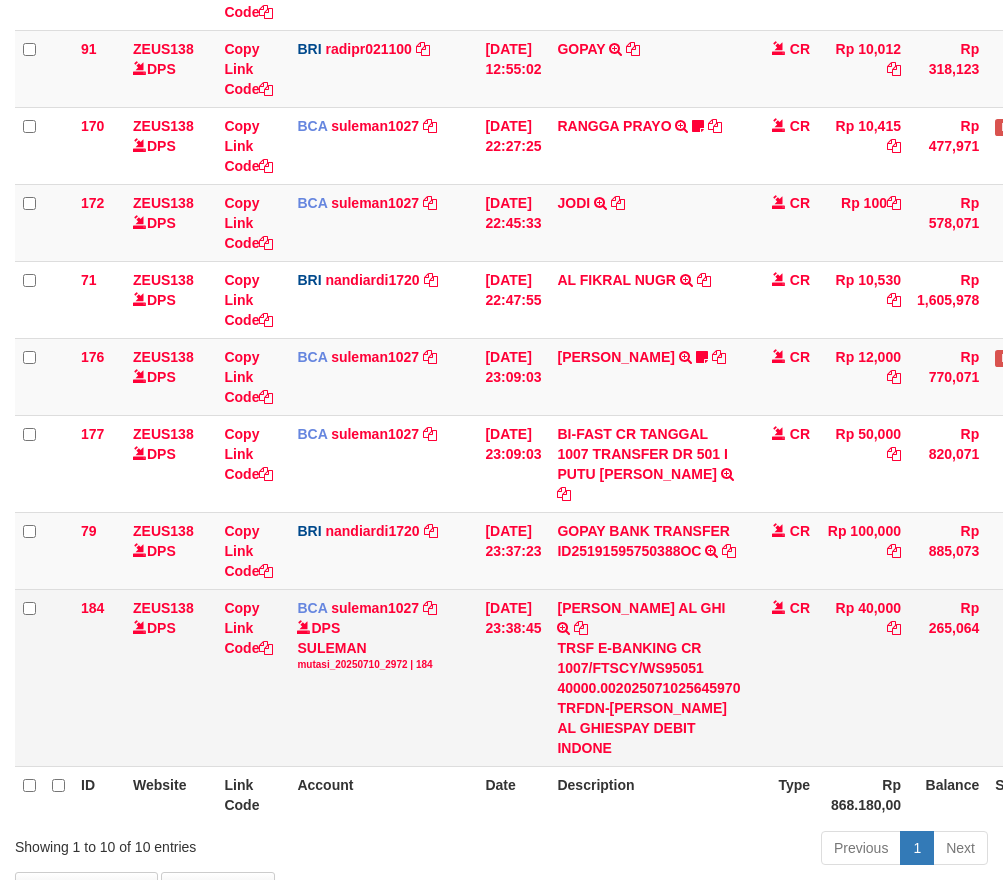 click on "[PERSON_NAME] AL GHI         TRSF E-BANKING CR 1007/FTSCY/WS95051
40000.002025071025645970 TRFDN-[PERSON_NAME] AL GHIESPAY DEBIT INDONE" at bounding box center [648, 677] 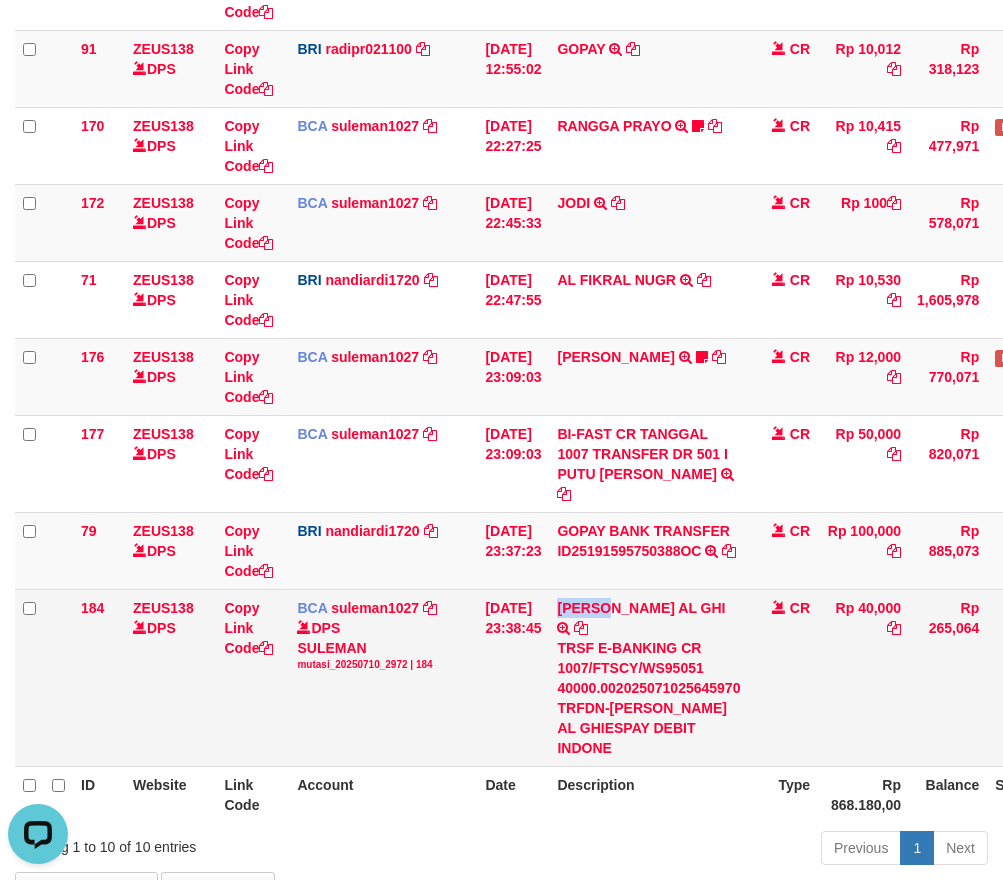 scroll, scrollTop: 0, scrollLeft: 0, axis: both 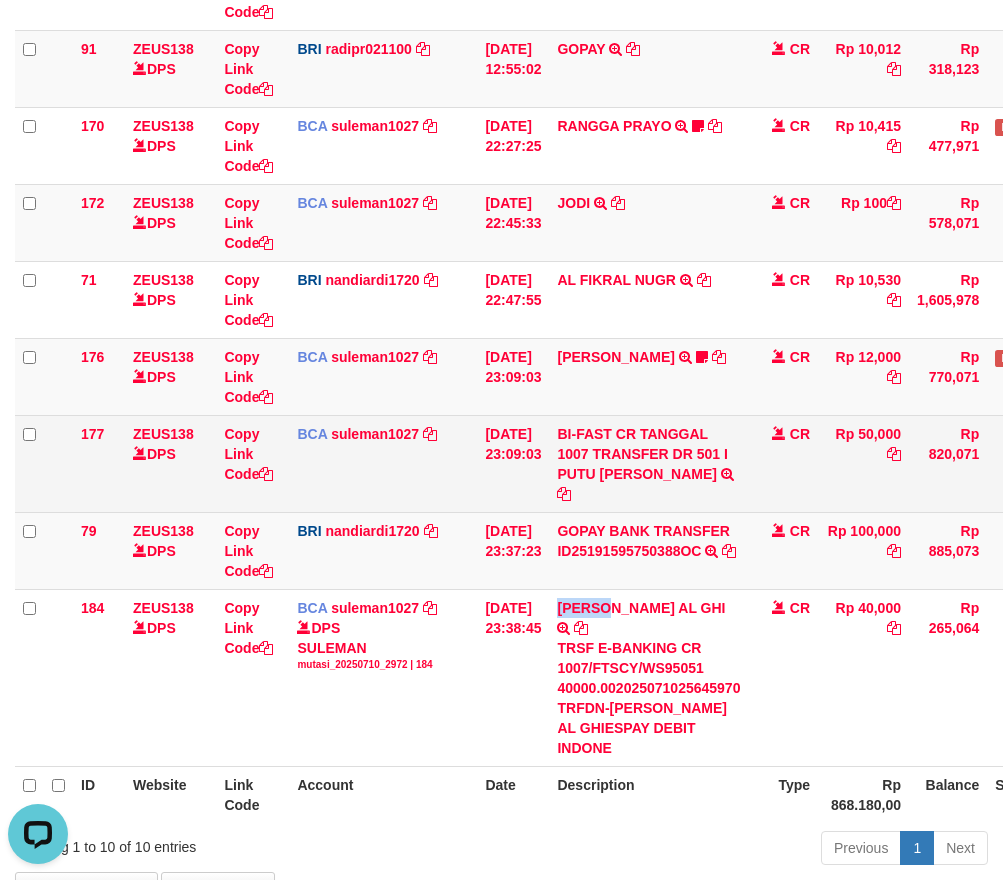copy on "DARIS" 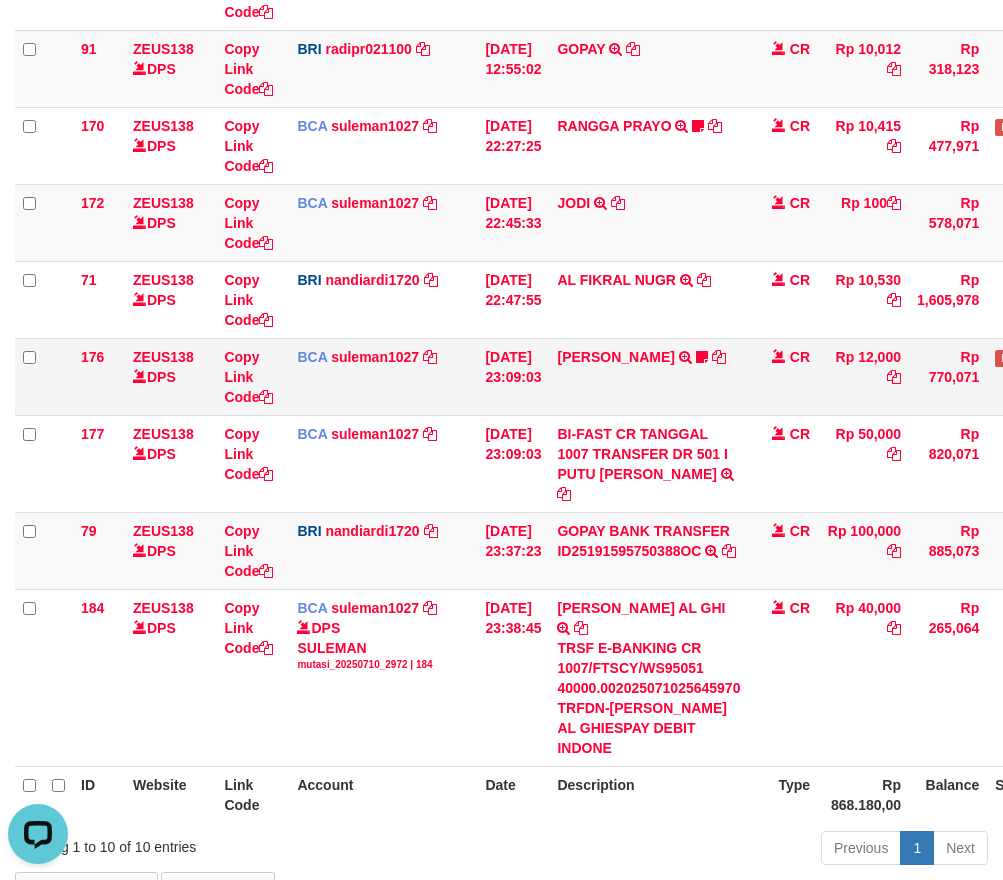 click on "FAIZAL ARDIA            TRSF E-BANKING CR 1007/FTSCY/WS95051
12000.002025071027111236 TRFDN-FAIZAL ARDIAESPAY DEBIT INDONE    Kasihmenan5" at bounding box center [648, 376] 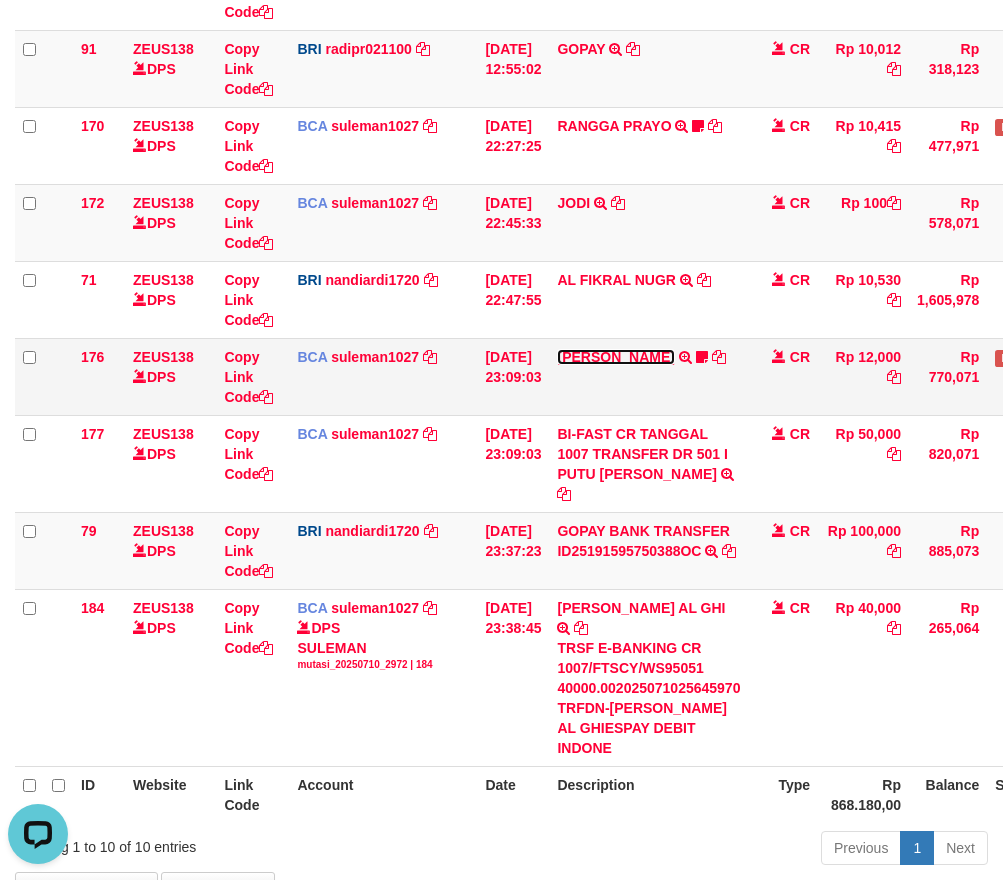 click on "FAIZAL ARDIA" at bounding box center [615, 357] 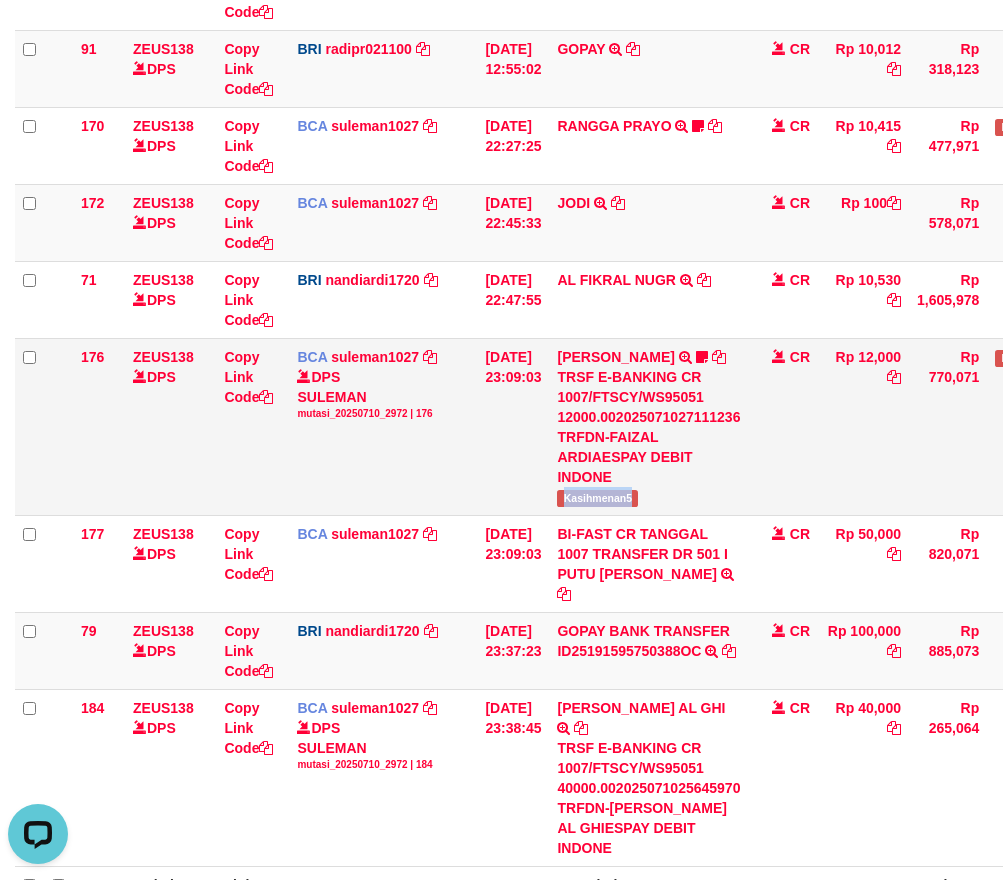 drag, startPoint x: 569, startPoint y: 512, endPoint x: 691, endPoint y: 509, distance: 122.03688 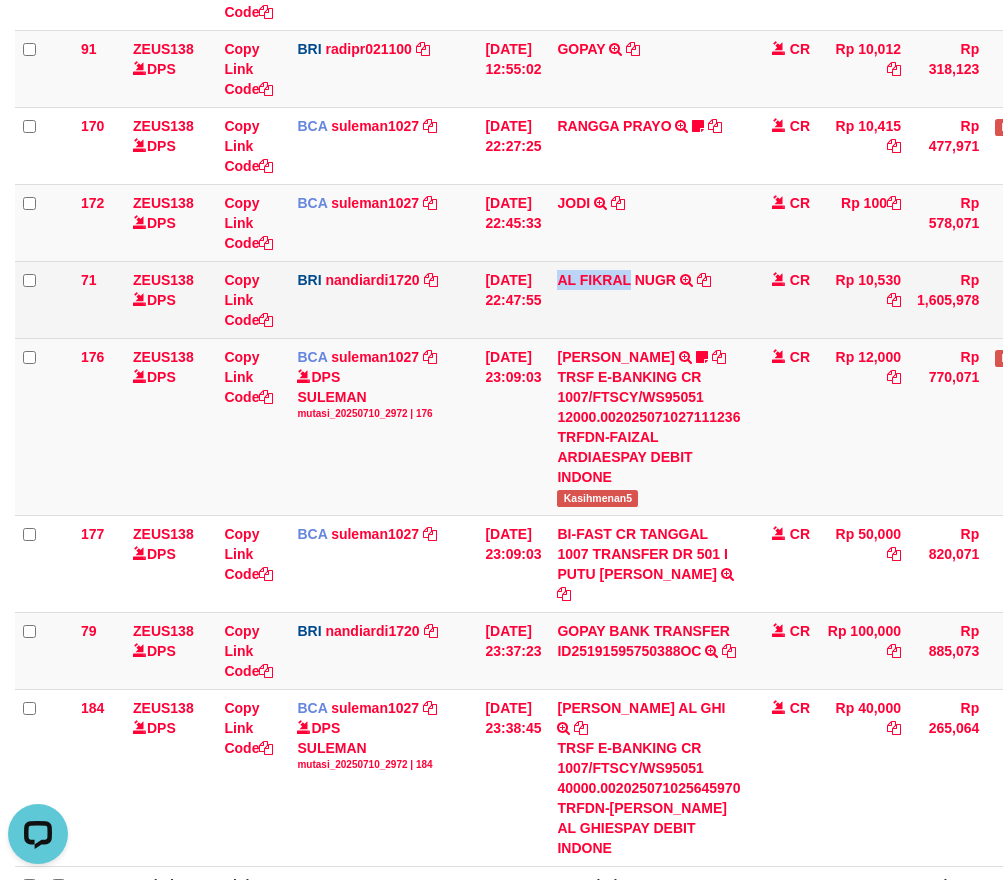 drag, startPoint x: 584, startPoint y: 306, endPoint x: 644, endPoint y: 301, distance: 60.207973 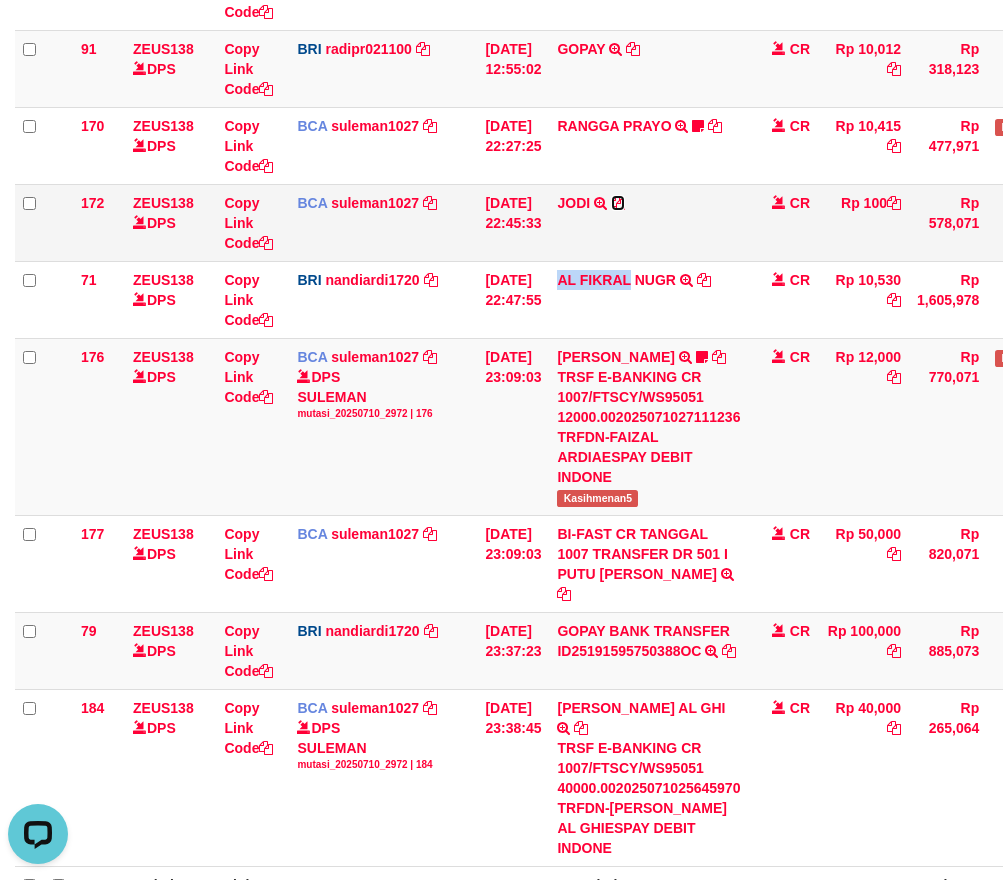 click at bounding box center [618, 203] 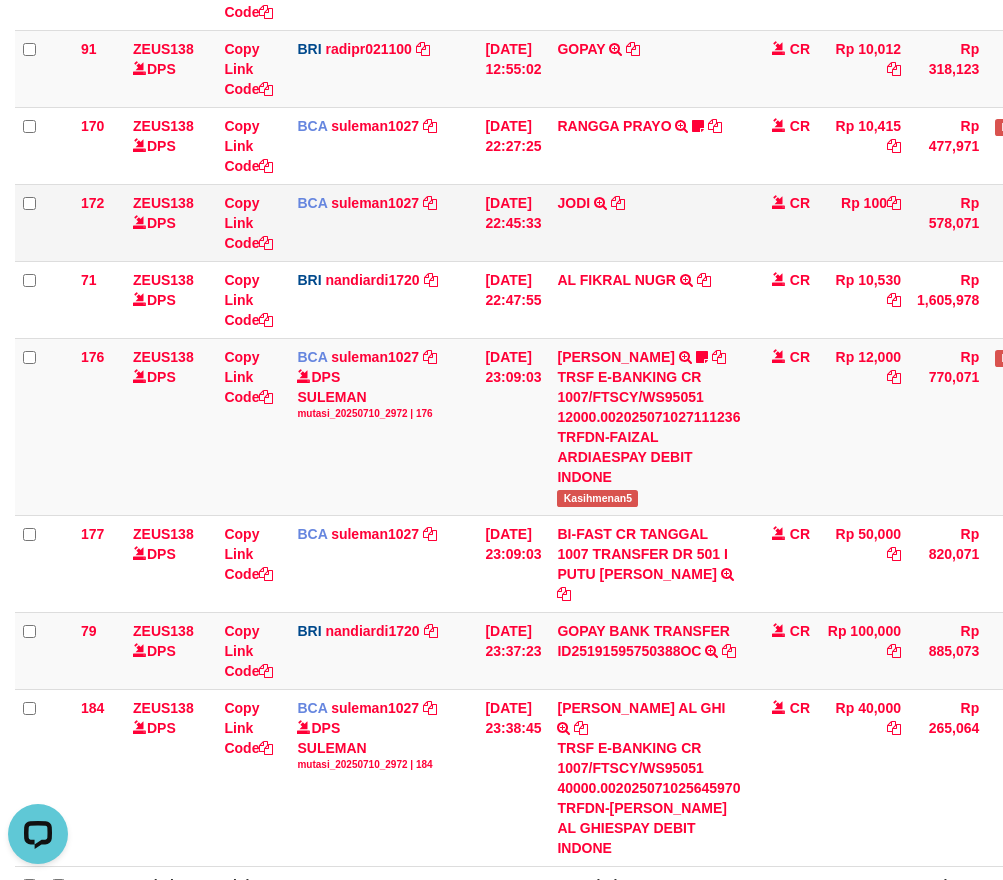 click on "JODI         TRSF E-BANKING CR 1007/FTSCY/WS95031
100.00JODI" at bounding box center (648, 222) 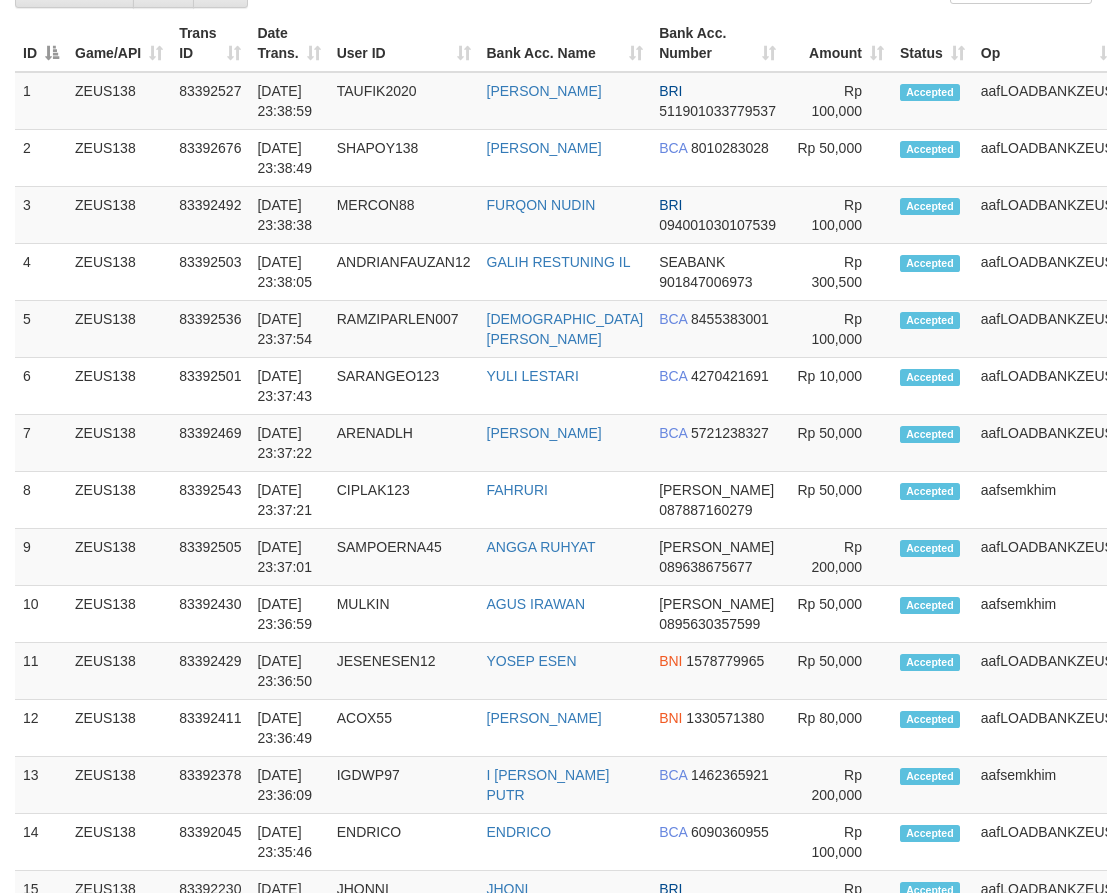 scroll, scrollTop: 1200, scrollLeft: 0, axis: vertical 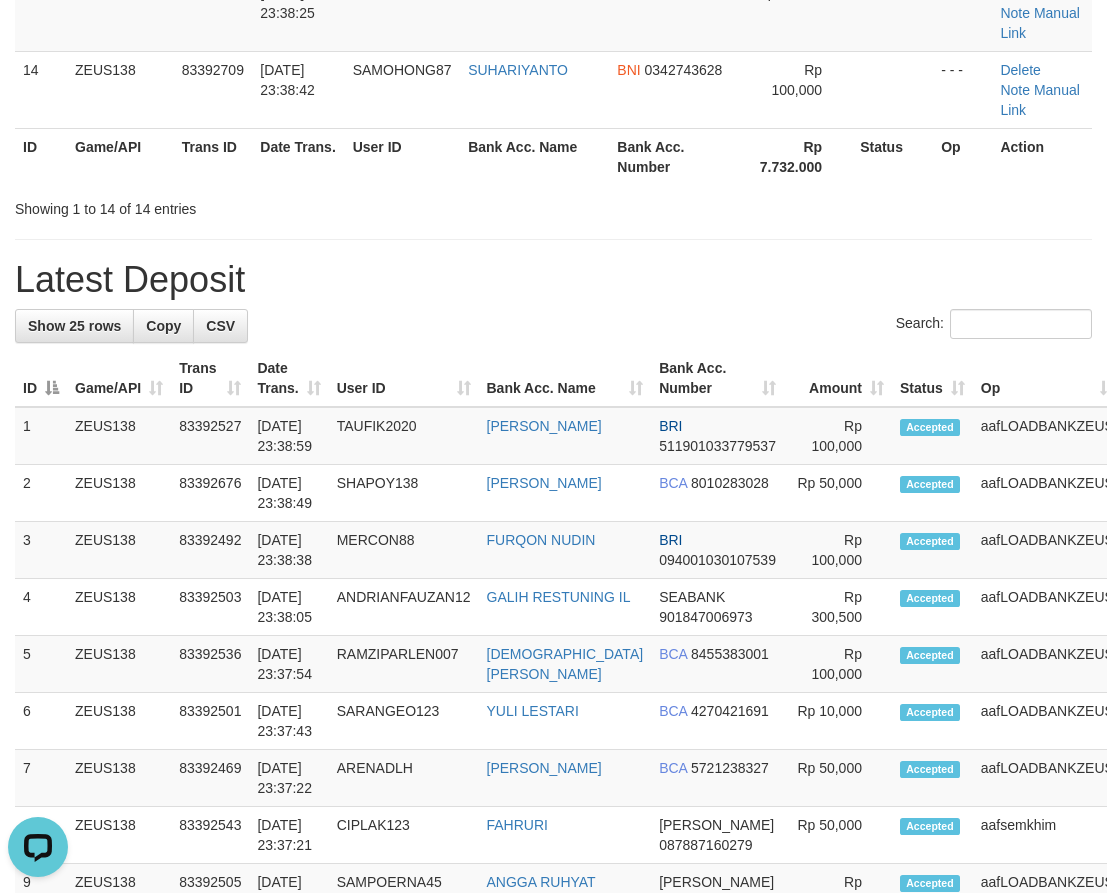 drag, startPoint x: 414, startPoint y: 362, endPoint x: 207, endPoint y: 366, distance: 207.03865 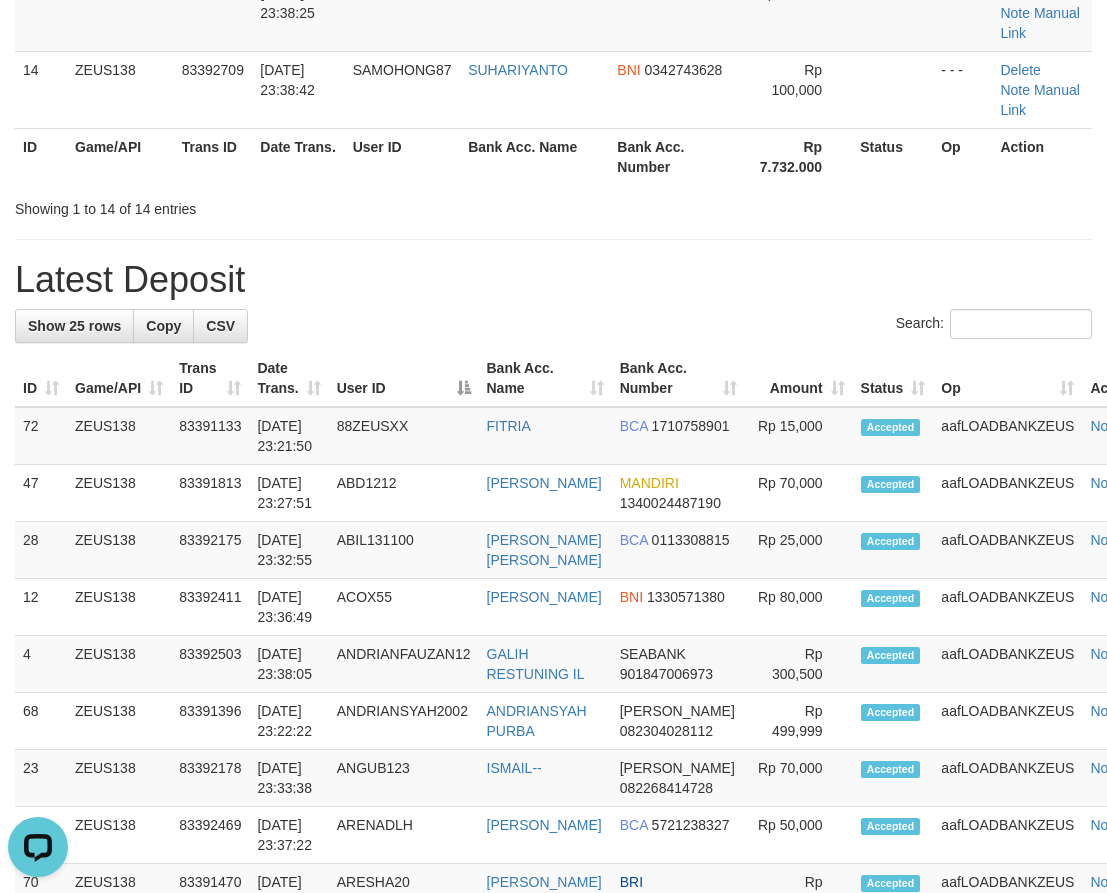 drag, startPoint x: 424, startPoint y: 301, endPoint x: 0, endPoint y: 259, distance: 426.0751 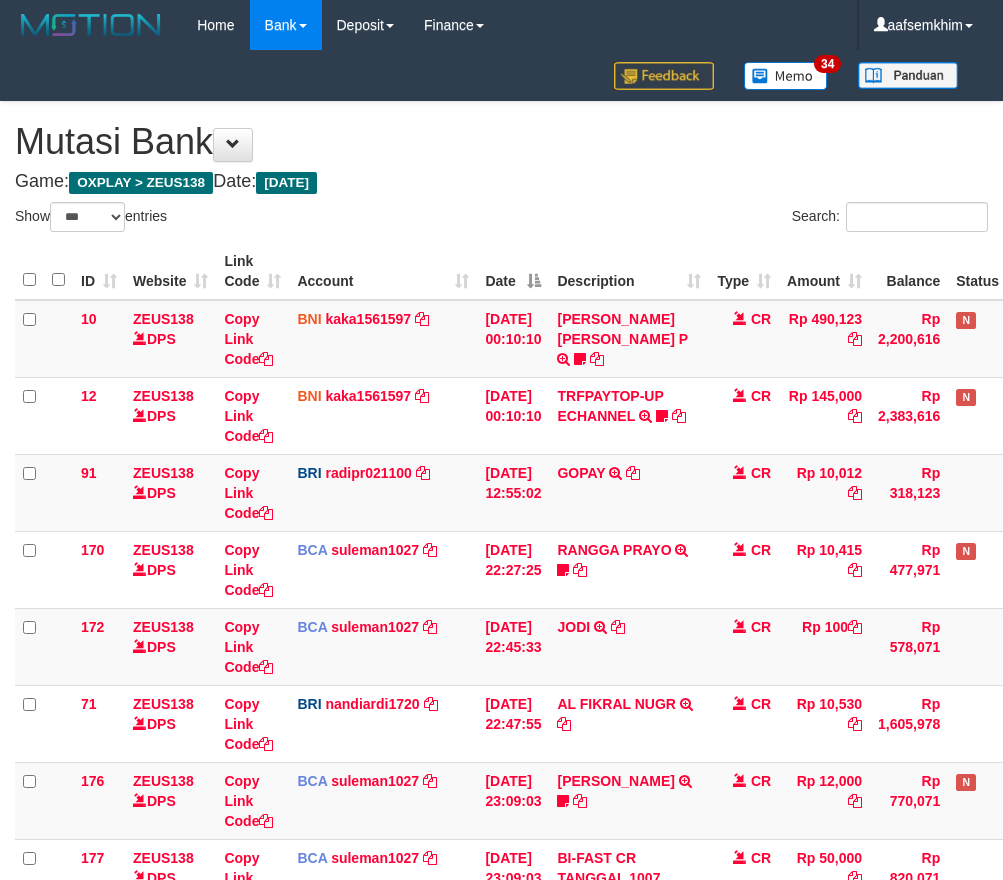 select on "***" 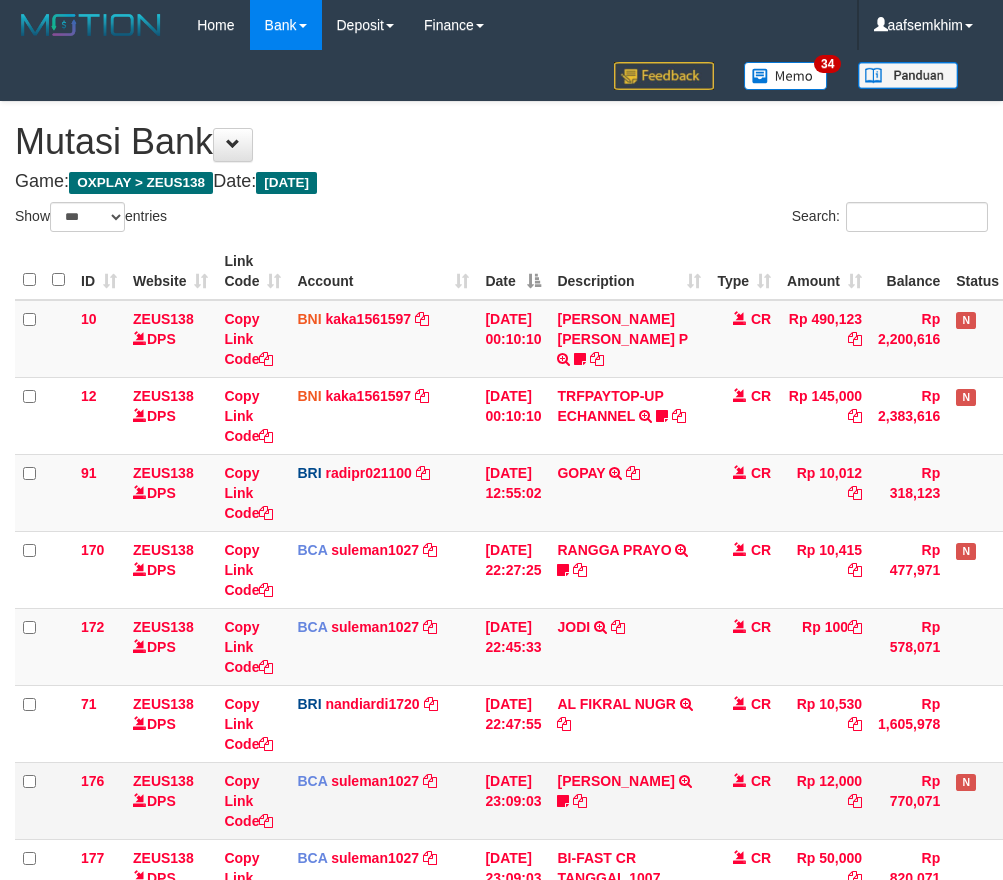 click on "BI-FAST CR TANGGAL 1007 TRANSFER DR 501 I PUTU LEO PUJIANA         BI-FAST CR TANGGAL :10/07 TRANSFER DR 501 I PUTU LEO PUJIANA" at bounding box center [629, 907] 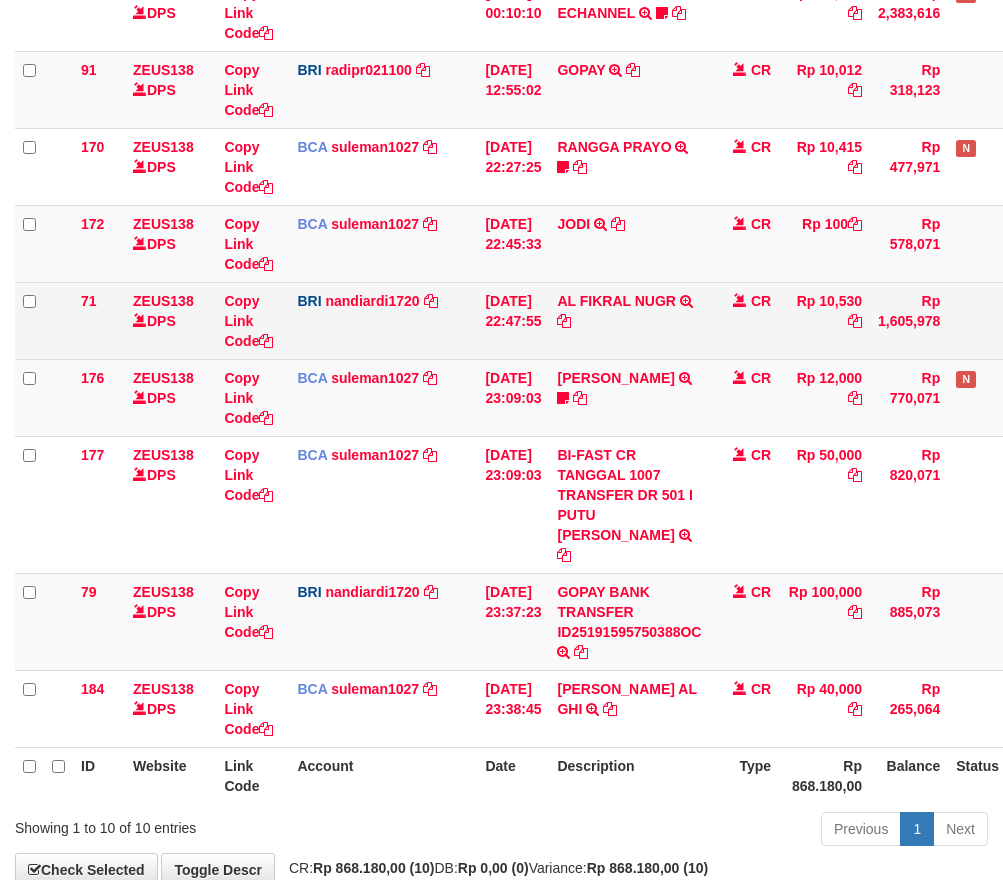 scroll, scrollTop: 136, scrollLeft: 0, axis: vertical 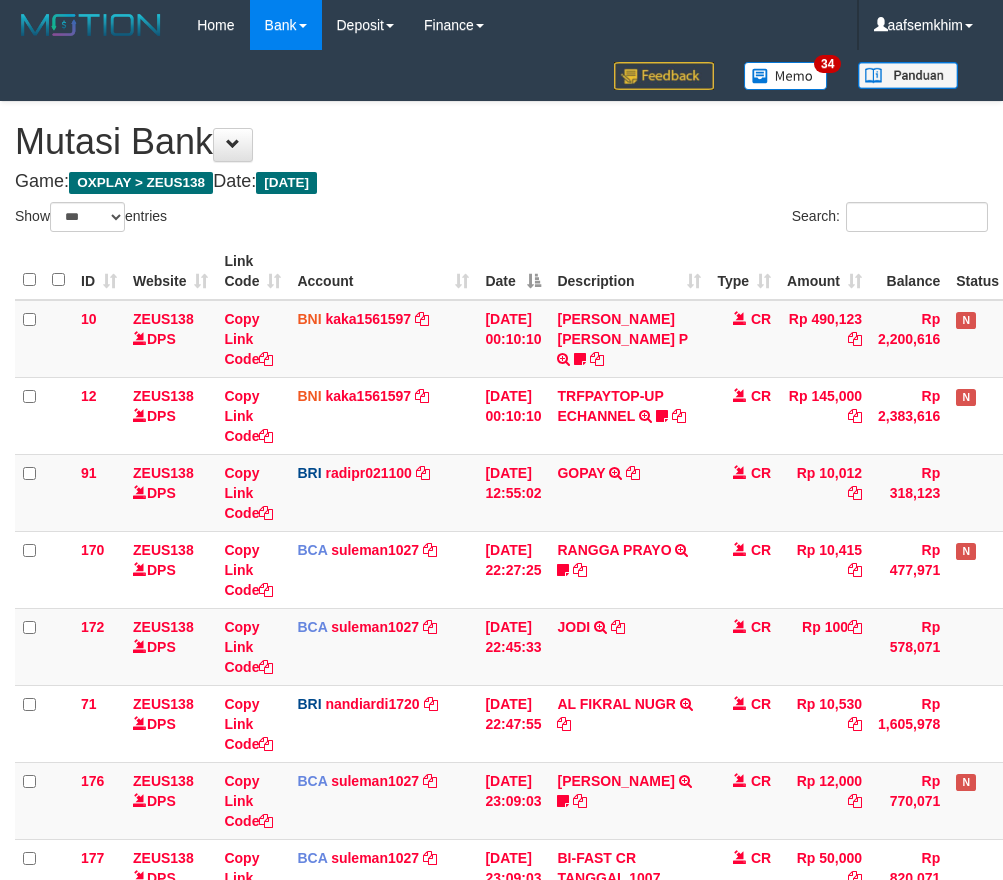 select on "***" 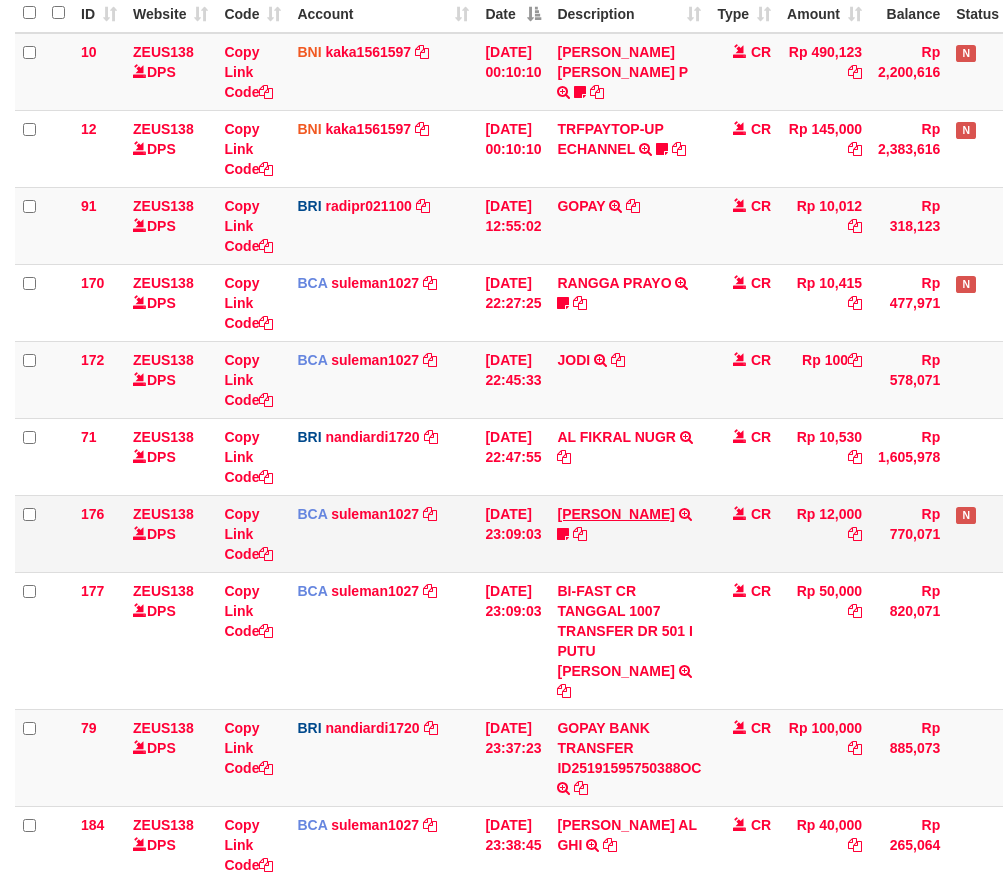 scroll, scrollTop: 501, scrollLeft: 0, axis: vertical 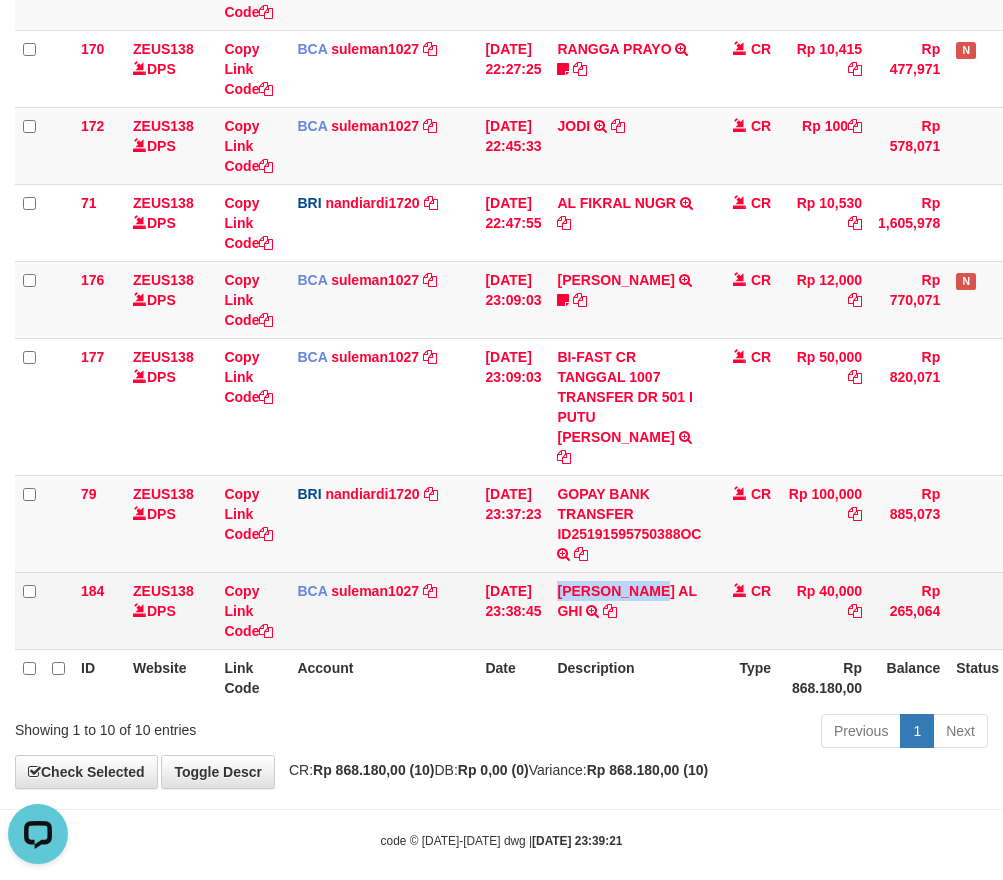 drag, startPoint x: 570, startPoint y: 601, endPoint x: 666, endPoint y: 579, distance: 98.48858 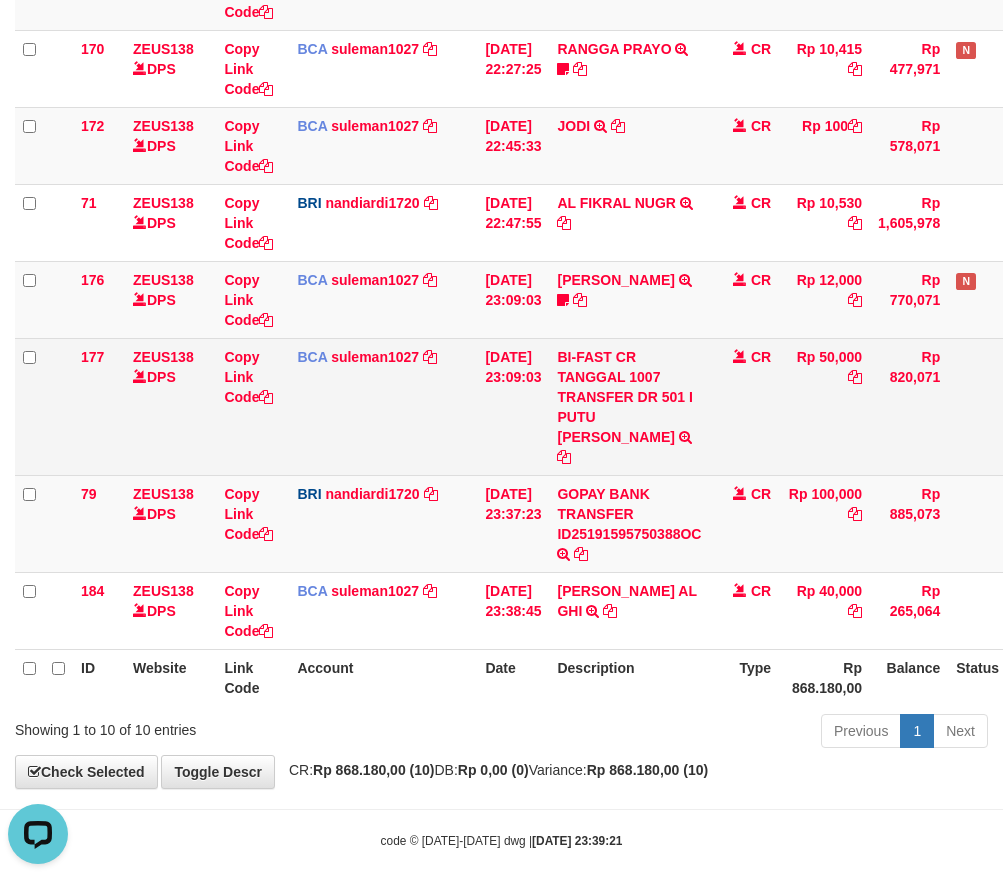 click on "CR" at bounding box center (744, 406) 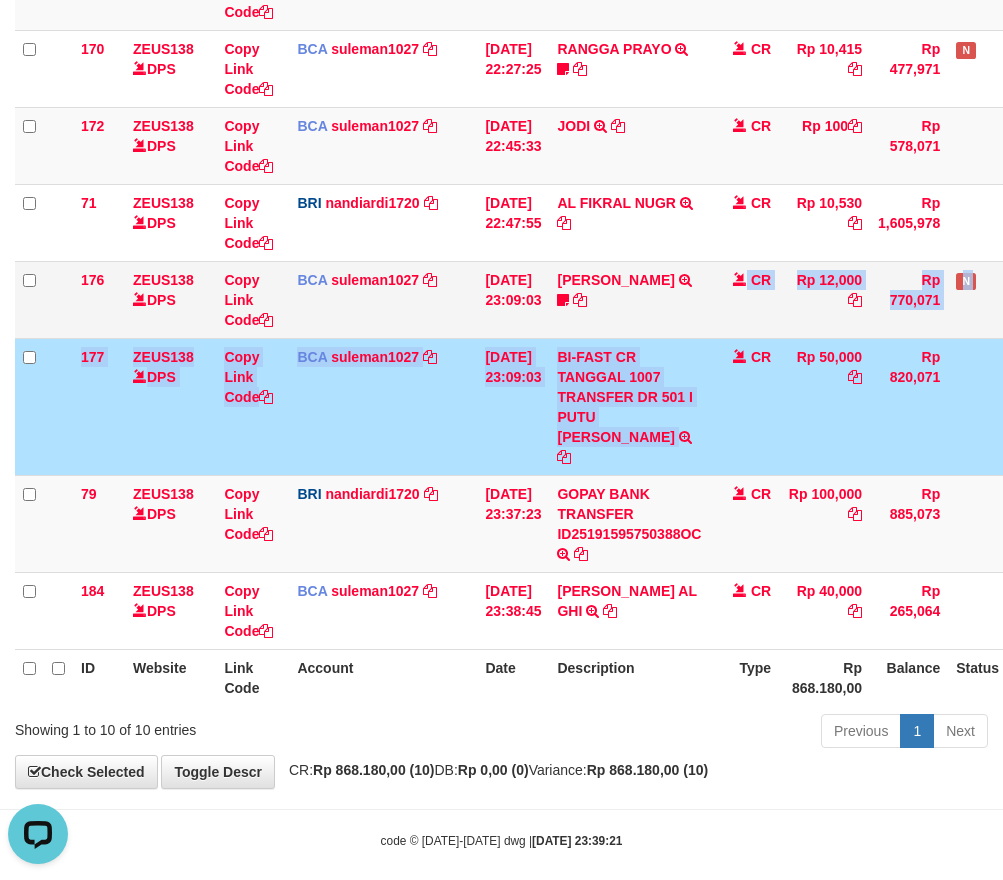 click on "10
ZEUS138    DPS
Copy Link Code
BNI
kaka1561597
DPS
KARMILA
mutasi_20250710_2425 | 10
mutasi_20250710_2425 | 10
10/07/2025 00:10:10
MARIO MATERNUS MAU P            TRF/PAY/TOP-UP ECHANNEL MARIO MATERNUS MAU P    LAKILAKIKUAT99
CR
Rp 490,123
Rp 2,200,616
N
Note
Check
12
ZEUS138    DPS
Copy Link Code
BNI
kaka1561597
DPS
KARMILA
mutasi_20250710_2425 | 12" at bounding box center (552, 224) 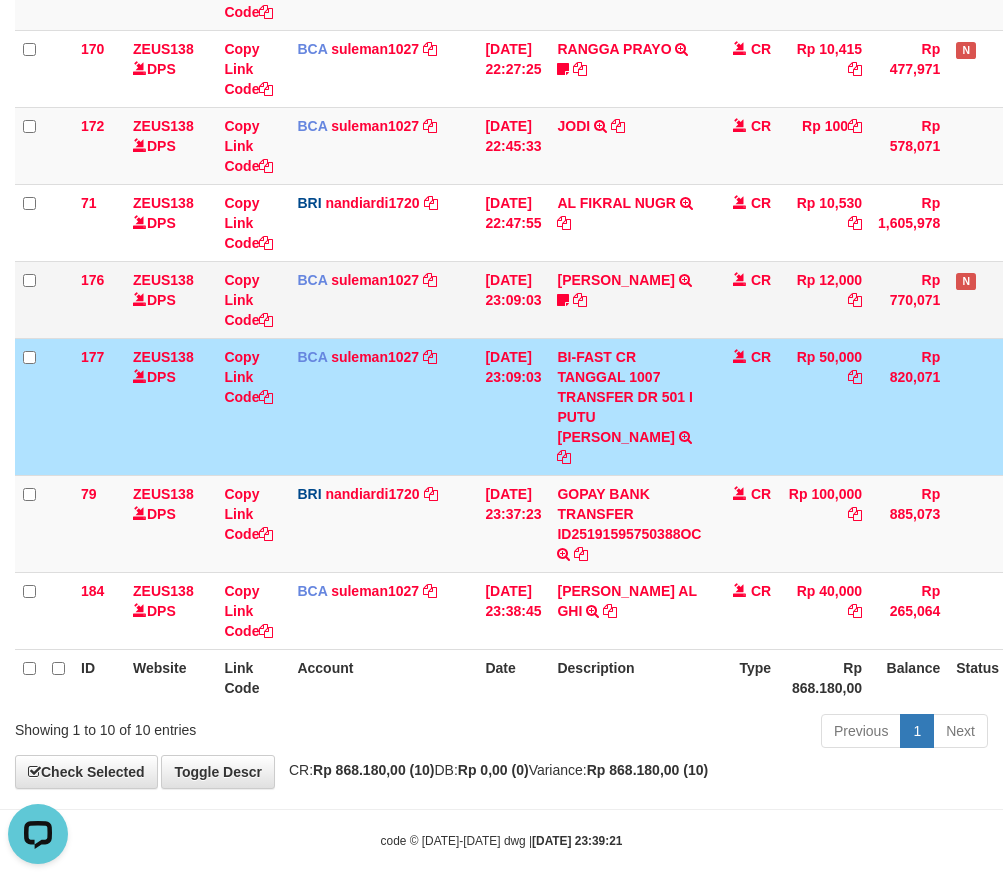 drag, startPoint x: 732, startPoint y: 302, endPoint x: 707, endPoint y: 290, distance: 27.730848 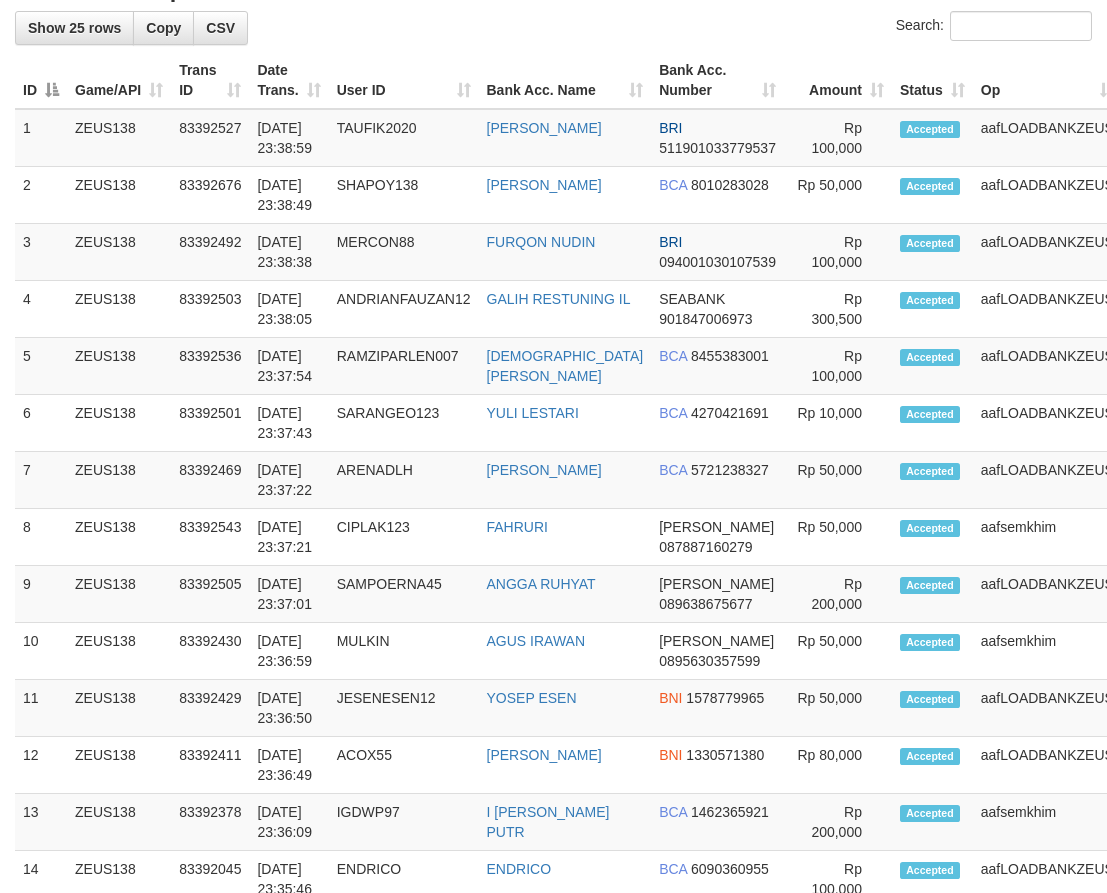 scroll, scrollTop: 1200, scrollLeft: 0, axis: vertical 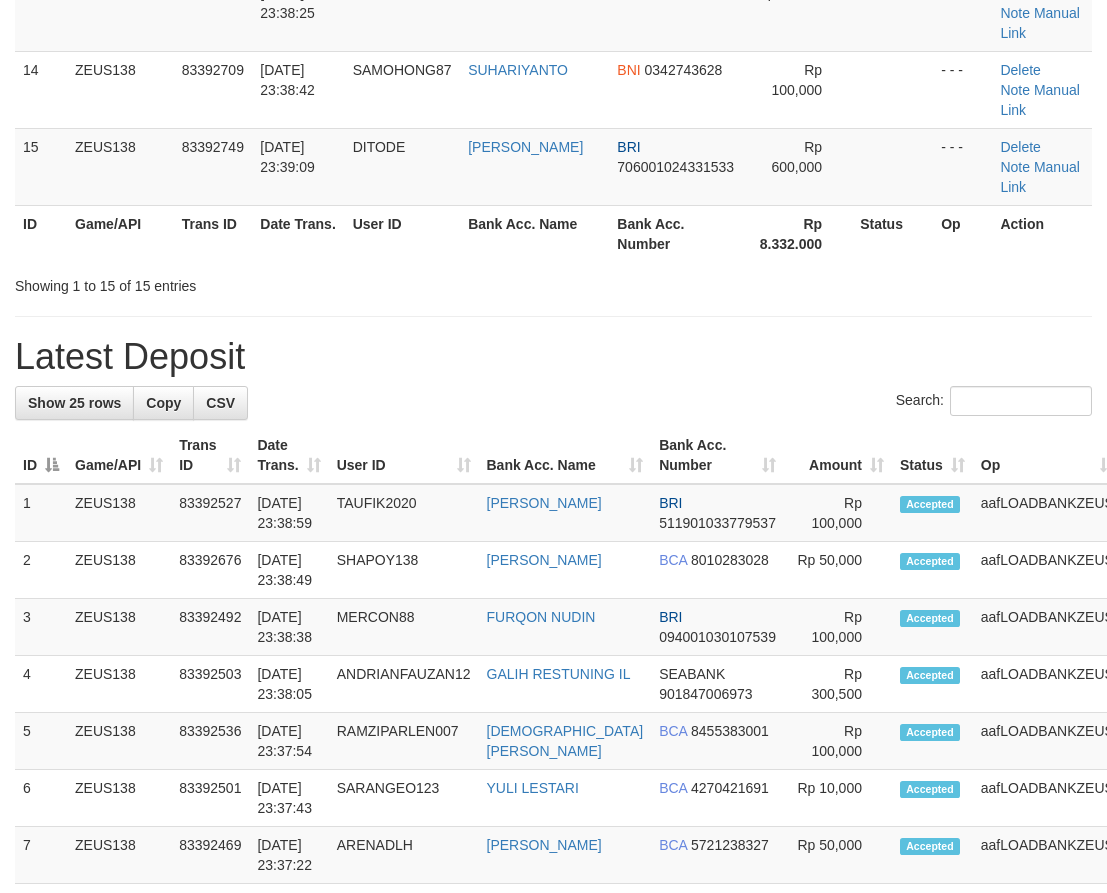 drag, startPoint x: 428, startPoint y: 417, endPoint x: 280, endPoint y: 402, distance: 148.7582 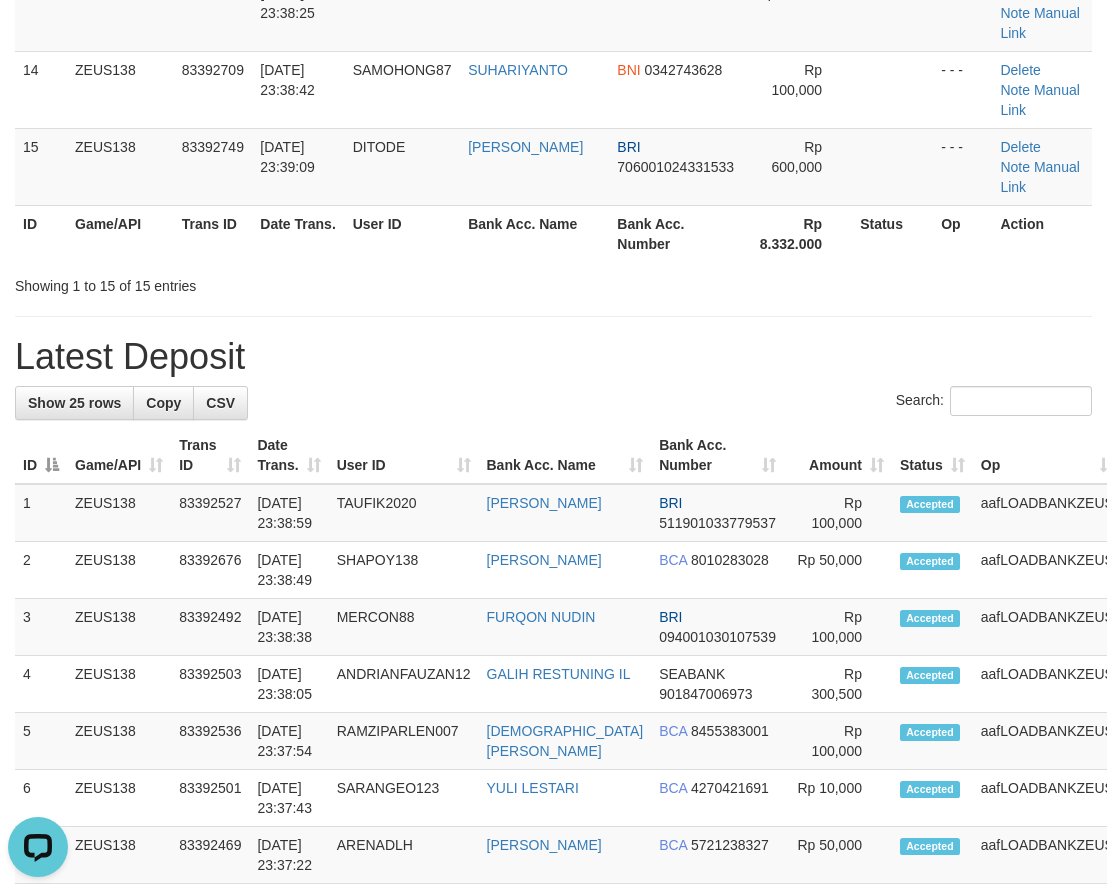 scroll, scrollTop: 0, scrollLeft: 0, axis: both 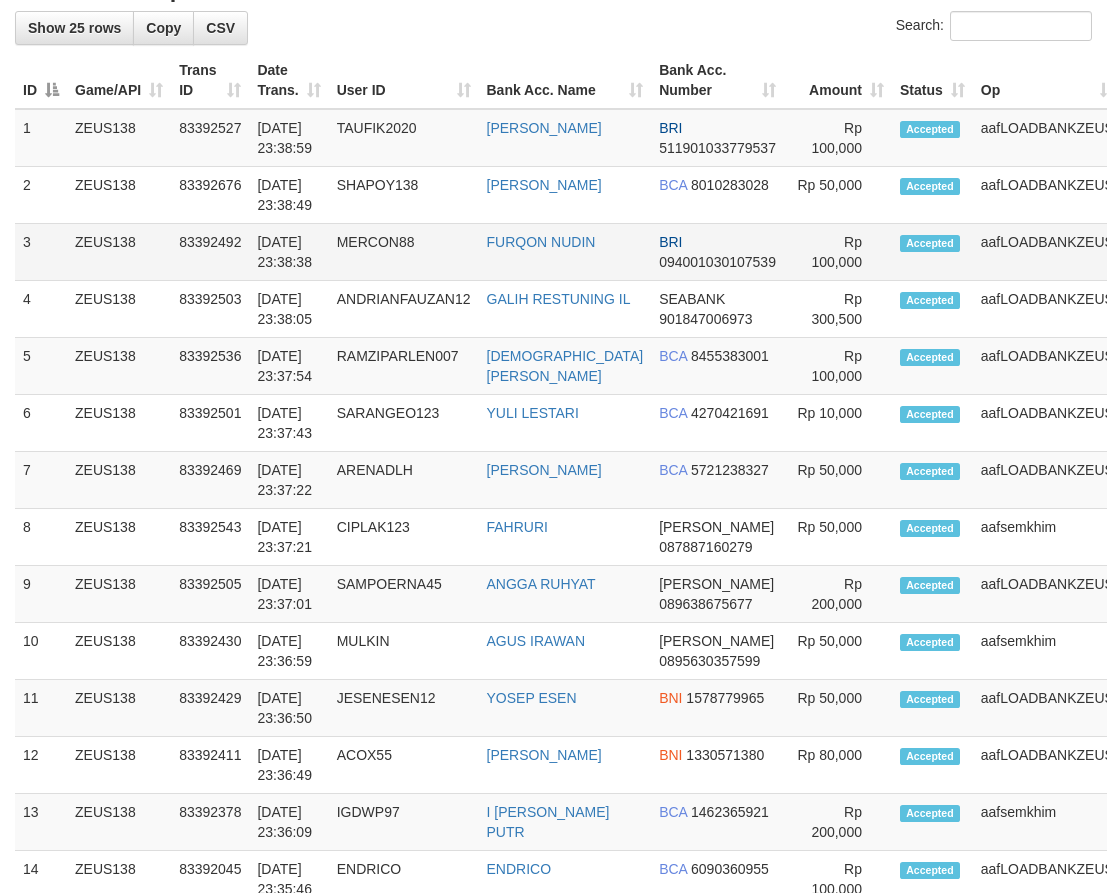 drag, startPoint x: 325, startPoint y: 181, endPoint x: 279, endPoint y: 266, distance: 96.64885 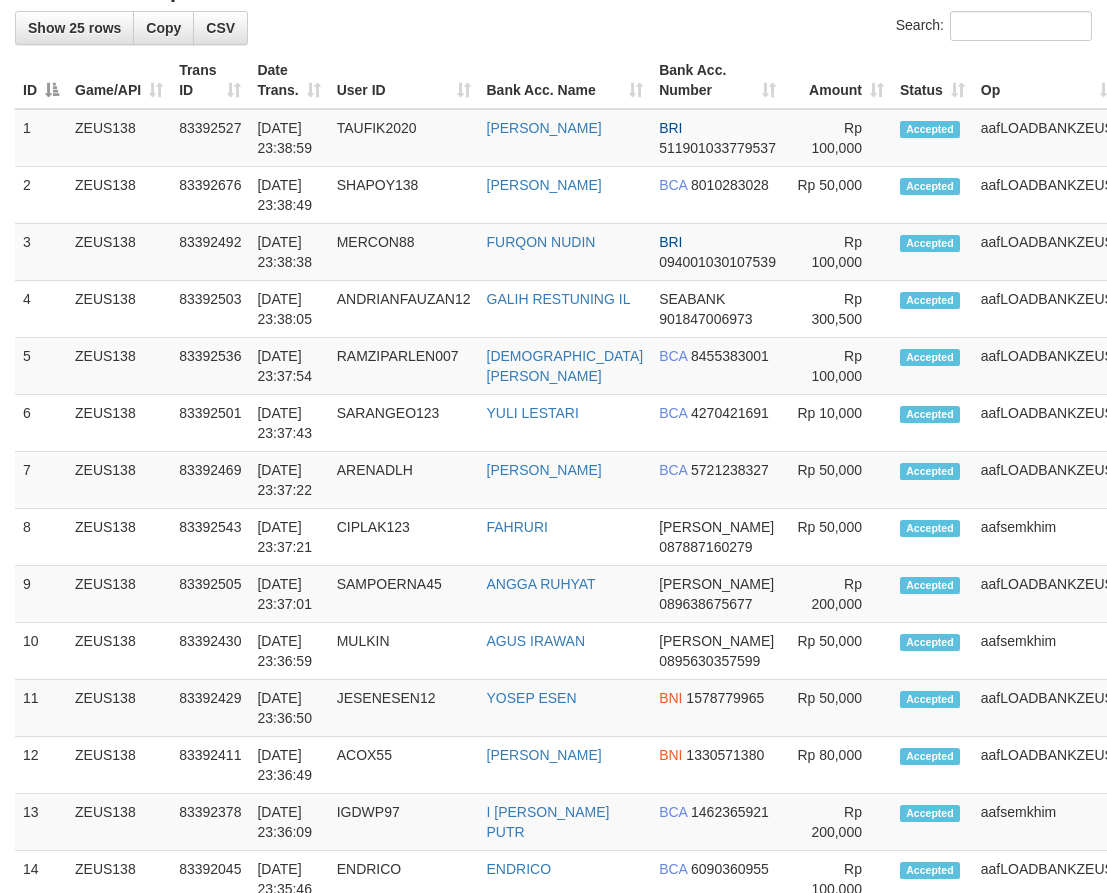 scroll, scrollTop: 1200, scrollLeft: 0, axis: vertical 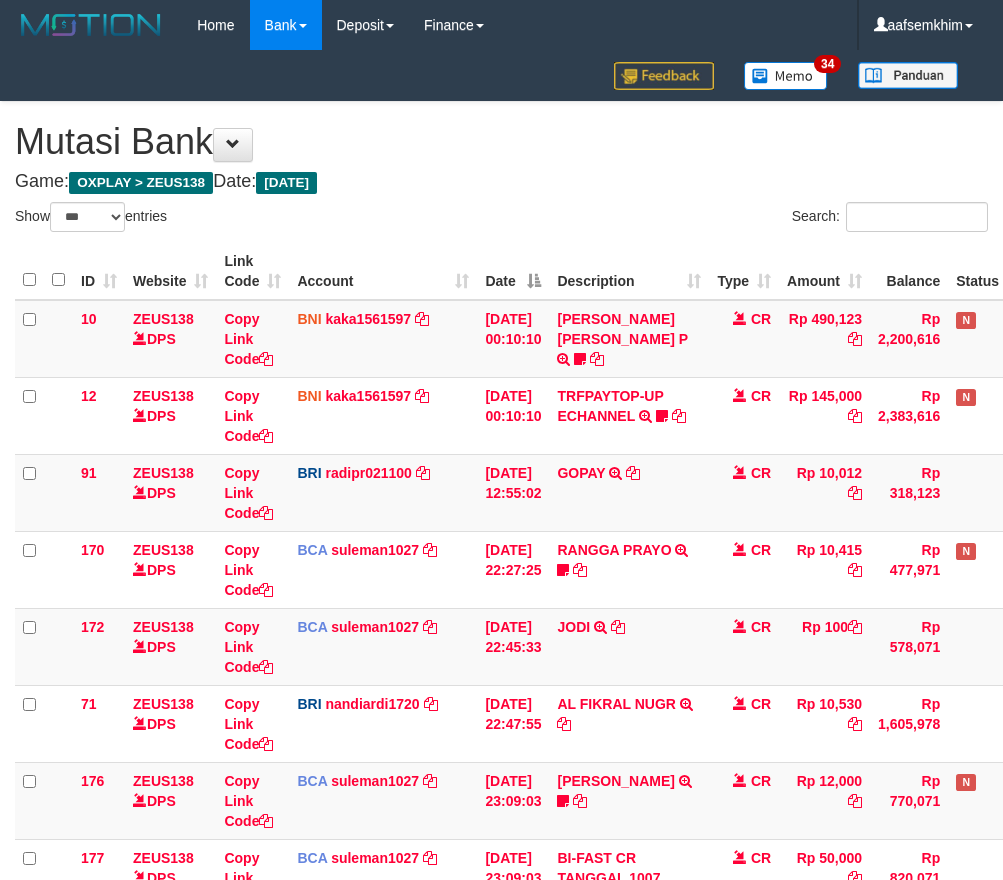 select on "***" 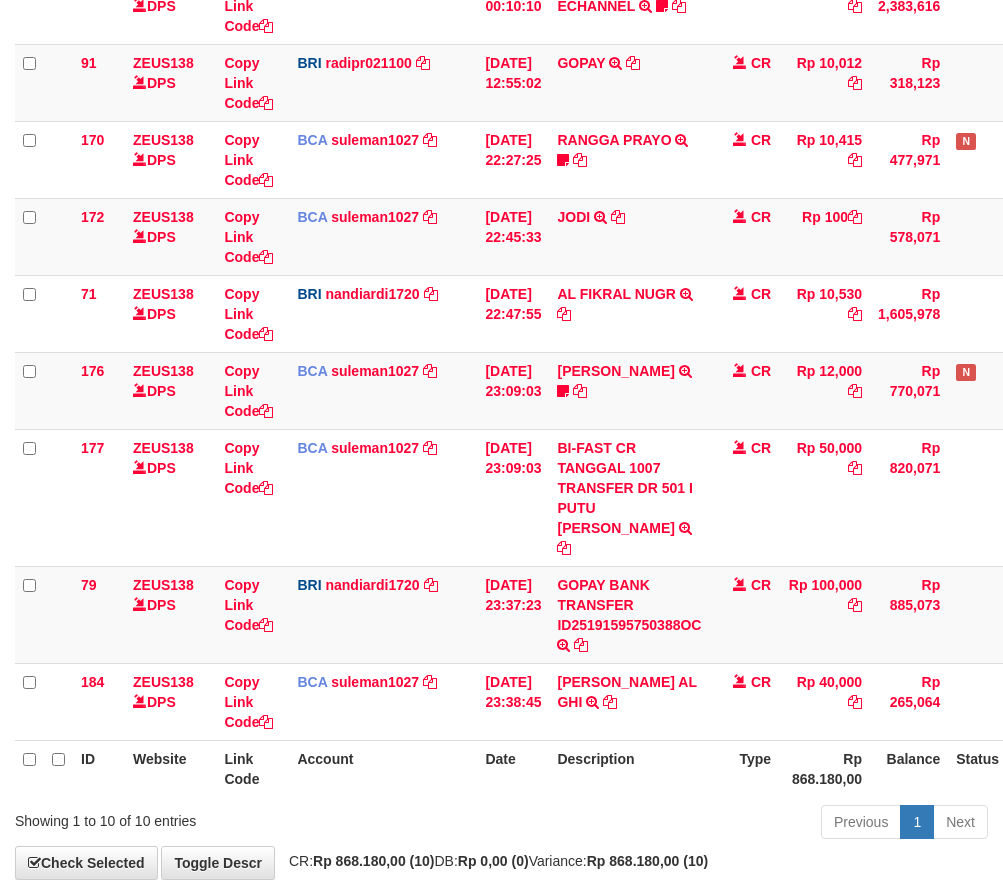 scroll, scrollTop: 501, scrollLeft: 0, axis: vertical 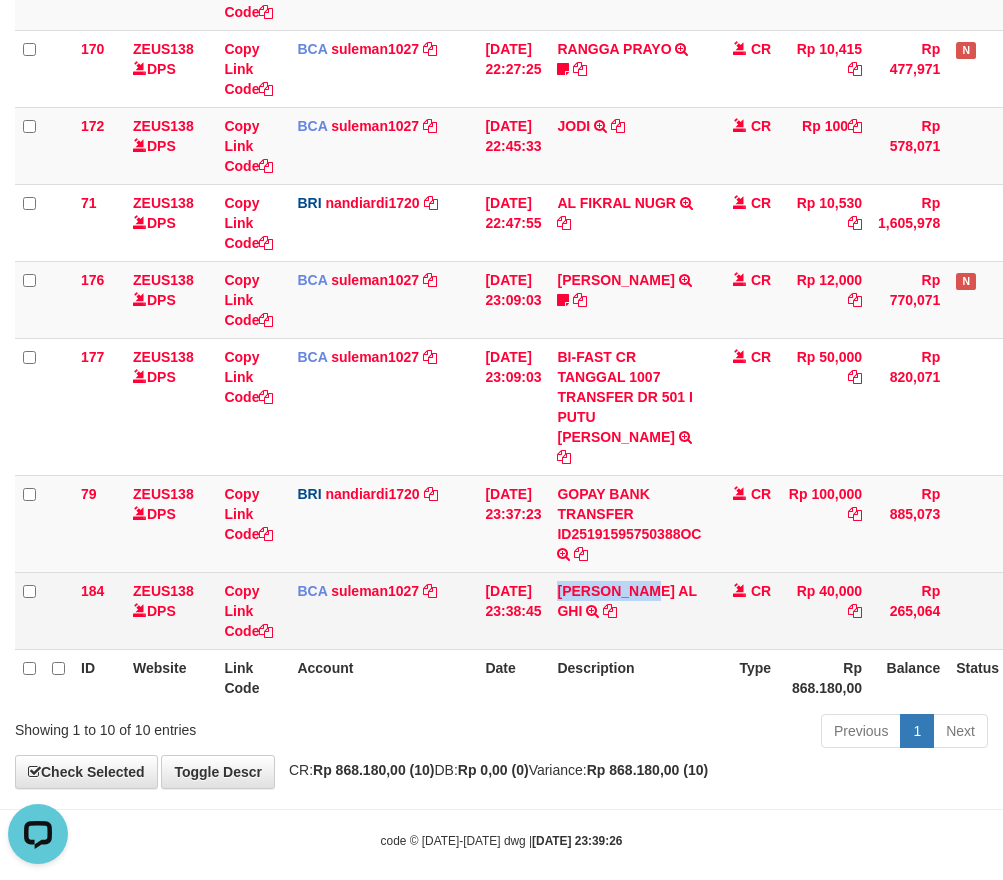 drag, startPoint x: 582, startPoint y: 586, endPoint x: 657, endPoint y: 584, distance: 75.026665 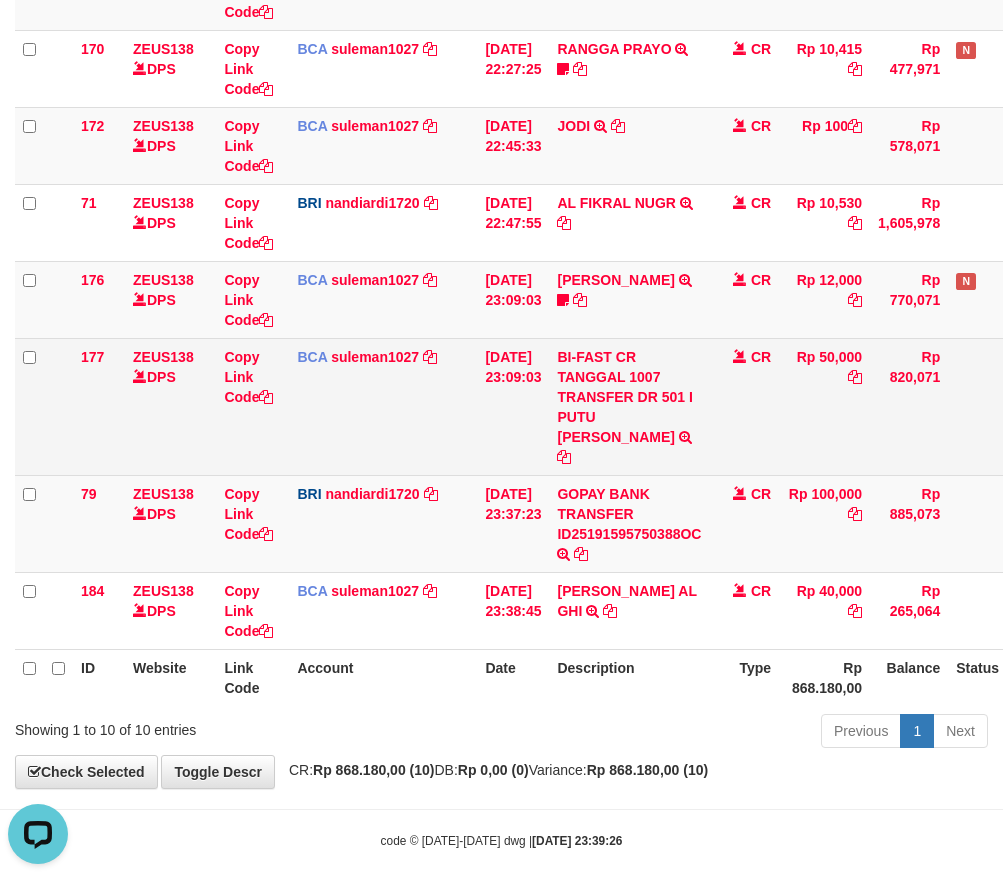 click on "Rp 50,000" at bounding box center [824, 406] 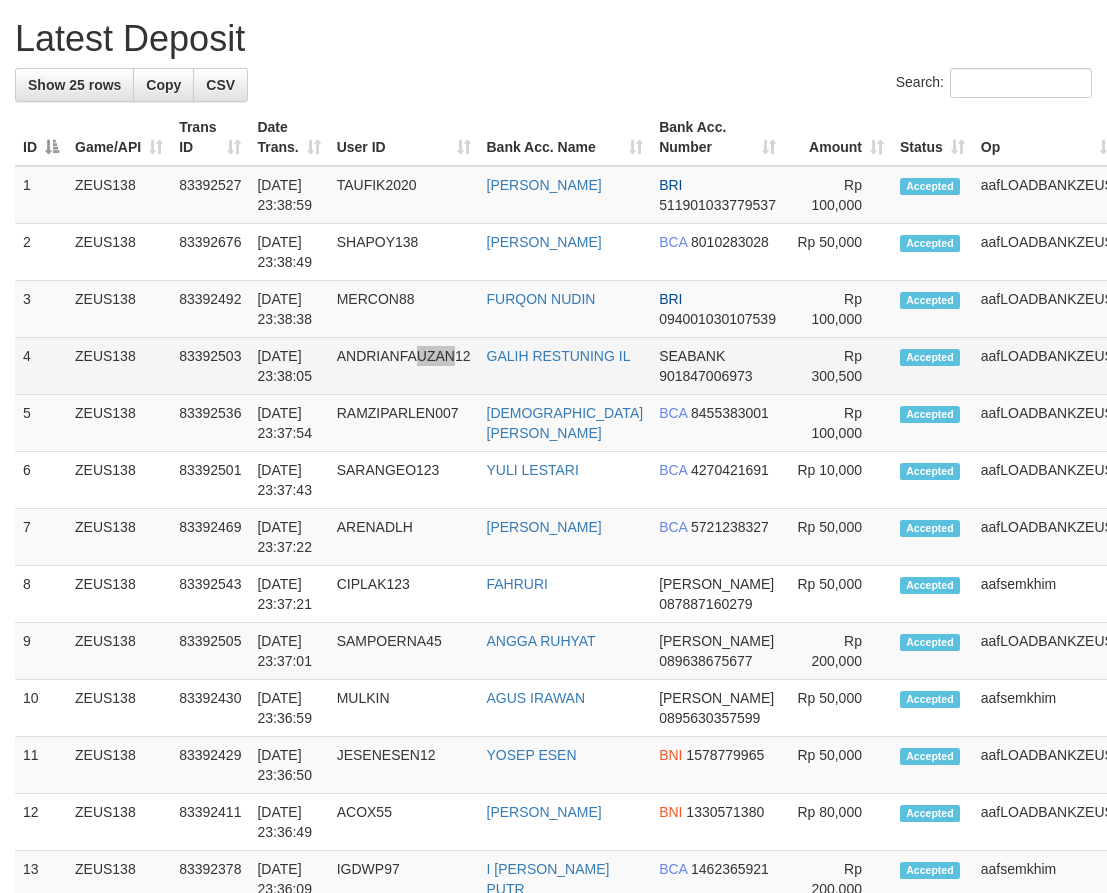 drag, startPoint x: 460, startPoint y: 421, endPoint x: 358, endPoint y: 423, distance: 102.01961 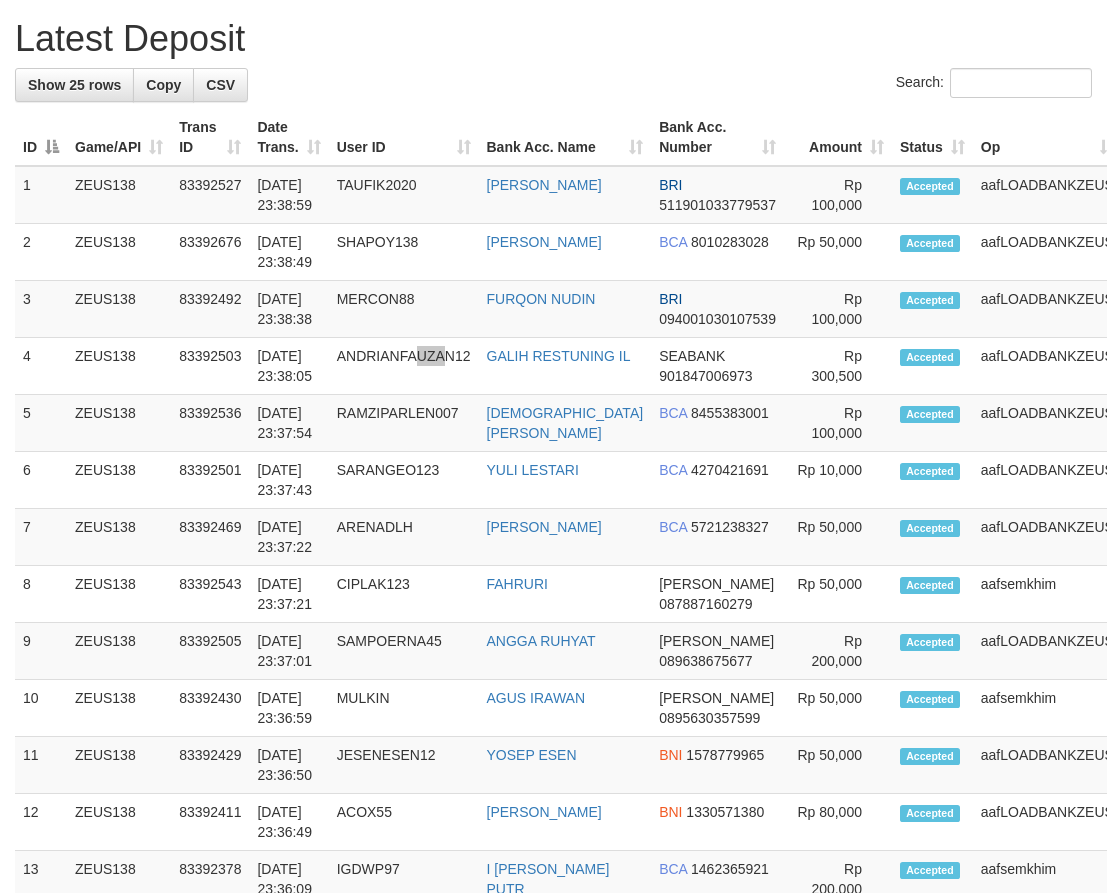 scroll, scrollTop: 1200, scrollLeft: 0, axis: vertical 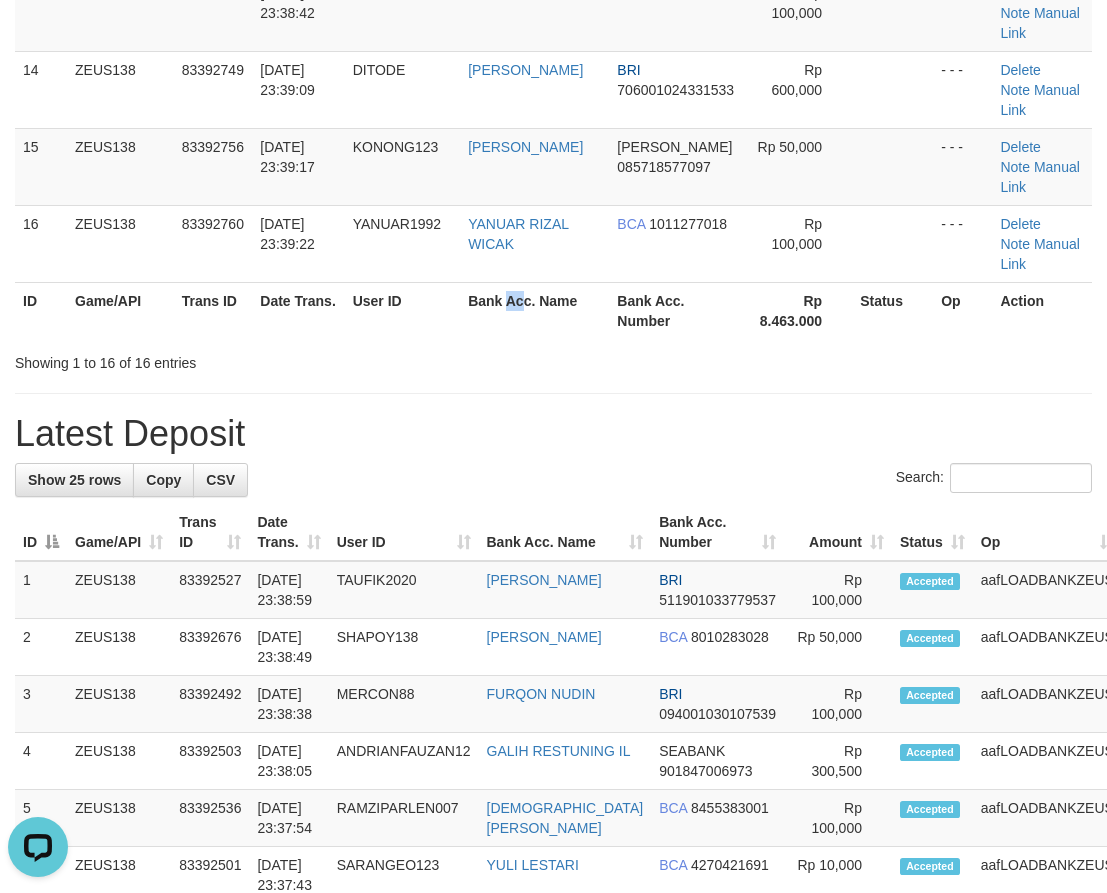 drag, startPoint x: 524, startPoint y: 311, endPoint x: 514, endPoint y: 319, distance: 12.806249 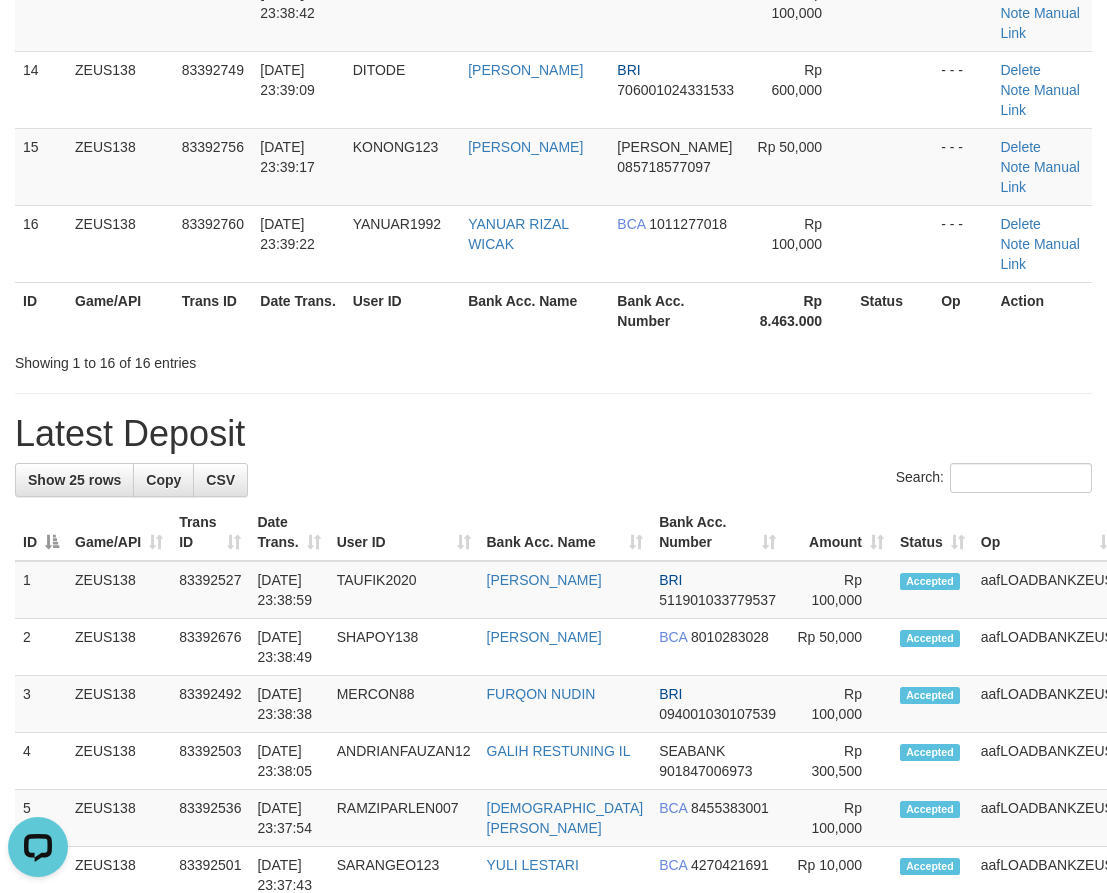 click on "User ID" at bounding box center (402, 310) 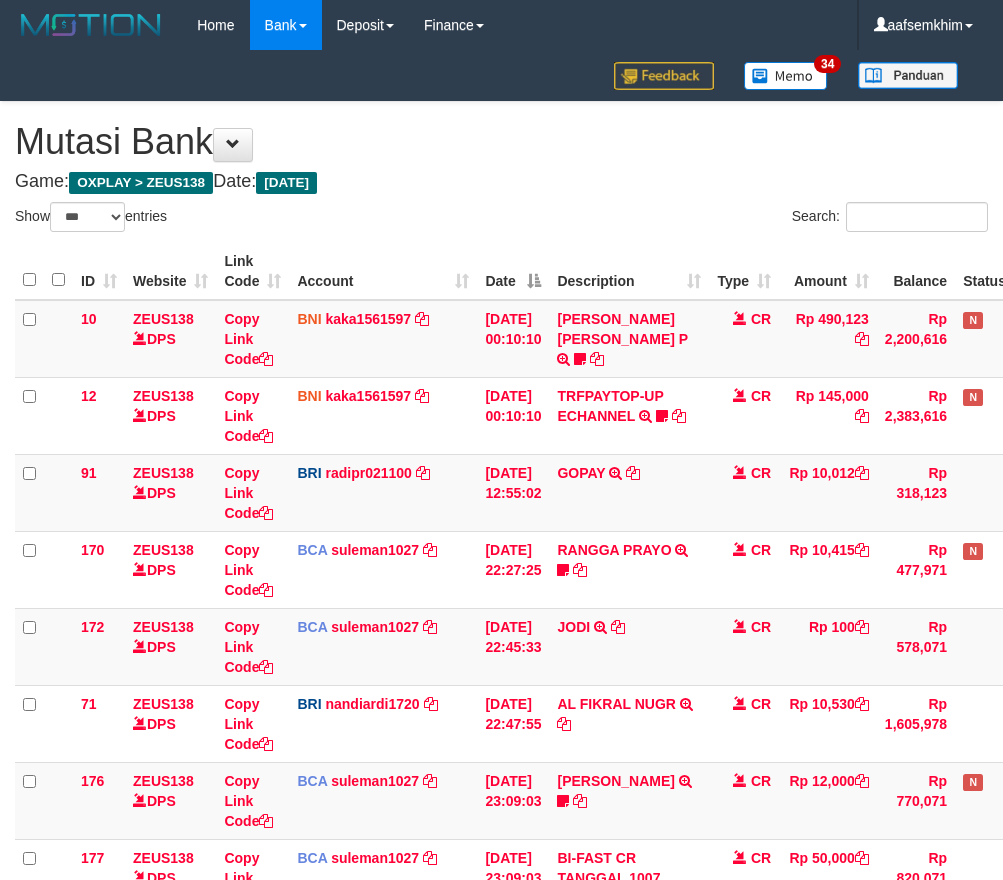 select on "***" 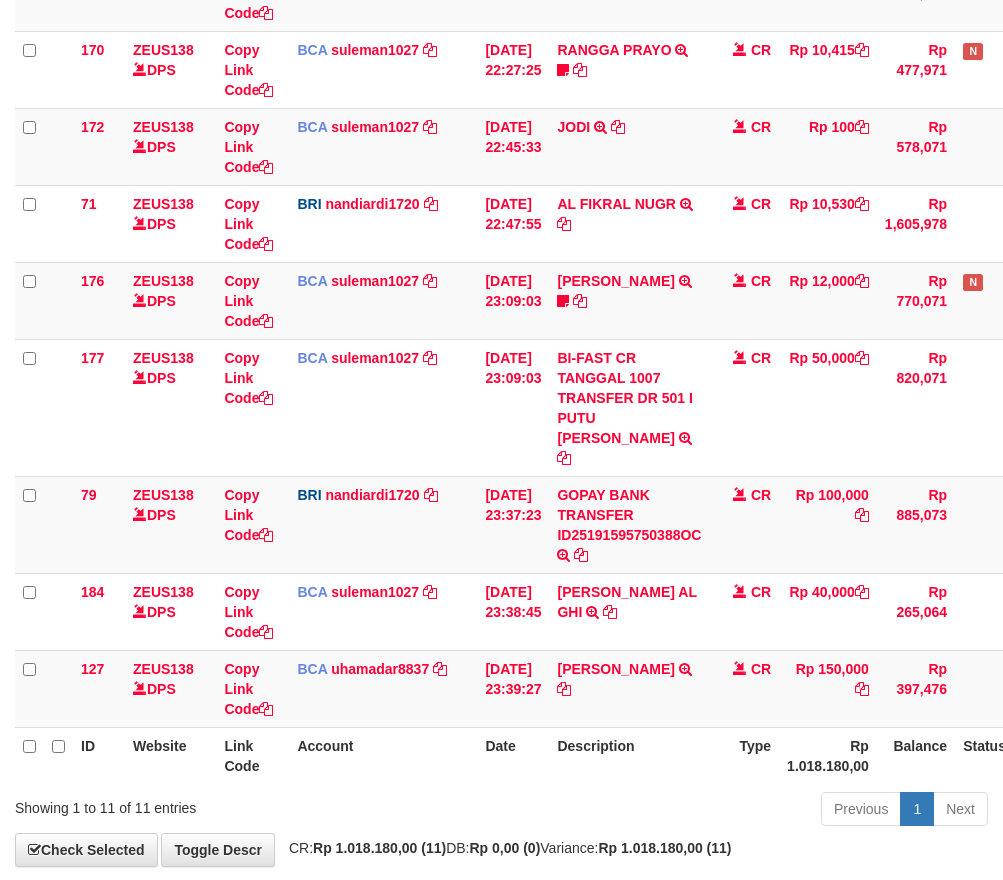 scroll, scrollTop: 501, scrollLeft: 0, axis: vertical 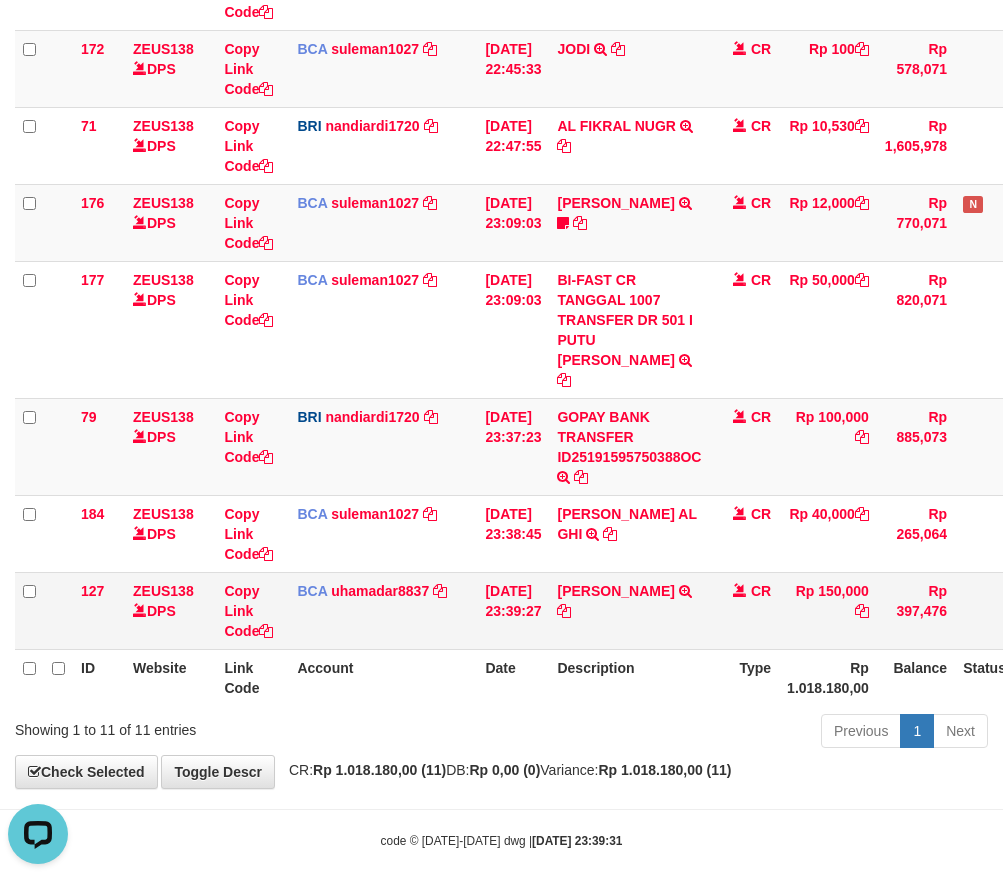 click on "ADE SAPUTRA         TRSF E-BANKING CR 07/11 ZBN21
ADE SAPUTRA" at bounding box center [629, 610] 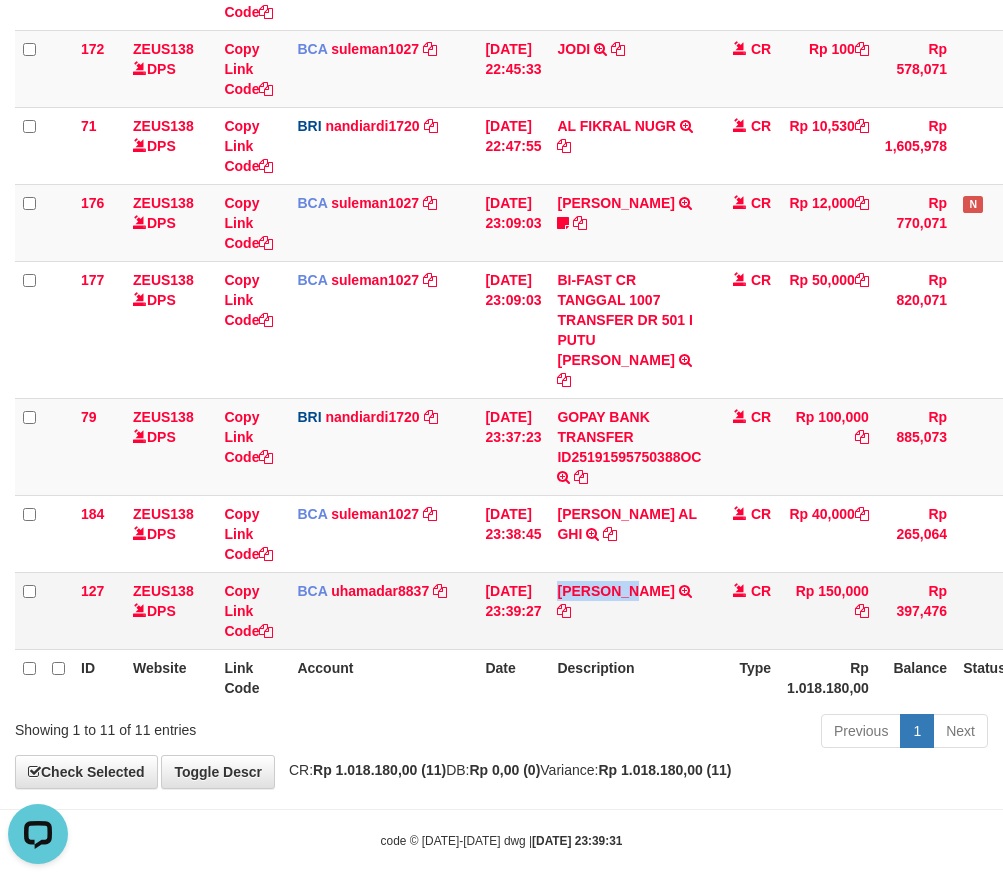 drag, startPoint x: 620, startPoint y: 598, endPoint x: 651, endPoint y: 599, distance: 31.016125 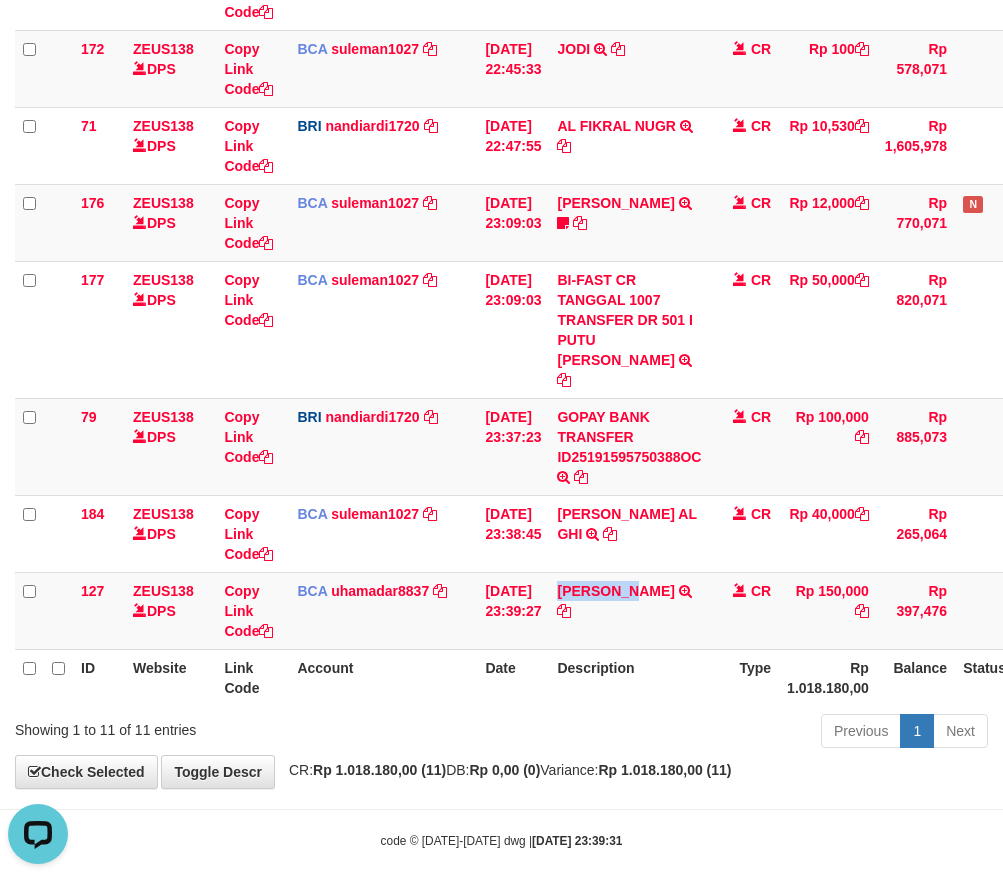 copy on "ADE SAPUT" 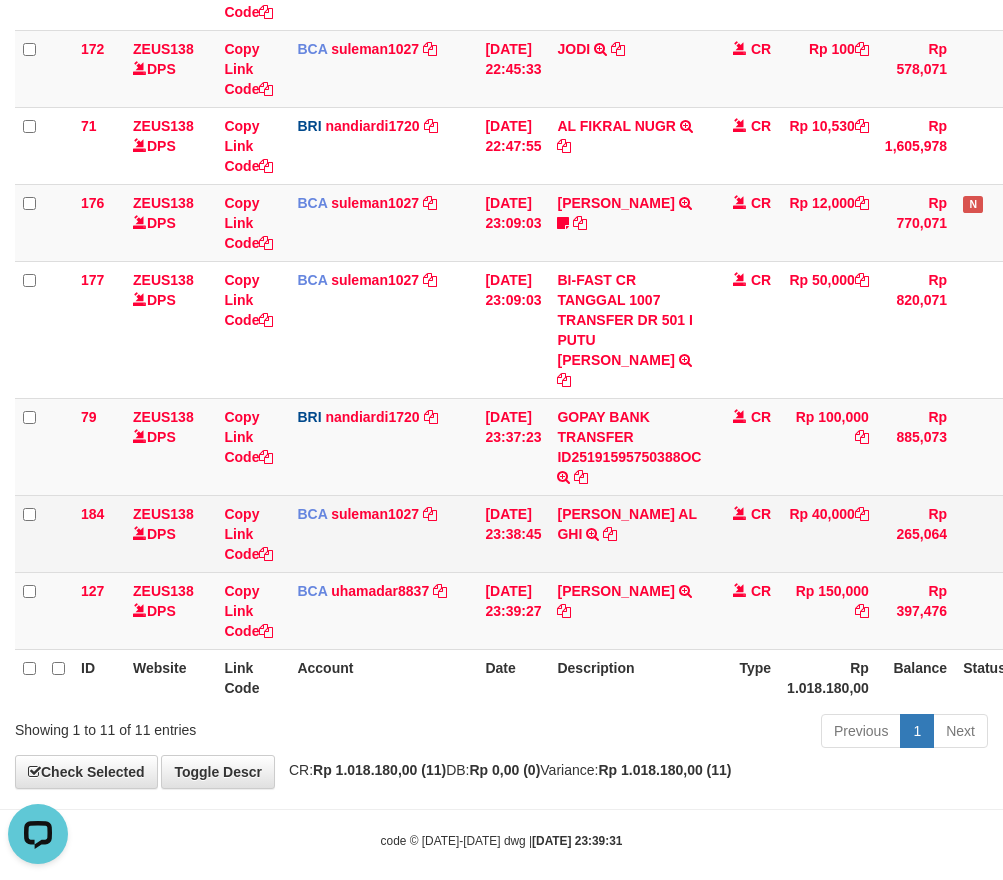 click on "[PERSON_NAME] AL GHI         TRSF E-BANKING CR 1007/FTSCY/WS95051
40000.002025071025645970 TRFDN-[PERSON_NAME] AL GHIESPAY DEBIT INDONE" at bounding box center (629, 533) 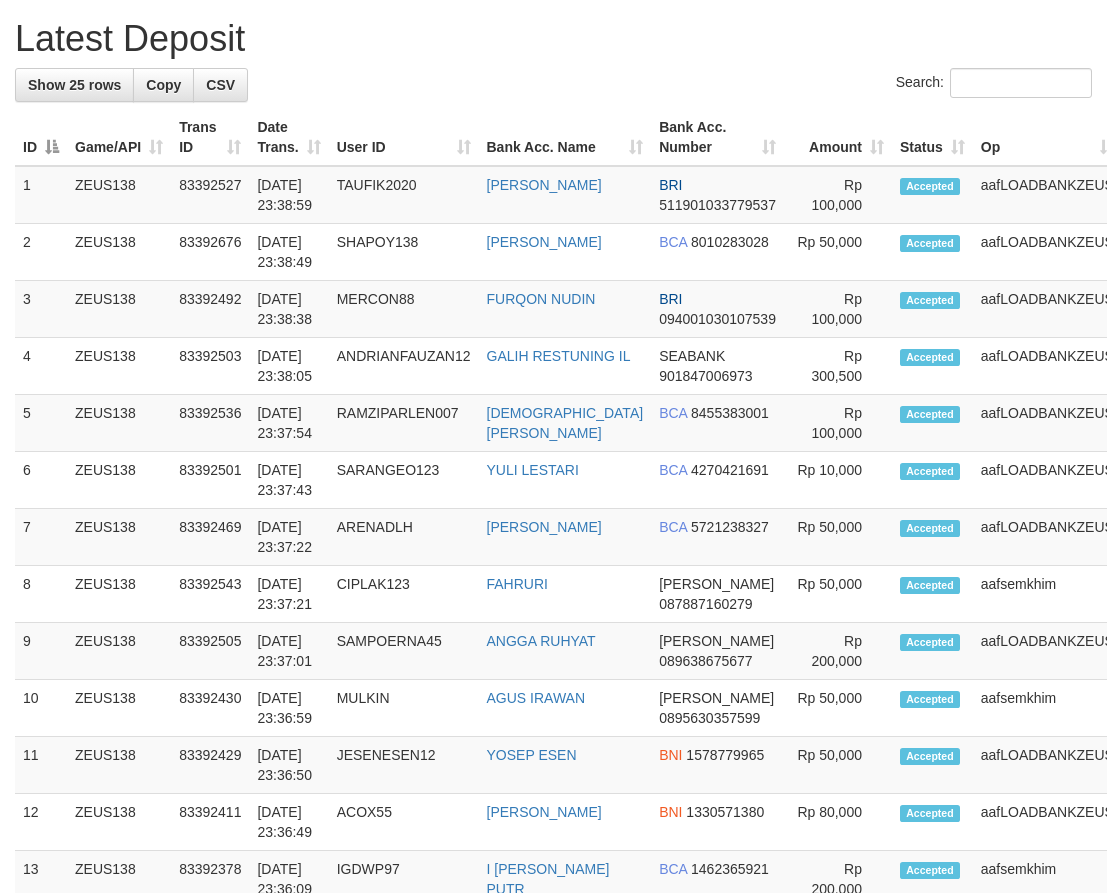 scroll, scrollTop: 1200, scrollLeft: 0, axis: vertical 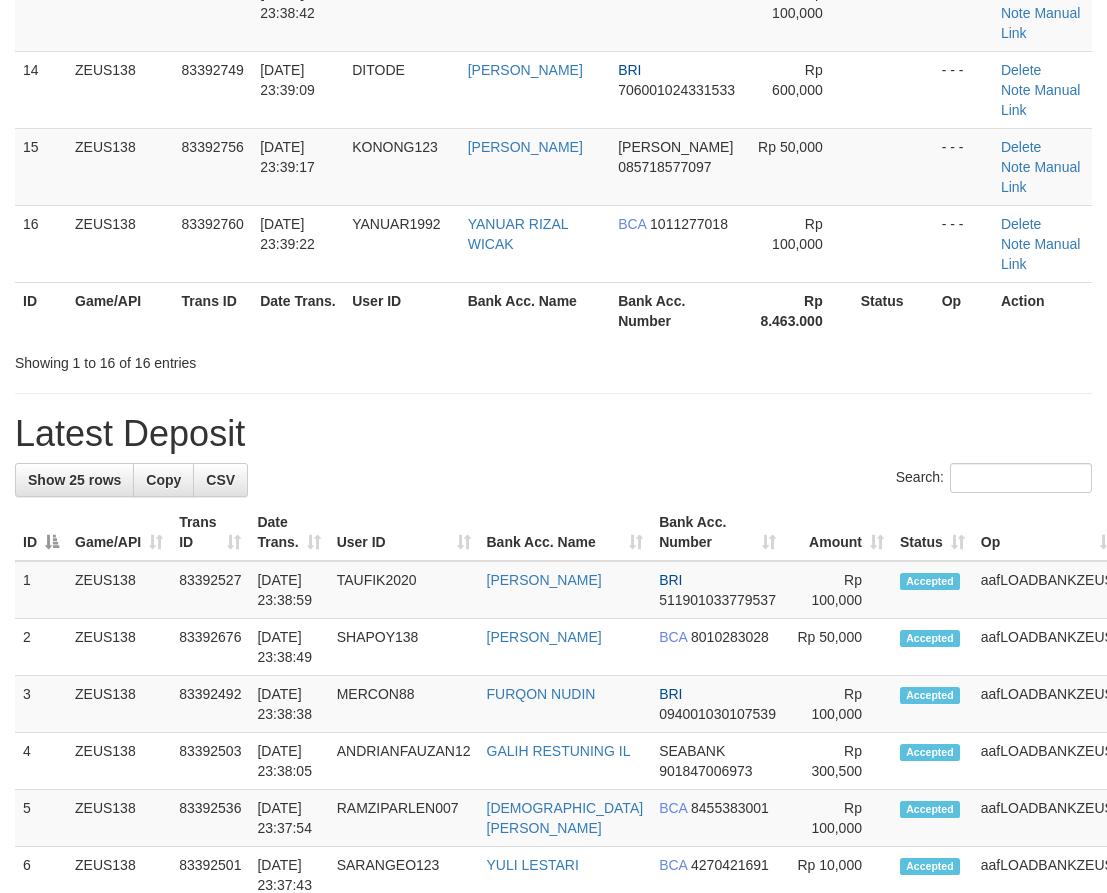 click on "**********" at bounding box center [553, 486] 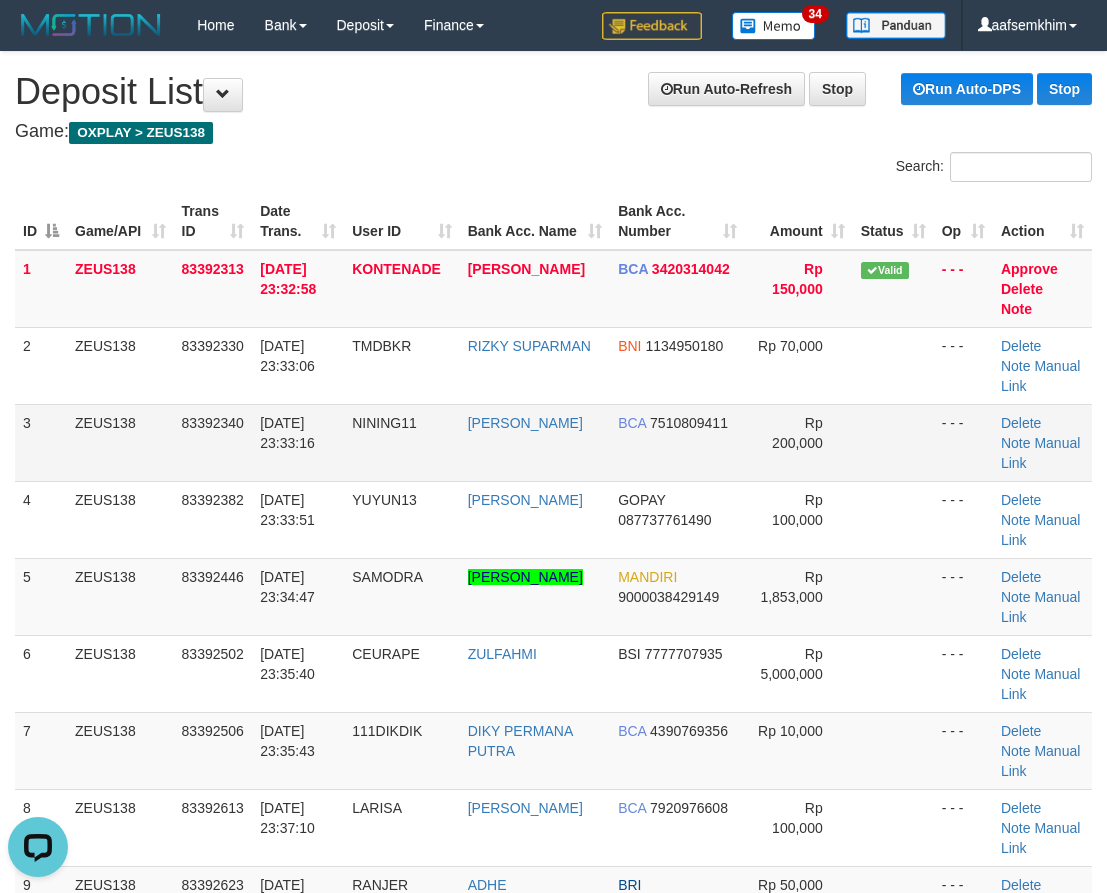 scroll, scrollTop: 0, scrollLeft: 0, axis: both 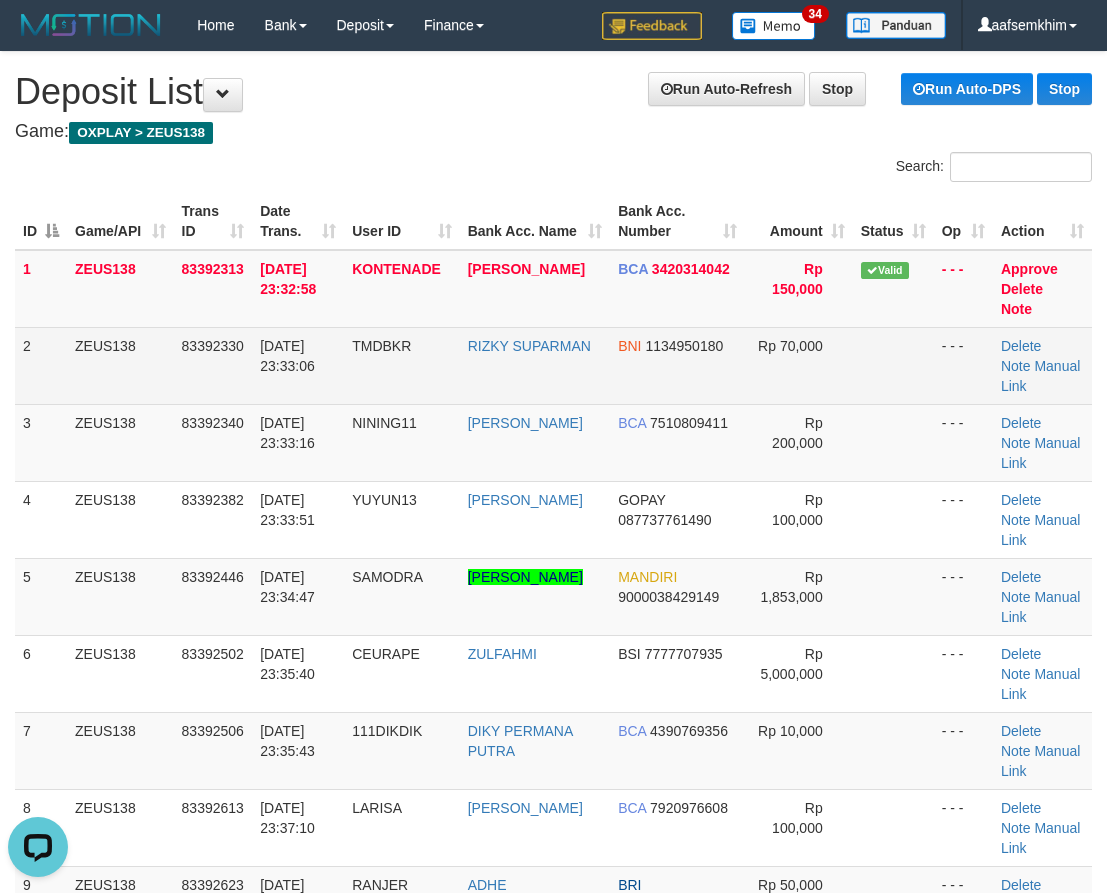 click on "TMDBKR" at bounding box center [401, 365] 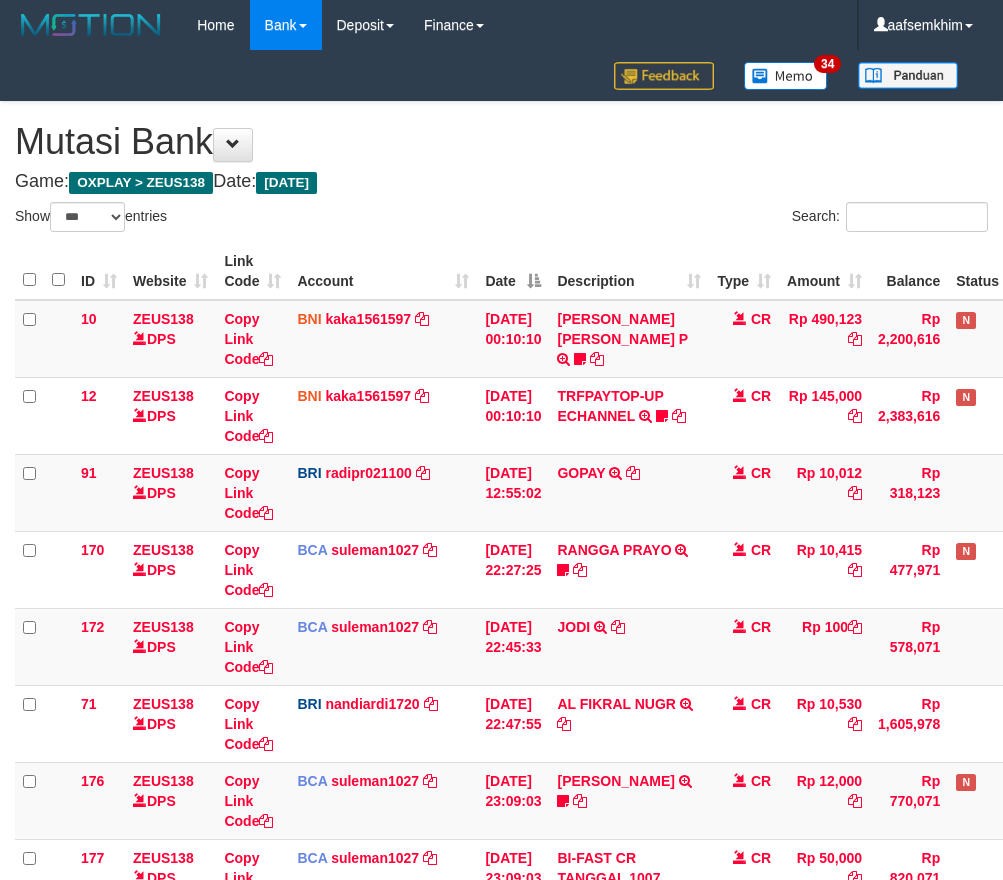 select on "***" 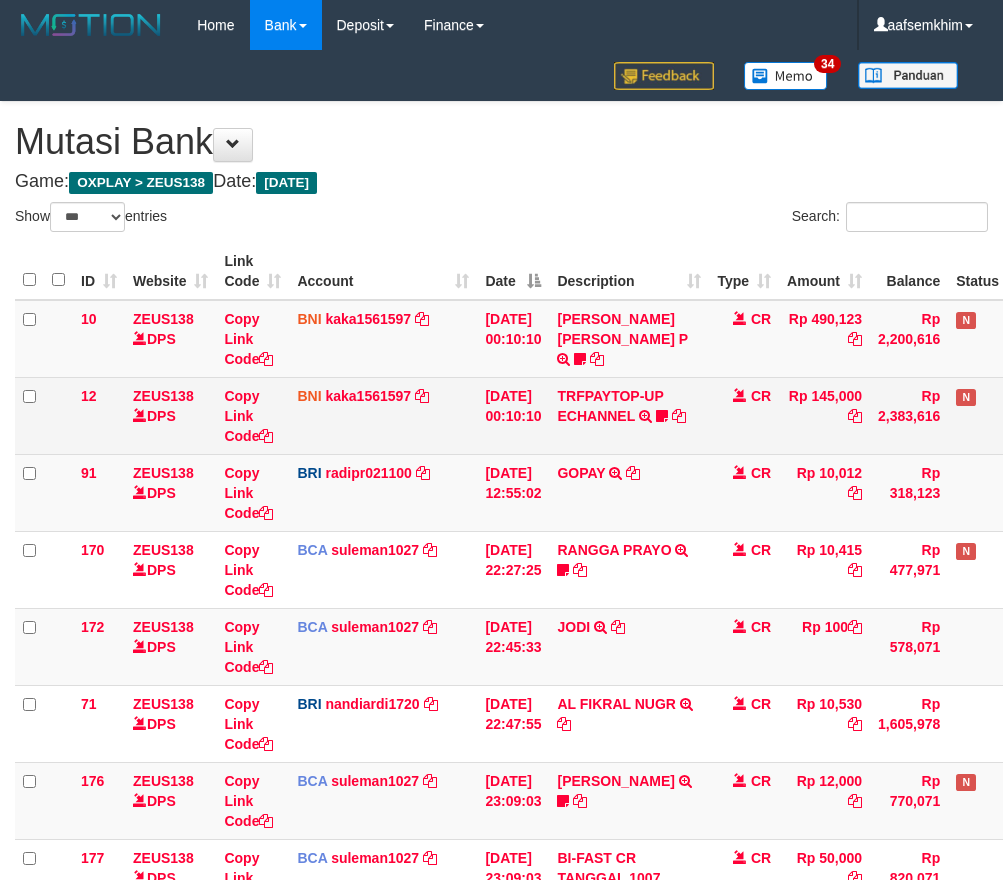 scroll, scrollTop: 0, scrollLeft: 0, axis: both 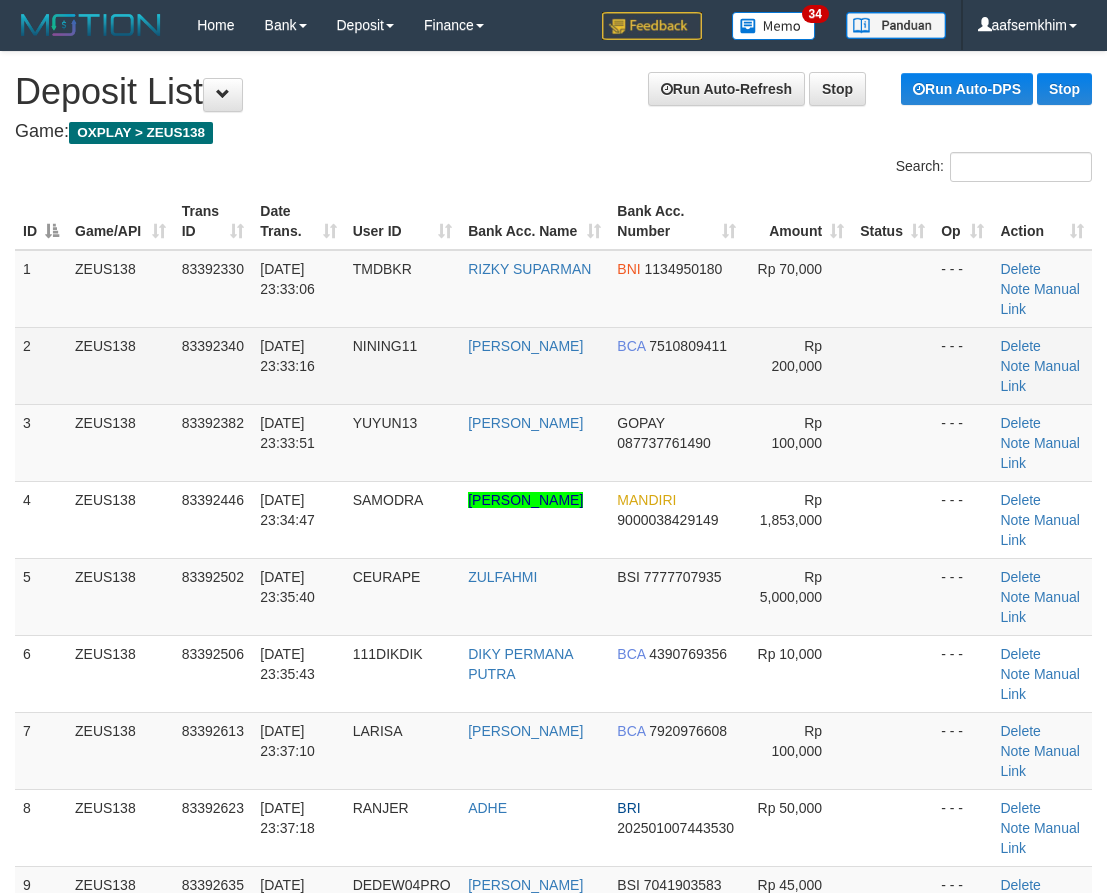 click on "ZEUS138" at bounding box center [120, 365] 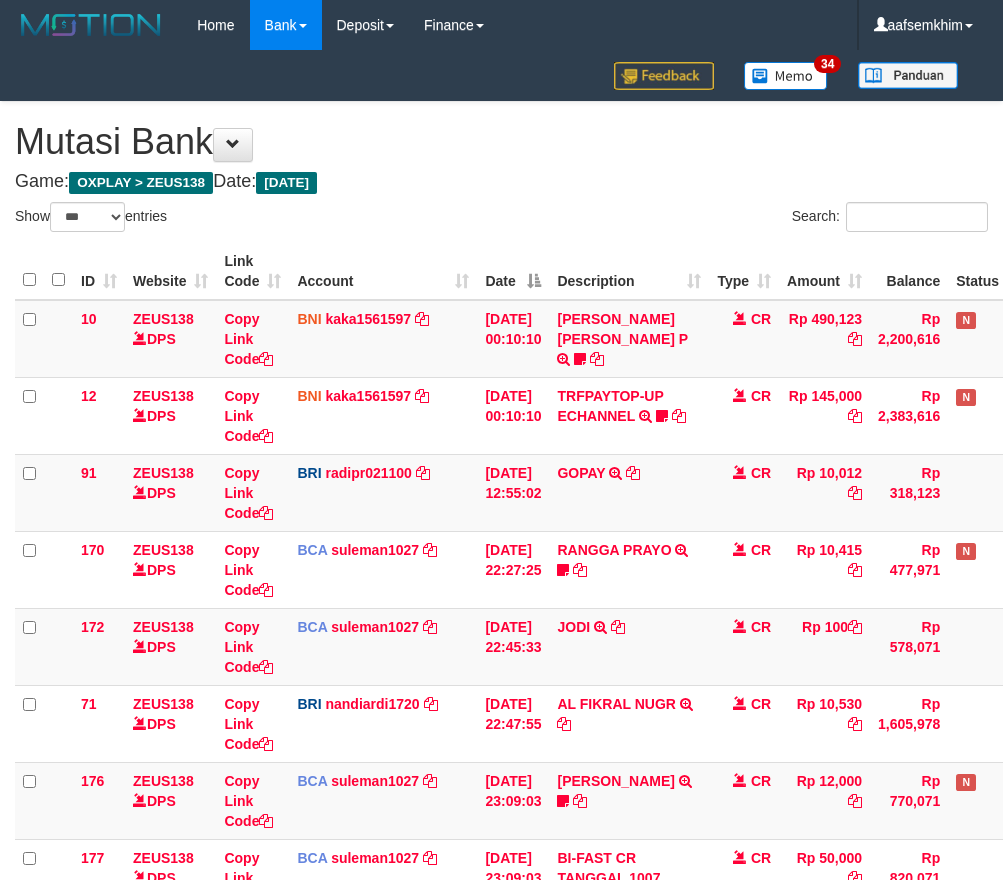 select on "***" 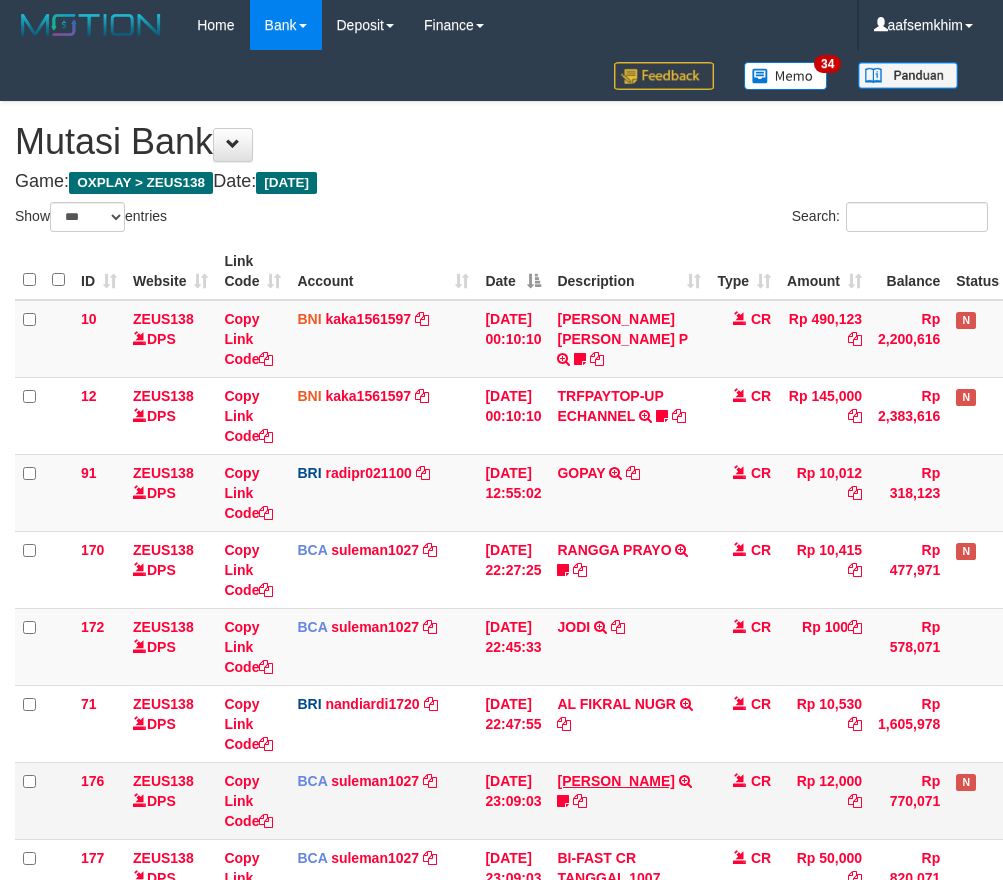 scroll, scrollTop: 400, scrollLeft: 0, axis: vertical 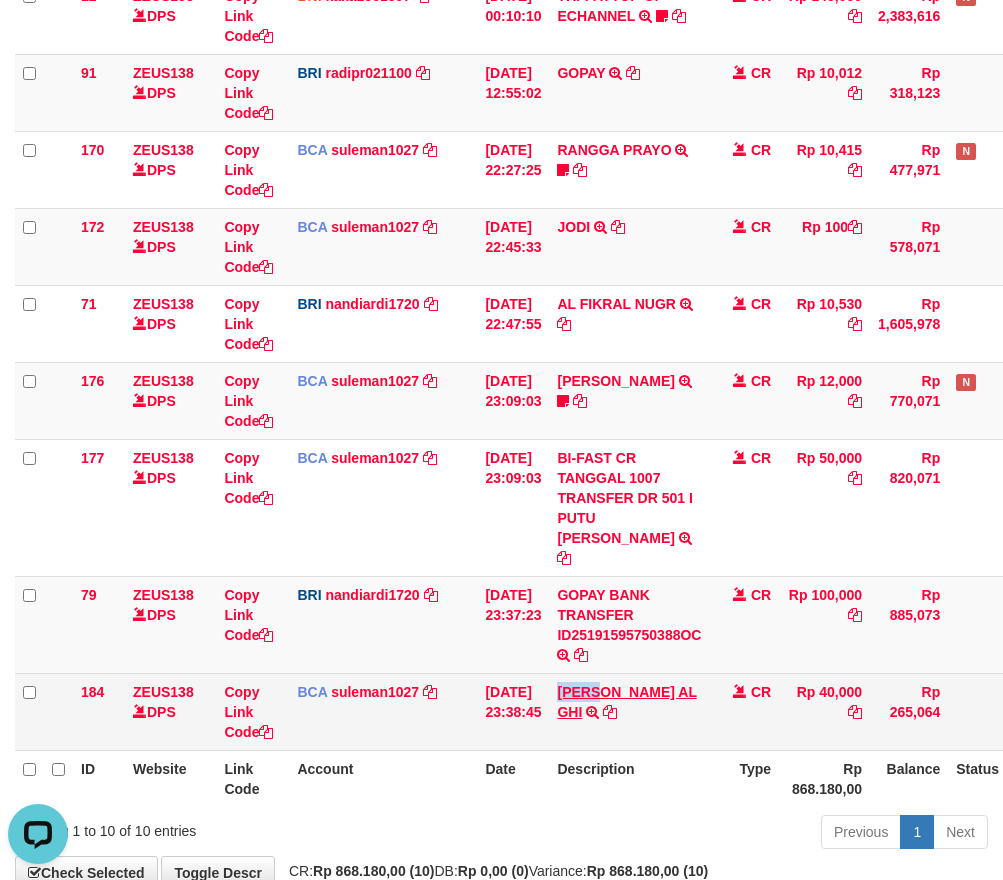 drag, startPoint x: 594, startPoint y: 664, endPoint x: 614, endPoint y: 666, distance: 20.09975 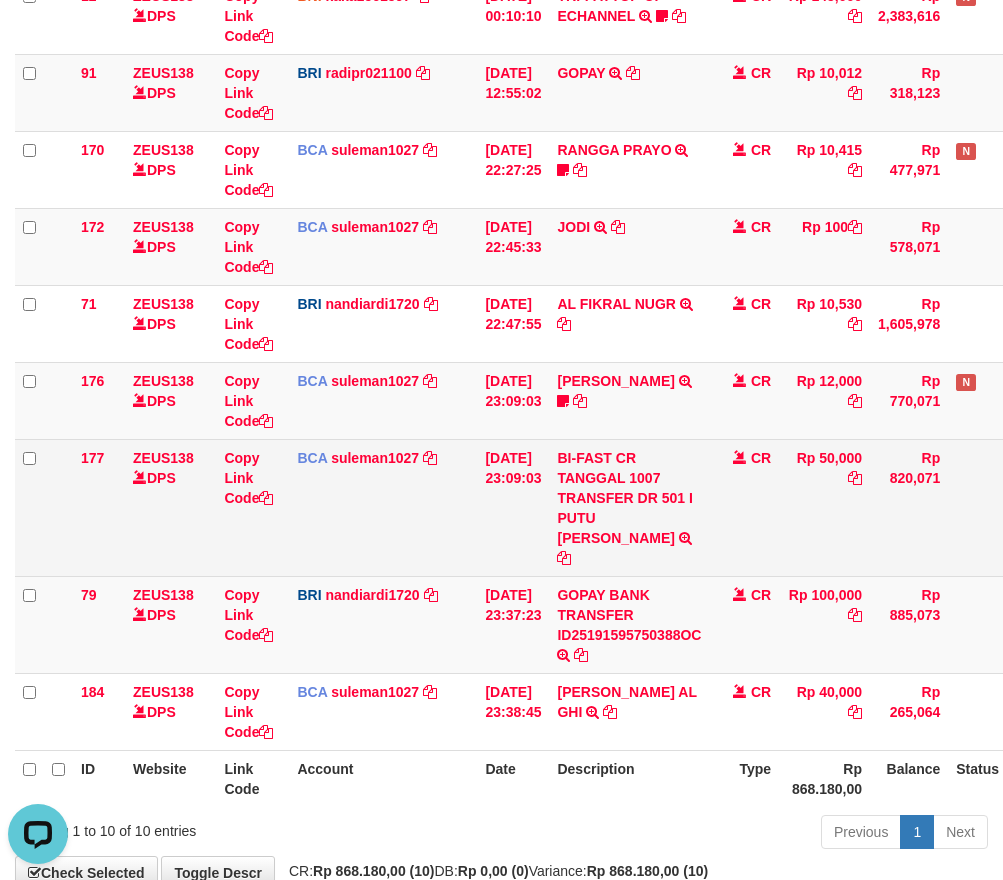click on "CR" at bounding box center [744, 507] 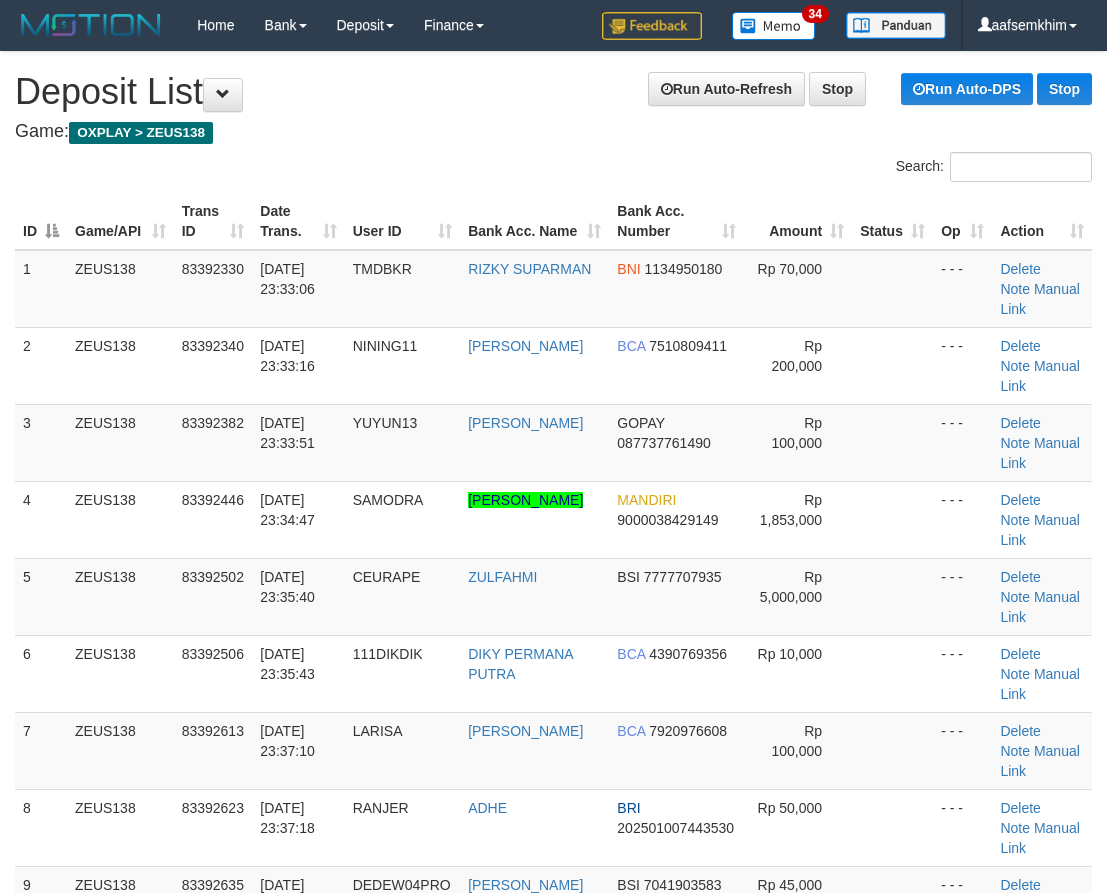 scroll, scrollTop: 0, scrollLeft: 0, axis: both 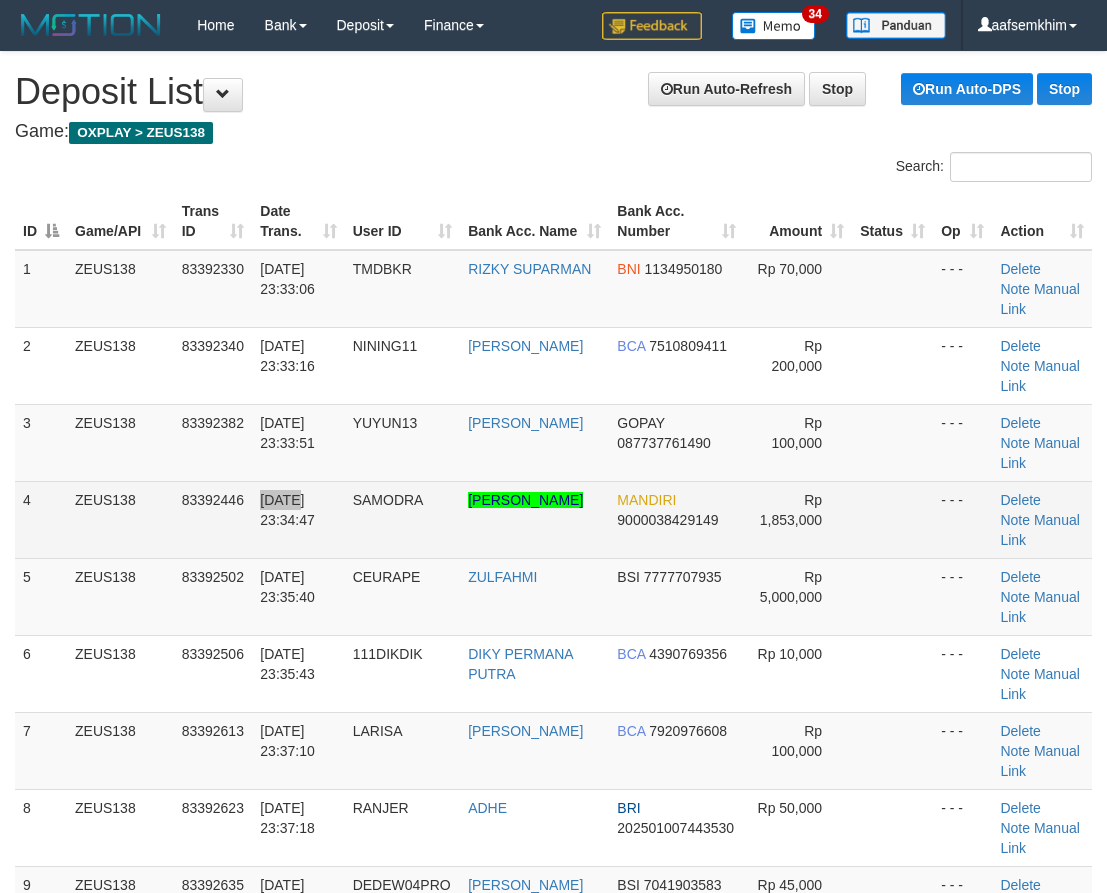 click on "[DATE] 23:34:47" at bounding box center [298, 519] 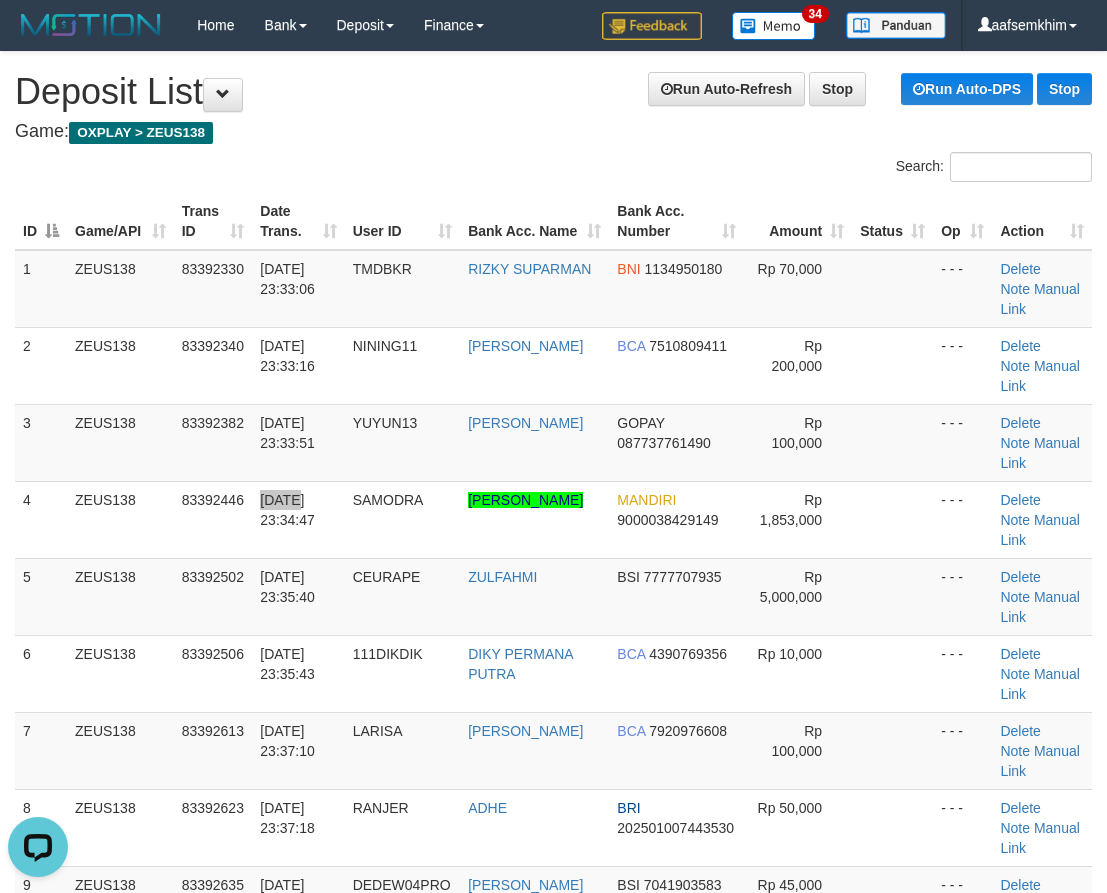scroll, scrollTop: 0, scrollLeft: 0, axis: both 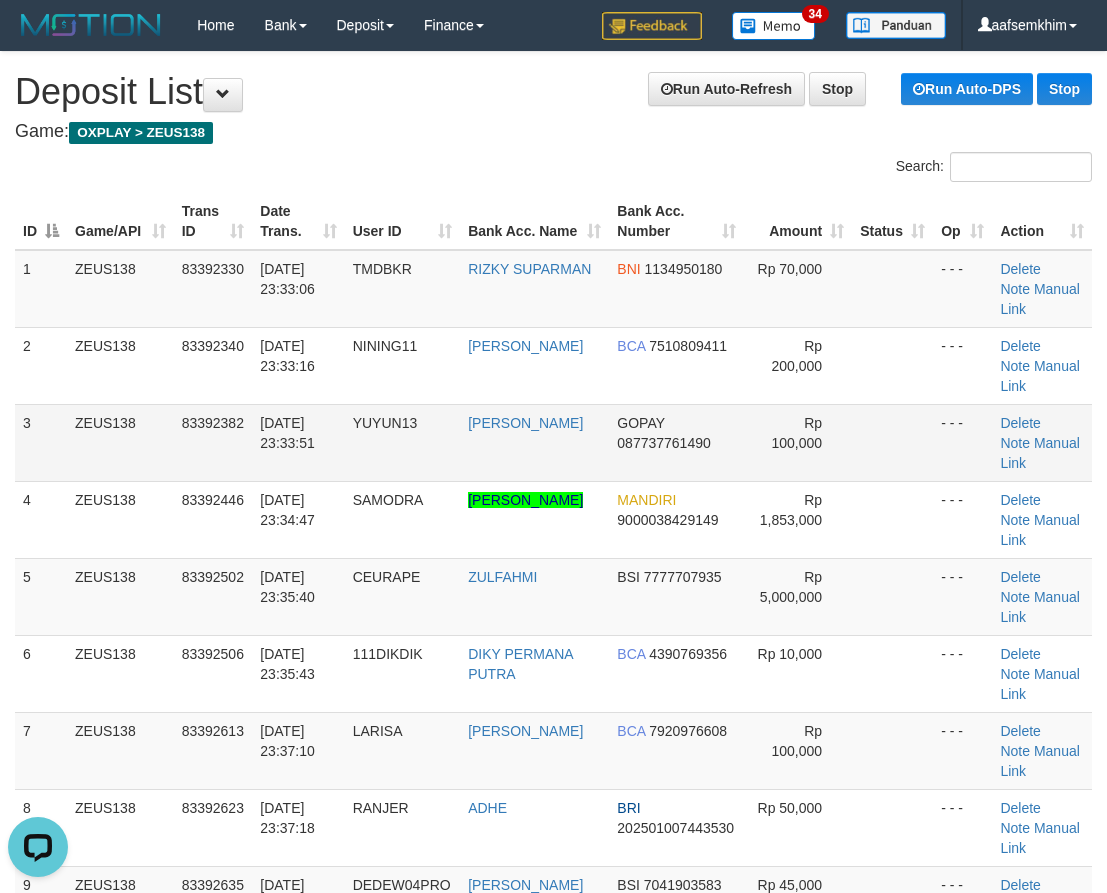 click on "83392382" at bounding box center (213, 442) 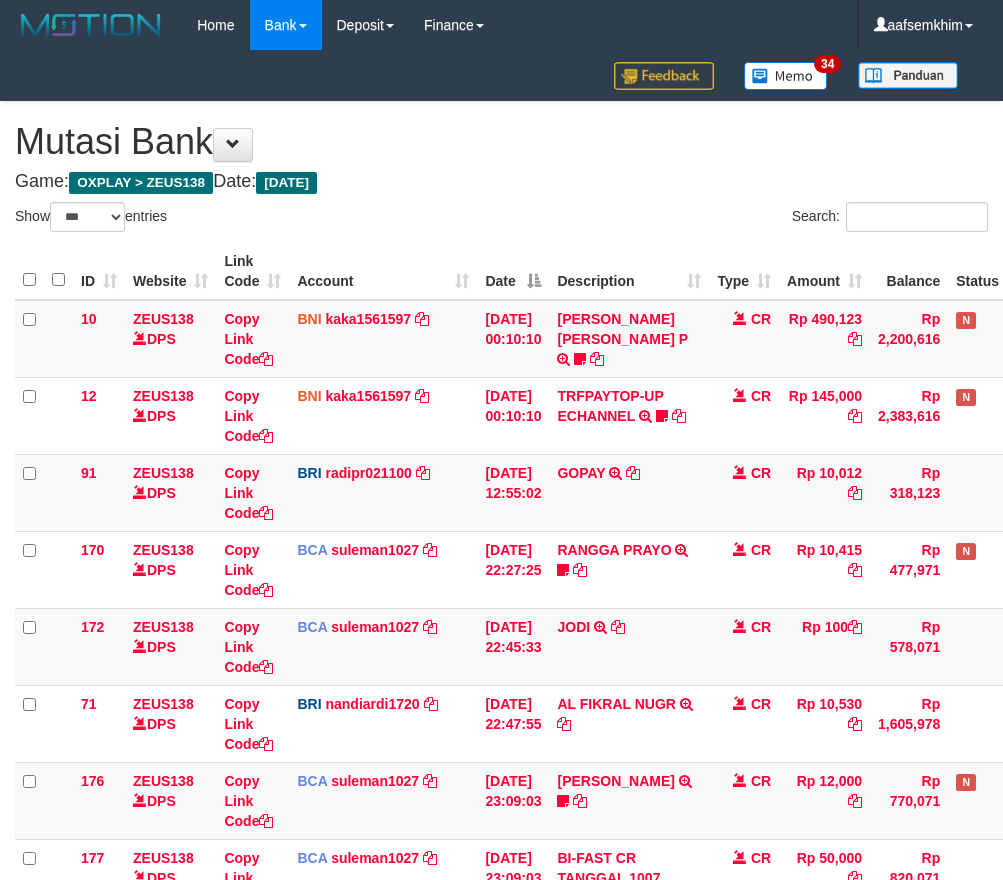 select on "***" 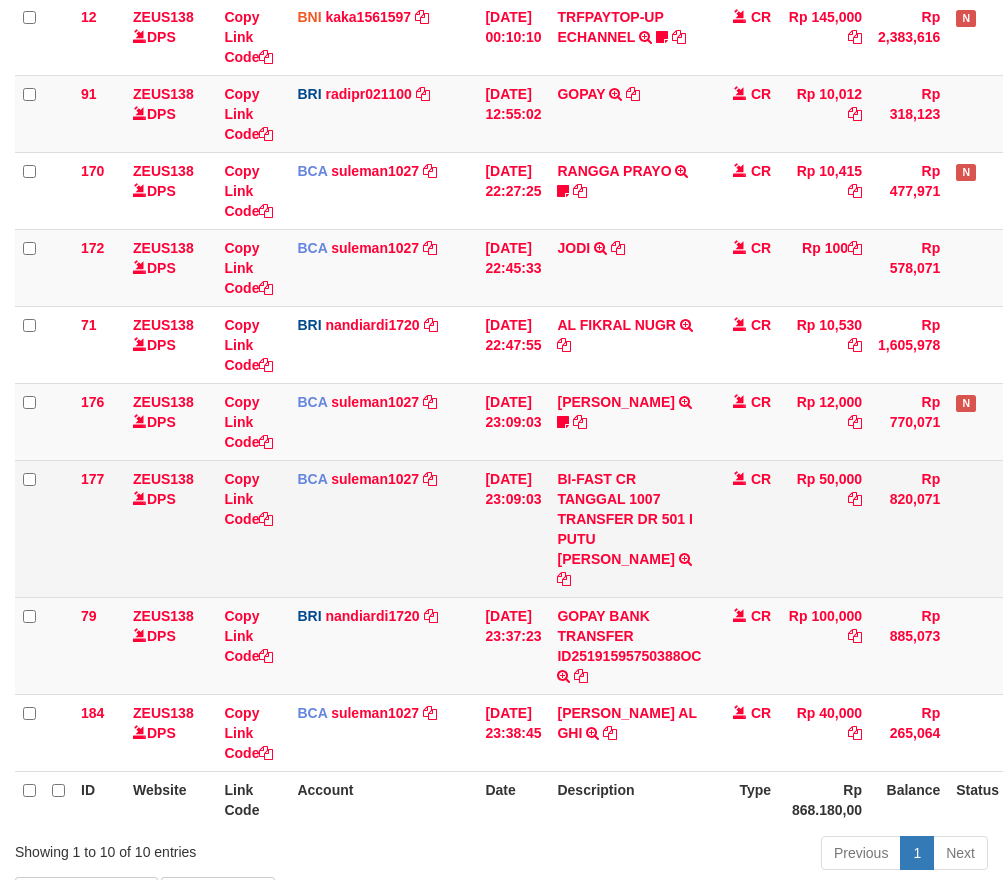 scroll, scrollTop: 400, scrollLeft: 0, axis: vertical 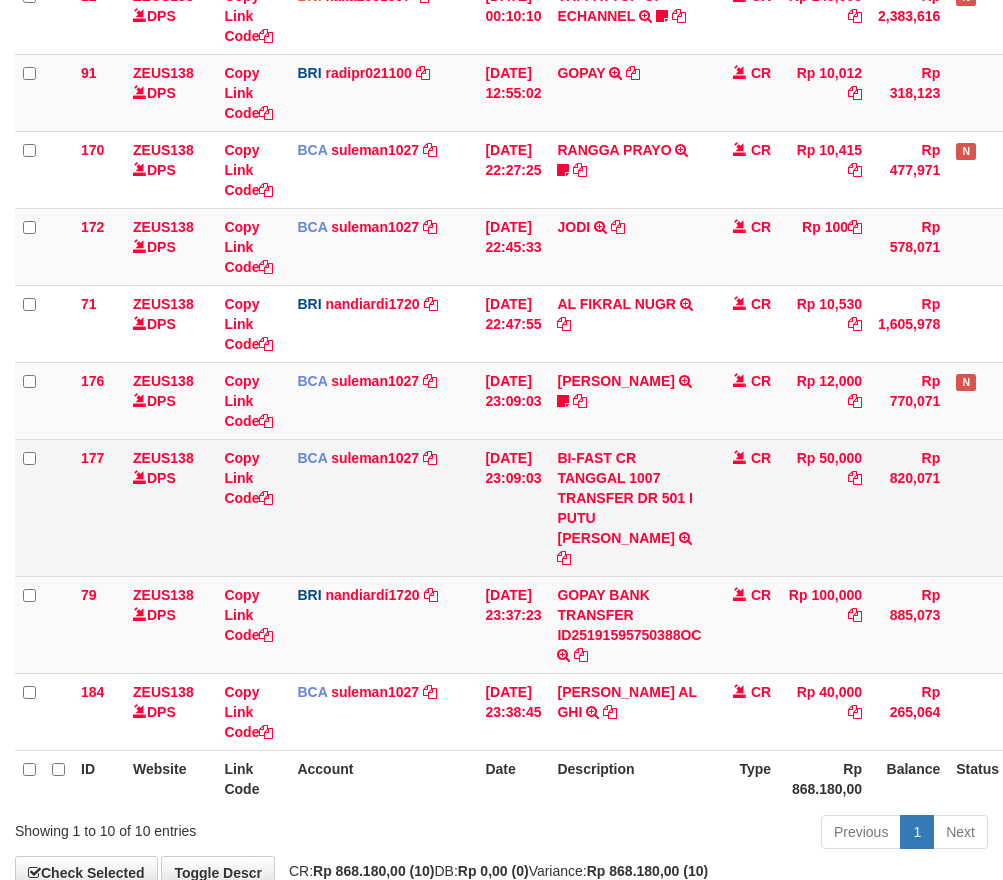 click on "CR" at bounding box center [744, 507] 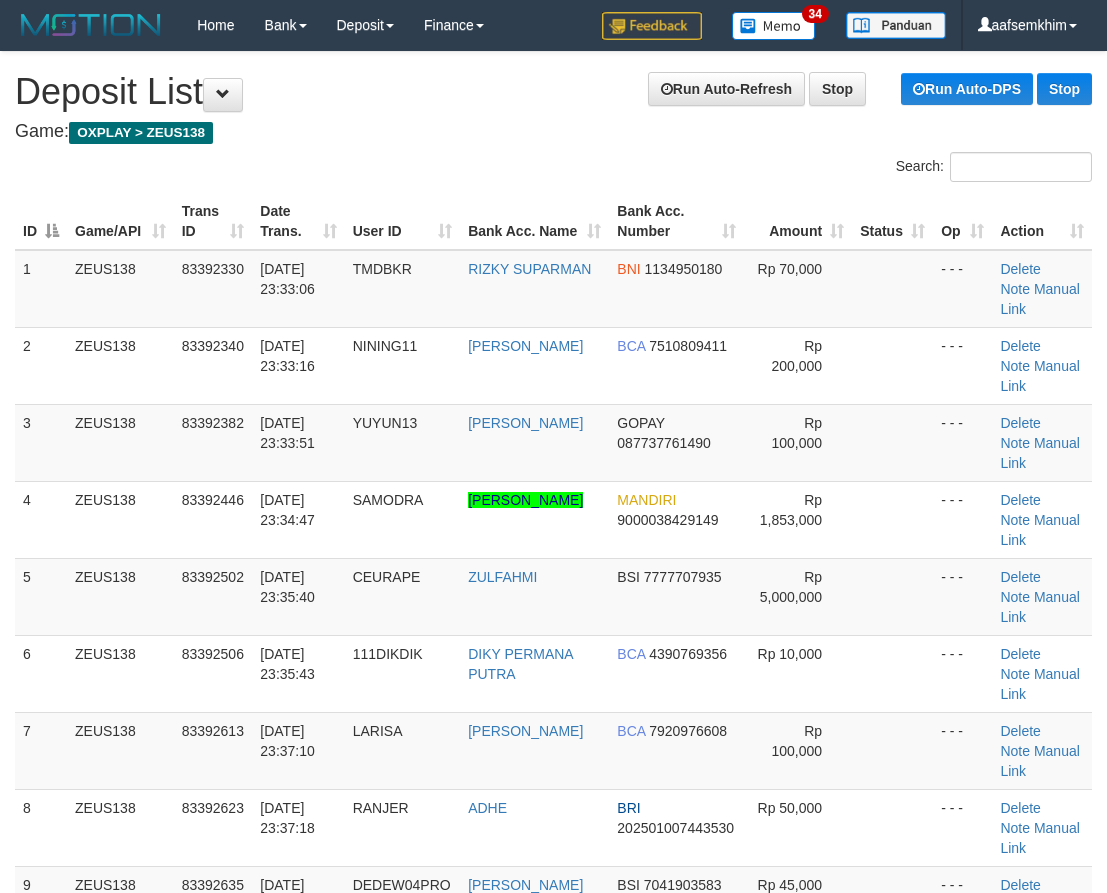 click on "[DATE] 23:33:51" at bounding box center [298, 442] 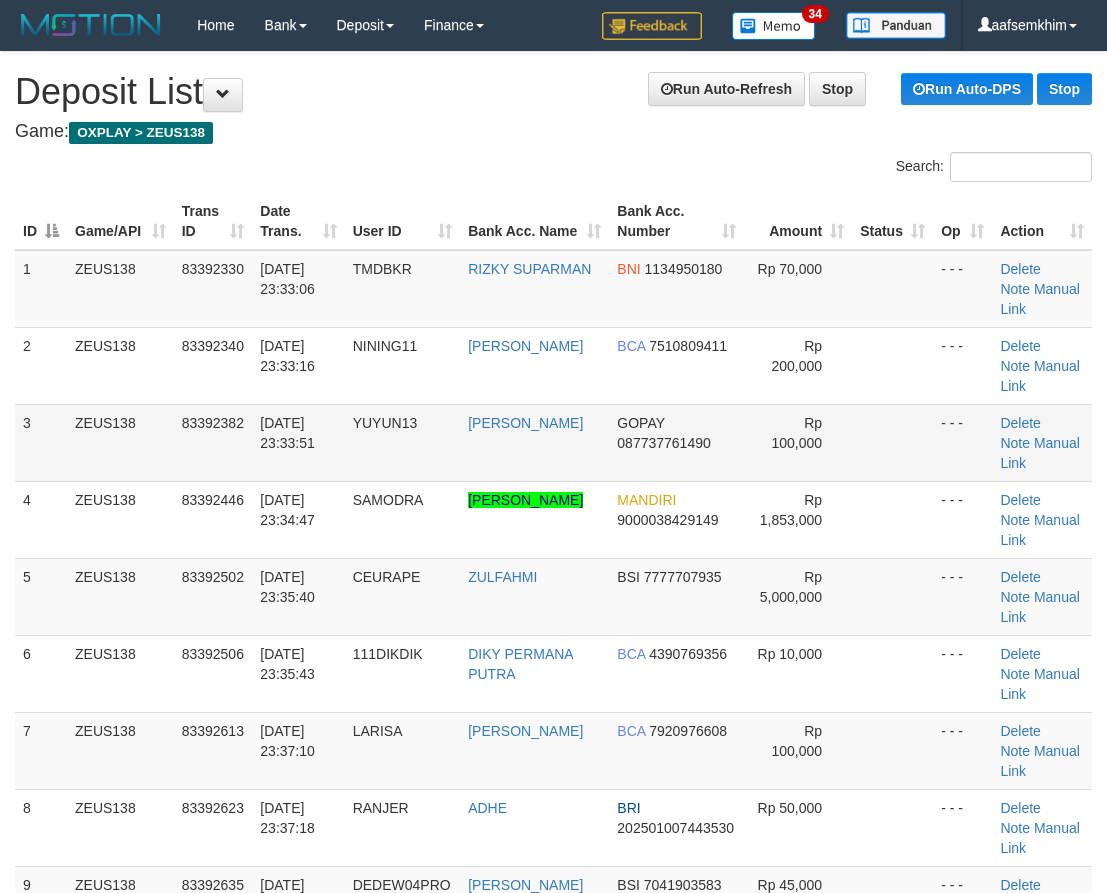 scroll, scrollTop: 0, scrollLeft: 0, axis: both 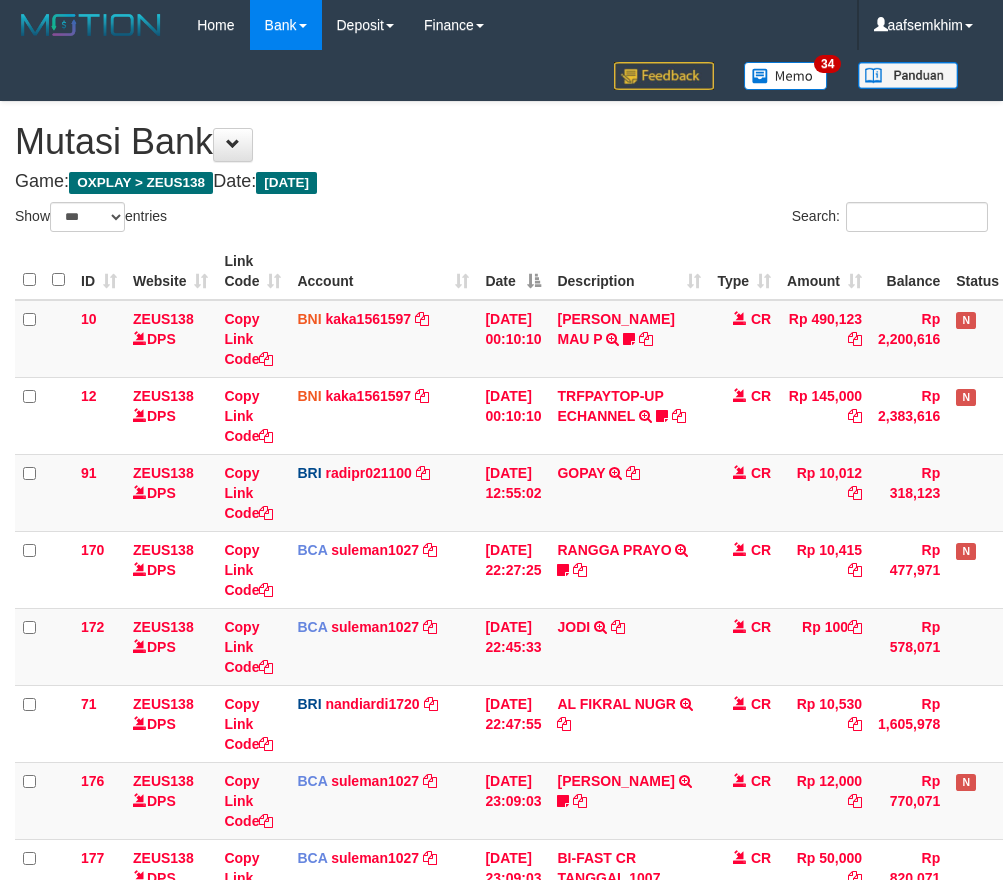 select on "***" 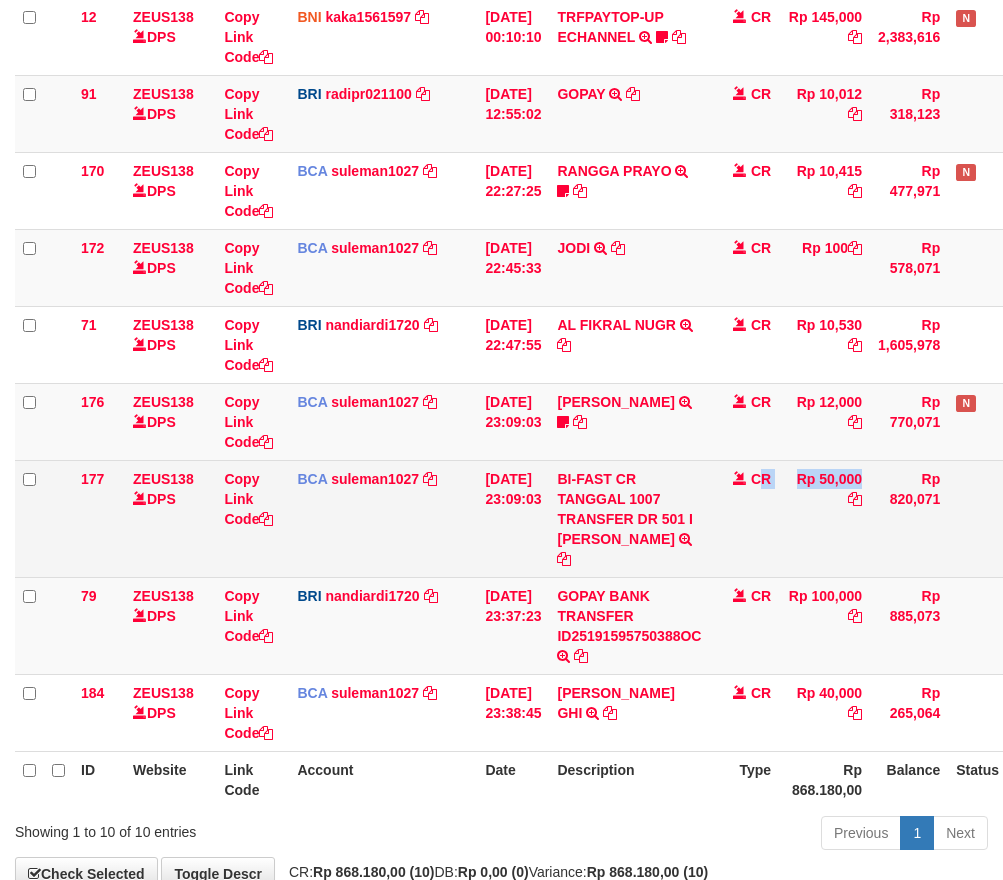 click on "177
ZEUS138    DPS
Copy Link Code
BCA
suleman1027
DPS
SULEMAN
mutasi_20250710_2972 | 177
mutasi_20250710_2972 | 177
10/07/2025 23:09:03
BI-FAST CR TANGGAL 1007 TRANSFER DR 501 I PUTU LEO PUJIANA         BI-FAST CR TANGGAL :10/07 TRANSFER DR 501 I PUTU LEO PUJIANA
CR
Rp 50,000
Rp 820,071
Note
Check" at bounding box center (552, 518) 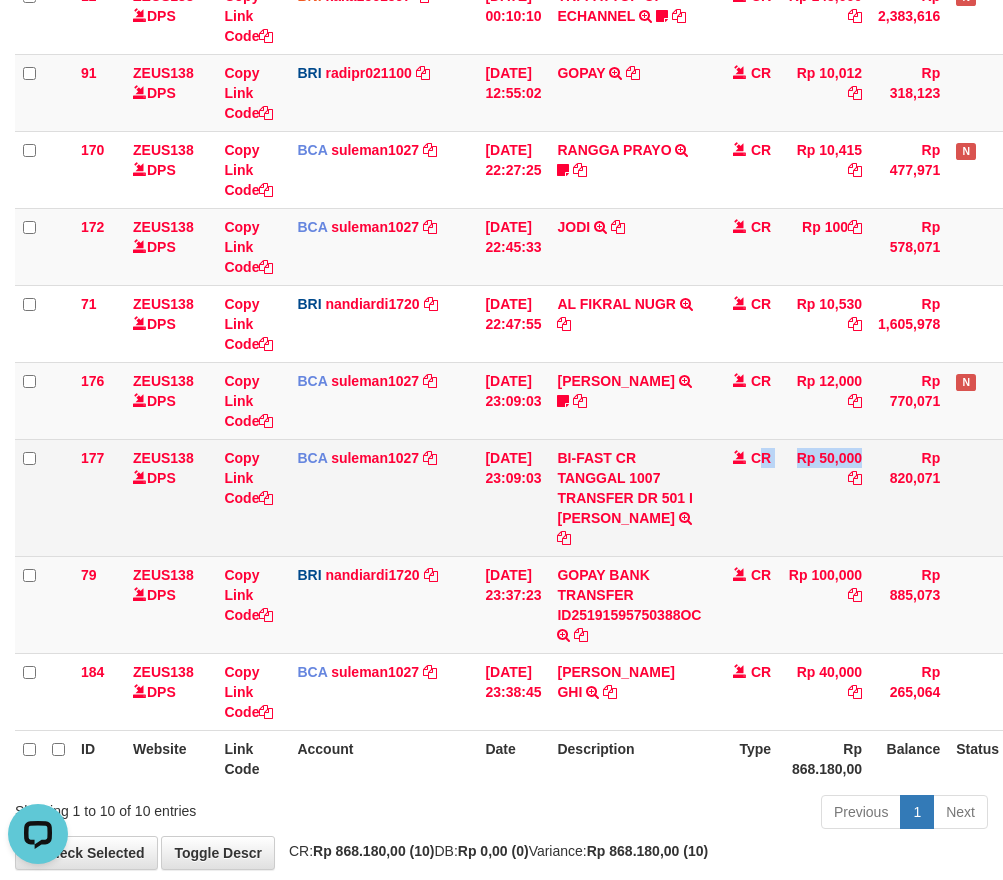 scroll, scrollTop: 0, scrollLeft: 0, axis: both 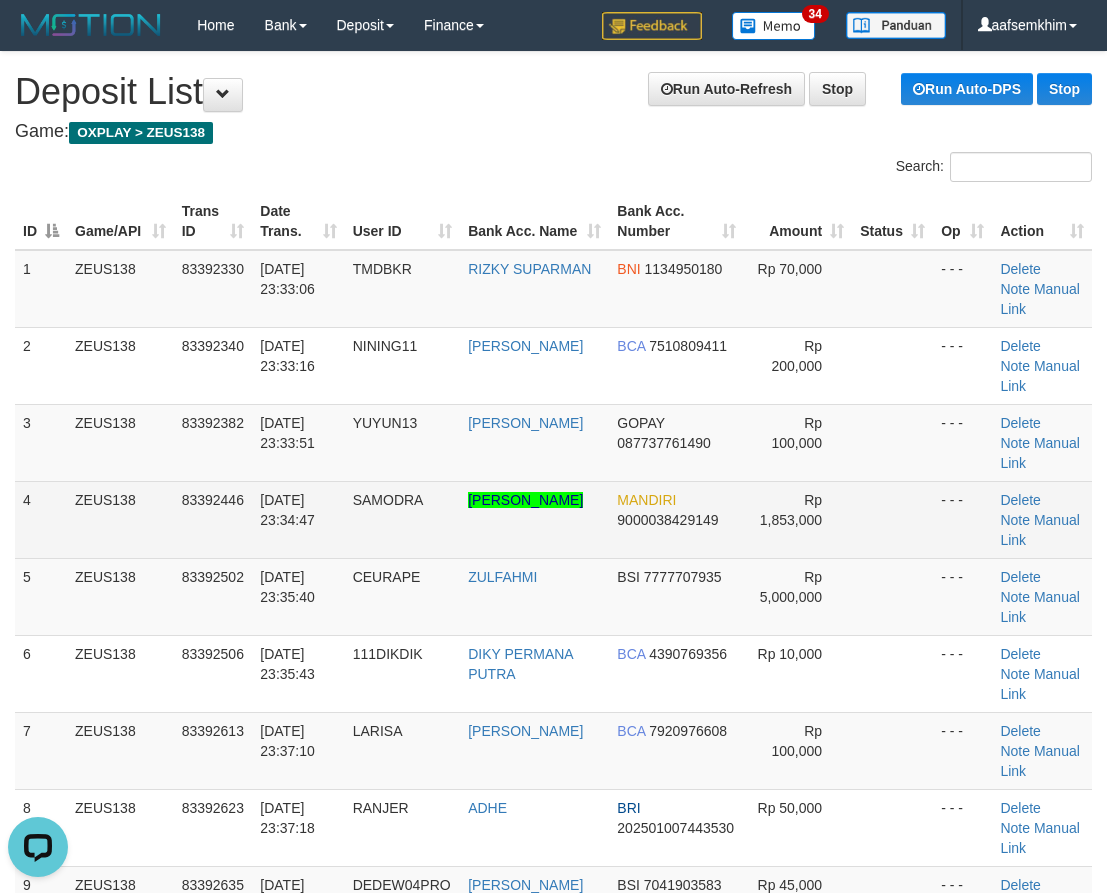 click on "[DATE] 23:34:47" at bounding box center (287, 510) 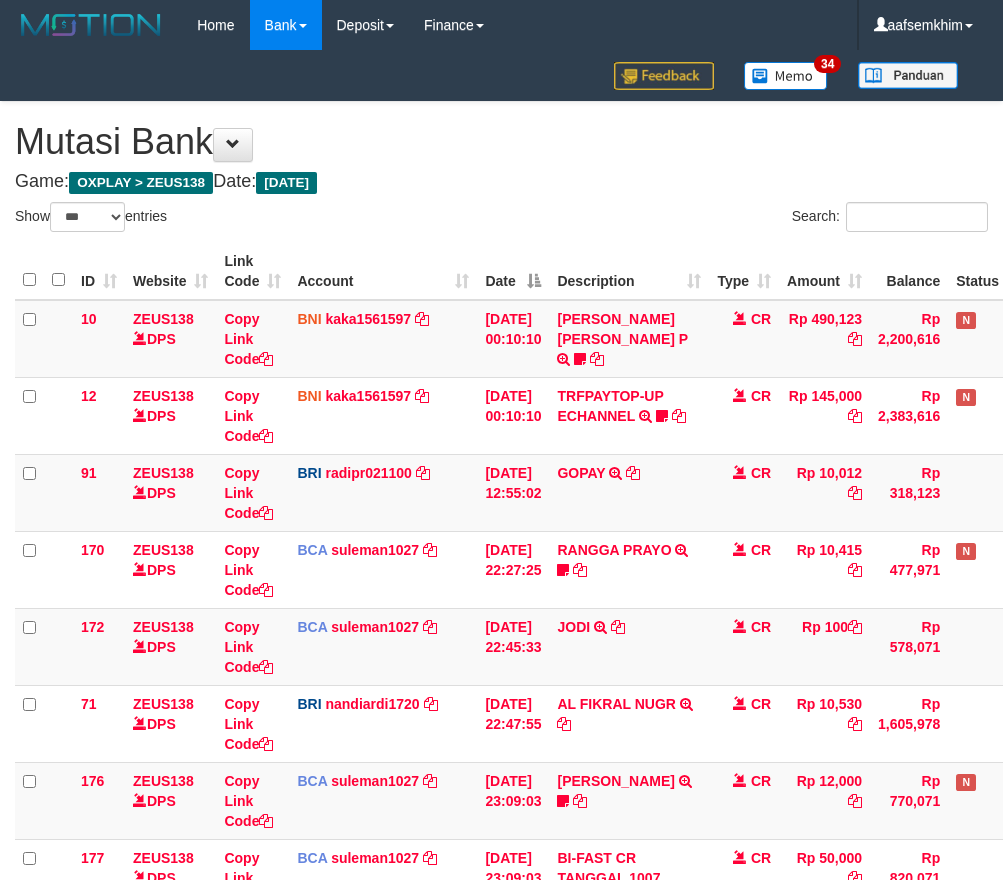 select on "***" 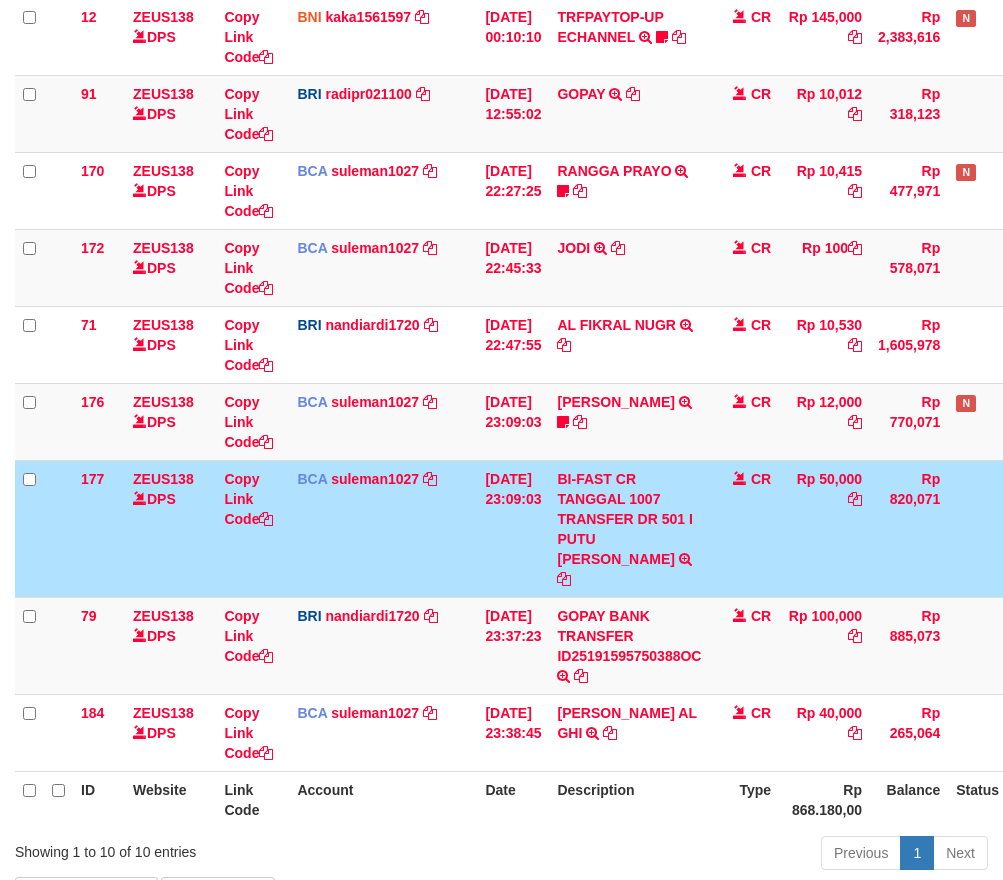 scroll, scrollTop: 400, scrollLeft: 0, axis: vertical 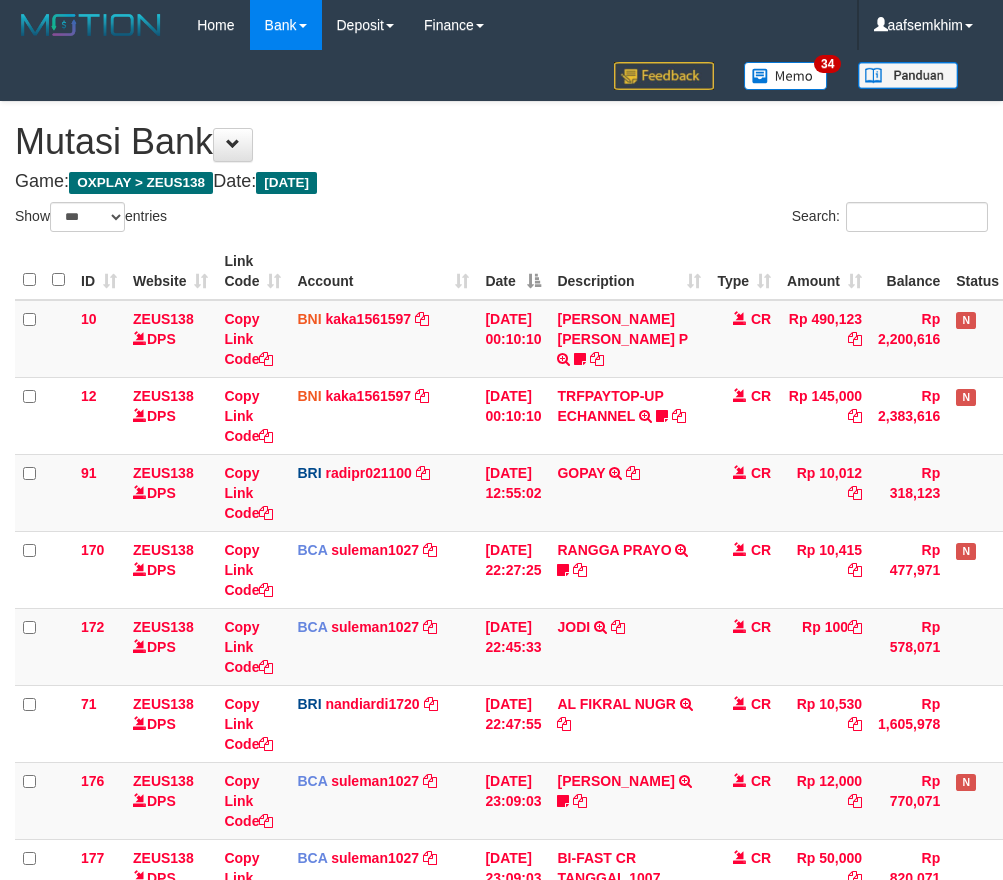 select on "***" 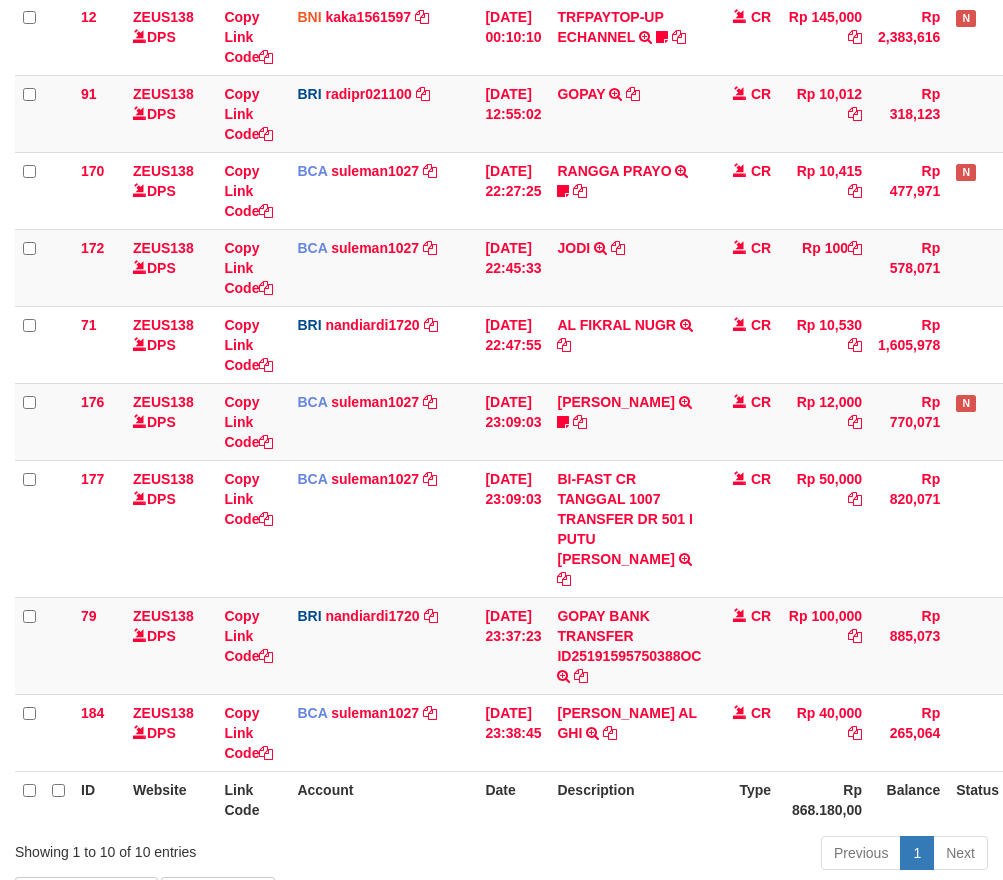 scroll, scrollTop: 400, scrollLeft: 0, axis: vertical 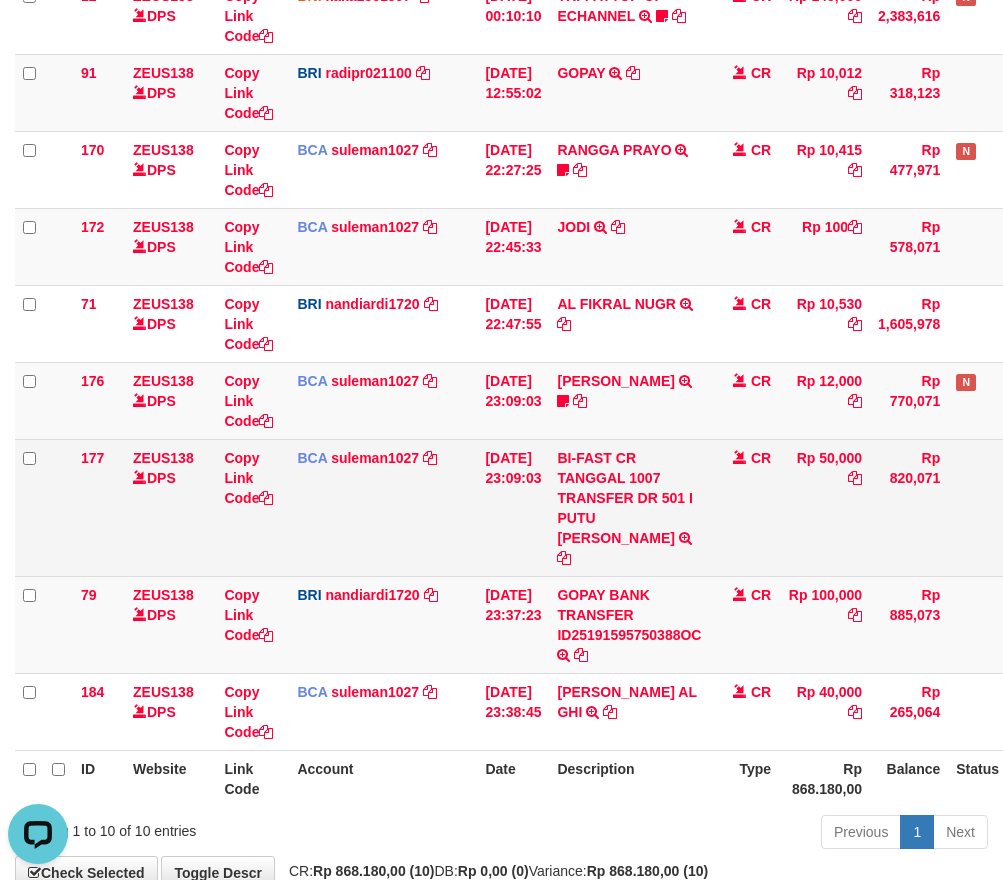 click on "CR" at bounding box center [744, 507] 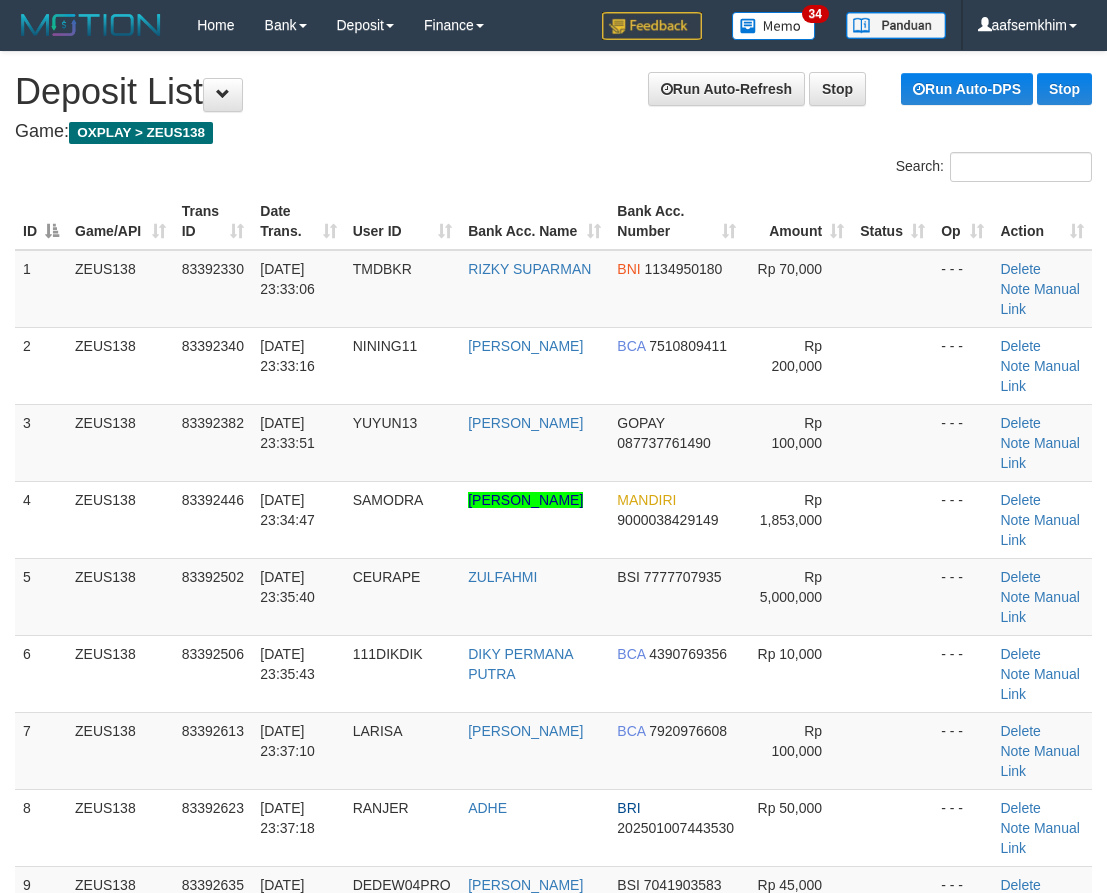 scroll, scrollTop: 0, scrollLeft: 0, axis: both 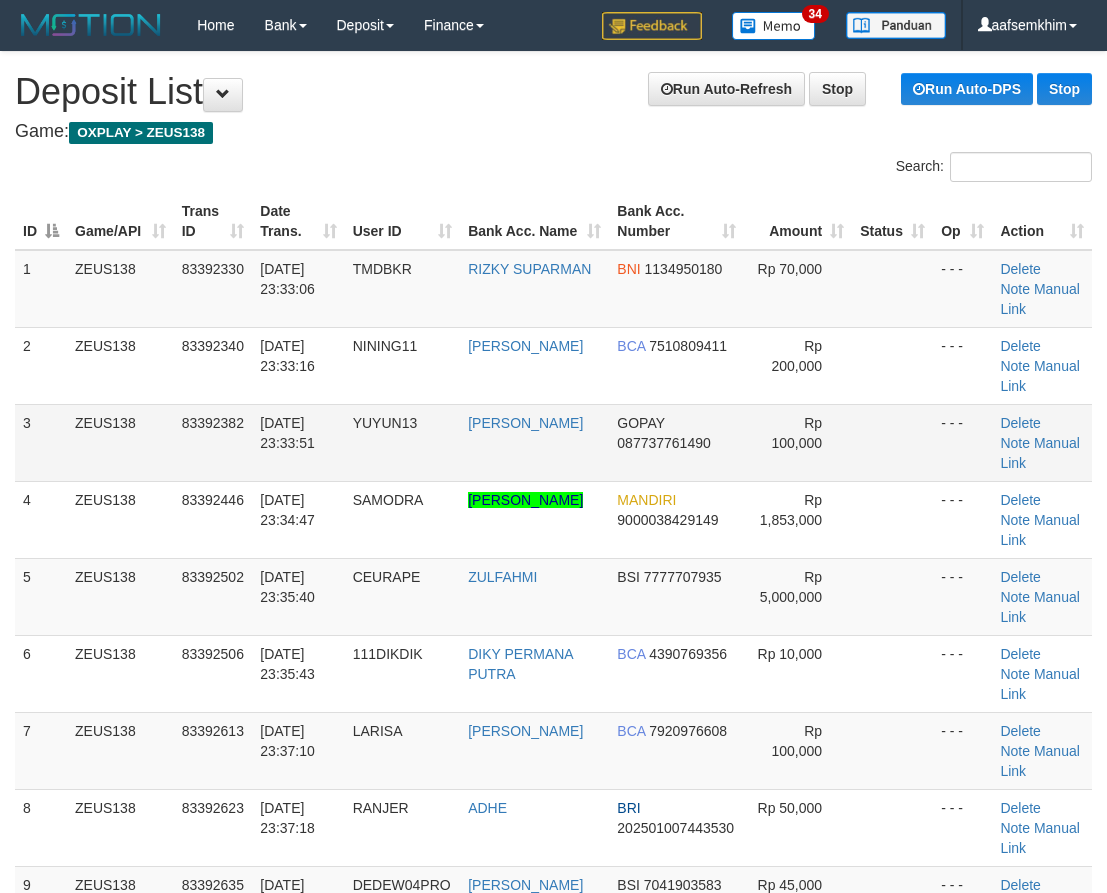 click on "83392382" at bounding box center [213, 442] 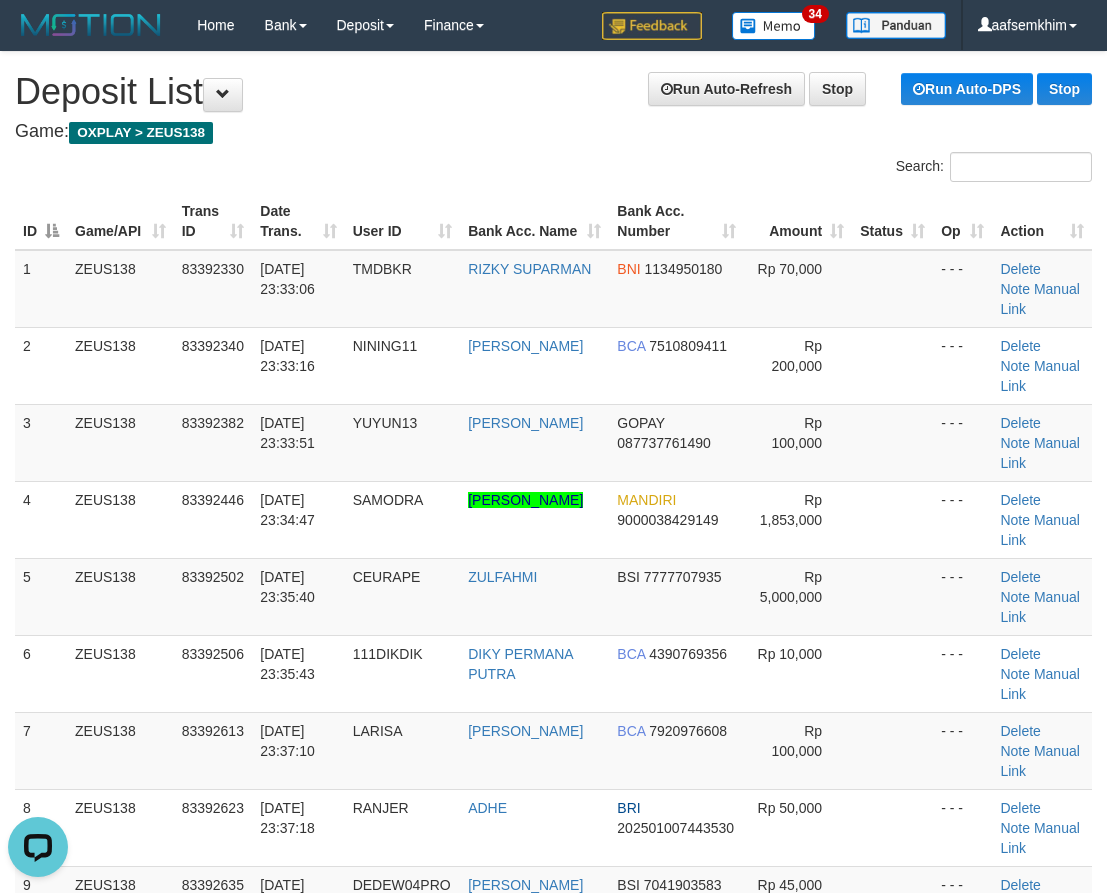 scroll, scrollTop: 0, scrollLeft: 0, axis: both 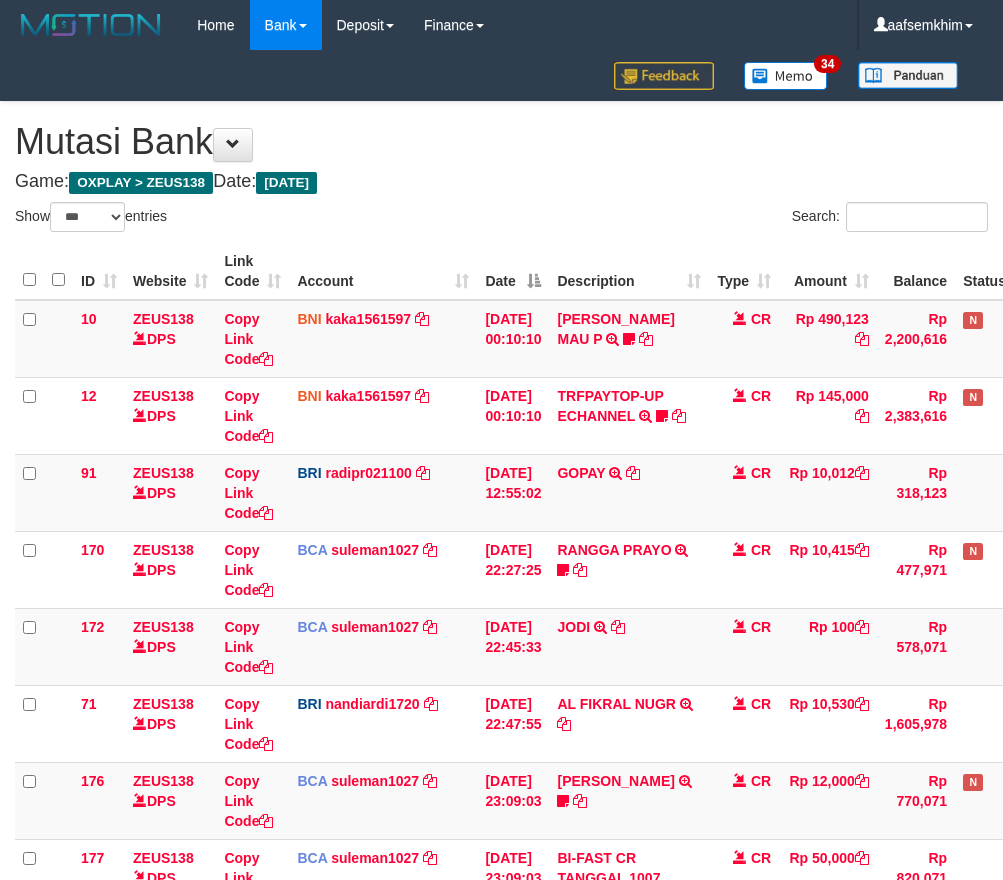 select on "***" 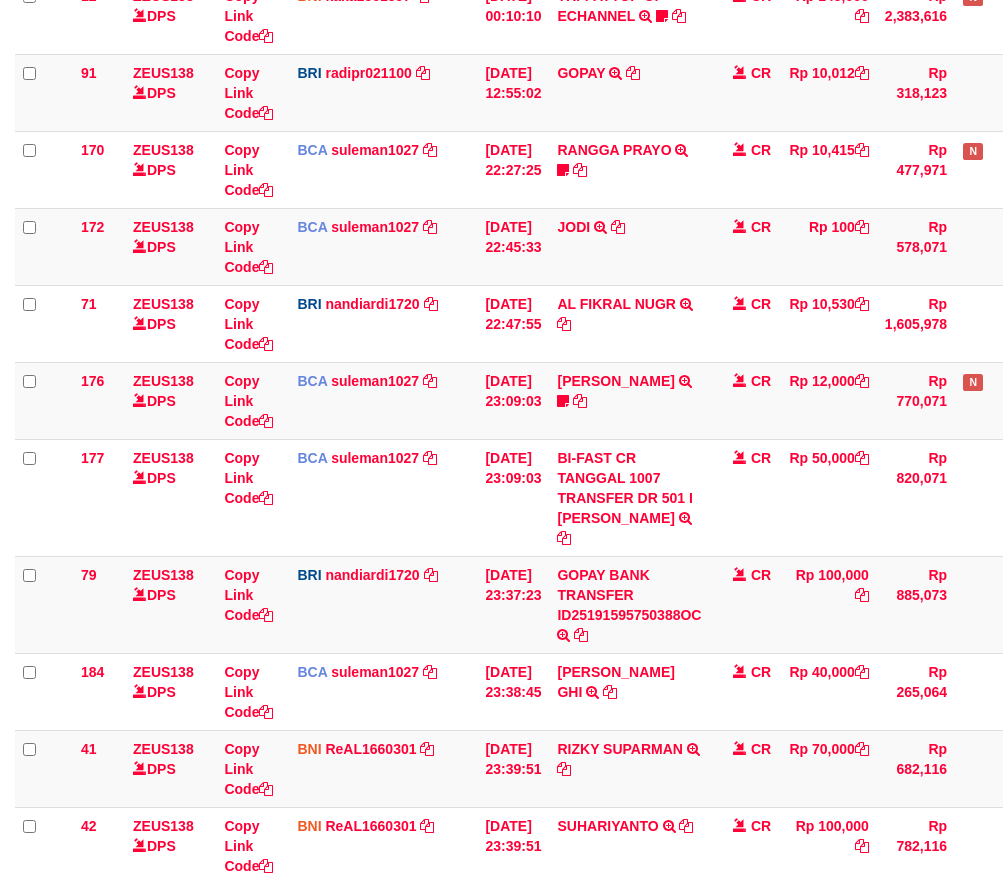 scroll, scrollTop: 655, scrollLeft: 0, axis: vertical 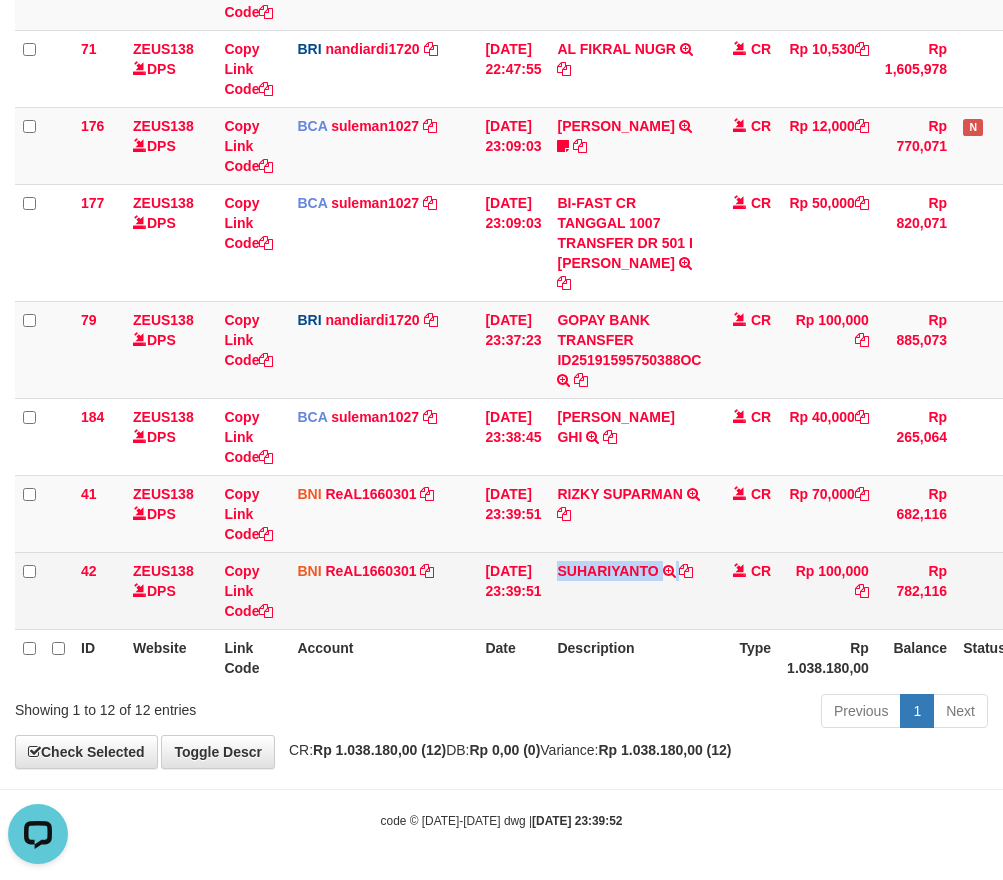 drag, startPoint x: 575, startPoint y: 595, endPoint x: 706, endPoint y: 583, distance: 131.54848 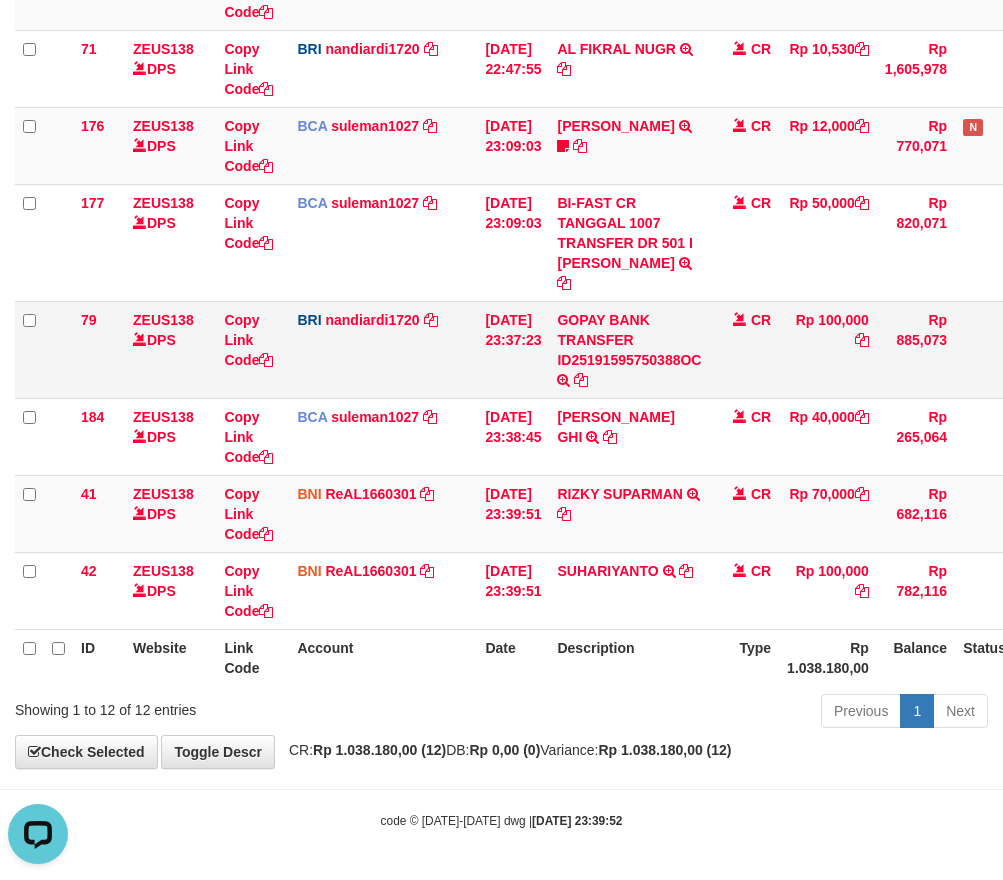 click on "Copy Link Code" at bounding box center [252, 349] 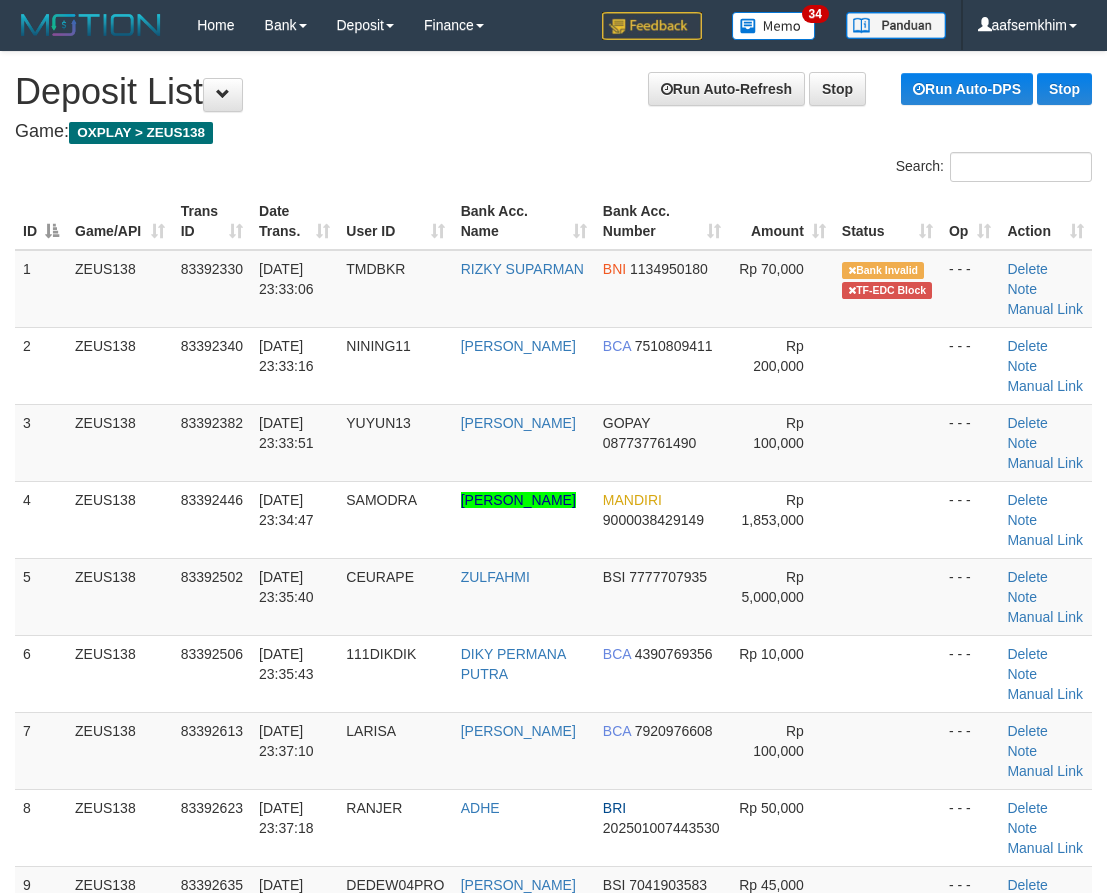 scroll, scrollTop: 0, scrollLeft: 0, axis: both 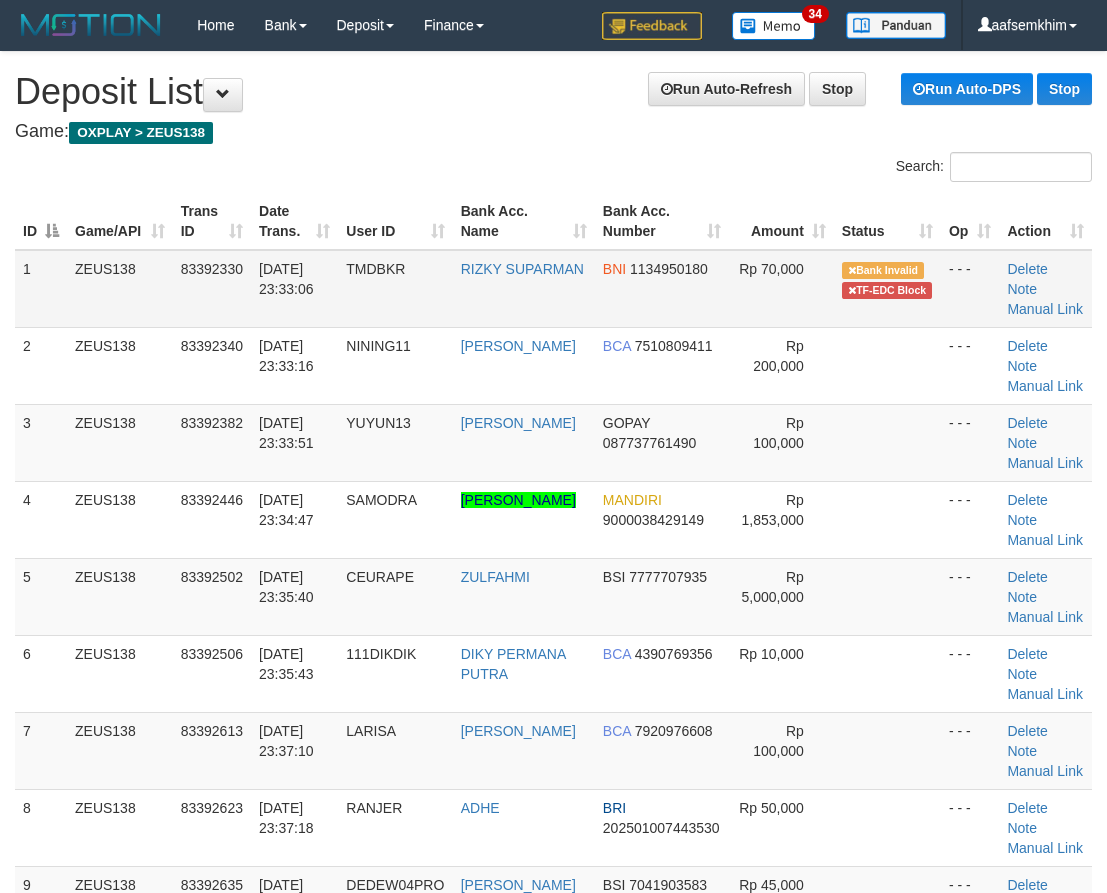 drag, startPoint x: 393, startPoint y: 292, endPoint x: 442, endPoint y: 291, distance: 49.010204 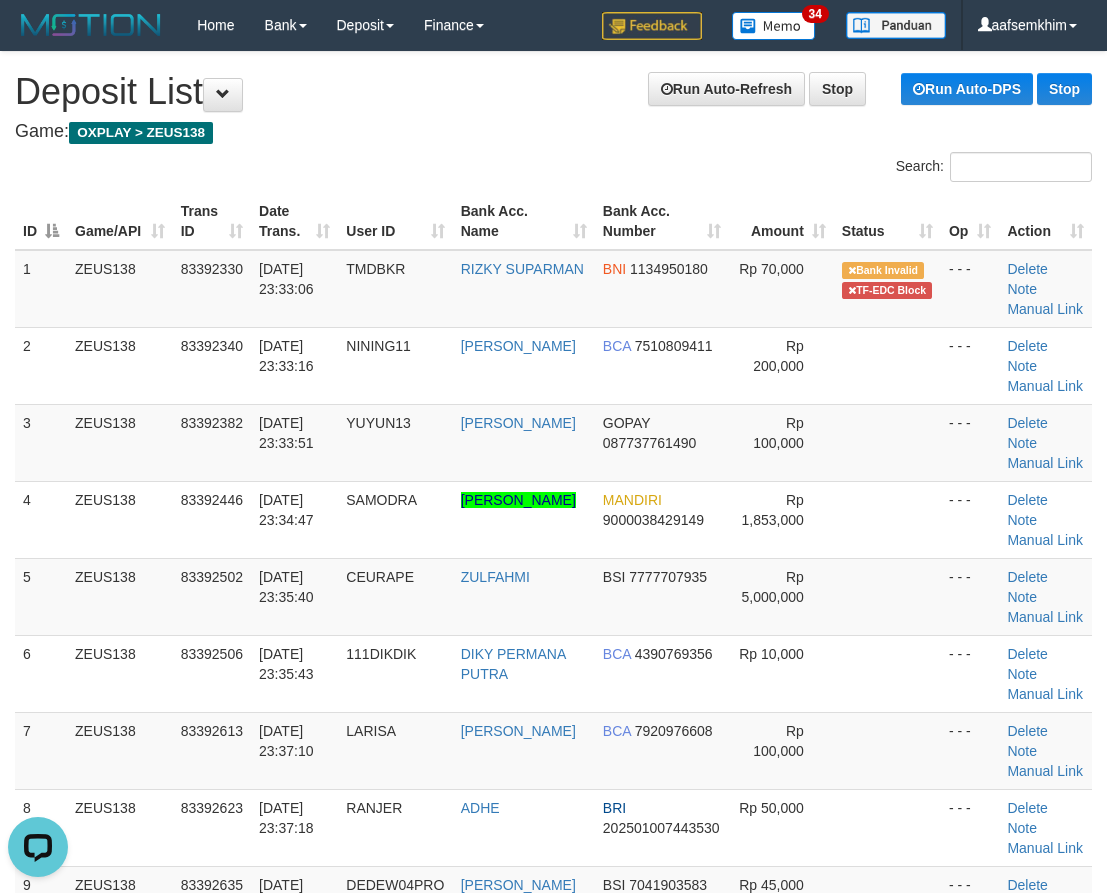 scroll, scrollTop: 0, scrollLeft: 0, axis: both 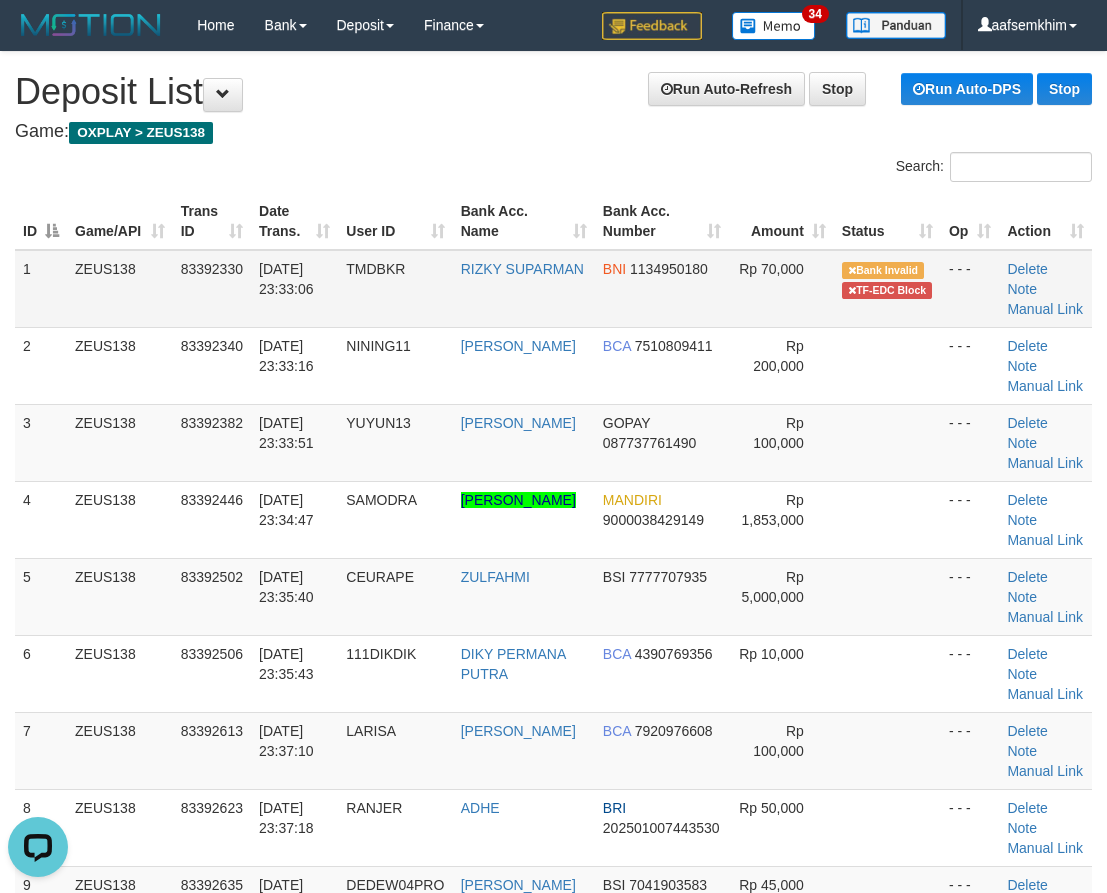 click on "TMDBKR" at bounding box center [395, 289] 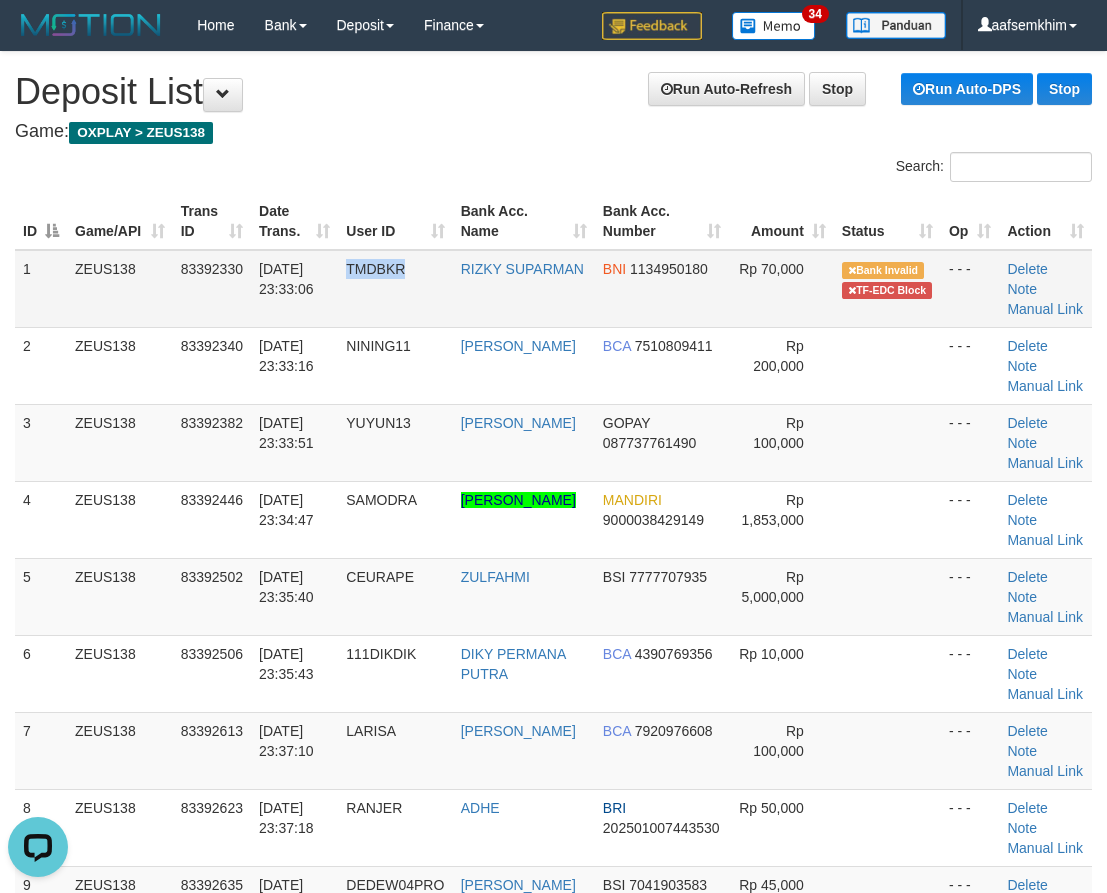 click on "TMDBKR" at bounding box center (395, 289) 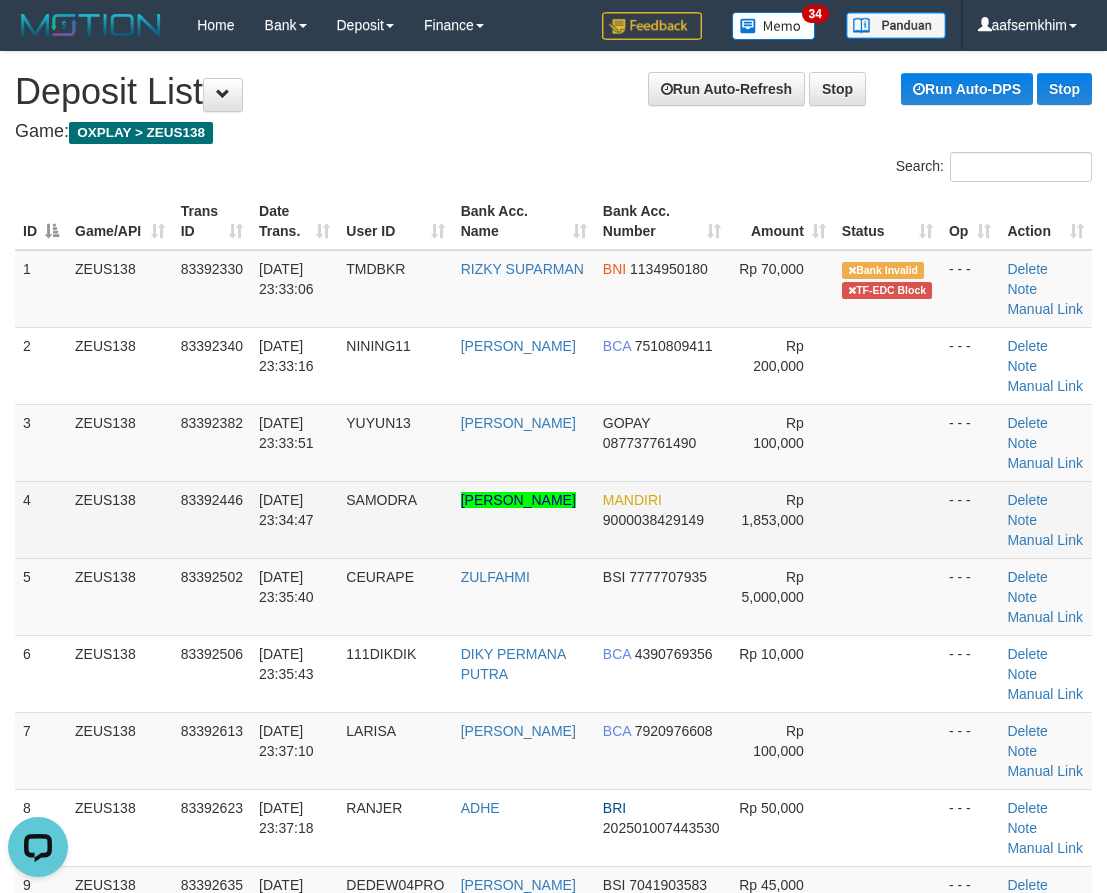 drag, startPoint x: 163, startPoint y: 584, endPoint x: 75, endPoint y: 555, distance: 92.65527 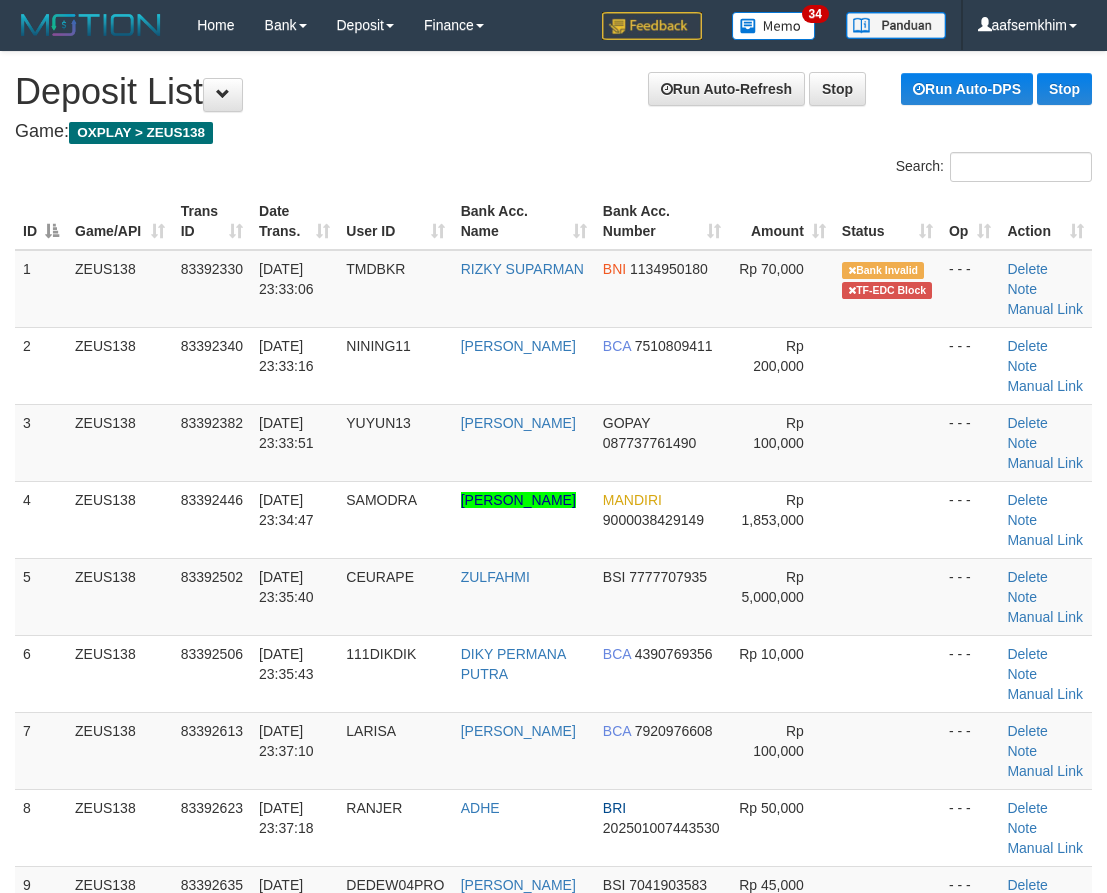 scroll, scrollTop: 0, scrollLeft: 0, axis: both 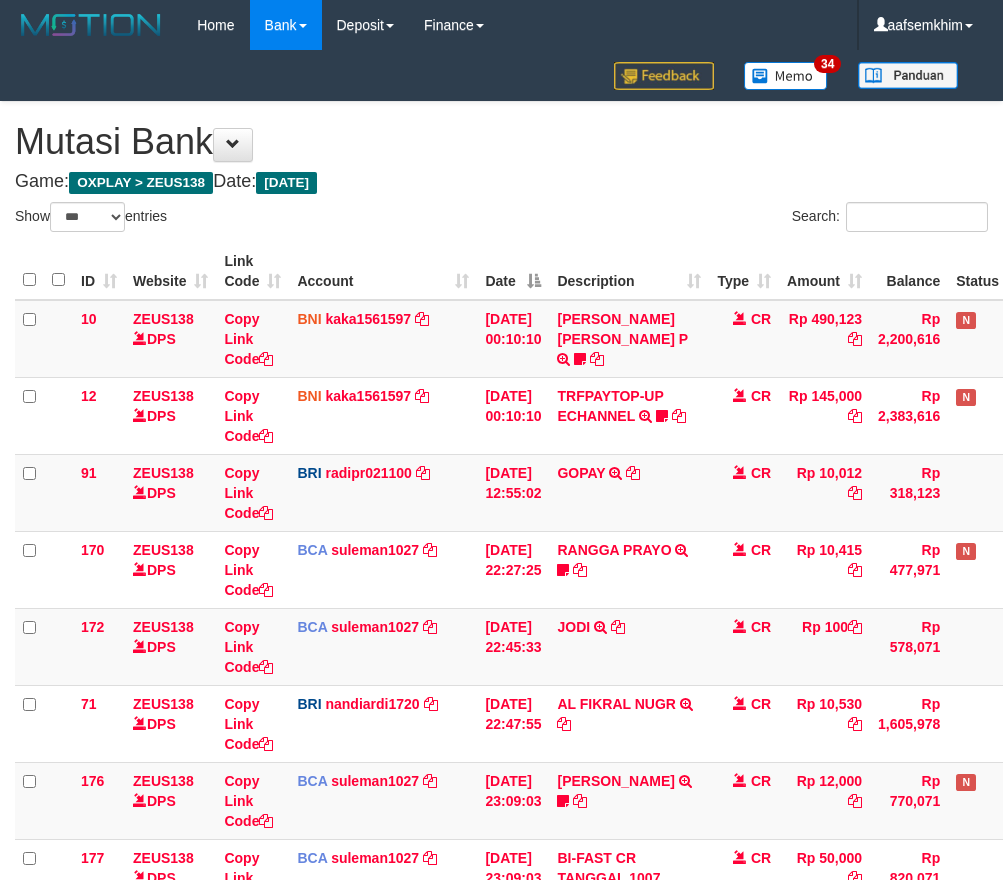 select on "***" 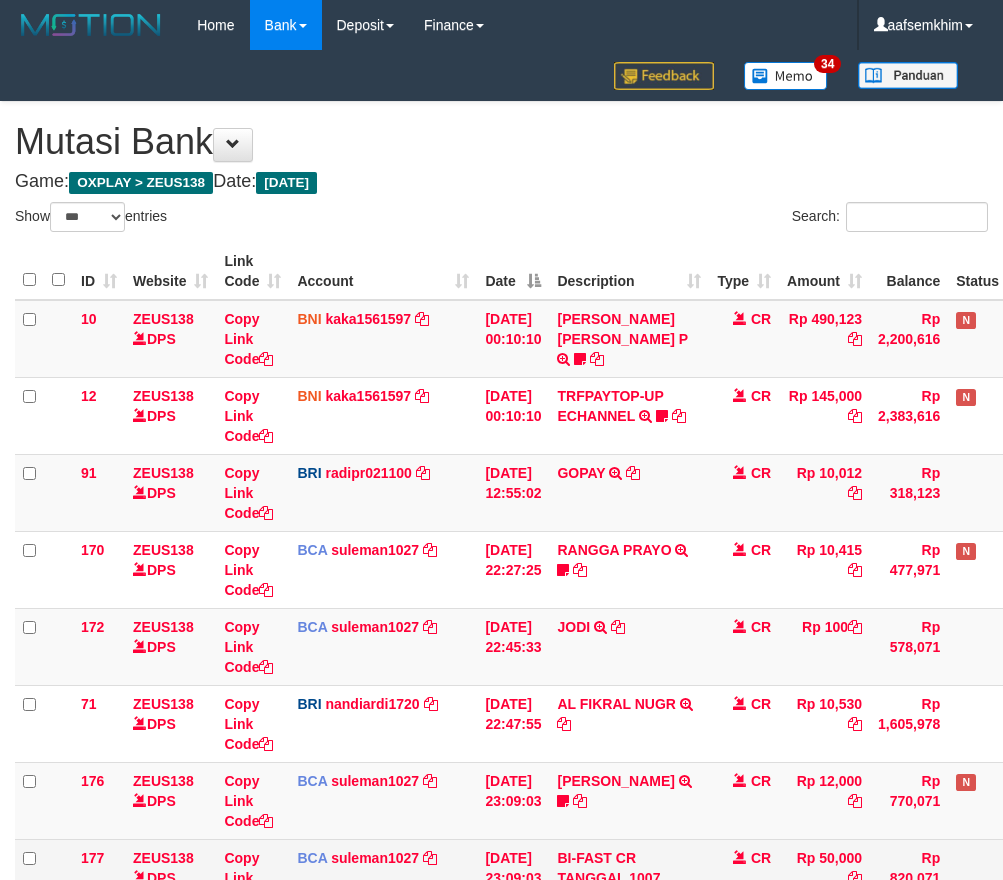 scroll, scrollTop: 563, scrollLeft: 0, axis: vertical 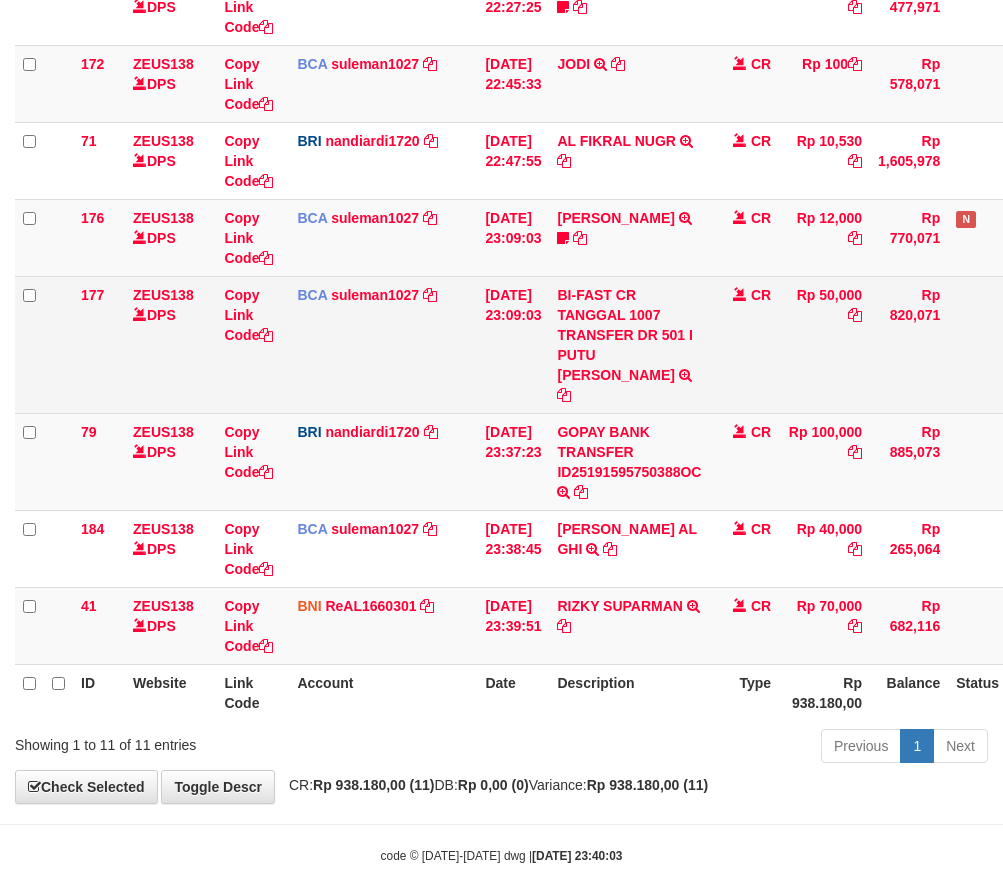 click on "Copy Link Code" at bounding box center [252, 344] 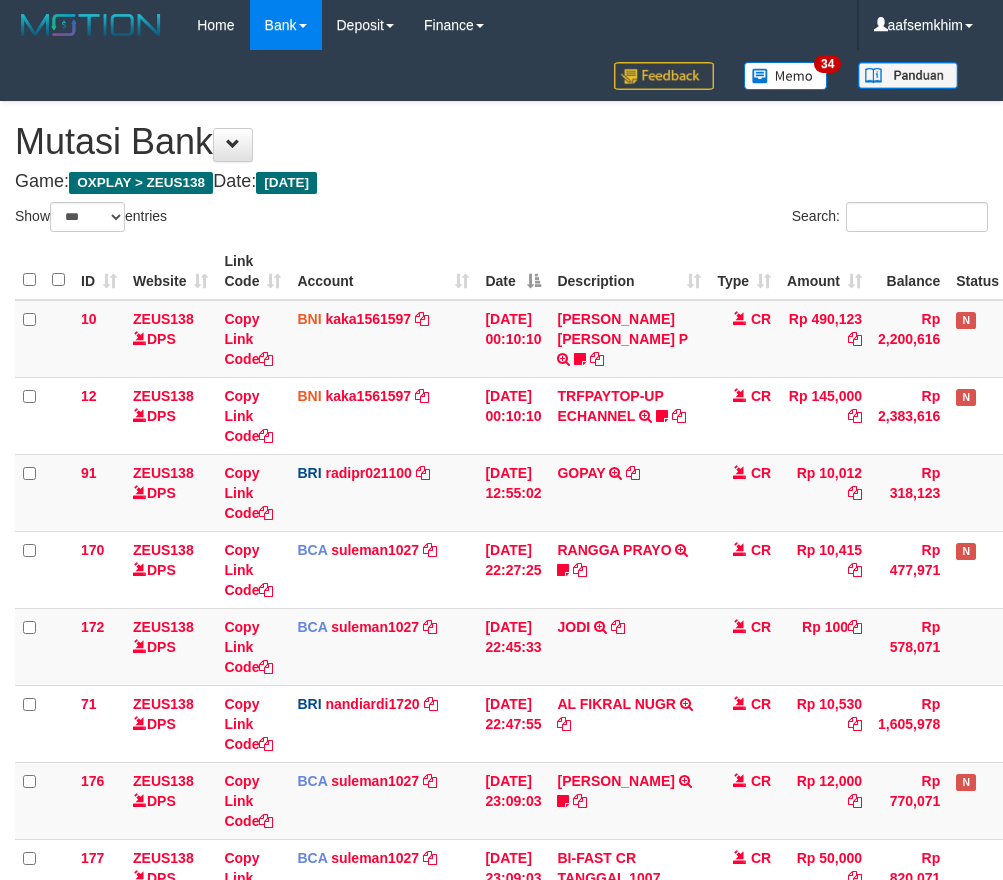 select on "***" 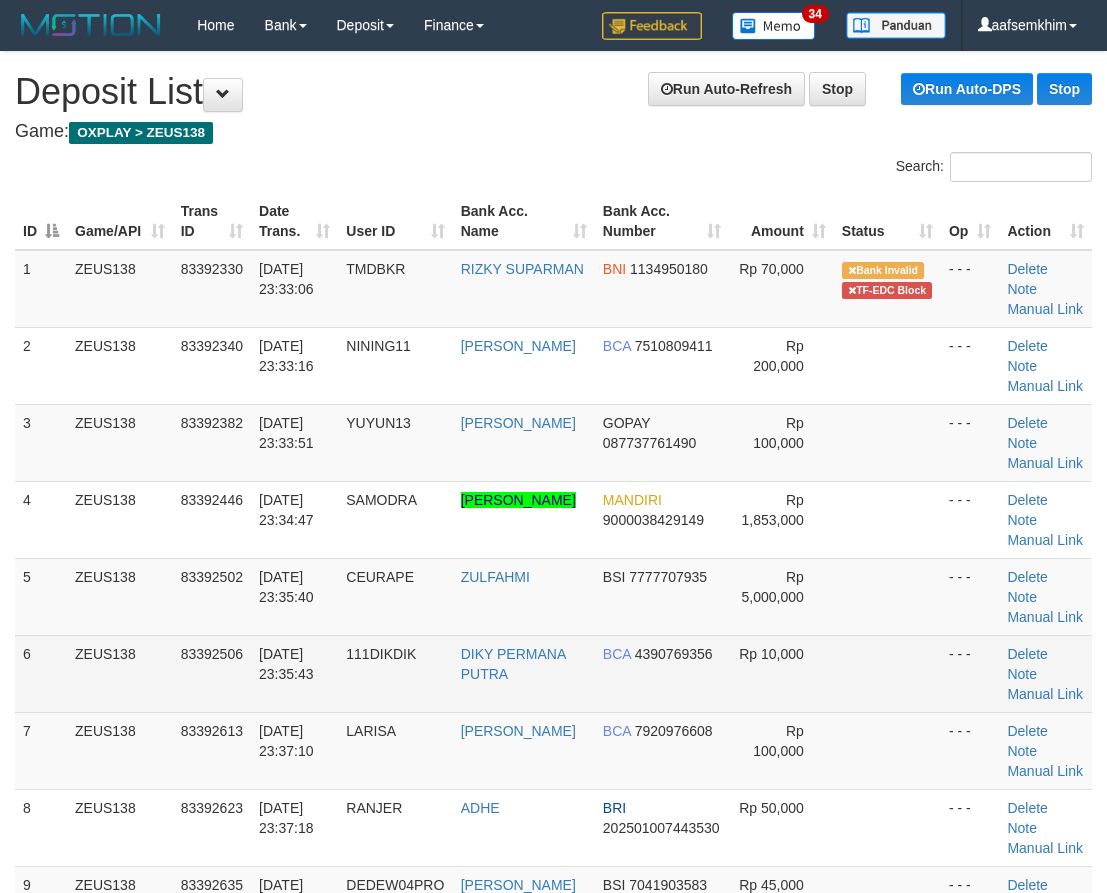 scroll, scrollTop: 0, scrollLeft: 0, axis: both 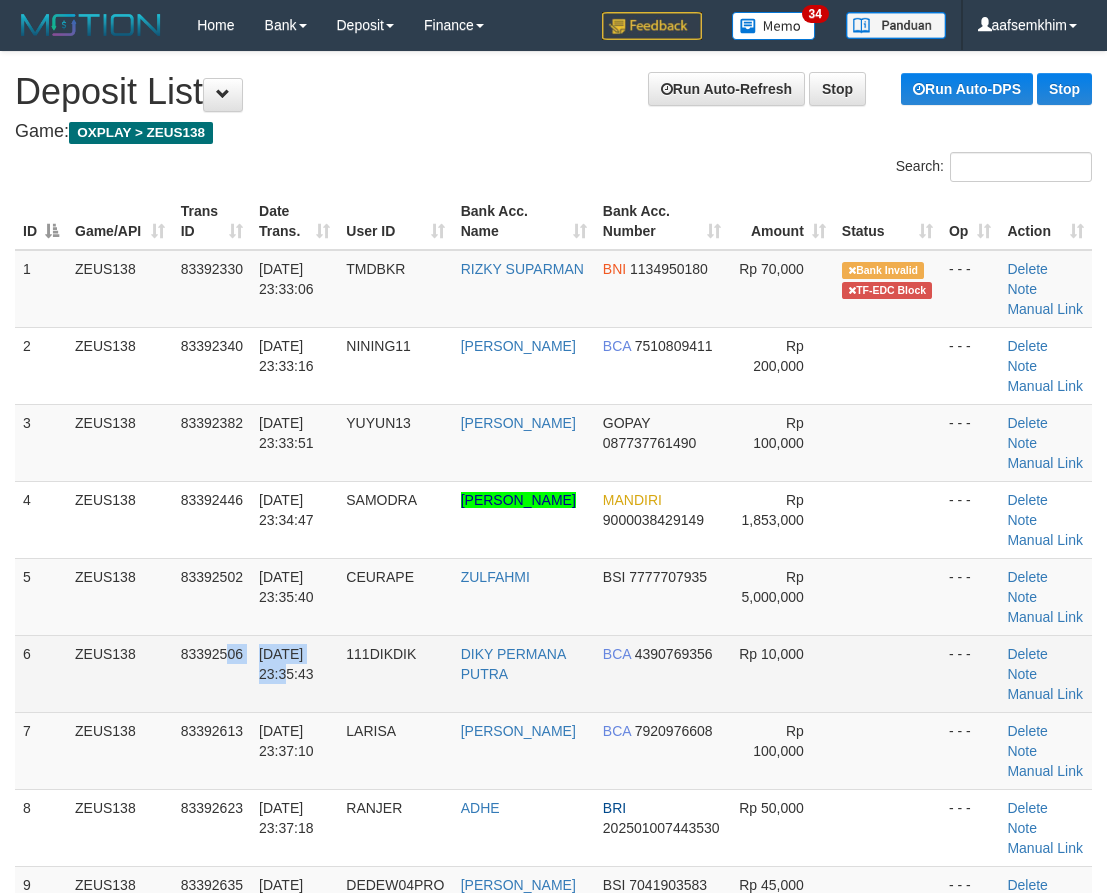click on "83392506" at bounding box center (212, 673) 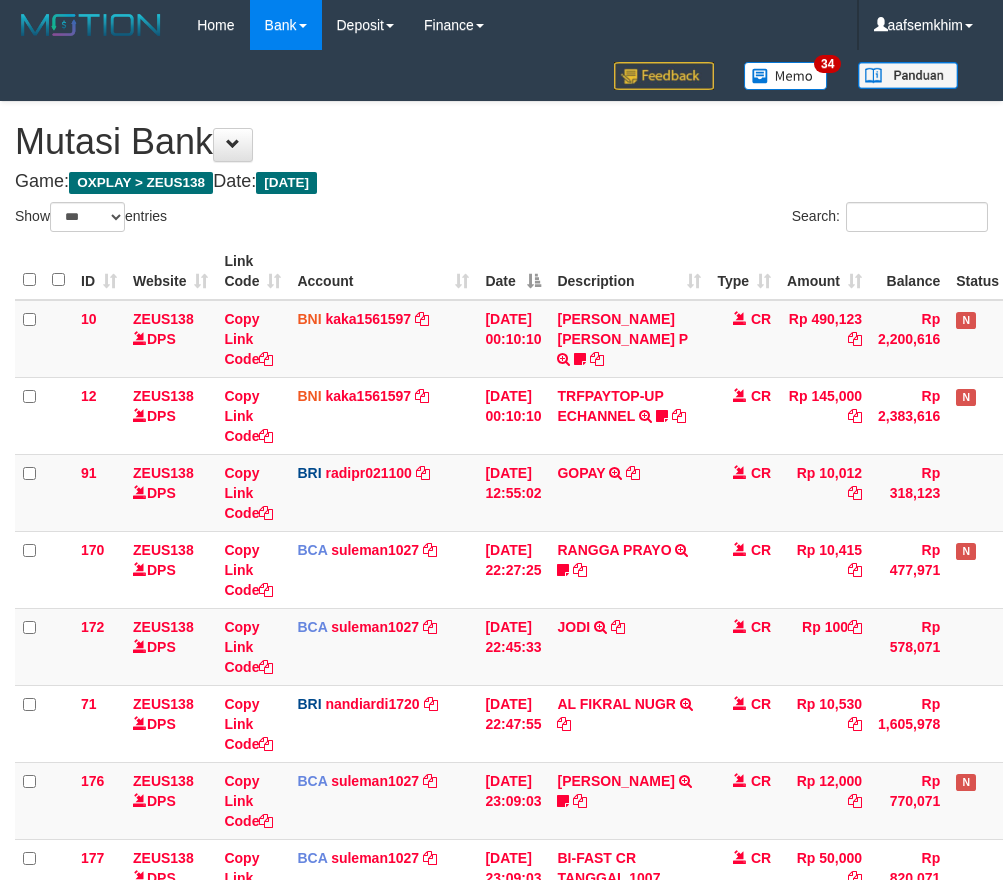 select on "***" 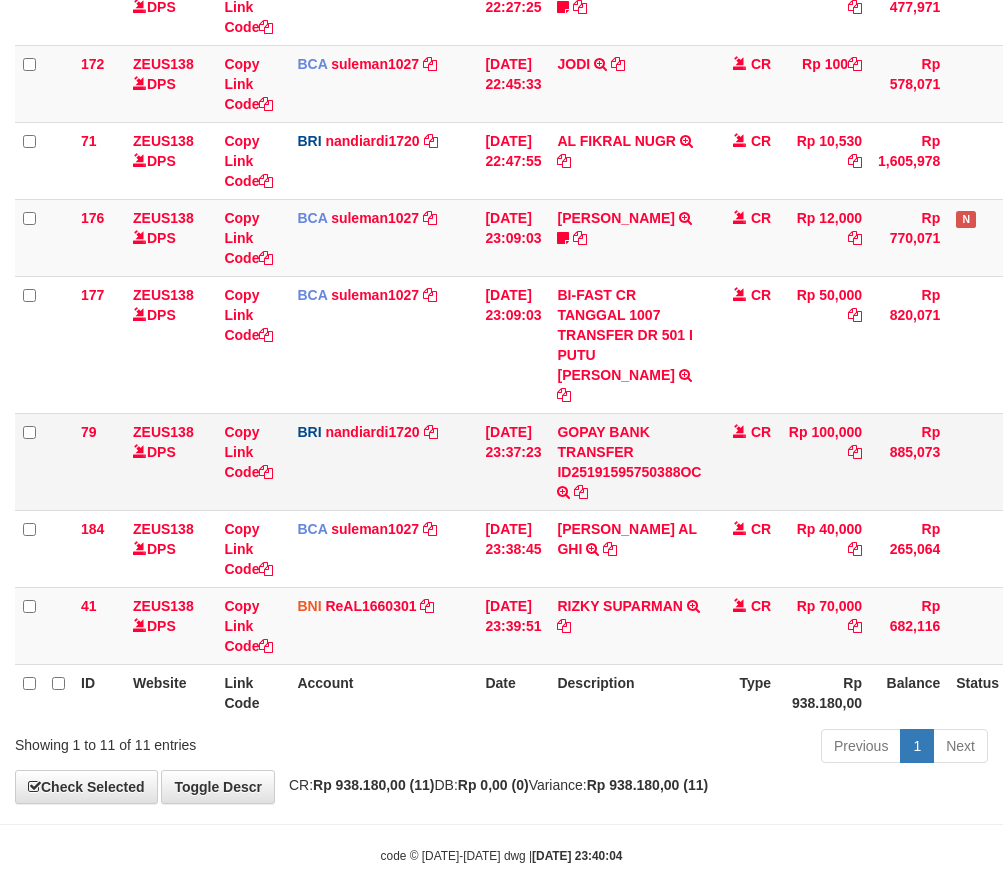 click on "GOPAY BANK TRANSFER ID25191595750388OC         TRANSAKSI KREDIT DARI BANK LAIN GOPAY BANK TRANSFER ID25191595750388OC" at bounding box center (629, 461) 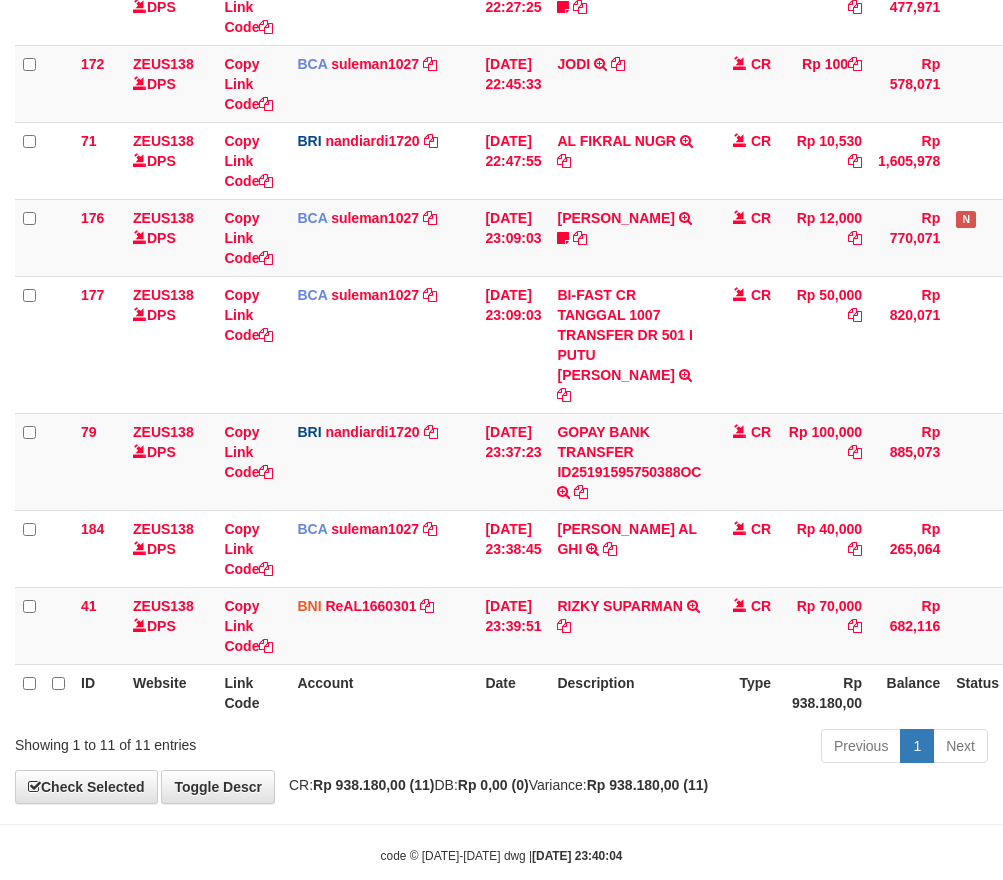 scroll, scrollTop: 563, scrollLeft: 0, axis: vertical 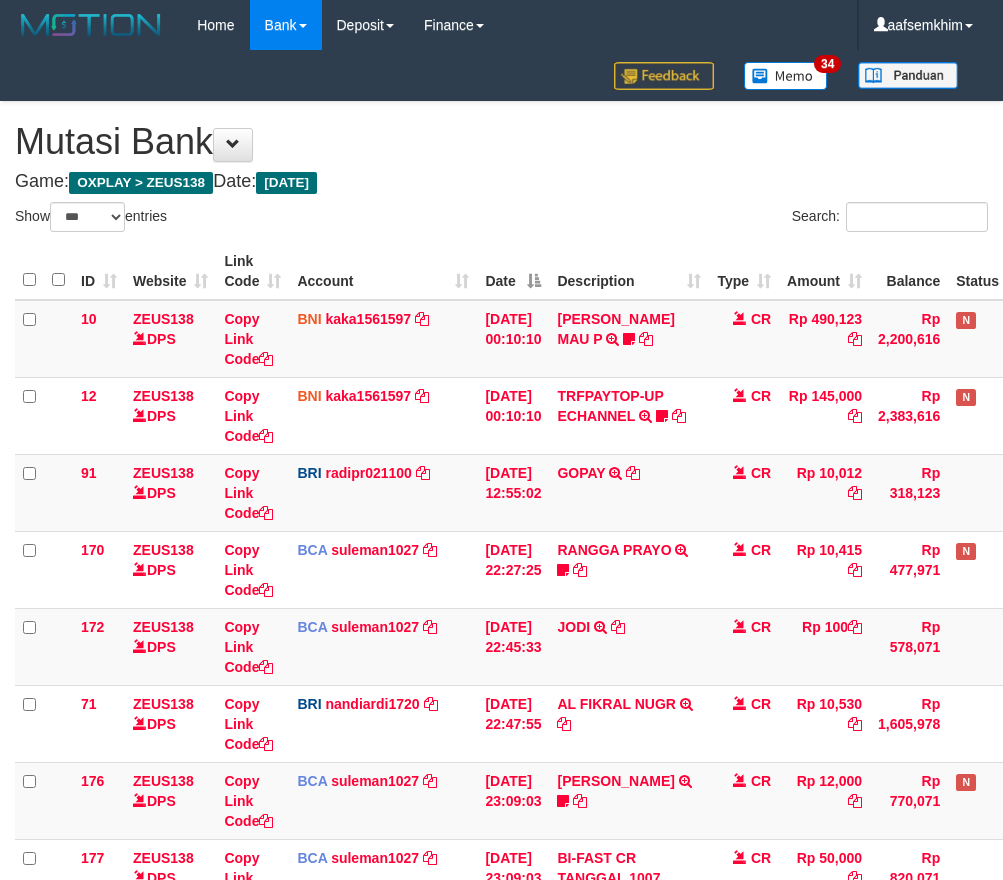 select on "***" 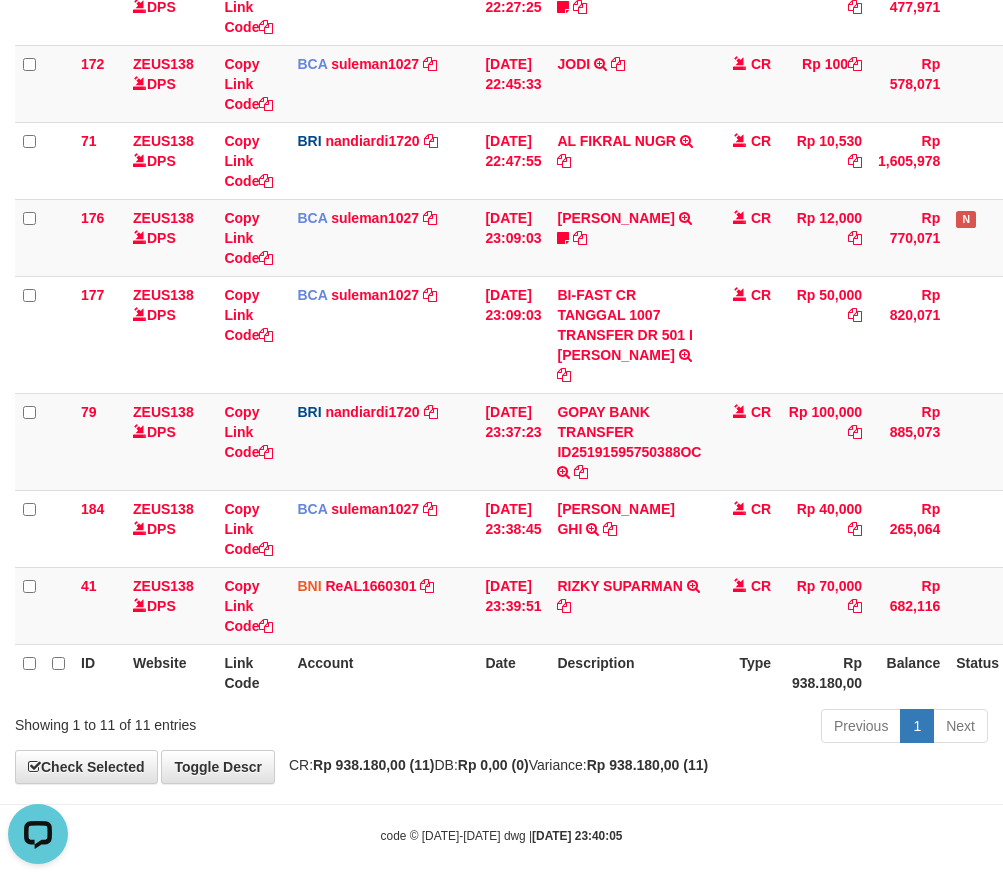 scroll, scrollTop: 0, scrollLeft: 0, axis: both 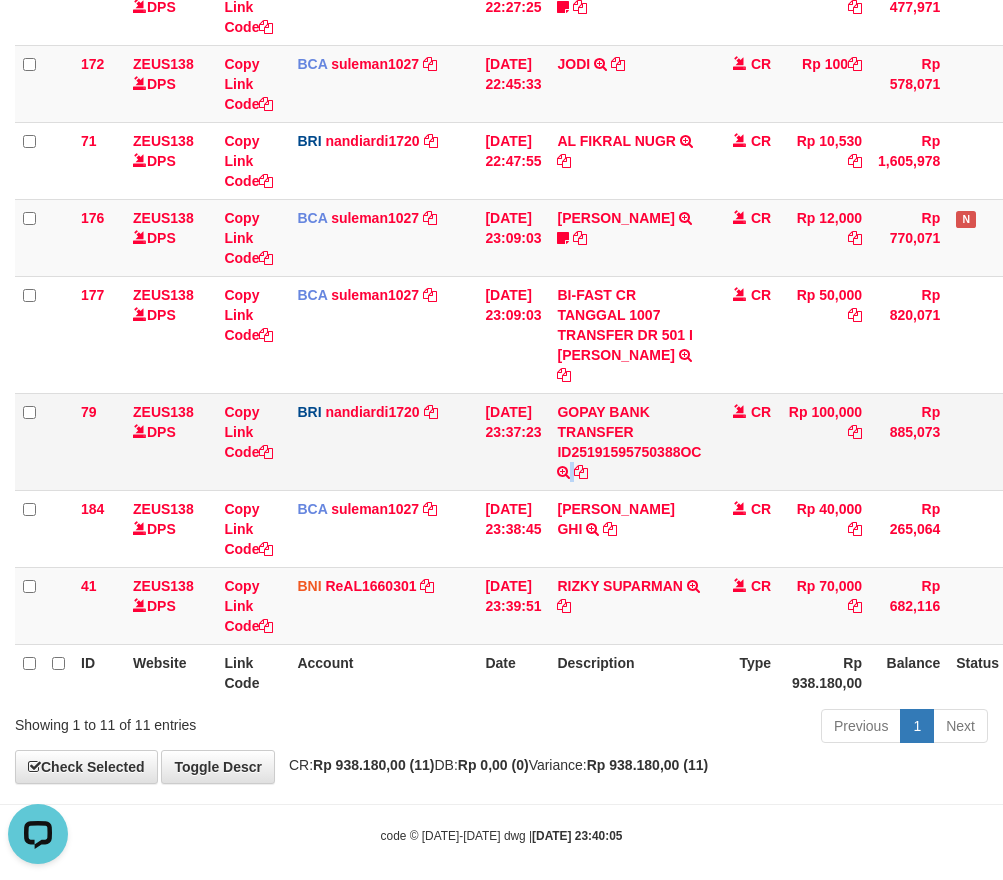 click on "79
ZEUS138    DPS
Copy Link Code
BRI
nandiardi1720
DPS
NANDI ARDIANSYAH
mutasi_20250710_3776 | 79
mutasi_20250710_3776 | 79
10/07/2025 23:37:23
GOPAY BANK TRANSFER ID25191595750388OC         TRANSAKSI KREDIT DARI BANK LAIN GOPAY BANK TRANSFER ID25191595750388OC
CR
Rp 100,000
Rp 885,073
Note
Check" at bounding box center (552, 441) 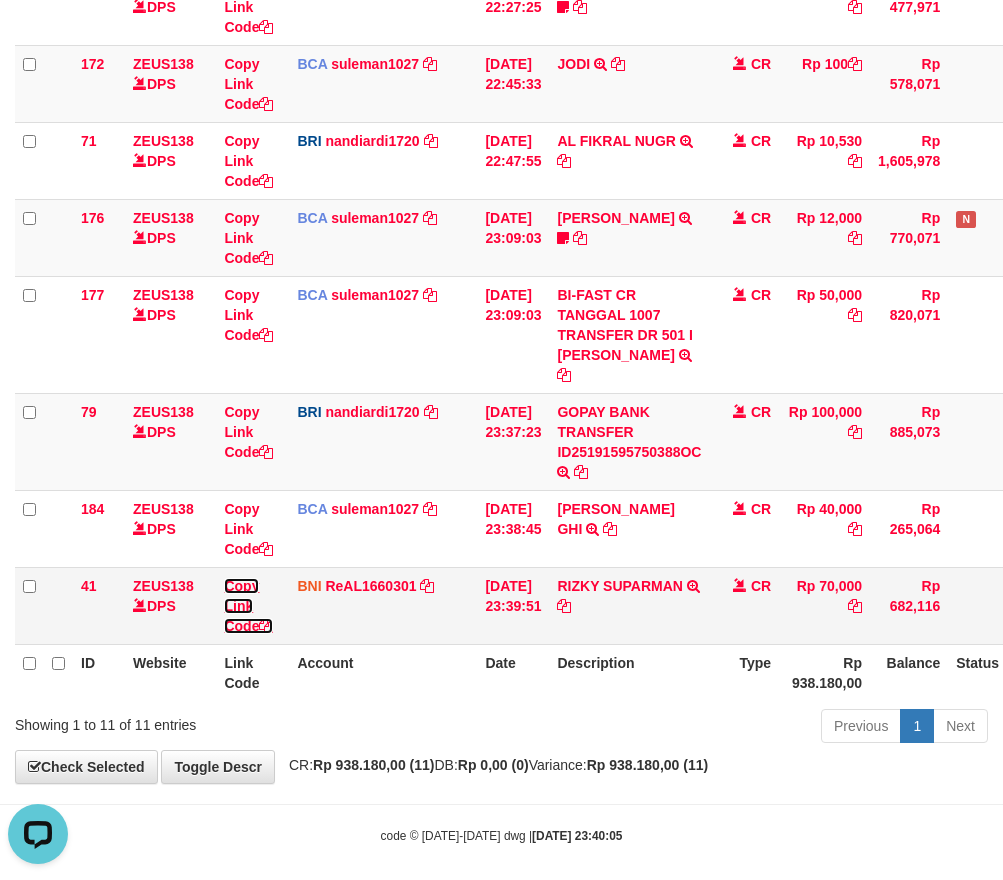click on "Copy Link Code" at bounding box center [248, 606] 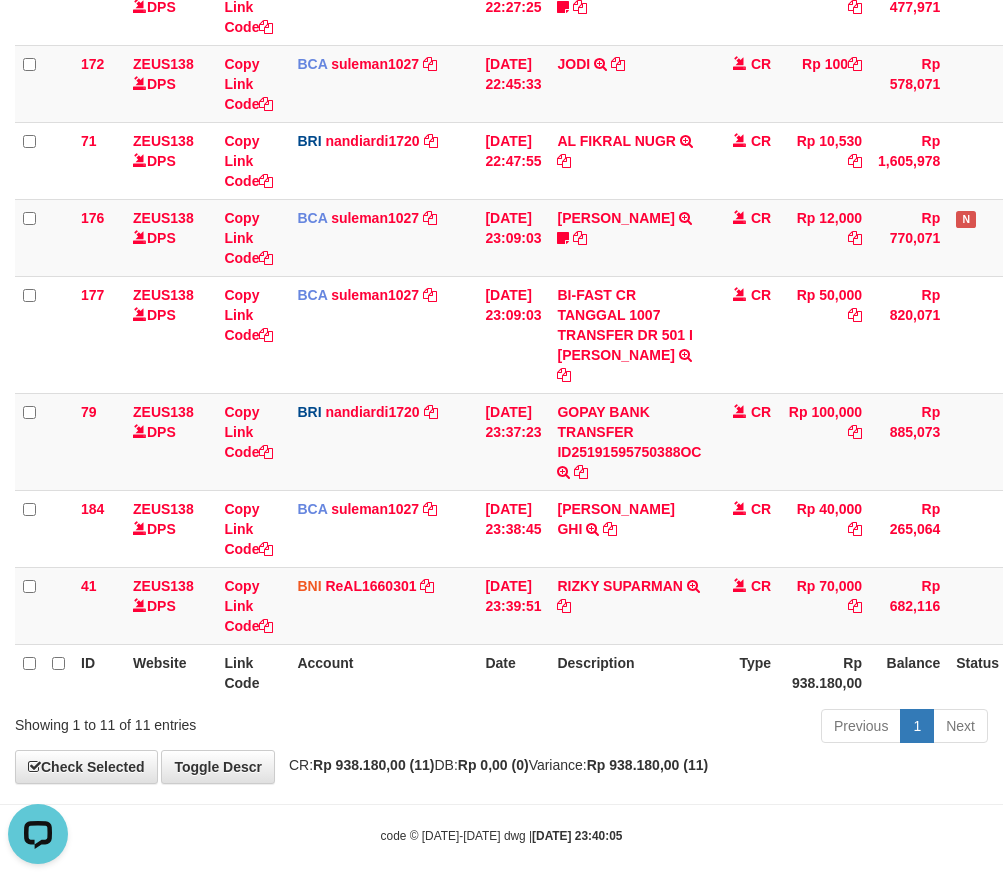 scroll, scrollTop: 274, scrollLeft: 0, axis: vertical 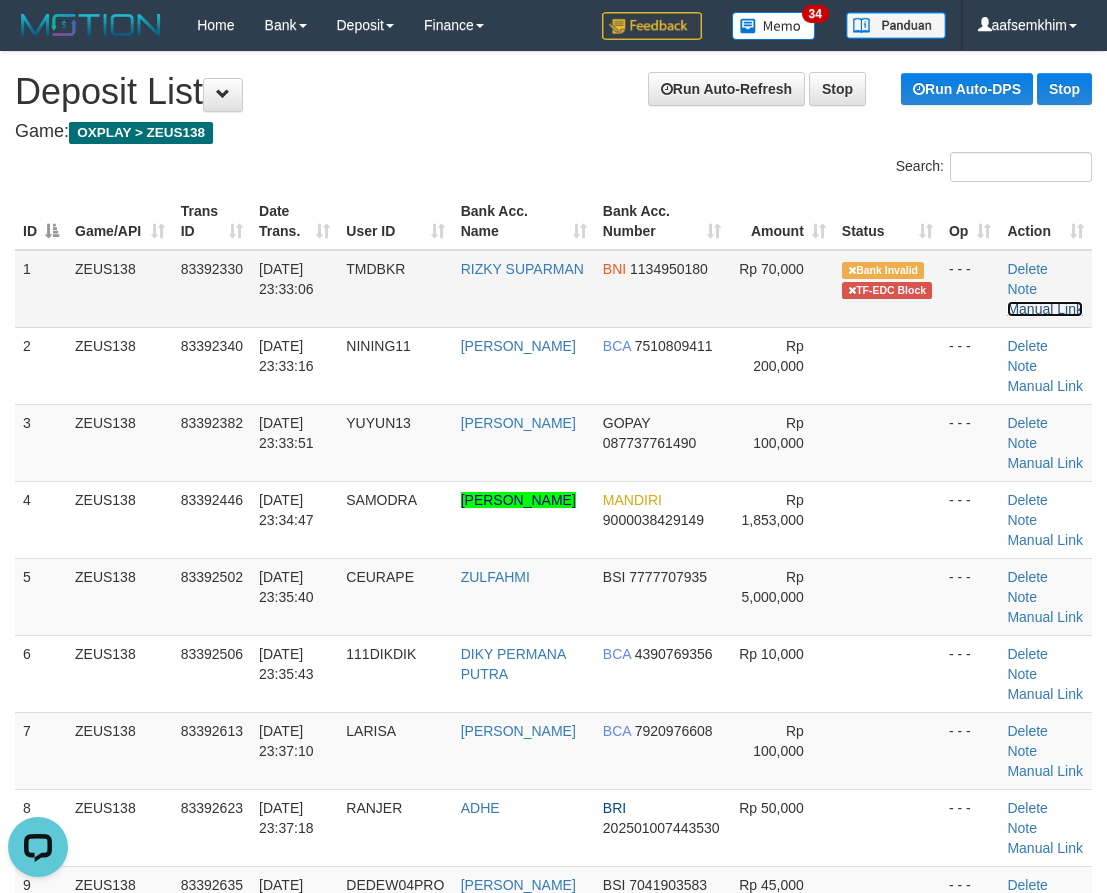 click on "Manual Link" at bounding box center [1045, 309] 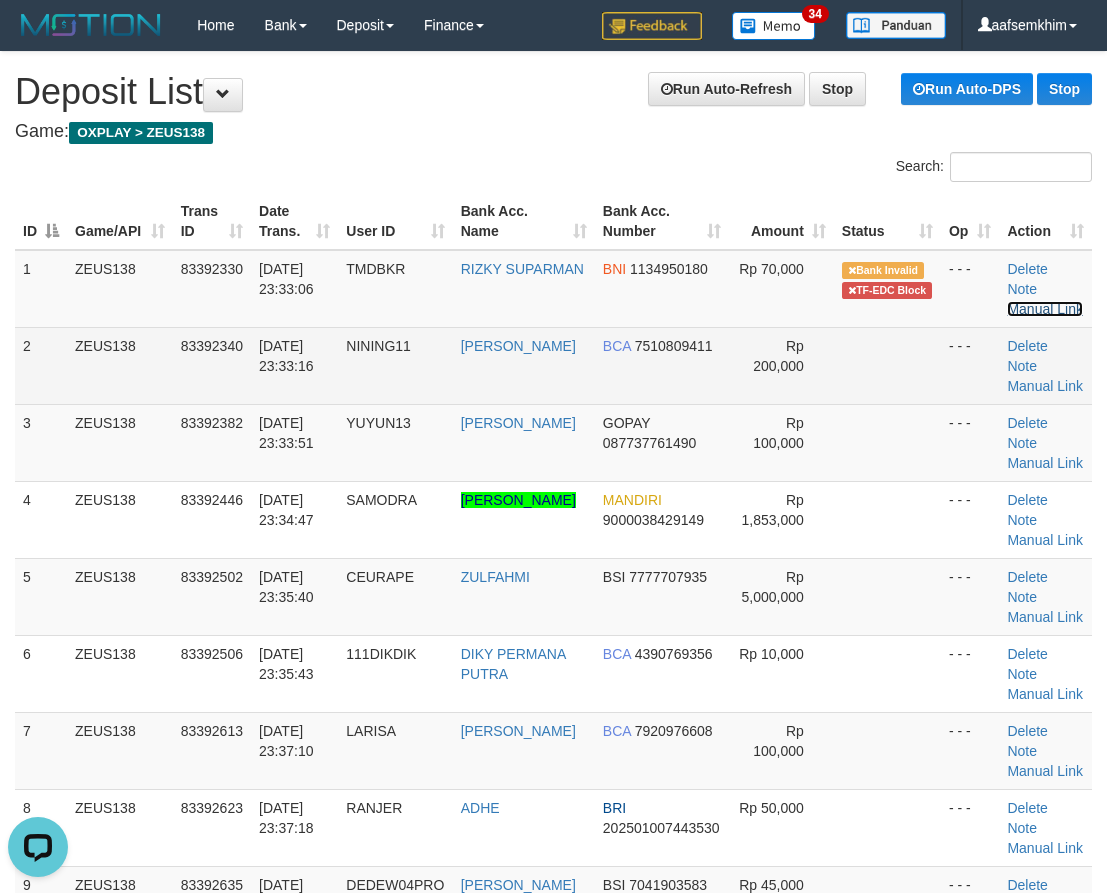click on "Manual Link" at bounding box center (1045, 309) 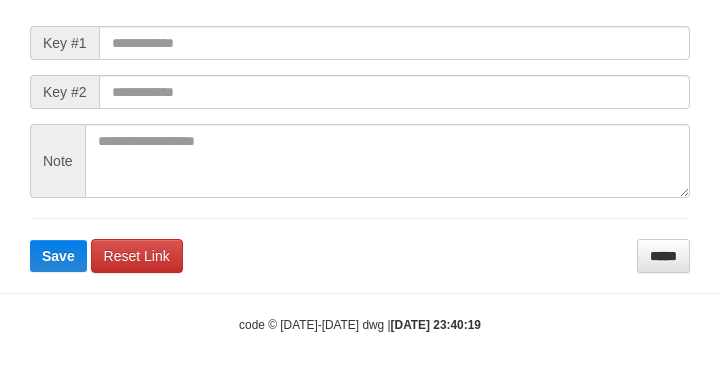 scroll, scrollTop: 0, scrollLeft: 0, axis: both 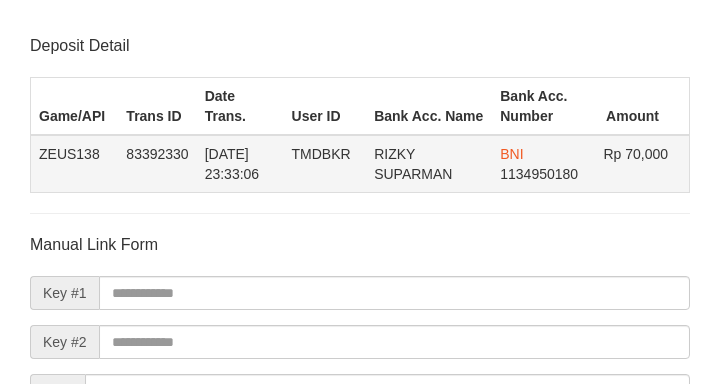 drag, startPoint x: 375, startPoint y: 135, endPoint x: 127, endPoint y: 139, distance: 248.03226 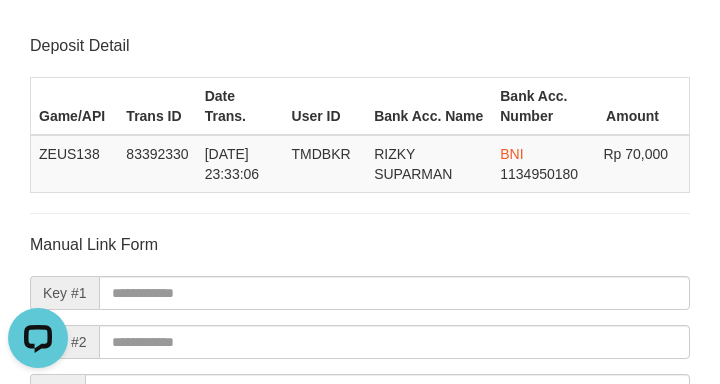 scroll, scrollTop: 0, scrollLeft: 0, axis: both 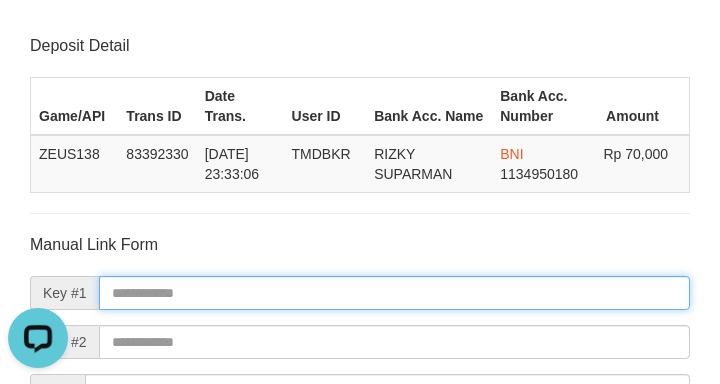 click at bounding box center [394, 293] 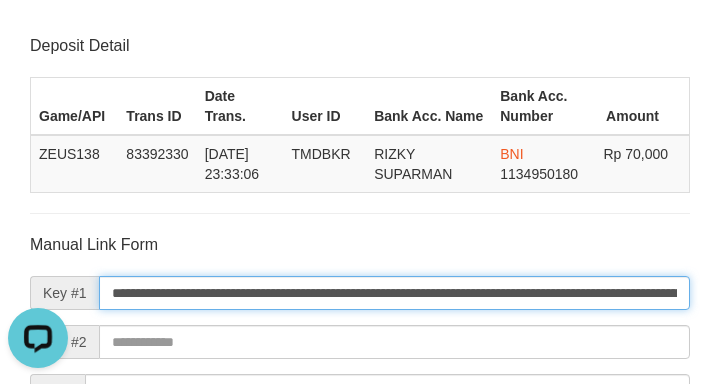 scroll, scrollTop: 0, scrollLeft: 1210, axis: horizontal 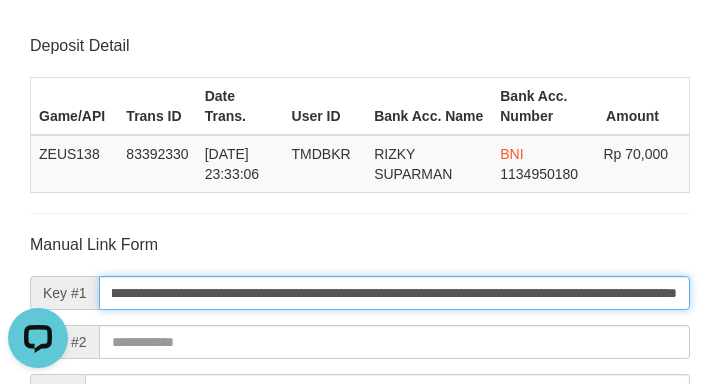 type on "**********" 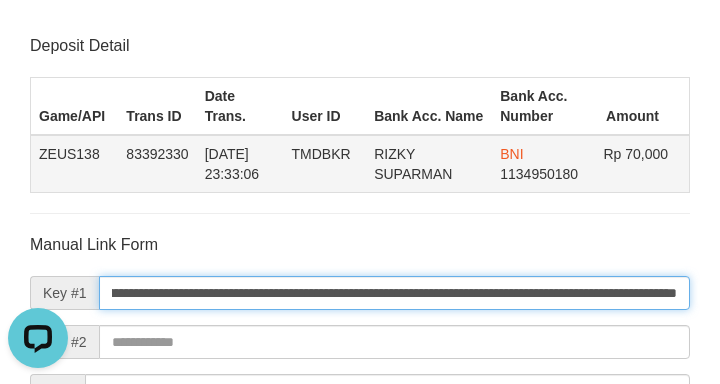click on "Save" at bounding box center [58, 573] 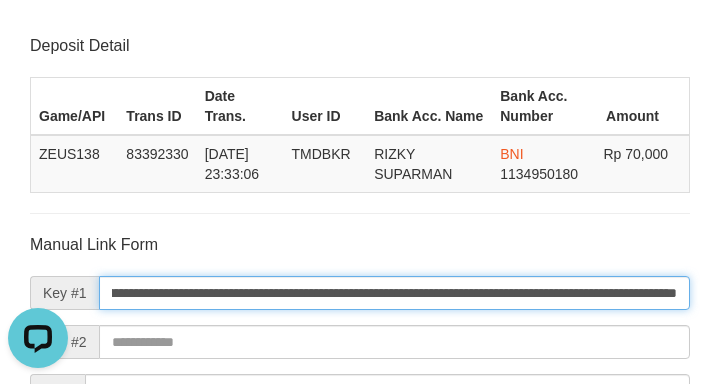 click on "Save" at bounding box center (58, 573) 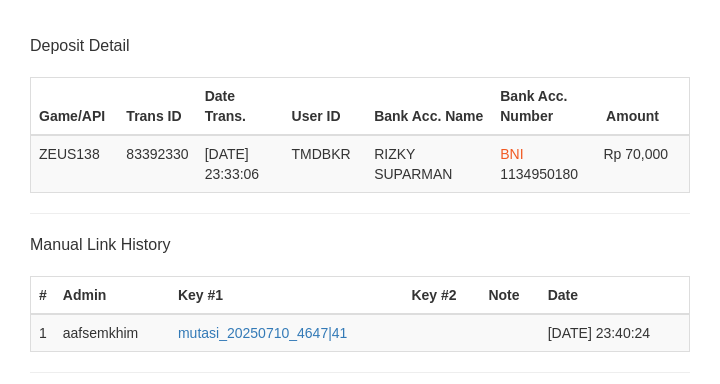 scroll, scrollTop: 393, scrollLeft: 0, axis: vertical 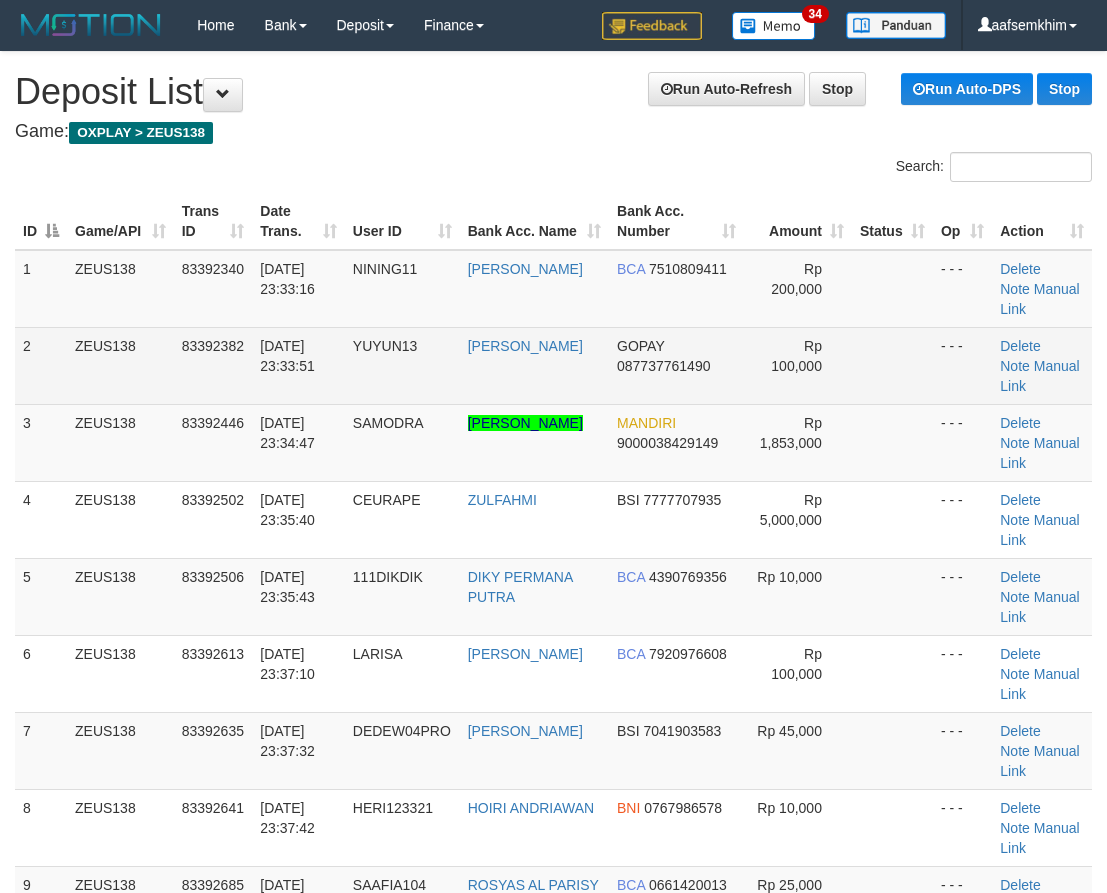 click on "YUYUN13" at bounding box center [402, 365] 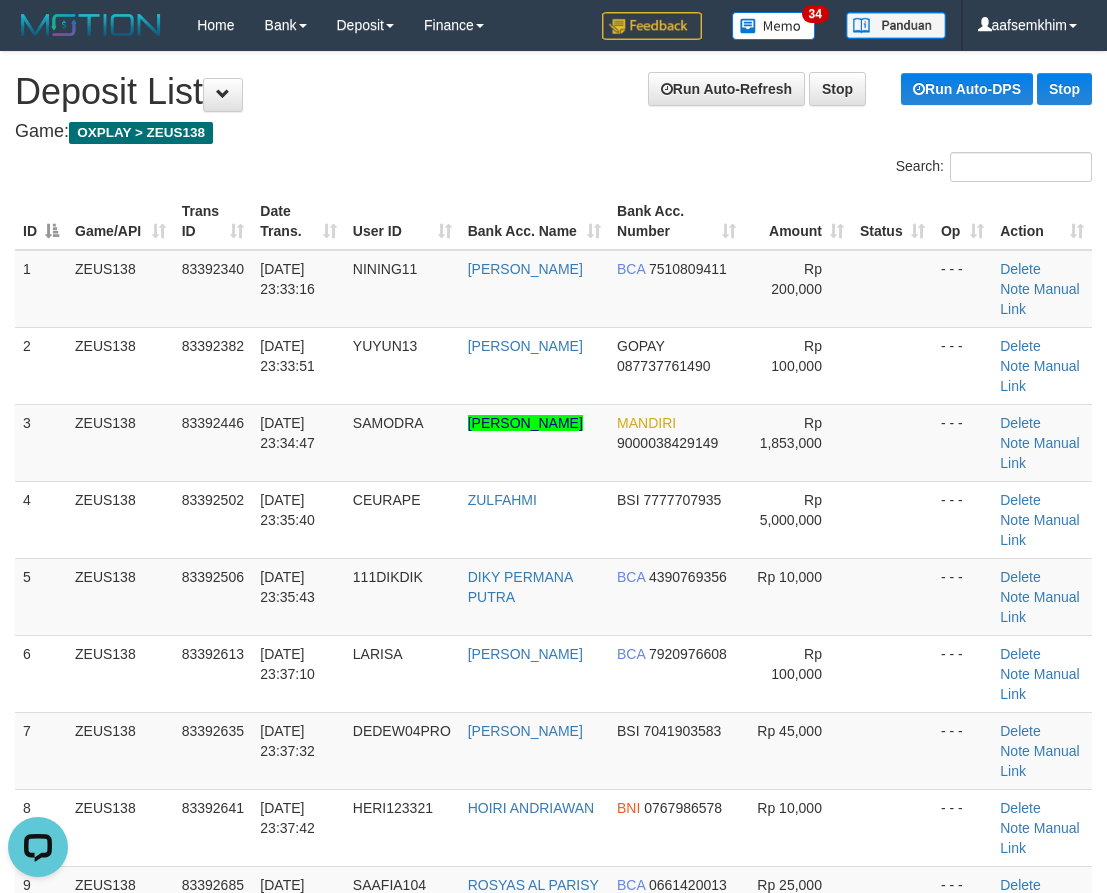 scroll, scrollTop: 0, scrollLeft: 0, axis: both 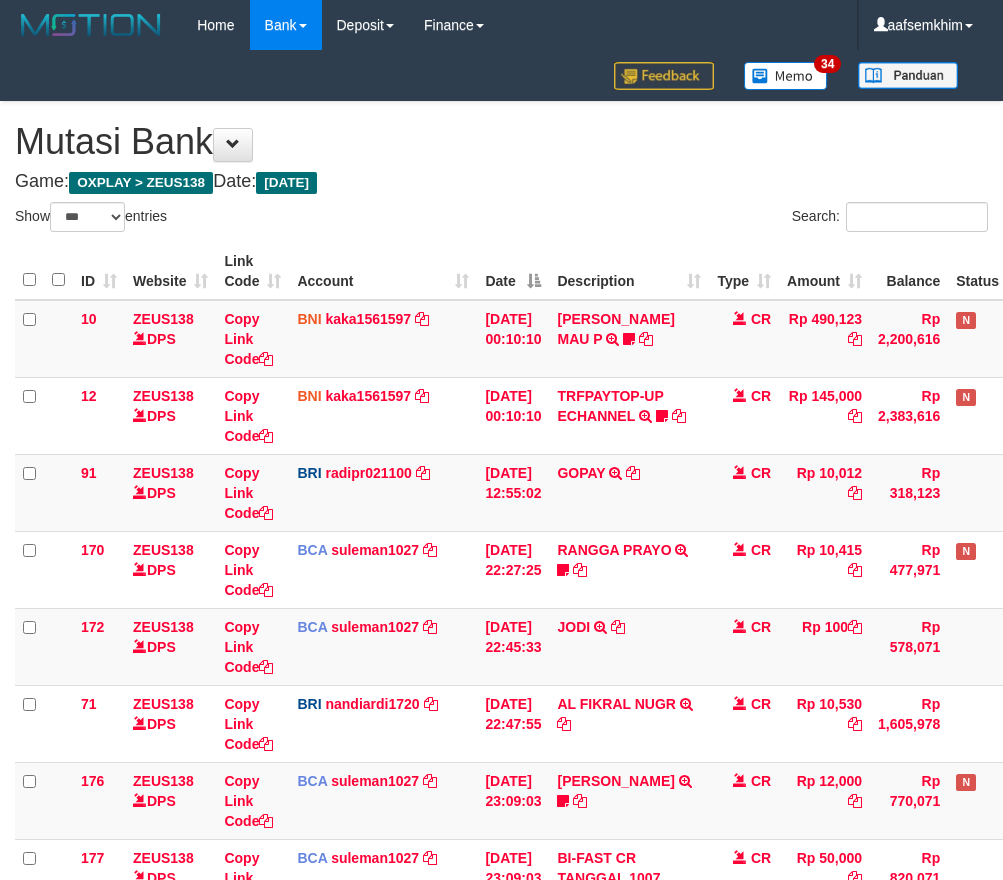 select on "***" 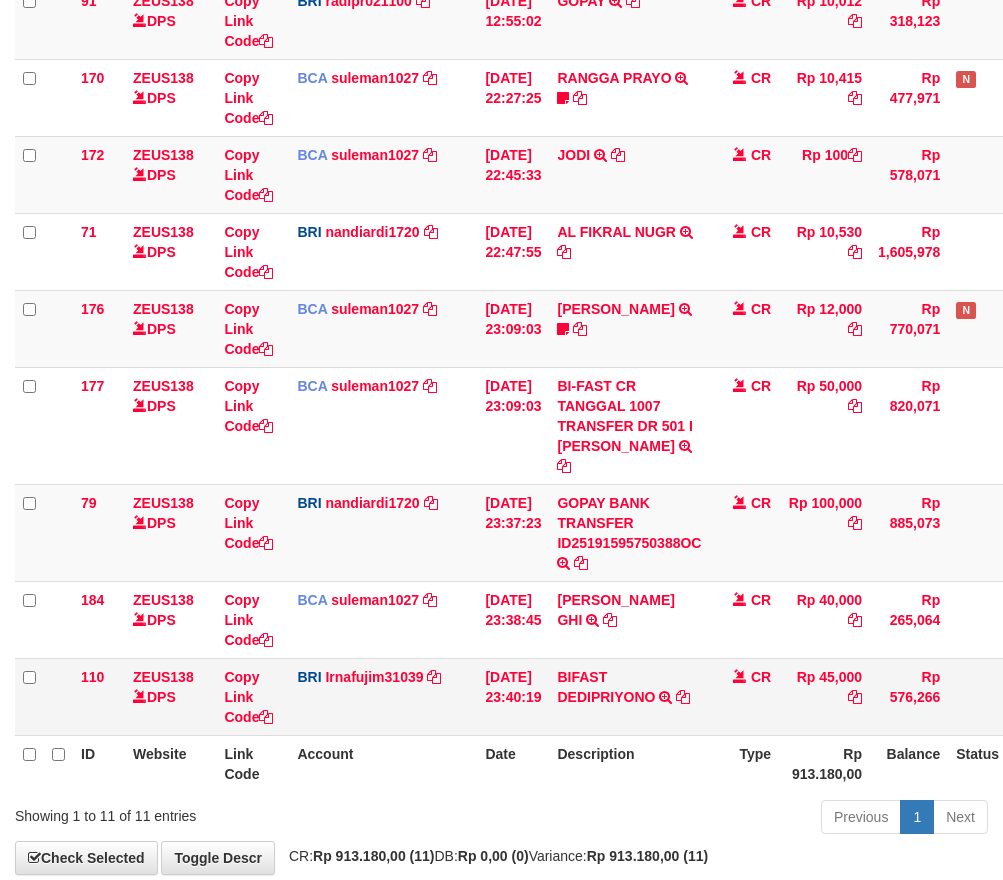 scroll, scrollTop: 563, scrollLeft: 0, axis: vertical 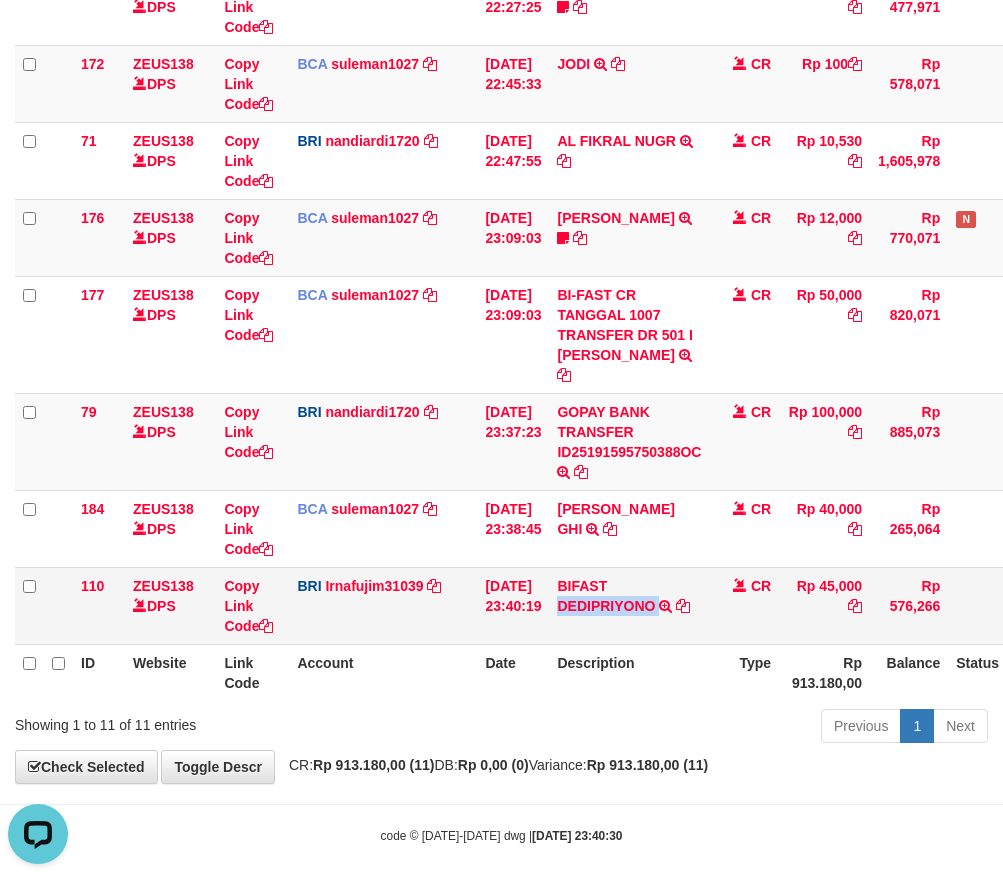 drag, startPoint x: 579, startPoint y: 612, endPoint x: 684, endPoint y: 613, distance: 105.00476 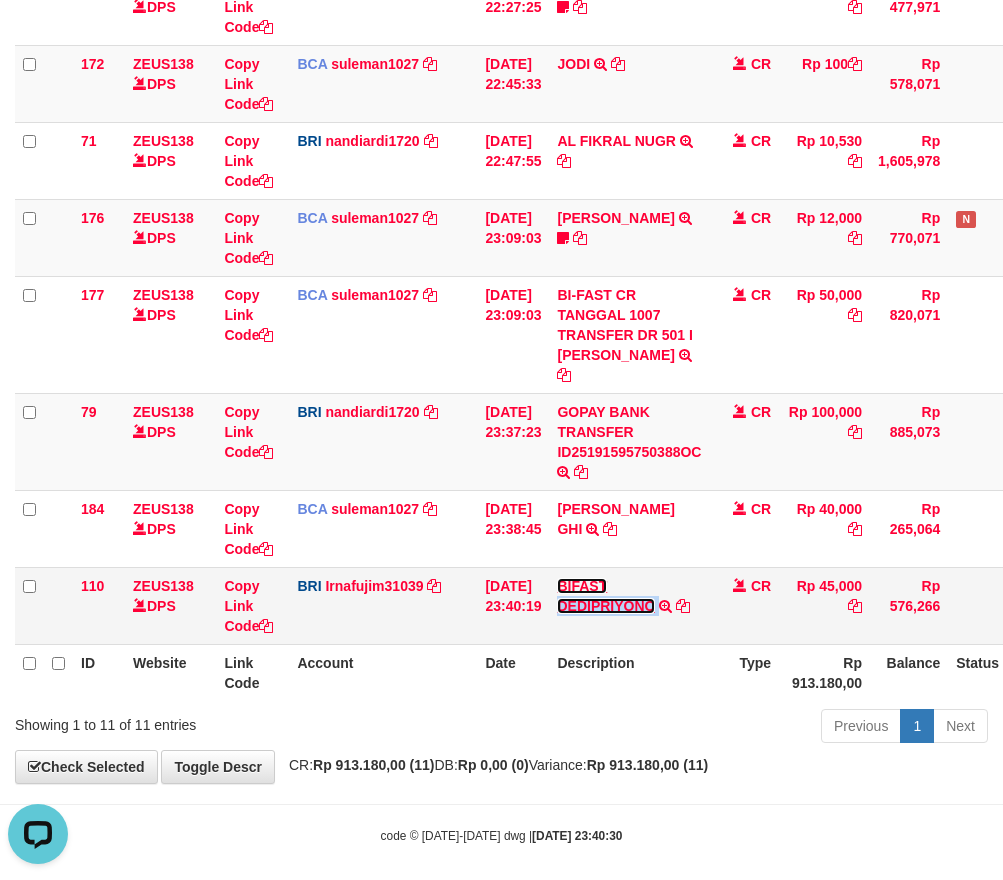 drag, startPoint x: 639, startPoint y: 611, endPoint x: 638, endPoint y: 623, distance: 12.0415945 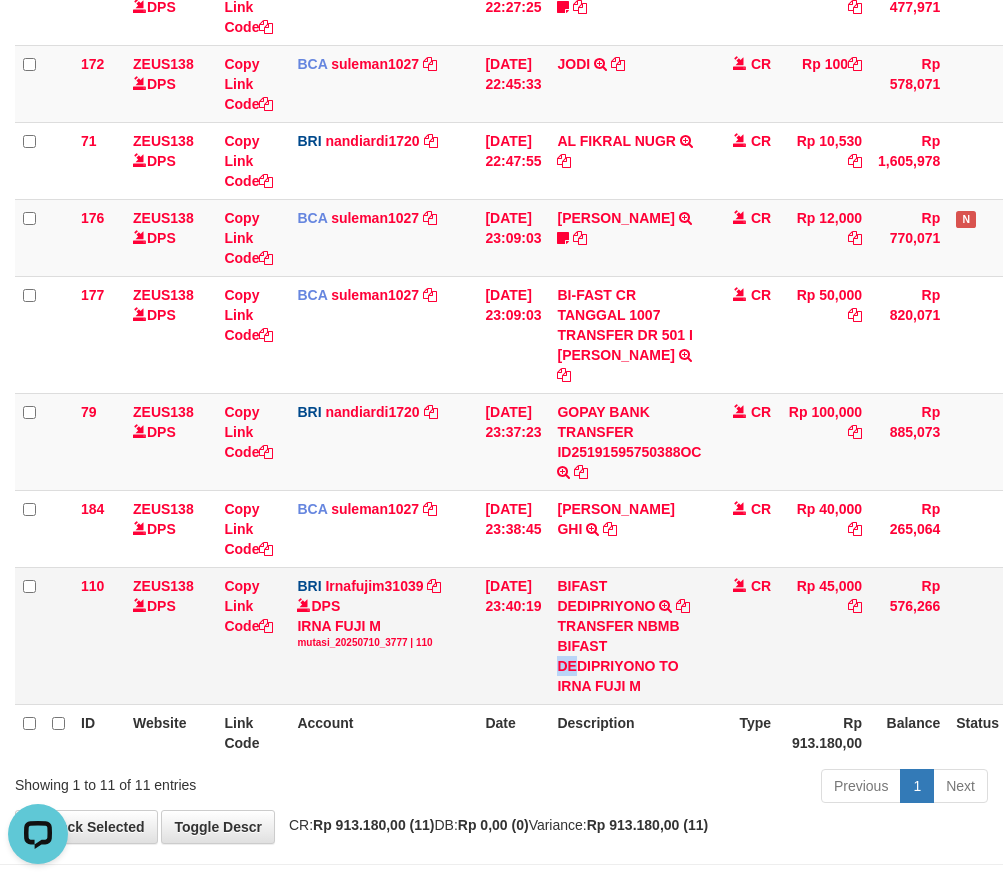 drag, startPoint x: 570, startPoint y: 662, endPoint x: 591, endPoint y: 665, distance: 21.213203 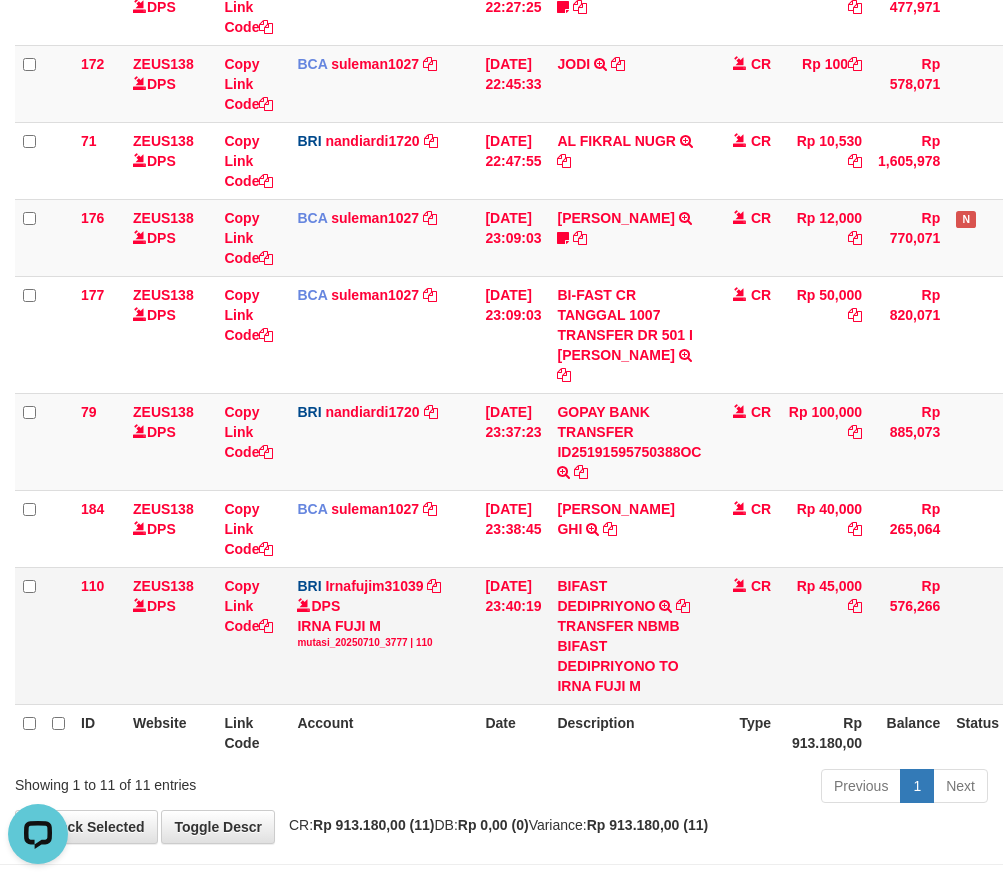 click on "CR" at bounding box center [744, 635] 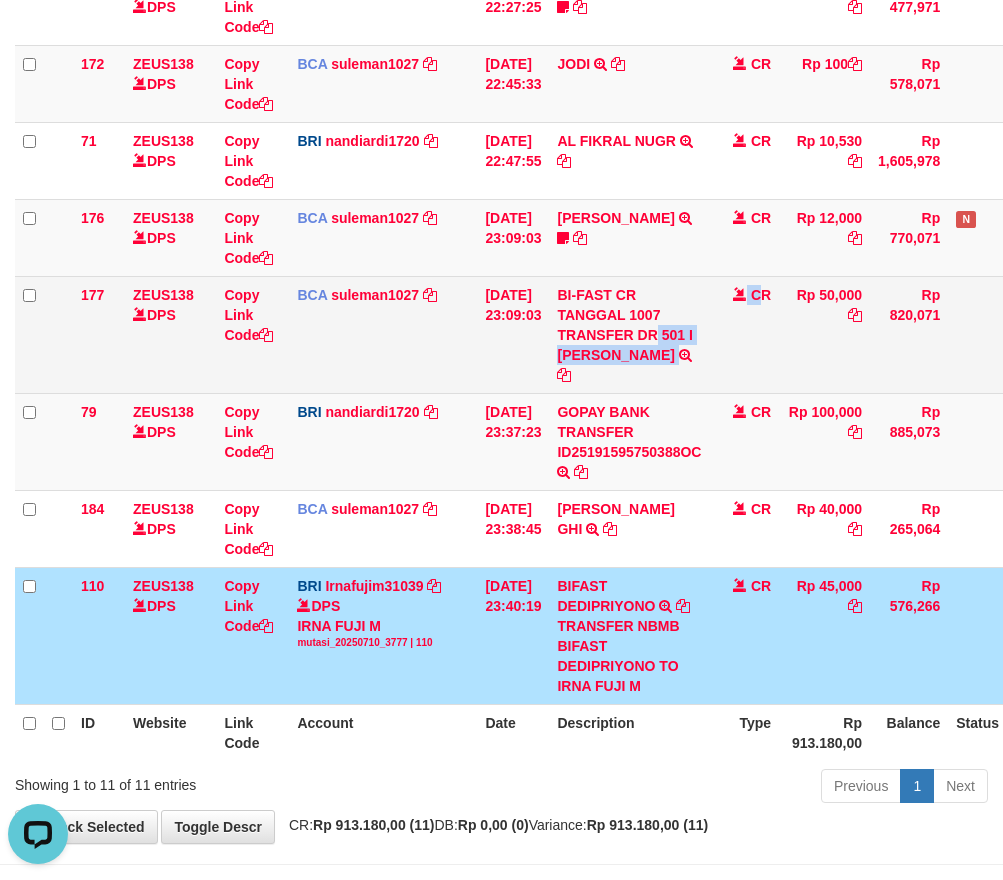 click on "177
ZEUS138    DPS
Copy Link Code
BCA
suleman1027
DPS
SULEMAN
mutasi_20250710_2972 | 177
mutasi_20250710_2972 | 177
10/07/2025 23:09:03
BI-FAST CR TANGGAL 1007 TRANSFER DR 501 I PUTU LEO PUJIANA         BI-FAST CR TANGGAL :10/07 TRANSFER DR 501 I PUTU LEO PUJIANA
CR
Rp 50,000
Rp 820,071
Note
Check" at bounding box center [552, 334] 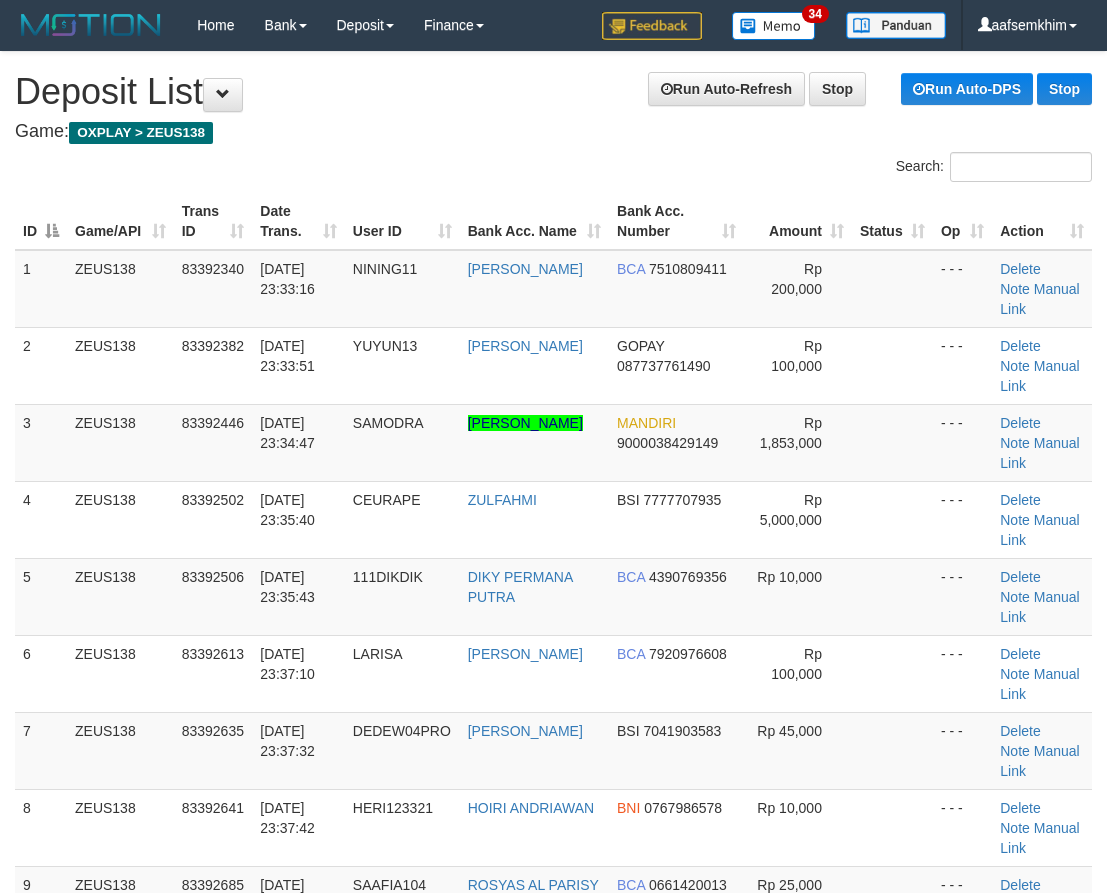 scroll, scrollTop: 0, scrollLeft: 0, axis: both 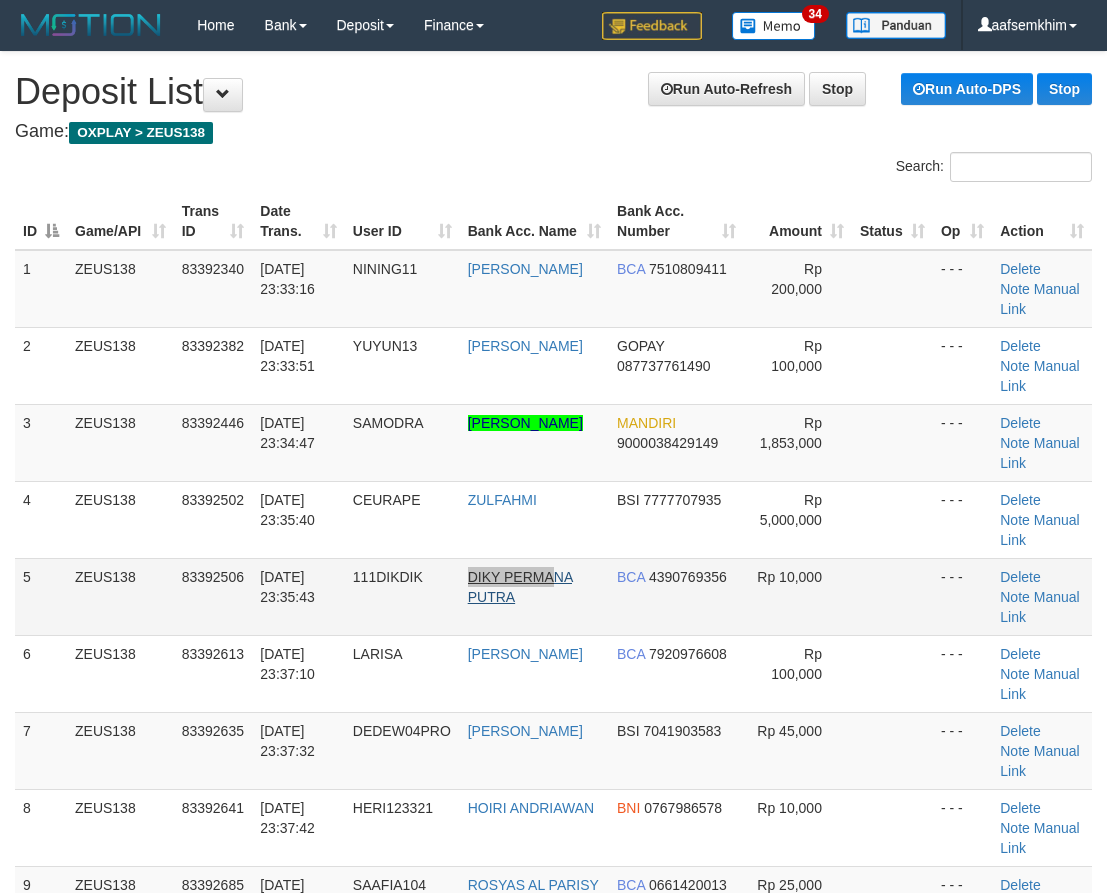 drag, startPoint x: 562, startPoint y: 586, endPoint x: 544, endPoint y: 583, distance: 18.248287 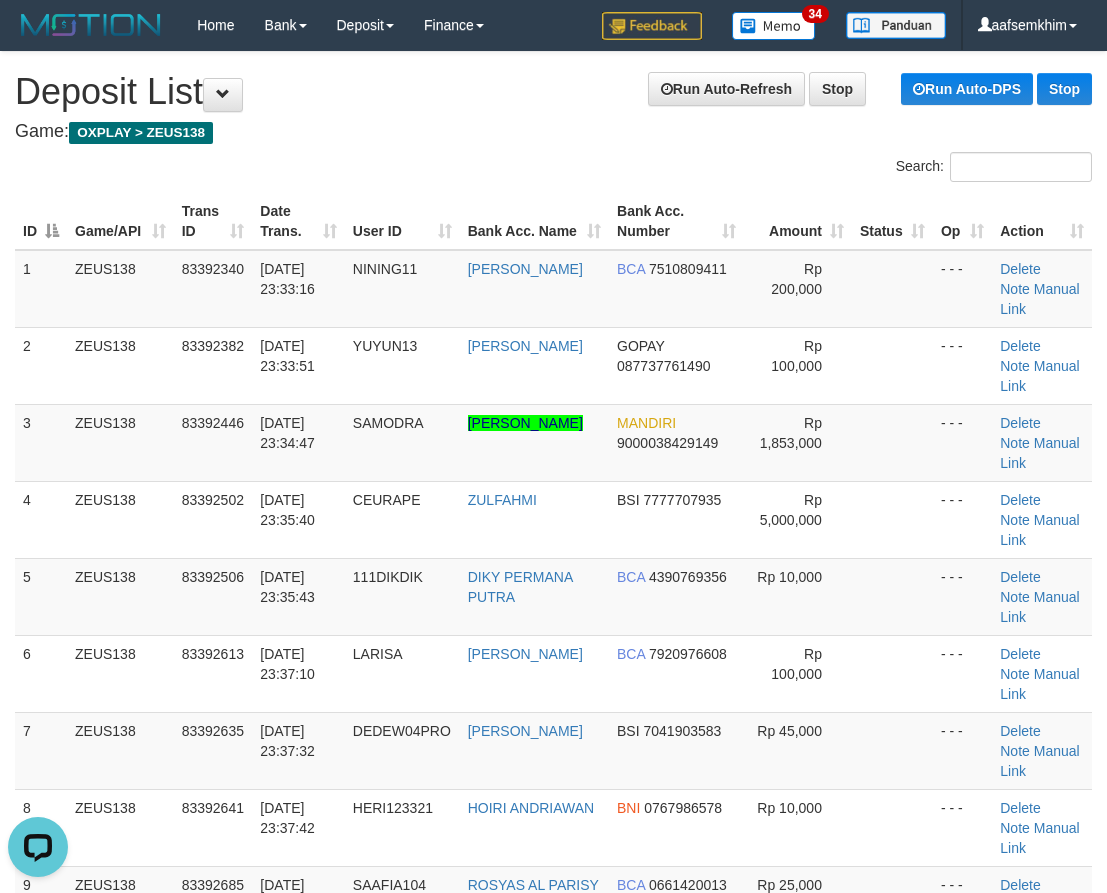 scroll, scrollTop: 0, scrollLeft: 0, axis: both 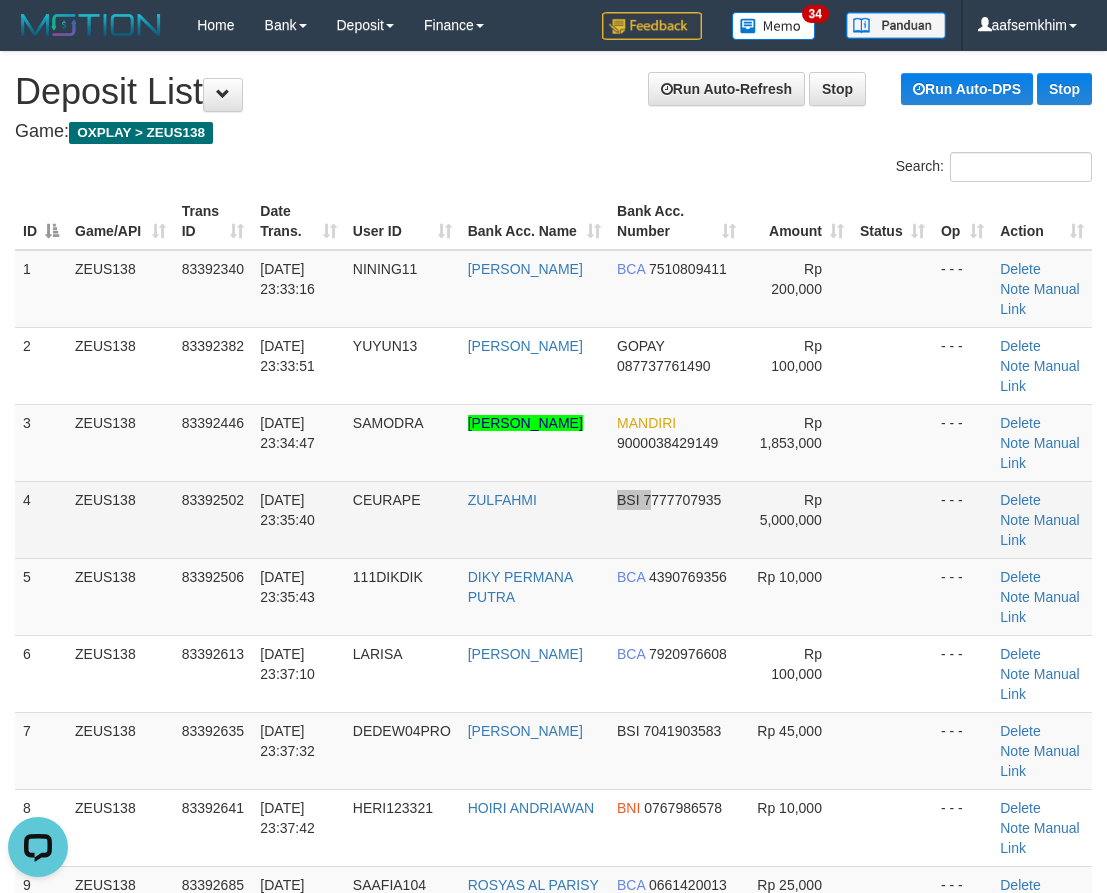 drag, startPoint x: 583, startPoint y: 506, endPoint x: 638, endPoint y: 519, distance: 56.515484 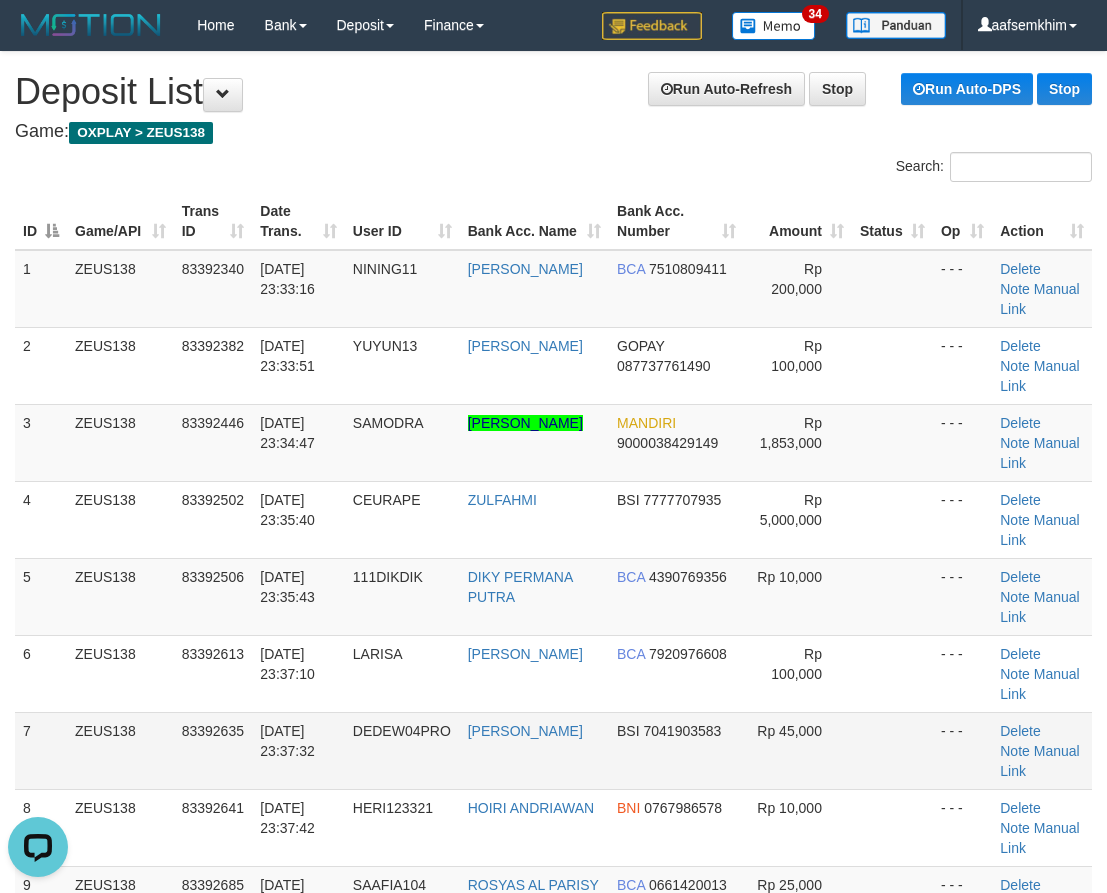 click on "DEDI PRIYONO" at bounding box center (534, 750) 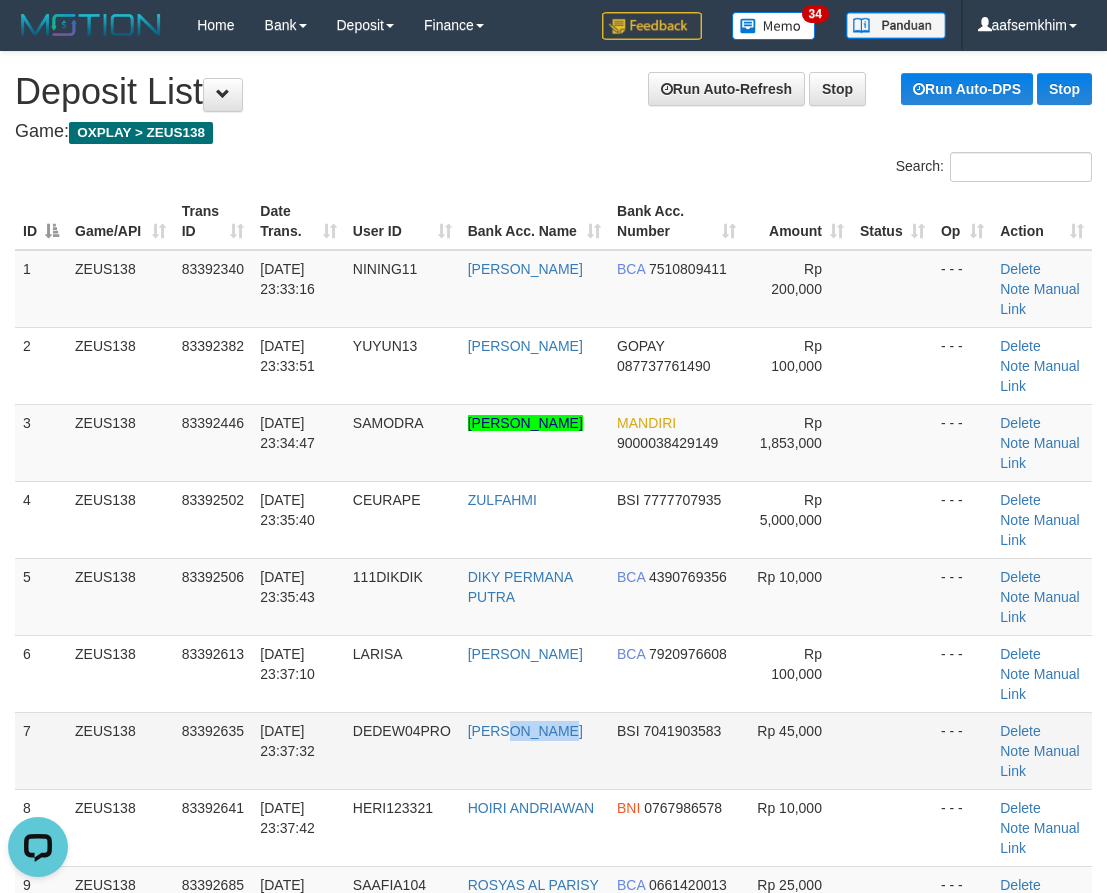 click on "DEDI PRIYONO" at bounding box center [534, 750] 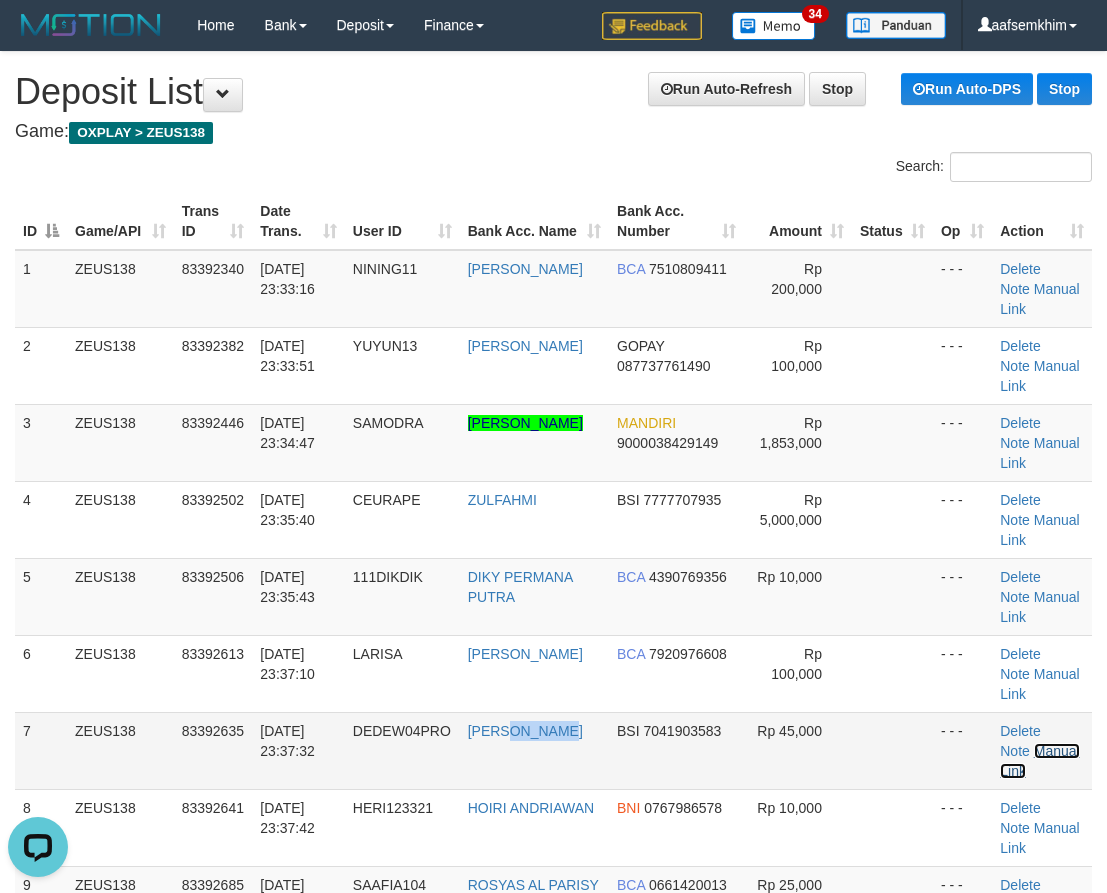 click on "Manual Link" at bounding box center (1039, 761) 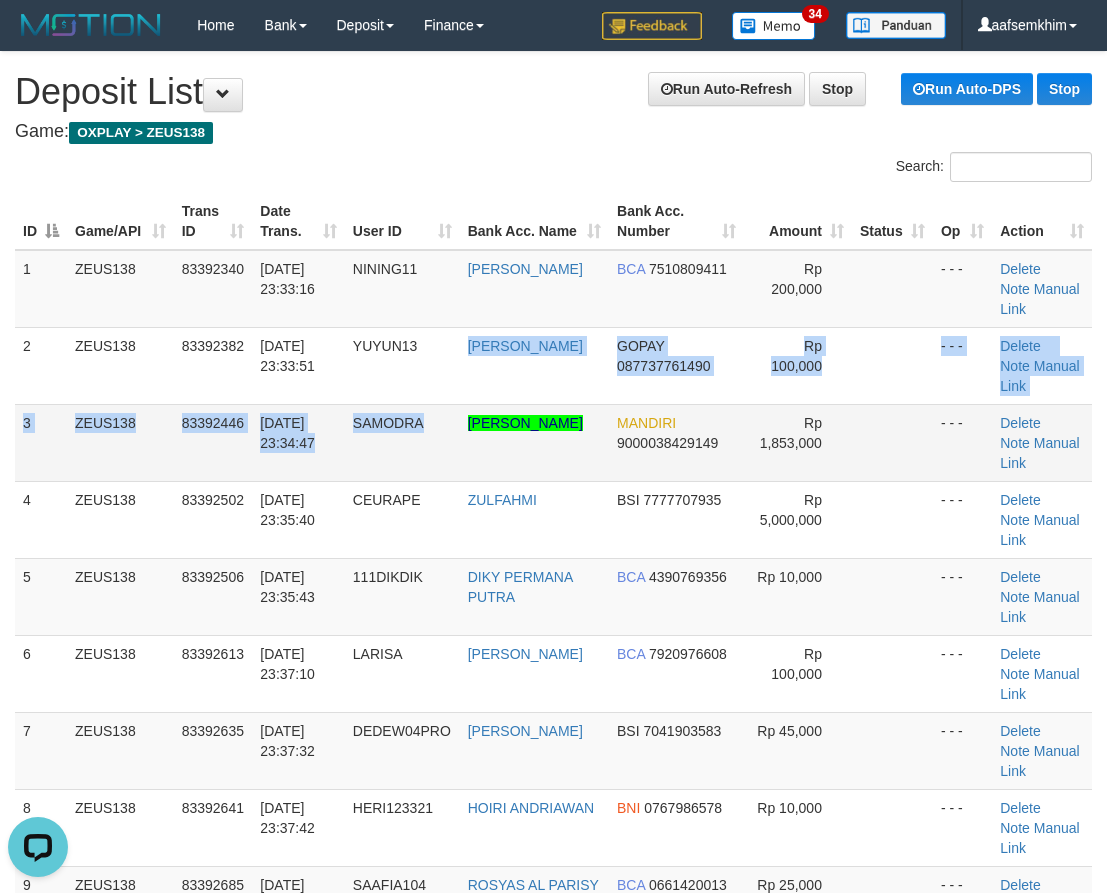 drag, startPoint x: 481, startPoint y: 411, endPoint x: 190, endPoint y: 352, distance: 296.92087 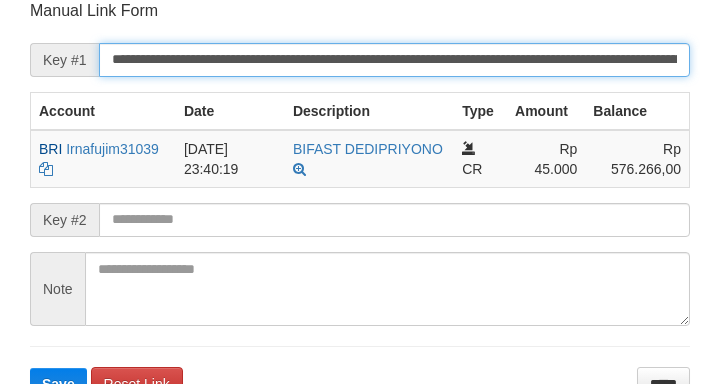click on "**********" at bounding box center (394, 60) 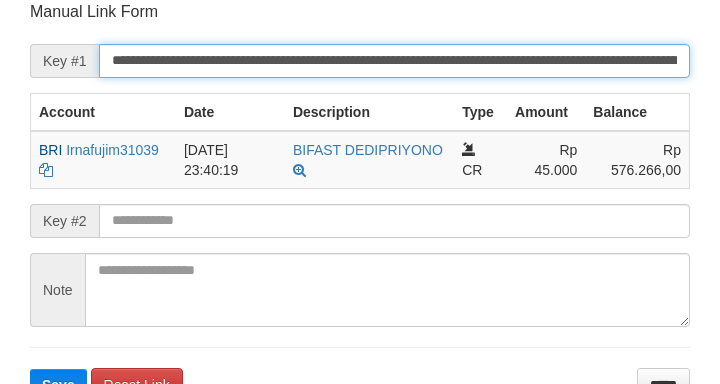 click on "Save" at bounding box center [58, 385] 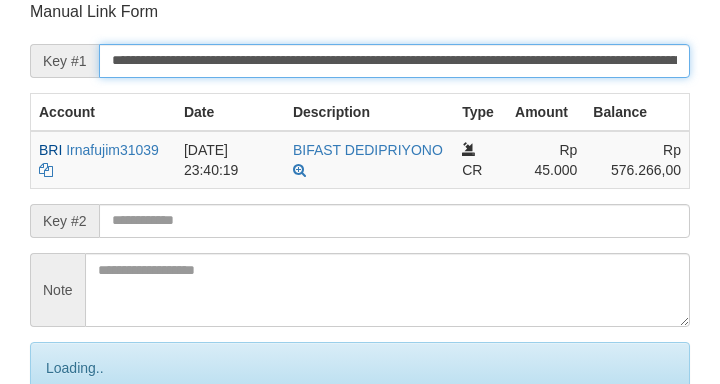 click on "Save" at bounding box center (80, 452) 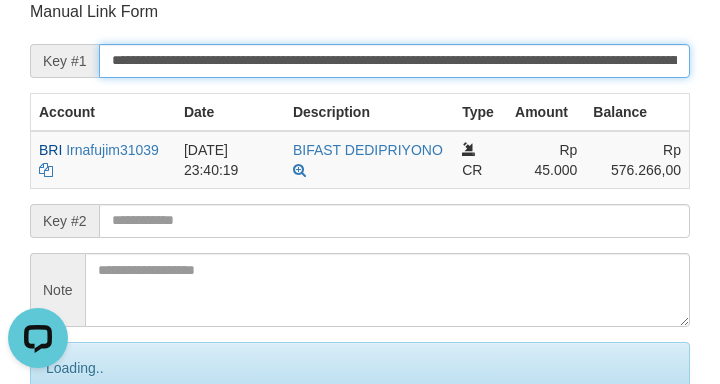 scroll, scrollTop: 0, scrollLeft: 0, axis: both 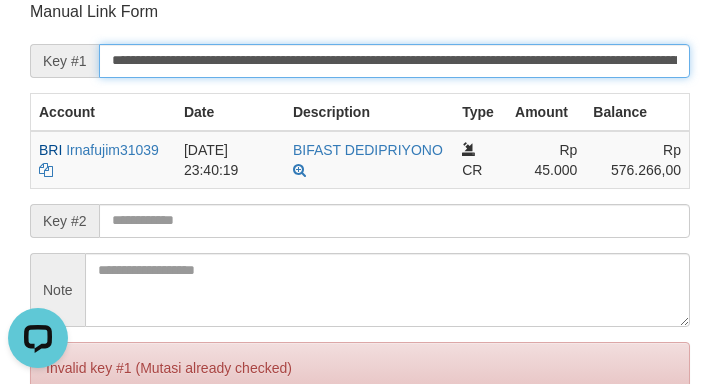 click on "Save" at bounding box center [58, 452] 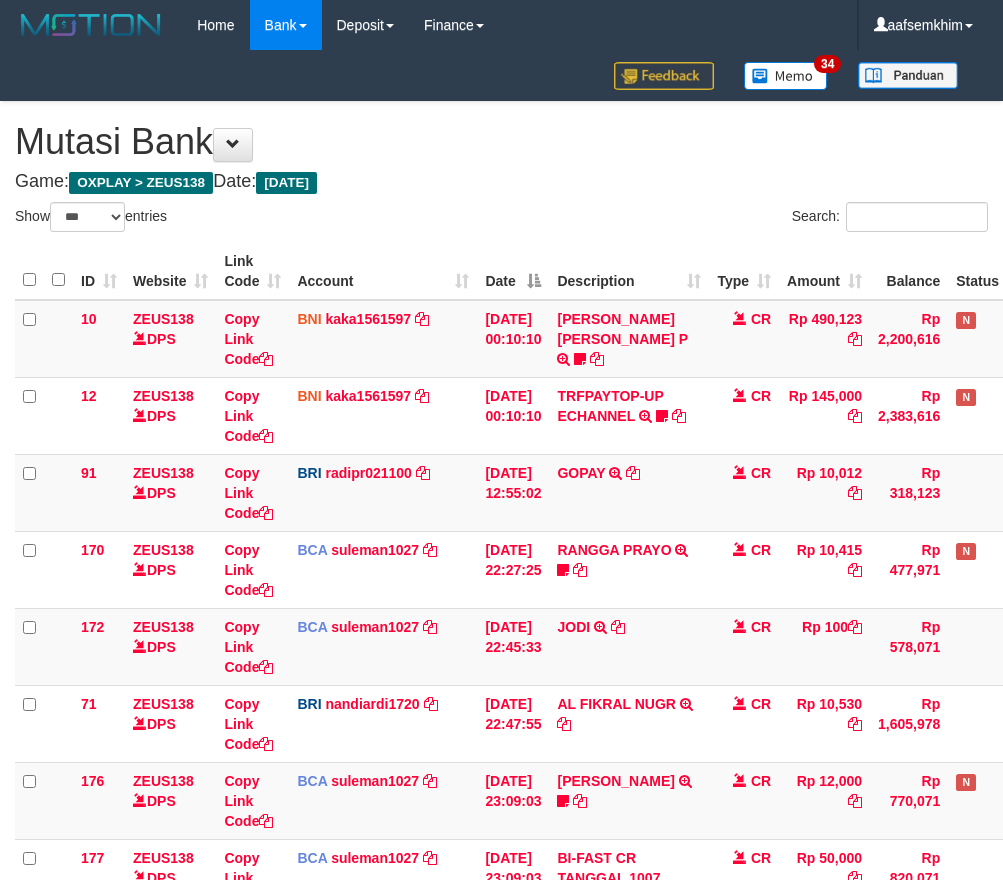 select on "***" 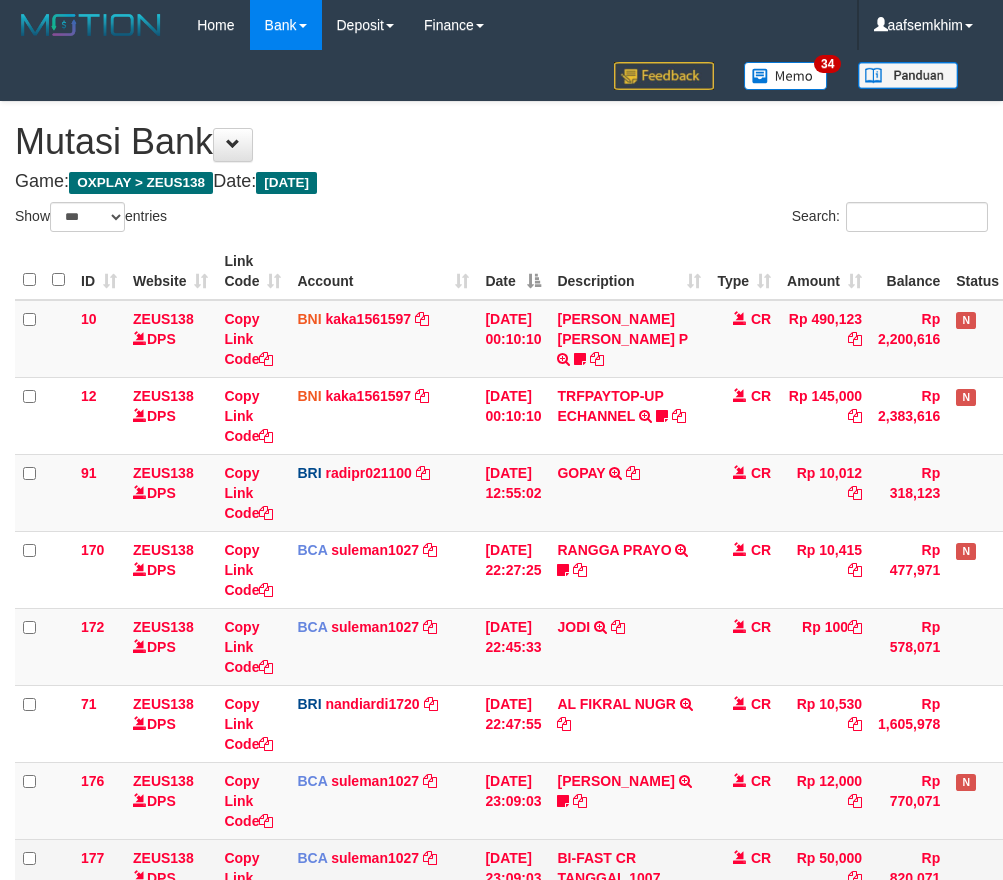 scroll, scrollTop: 486, scrollLeft: 0, axis: vertical 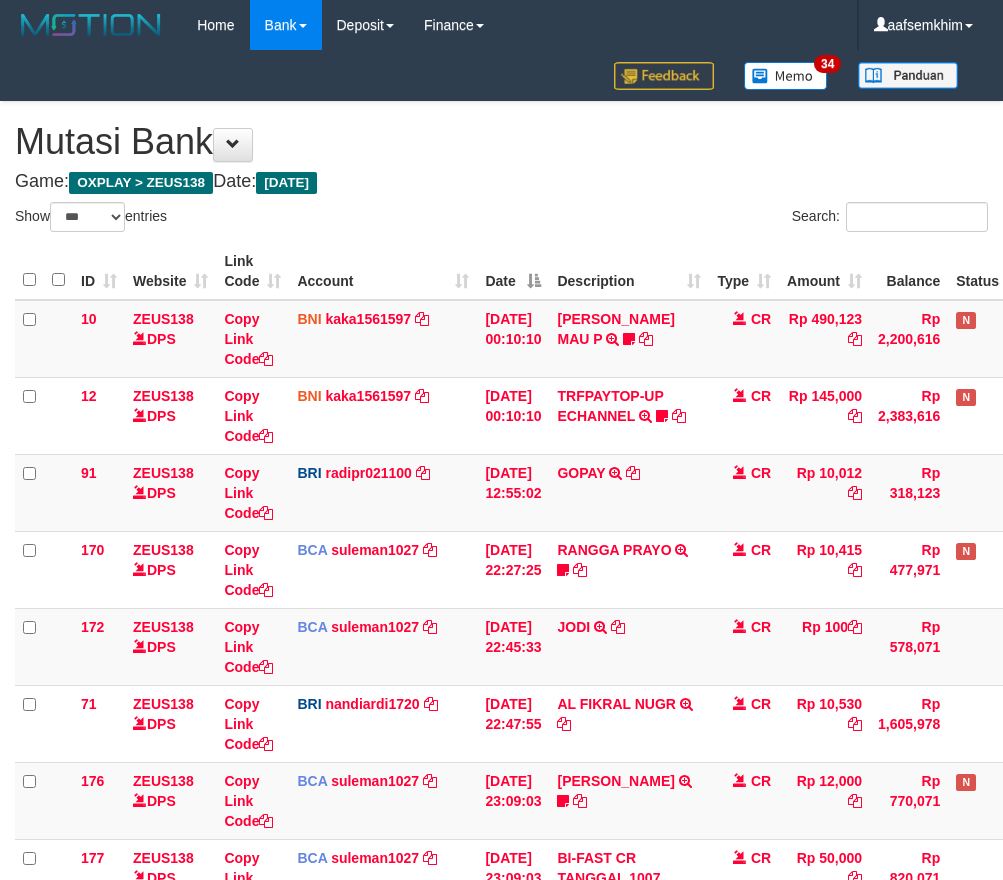 select on "***" 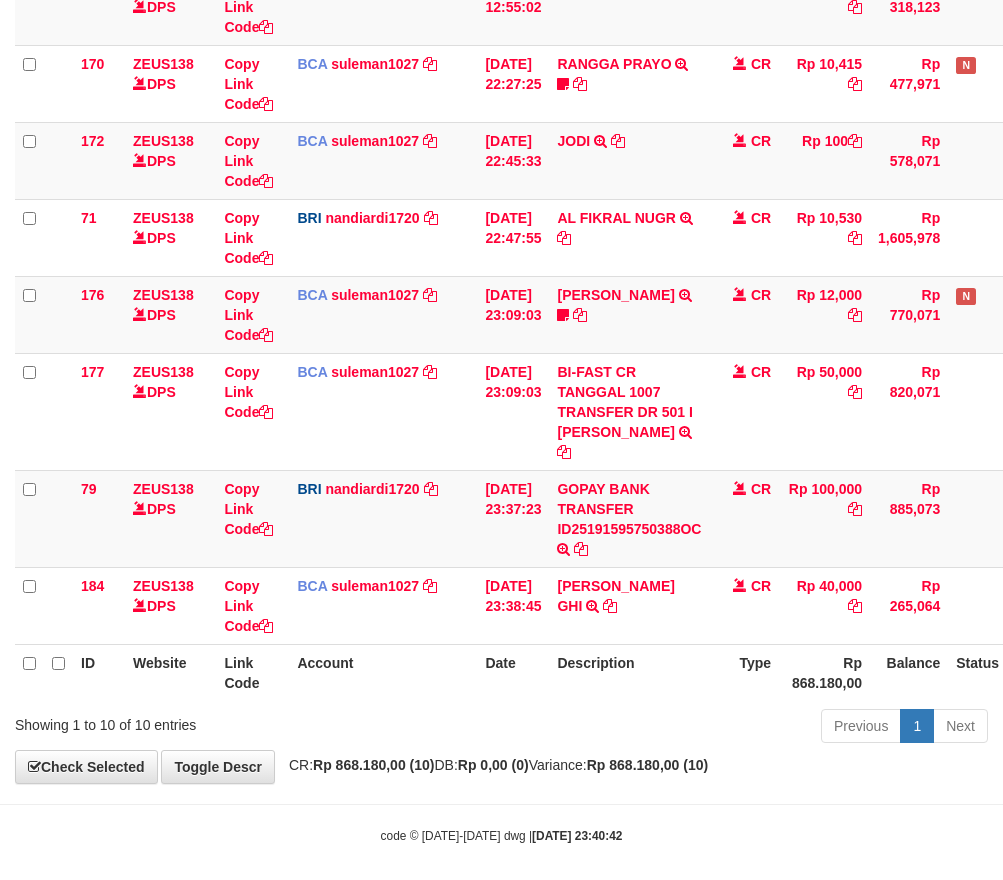 drag, startPoint x: 607, startPoint y: 614, endPoint x: 1010, endPoint y: 525, distance: 412.71054 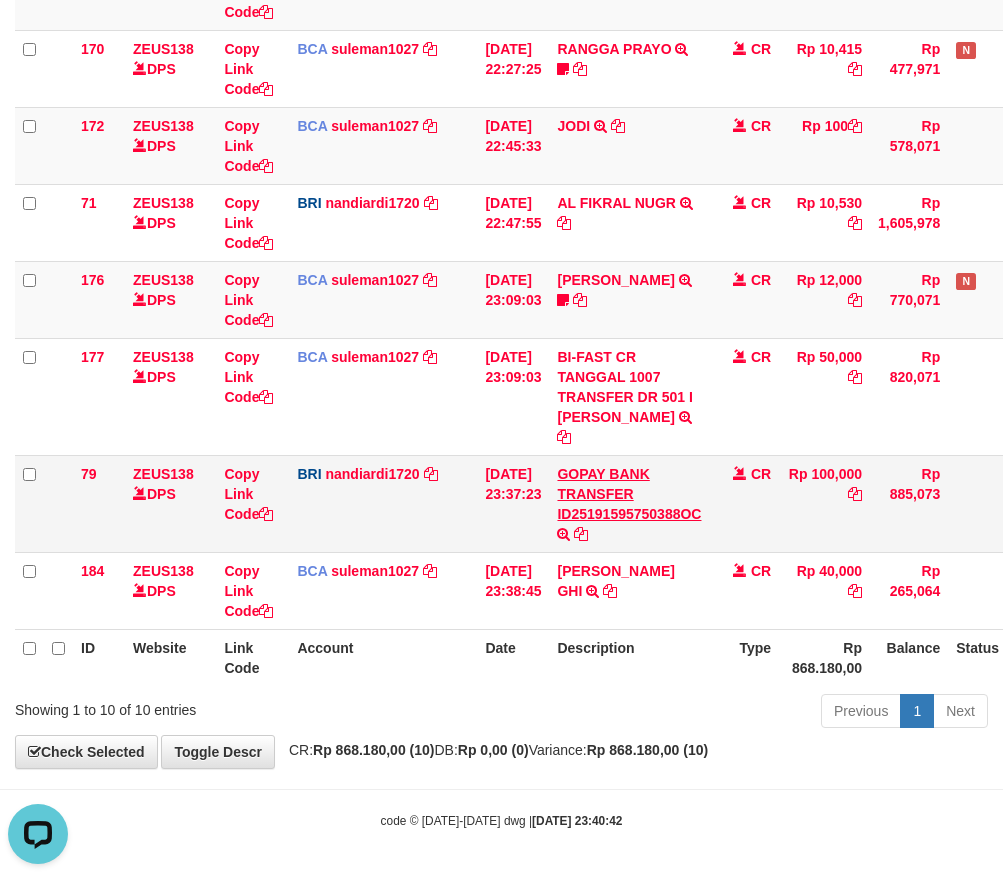 scroll, scrollTop: 0, scrollLeft: 0, axis: both 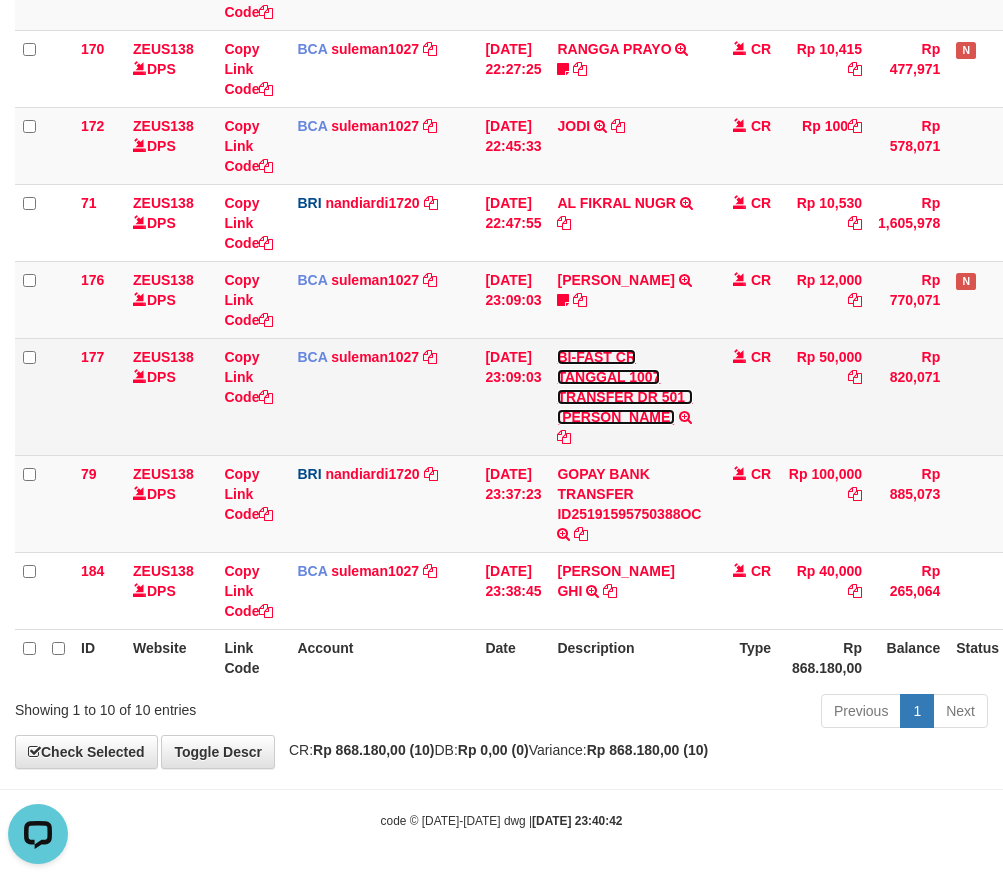 click on "BI-FAST CR TANGGAL 1007 TRANSFER DR 501 I PUTU LEO PUJIANA" at bounding box center [624, 387] 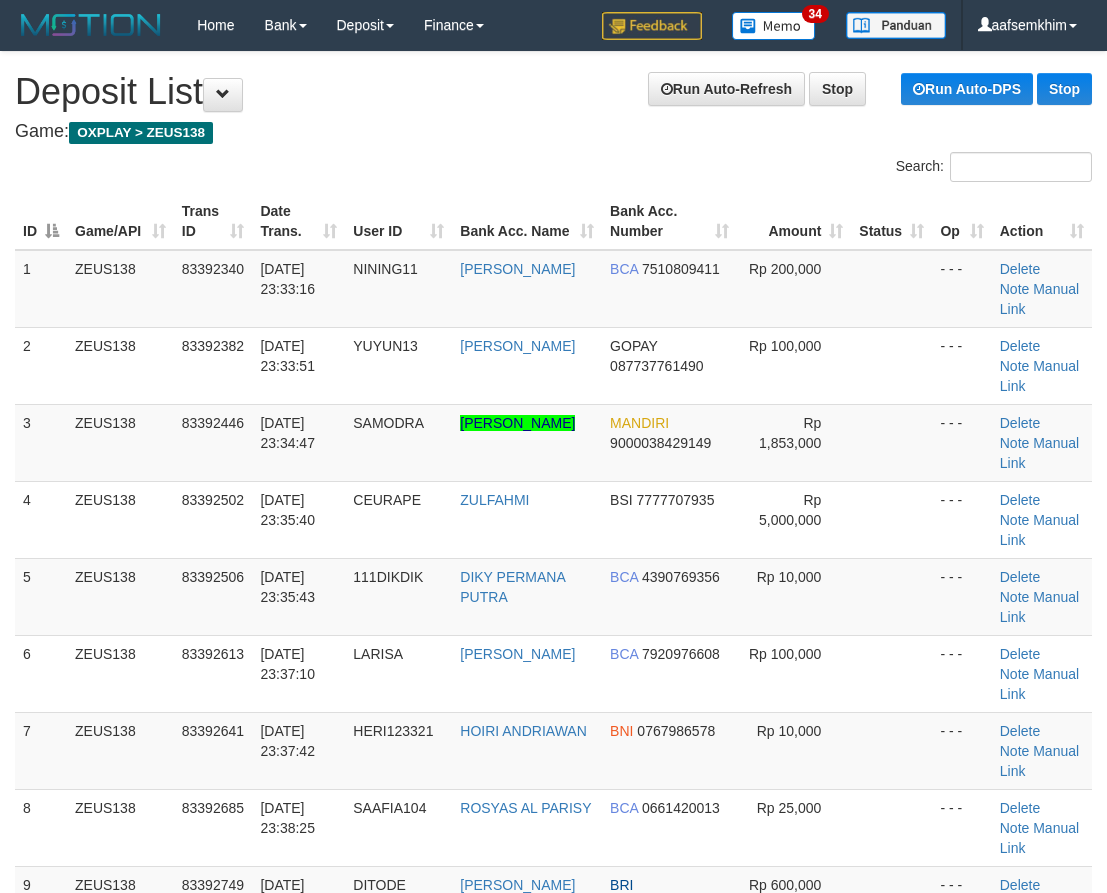 scroll, scrollTop: 0, scrollLeft: 0, axis: both 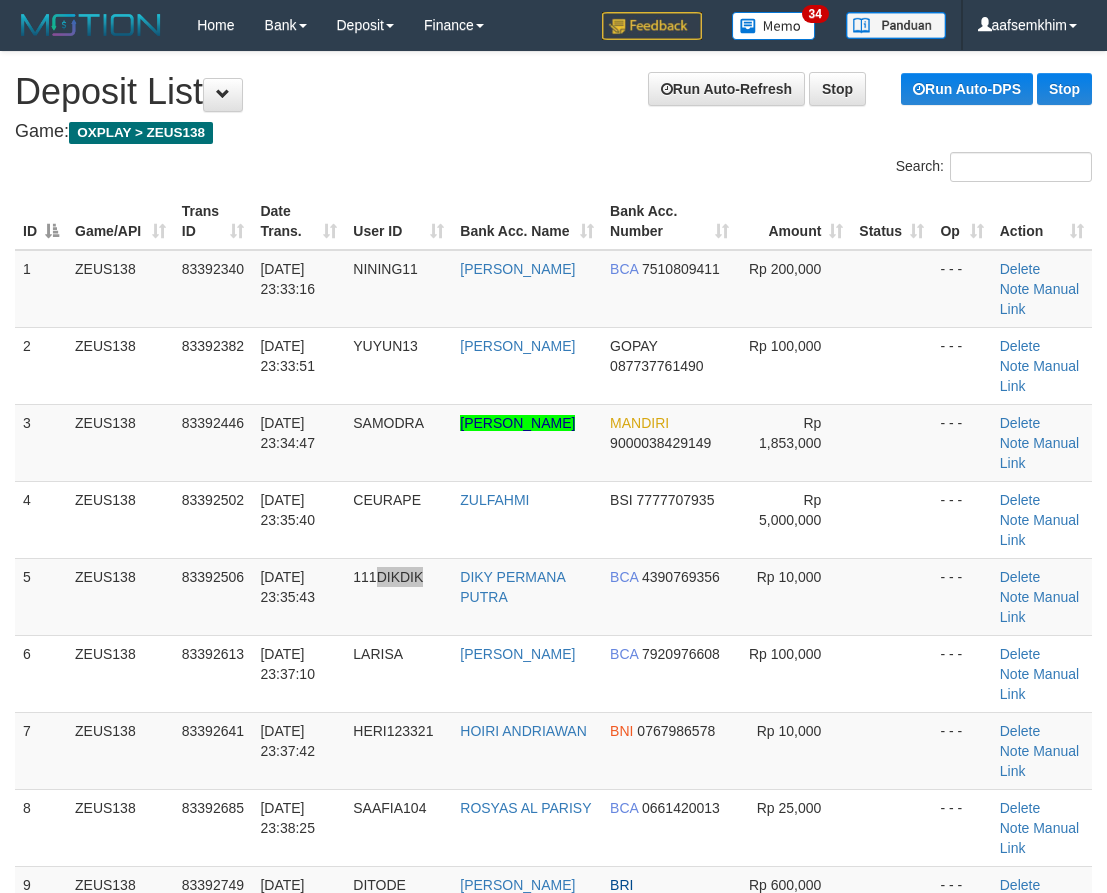 drag, startPoint x: 383, startPoint y: 563, endPoint x: 5, endPoint y: 535, distance: 379.0356 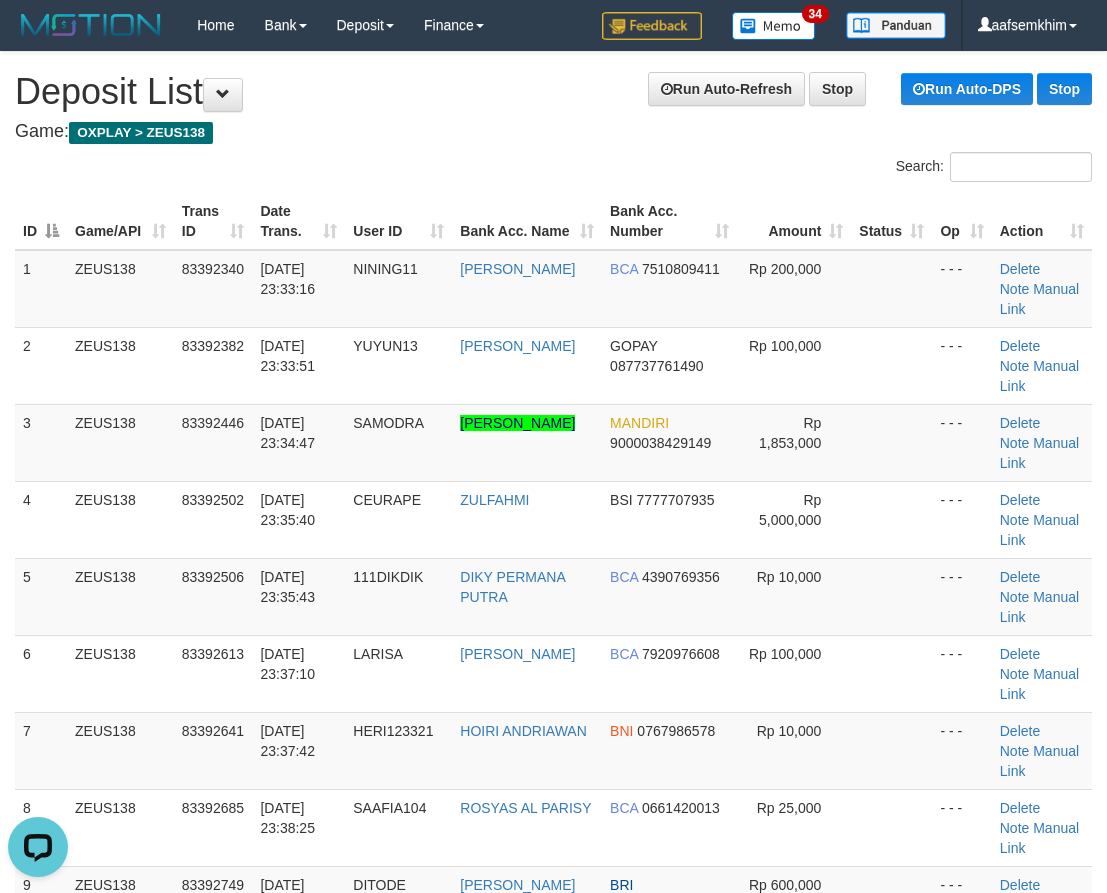 scroll, scrollTop: 0, scrollLeft: 0, axis: both 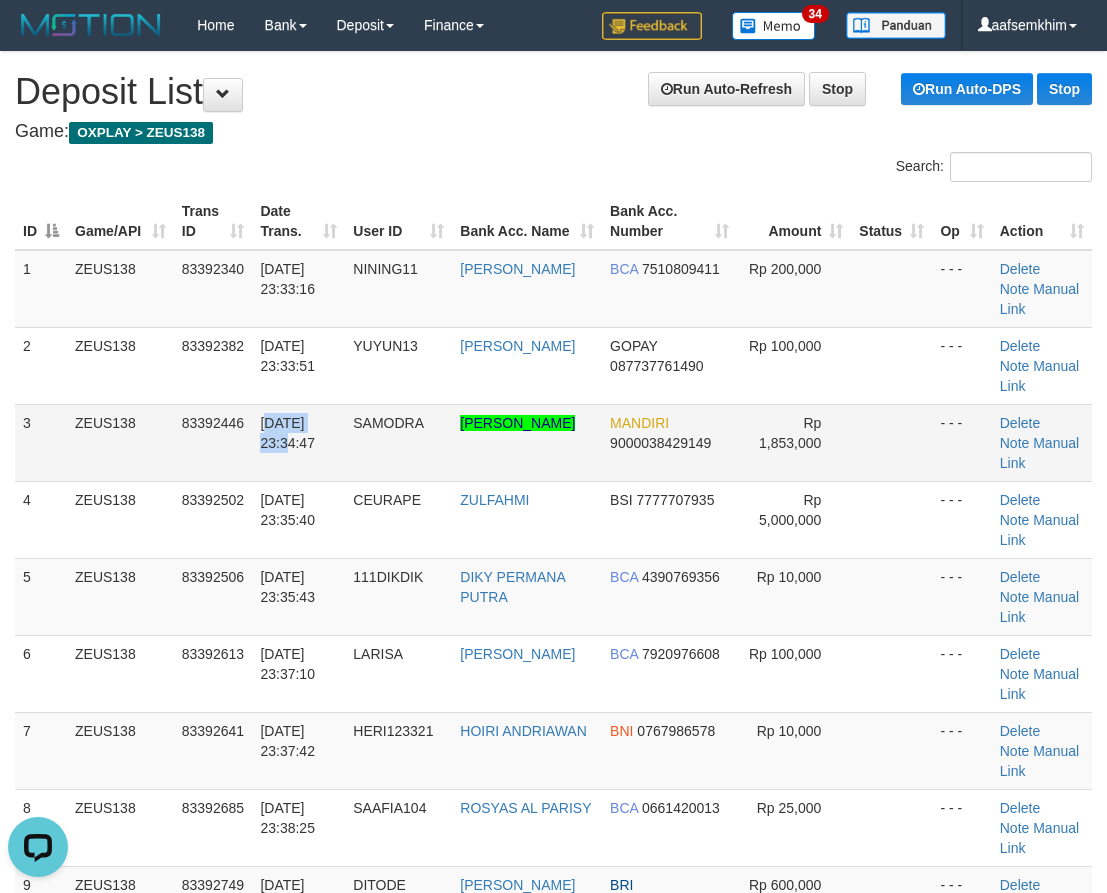 drag, startPoint x: 261, startPoint y: 431, endPoint x: 142, endPoint y: 406, distance: 121.597694 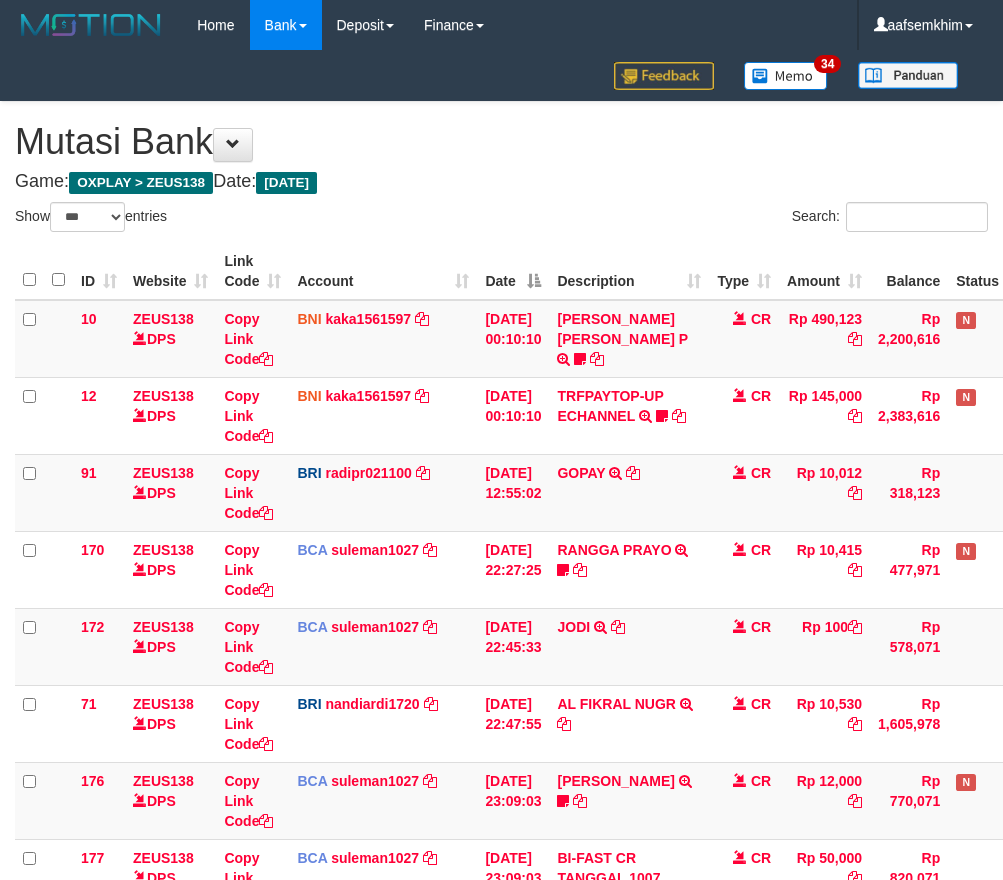 select on "***" 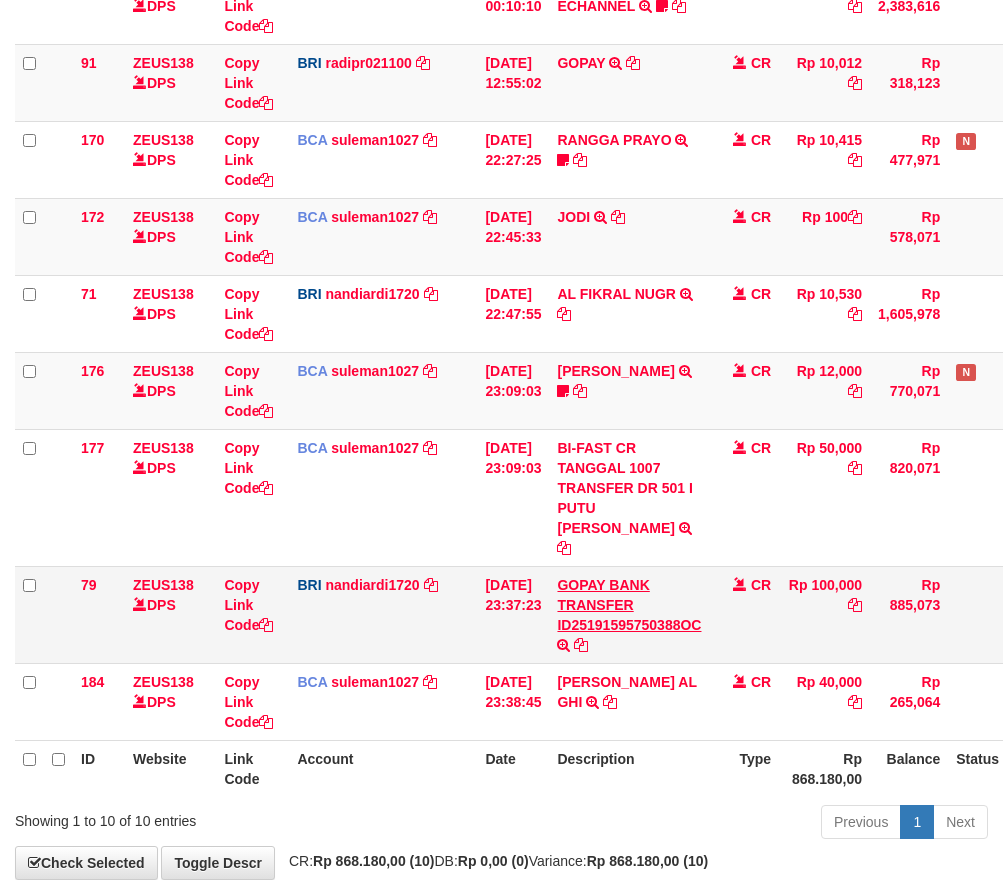 scroll, scrollTop: 501, scrollLeft: 0, axis: vertical 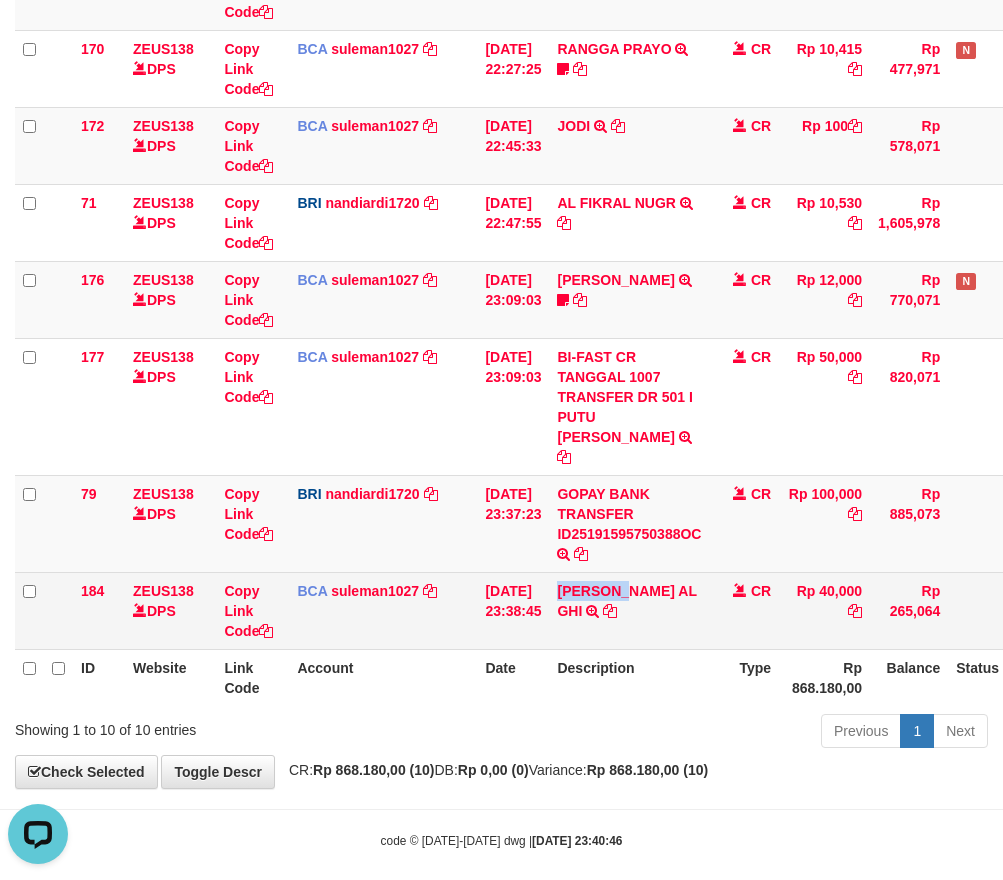 drag, startPoint x: 564, startPoint y: 614, endPoint x: 720, endPoint y: 591, distance: 157.6864 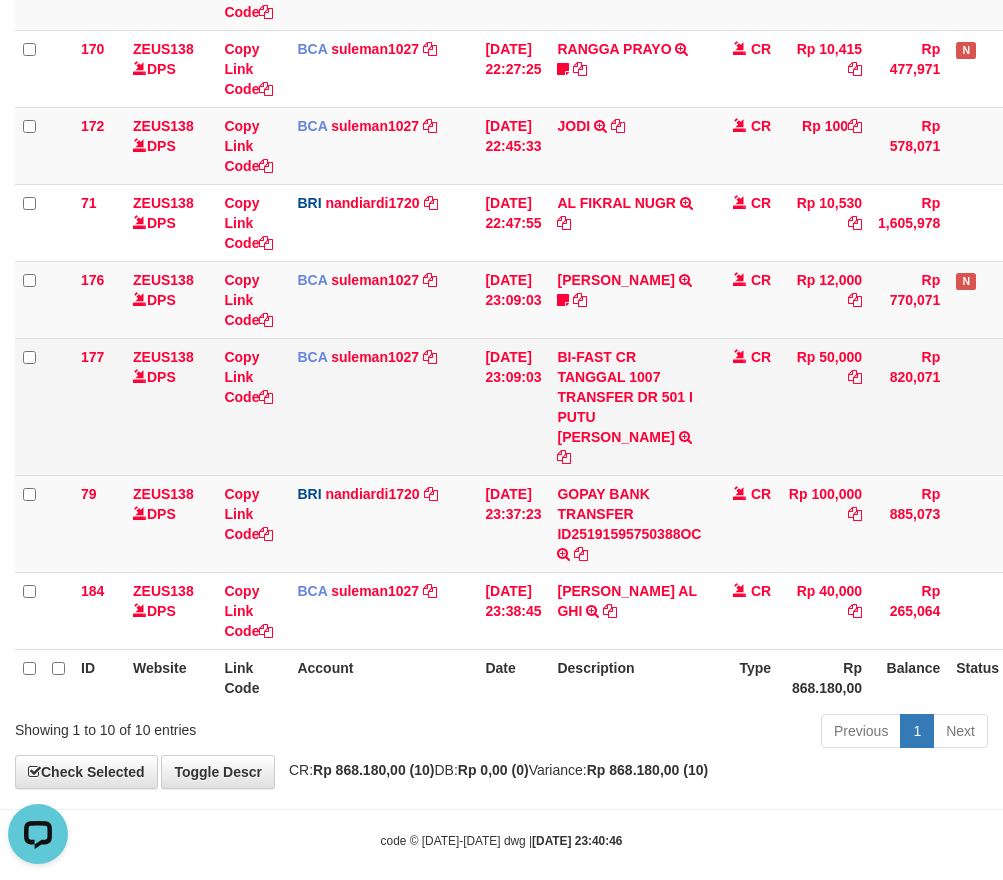 click on "CR" at bounding box center (744, 406) 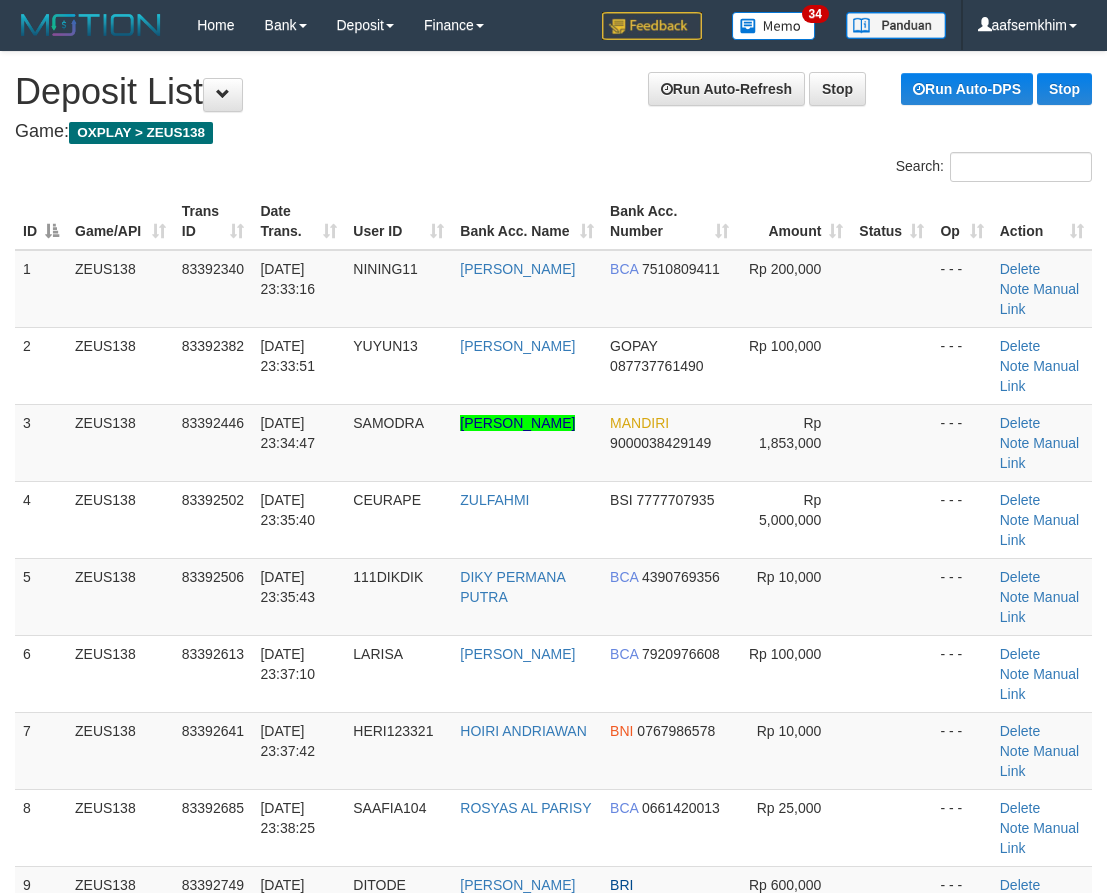 scroll, scrollTop: 0, scrollLeft: 0, axis: both 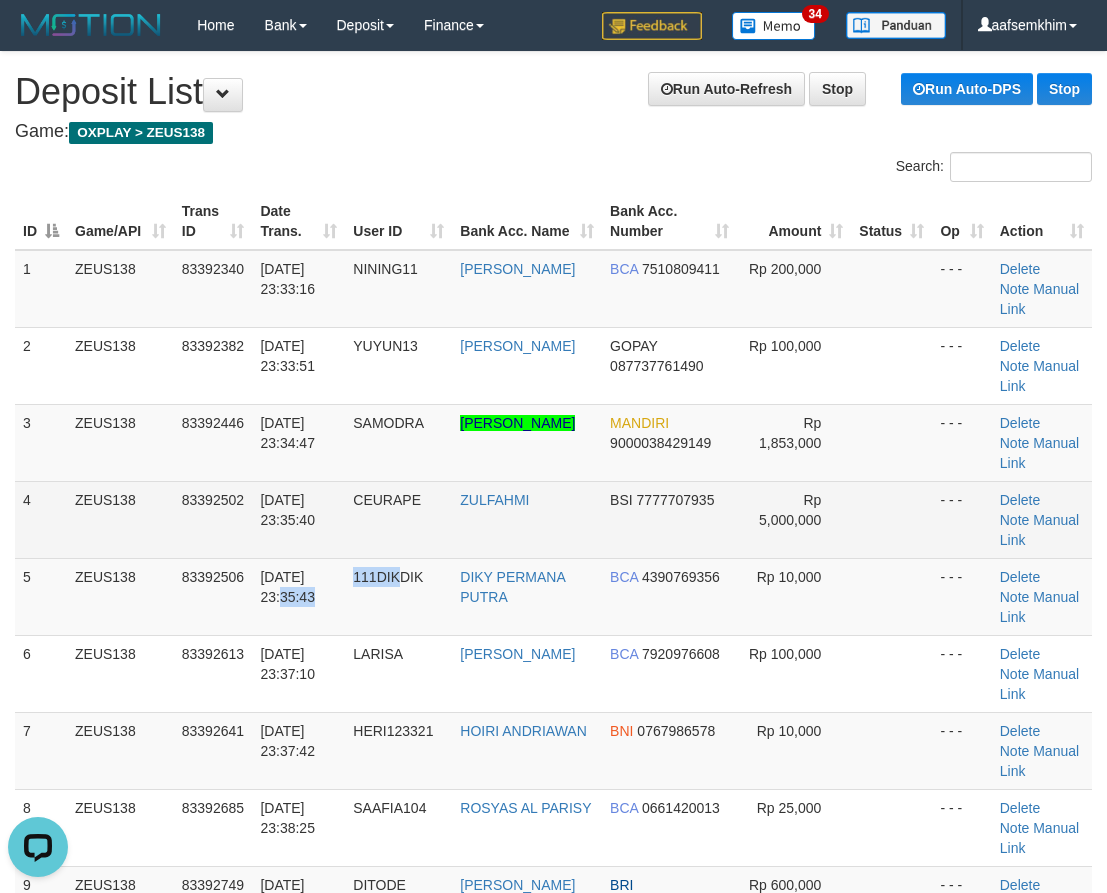 drag, startPoint x: 402, startPoint y: 595, endPoint x: 188, endPoint y: 541, distance: 220.70795 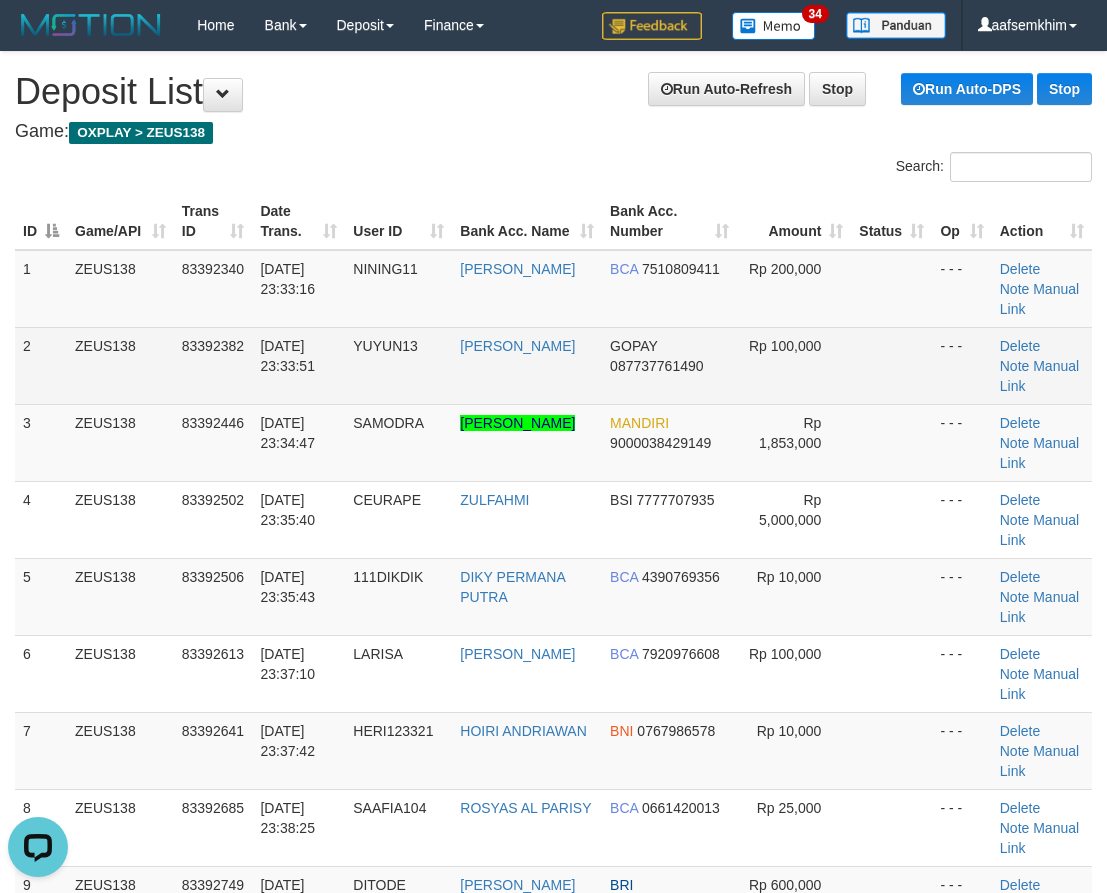 click on "10/07/2025 23:33:51" at bounding box center (298, 365) 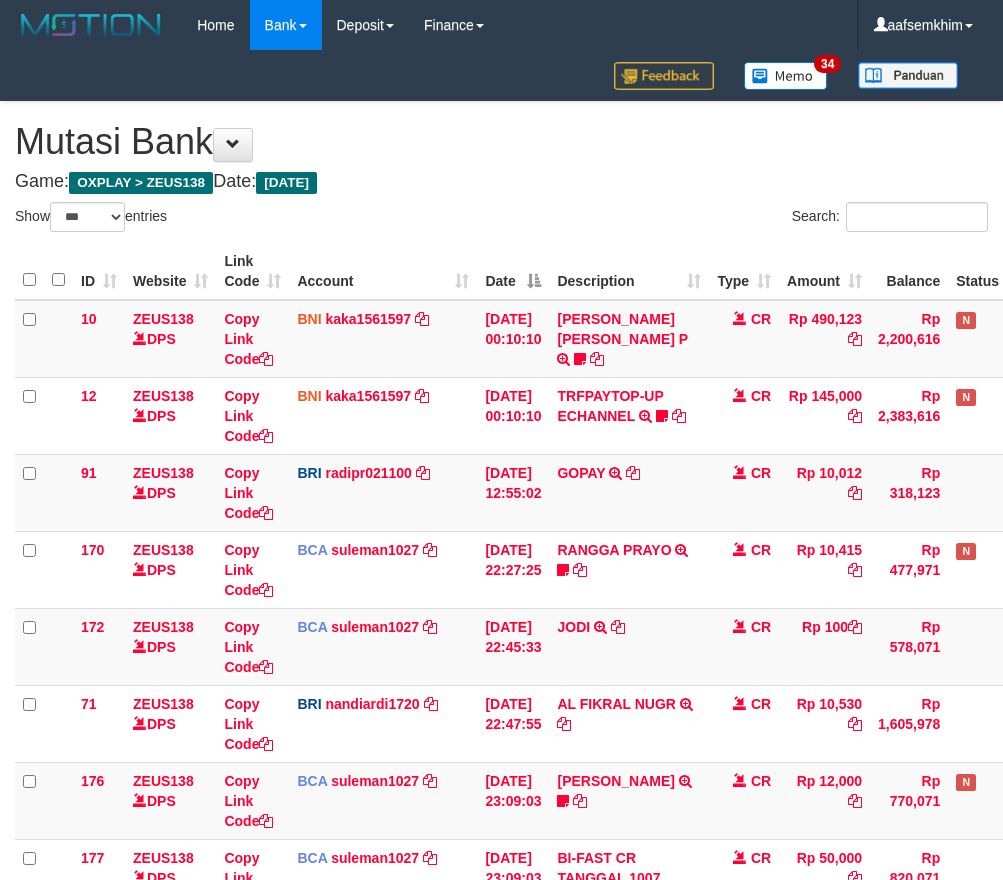 select on "***" 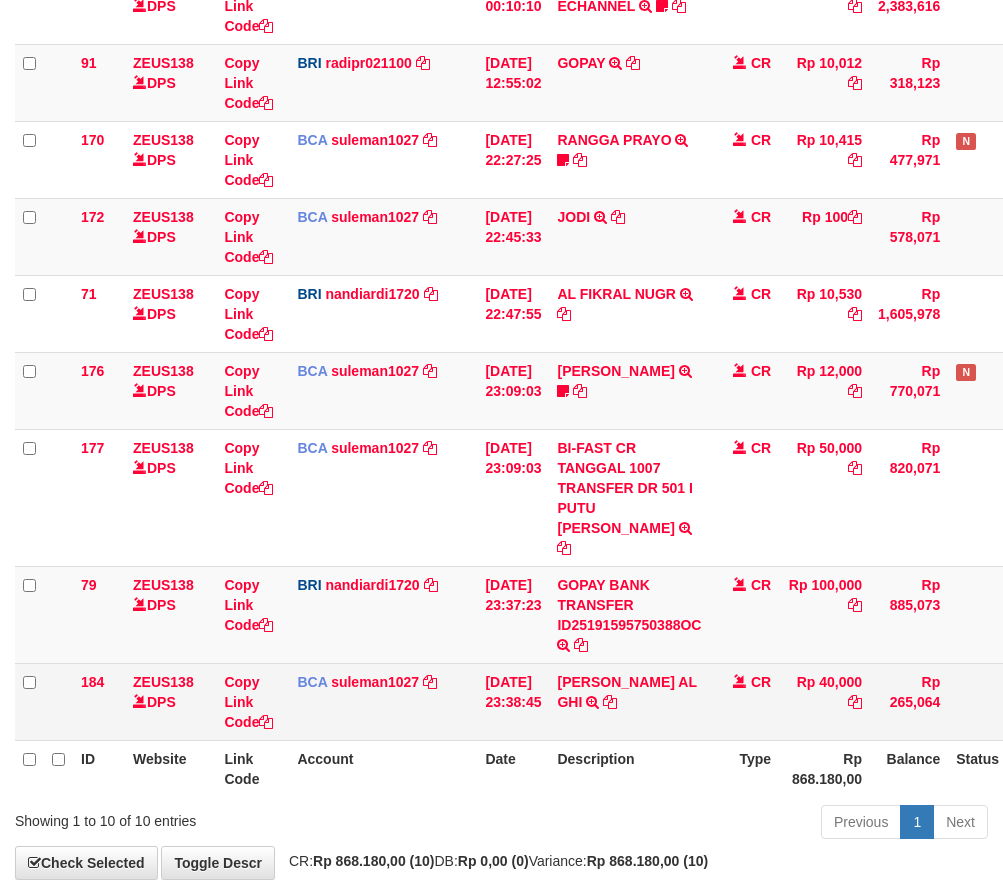 click on "DARIS AL GHI         TRSF E-BANKING CR 1007/FTSCY/WS95051
40000.002025071025645970 TRFDN-DARIS AL GHIESPAY DEBIT INDONE" at bounding box center (629, 701) 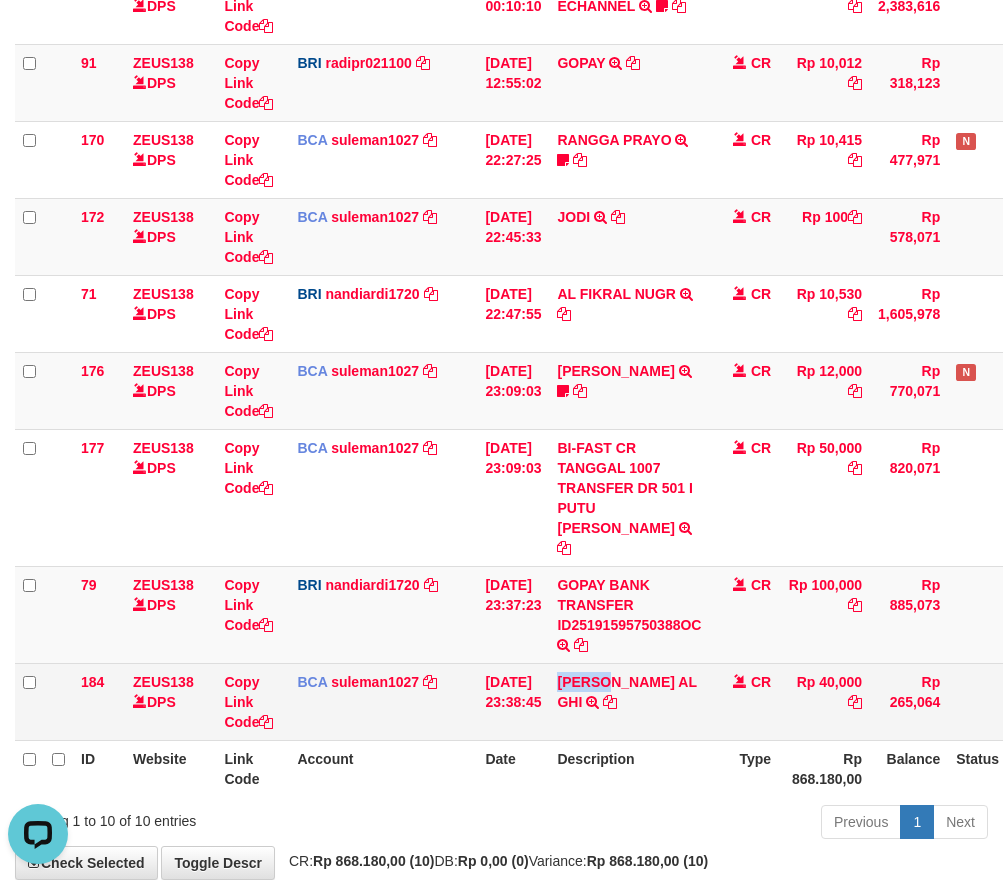 scroll, scrollTop: 0, scrollLeft: 0, axis: both 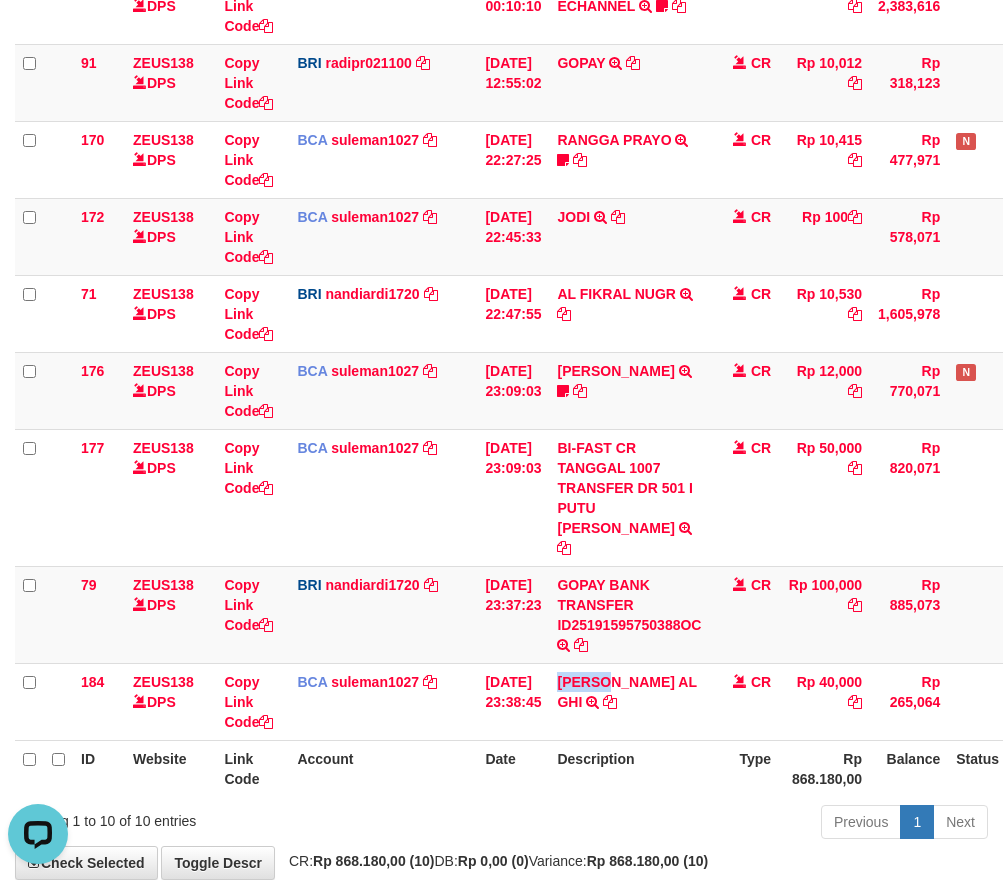 copy on "DARIS" 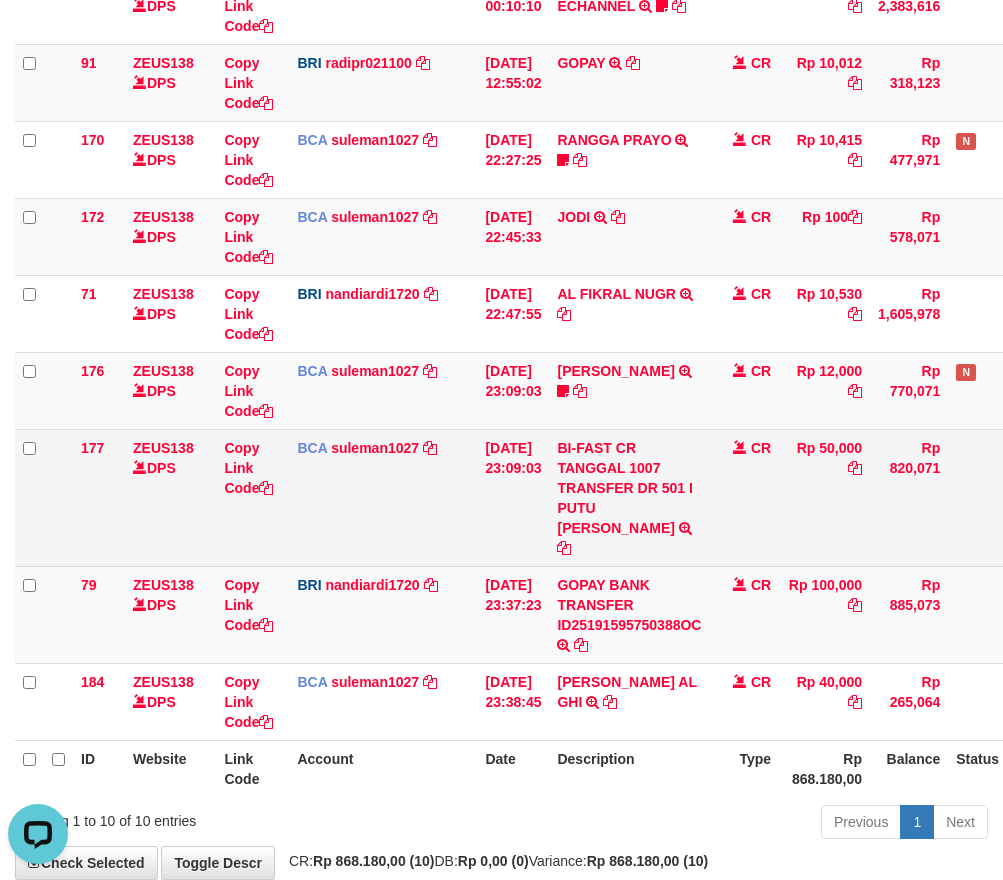 click on "Rp 50,000" at bounding box center [824, 497] 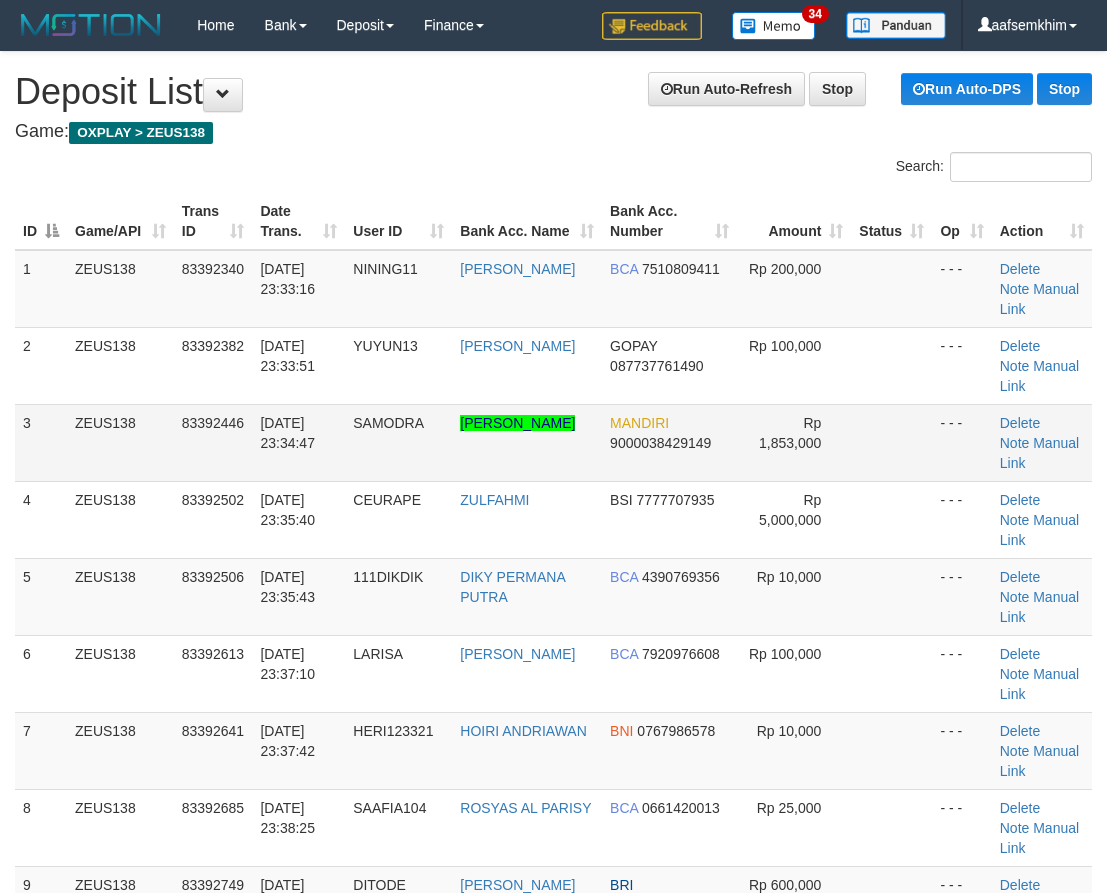 scroll, scrollTop: 0, scrollLeft: 0, axis: both 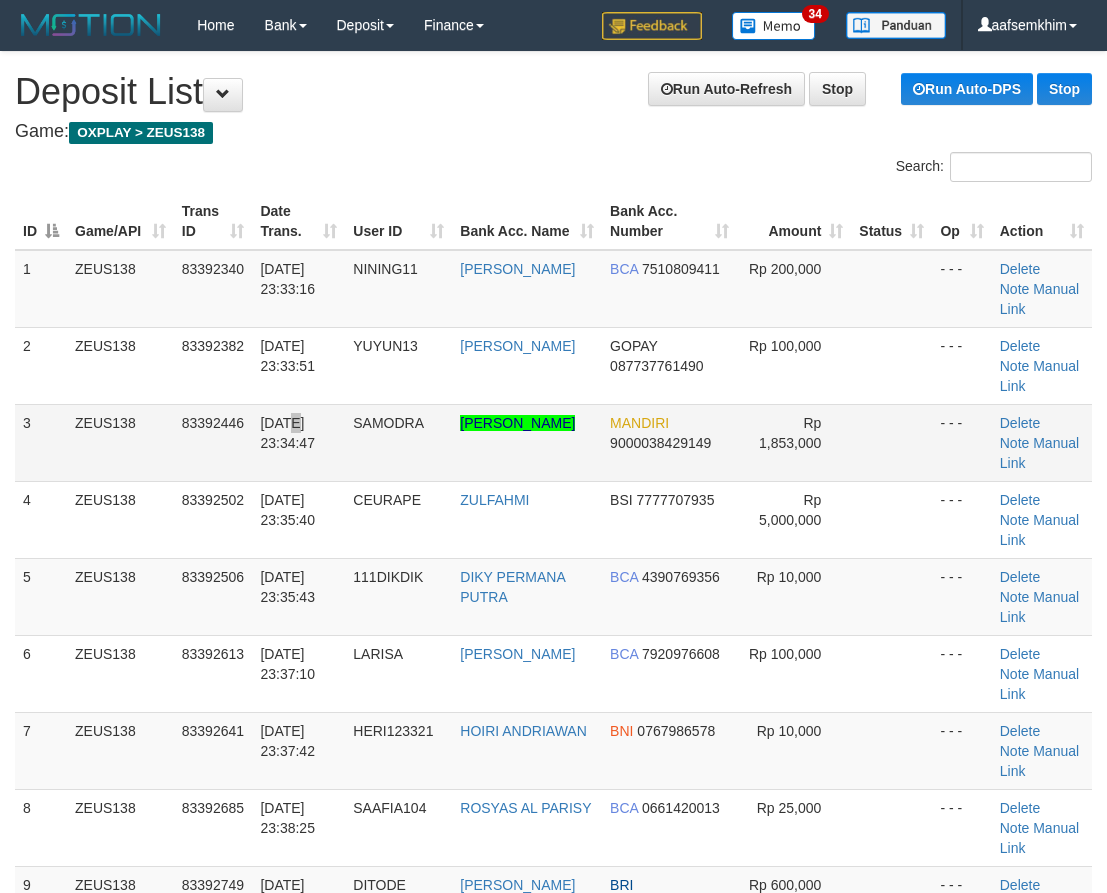 click on "[DATE] 23:34:47" at bounding box center [287, 433] 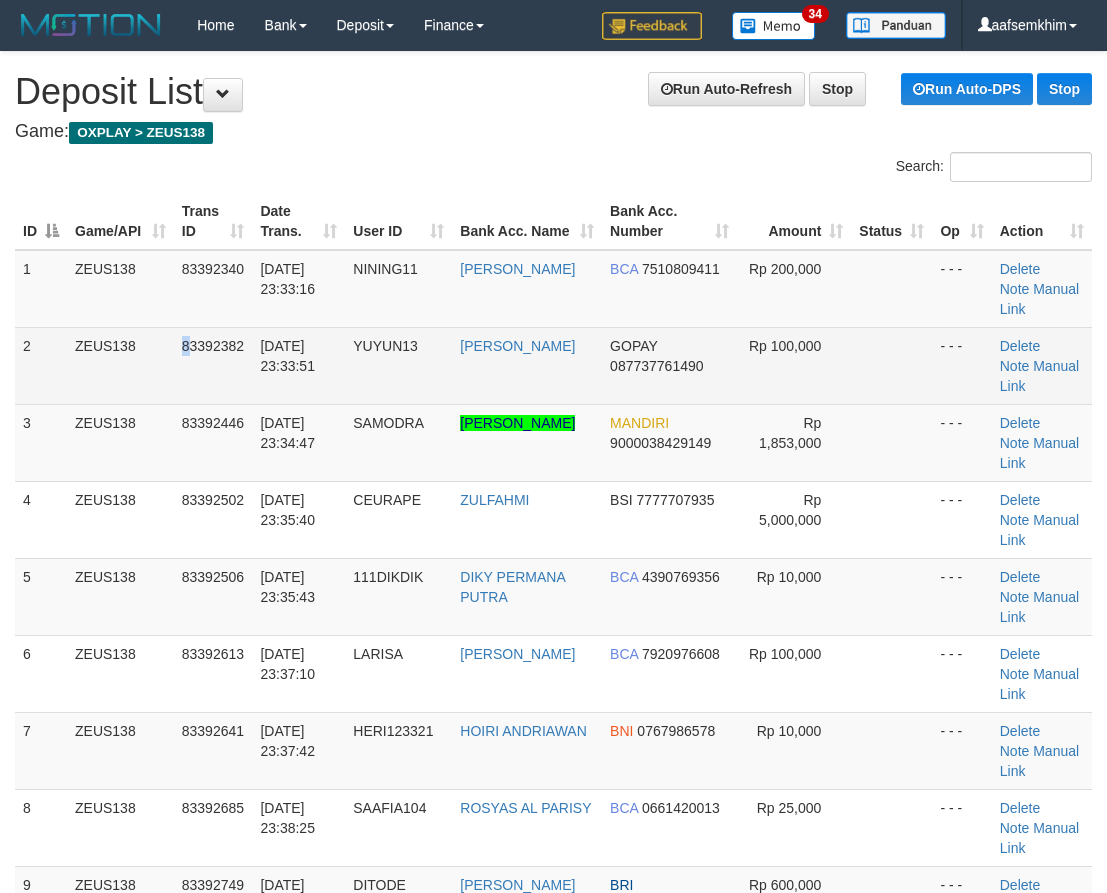 drag, startPoint x: 187, startPoint y: 373, endPoint x: 98, endPoint y: 365, distance: 89.358826 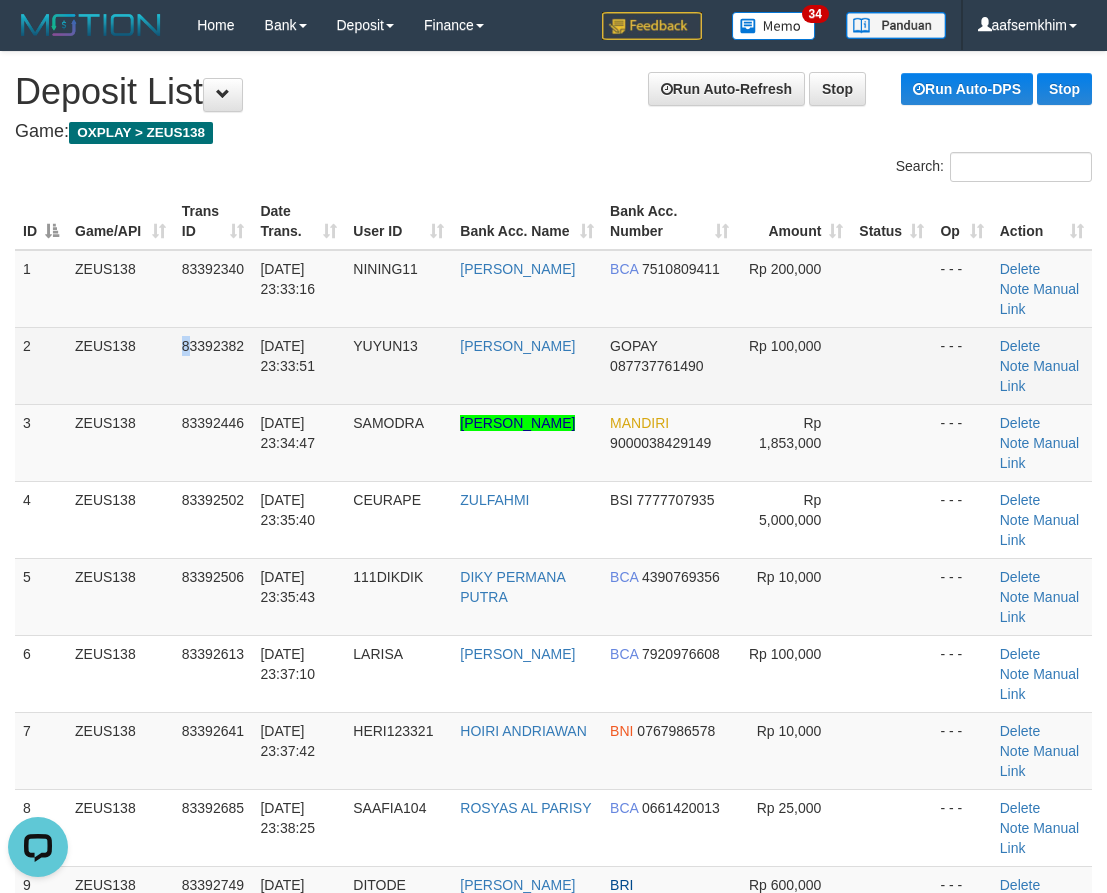scroll, scrollTop: 0, scrollLeft: 0, axis: both 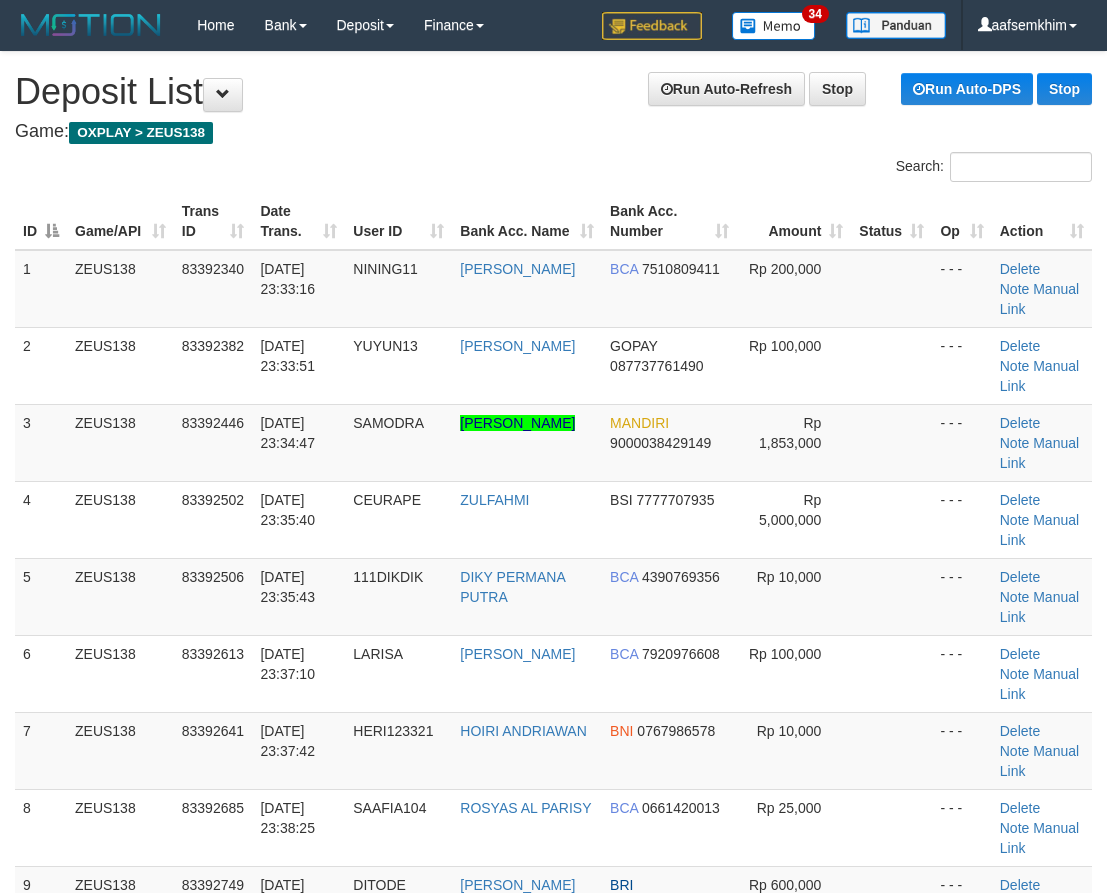 click on "[DATE] 23:33:51" at bounding box center (287, 356) 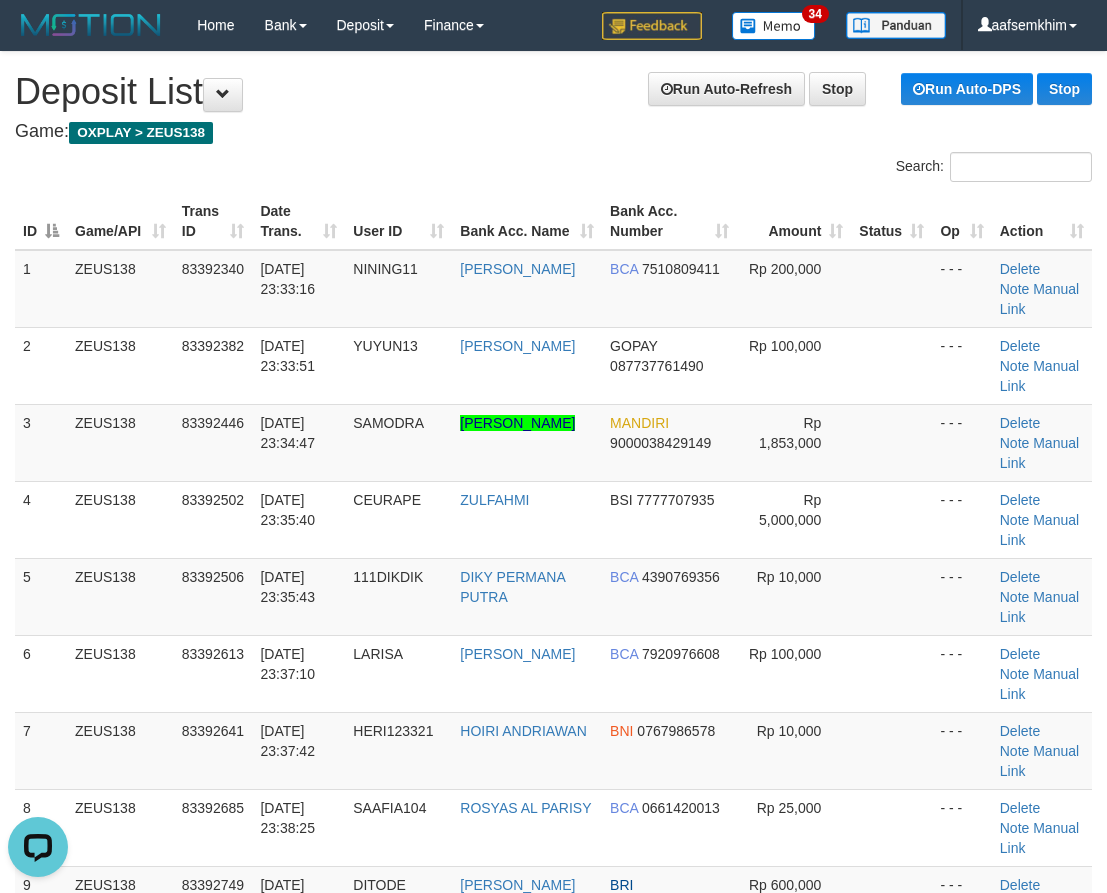 scroll, scrollTop: 0, scrollLeft: 0, axis: both 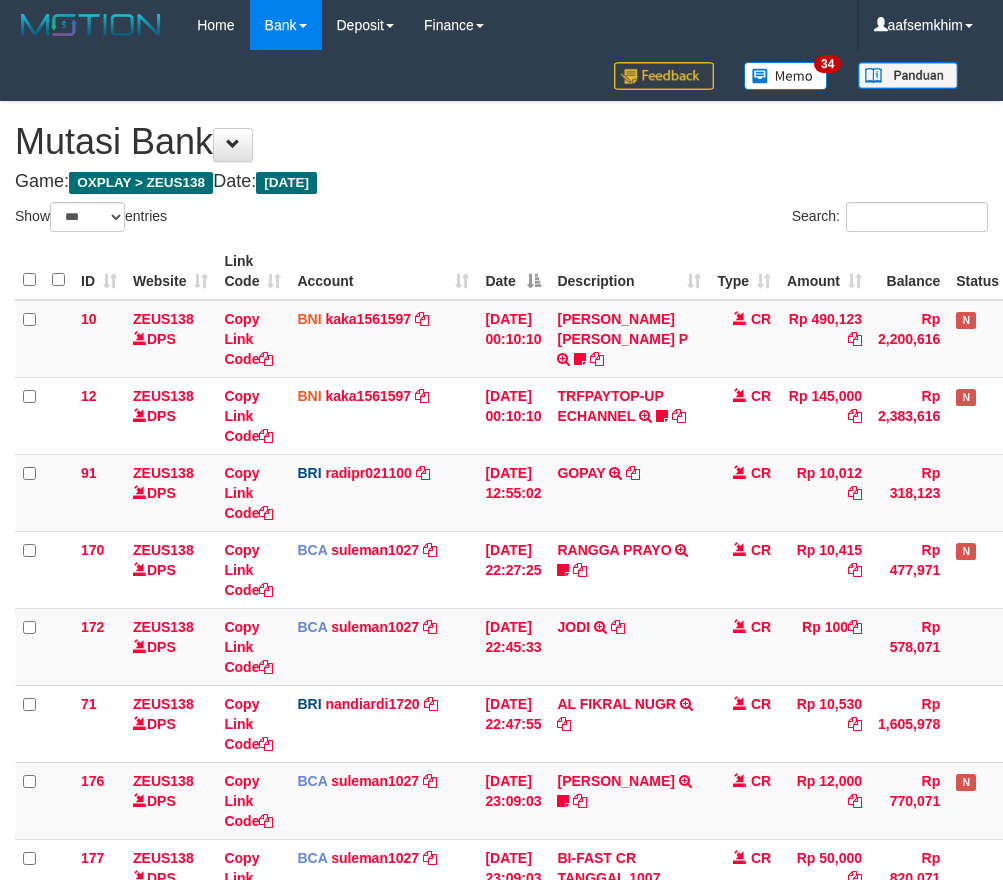 select on "***" 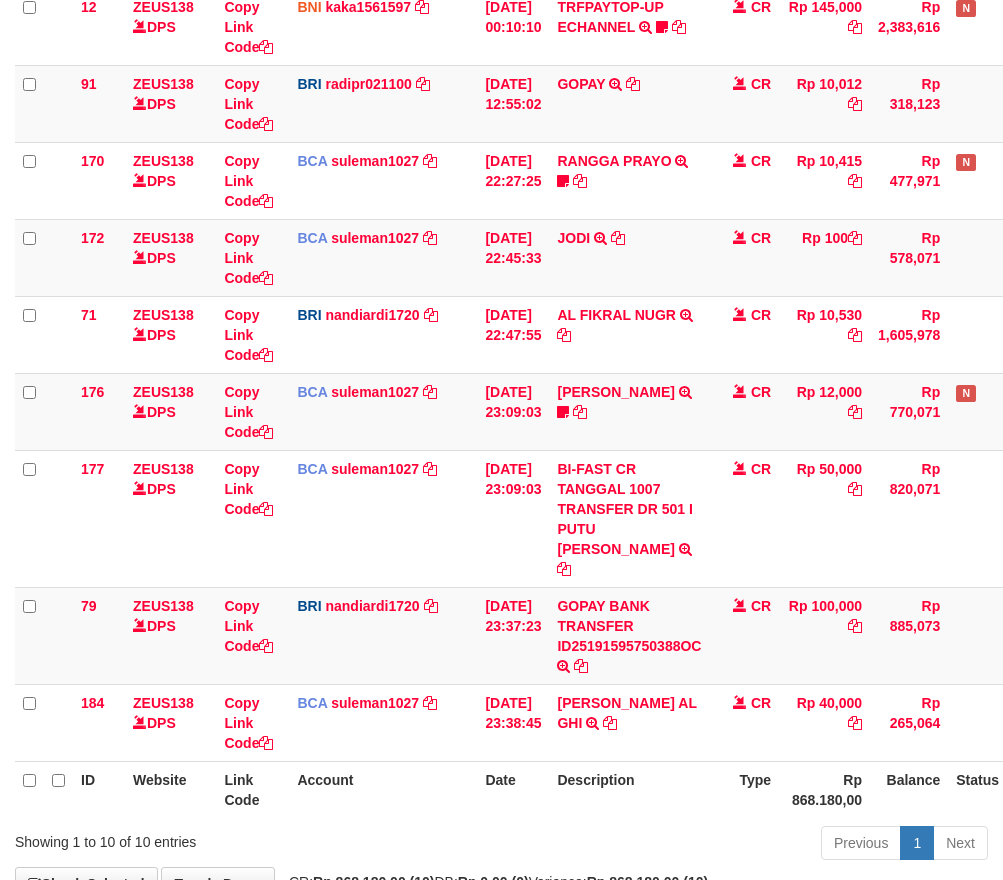 scroll, scrollTop: 410, scrollLeft: 0, axis: vertical 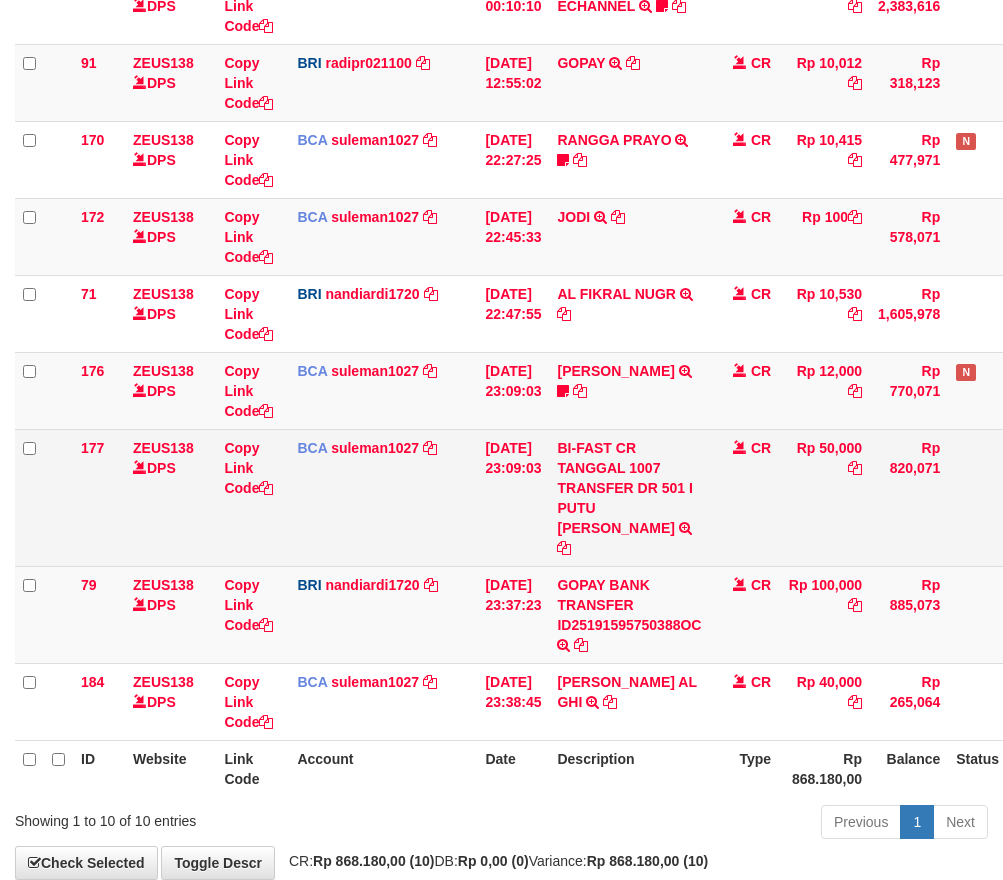 drag, startPoint x: 845, startPoint y: 529, endPoint x: 836, endPoint y: 522, distance: 11.401754 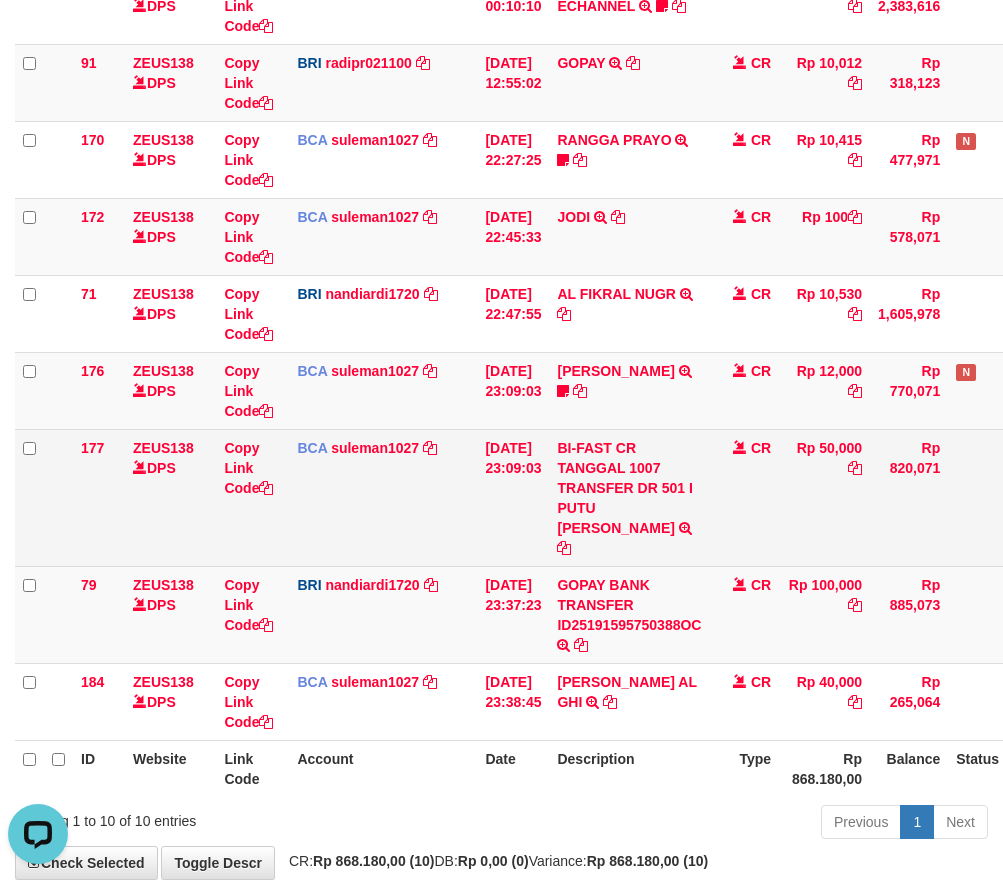 scroll, scrollTop: 0, scrollLeft: 0, axis: both 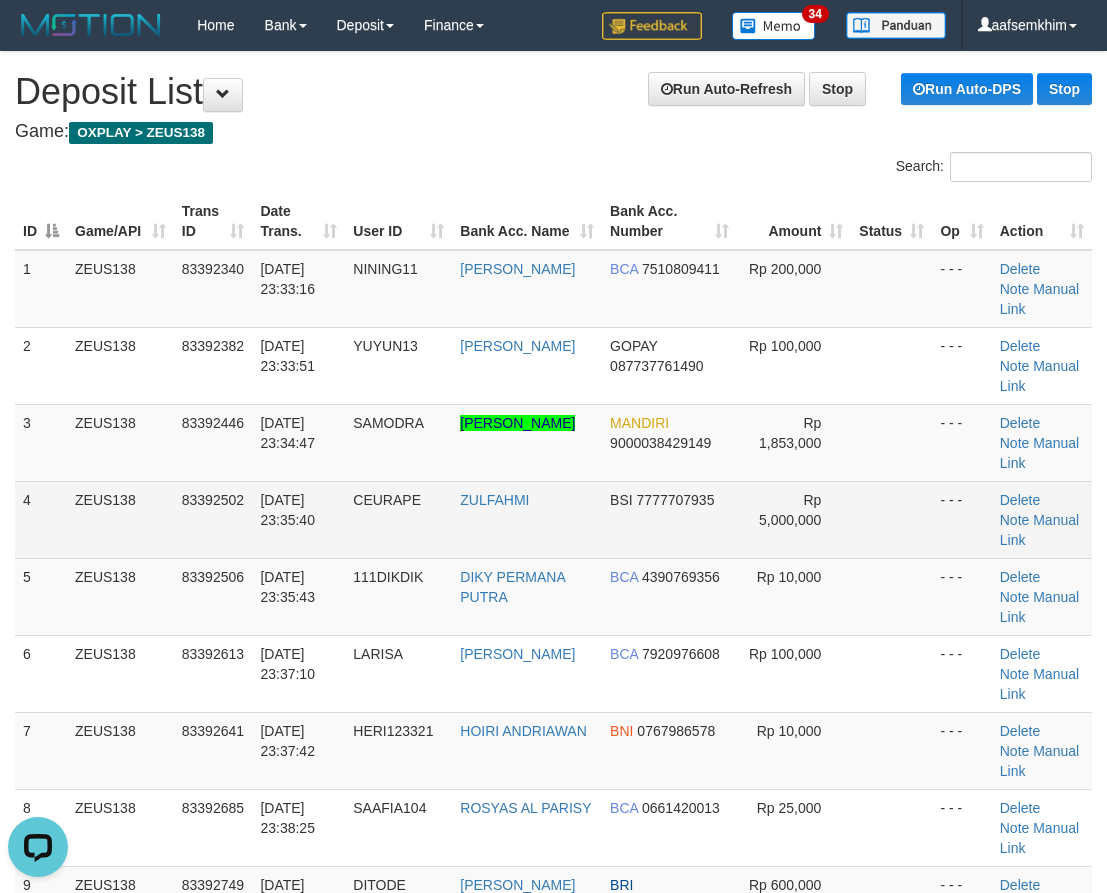 drag, startPoint x: 330, startPoint y: 542, endPoint x: 288, endPoint y: 532, distance: 43.174065 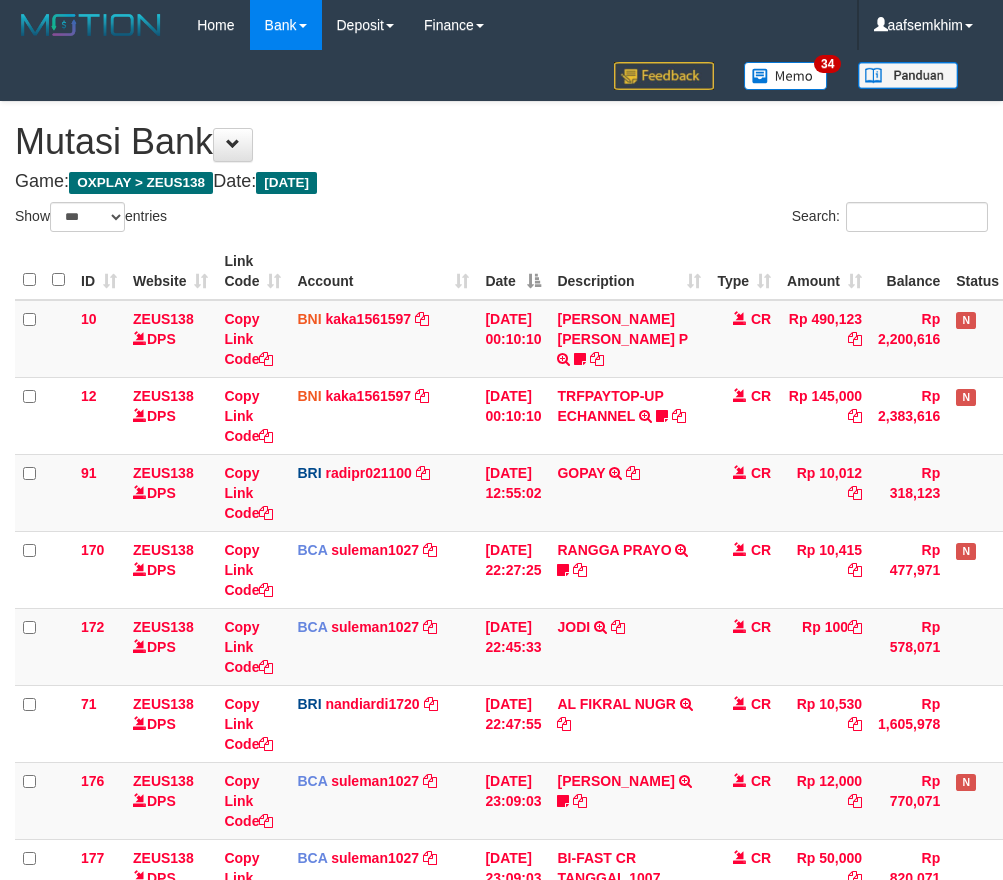 select on "***" 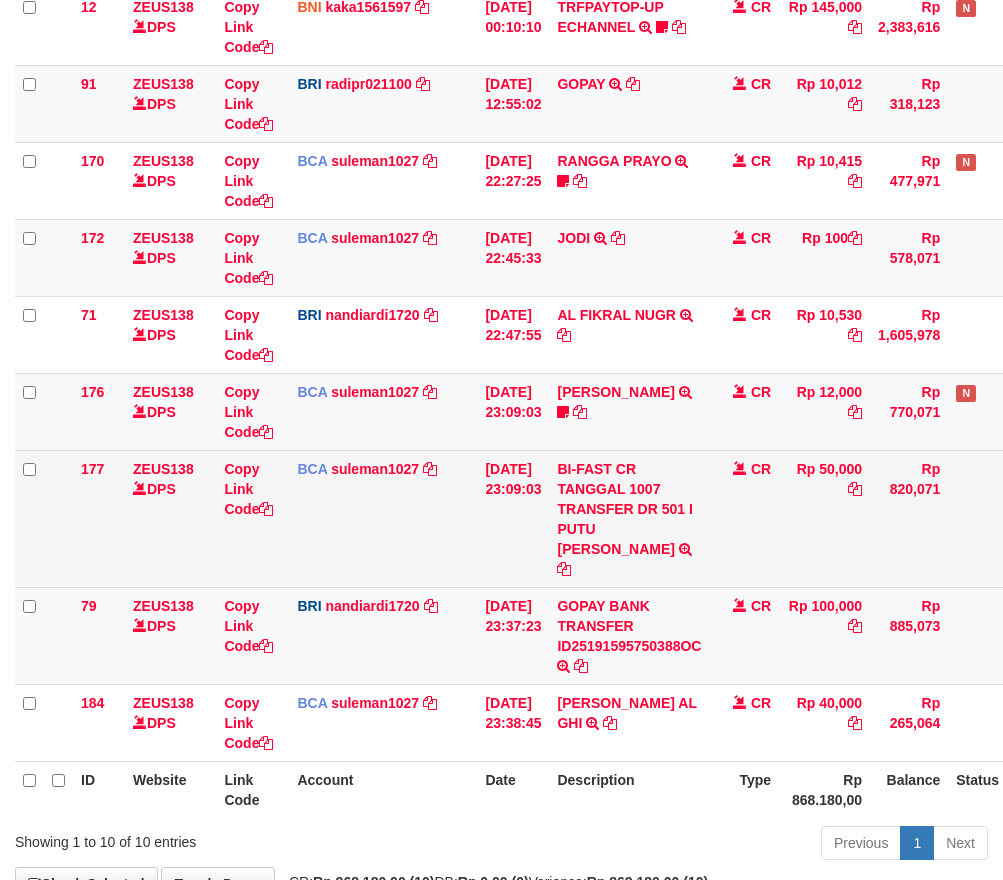 scroll, scrollTop: 410, scrollLeft: 0, axis: vertical 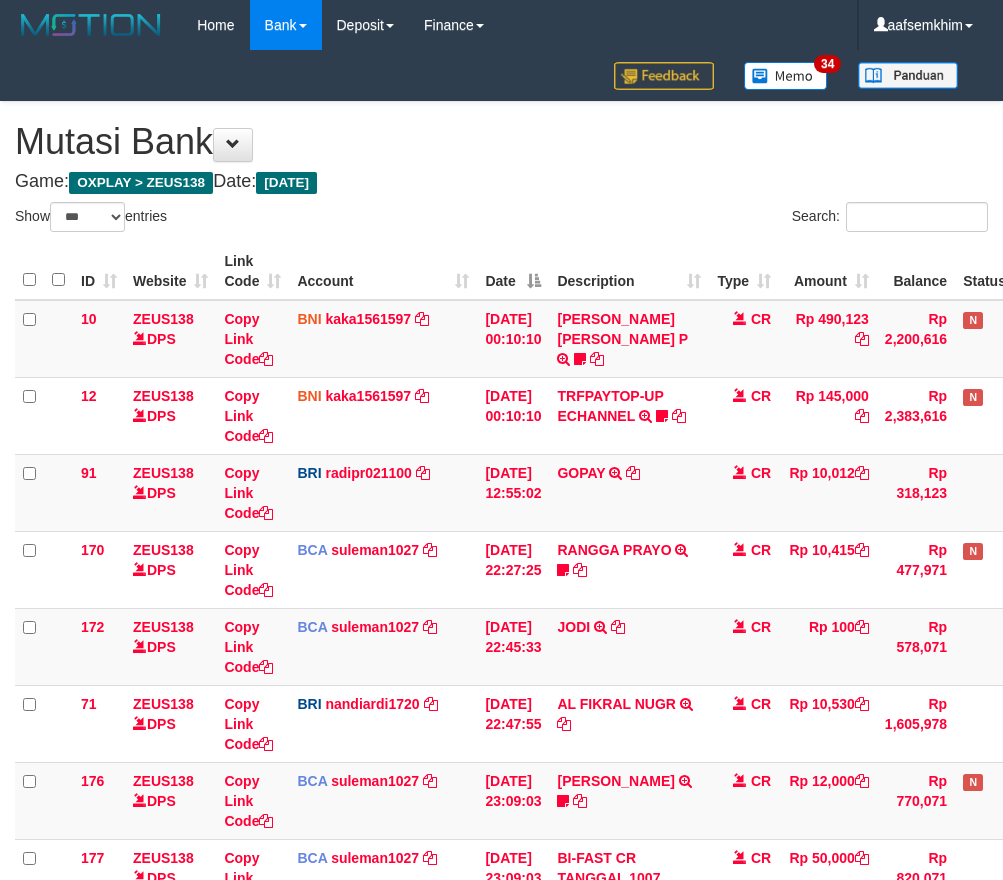 select on "***" 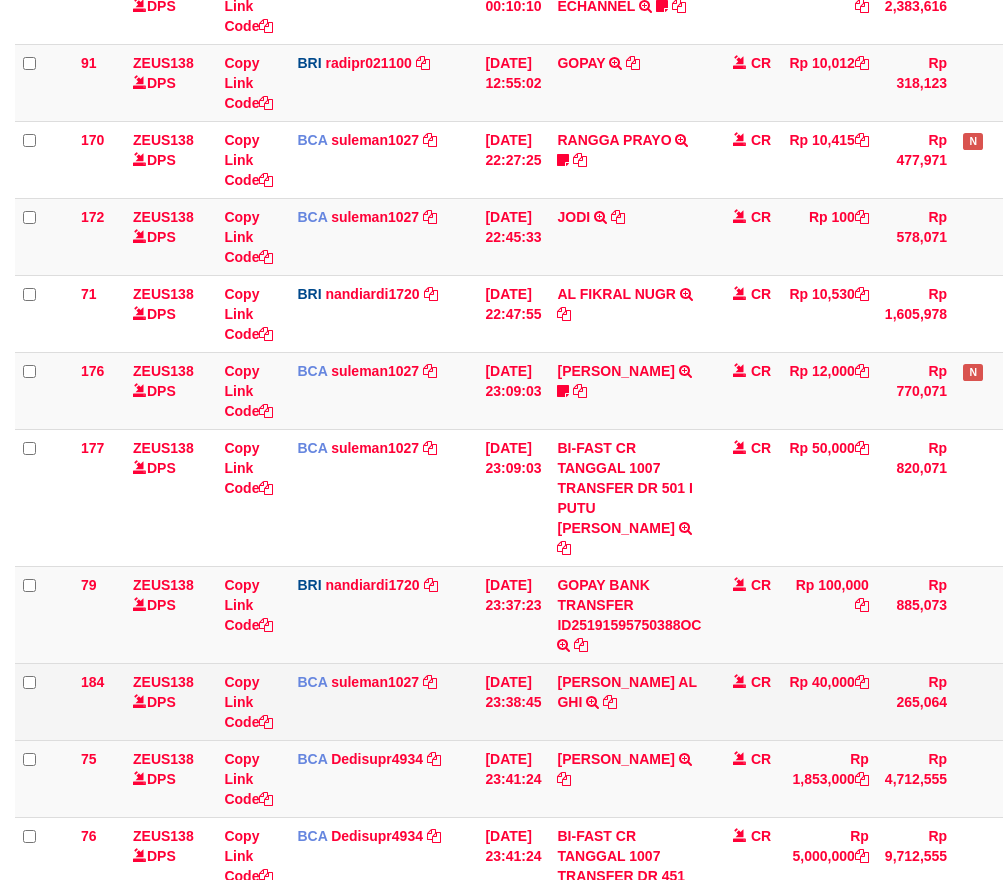 scroll, scrollTop: 667, scrollLeft: 0, axis: vertical 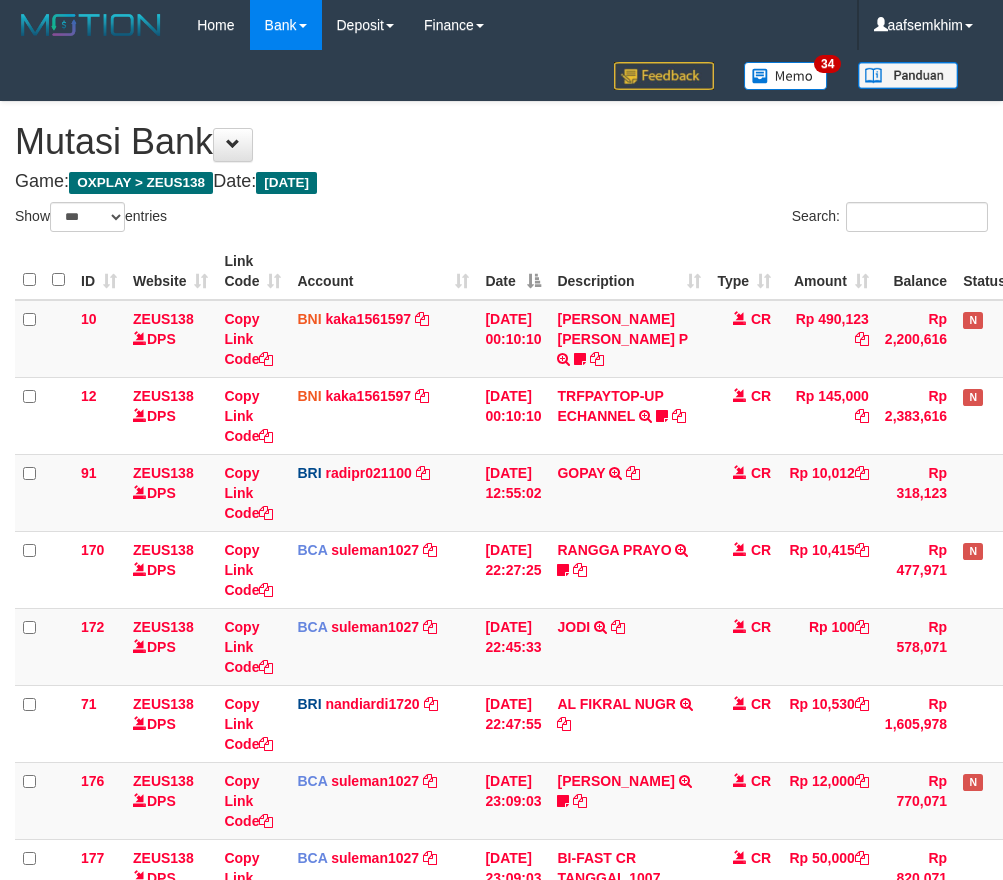 select on "***" 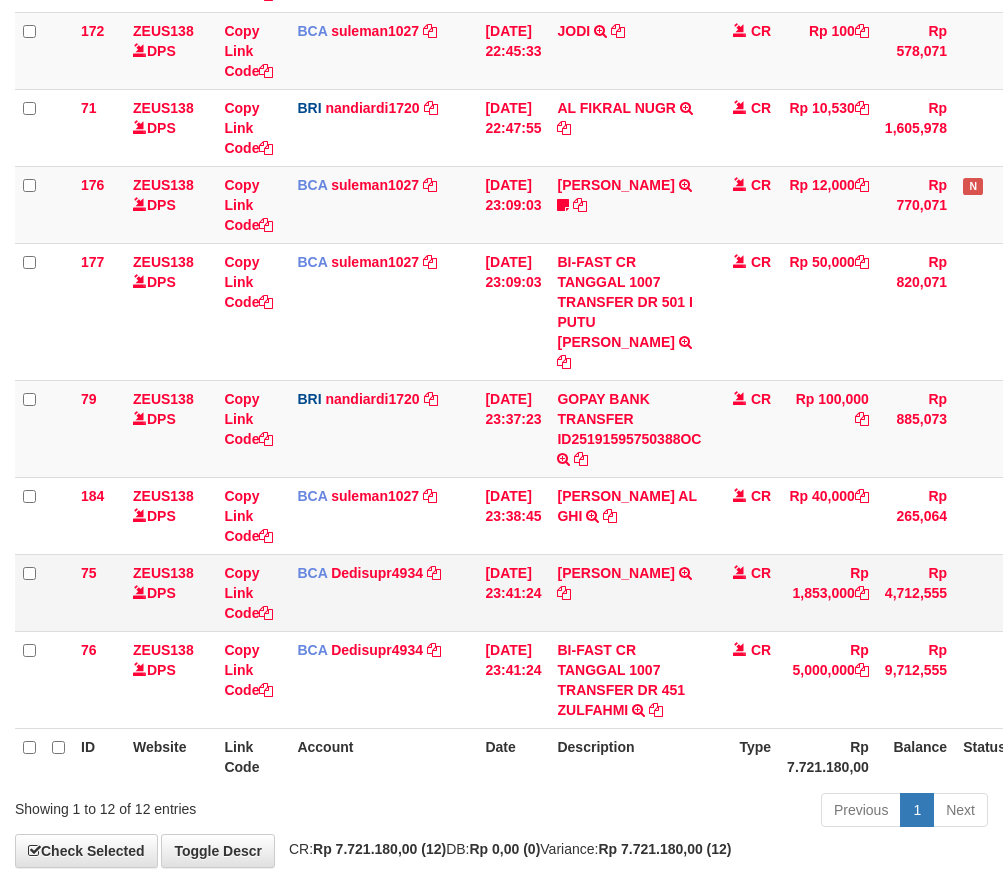 scroll, scrollTop: 675, scrollLeft: 0, axis: vertical 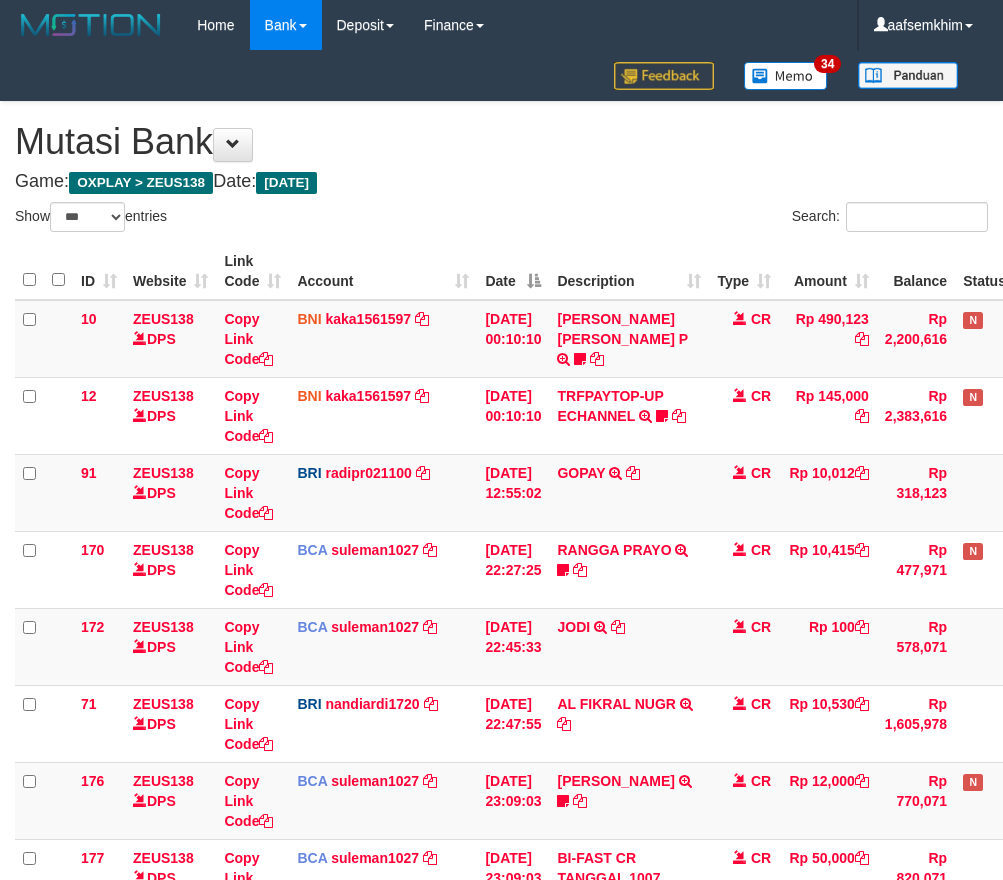 select on "***" 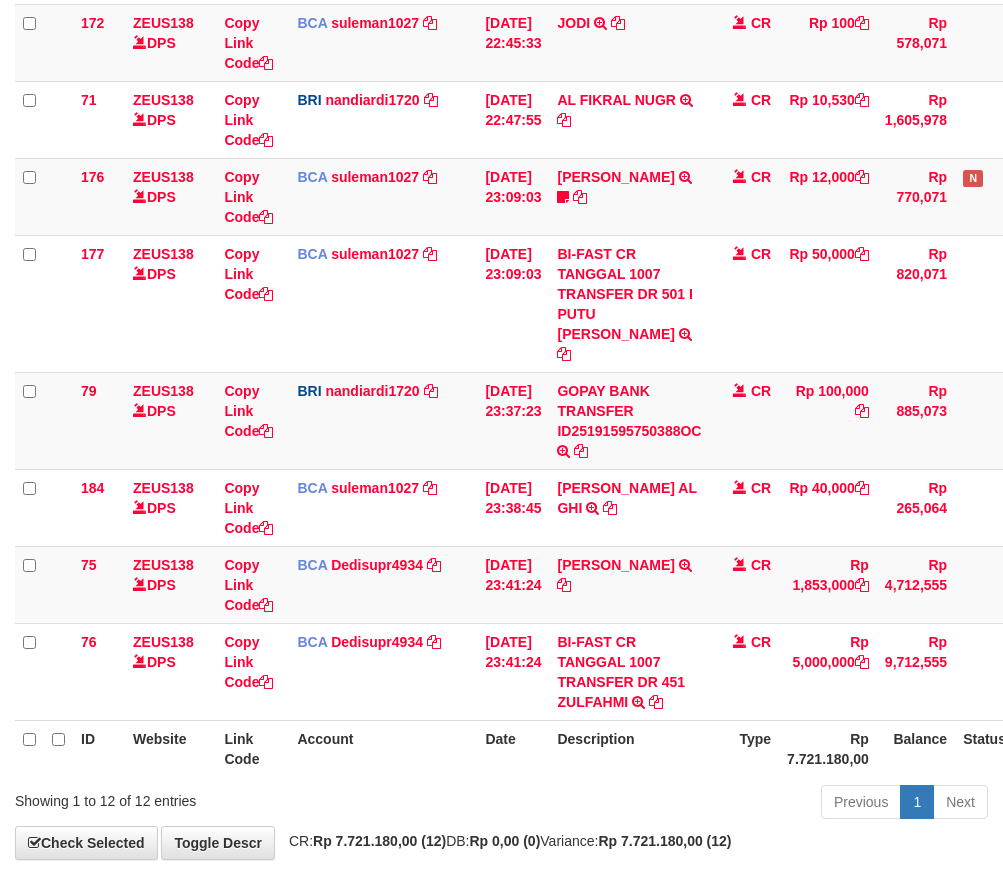 scroll, scrollTop: 675, scrollLeft: 0, axis: vertical 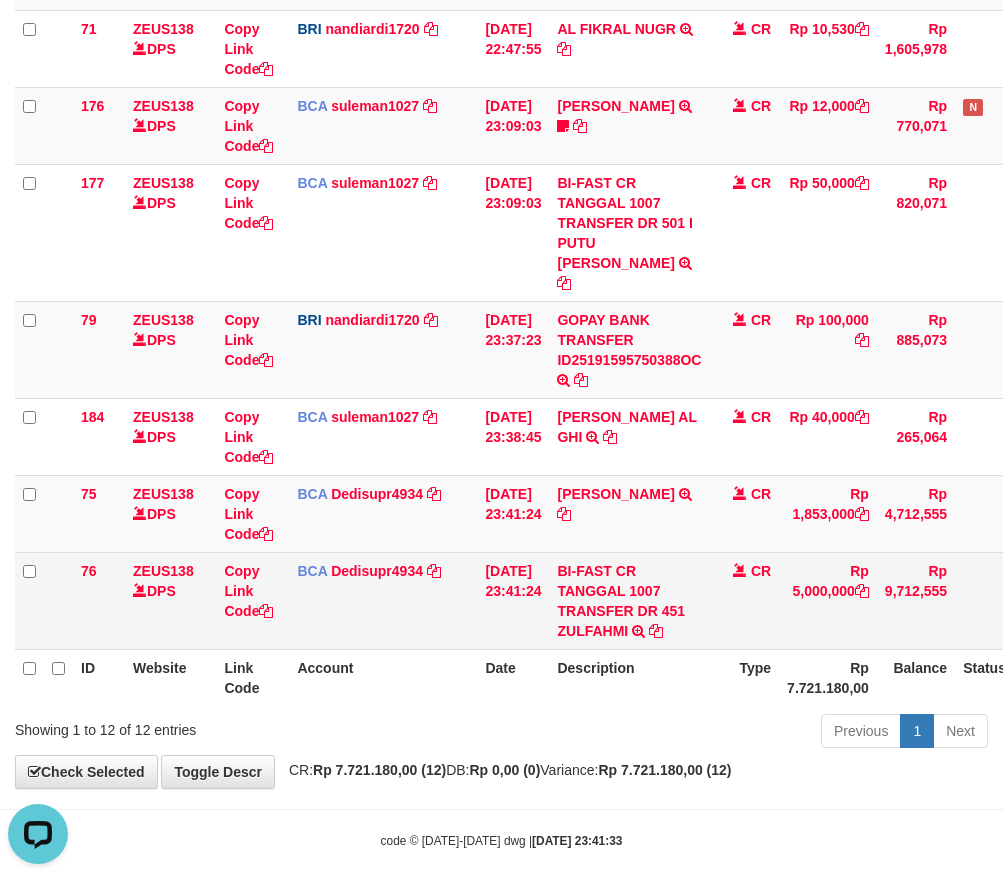click on "BI-FAST CR TANGGAL 1007 TRANSFER DR 451 ZULFAHMI         BI-FAST CR TANGGAL :10/07 TRANSFER DR 451 ZULFAHMI" at bounding box center (629, 600) 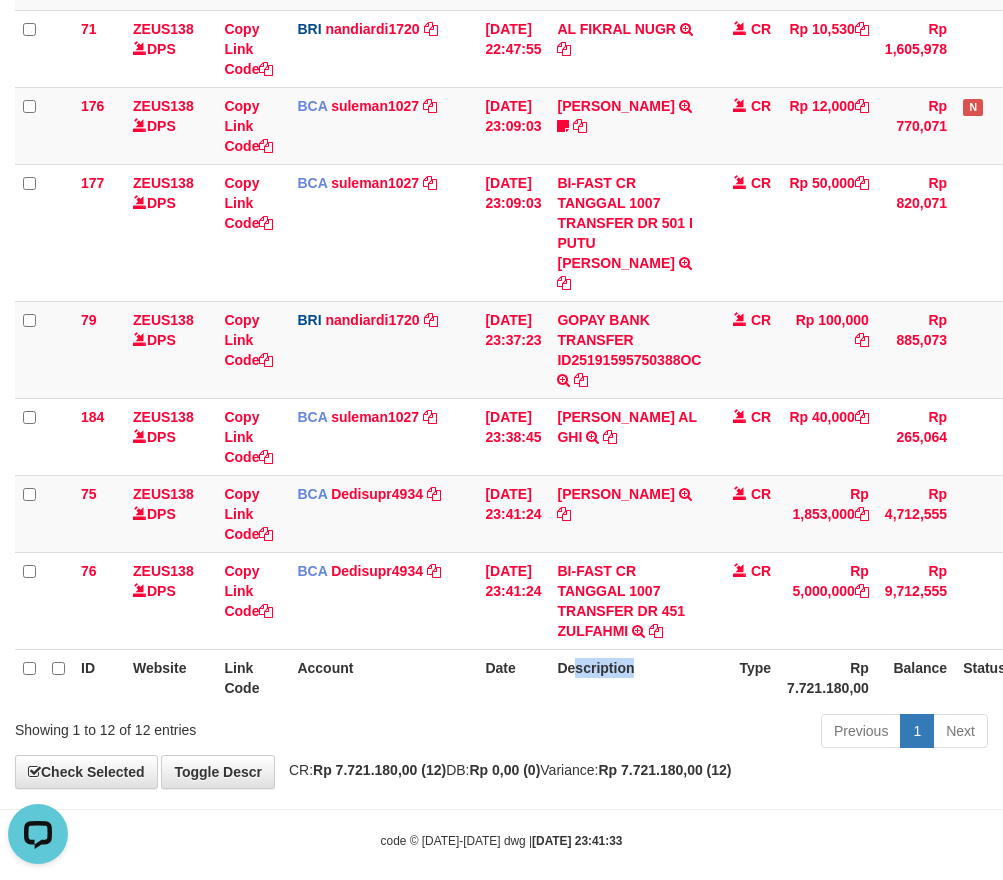 drag, startPoint x: 616, startPoint y: 630, endPoint x: 656, endPoint y: 630, distance: 40 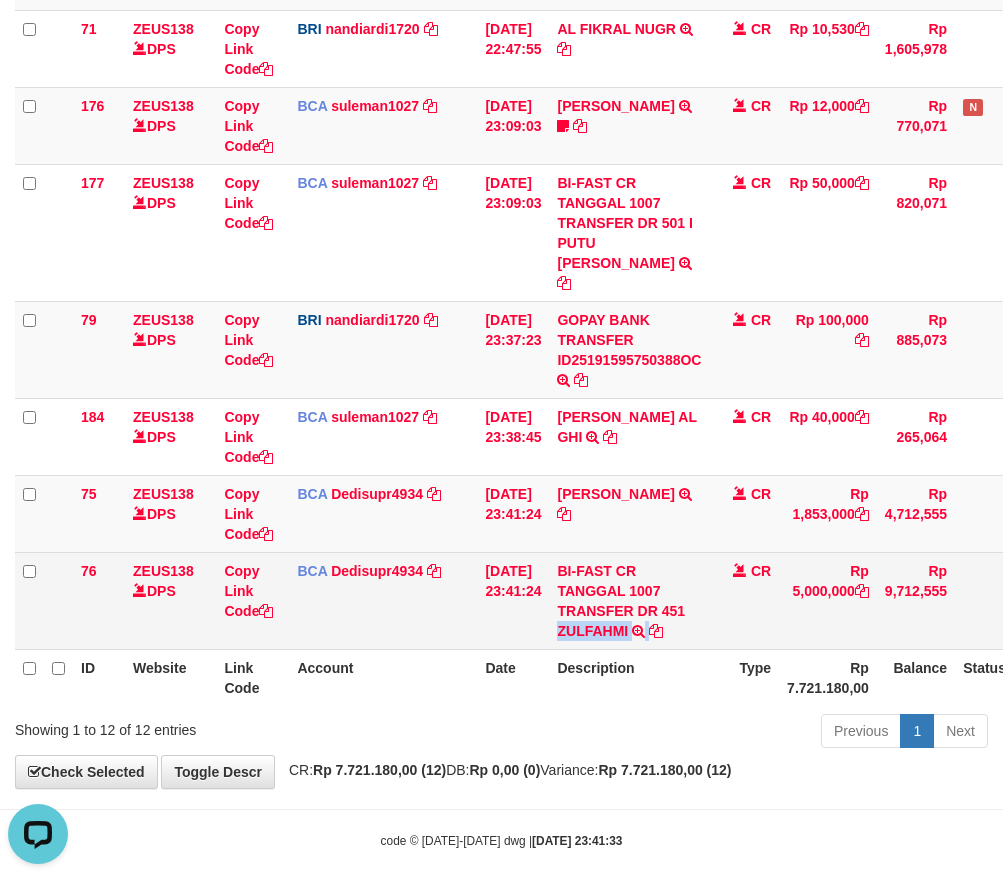 drag, startPoint x: 628, startPoint y: 620, endPoint x: 665, endPoint y: 620, distance: 37 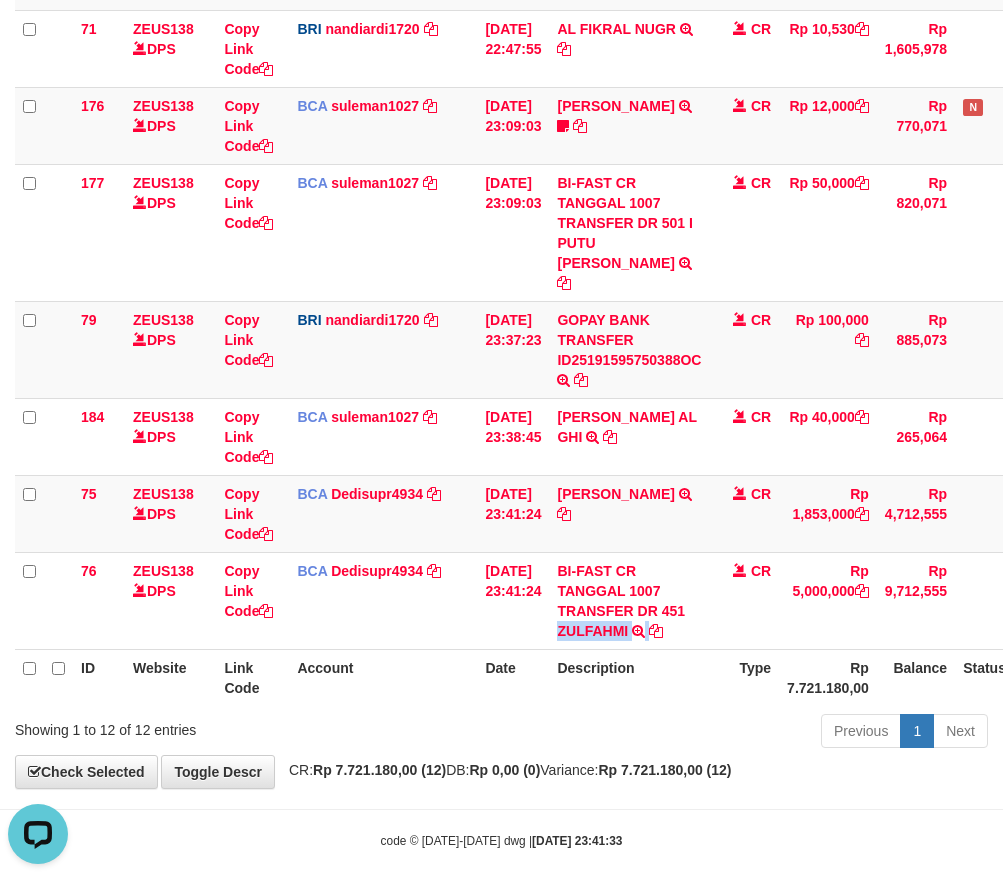 copy on "ZULFAHMI" 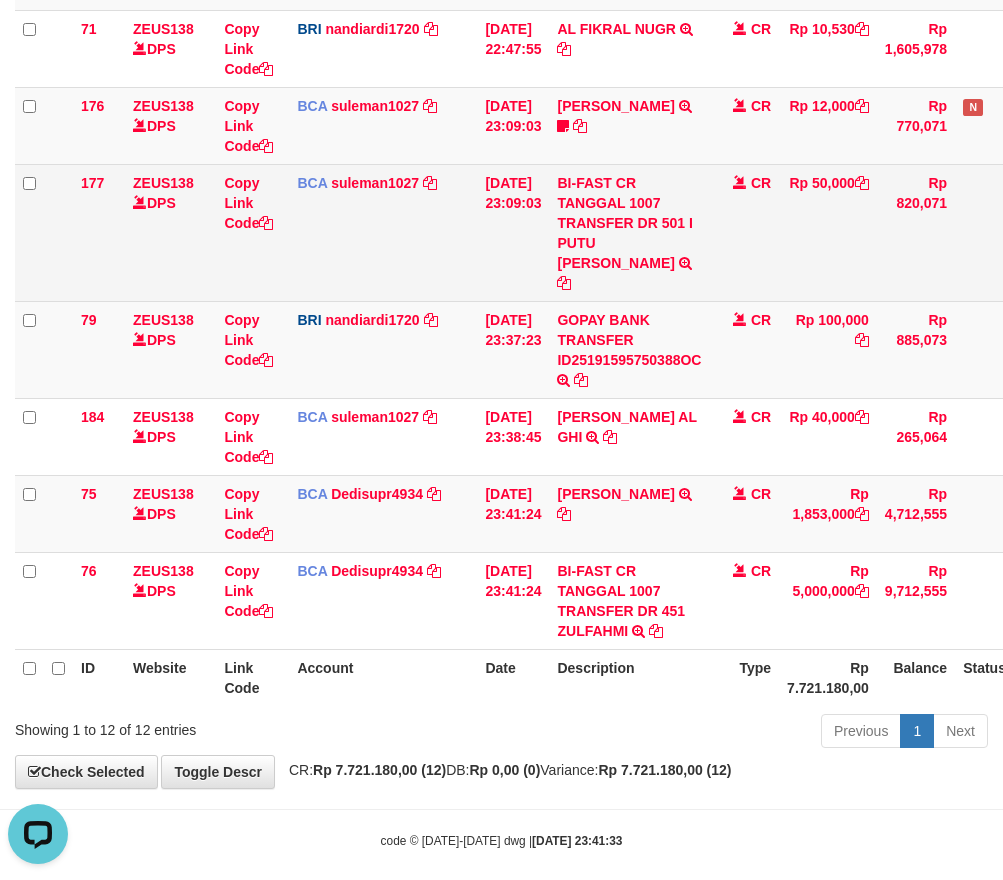 drag, startPoint x: 973, startPoint y: 261, endPoint x: 1017, endPoint y: 266, distance: 44.28318 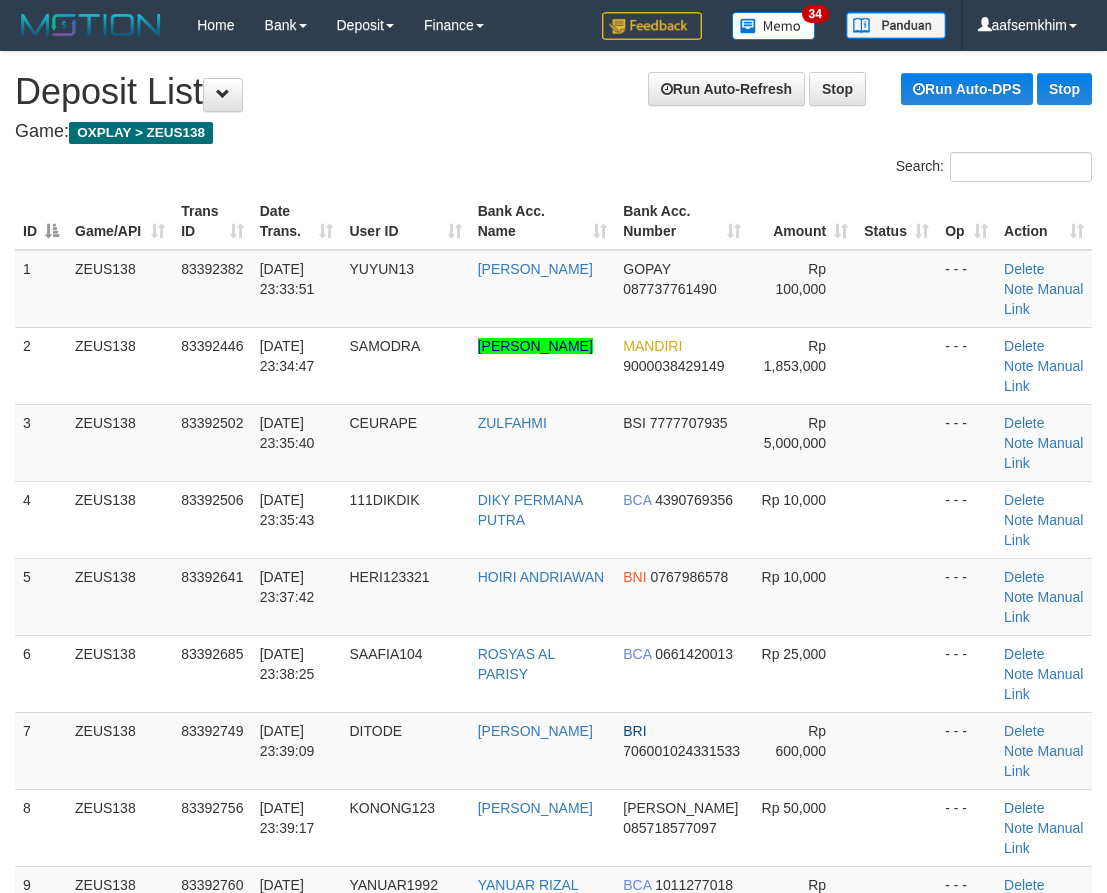 scroll, scrollTop: 0, scrollLeft: 0, axis: both 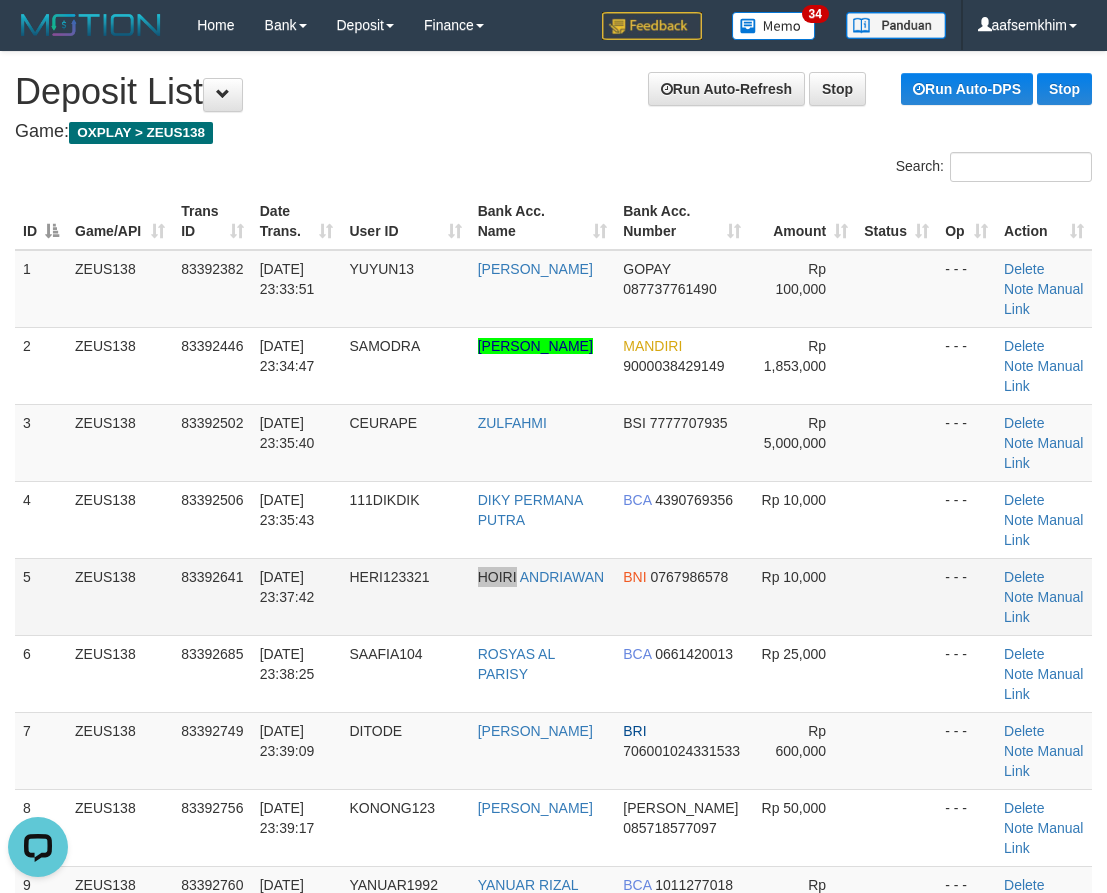 drag, startPoint x: 552, startPoint y: 573, endPoint x: 521, endPoint y: 565, distance: 32.01562 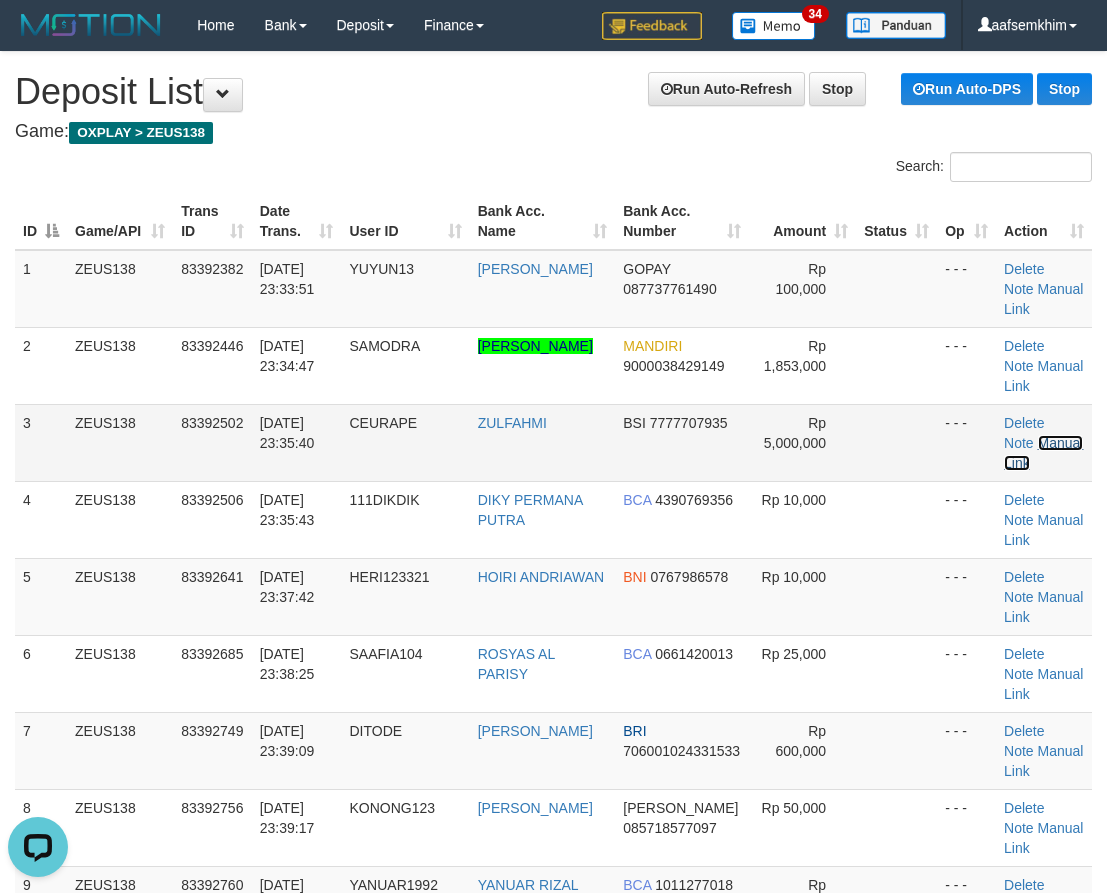 click on "Manual Link" at bounding box center (1043, 453) 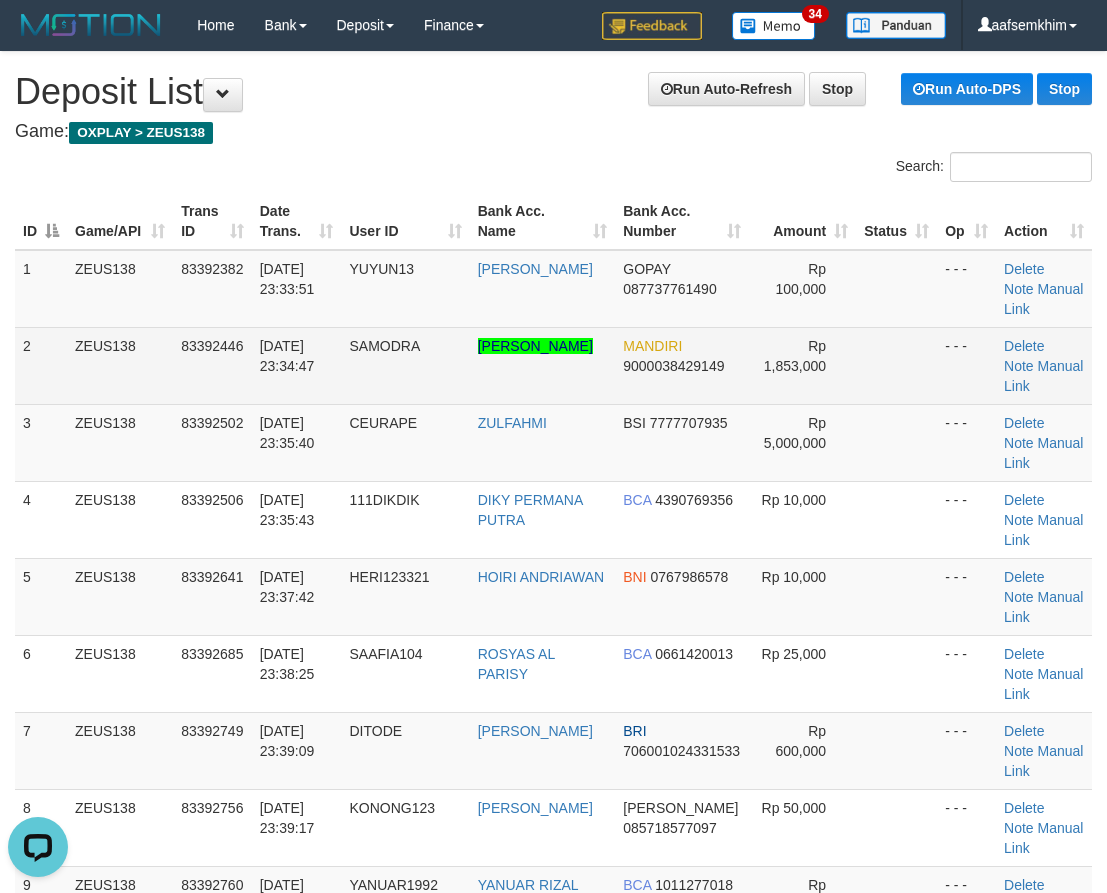 drag, startPoint x: 143, startPoint y: 359, endPoint x: 155, endPoint y: 363, distance: 12.649111 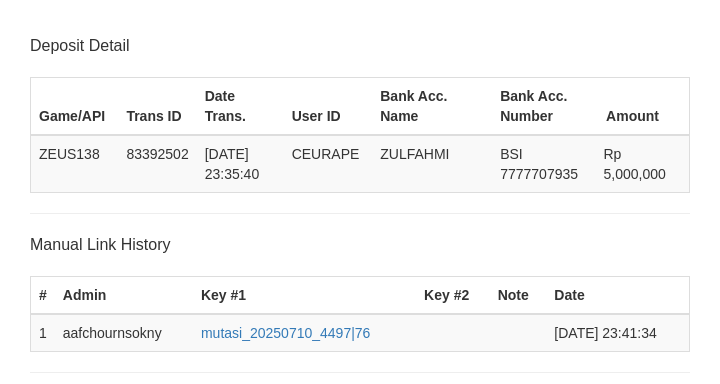 scroll, scrollTop: 0, scrollLeft: 0, axis: both 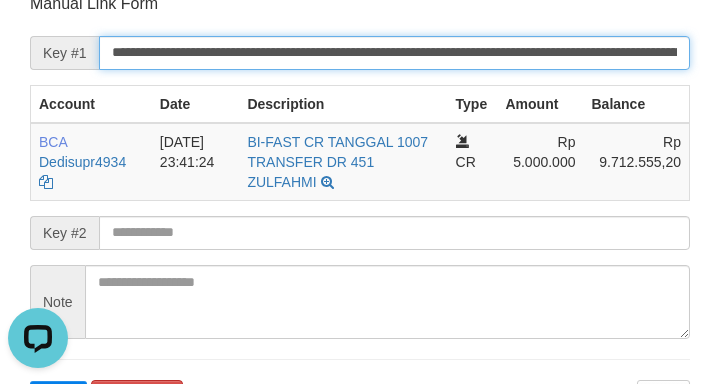click on "**********" at bounding box center [394, 53] 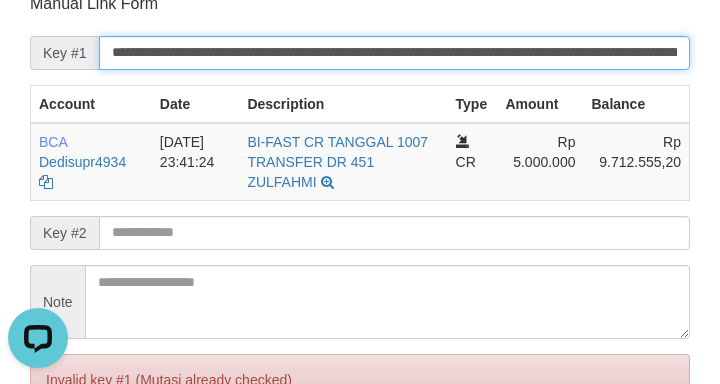 click on "Save" at bounding box center [58, 464] 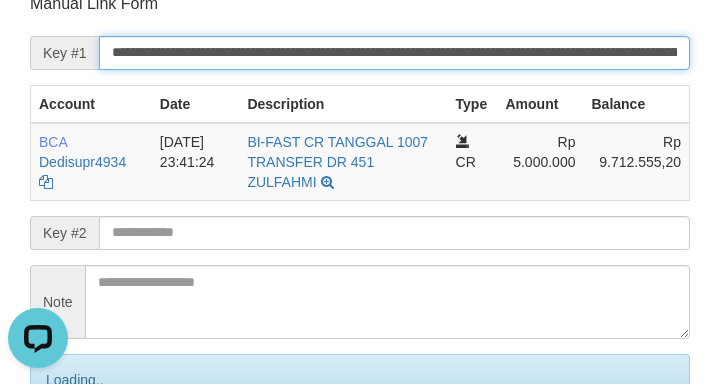 click on "Save" at bounding box center (80, 464) 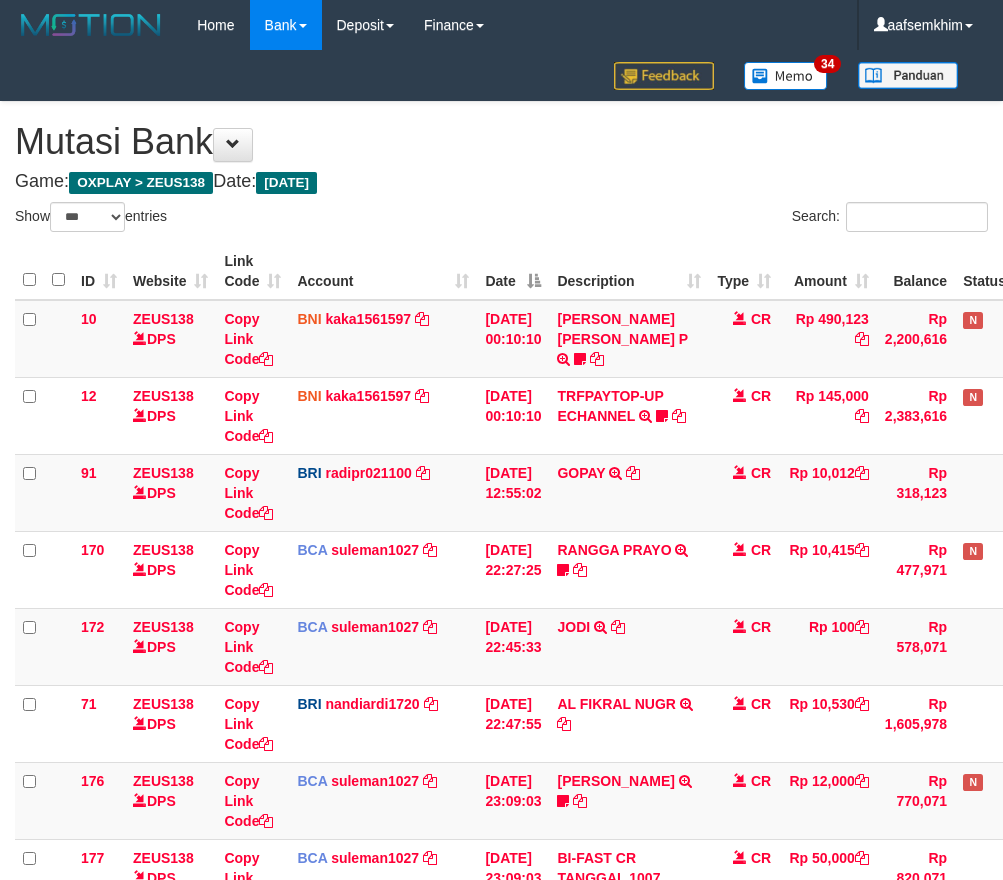 select on "***" 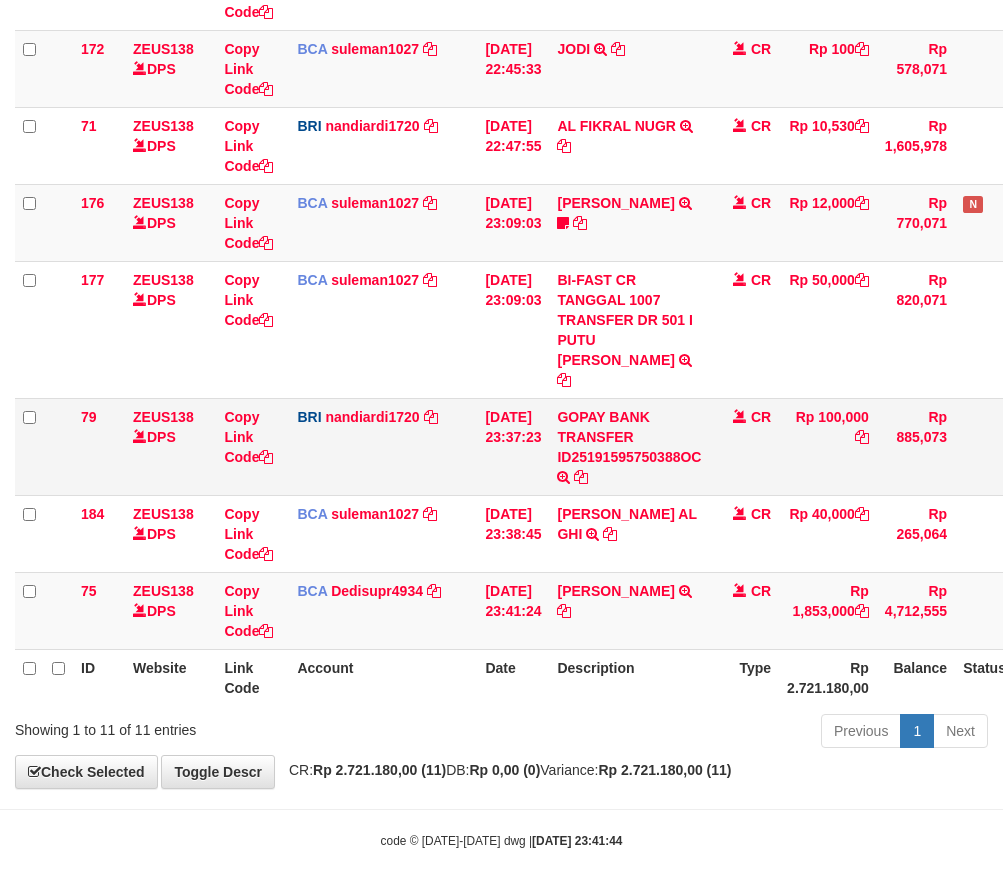 click on "CR" at bounding box center (744, 446) 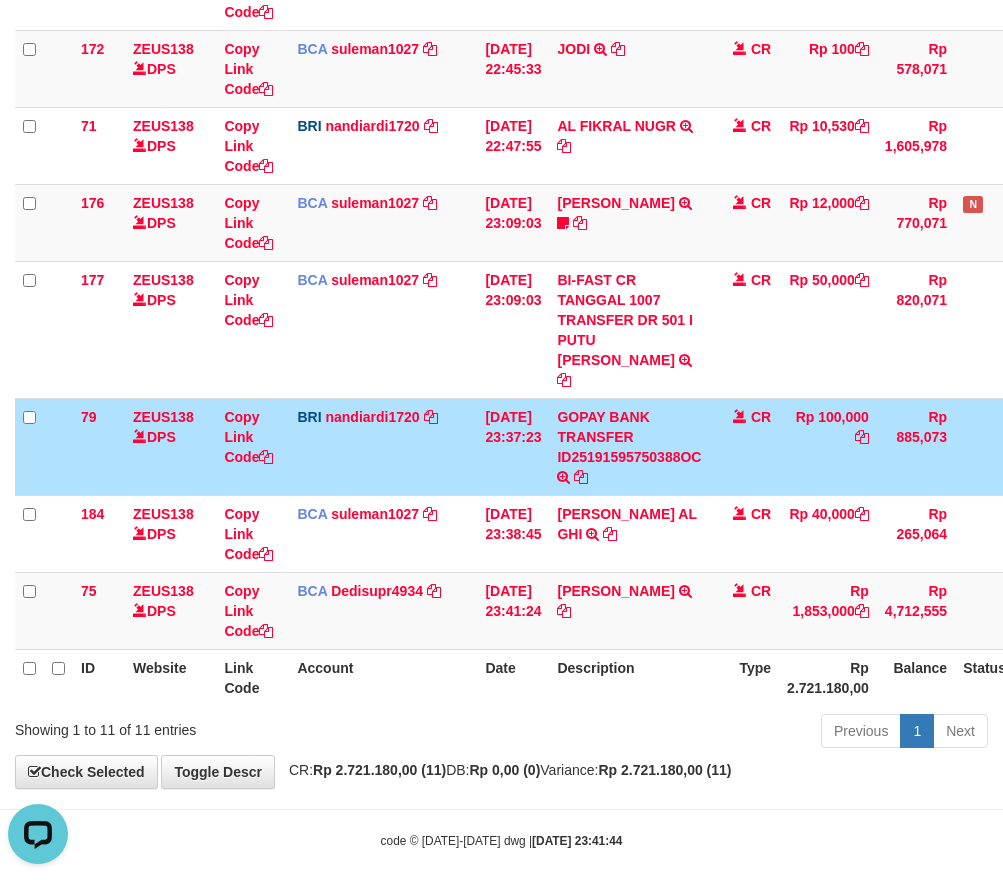 scroll, scrollTop: 0, scrollLeft: 0, axis: both 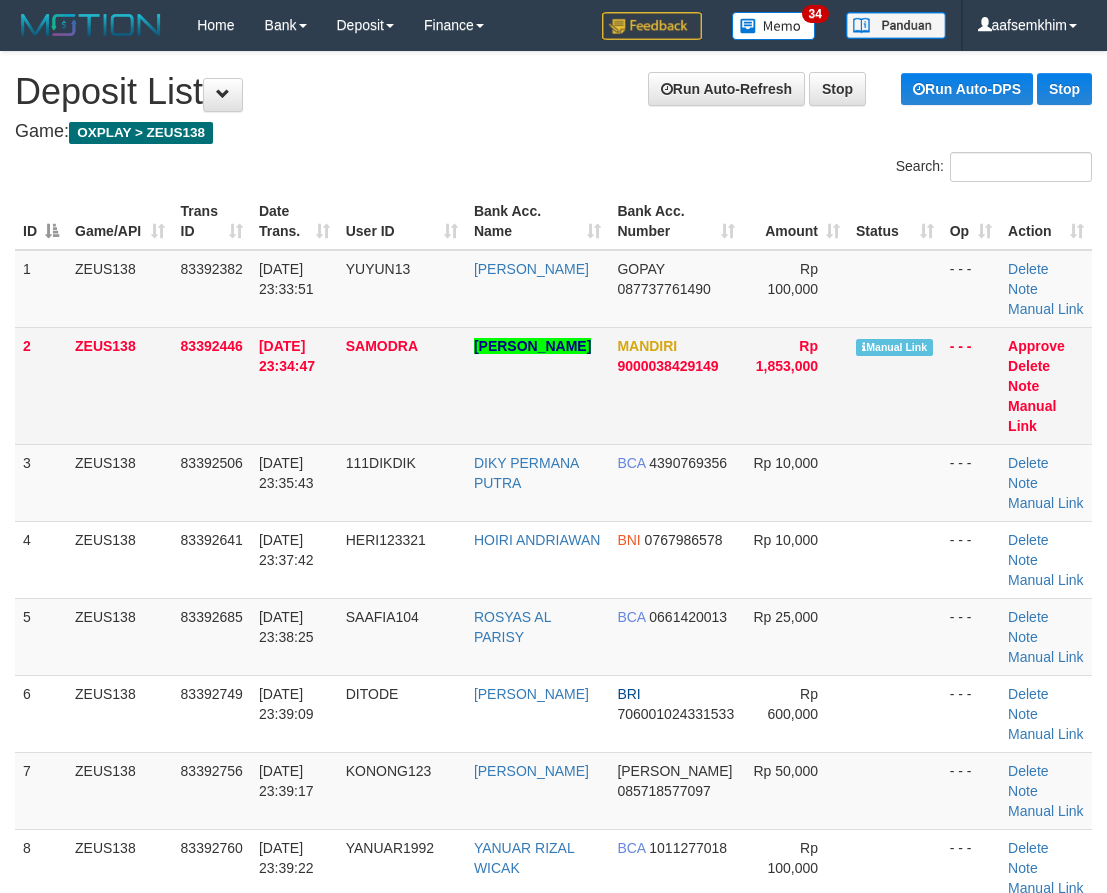 drag, startPoint x: 327, startPoint y: 399, endPoint x: 312, endPoint y: 401, distance: 15.132746 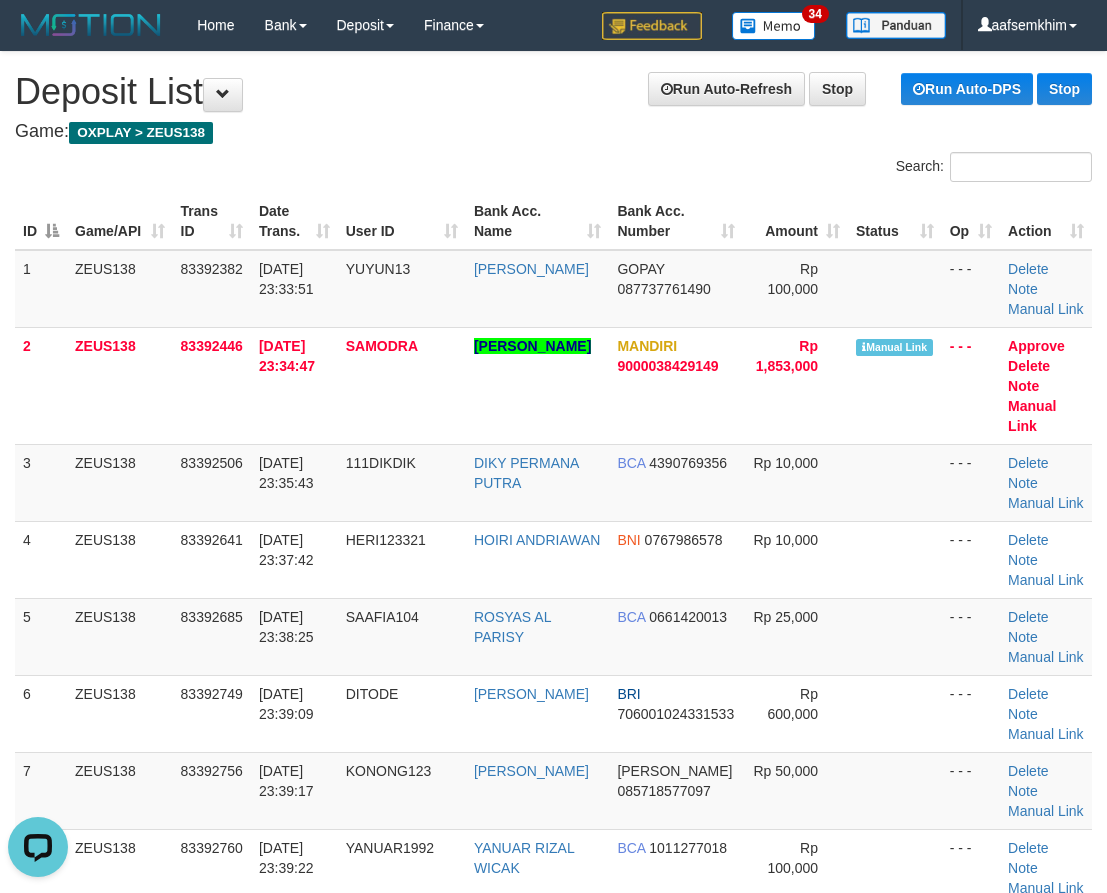 scroll, scrollTop: 0, scrollLeft: 0, axis: both 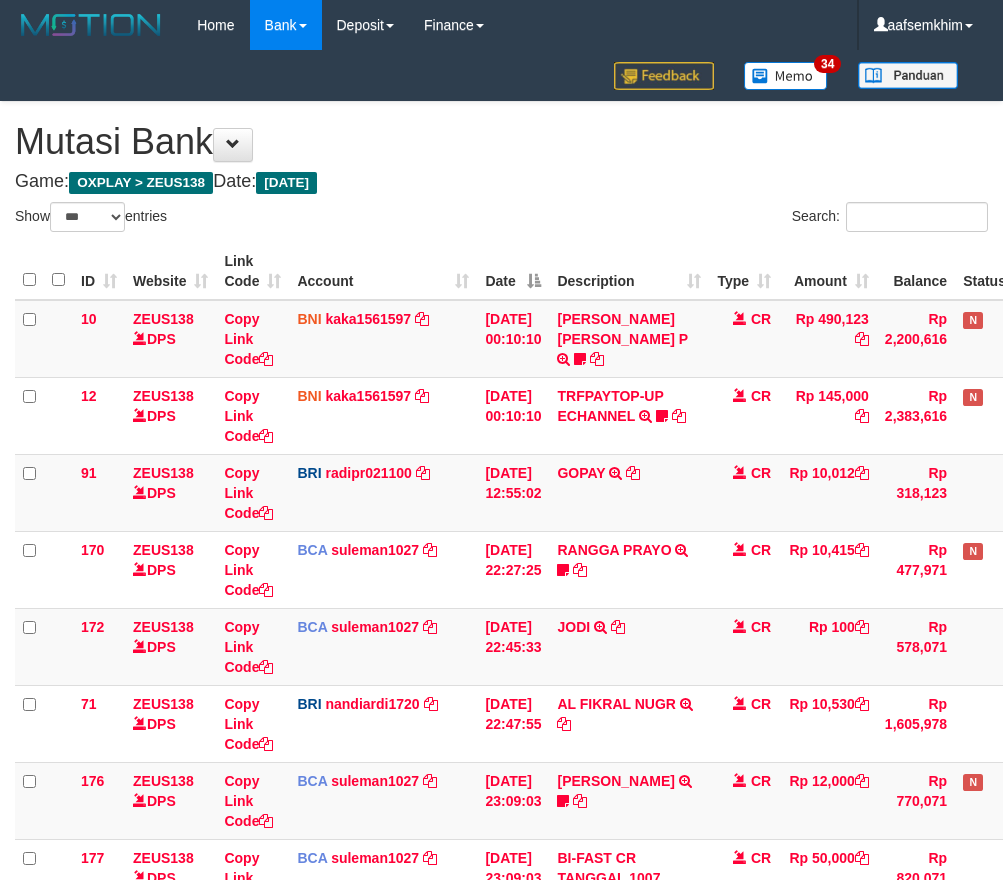 select on "***" 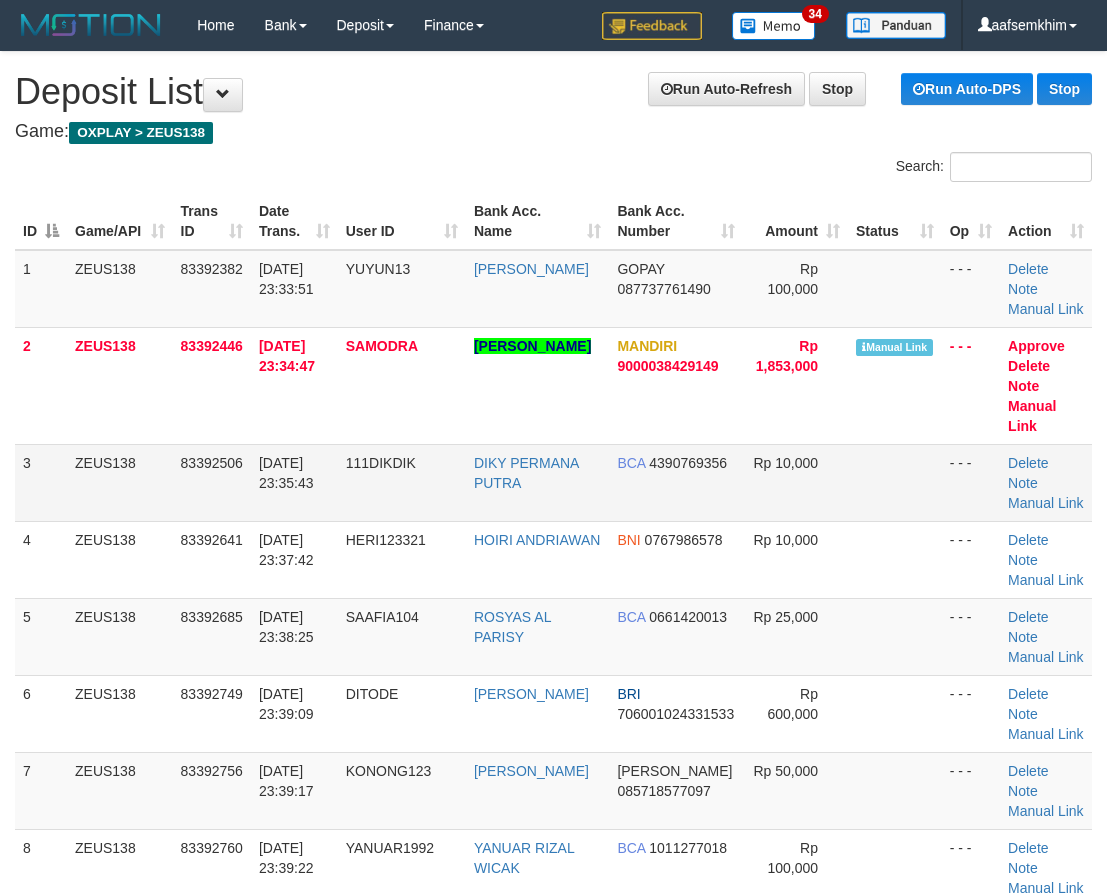 click on "HERI123321" at bounding box center (386, 540) 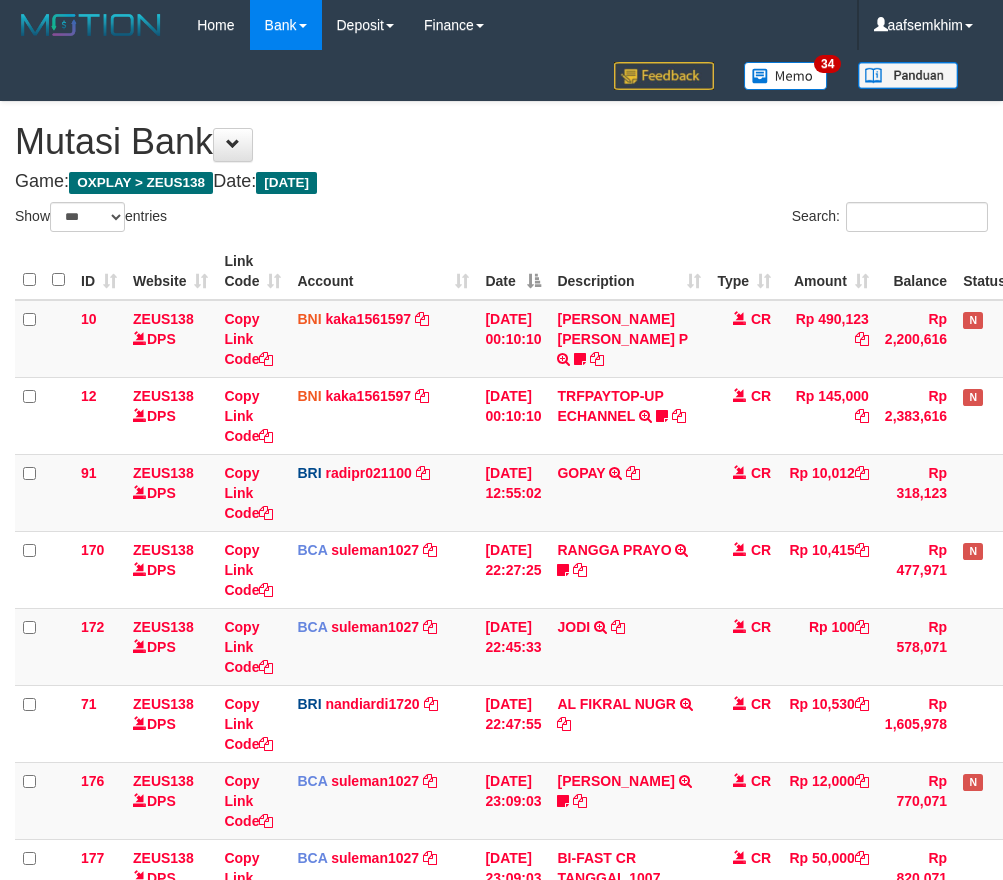 select on "***" 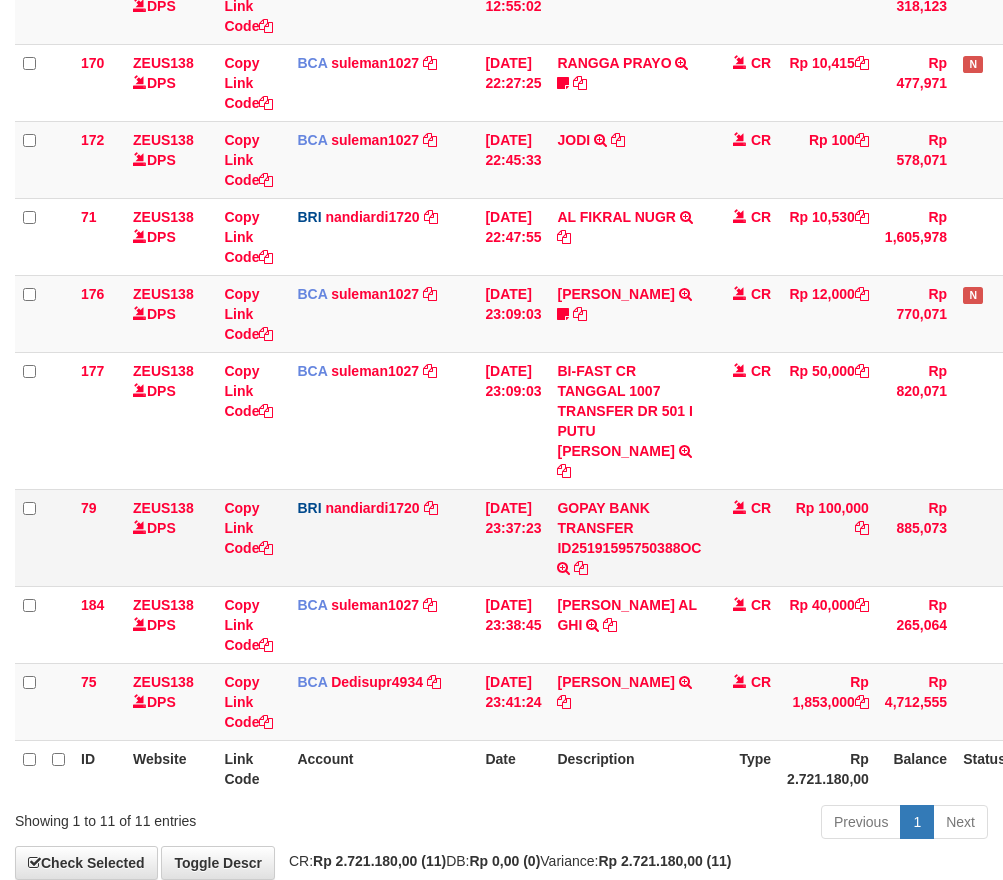 click on "GOPAY BANK TRANSFER ID25191595750388OC         TRANSAKSI KREDIT DARI BANK LAIN GOPAY BANK TRANSFER ID25191595750388OC" at bounding box center (629, 537) 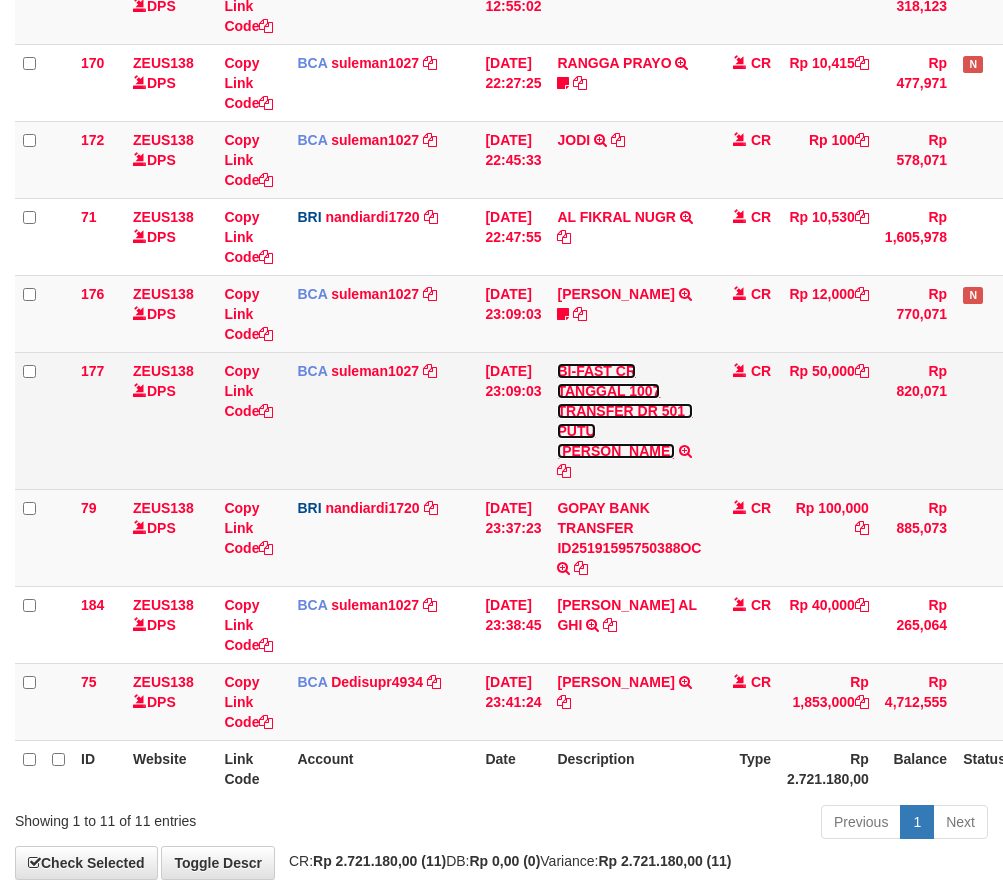 scroll, scrollTop: 578, scrollLeft: 0, axis: vertical 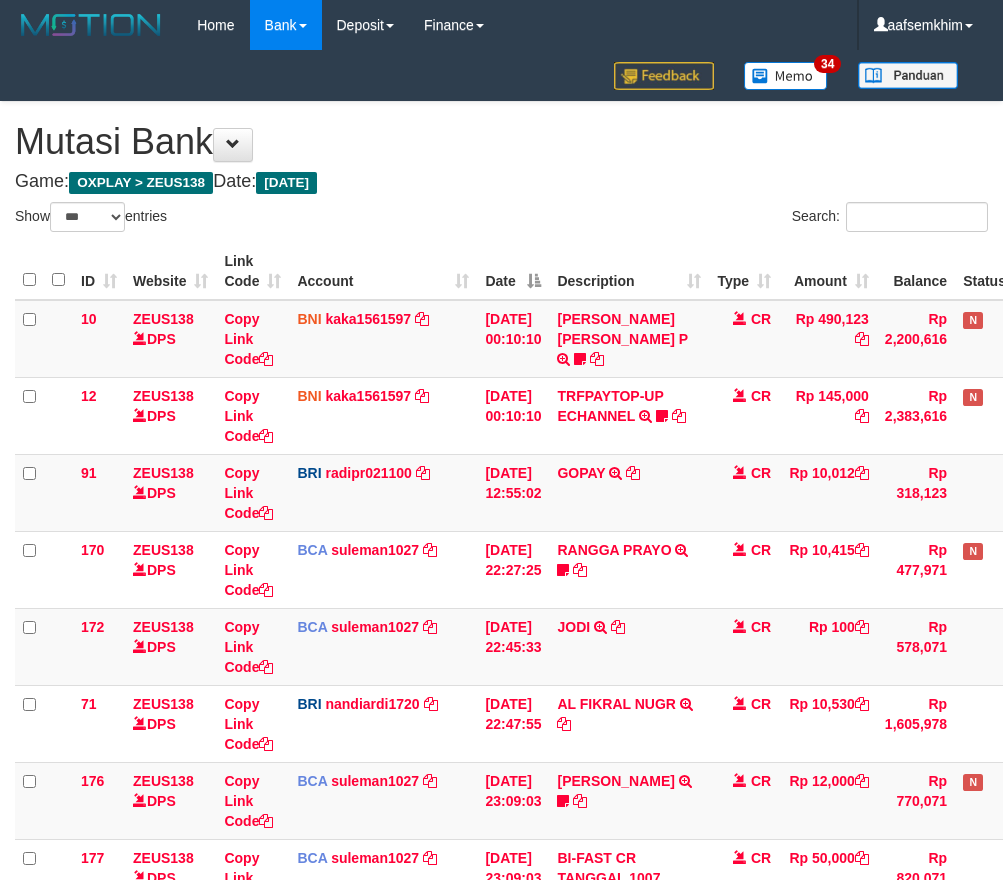 select on "***" 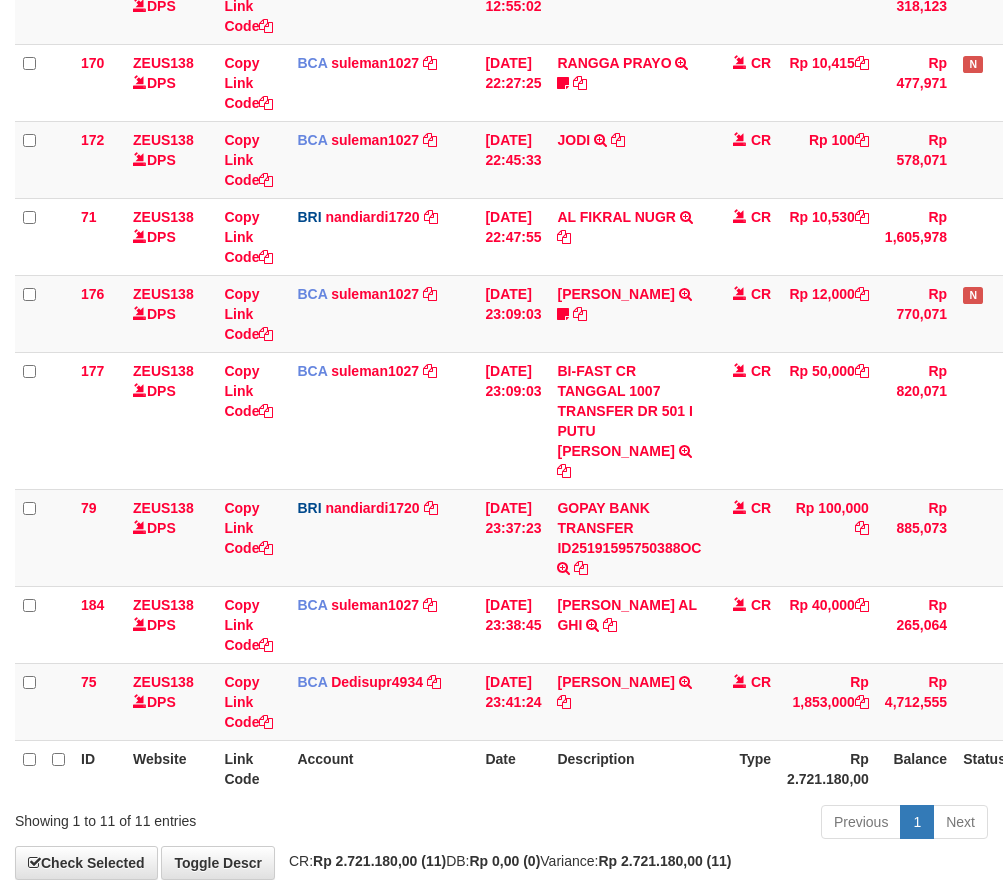 scroll, scrollTop: 578, scrollLeft: 0, axis: vertical 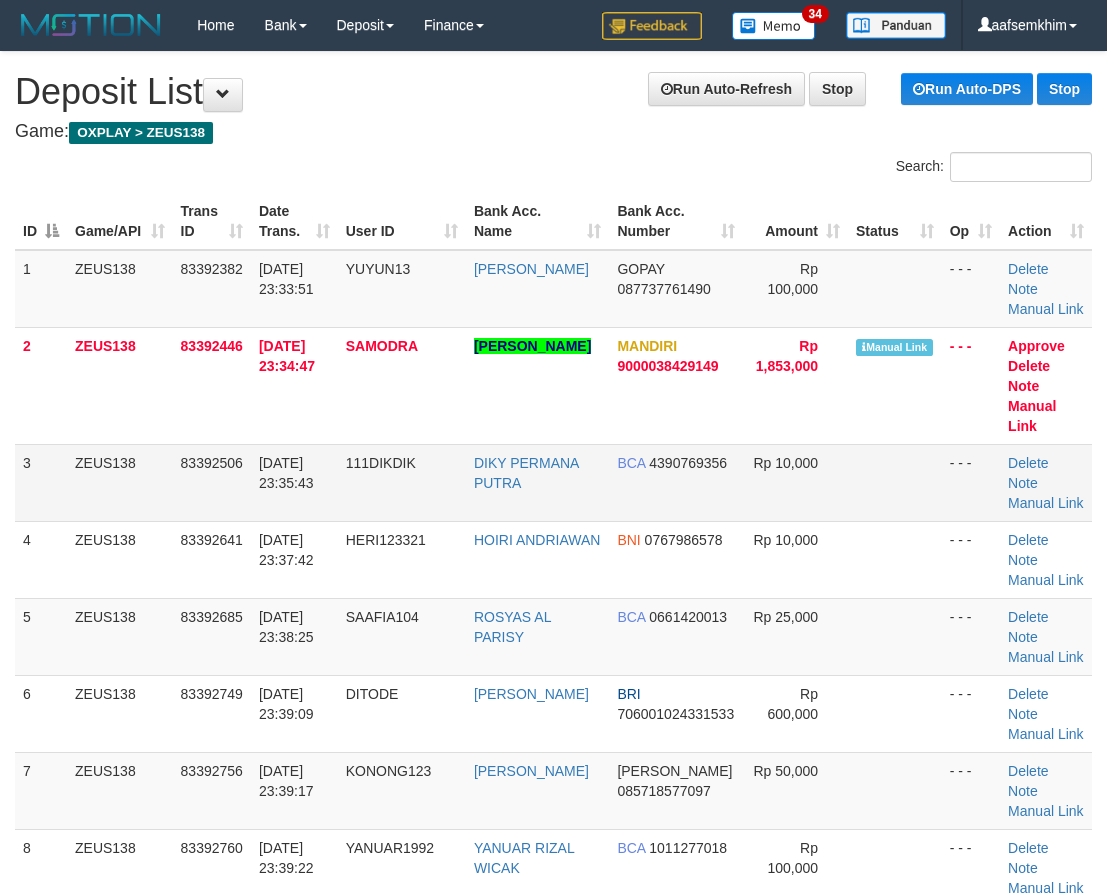click on "10/07/2025 23:35:43" at bounding box center (294, 482) 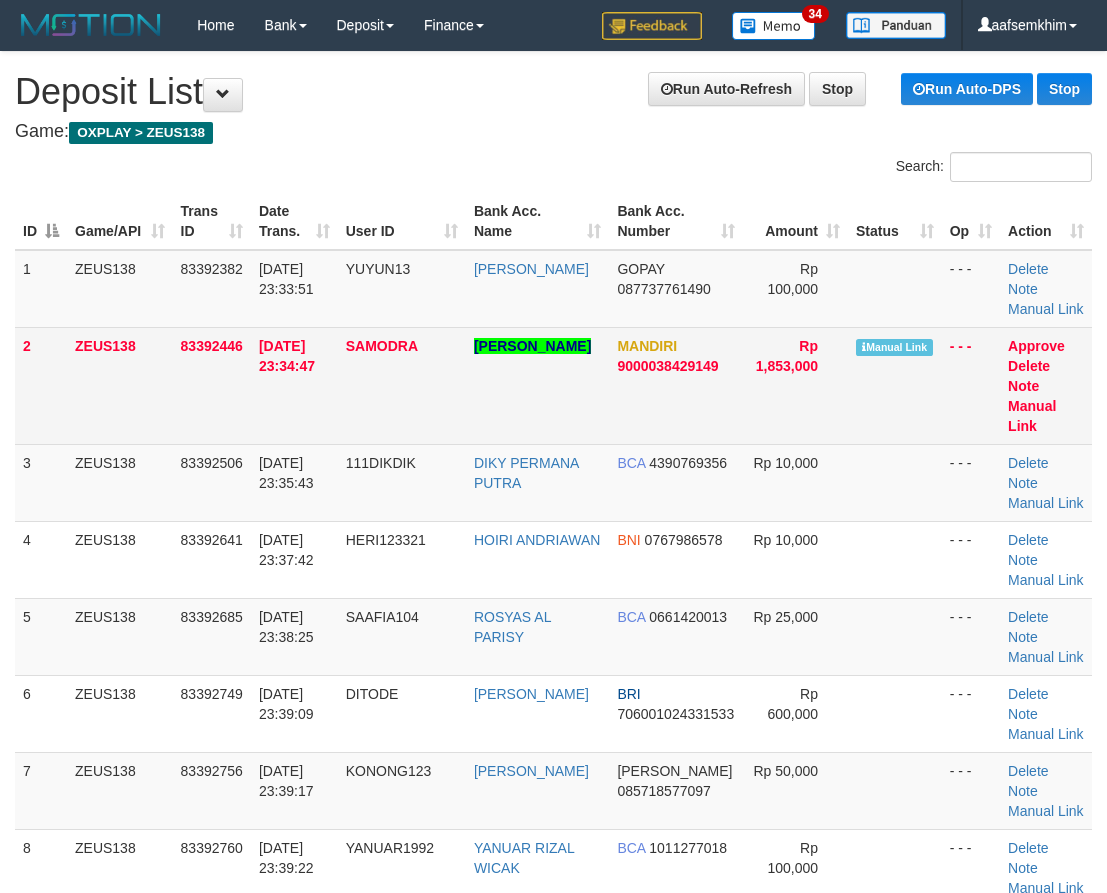 click on "83392446" at bounding box center [212, 385] 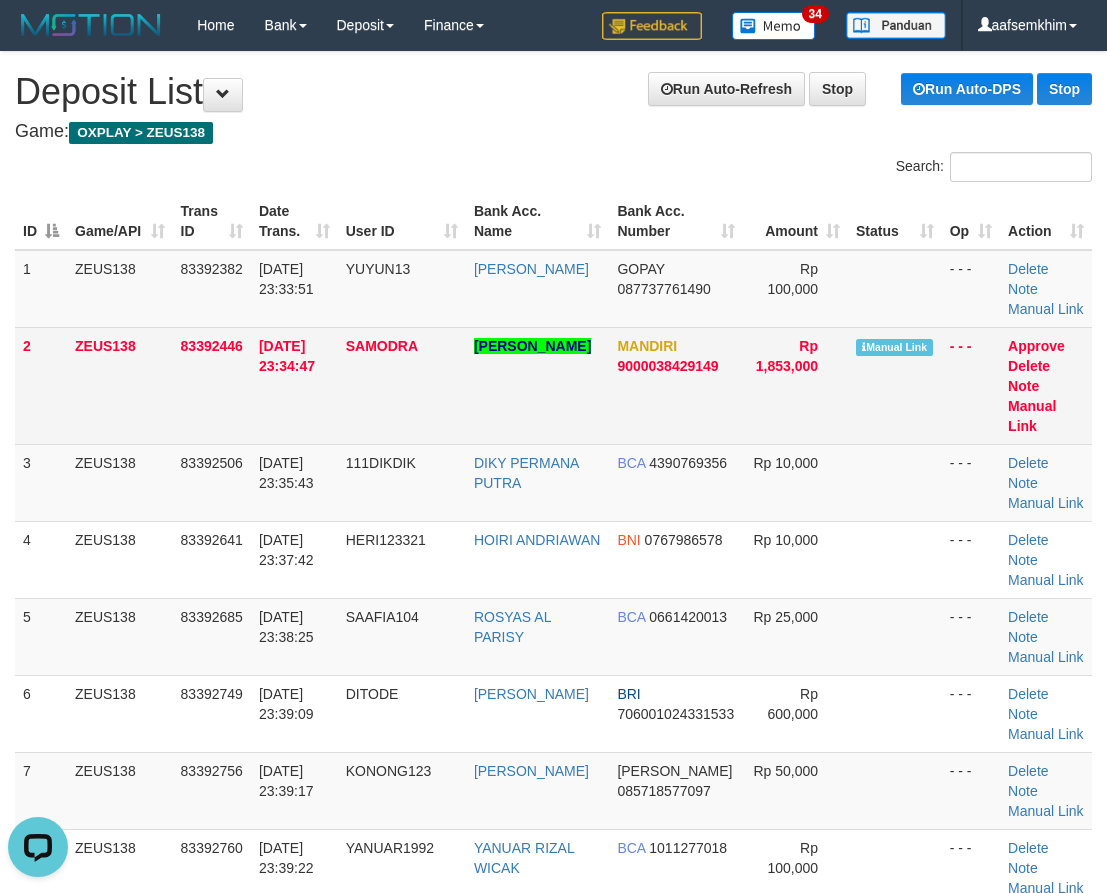 scroll, scrollTop: 0, scrollLeft: 0, axis: both 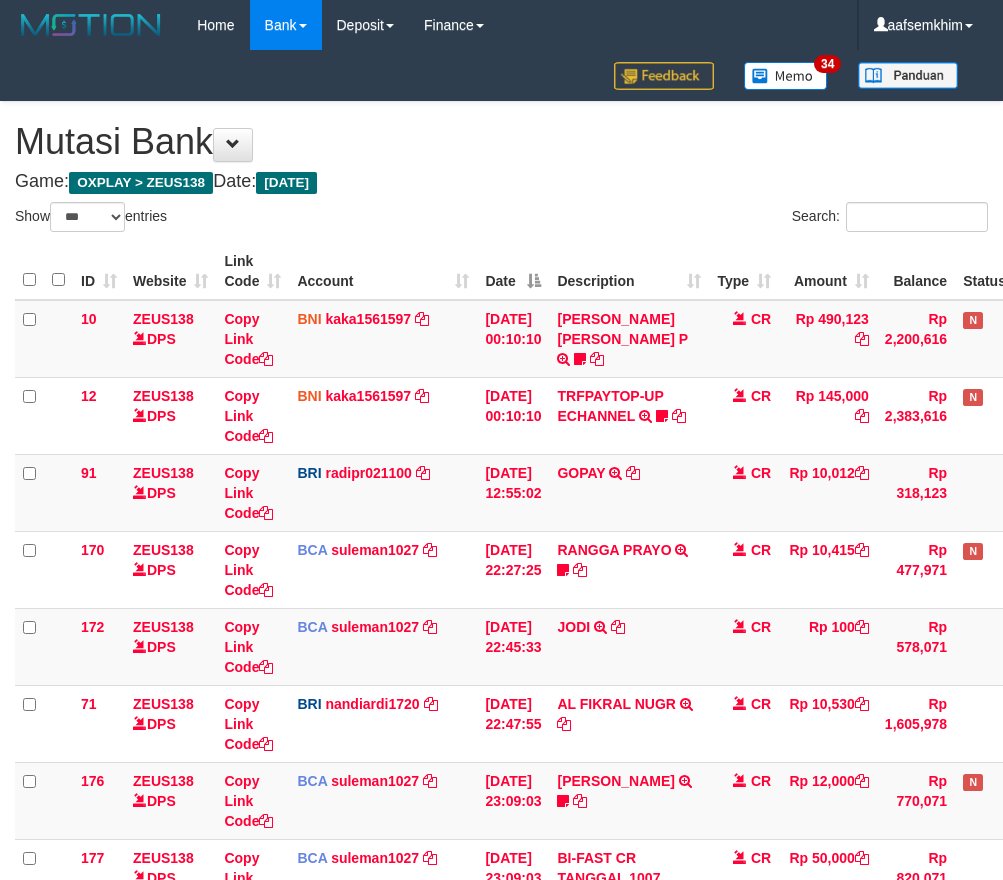 select on "***" 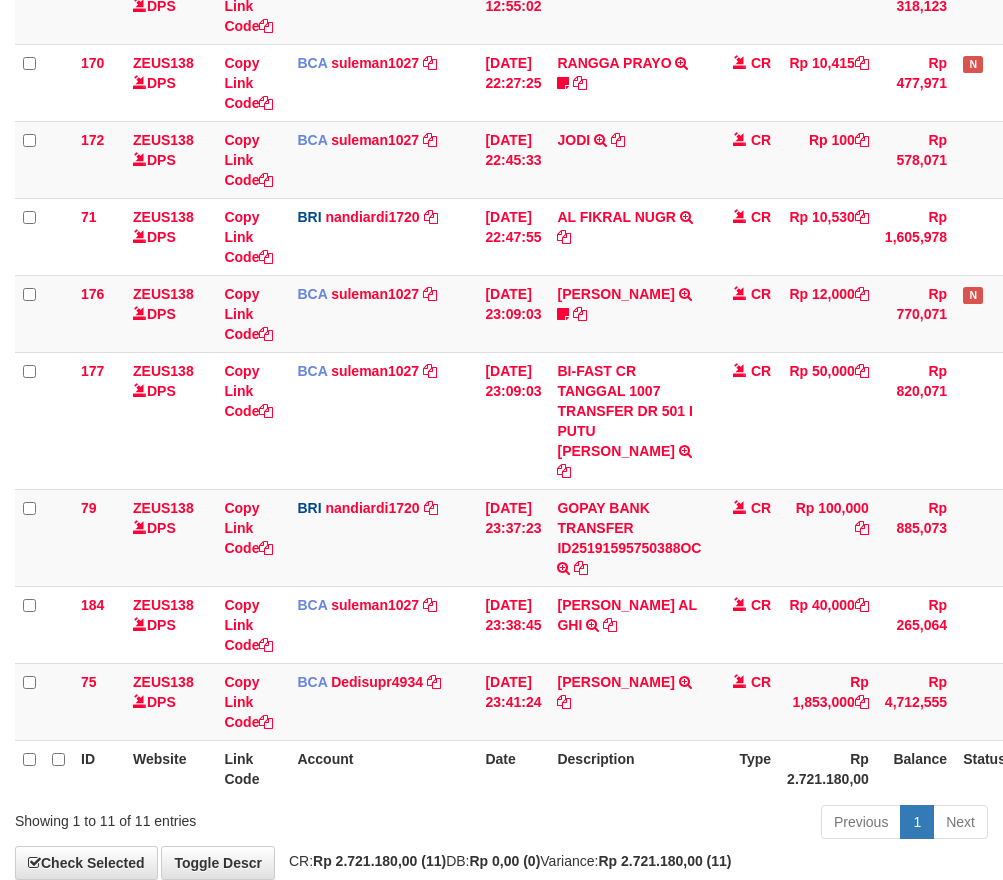 scroll, scrollTop: 578, scrollLeft: 0, axis: vertical 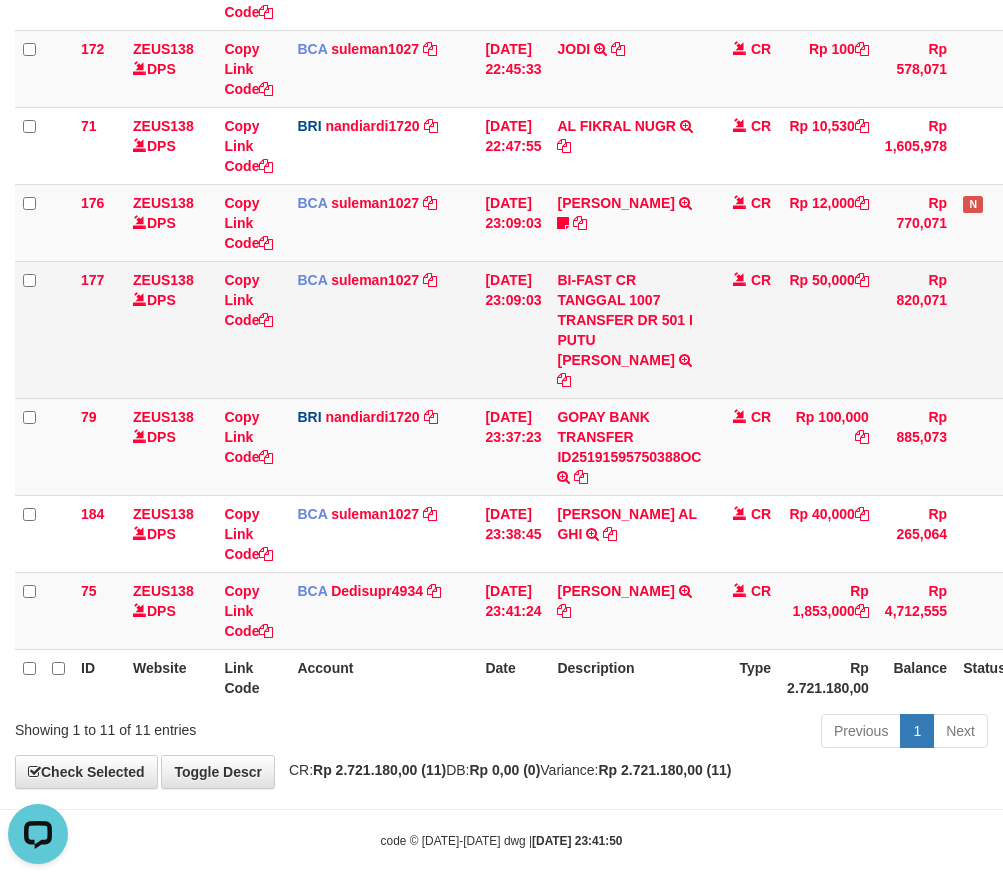 drag, startPoint x: 846, startPoint y: 365, endPoint x: 860, endPoint y: 364, distance: 14.035668 